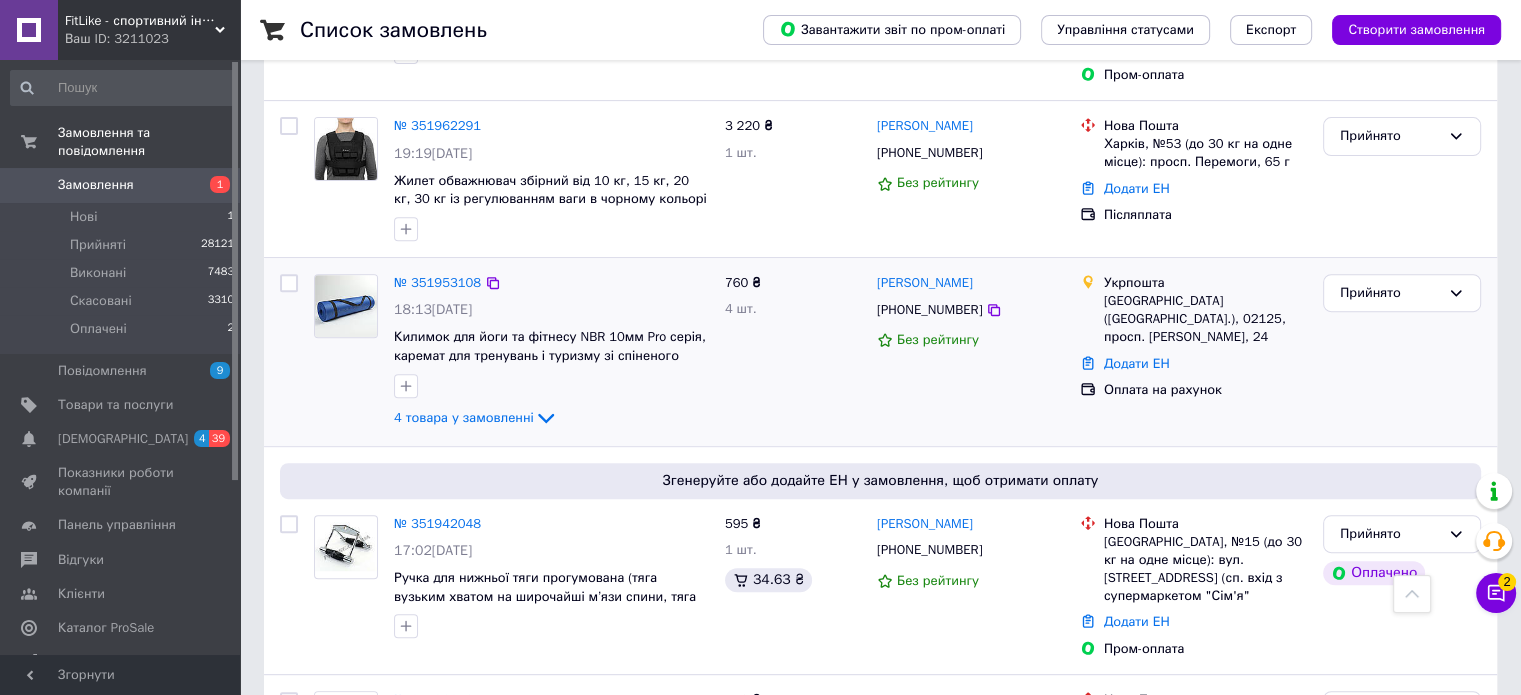scroll, scrollTop: 800, scrollLeft: 0, axis: vertical 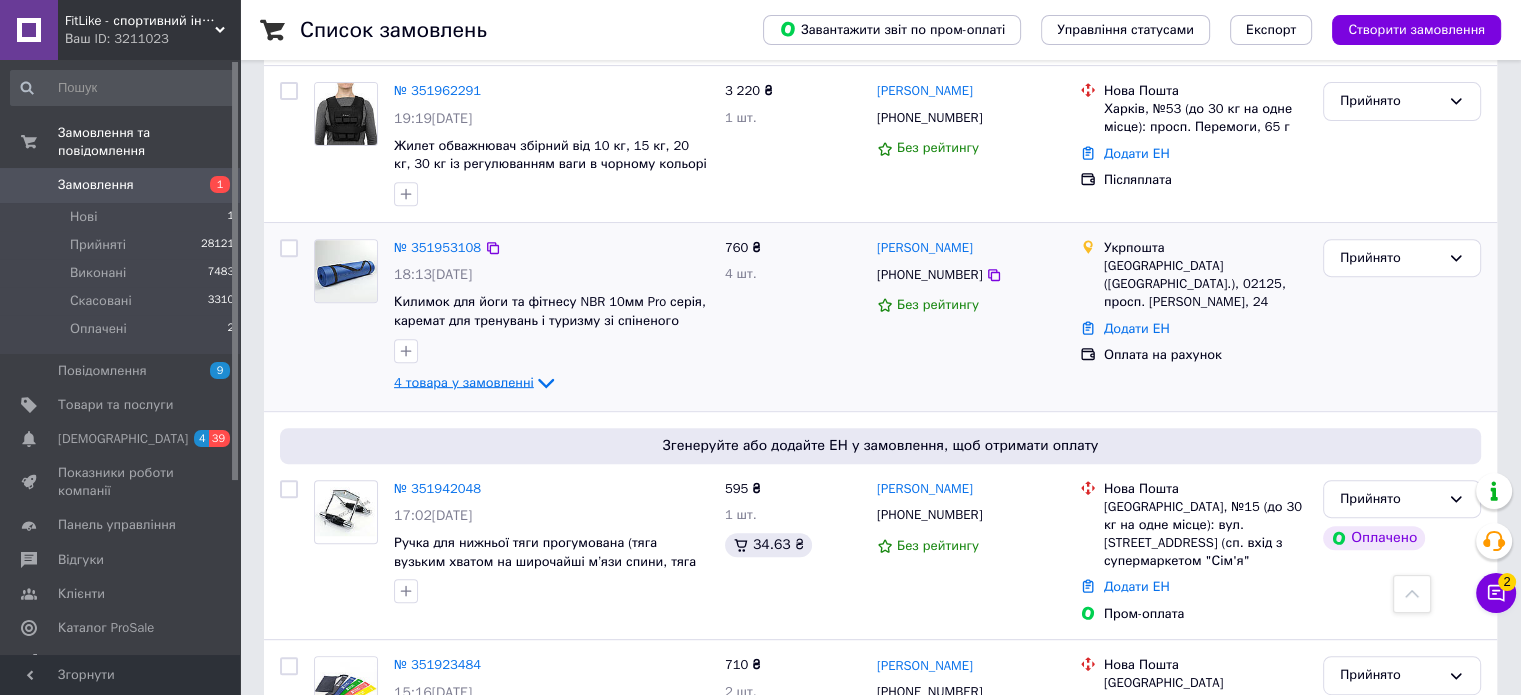 click 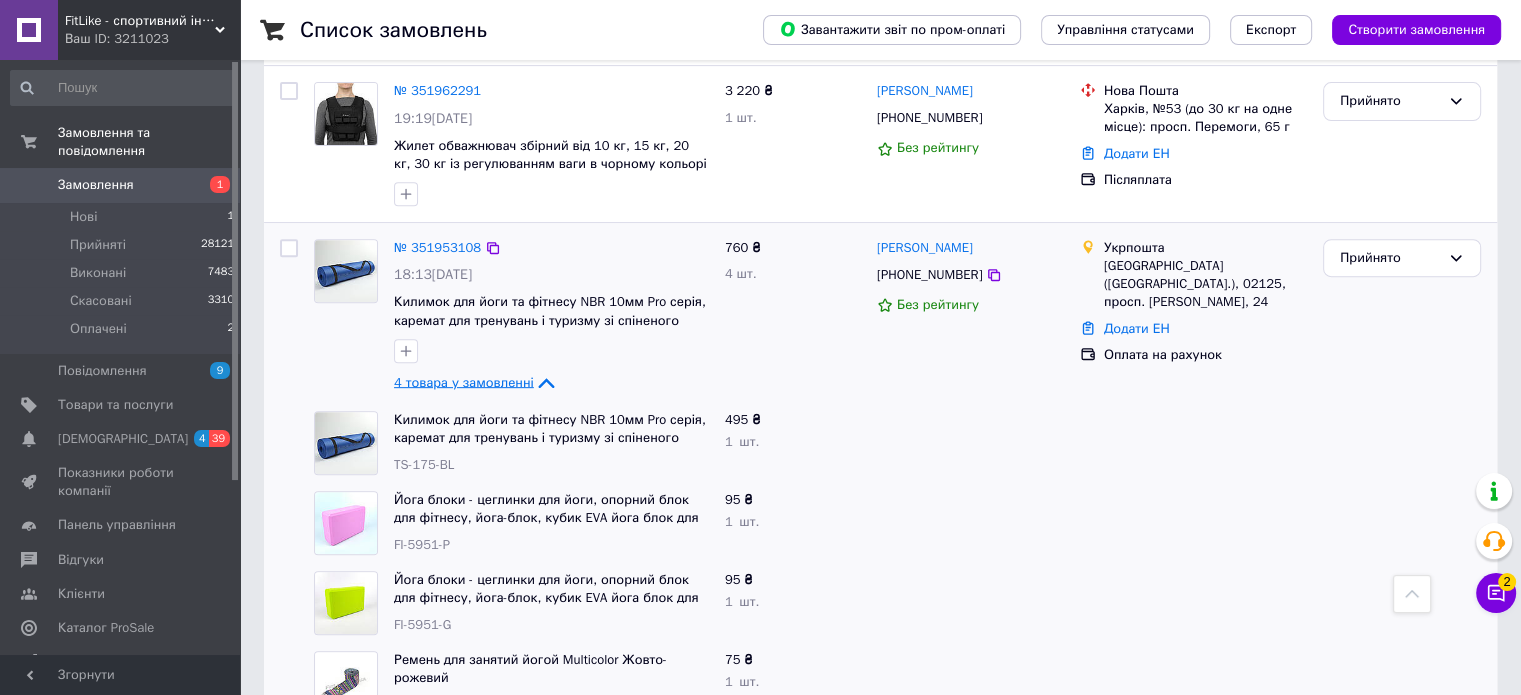 click 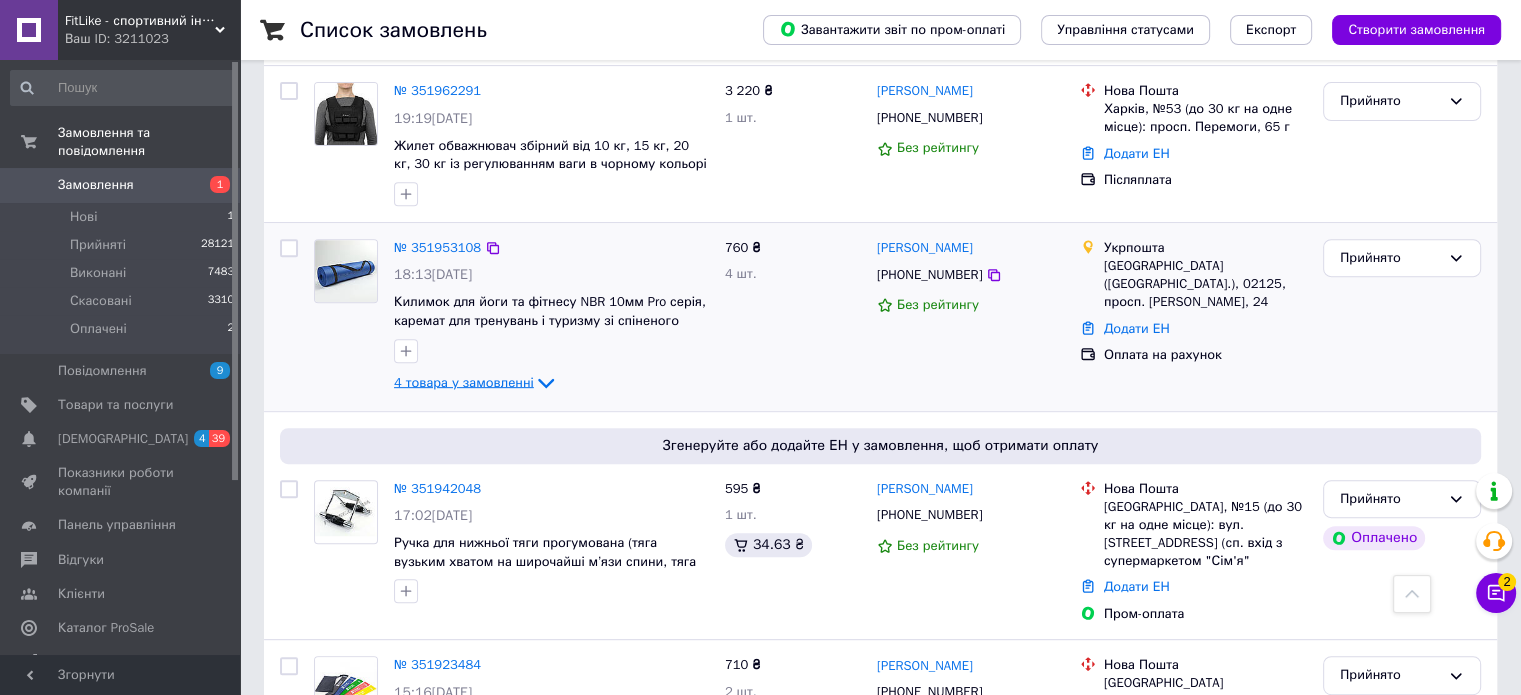 click 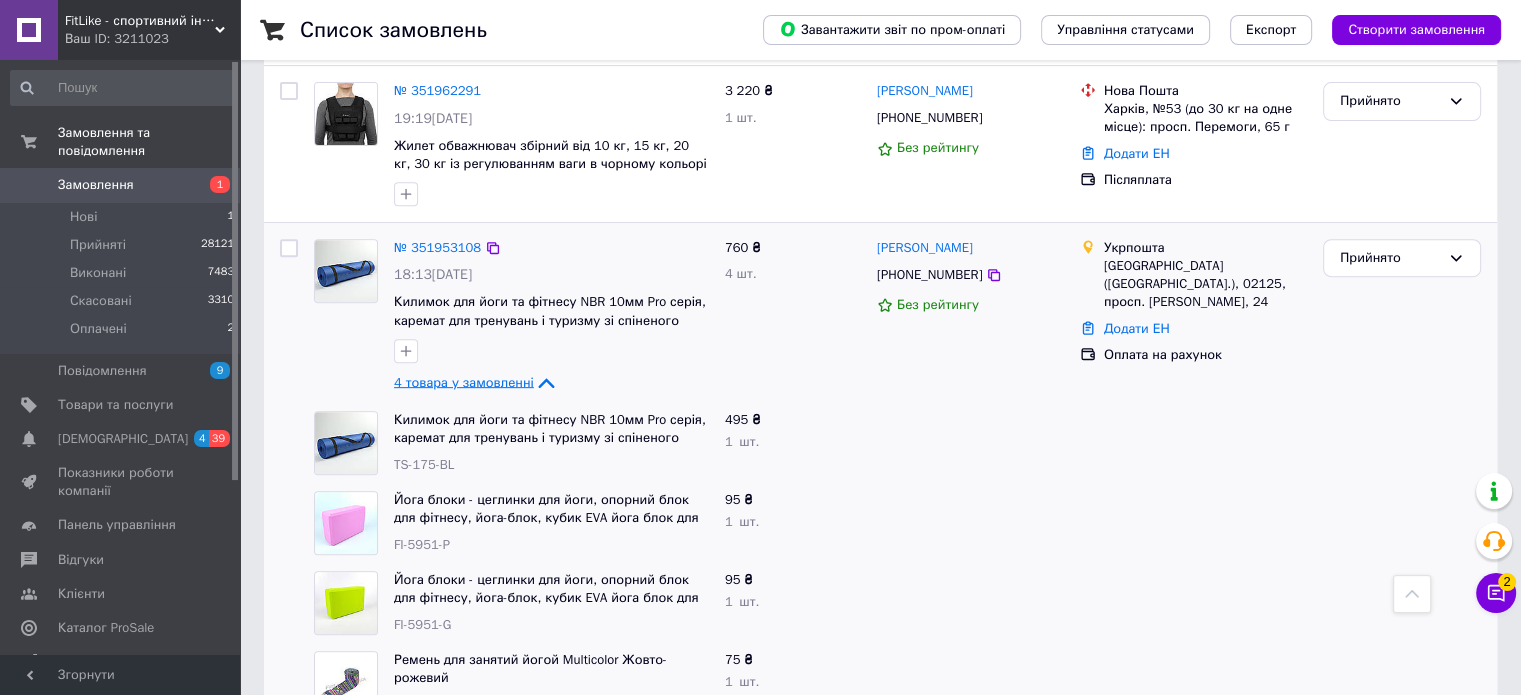 scroll, scrollTop: 900, scrollLeft: 0, axis: vertical 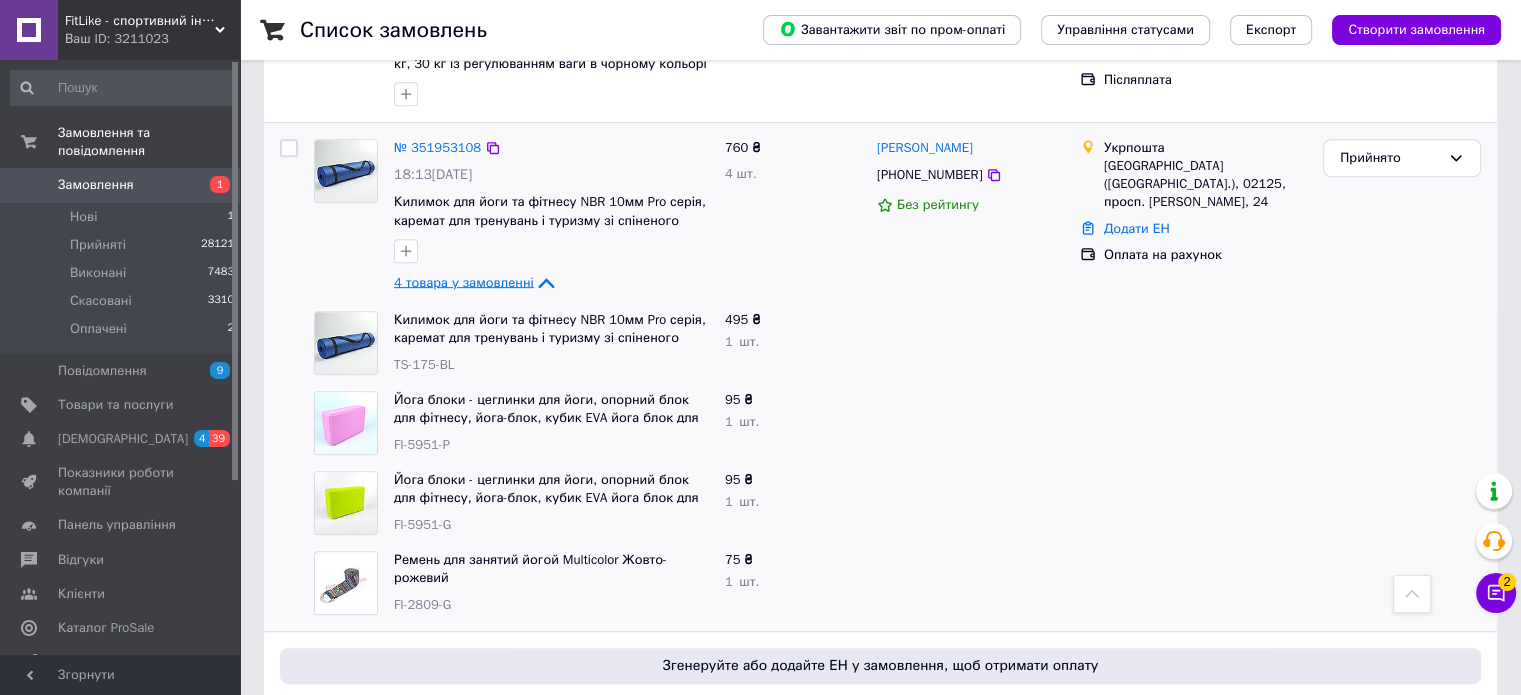 click 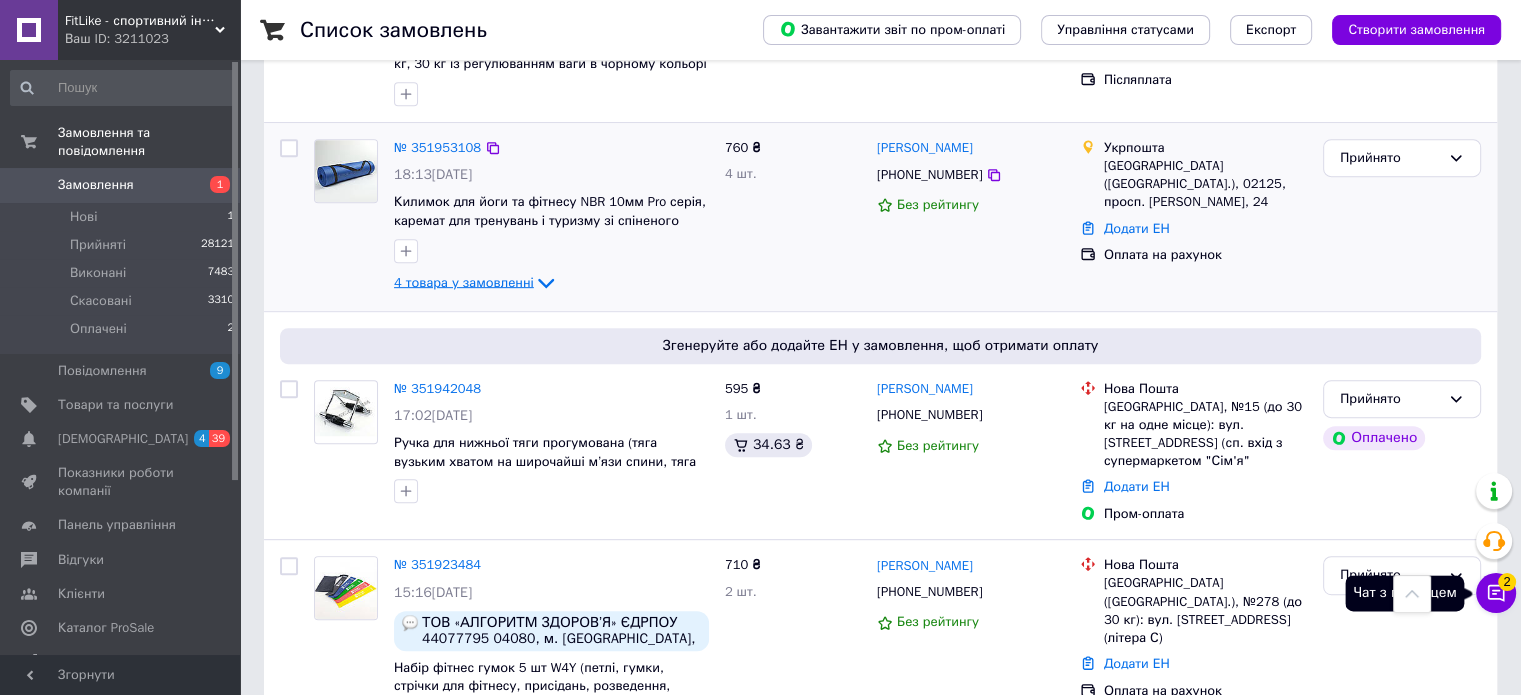 click 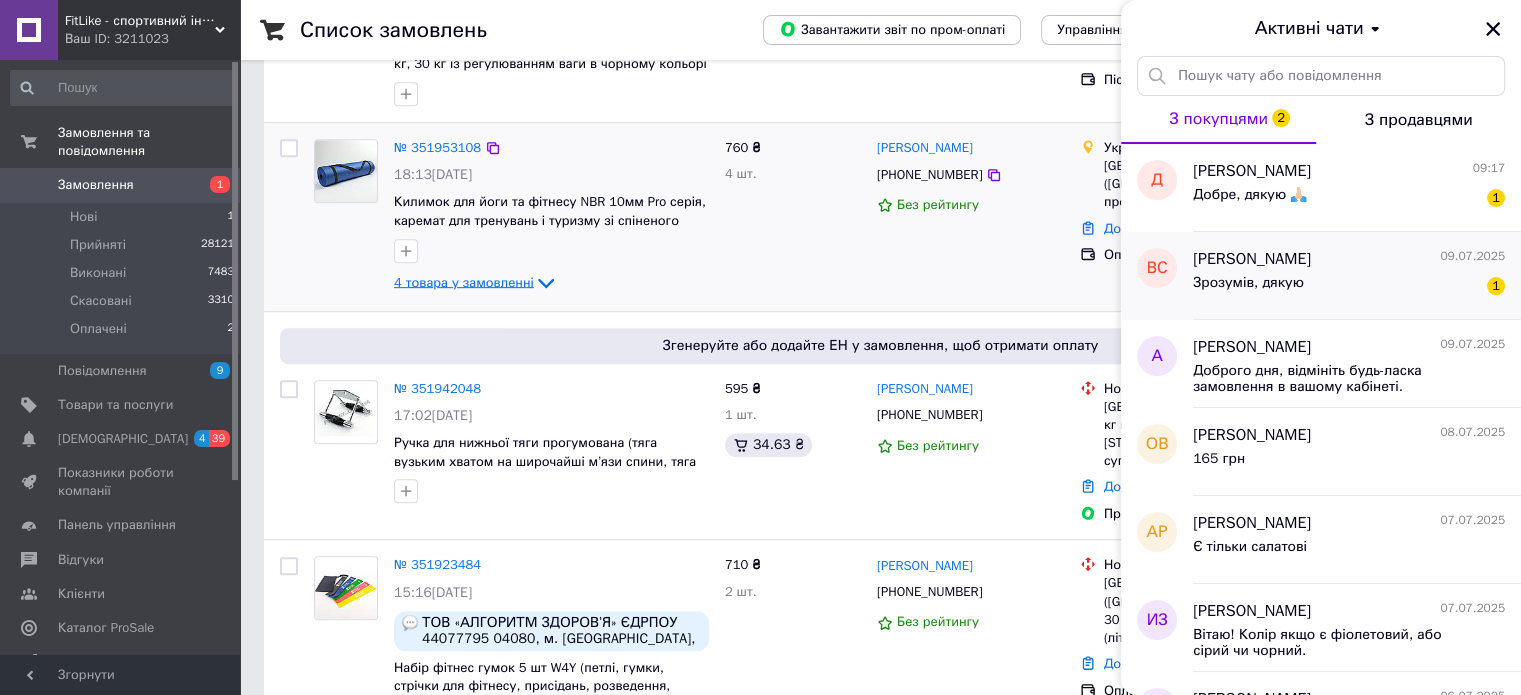 click on "Зрозумів, дякую 1" at bounding box center (1349, 287) 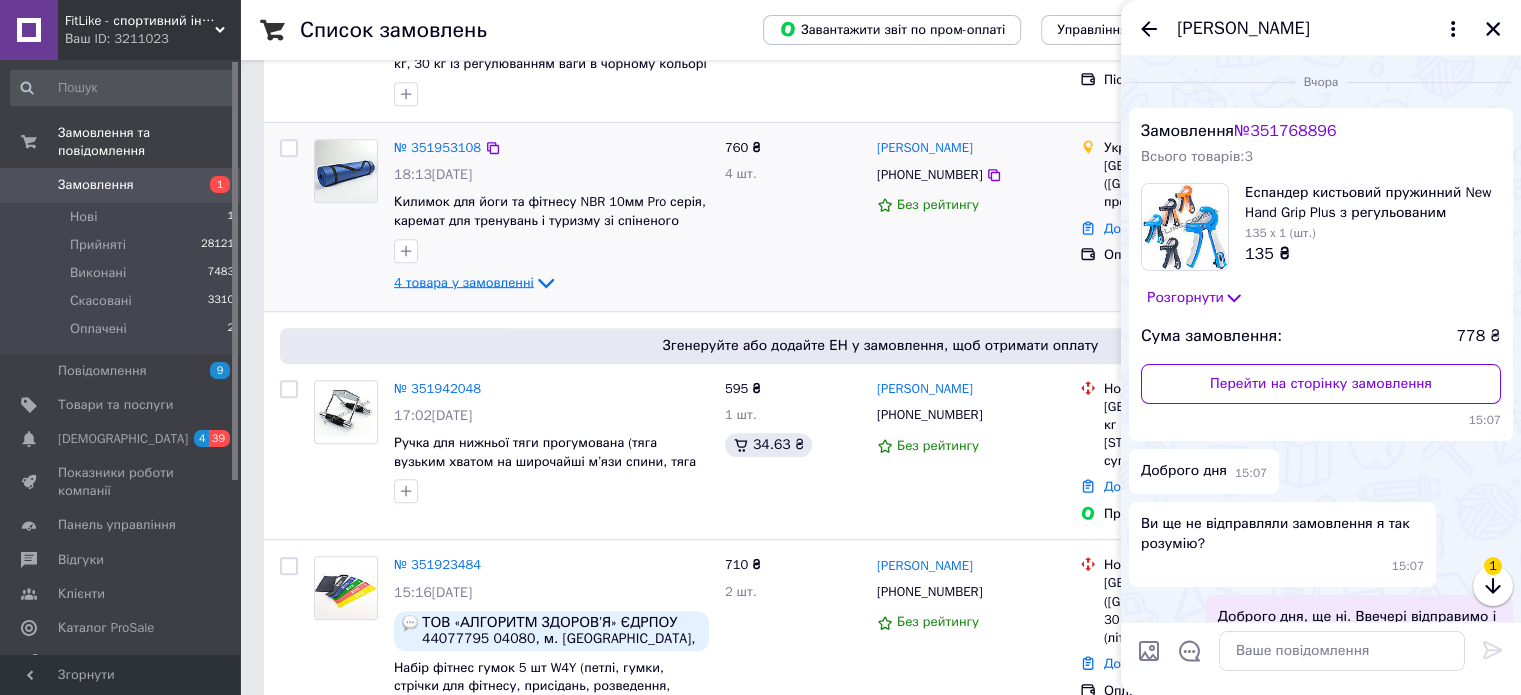 scroll, scrollTop: 155, scrollLeft: 0, axis: vertical 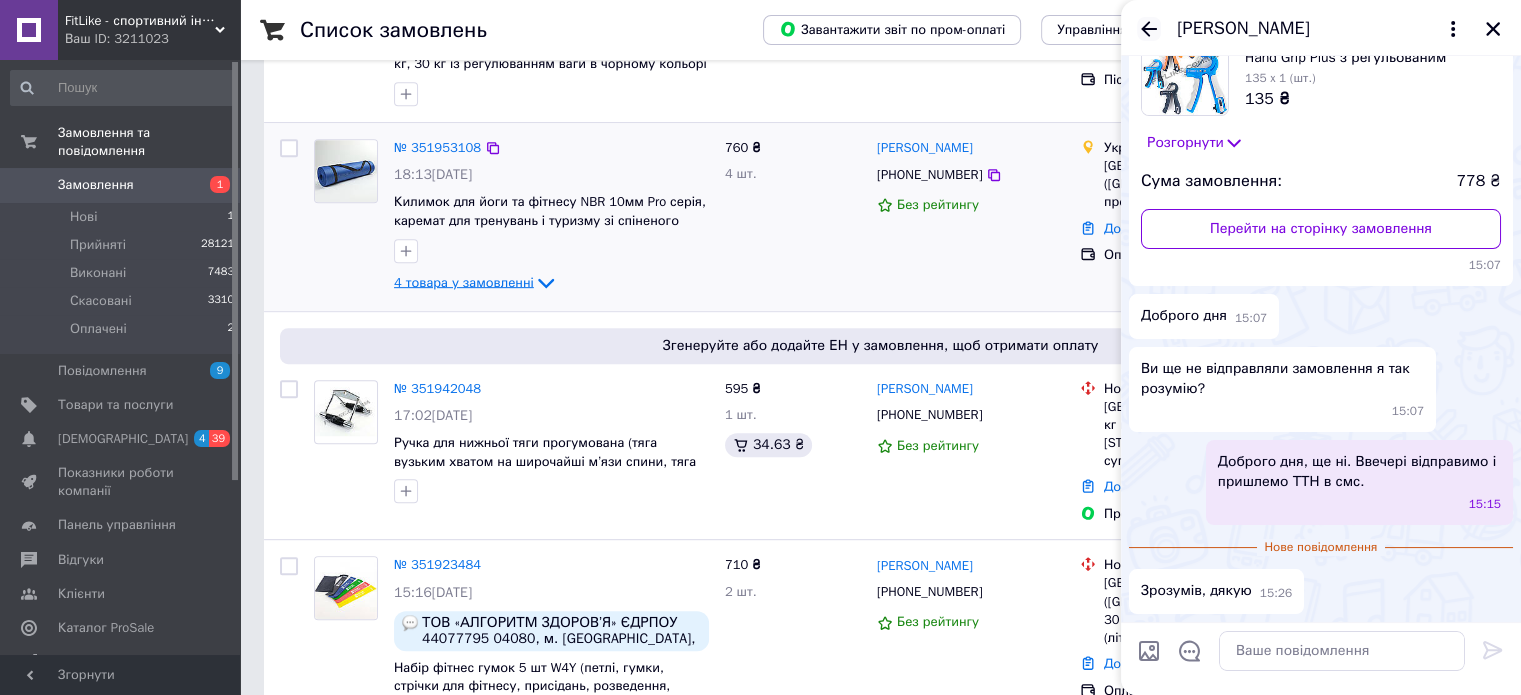 click 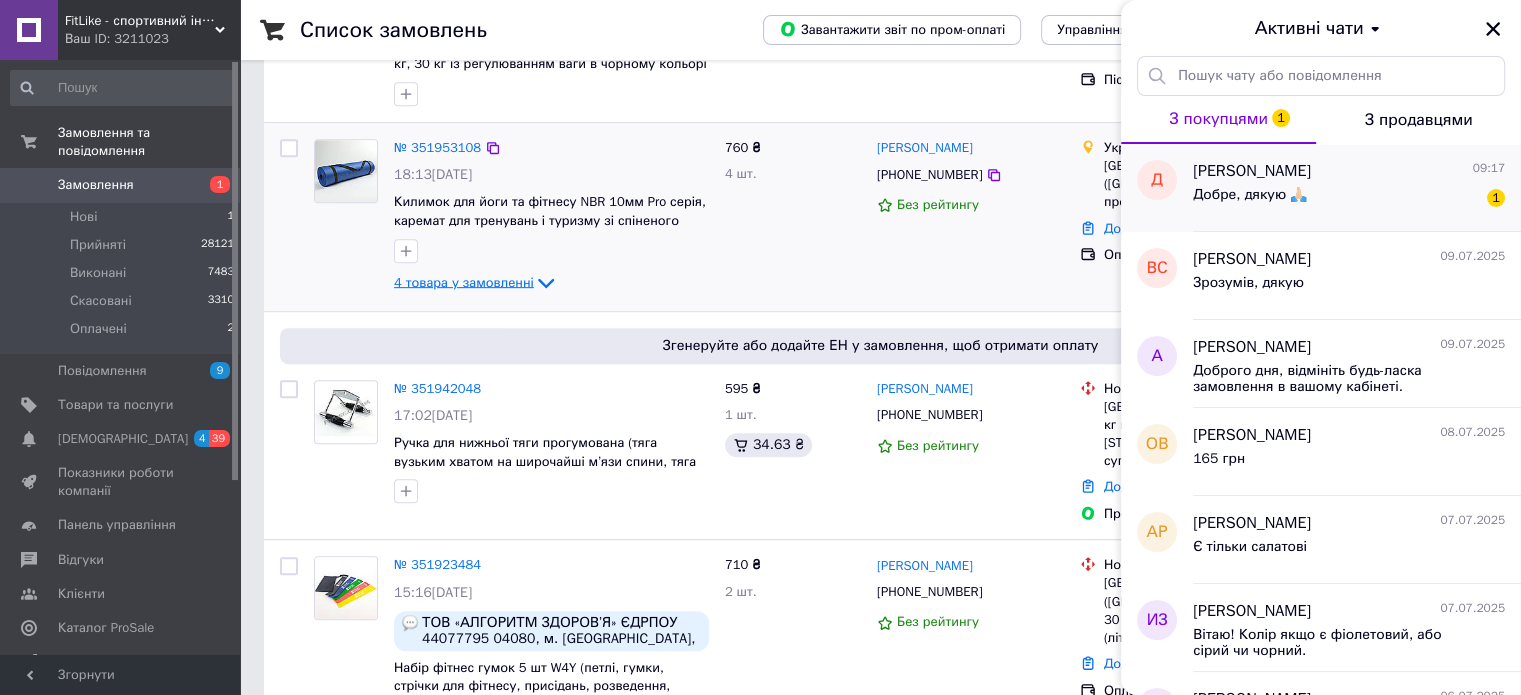 click on "Добре, дякую 🙏🏻 1" at bounding box center [1349, 199] 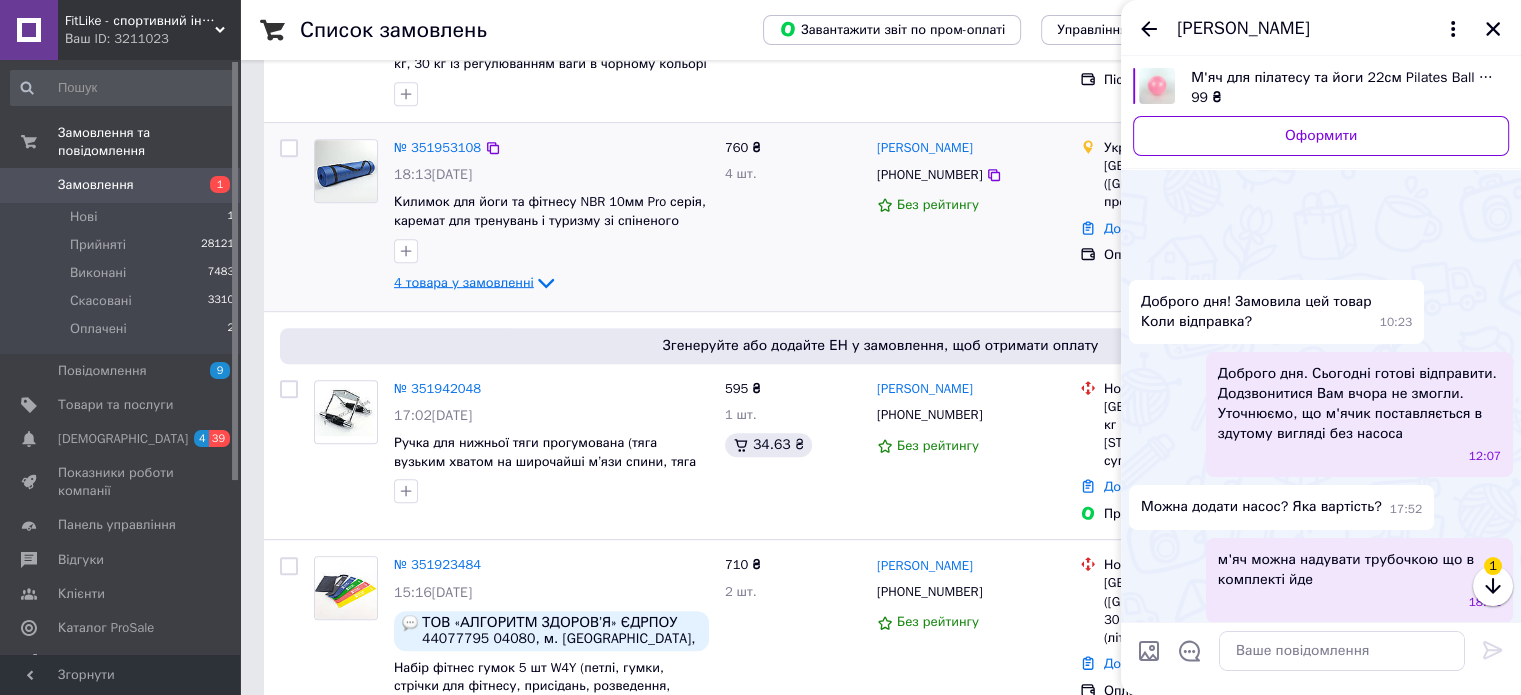 scroll, scrollTop: 147, scrollLeft: 0, axis: vertical 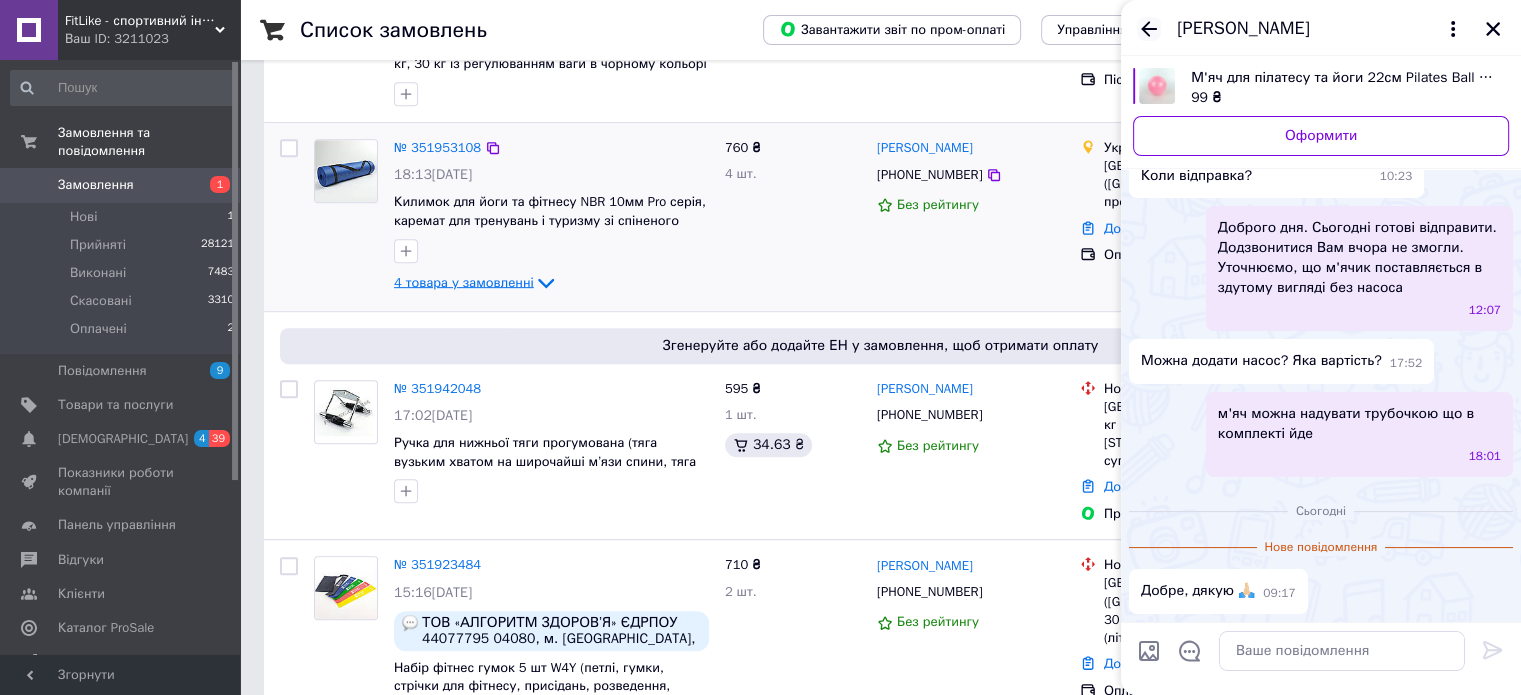 click 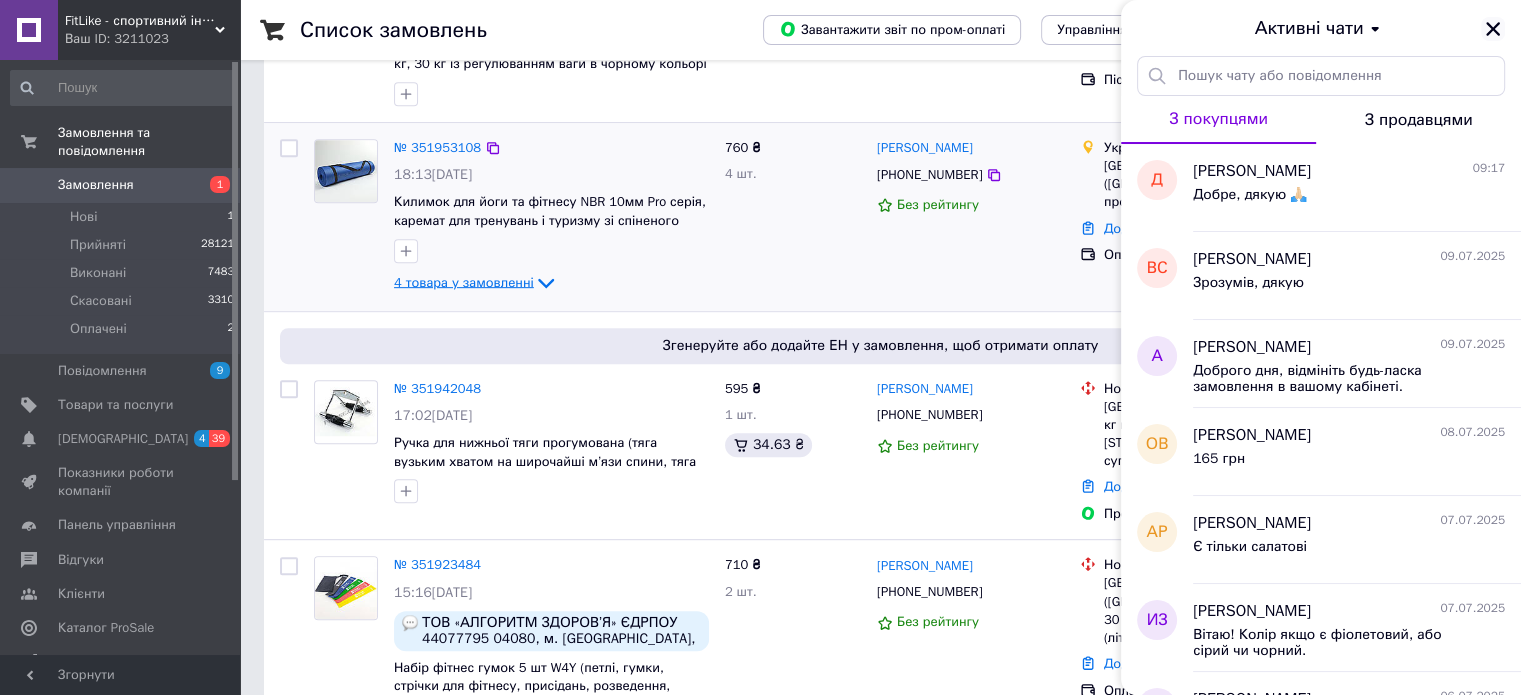 click 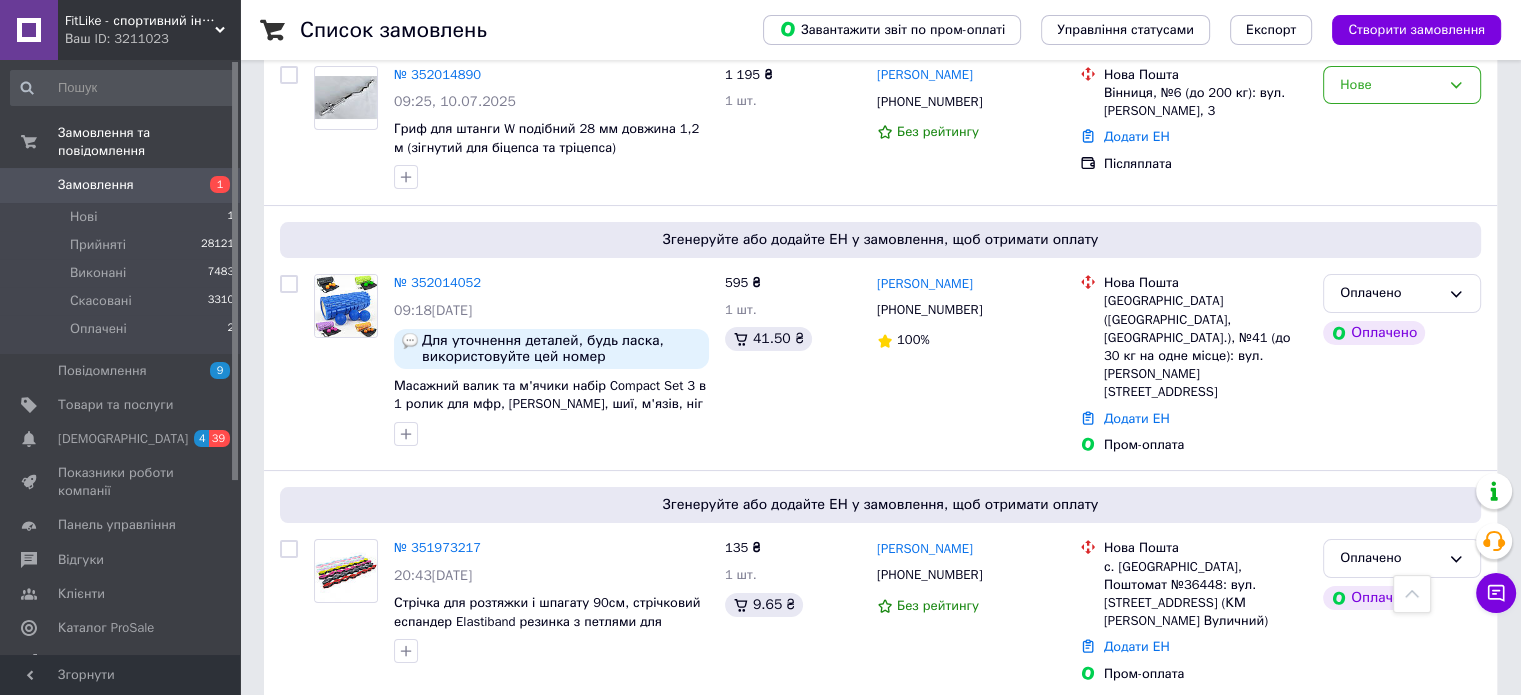 scroll, scrollTop: 0, scrollLeft: 0, axis: both 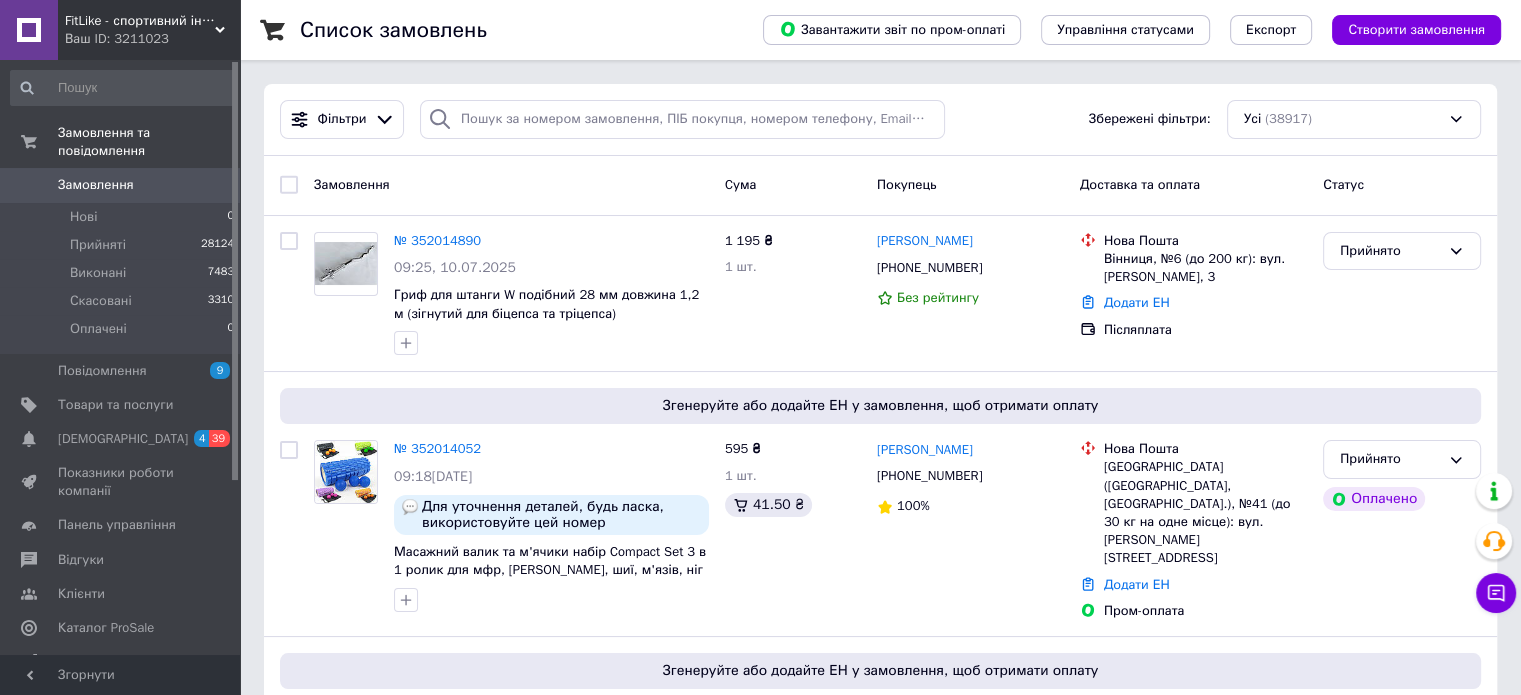 click on "Список замовлень" at bounding box center [511, 30] 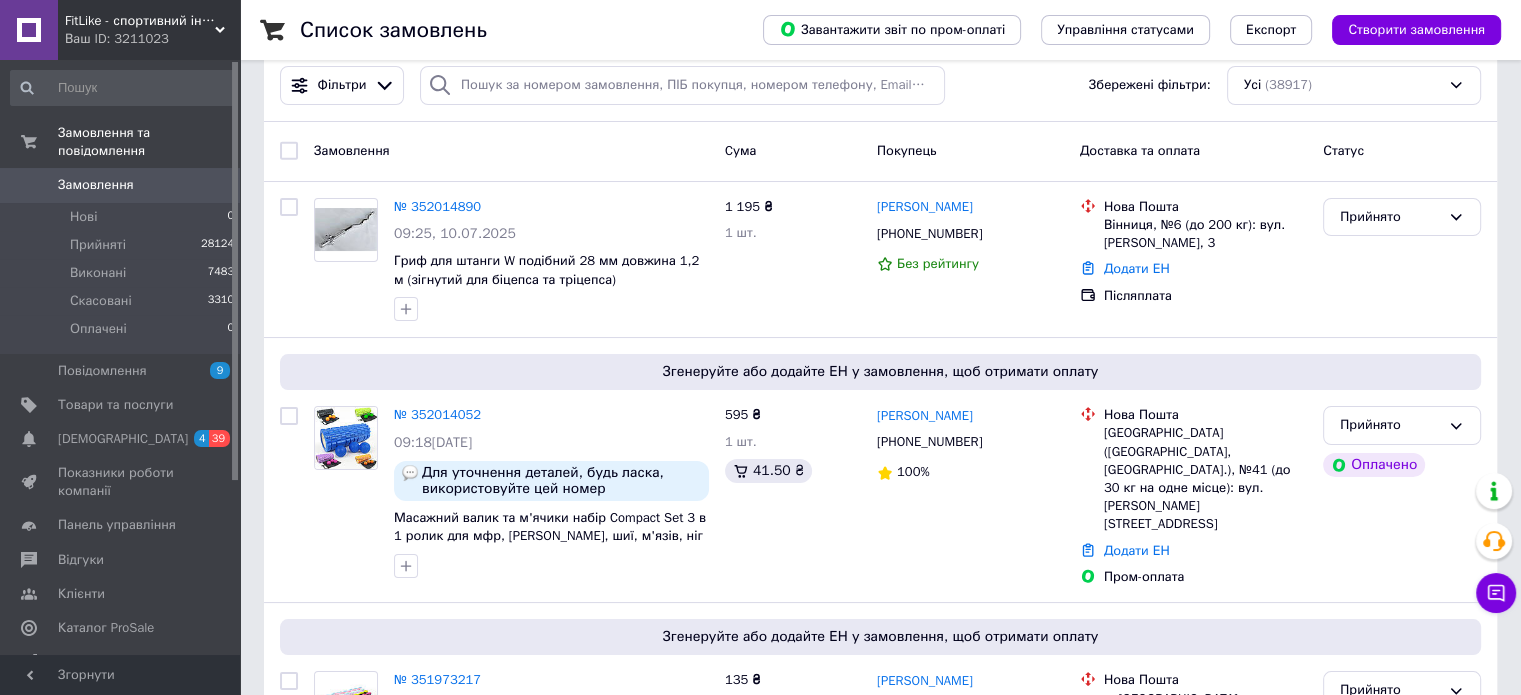 scroll, scrollTop: 0, scrollLeft: 0, axis: both 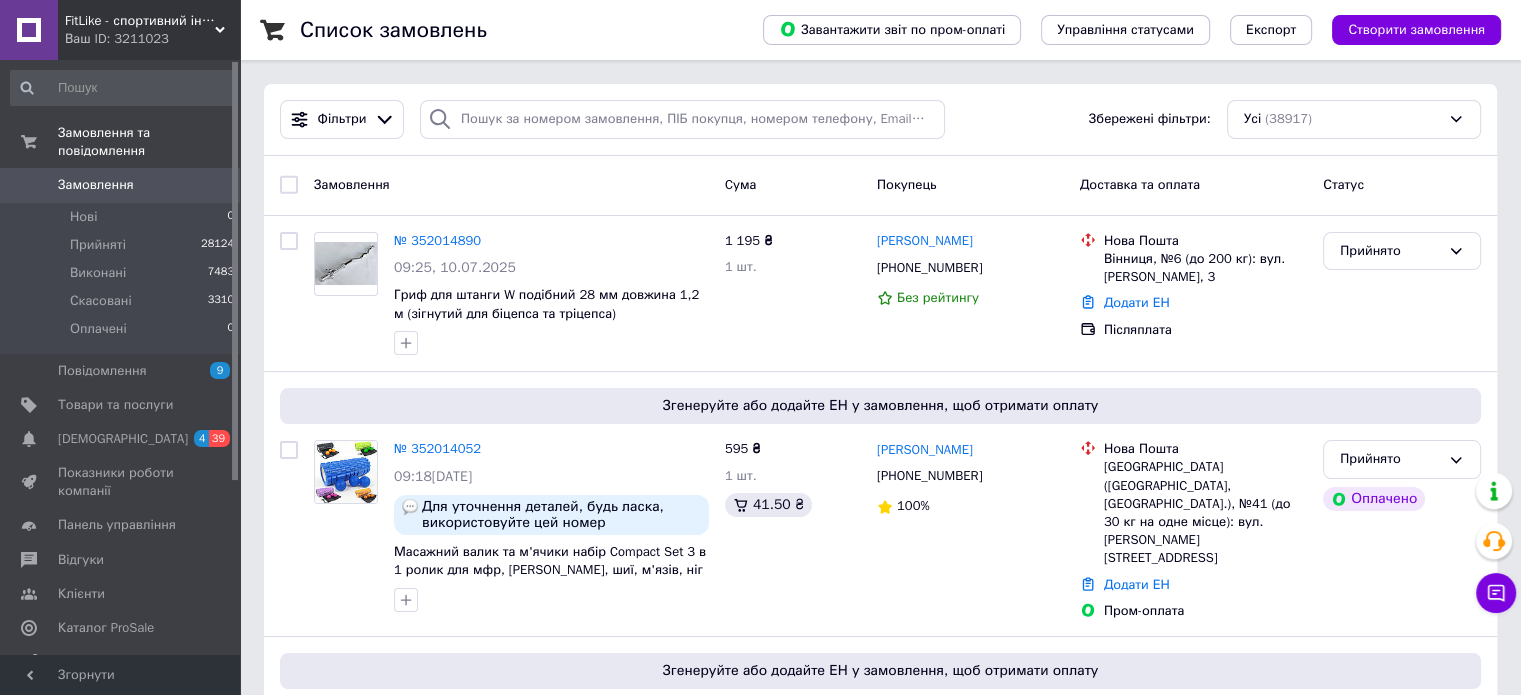 click on "Список замовлень" at bounding box center [511, 30] 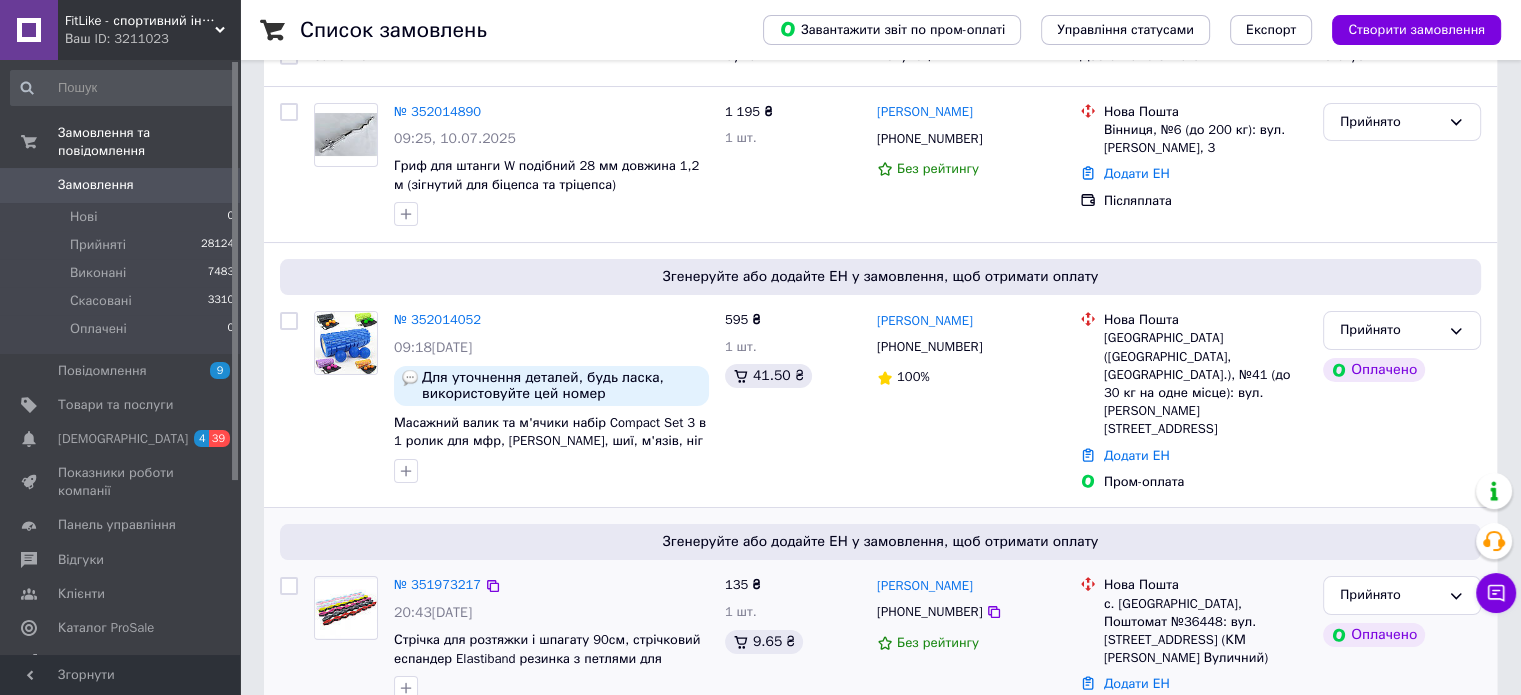 scroll, scrollTop: 0, scrollLeft: 0, axis: both 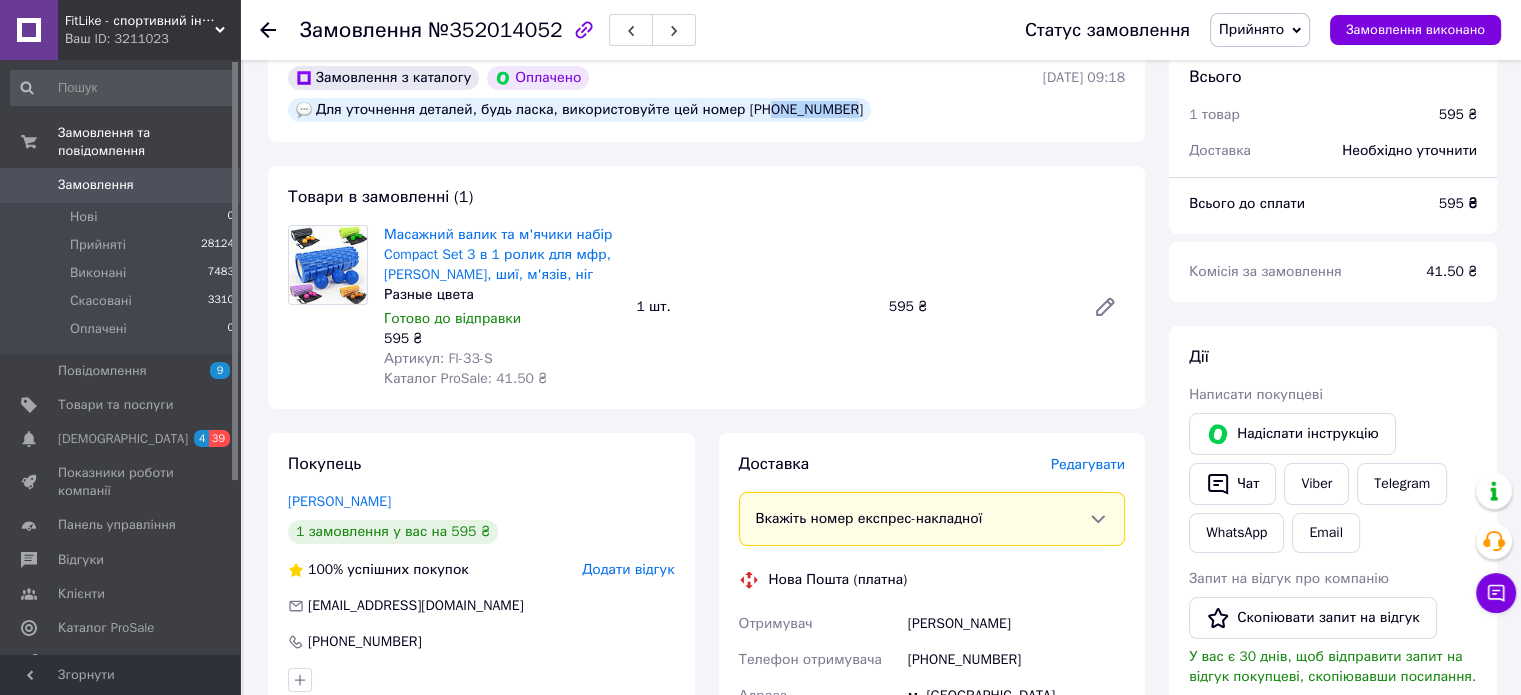 drag, startPoint x: 751, startPoint y: 115, endPoint x: 824, endPoint y: 111, distance: 73.109505 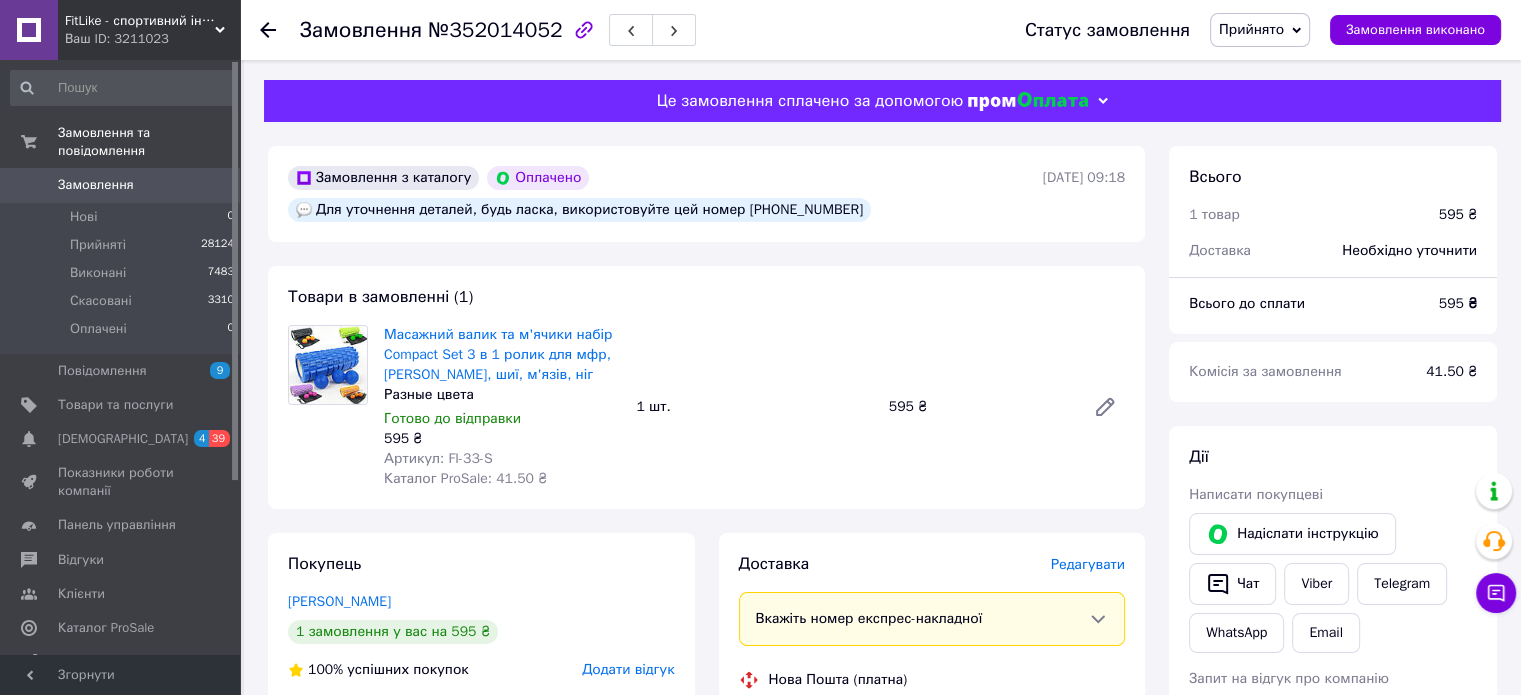 click on "Для уточнення деталей, будь ласка, використовуйте цей номер +380972964447" at bounding box center (579, 210) 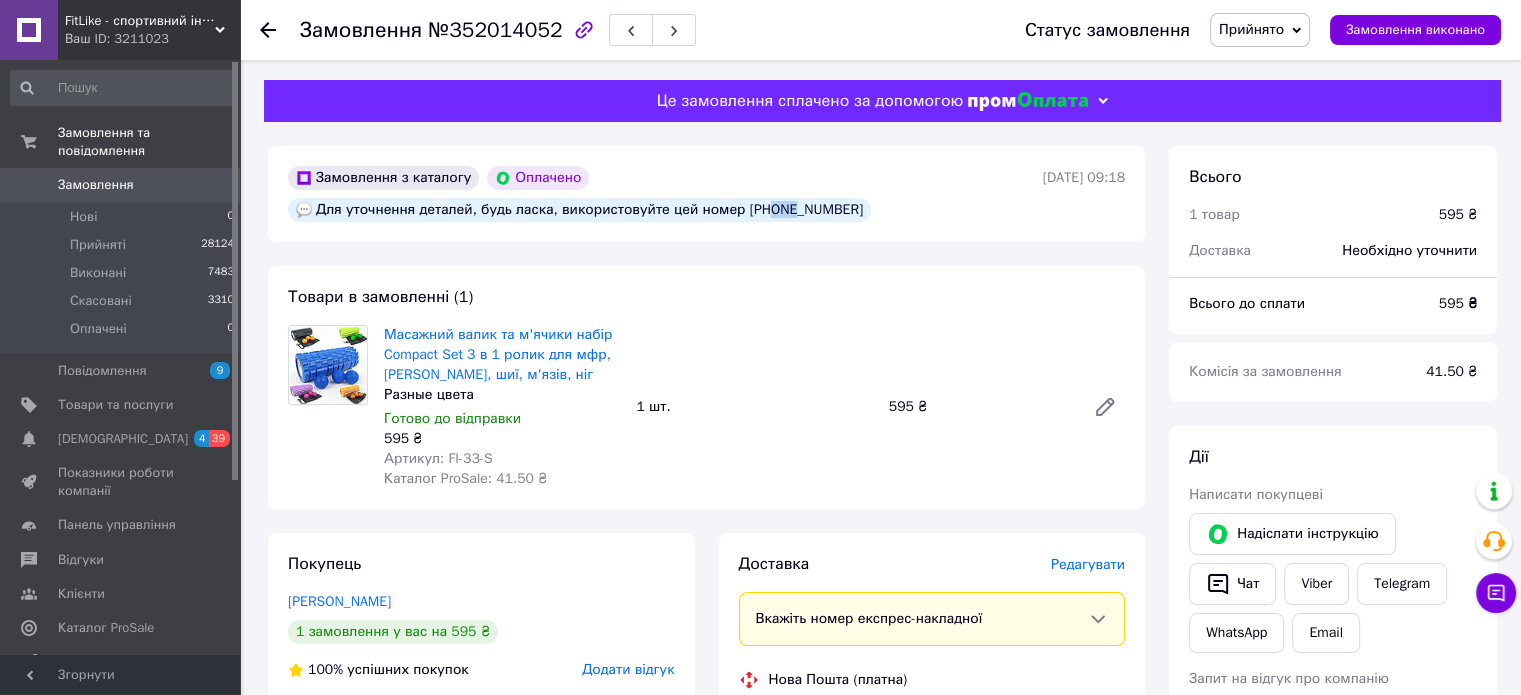 drag, startPoint x: 753, startPoint y: 216, endPoint x: 772, endPoint y: 211, distance: 19.646883 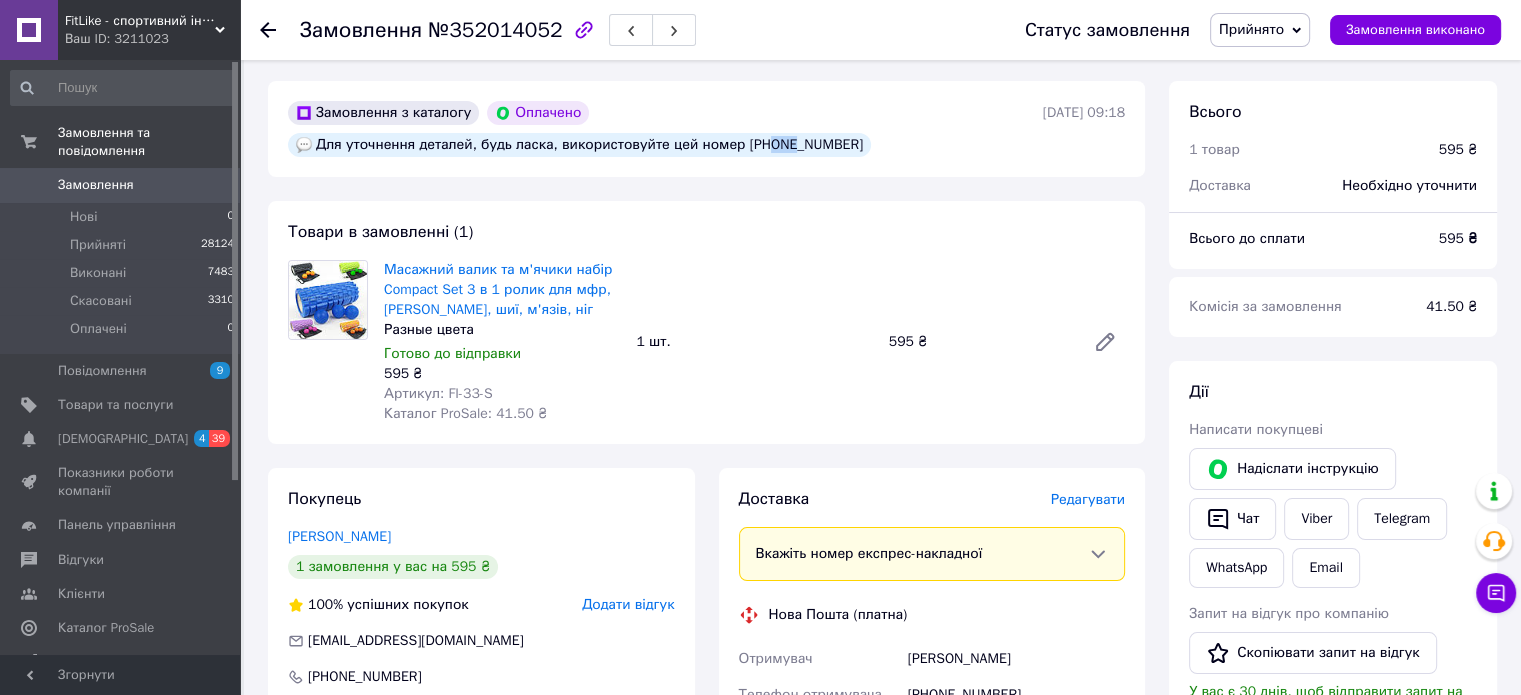 scroll, scrollTop: 100, scrollLeft: 0, axis: vertical 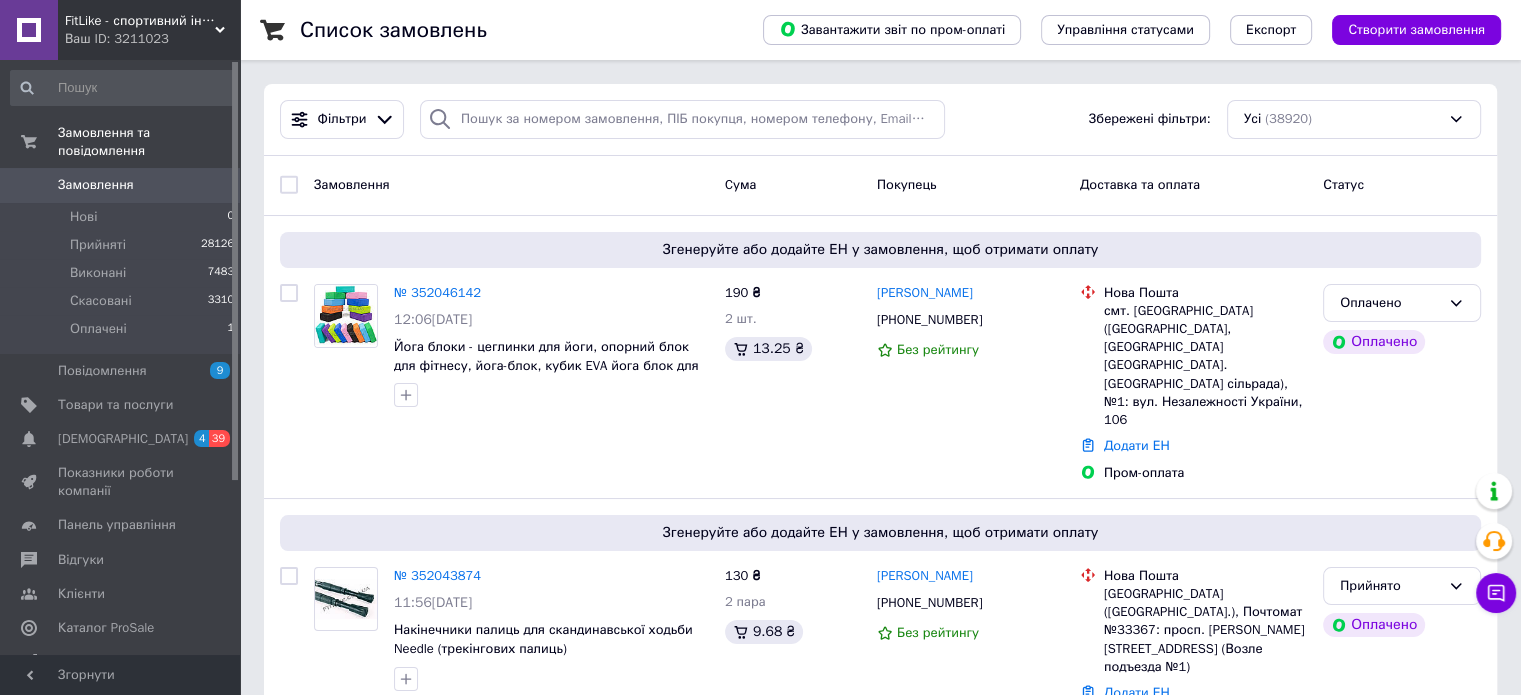 click on "Список замовлень" at bounding box center (511, 30) 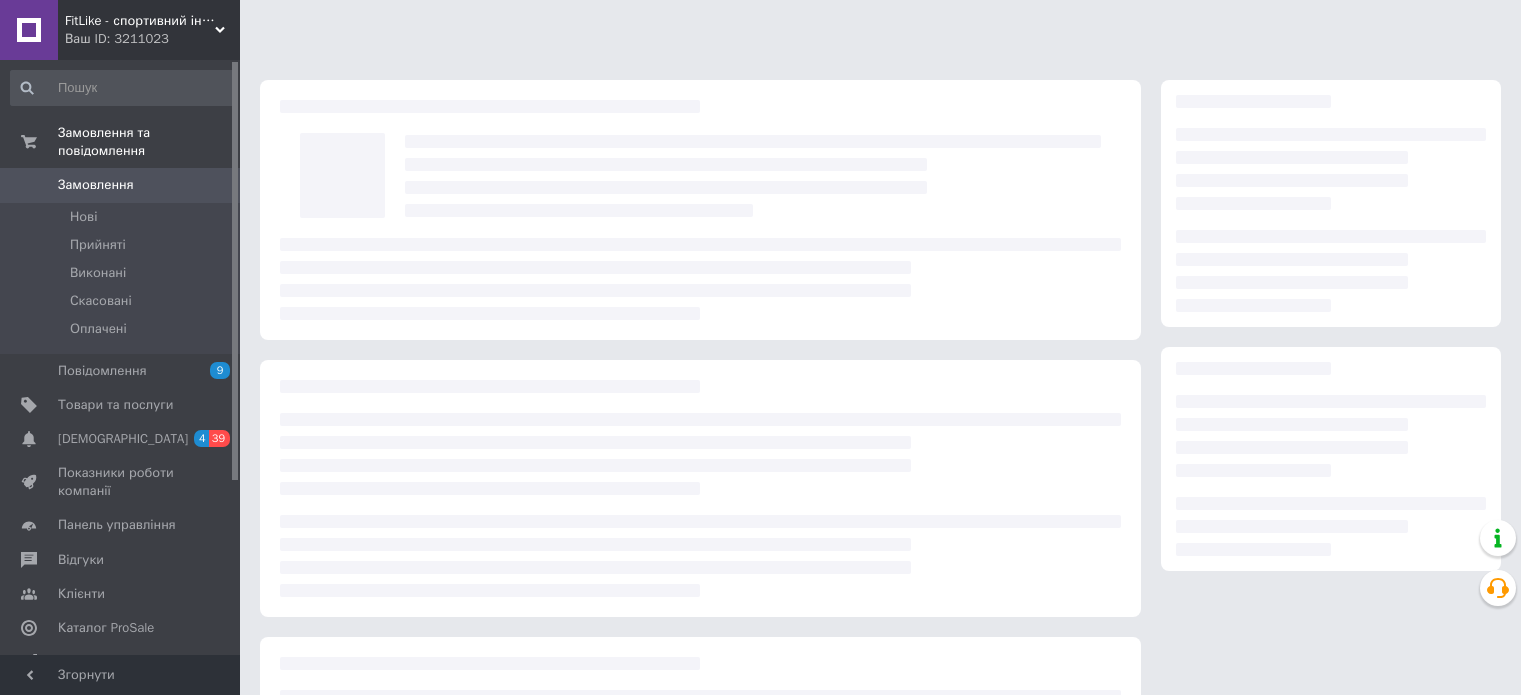 scroll, scrollTop: 0, scrollLeft: 0, axis: both 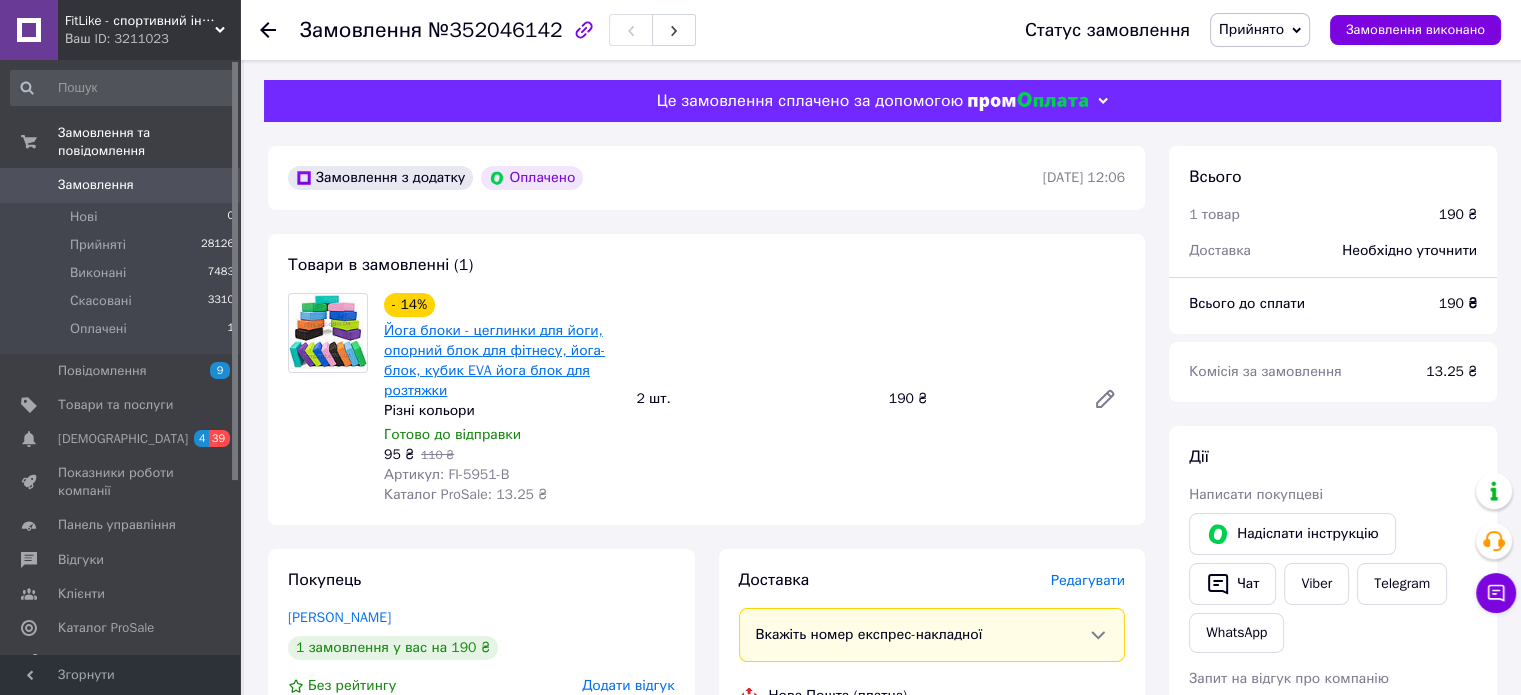 click on "Йога блоки - цеглинки для йоги, опорний блок для фітнесу, йога-блок, кубик EVA йога блок для розтяжки" at bounding box center (494, 360) 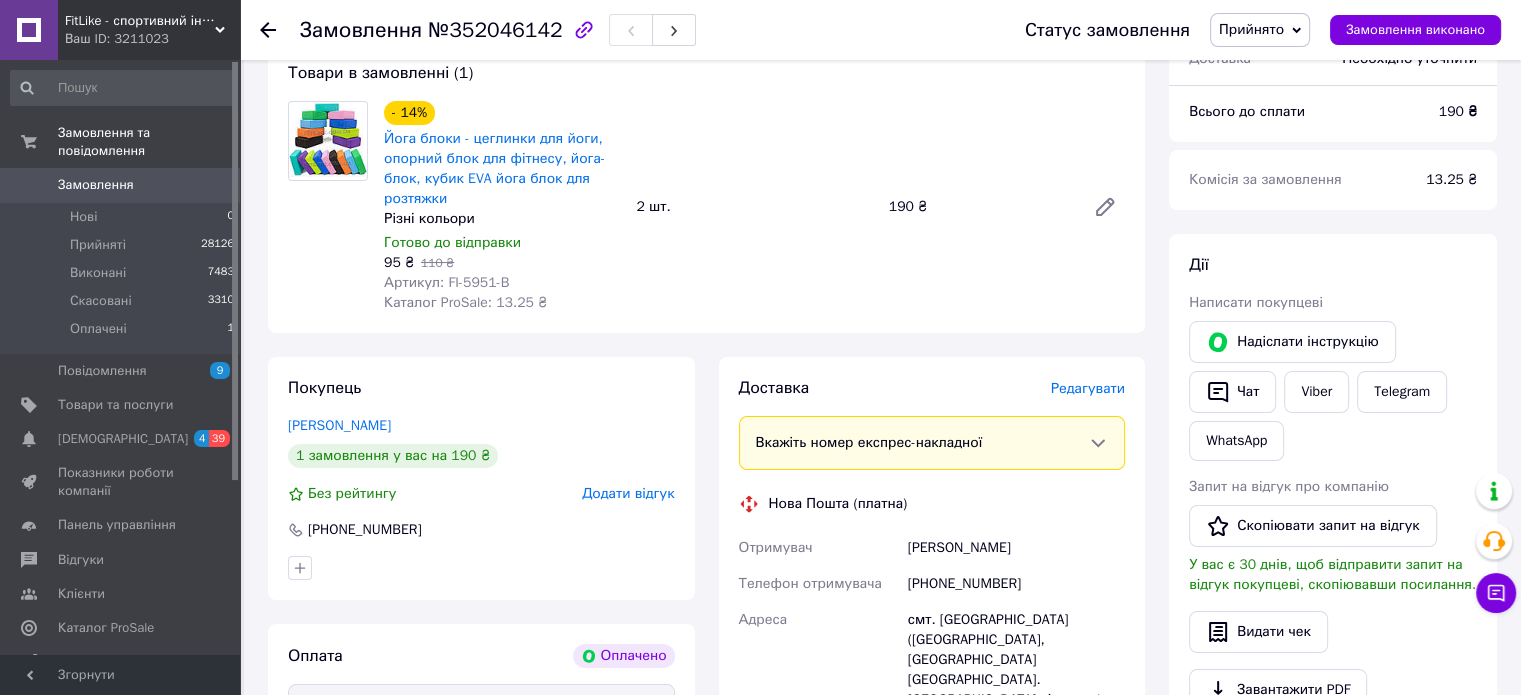 scroll, scrollTop: 300, scrollLeft: 0, axis: vertical 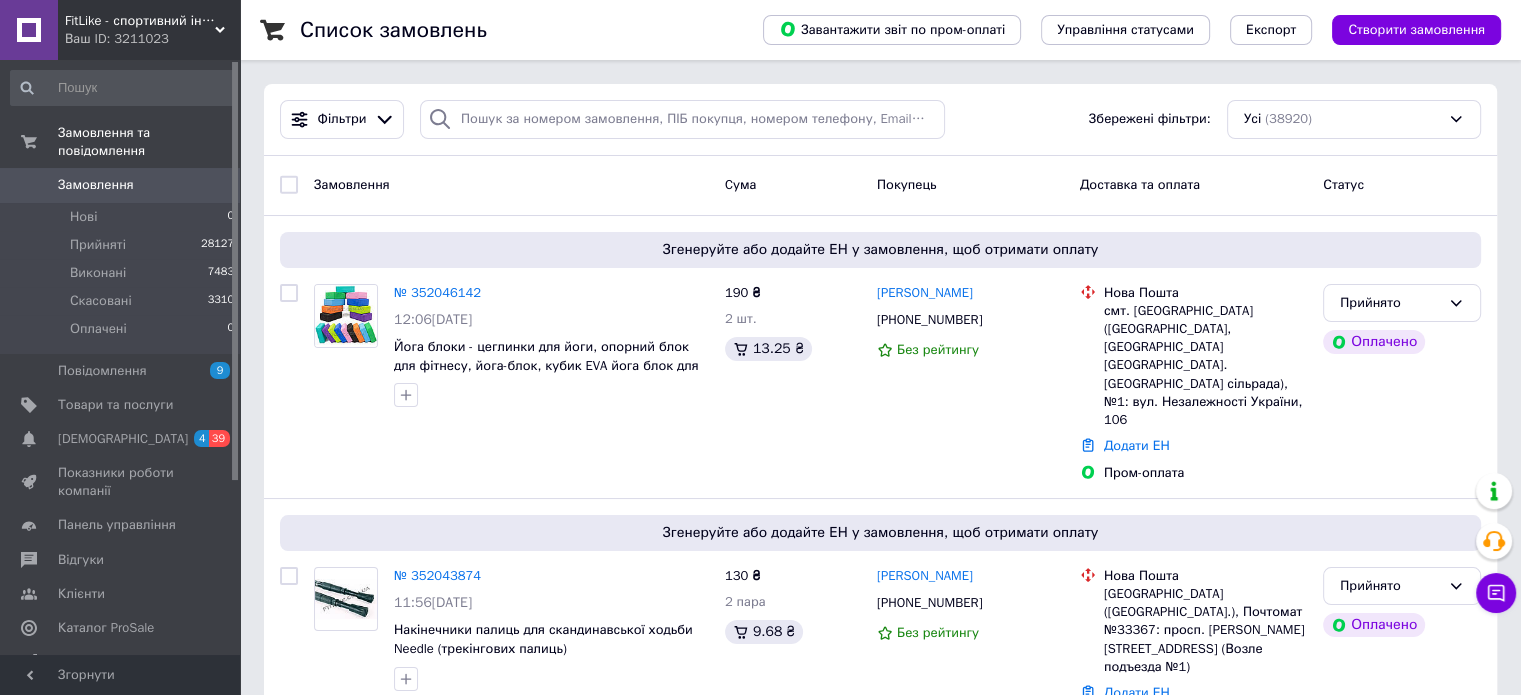 click on "Список замовлень" at bounding box center [511, 30] 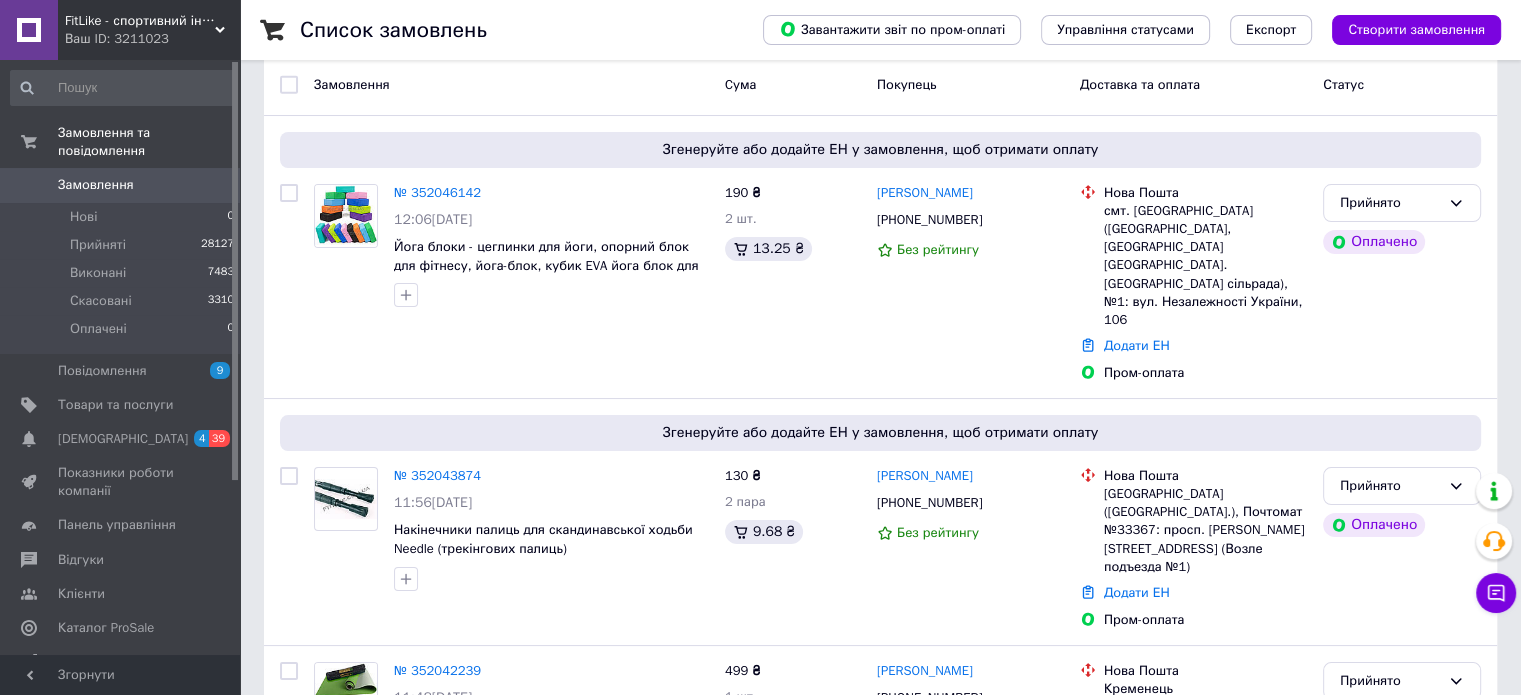 scroll, scrollTop: 0, scrollLeft: 0, axis: both 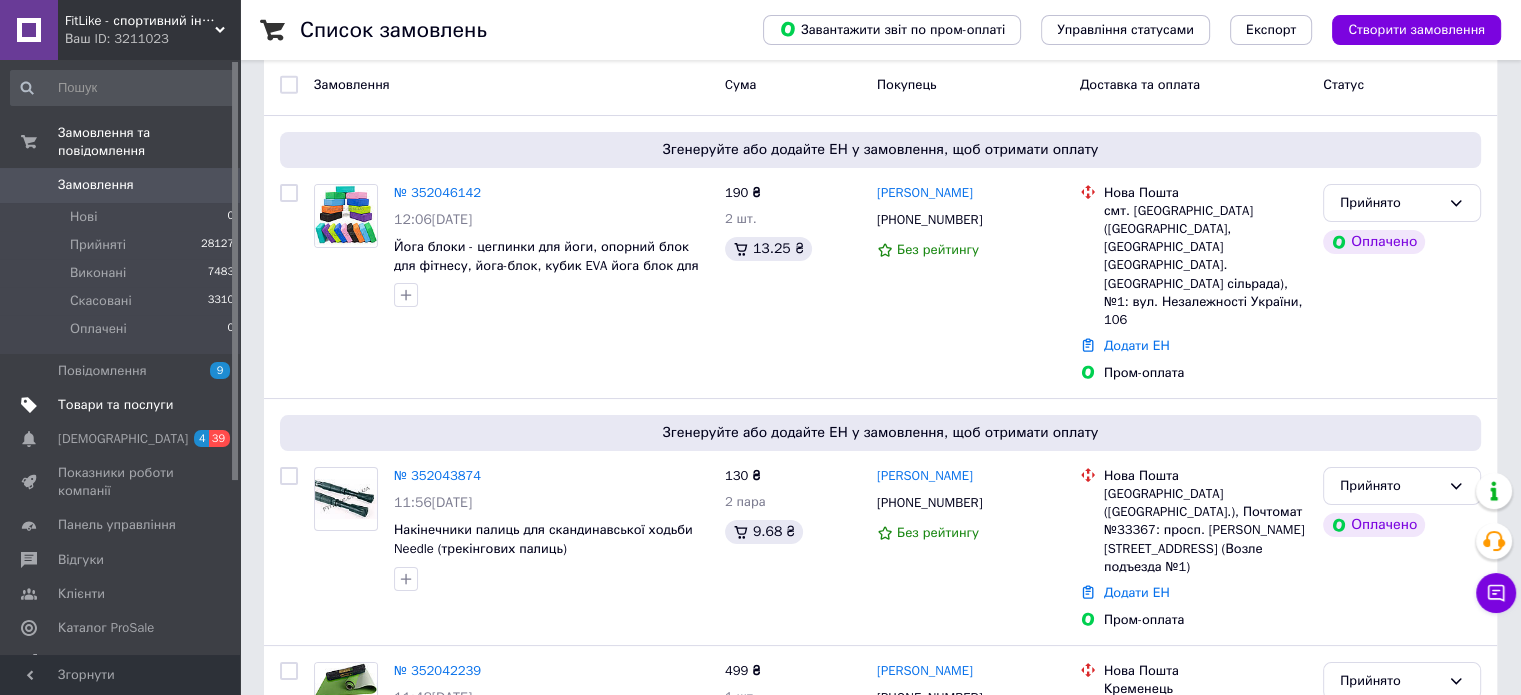 click on "Товари та послуги" at bounding box center [115, 405] 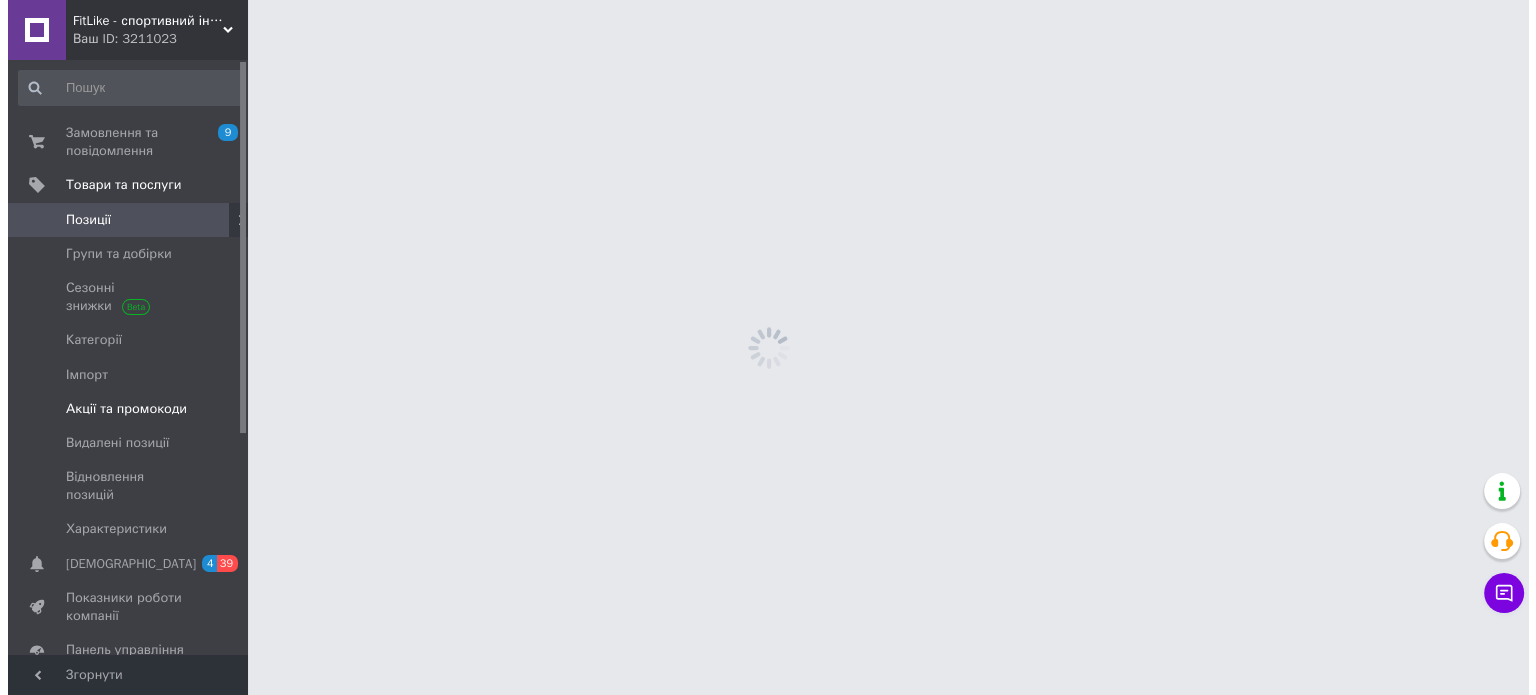 scroll, scrollTop: 0, scrollLeft: 0, axis: both 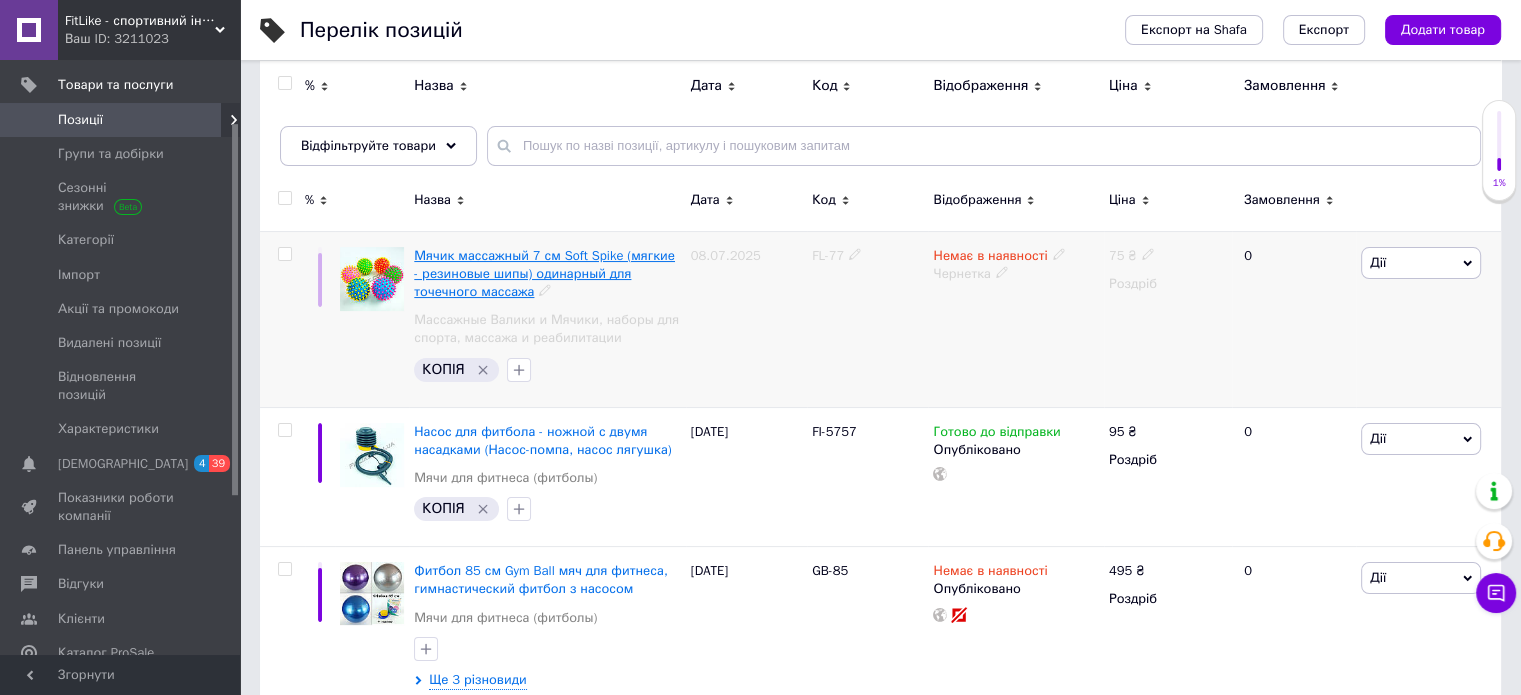 click on "Мячик массажный 7 см Soft Spike (мягкие - резиновые шипы) одинарный для точечного массажа" at bounding box center [544, 273] 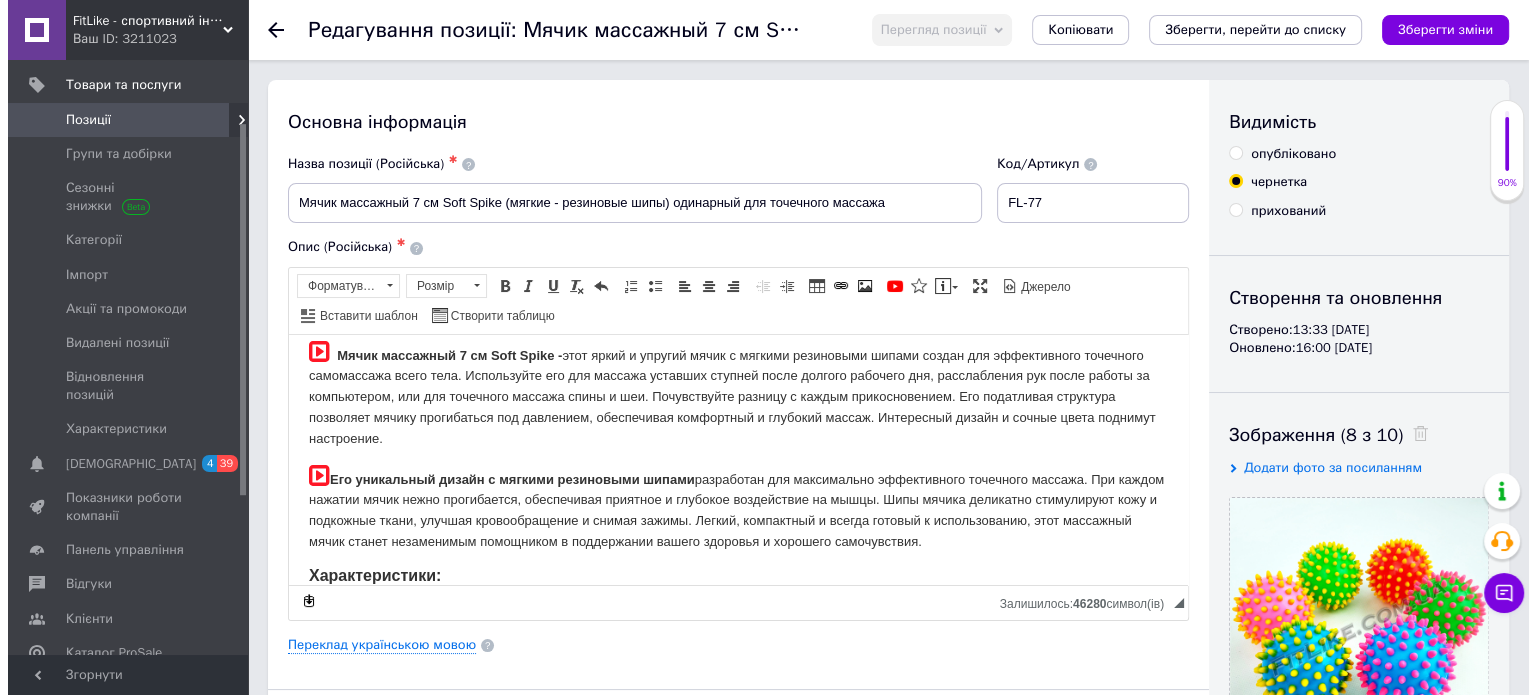 scroll, scrollTop: 100, scrollLeft: 0, axis: vertical 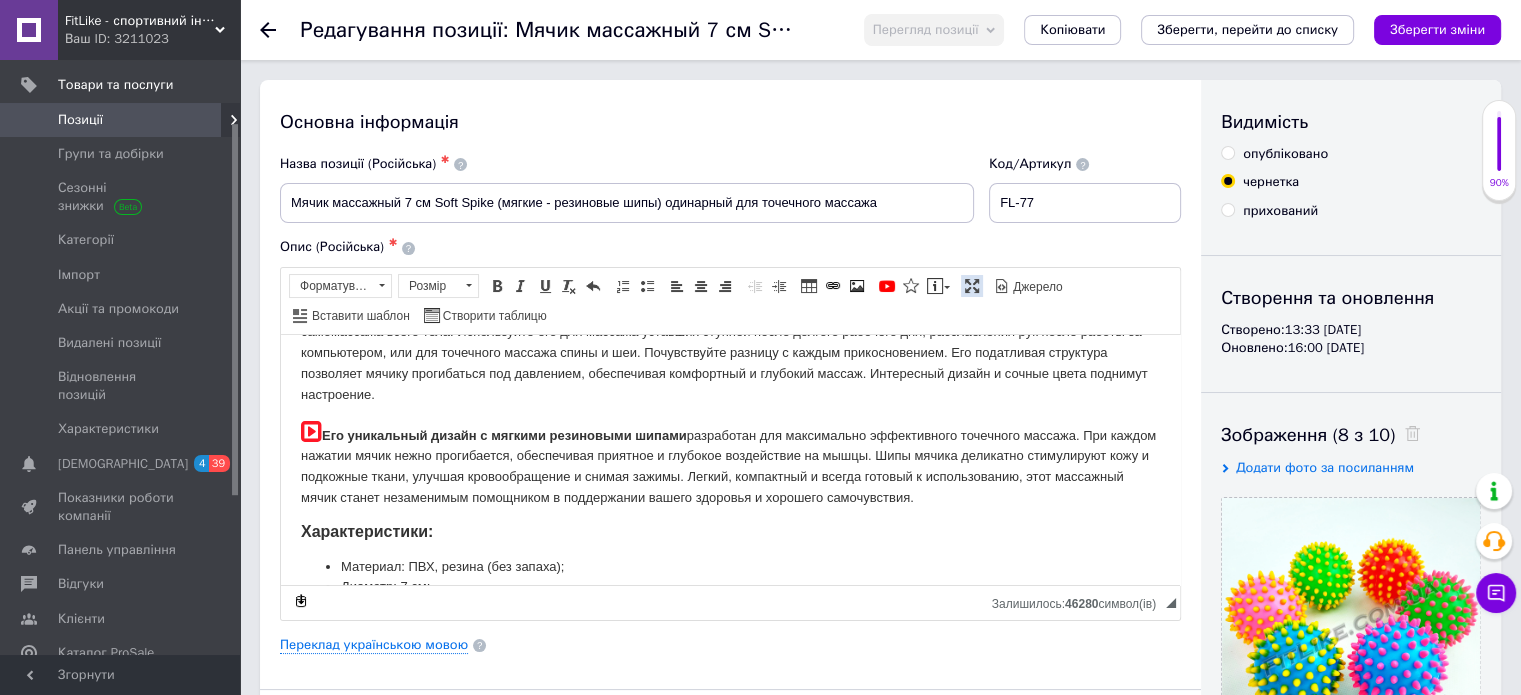 click at bounding box center (972, 286) 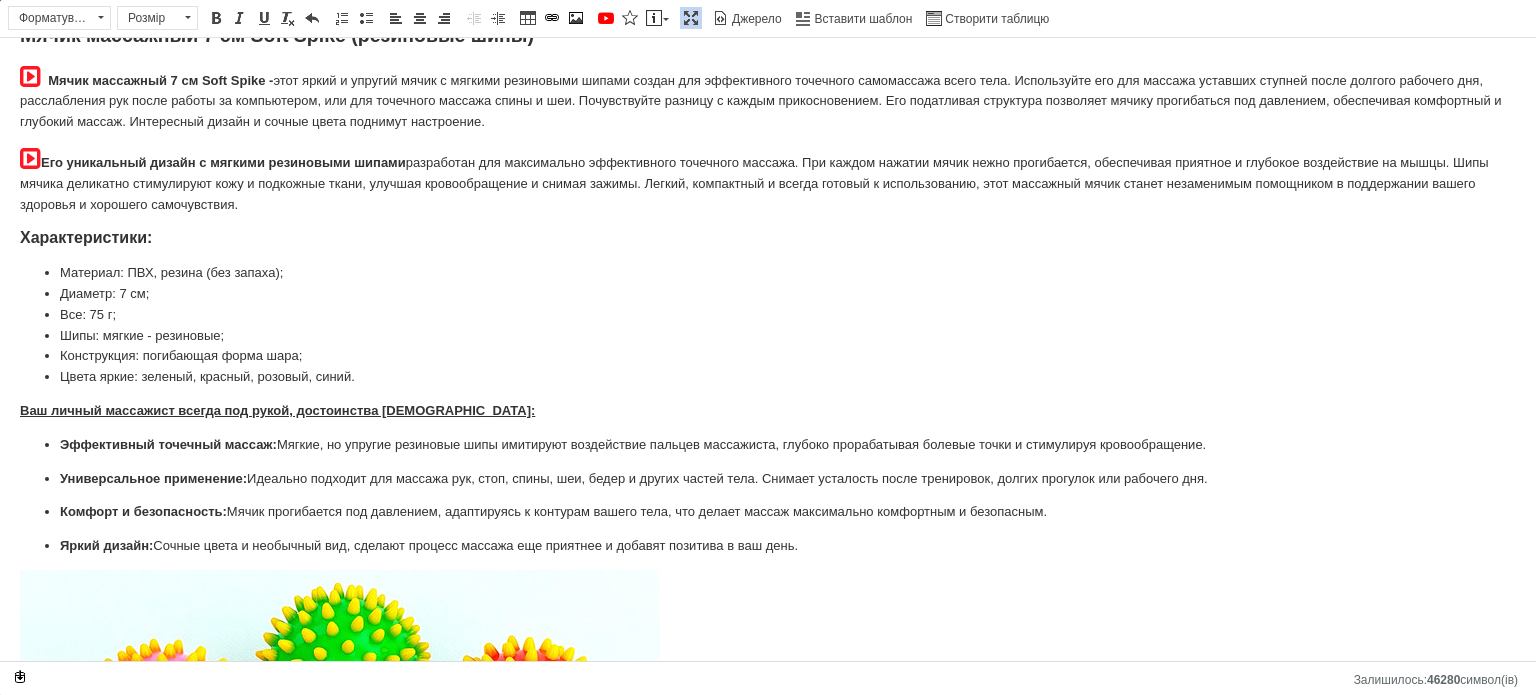 scroll, scrollTop: 0, scrollLeft: 0, axis: both 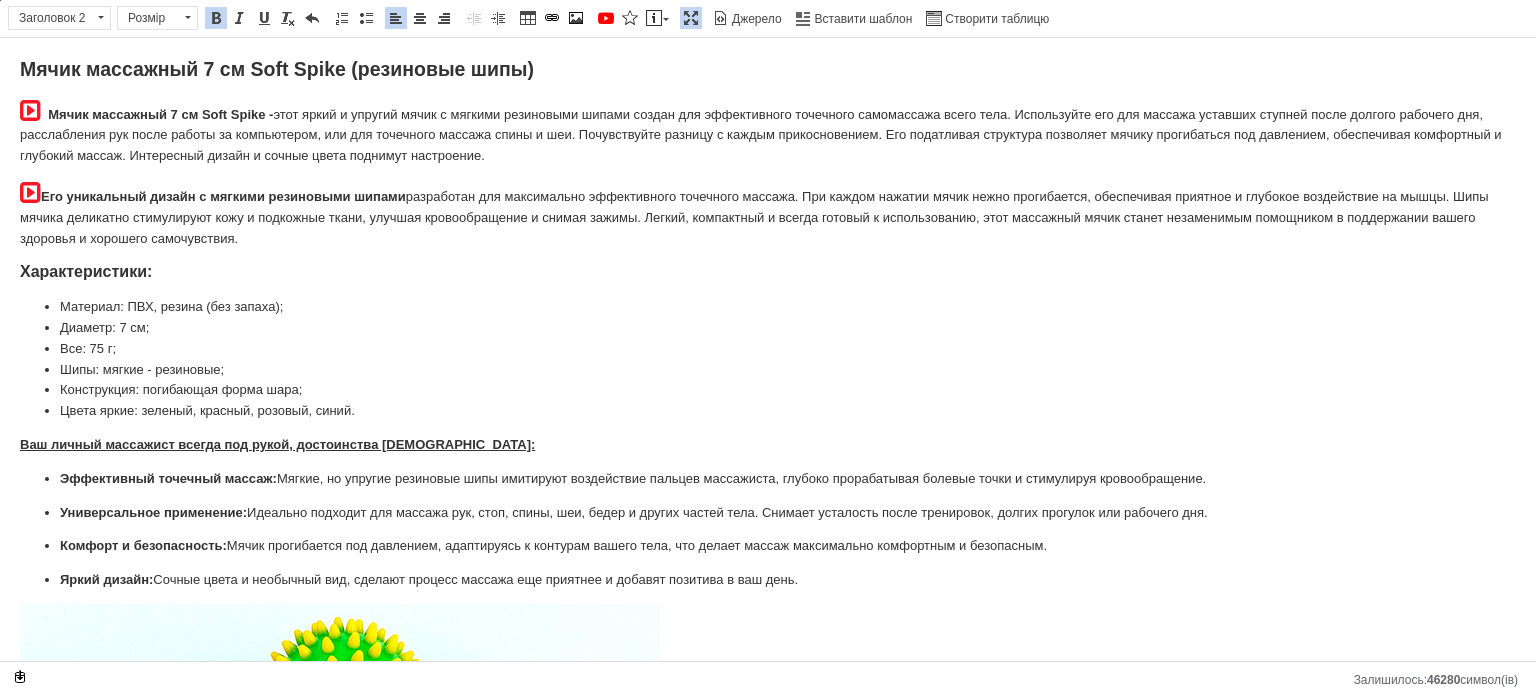 click on "Все: 75 г;" at bounding box center [768, 349] 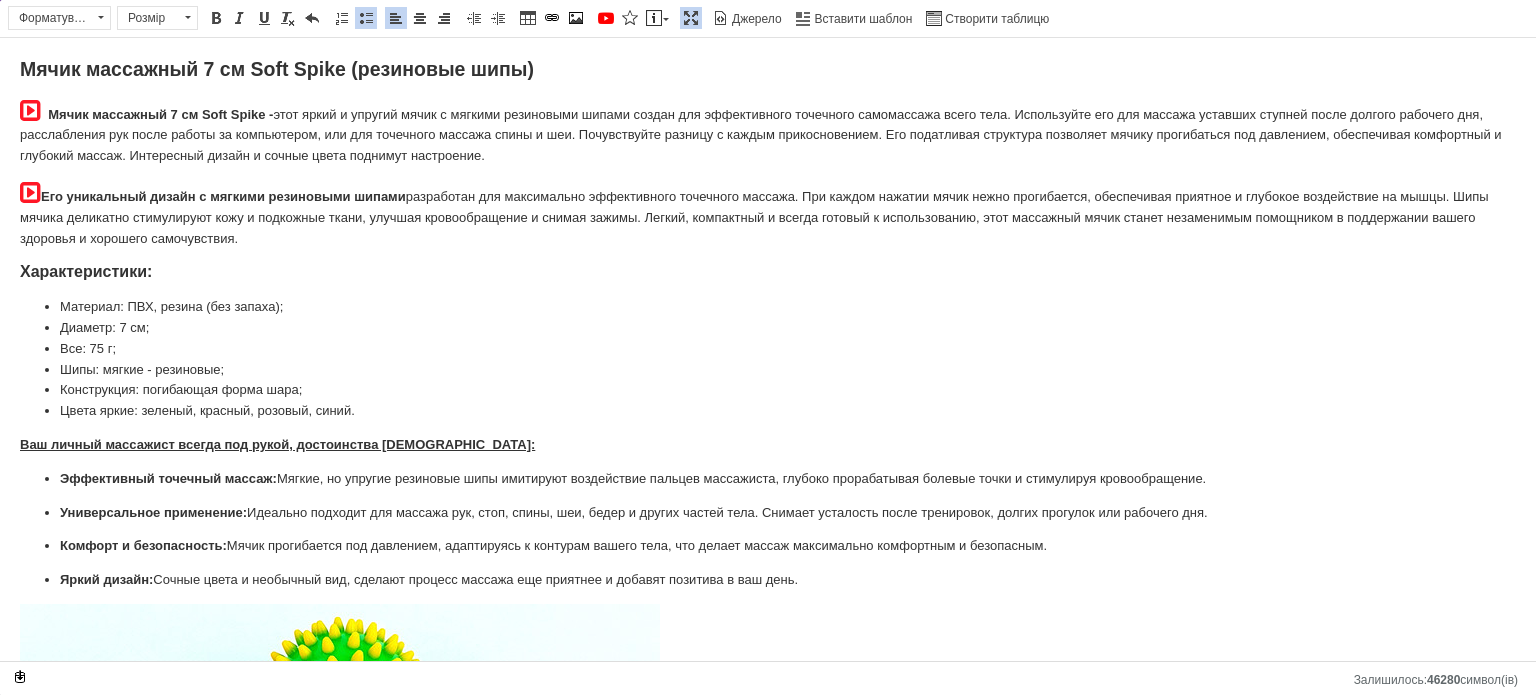 click on "Шипы: мягкие - резиновые;" at bounding box center [768, 370] 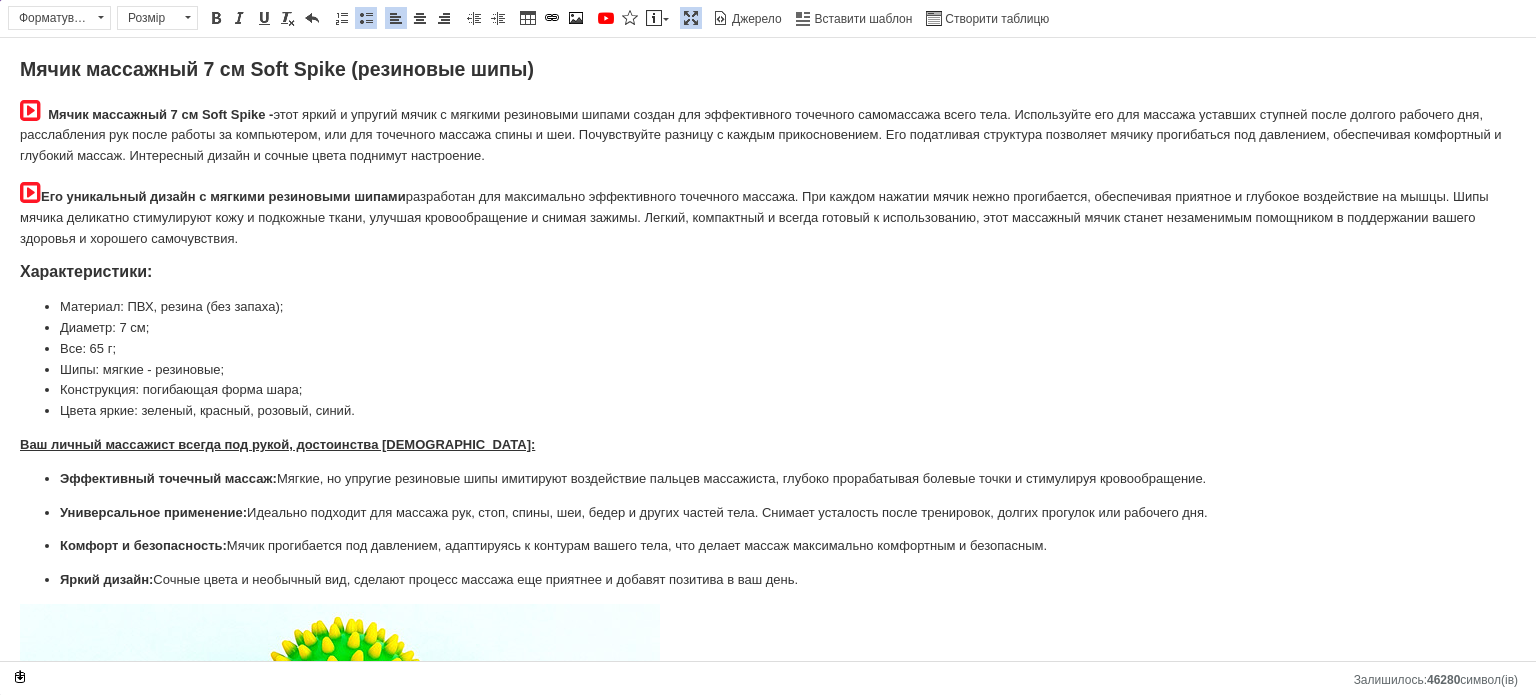click on "Все: 6 5 г;" at bounding box center [768, 349] 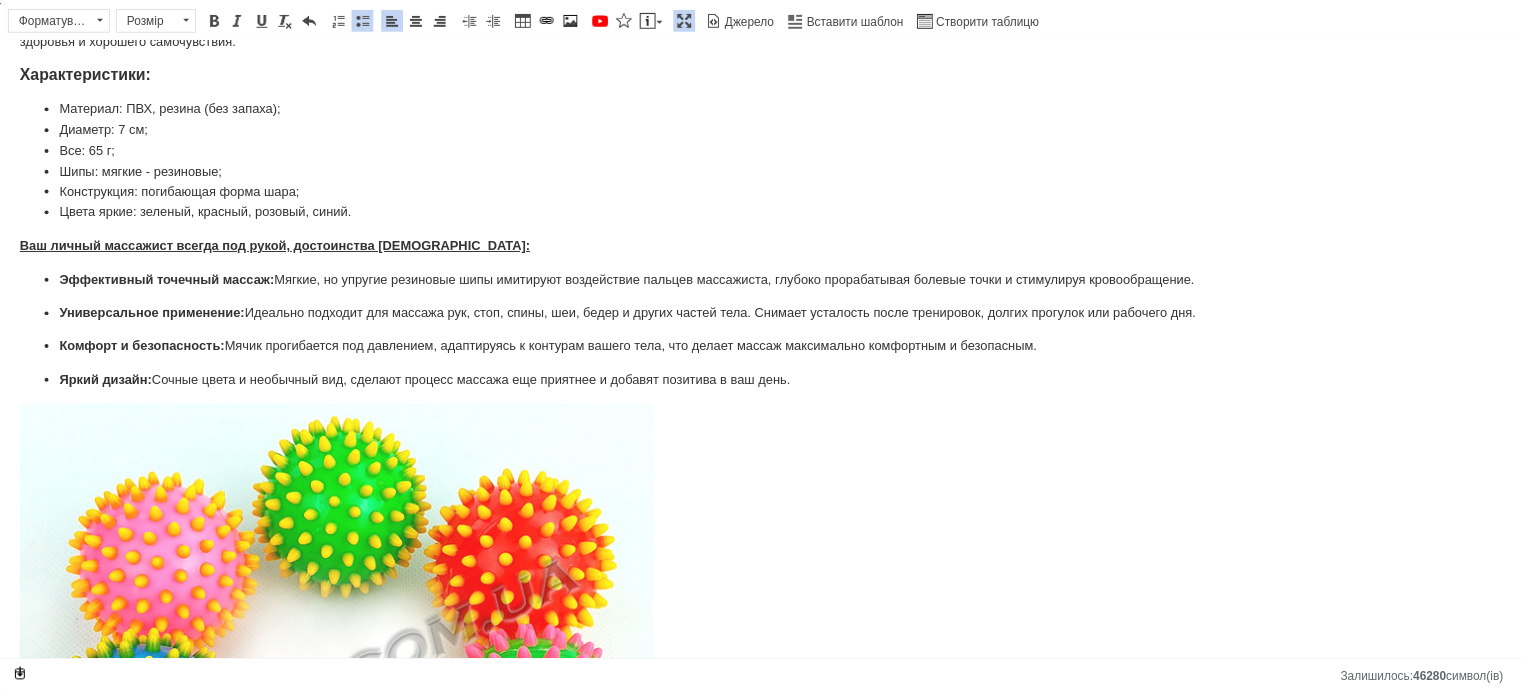 scroll, scrollTop: 0, scrollLeft: 0, axis: both 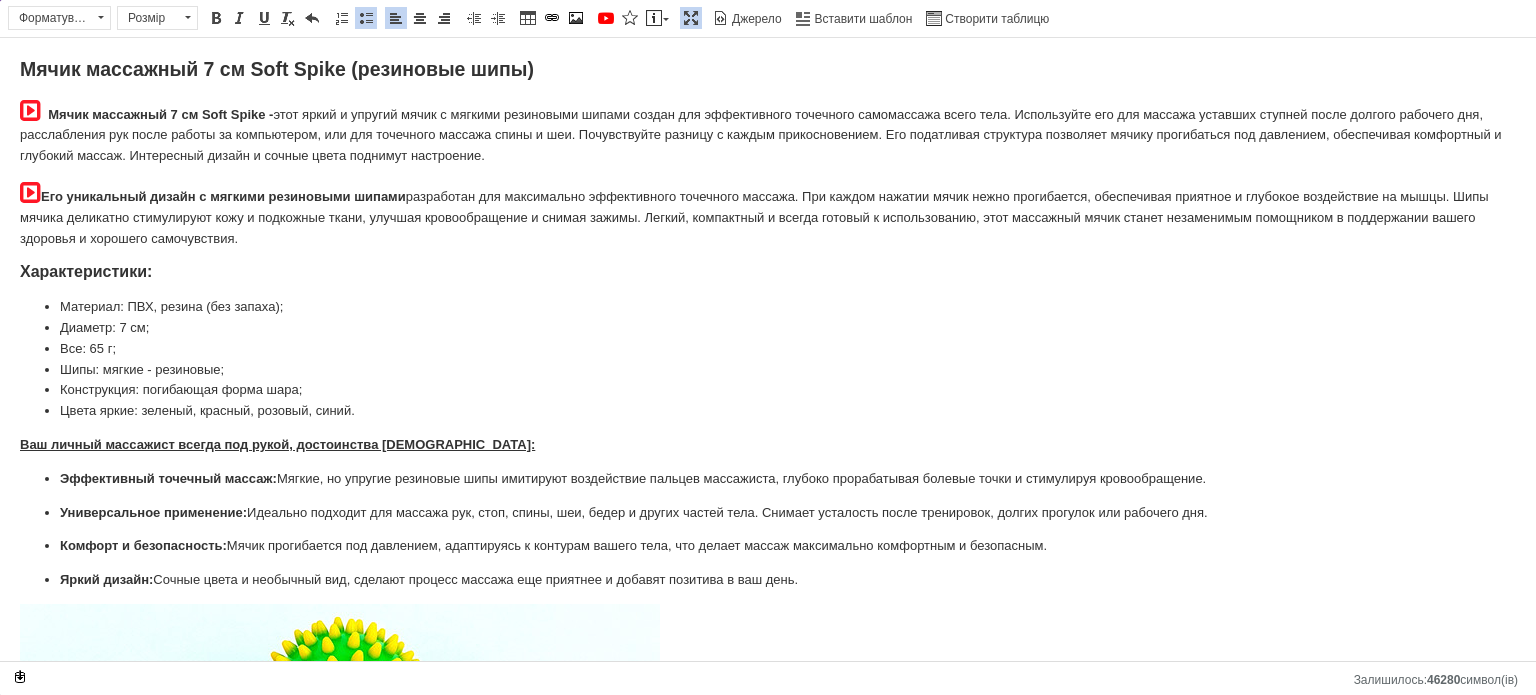 drag, startPoint x: 675, startPoint y: 16, endPoint x: 731, endPoint y: 39, distance: 60.53924 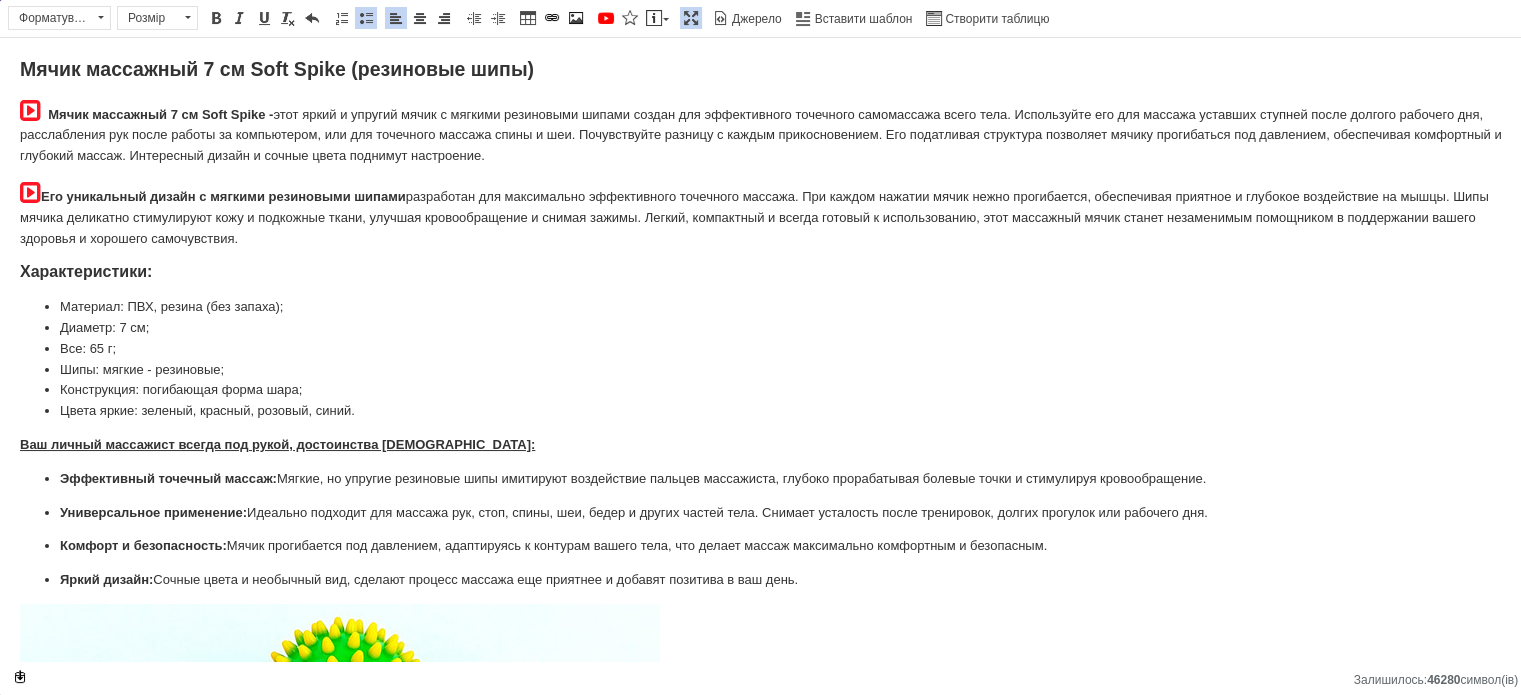 scroll, scrollTop: 318, scrollLeft: 0, axis: vertical 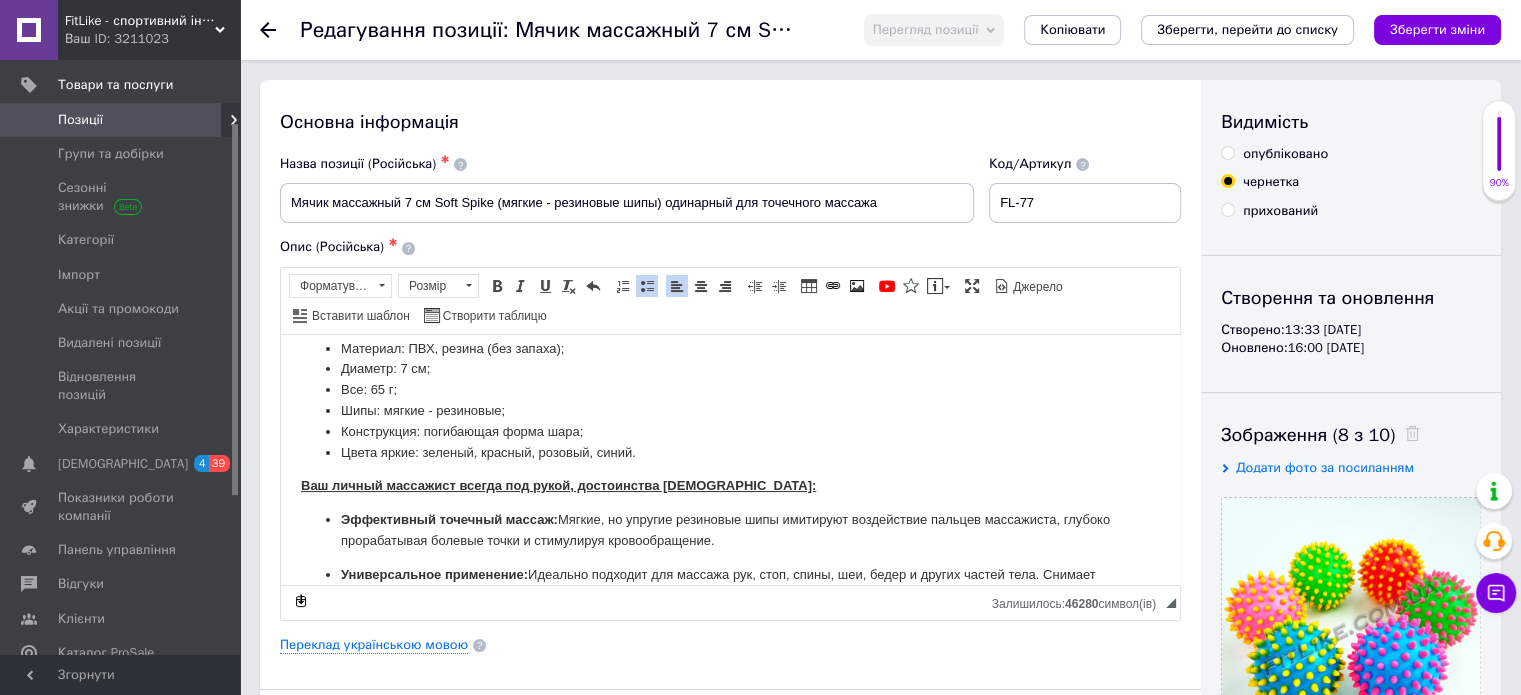 drag, startPoint x: 1461, startPoint y: 36, endPoint x: 1391, endPoint y: 55, distance: 72.53275 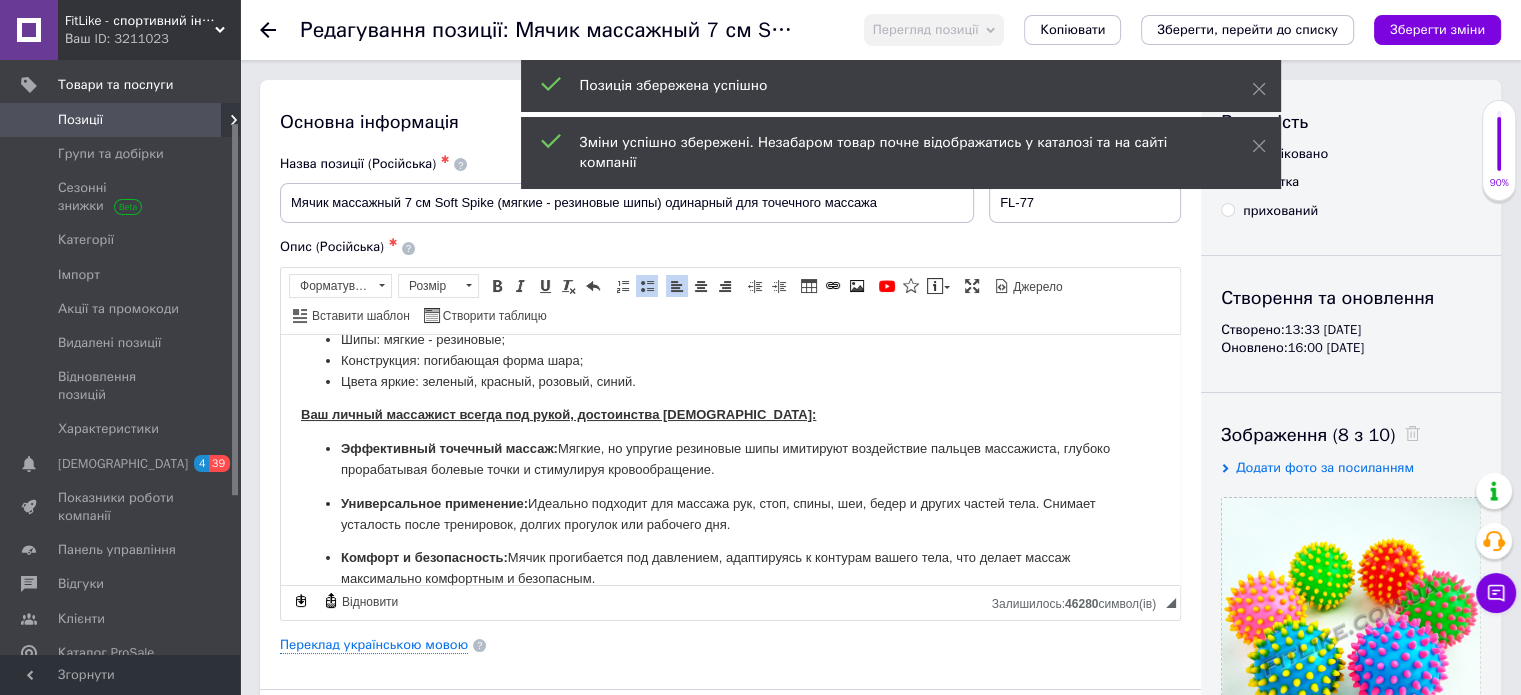 scroll, scrollTop: 418, scrollLeft: 0, axis: vertical 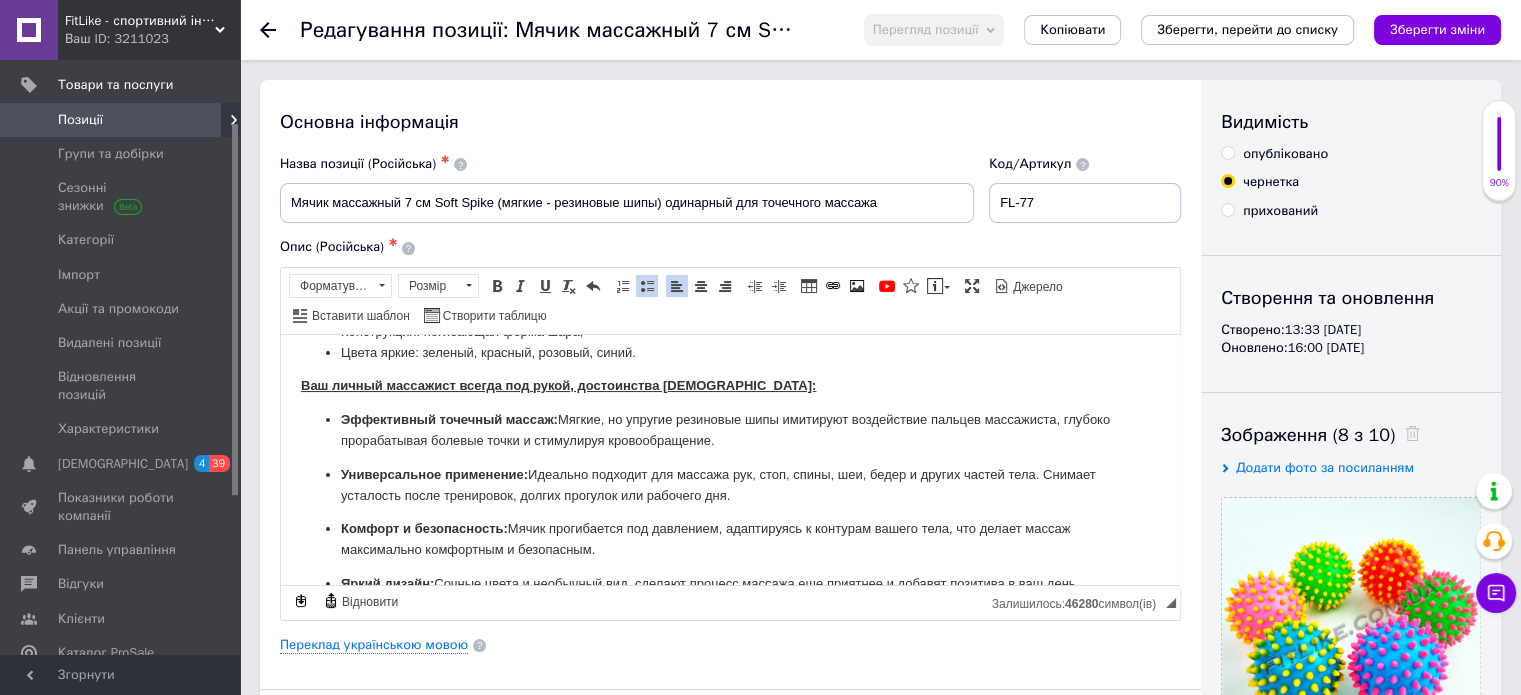 click on "Ваш личный массажист всегда под рукой, достоинства мячика:" at bounding box center [558, 384] 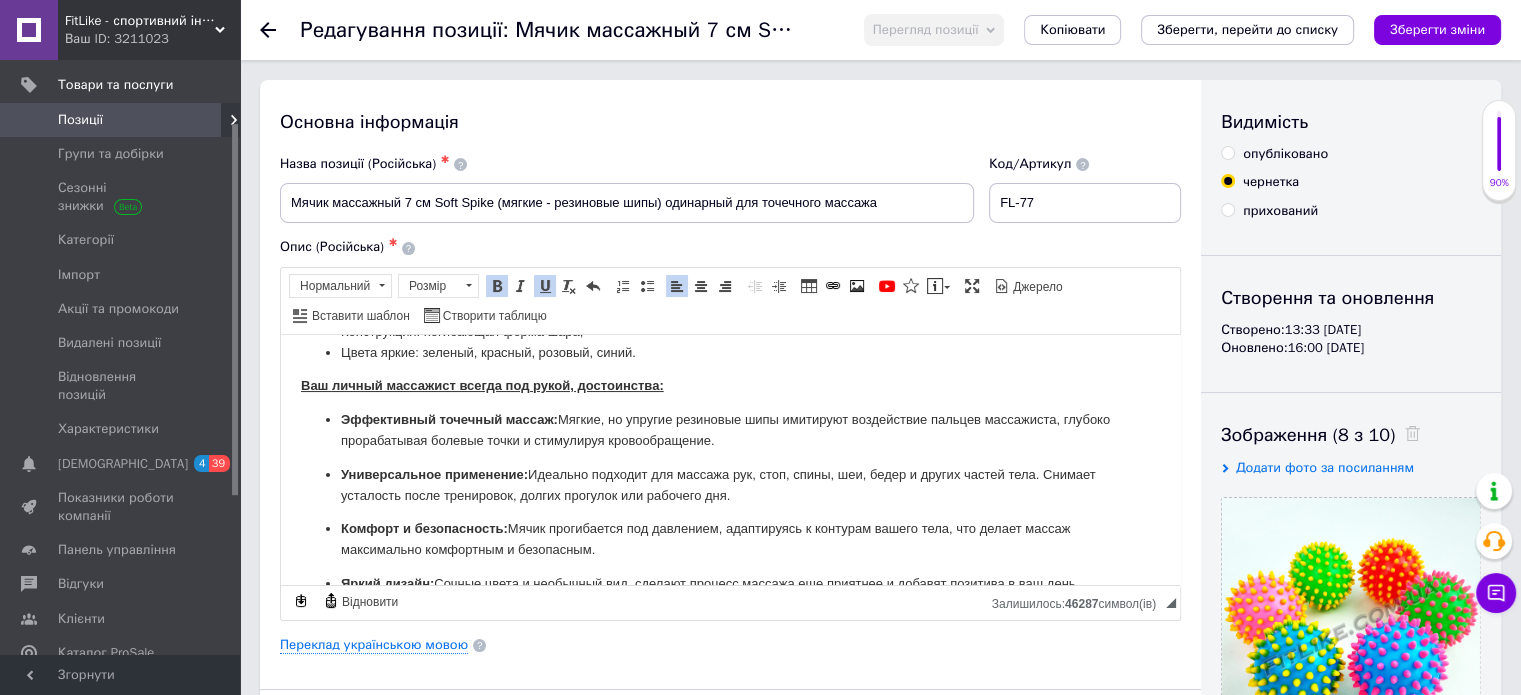 click on "Ваш личный массажист всегда под рукой, достоинства:" at bounding box center [730, 385] 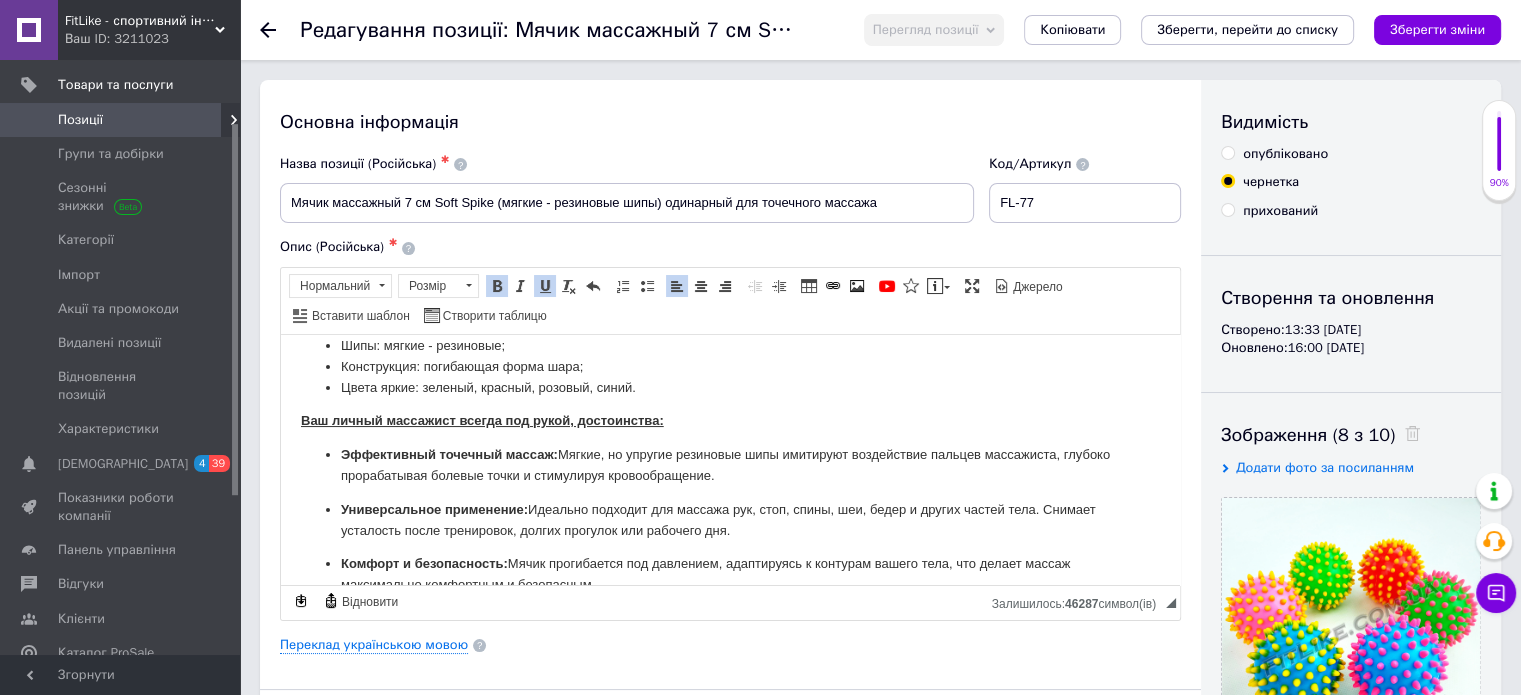 scroll, scrollTop: 418, scrollLeft: 0, axis: vertical 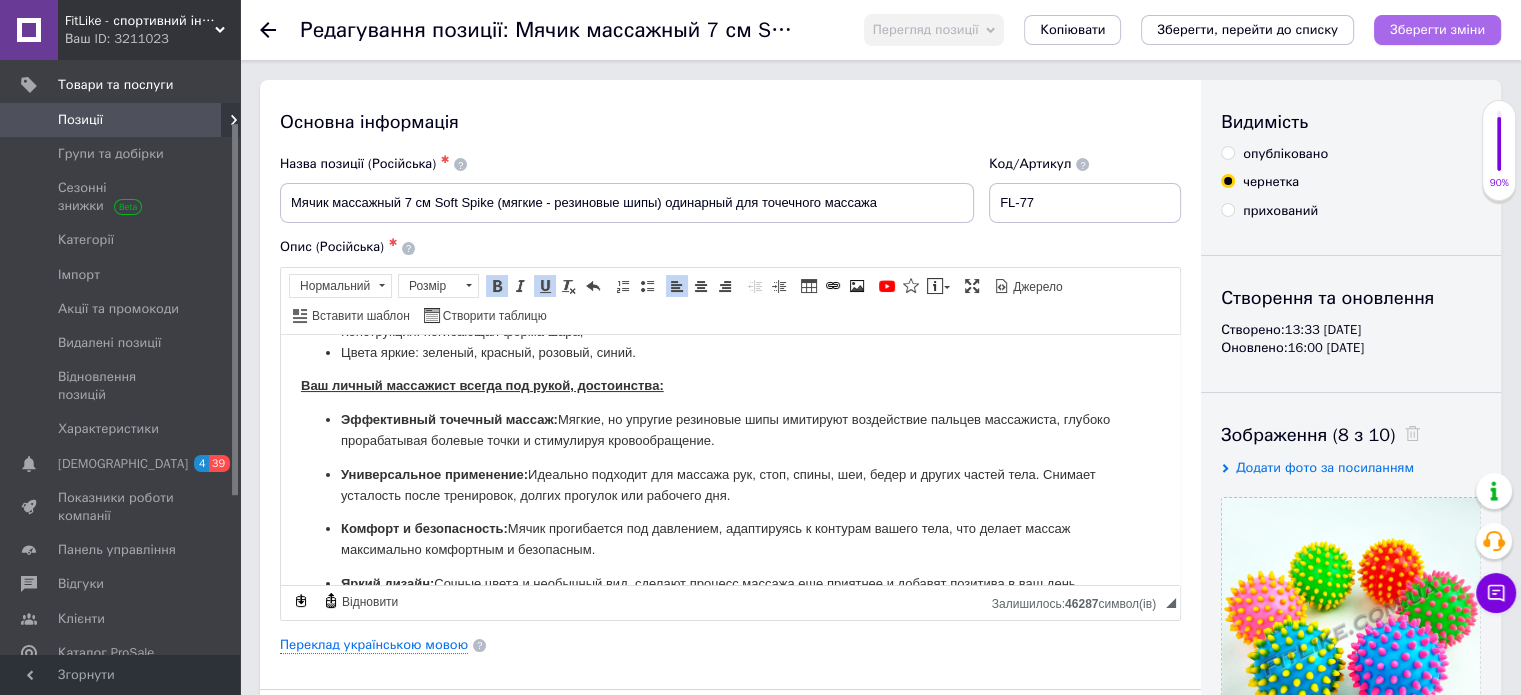 click on "Зберегти зміни" at bounding box center [1437, 30] 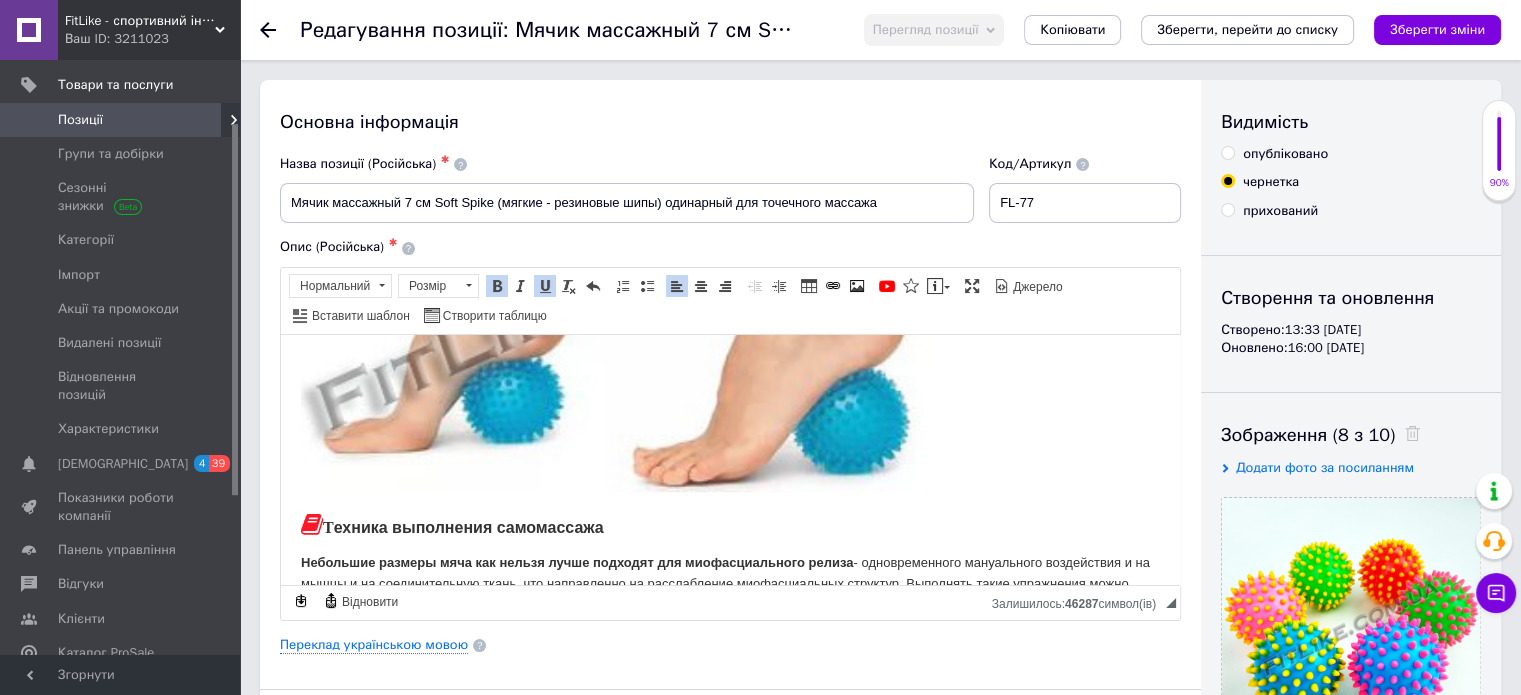 scroll, scrollTop: 1718, scrollLeft: 0, axis: vertical 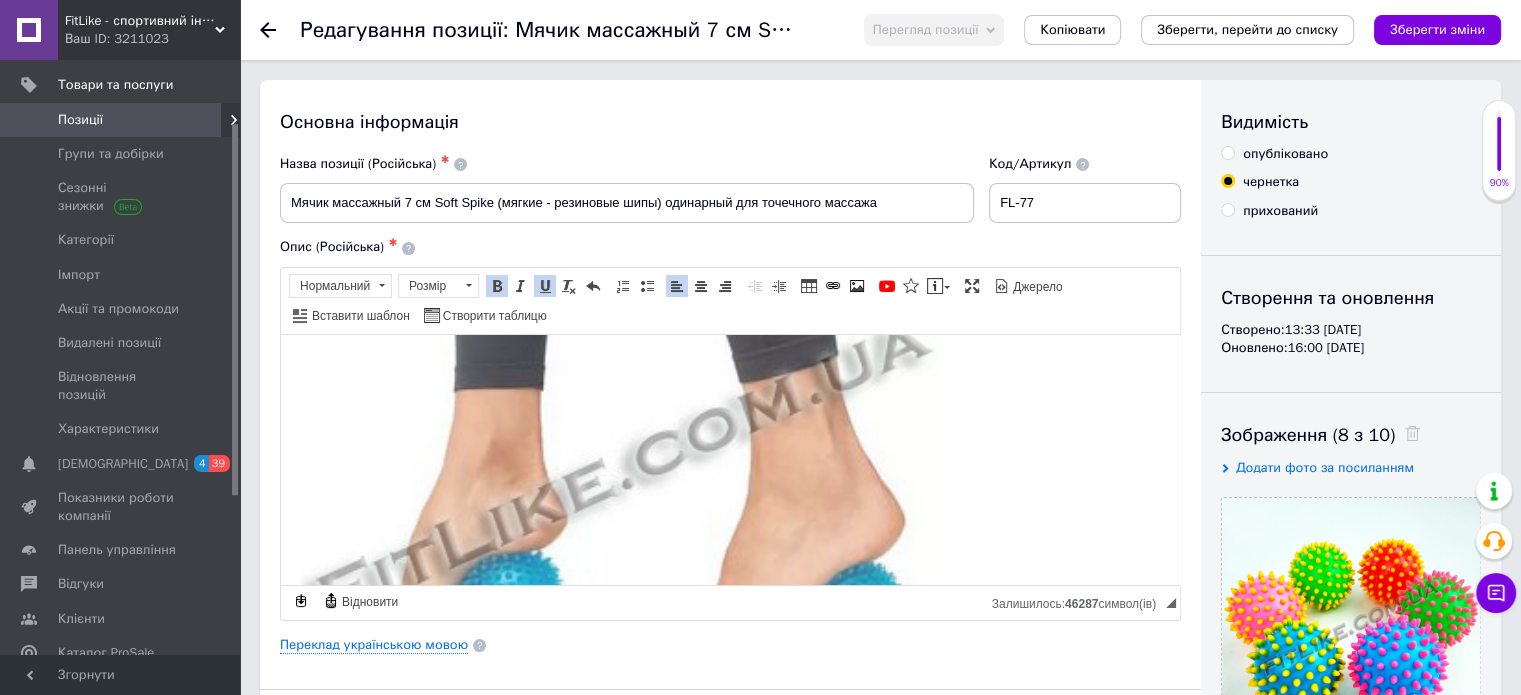 click at bounding box center [621, 500] 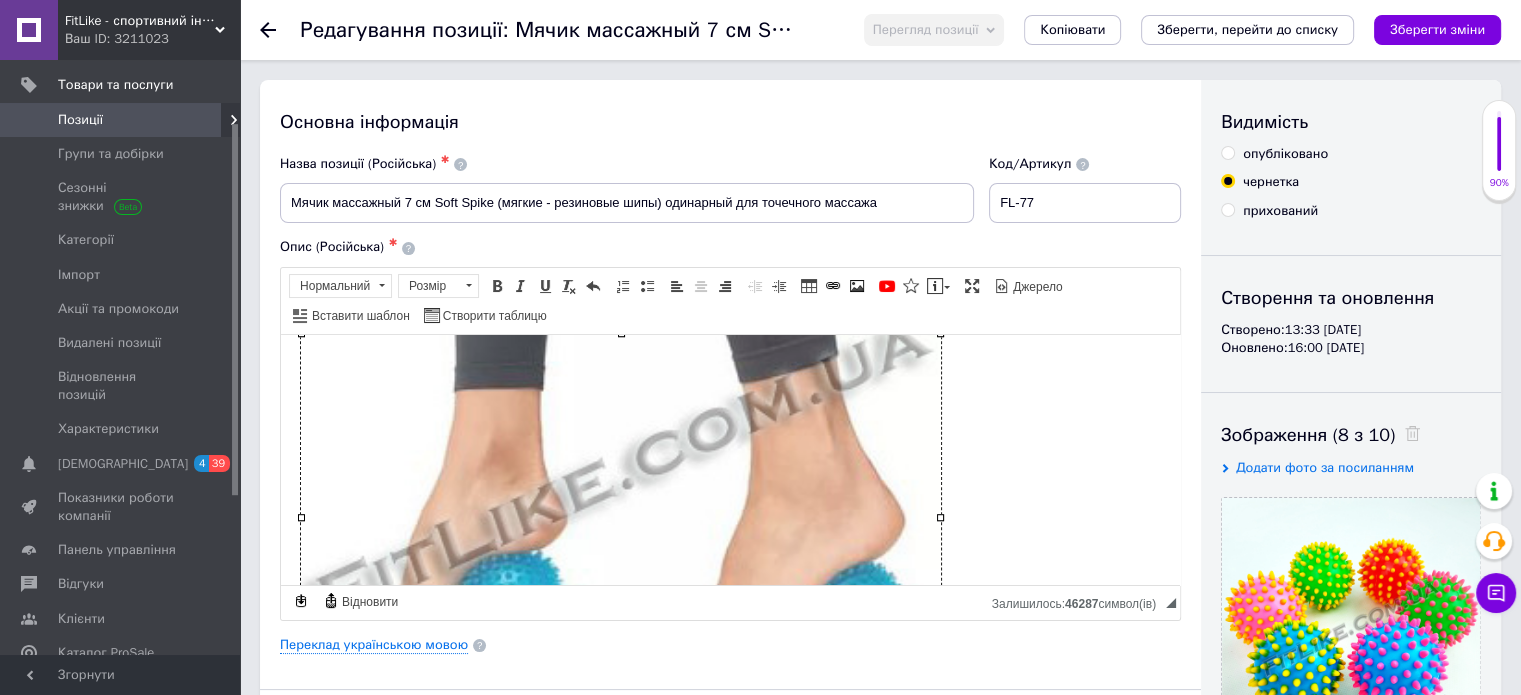 click at bounding box center (621, 500) 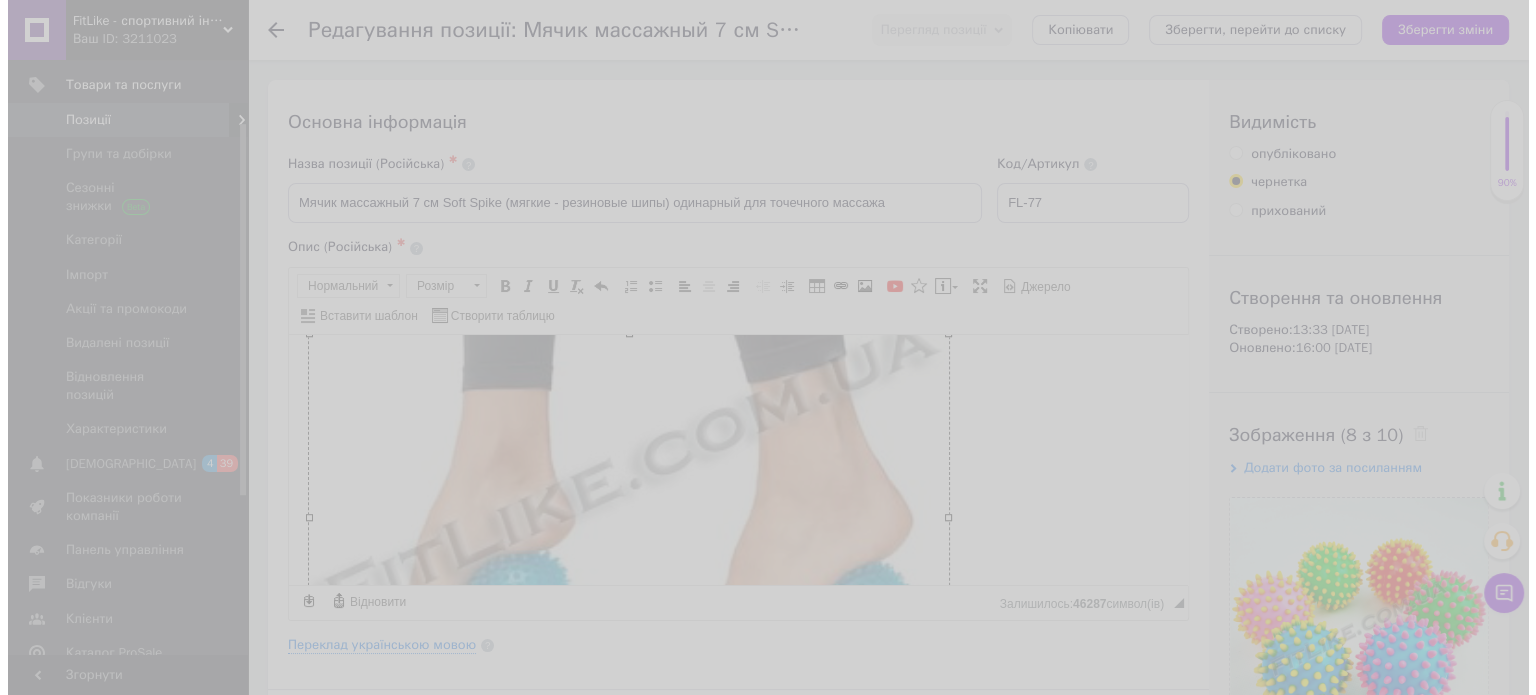 scroll, scrollTop: 1397, scrollLeft: 0, axis: vertical 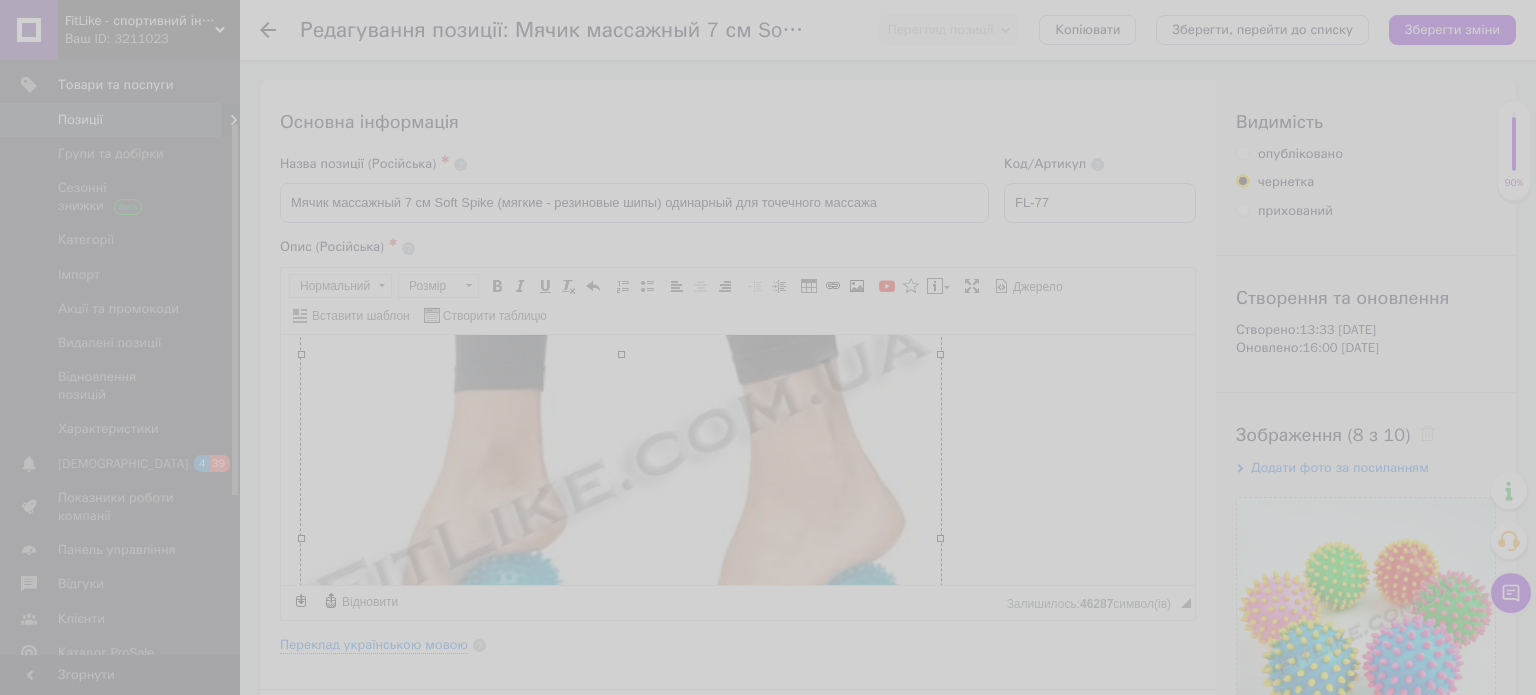 select 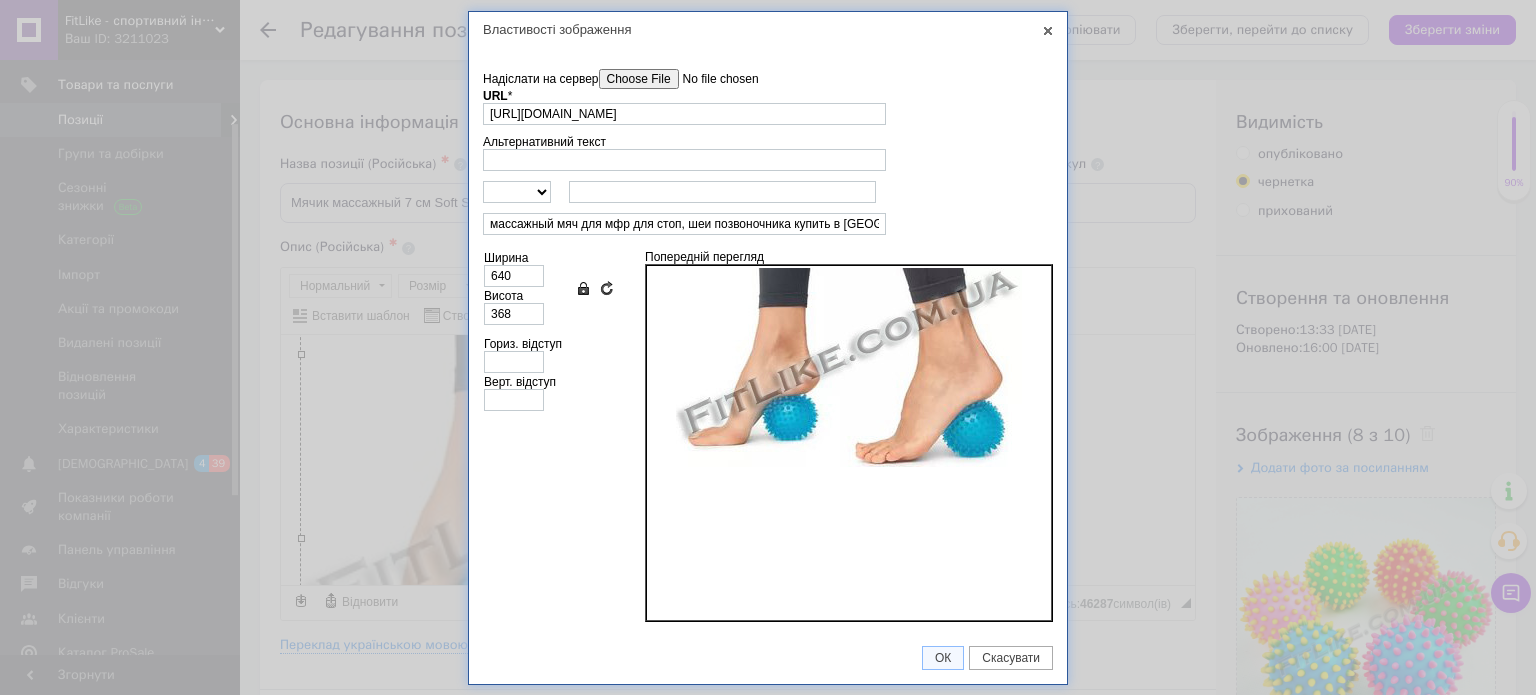 scroll, scrollTop: 0, scrollLeft: 41, axis: horizontal 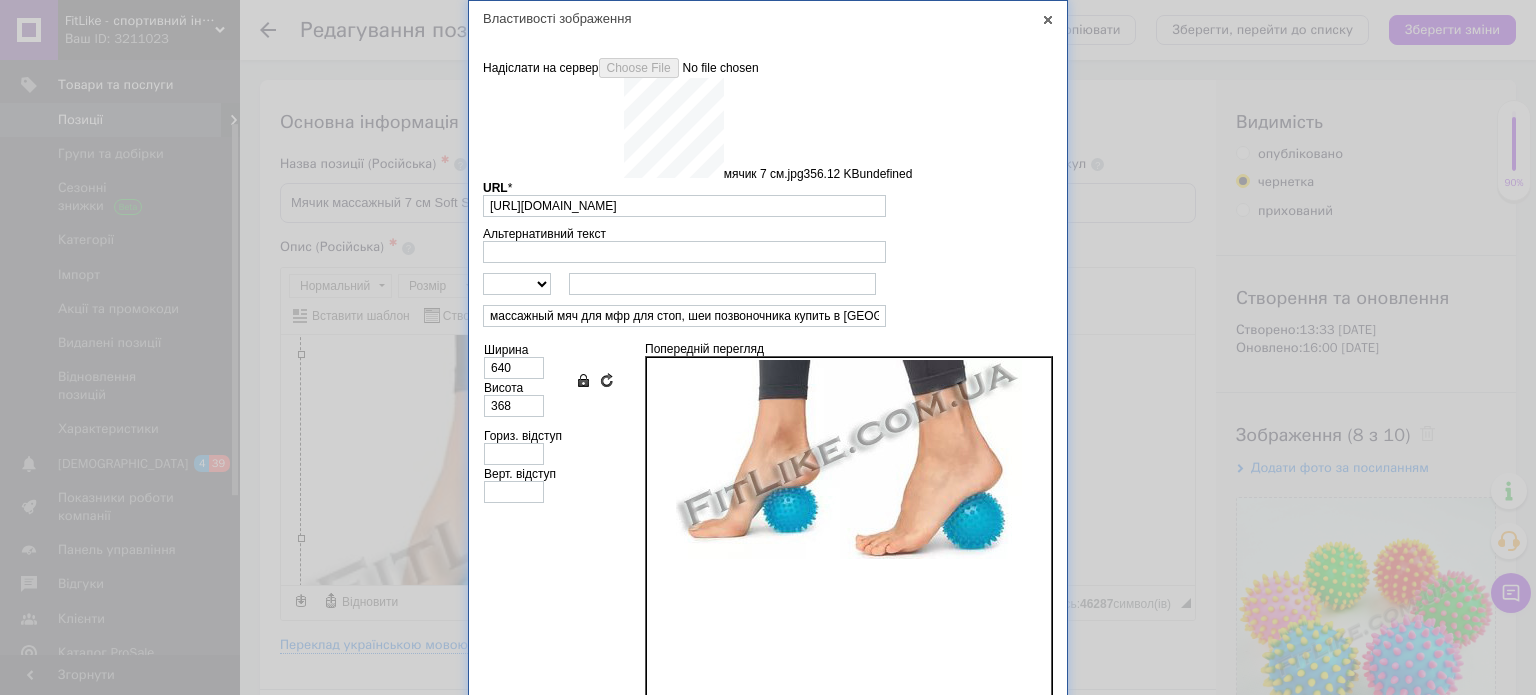 type on "https://images.prom.ua/6743584551_w640_h2048_myachik_7_sm.jpg?fresh=1&PIMAGE_ID=6743584551" 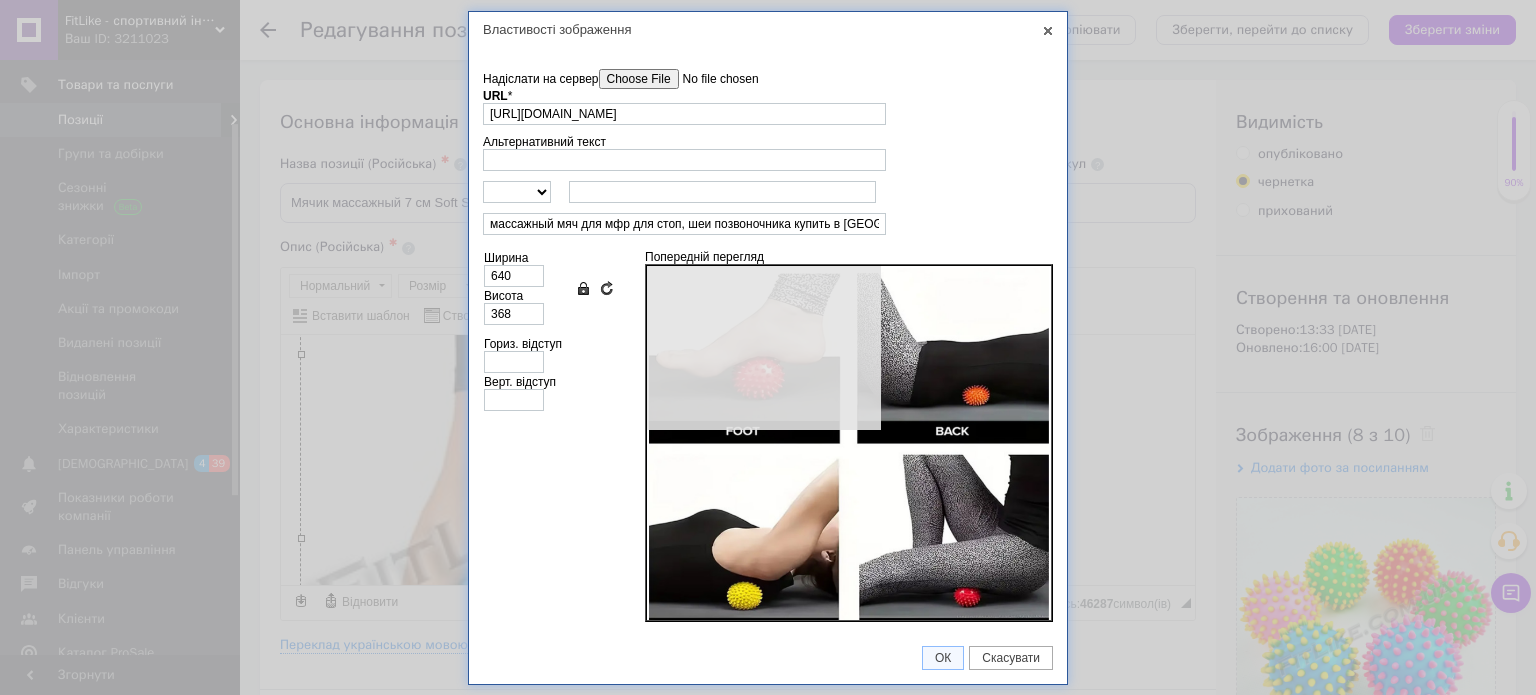 type on "640" 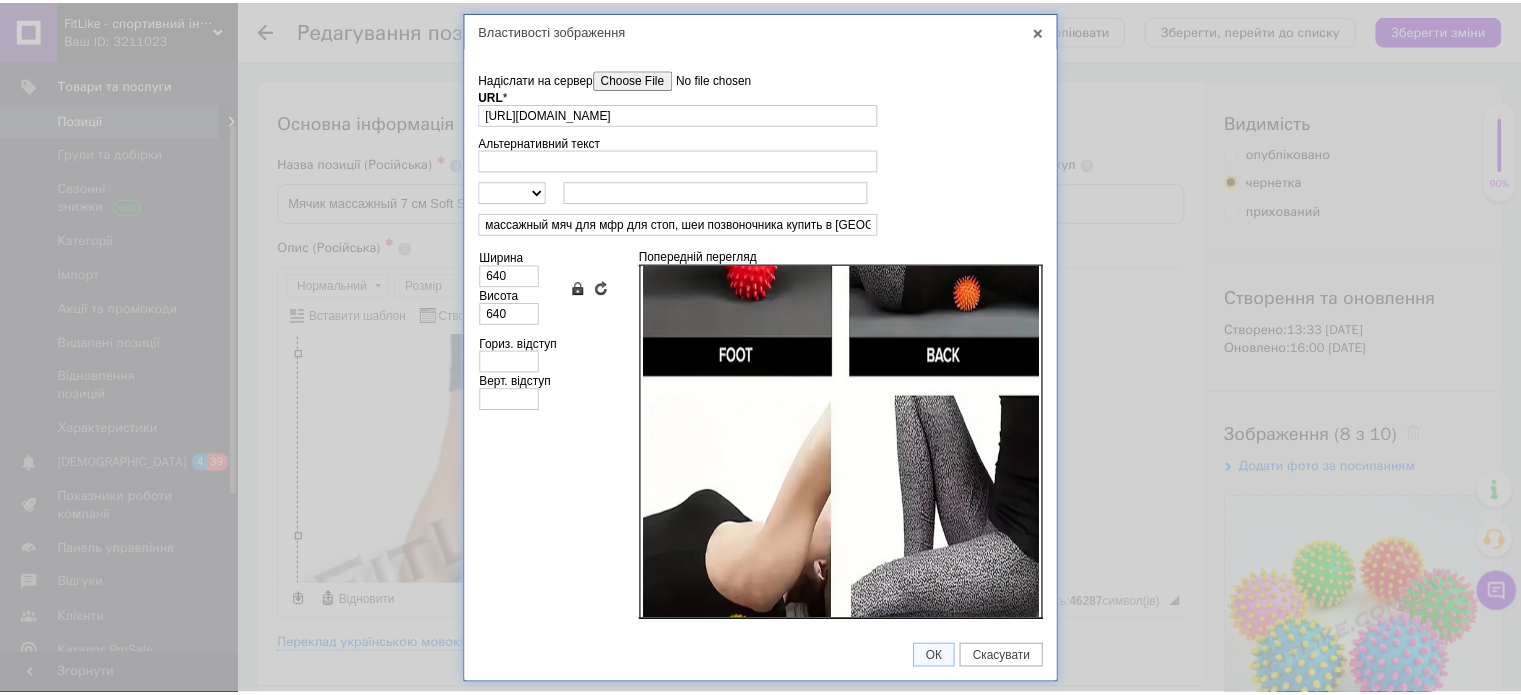 scroll, scrollTop: 200, scrollLeft: 0, axis: vertical 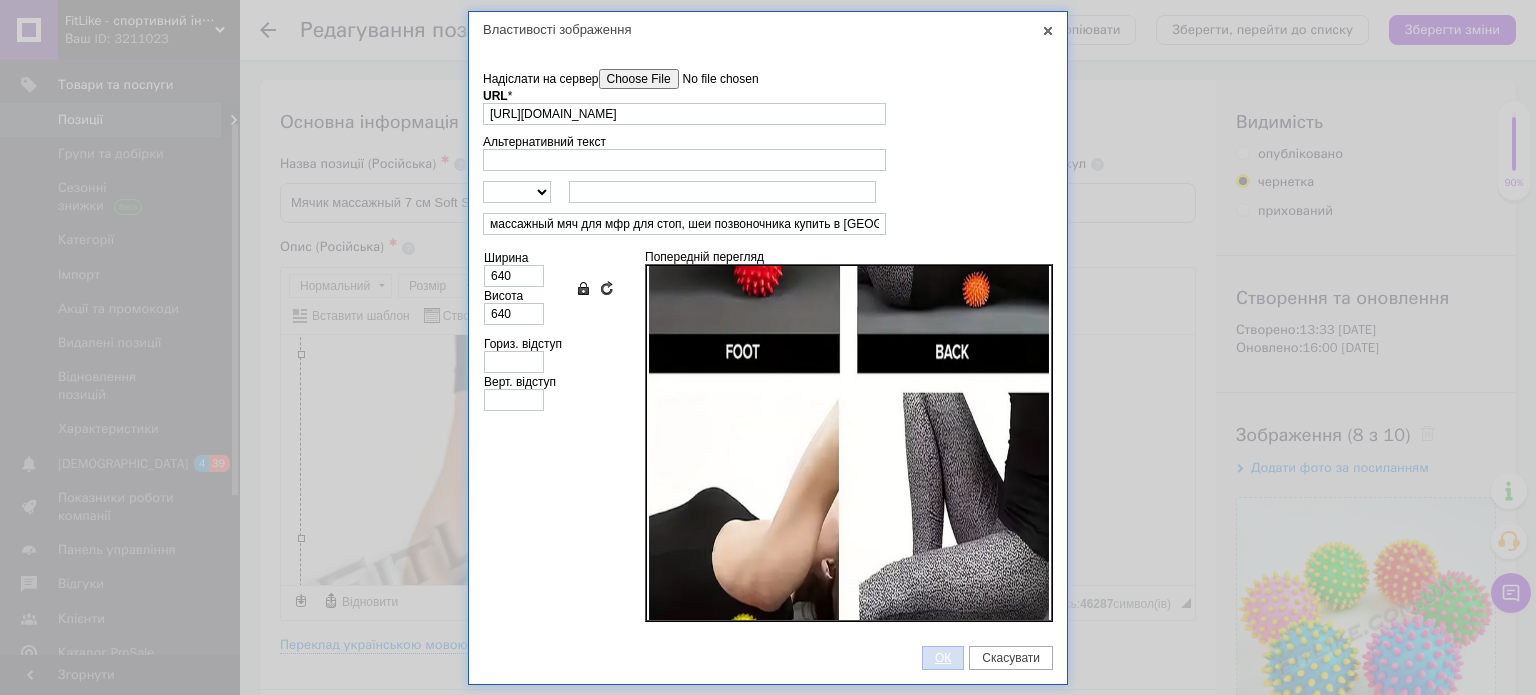 drag, startPoint x: 941, startPoint y: 650, endPoint x: 444, endPoint y: 165, distance: 694.4307 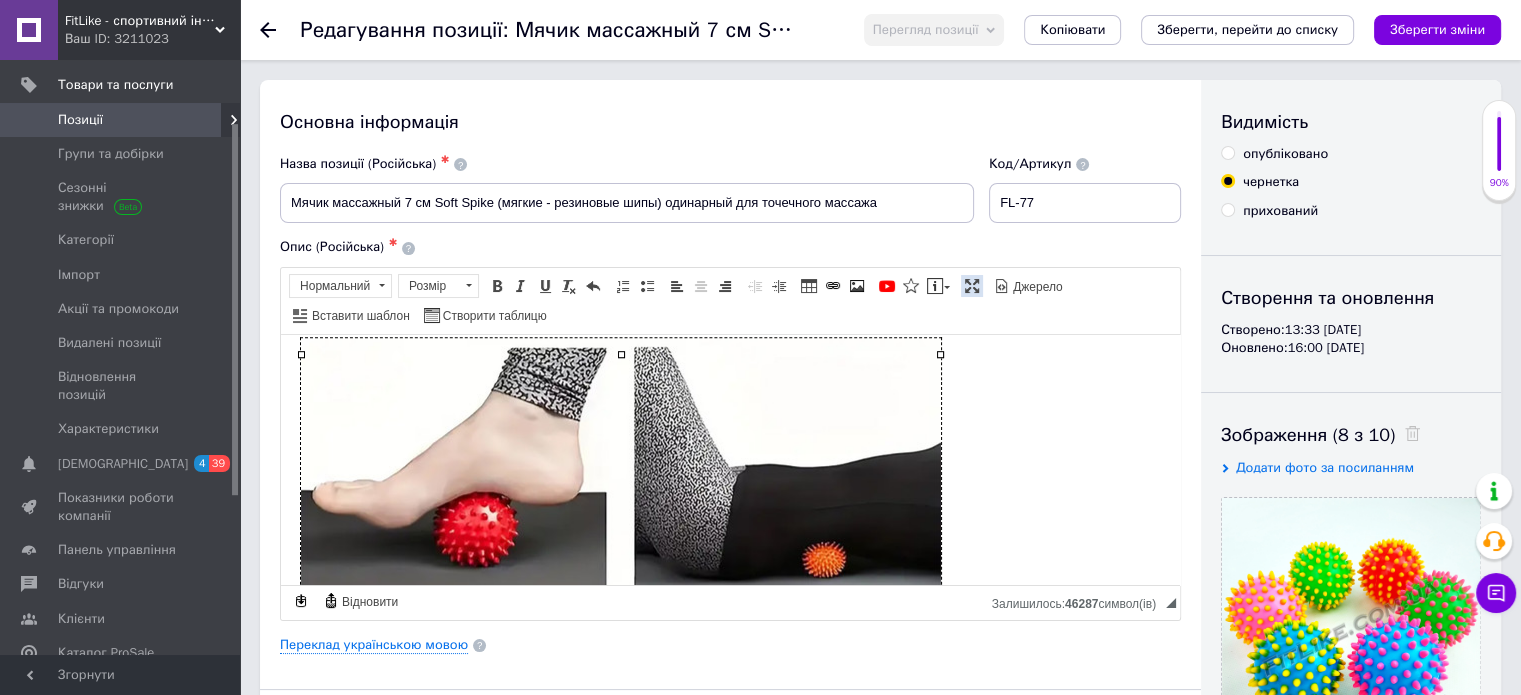 click at bounding box center [972, 286] 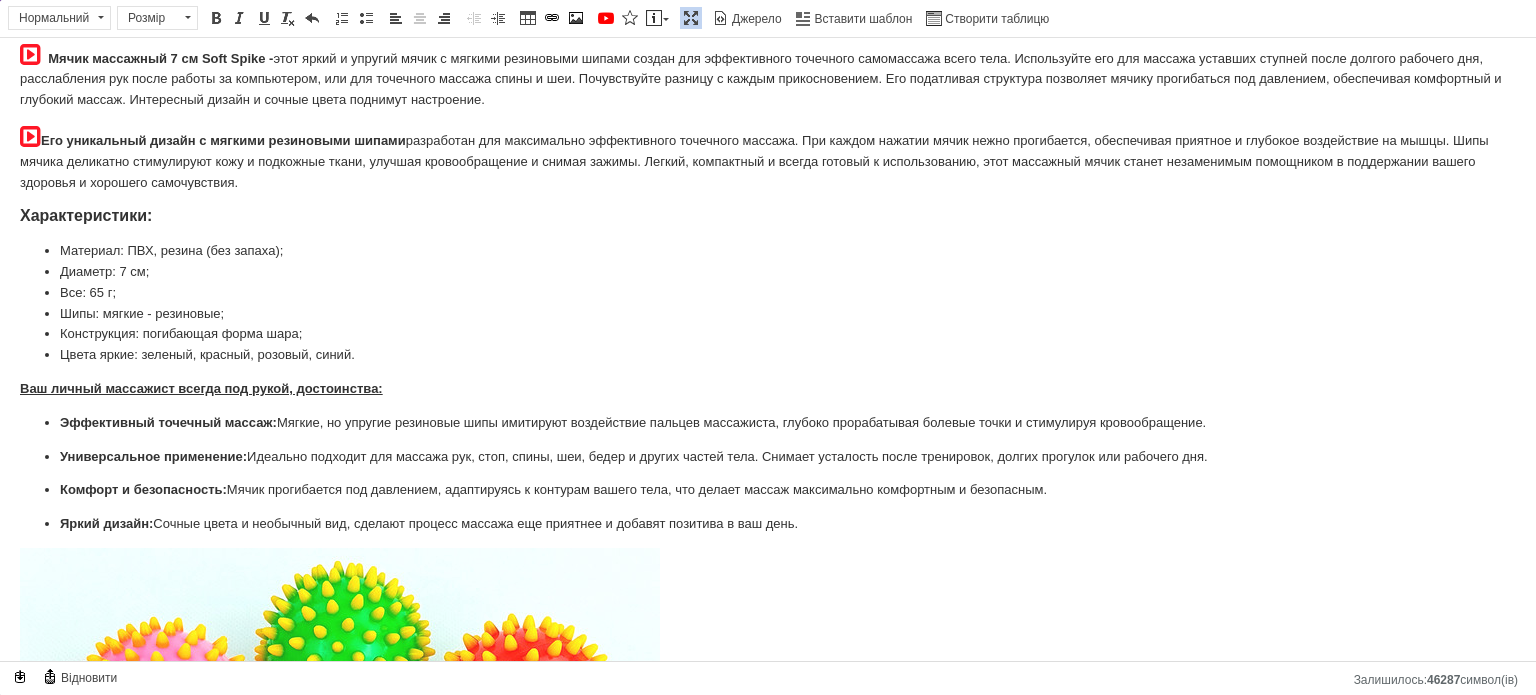 scroll, scrollTop: 0, scrollLeft: 0, axis: both 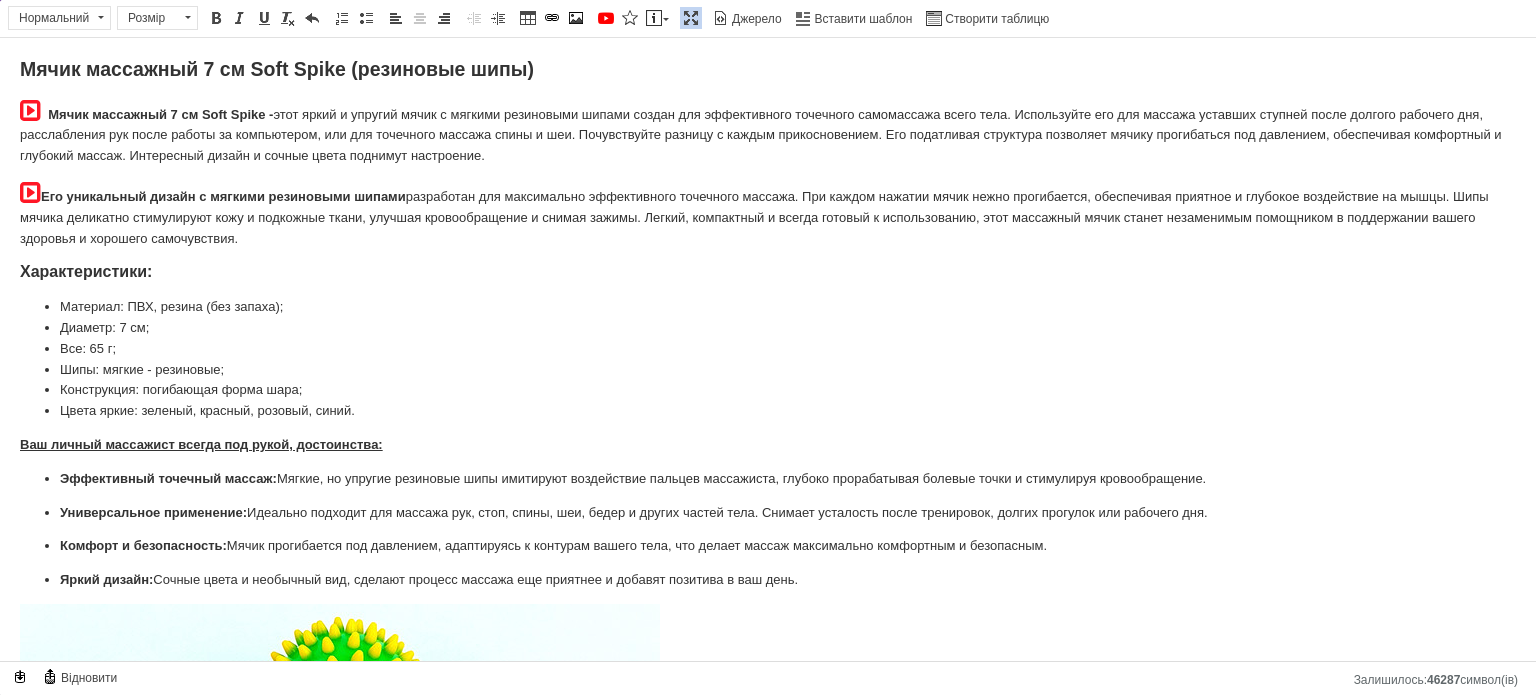 click at bounding box center [691, 18] 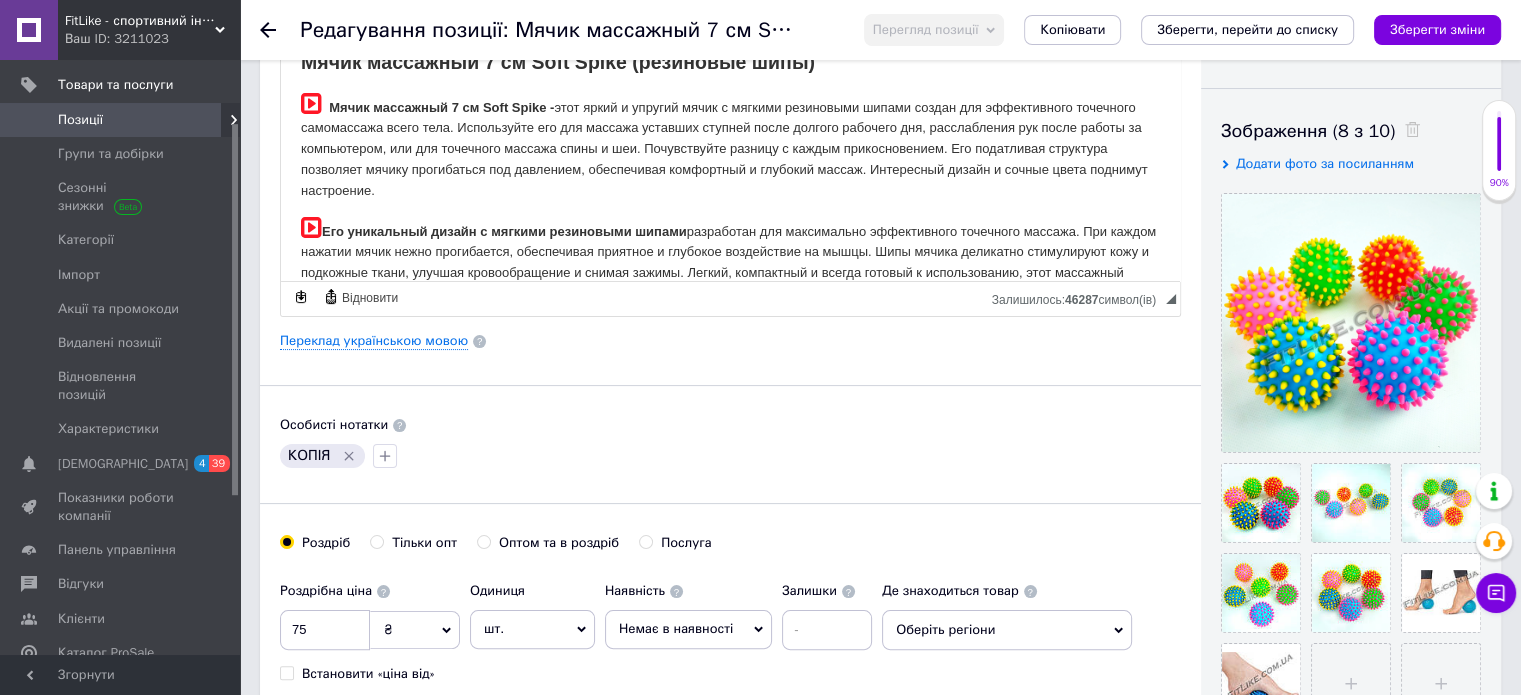 scroll, scrollTop: 1332, scrollLeft: 0, axis: vertical 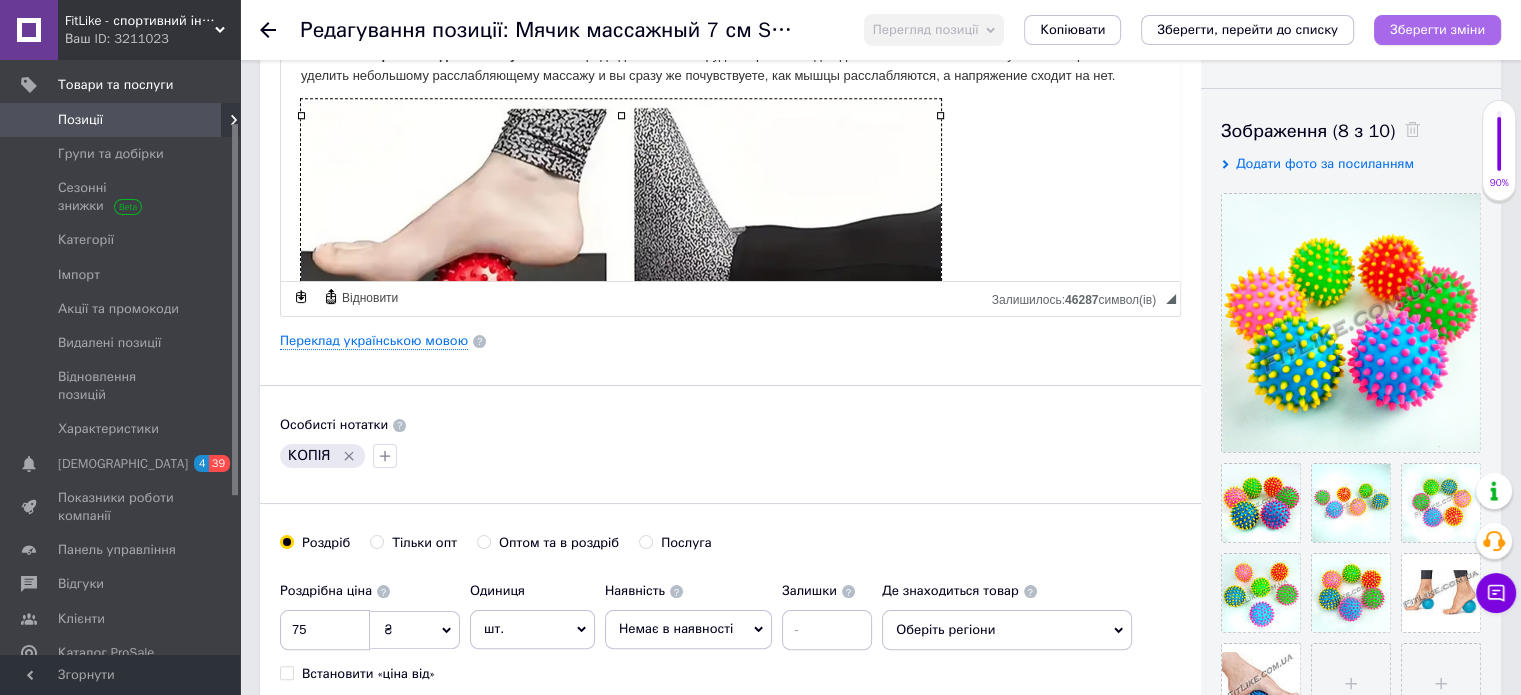 click on "Зберегти зміни" at bounding box center (1437, 29) 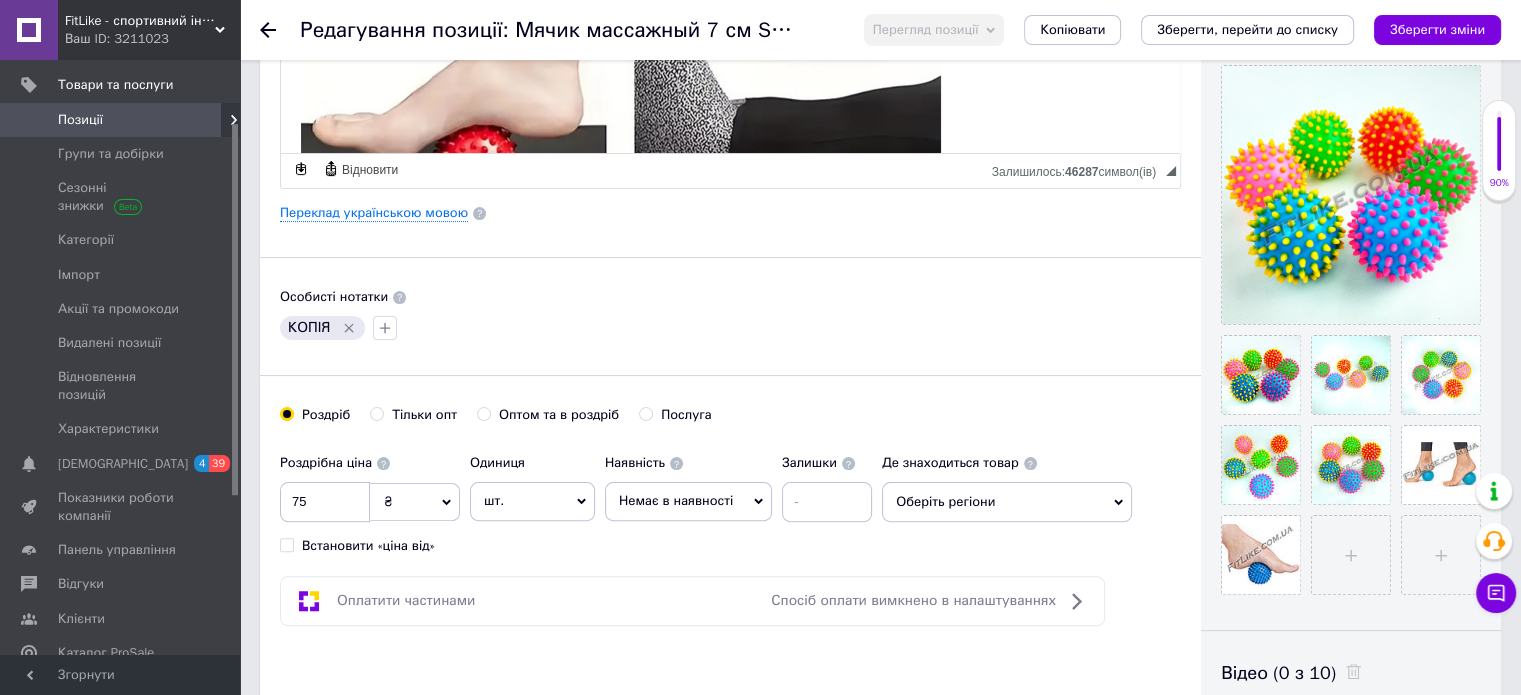 scroll, scrollTop: 404, scrollLeft: 0, axis: vertical 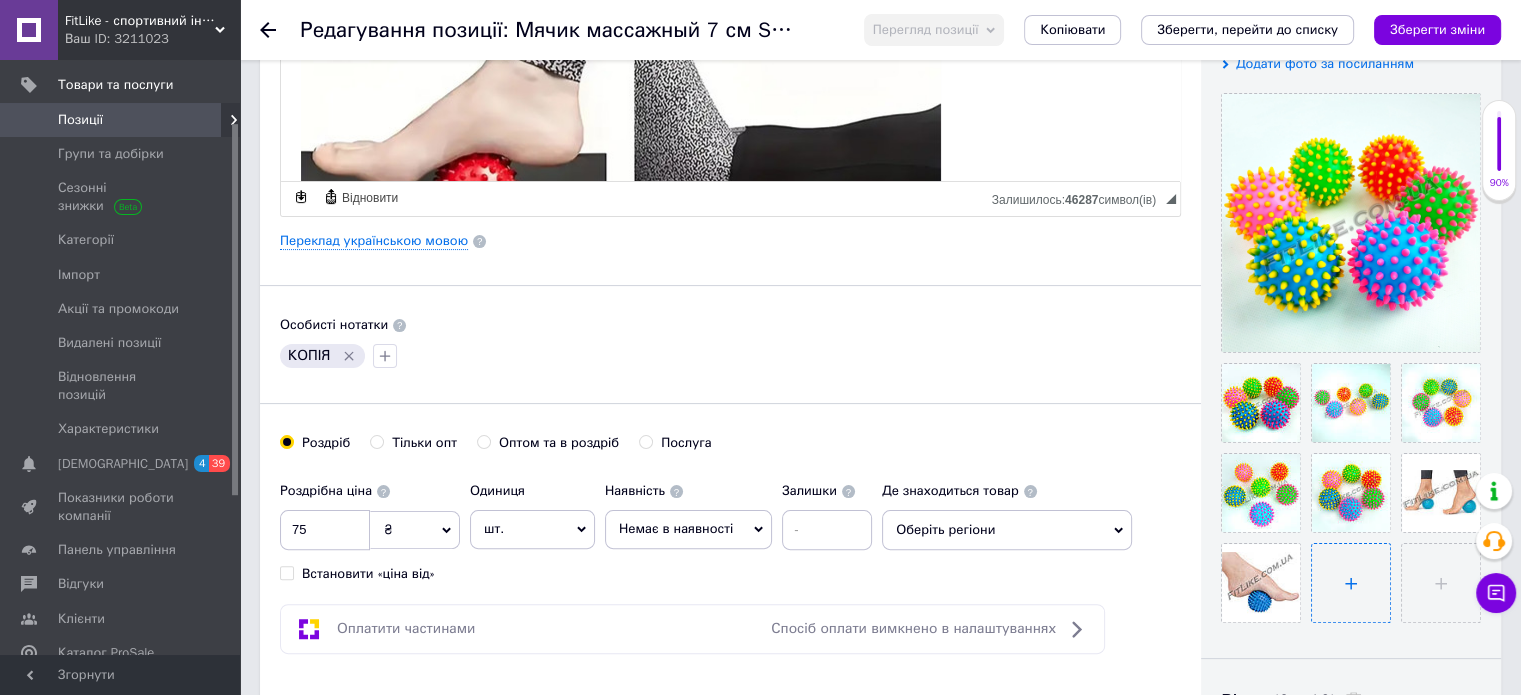 click at bounding box center [1351, 583] 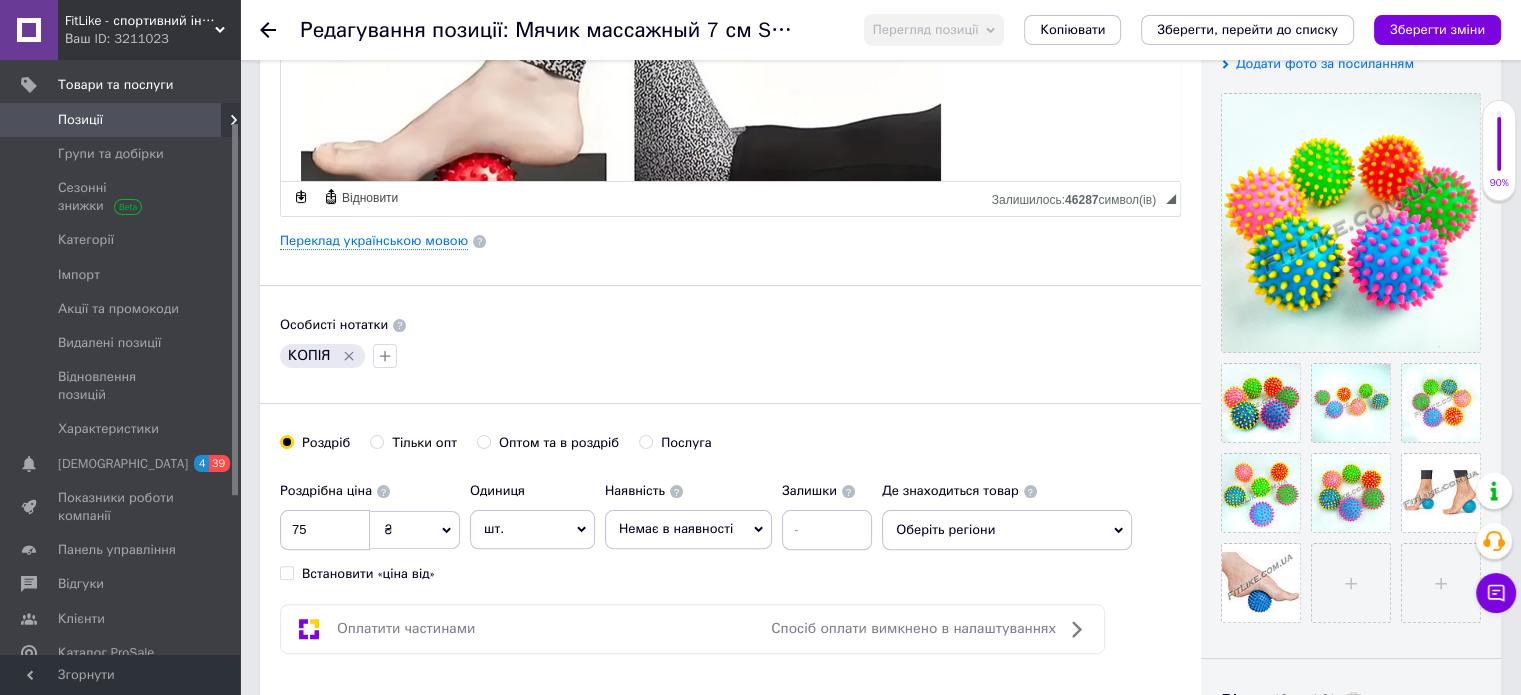 type 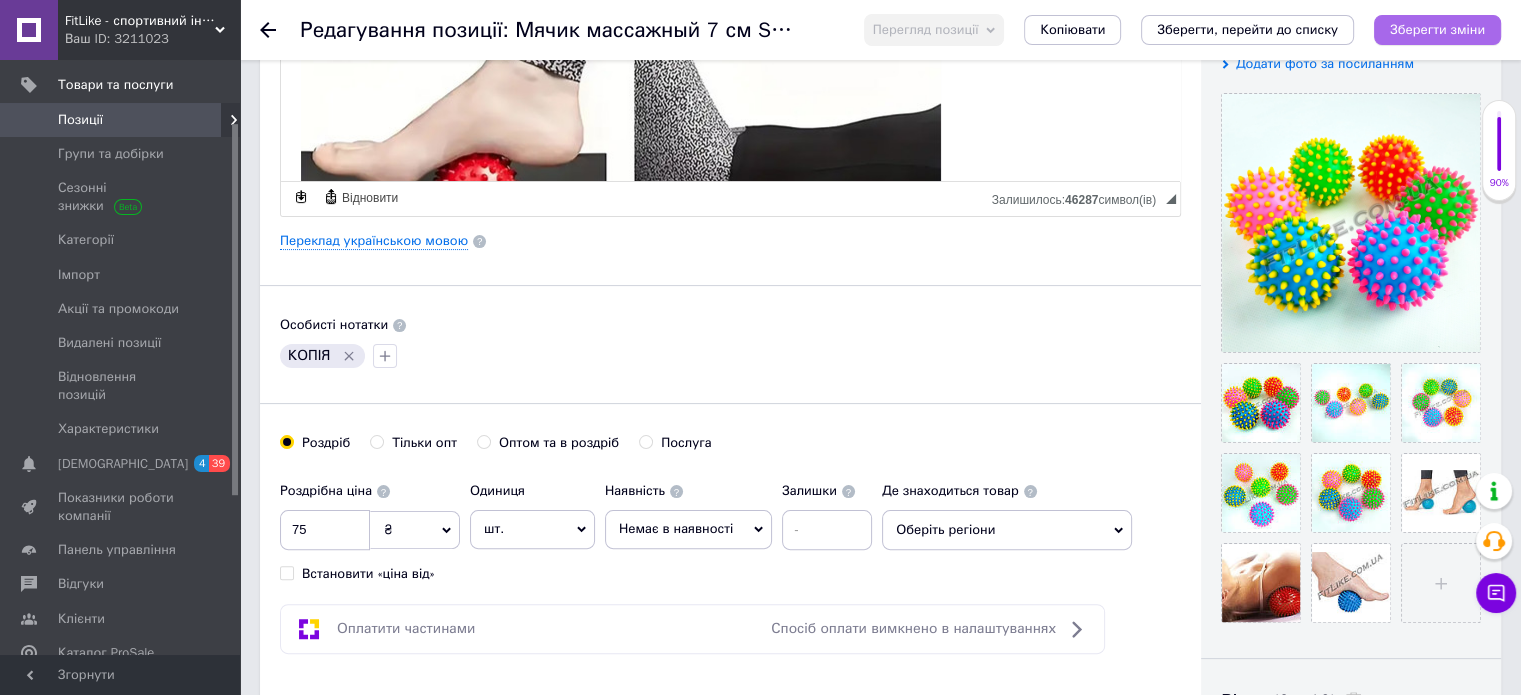 click on "Зберегти зміни" at bounding box center [1437, 30] 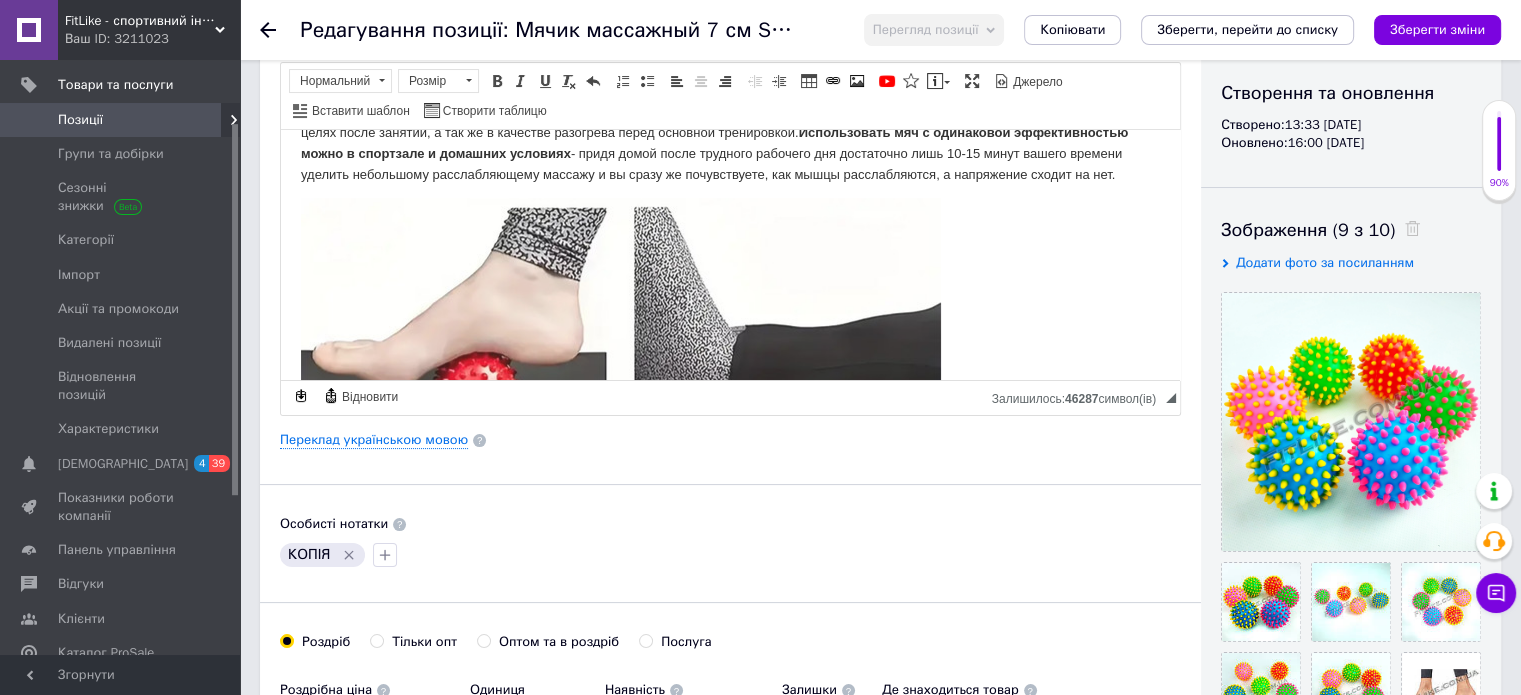scroll, scrollTop: 204, scrollLeft: 0, axis: vertical 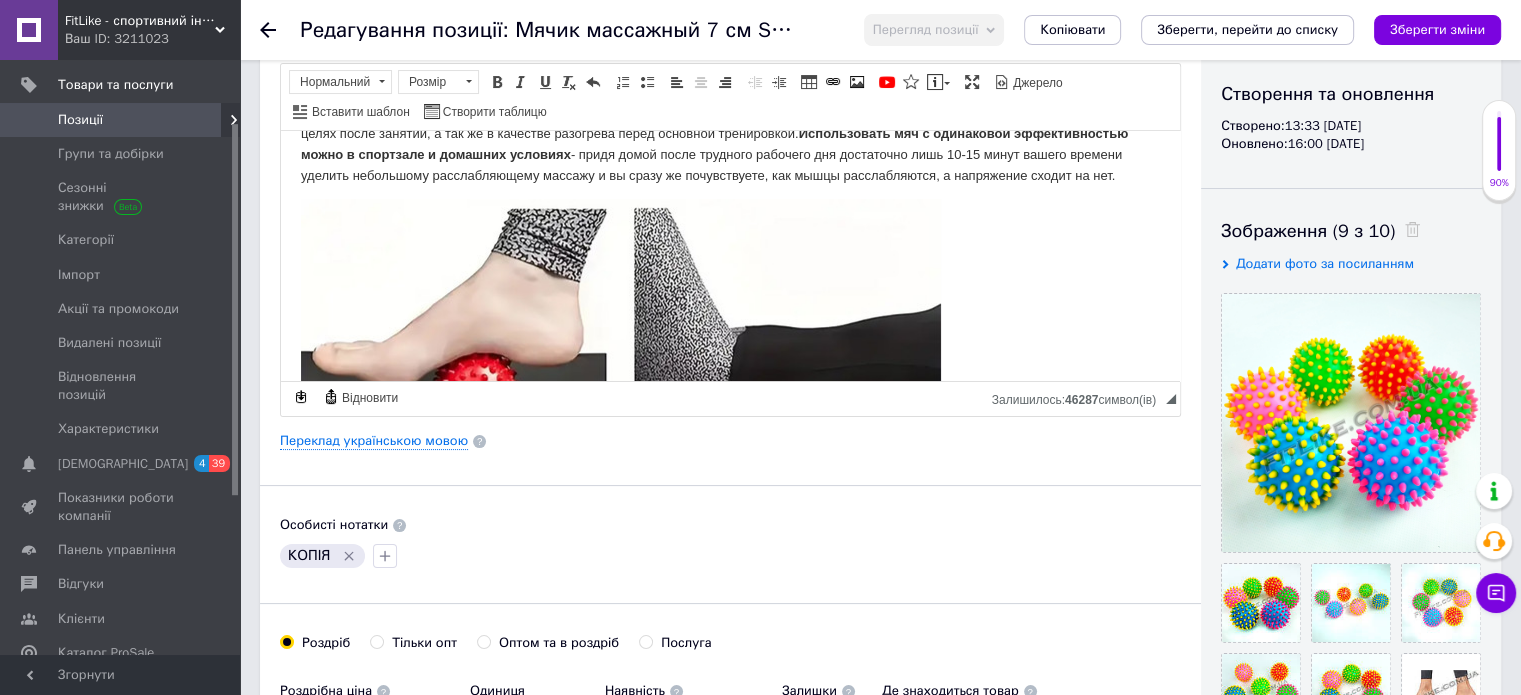 click on "Основна інформація Назва позиції (Російська) ✱ Мячик массажный 7 см Soft Spike (мягкие - резиновые шипы) одинарный для точечного массажа Код/Артикул FL-77 Опис (Російська) ✱ Мячик массажный 7 см Soft Spike (резиновые шипы)
Мячик массажный 7 см Soft Spike -
Его уникальный дизайн с мягкими резиновыми шипами
Характеристики:
Материал: ПВХ, резина (без запаха);
Диаметр: 7 см;
Все: 65 г;
Шипы: мягкие - резиновые;
Конструкция: погибающая форма шара;
Цвета яркие: зеленый, красный, розовый, синий.
Ваш личный массажист всегда под рукой, достоинства:" at bounding box center [730, 434] 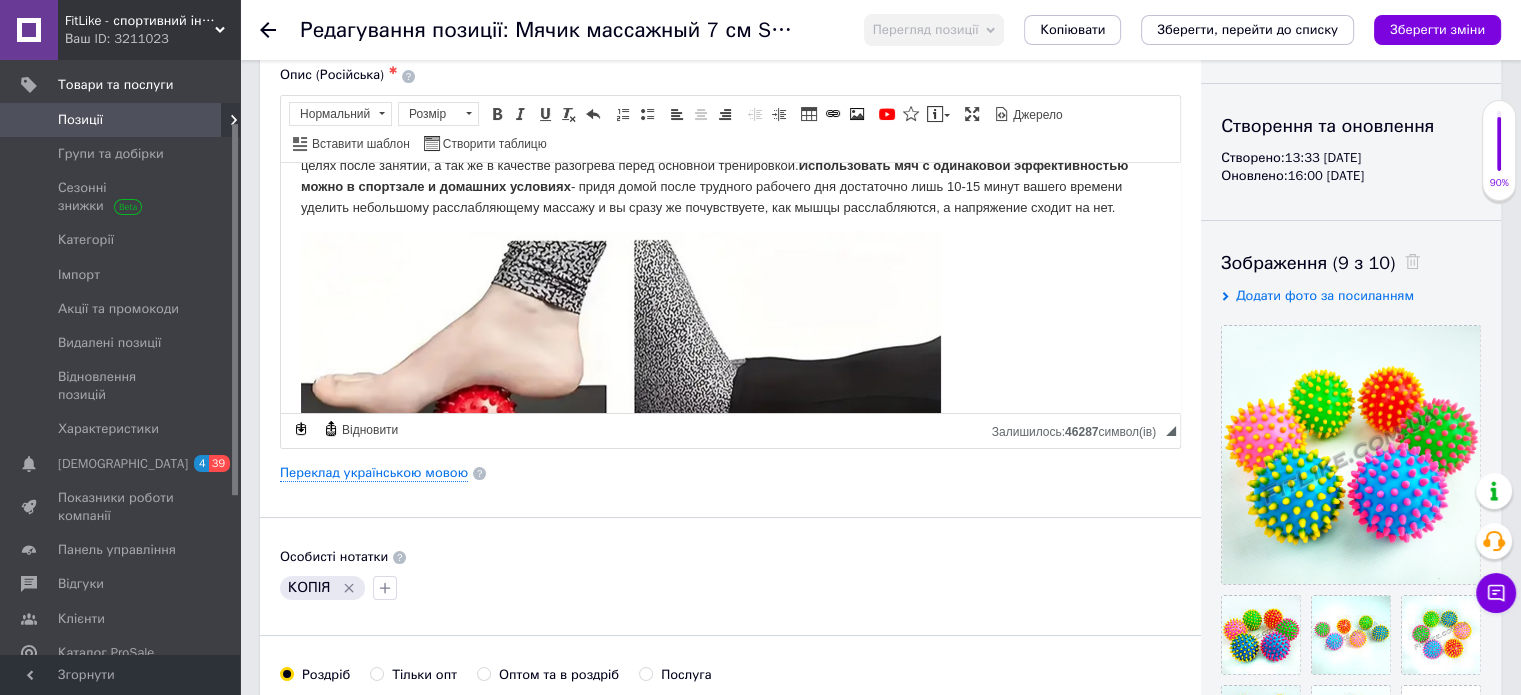 scroll, scrollTop: 204, scrollLeft: 0, axis: vertical 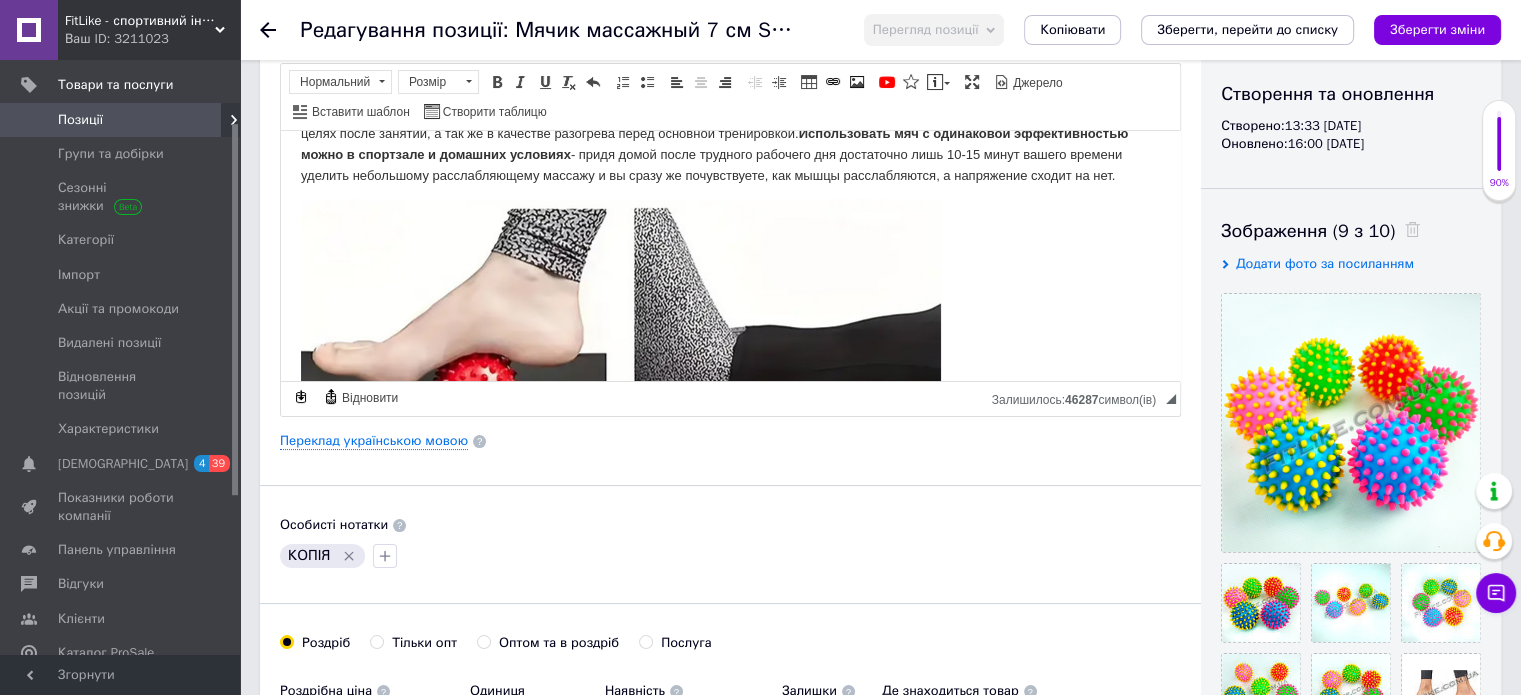 click on "Переклад українською мовою" at bounding box center [730, 441] 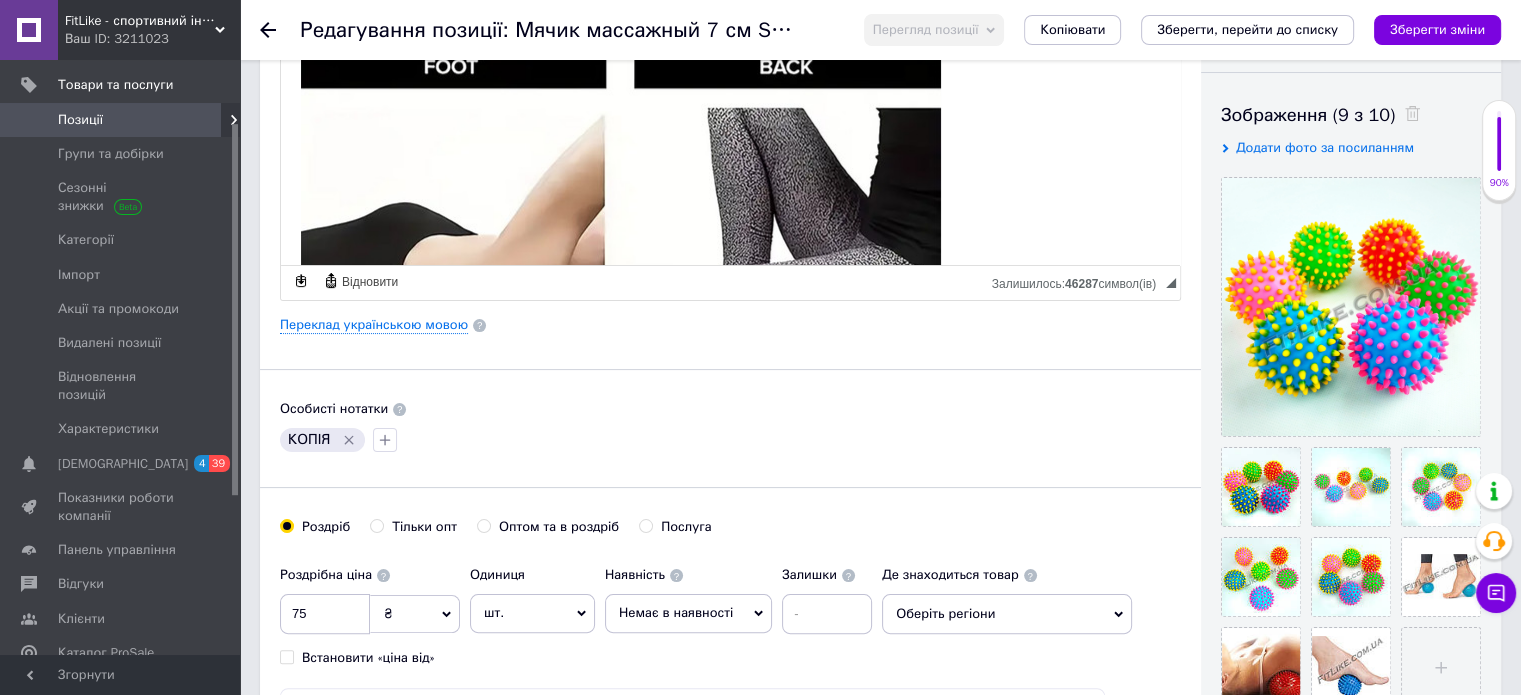 scroll, scrollTop: 404, scrollLeft: 0, axis: vertical 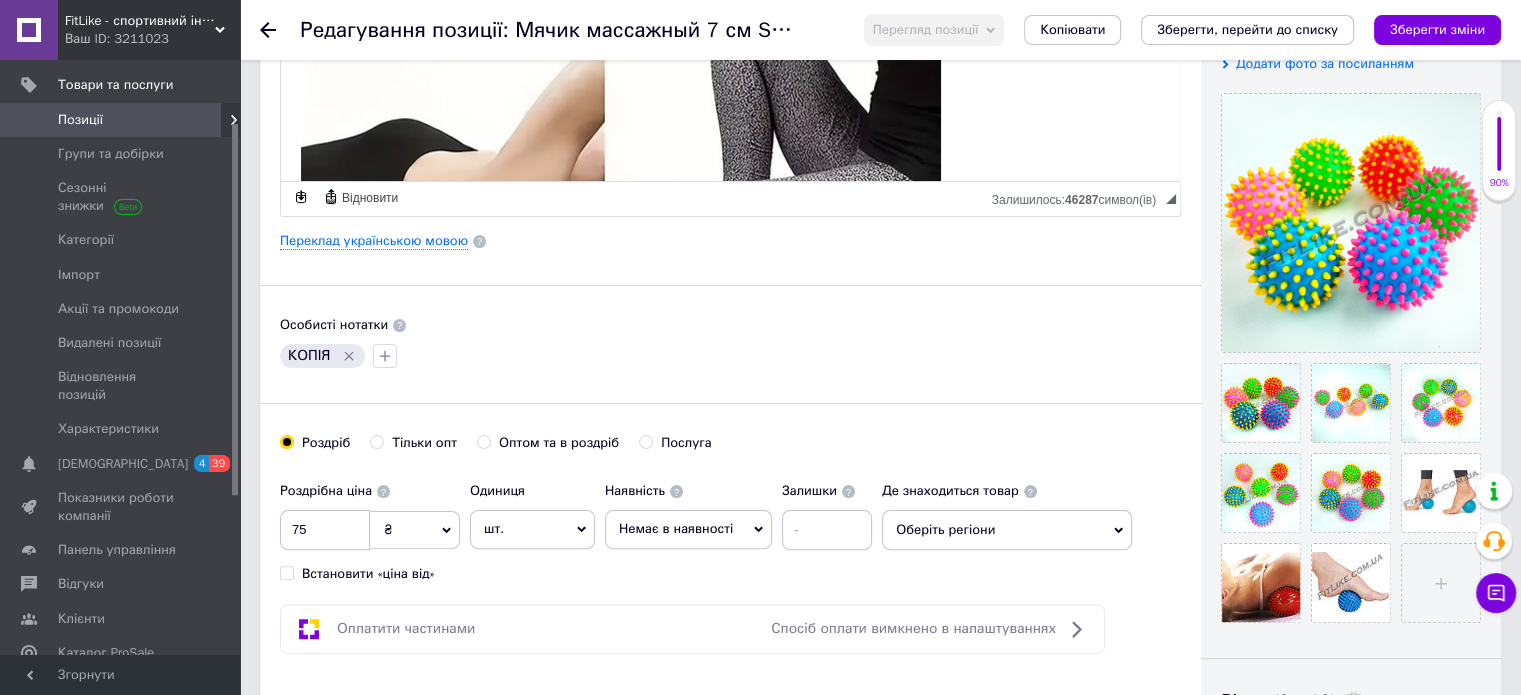 click on "Особисті нотатки КОПІЯ" at bounding box center [730, 344] 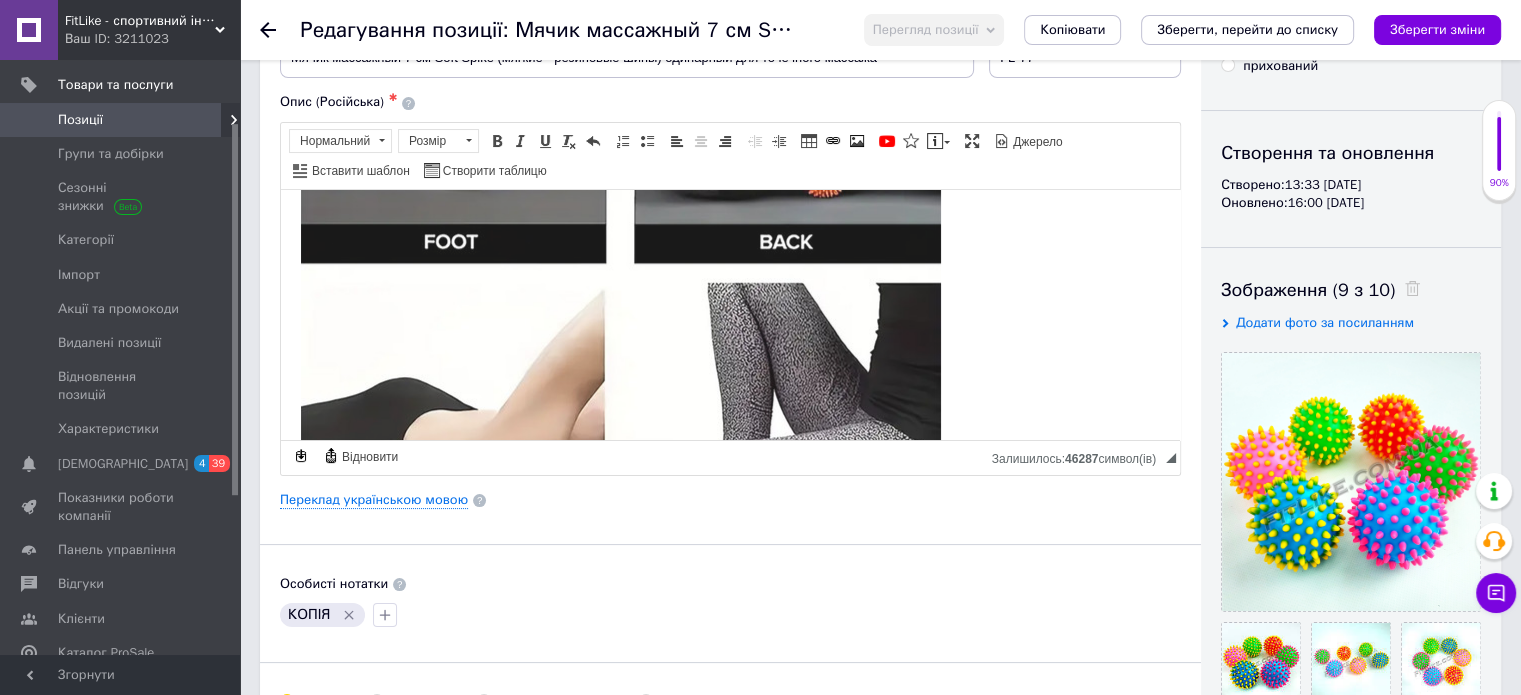 scroll, scrollTop: 4, scrollLeft: 0, axis: vertical 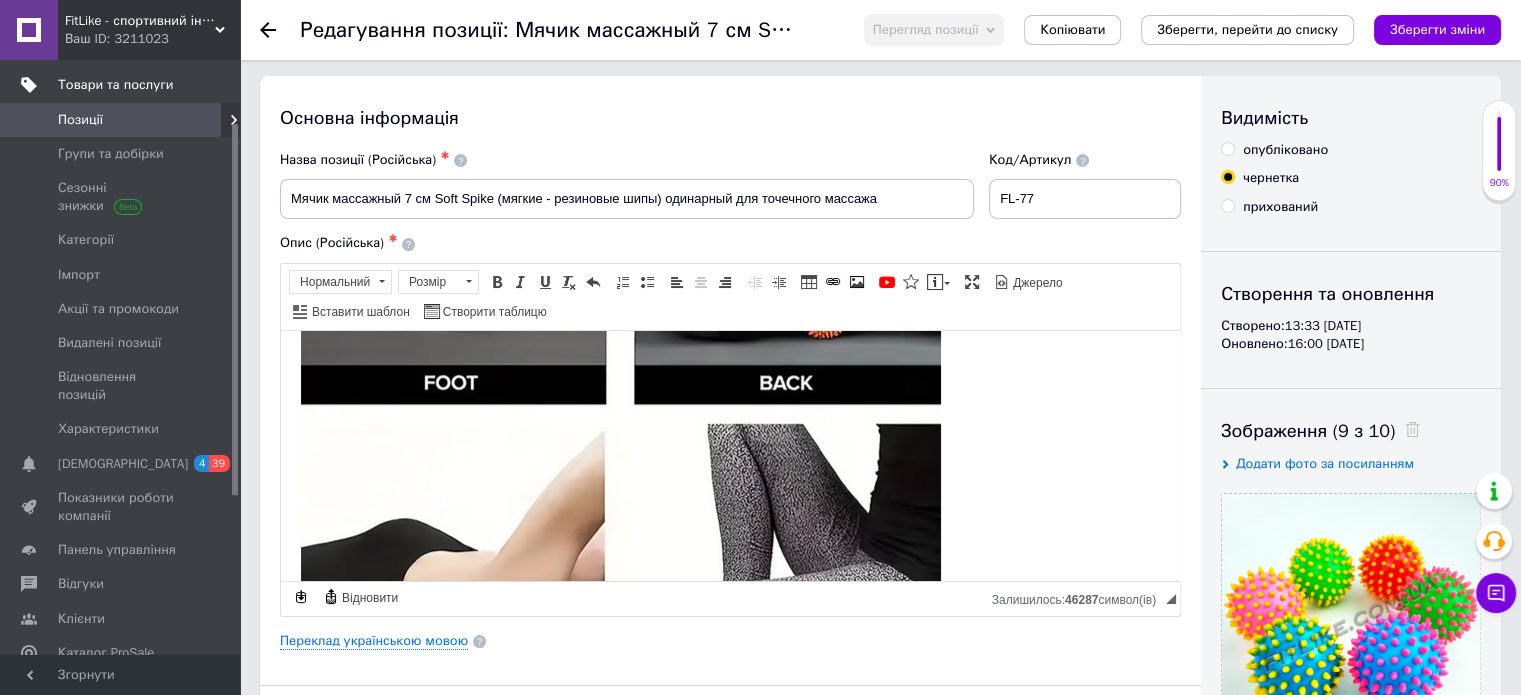 click on "Товари та послуги" at bounding box center [115, 85] 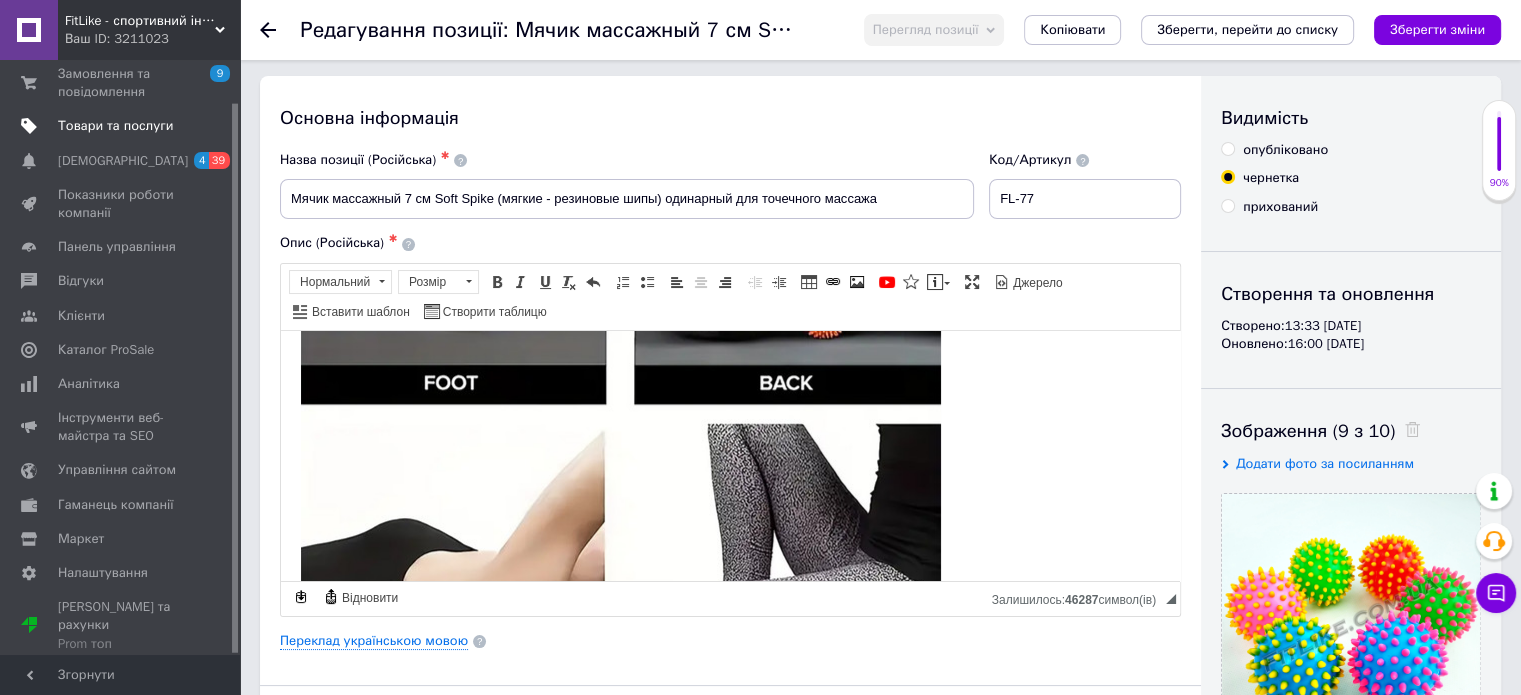 scroll, scrollTop: 45, scrollLeft: 0, axis: vertical 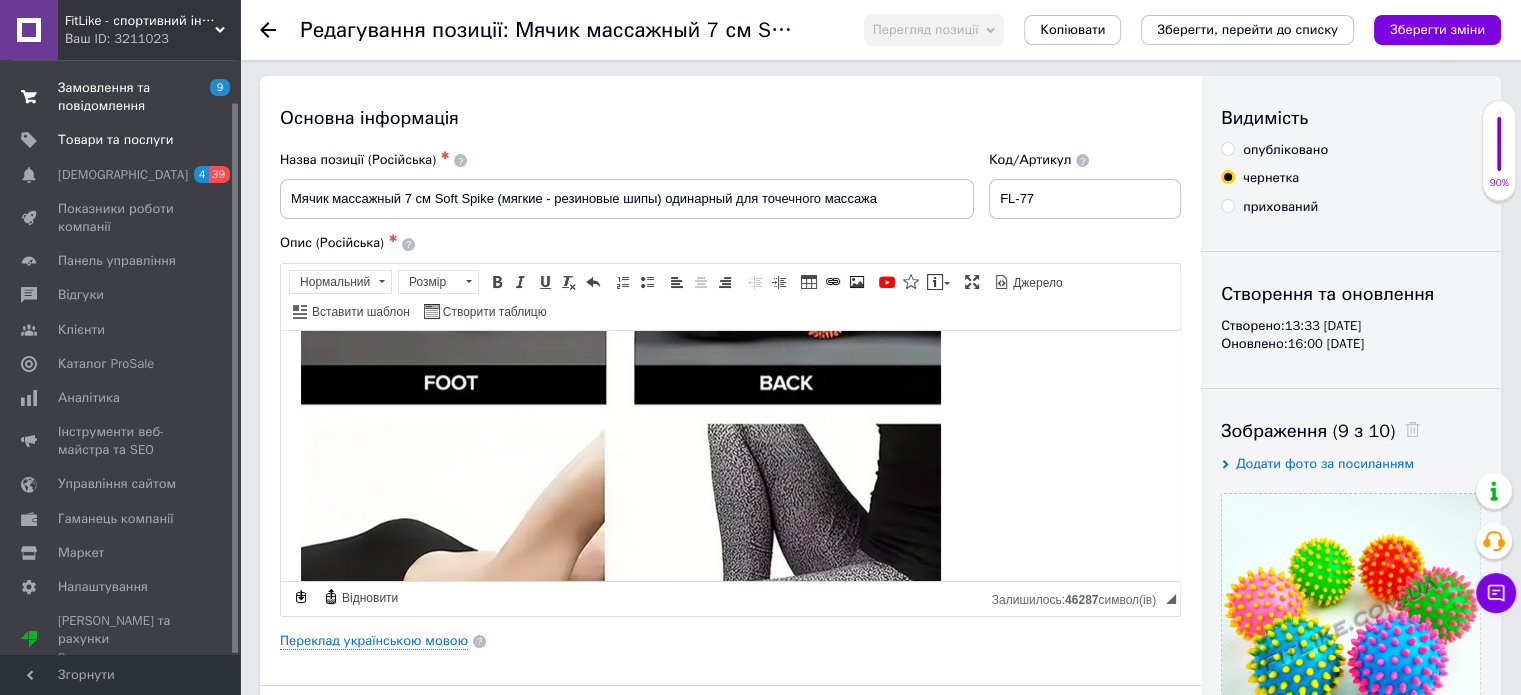 click on "Замовлення та повідомлення" at bounding box center (121, 97) 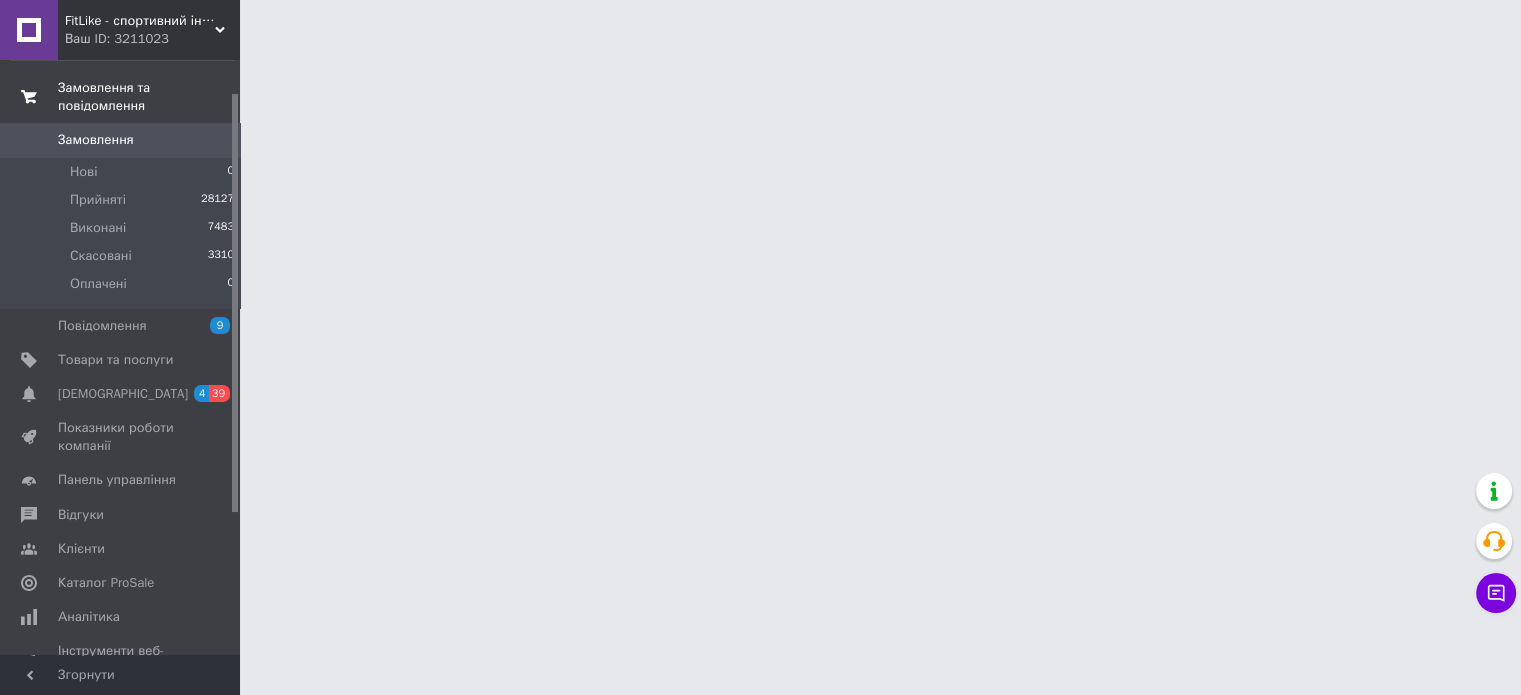 scroll, scrollTop: 0, scrollLeft: 0, axis: both 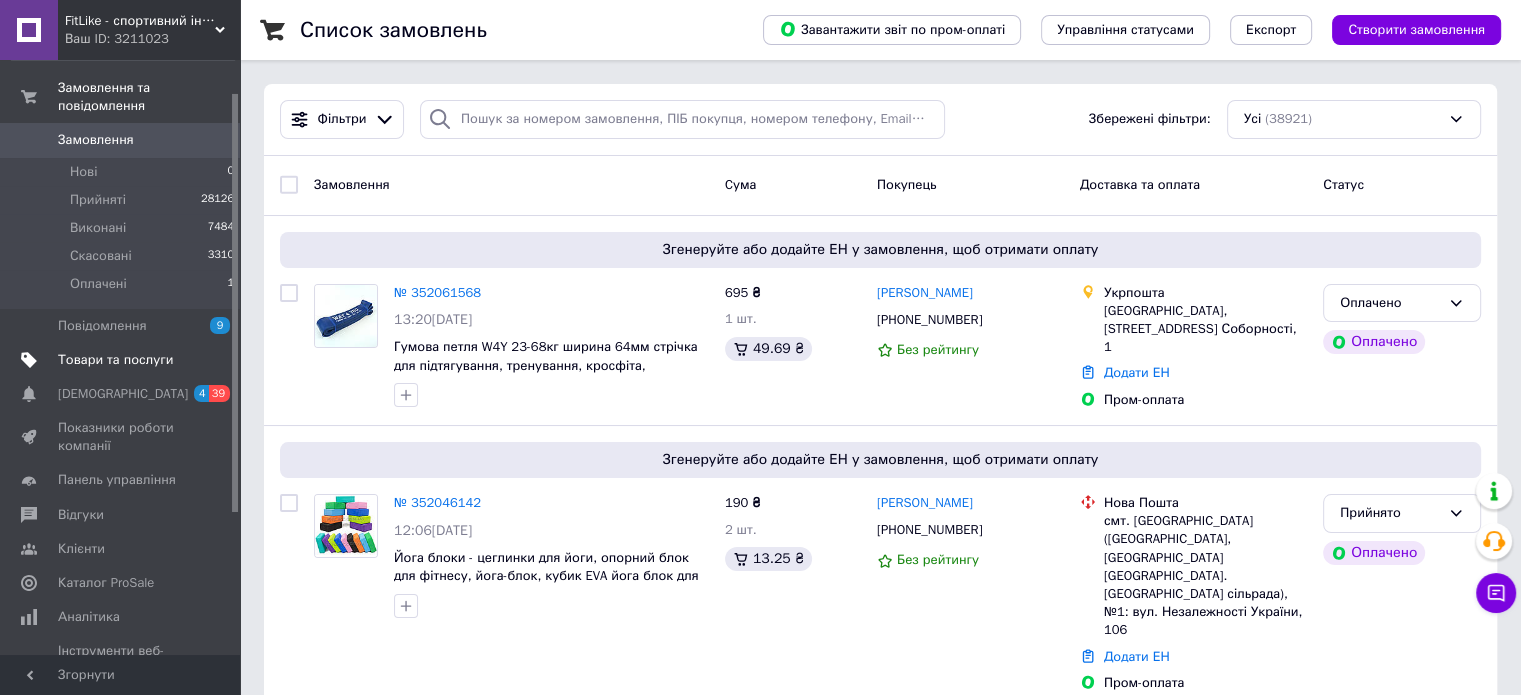 click on "Товари та послуги" at bounding box center (115, 360) 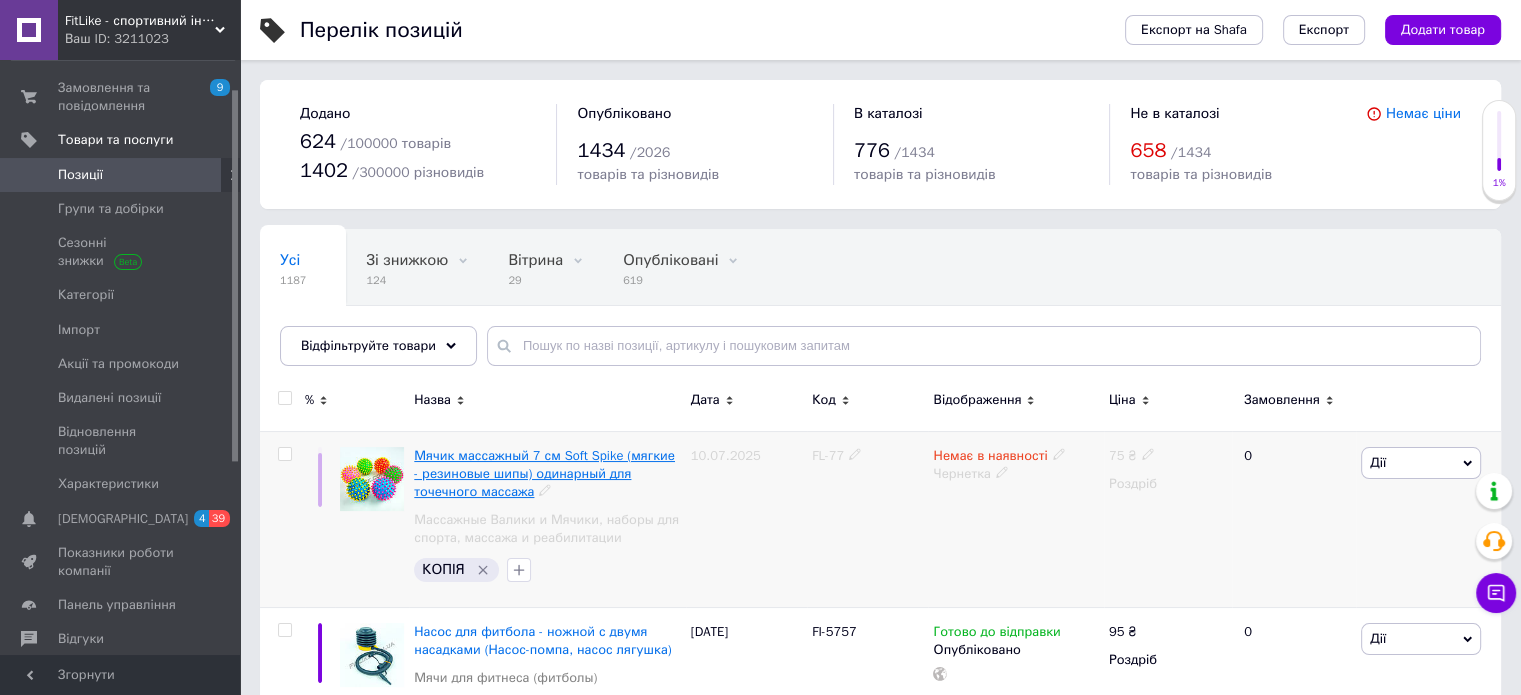 click on "Мячик массажный 7 см Soft Spike (мягкие - резиновые шипы) одинарный для точечного массажа" at bounding box center (544, 473) 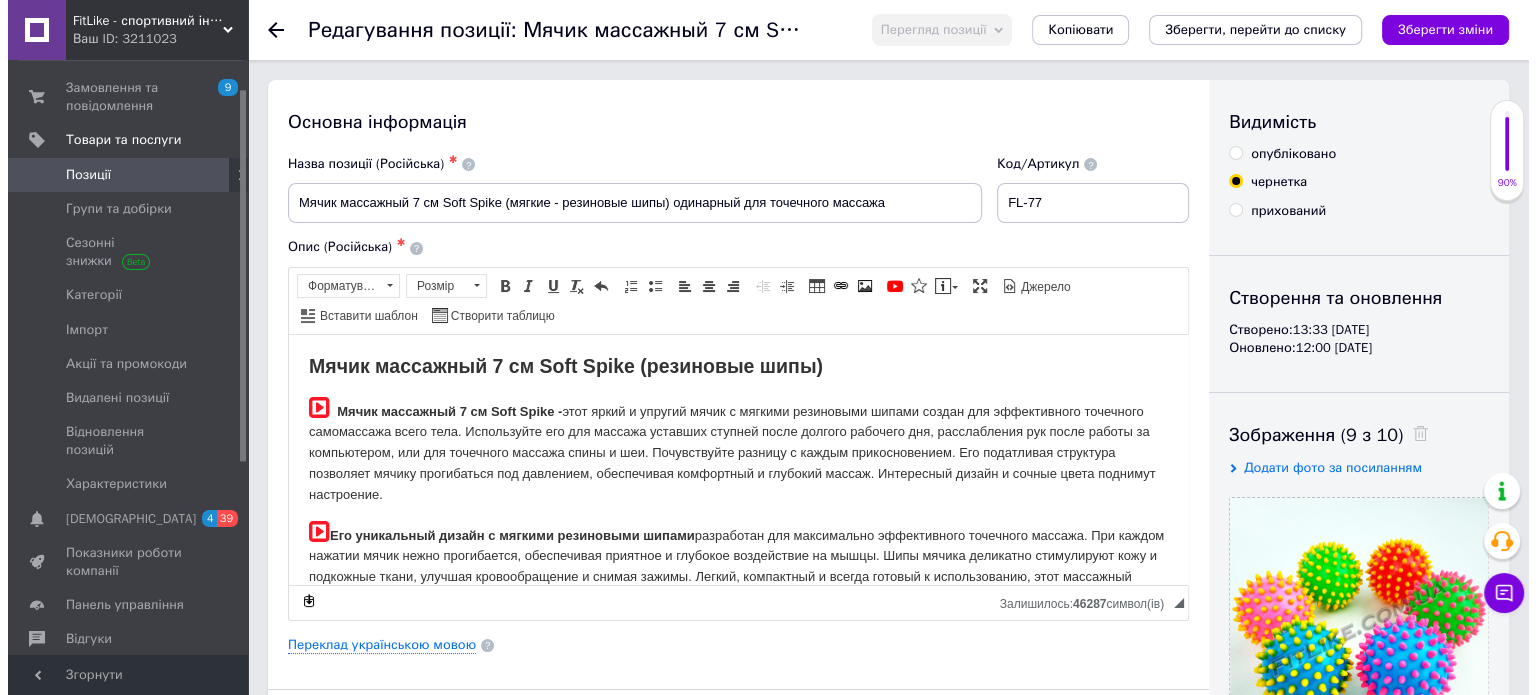 scroll, scrollTop: 0, scrollLeft: 0, axis: both 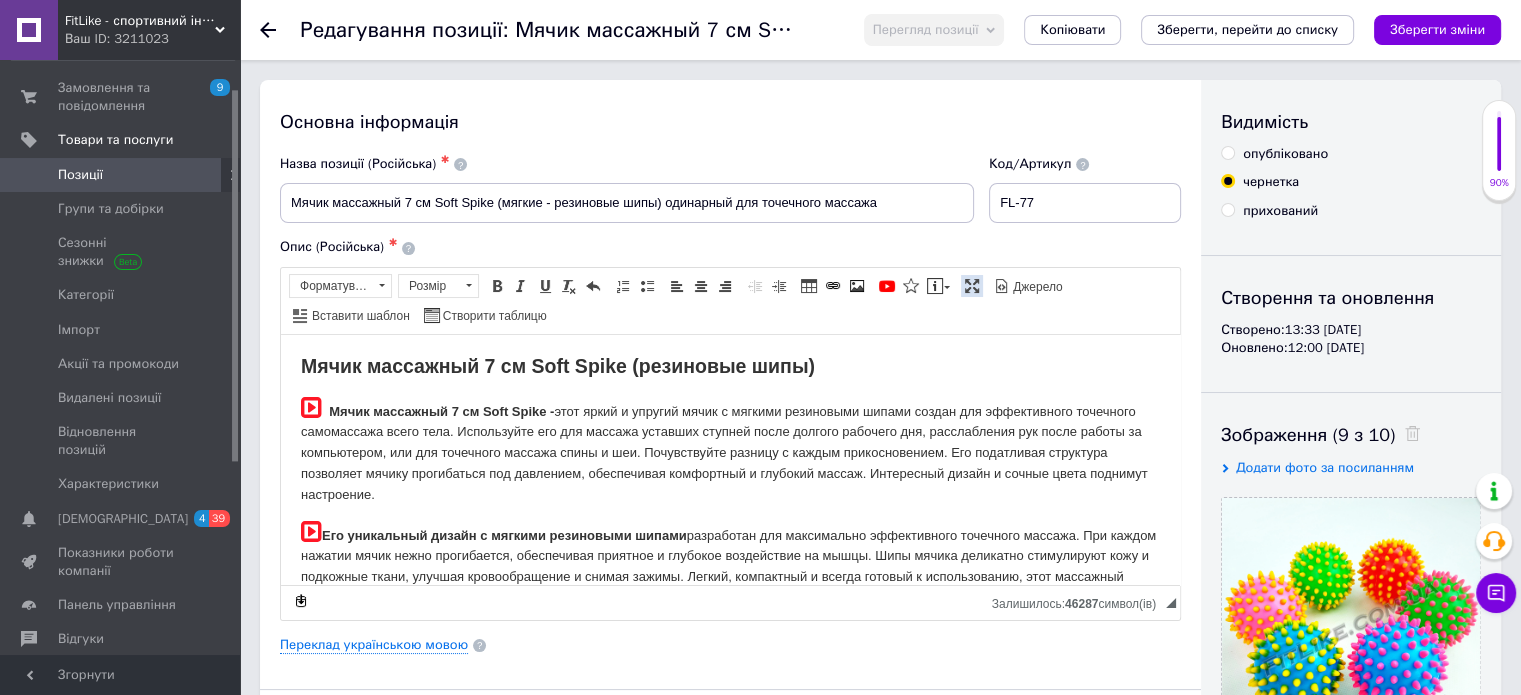 drag, startPoint x: 958, startPoint y: 288, endPoint x: 957, endPoint y: 252, distance: 36.013885 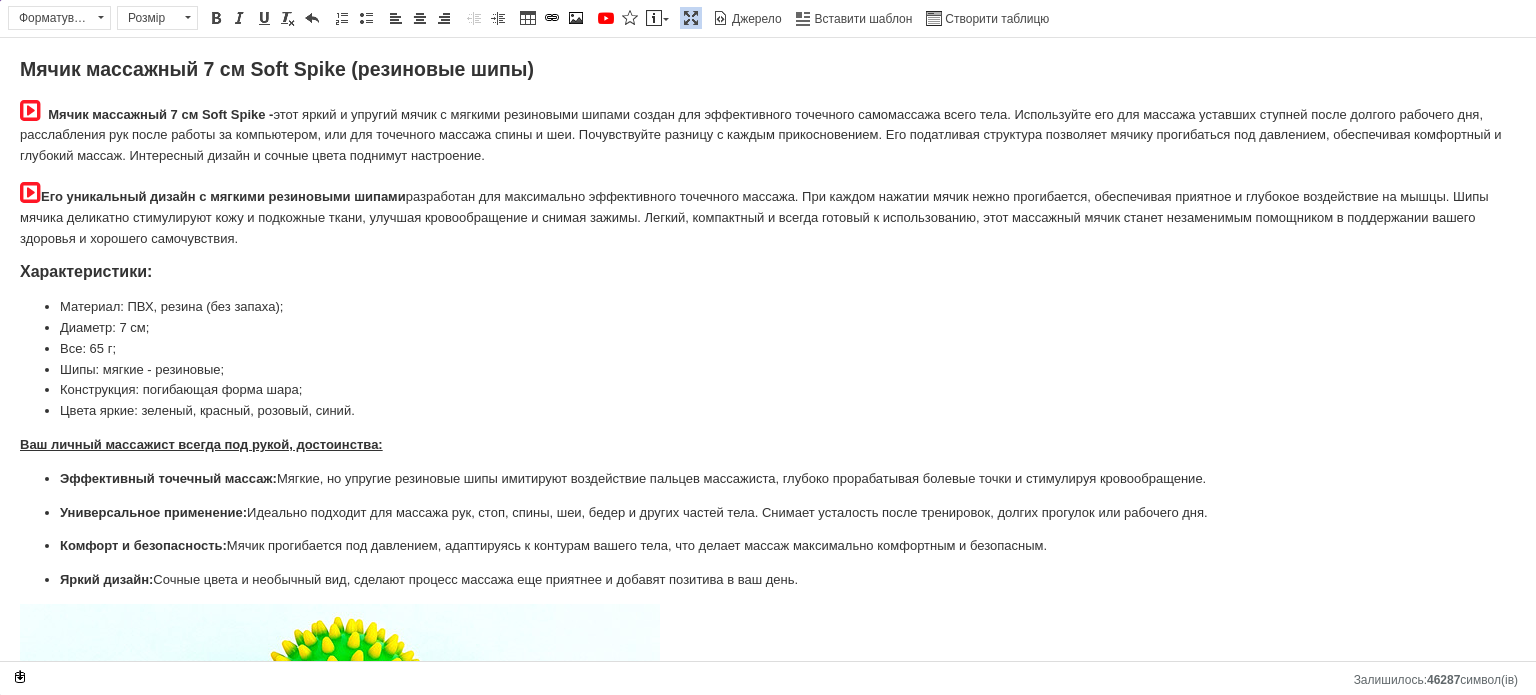 drag, startPoint x: 679, startPoint y: 20, endPoint x: 672, endPoint y: 32, distance: 13.892444 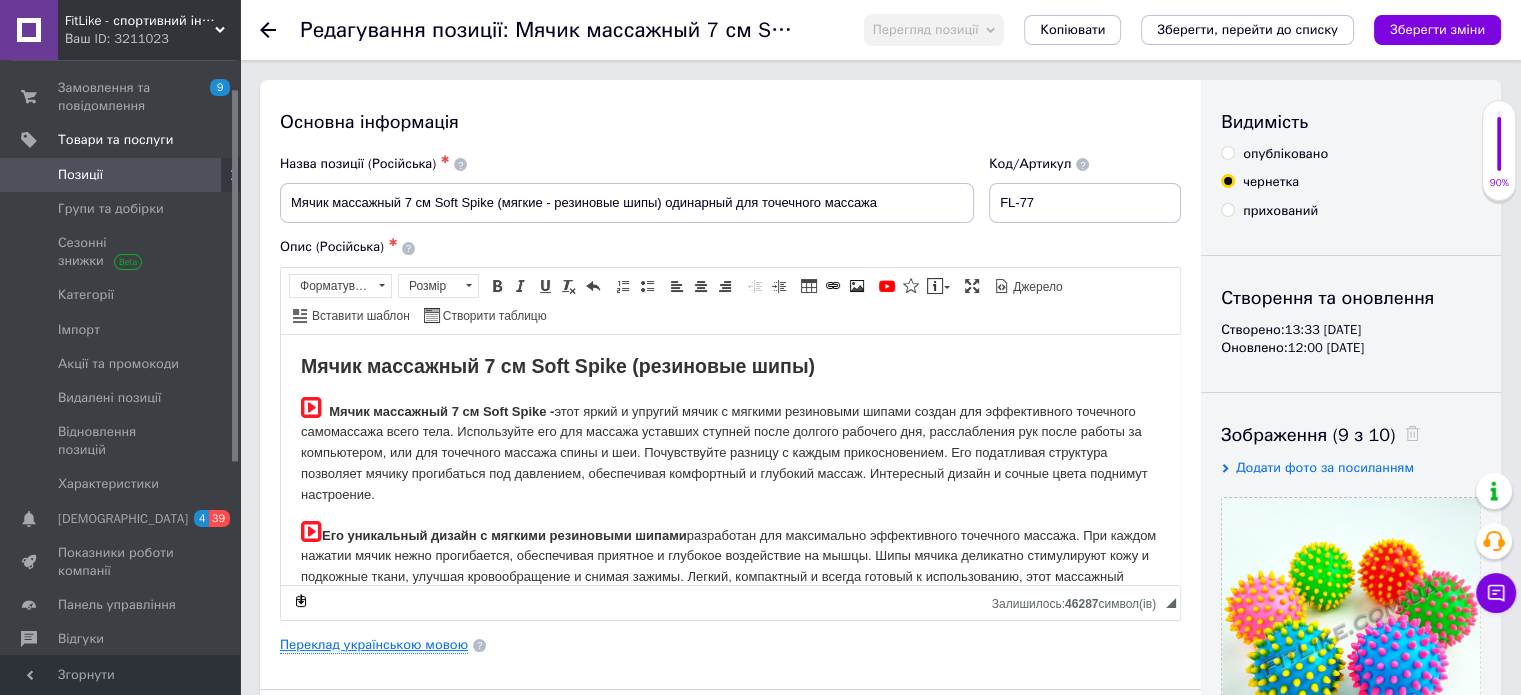 click on "Переклад українською мовою" at bounding box center (374, 645) 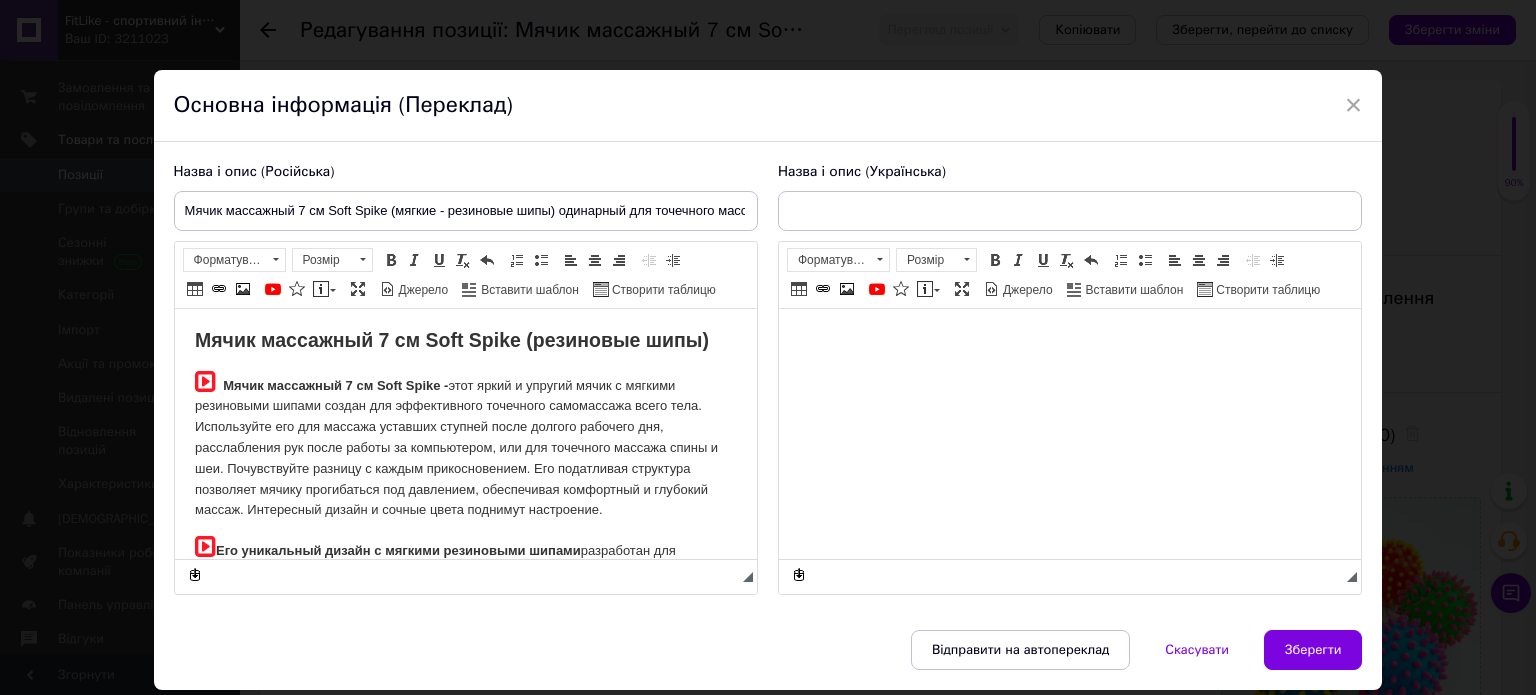 scroll, scrollTop: 0, scrollLeft: 0, axis: both 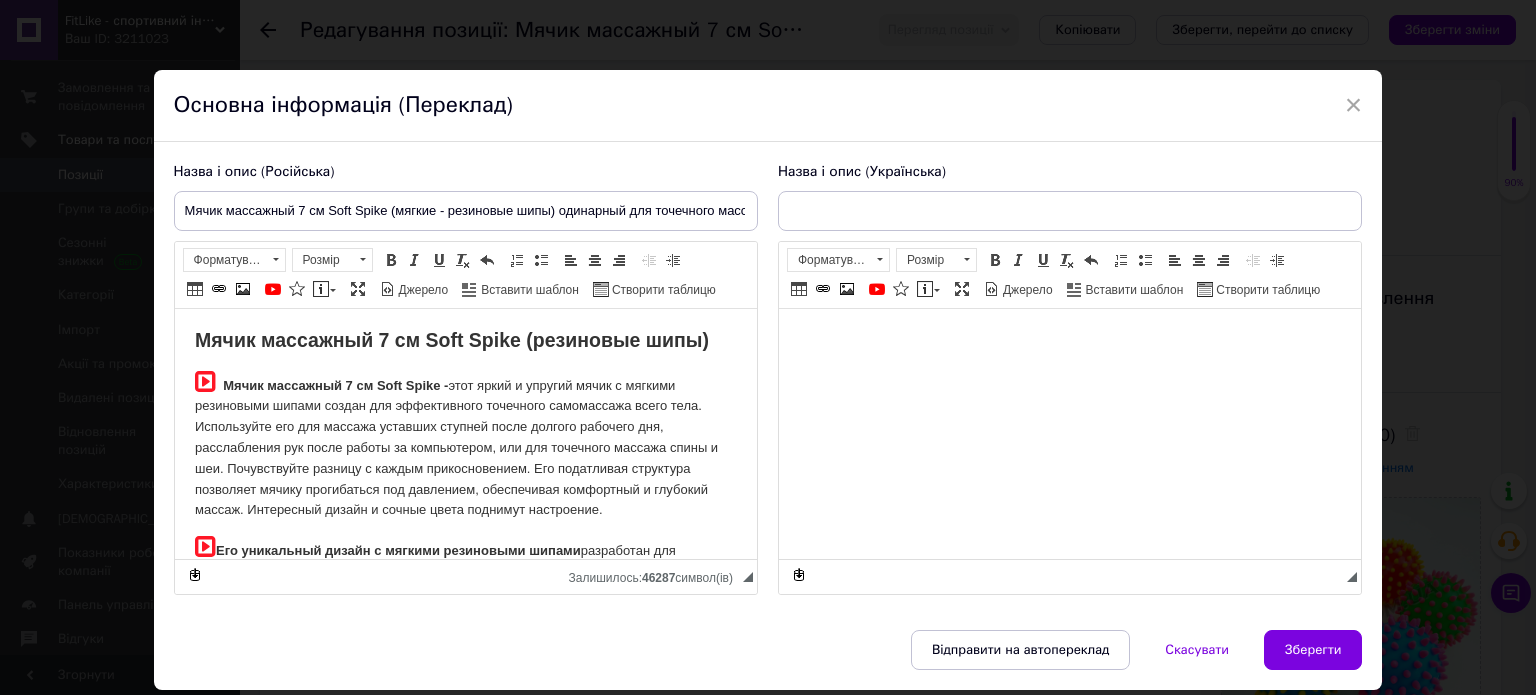type on "М'ячик масажний 7 см Soft Spike (м'які – гумові шипи) одинарний для точкового масажу" 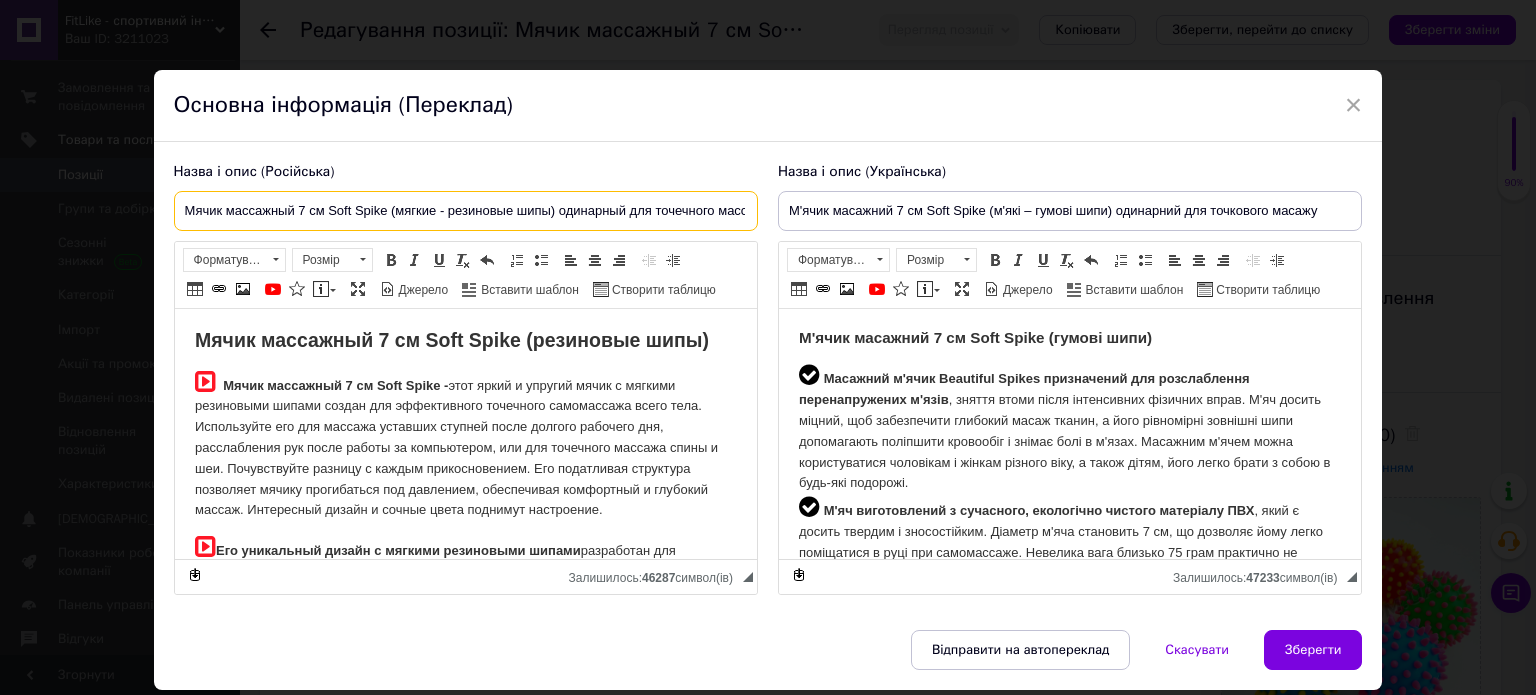 drag, startPoint x: 327, startPoint y: 208, endPoint x: 388, endPoint y: 207, distance: 61.008198 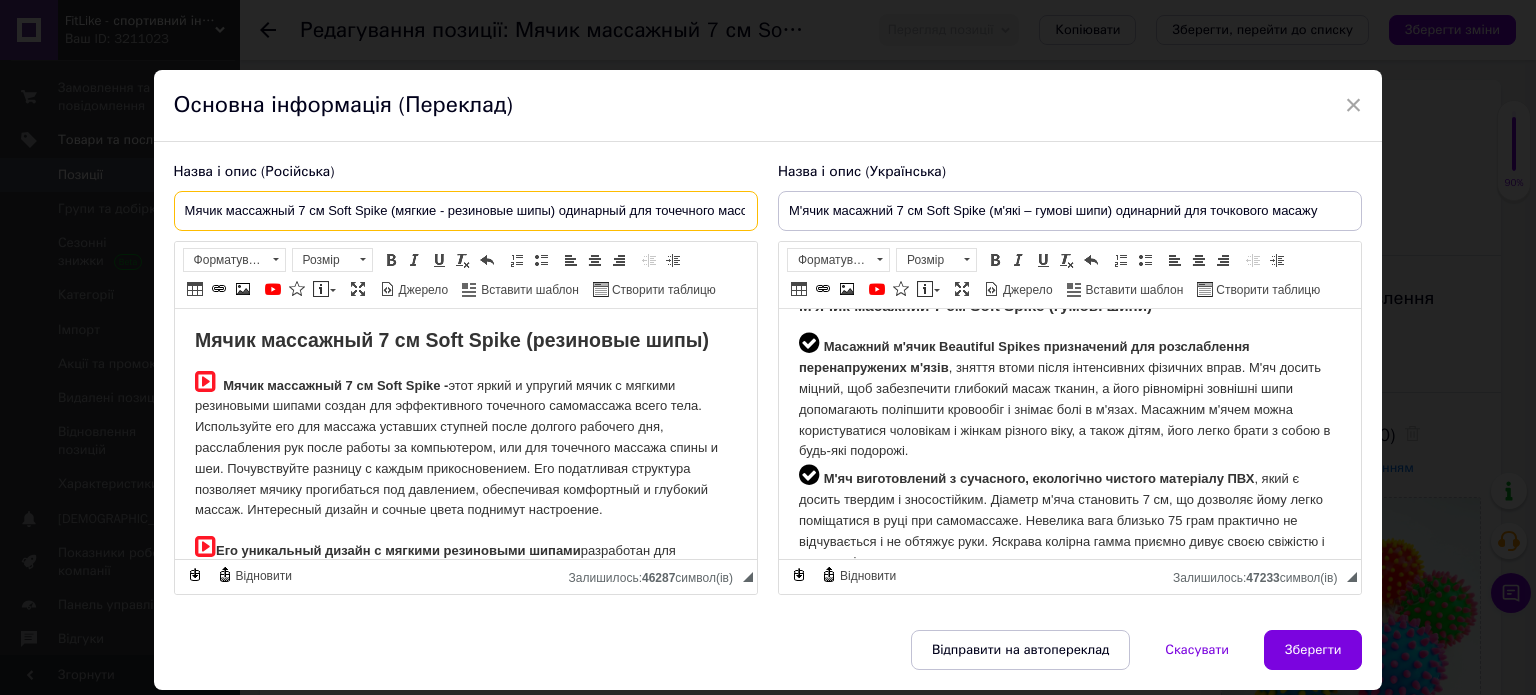 scroll, scrollTop: 0, scrollLeft: 0, axis: both 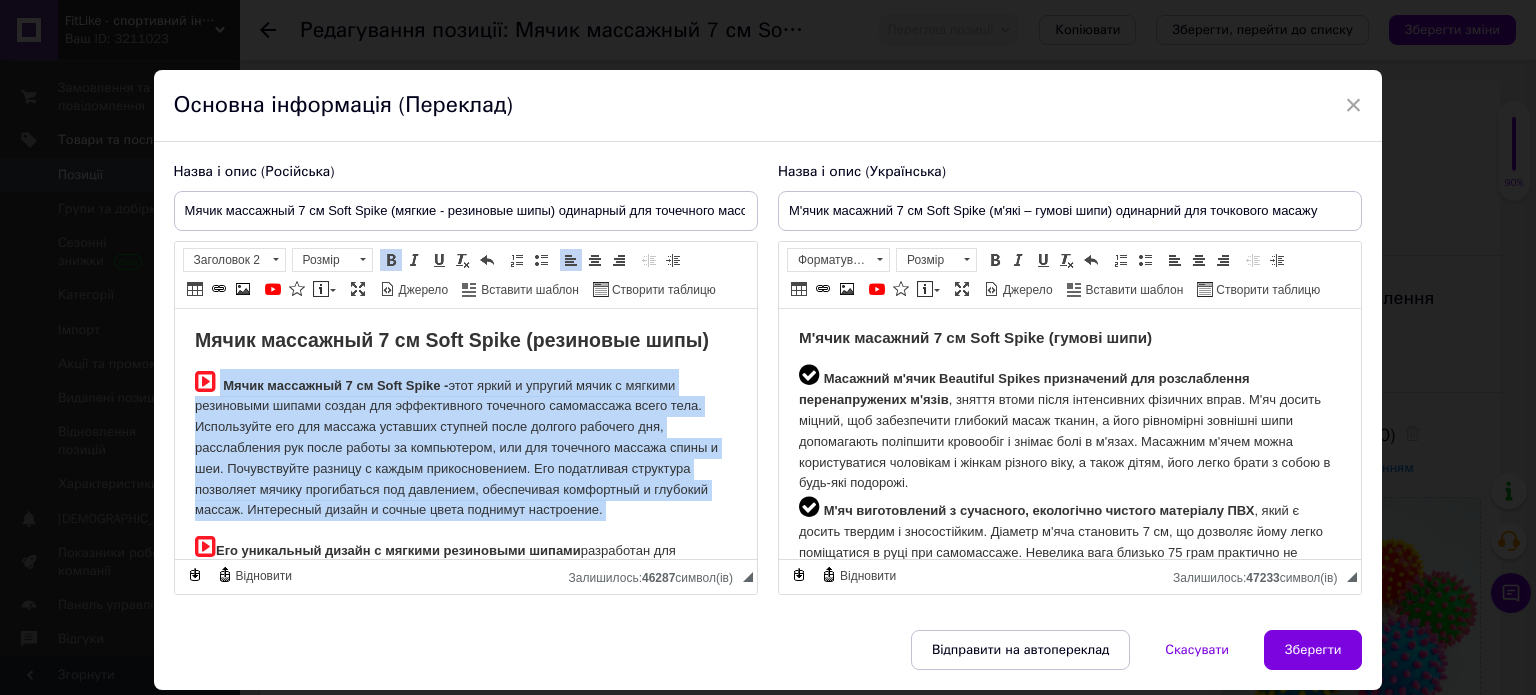 drag, startPoint x: 263, startPoint y: 392, endPoint x: 647, endPoint y: 502, distance: 399.4446 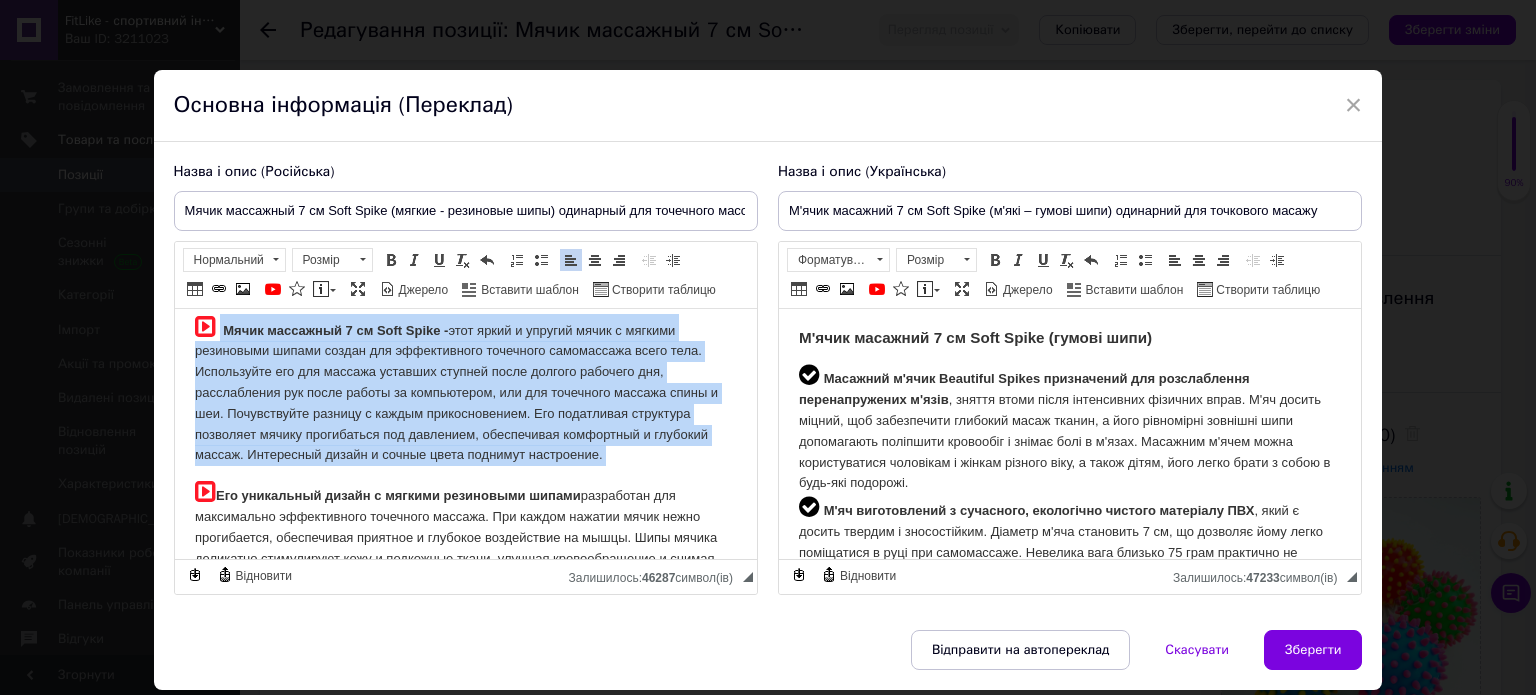 scroll, scrollTop: 100, scrollLeft: 0, axis: vertical 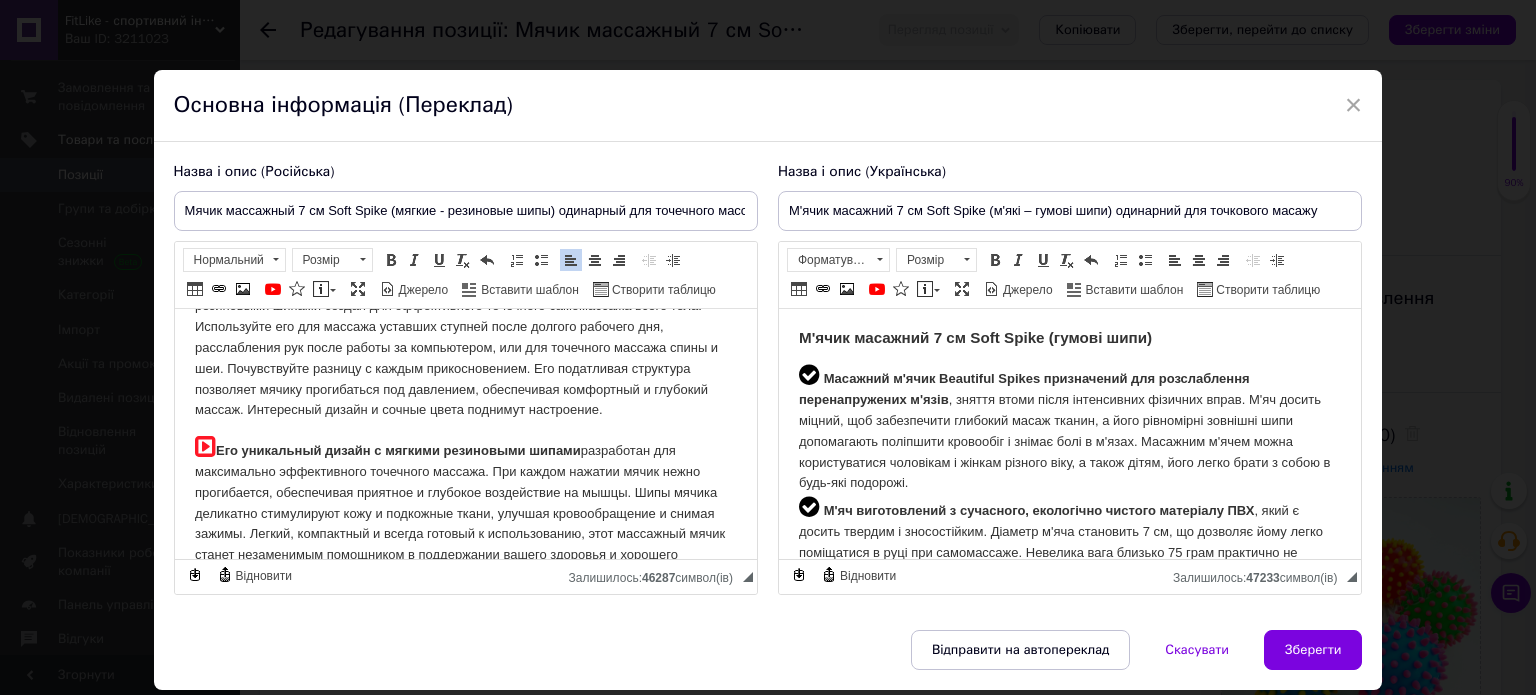 click on "Его уникальный дизайн с мягкими резиновыми шипами" at bounding box center [387, 450] 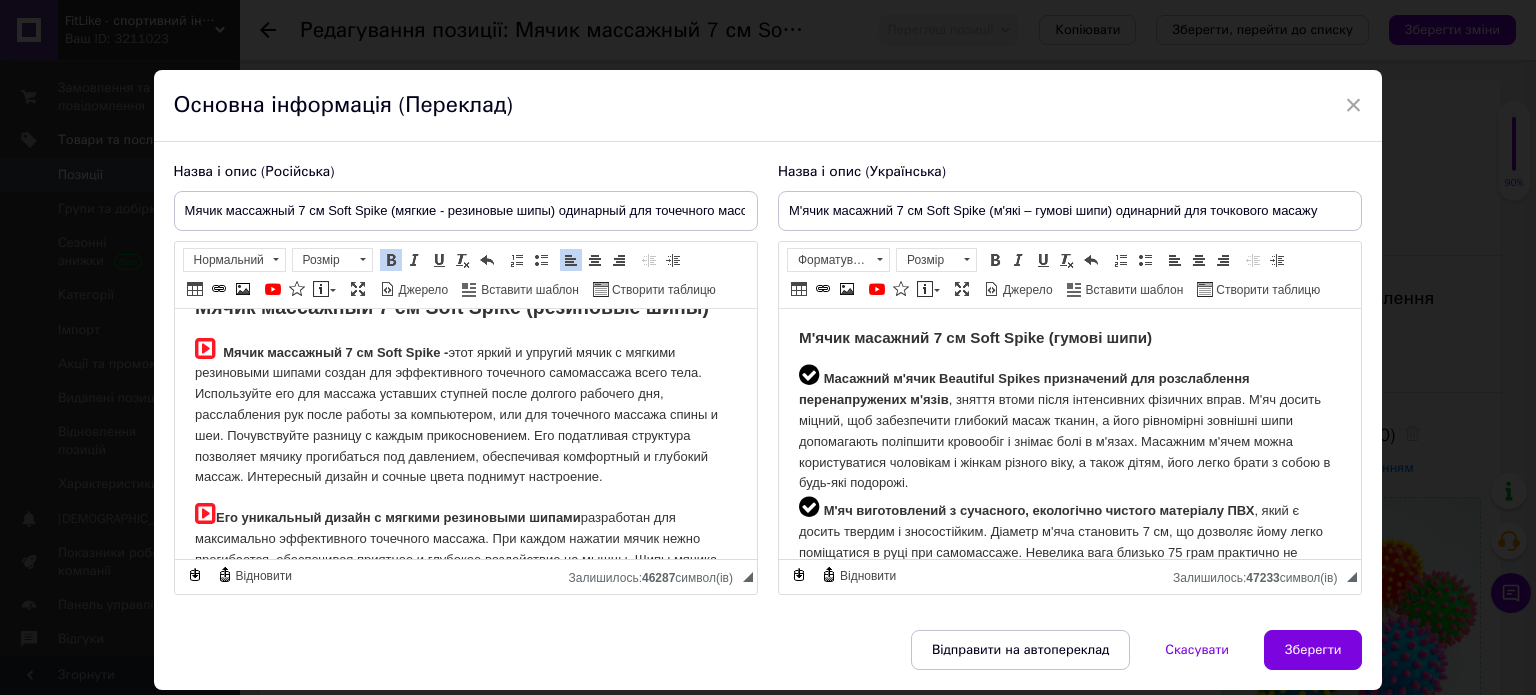 scroll, scrollTop: 0, scrollLeft: 0, axis: both 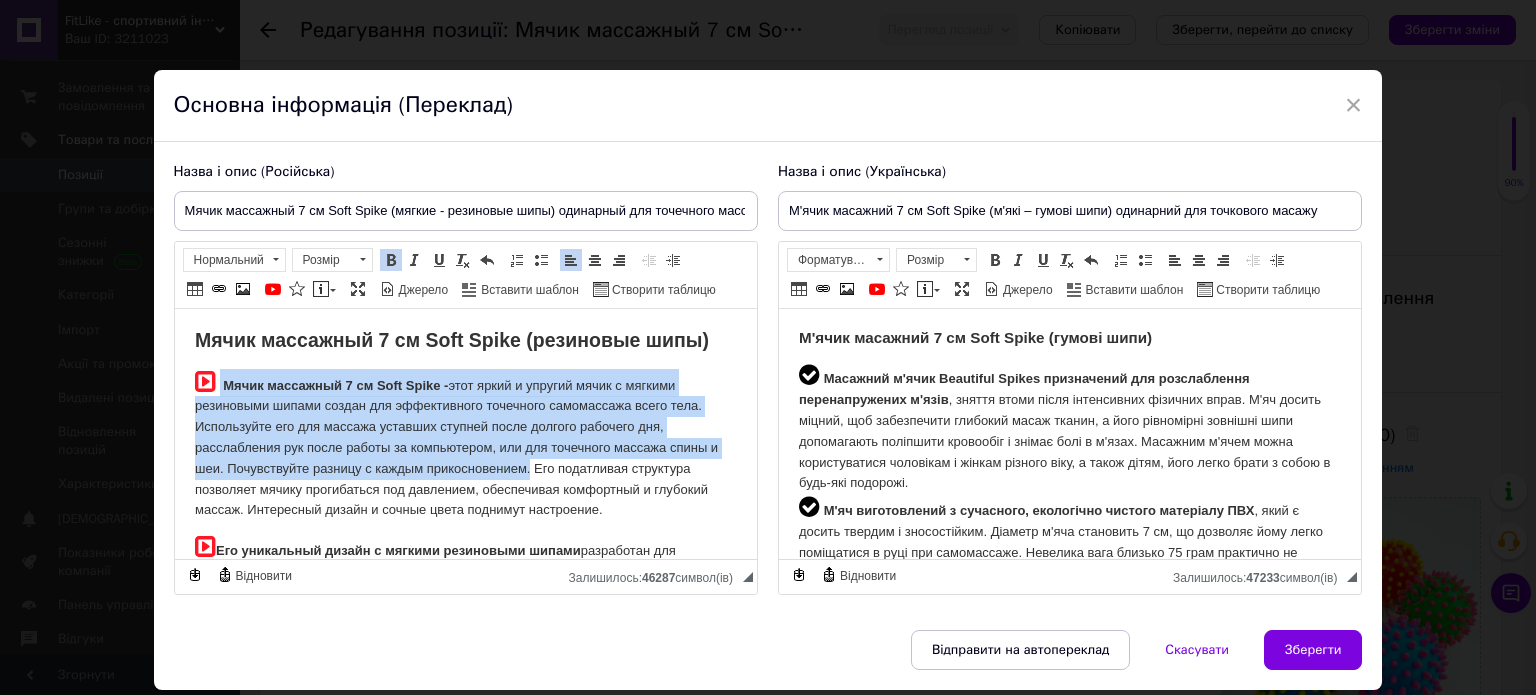 drag, startPoint x: 217, startPoint y: 382, endPoint x: 528, endPoint y: 462, distance: 321.12457 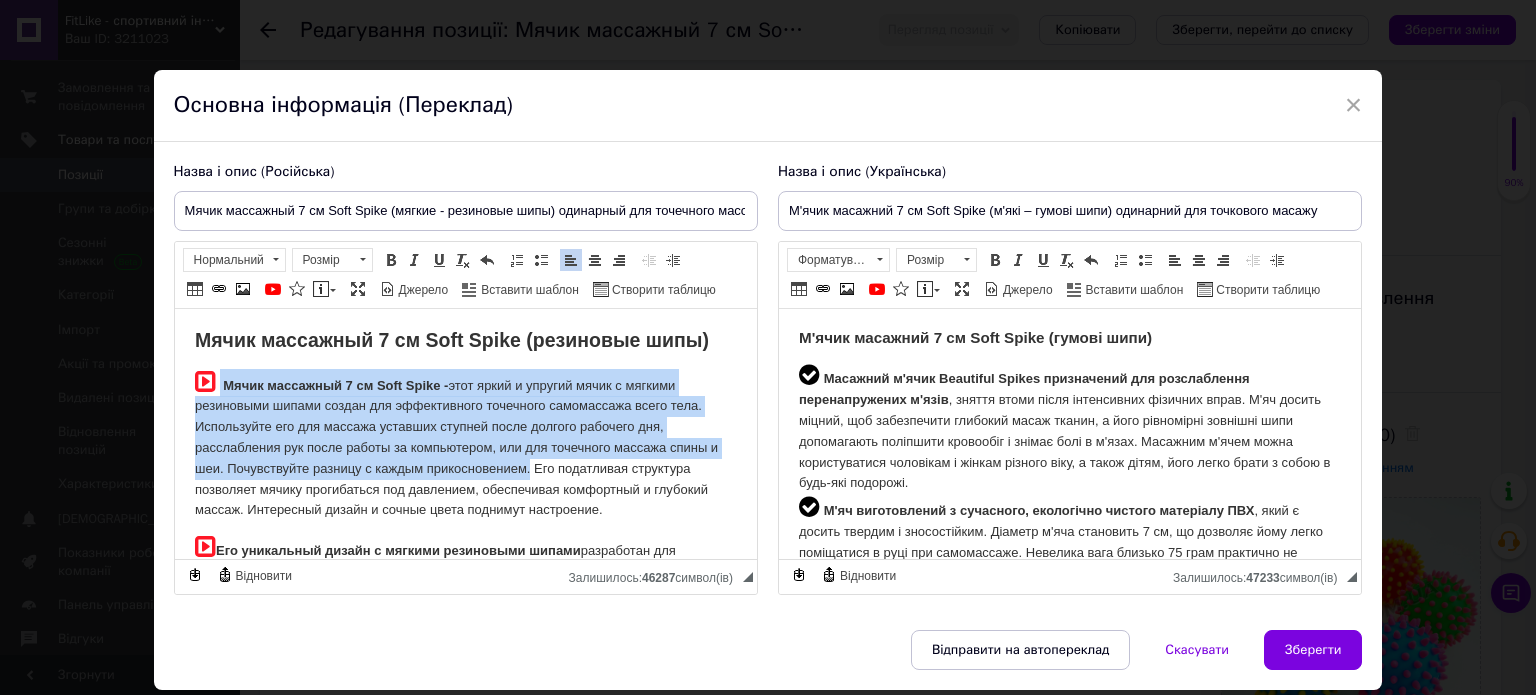copy on "Мячик массажный 7 см Soft Spike -  этот яркий и упругий мячик с мягкими резиновыми шипами создан для эффективного точечного самомассажа всего тела. Используйте его для массажа уставших ступней после долгого рабочего дня, расслабления рук после работы за компьютером, или для точечного массажа спины и шеи. Почувствуйте разницу с каждым прикосновением." 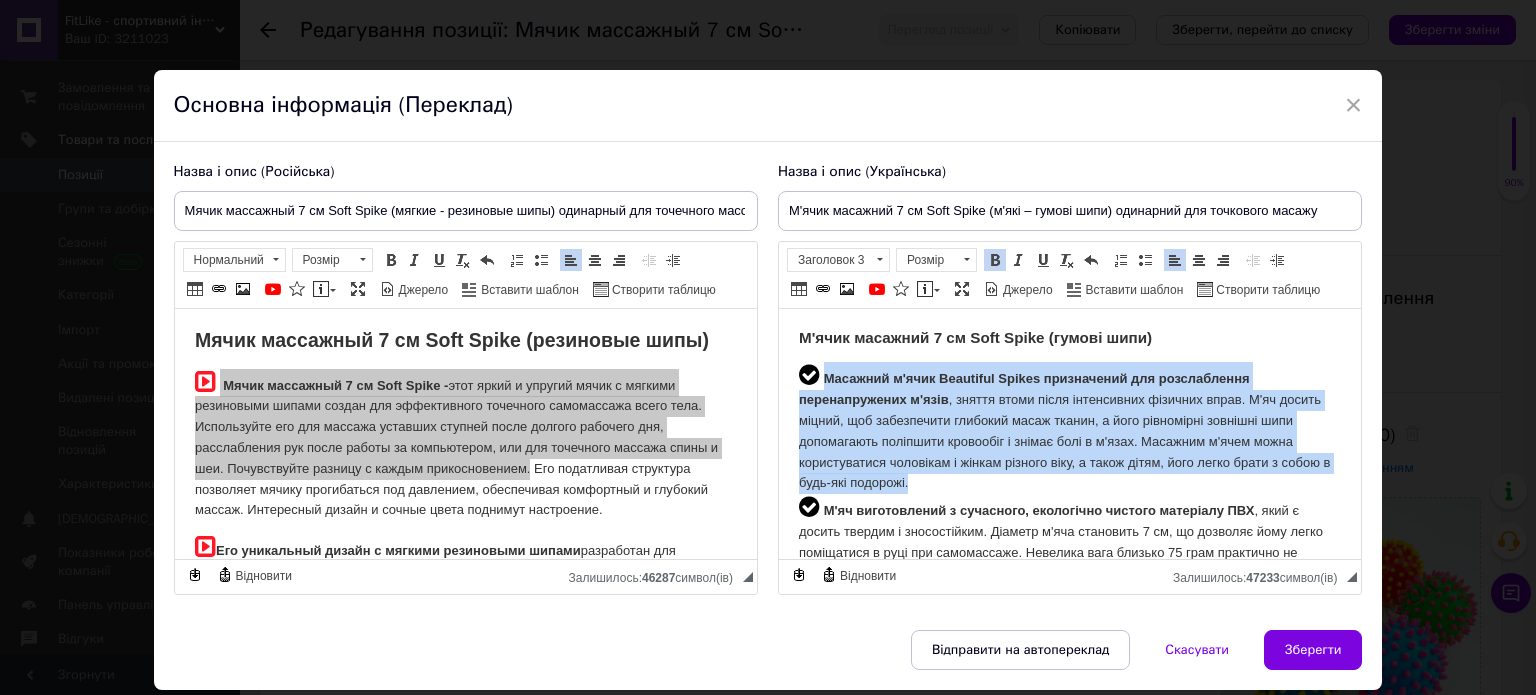 drag, startPoint x: 885, startPoint y: 463, endPoint x: 826, endPoint y: 383, distance: 99.40322 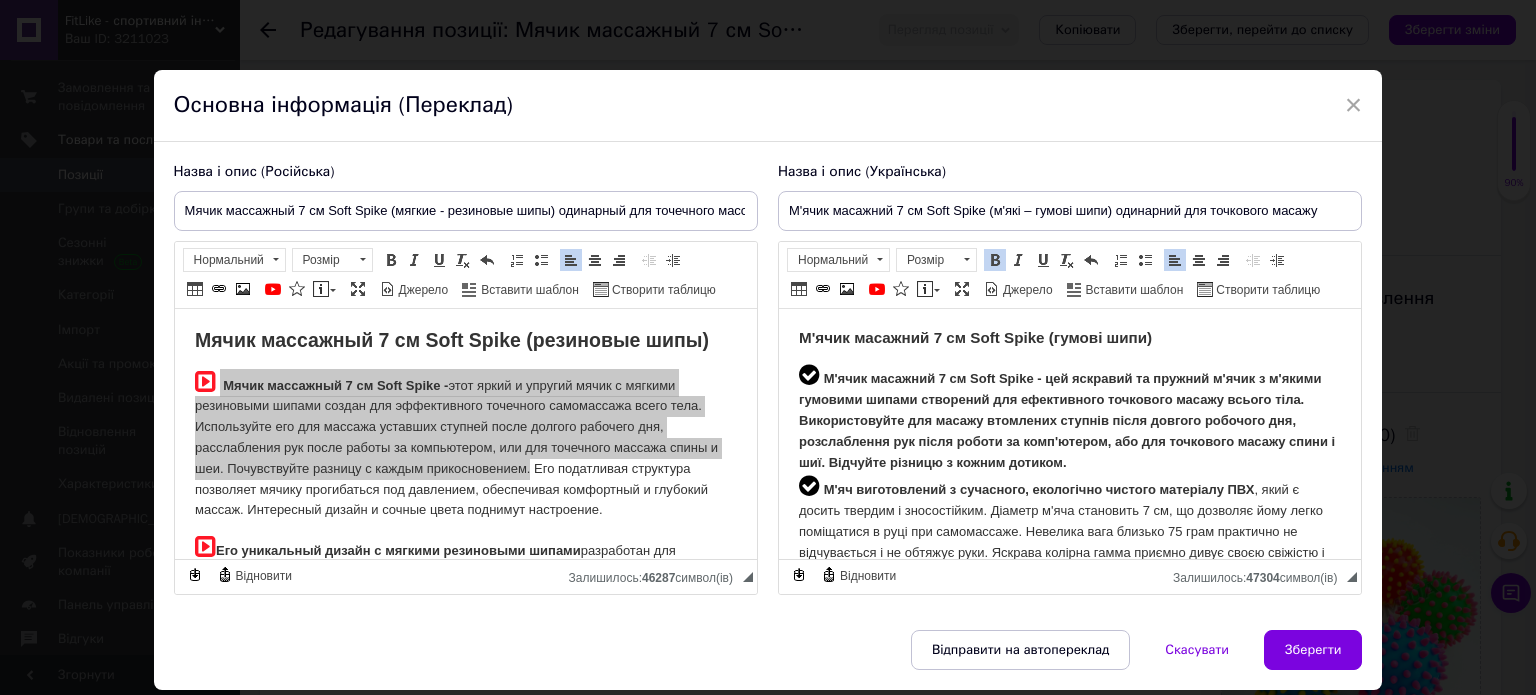 click on "М'ячик масажний 7 см Soft Spike - цей яскравий та пружний м'ячик з м'якими гумовими шипами створений для ефективного точкового масажу всього тіла. Використовуйте для масажу втомлених ступнів після довгого робочого дня, розслаблення рук після роботи за комп'ютером, або для точкового масажу спини і шиї. Відчуйте різницю з кожним дотиком.   М'яч виготовлений з сучасного, екологічно чистого матеріалу ПВХ" at bounding box center [1069, 473] 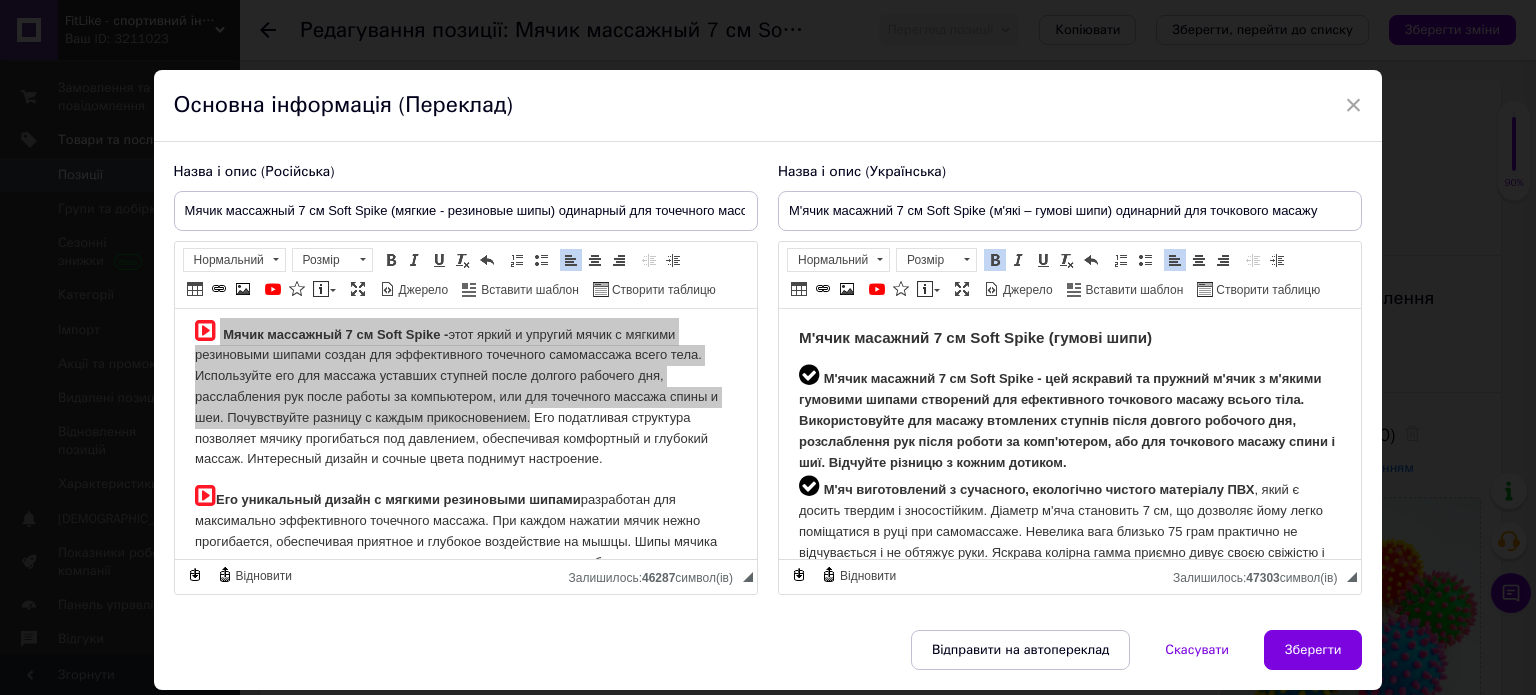 scroll, scrollTop: 100, scrollLeft: 0, axis: vertical 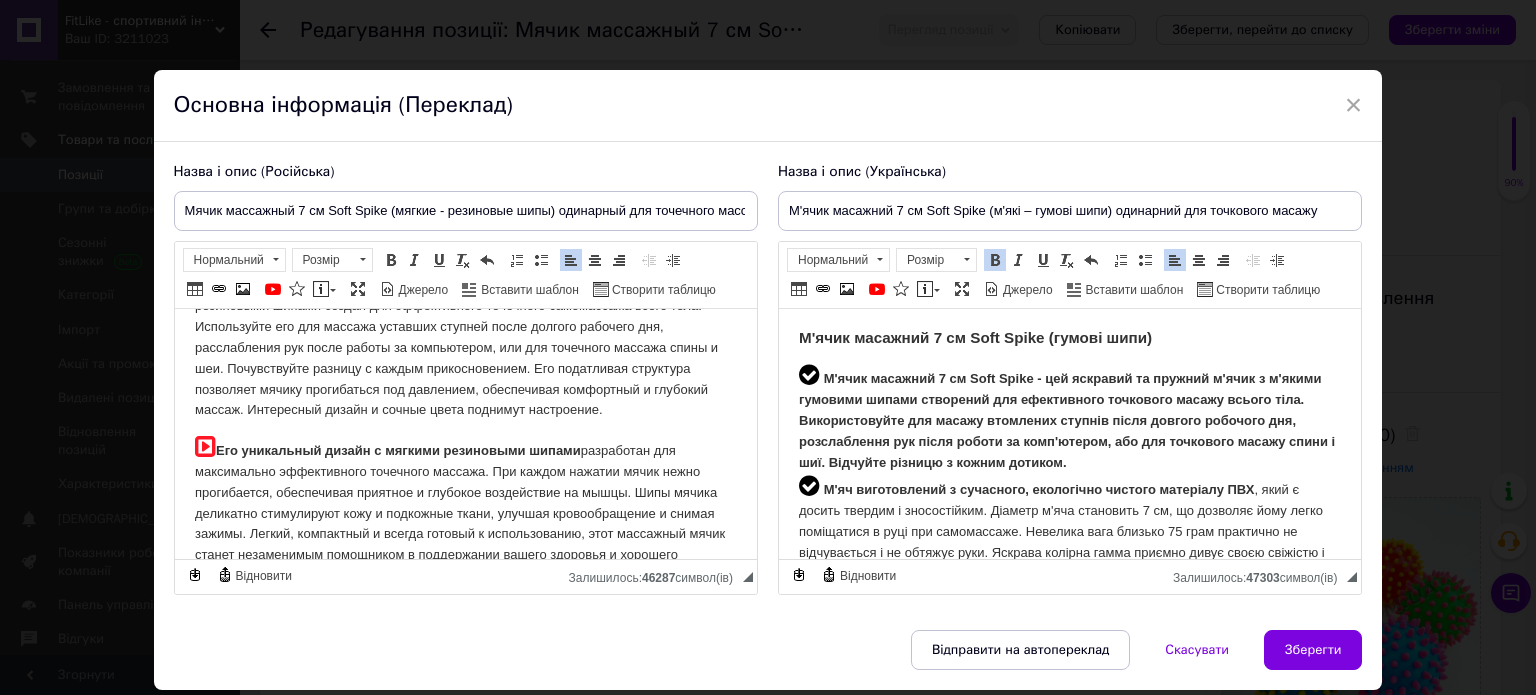 click on "Мячик массажный 7 см Soft Spike -  этот яркий и упругий мячик с мягкими резиновыми шипами создан для эффективного точечного самомассажа всего тела. Используйте его для массажа уставших ступней после долгого рабочего дня, расслабления рук после работы за компьютером, или для точечного массажа спины и шеи. Почувствуйте разницу с каждым прикосновением. Его податливая структура позволяет мячику прогибаться под давлением, обеспечивая комфортный и глубокий массаж. Интересный дизайн и сочные цвета поднимут настроение." at bounding box center [465, 345] 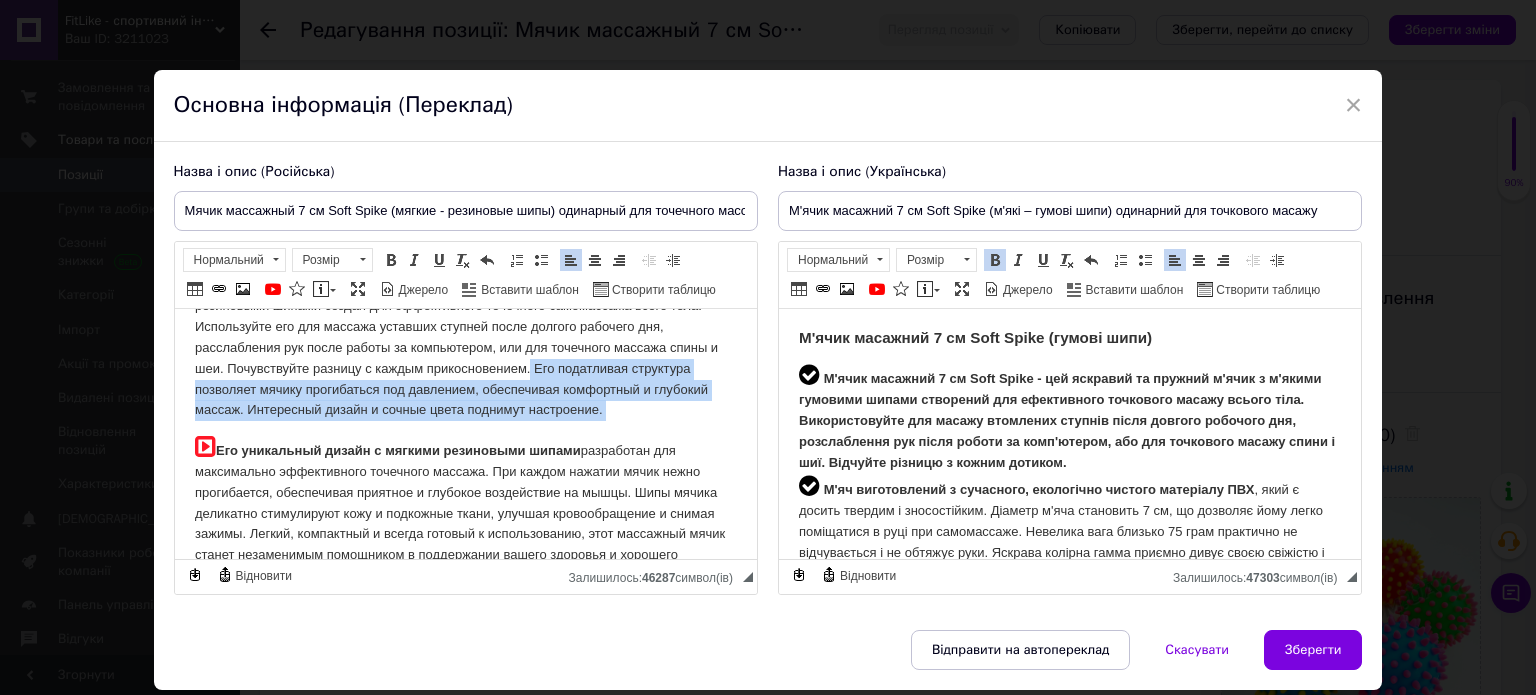 drag, startPoint x: 530, startPoint y: 369, endPoint x: 607, endPoint y: 408, distance: 86.313385 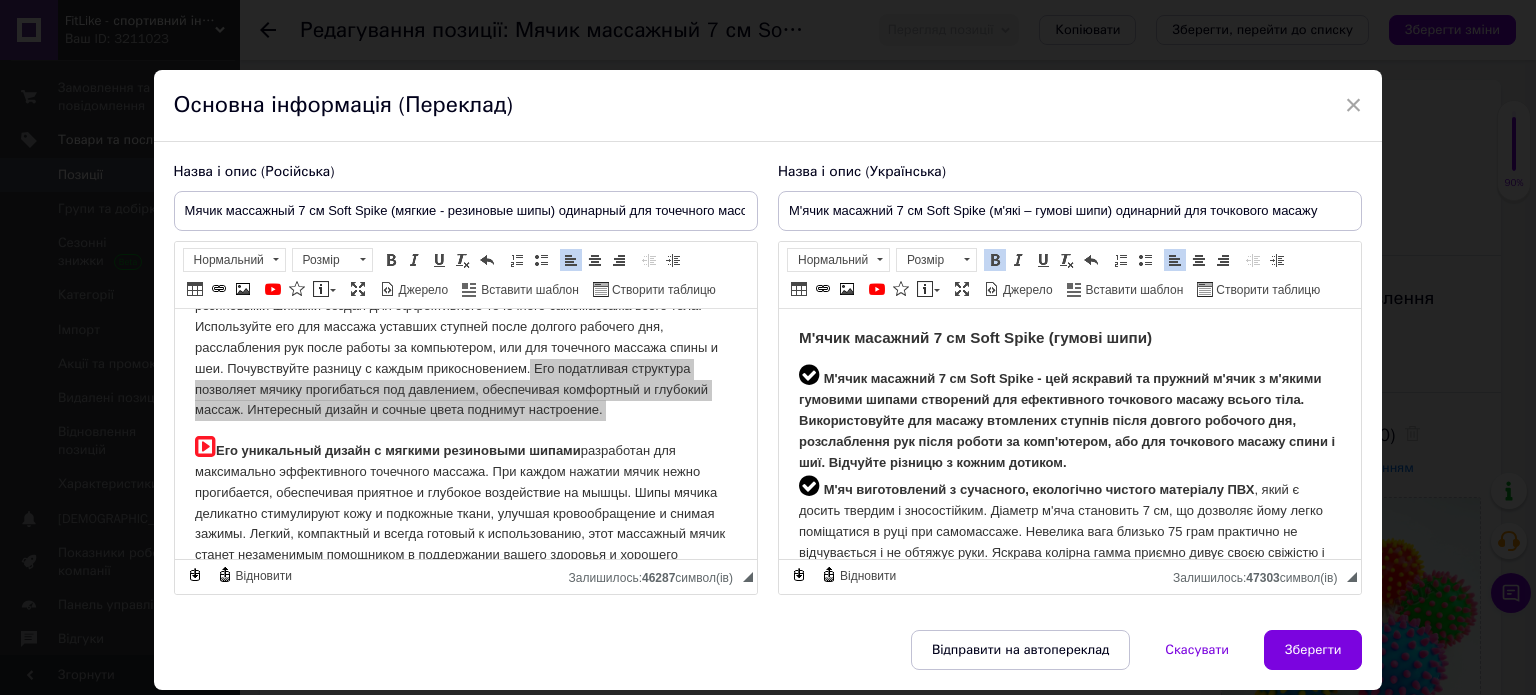 click on "М'ячик масажний 7 см Soft Spike - цей яскравий та пружний м'ячик з м'якими гумовими шипами створений для ефективного точкового масажу всього тіла. Використовуйте для масажу втомлених ступнів після довгого робочого дня, розслаблення рук після роботи за комп'ютером, або для точкового масажу спини і шиї. Відчуйте різницю з кожним дотиком.    М'яч виготовлений з сучасного, екологічно чистого матеріалу ПВХ" at bounding box center (1069, 473) 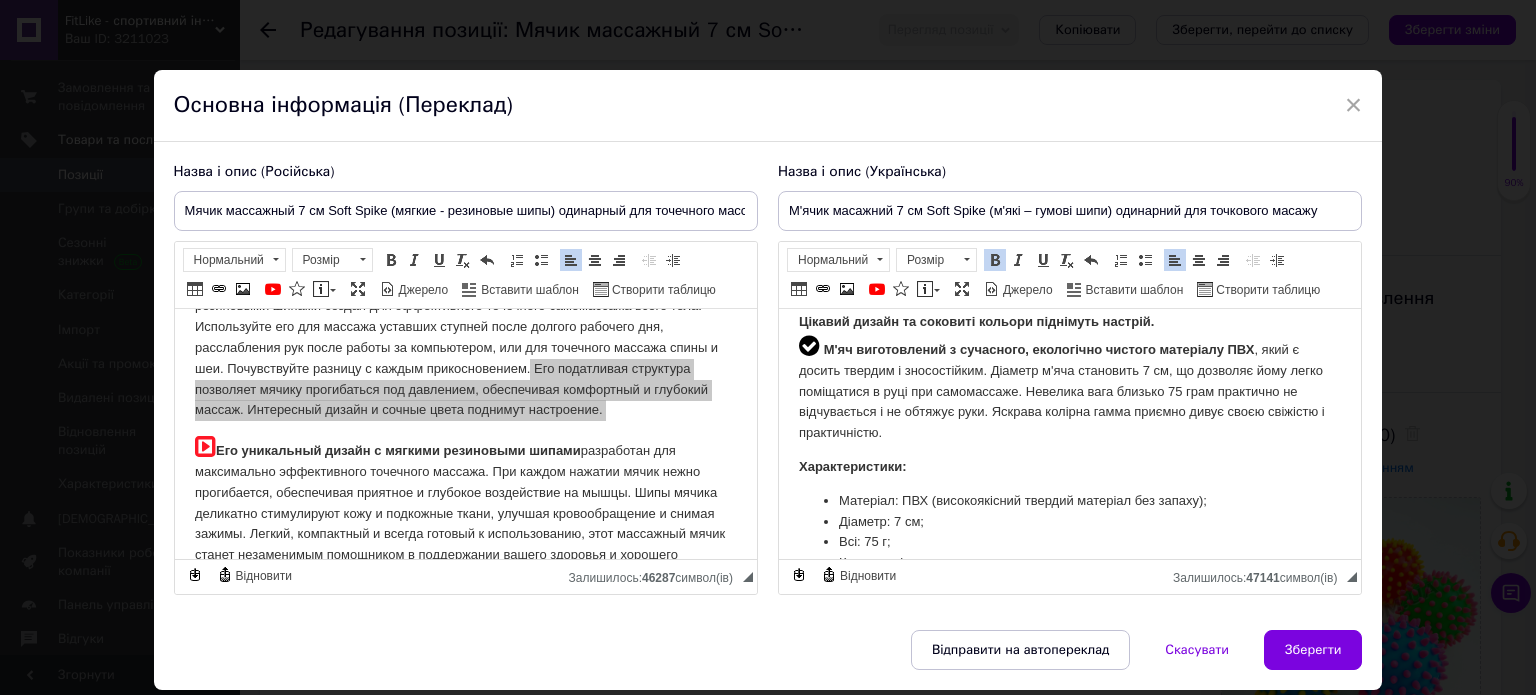 scroll, scrollTop: 200, scrollLeft: 0, axis: vertical 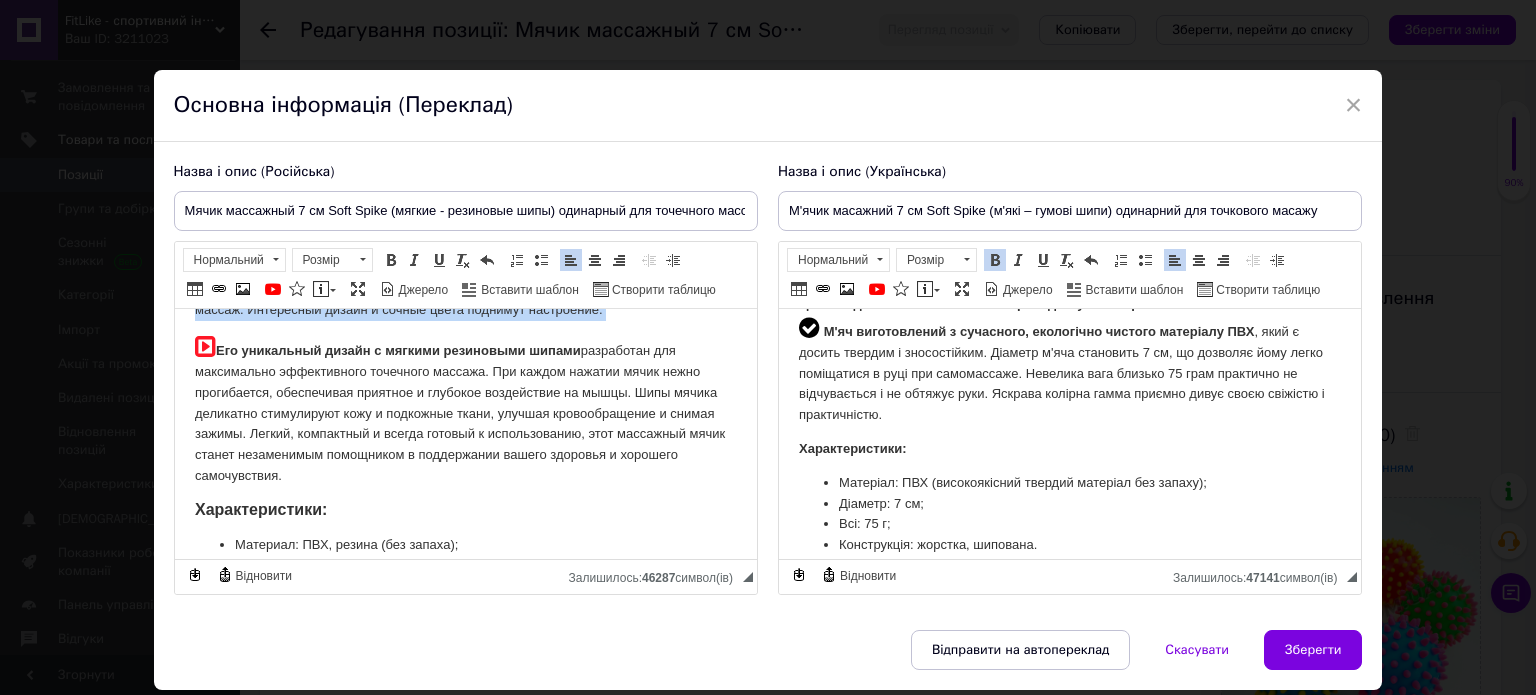 drag, startPoint x: 217, startPoint y: 349, endPoint x: 688, endPoint y: 468, distance: 485.80038 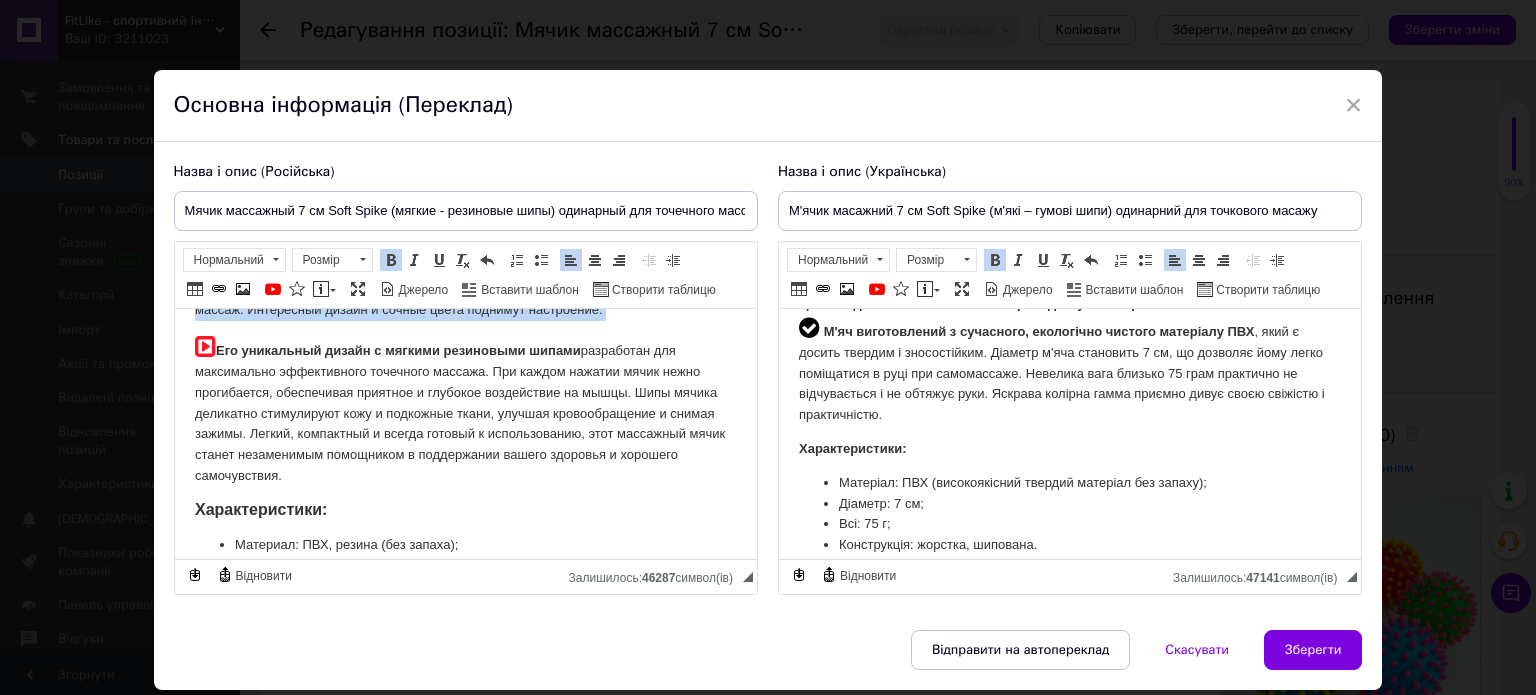copy on "Его уникальный дизайн с мягкими резиновыми шипами  разработан для максимально эффективного точечного массажа. При каждом нажатии мячик нежно прогибается, обеспечивая приятное и глубокое воздействие на мышцы. Шипы мячика деликатно стимулируют кожу и подкожные ткани, улучшая кровообращение и снимая зажимы. Легкий, компактный и всегда готовый к использованию, этот массажный мячик станет незаменимым помощником в поддержании вашего здоровья и хорошего самочувствия." 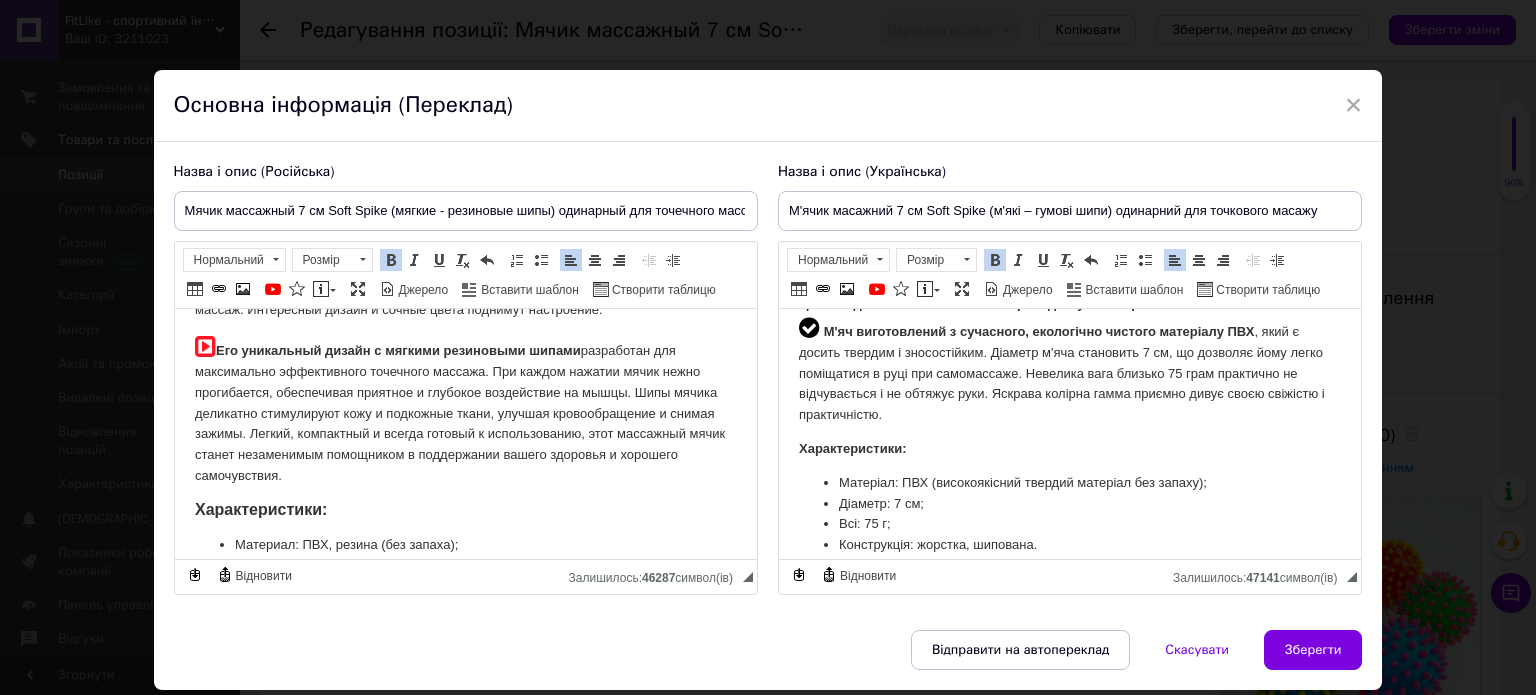 click on "Характеристики:" at bounding box center (465, 511) 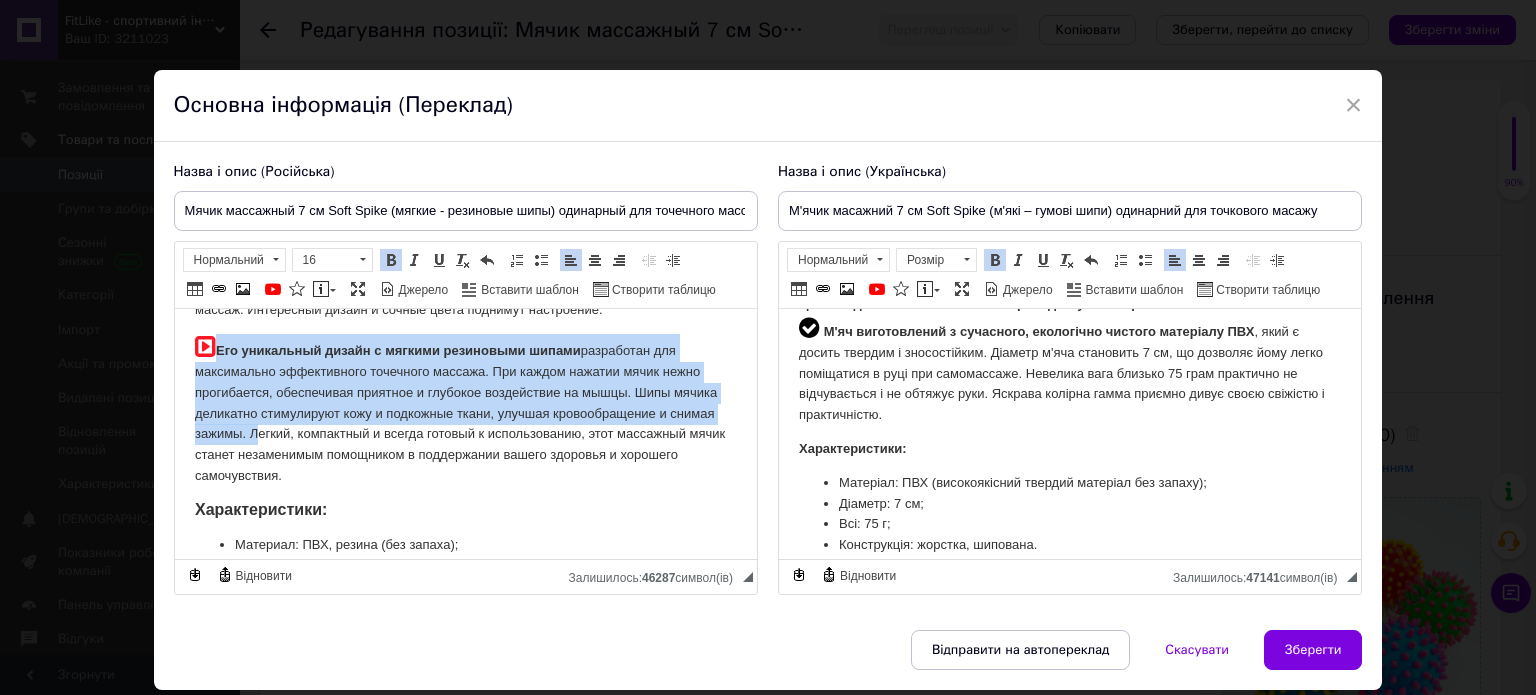 drag, startPoint x: 215, startPoint y: 350, endPoint x: 248, endPoint y: 429, distance: 85.61542 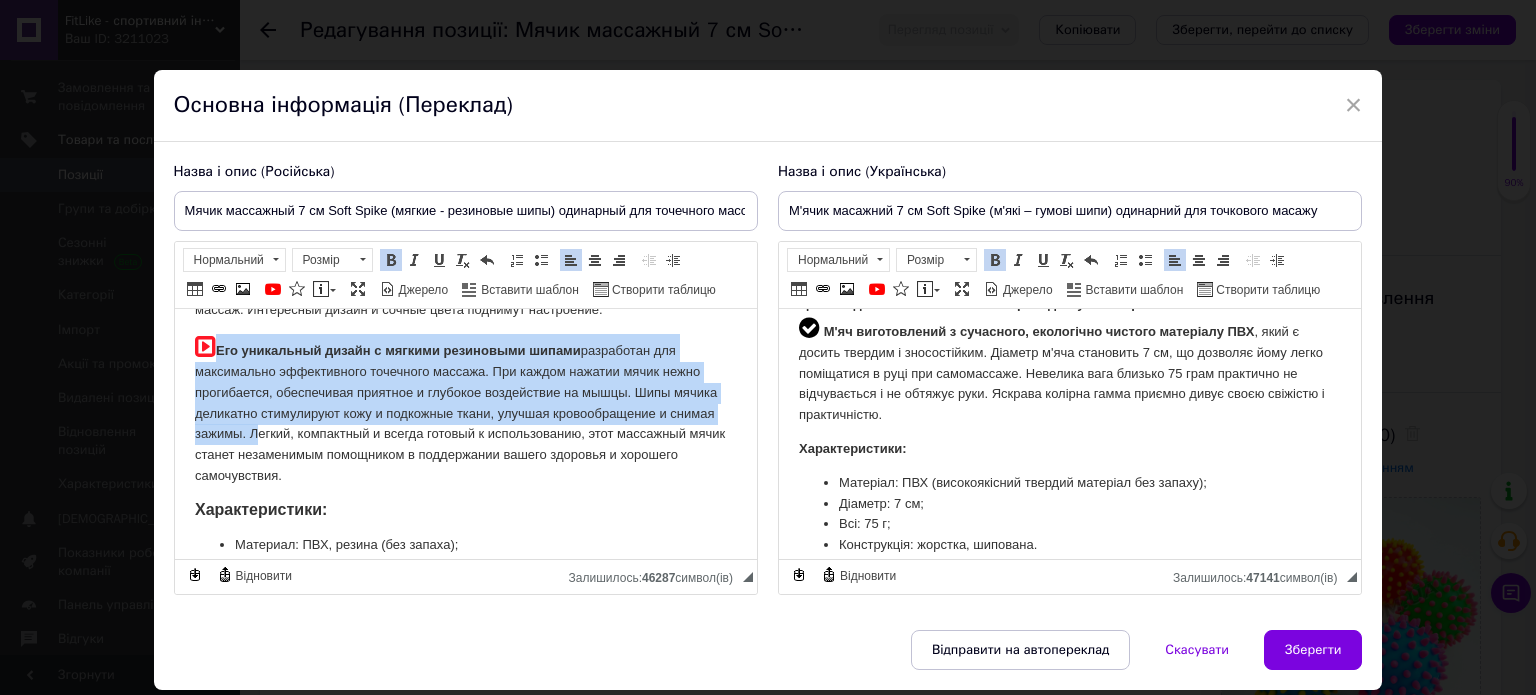 copy on "Его уникальный дизайн с мягкими резиновыми шипами  разработан для максимально эффективного точечного массажа. При каждом нажатии мячик нежно прогибается, обеспечивая приятное и глубокое воздействие на мышцы. Шипы мячика деликатно стимулируют кожу и подкожные ткани, улучшая кровообращение и снимая зажимы." 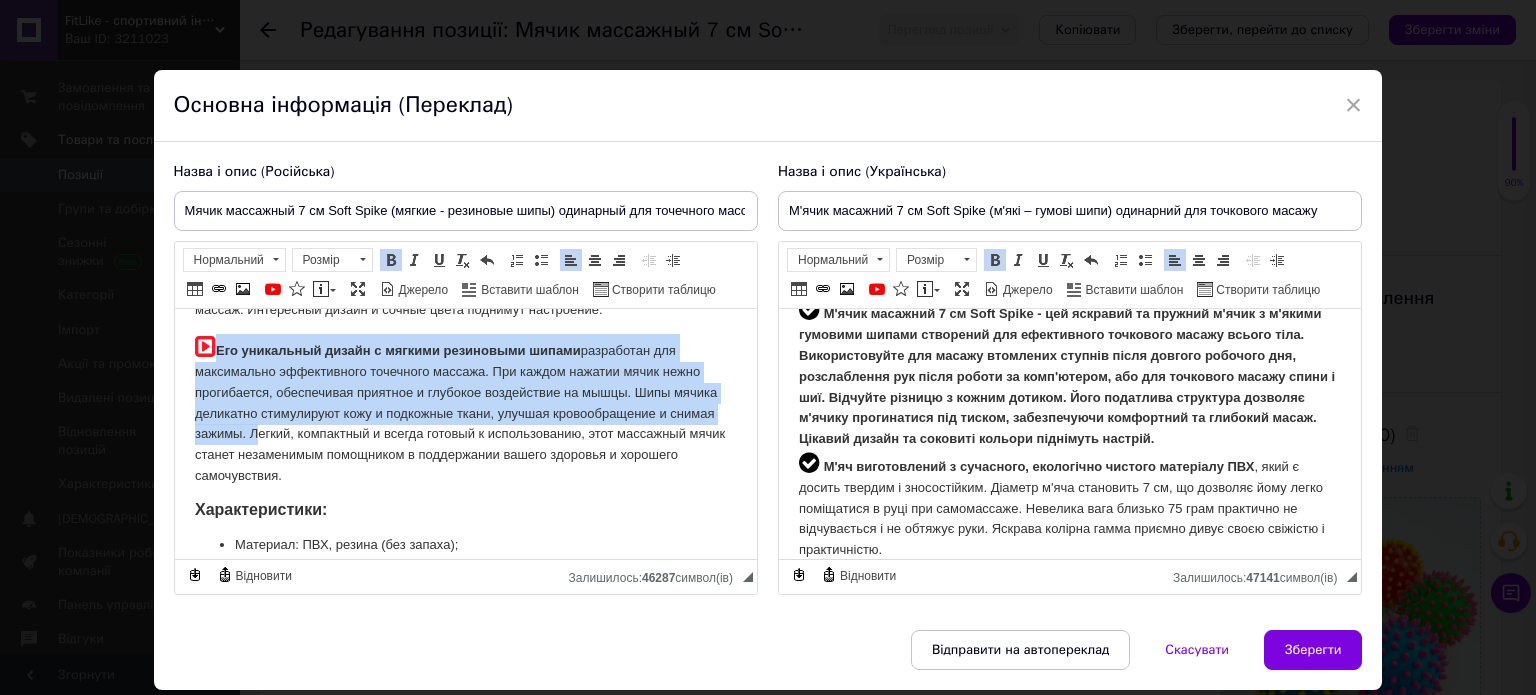 scroll, scrollTop: 100, scrollLeft: 0, axis: vertical 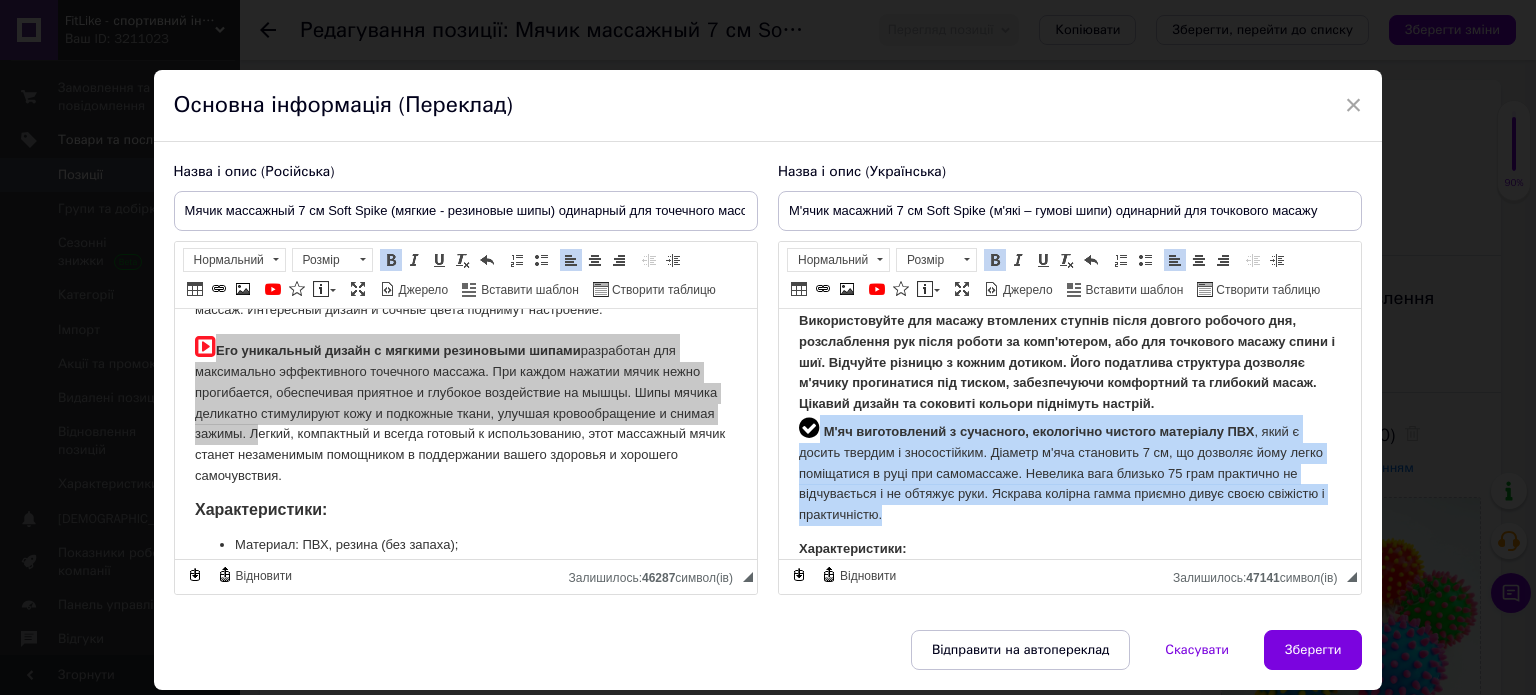 drag, startPoint x: 819, startPoint y: 433, endPoint x: 902, endPoint y: 506, distance: 110.535065 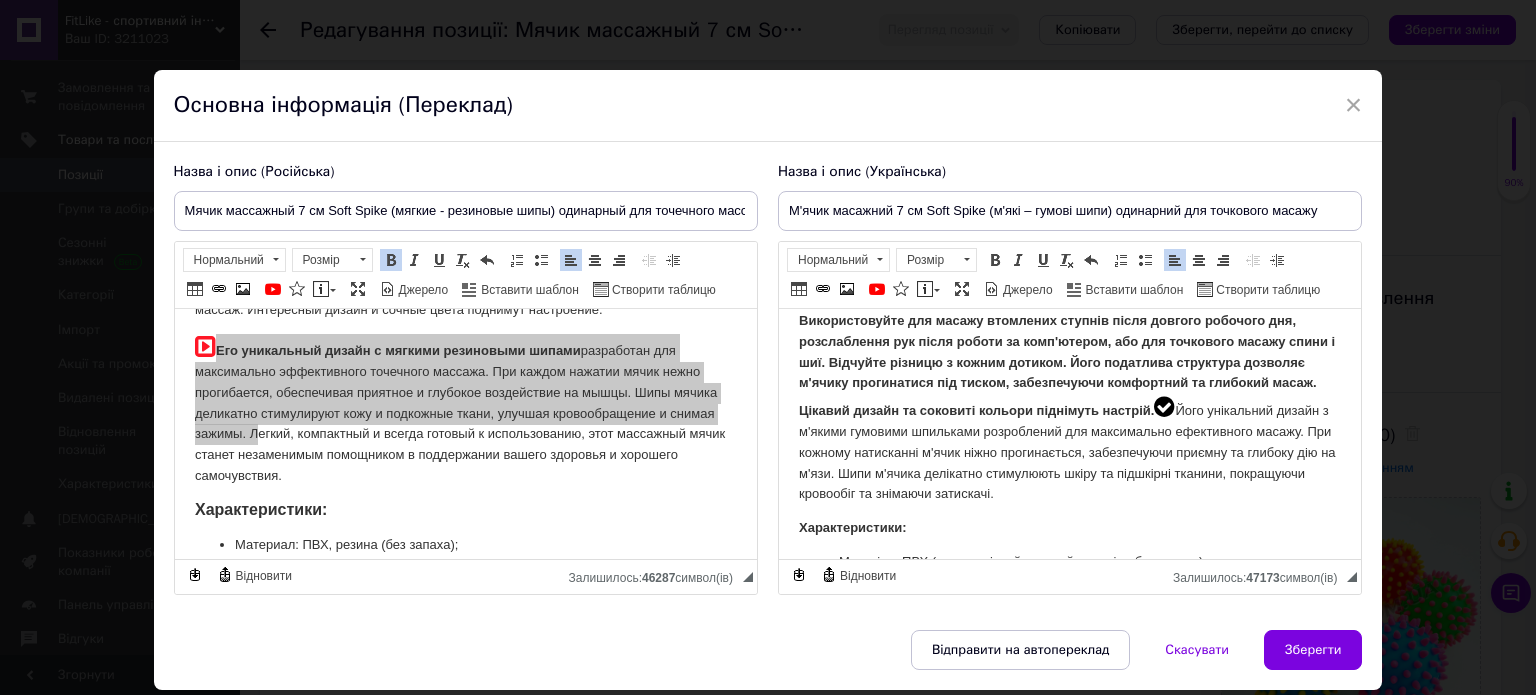 click at bounding box center [1163, 406] 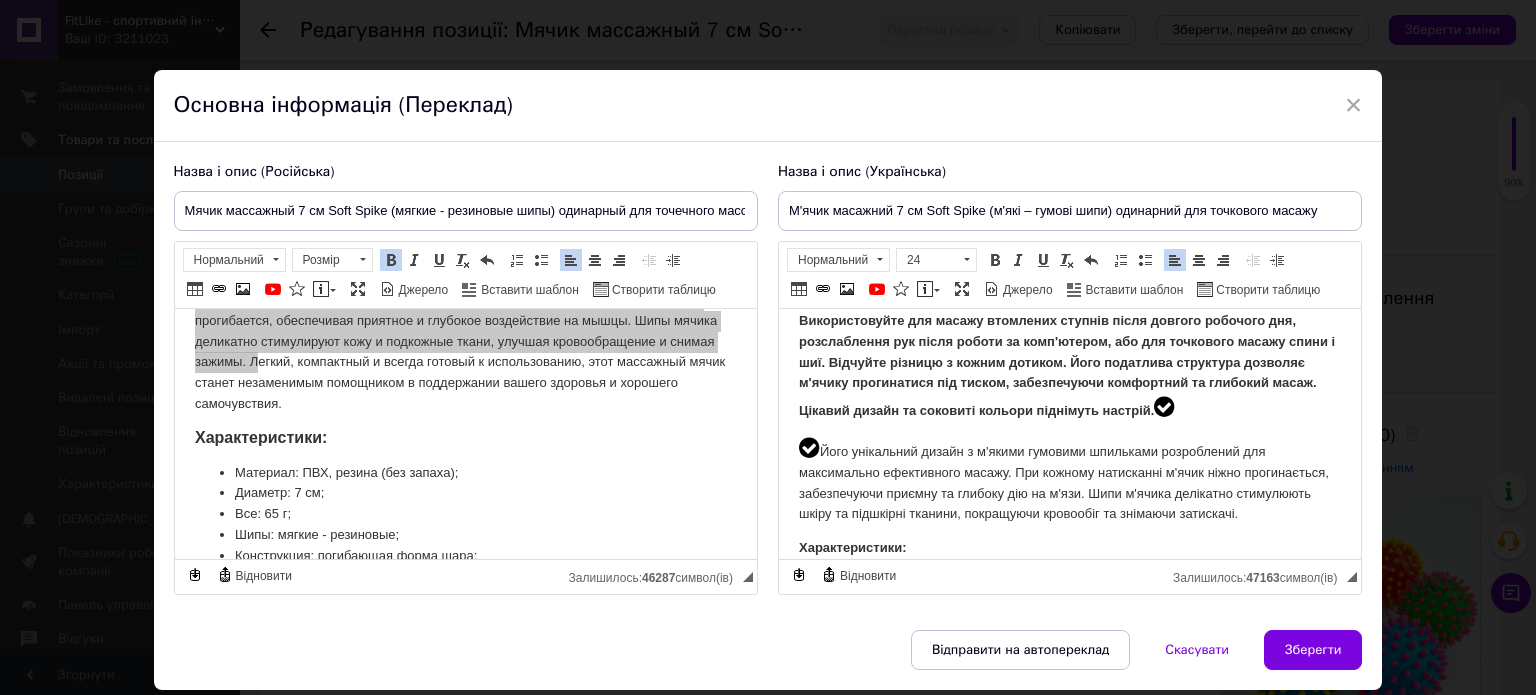 scroll, scrollTop: 300, scrollLeft: 0, axis: vertical 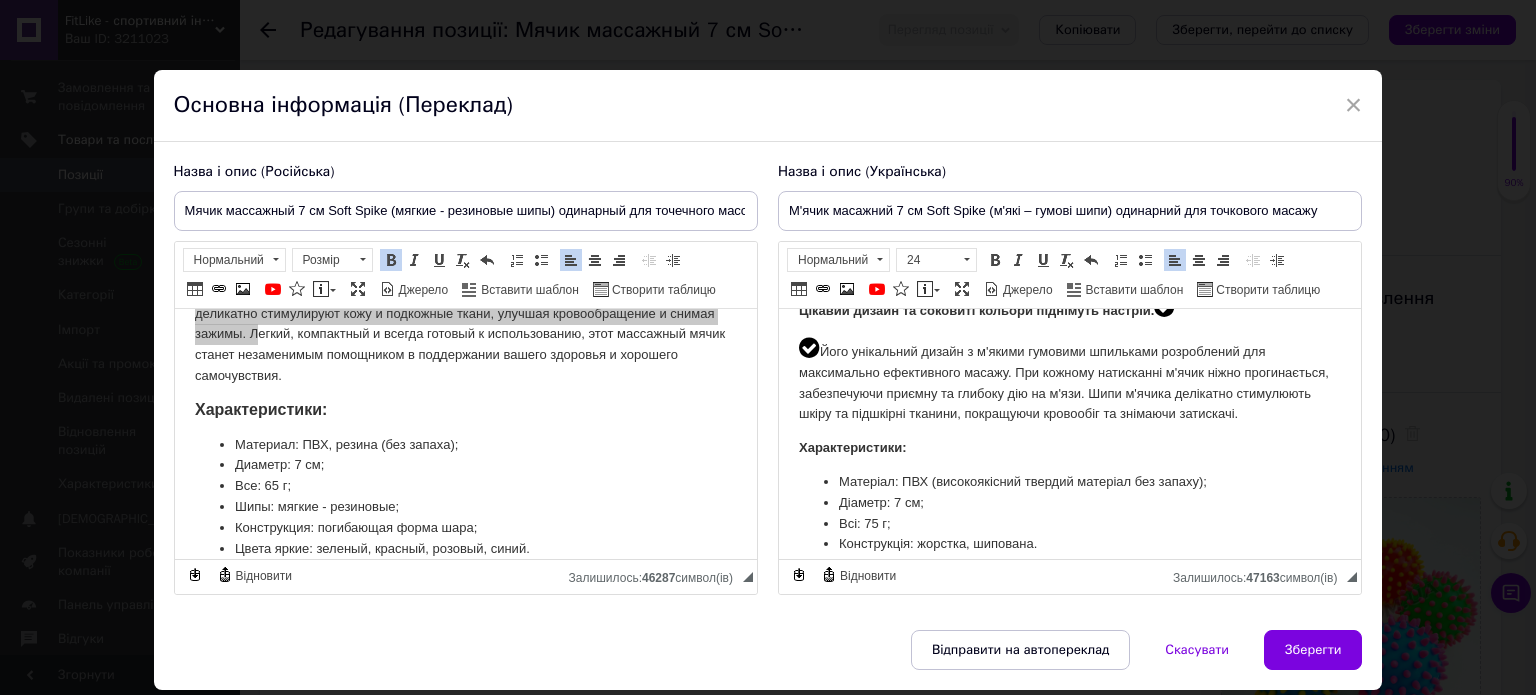 click on "​​​​​​​ Його унікальний дизайн з м'якими гумовими шпильками розроблений для максимально ефективного масажу. При кожному натисканні м'ячик ніжно прогинається, забезпечуючи приємну та глибоку дію на м'язи. Шипи м'ячика делікатно стимулюють шкіру та підшкірні тканини, покращуючи кровообіг та знімаючи затискачі." at bounding box center (1069, 380) 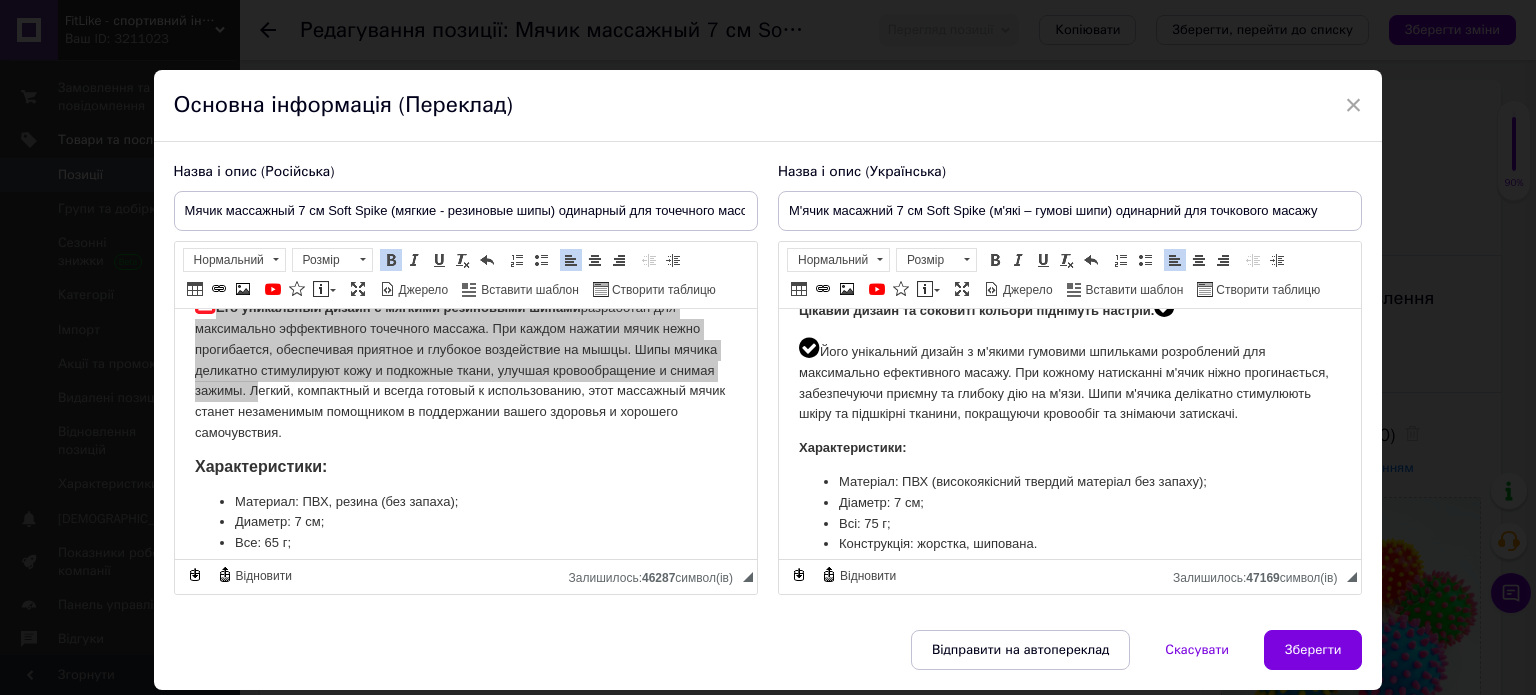scroll, scrollTop: 200, scrollLeft: 0, axis: vertical 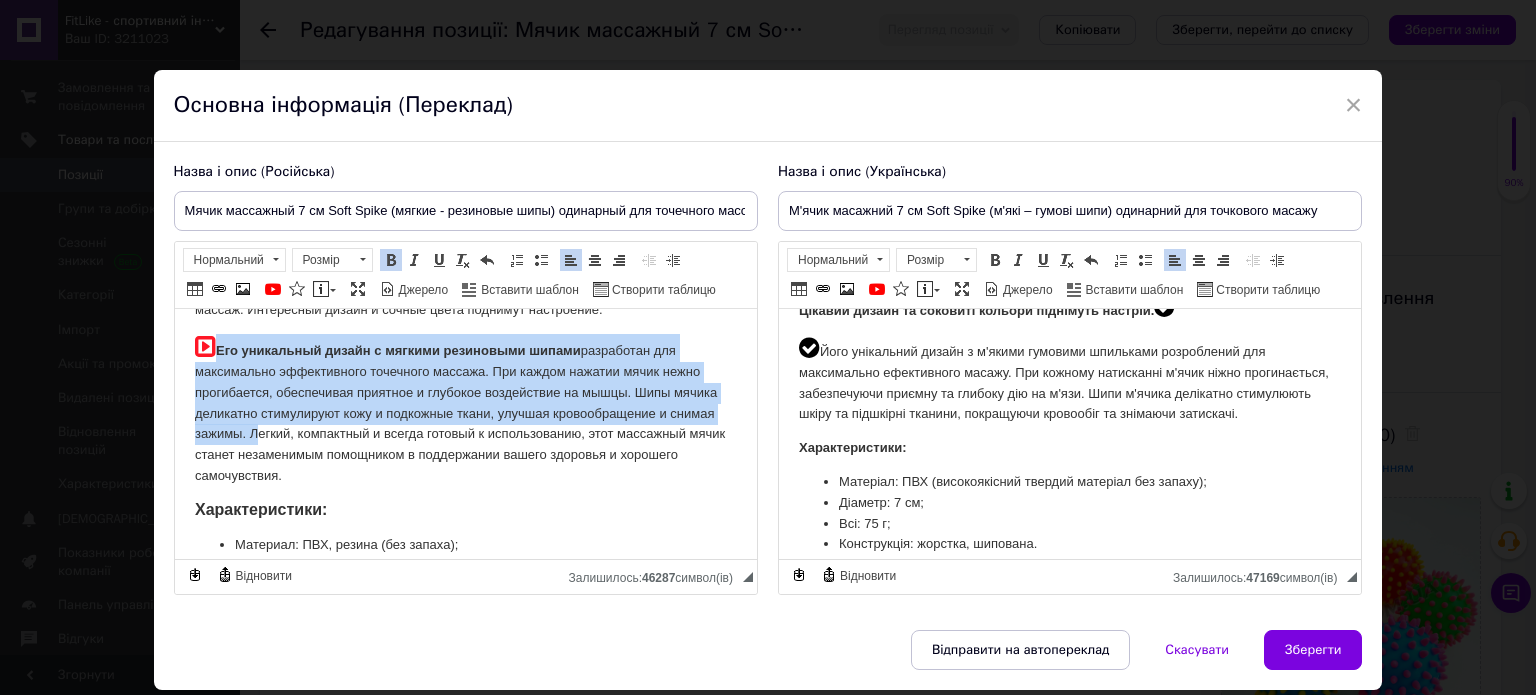 click on "Его уникальный дизайн с мягкими резиновыми шипами  разработан для максимально эффективного точечного массажа. При каждом нажатии мячик нежно прогибается, обеспечивая приятное и глубокое воздействие на мышцы. Шипы мячика деликатно стимулируют кожу и подкожные ткани, улучшая кровообращение и снимая зажимы. Легкий, компактный и всегда готовый к использованию, этот массажный мячик станет незаменимым помощником в поддержании вашего здоровья и хорошего самочувствия." at bounding box center [465, 410] 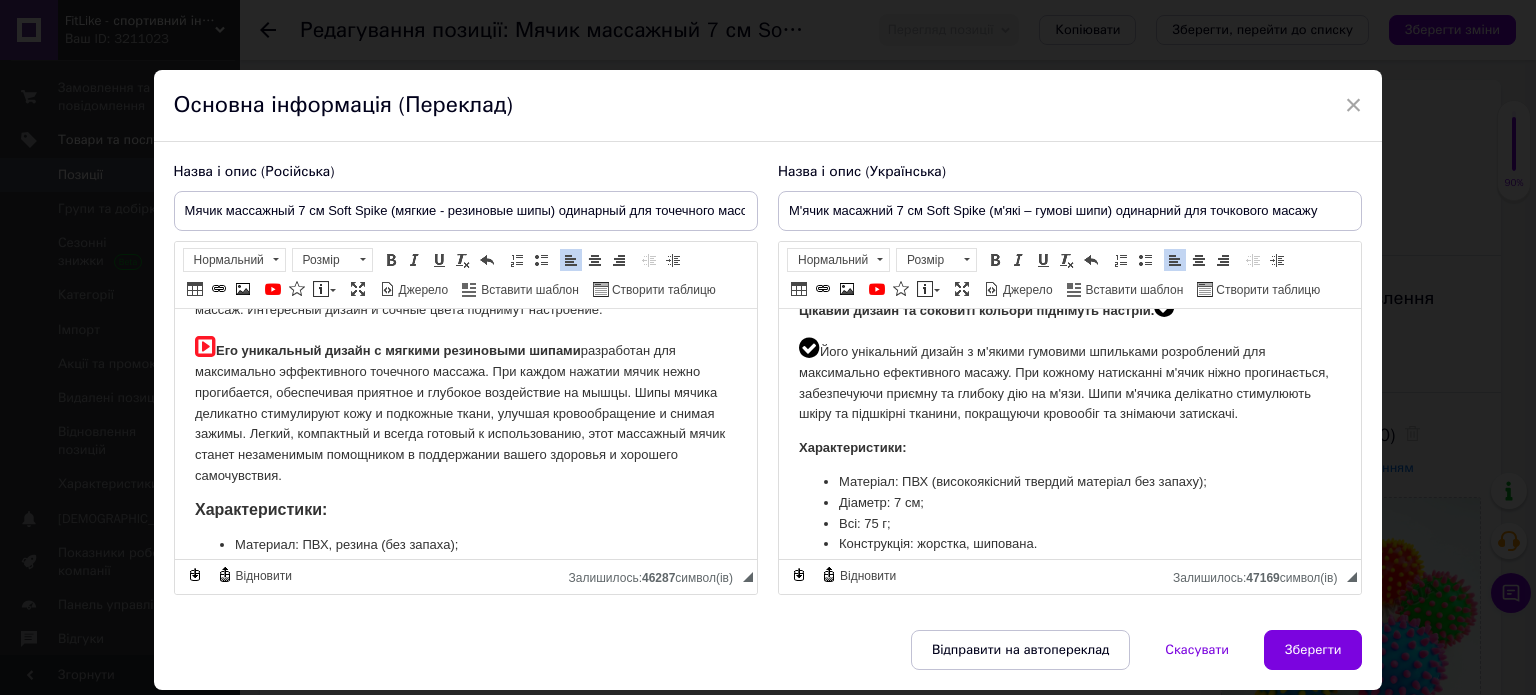drag, startPoint x: 250, startPoint y: 433, endPoint x: 333, endPoint y: 471, distance: 91.28527 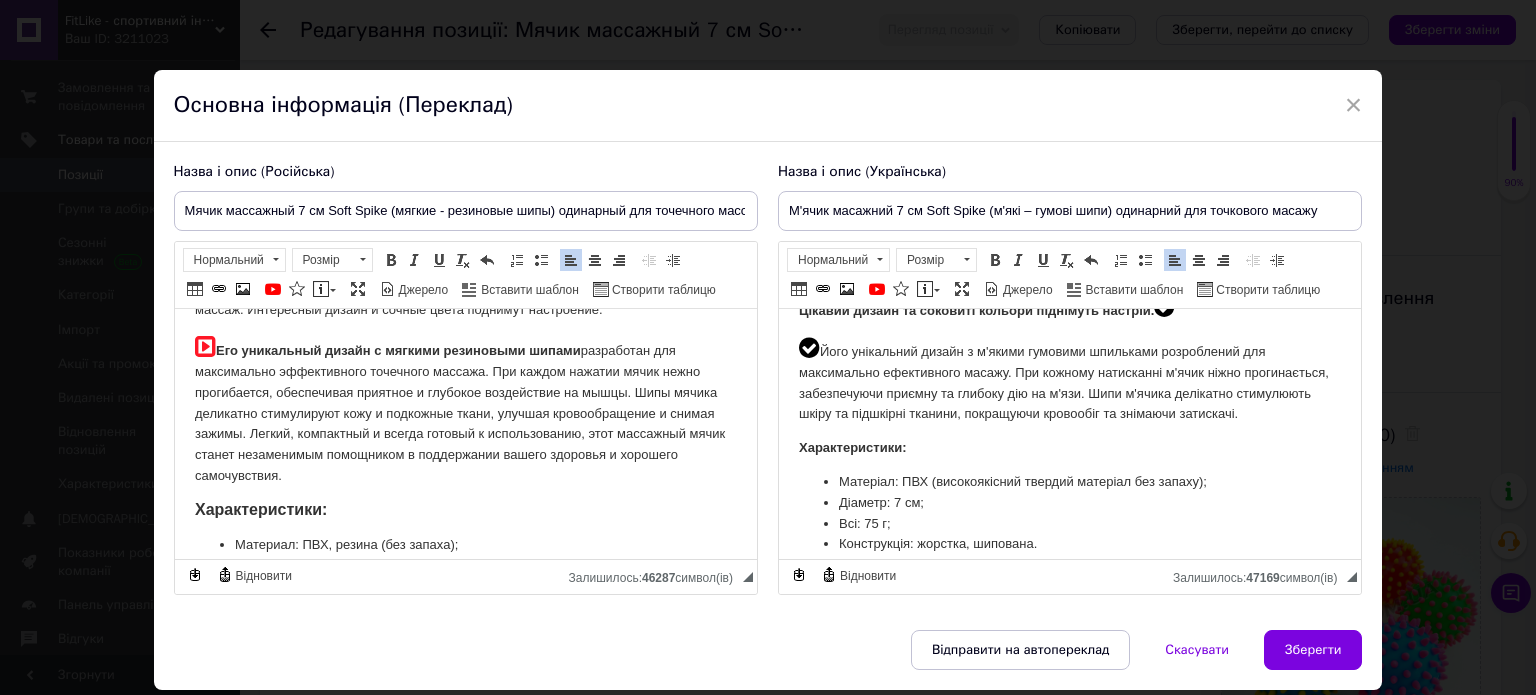 click on "М'ячик масажний 7 см Soft Spike (гумові шипи)   М'ячик масажний 7 см Soft Spike - цей яскравий та пружний м'ячик з м'якими гумовими шипами створений для ефективного точкового масажу всього тіла. Використовуйте для масажу втомлених ступнів після довгого робочого дня, розслаблення рук після роботи за комп'ютером, або для точкового масажу спини і шиї. Відчуйте різницю з кожним дотиком. Його податлива структура дозволяє м'ячику прогинатися під тиском, забезпечуючи комфортний та глибокий масаж. Цікавий дизайн та соковиті кольори піднімуть настрій. Характеристики:" at bounding box center (1069, 1340) 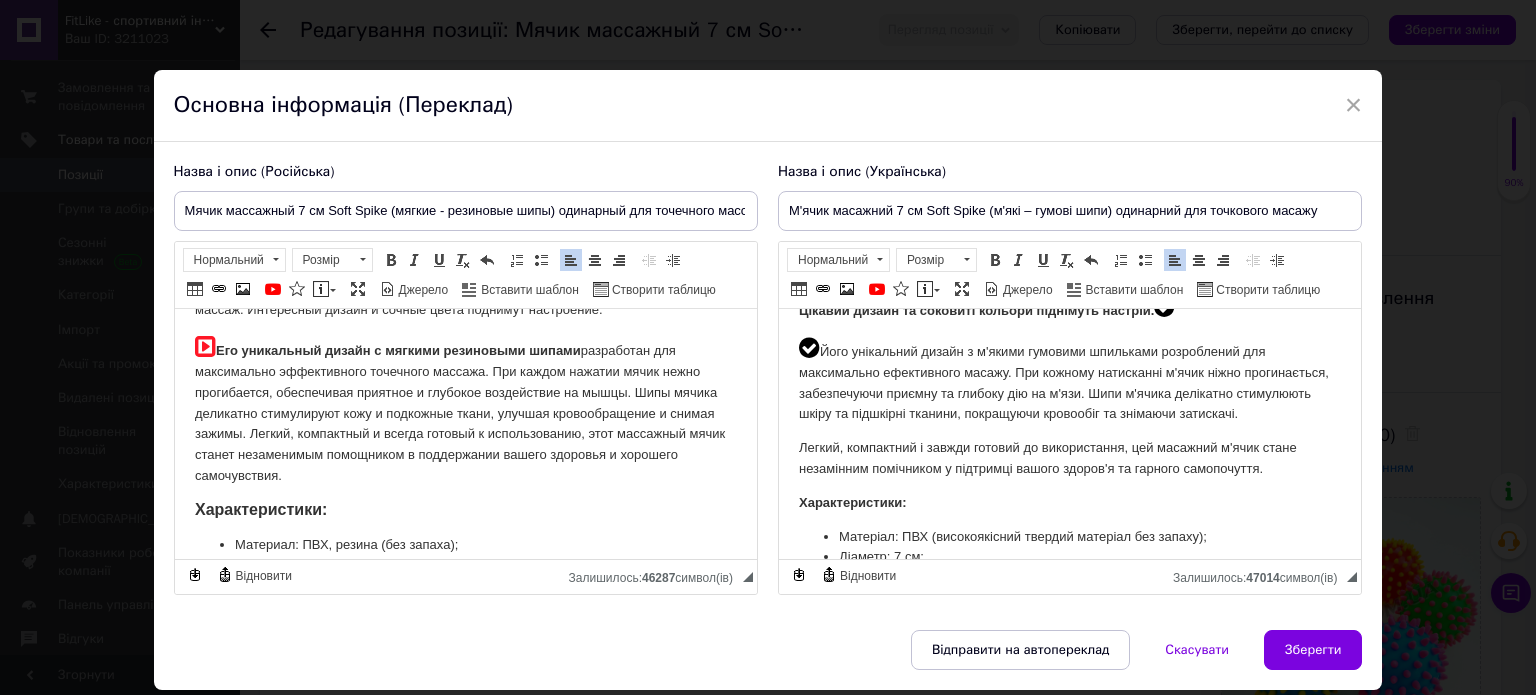 click on "Легкий, компактний і завжди готовий до використання, цей масажний м'ячик стане незамінним помічником у підтримці вашого здоров'я та гарного самопочуття." at bounding box center [1069, 459] 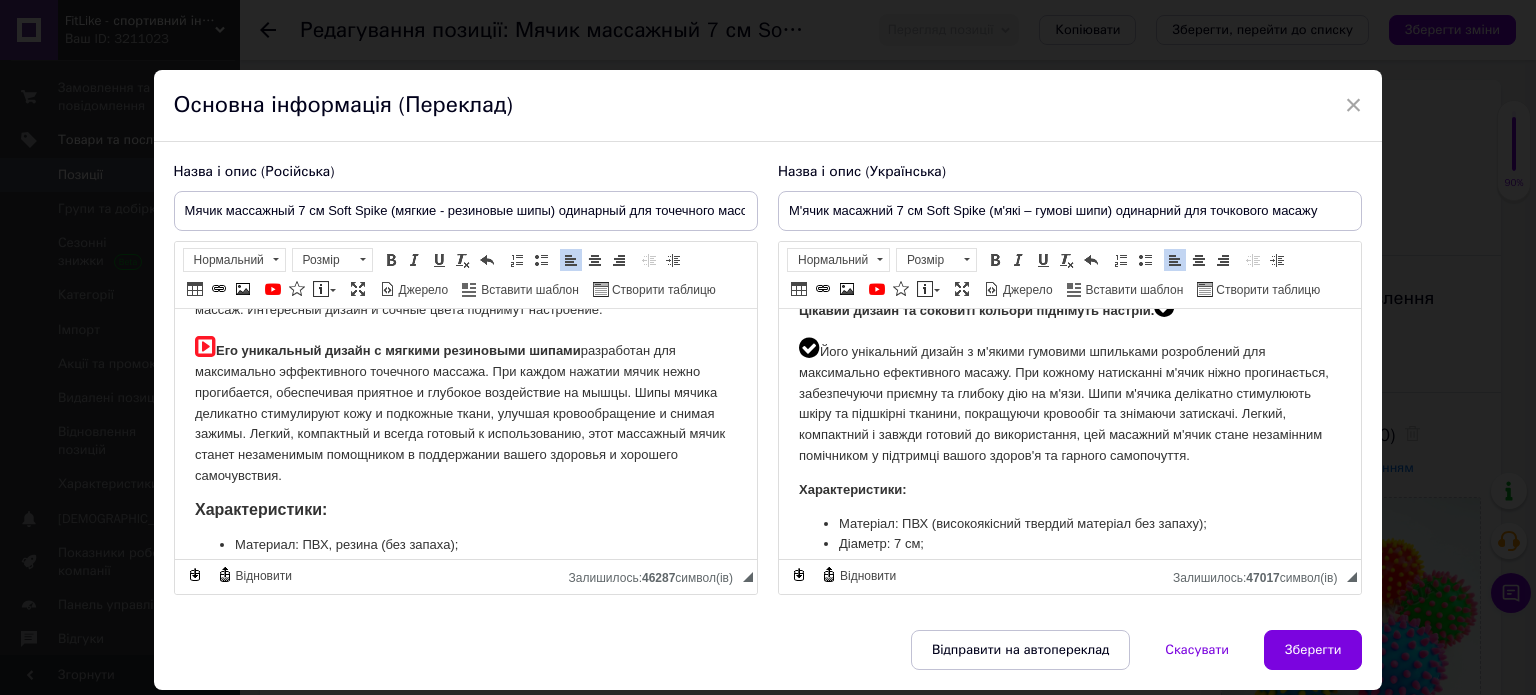 click on "Характеристики:" at bounding box center (1069, 490) 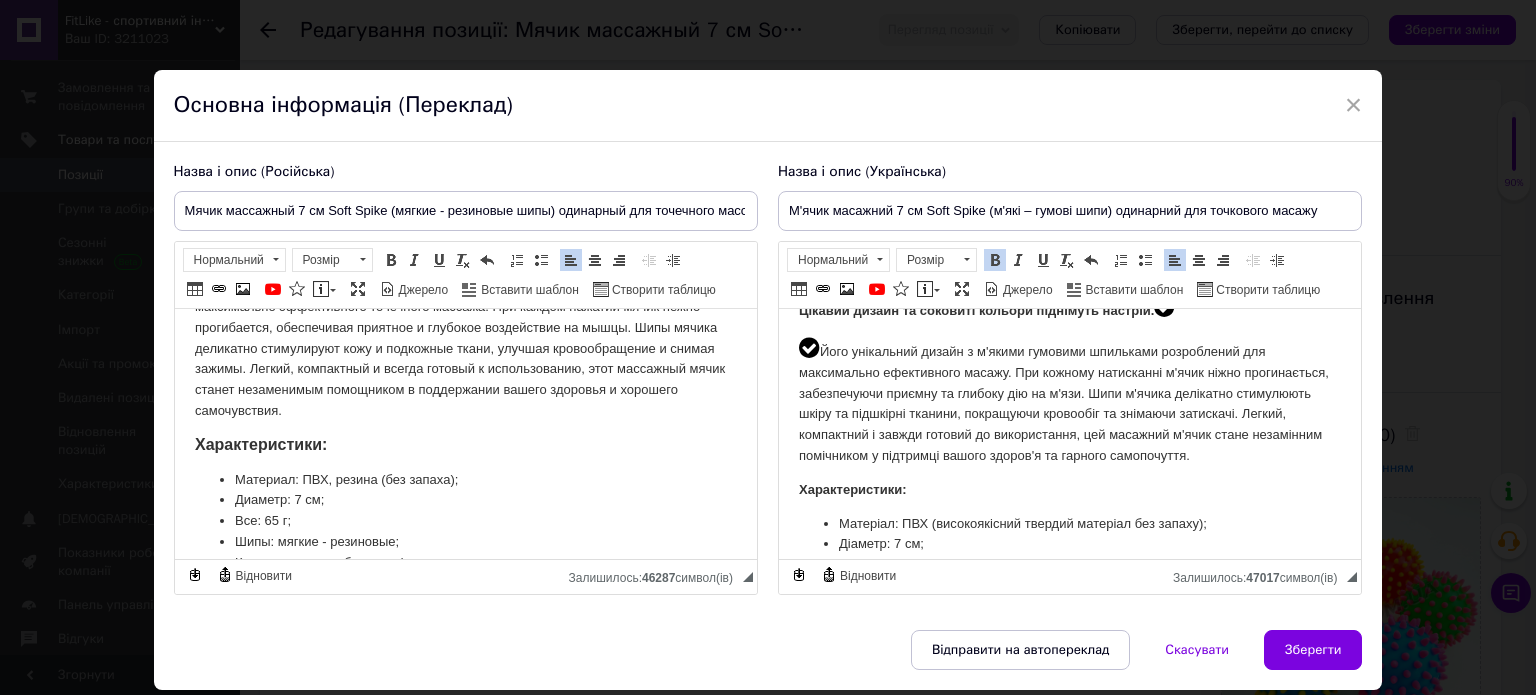 scroll, scrollTop: 300, scrollLeft: 0, axis: vertical 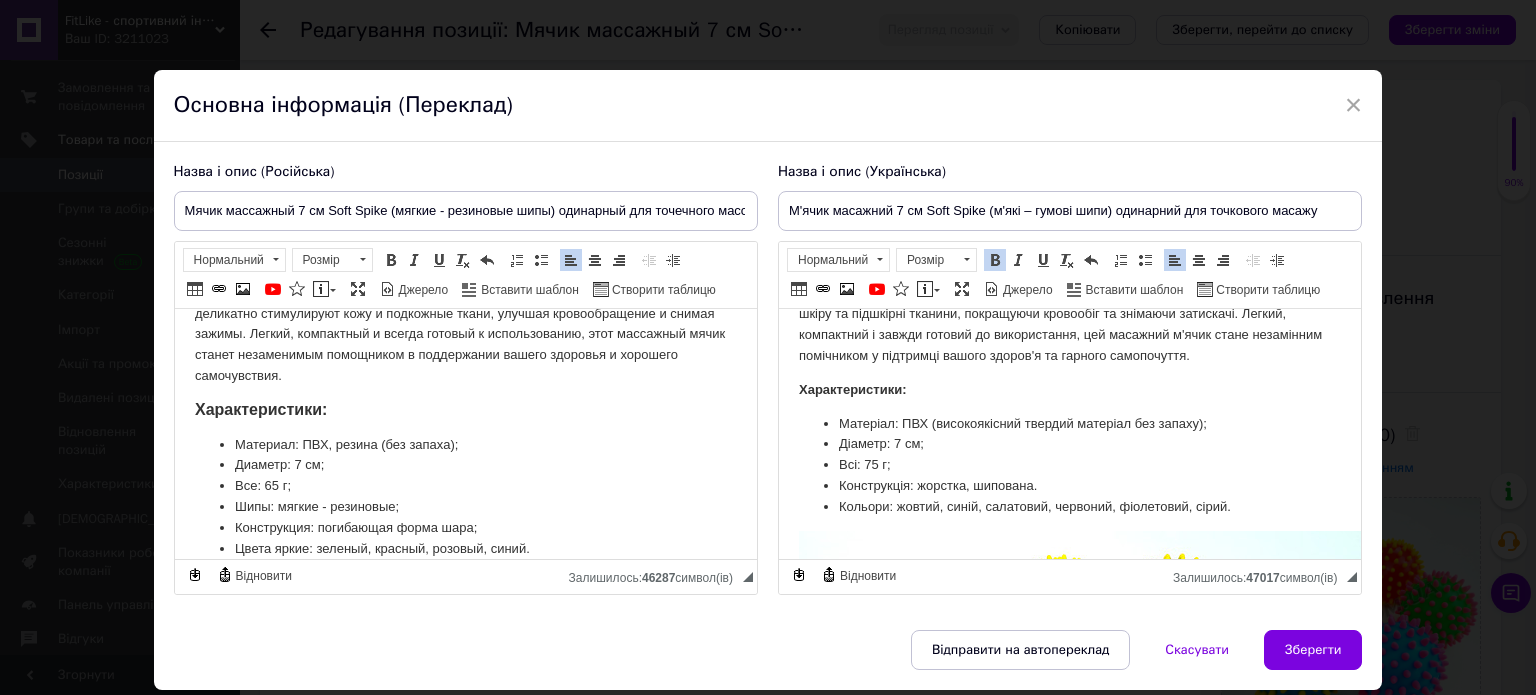 click on "Матеріал: ПВХ (високоякісний твердий матеріал без запаху);" at bounding box center (1069, 424) 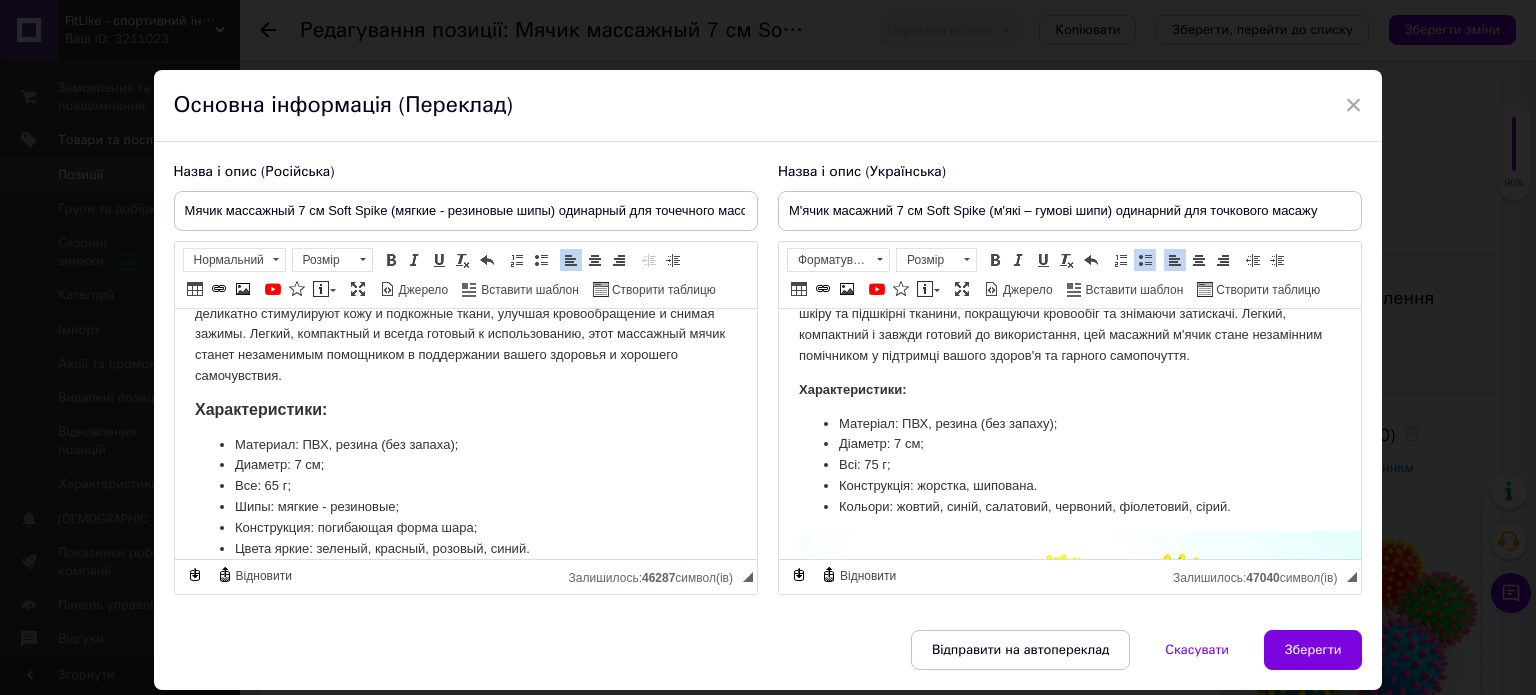 click on "Матеріал: ПВХ, резина ( без запаху); Діаметр: 7 см; Всі: 75 г; Конструкція: жорстка, шипована. Кольори: жовтий, синій, салатовий, червоний, фіолетовий, сірий." at bounding box center [1069, 466] 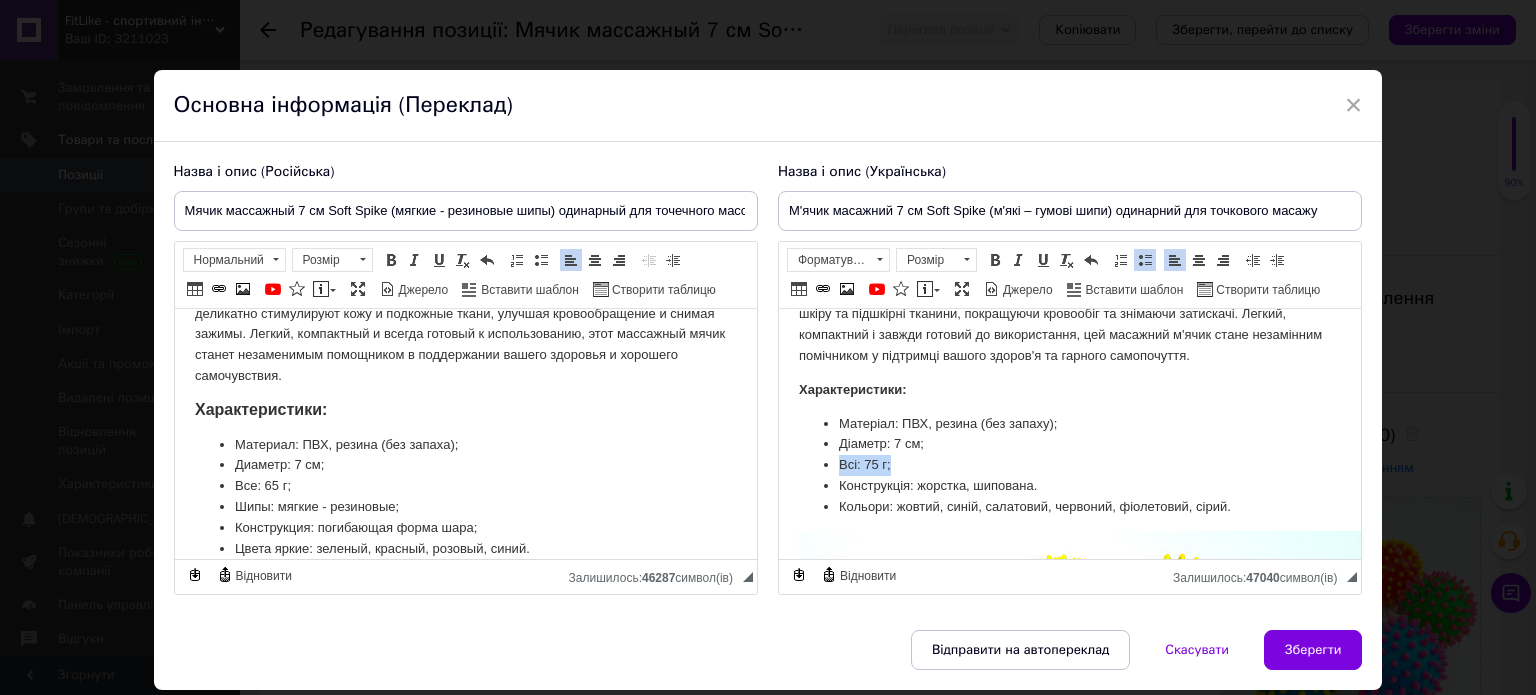 click on "Діаметр: 7 см;" at bounding box center (1069, 444) 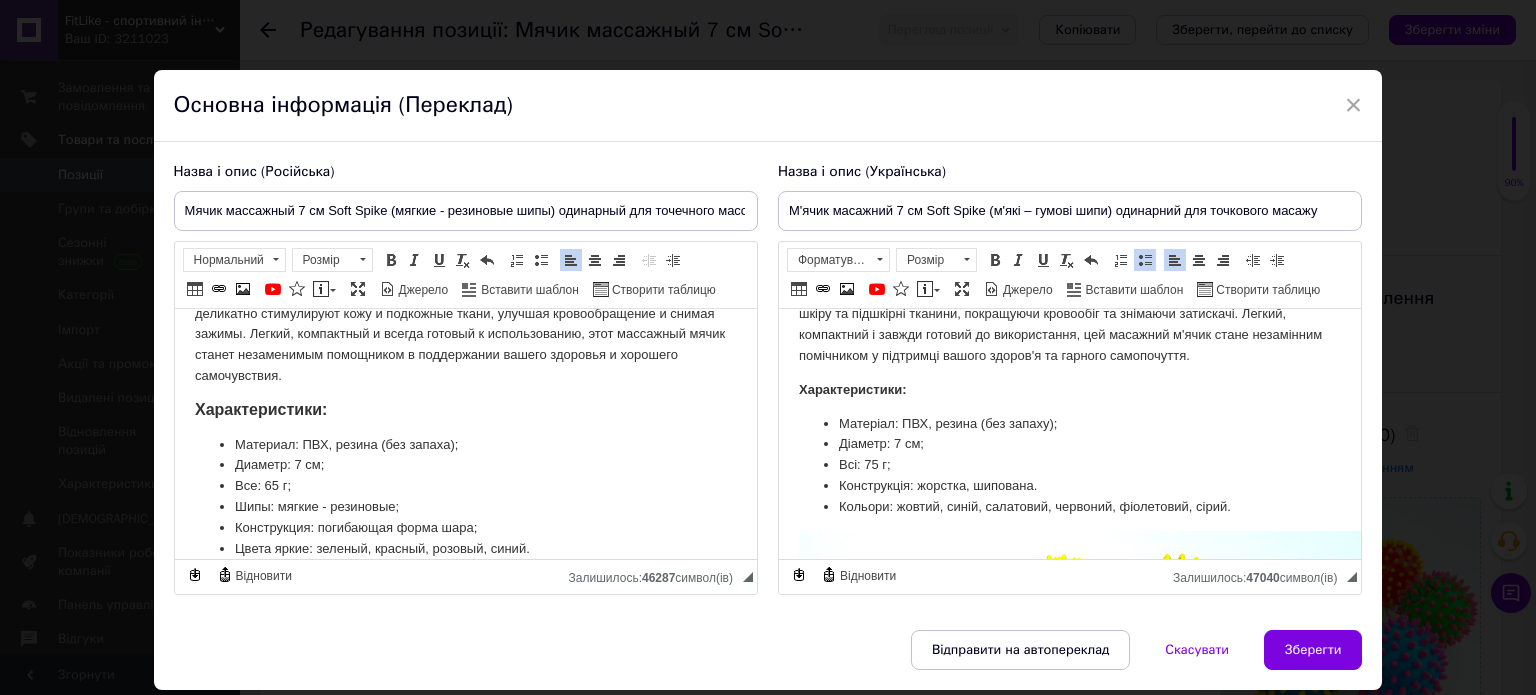 click on "Всі: 75 г;" at bounding box center (1069, 465) 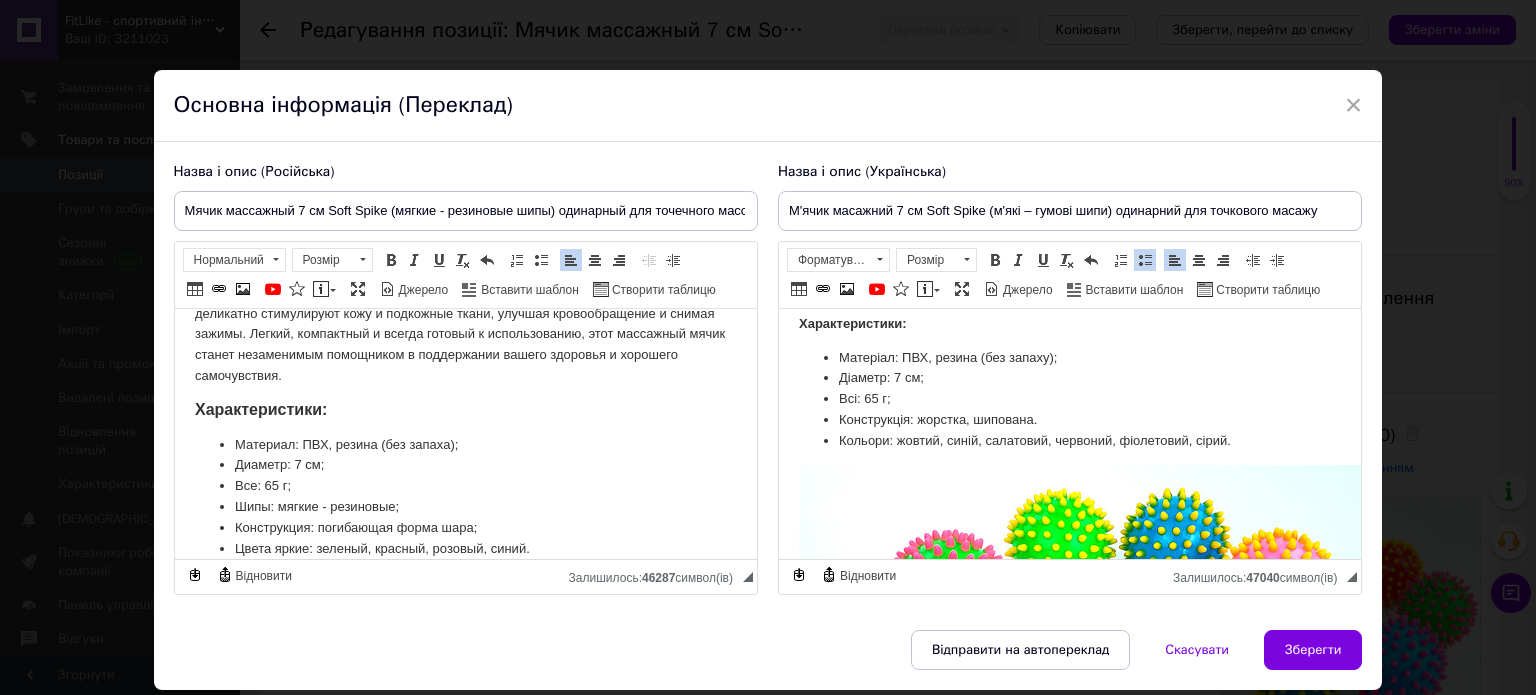 scroll, scrollTop: 400, scrollLeft: 0, axis: vertical 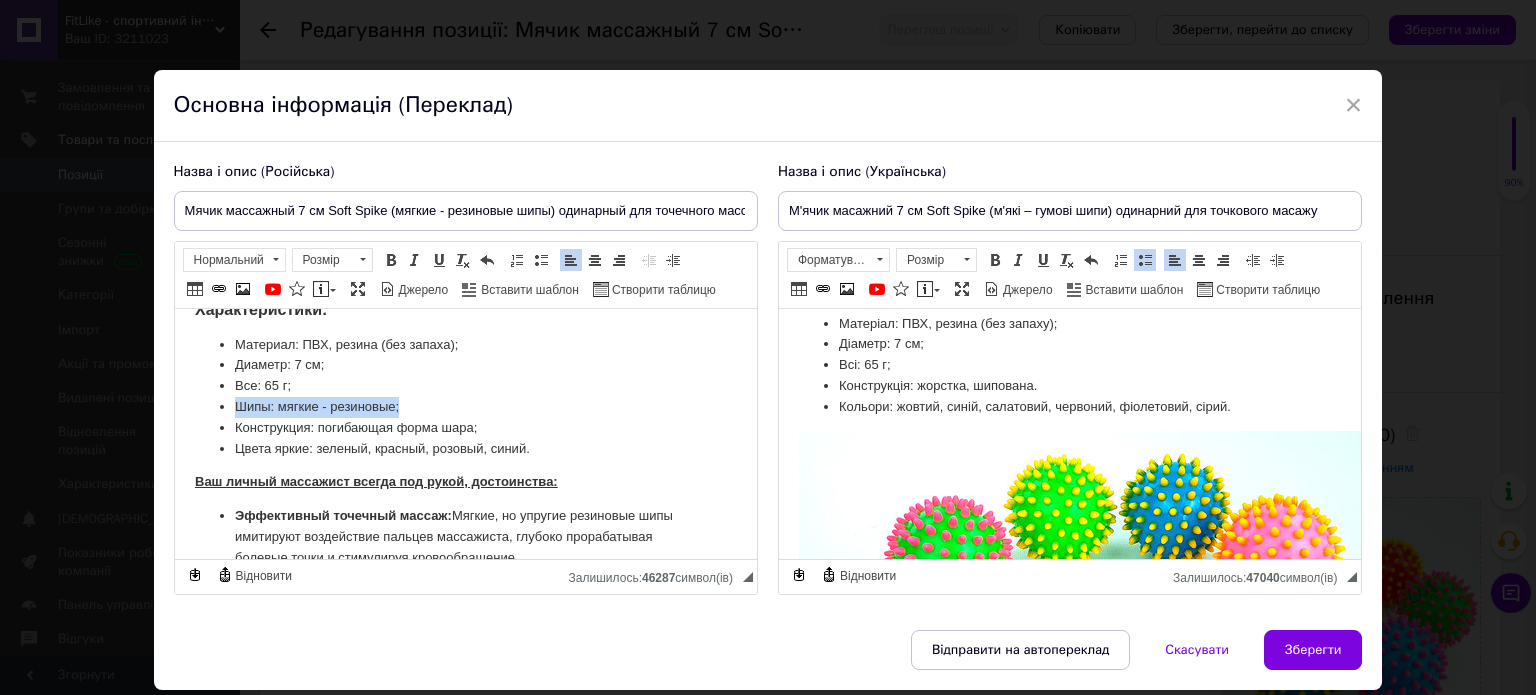 drag, startPoint x: 228, startPoint y: 406, endPoint x: 412, endPoint y: 397, distance: 184.21997 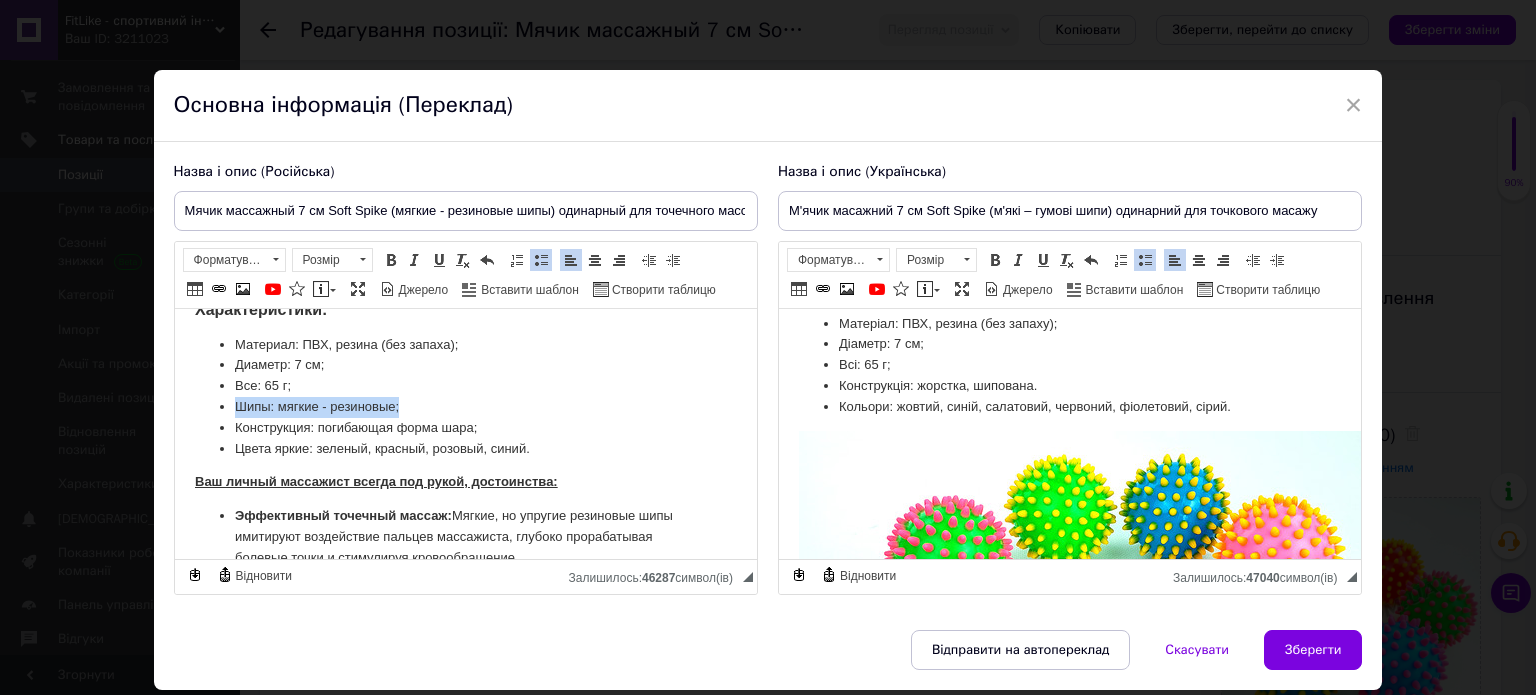 copy on "Шипы: мягкие - резиновые;" 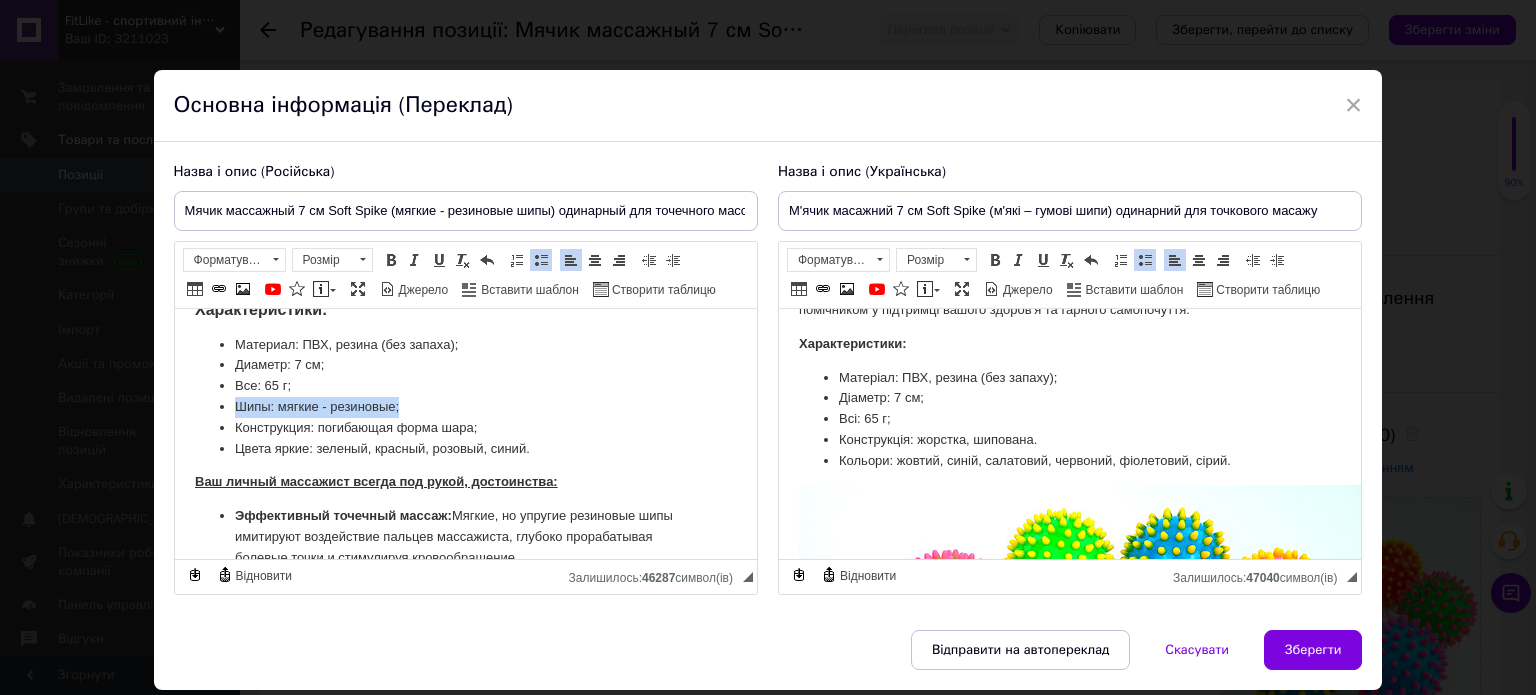 scroll, scrollTop: 300, scrollLeft: 0, axis: vertical 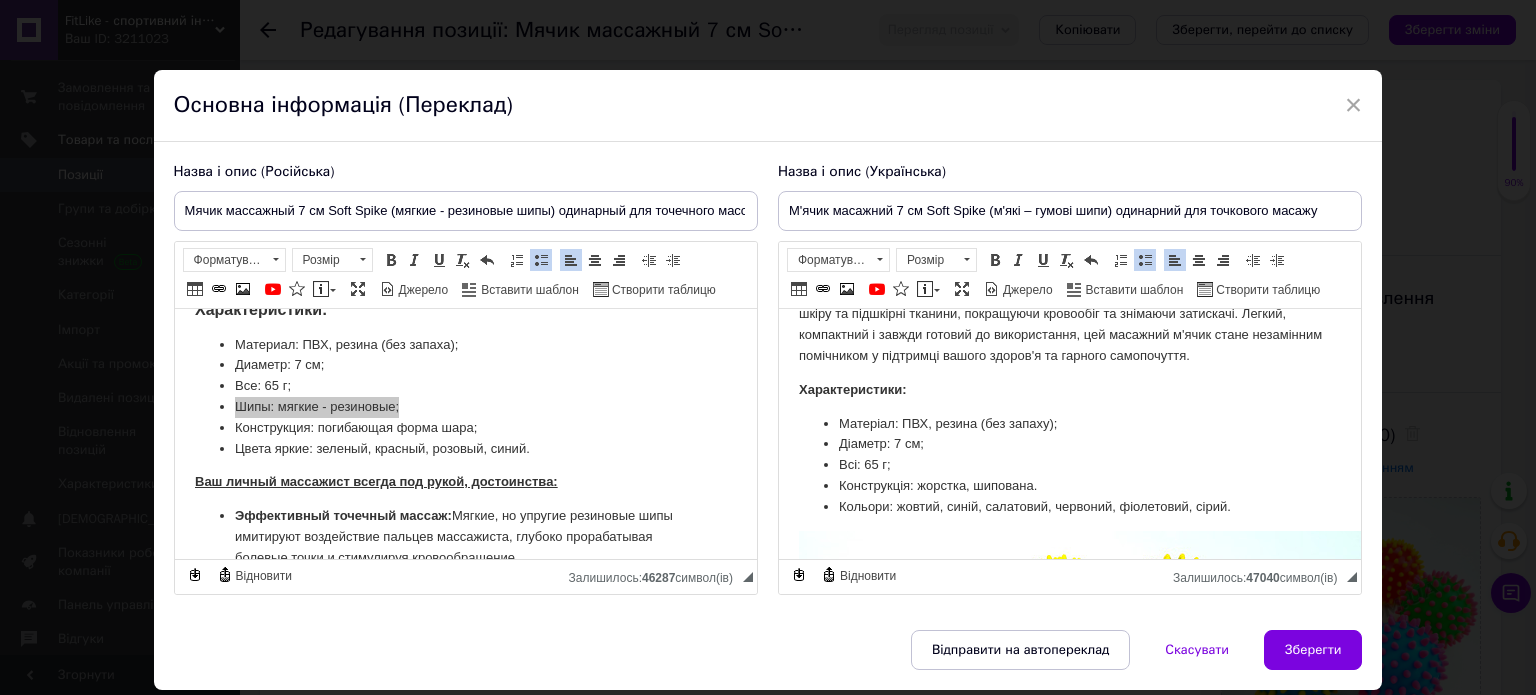 click on "Всі: 6 5 г;" at bounding box center (1069, 465) 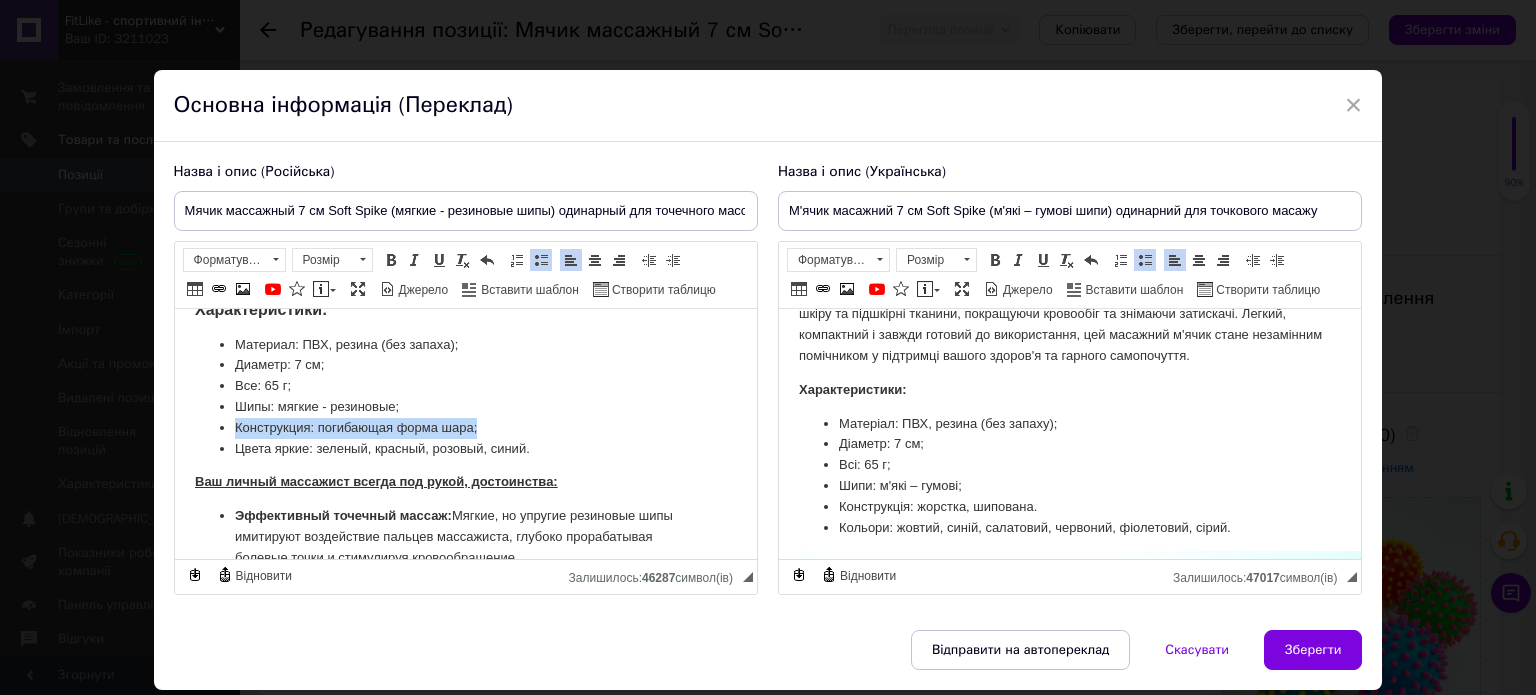 drag, startPoint x: 228, startPoint y: 432, endPoint x: 484, endPoint y: 421, distance: 256.2362 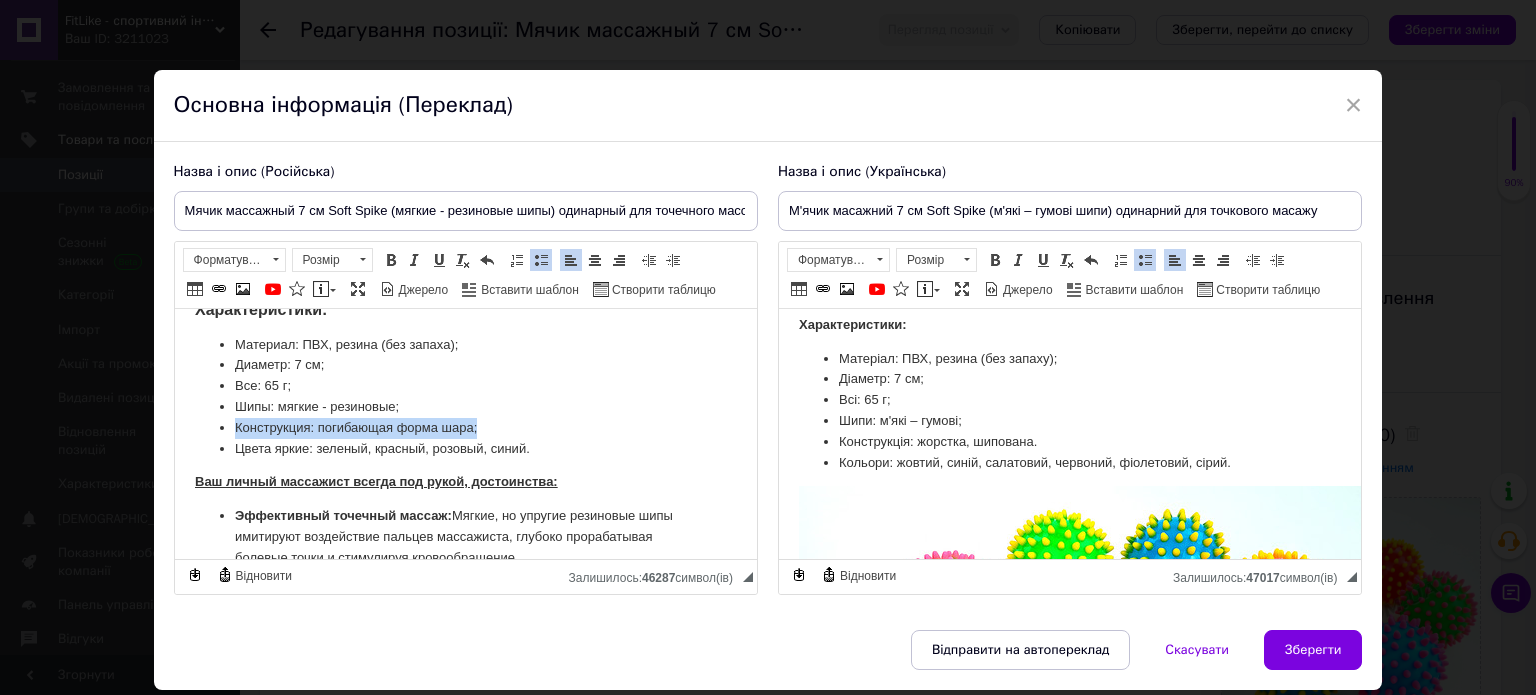 scroll, scrollTop: 400, scrollLeft: 0, axis: vertical 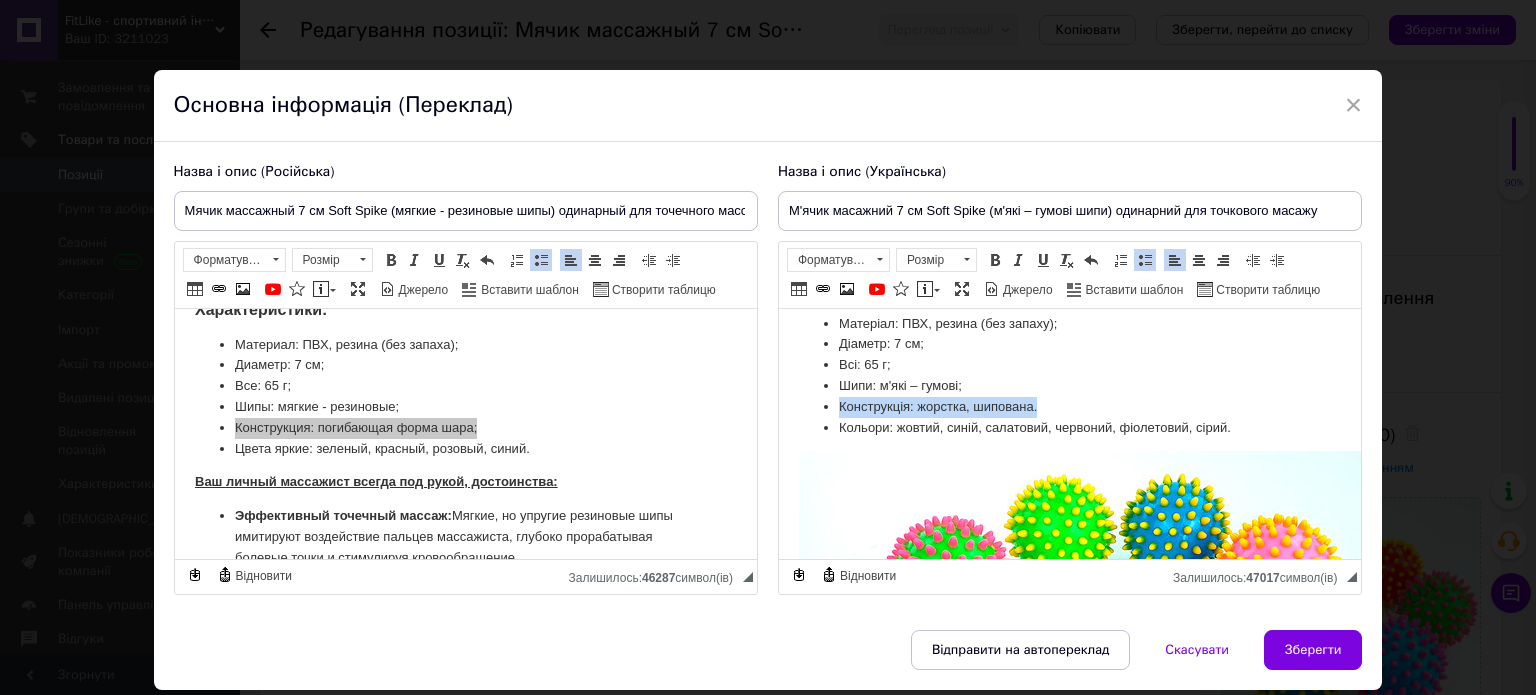 drag, startPoint x: 1039, startPoint y: 399, endPoint x: 838, endPoint y: 398, distance: 201.00249 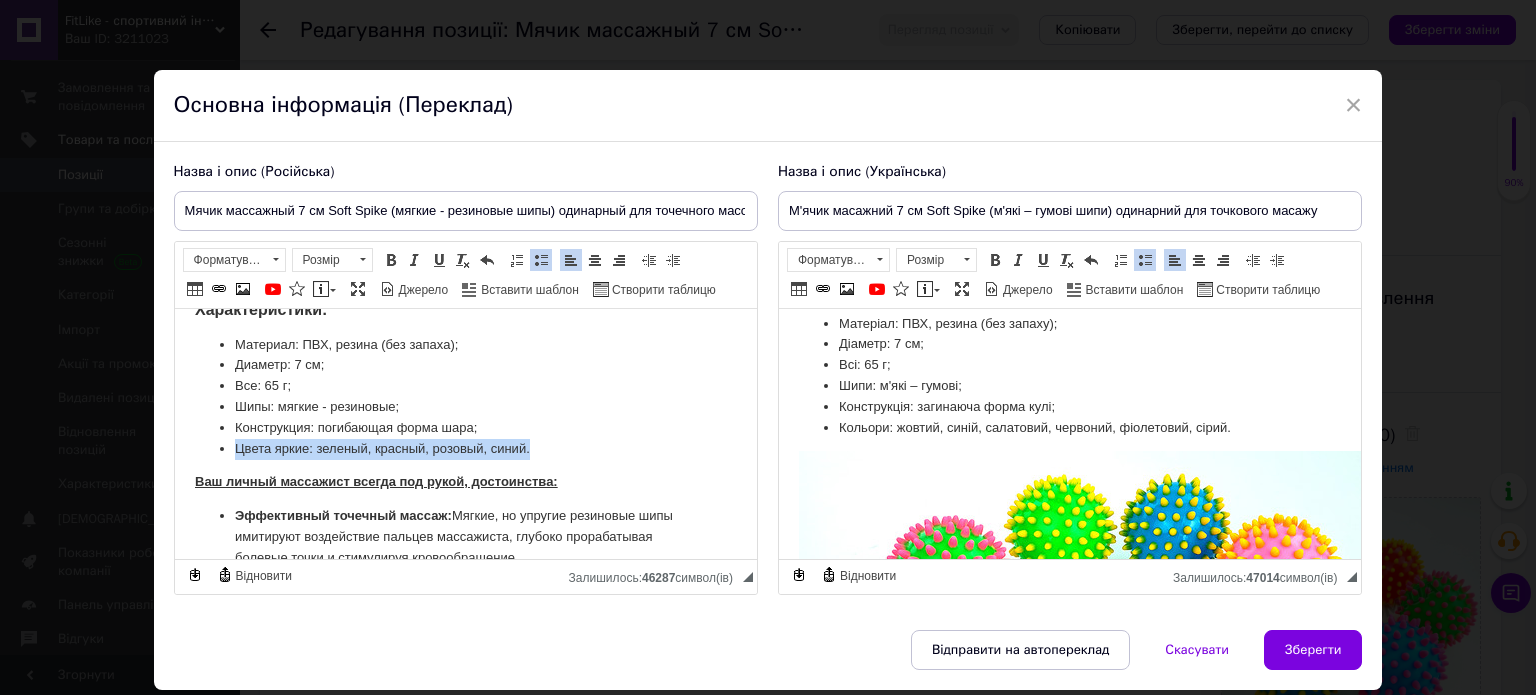 drag, startPoint x: 231, startPoint y: 447, endPoint x: 568, endPoint y: 441, distance: 337.0534 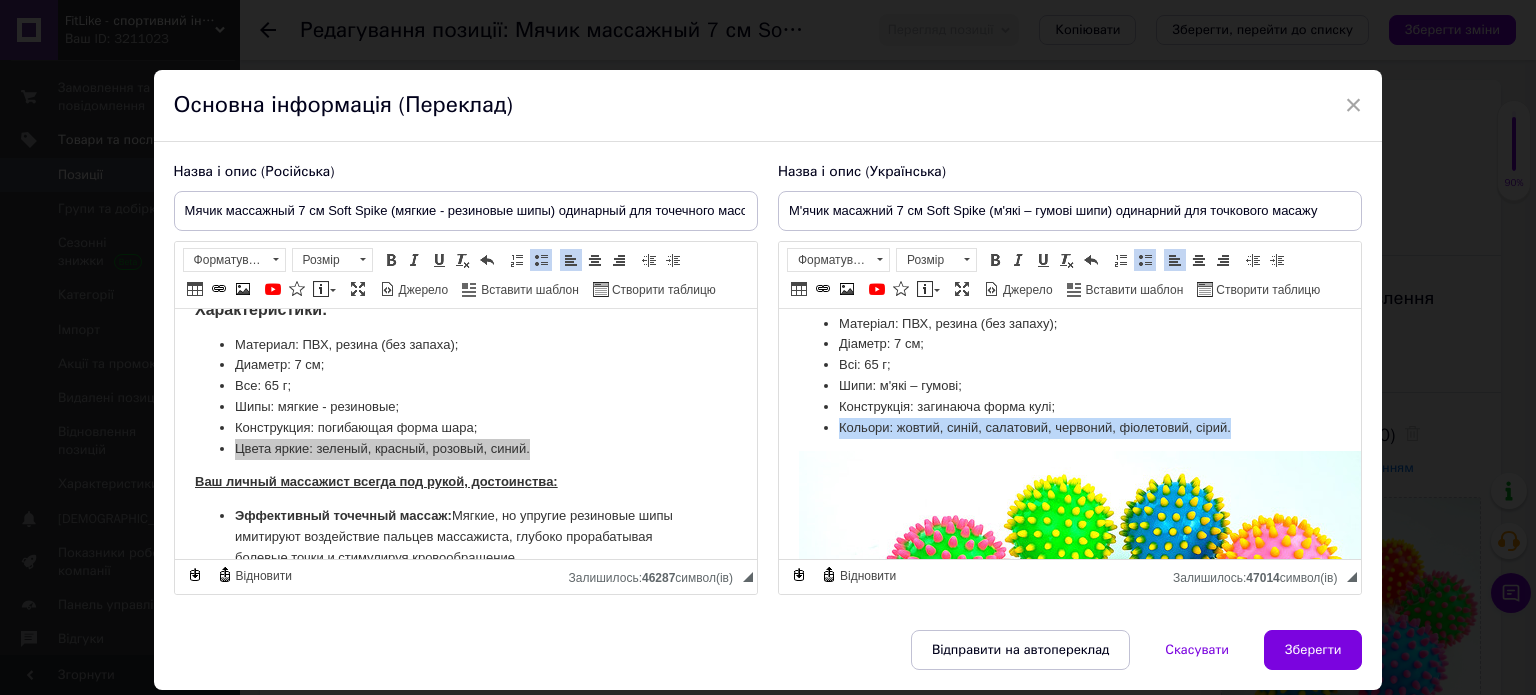 drag, startPoint x: 1242, startPoint y: 423, endPoint x: 840, endPoint y: 421, distance: 402.00497 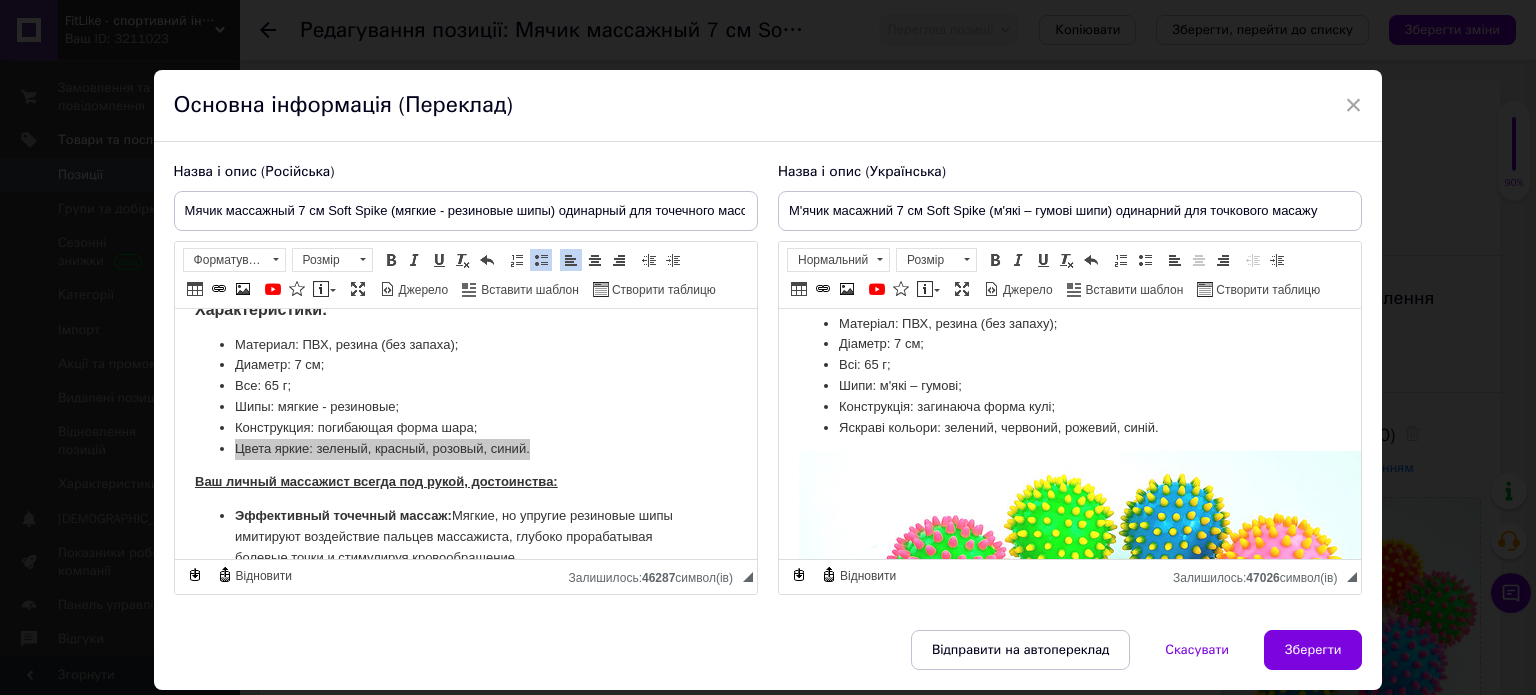 click at bounding box center [1118, 616] 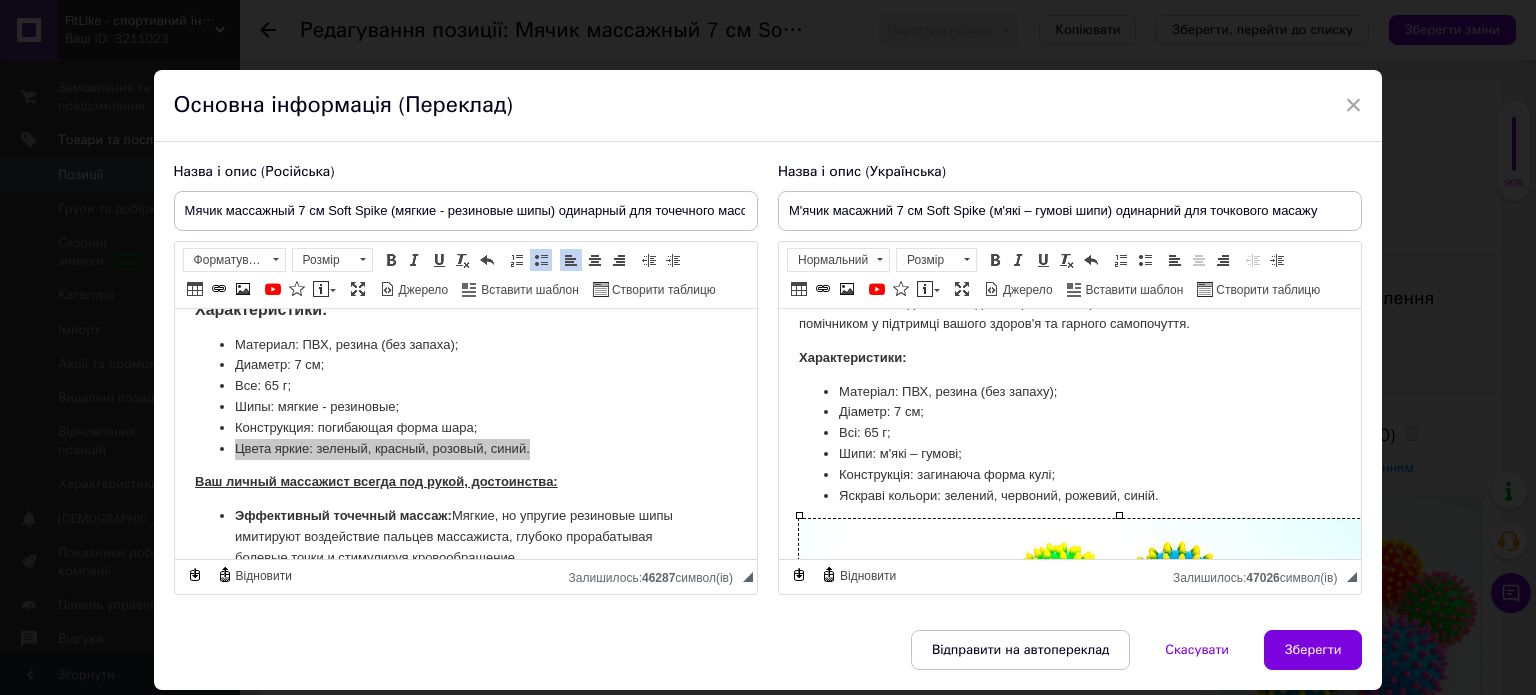 scroll, scrollTop: 300, scrollLeft: 0, axis: vertical 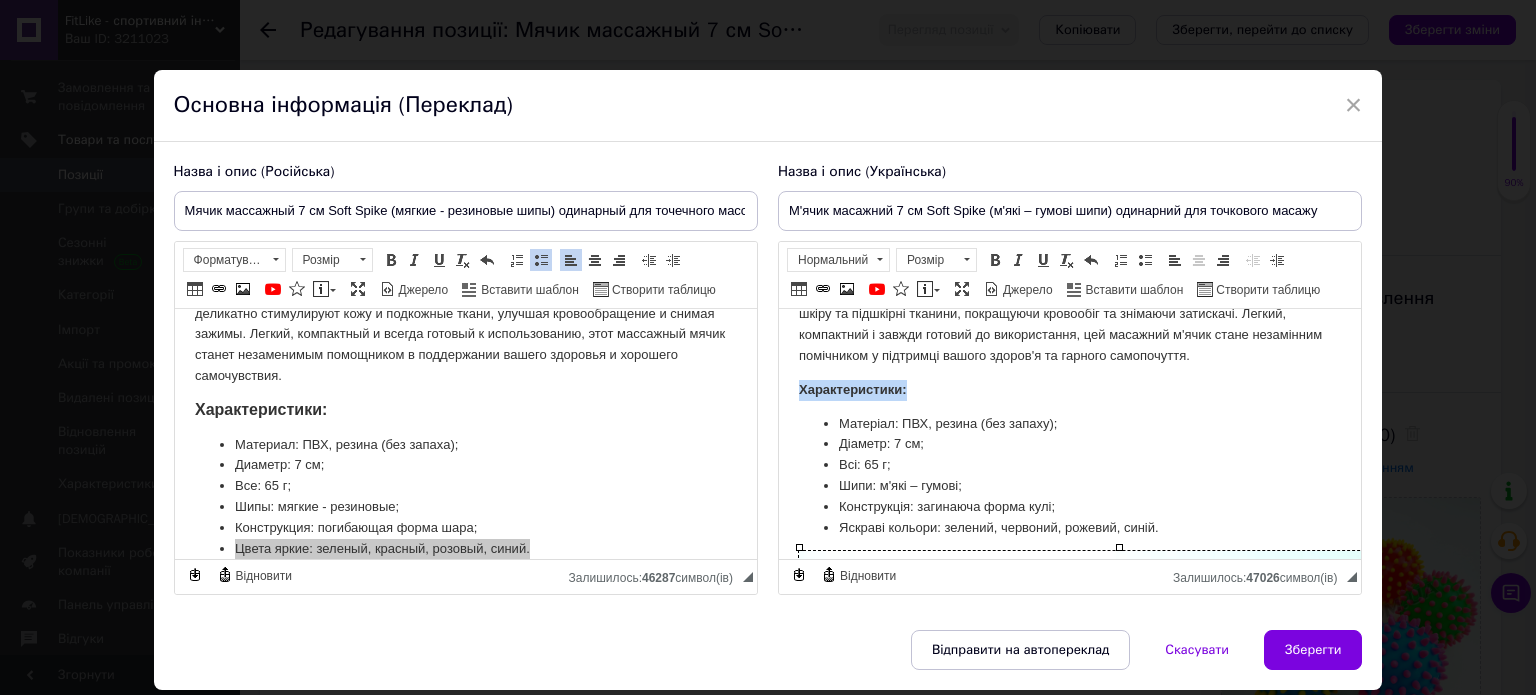 drag, startPoint x: 871, startPoint y: 383, endPoint x: 800, endPoint y: 385, distance: 71.02816 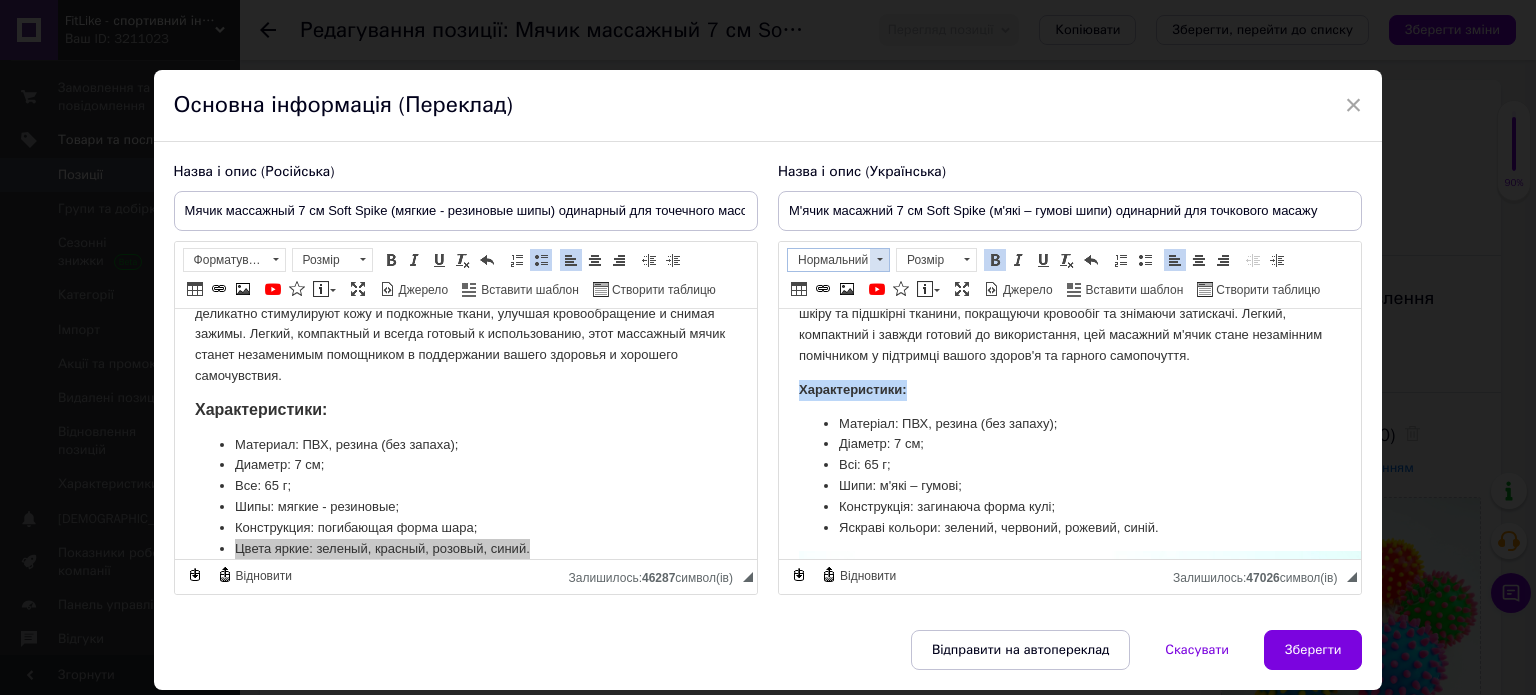 click at bounding box center (879, 260) 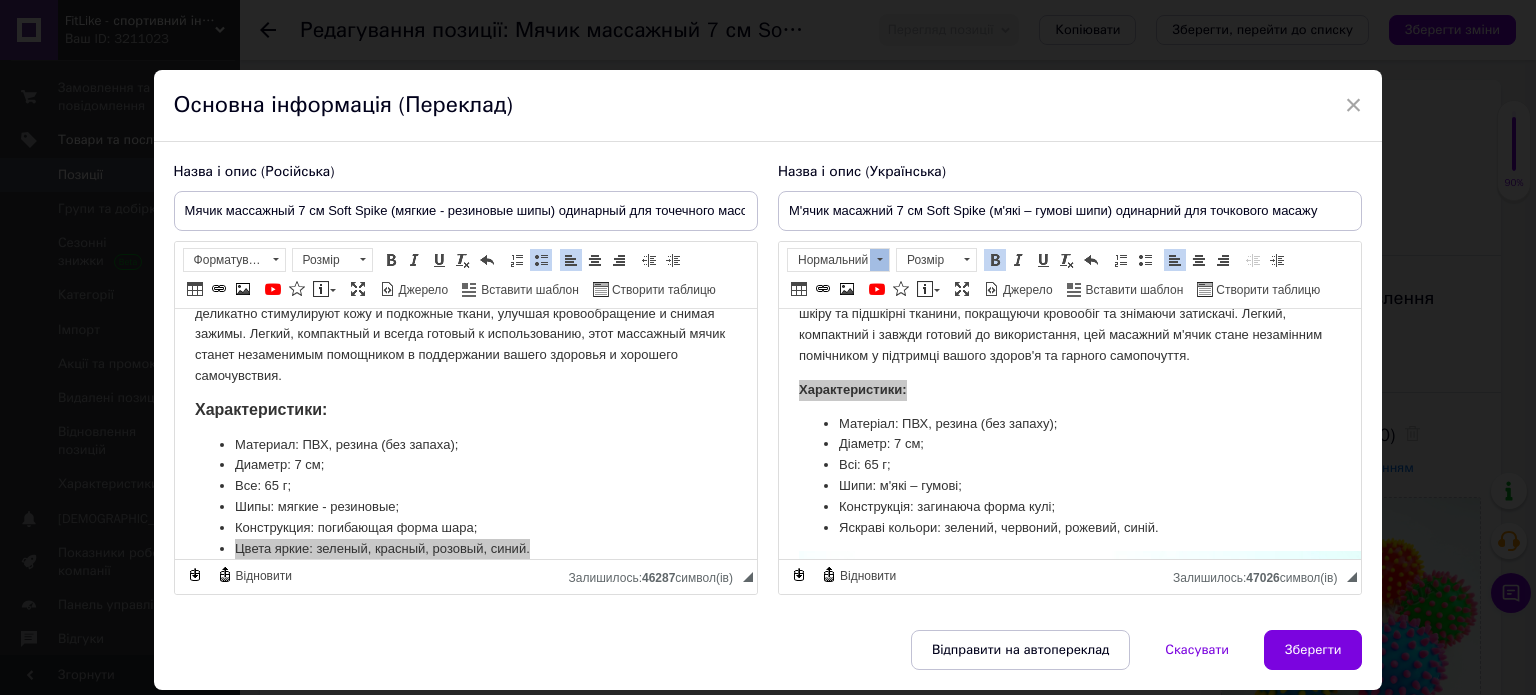 scroll, scrollTop: 0, scrollLeft: 0, axis: both 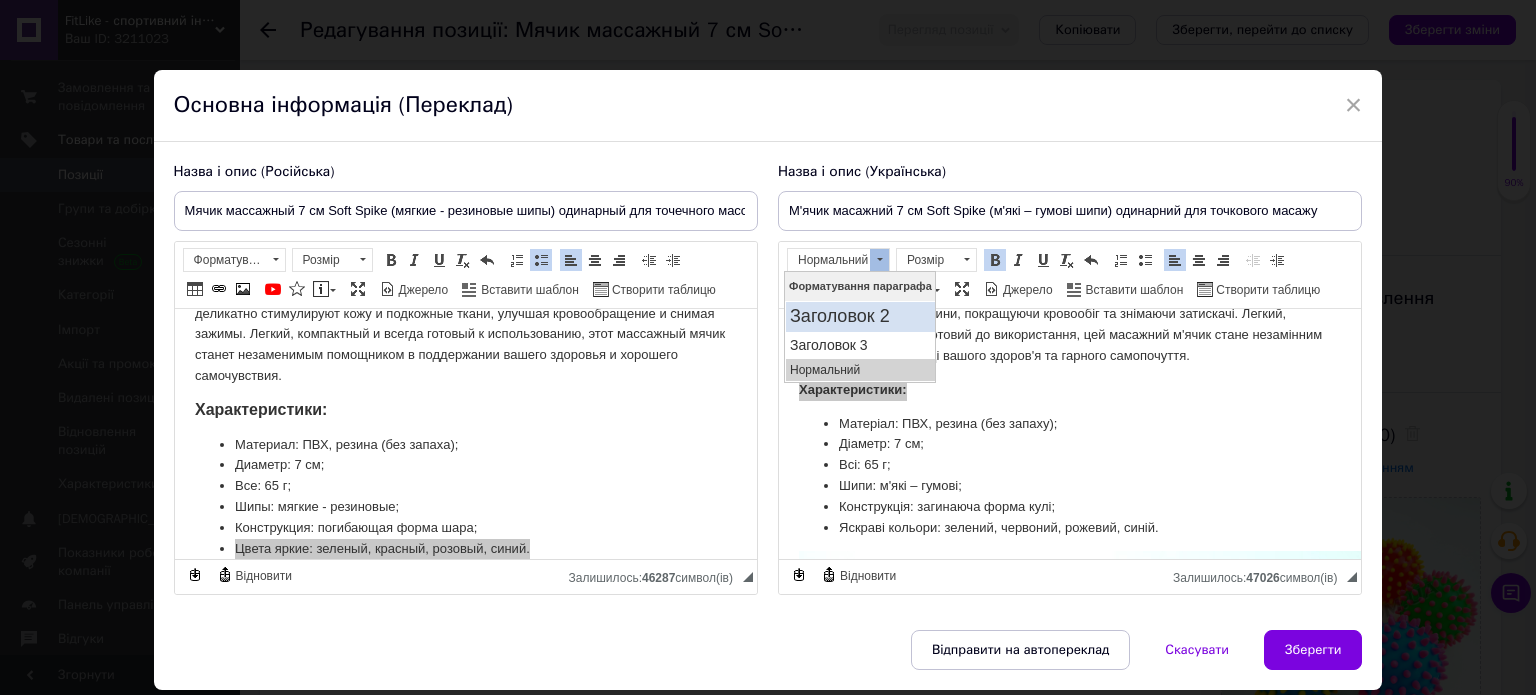 click on "Заголовок 2" at bounding box center [859, 316] 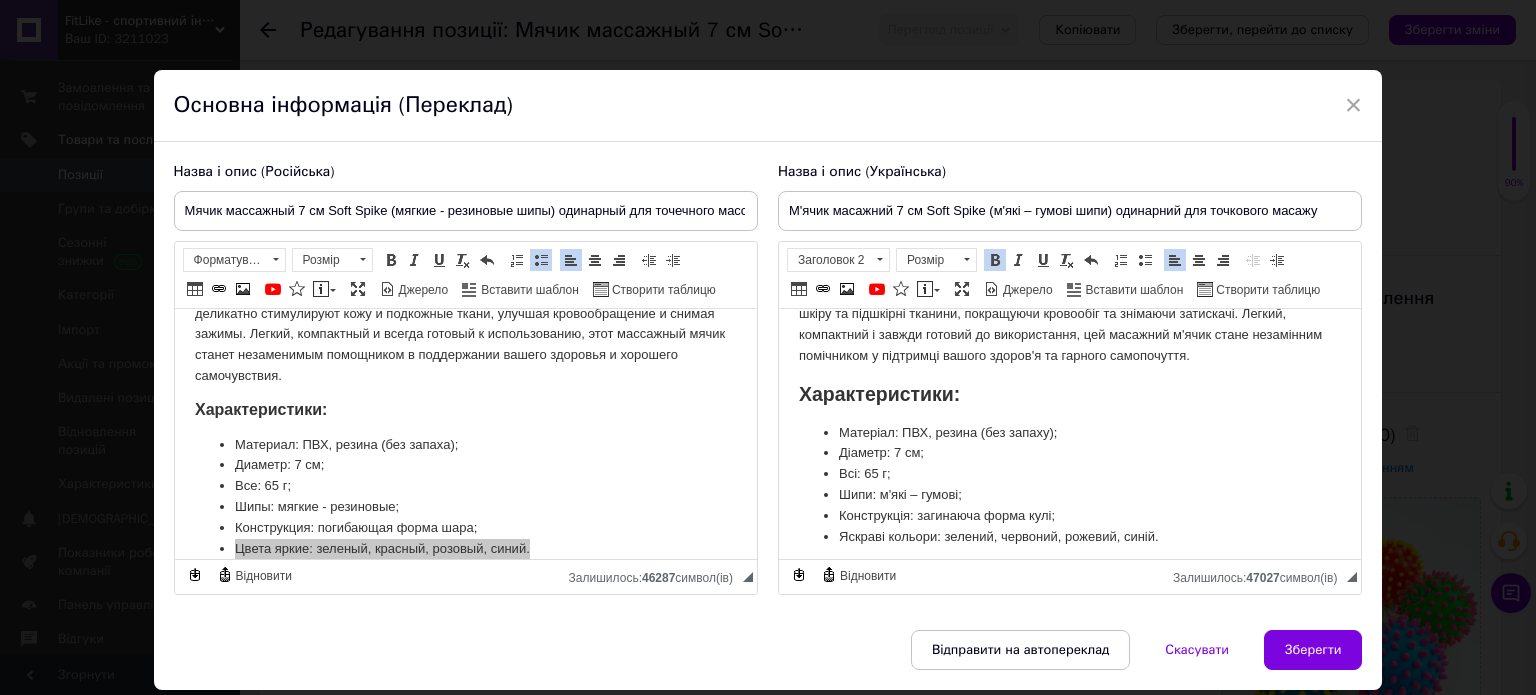 drag, startPoint x: 1002, startPoint y: 393, endPoint x: 977, endPoint y: 403, distance: 26.925823 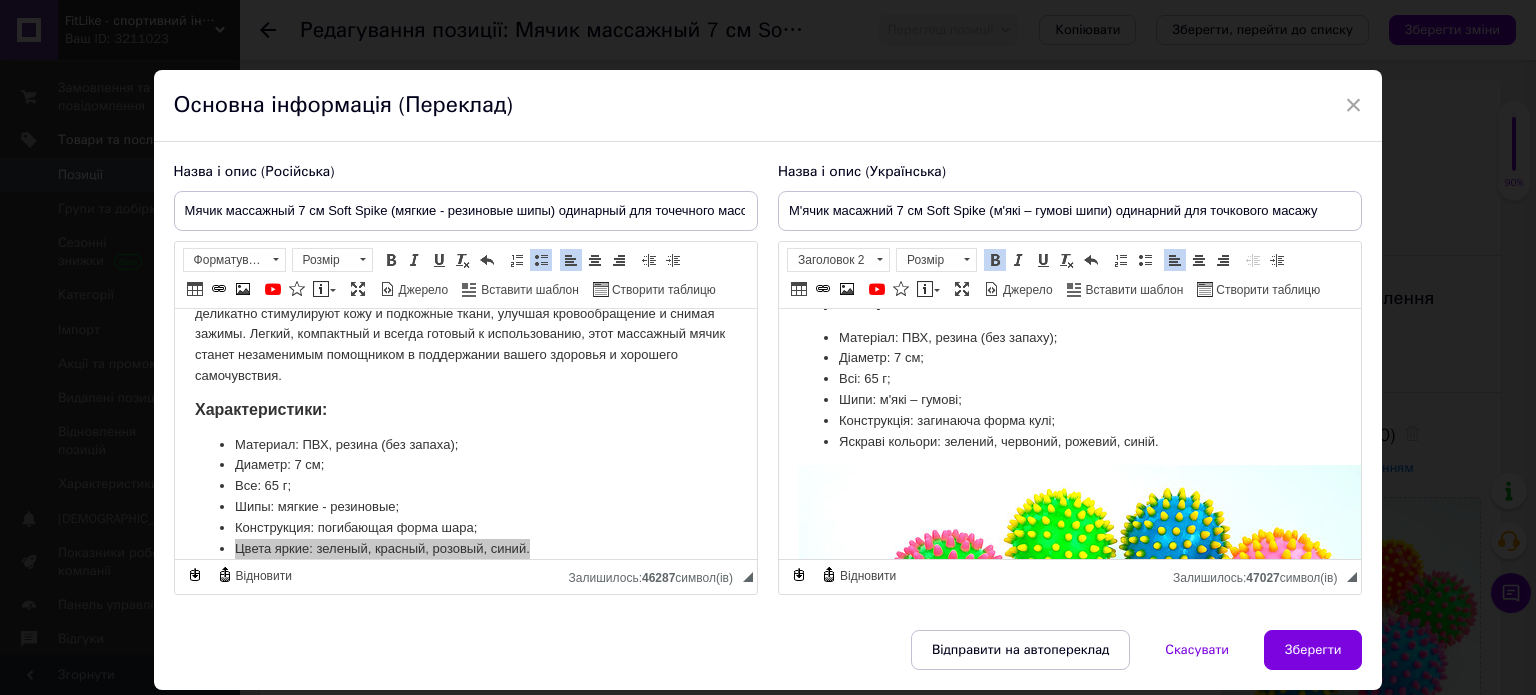 scroll, scrollTop: 400, scrollLeft: 0, axis: vertical 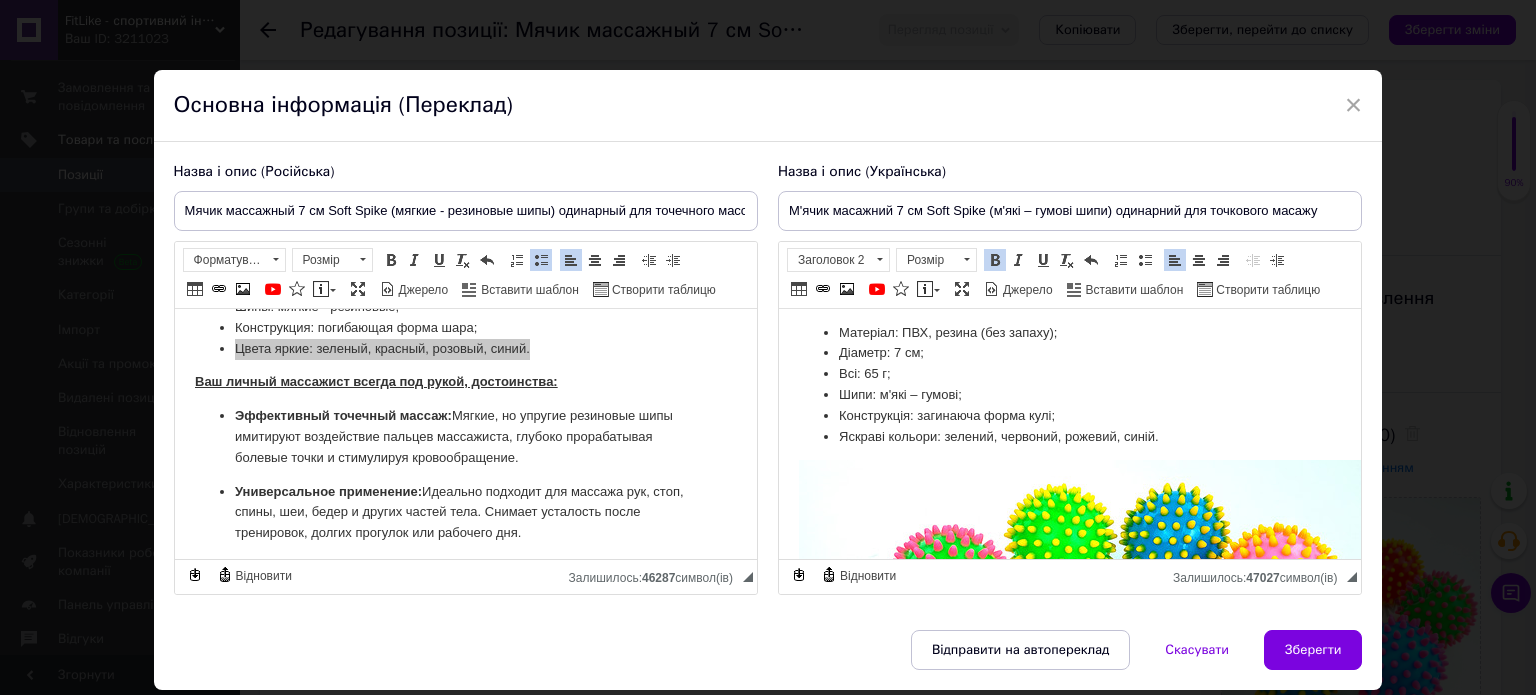 click on "Шипи: м'які – гумові;" at bounding box center [1069, 395] 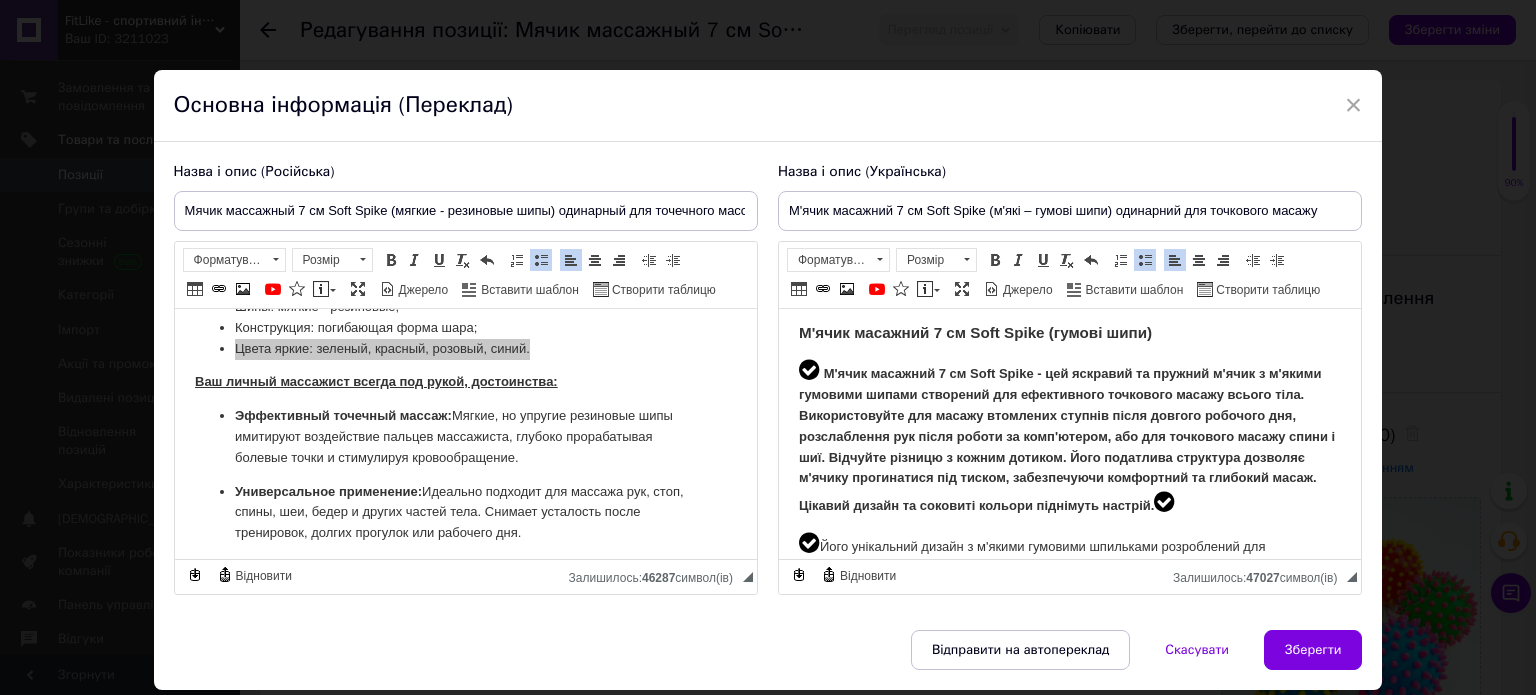 scroll, scrollTop: 0, scrollLeft: 0, axis: both 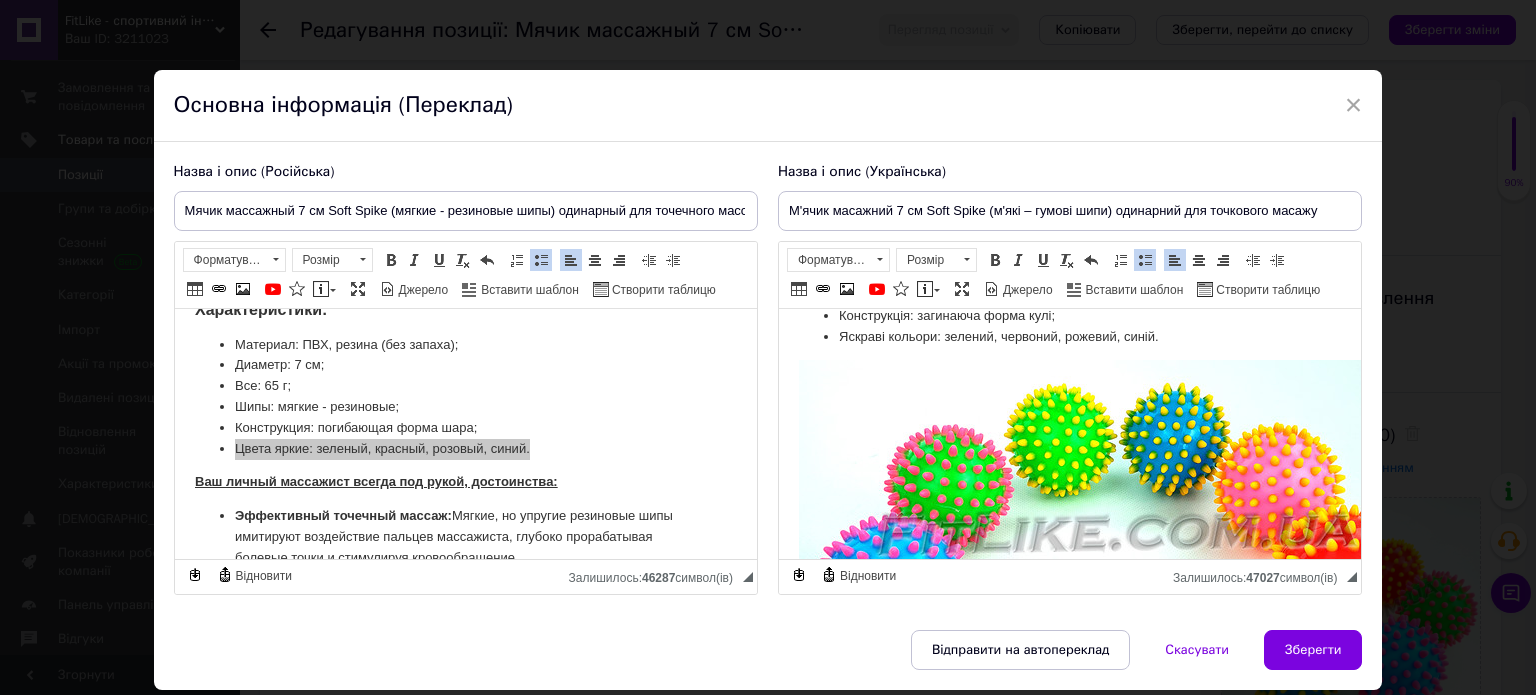 click on "Яскраві кольори: зелений, червоний, рожевий, синій." at bounding box center (1069, 337) 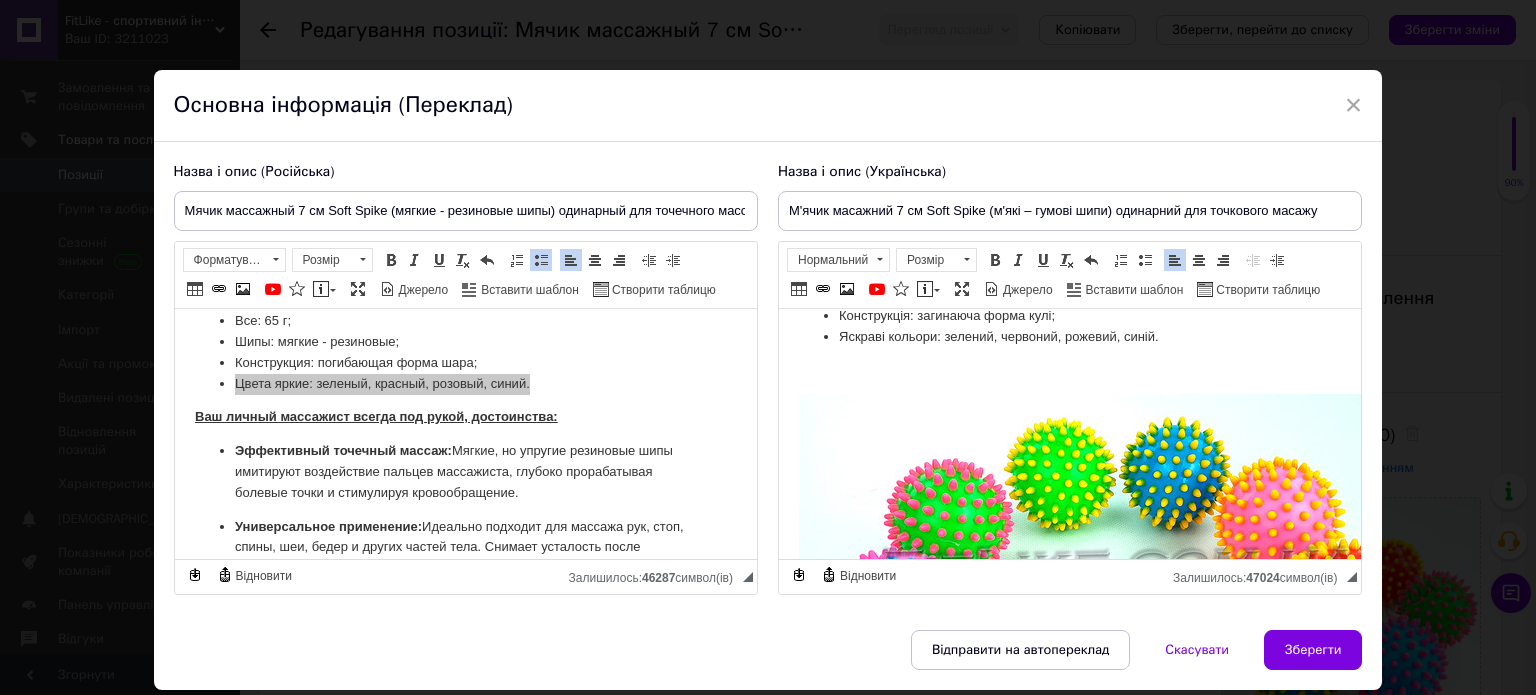 scroll, scrollTop: 500, scrollLeft: 0, axis: vertical 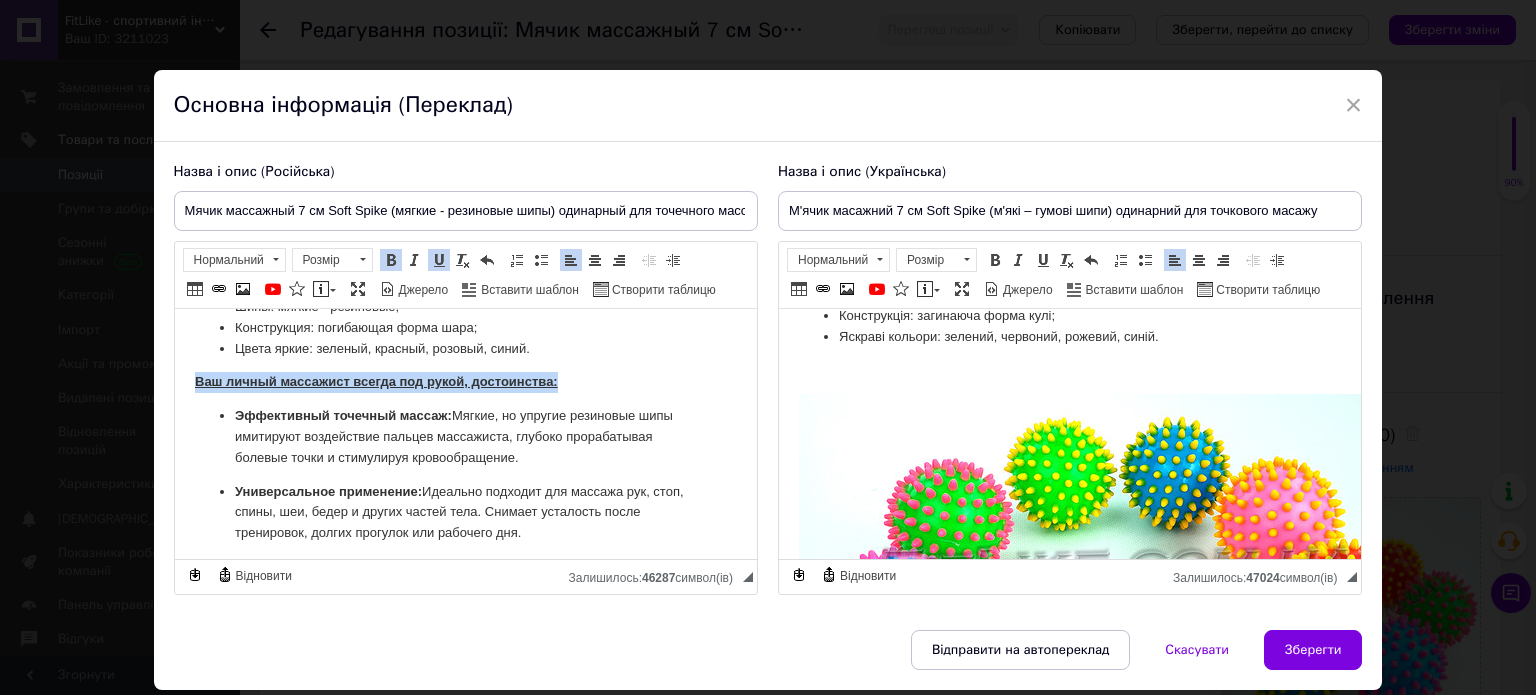 drag, startPoint x: 185, startPoint y: 380, endPoint x: 572, endPoint y: 377, distance: 387.01163 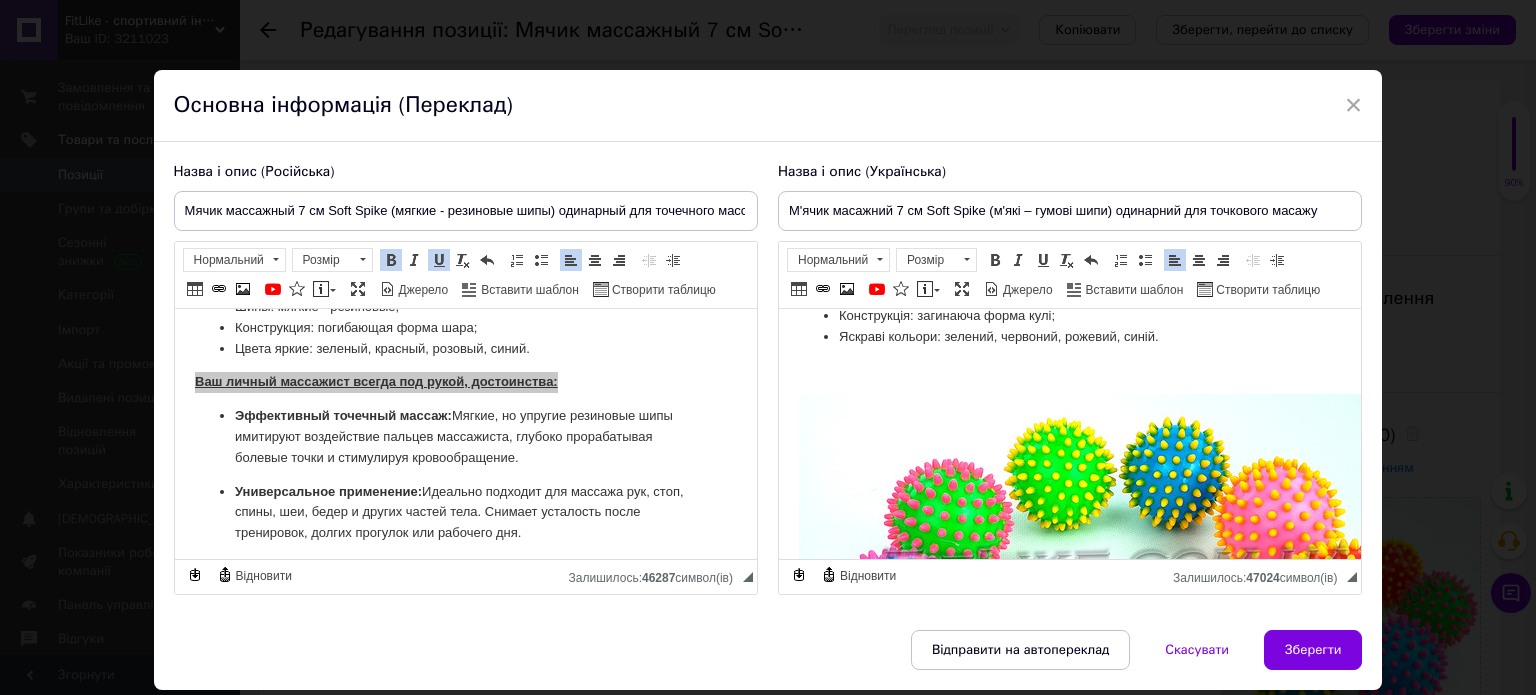 click at bounding box center [1069, 370] 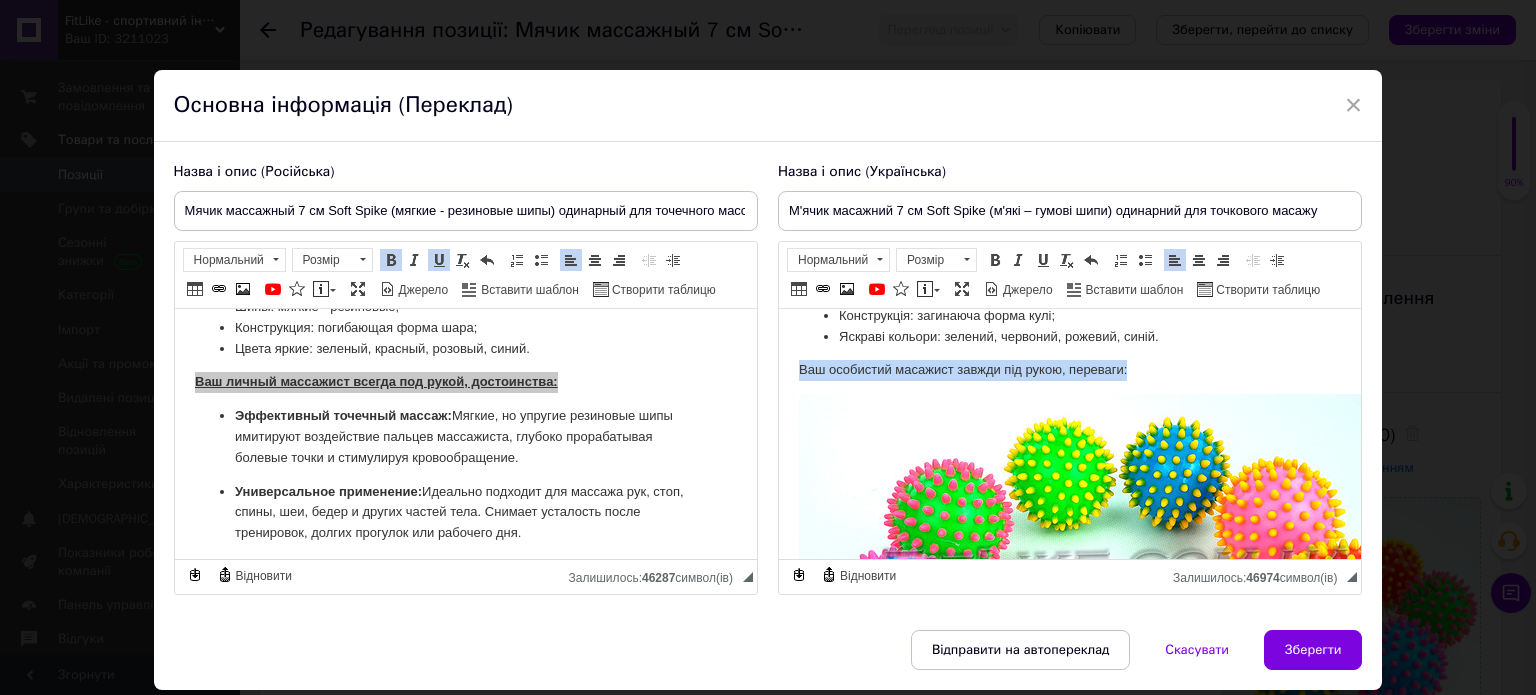 drag, startPoint x: 1105, startPoint y: 365, endPoint x: 790, endPoint y: 366, distance: 315.0016 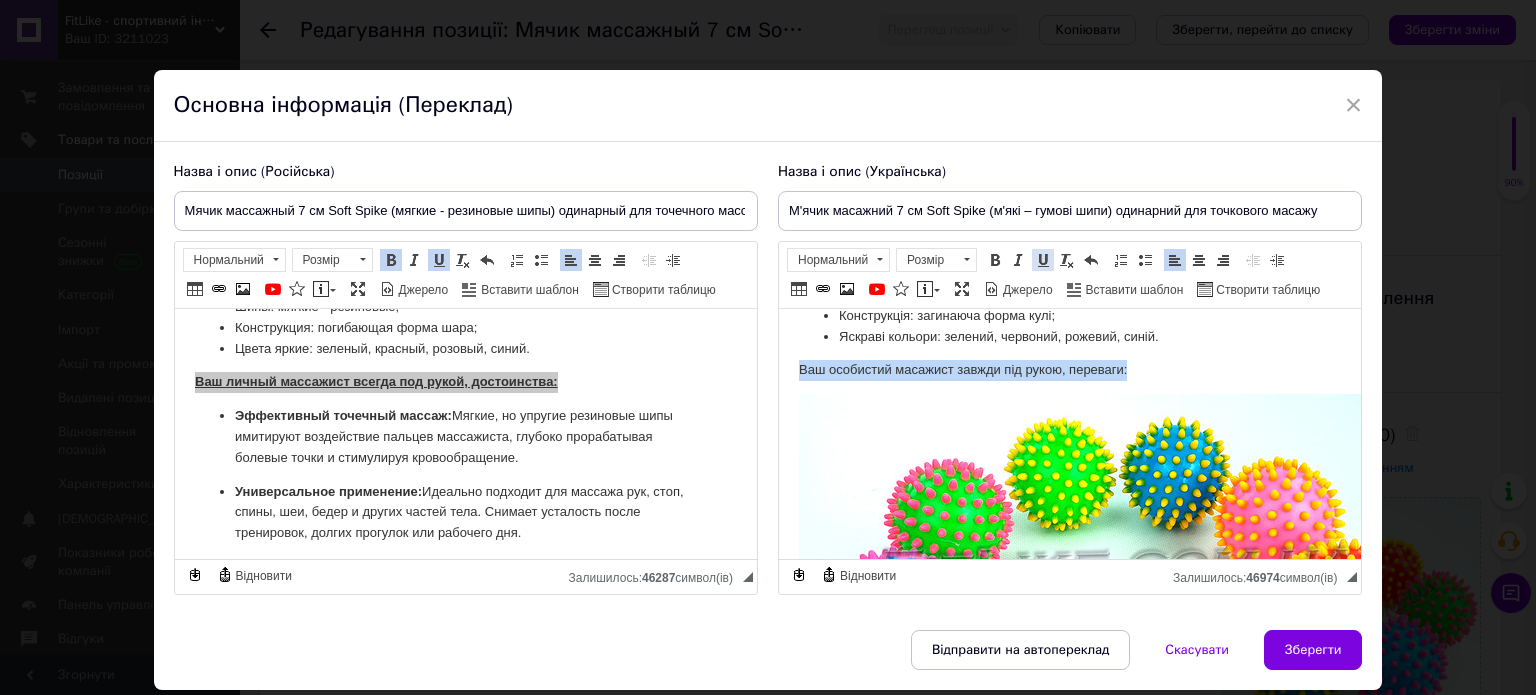 click at bounding box center (1043, 260) 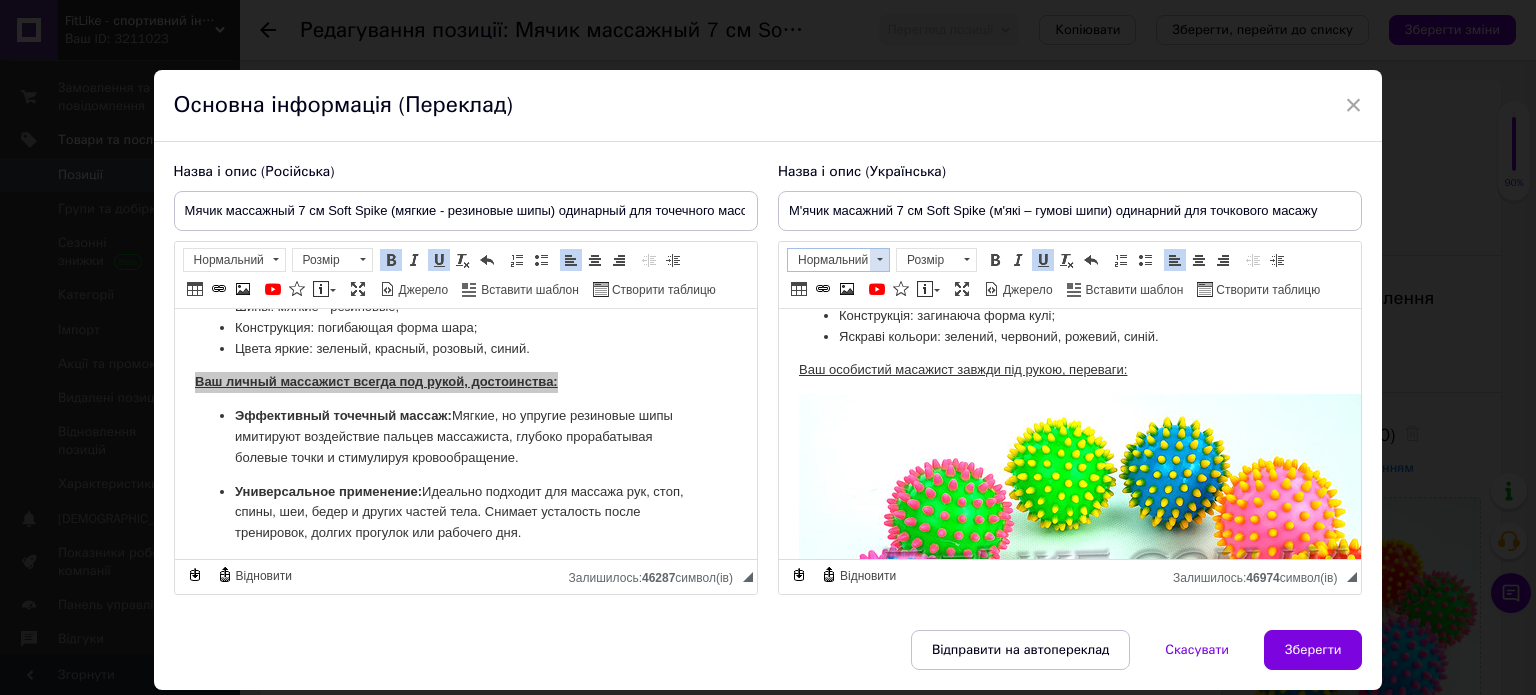 click at bounding box center (879, 260) 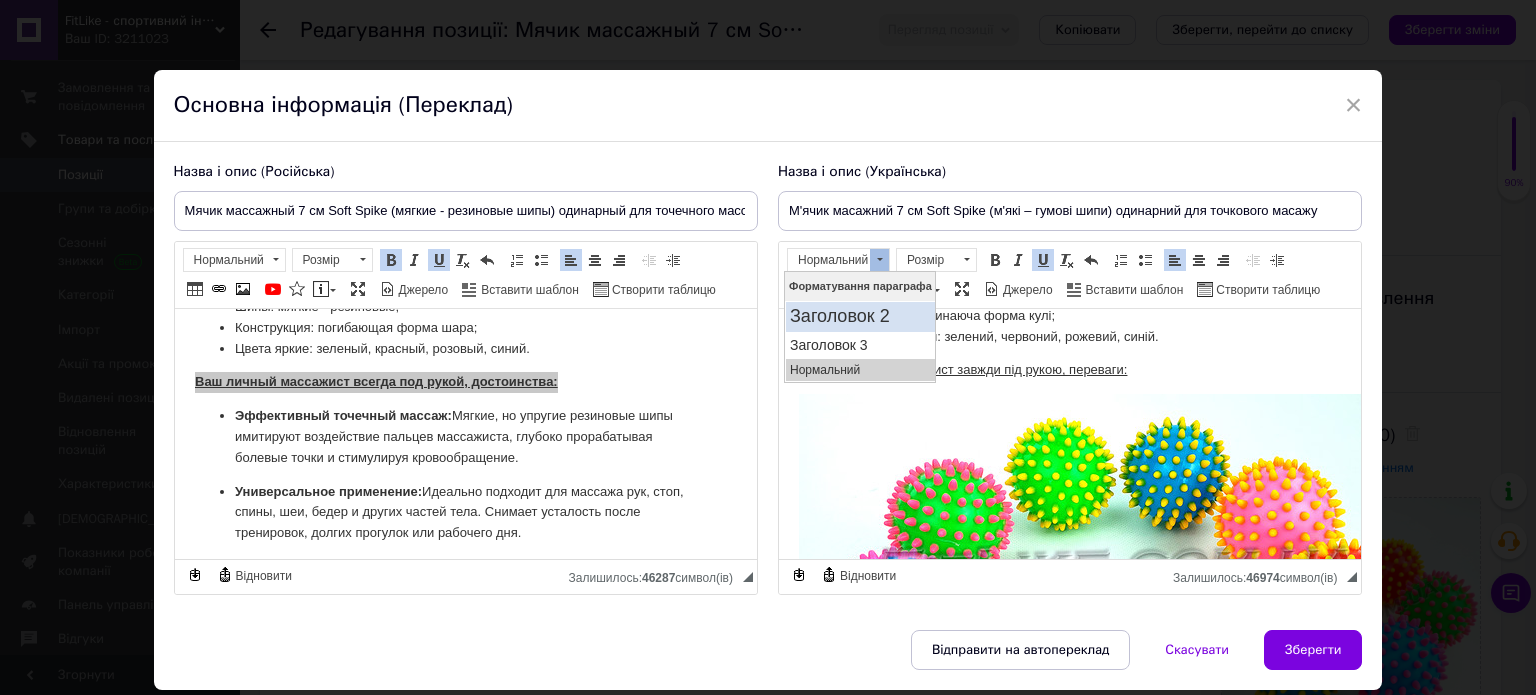click on "Заголовок 2" at bounding box center (859, 316) 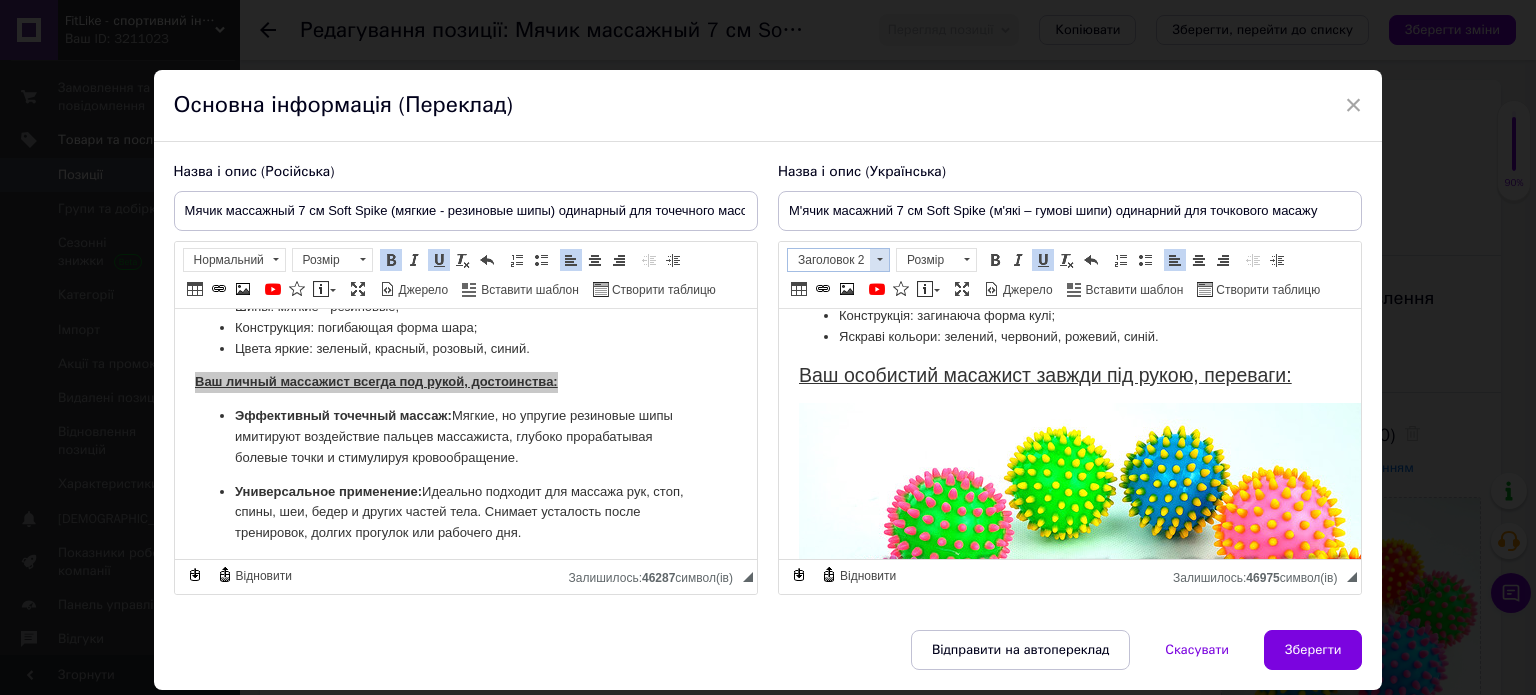 click at bounding box center [879, 260] 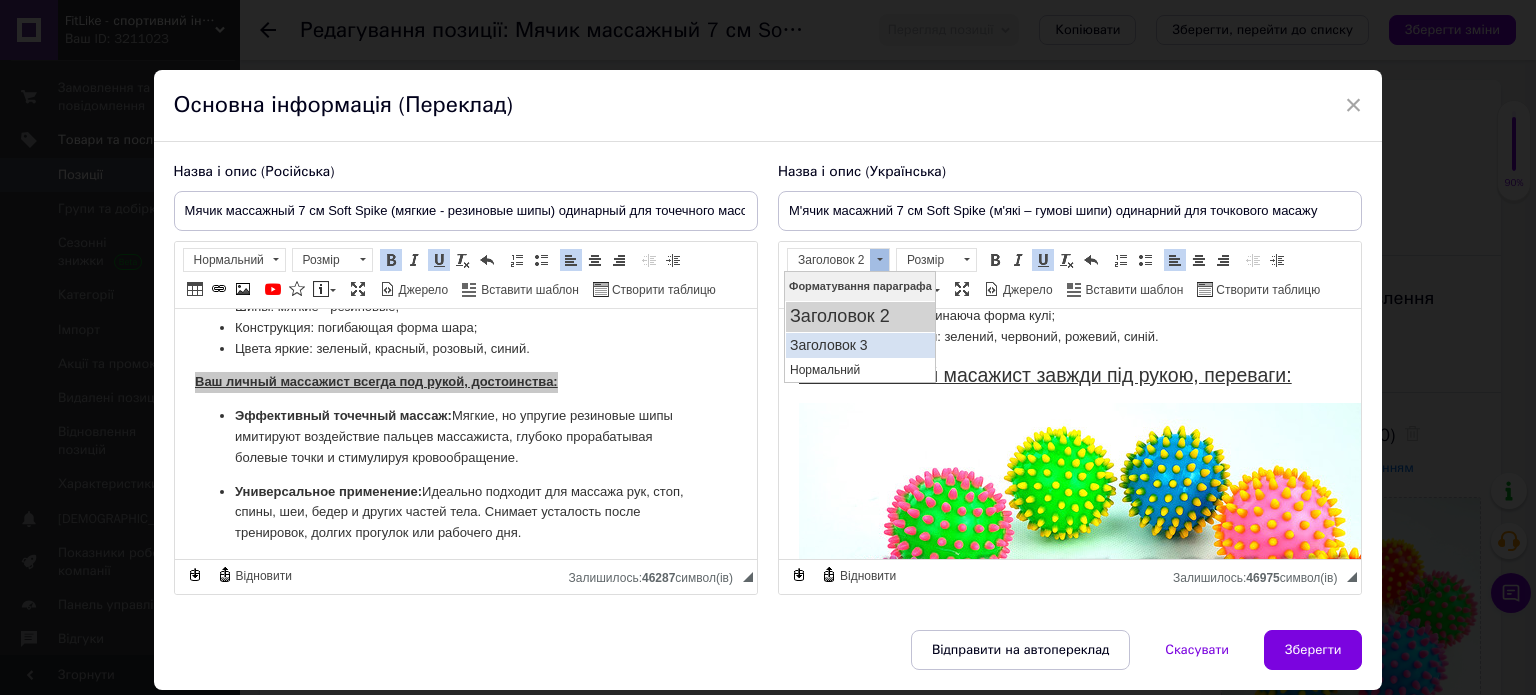 drag, startPoint x: 872, startPoint y: 334, endPoint x: 906, endPoint y: 332, distance: 34.058773 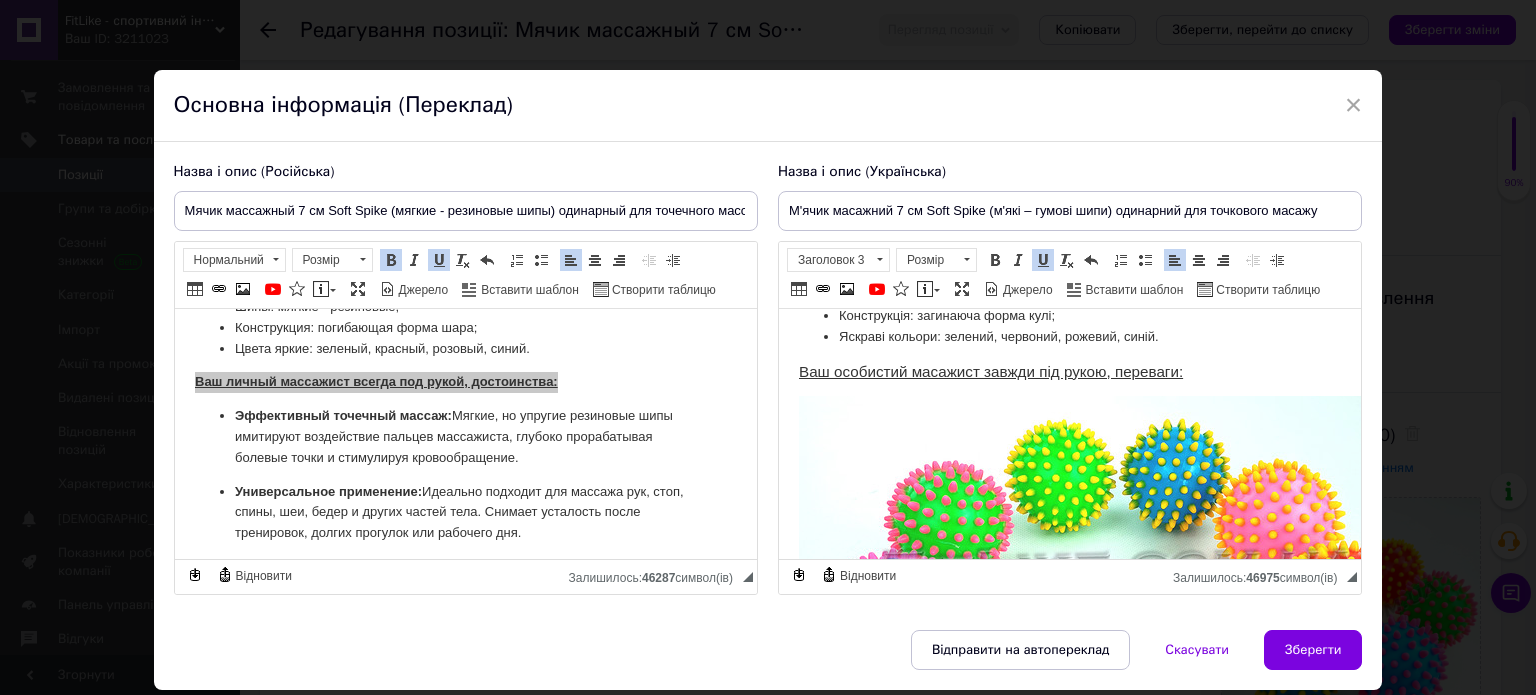 click at bounding box center [1118, 561] 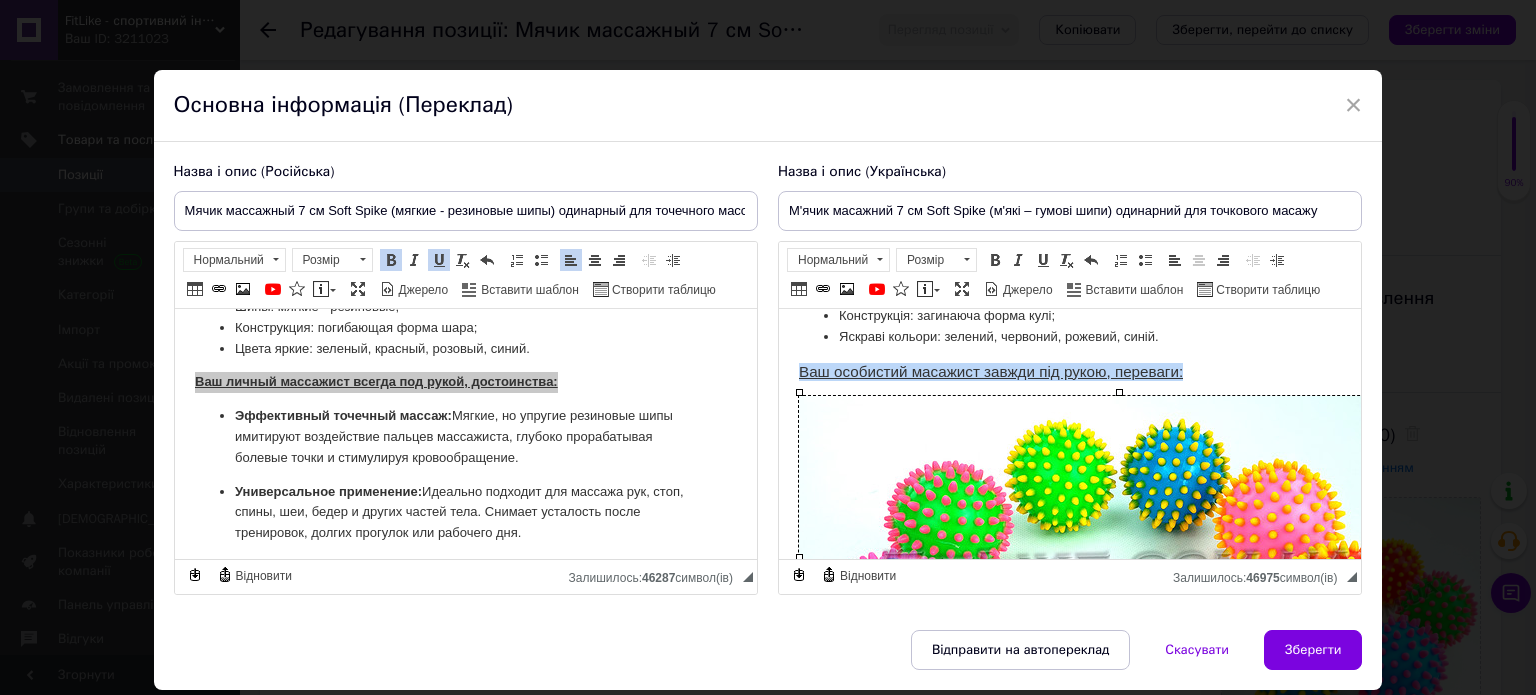drag, startPoint x: 1204, startPoint y: 356, endPoint x: 794, endPoint y: 364, distance: 410.07803 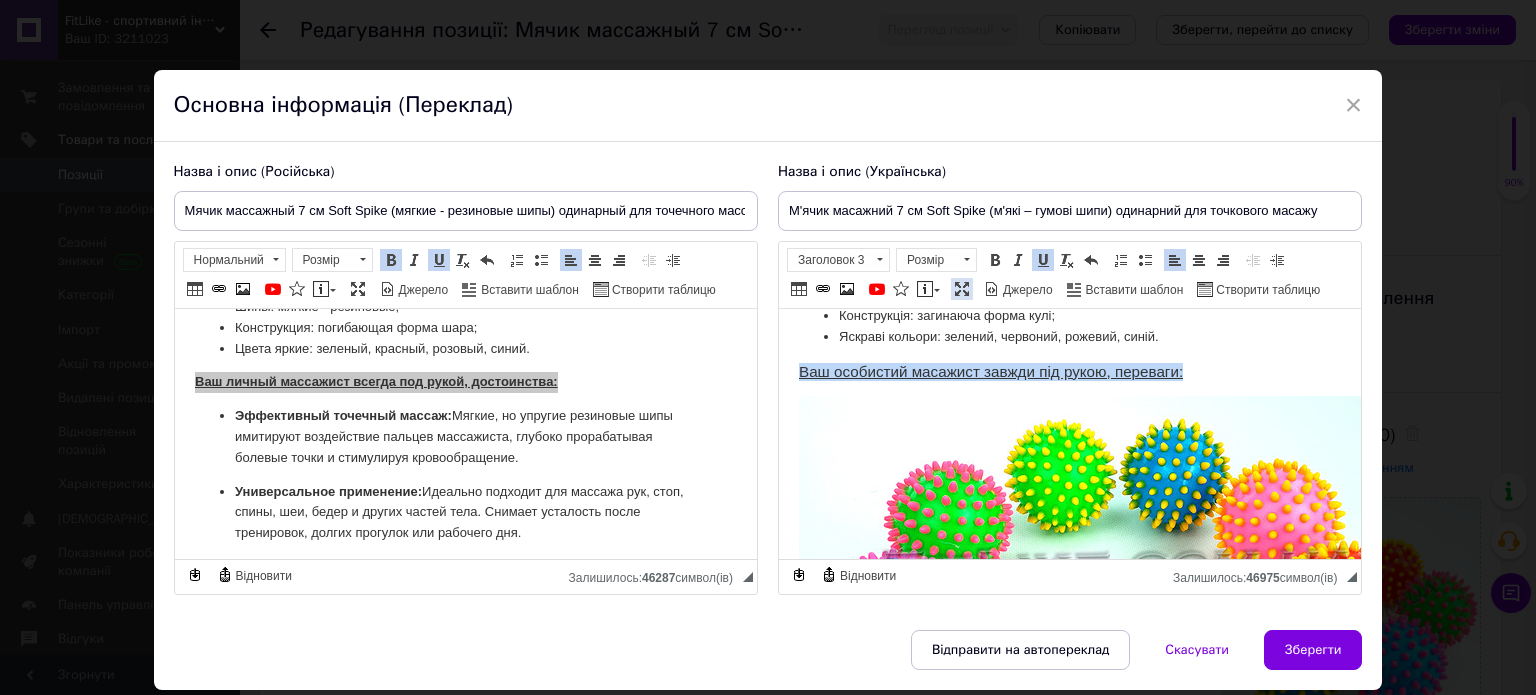 drag, startPoint x: 984, startPoint y: 259, endPoint x: 960, endPoint y: 298, distance: 45.79301 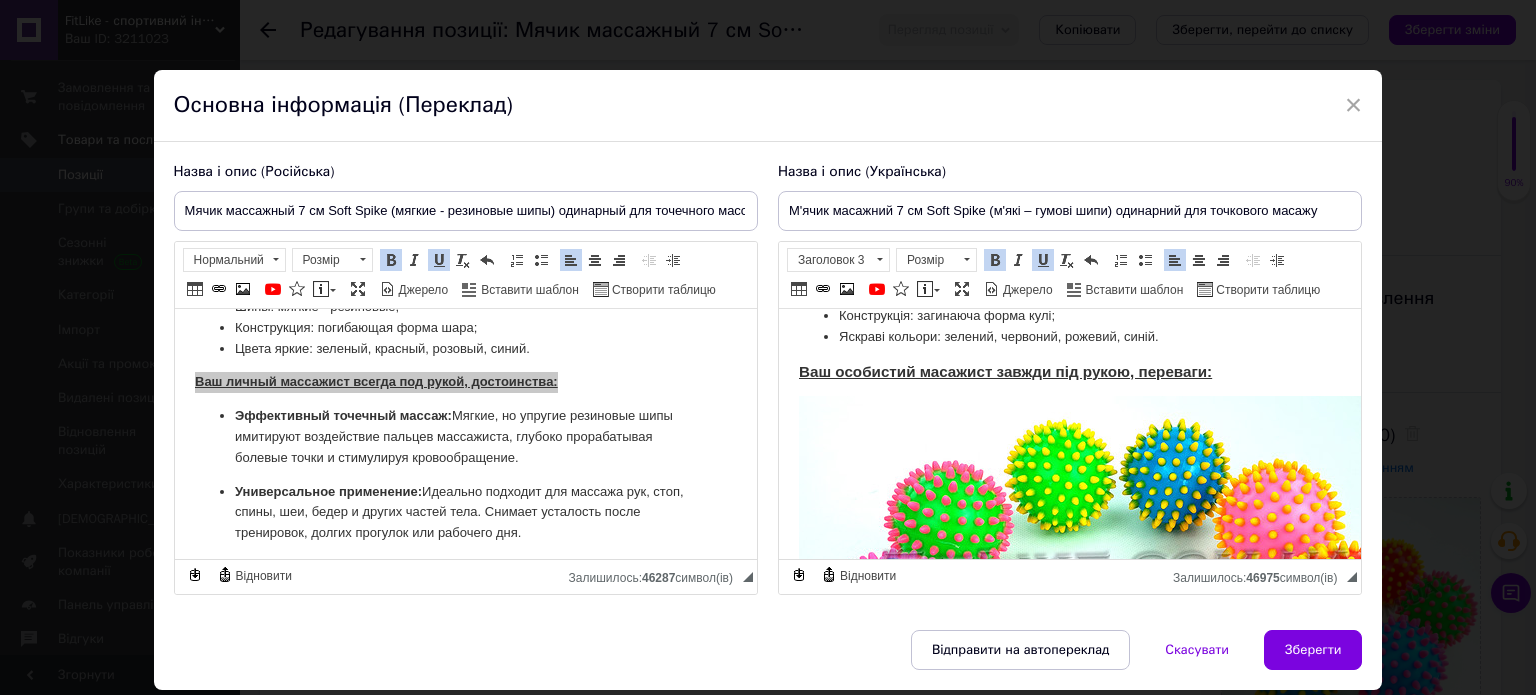 click on "М'ячик масажний 7 см Soft Spike (гумові шипи)   М'ячик масажний 7 см Soft Spike - цей яскравий та пружний м'ячик з м'якими гумовими шипами створений для ефективного точкового масажу всього тіла. Використовуйте для масажу втомлених ступнів після довгого робочого дня, розслаблення рук після роботи за комп'ютером, або для точкового масажу спини і шиї. Відчуйте різницю з кожним дотиком. Його податлива структура дозволяє м'ячику прогинатися під тиском, забезпечуючи комфортний та глибокий масаж. Цікавий дизайн та соковиті кольори піднімуть настрій. Характеристики: Всі: 6" at bounding box center [1069, 1094] 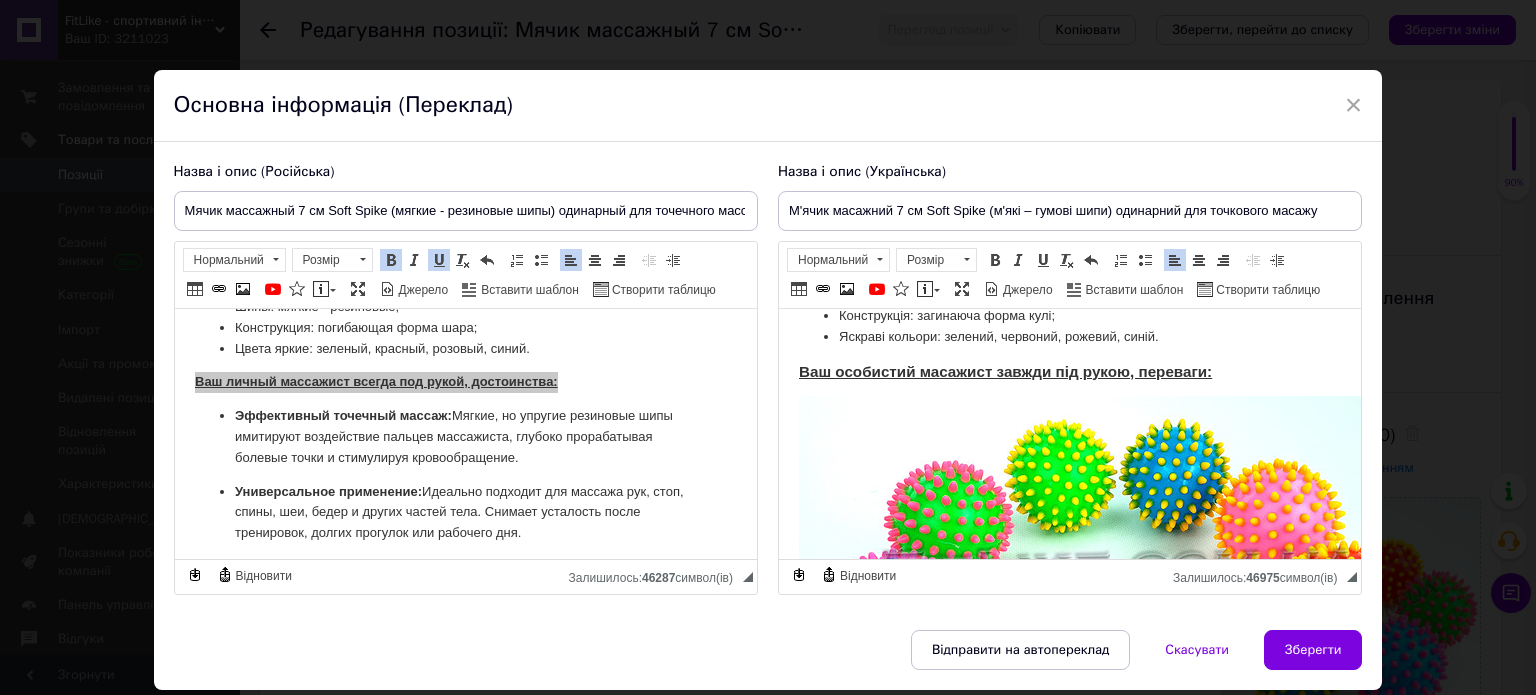 drag, startPoint x: 1231, startPoint y: 367, endPoint x: 1224, endPoint y: 376, distance: 11.401754 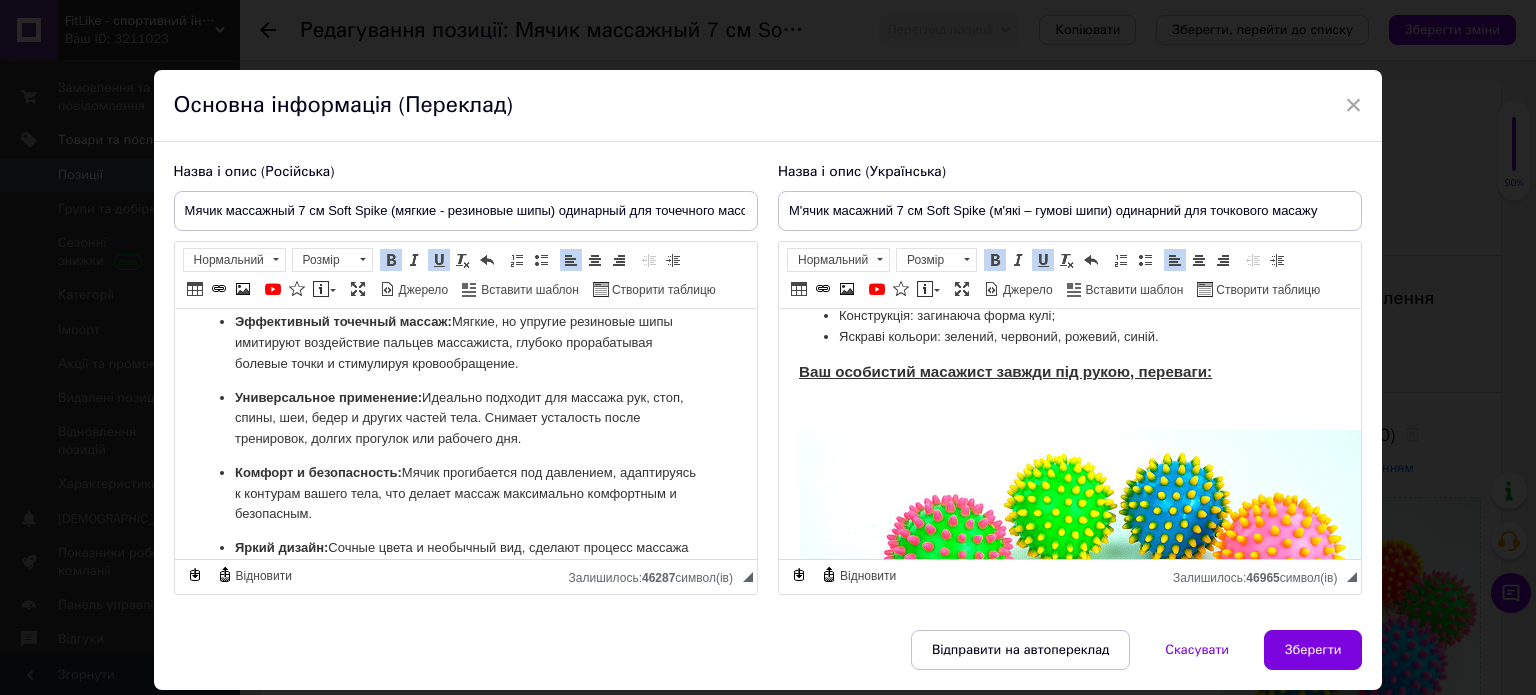 scroll, scrollTop: 500, scrollLeft: 0, axis: vertical 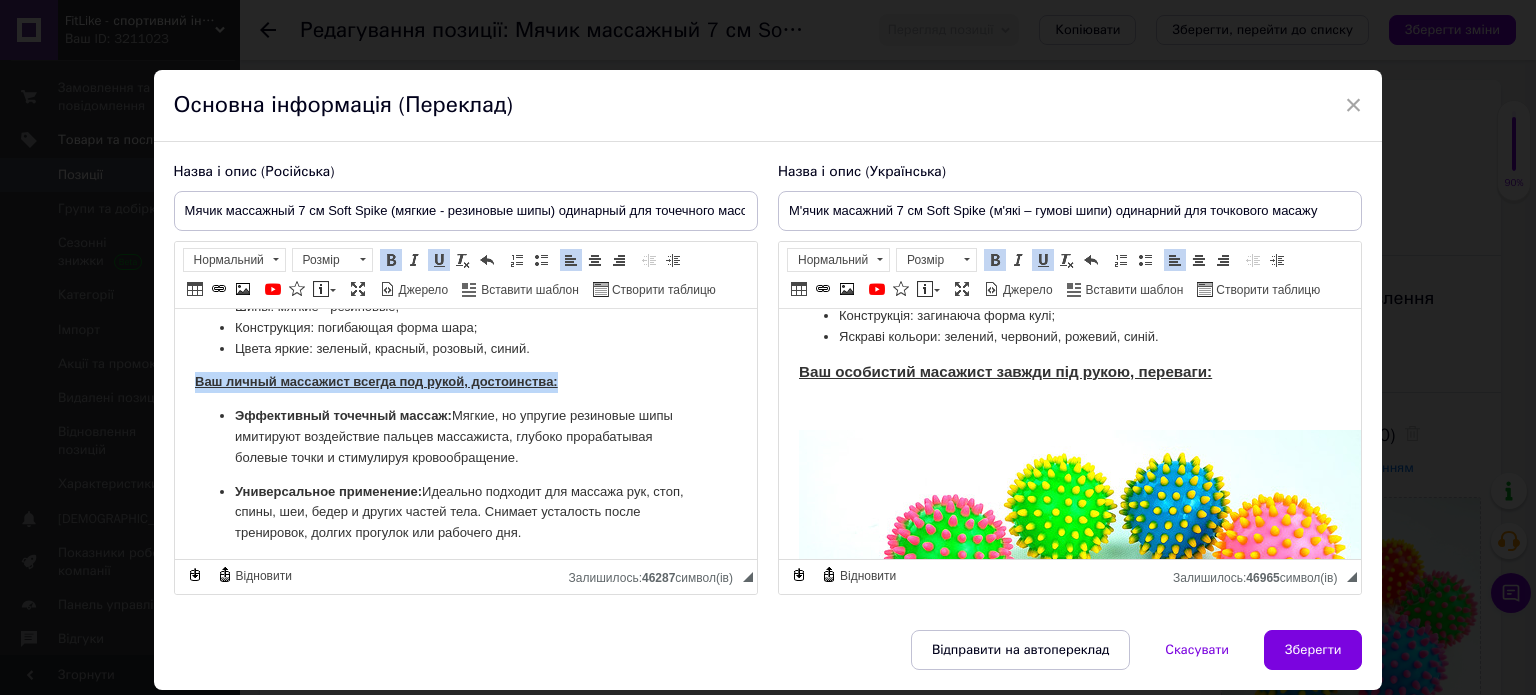 drag, startPoint x: 232, startPoint y: 413, endPoint x: 539, endPoint y: 450, distance: 309.2216 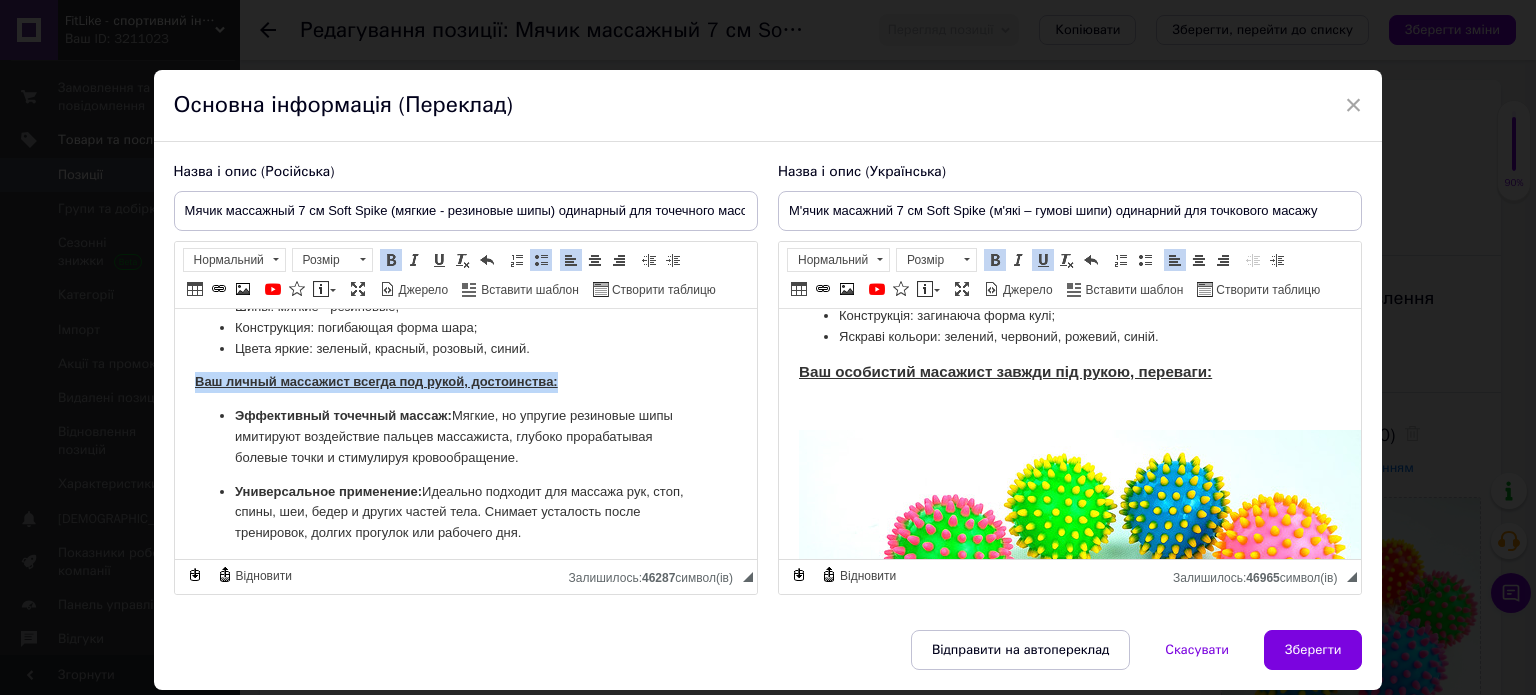 copy on "Эффективный точечный массаж:  Мягкие, но упругие резиновые шипы имитируют воздействие пальцев массажиста, глубоко прорабатывая болевые точки и стимулируя кровообращение." 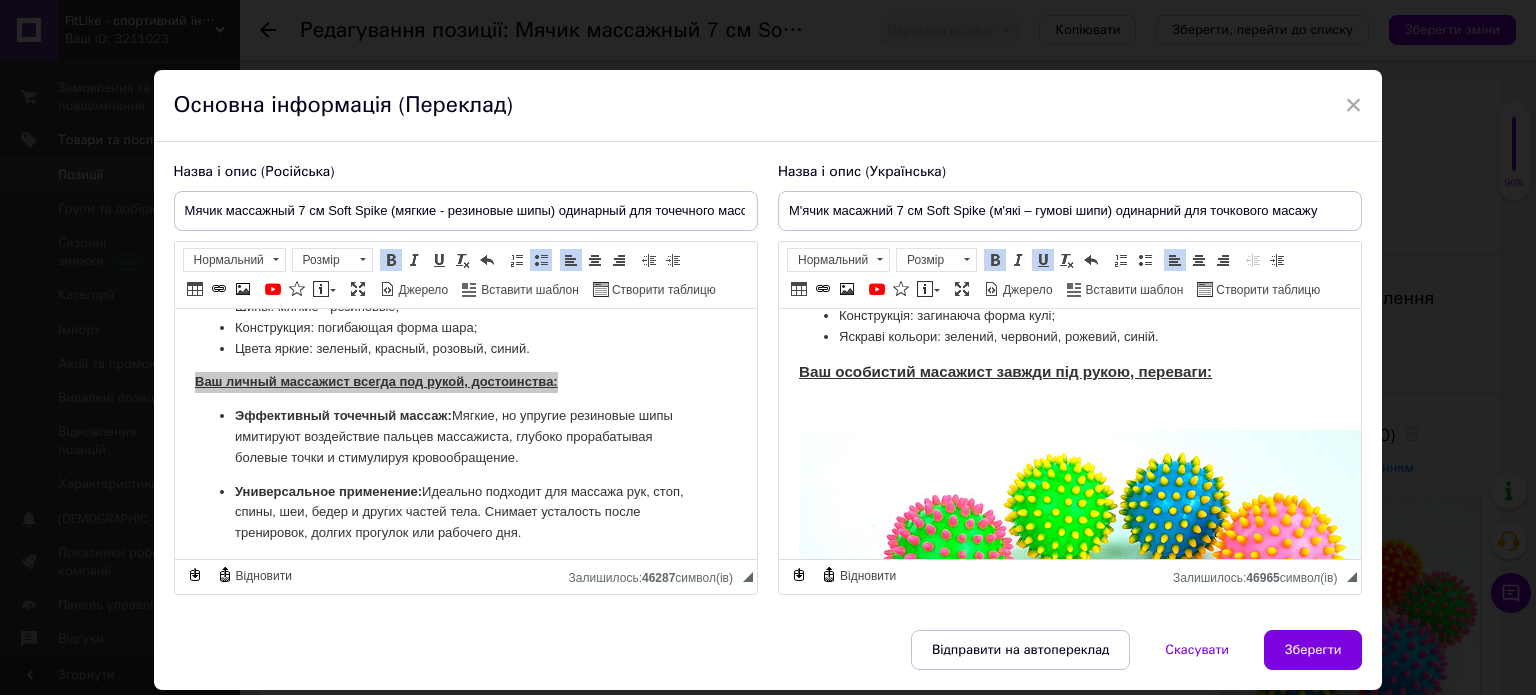 click at bounding box center (1069, 406) 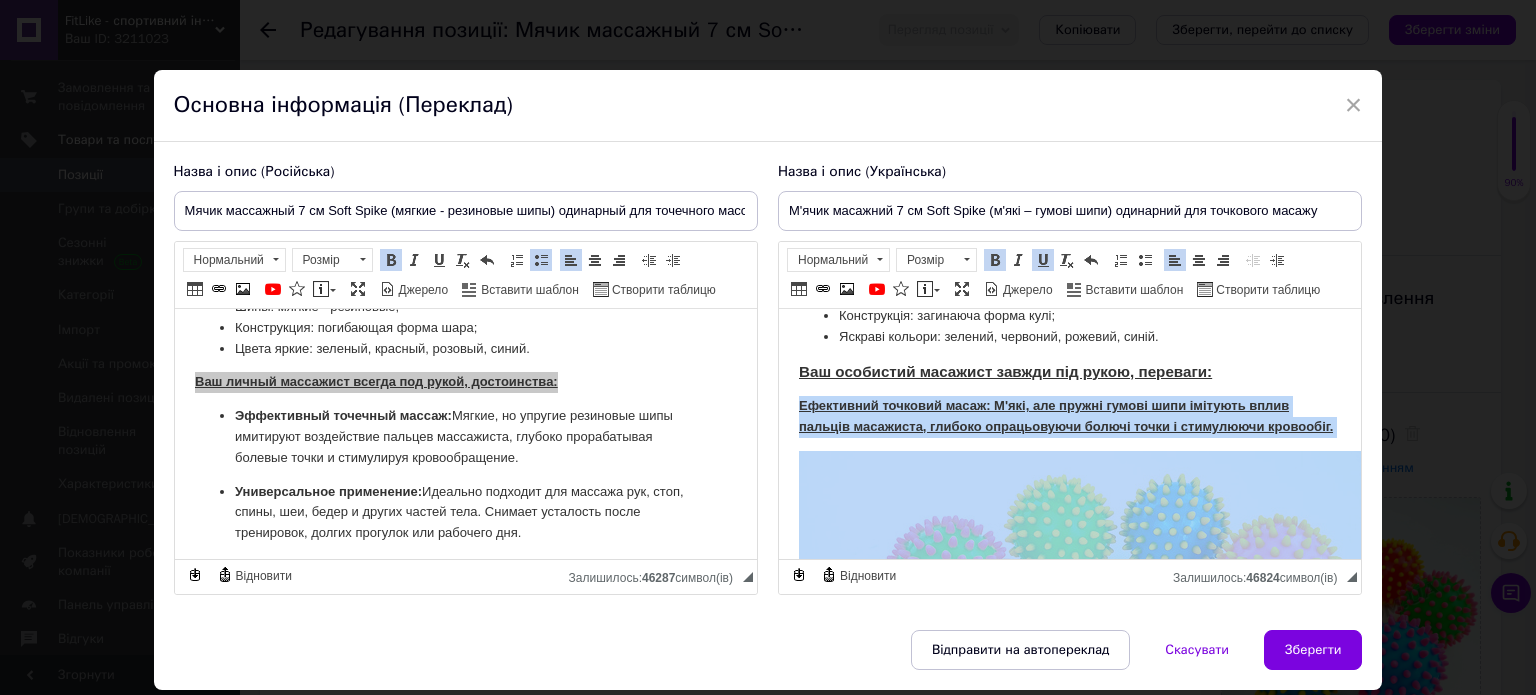 drag, startPoint x: 922, startPoint y: 458, endPoint x: 786, endPoint y: 410, distance: 144.22205 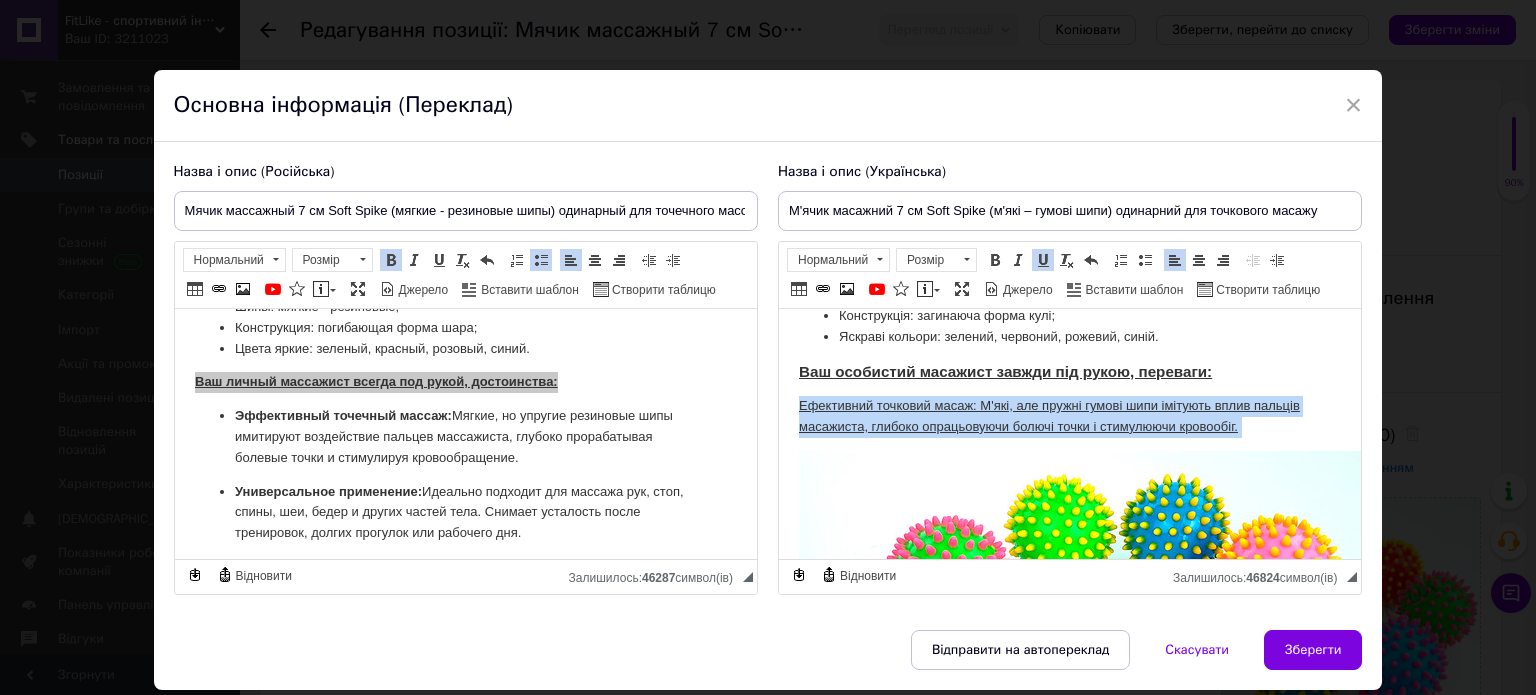 click at bounding box center (1043, 260) 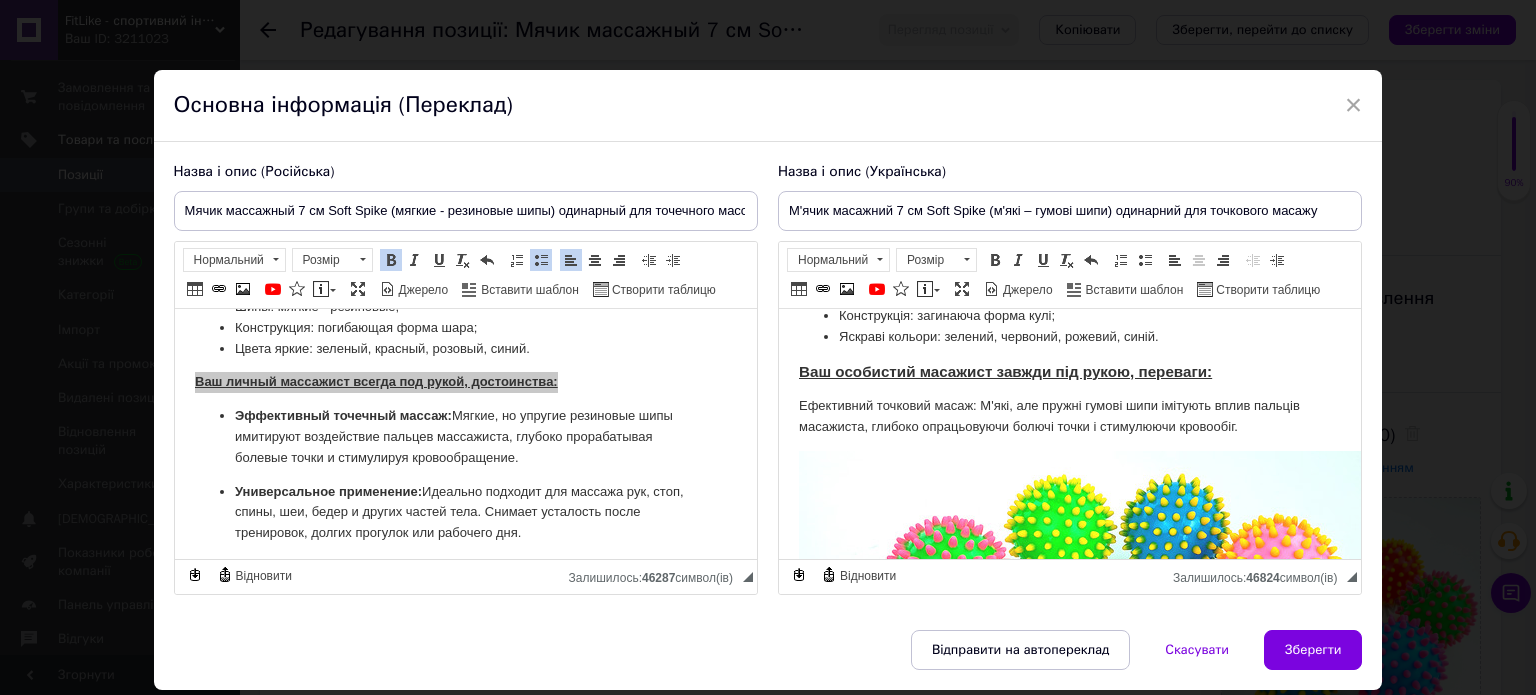 click at bounding box center (1118, 616) 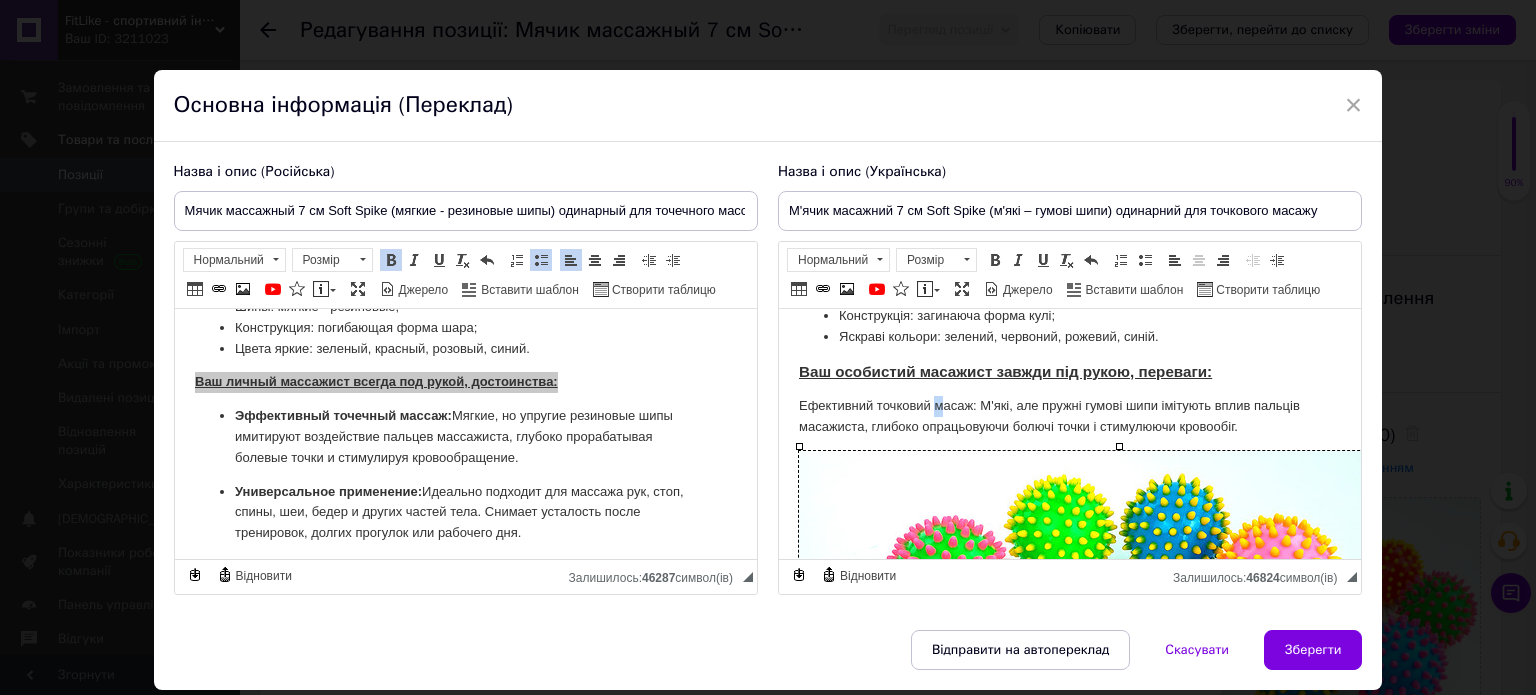 click on "Ефективний точковий масаж: М'які, але пружні гумові шипи імітують вплив пальців масажиста, глибоко опрацьовуючи болючі точки і стимулюючи кровообіг." at bounding box center (1069, 417) 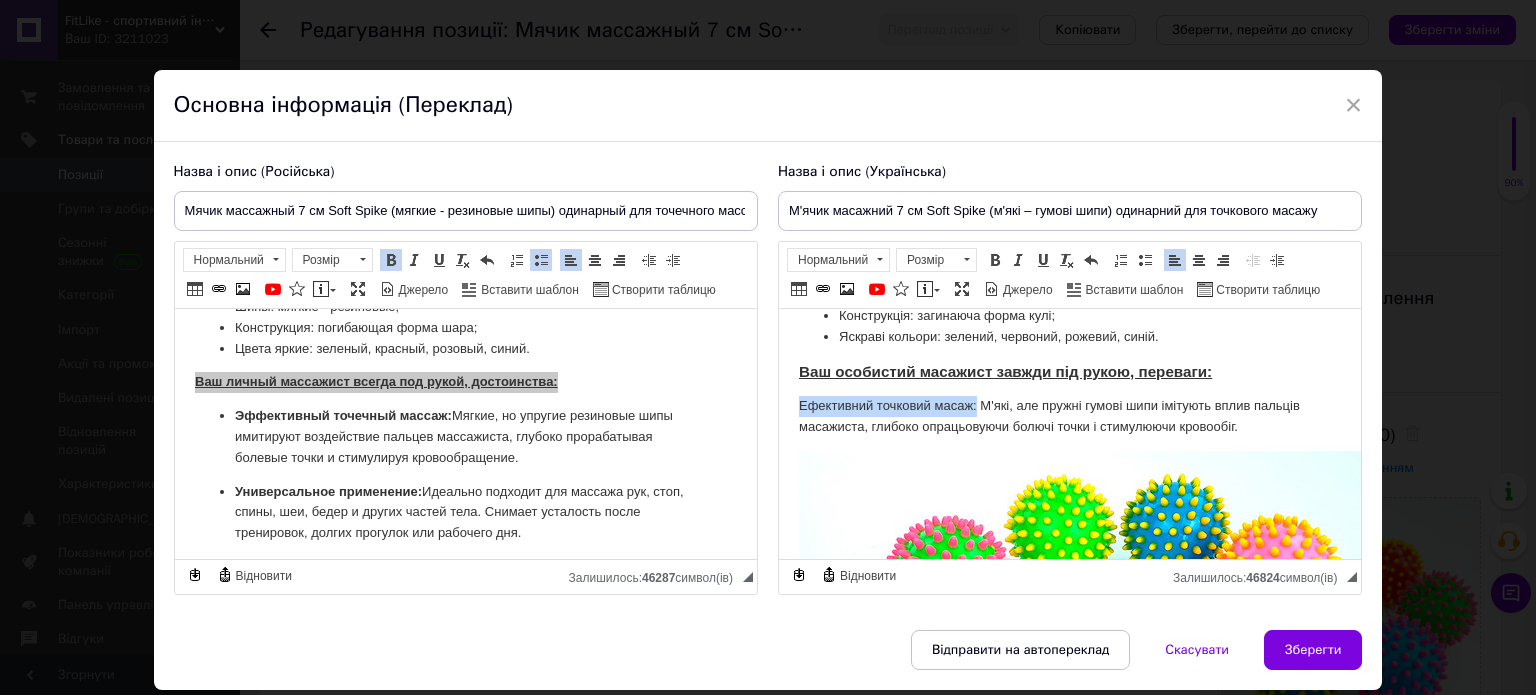 drag, startPoint x: 794, startPoint y: 404, endPoint x: 974, endPoint y: 392, distance: 180.39955 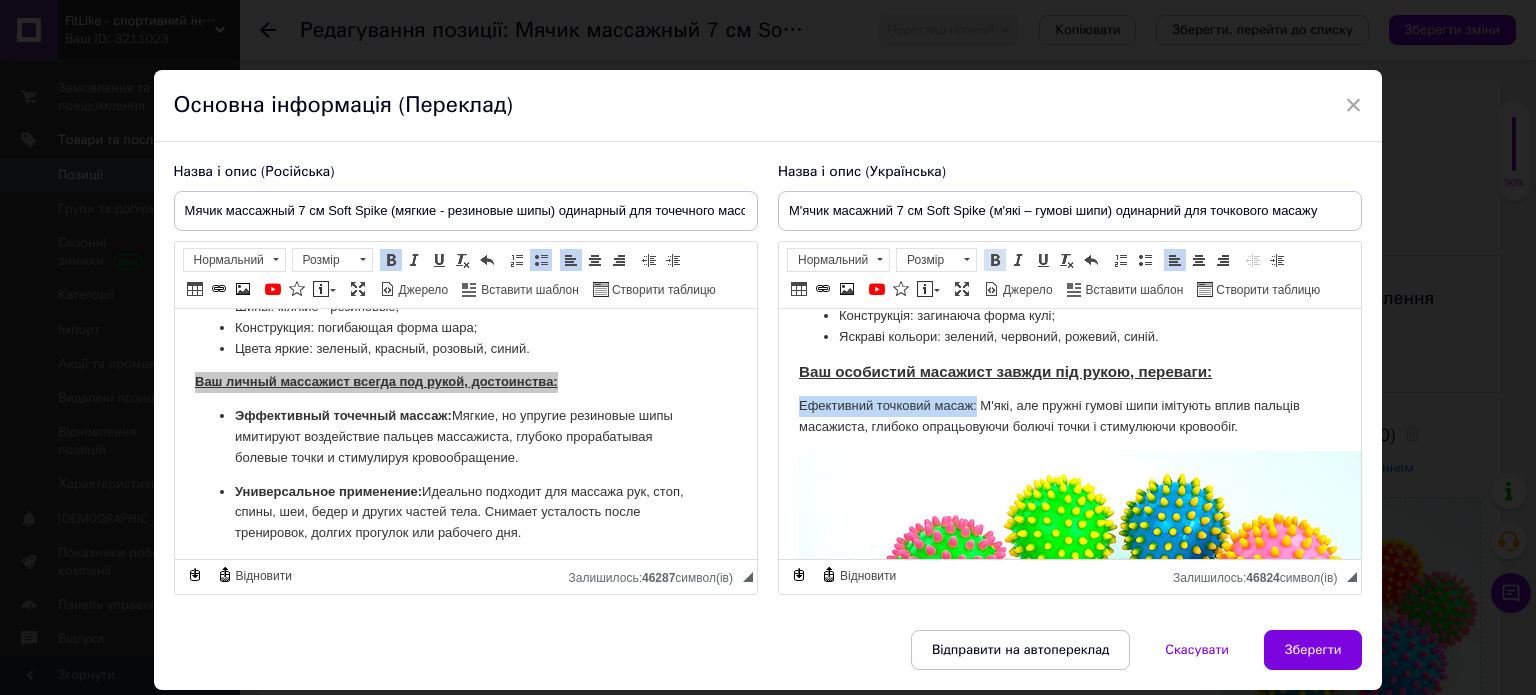 click at bounding box center [995, 260] 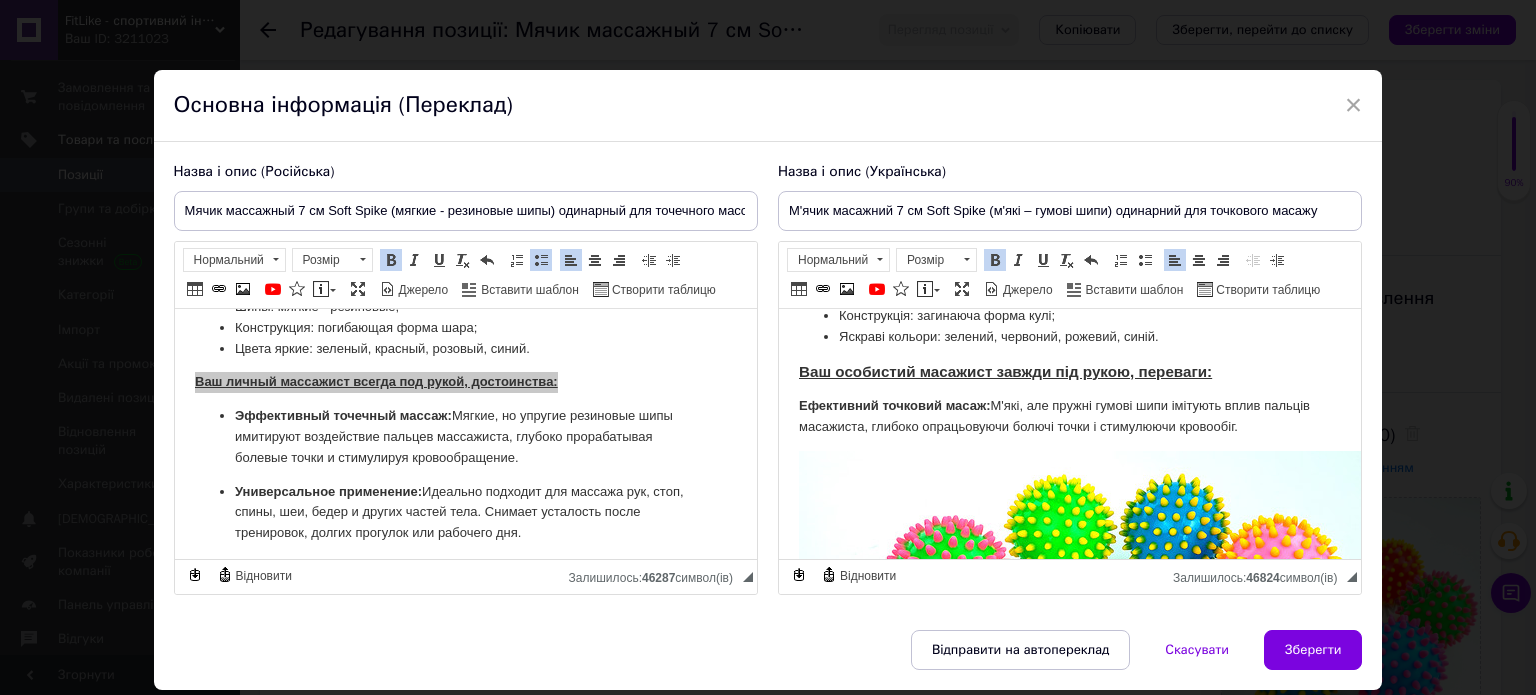 click on "Ефективний точковий масаж:  М'які, але пружні гумові шипи імітують вплив пальців масажиста, глибоко опрацьовуючи болючі точки і стимулюючи кровообіг." at bounding box center [1069, 417] 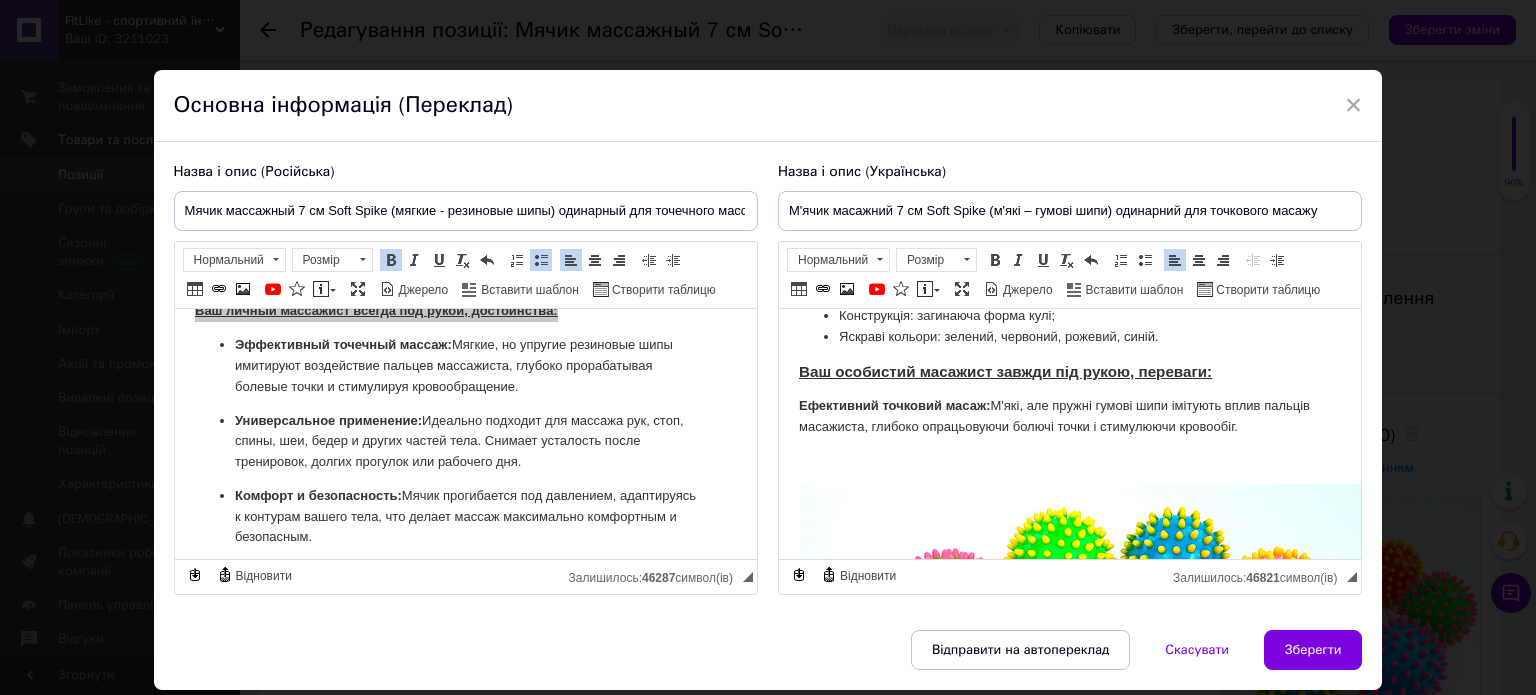 scroll, scrollTop: 600, scrollLeft: 0, axis: vertical 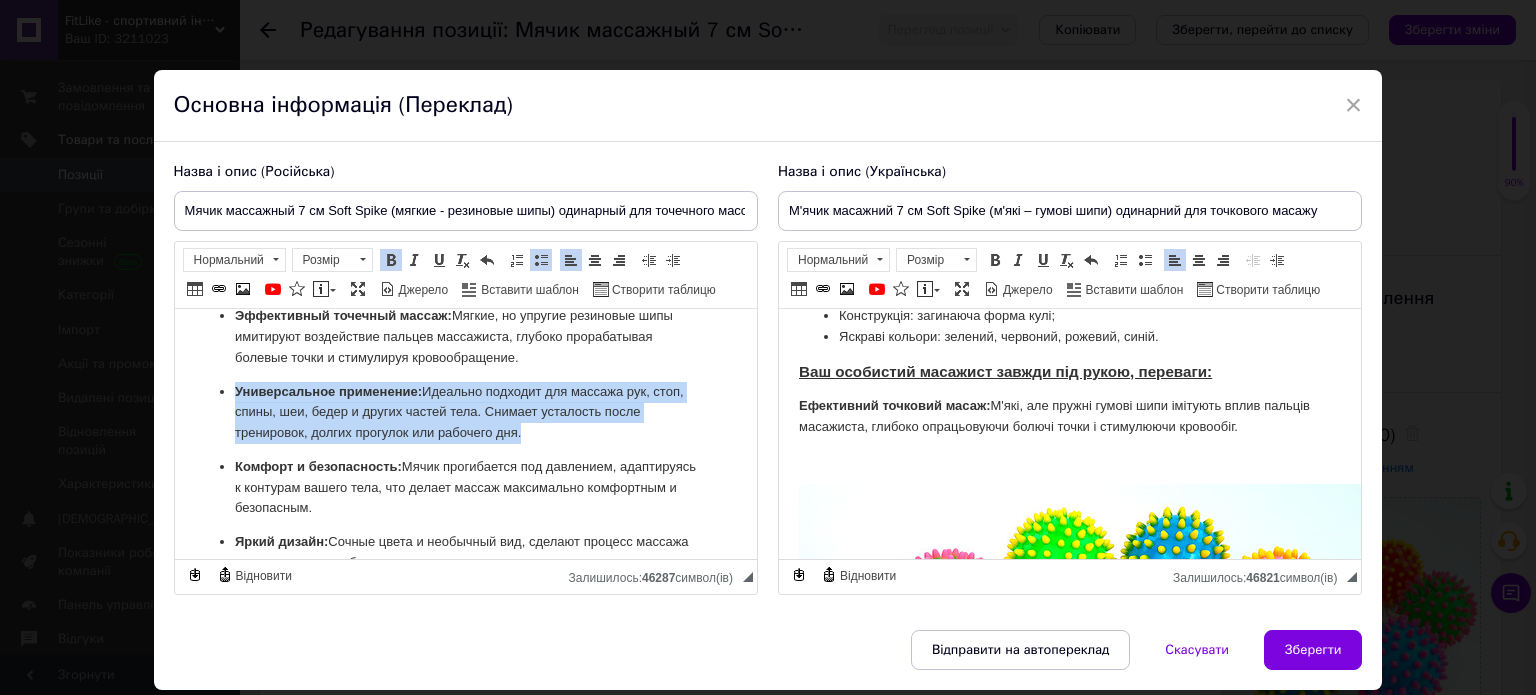 drag, startPoint x: 232, startPoint y: 388, endPoint x: 535, endPoint y: 447, distance: 308.6908 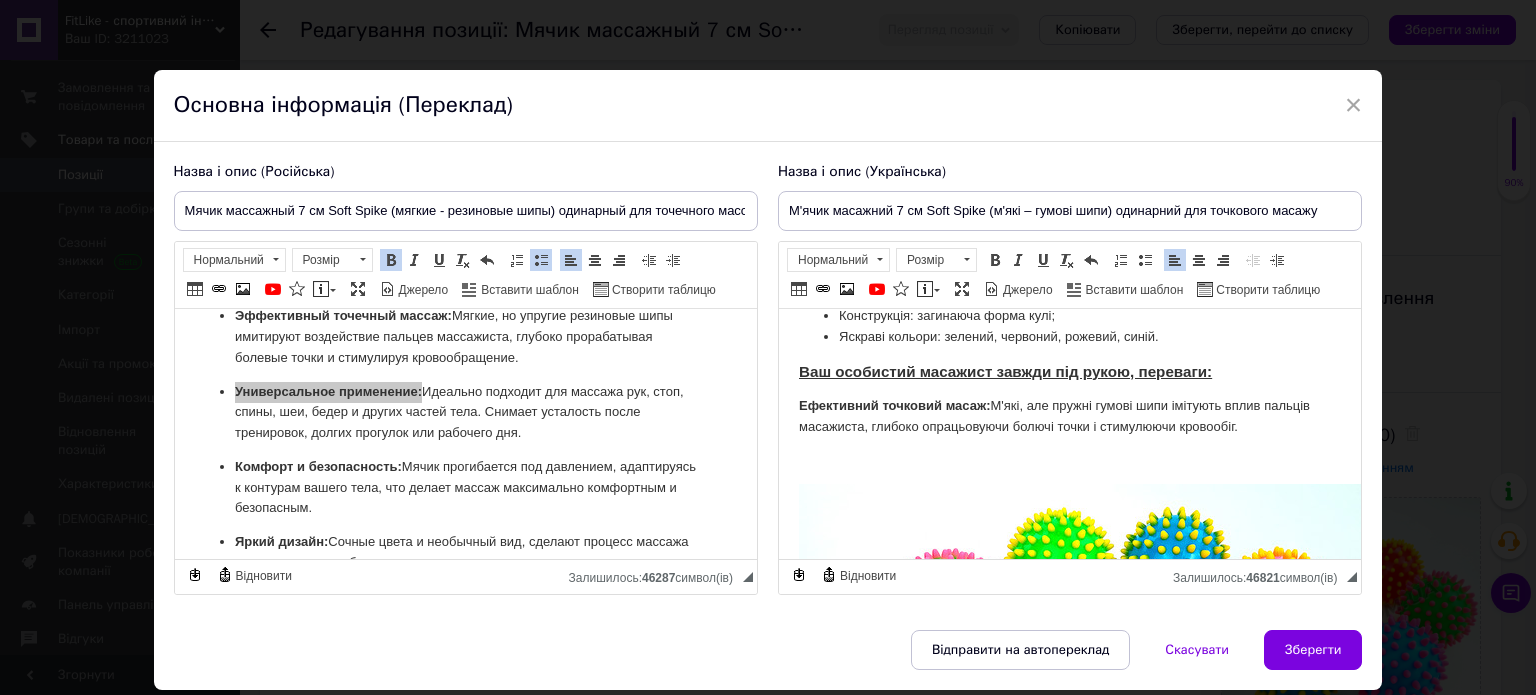 click at bounding box center (1069, 461) 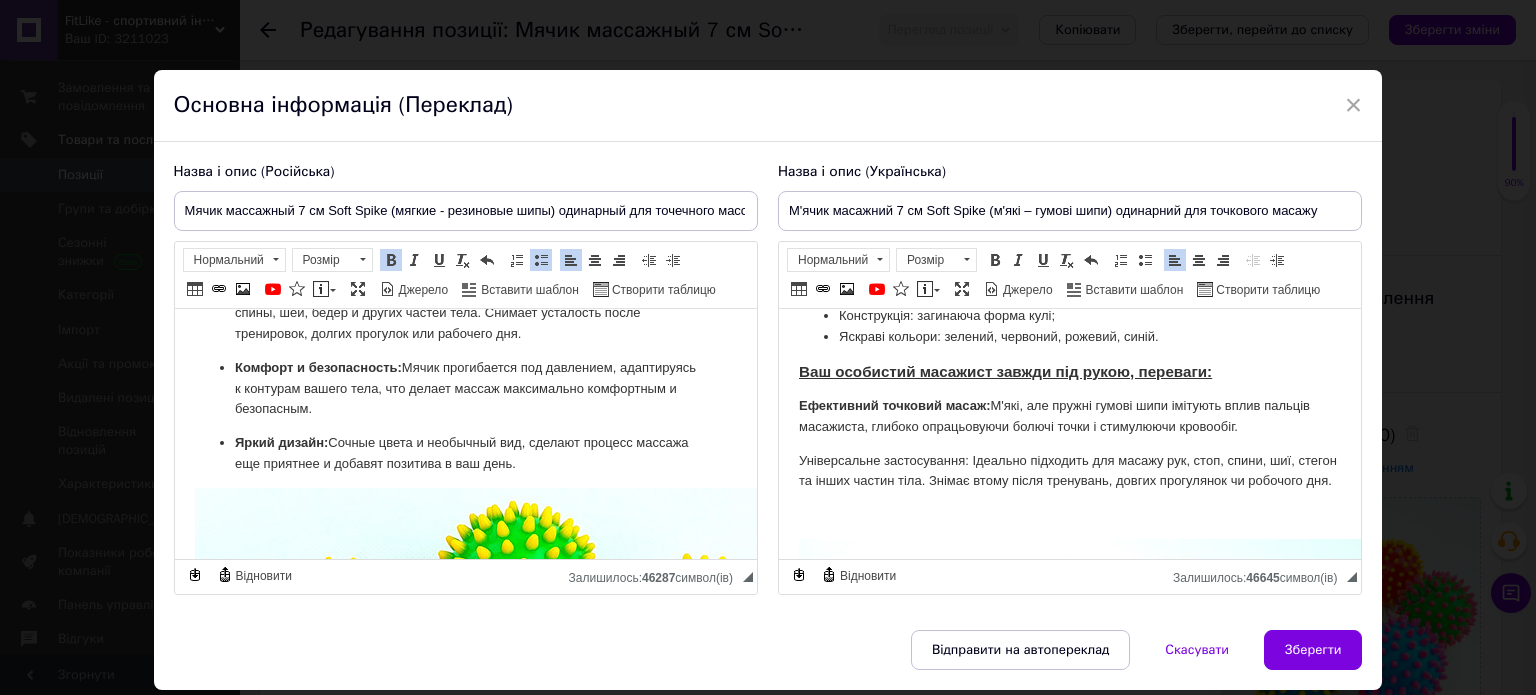 scroll, scrollTop: 700, scrollLeft: 0, axis: vertical 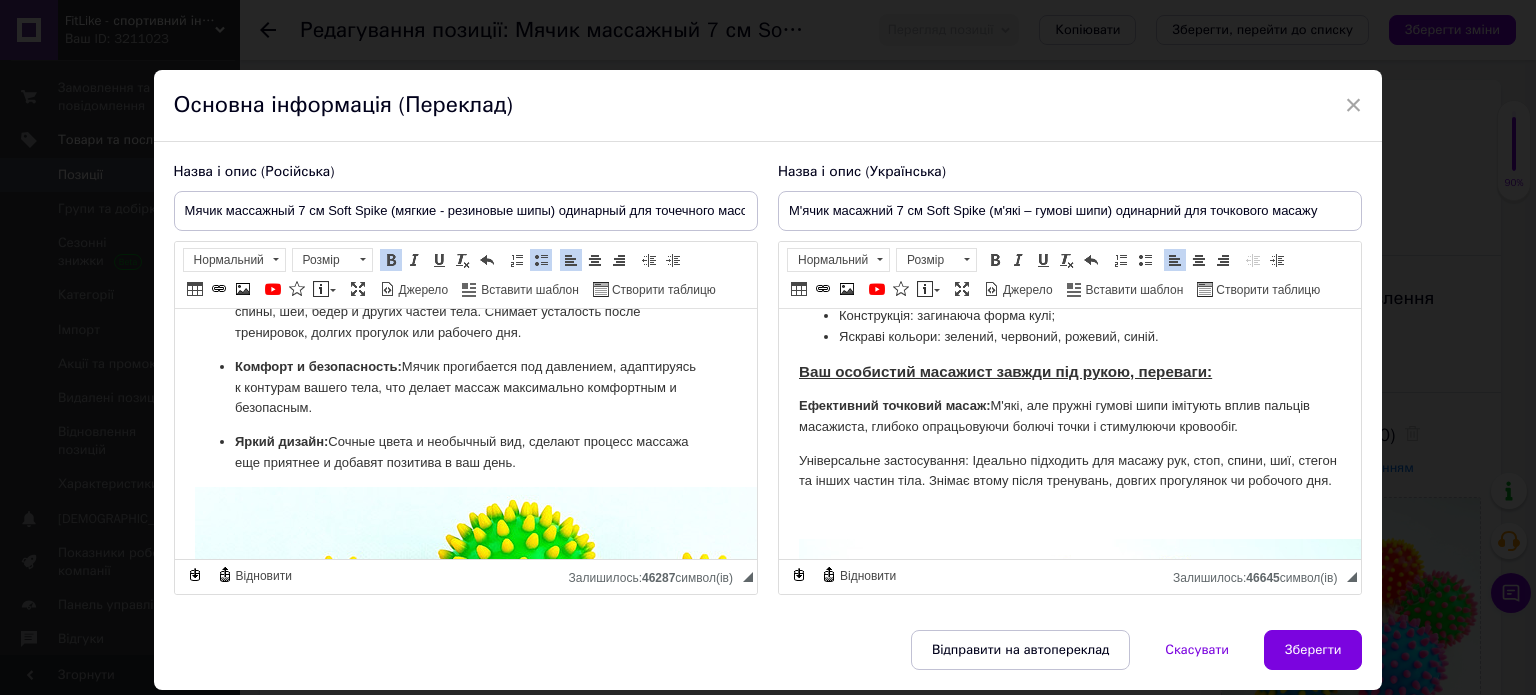 drag, startPoint x: 228, startPoint y: 365, endPoint x: 452, endPoint y: 398, distance: 226.41776 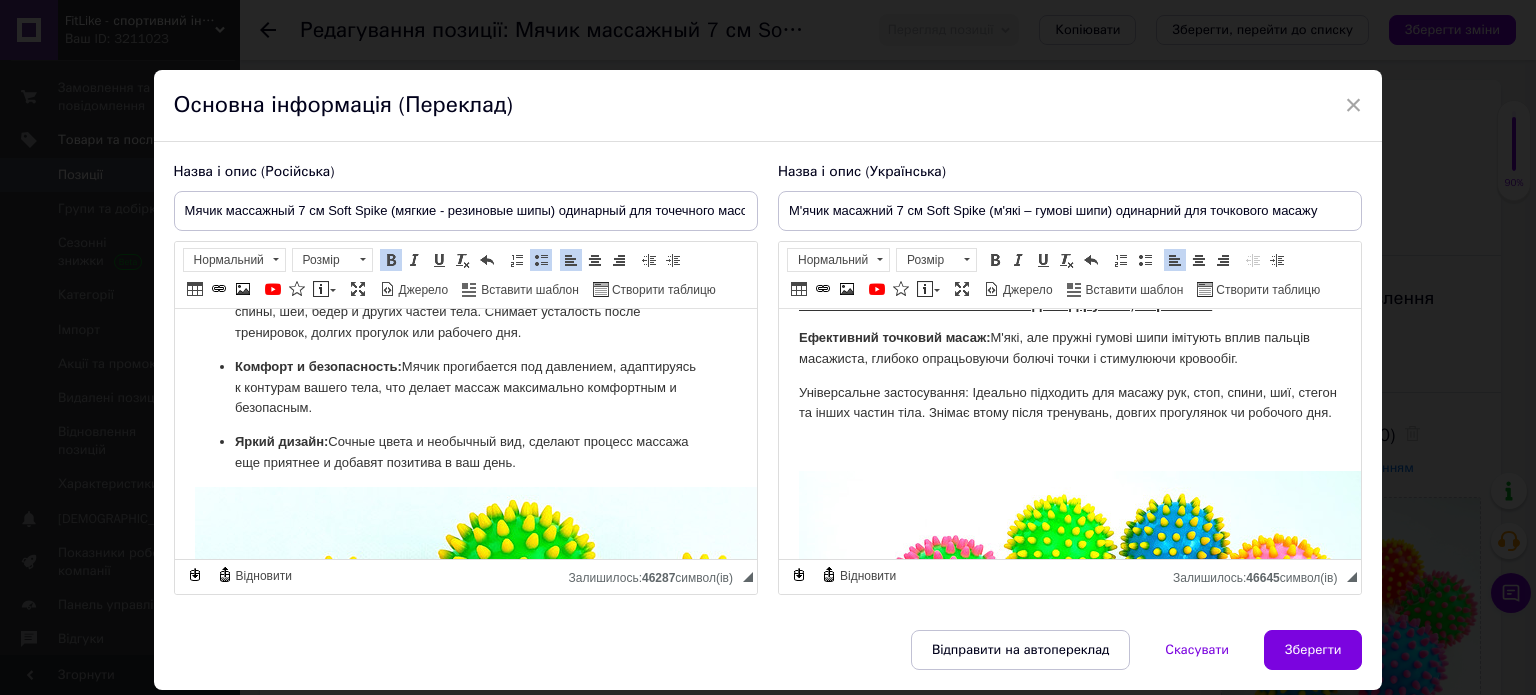 scroll, scrollTop: 600, scrollLeft: 0, axis: vertical 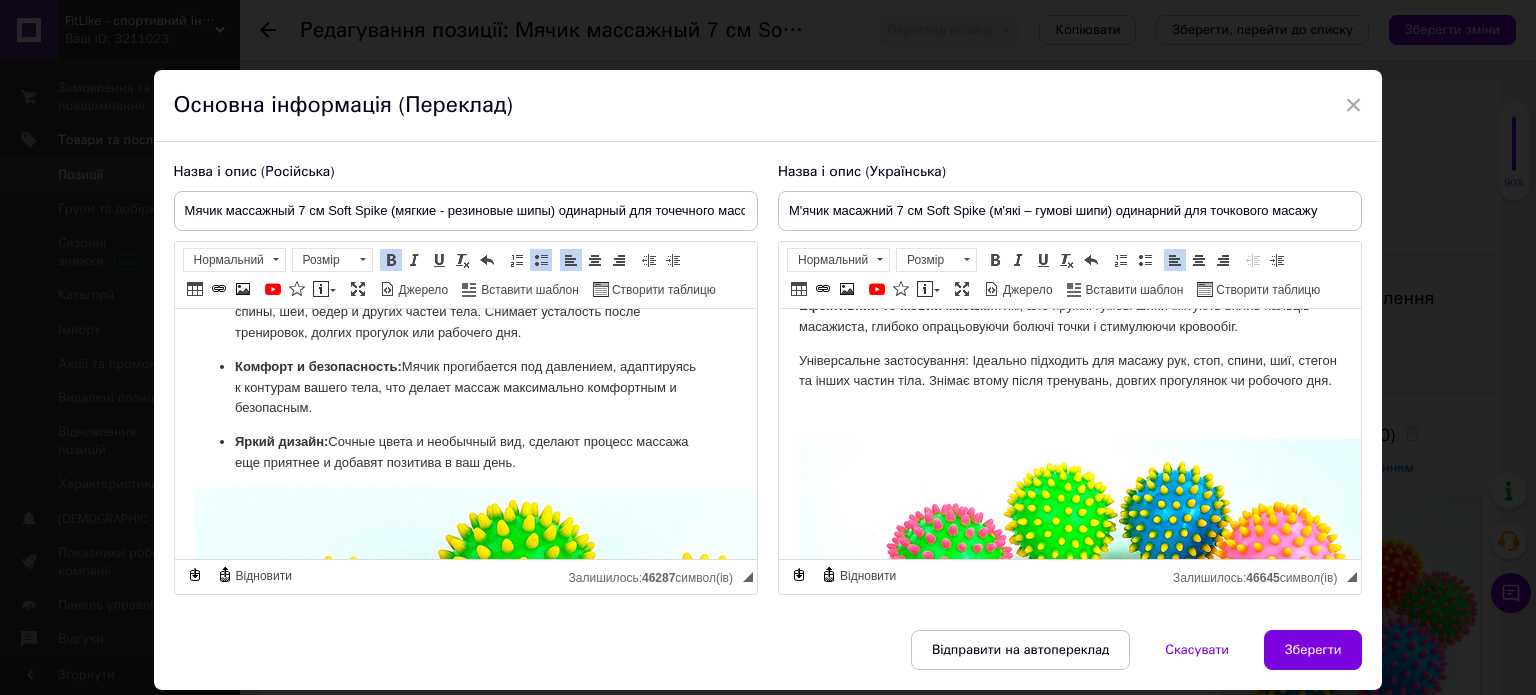 click on "М'ячик масажний 7 см Soft Spike (гумові шипи)   М'ячик масажний 7 см Soft Spike - цей яскравий та пружний м'ячик з м'якими гумовими шипами створений для ефективного точкового масажу всього тіла. Використовуйте для масажу втомлених ступнів після довгого робочого дня, розслаблення рук після роботи за комп'ютером, або для точкового масажу спини і шиї. Відчуйте різницю з кожним дотиком. Його податлива структура дозволяє м'ячику прогинатися під тиском, забезпечуючи комфортний та глибокий масаж. Цікавий дизайн та соковиті кольори піднімуть настрій. Характеристики: Всі: 6" at bounding box center (1069, 1065) 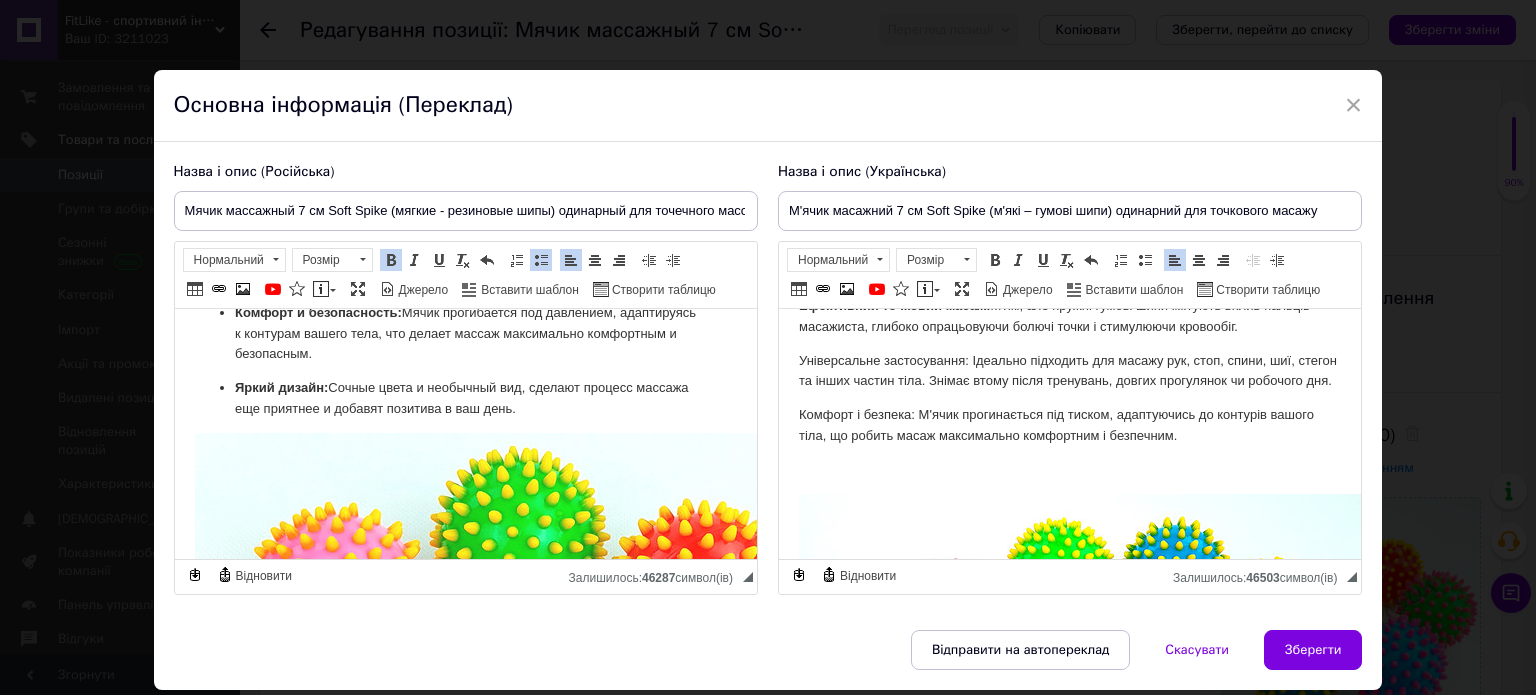 scroll, scrollTop: 800, scrollLeft: 0, axis: vertical 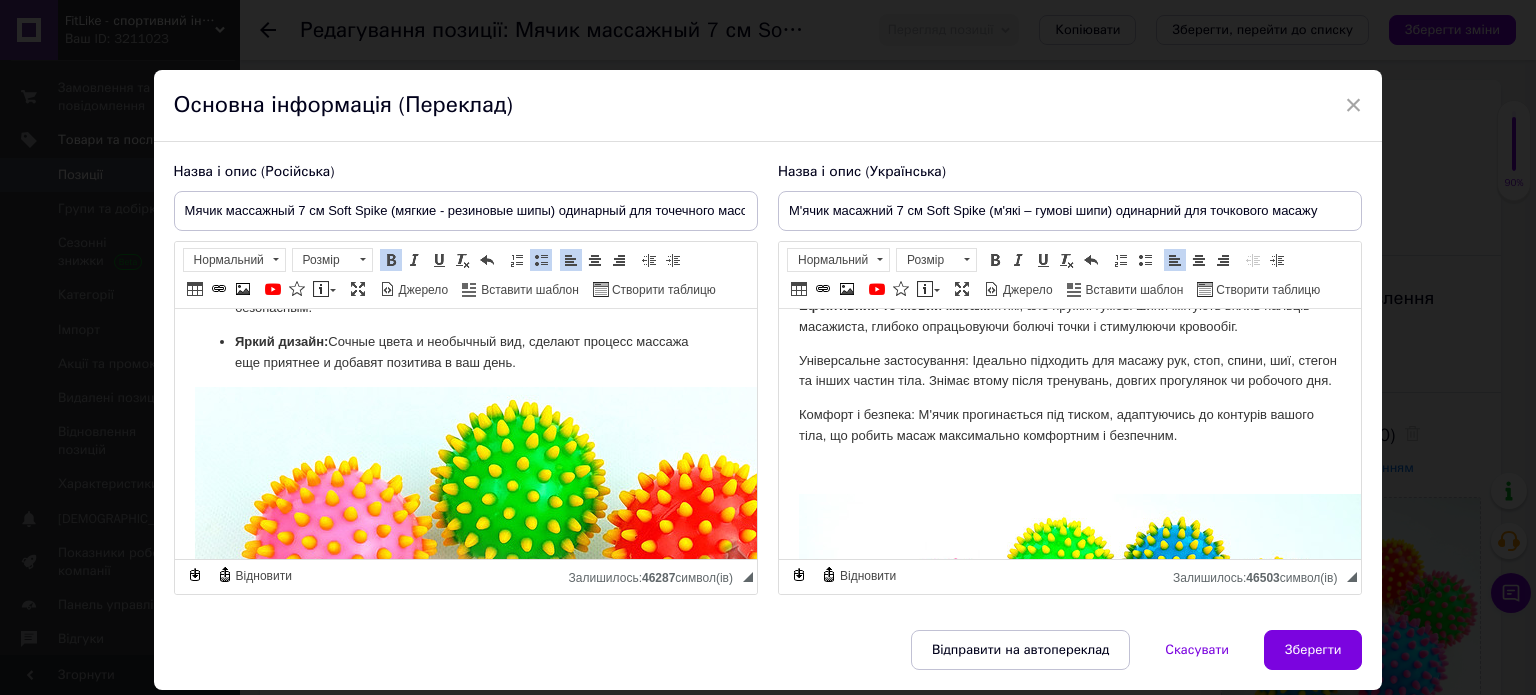 drag, startPoint x: 236, startPoint y: 342, endPoint x: 605, endPoint y: 354, distance: 369.19507 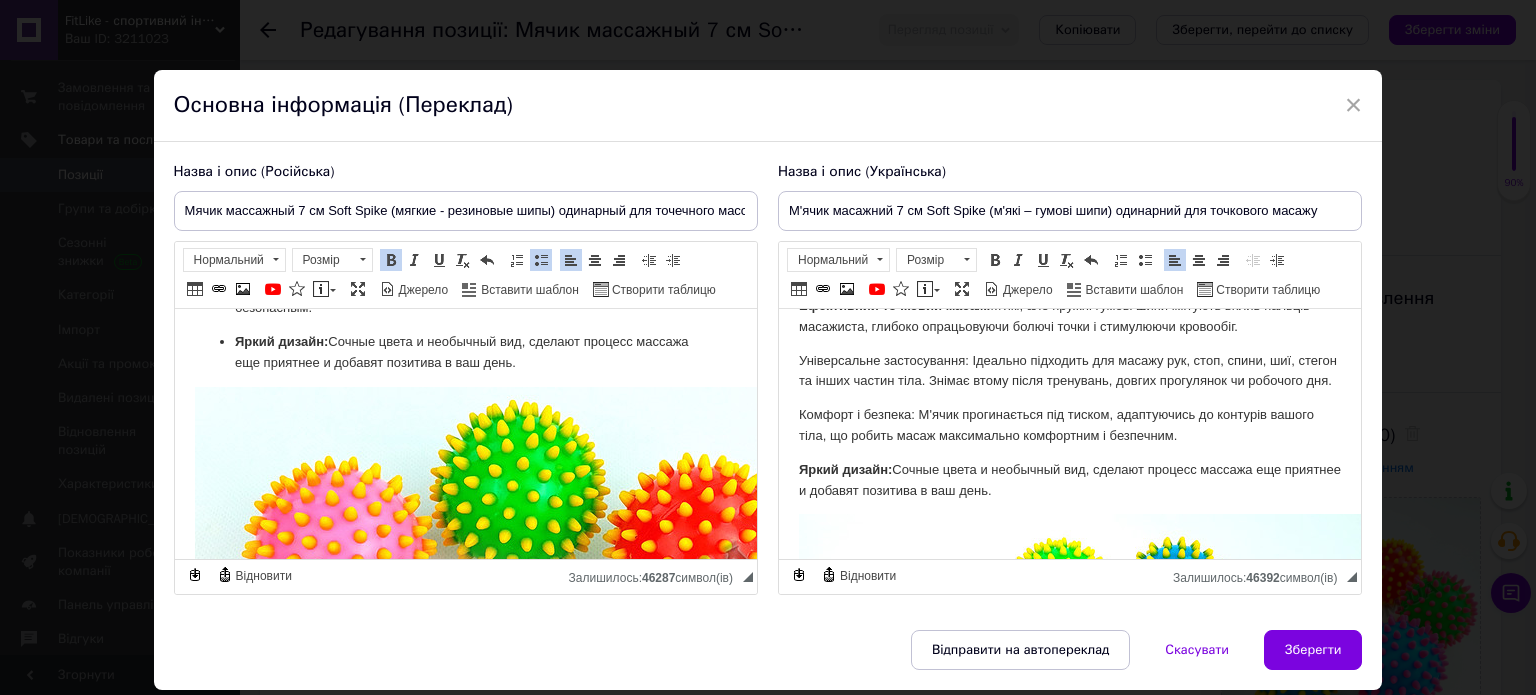 drag, startPoint x: 1083, startPoint y: 504, endPoint x: 793, endPoint y: 494, distance: 290.17236 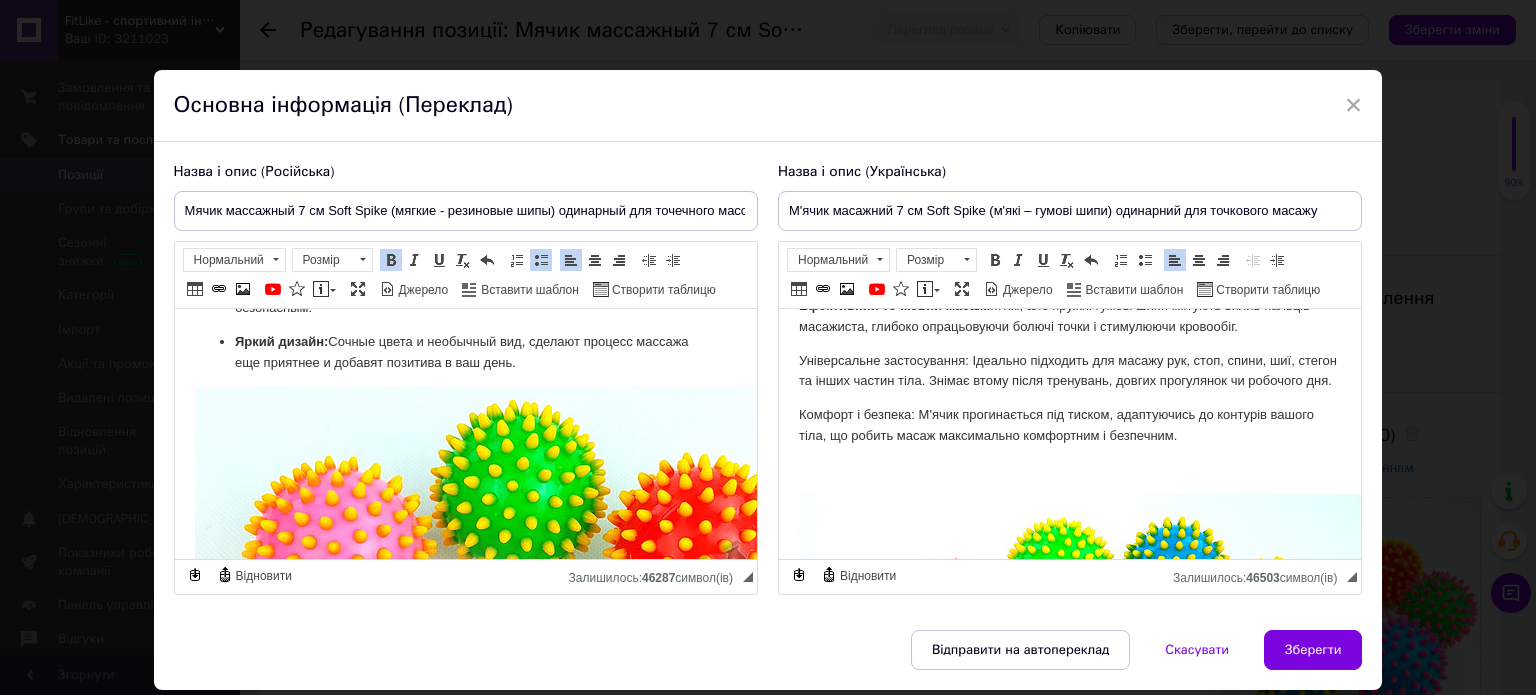 click at bounding box center (1069, 470) 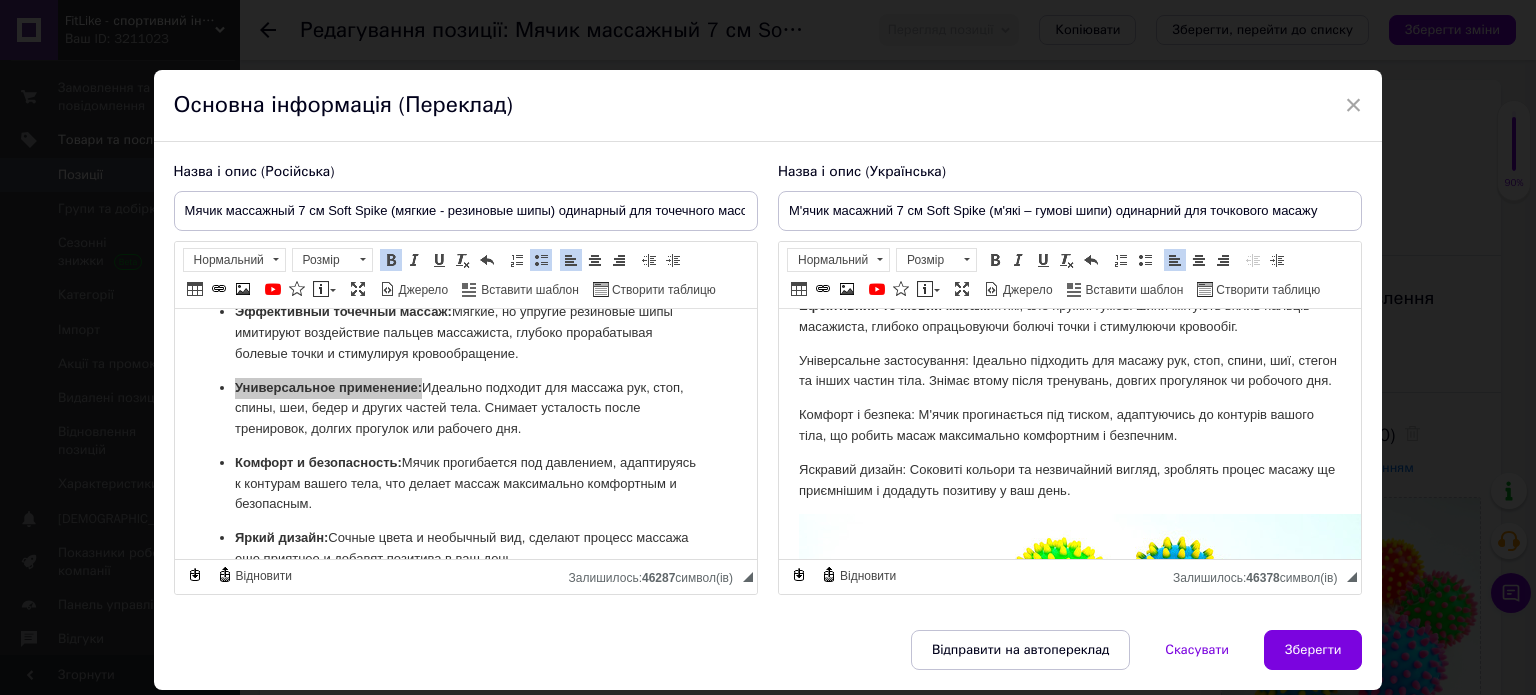 scroll, scrollTop: 600, scrollLeft: 0, axis: vertical 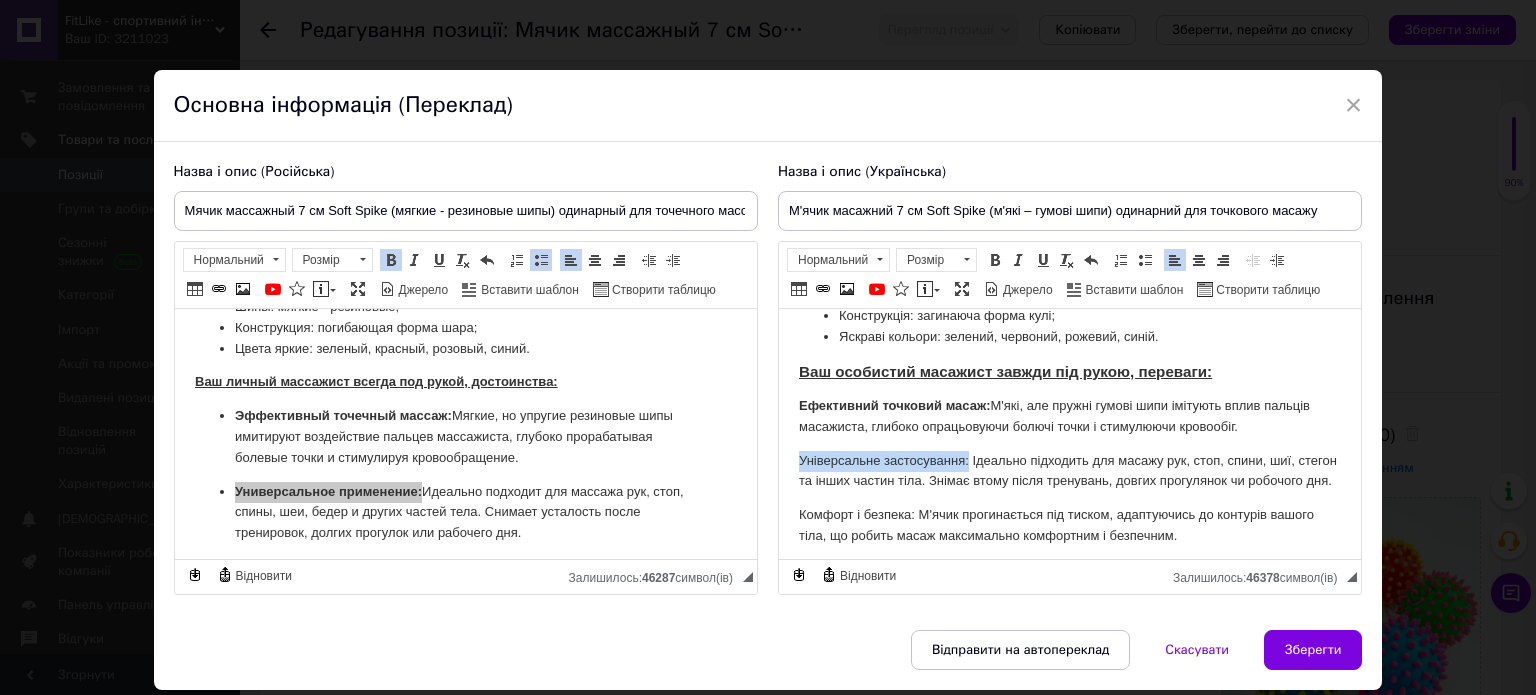 drag, startPoint x: 801, startPoint y: 456, endPoint x: 969, endPoint y: 454, distance: 168.0119 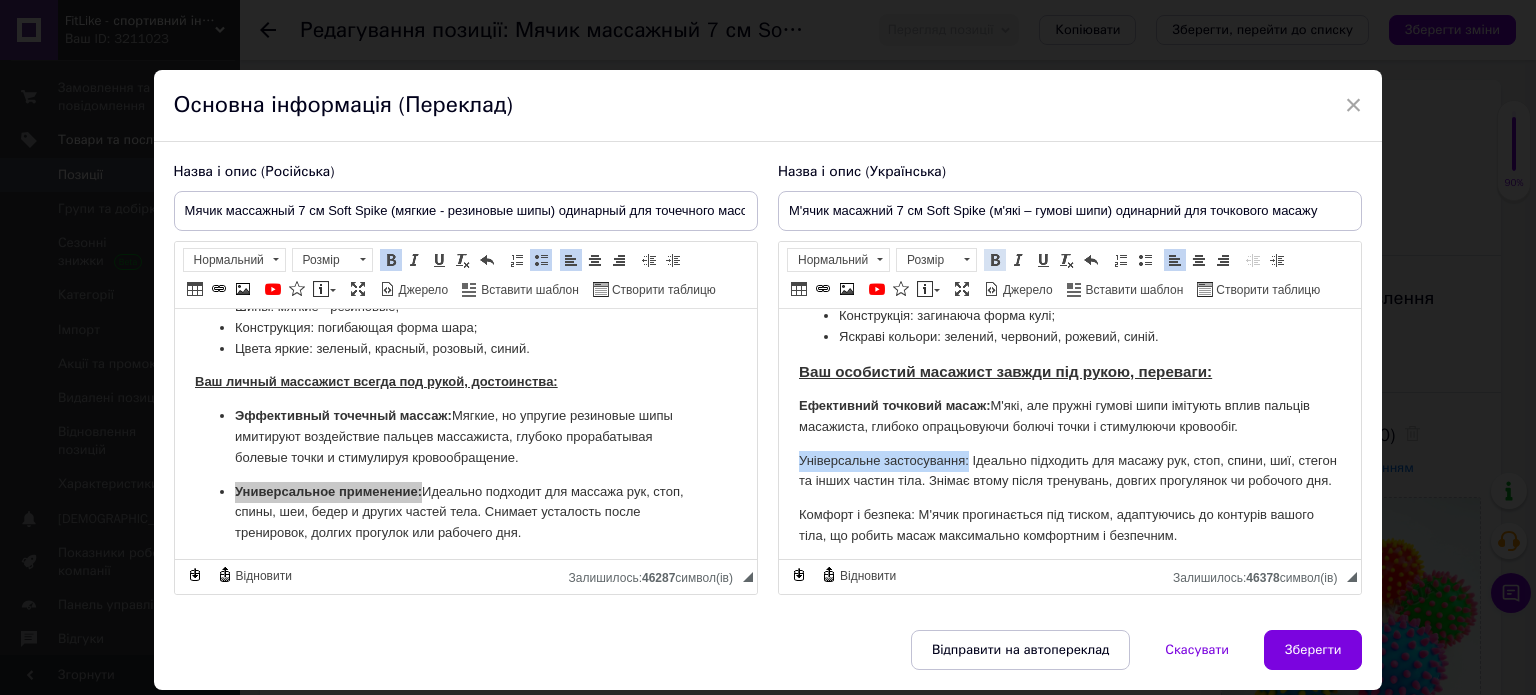 click on "Жирний  Сполучення клавіш Ctrl+B" at bounding box center [995, 260] 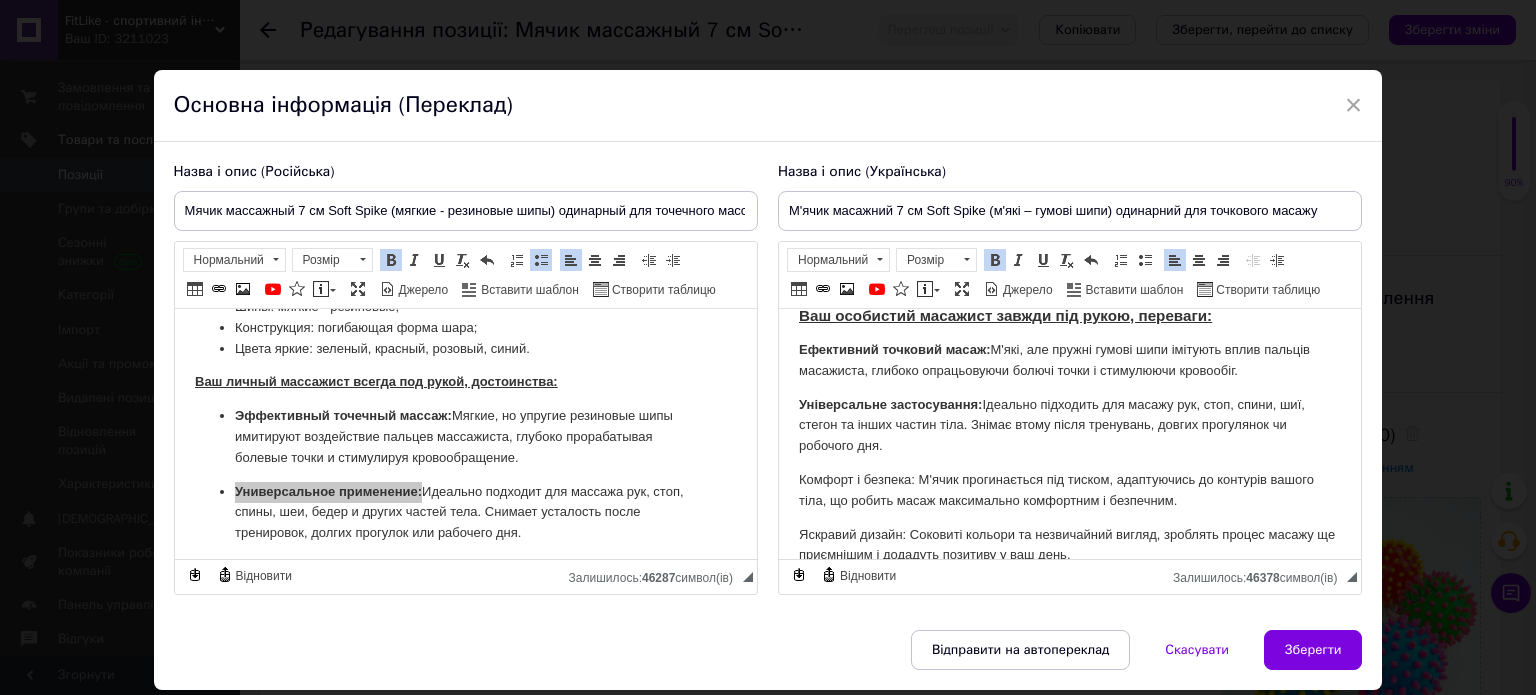 scroll, scrollTop: 600, scrollLeft: 0, axis: vertical 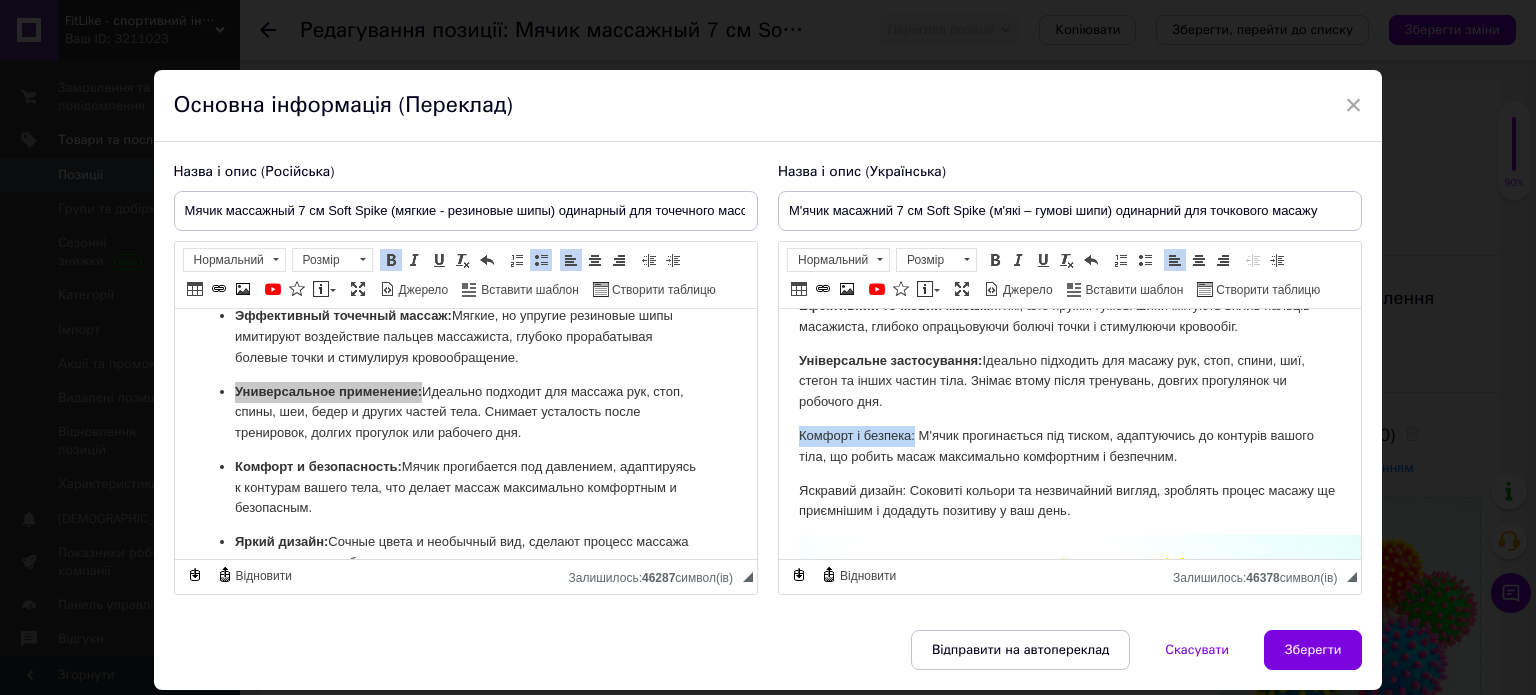 drag, startPoint x: 795, startPoint y: 430, endPoint x: 913, endPoint y: 430, distance: 118 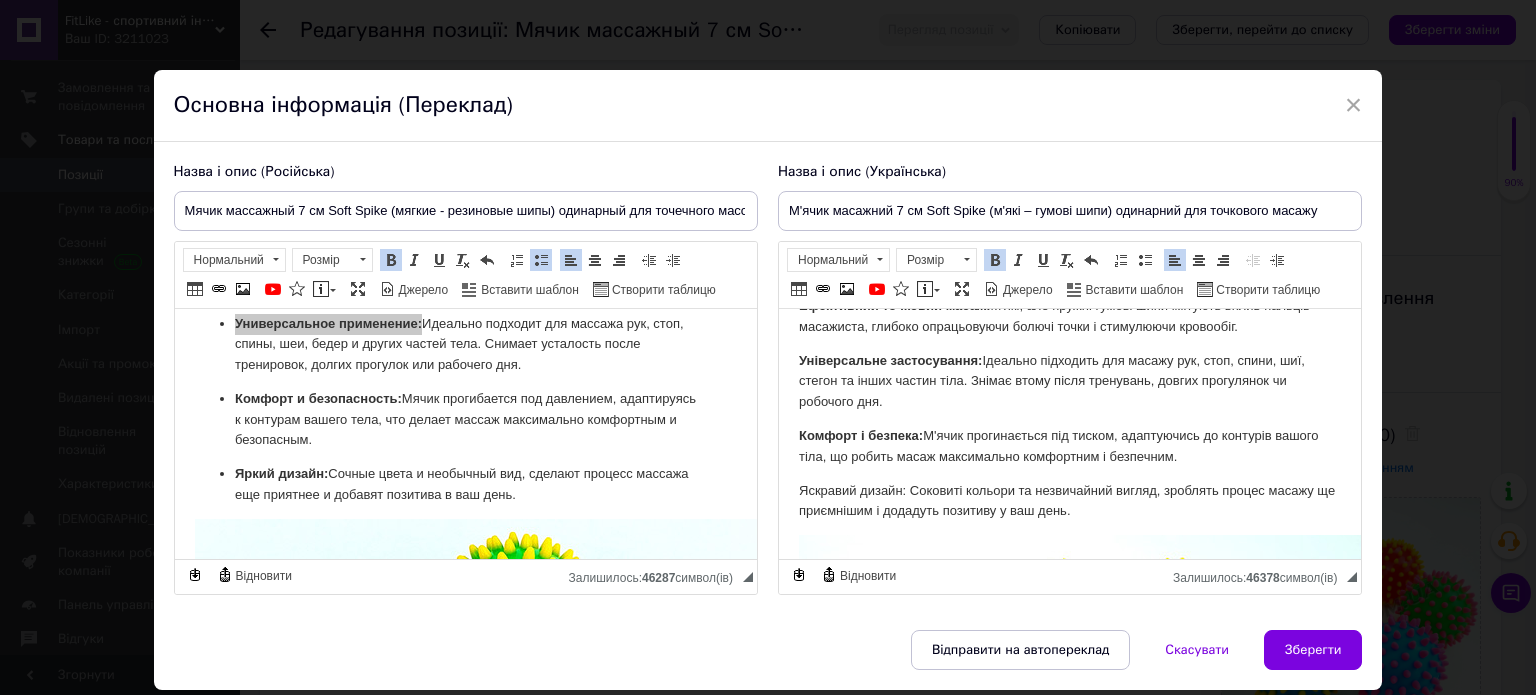scroll, scrollTop: 700, scrollLeft: 0, axis: vertical 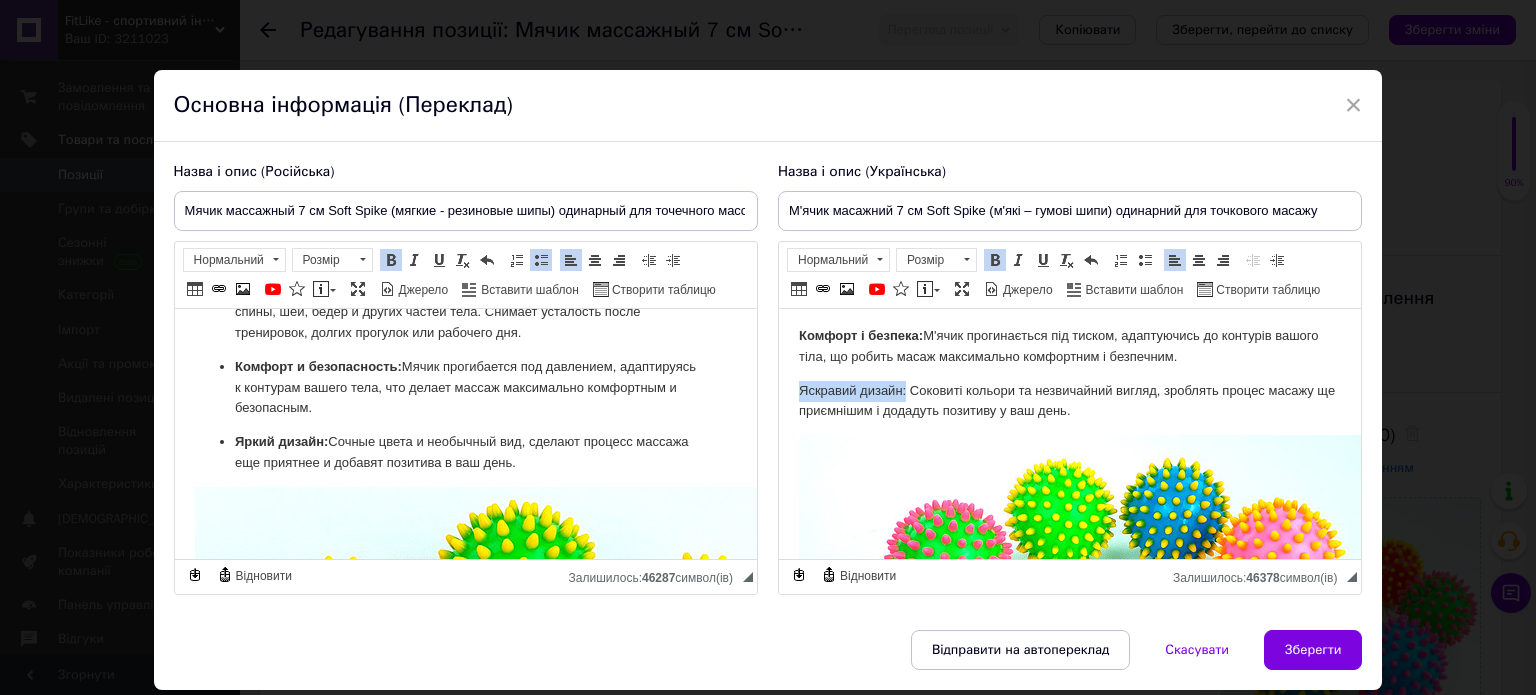 drag, startPoint x: 798, startPoint y: 389, endPoint x: 906, endPoint y: 381, distance: 108.29589 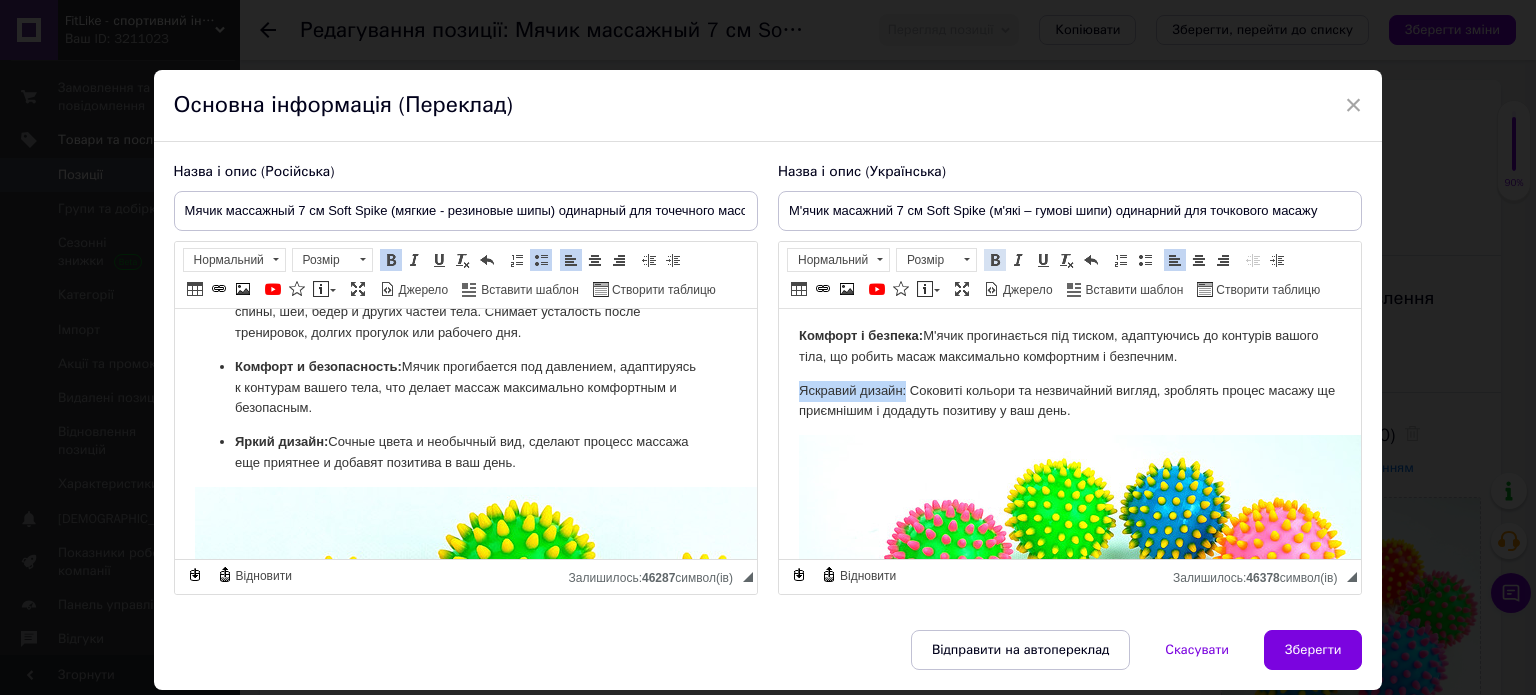 click at bounding box center [995, 260] 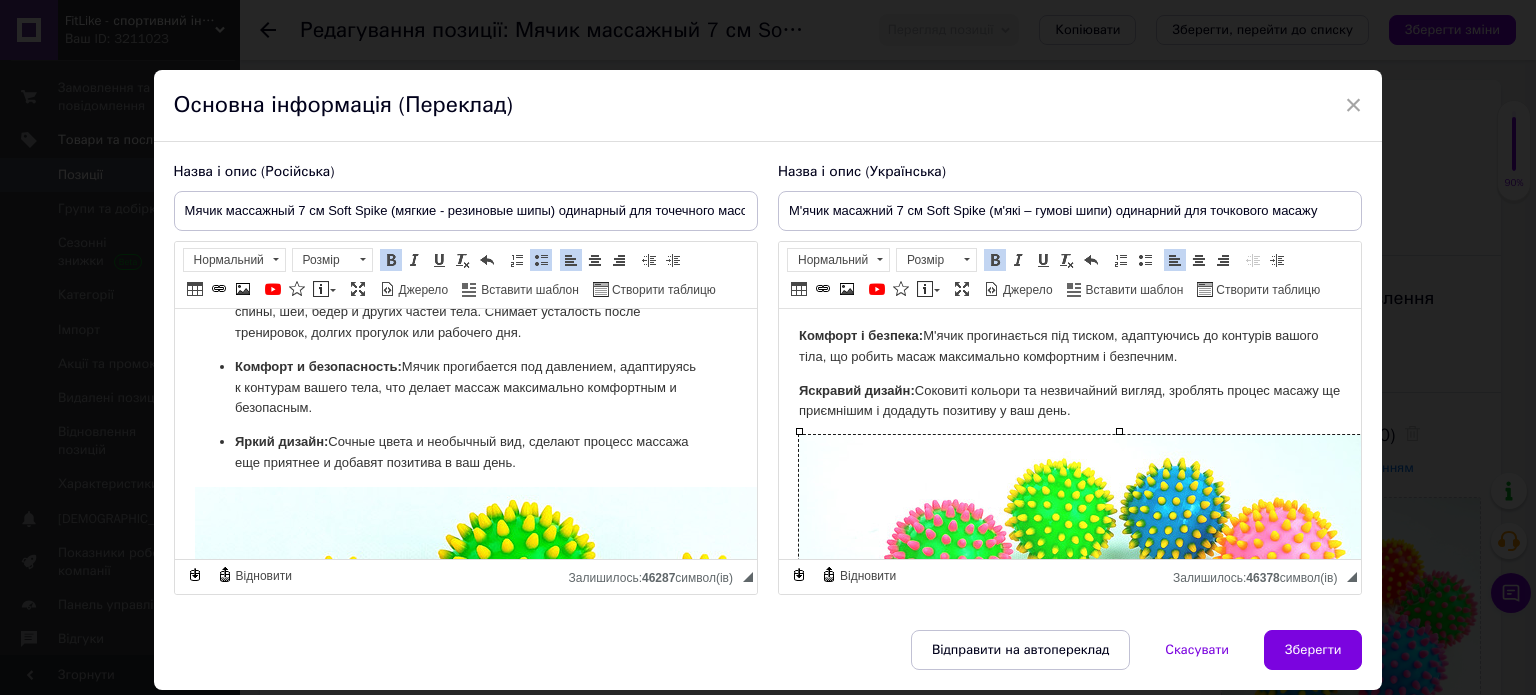 click at bounding box center [1118, 600] 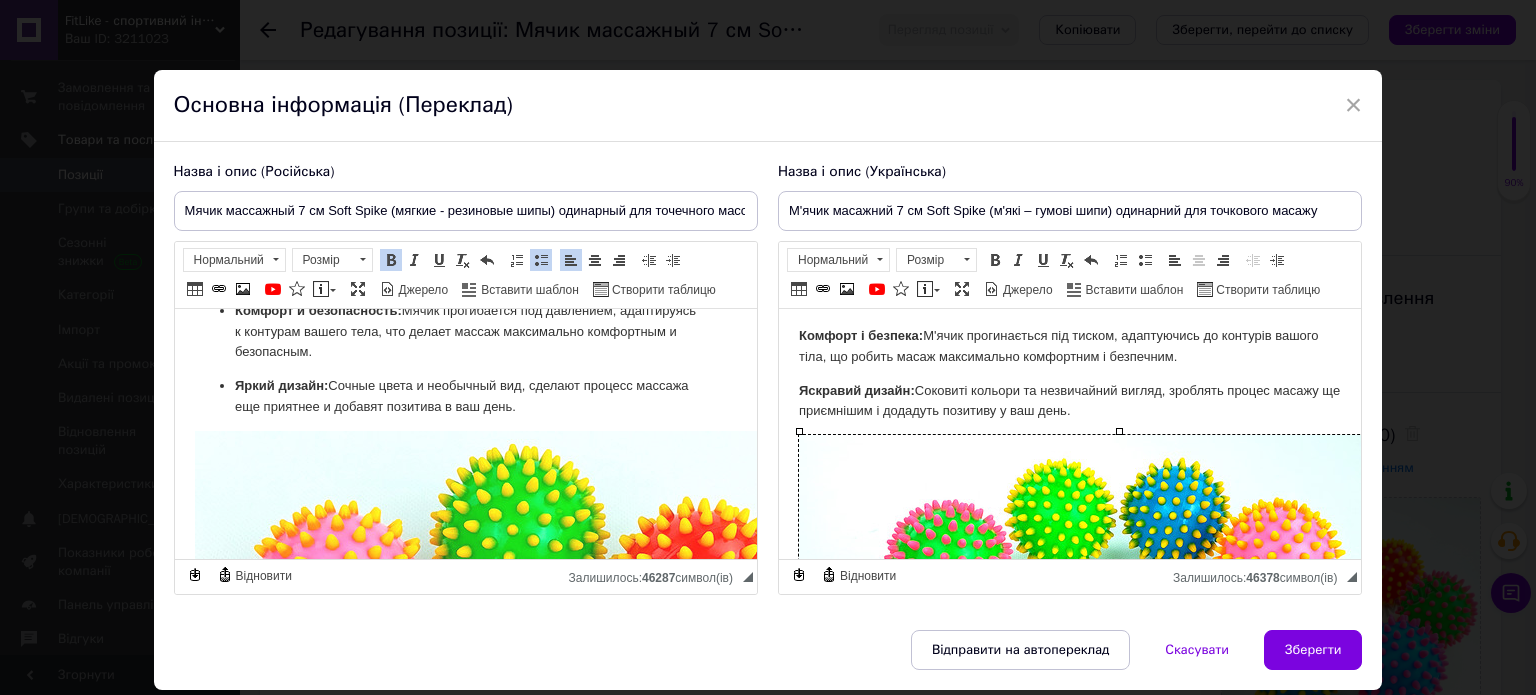 scroll, scrollTop: 900, scrollLeft: 0, axis: vertical 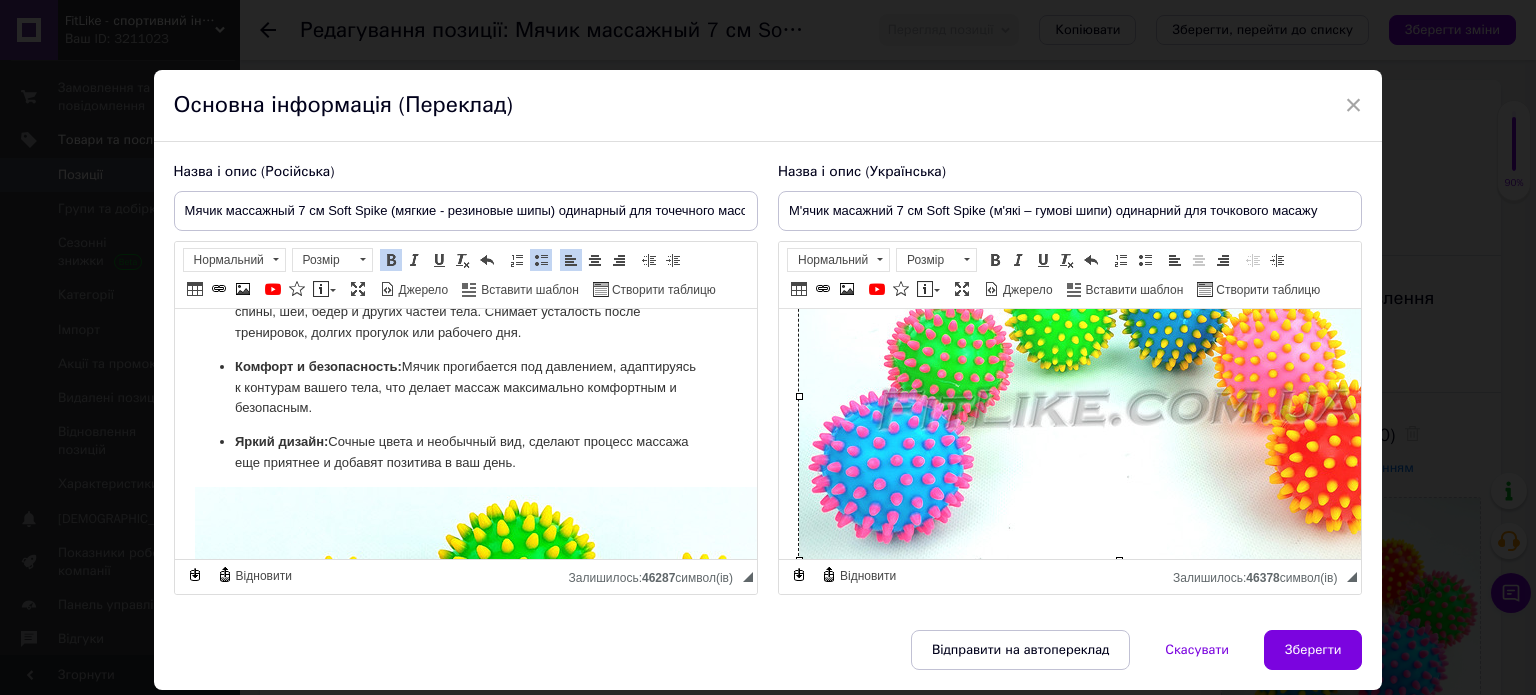 click at bounding box center (1118, 400) 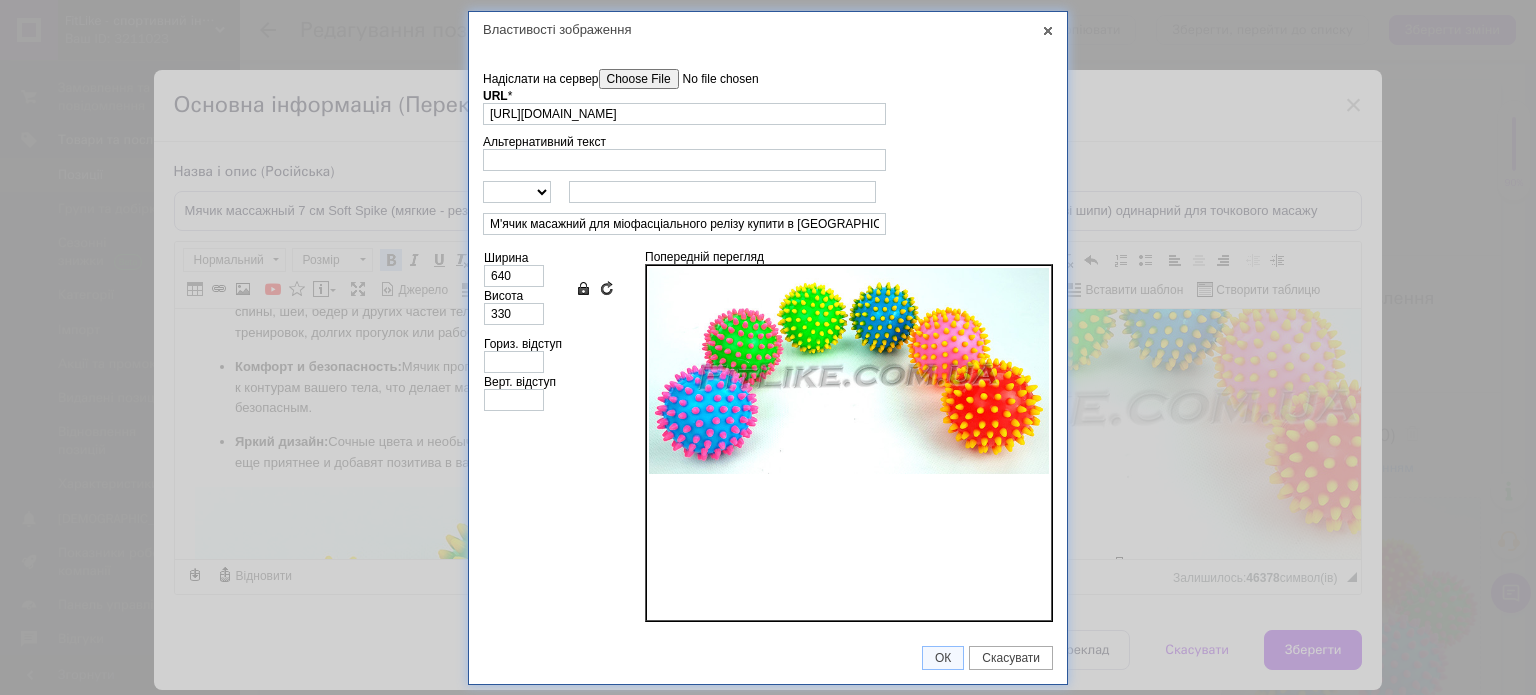 scroll, scrollTop: 0, scrollLeft: 212, axis: horizontal 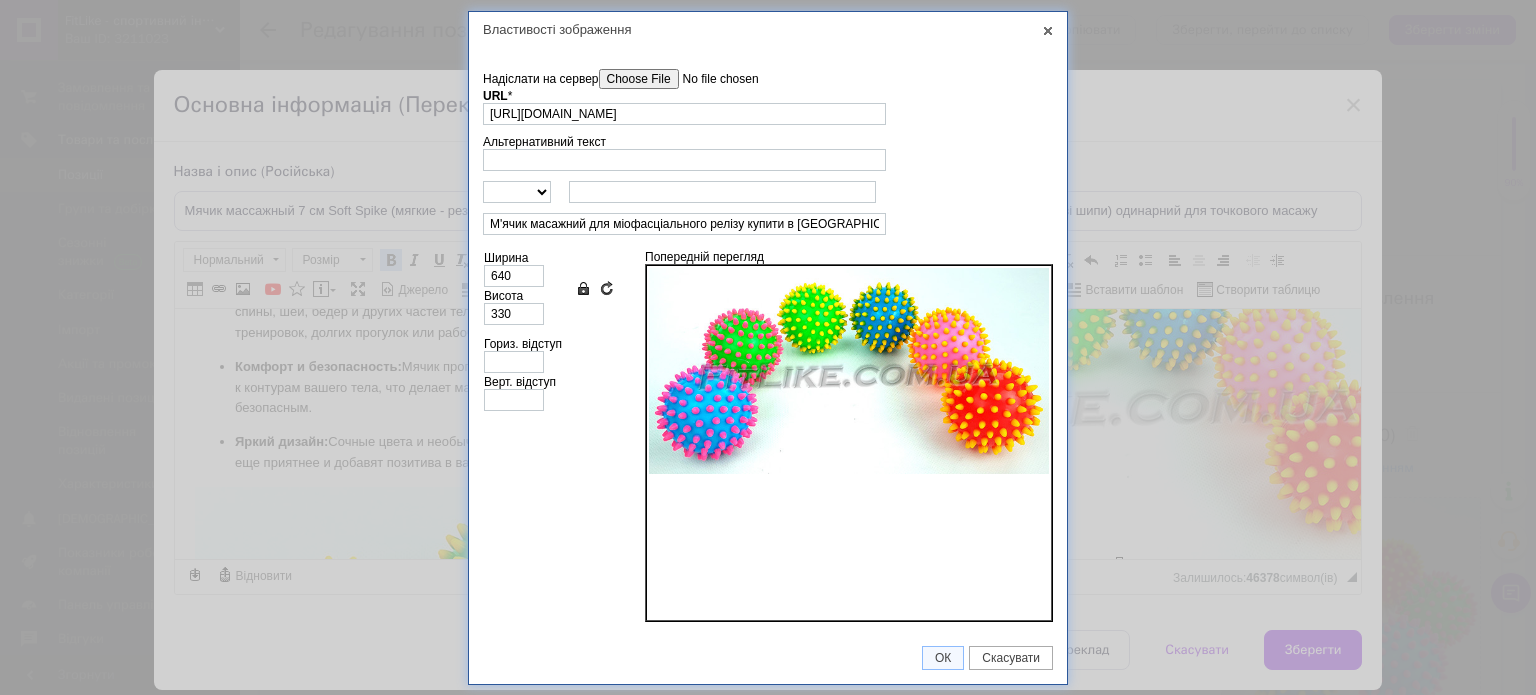 click on "Надіслати на сервер" at bounding box center (712, 79) 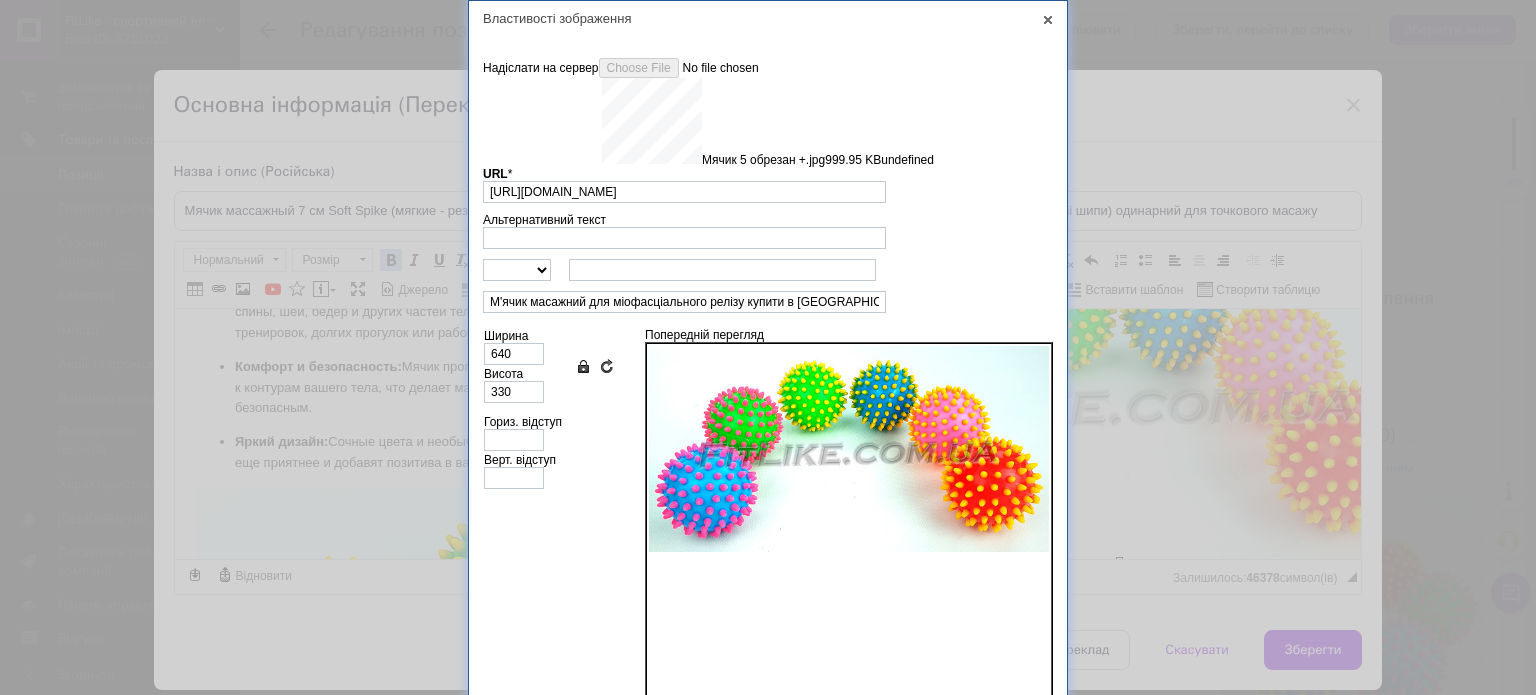 type on "https://images.prom.ua/6740410647_w640_h2048_myachik_5_obrezan_.jpg?fresh=1&PIMAGE_ID=6740410647" 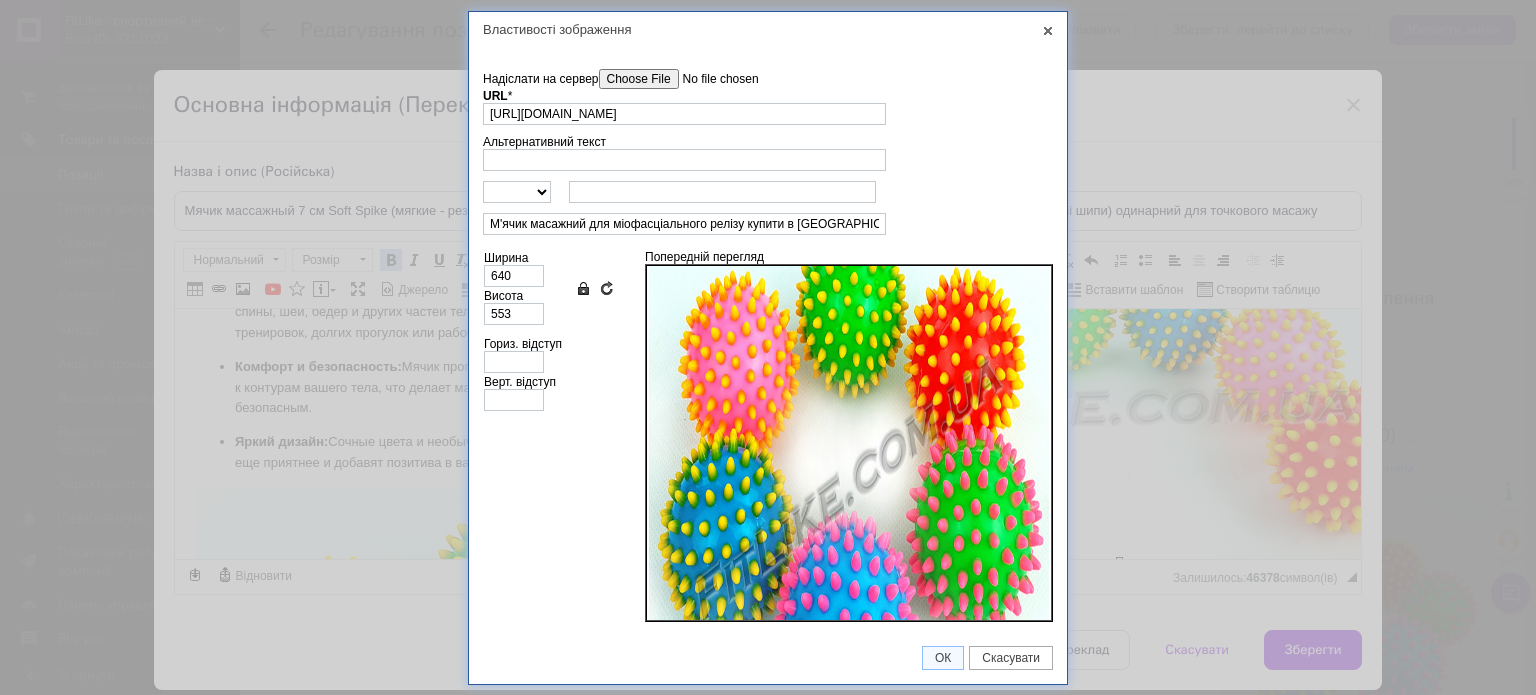 scroll, scrollTop: 100, scrollLeft: 0, axis: vertical 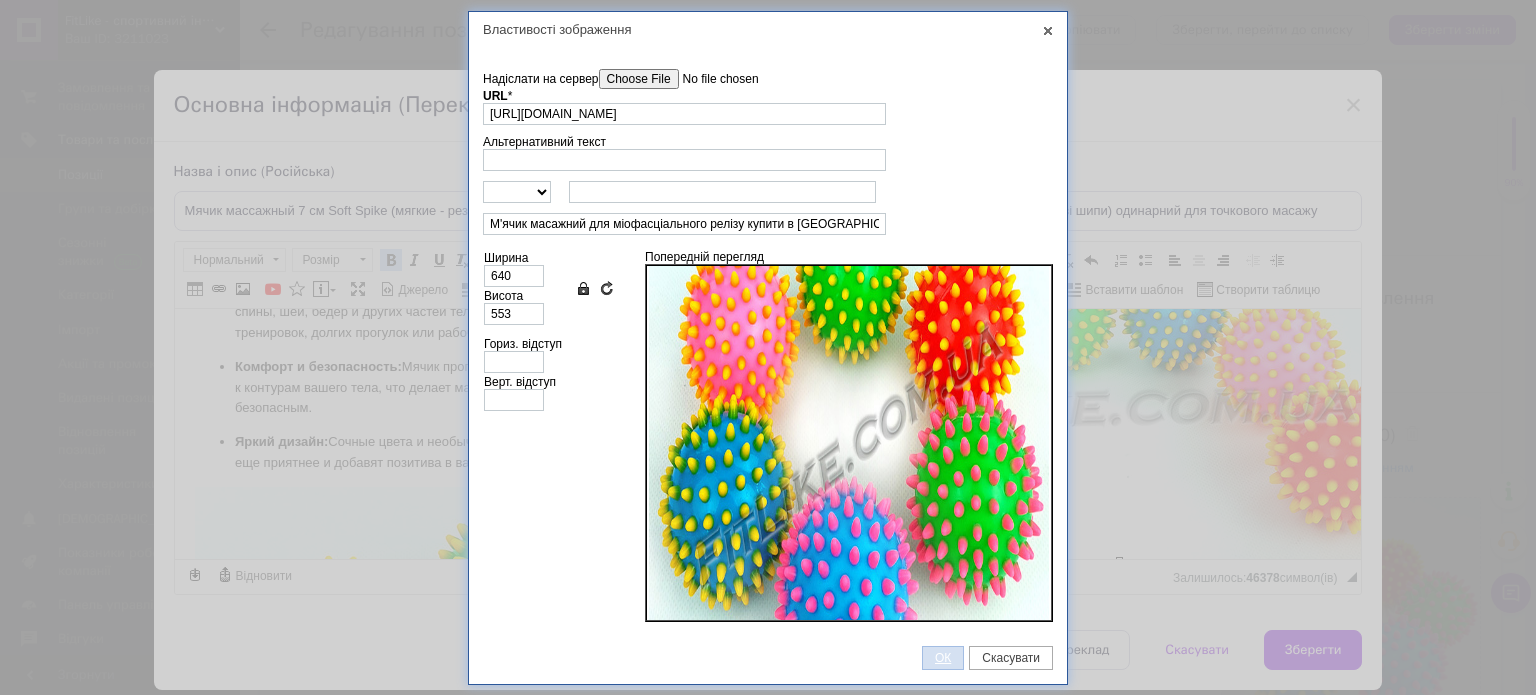 click on "ОК" at bounding box center (943, 658) 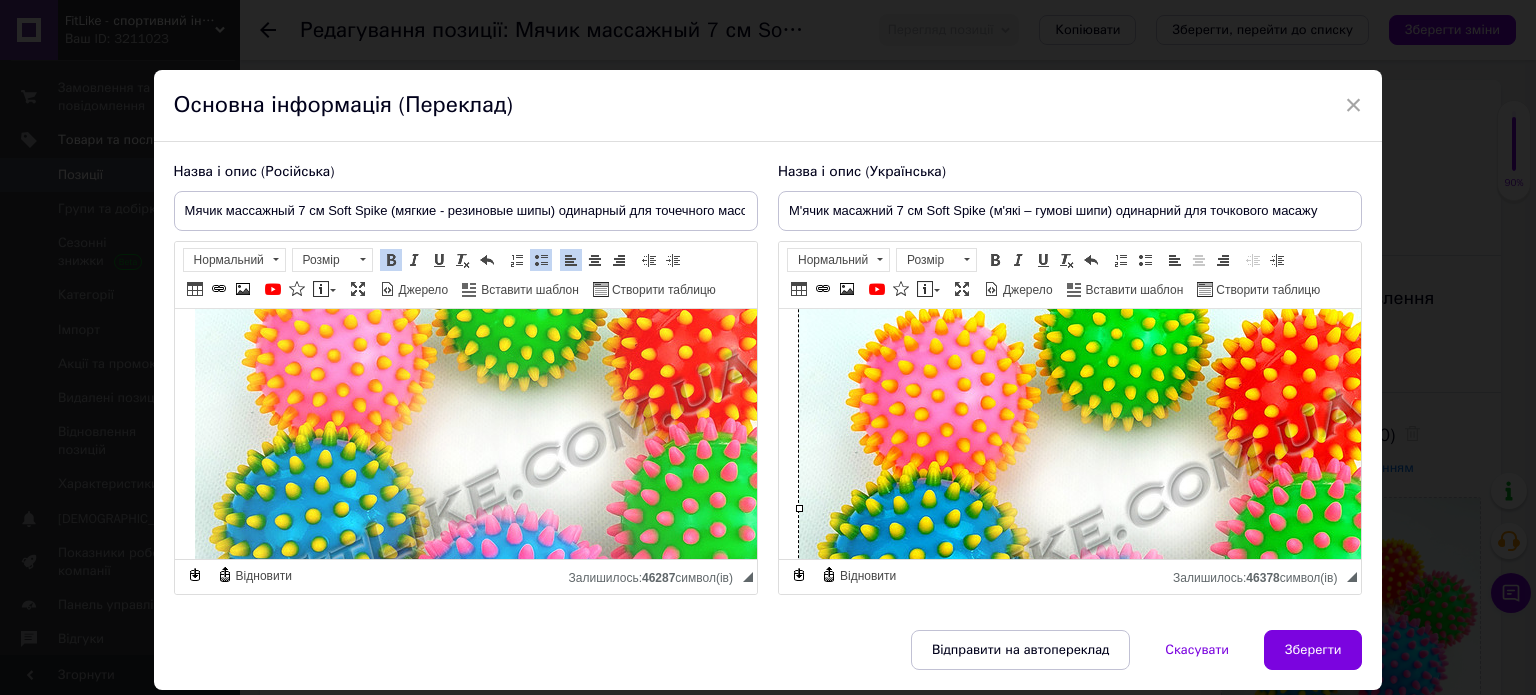 scroll, scrollTop: 1100, scrollLeft: 0, axis: vertical 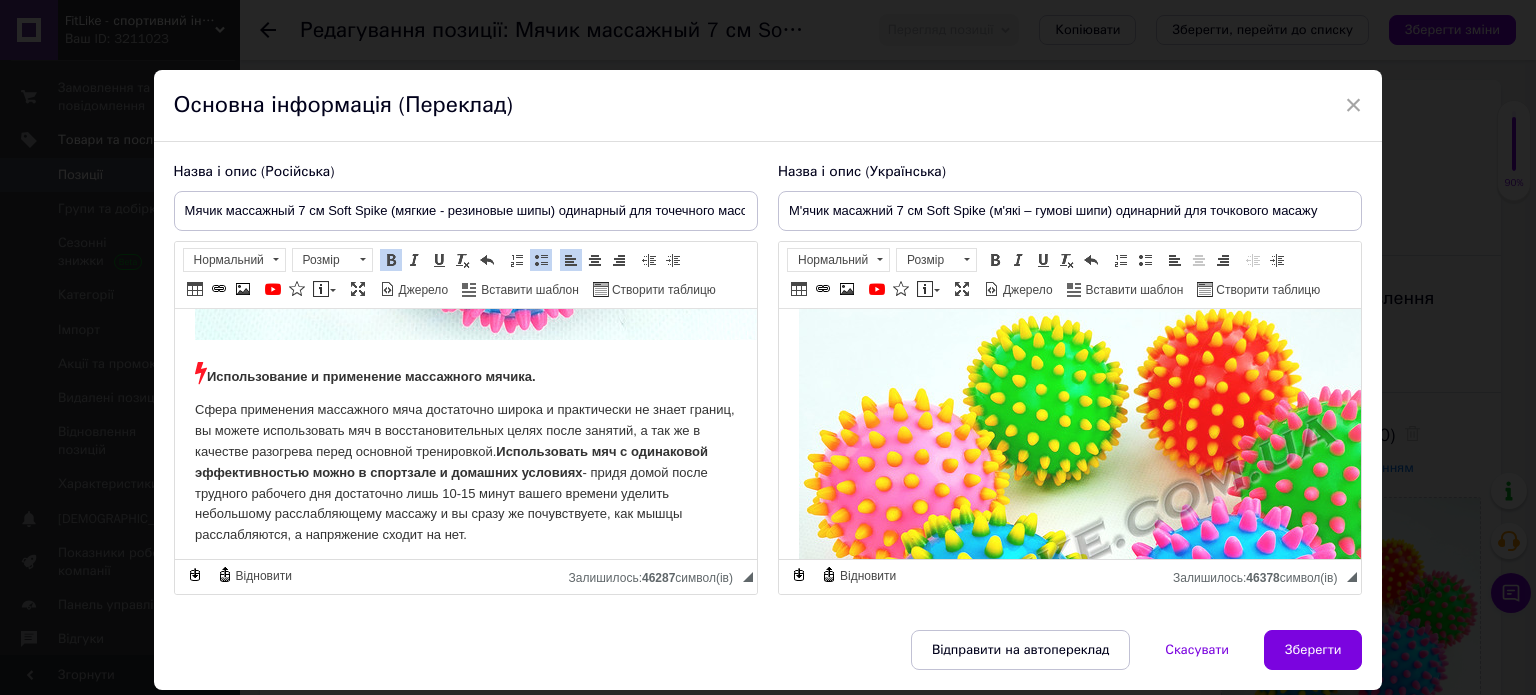 click at bounding box center (1118, 528) 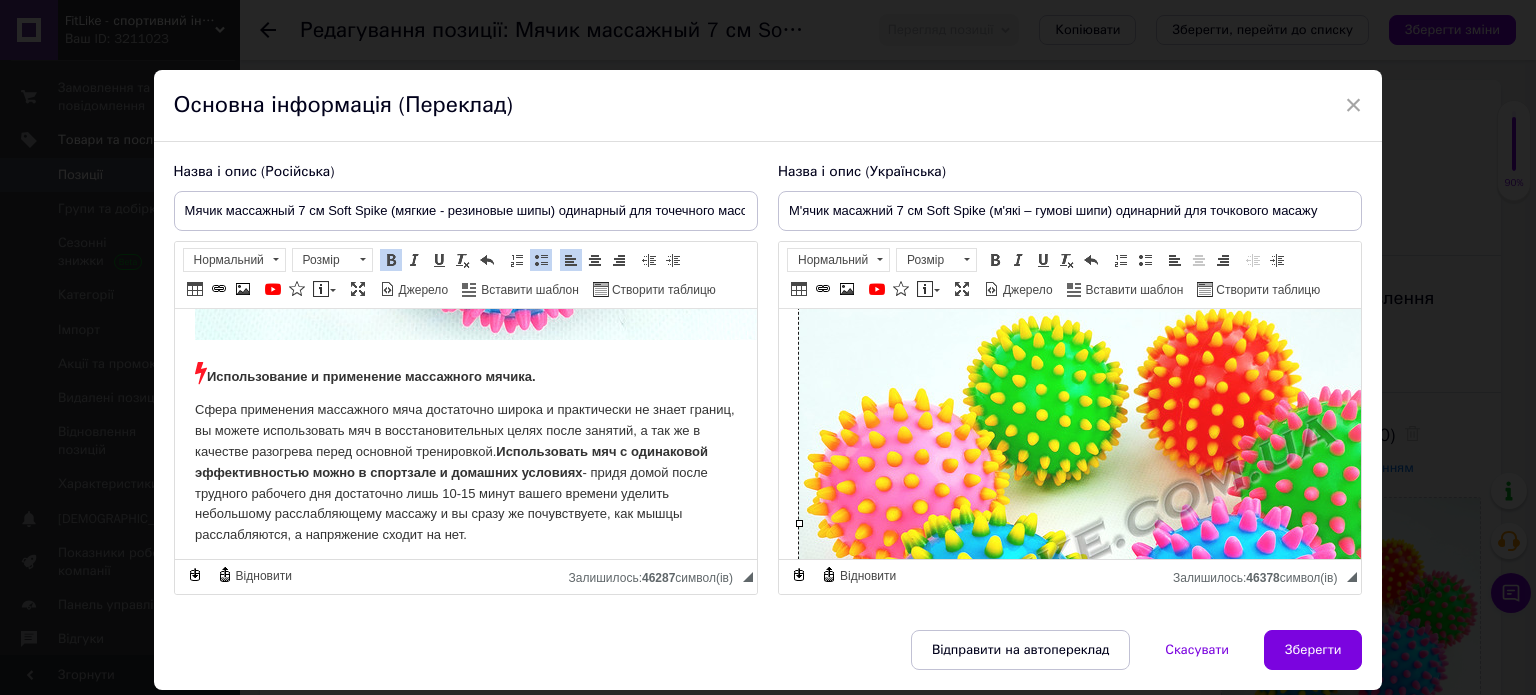 scroll, scrollTop: 1396, scrollLeft: 0, axis: vertical 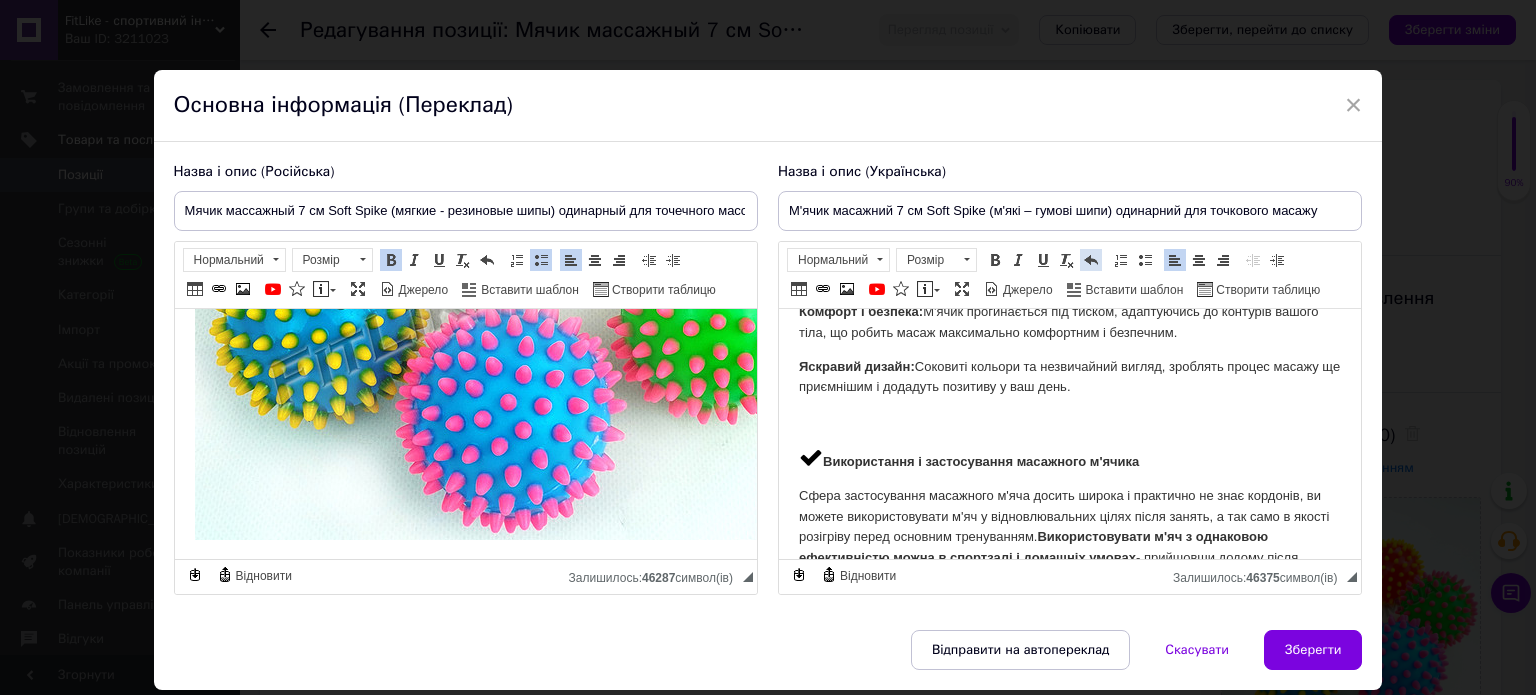 click at bounding box center (1091, 260) 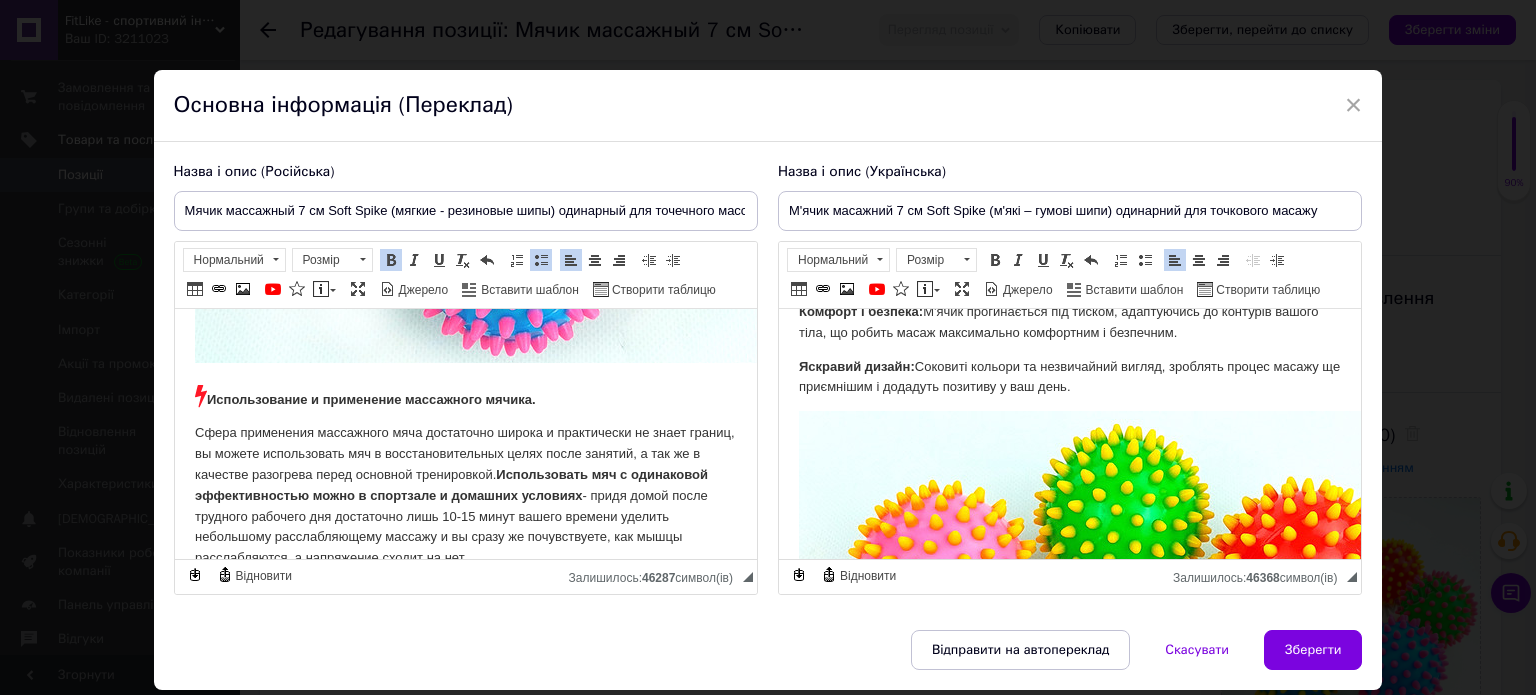 scroll, scrollTop: 1400, scrollLeft: 0, axis: vertical 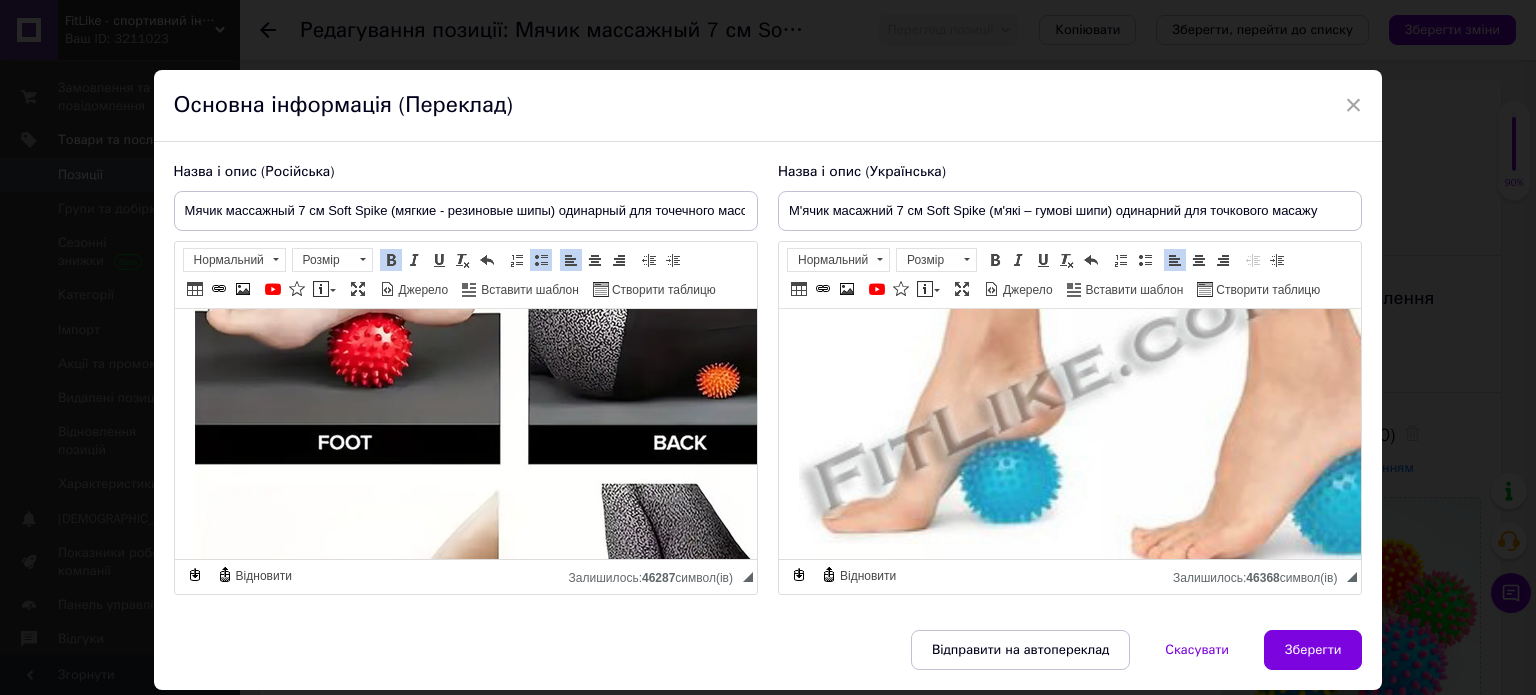 click at bounding box center [1118, 388] 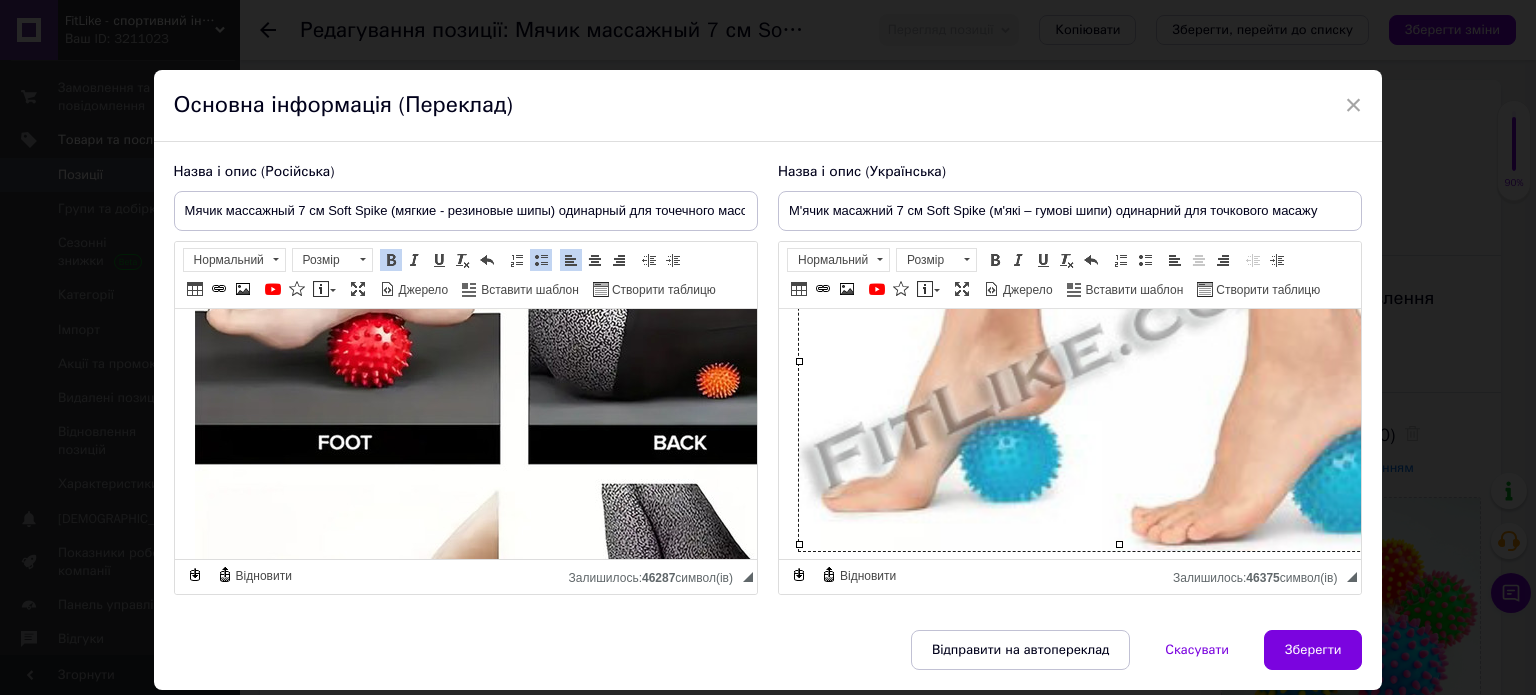 click at bounding box center (1118, 367) 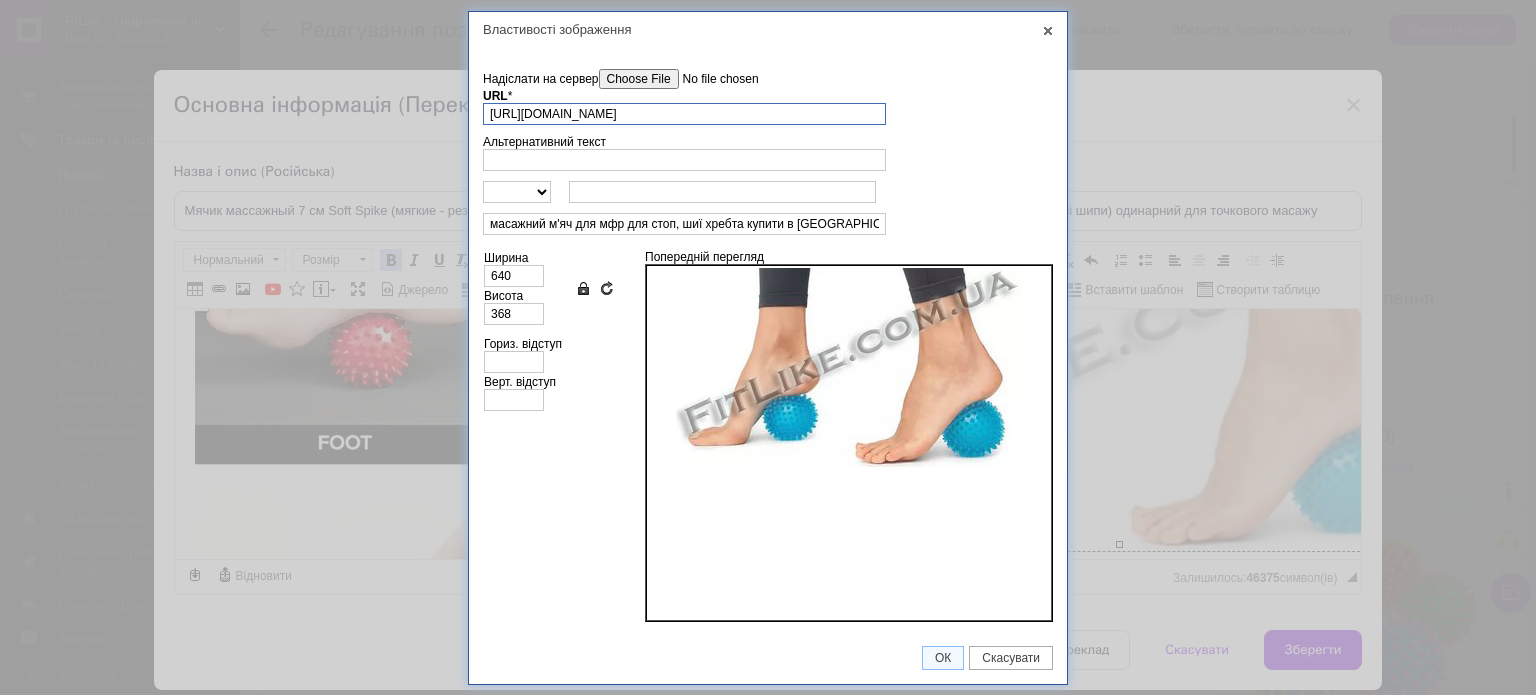 scroll, scrollTop: 0, scrollLeft: 41, axis: horizontal 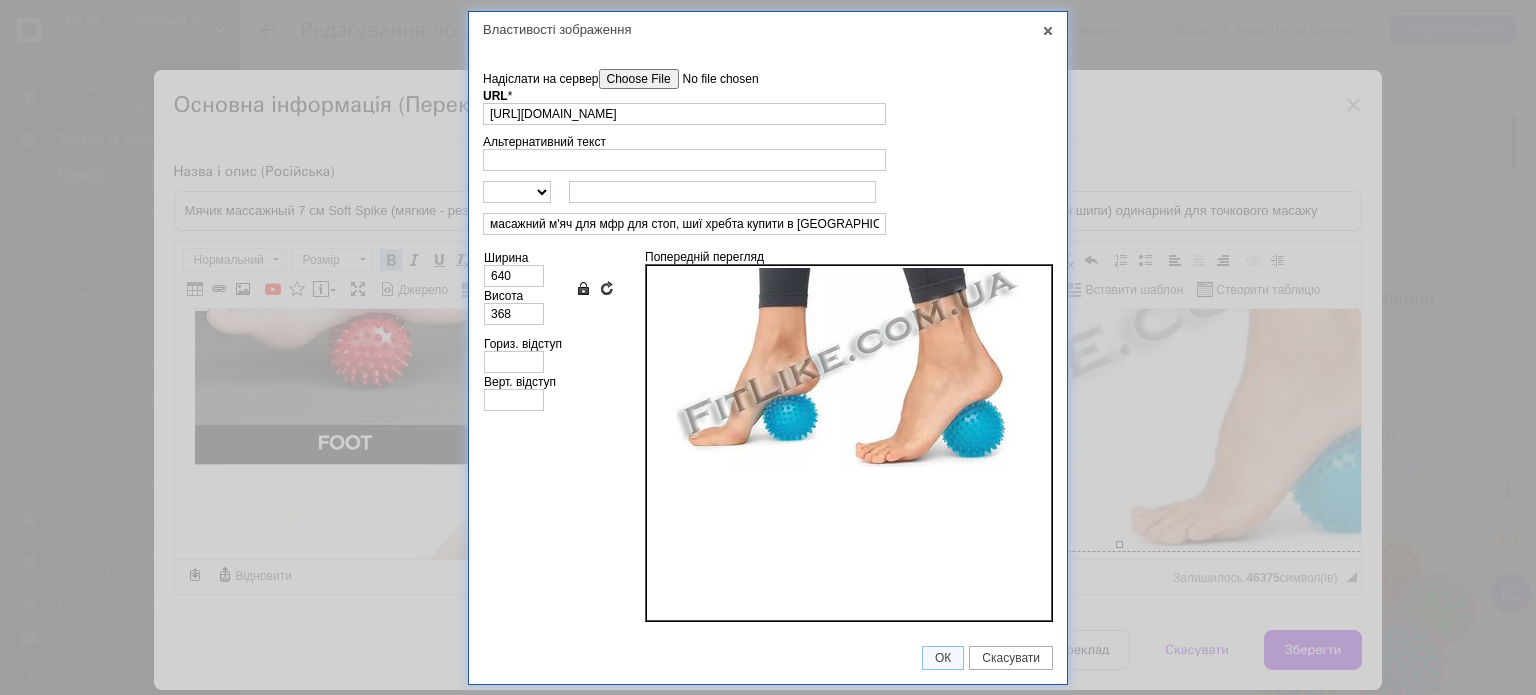 click on "Надіслати на сервер" at bounding box center (712, 79) 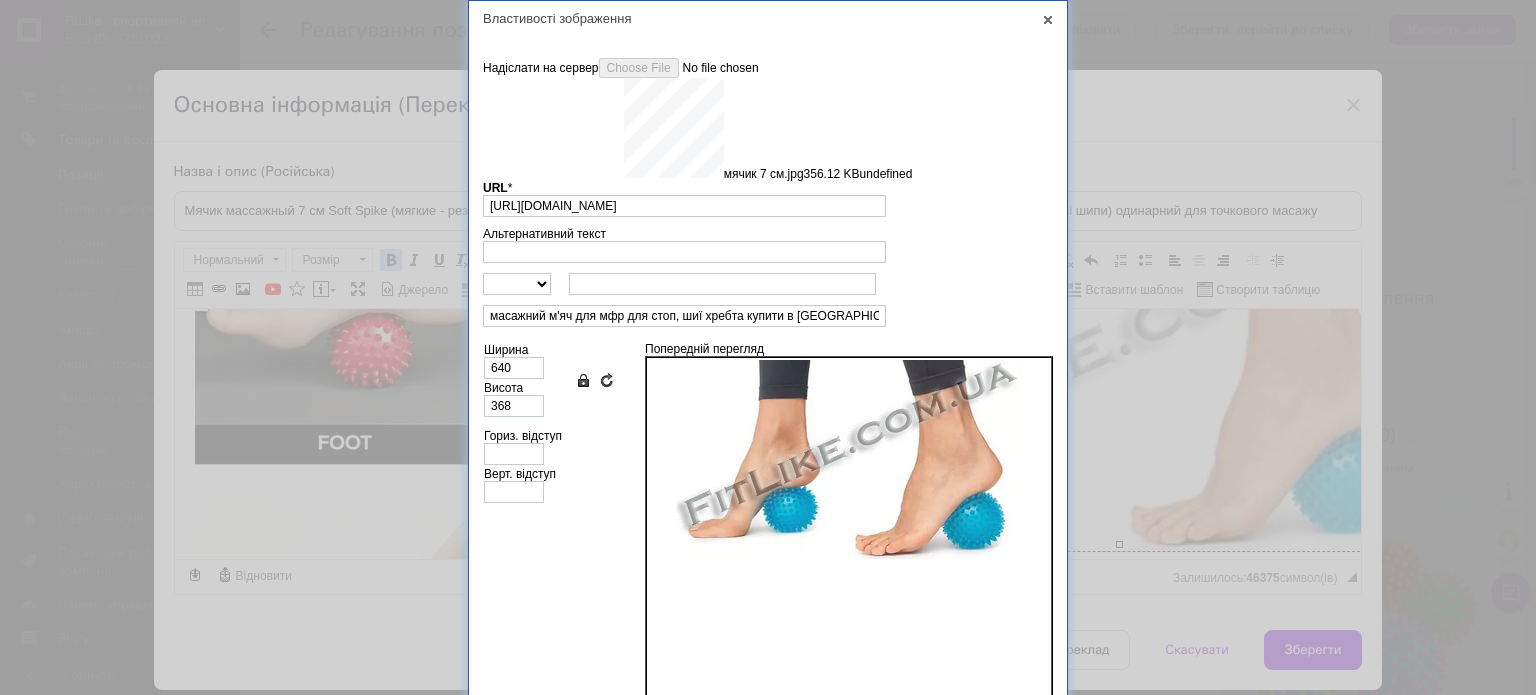 type on "https://images.prom.ua/6743584551_w640_h2048_myachik_7_sm.jpg?fresh=1&PIMAGE_ID=6743584551" 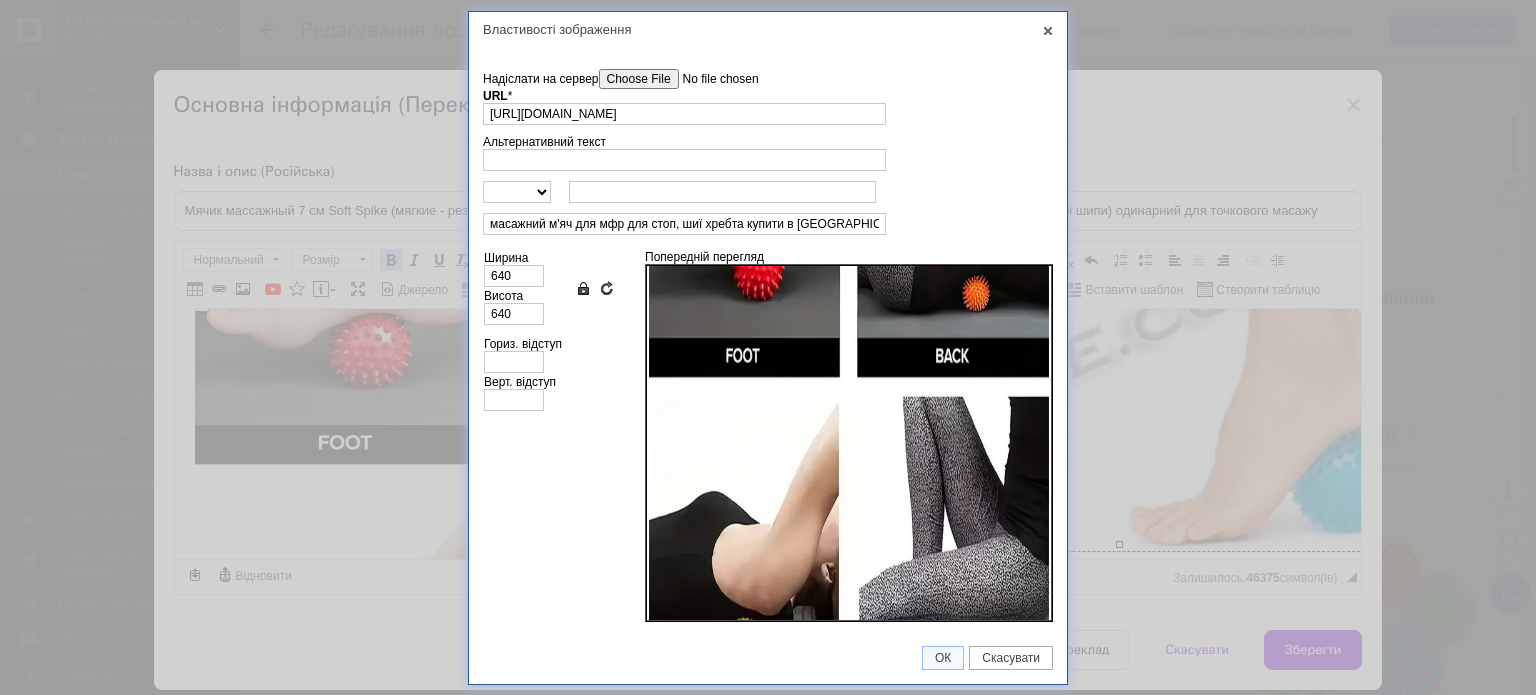 scroll, scrollTop: 200, scrollLeft: 0, axis: vertical 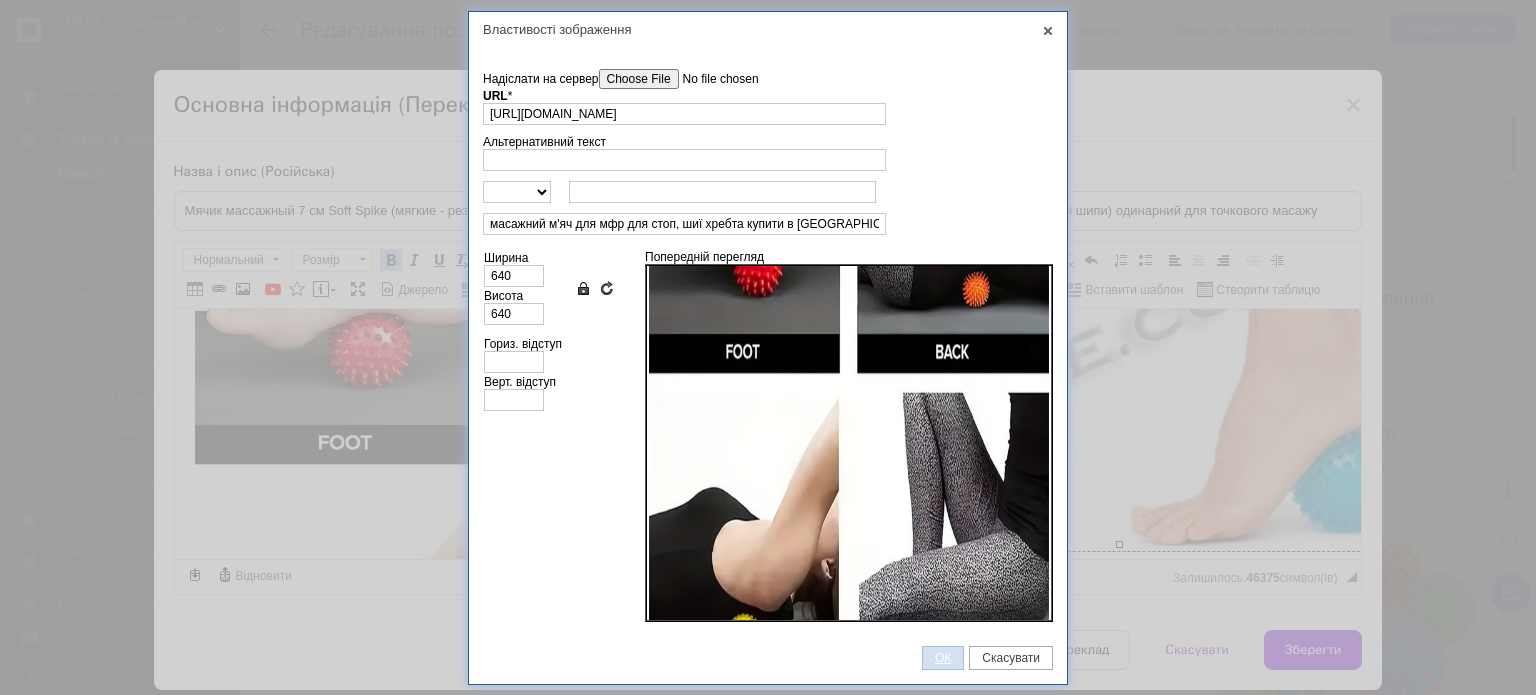 click on "ОК" at bounding box center (943, 658) 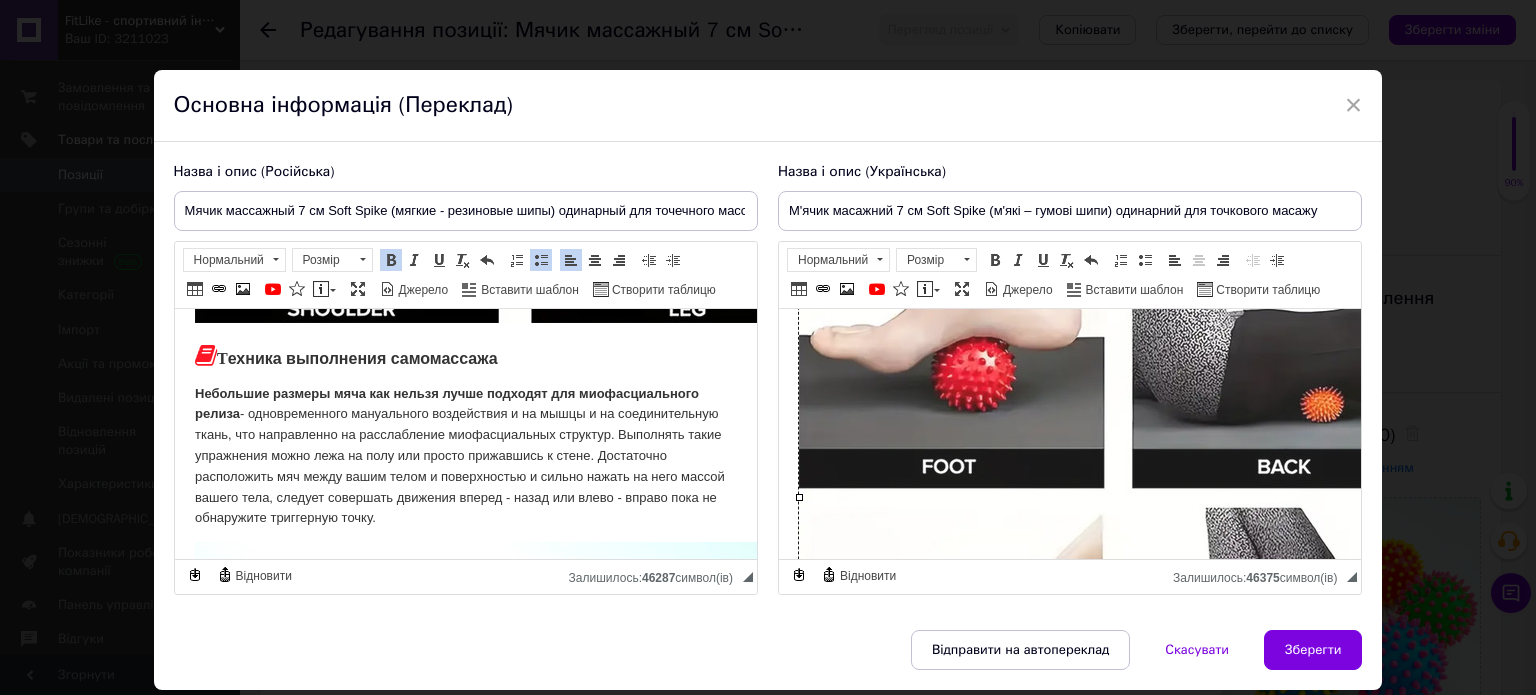 scroll, scrollTop: 2300, scrollLeft: 0, axis: vertical 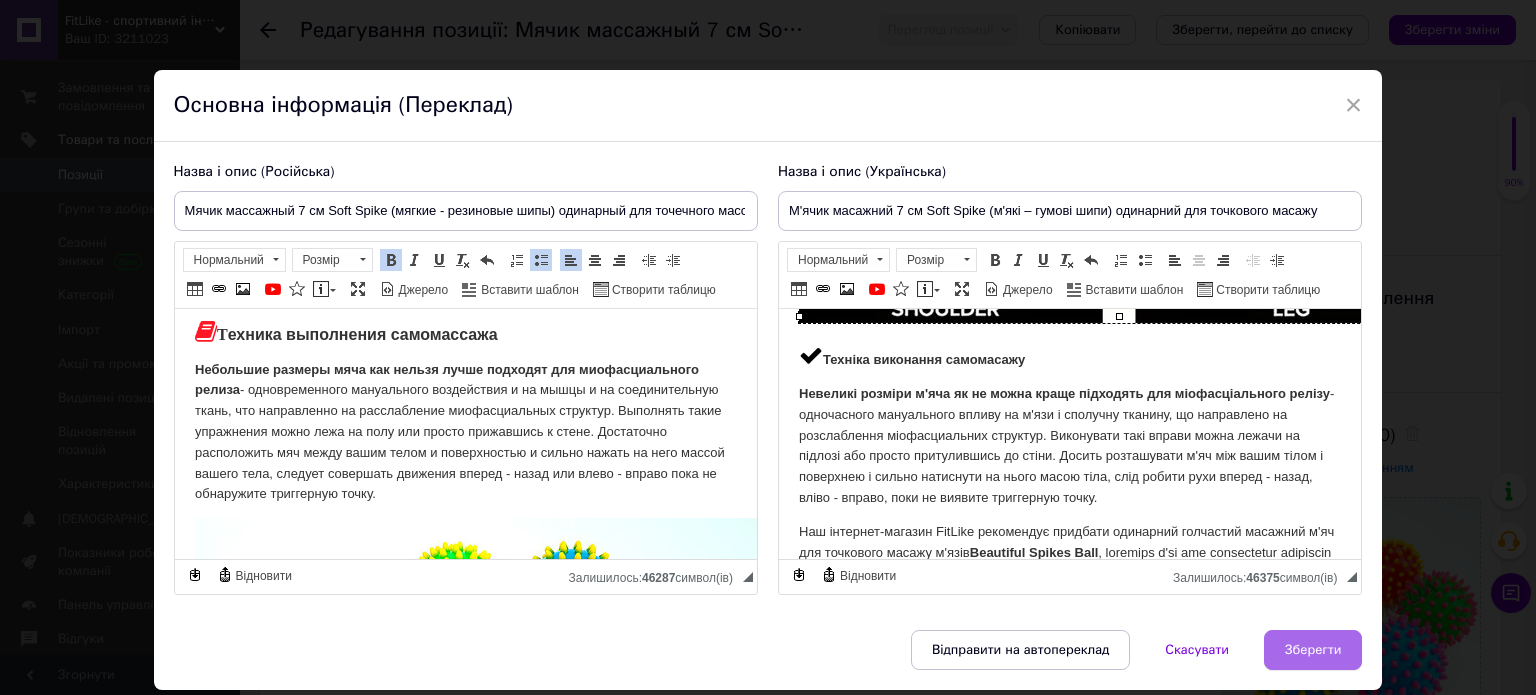 click on "Зберегти" at bounding box center (1313, 650) 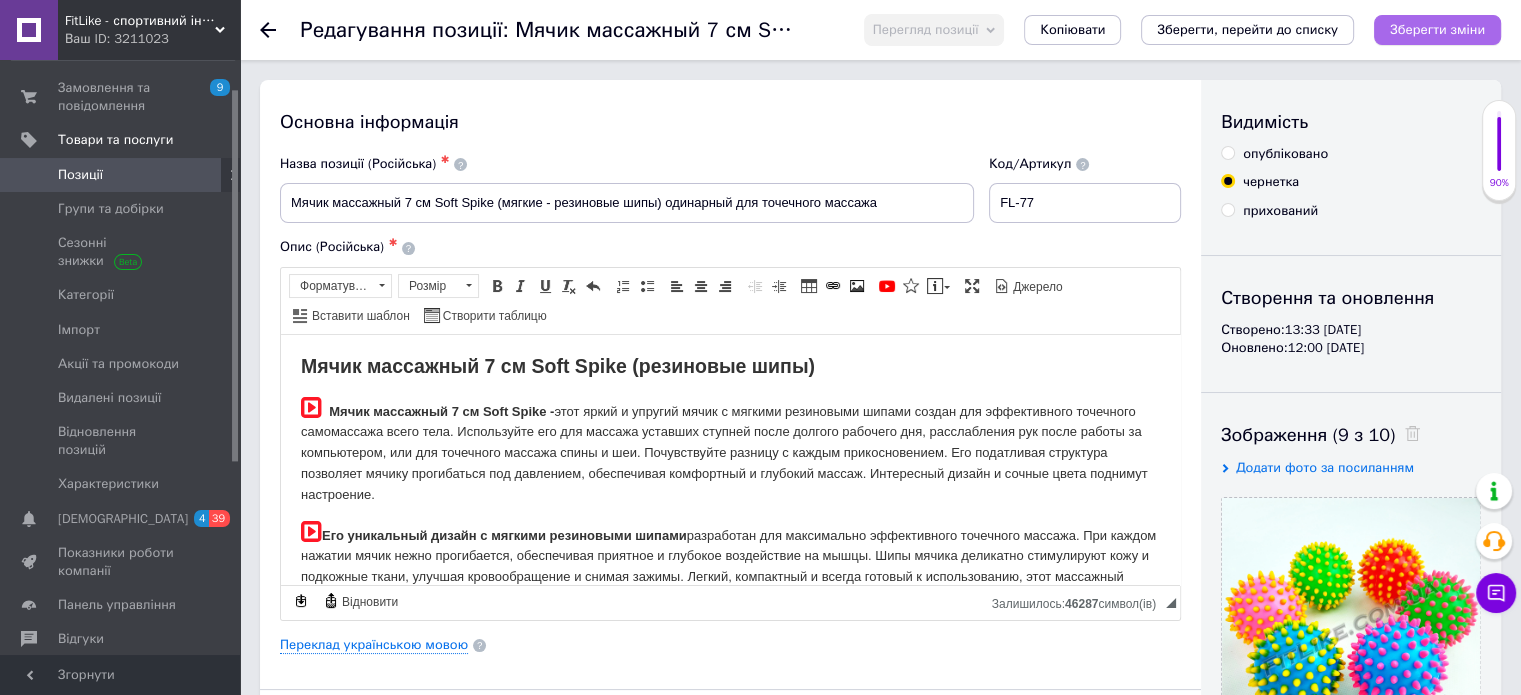 click on "Зберегти зміни" at bounding box center [1437, 30] 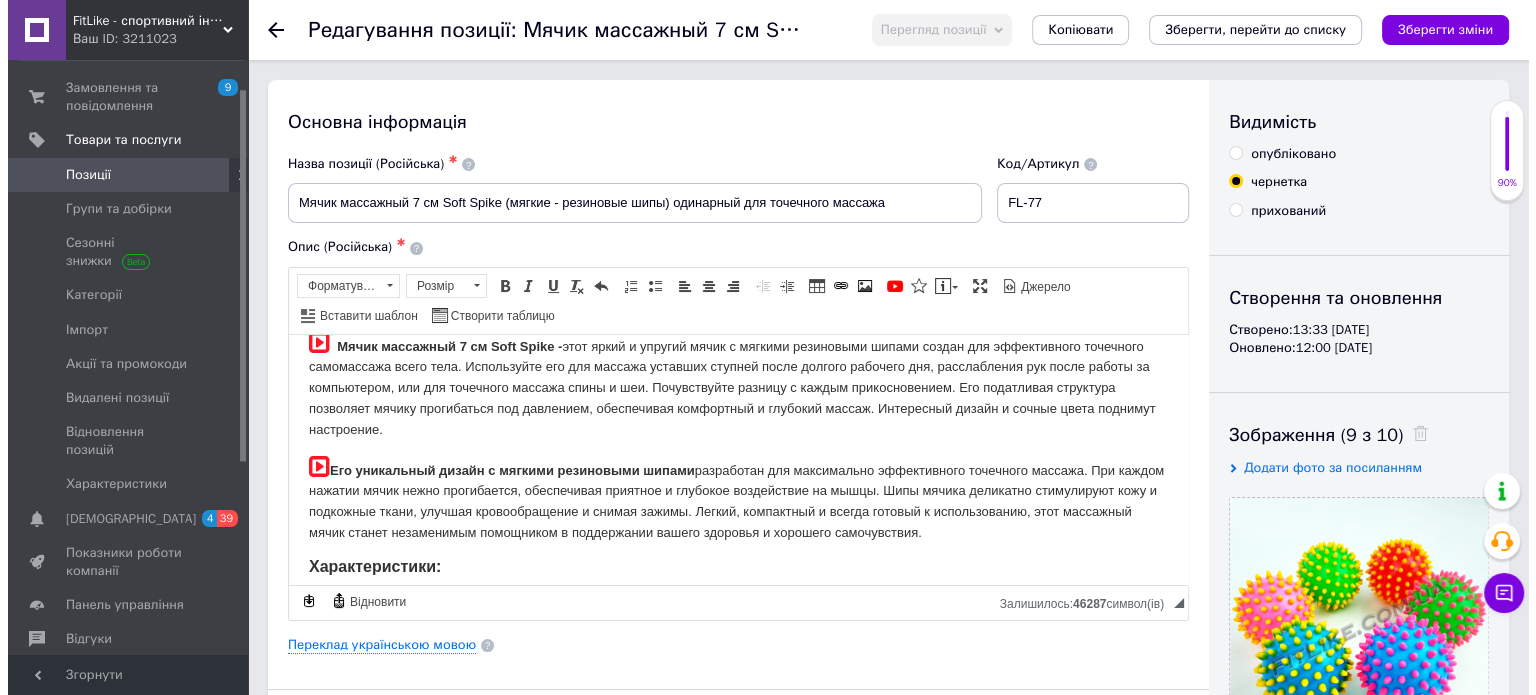 scroll, scrollTop: 100, scrollLeft: 0, axis: vertical 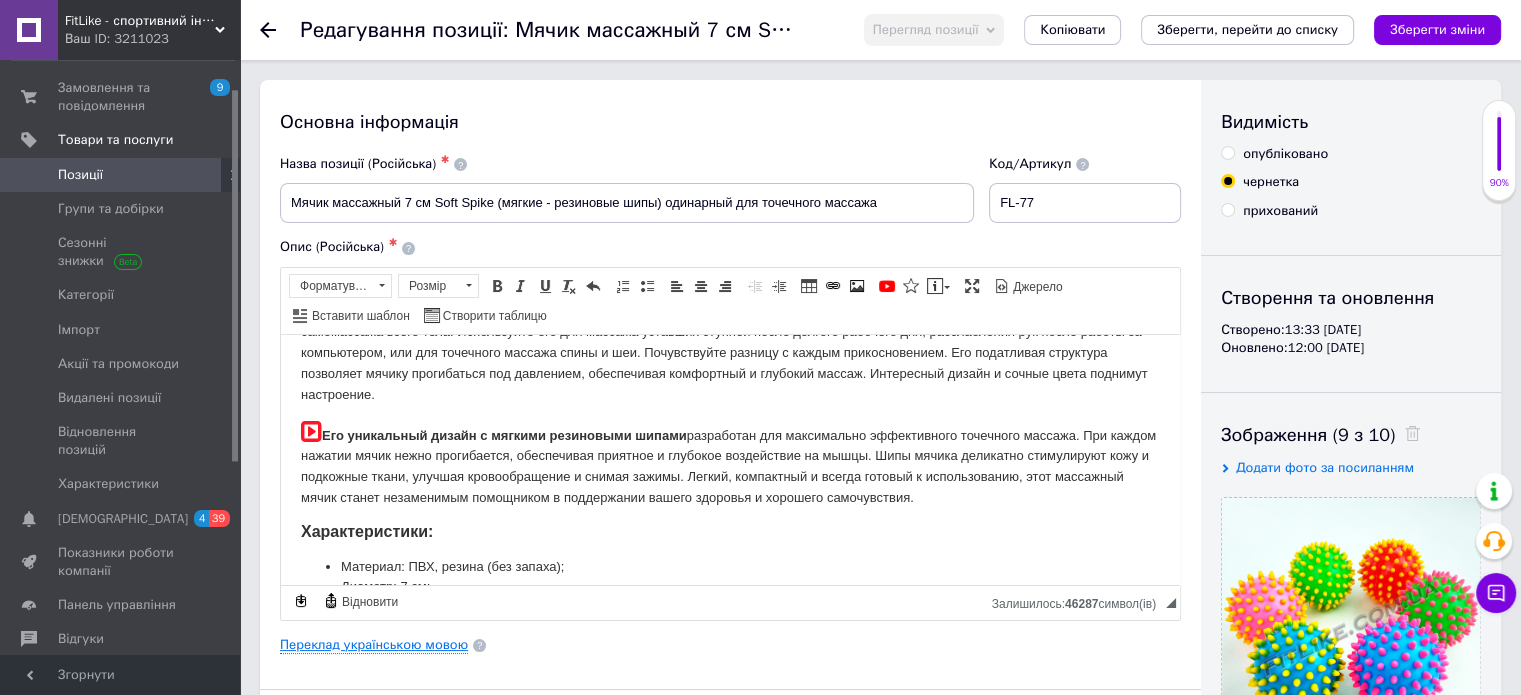 click on "Переклад українською мовою" at bounding box center [374, 645] 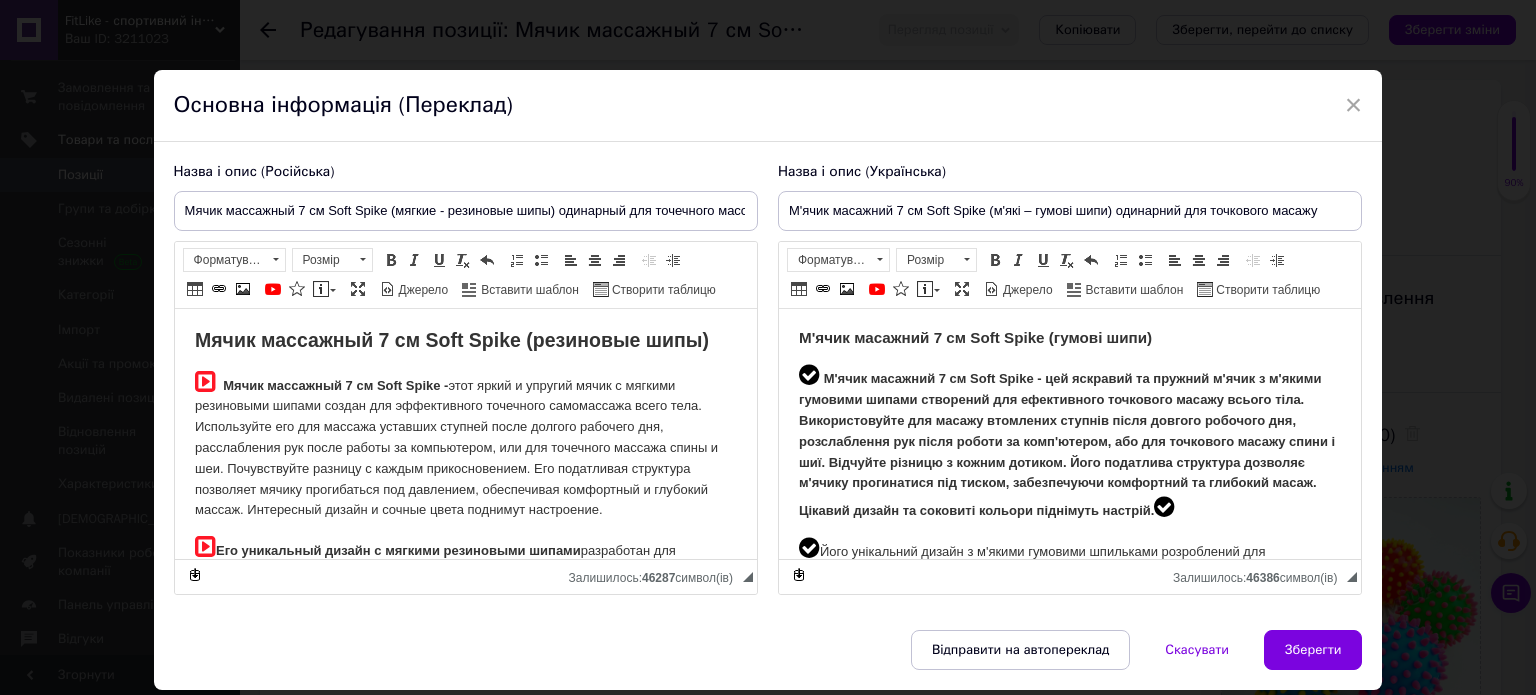 scroll, scrollTop: 0, scrollLeft: 0, axis: both 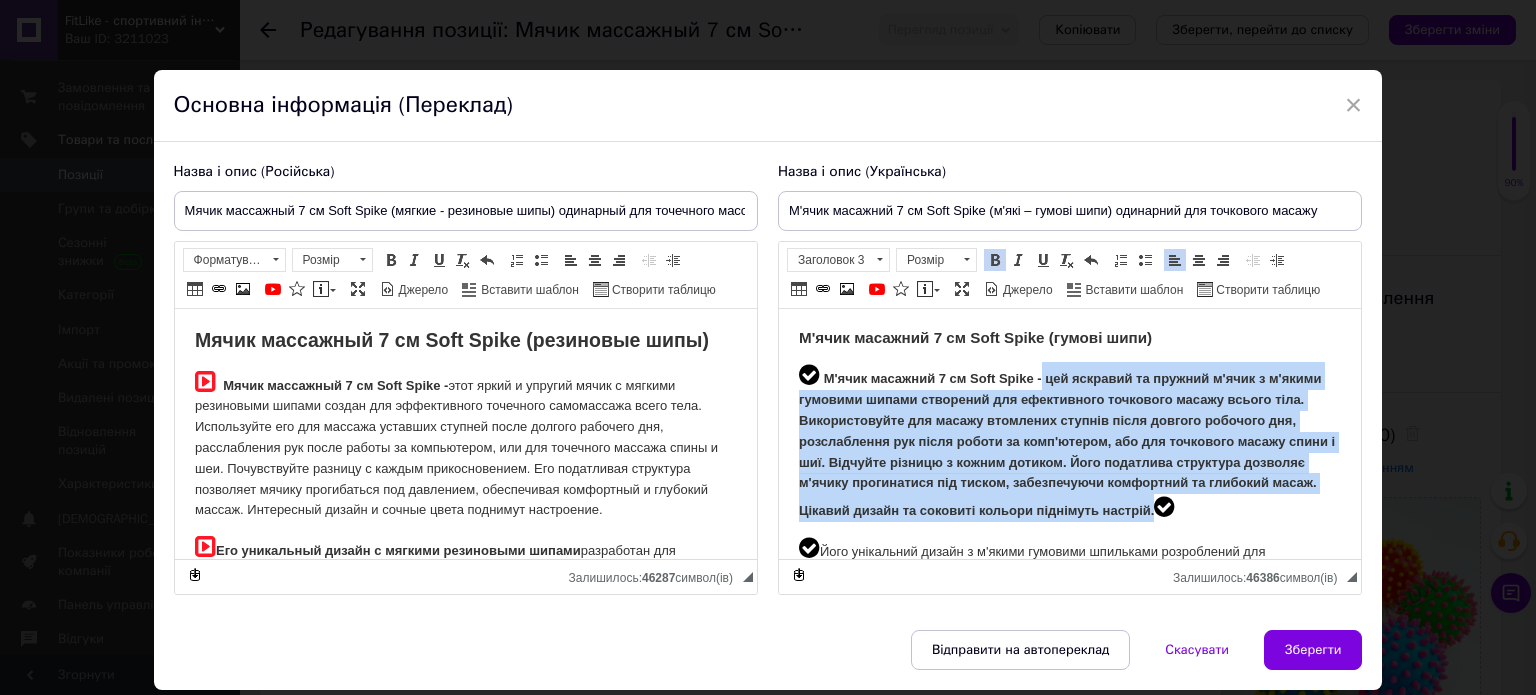 drag, startPoint x: 1039, startPoint y: 382, endPoint x: 1278, endPoint y: 506, distance: 269.25266 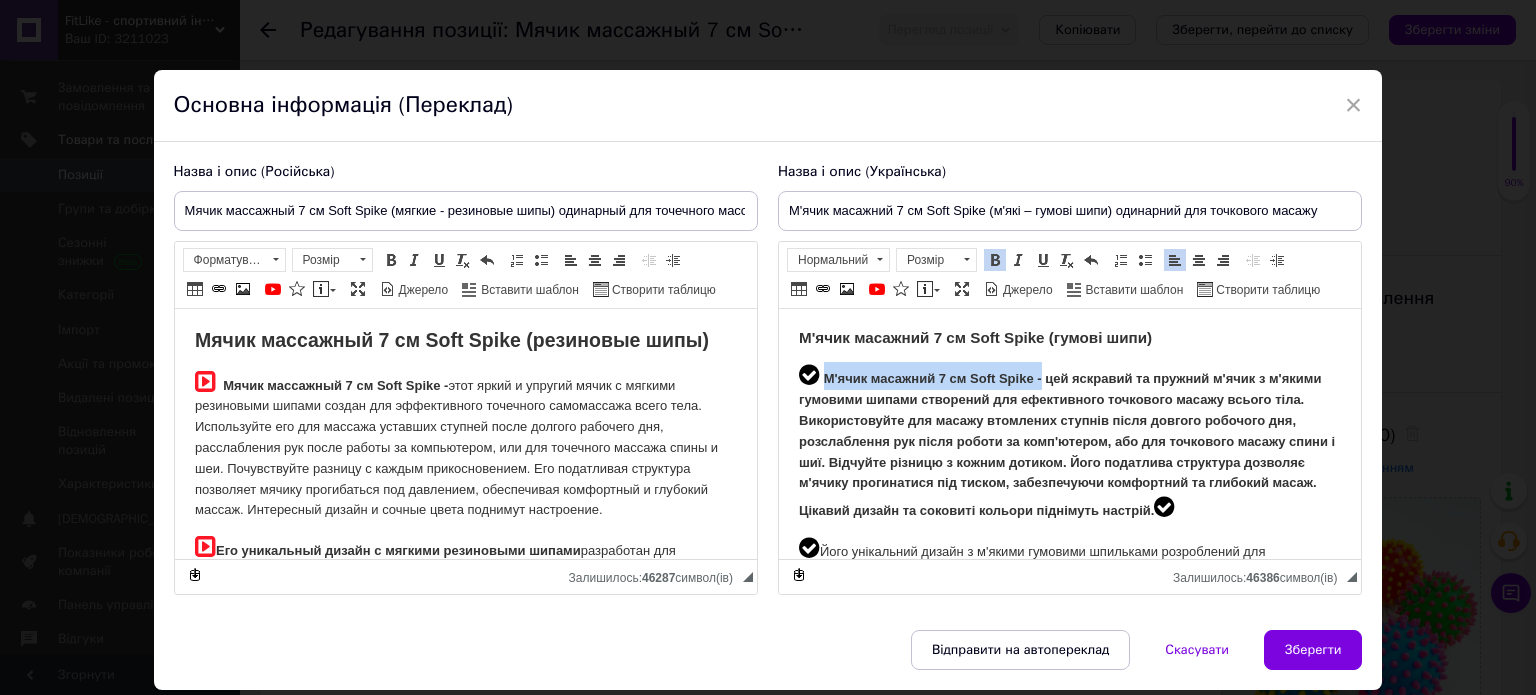 click at bounding box center [995, 260] 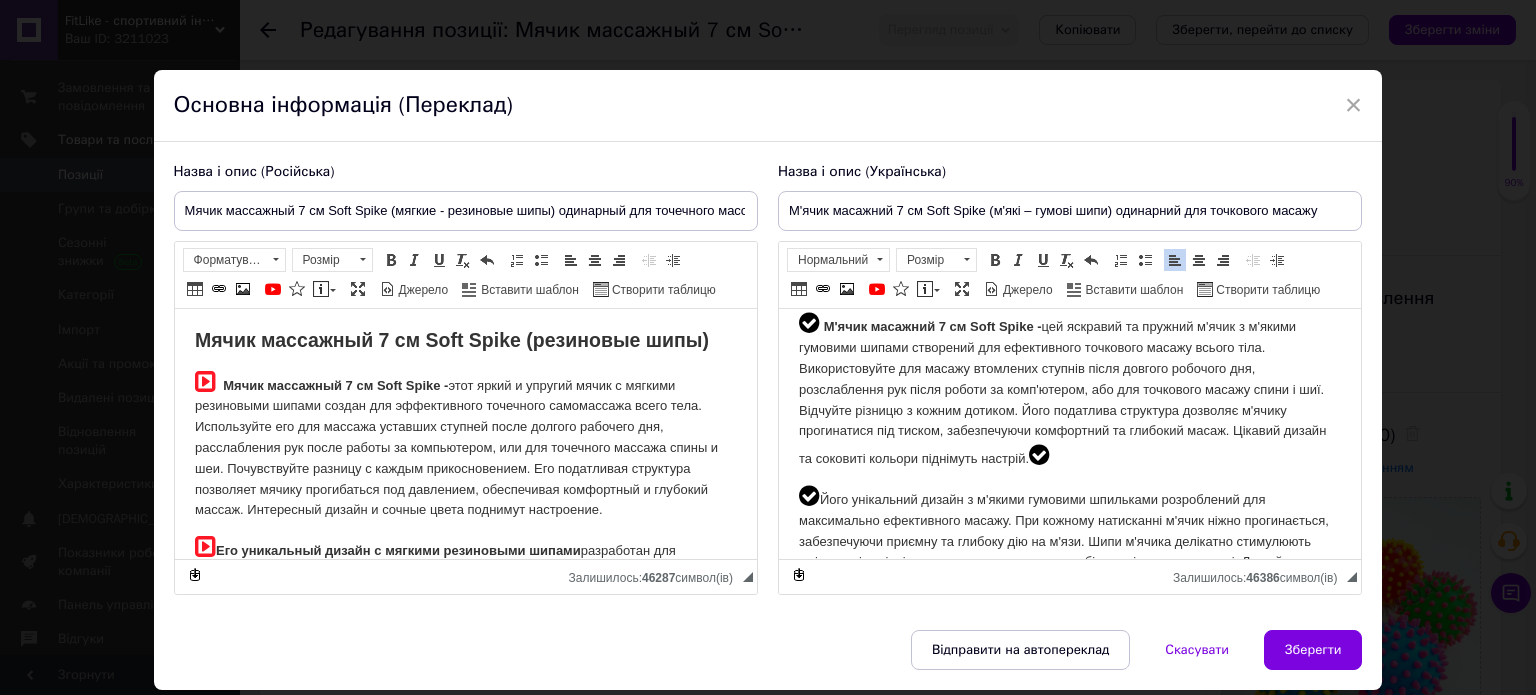 scroll, scrollTop: 100, scrollLeft: 0, axis: vertical 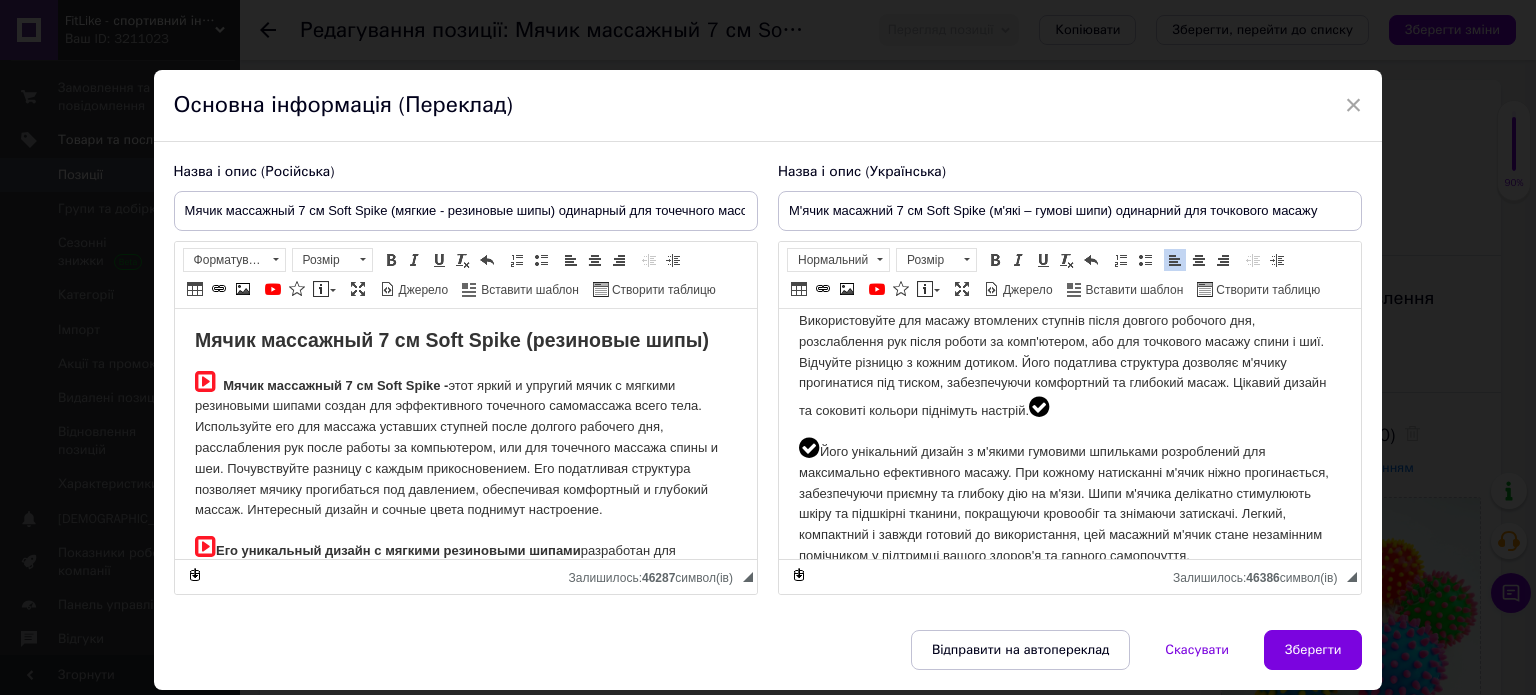 click on "М'ячик масажний 7 см Soft Spike (гумові шипи)   М'ячик масажний 7 см Soft Spike -  цей яскравий та пружний м'ячик з м'якими гумовими шипами створений для ефективного точкового масажу всього тіла. Використовуйте для масажу втомлених ступнів після довгого робочого дня, розслаблення рук після роботи за комп'ютером, або для точкового масажу спини і шиї. Відчуйте різницю з кожним дотиком. Його податлива структура дозволяє м'ячику прогинатися під тиском, забезпечуючи комфортний та глибокий масаж. Цікавий дизайн та соковиті кольори піднімуть настрій. Характеристики:" at bounding box center [1069, 1531] 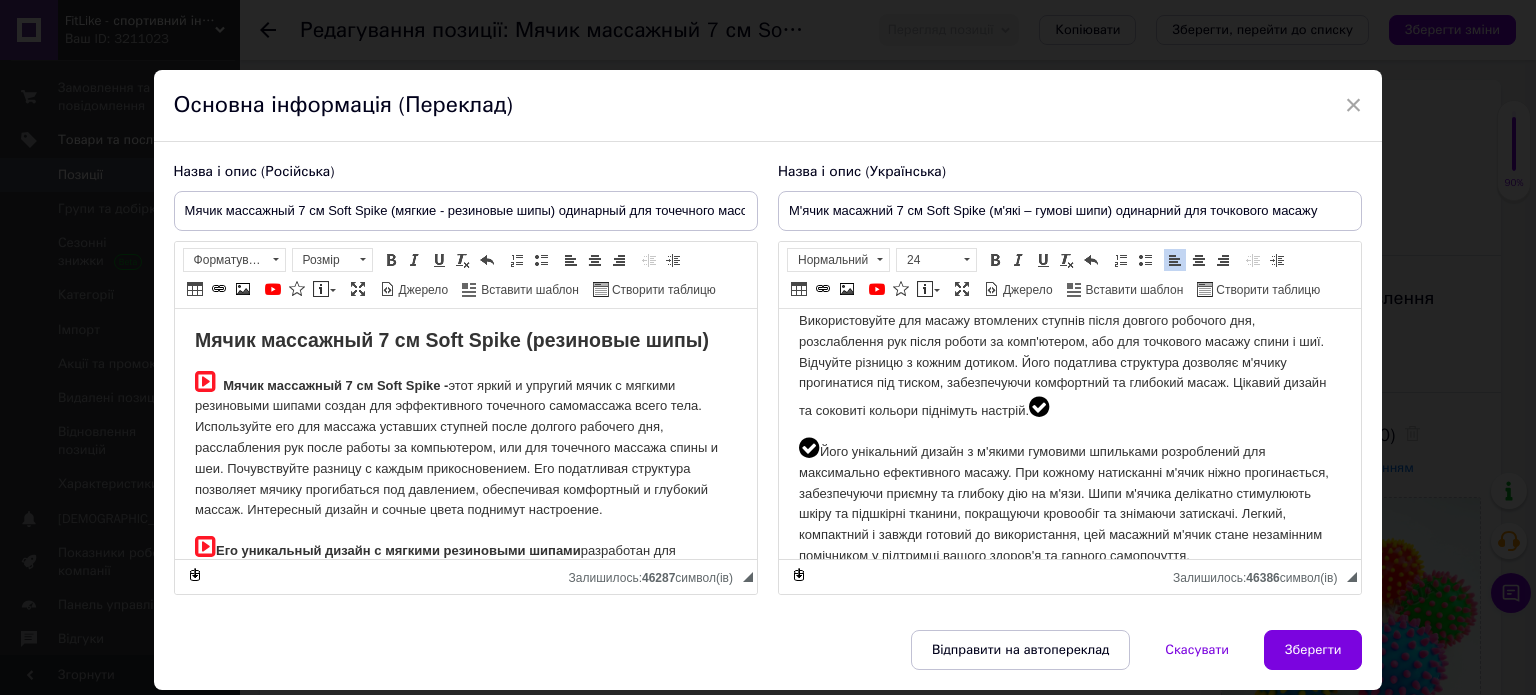 type 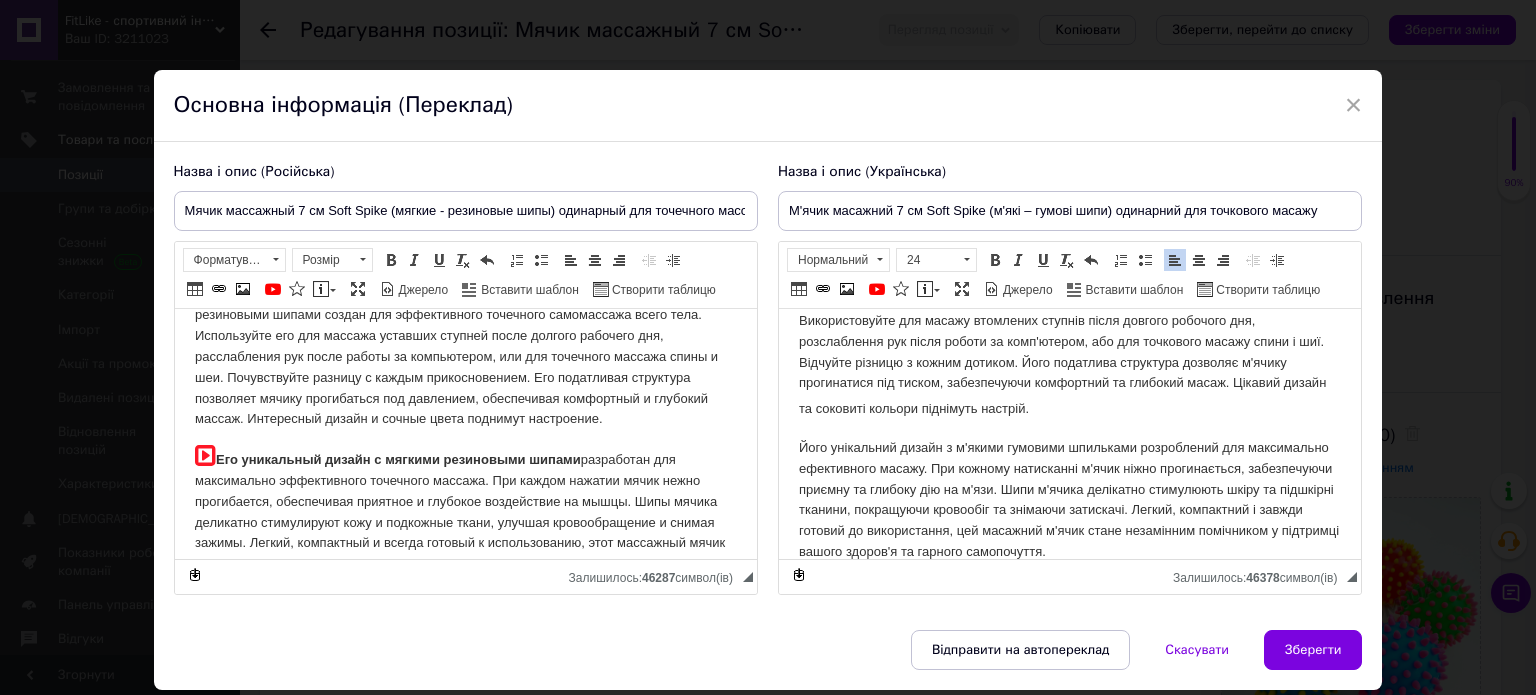 scroll, scrollTop: 200, scrollLeft: 0, axis: vertical 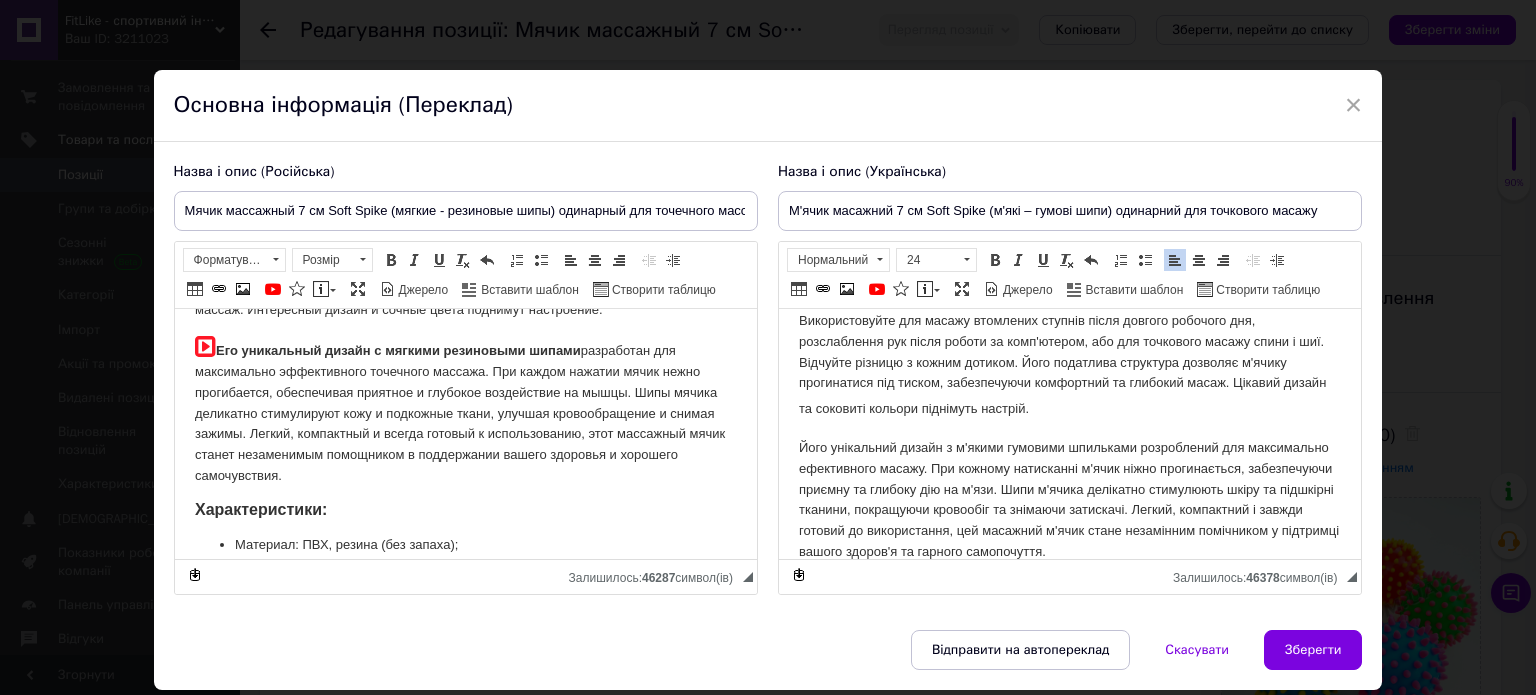click on "​​​​​​​ Його унікальний дизайн з м'якими гумовими шпильками розроблений для максимально ефективного масажу. При кожному натисканні м'ячик ніжно прогинається, забезпечуючи приємну та глибоку дію на м'язи. Шипи м'ячика делікатно стимулюють шкіру та підшкірні тканини, покращуючи кровообіг та знімаючи затискачі. Легкий, компактний і завжди готовий до використання, цей масажний м'ячик стане незамінним помічником у підтримці вашого здоров'я та гарного самопочуття." at bounding box center [1069, 498] 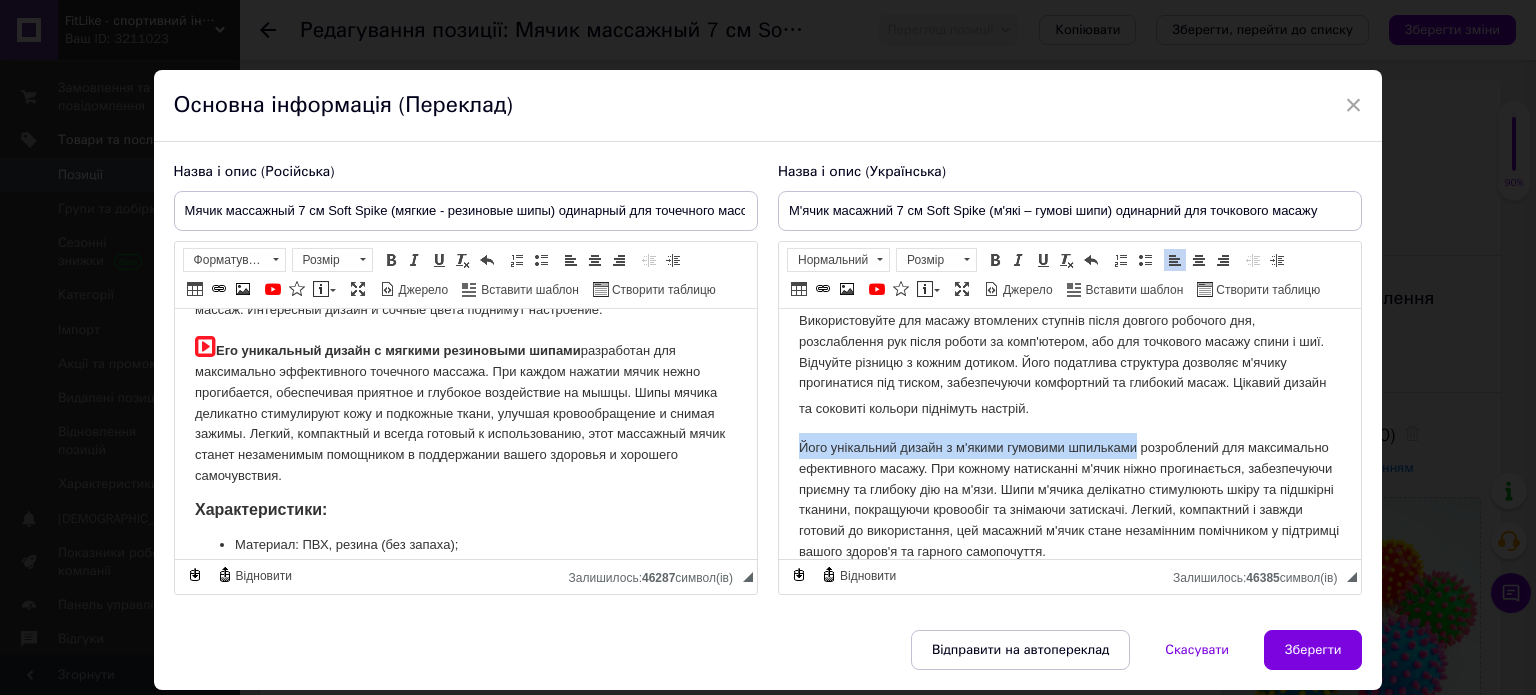 drag, startPoint x: 801, startPoint y: 449, endPoint x: 1137, endPoint y: 450, distance: 336.0015 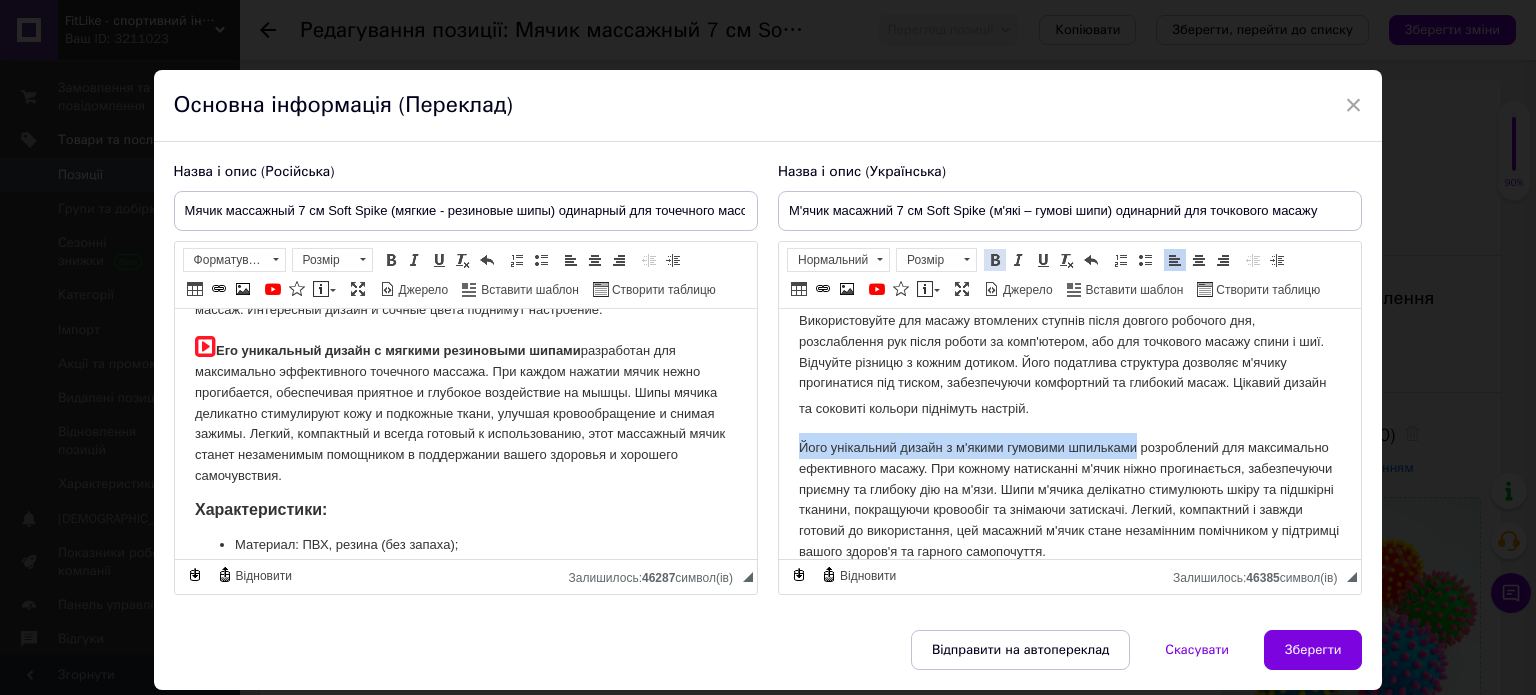 click on "Розмір Розмір" at bounding box center [939, 262] 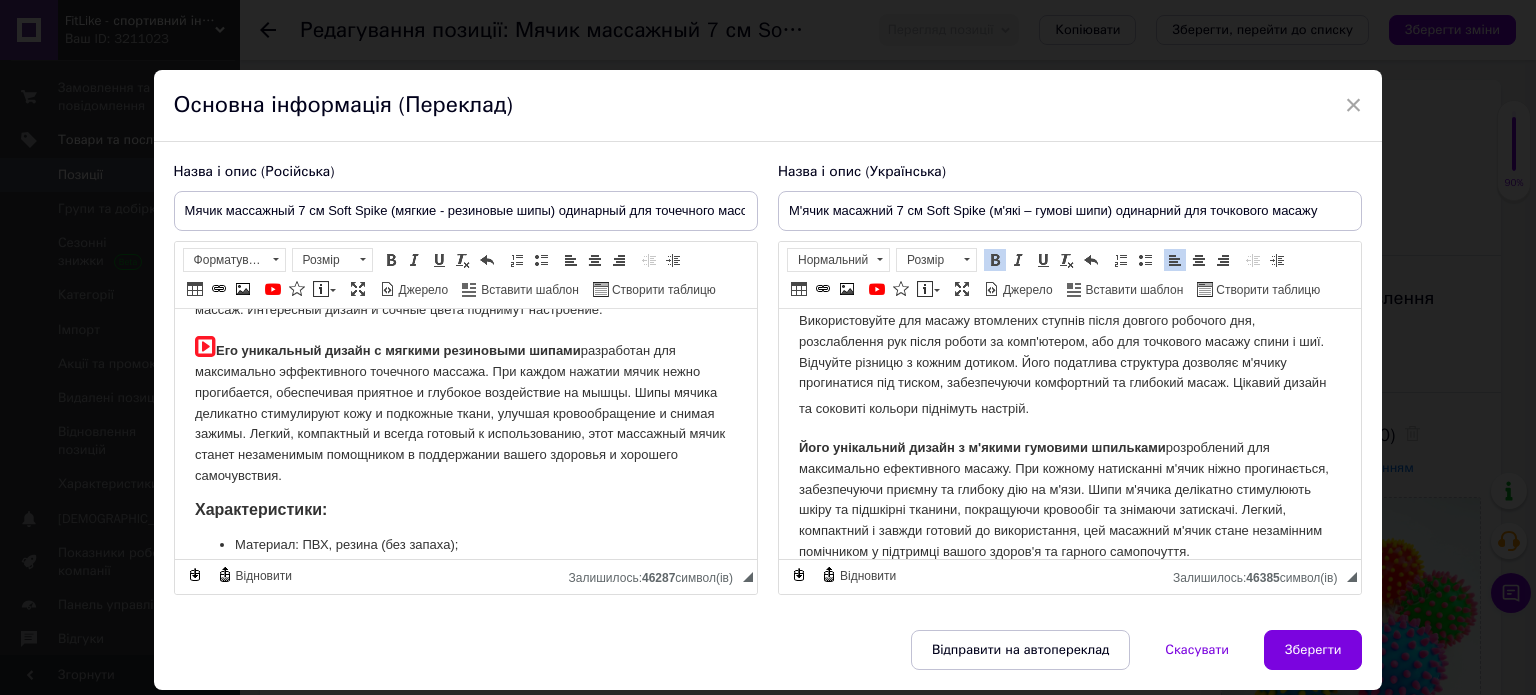 click on "Його унікальний дизайн з м'якими гумовими шпильками  розроблений для максимально ефективного масажу. При кожному натисканні м'ячик ніжно прогинається, забезпечуючи приємну та глибоку дію на м'язи. Шипи м'ячика делікатно стимулюють шкіру та підшкірні тканини, покращуючи кровообіг та знімаючи затискачі. Легкий, компактний і завжди готовий до використання, цей масажний м'ячик стане незамінним помічником у підтримці вашого здоров'я та гарного самопочуття." at bounding box center (1069, 498) 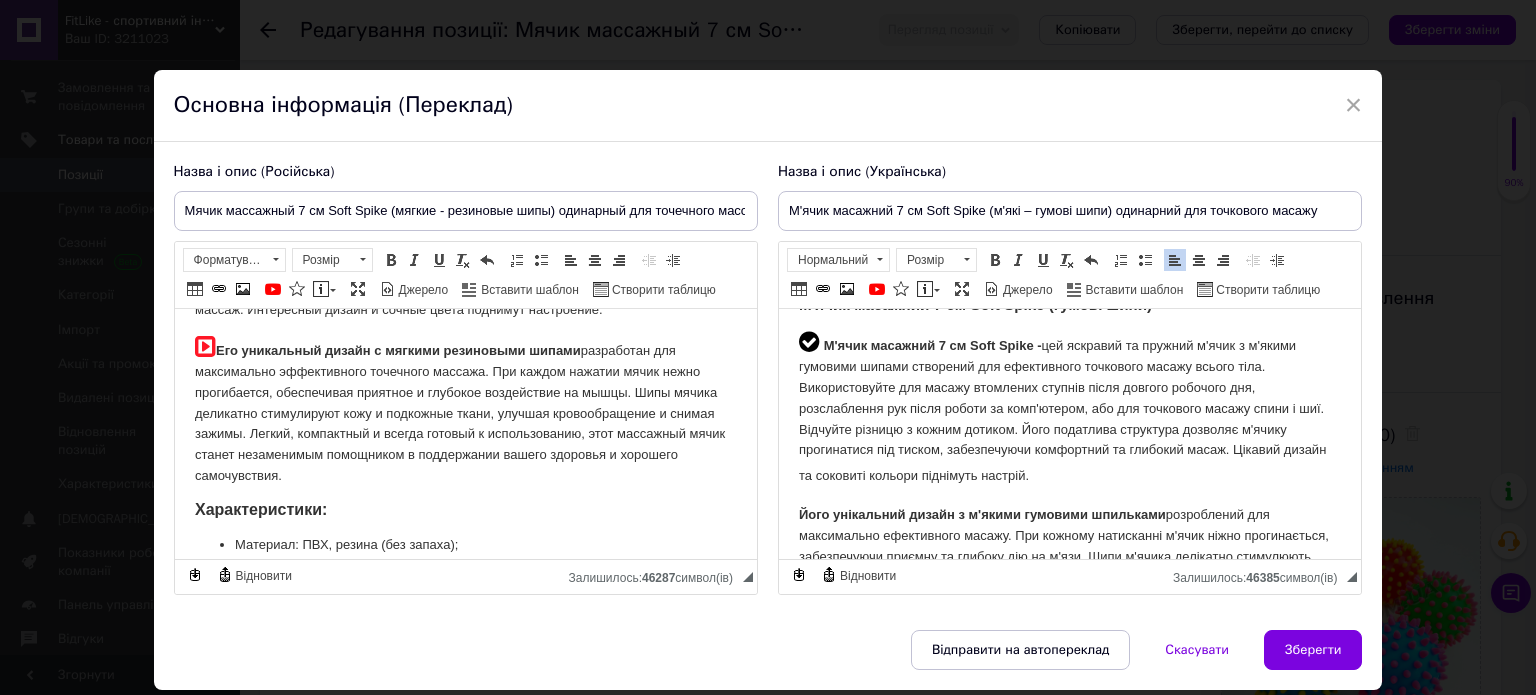 scroll, scrollTop: 0, scrollLeft: 0, axis: both 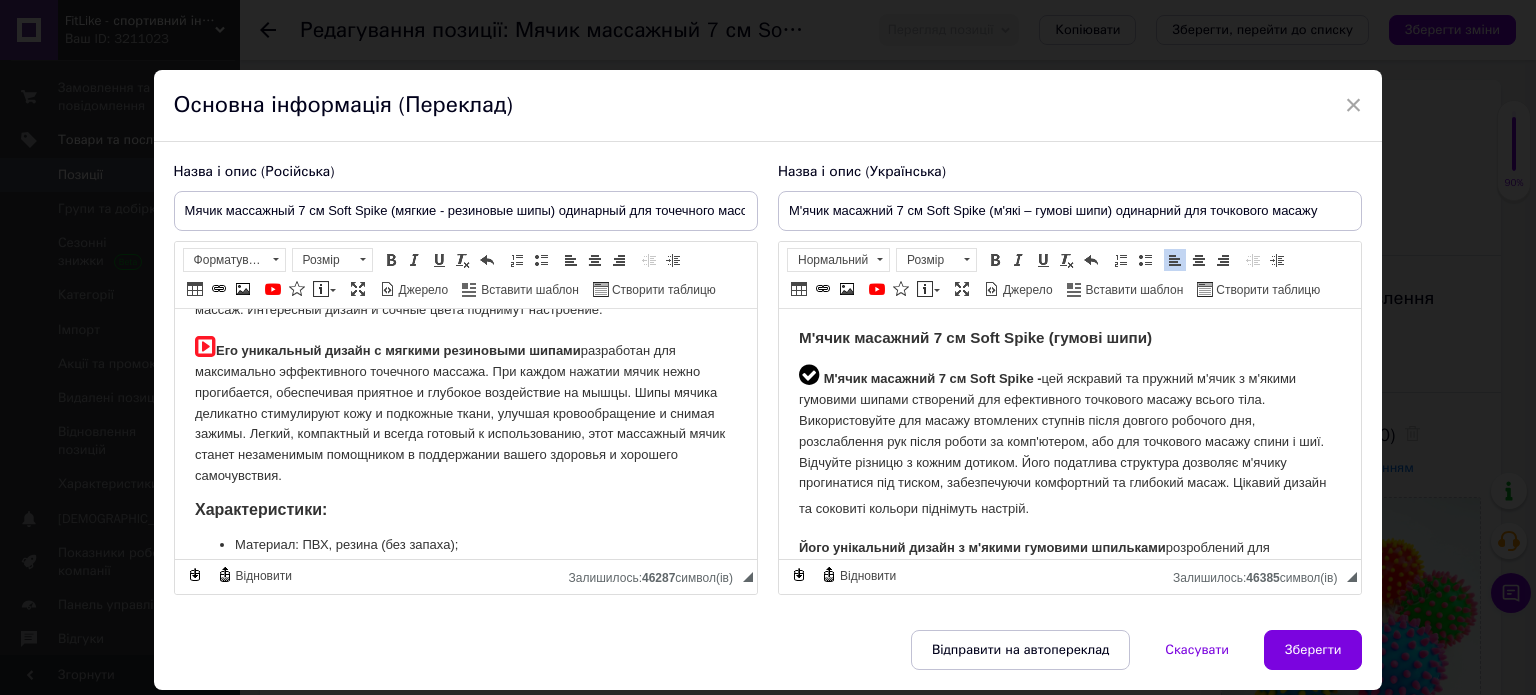 click at bounding box center [808, 374] 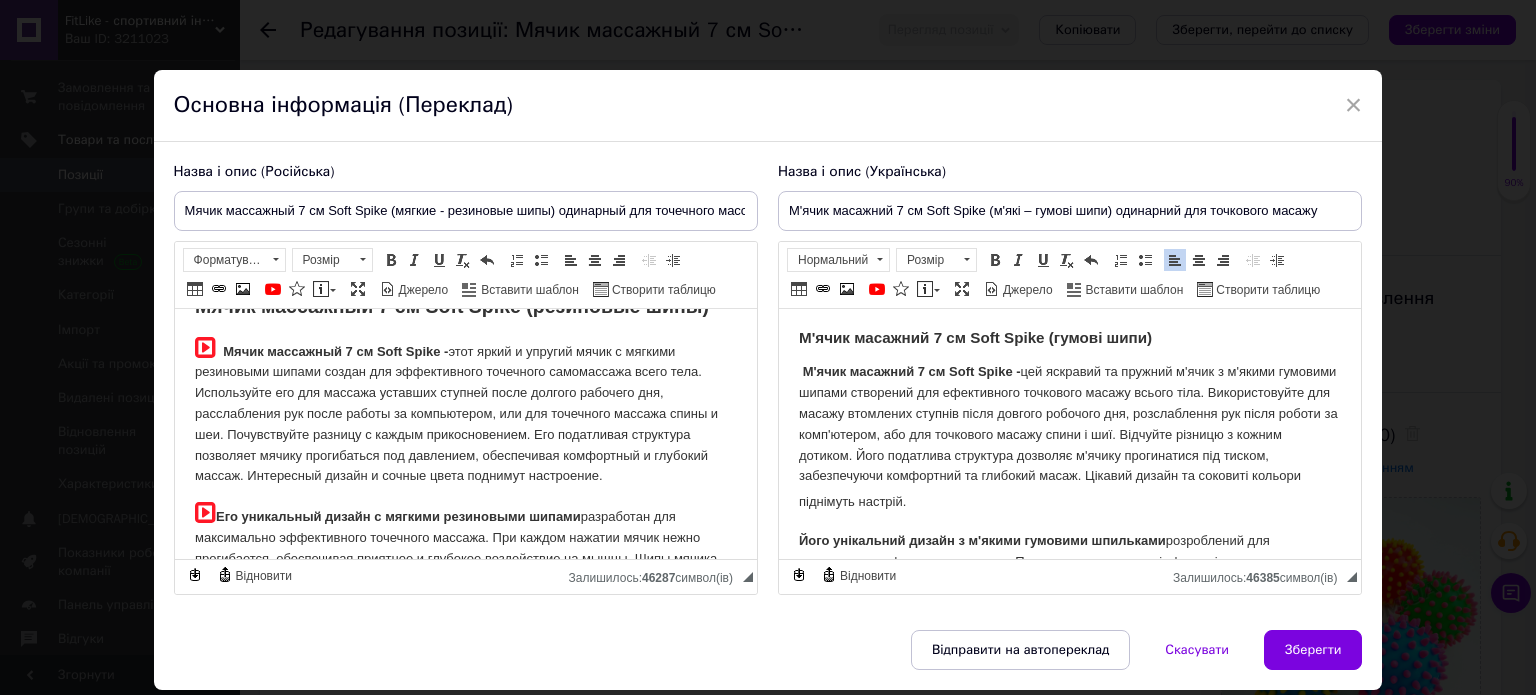 scroll, scrollTop: 0, scrollLeft: 0, axis: both 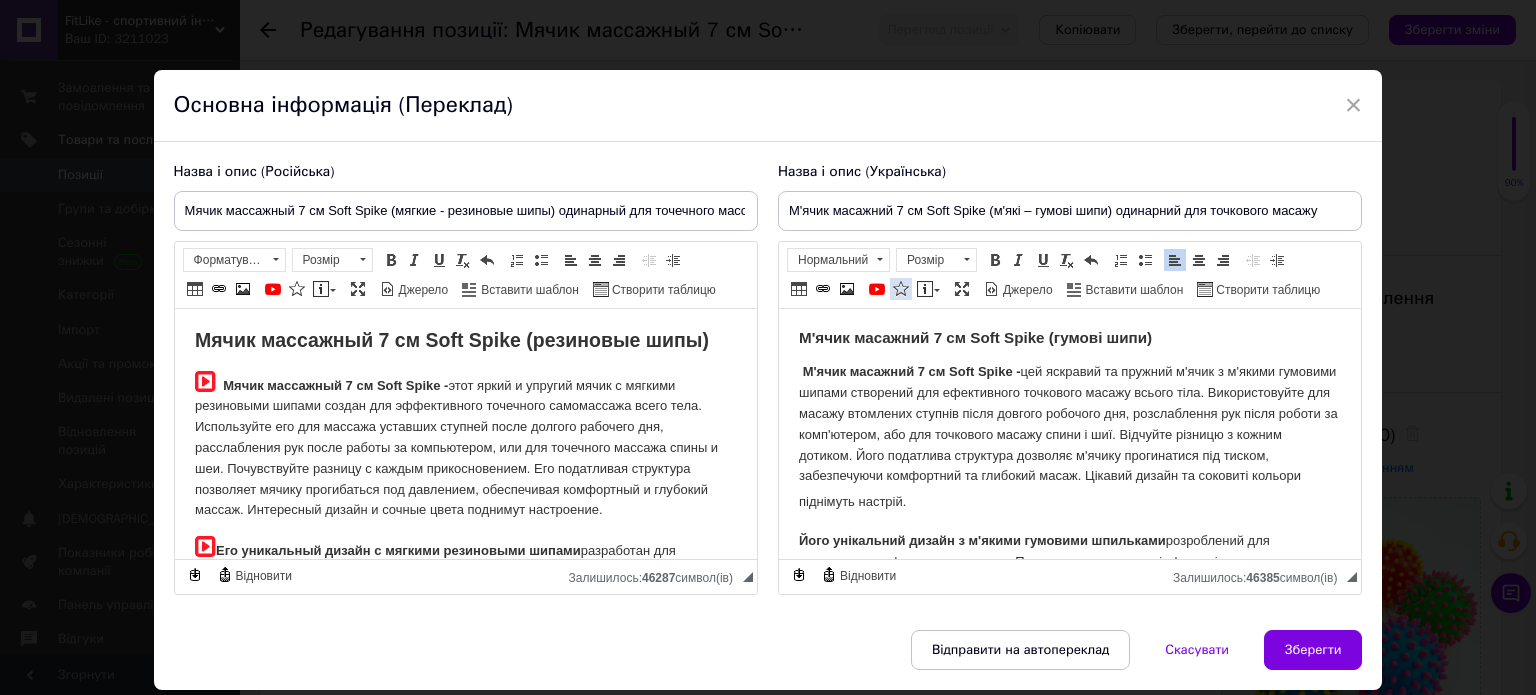 click at bounding box center (901, 289) 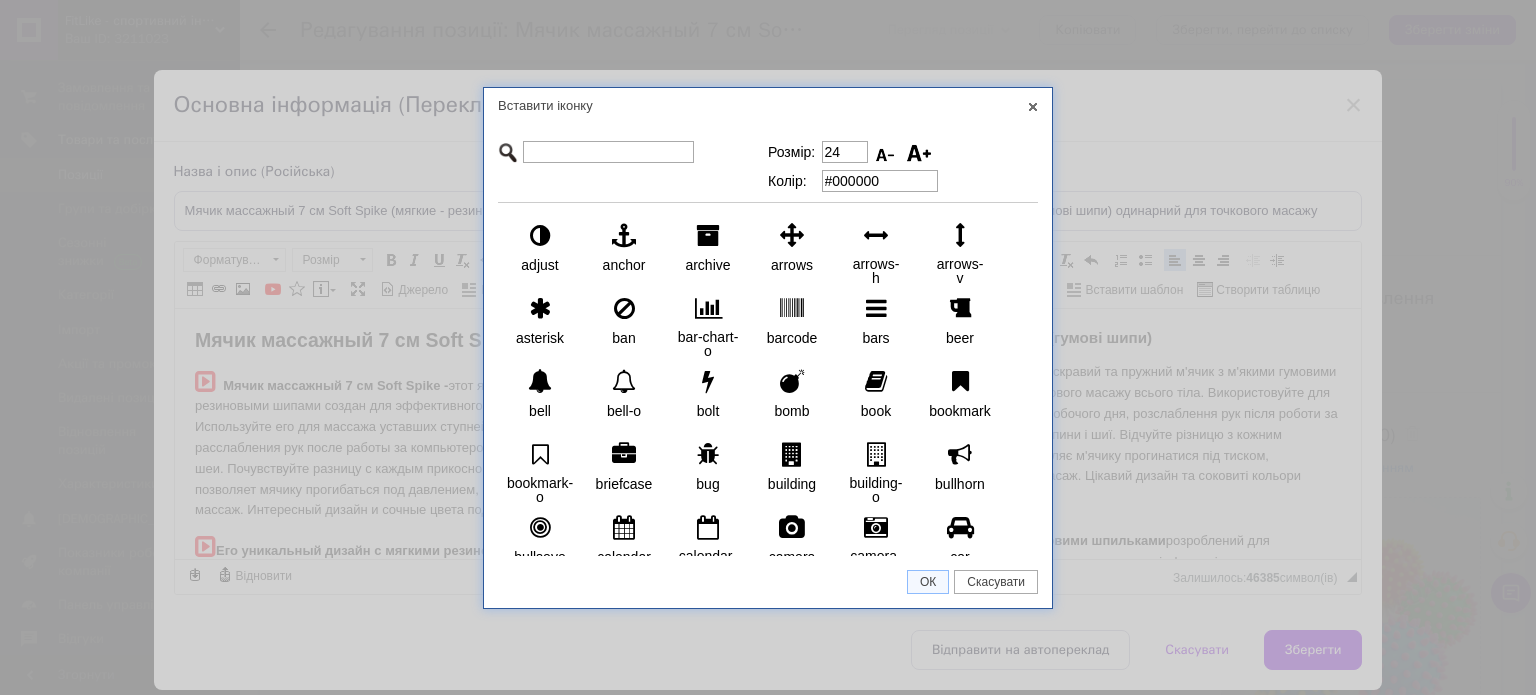 click on "#000000" at bounding box center [880, 181] 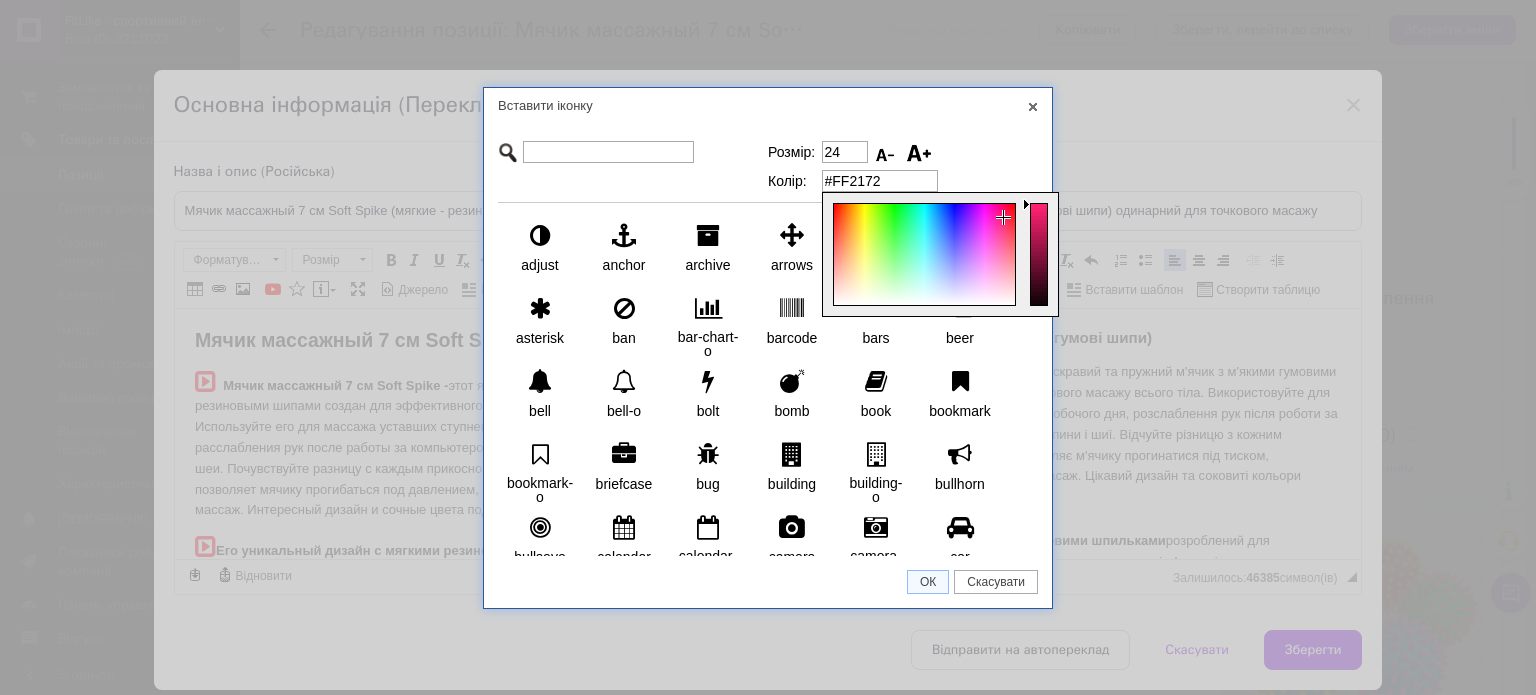 click at bounding box center (923, 254) 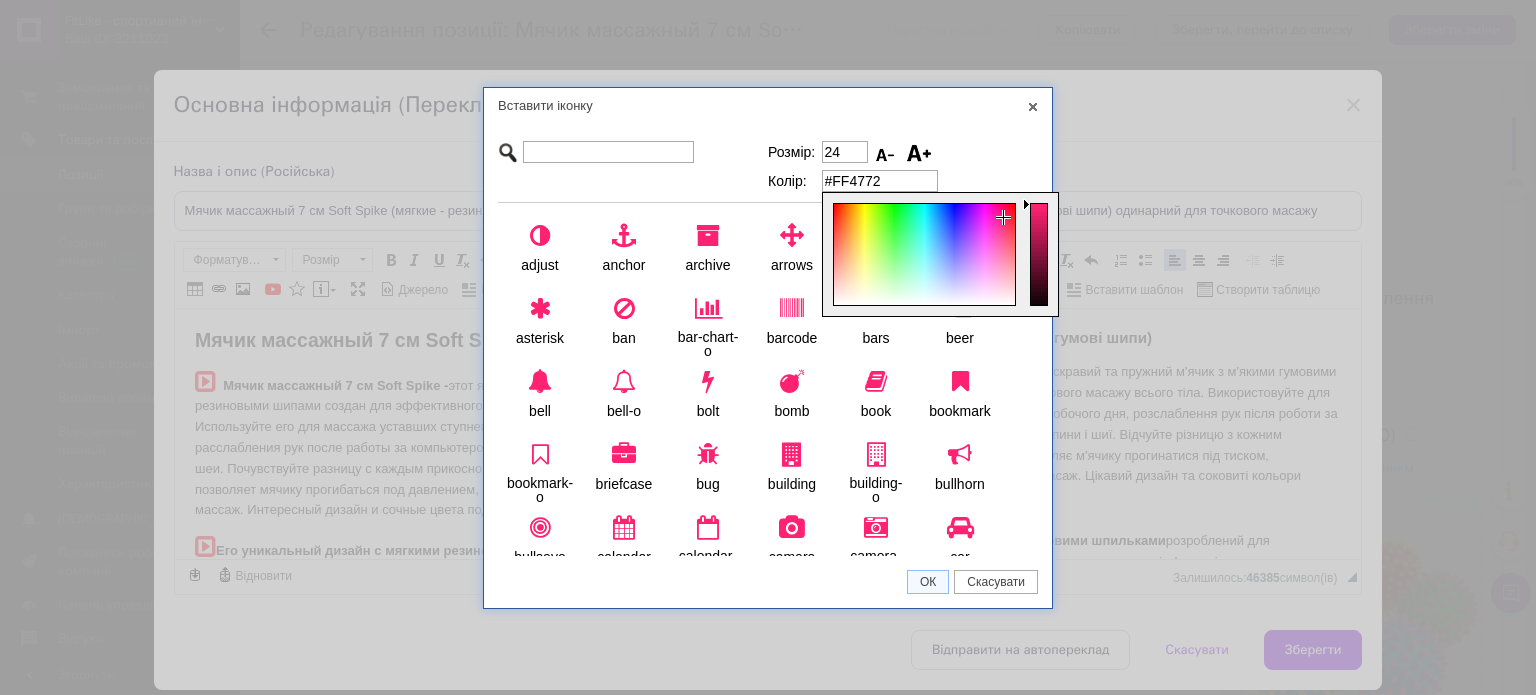 click at bounding box center [923, 254] 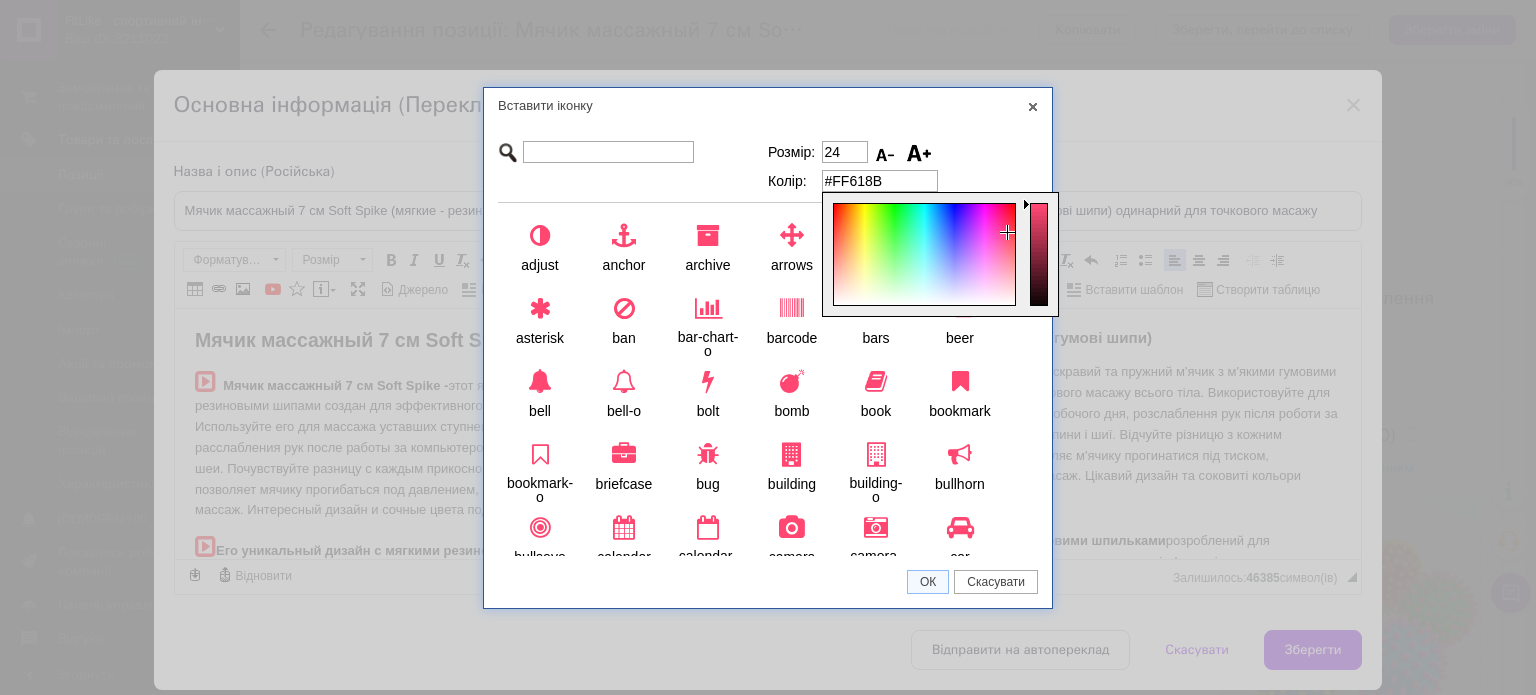 click at bounding box center (923, 254) 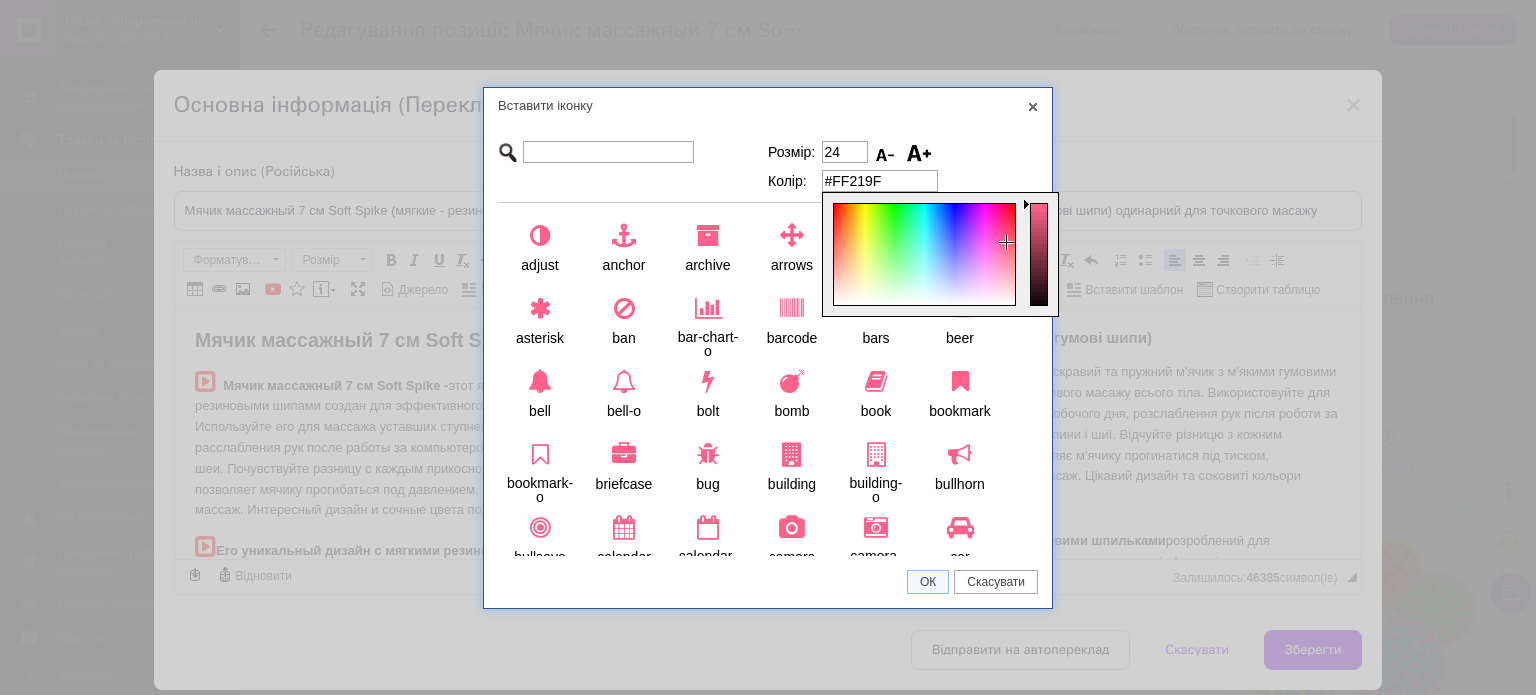 click at bounding box center [923, 254] 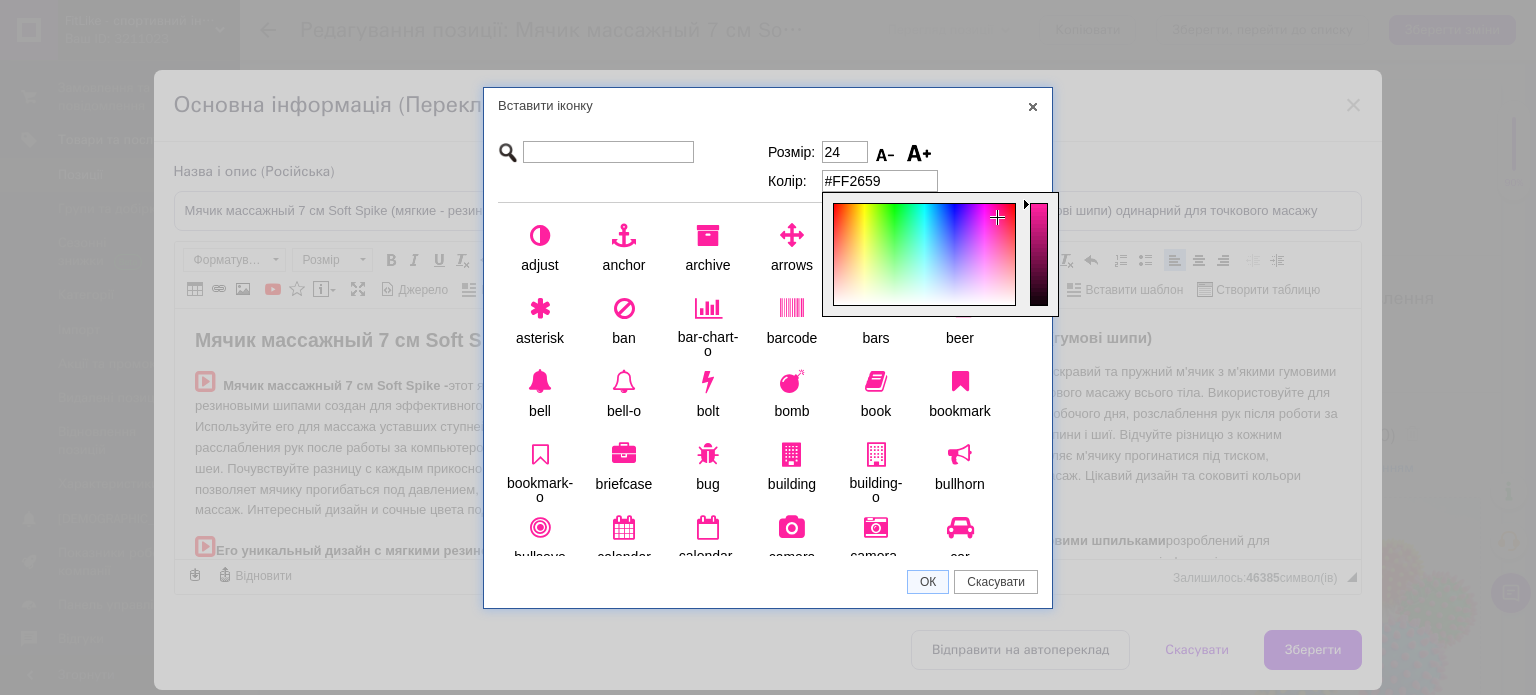 type on "#FF2652" 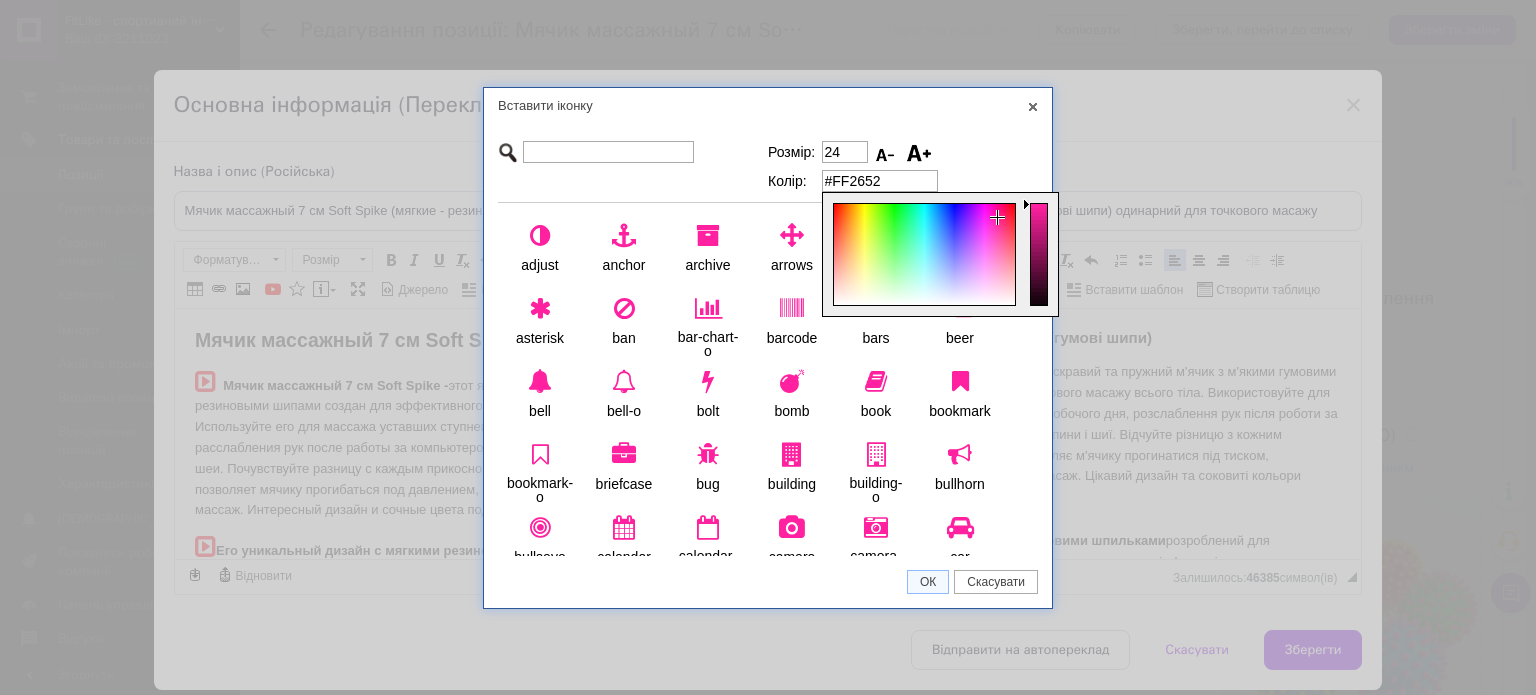 click at bounding box center (923, 254) 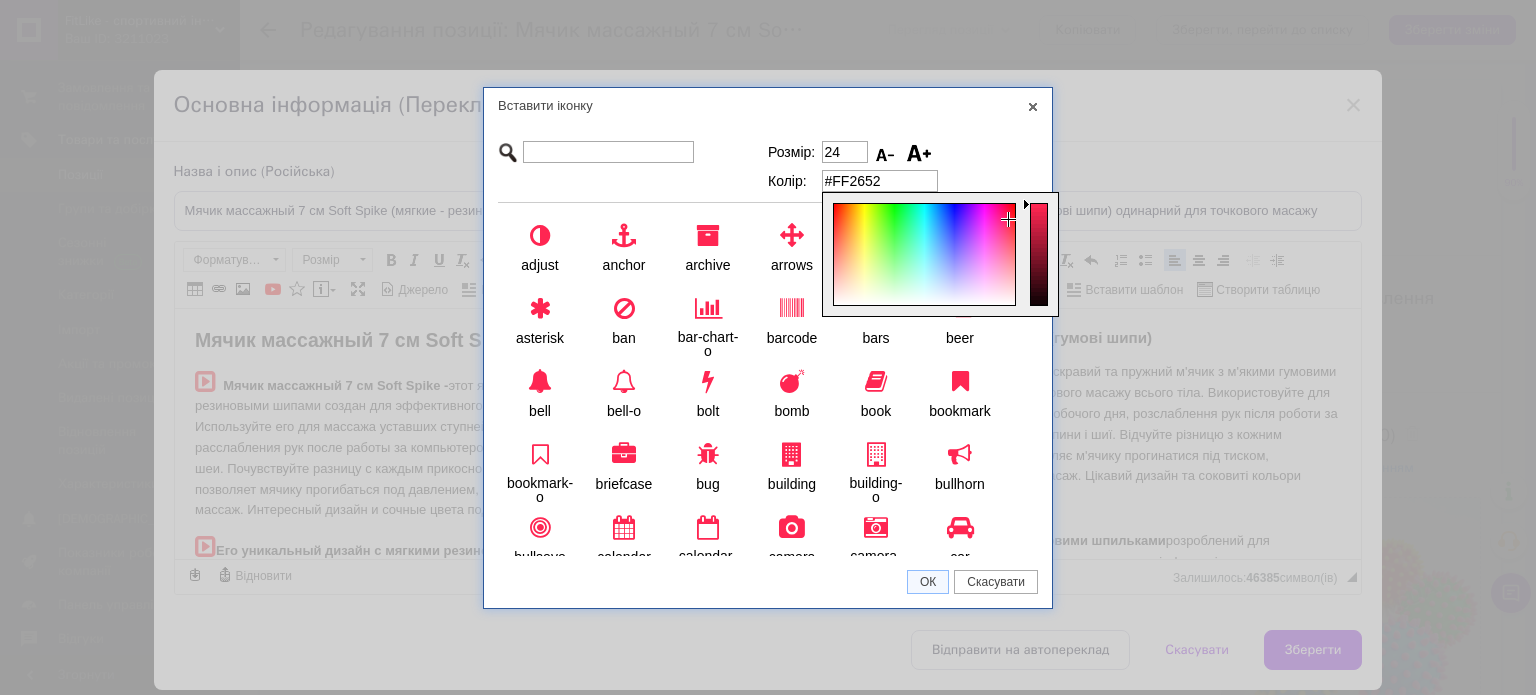 click on "Додат. до стилю" at bounding box center (988, 155) 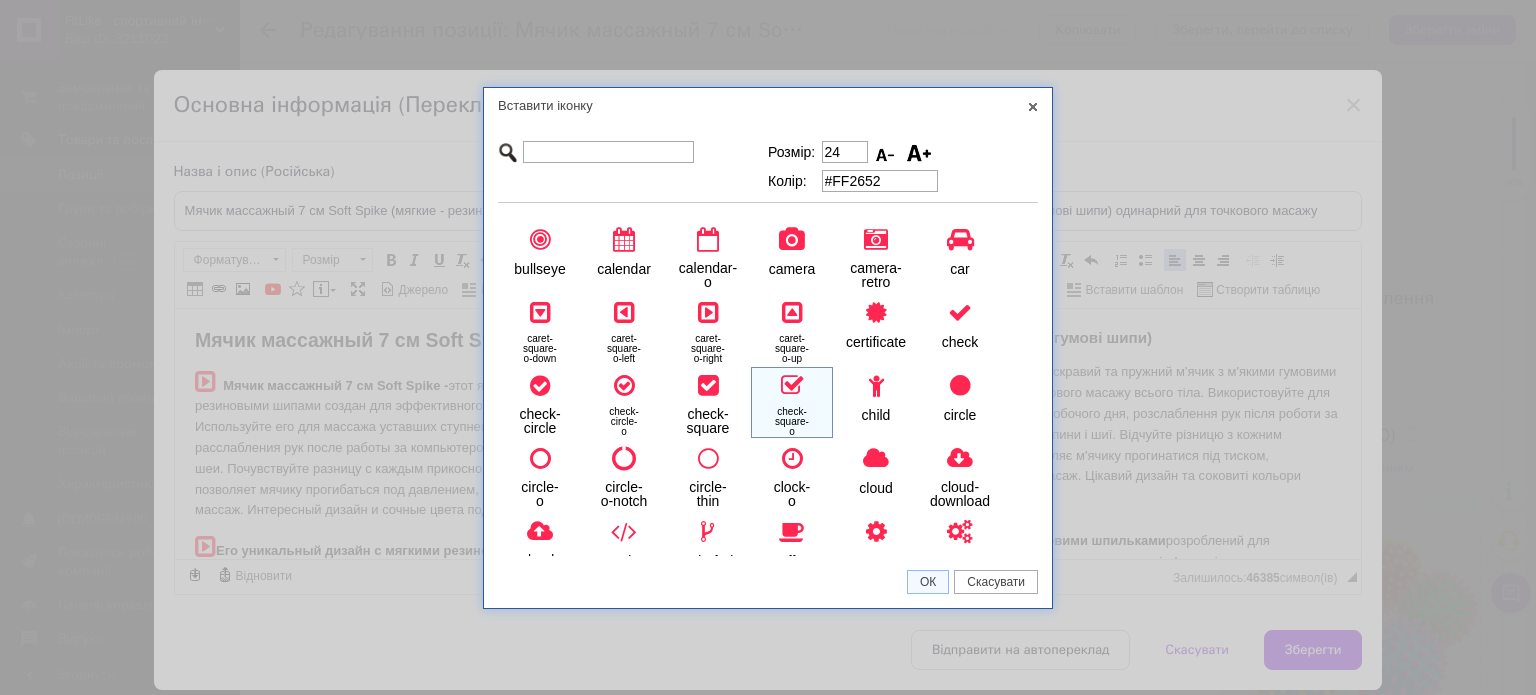 scroll, scrollTop: 300, scrollLeft: 0, axis: vertical 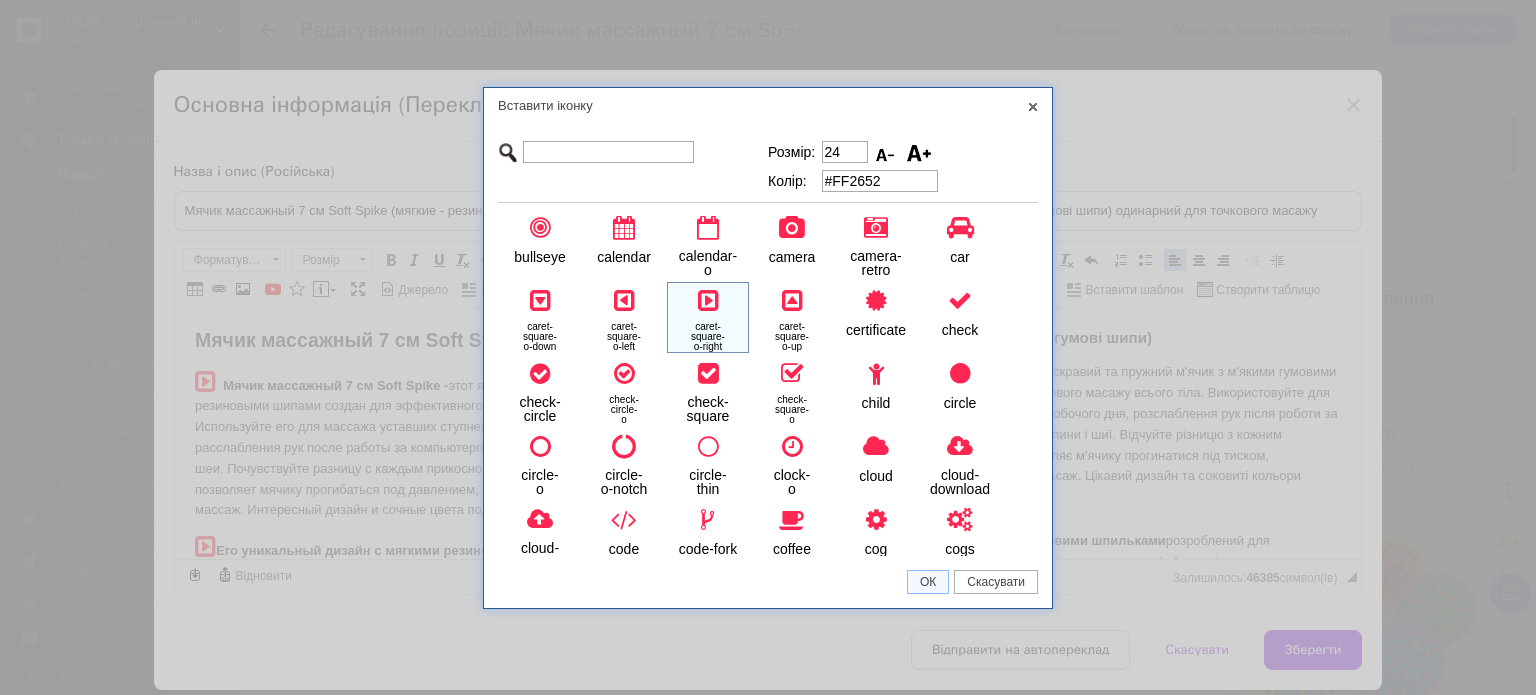 click at bounding box center [708, 300] 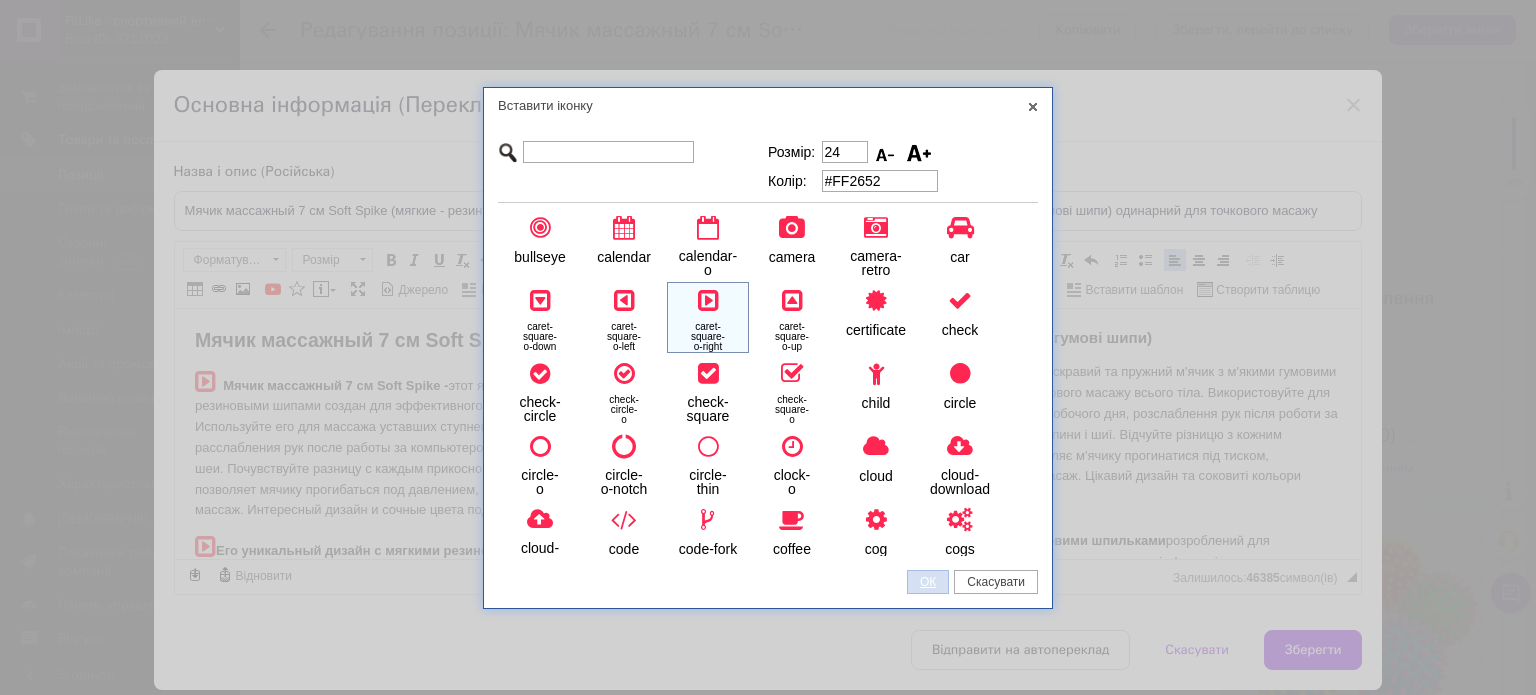 click on "ОК" at bounding box center [928, 582] 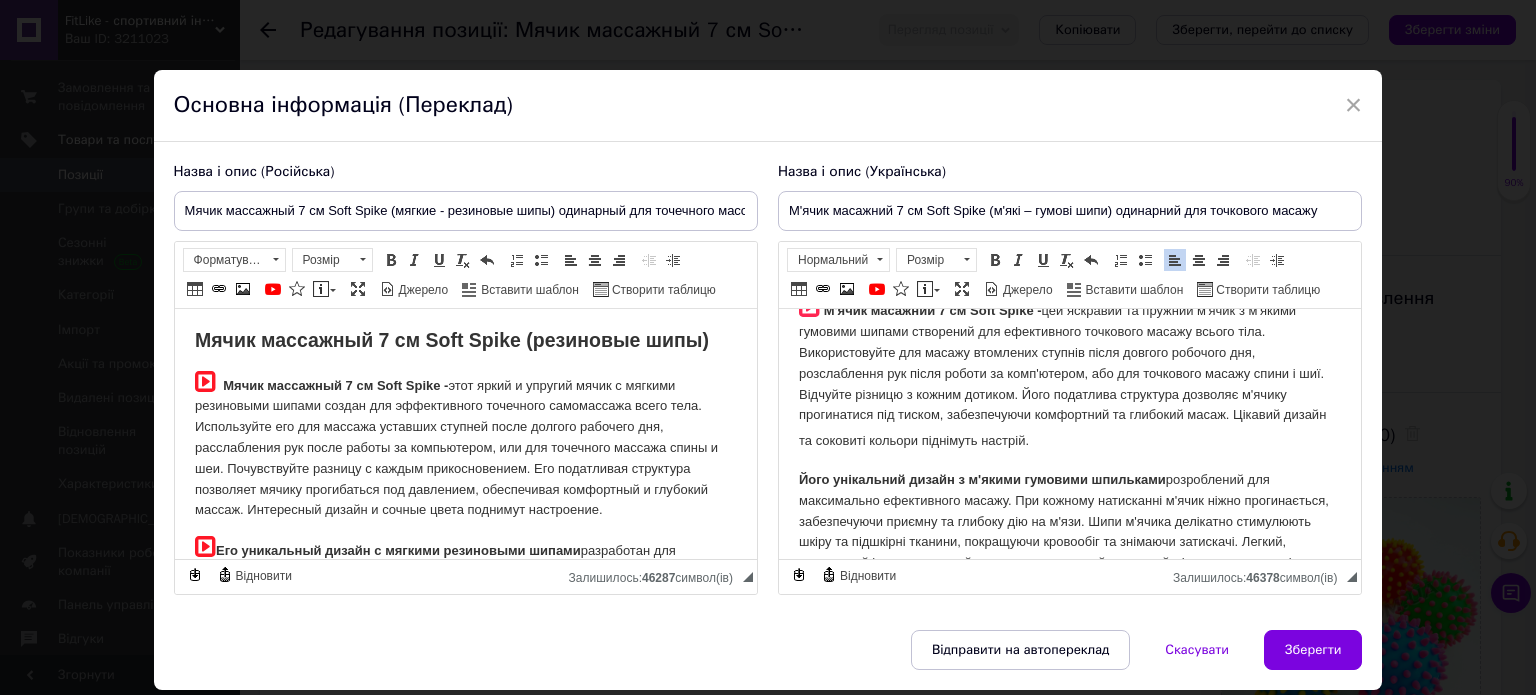 scroll, scrollTop: 100, scrollLeft: 0, axis: vertical 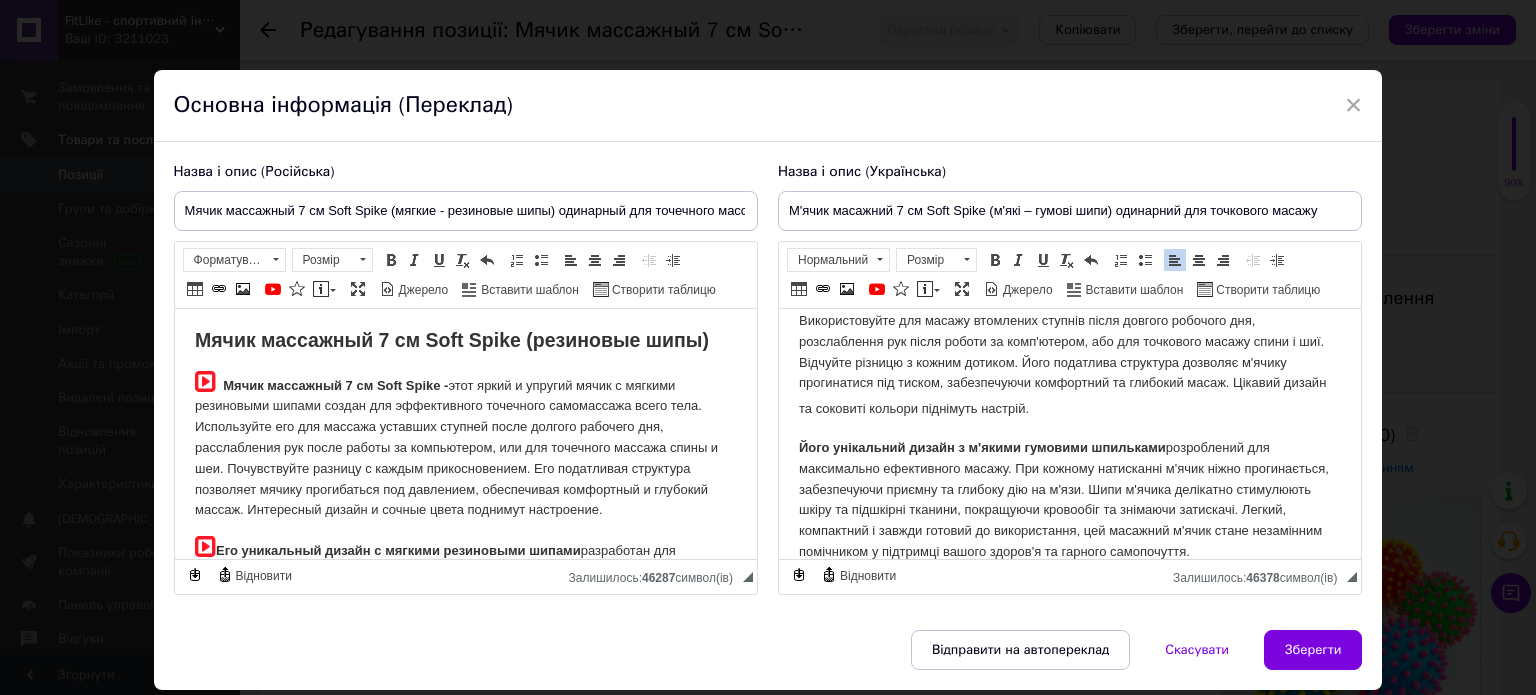 click on "Його унікальний дизайн з м'якими гумовими шпильками" at bounding box center (981, 447) 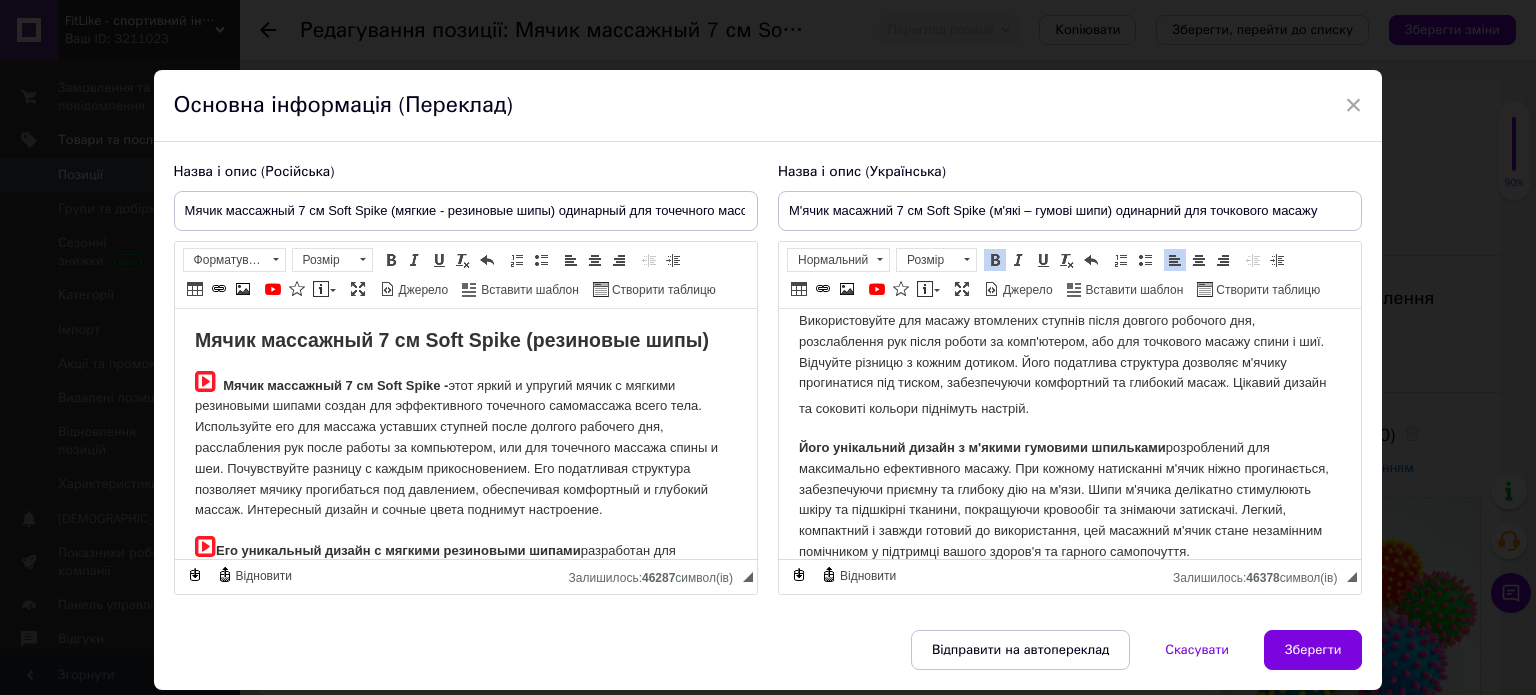 scroll, scrollTop: 100, scrollLeft: 0, axis: vertical 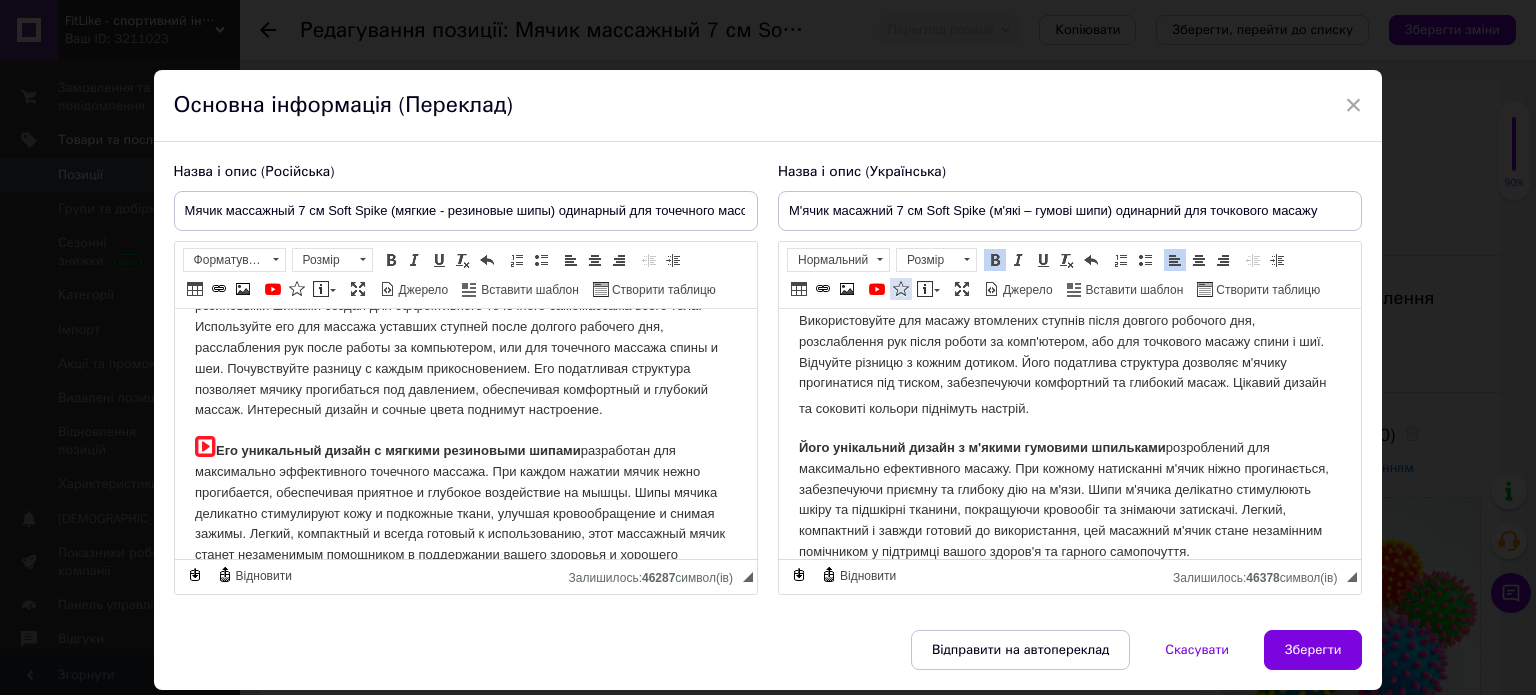 click at bounding box center [901, 289] 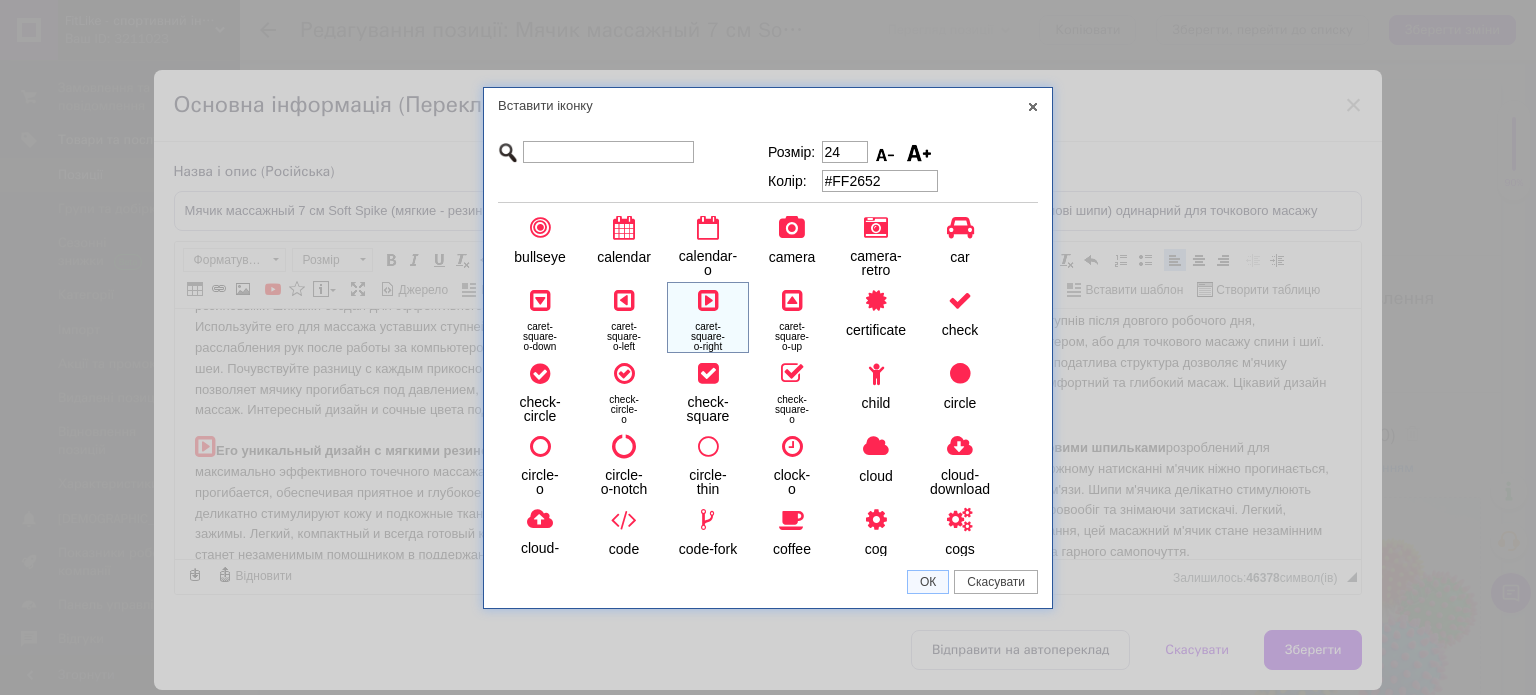 click on "caret- square- o-right" at bounding box center (708, 317) 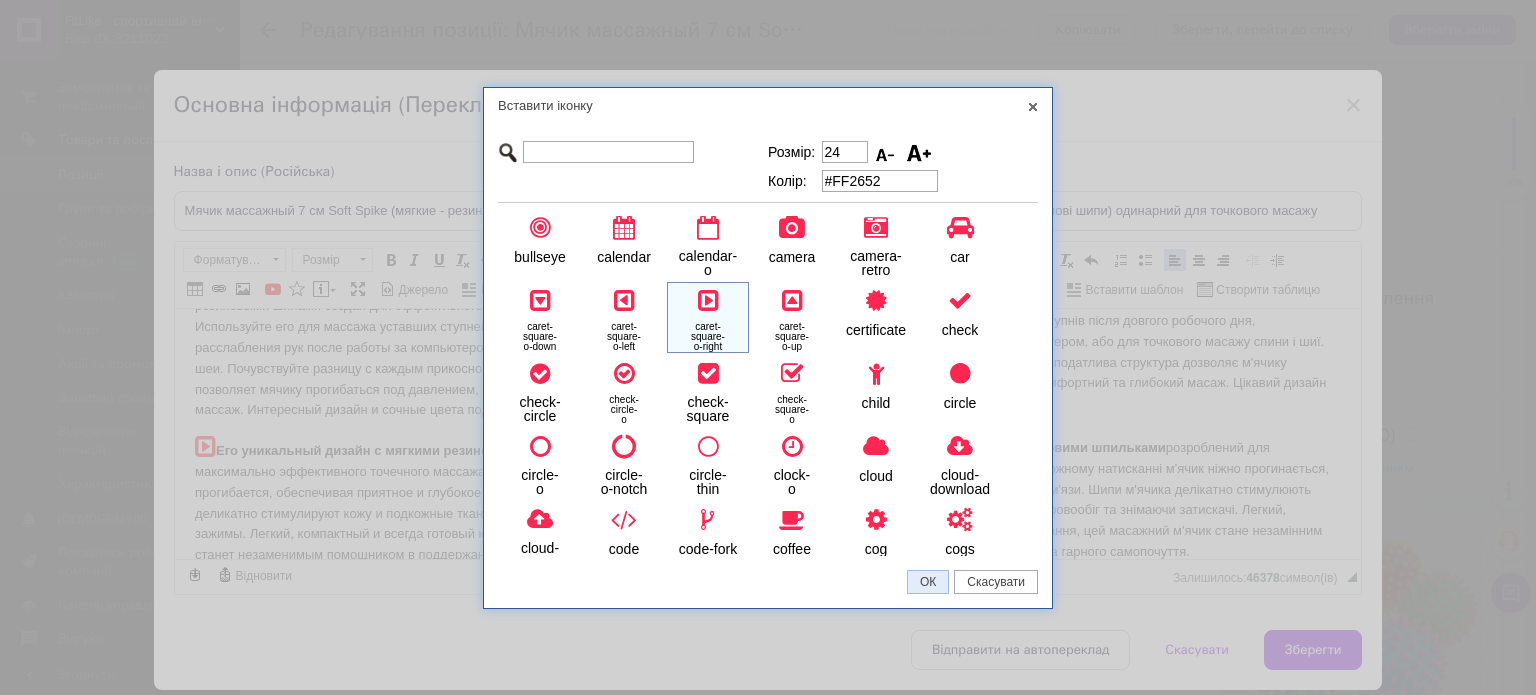 click on "ОК" at bounding box center [928, 582] 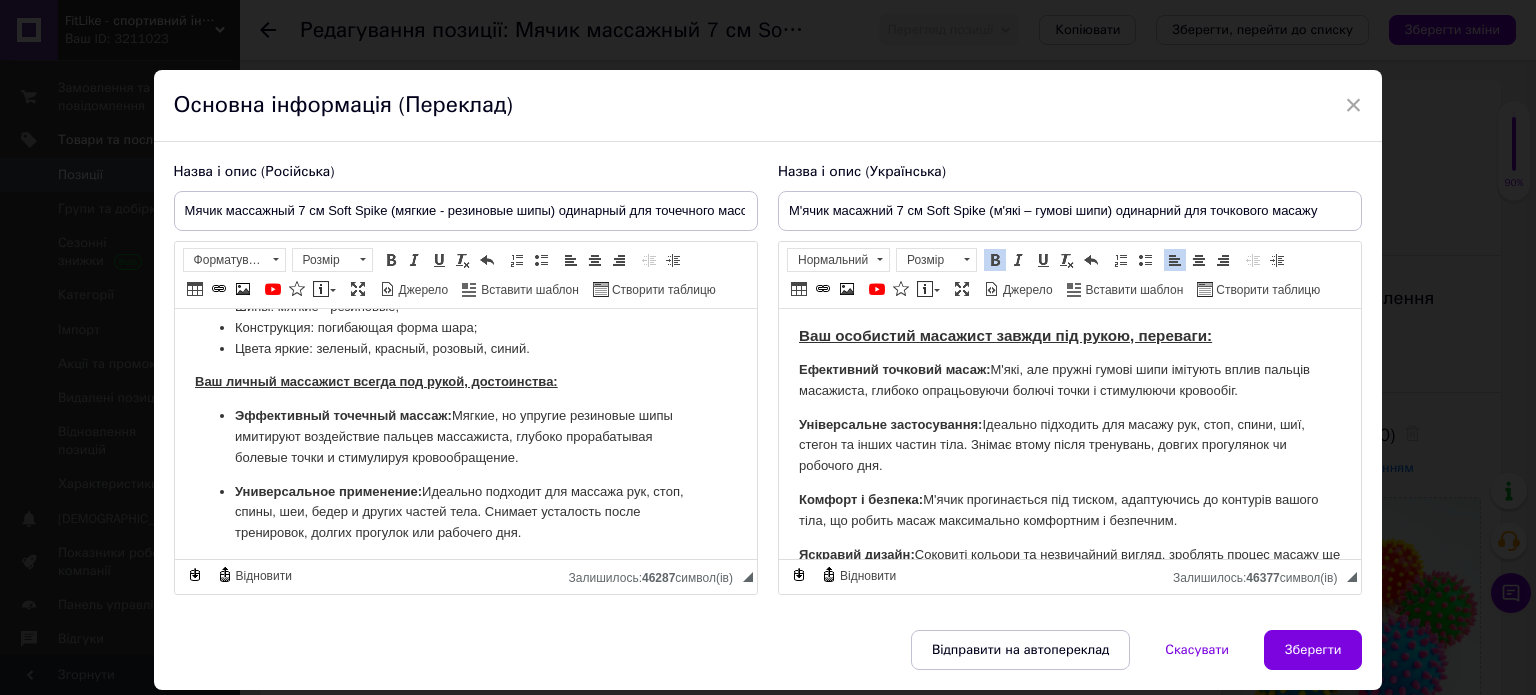 scroll, scrollTop: 500, scrollLeft: 0, axis: vertical 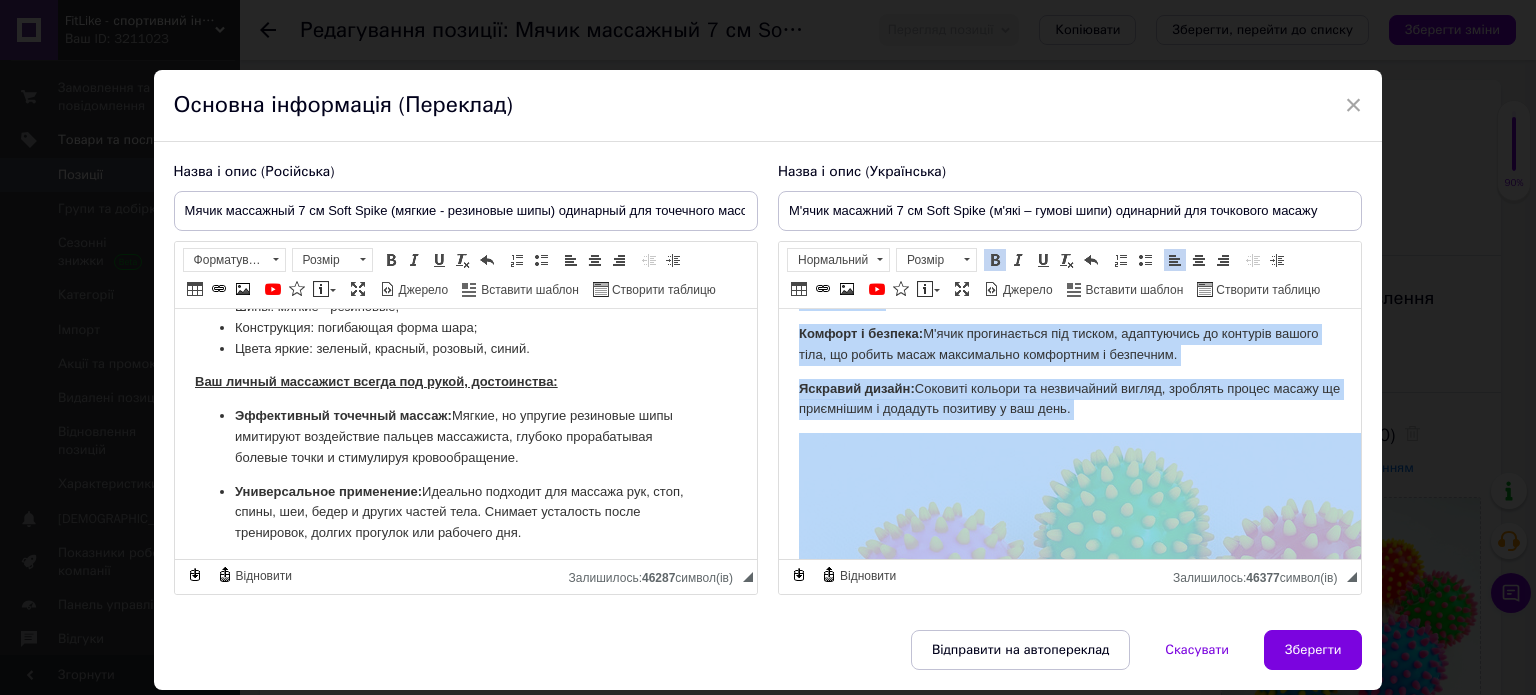 drag, startPoint x: 798, startPoint y: 409, endPoint x: 1096, endPoint y: 408, distance: 298.00168 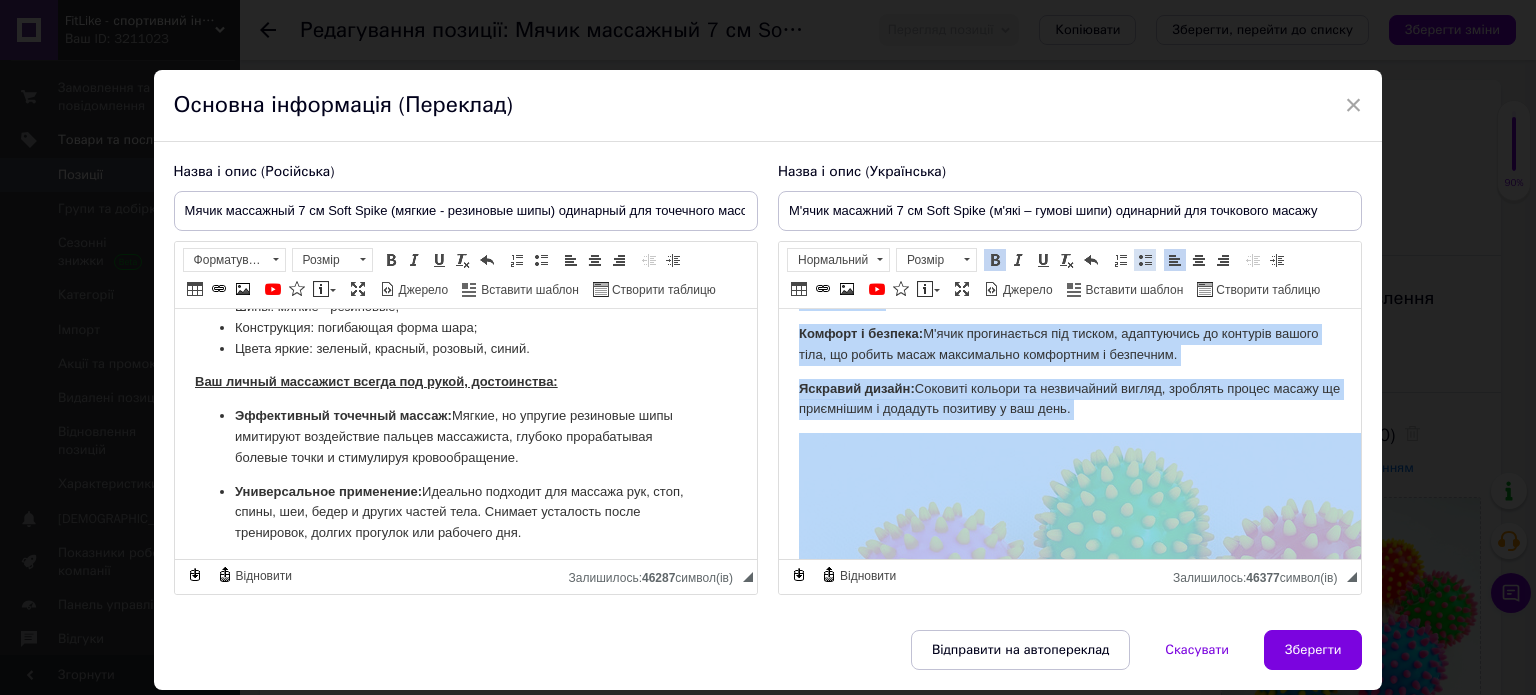click at bounding box center (1145, 260) 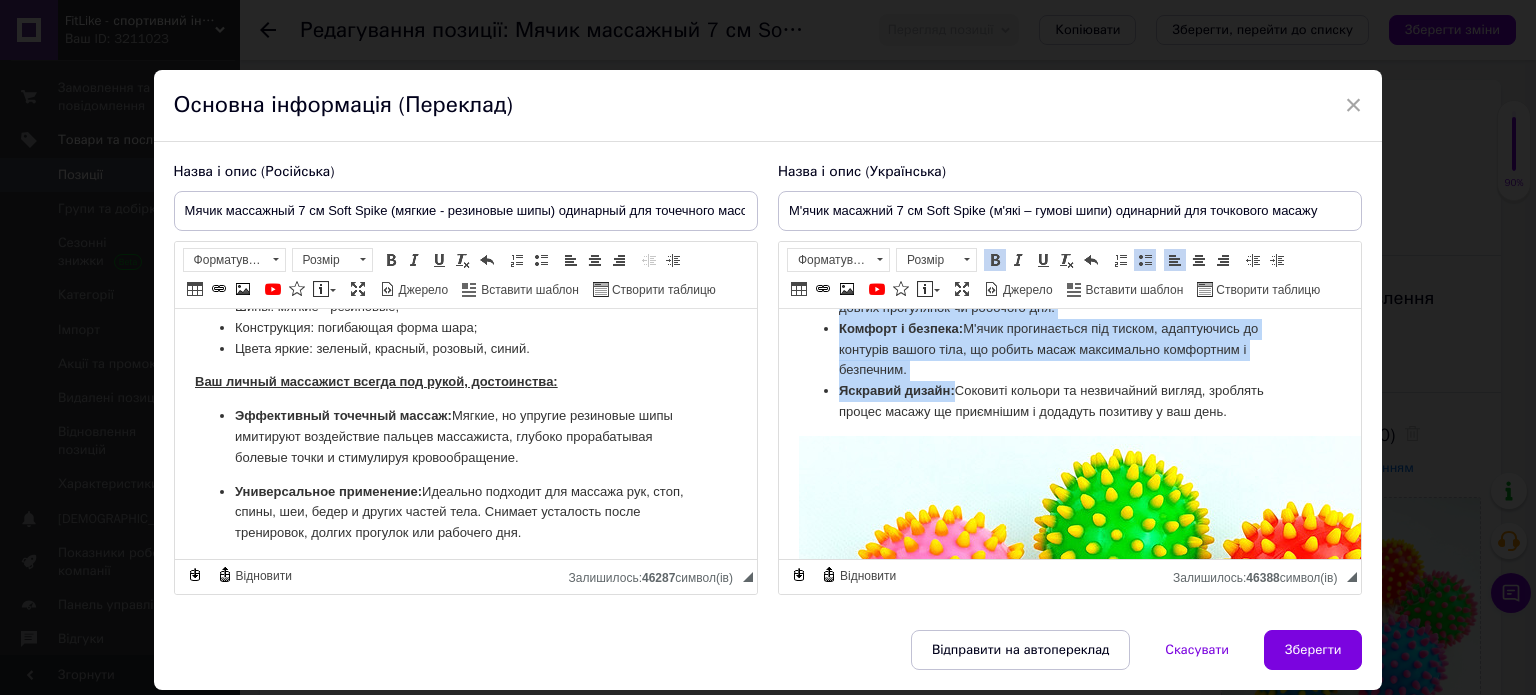 click on "М'ячик масажний 7 см Soft Spike (гумові шипи)   М'ячик масажний 7 см Soft Spike -  цей яскравий та пружний м'ячик з м'якими гумовими шипами створений для ефективного точкового масажу всього тіла. Використовуйте для масажу втомлених ступнів після довгого робочого дня, розслаблення рук після роботи за комп'ютером, або для точкового масажу спини і шиї. Відчуйте різницю з кожним дотиком. Його податлива структура дозволяє м'ячику прогинатися під тиском, забезпечуючи комфортний та глибокий масаж. Цікавий дизайн та соковиті кольори піднімуть настрій.     Характеристики:" at bounding box center [1069, 931] 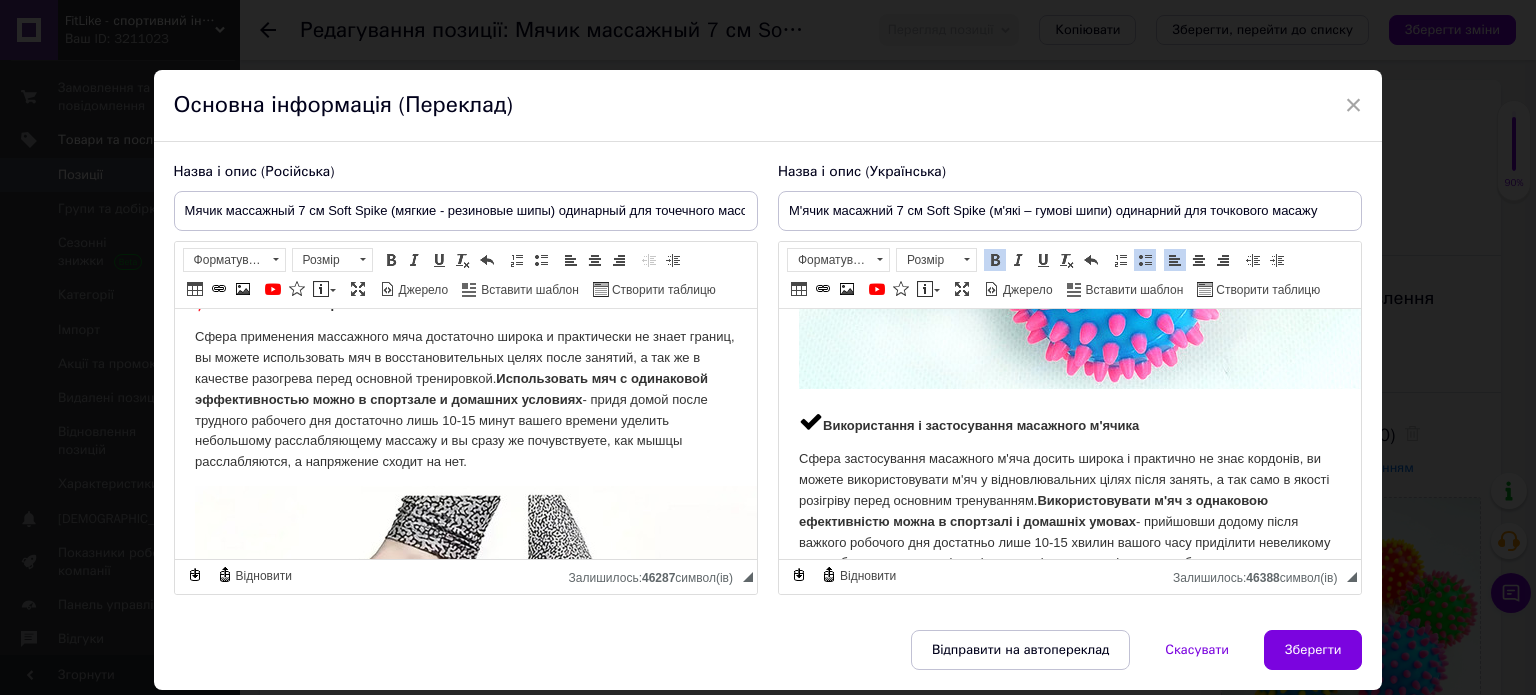 scroll, scrollTop: 1400, scrollLeft: 0, axis: vertical 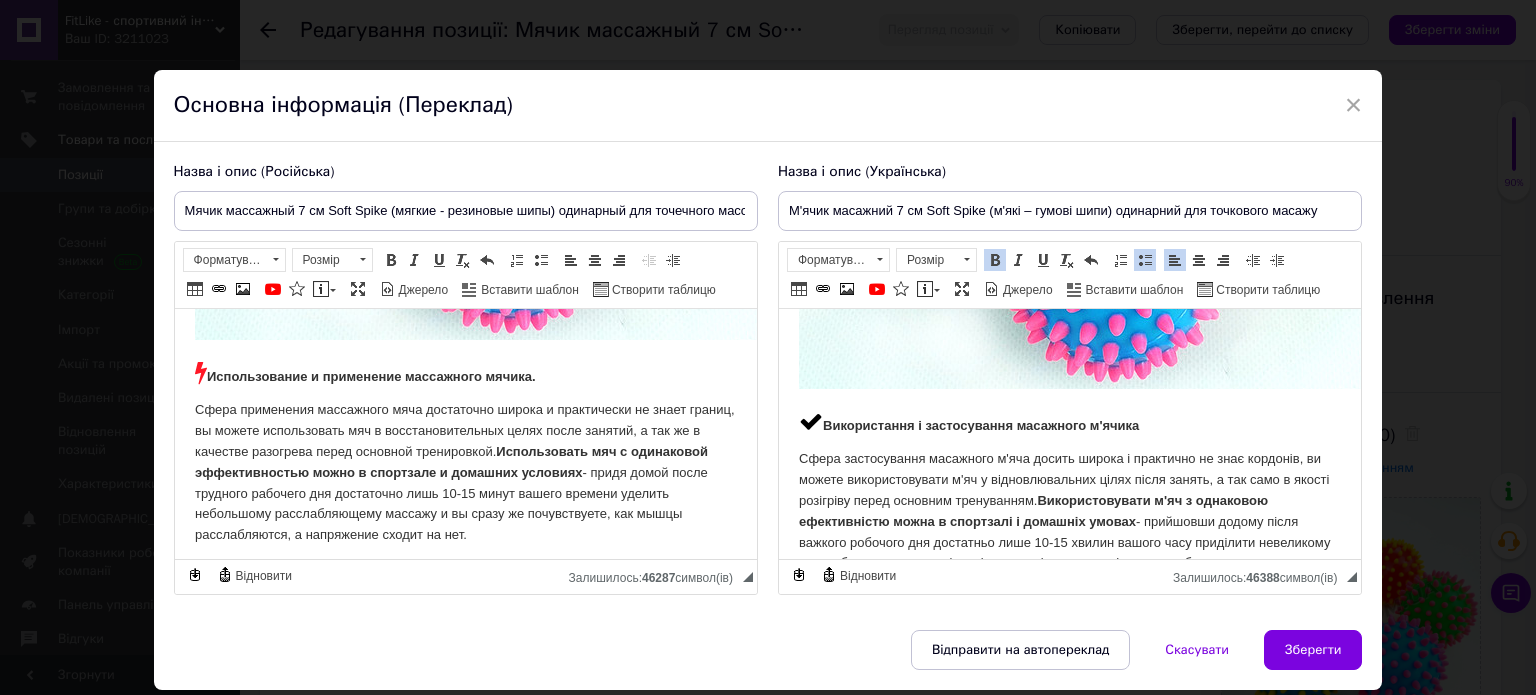 click at bounding box center (810, 421) 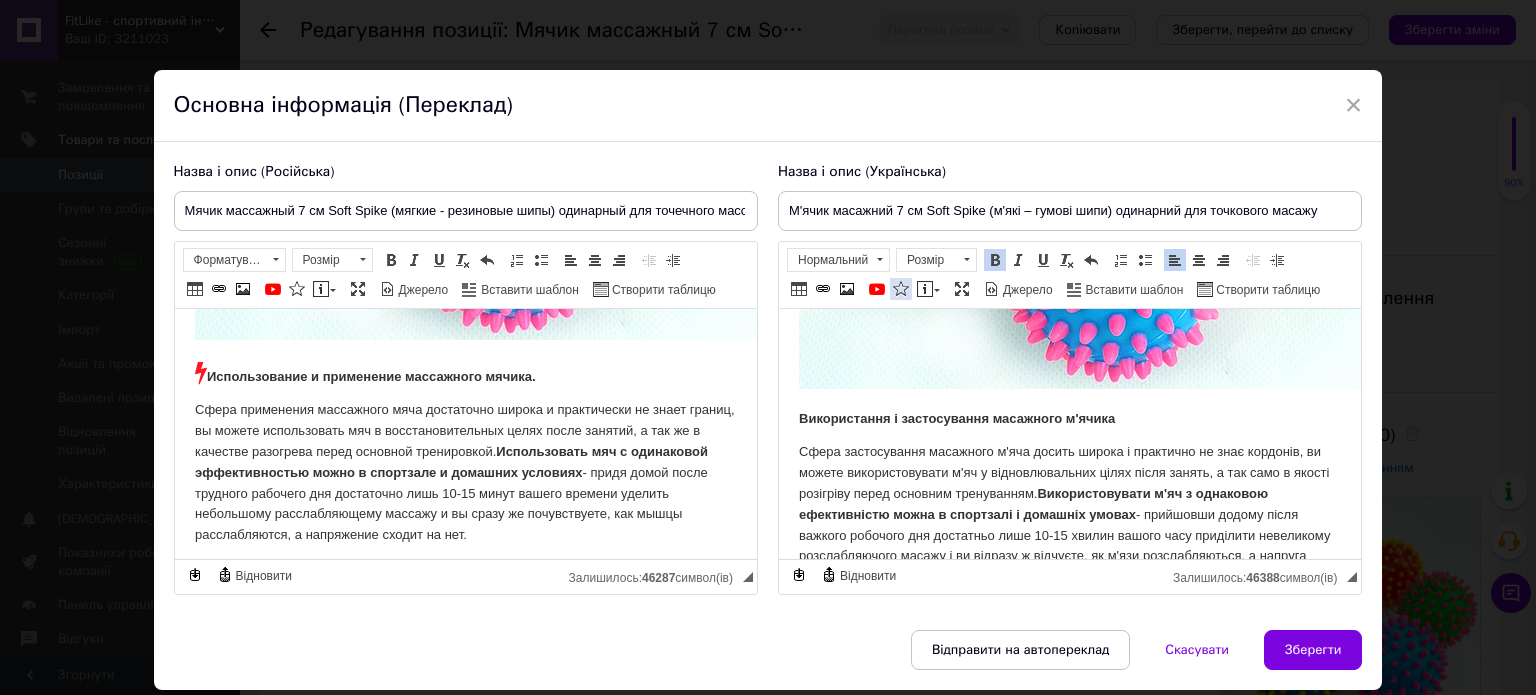 click at bounding box center [901, 289] 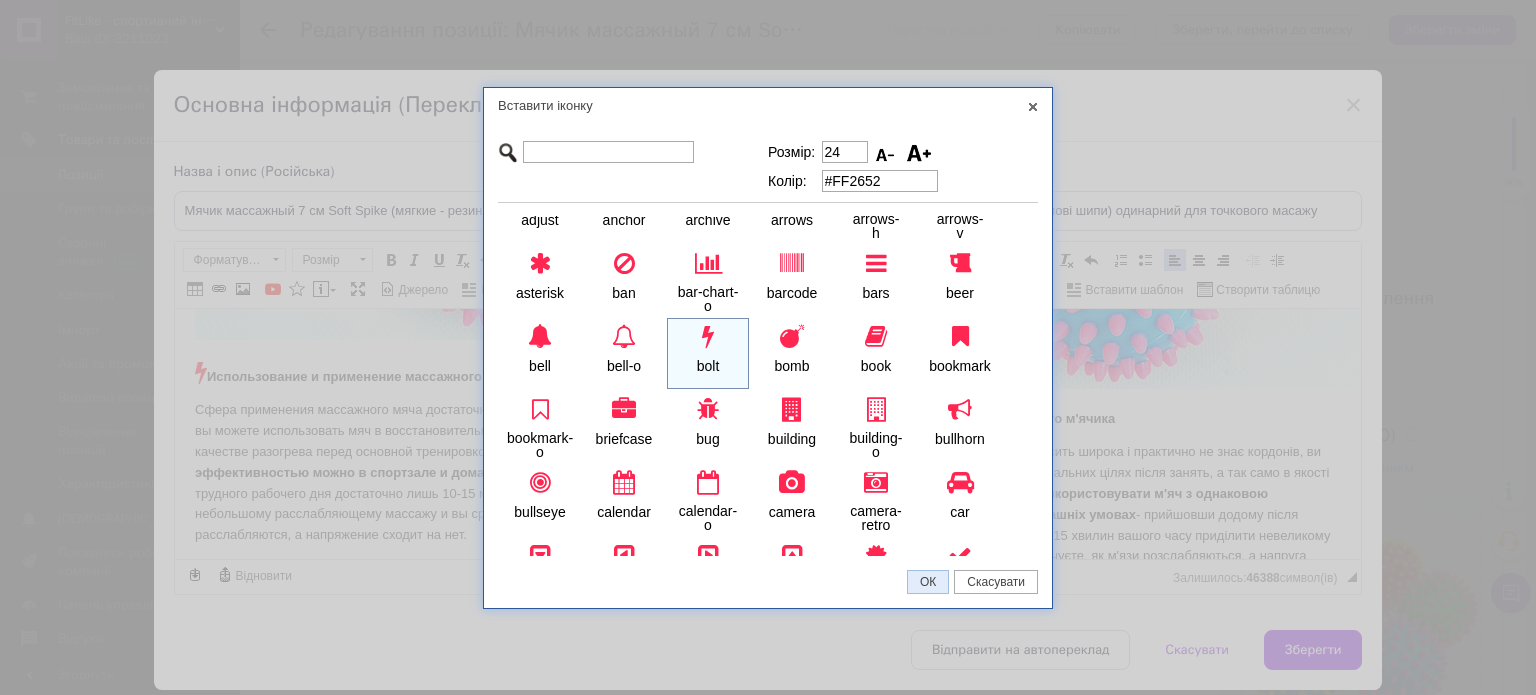 scroll, scrollTop: 0, scrollLeft: 0, axis: both 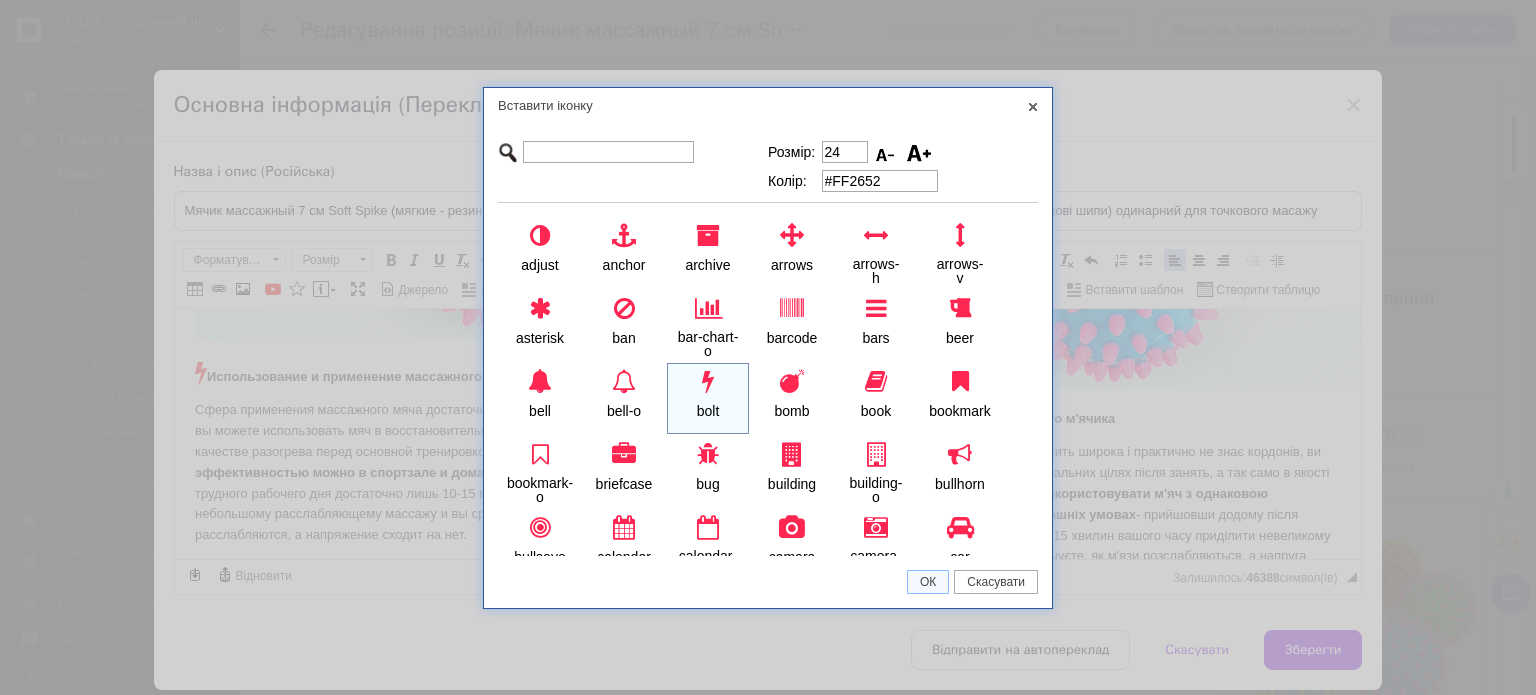 click on "bolt" at bounding box center [708, 398] 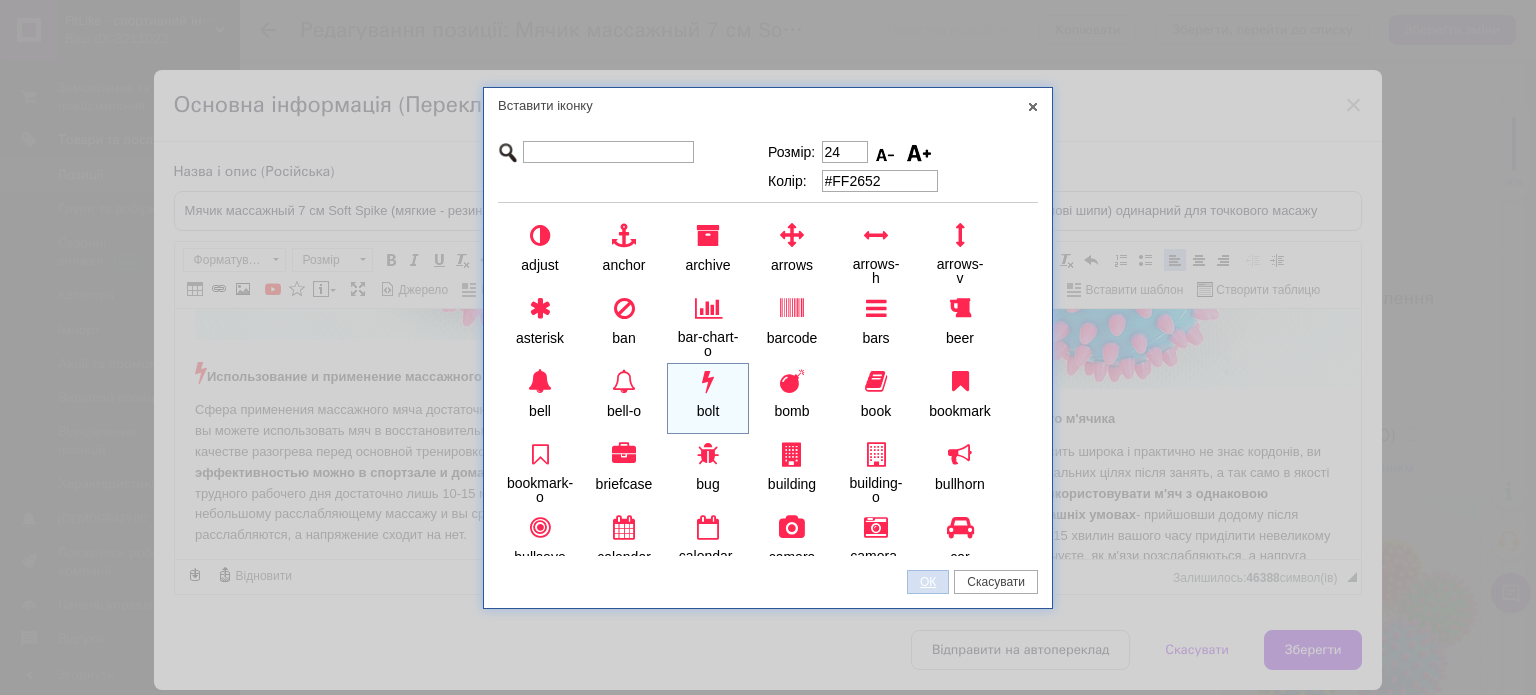 click on "ОК" at bounding box center [928, 582] 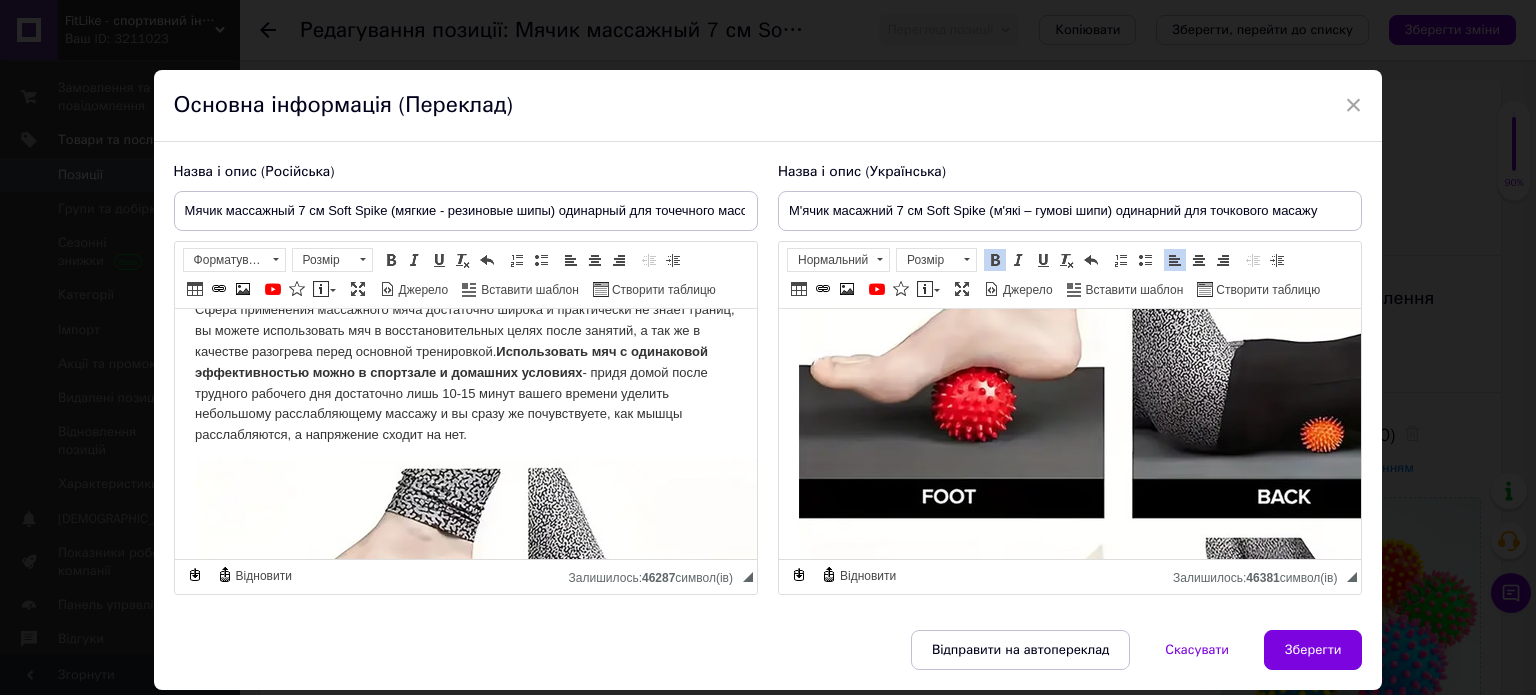 scroll, scrollTop: 1700, scrollLeft: 0, axis: vertical 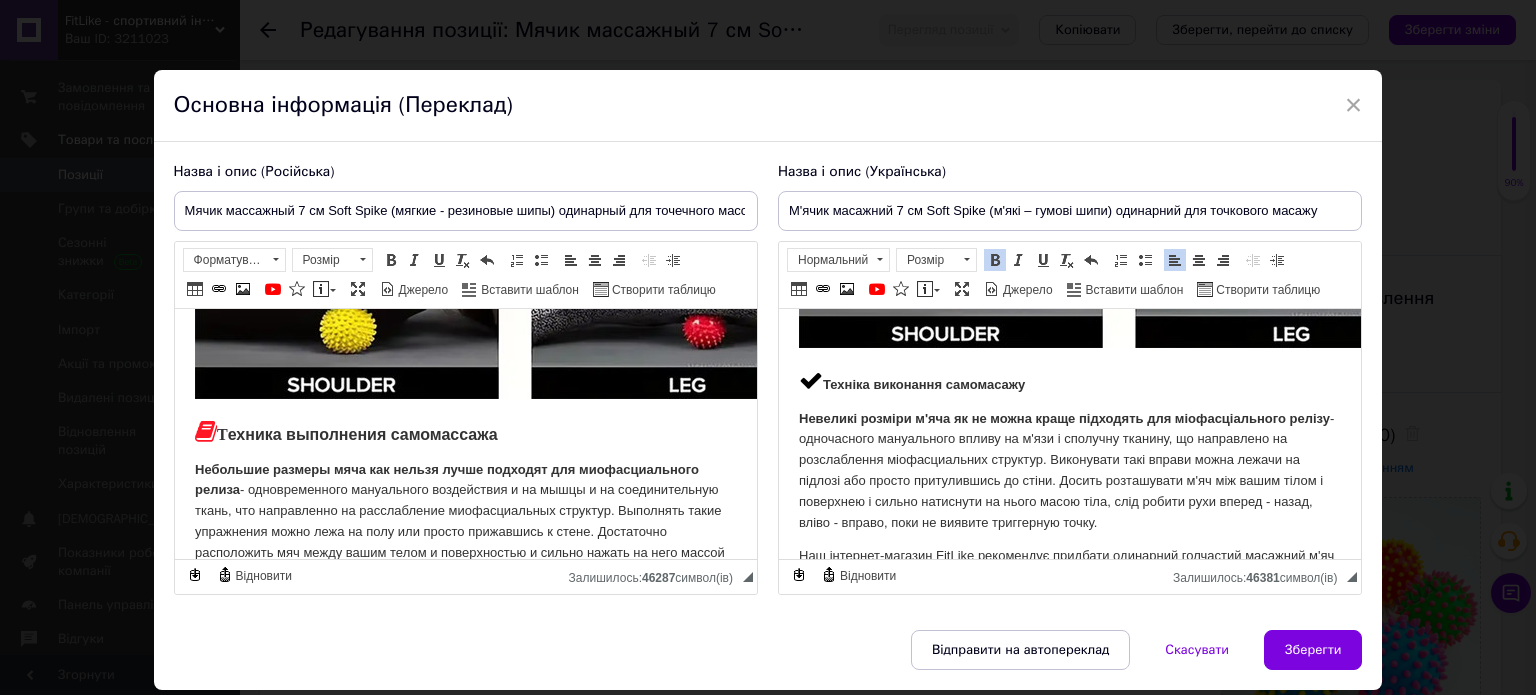 click at bounding box center [810, 380] 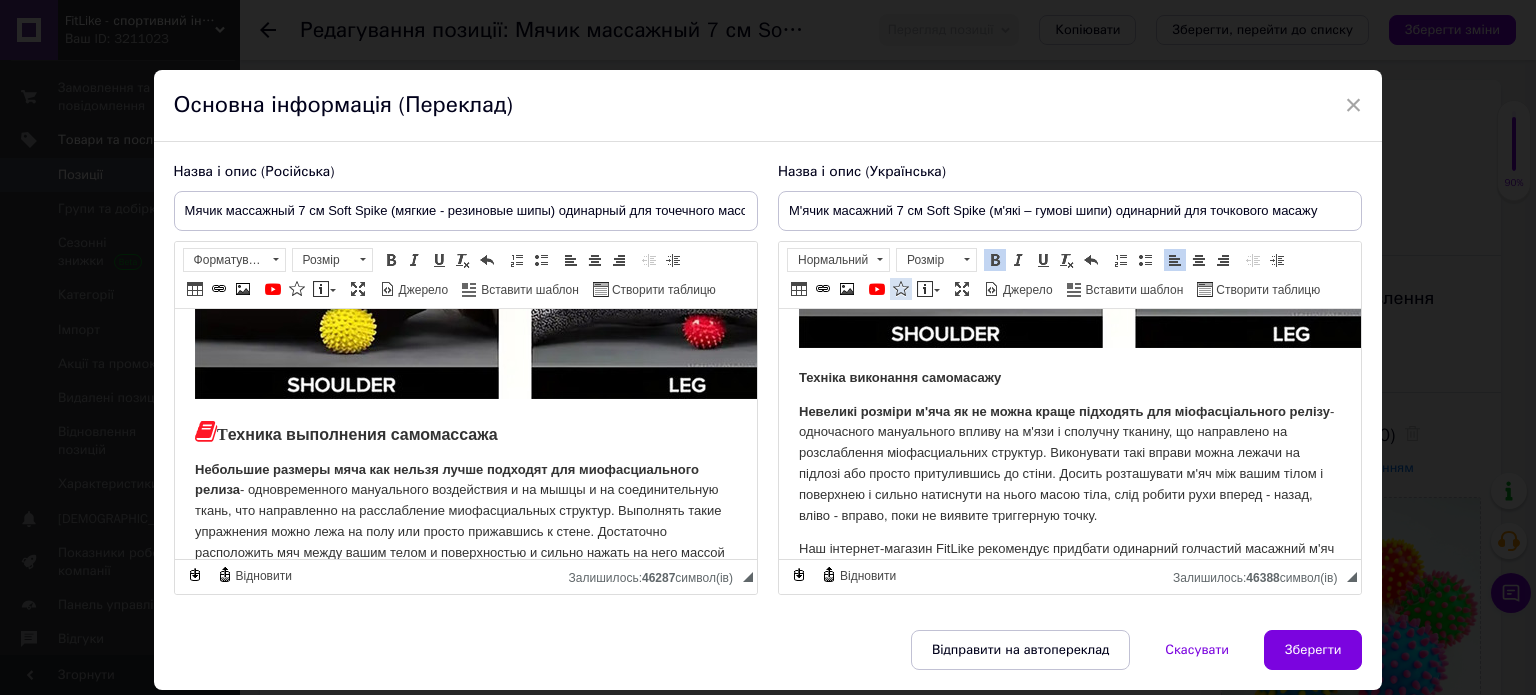 click at bounding box center [901, 289] 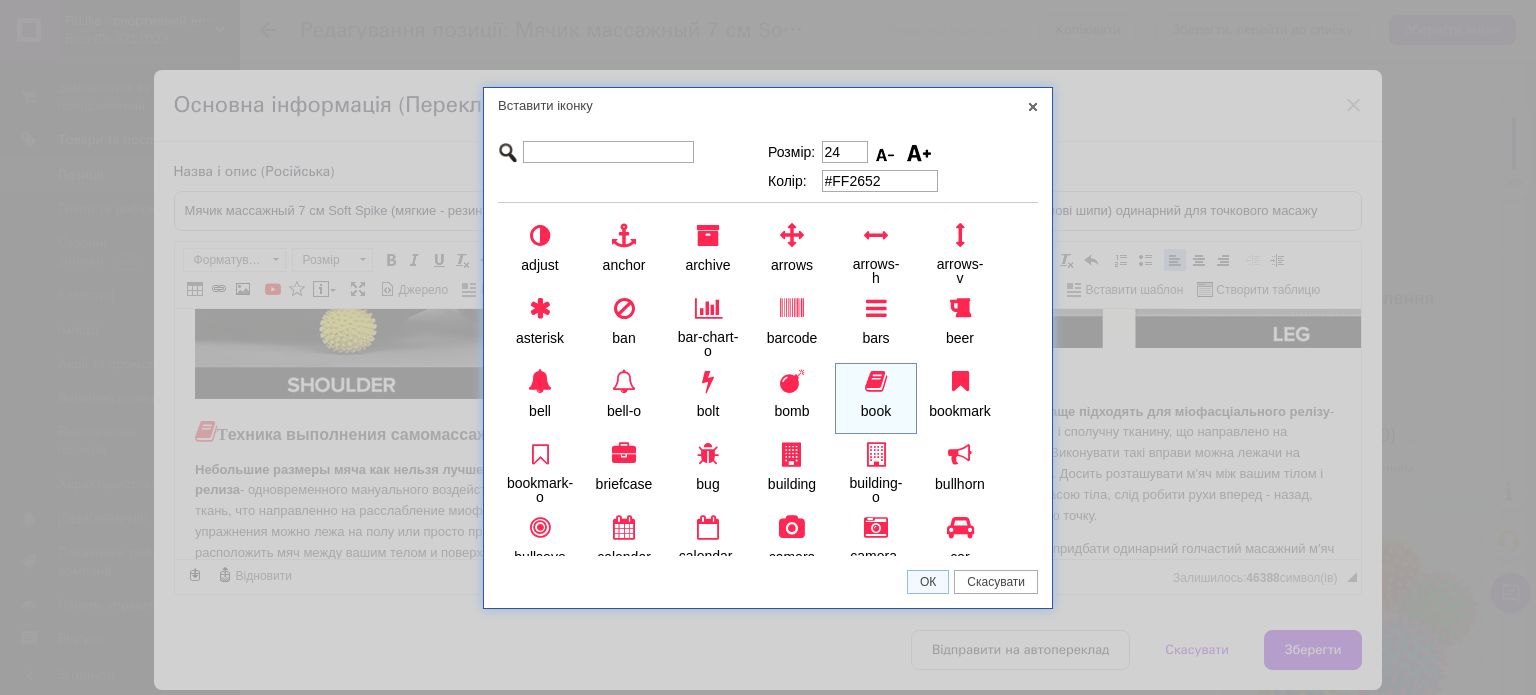 click at bounding box center [876, 381] 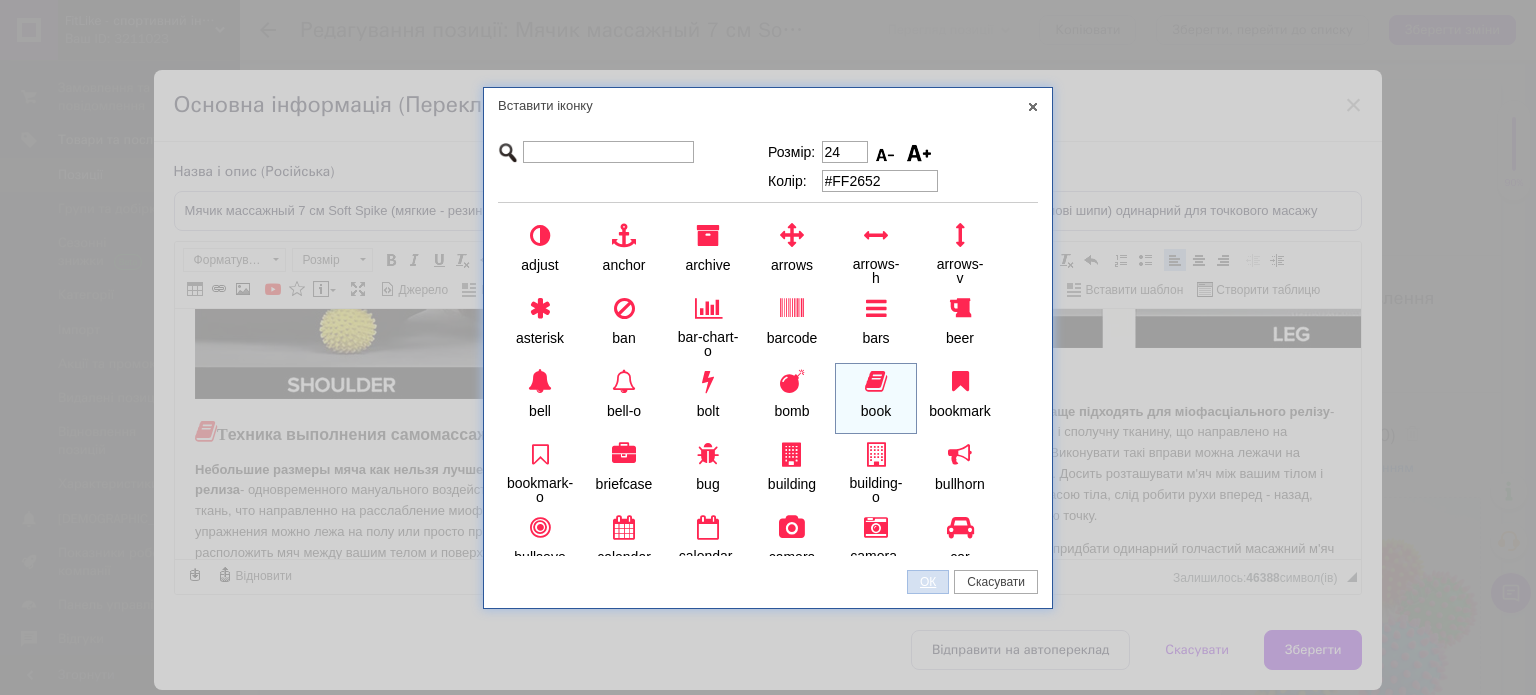 click on "ОК" at bounding box center [928, 582] 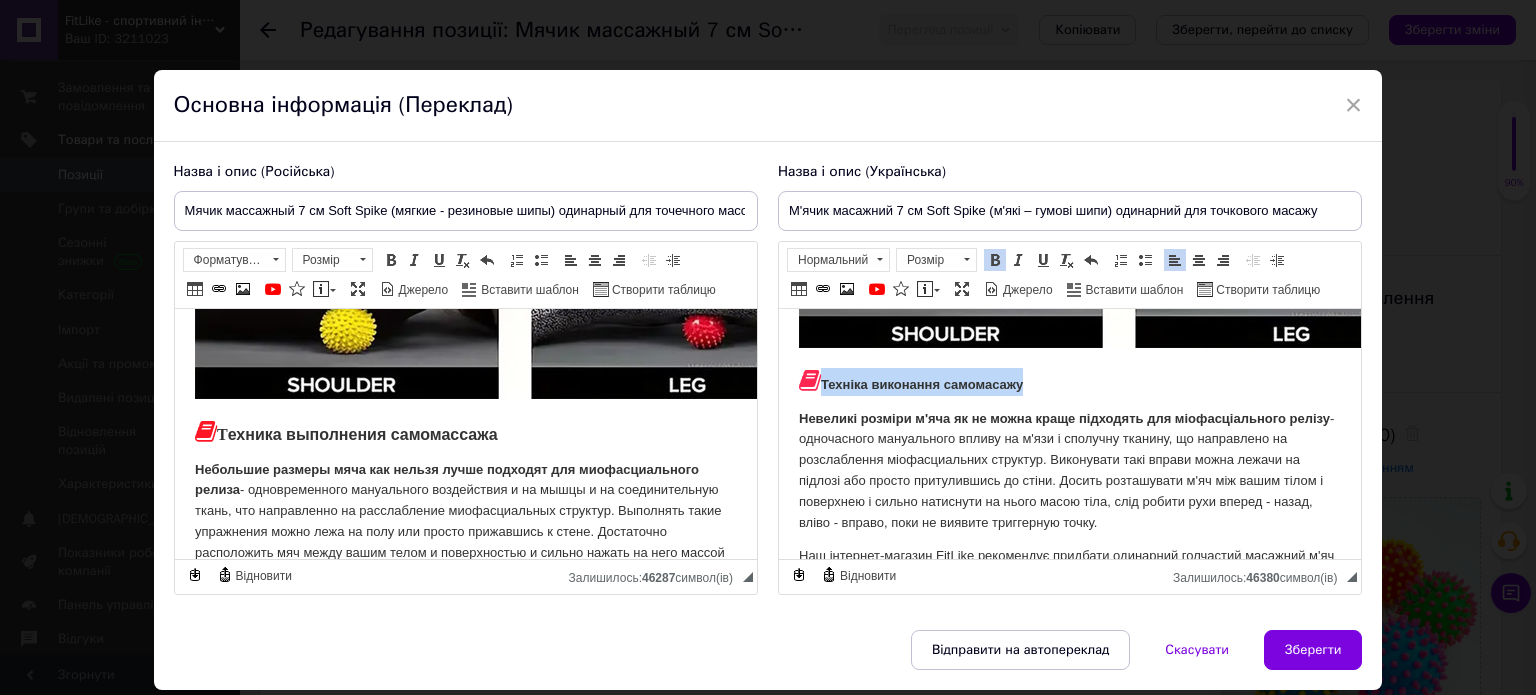 drag, startPoint x: 1029, startPoint y: 371, endPoint x: 823, endPoint y: 381, distance: 206.24257 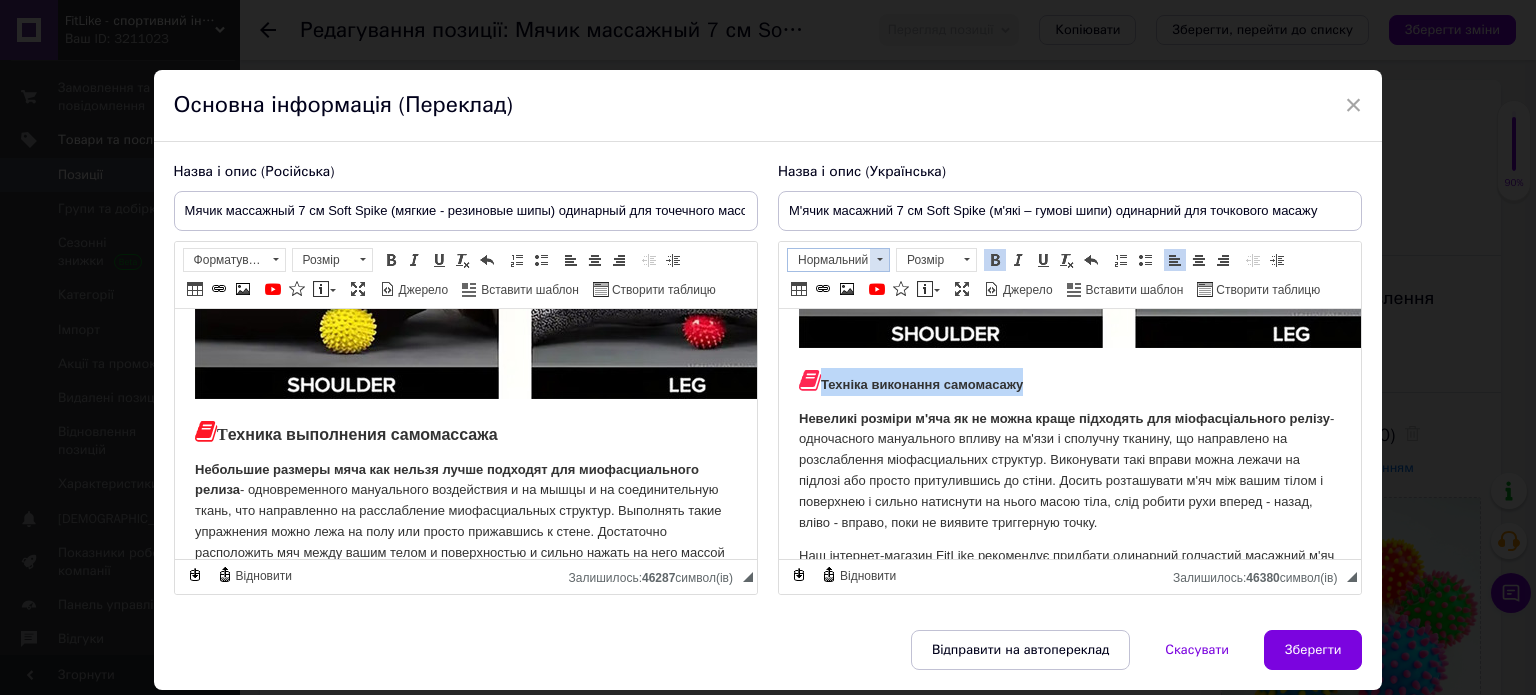 click at bounding box center (880, 259) 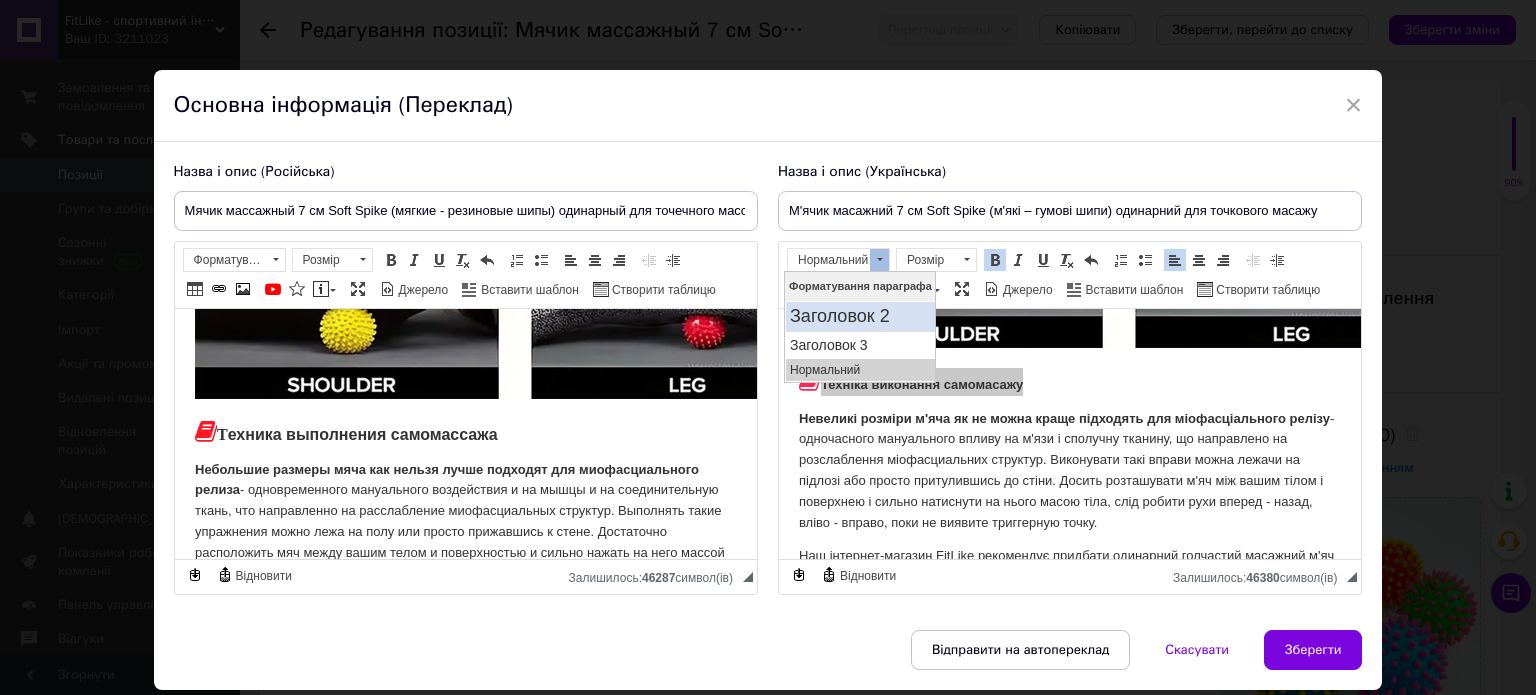 drag, startPoint x: 877, startPoint y: 302, endPoint x: 891, endPoint y: 279, distance: 26.925823 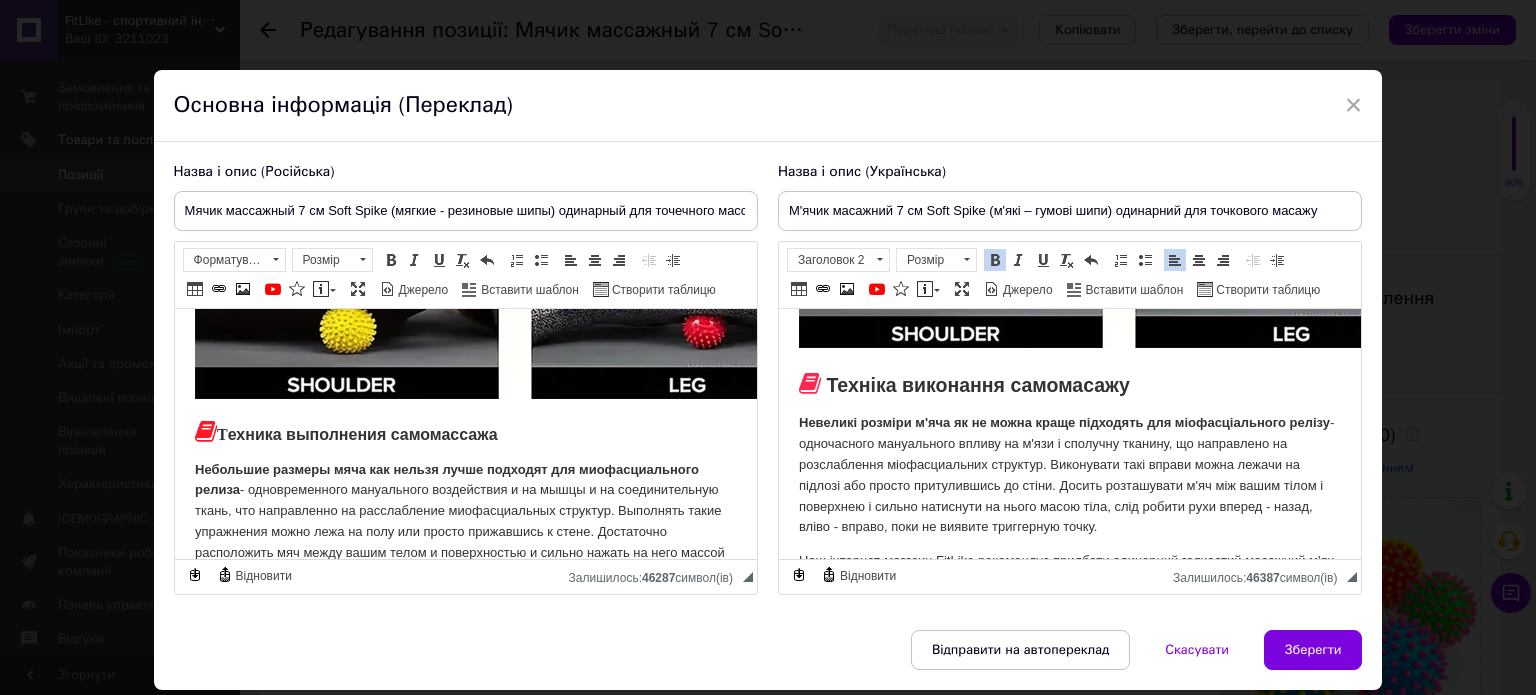 click on "Невеликі розміри м'яча як не можна краще підходять для міофасціального релізу" at bounding box center [1063, 422] 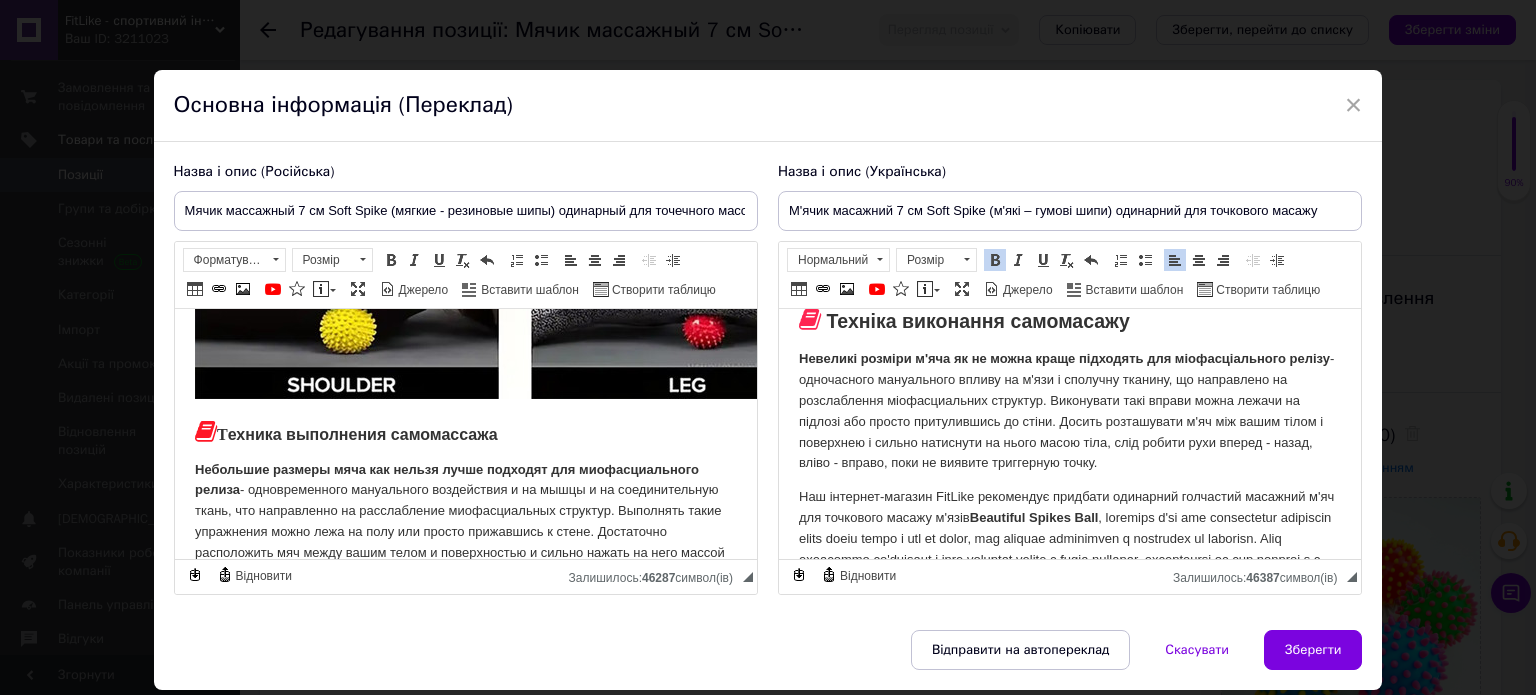 scroll, scrollTop: 2427, scrollLeft: 0, axis: vertical 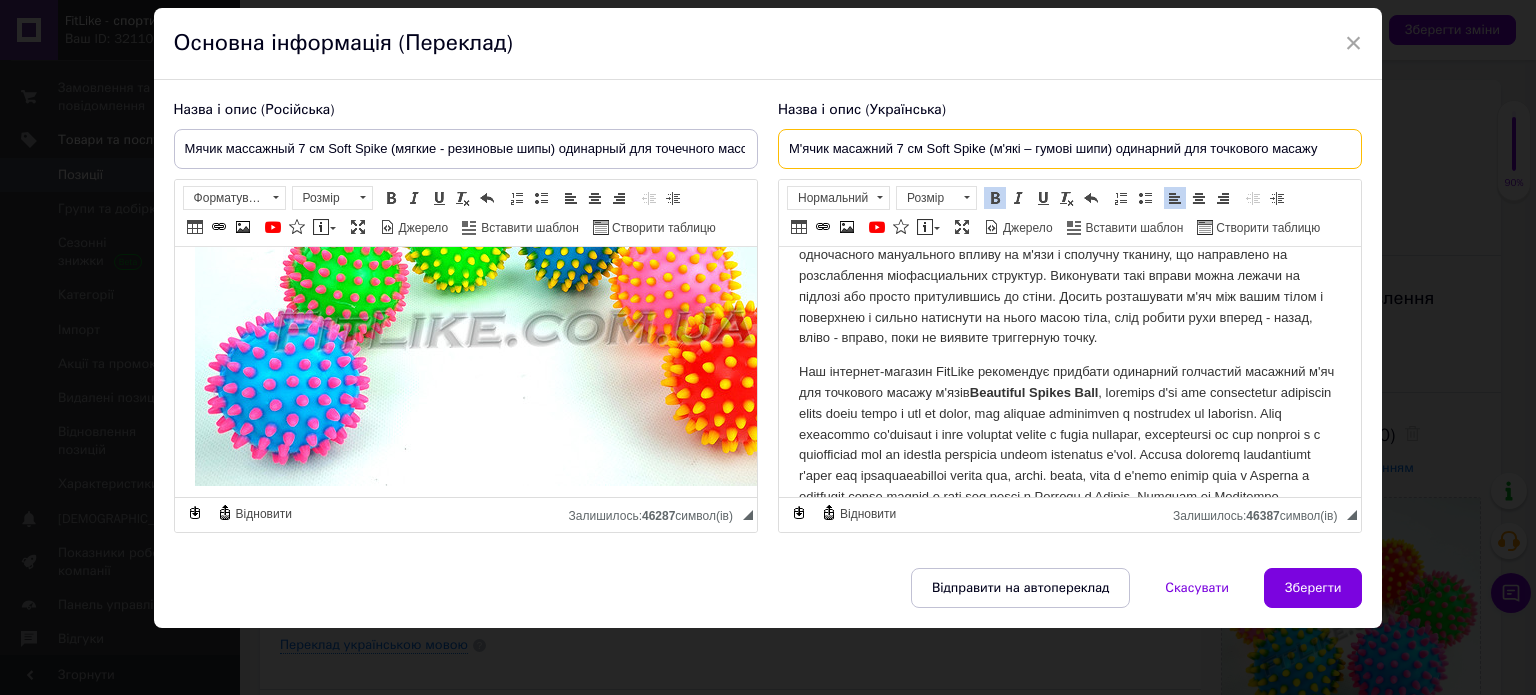 drag, startPoint x: 924, startPoint y: 147, endPoint x: 982, endPoint y: 152, distance: 58.21512 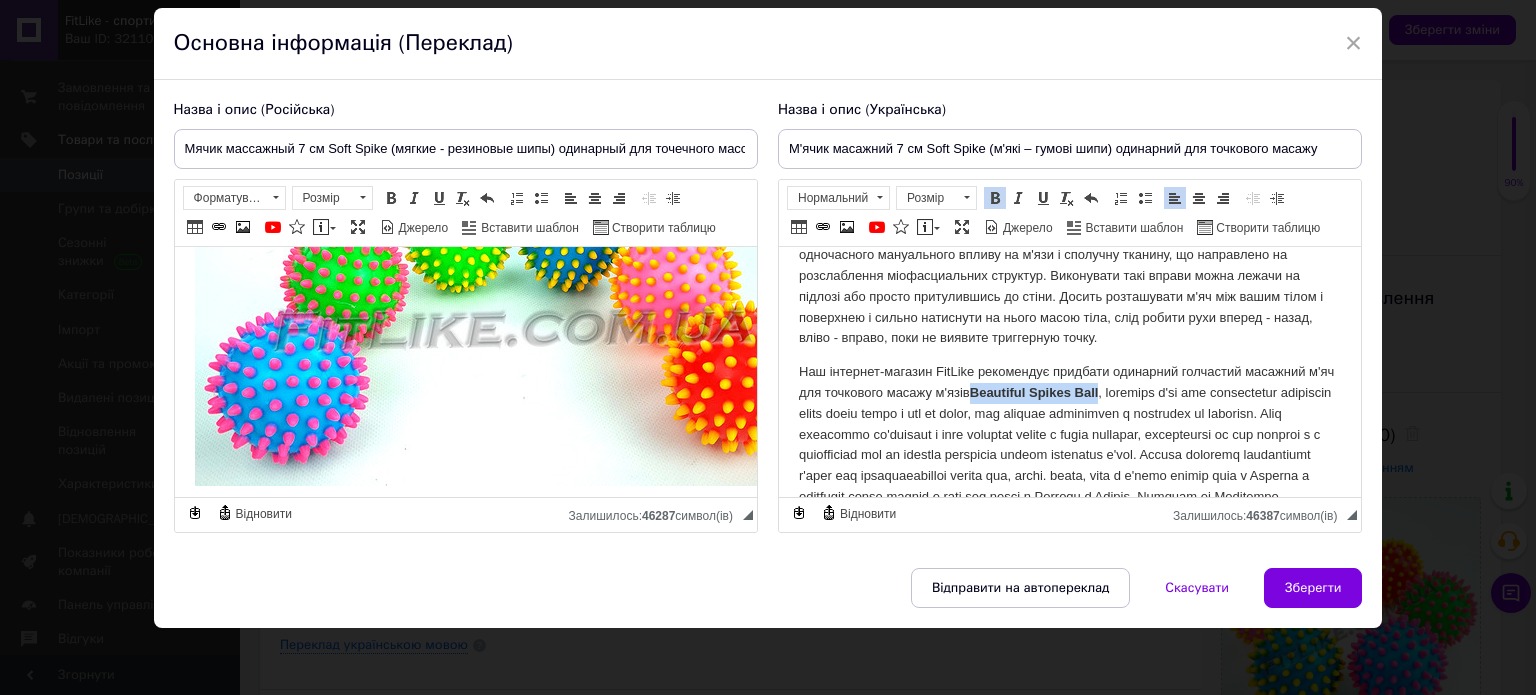 drag, startPoint x: 999, startPoint y: 388, endPoint x: 1130, endPoint y: 388, distance: 131 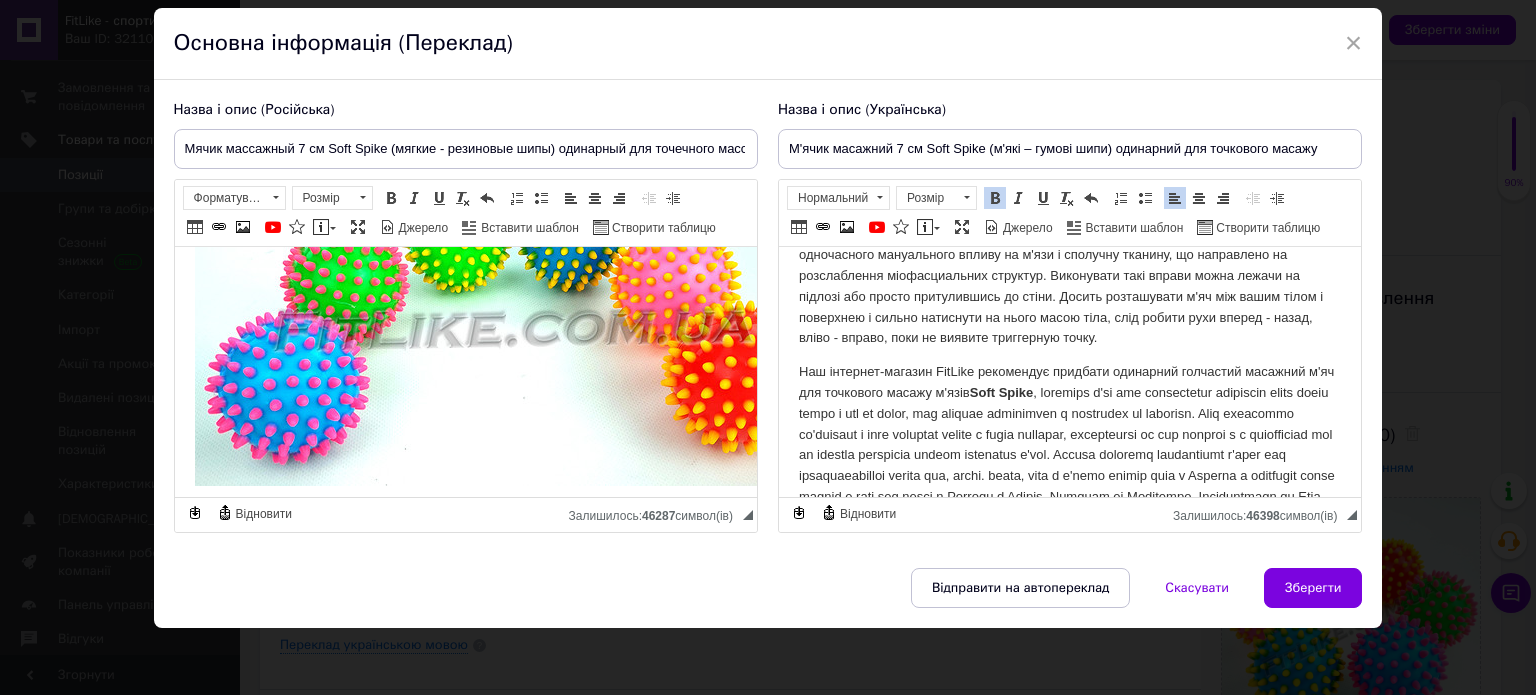 scroll, scrollTop: 2848, scrollLeft: 0, axis: vertical 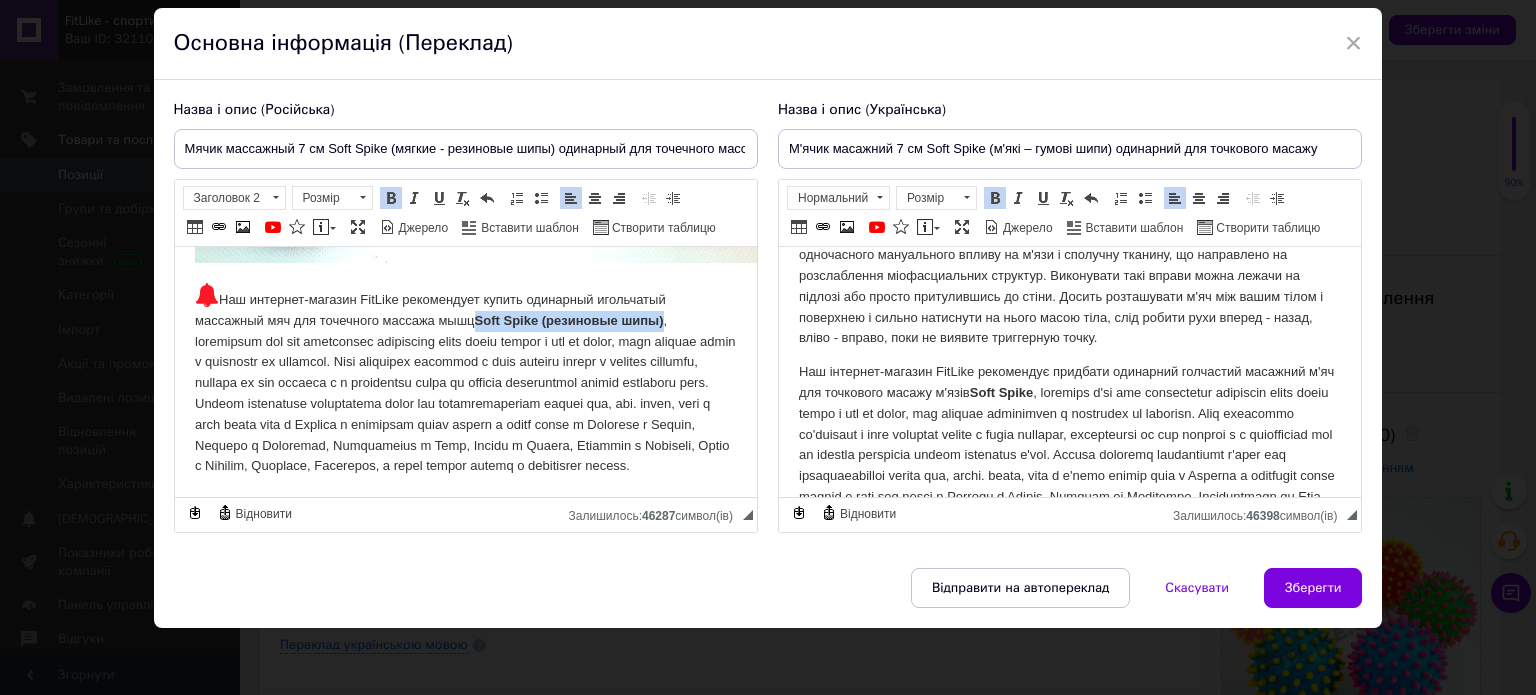 drag, startPoint x: 475, startPoint y: 286, endPoint x: 664, endPoint y: 287, distance: 189.00264 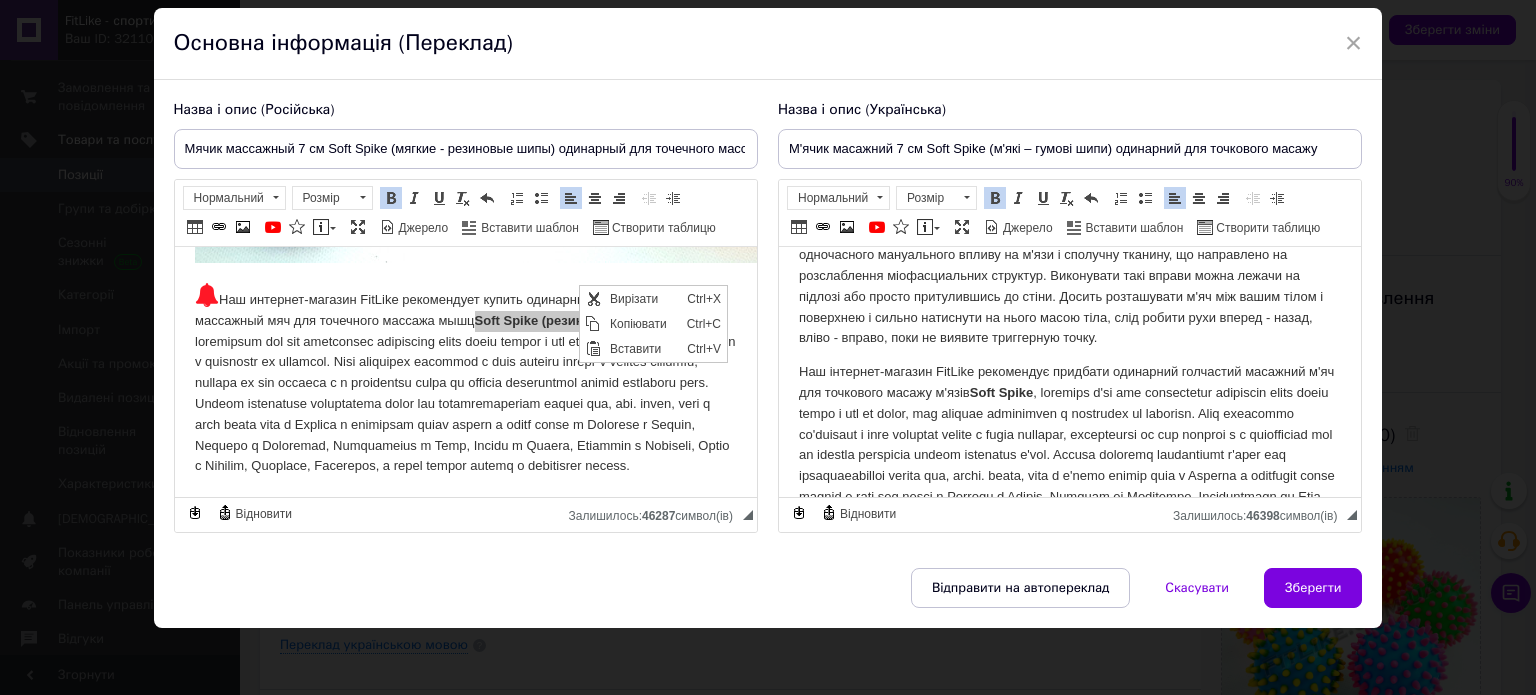 scroll, scrollTop: 0, scrollLeft: 0, axis: both 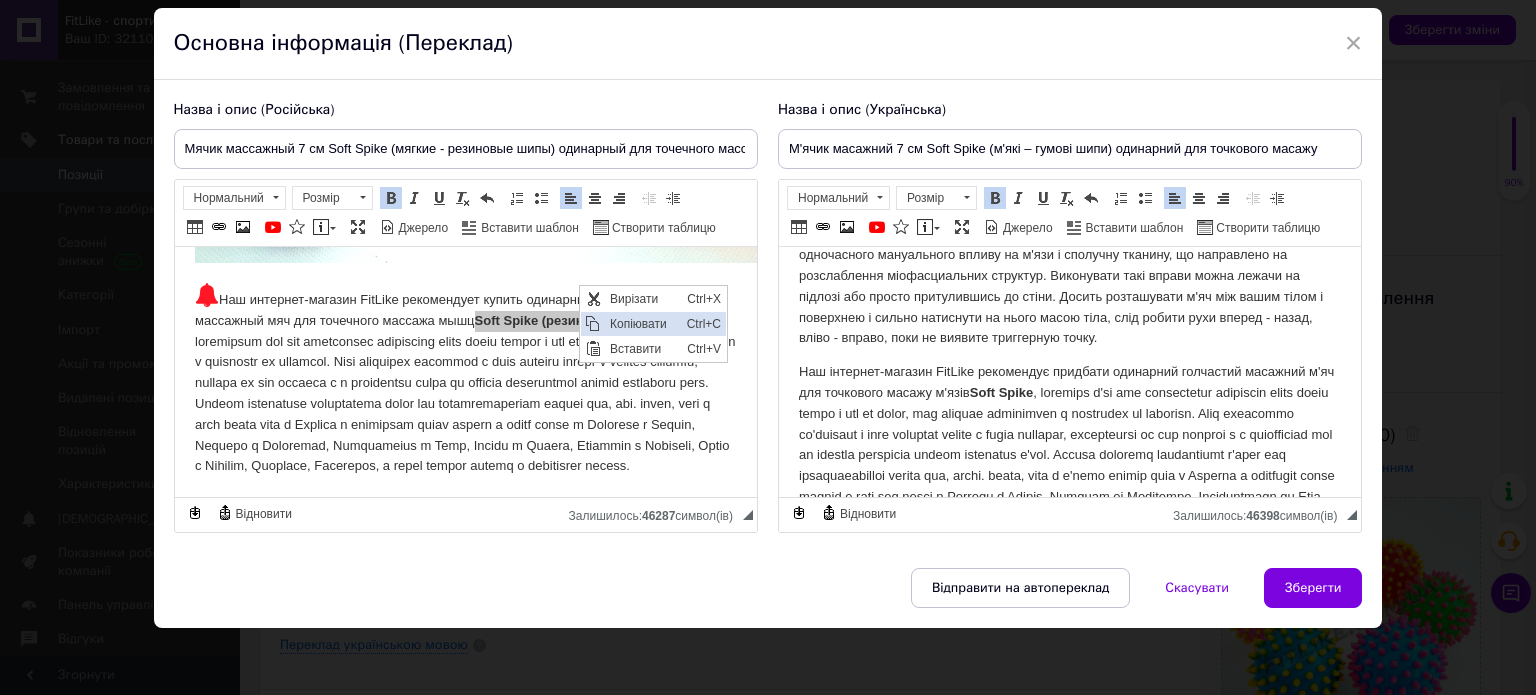click on "Копіювати" at bounding box center (642, 324) 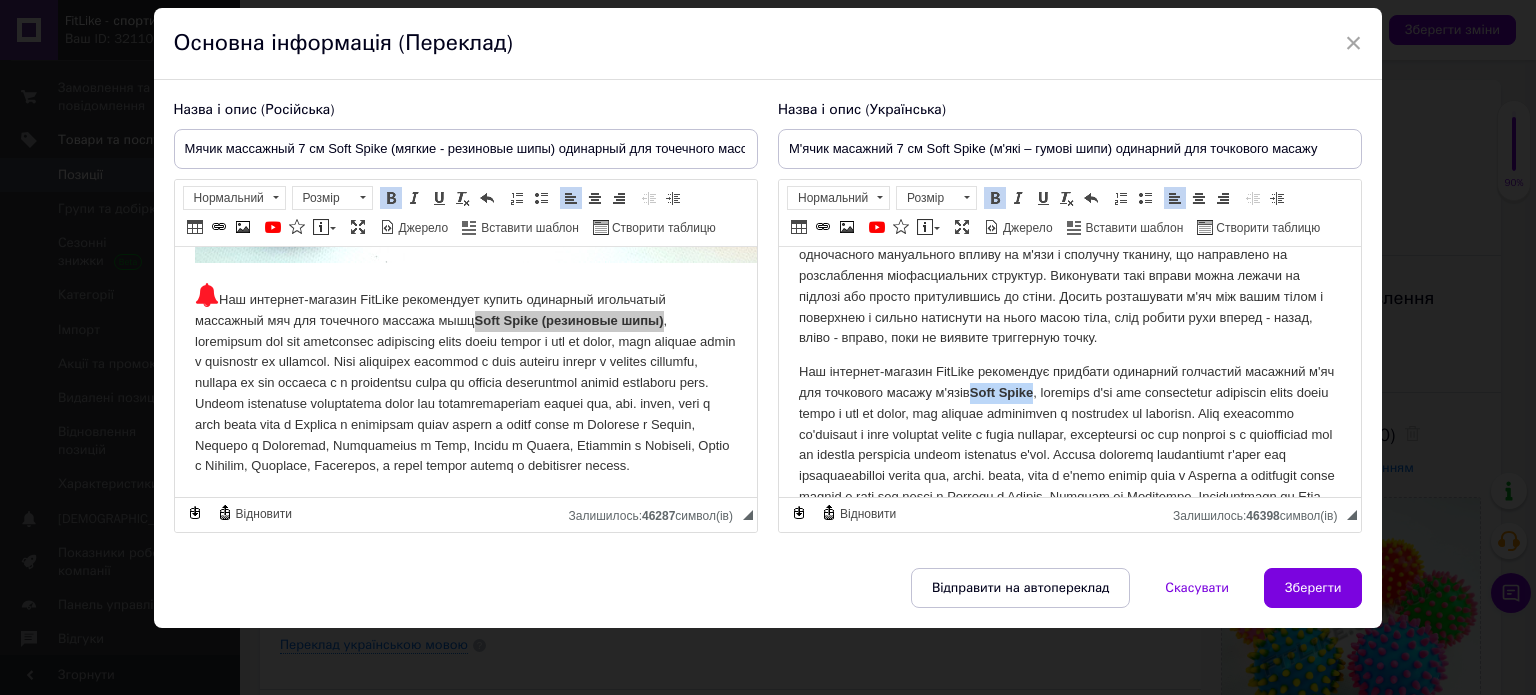 drag, startPoint x: 1000, startPoint y: 388, endPoint x: 1063, endPoint y: 384, distance: 63.126858 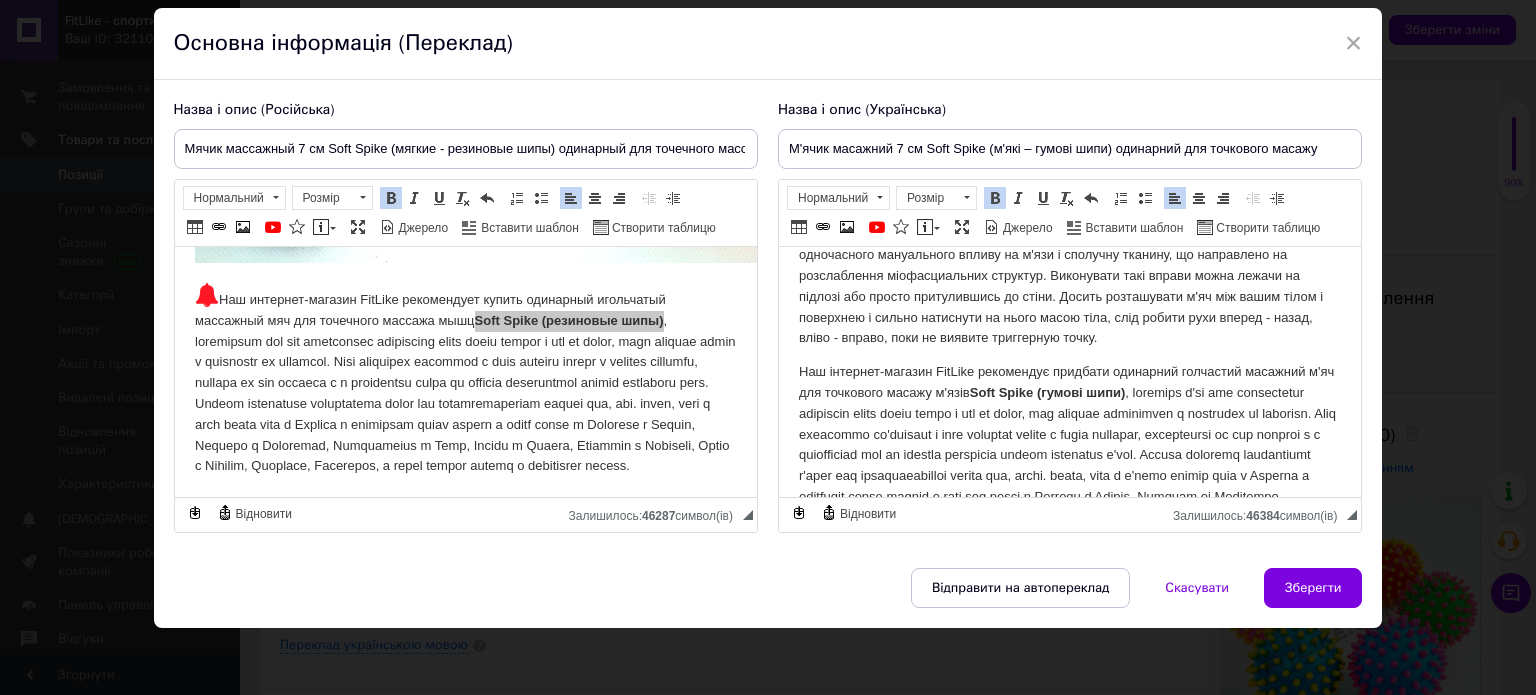 click on "Наш інтернет-магазин FitLike рекомендує придбати одинарний голчастий масажний м'яч для точкового масажу м'язів  Soft Spike (гумові шипи)" at bounding box center [1069, 455] 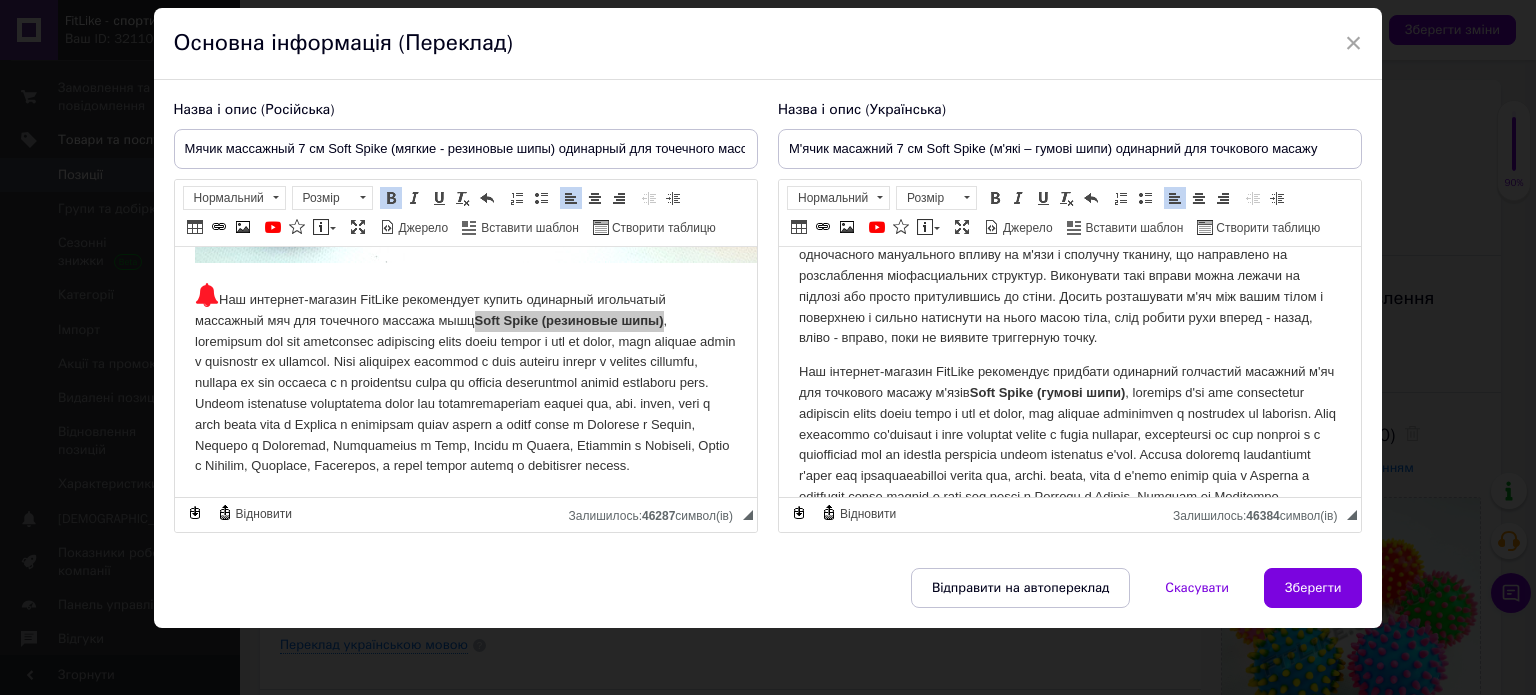 click at bounding box center [901, 227] 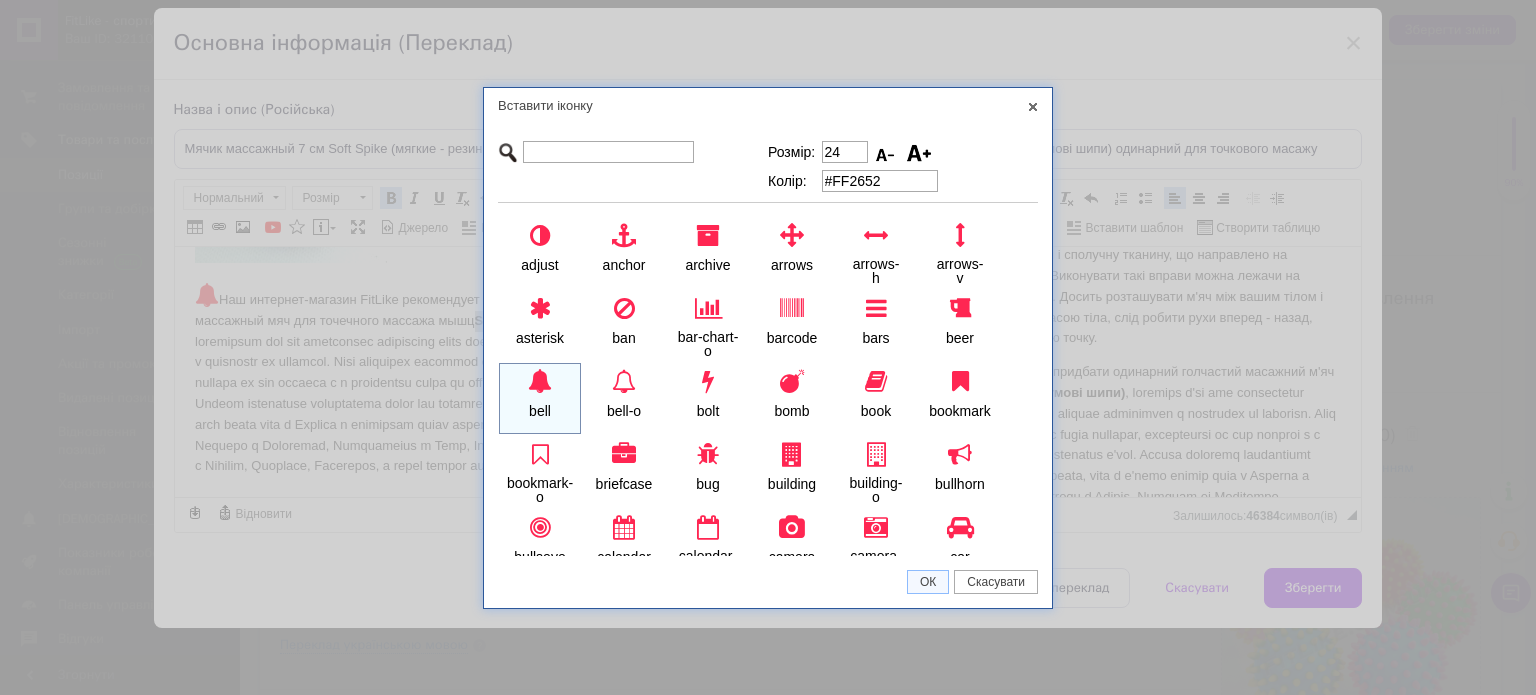 click on "bell" at bounding box center [540, 398] 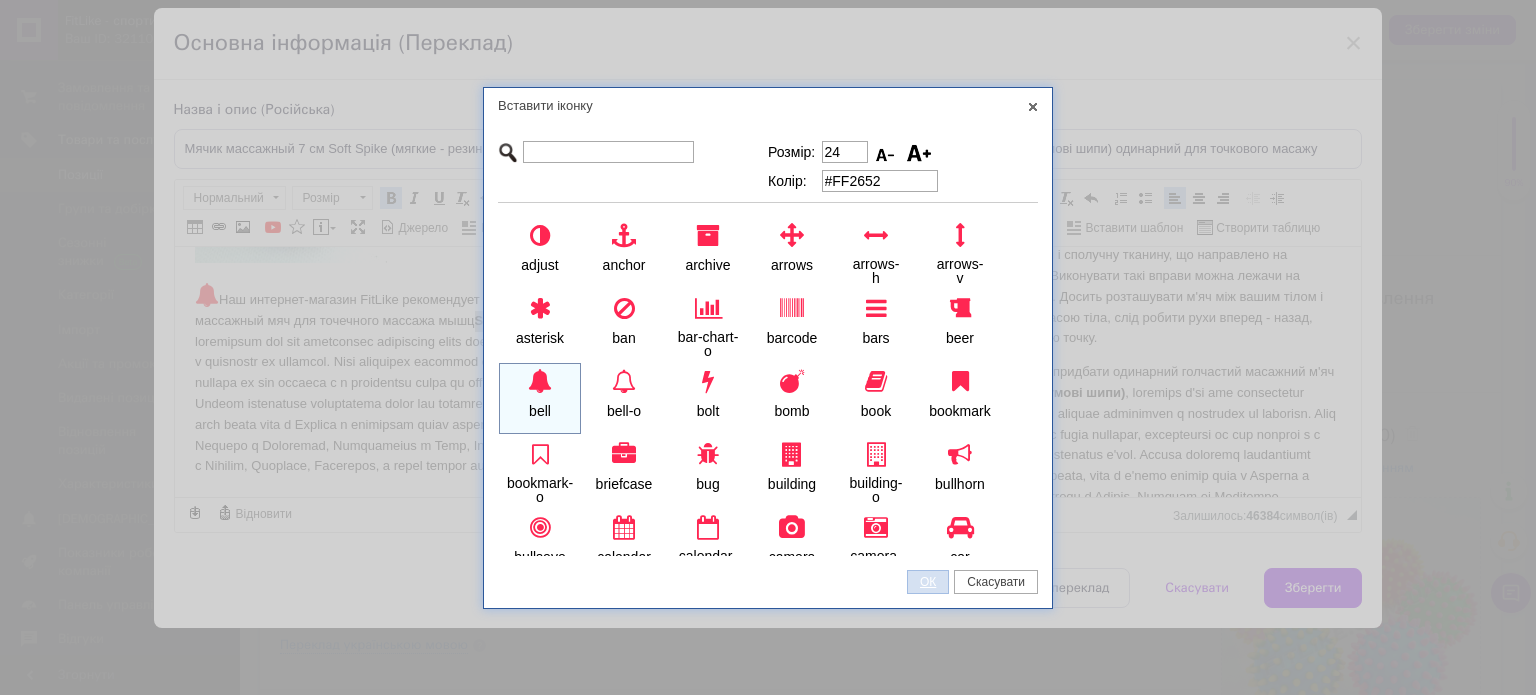 click on "ОК" at bounding box center [928, 582] 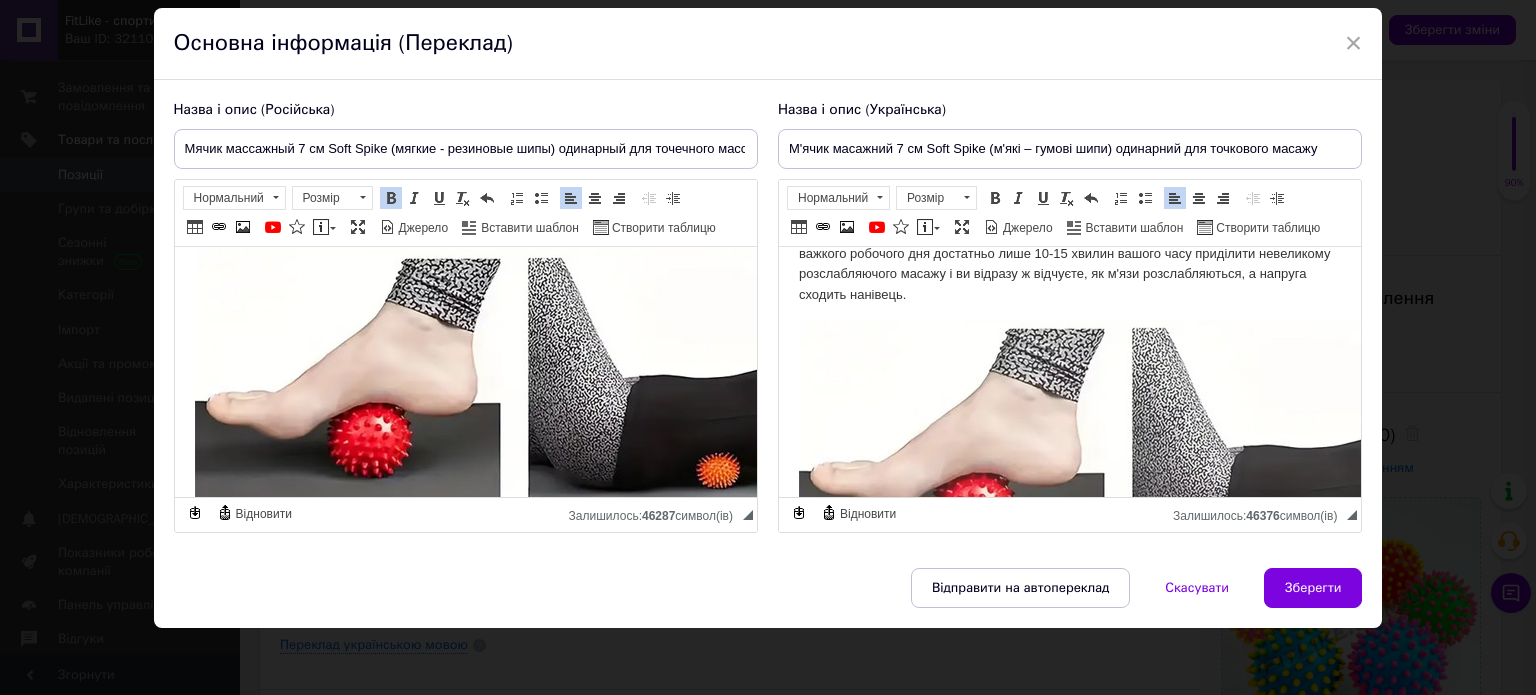 scroll, scrollTop: 1427, scrollLeft: 0, axis: vertical 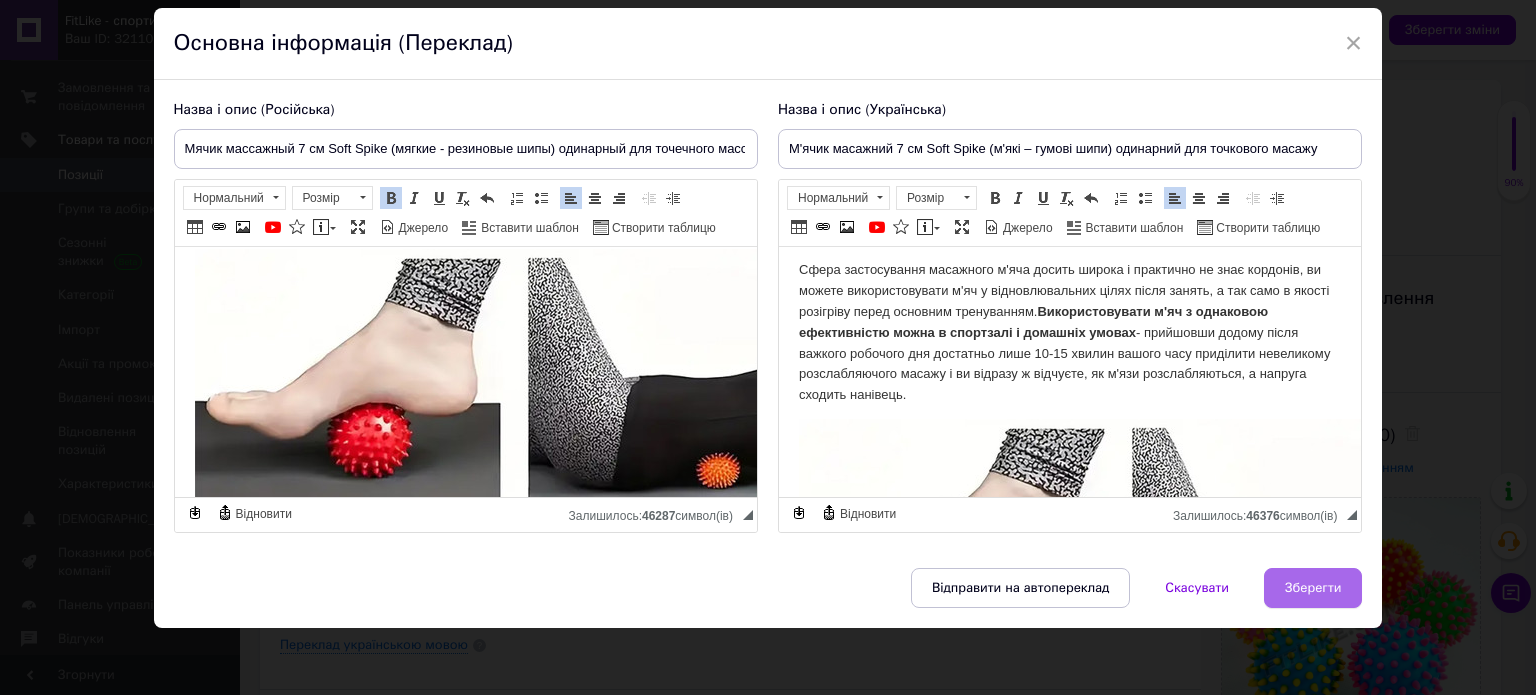 click on "Зберегти" at bounding box center (1313, 588) 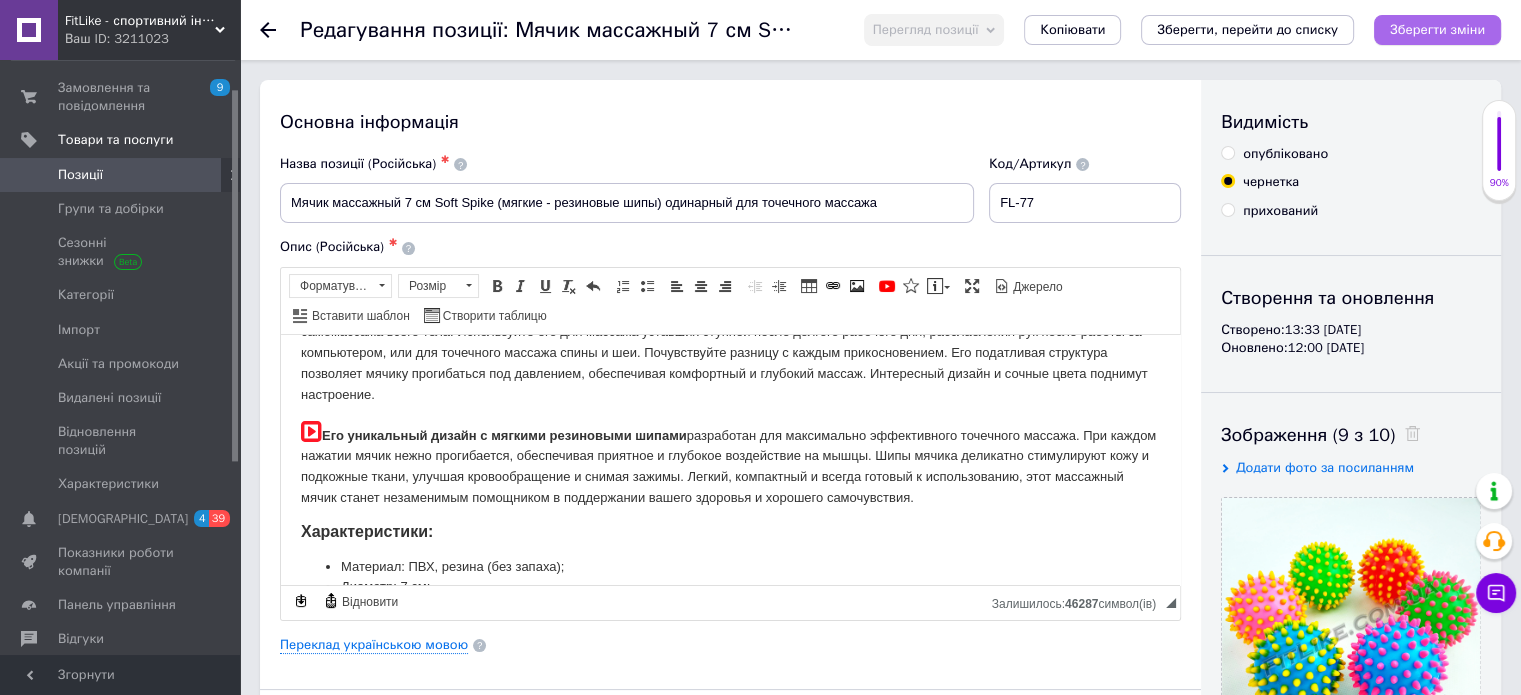 click on "Зберегти зміни" at bounding box center (1437, 29) 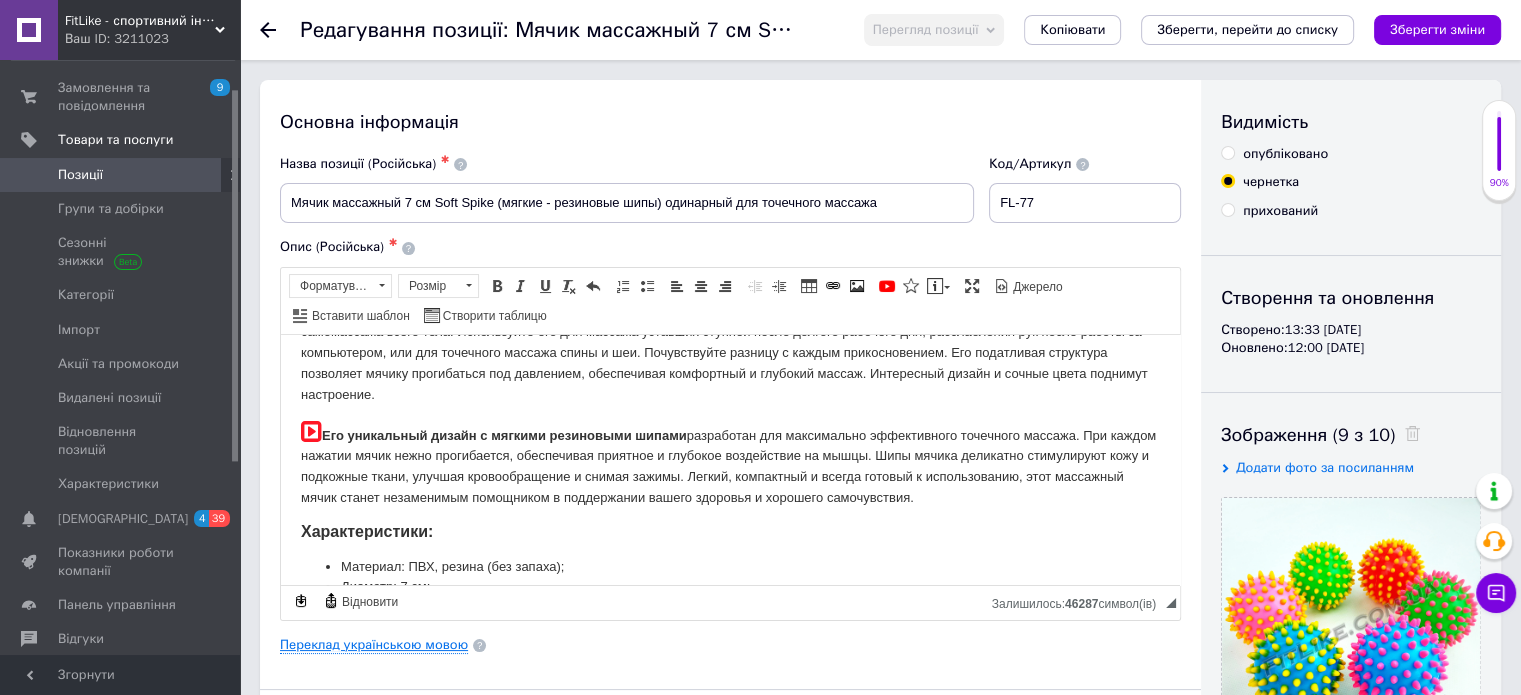 click on "Переклад українською мовою" at bounding box center [374, 645] 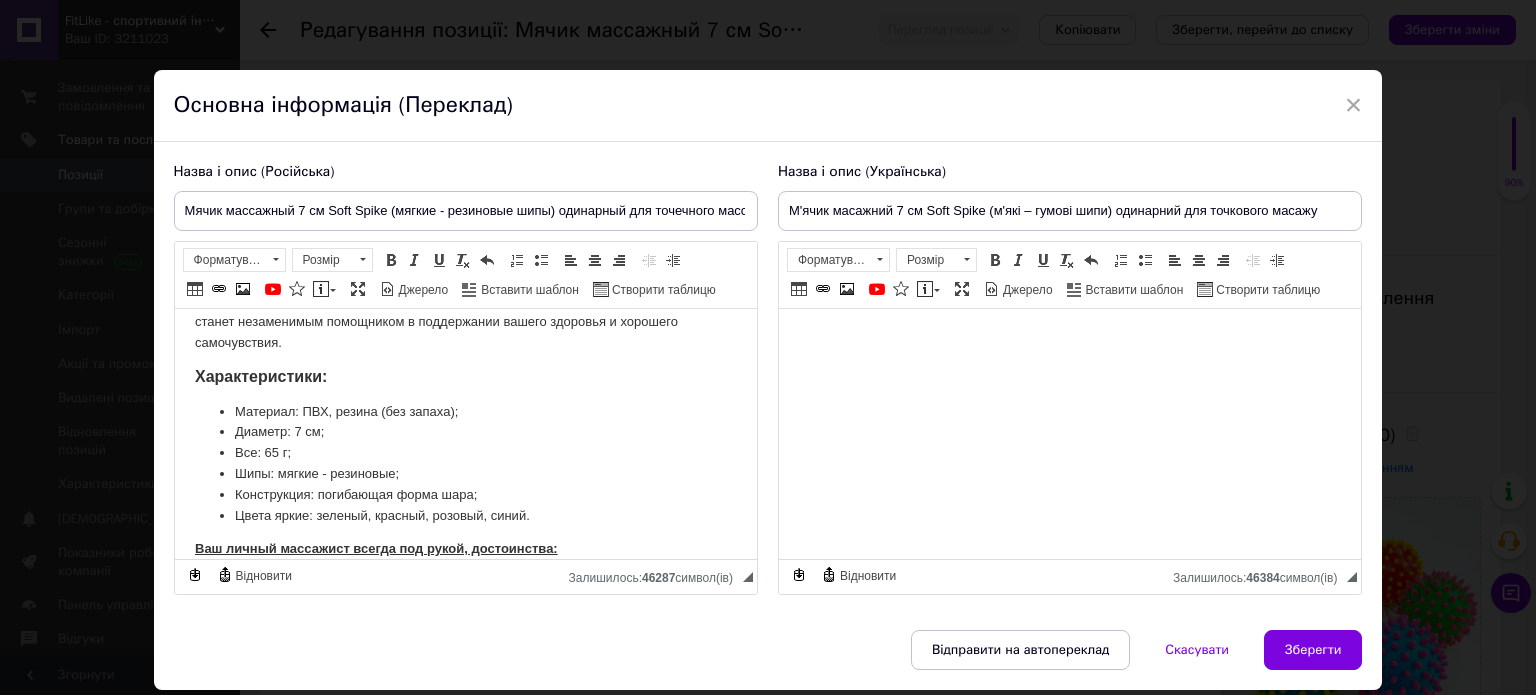 scroll, scrollTop: 300, scrollLeft: 0, axis: vertical 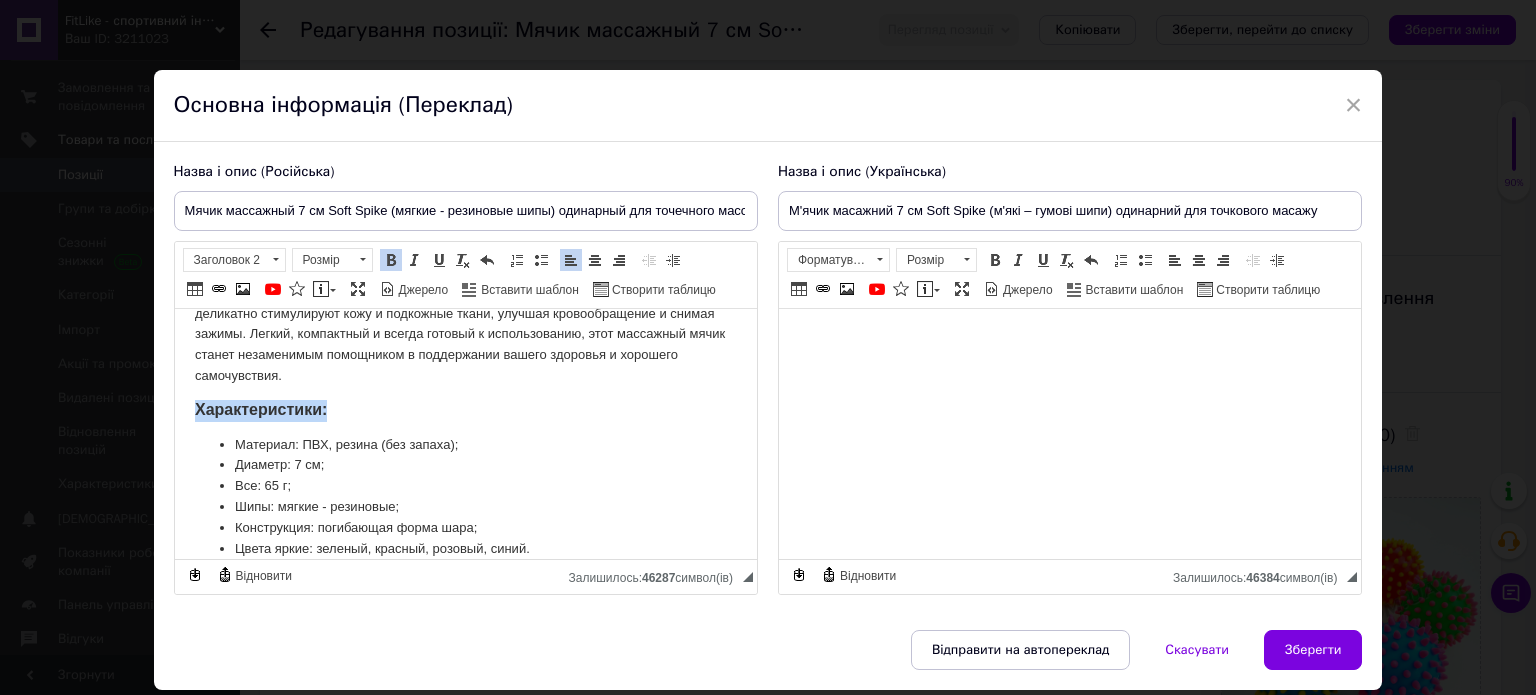 drag, startPoint x: 340, startPoint y: 414, endPoint x: 342, endPoint y: 715, distance: 301.00665 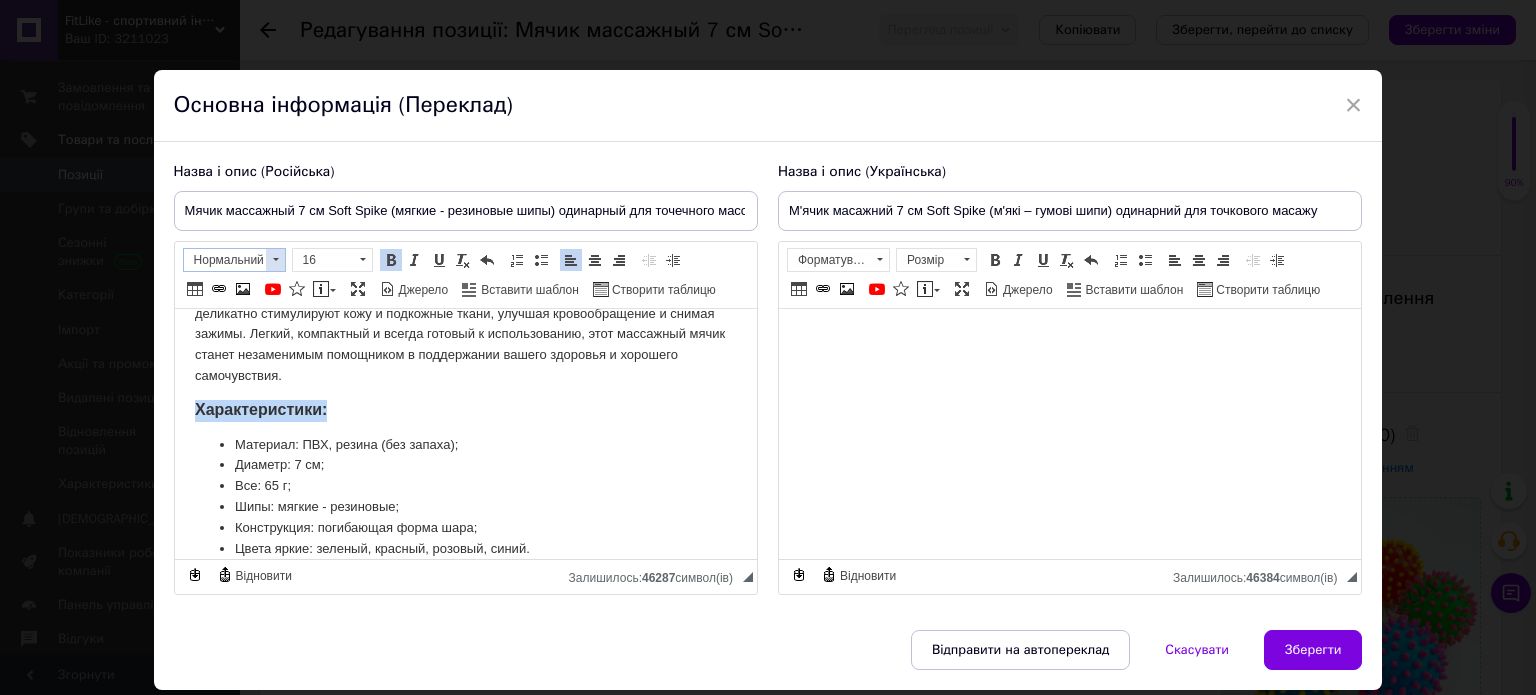 click at bounding box center [275, 260] 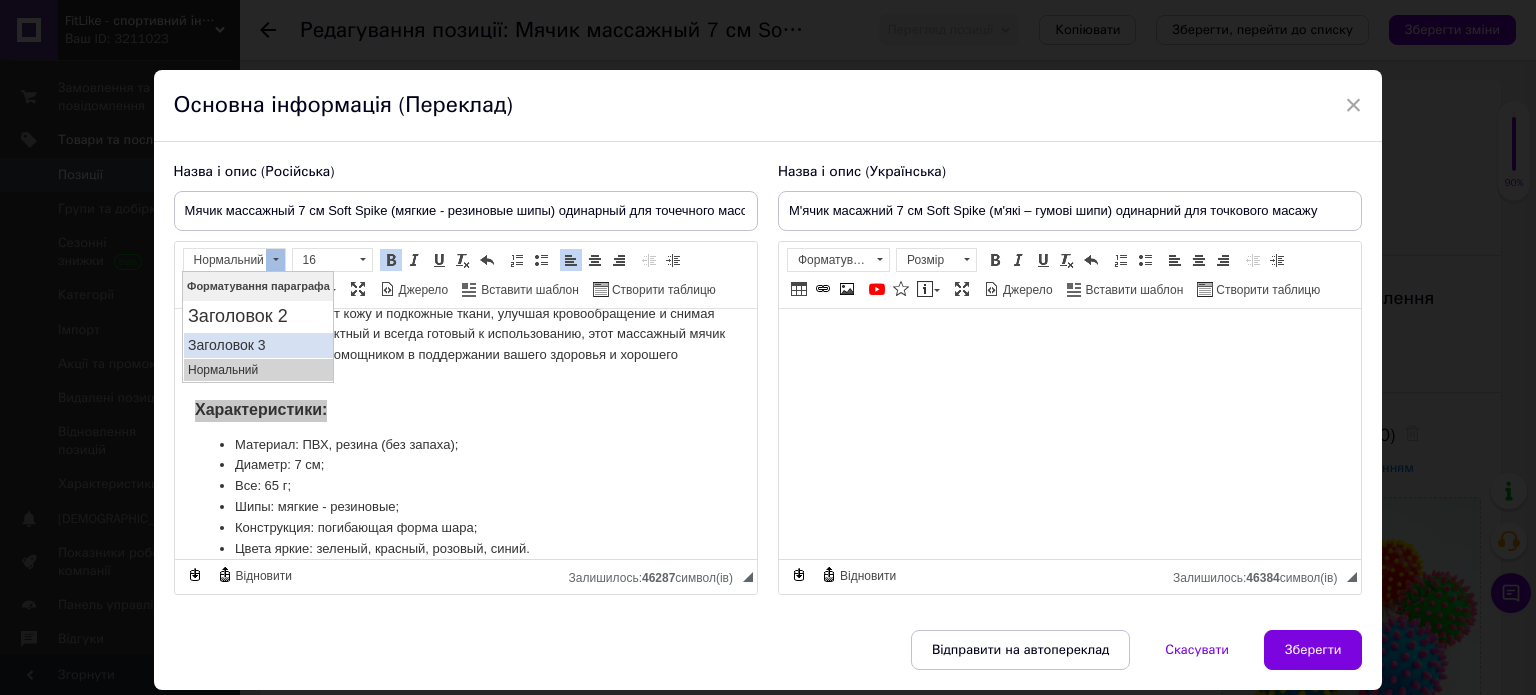 click on "Заголовок 3" at bounding box center (257, 344) 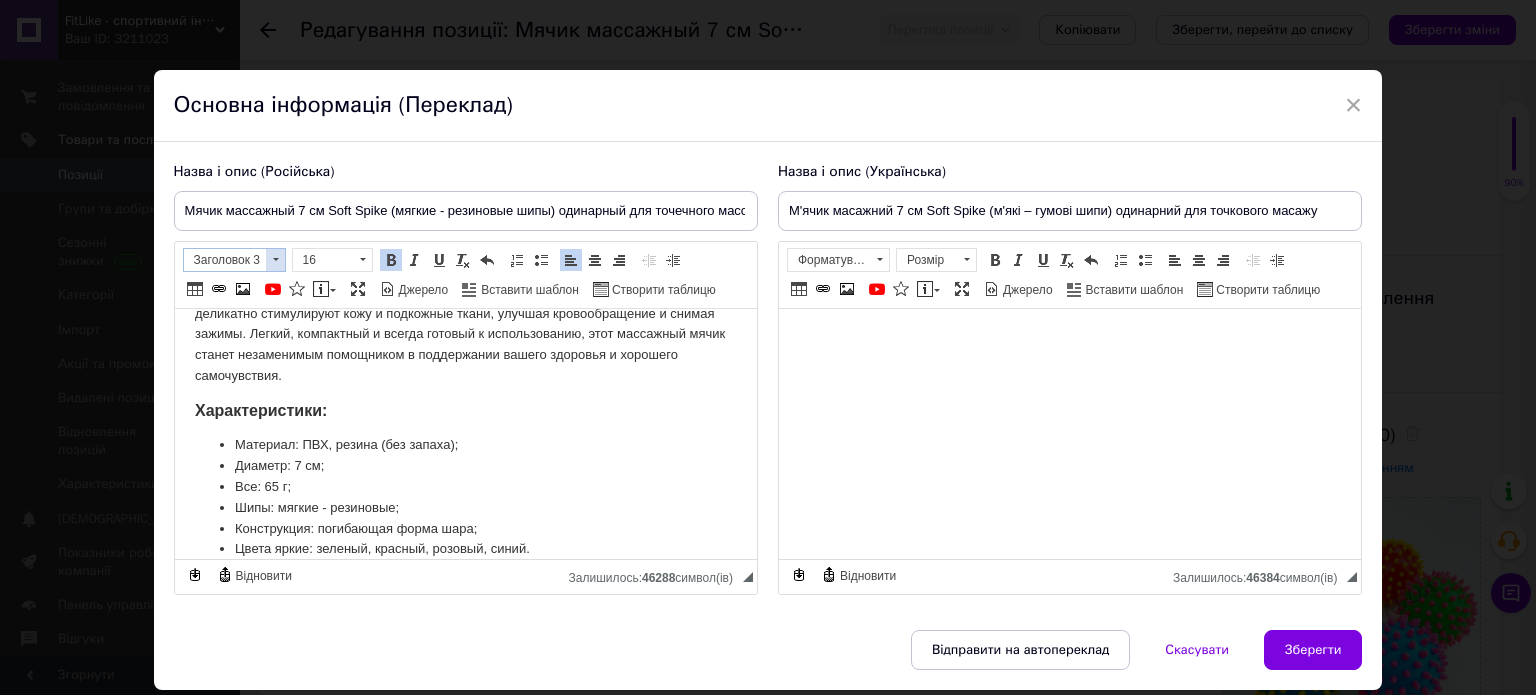 click at bounding box center (275, 260) 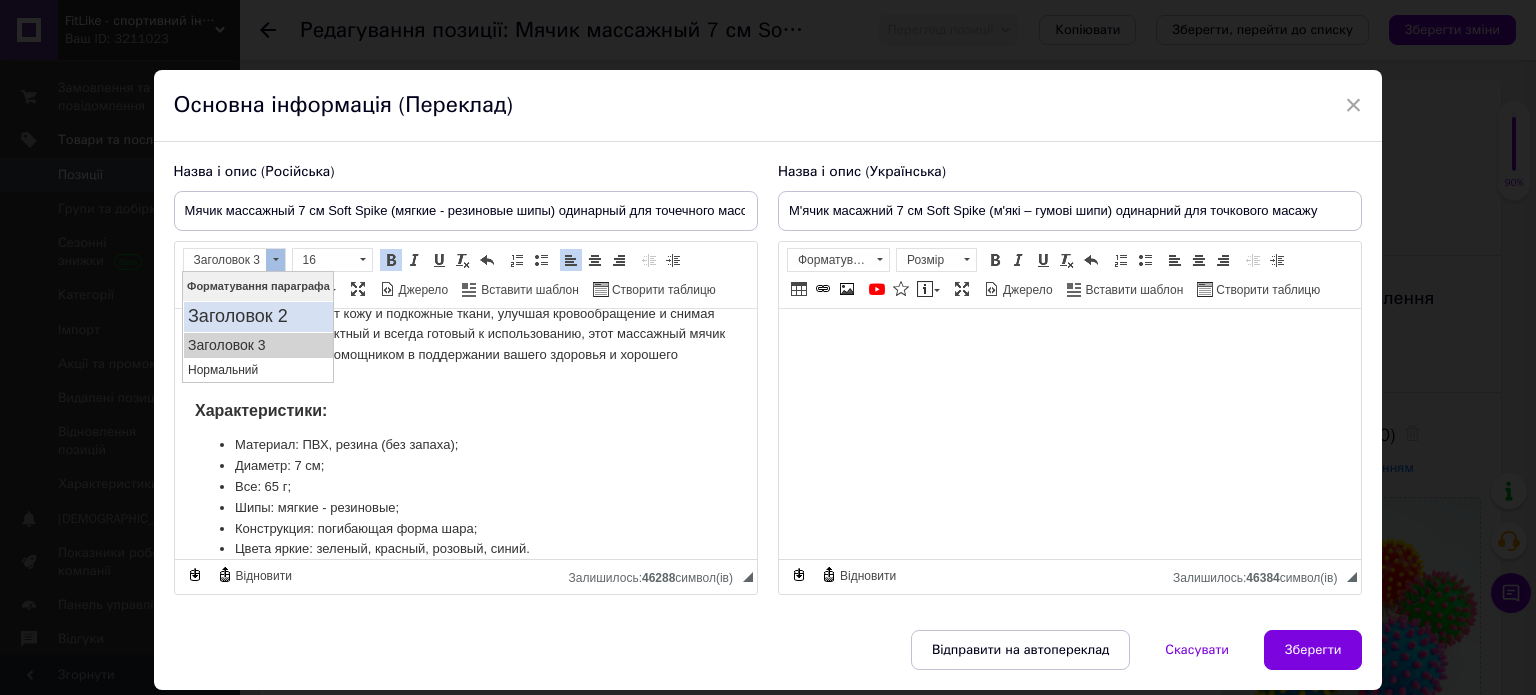 drag, startPoint x: 276, startPoint y: 310, endPoint x: 288, endPoint y: 286, distance: 26.832815 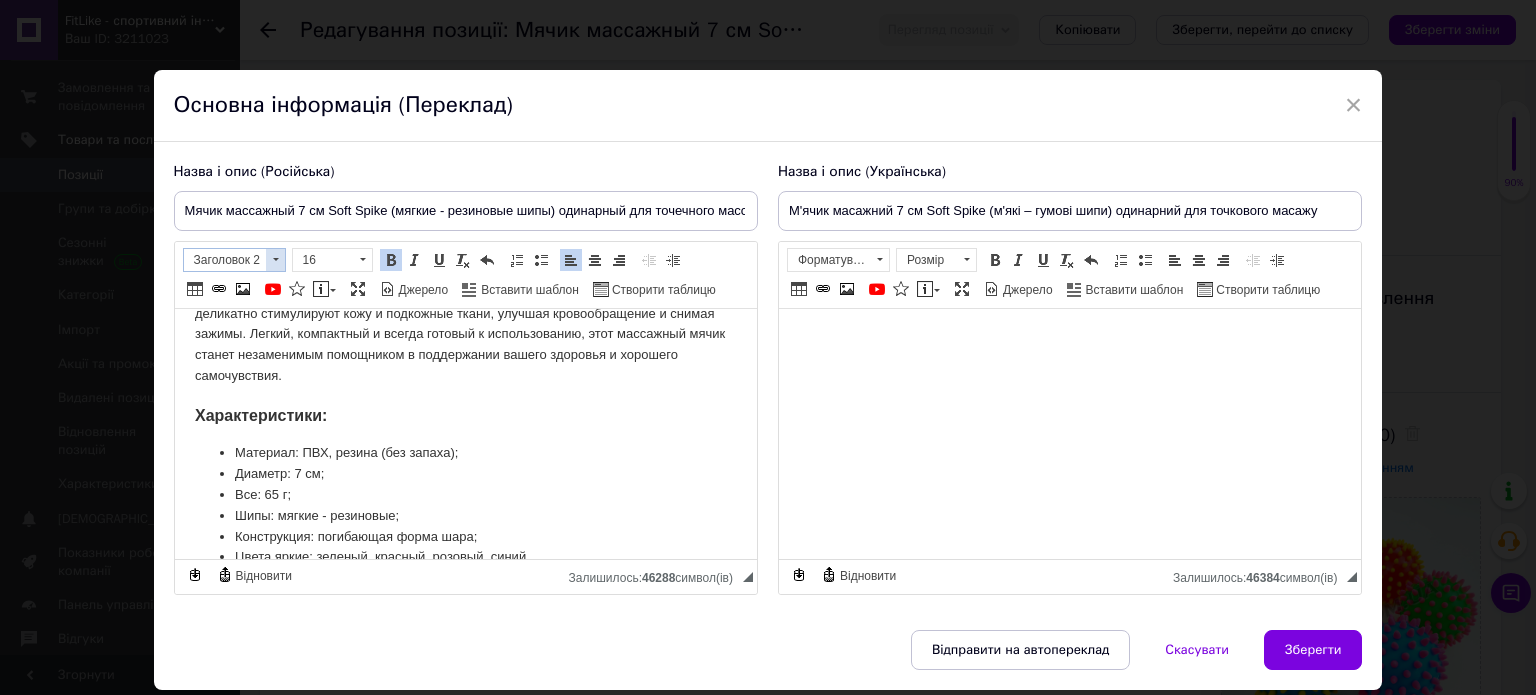 click at bounding box center [275, 260] 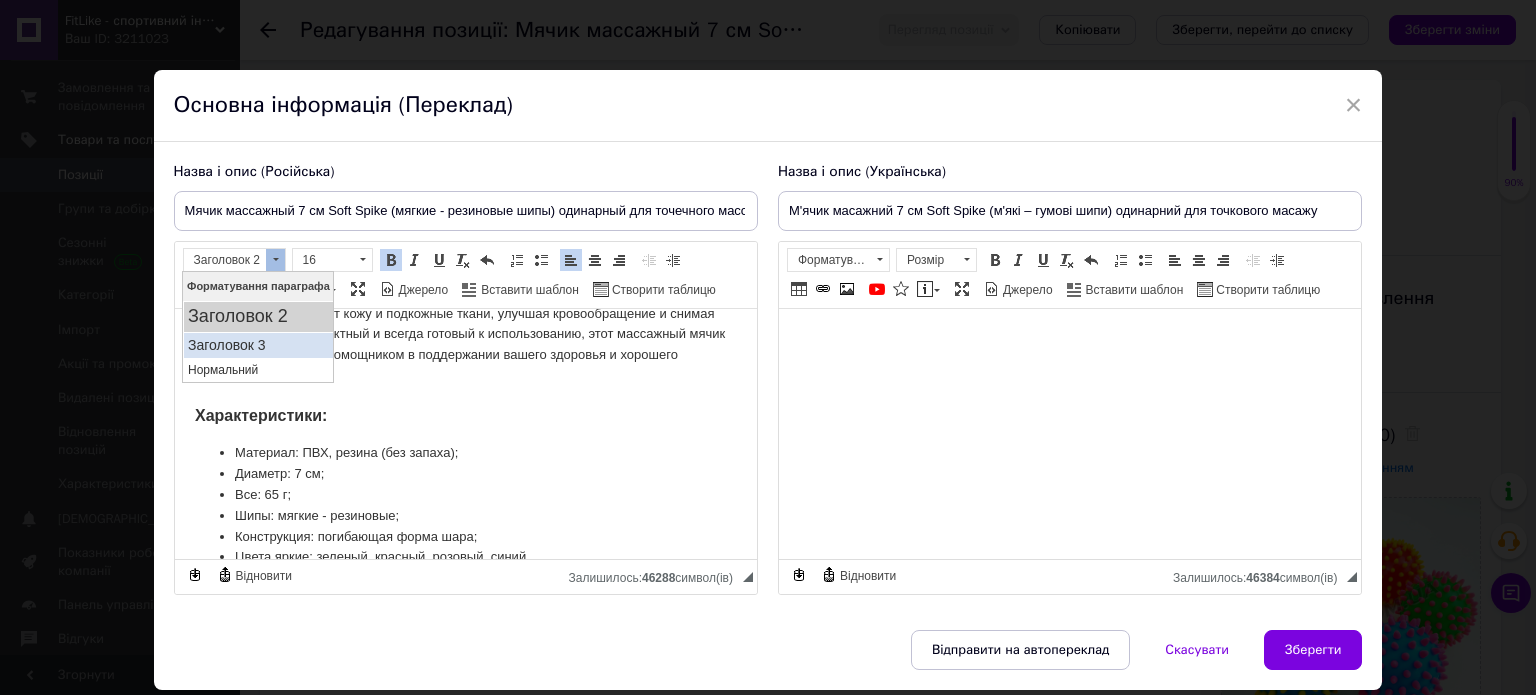 click on "Заголовок 3" at bounding box center [257, 344] 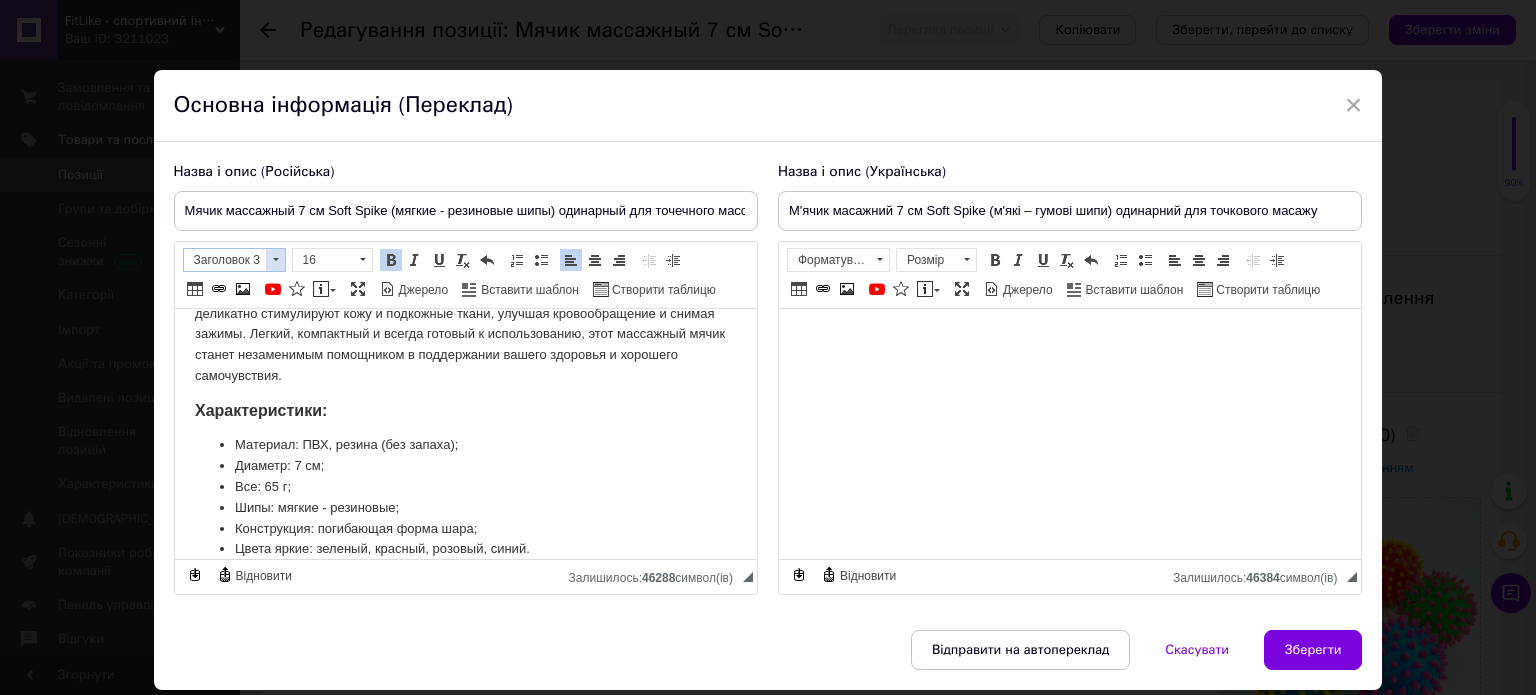 click at bounding box center [275, 260] 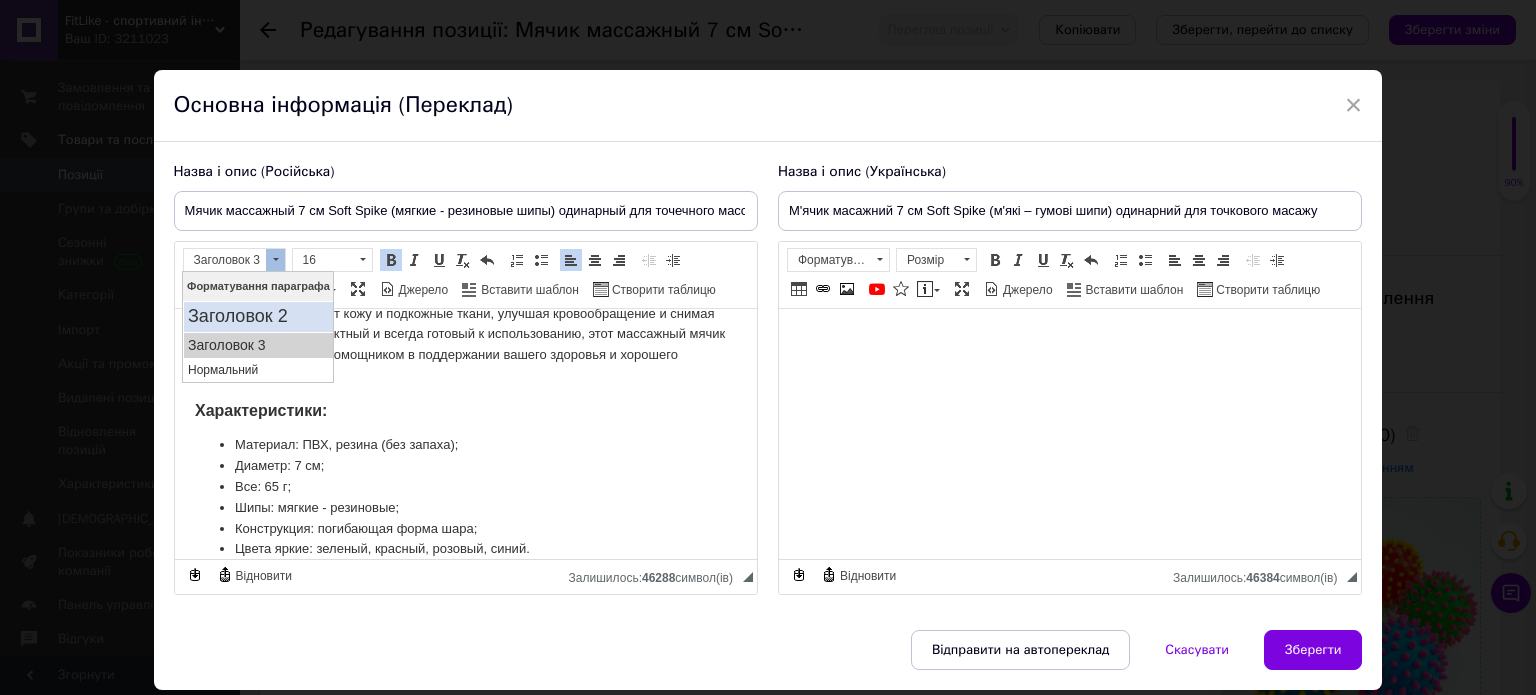 click on "Заголовок 2" at bounding box center [257, 316] 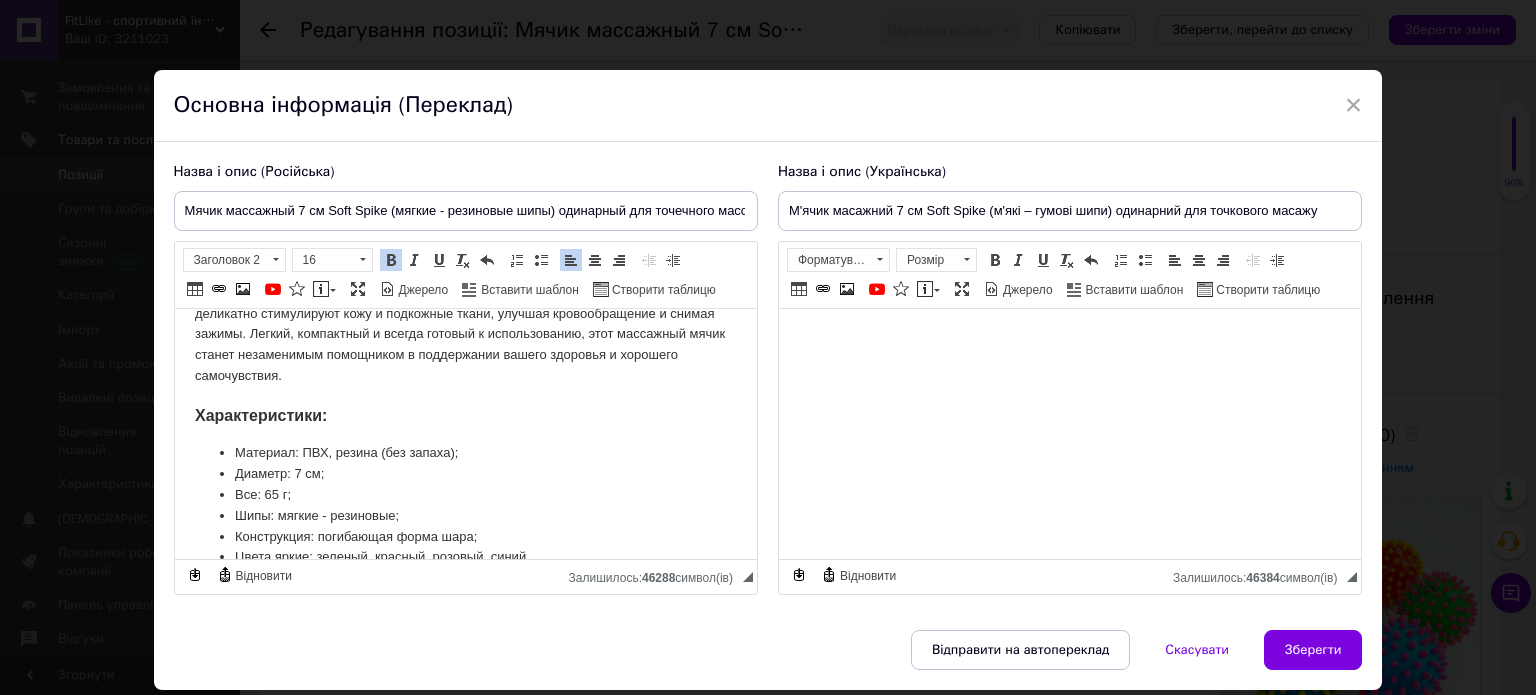 click on "Характеристики:" at bounding box center (465, 415) 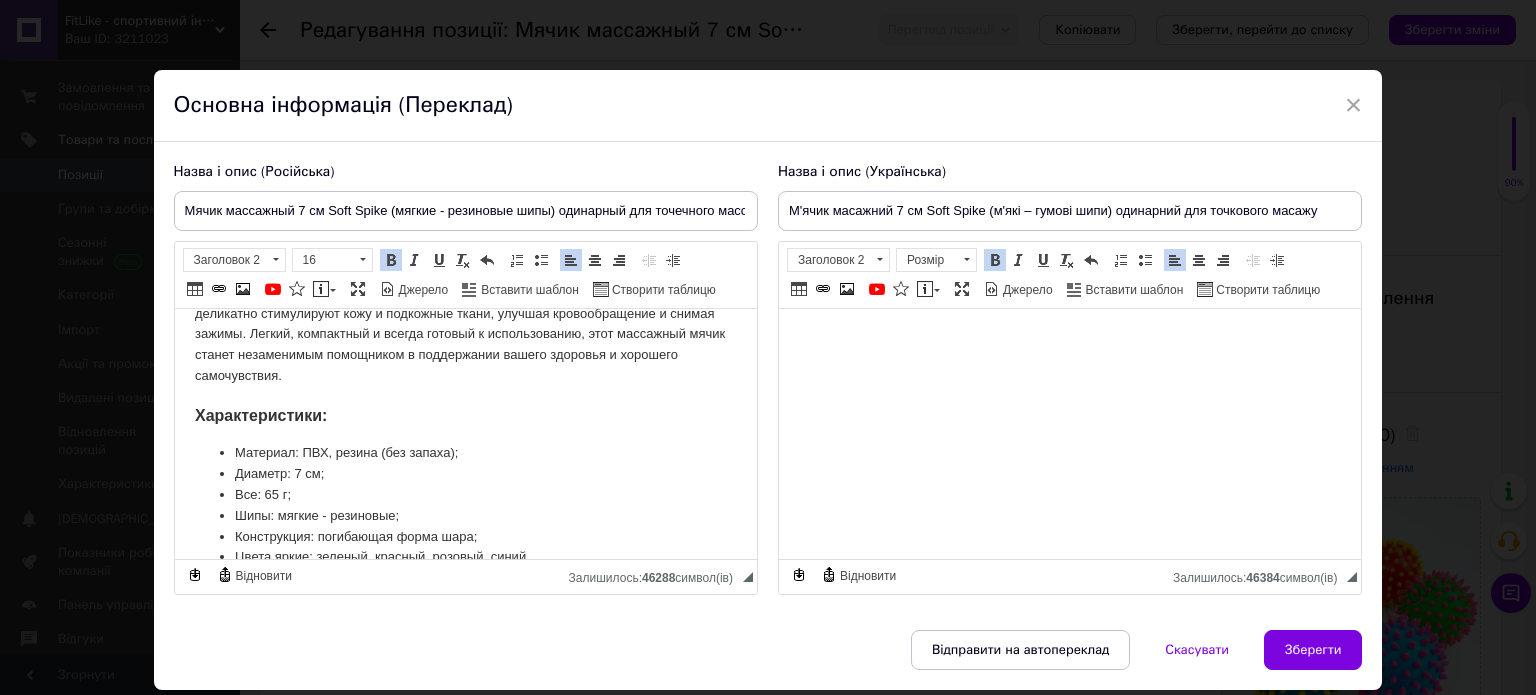 click on "Характеристики:" at bounding box center (260, 415) 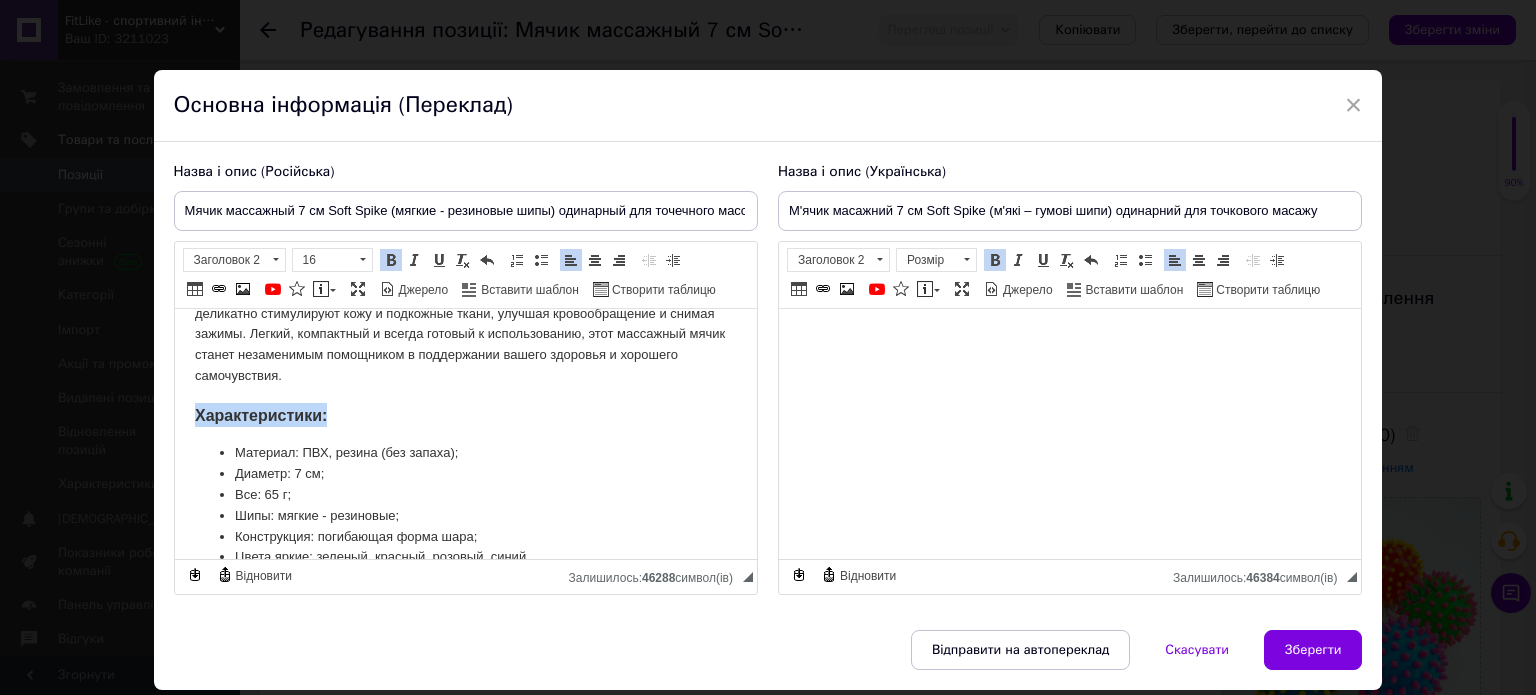 drag, startPoint x: 354, startPoint y: 414, endPoint x: 188, endPoint y: 413, distance: 166.003 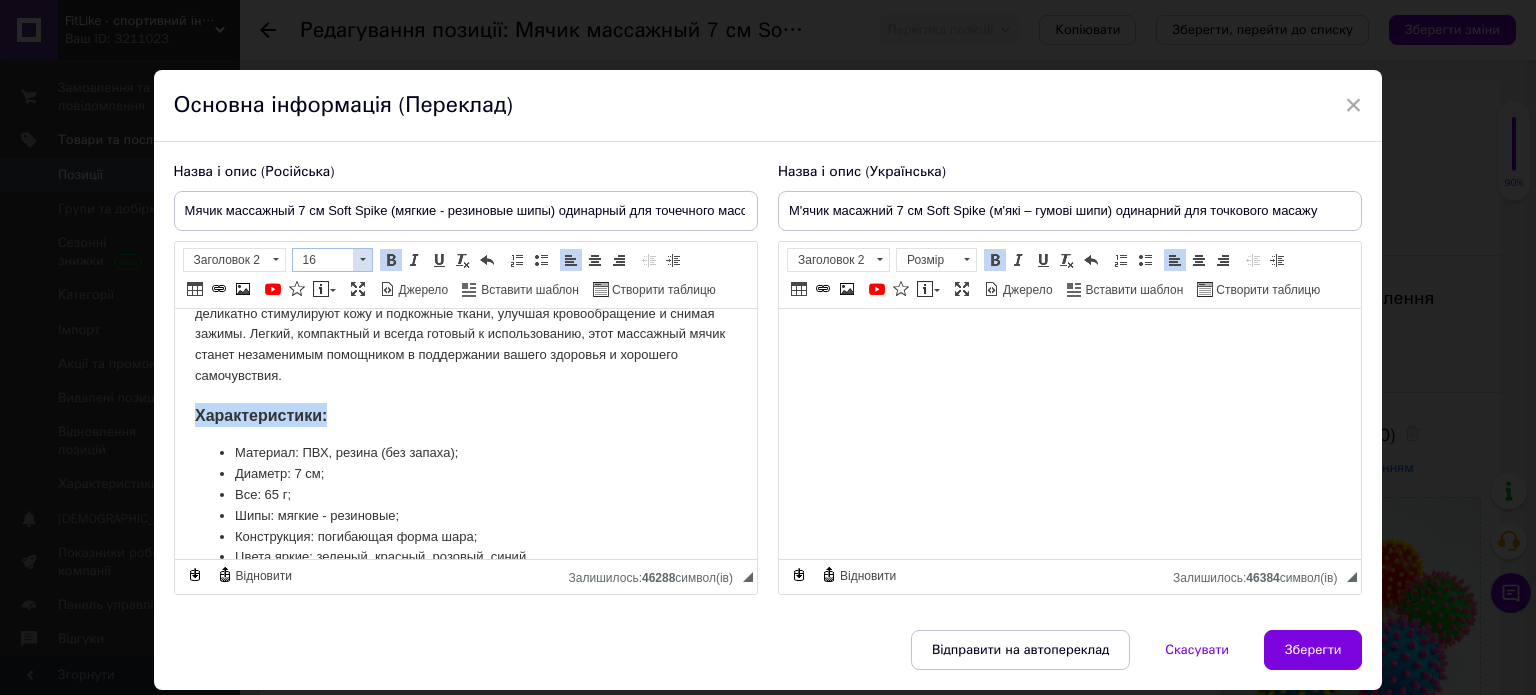 click at bounding box center (362, 260) 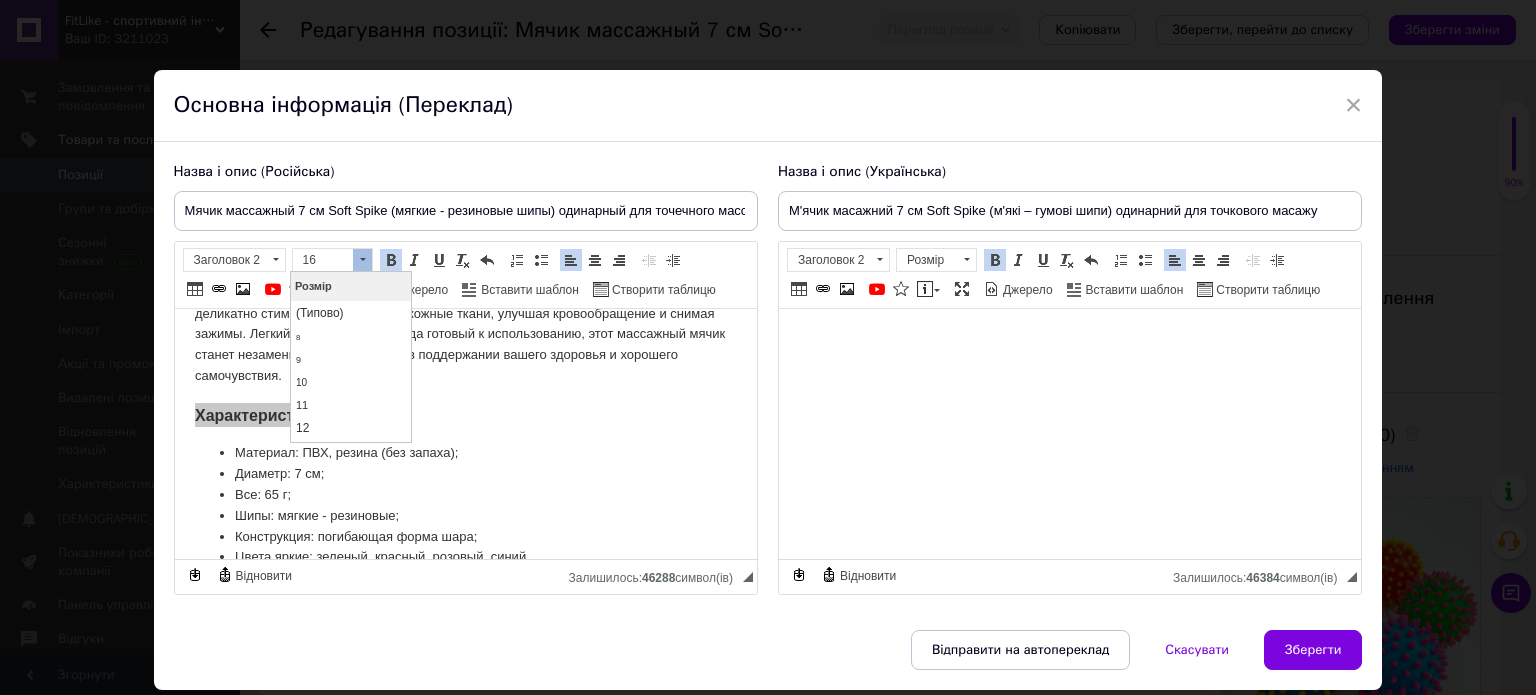 scroll, scrollTop: 120, scrollLeft: 0, axis: vertical 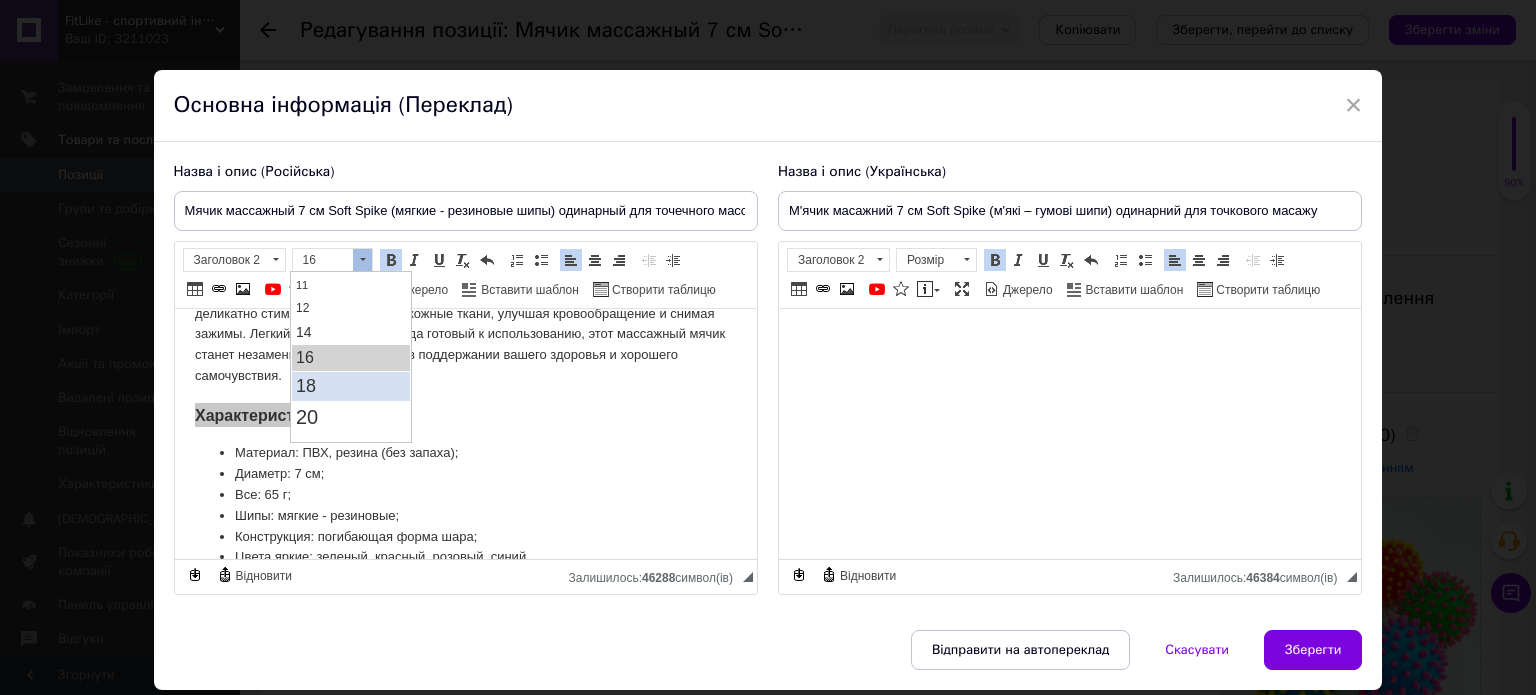click on "18" at bounding box center (351, 385) 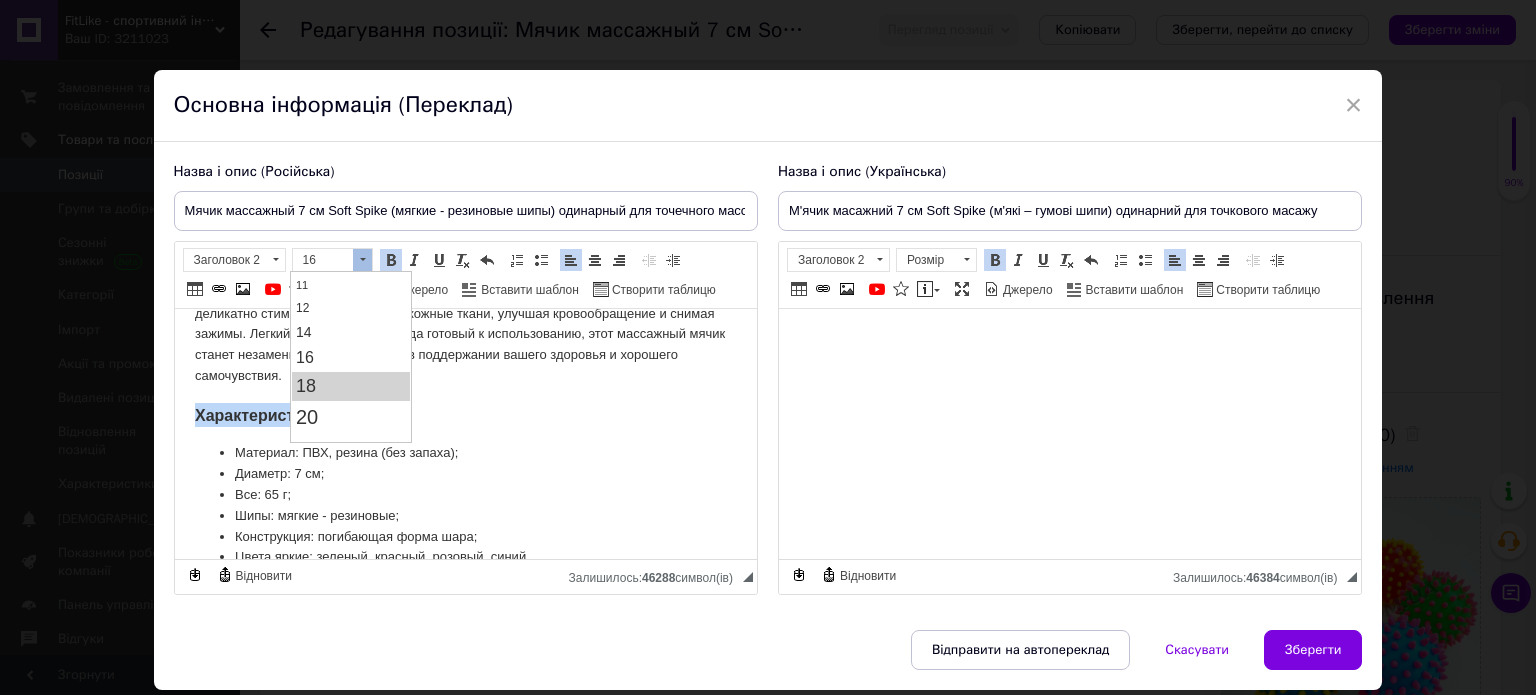 scroll, scrollTop: 0, scrollLeft: 0, axis: both 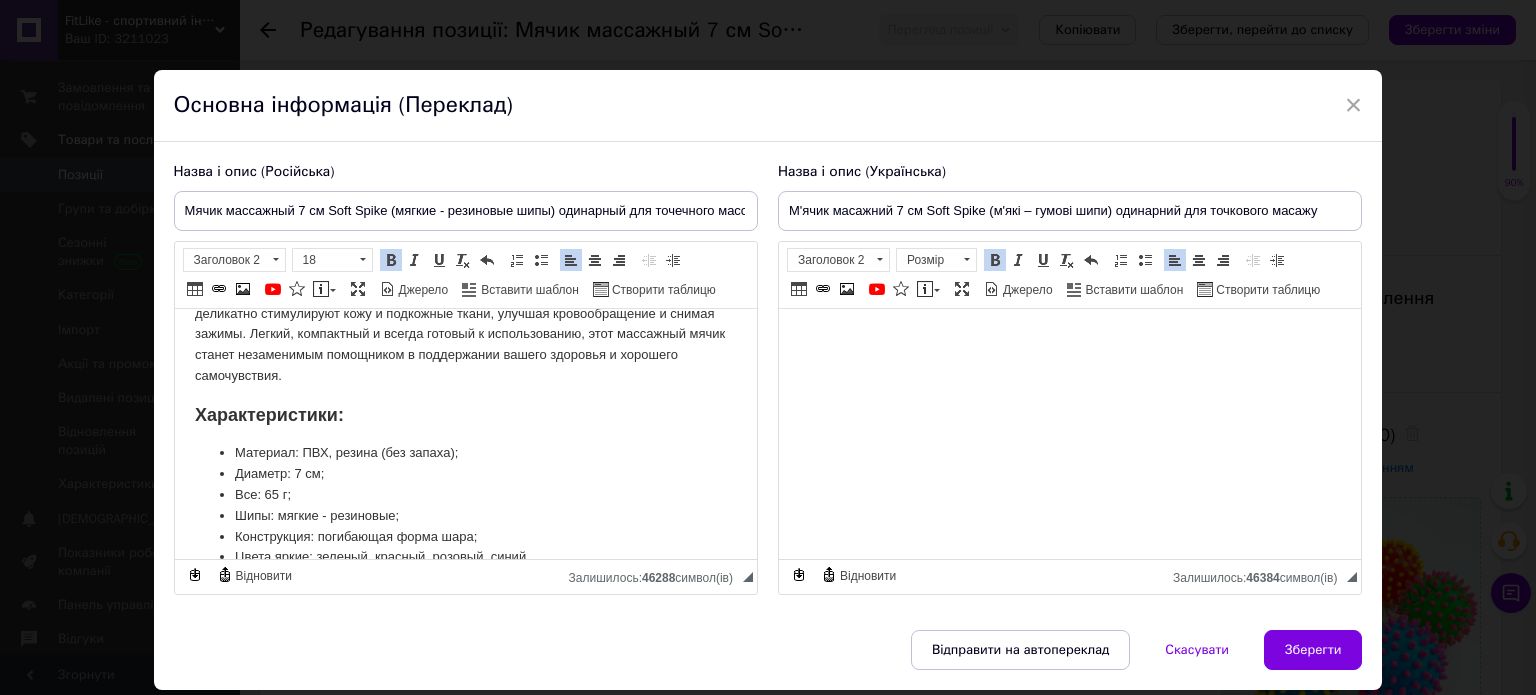 click on "Характеристики:" at bounding box center [465, 415] 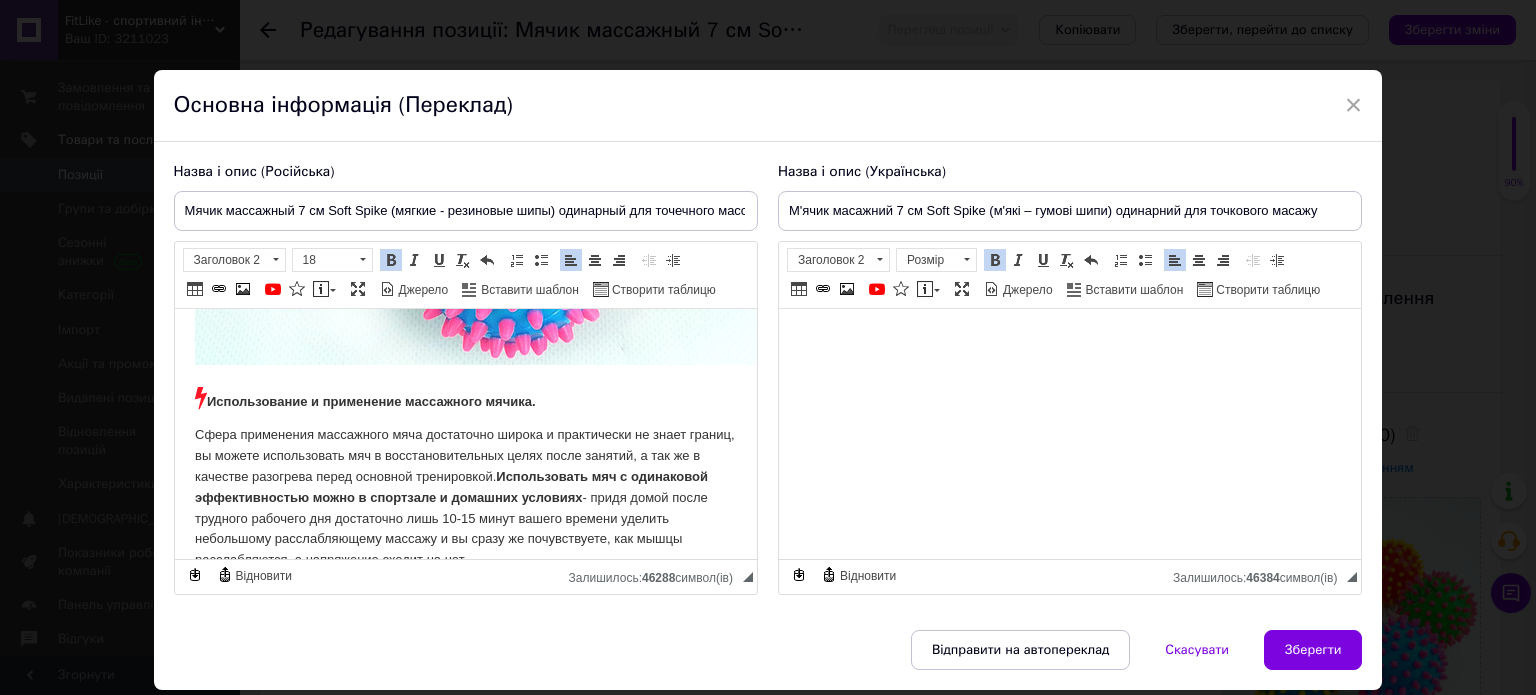 scroll, scrollTop: 1500, scrollLeft: 0, axis: vertical 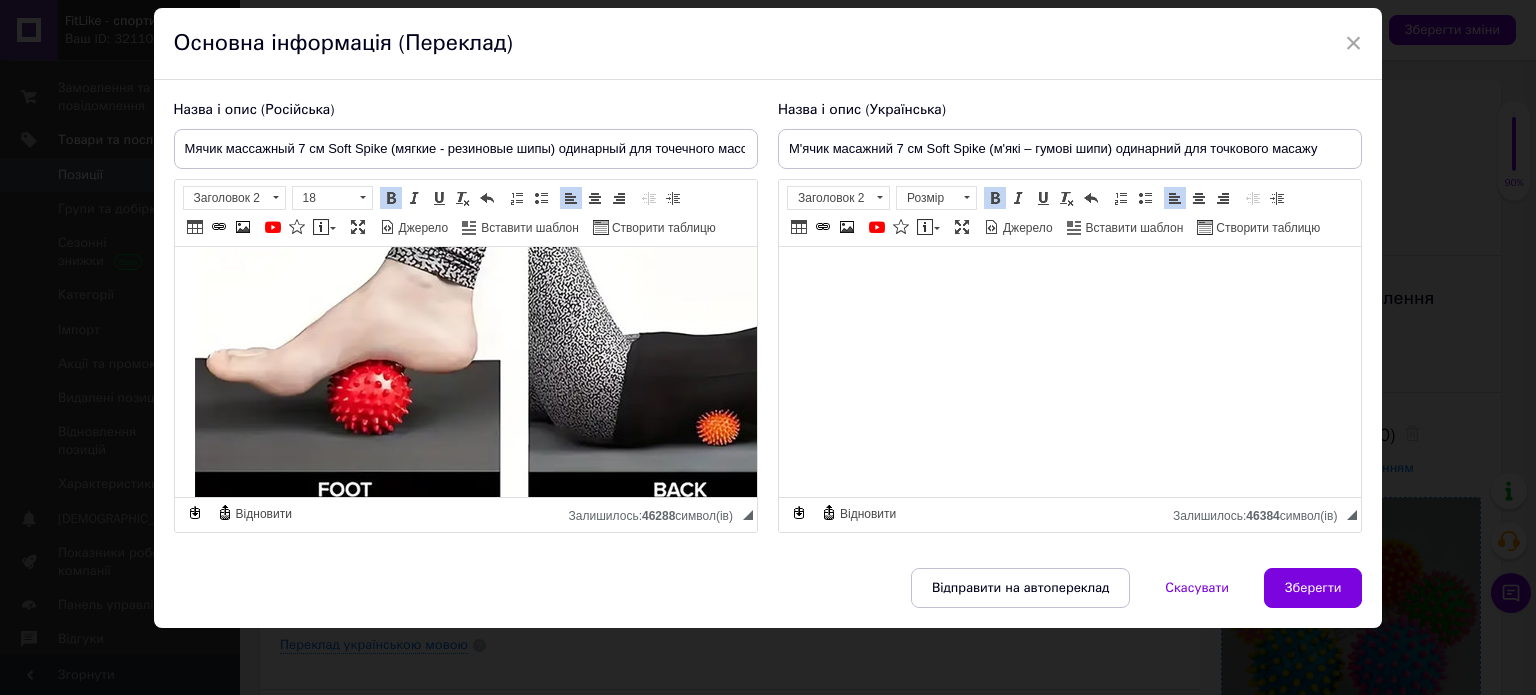 click on "Зберегти" at bounding box center (1313, 588) 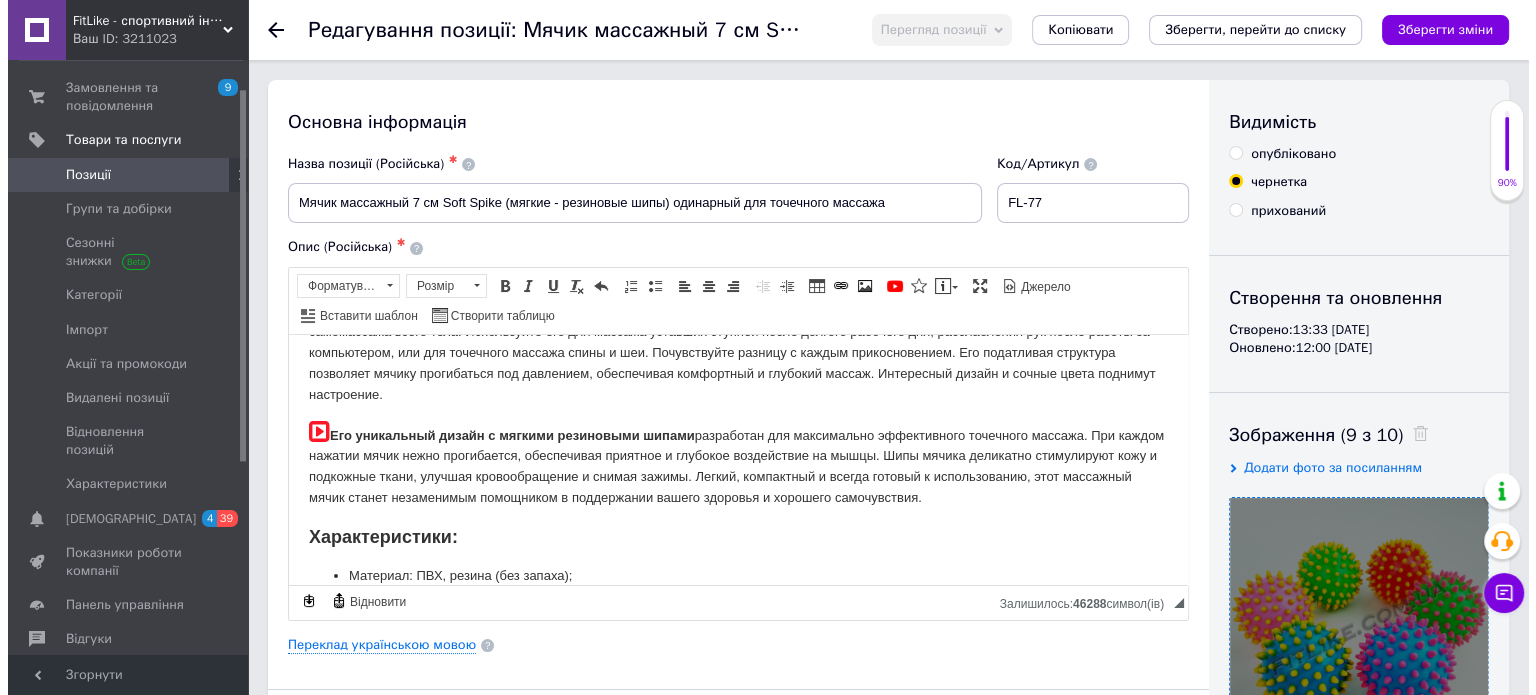 scroll, scrollTop: 100, scrollLeft: 0, axis: vertical 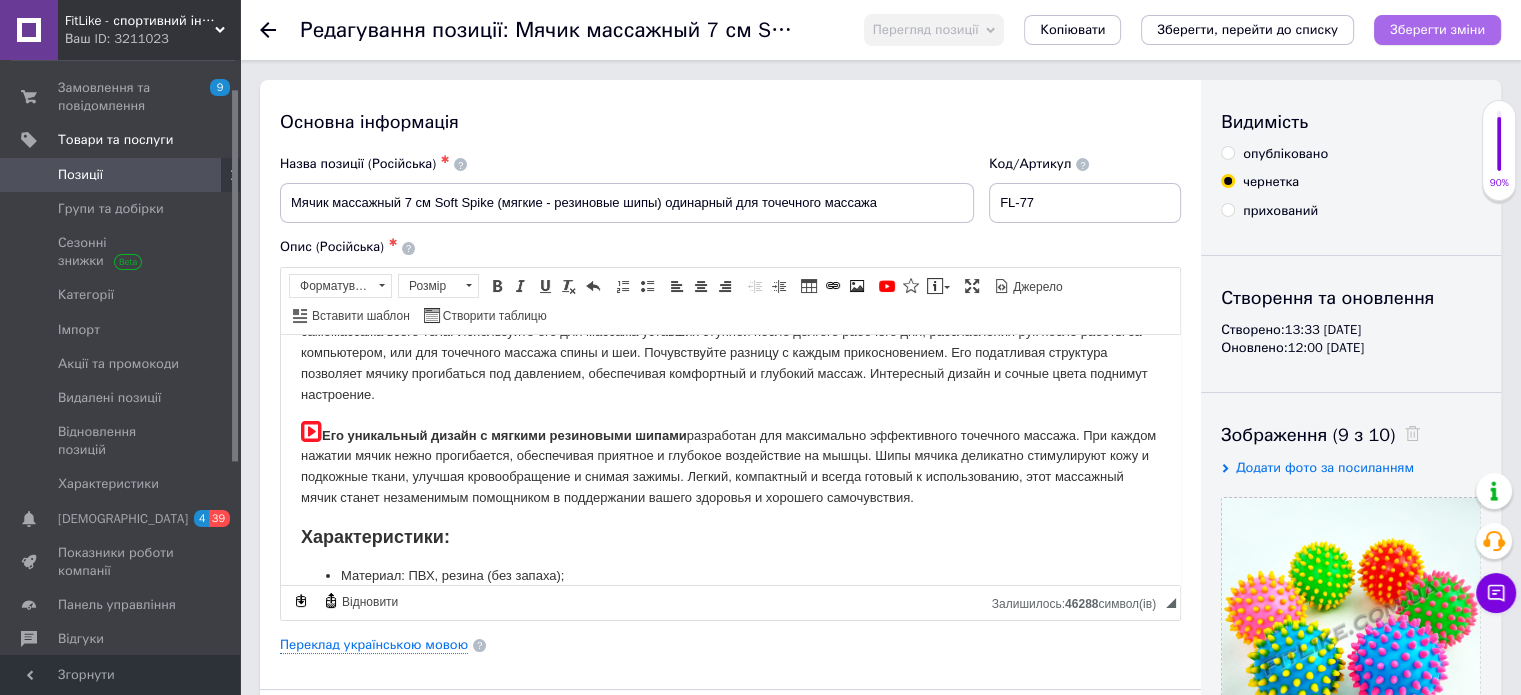 click on "Зберегти зміни" at bounding box center (1437, 29) 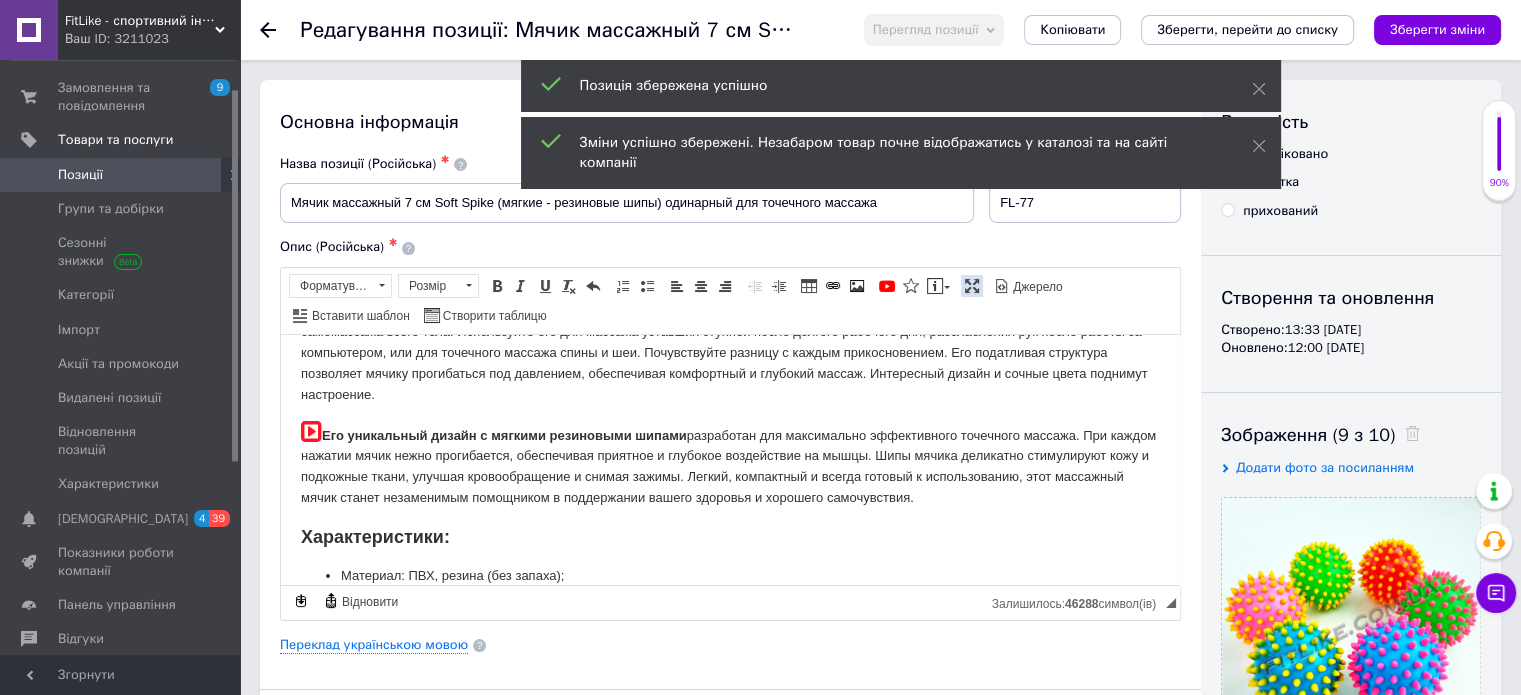 click at bounding box center (972, 286) 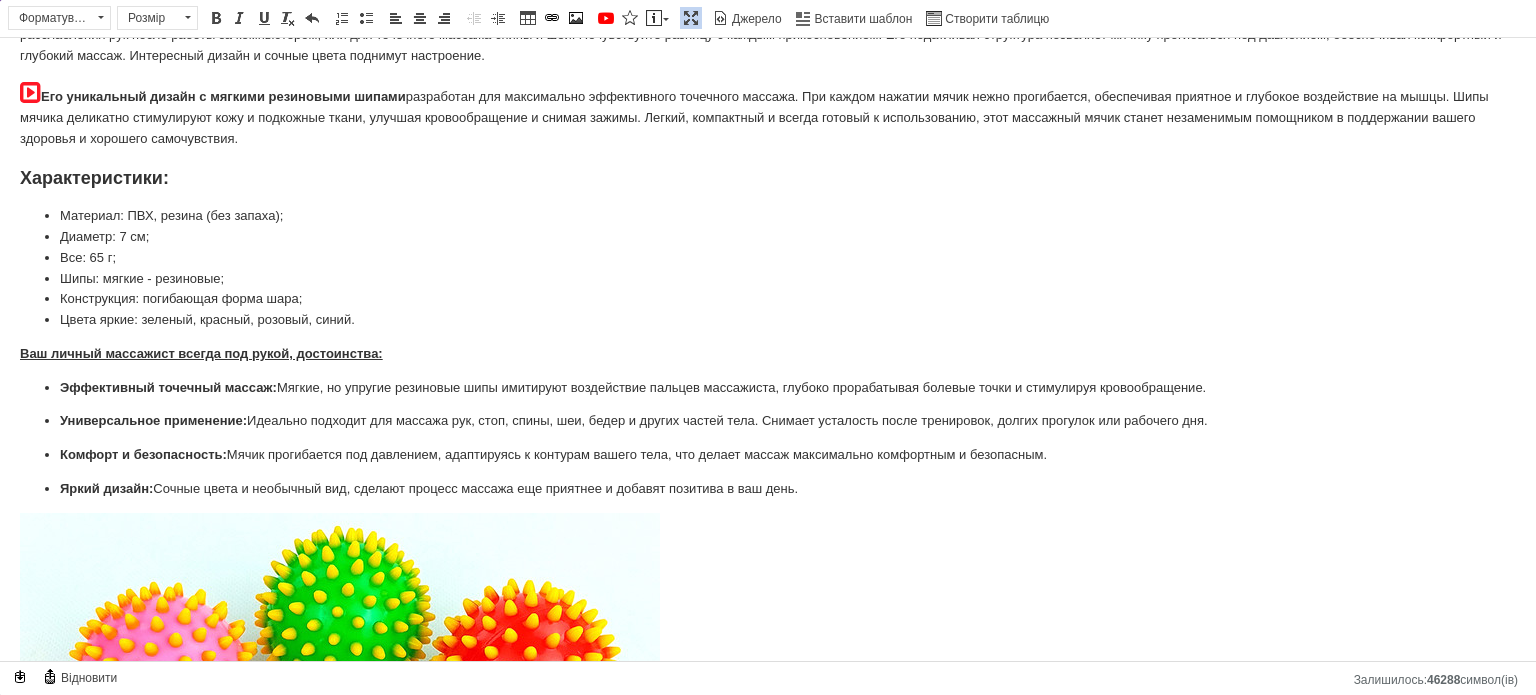 click at bounding box center [691, 18] 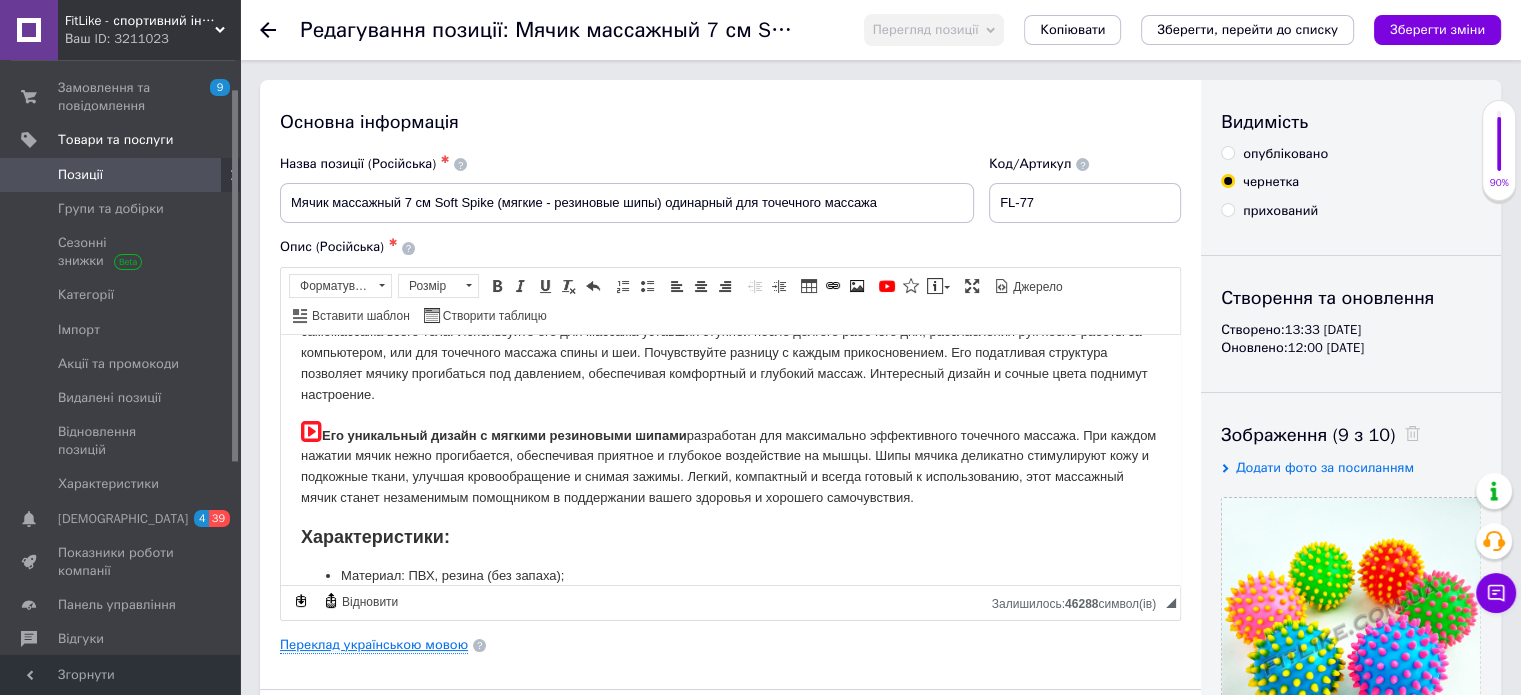 click on "Переклад українською мовою" at bounding box center [374, 645] 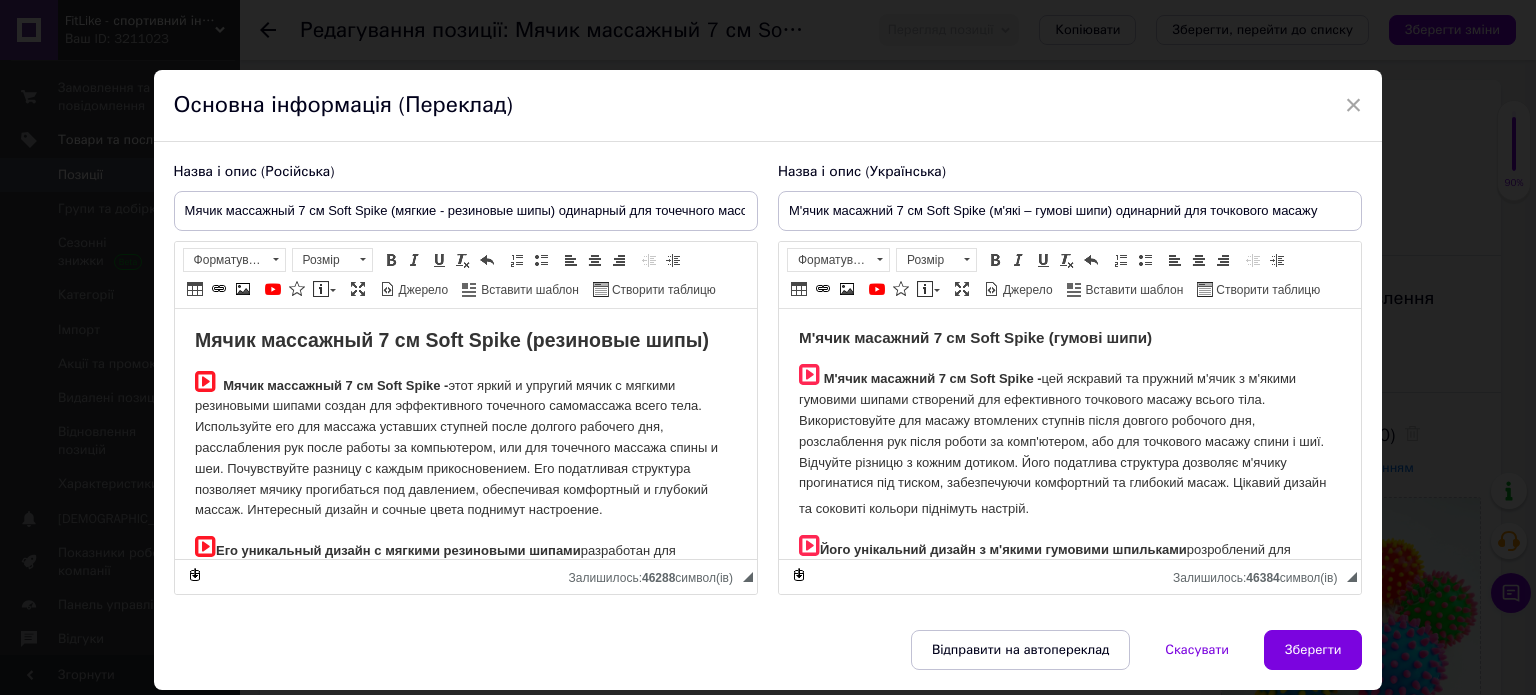scroll, scrollTop: 0, scrollLeft: 0, axis: both 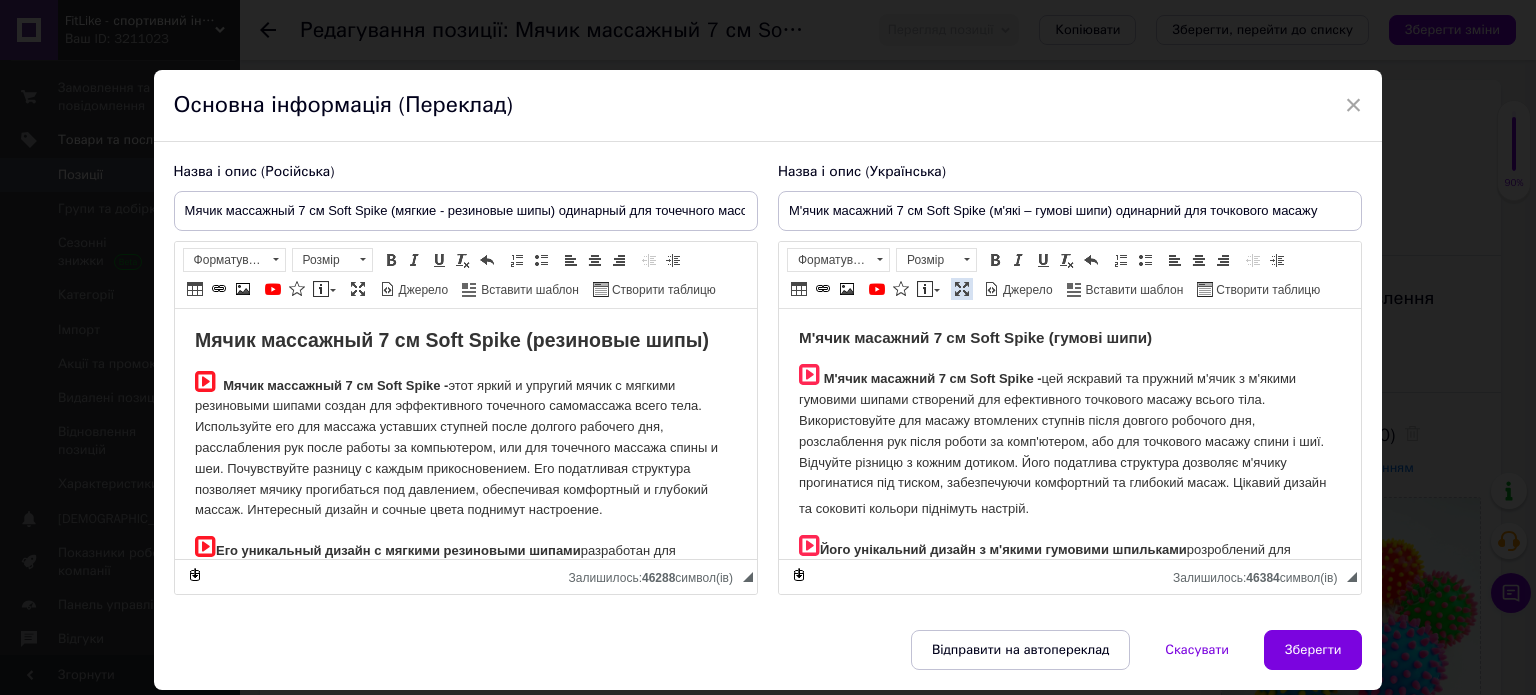 click at bounding box center (962, 289) 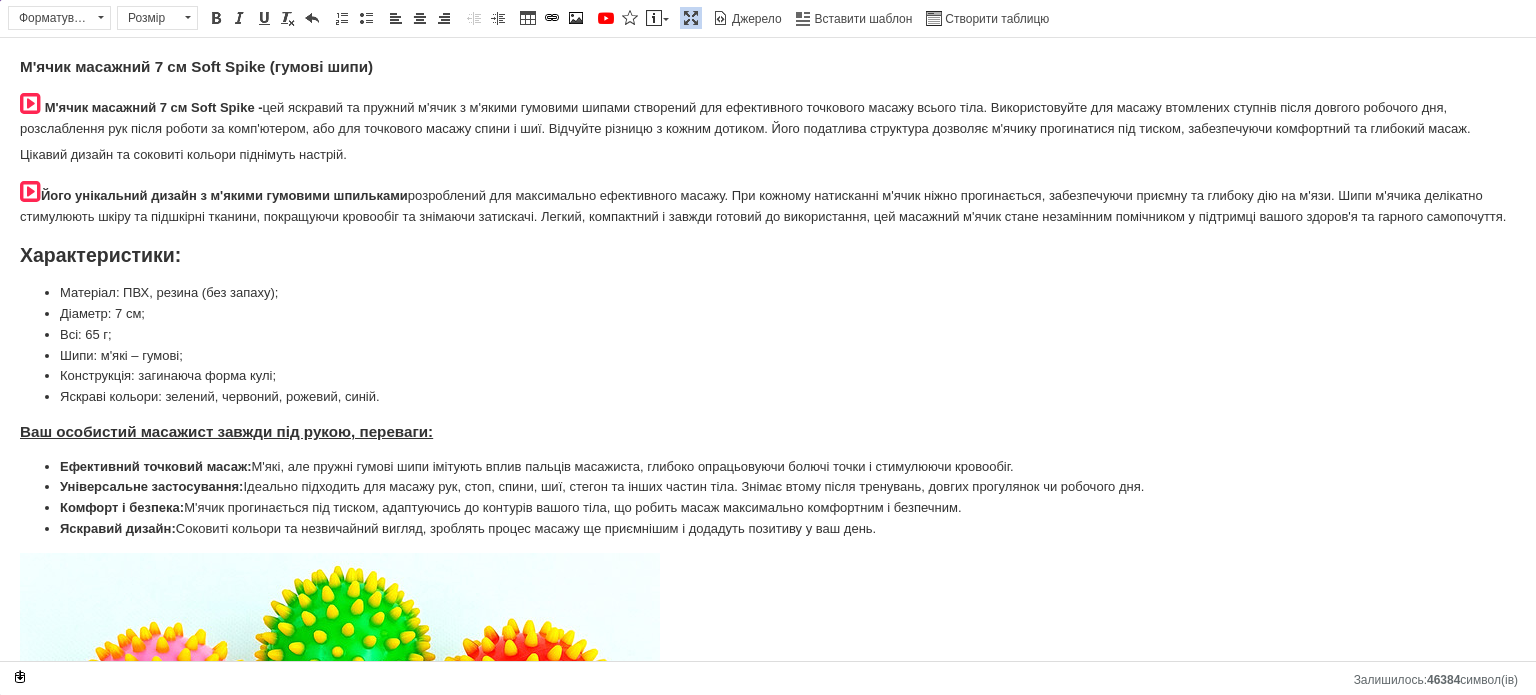 scroll, scrollTop: 1660, scrollLeft: 0, axis: vertical 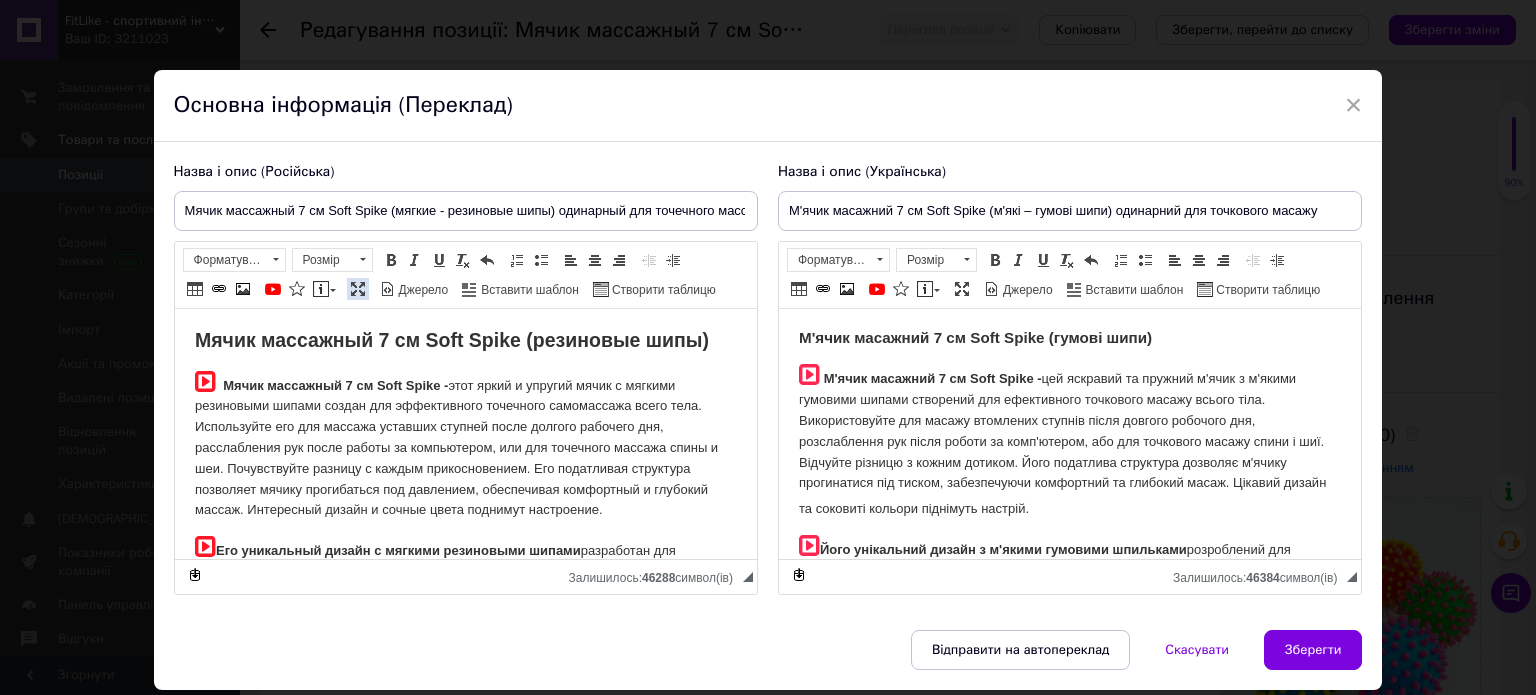 click at bounding box center (358, 289) 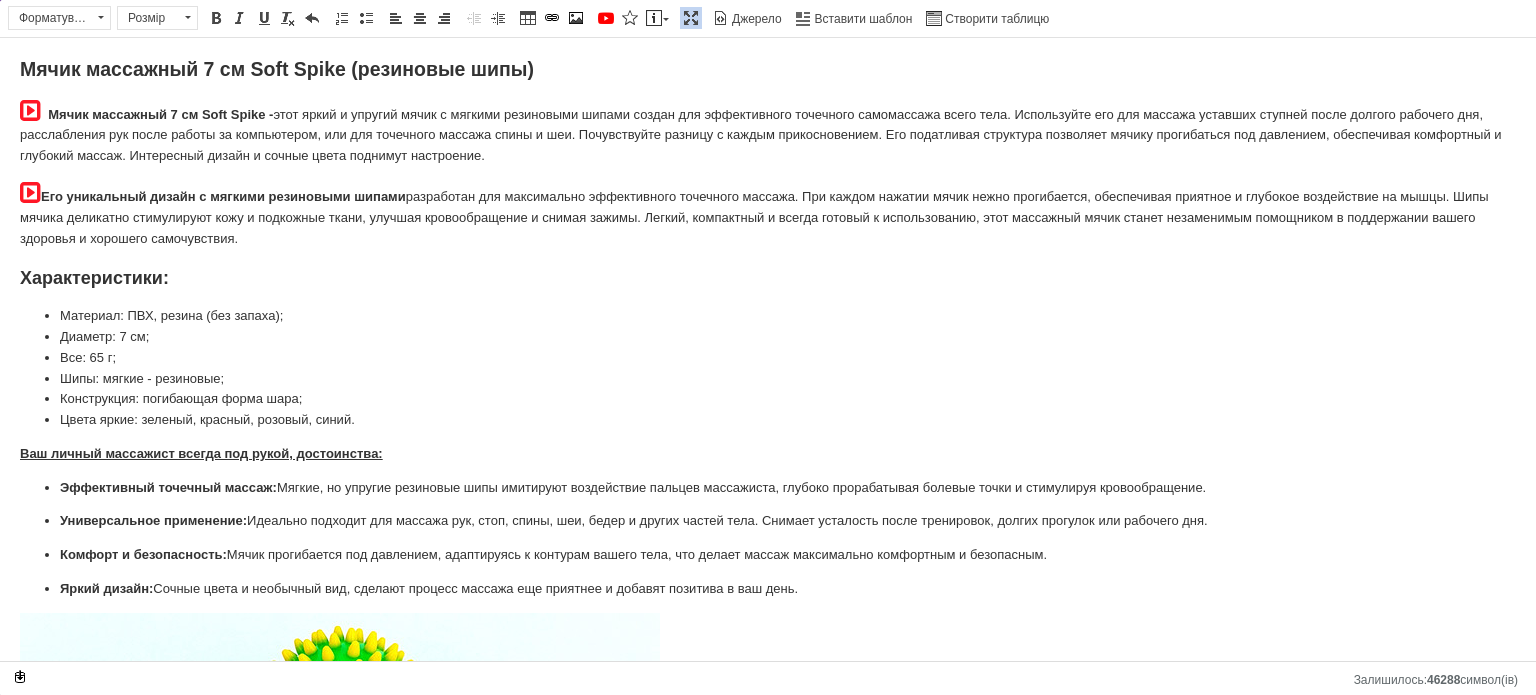 scroll, scrollTop: 1660, scrollLeft: 0, axis: vertical 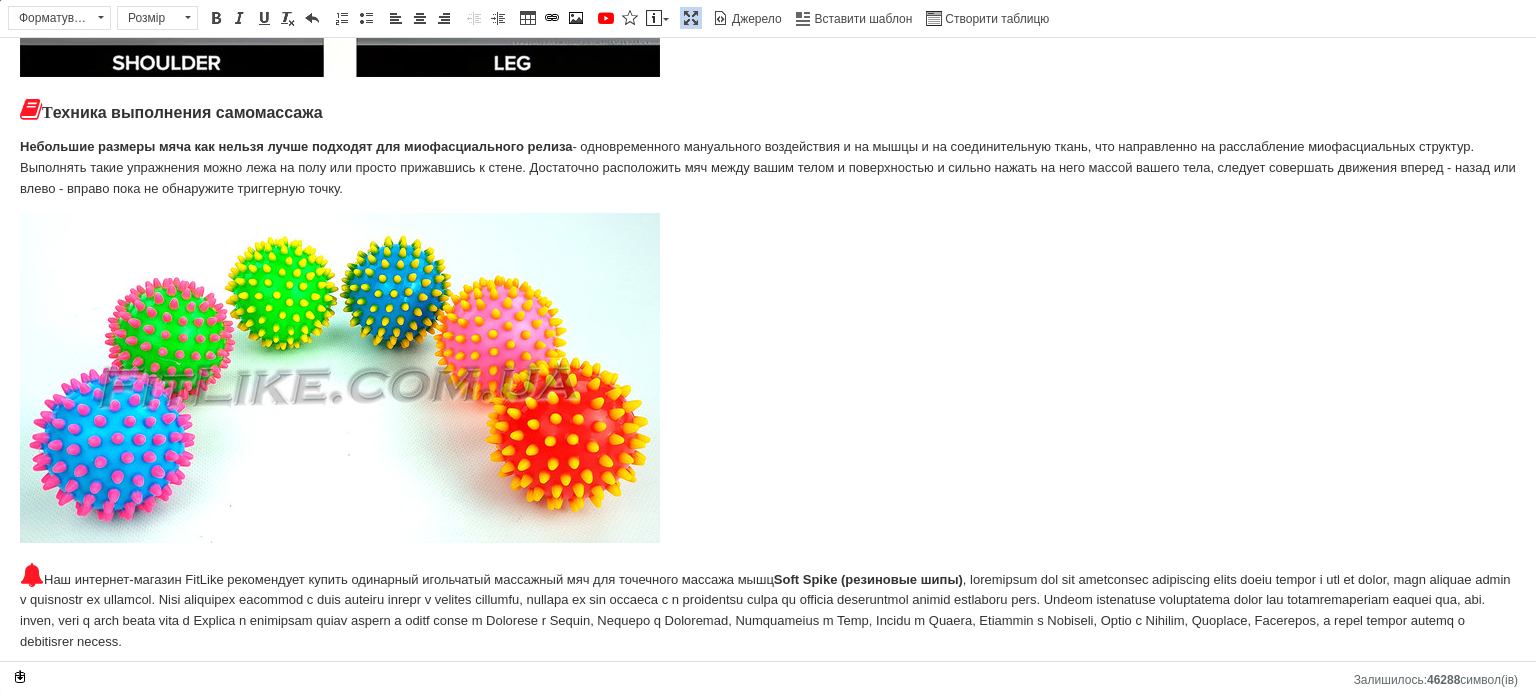 click at bounding box center [691, 18] 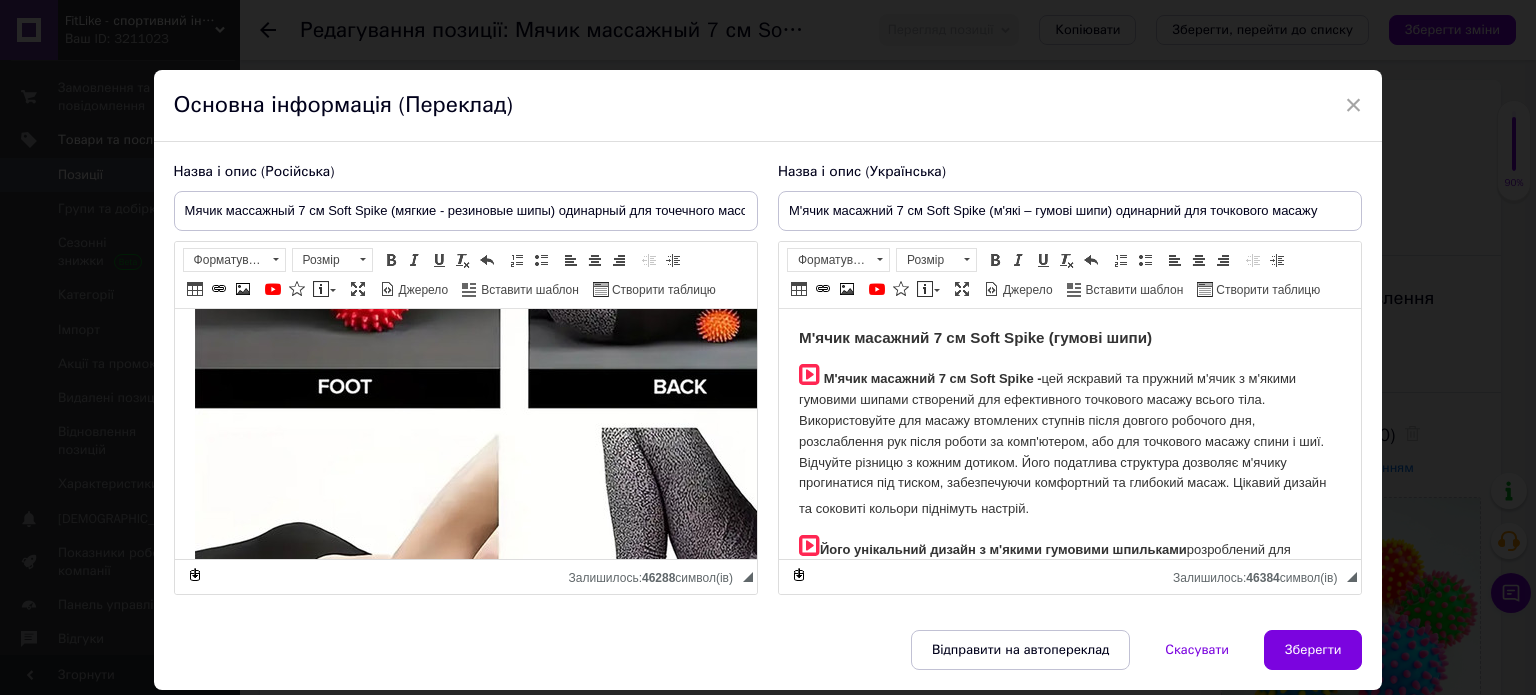 scroll, scrollTop: 2260, scrollLeft: 0, axis: vertical 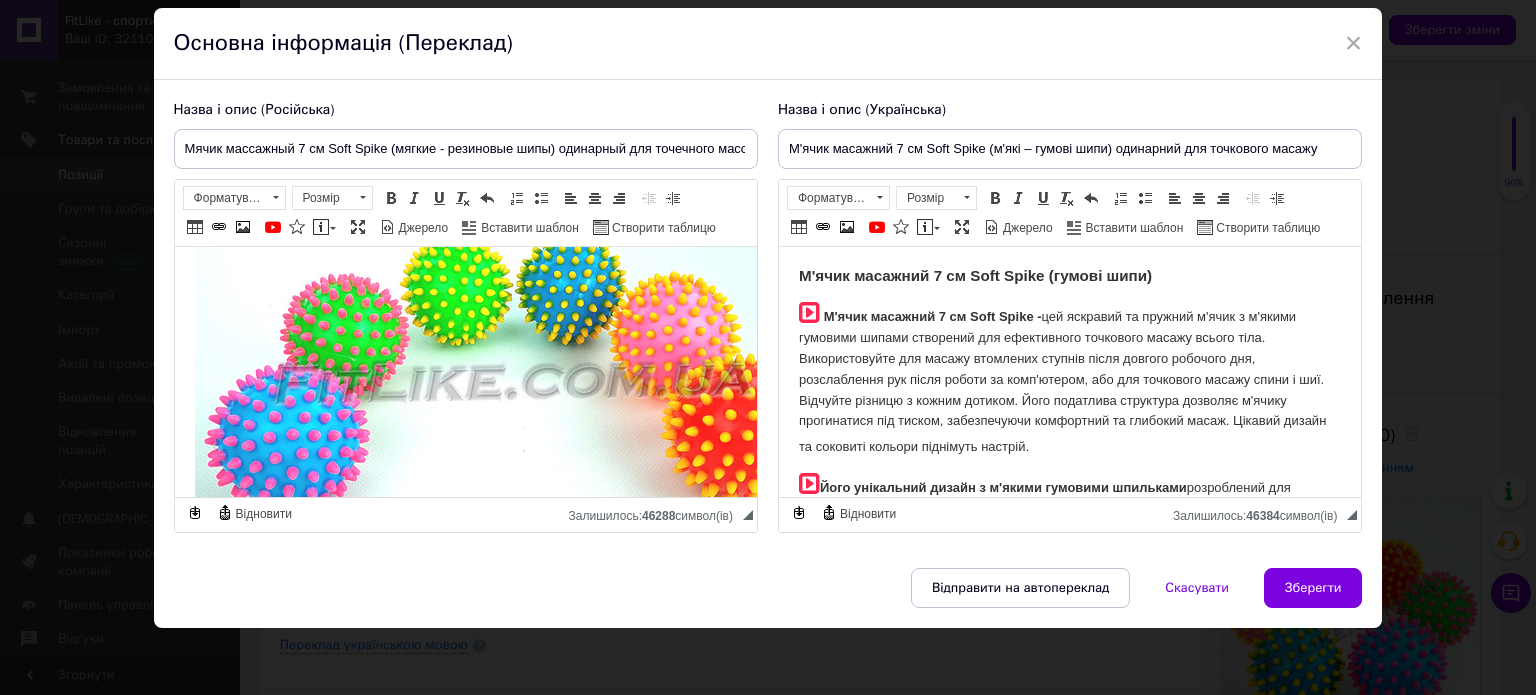 click at bounding box center (514, 374) 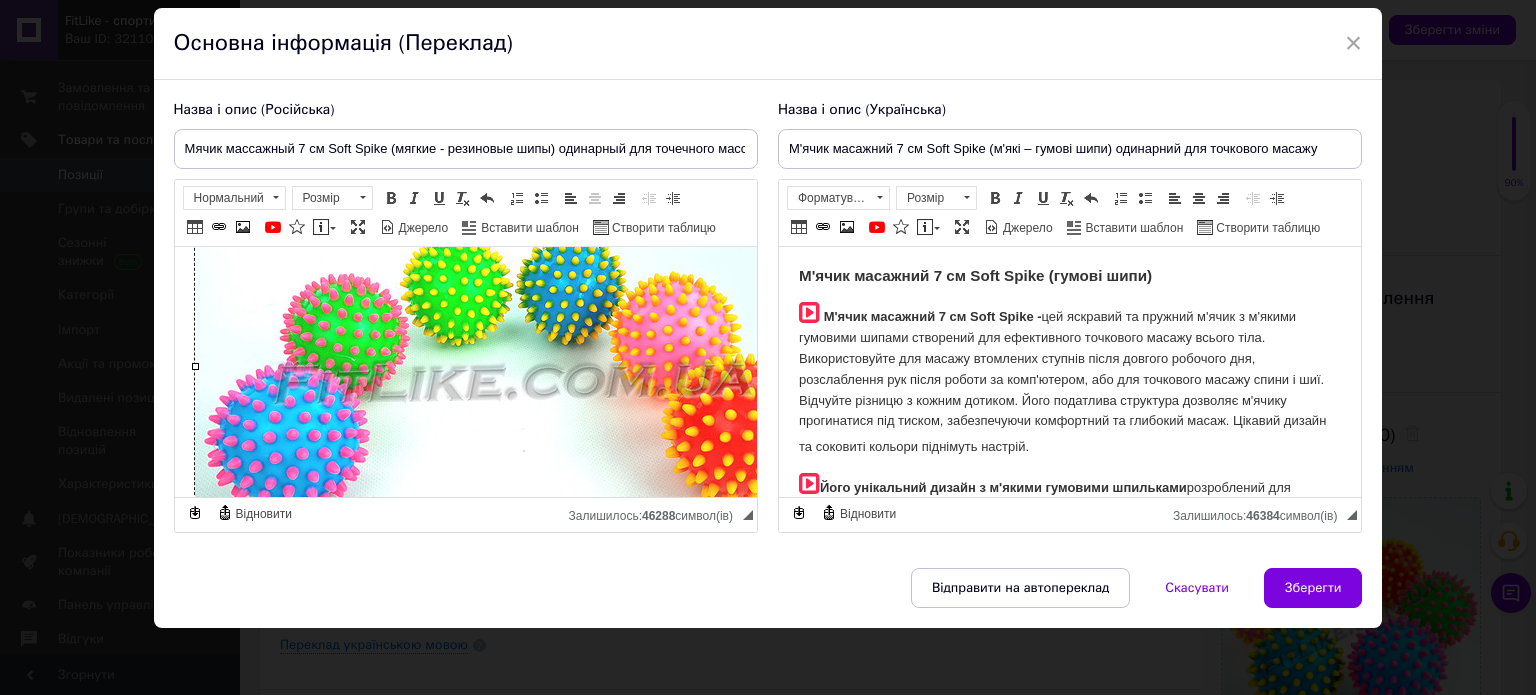 click at bounding box center (514, 374) 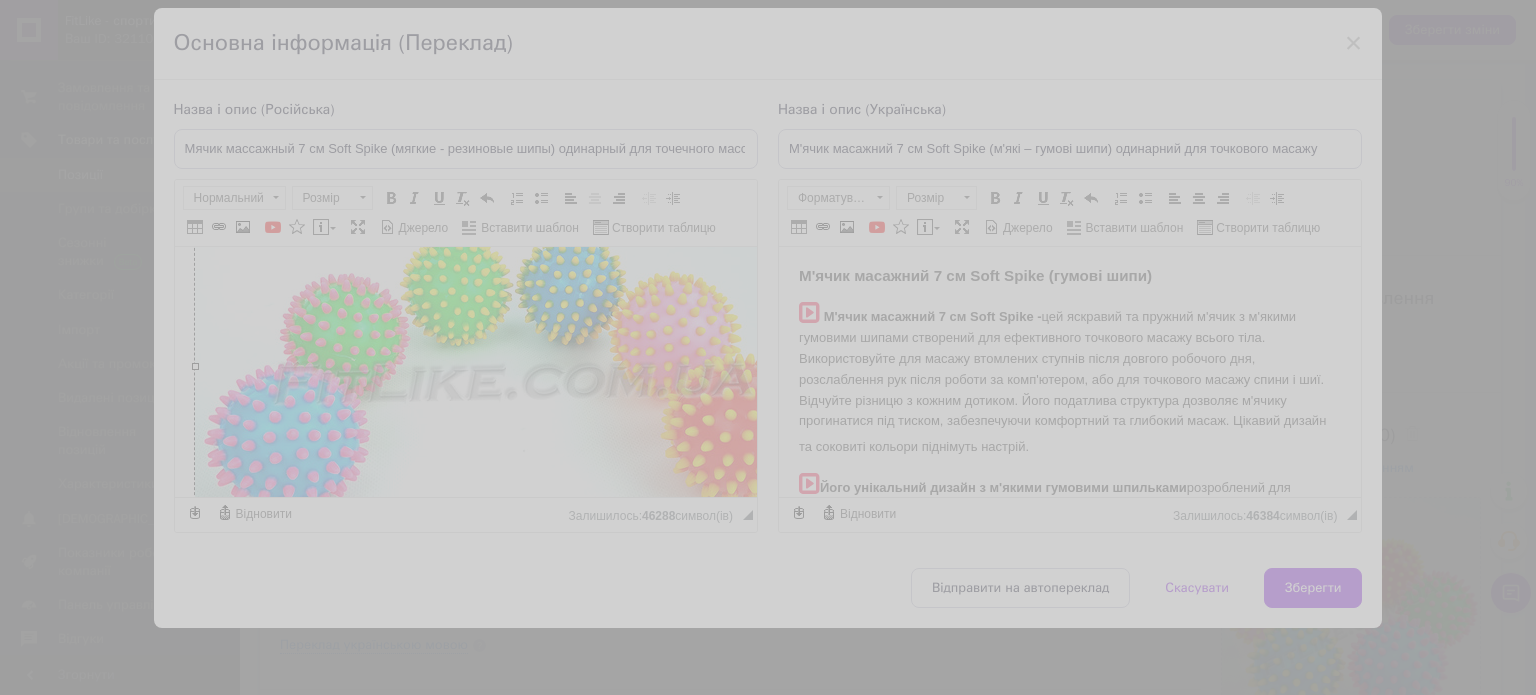 type on "https://images.prom.ua/6740276496_w640_h2048_myachik_6_obrazan_.jpg?fresh=1&PIMAGE_ID=6740276496" 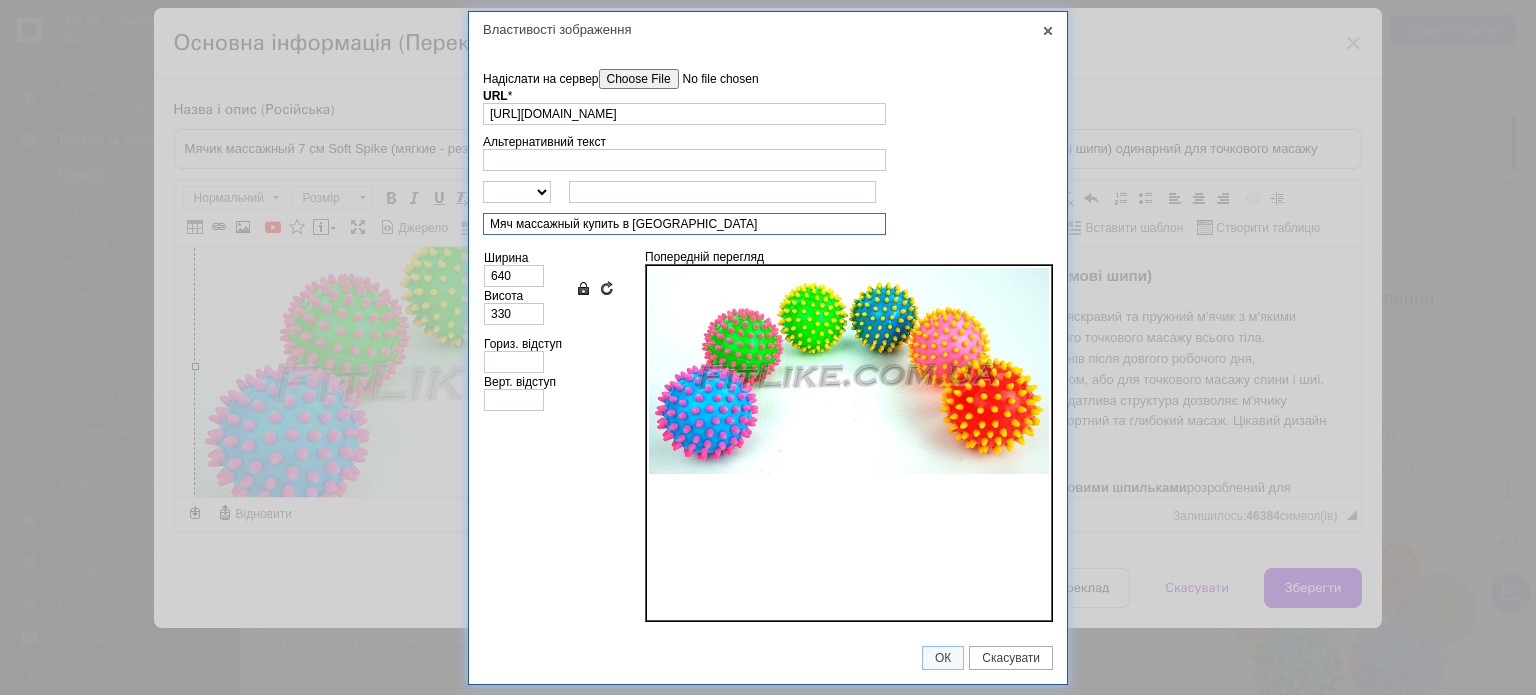 scroll, scrollTop: 0, scrollLeft: 0, axis: both 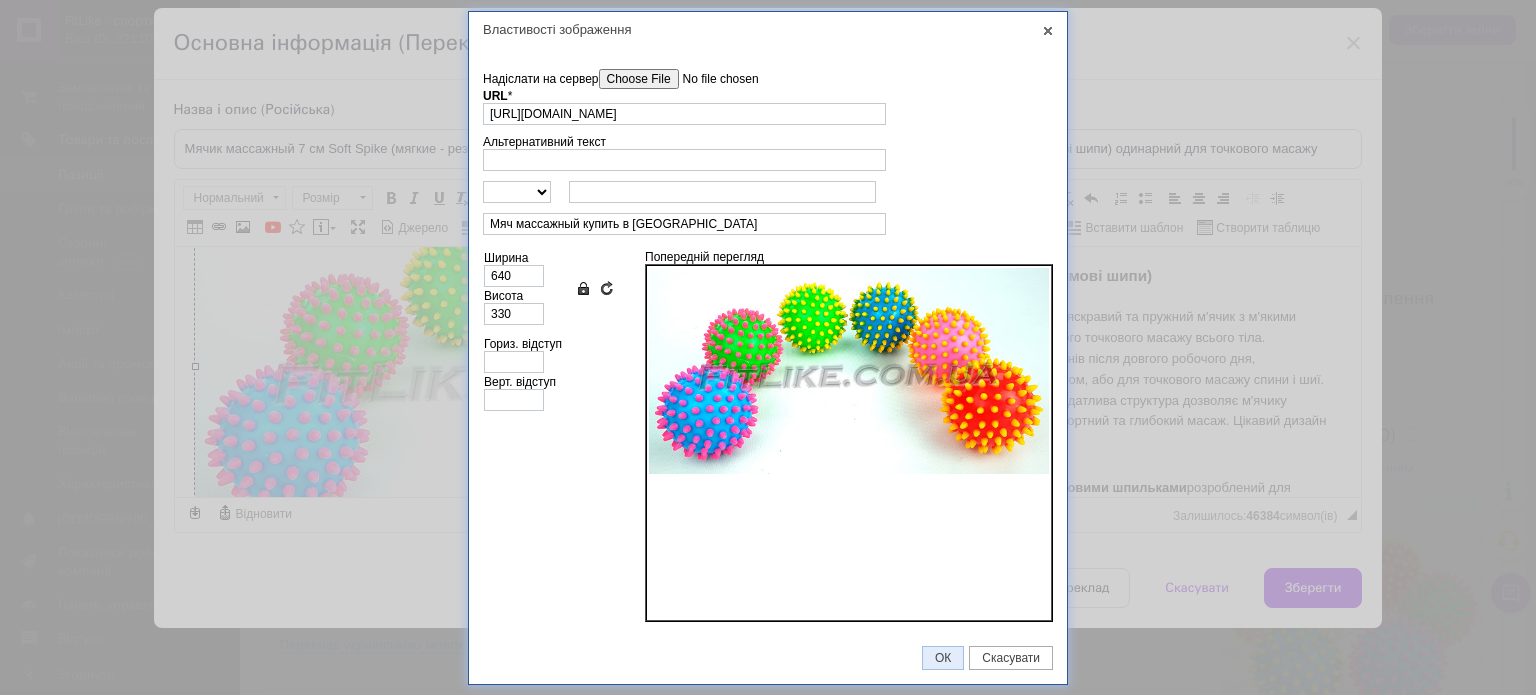 drag, startPoint x: 953, startPoint y: 651, endPoint x: 947, endPoint y: 639, distance: 13.416408 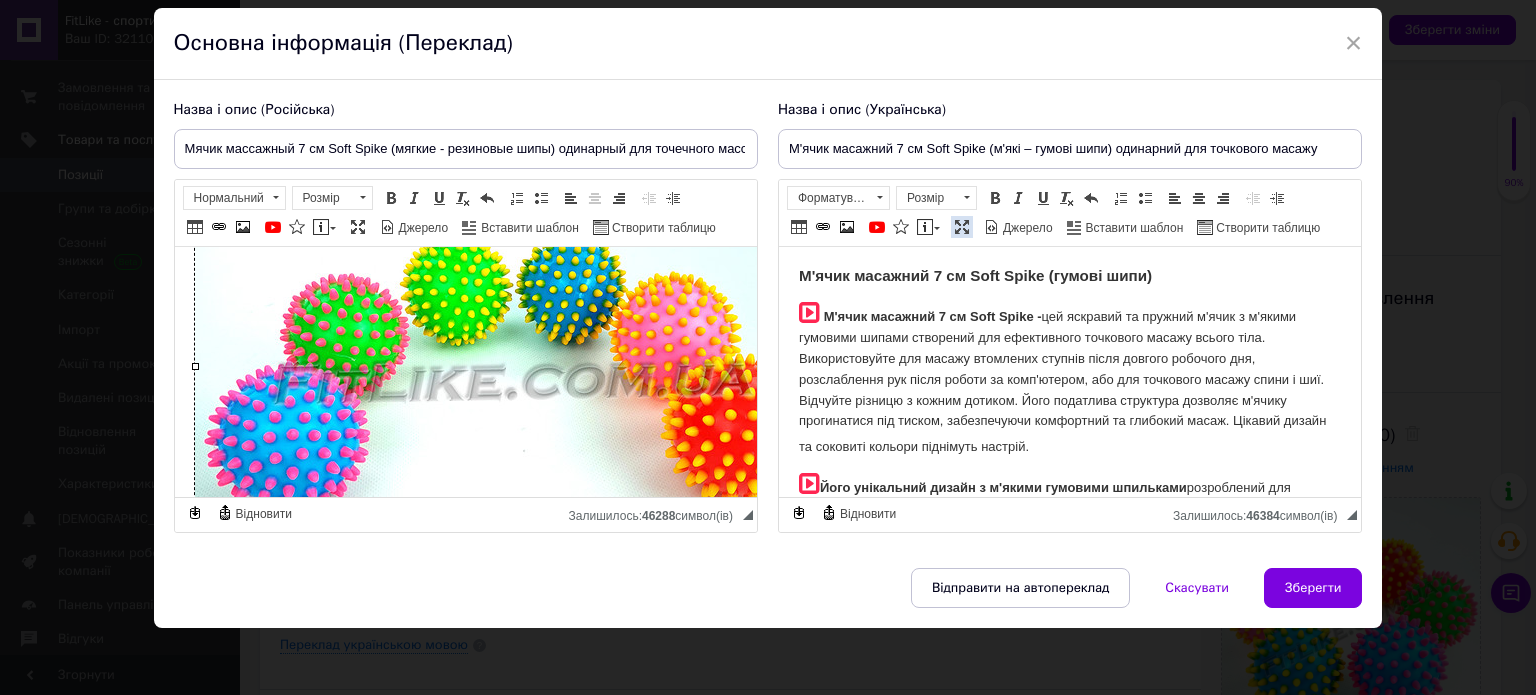 drag, startPoint x: 959, startPoint y: 230, endPoint x: 952, endPoint y: 192, distance: 38.63936 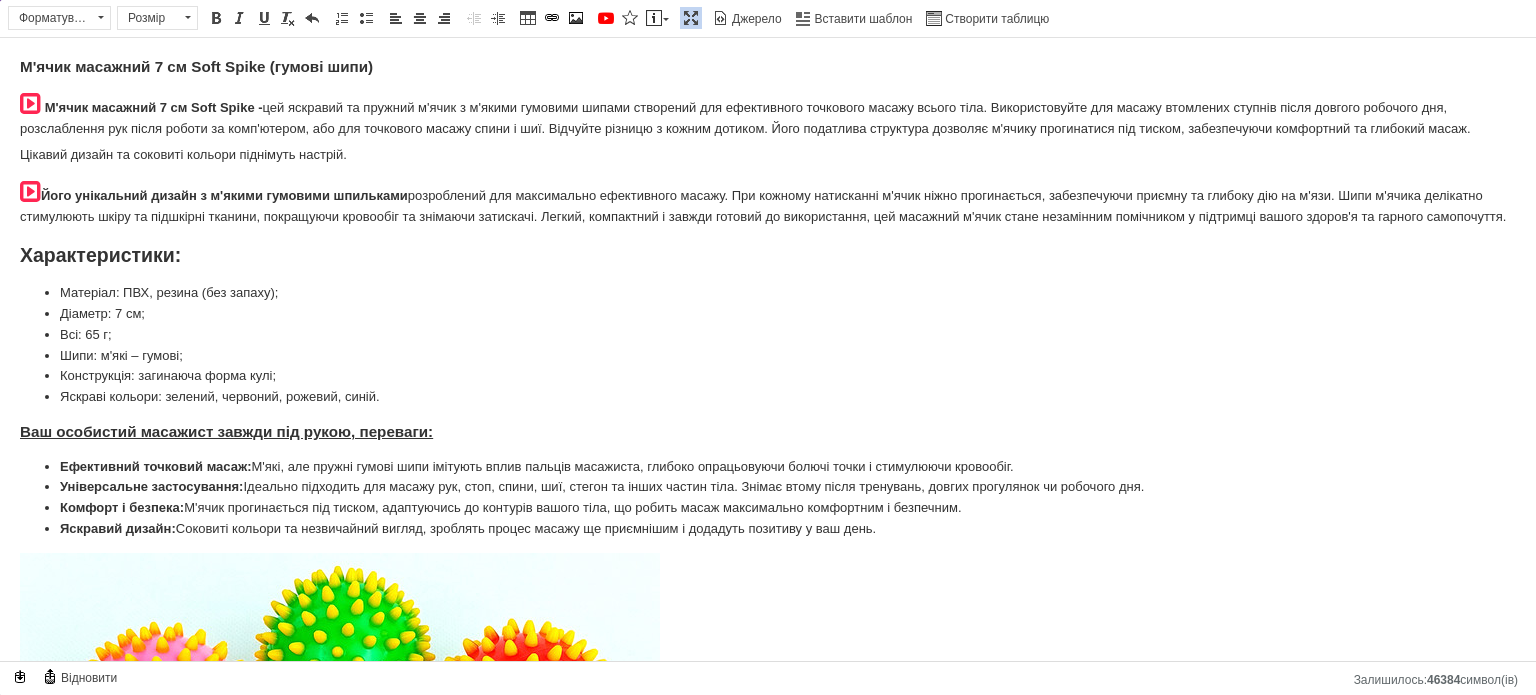 scroll, scrollTop: 1660, scrollLeft: 0, axis: vertical 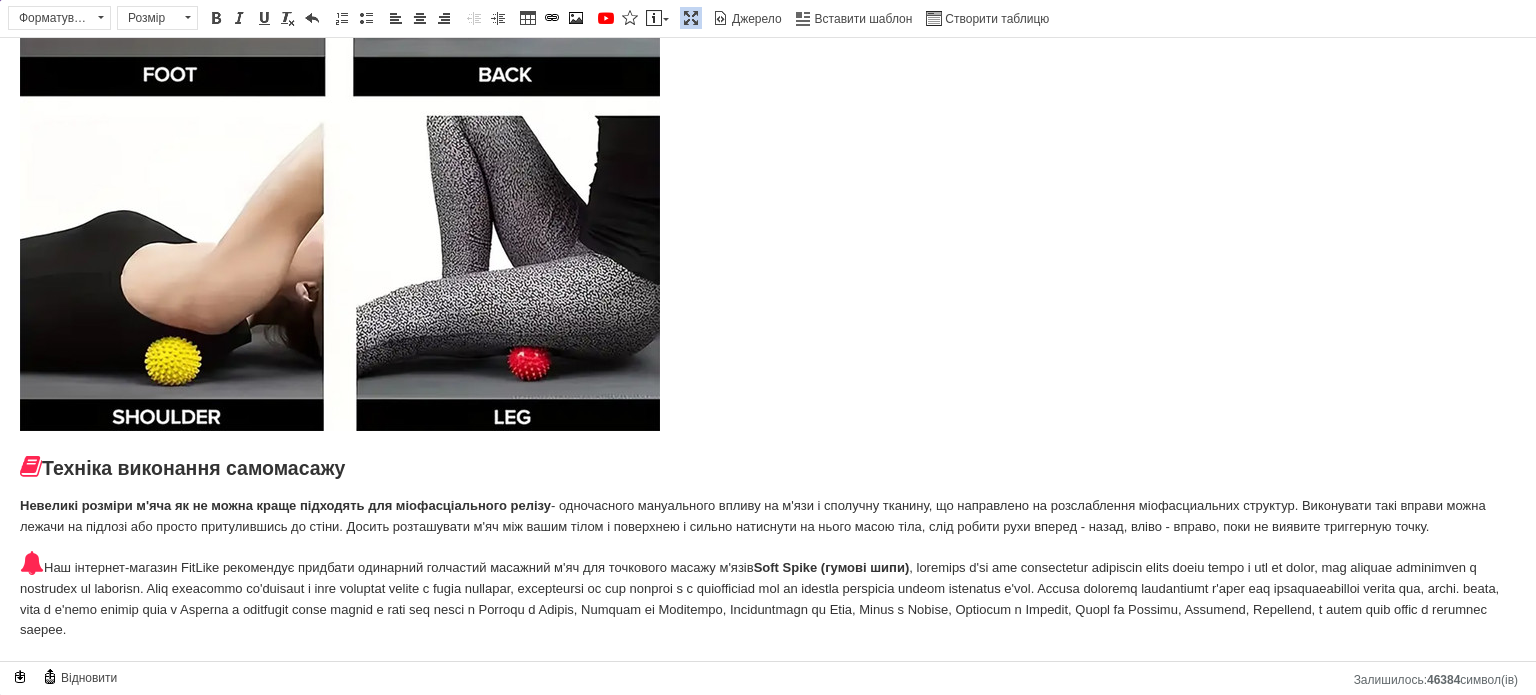 click on "Невеликі розміри м'яча як не можна краще підходять для міофасціального релізу  - одночасного мануального впливу на м'язи і сполучну тканину, що направлено на розслаблення міофасциальних структур. Виконувати такі вправи можна лежачи на підлозі або просто притулившись до стіни. Досить розташувати м'яч між вашим тілом і поверхнею і сильно натиснути на нього масою тіла, слід робити рухи вперед - назад, вліво - вправо, поки не виявите триггерную точку." at bounding box center [768, 517] 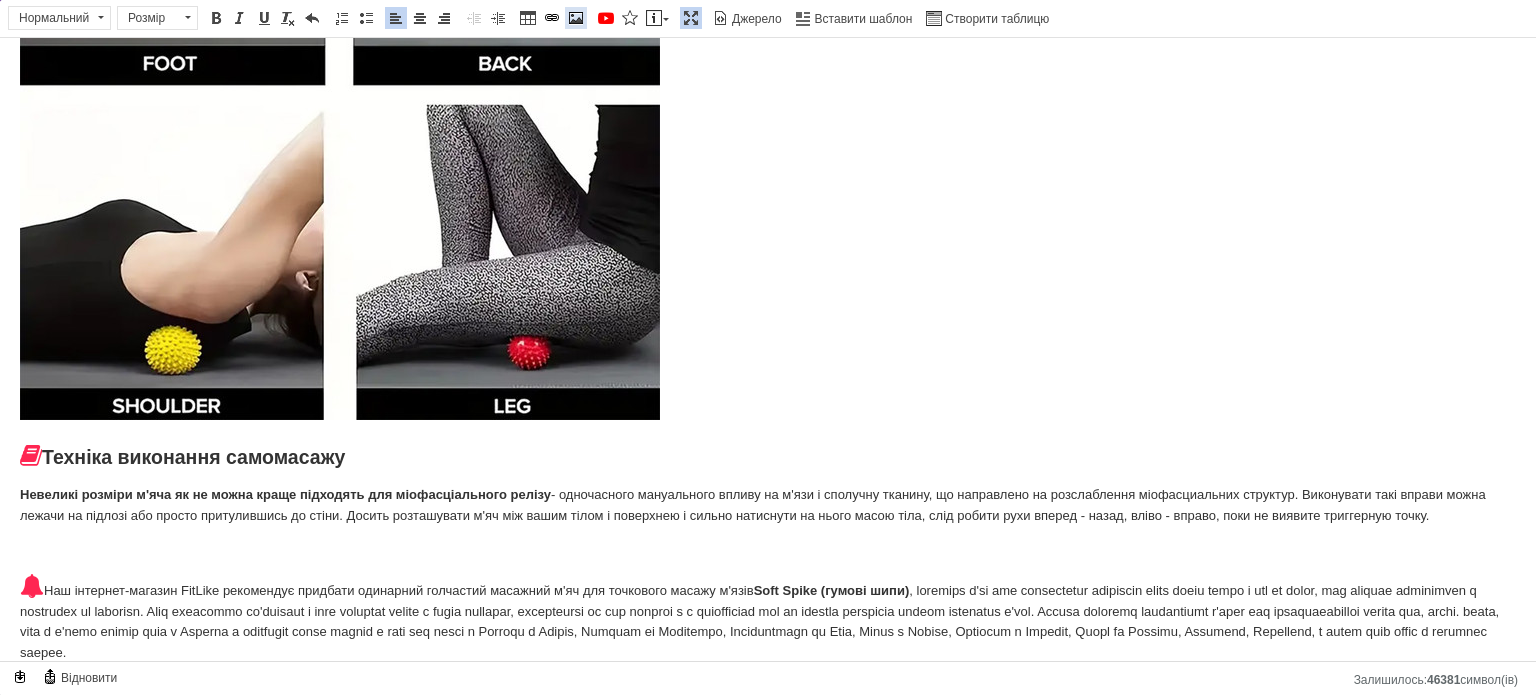 click at bounding box center (576, 18) 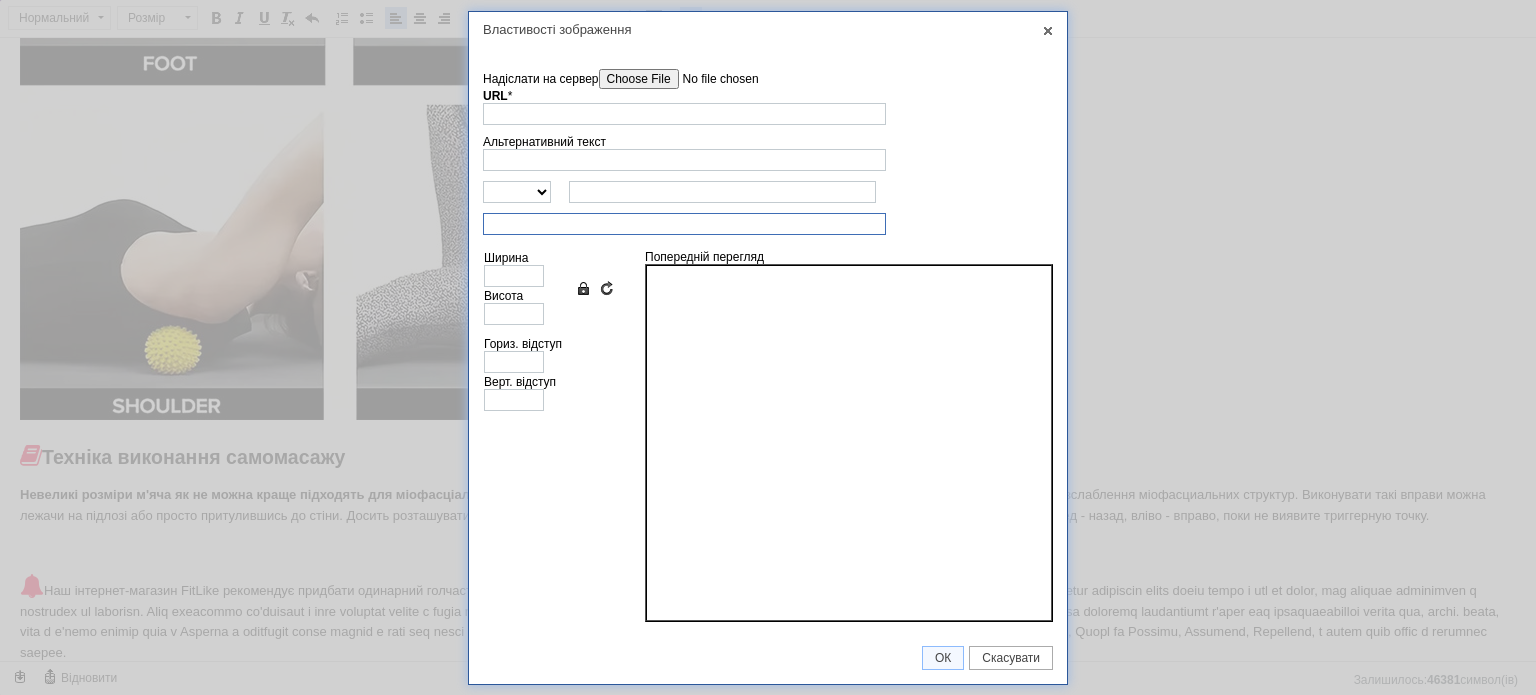 click at bounding box center (684, 224) 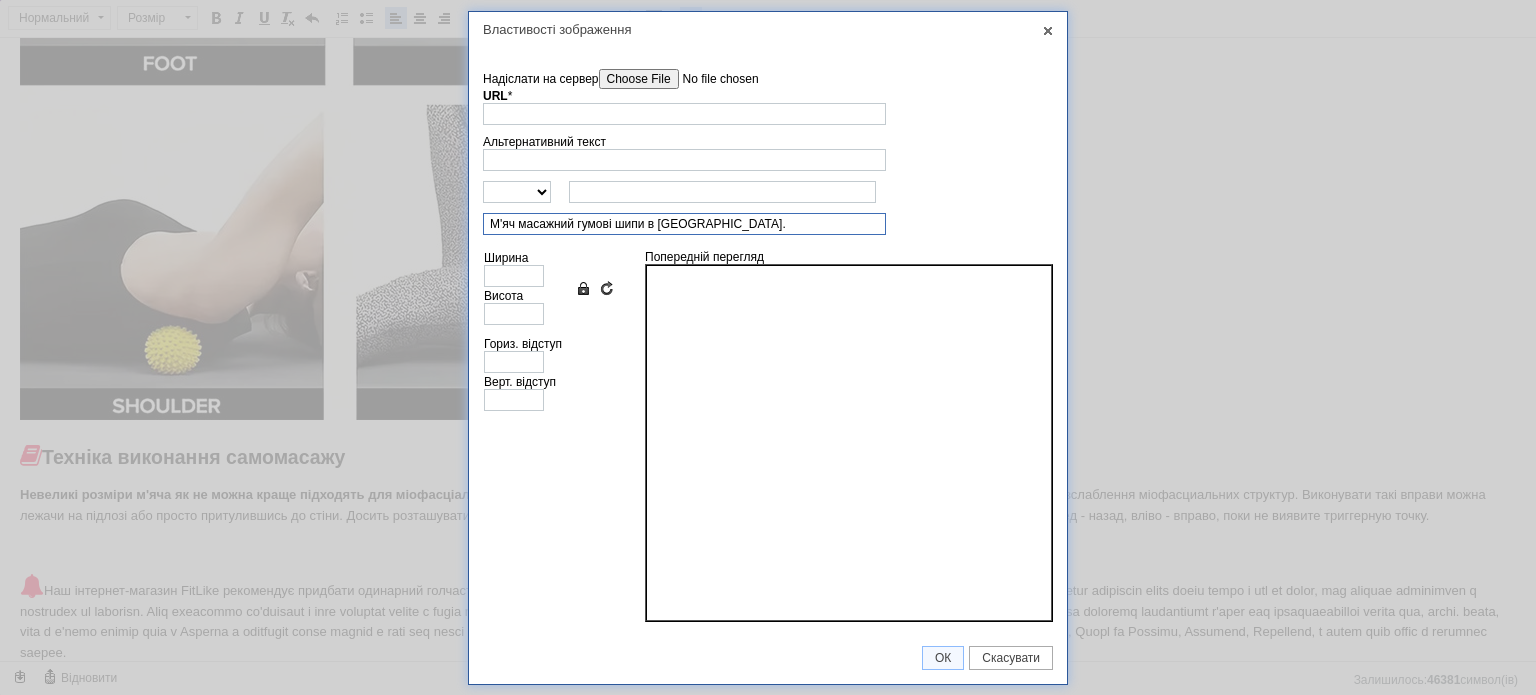 type on "М'яч масажний гумові шипи в Україні." 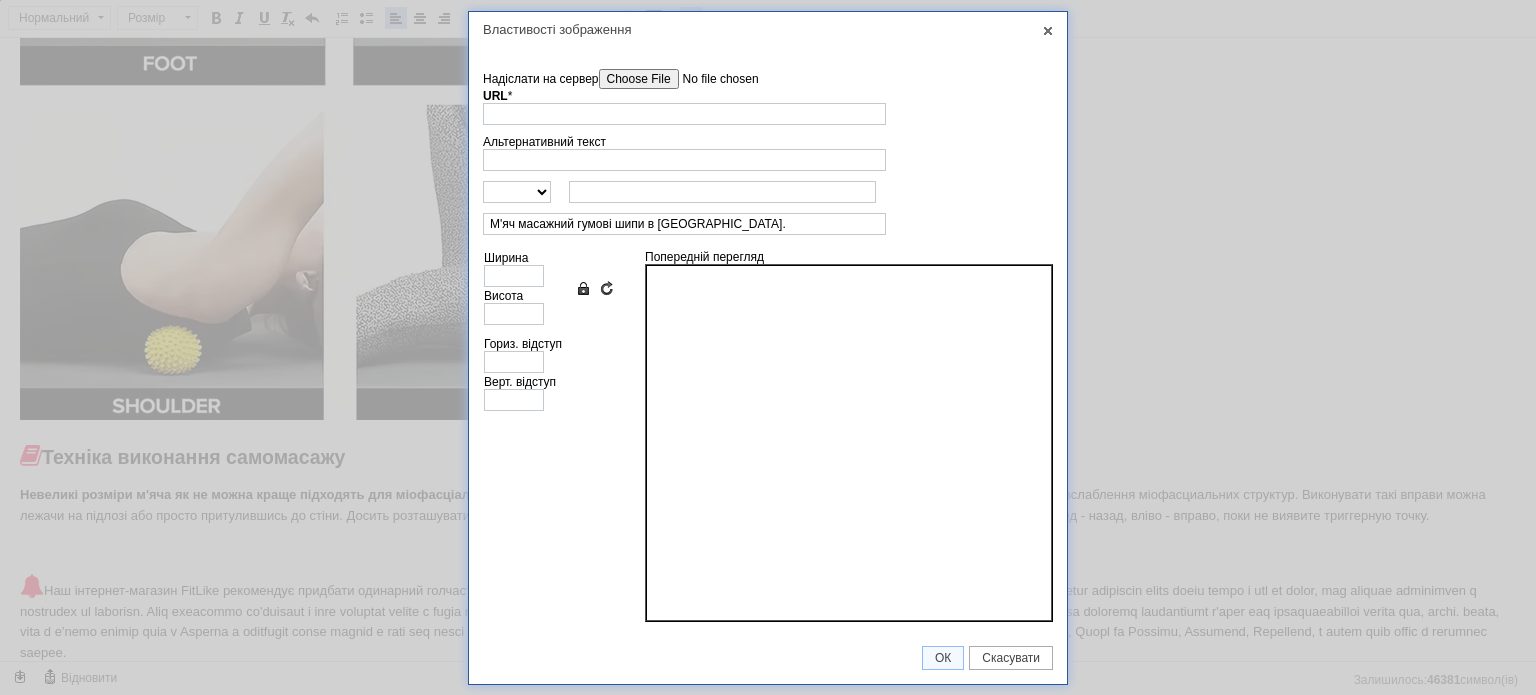 click on "Надіслати на сервер" at bounding box center (712, 79) 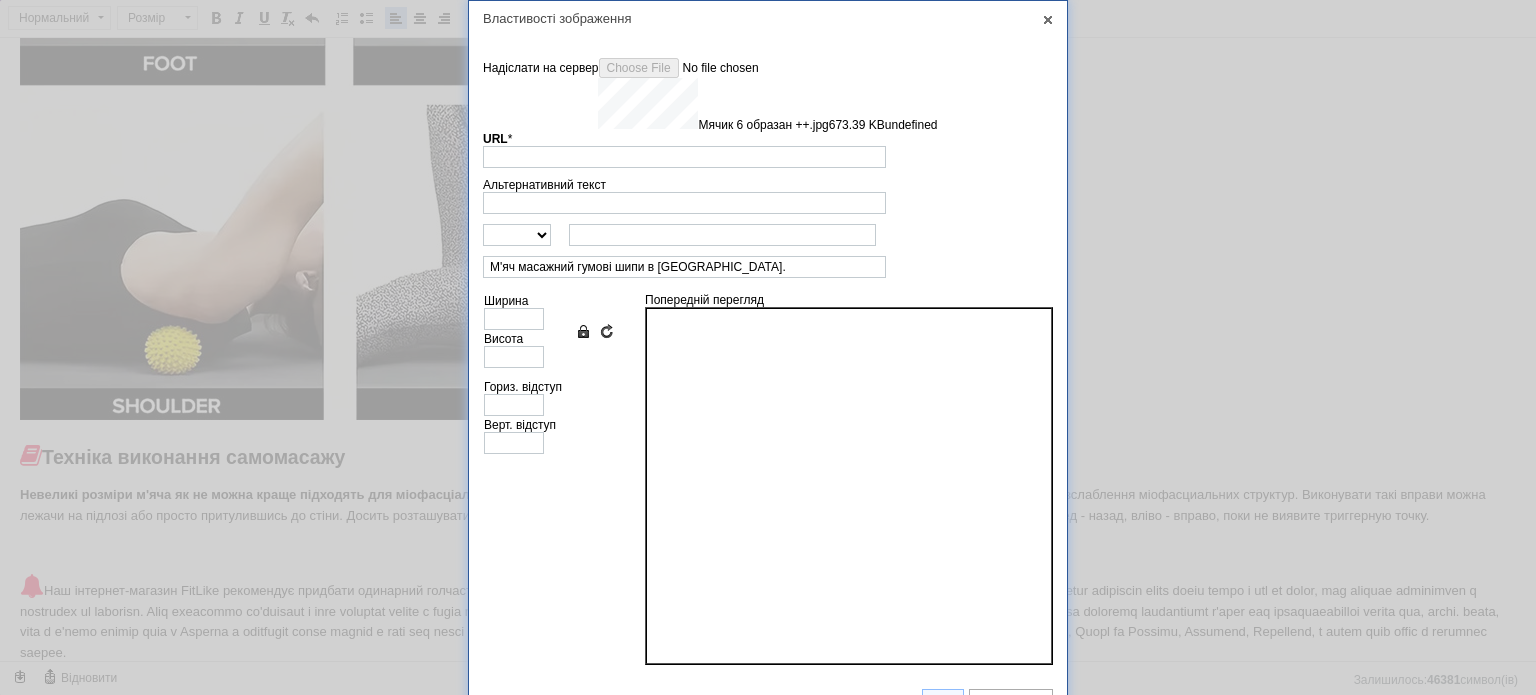 type on "https://images.prom.ua/6740276496_w640_h2048_myachik_6_obrazan_.jpg?fresh=1&PIMAGE_ID=6740276496" 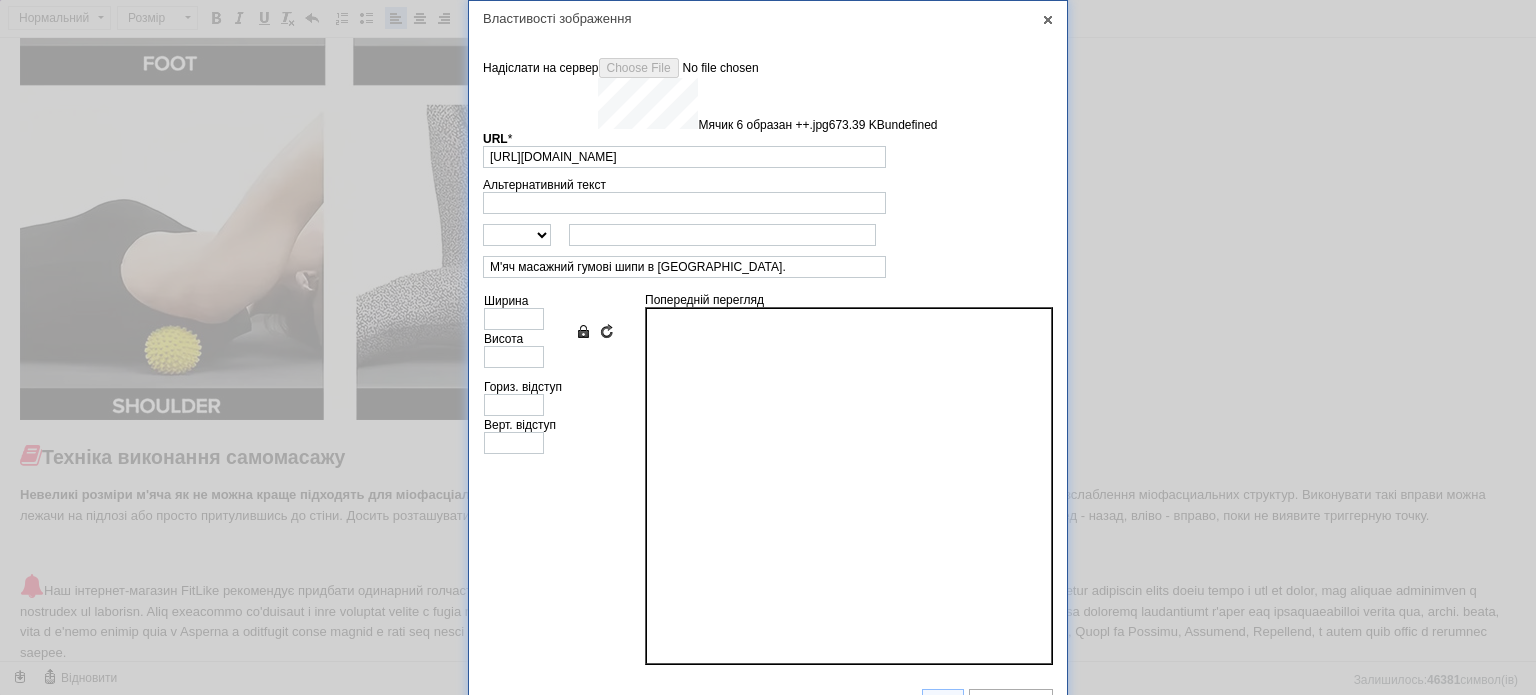type on "640" 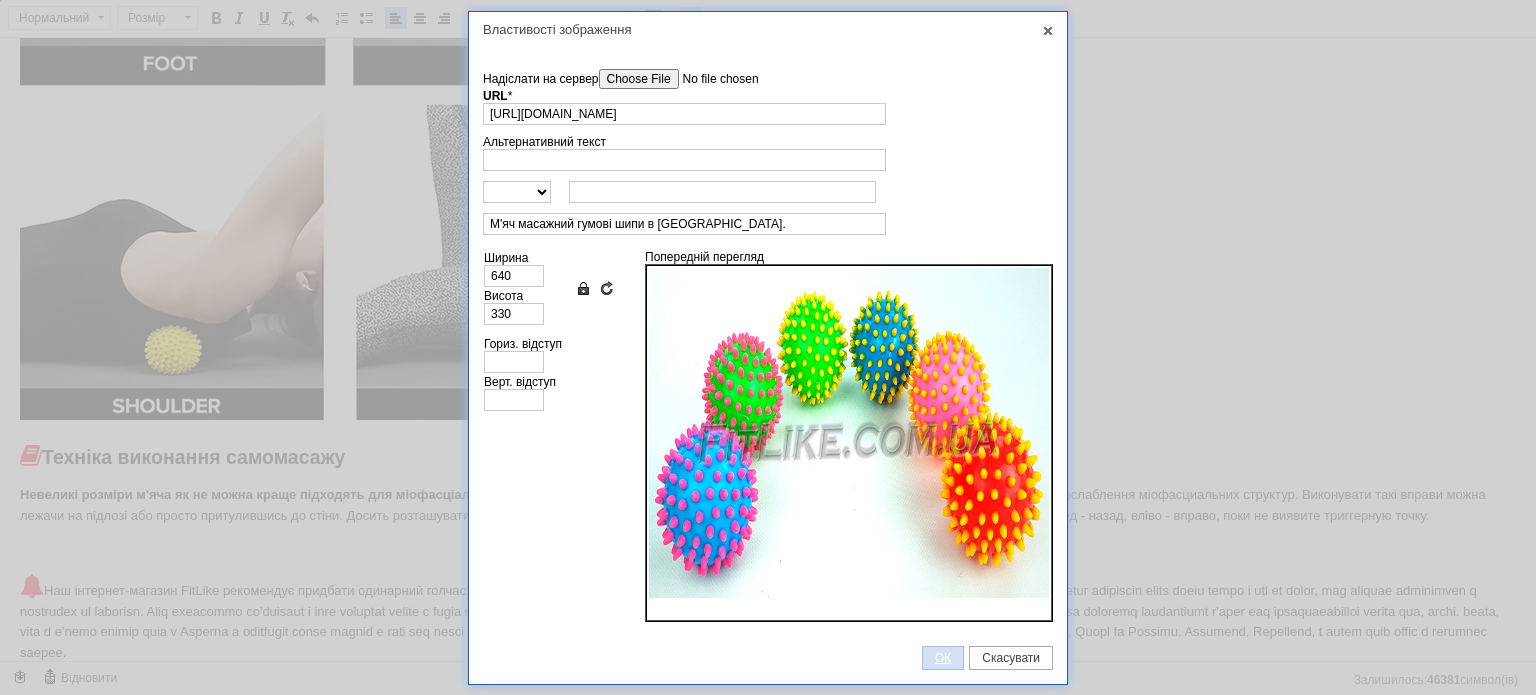 click on "ОК" at bounding box center [943, 658] 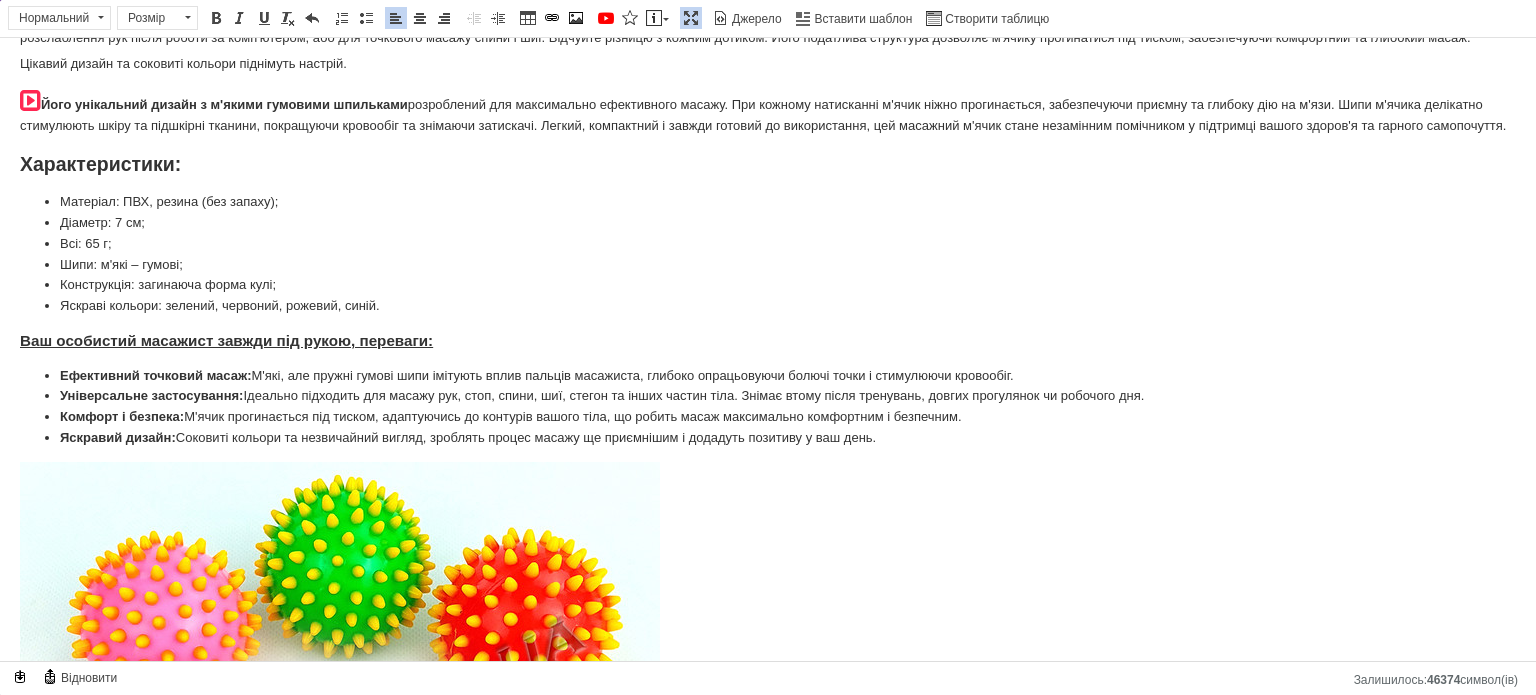 scroll, scrollTop: 0, scrollLeft: 0, axis: both 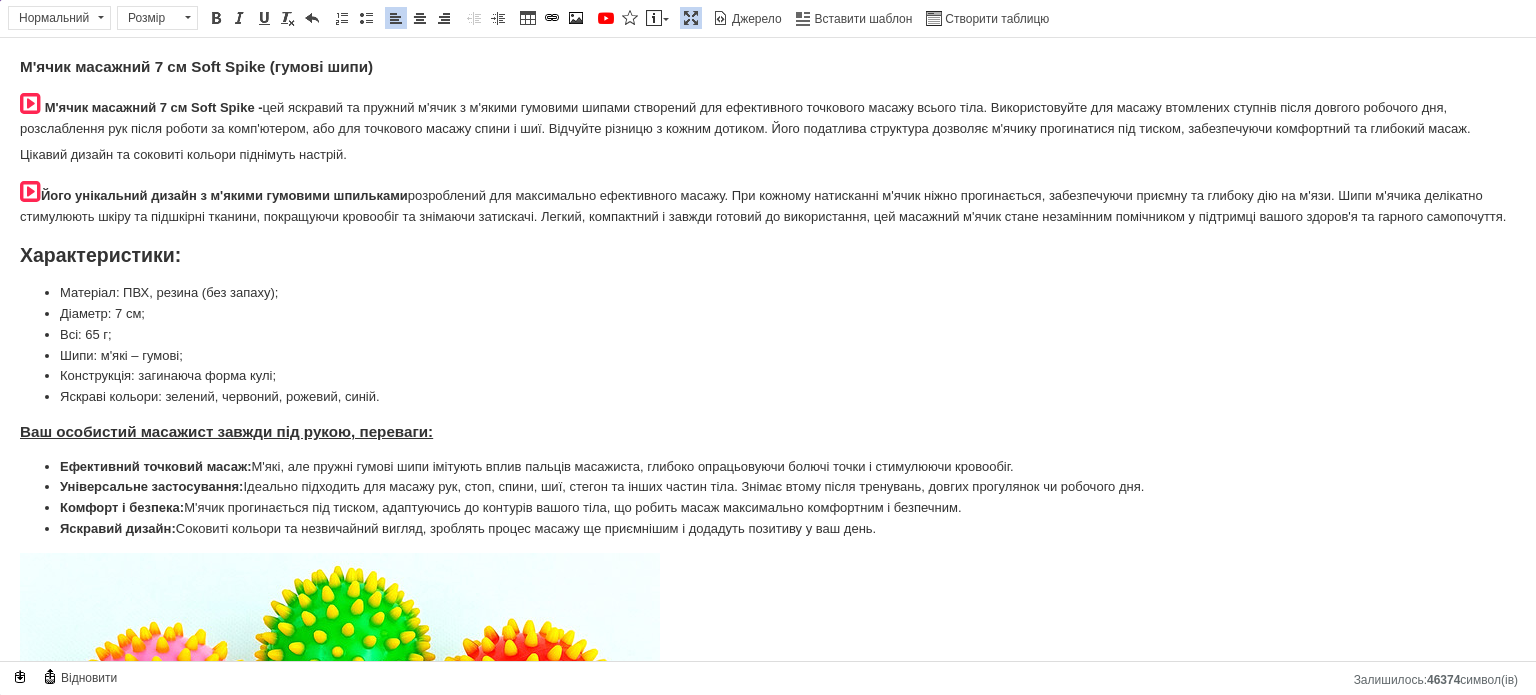 click at bounding box center (691, 18) 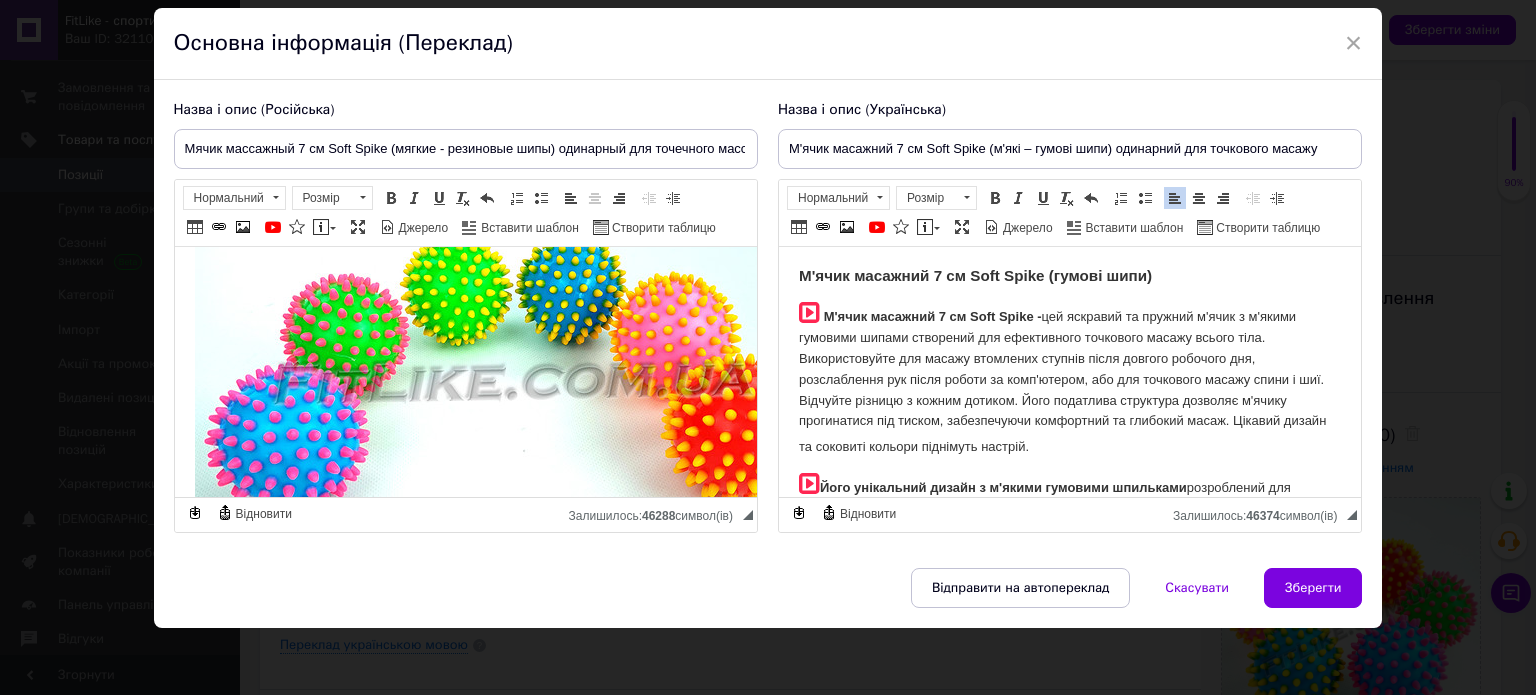 scroll, scrollTop: 2421, scrollLeft: 0, axis: vertical 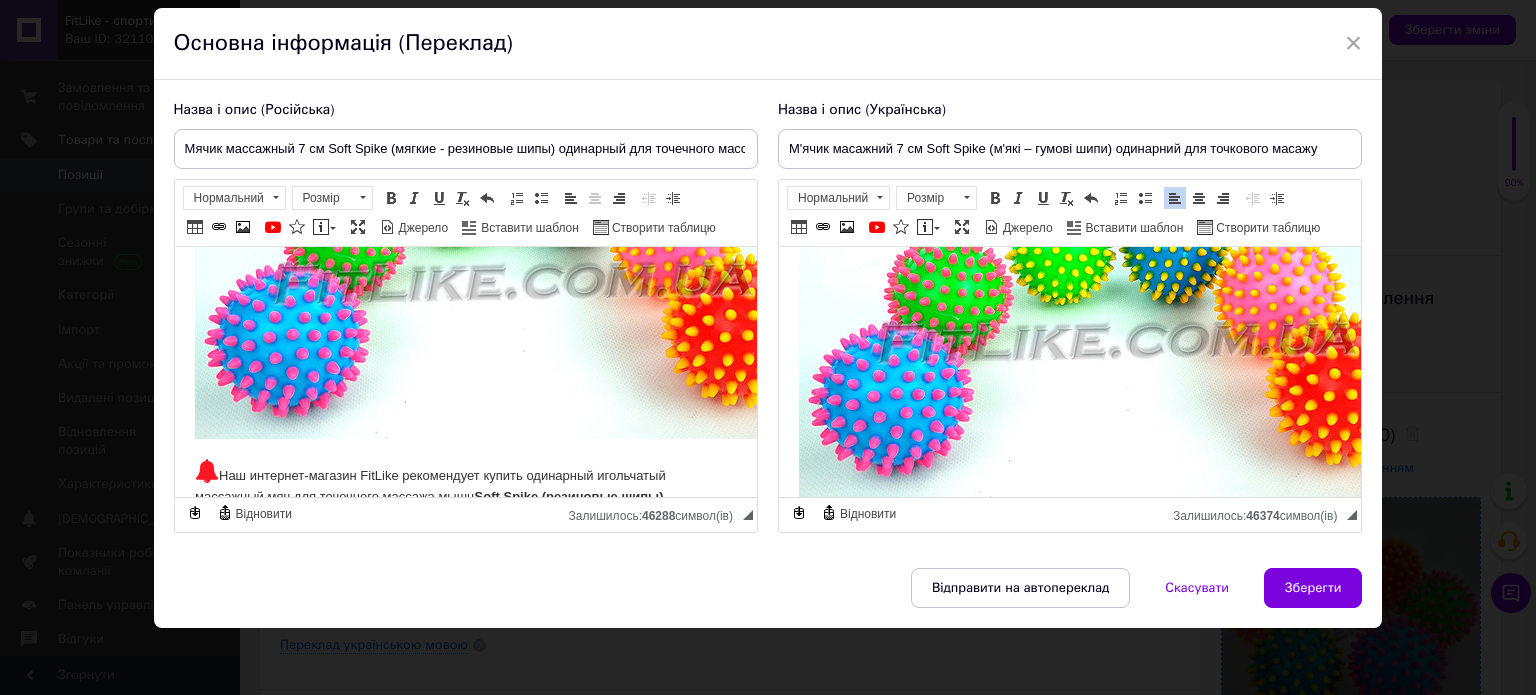 click on "Зберегти" at bounding box center (1313, 588) 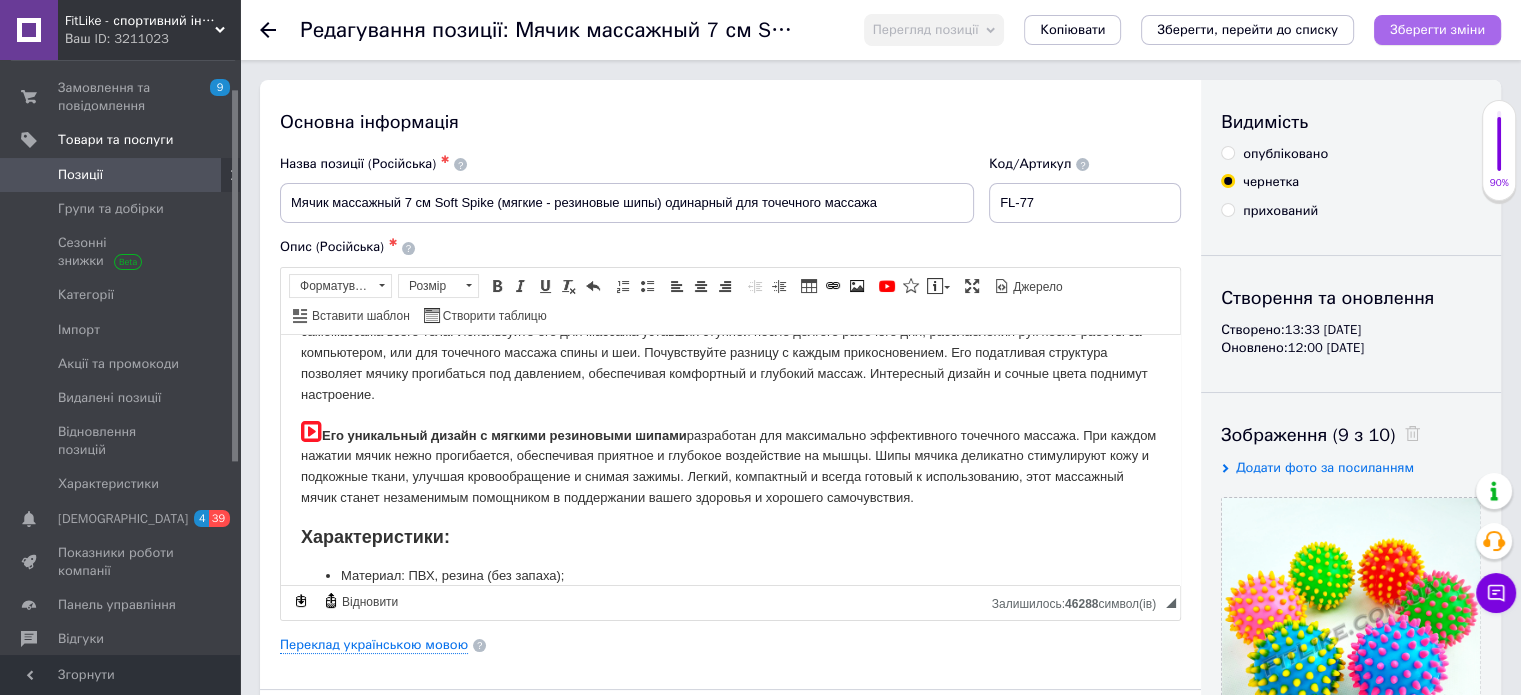click on "Зберегти зміни" at bounding box center [1437, 29] 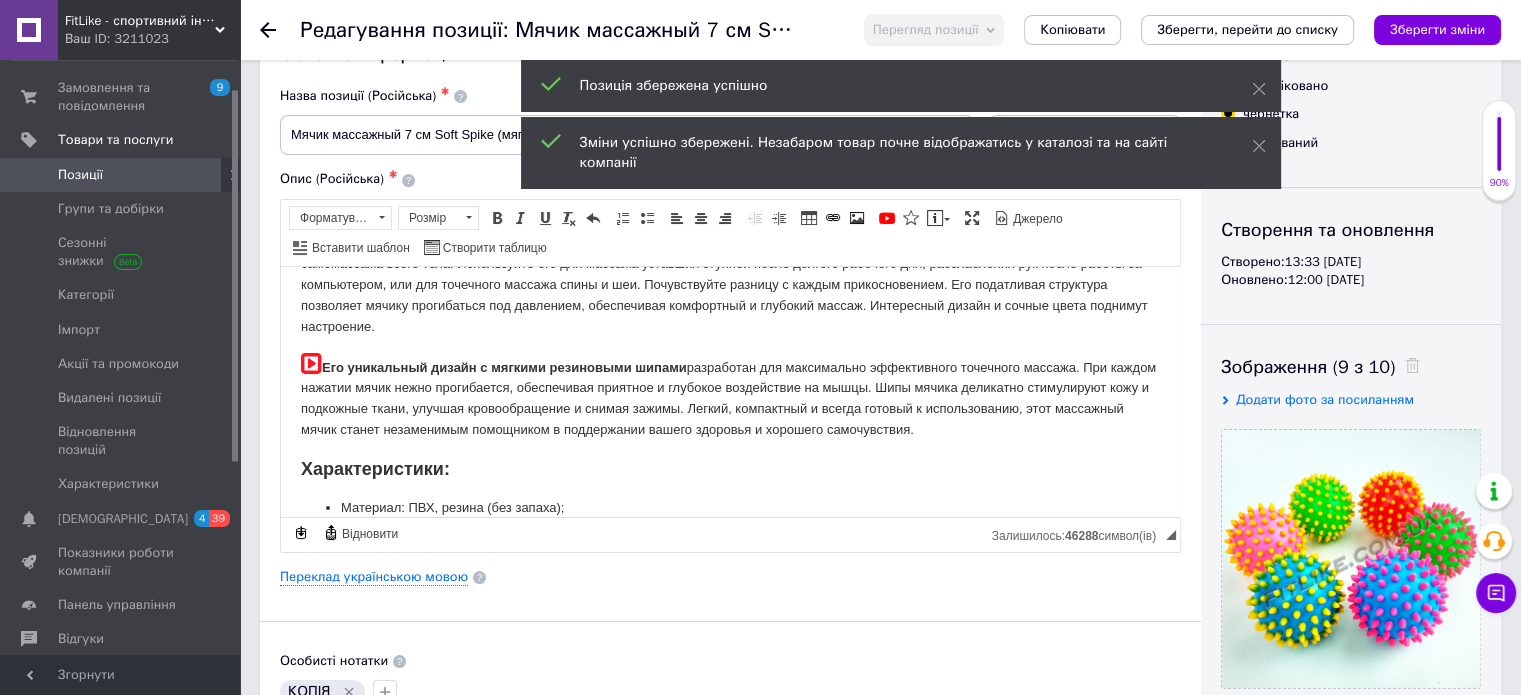 scroll, scrollTop: 200, scrollLeft: 0, axis: vertical 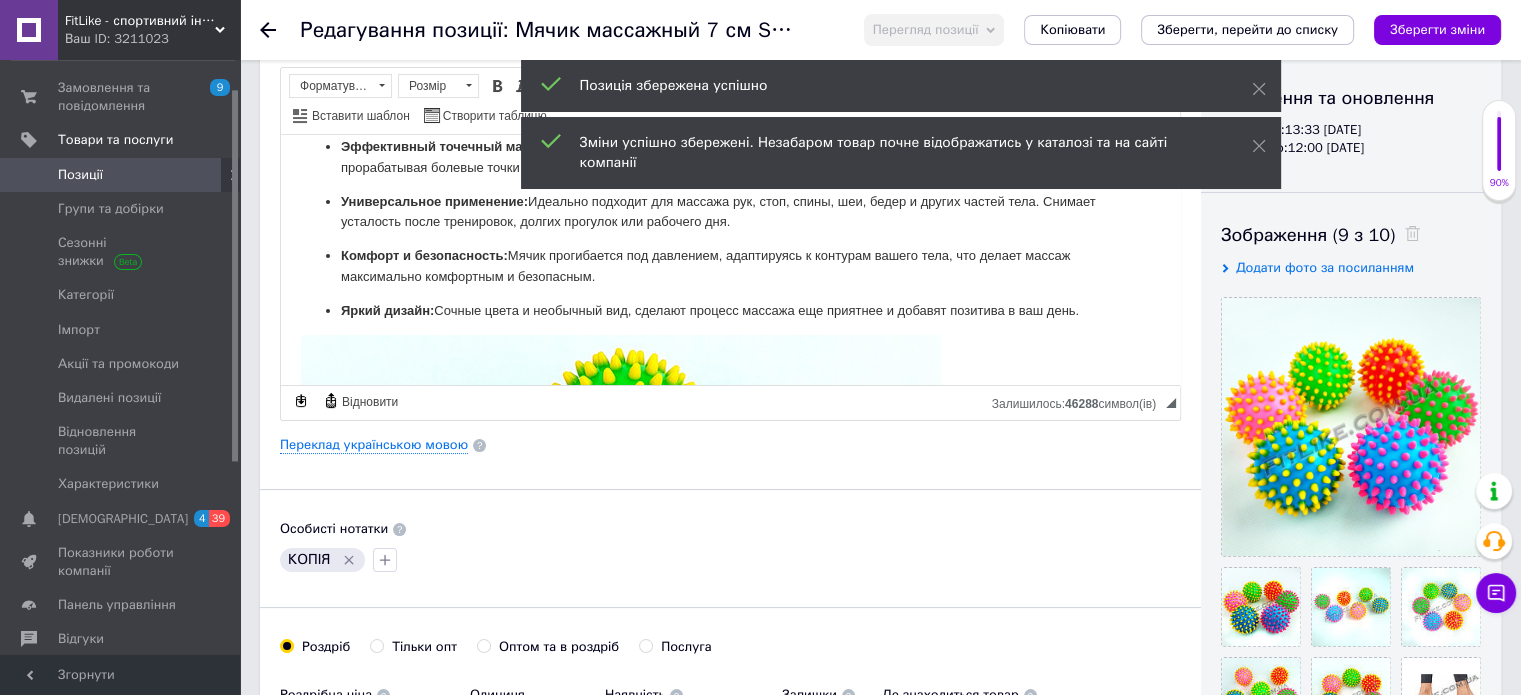 click on "Переклад українською мовою" at bounding box center [730, 445] 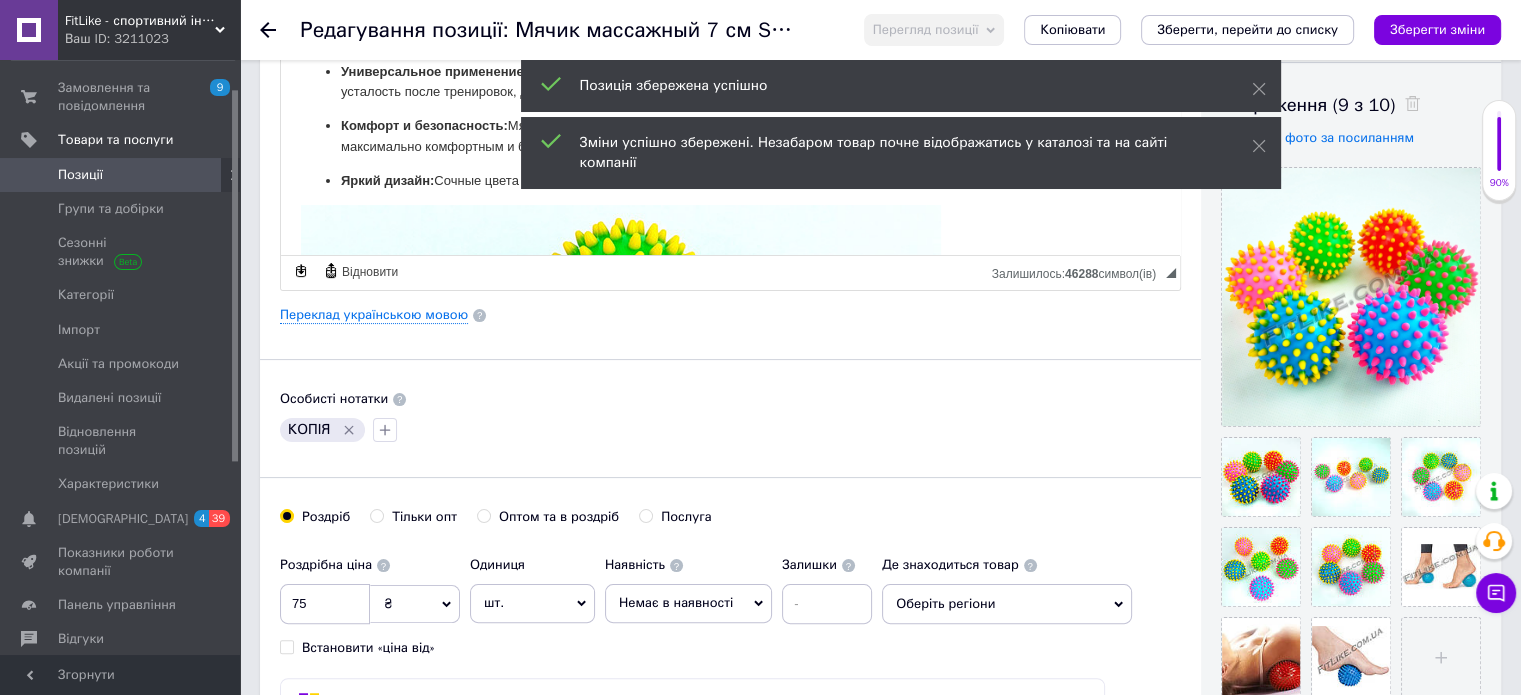 scroll, scrollTop: 500, scrollLeft: 0, axis: vertical 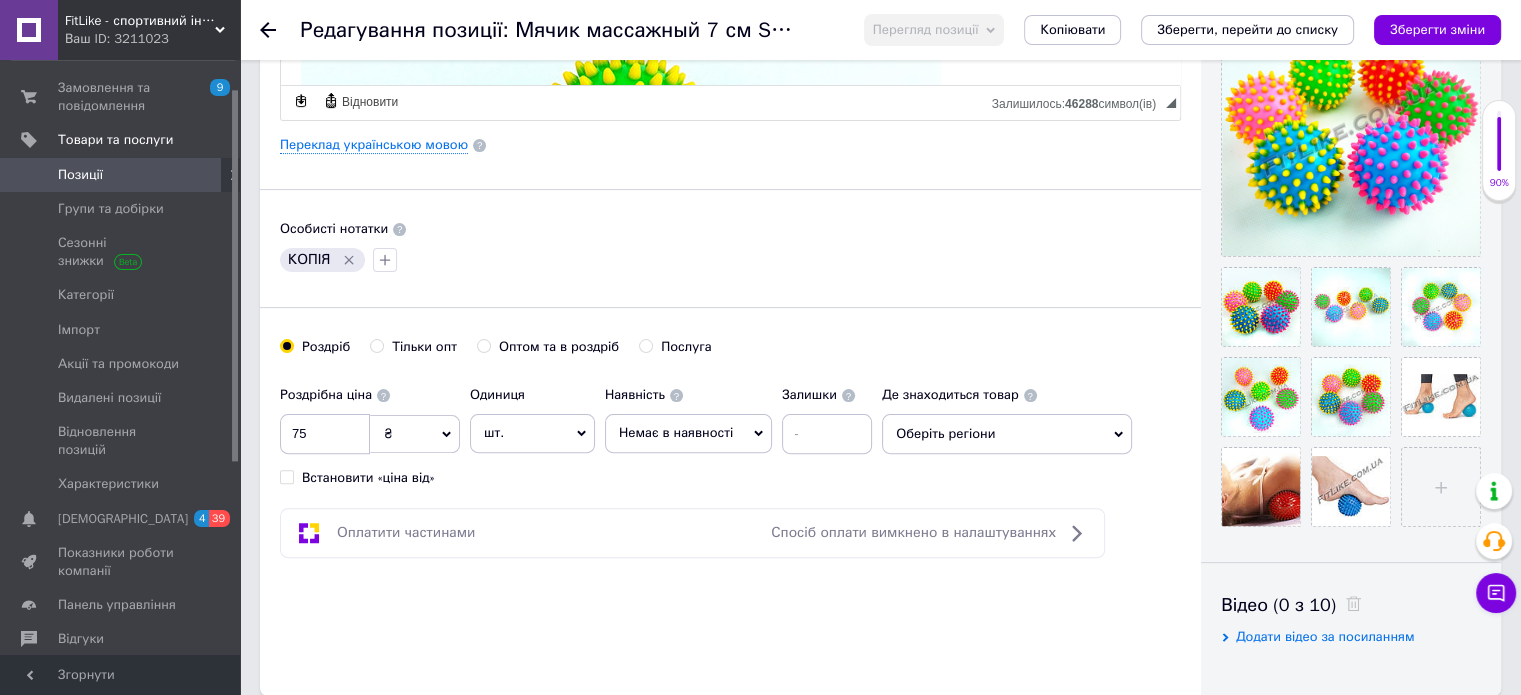 click on "КОПІЯ" at bounding box center [730, 260] 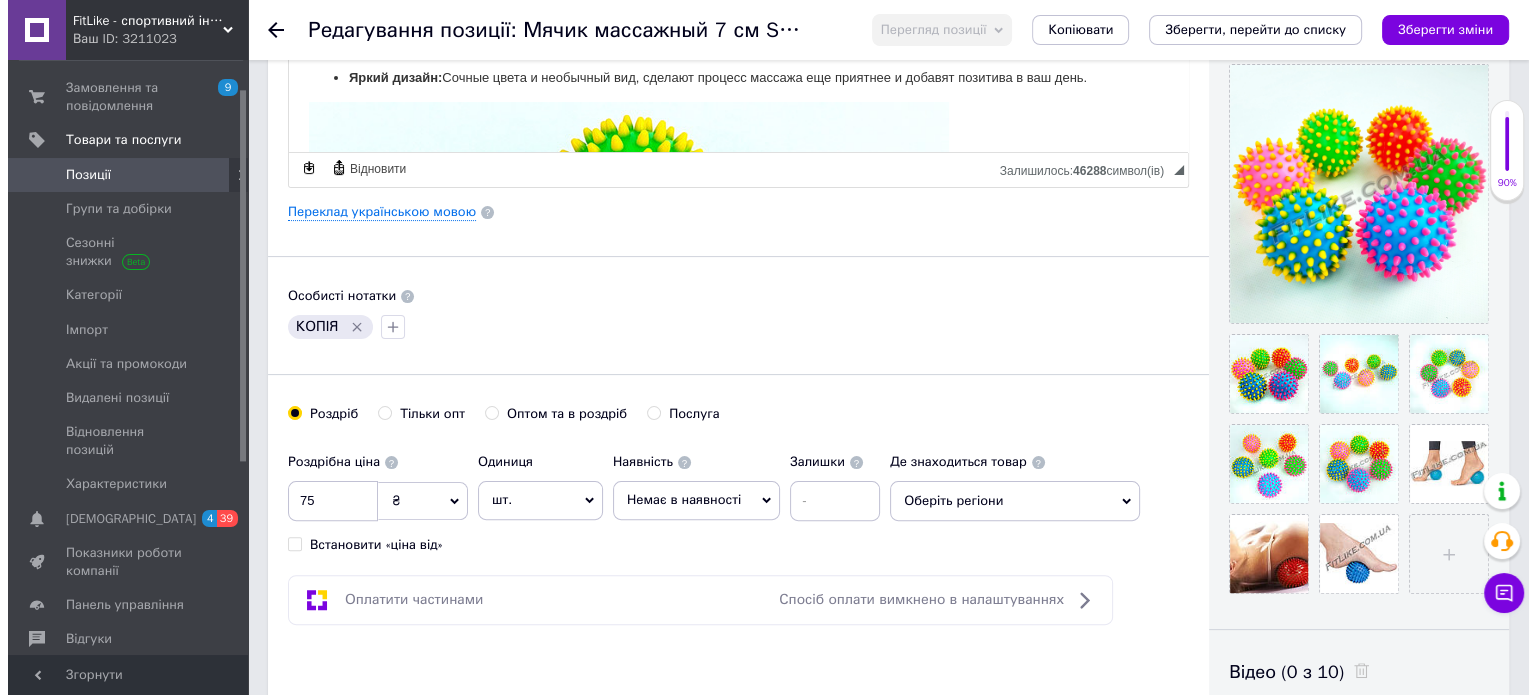 scroll, scrollTop: 300, scrollLeft: 0, axis: vertical 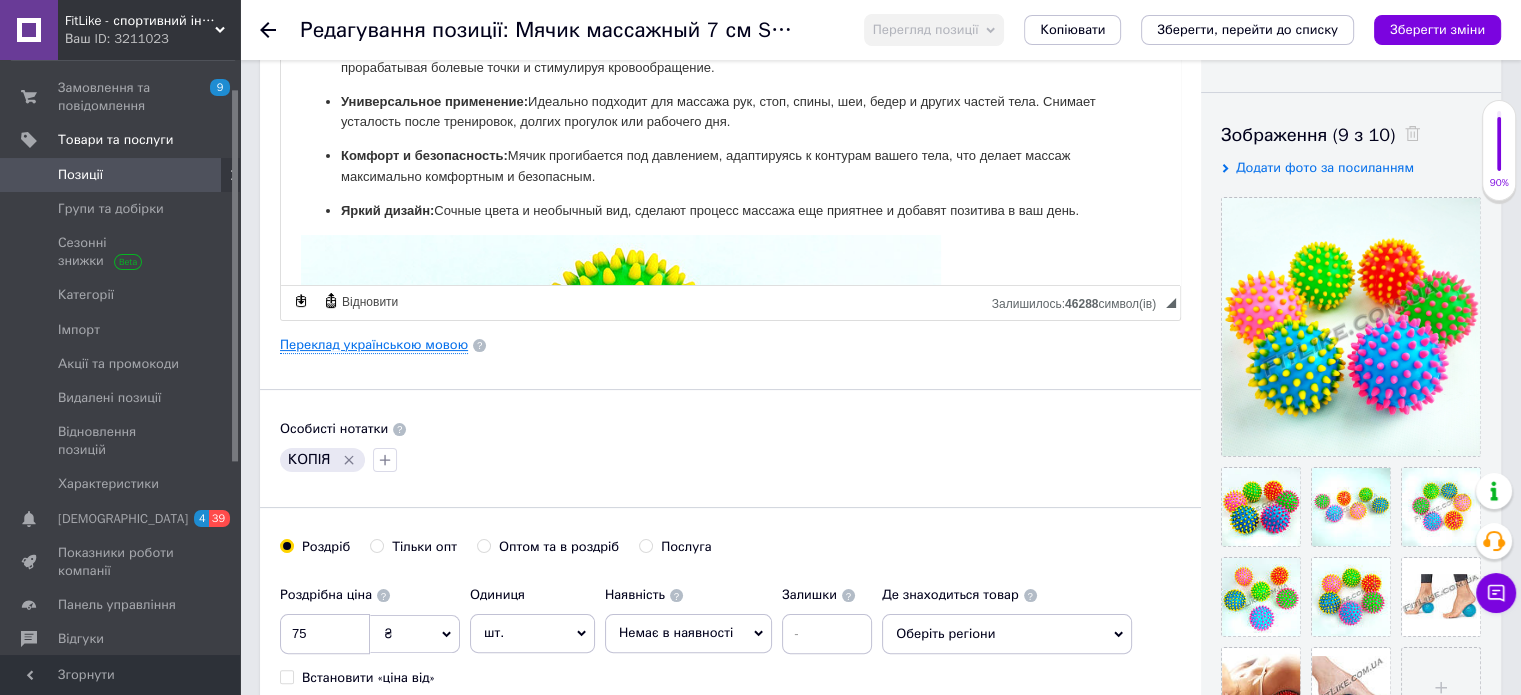 click on "Переклад українською мовою" at bounding box center [374, 345] 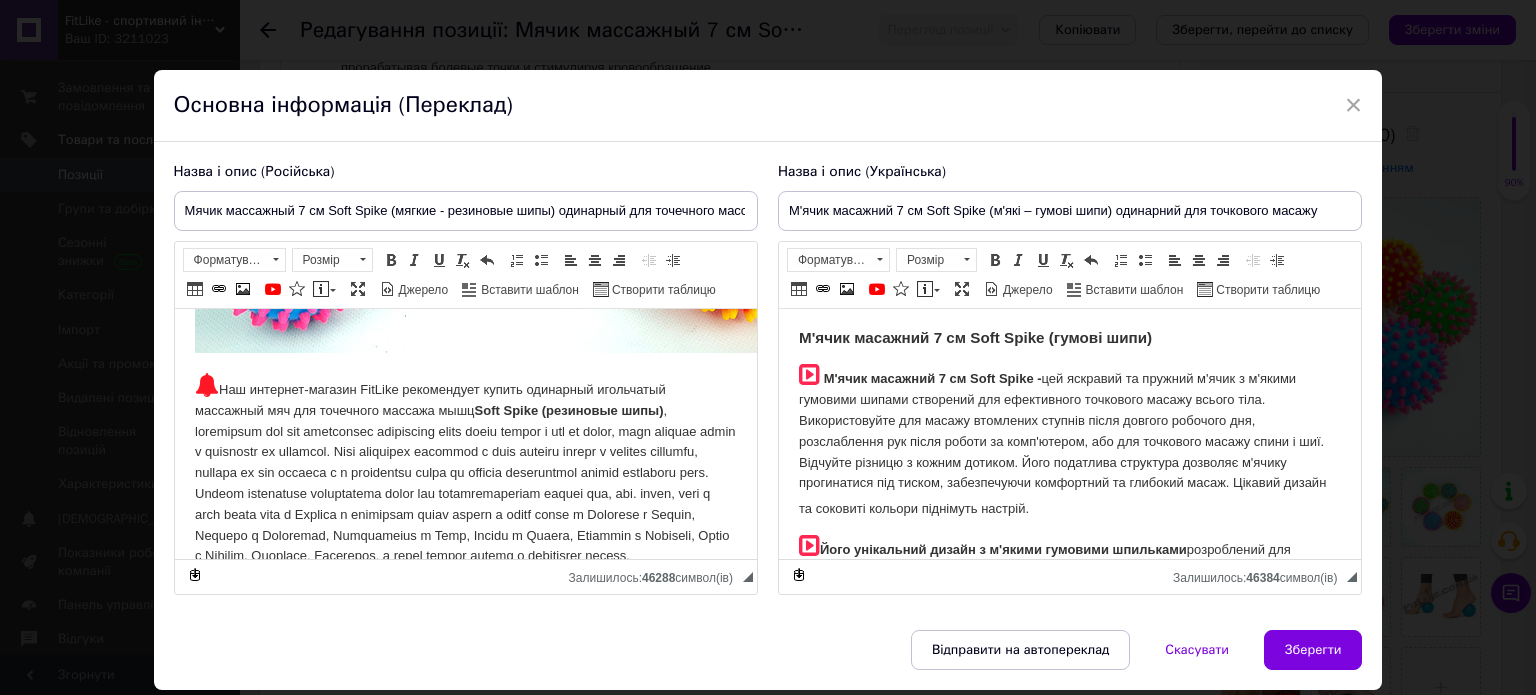 scroll, scrollTop: 2856, scrollLeft: 0, axis: vertical 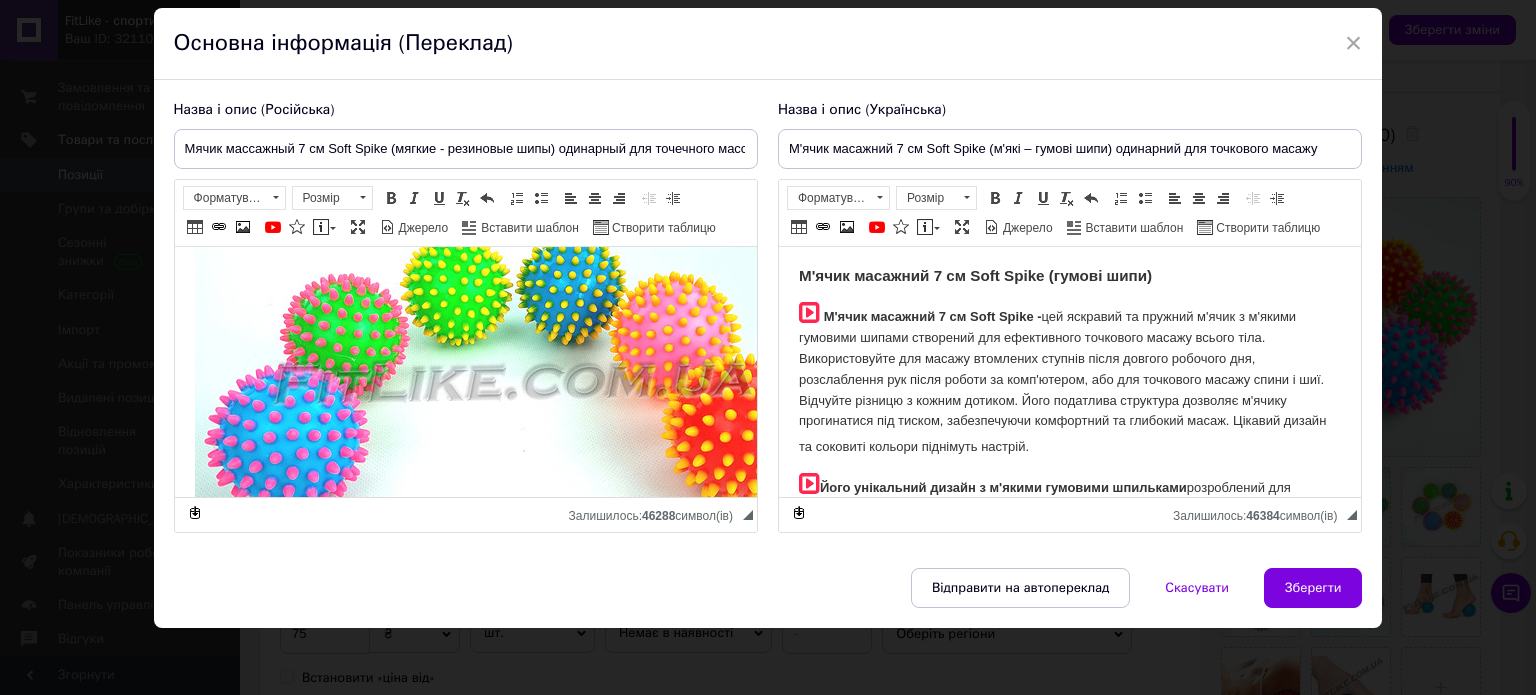 click at bounding box center [514, 374] 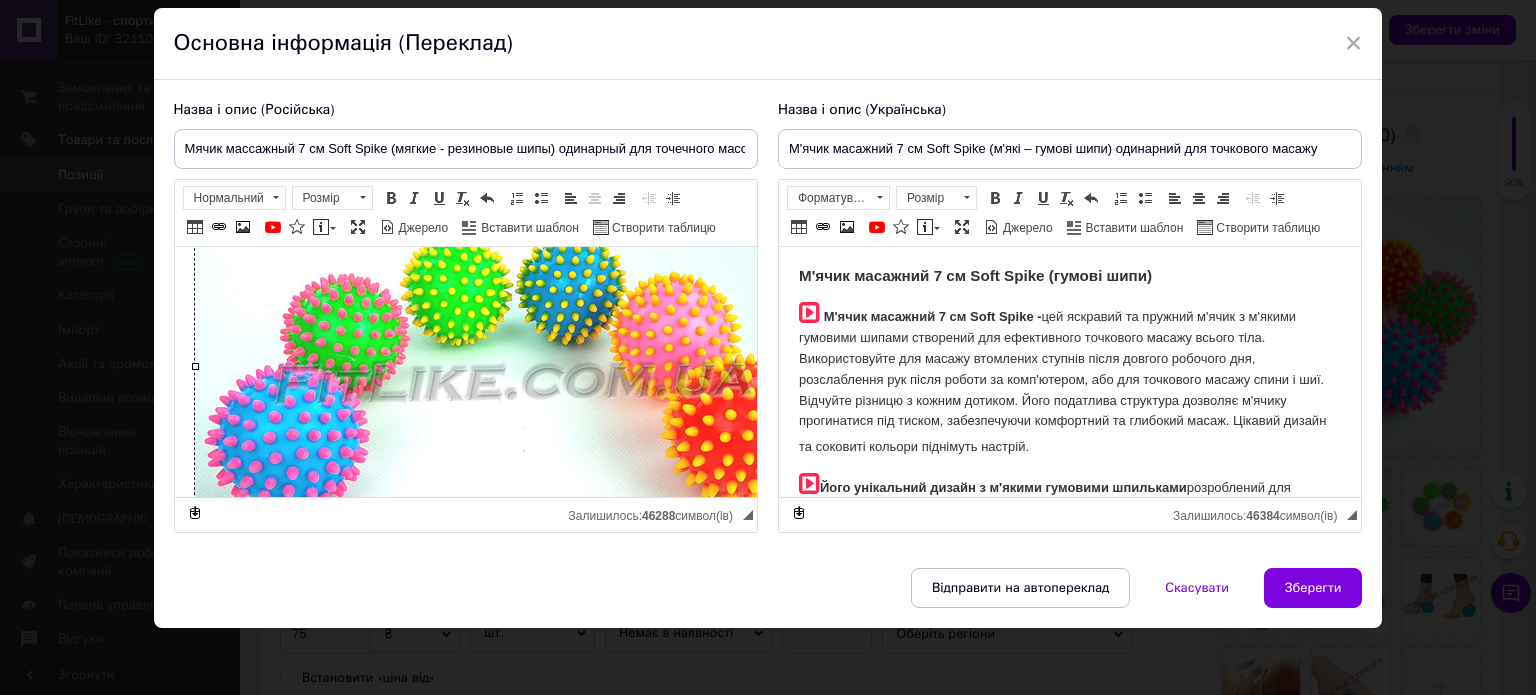click at bounding box center [514, 374] 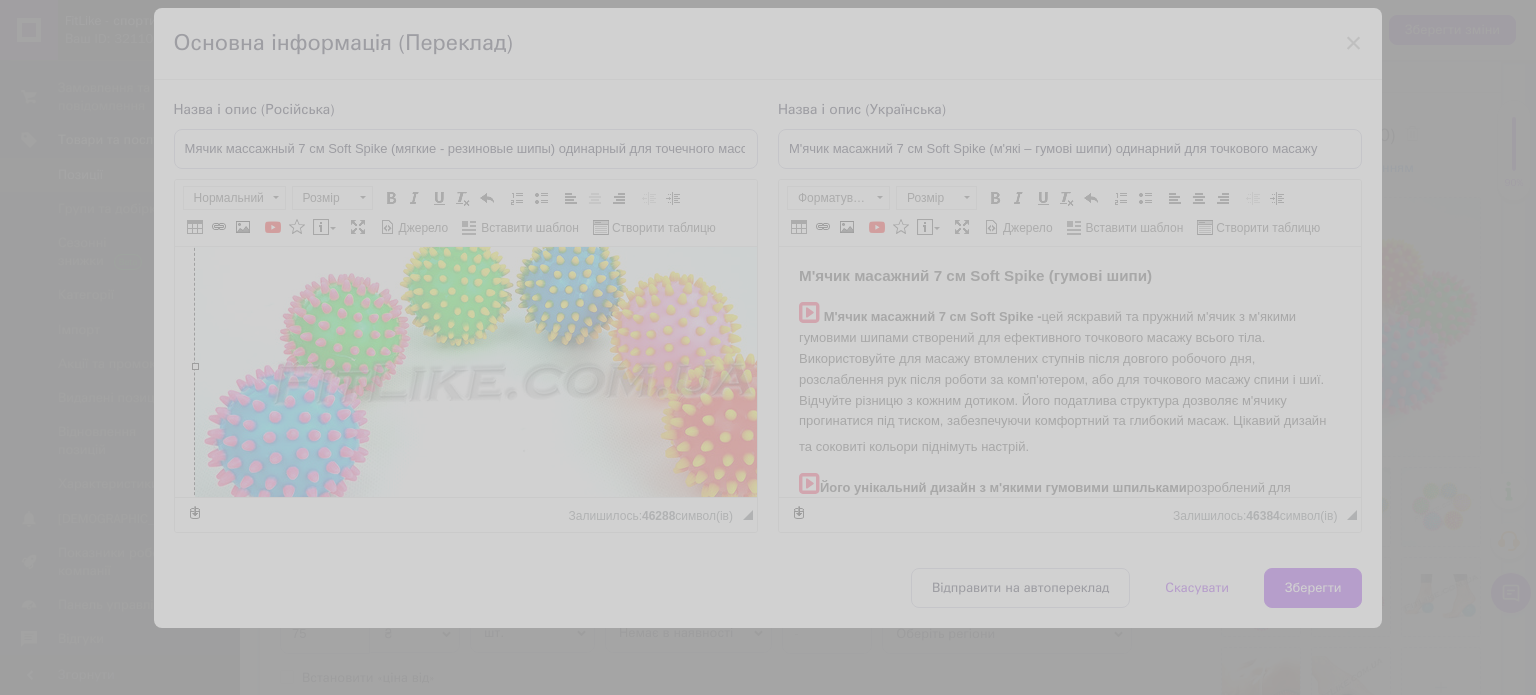 type on "https://images.prom.ua/6740276496_w640_h2048_myachik_6_obrazan_.jpg?fresh=1&PIMAGE_ID=6740276496" 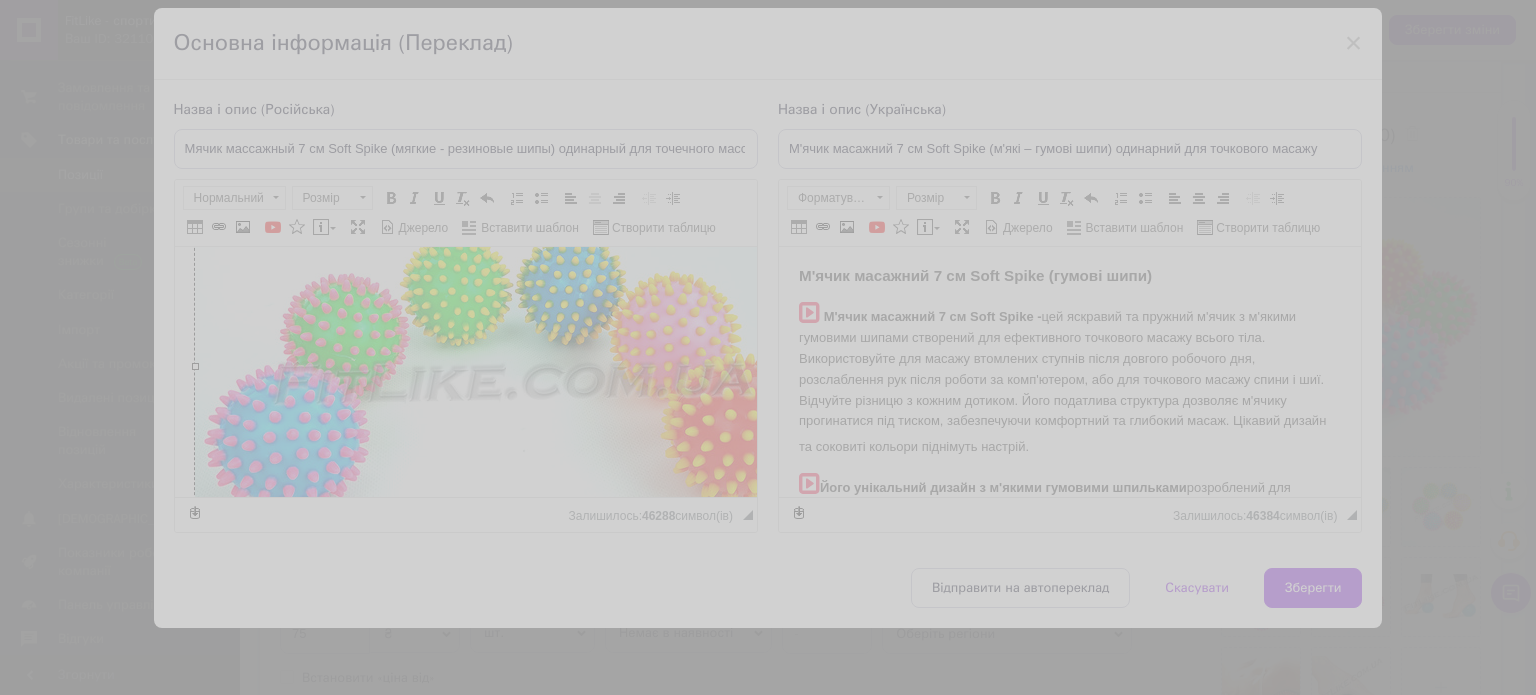scroll, scrollTop: 0, scrollLeft: 212, axis: horizontal 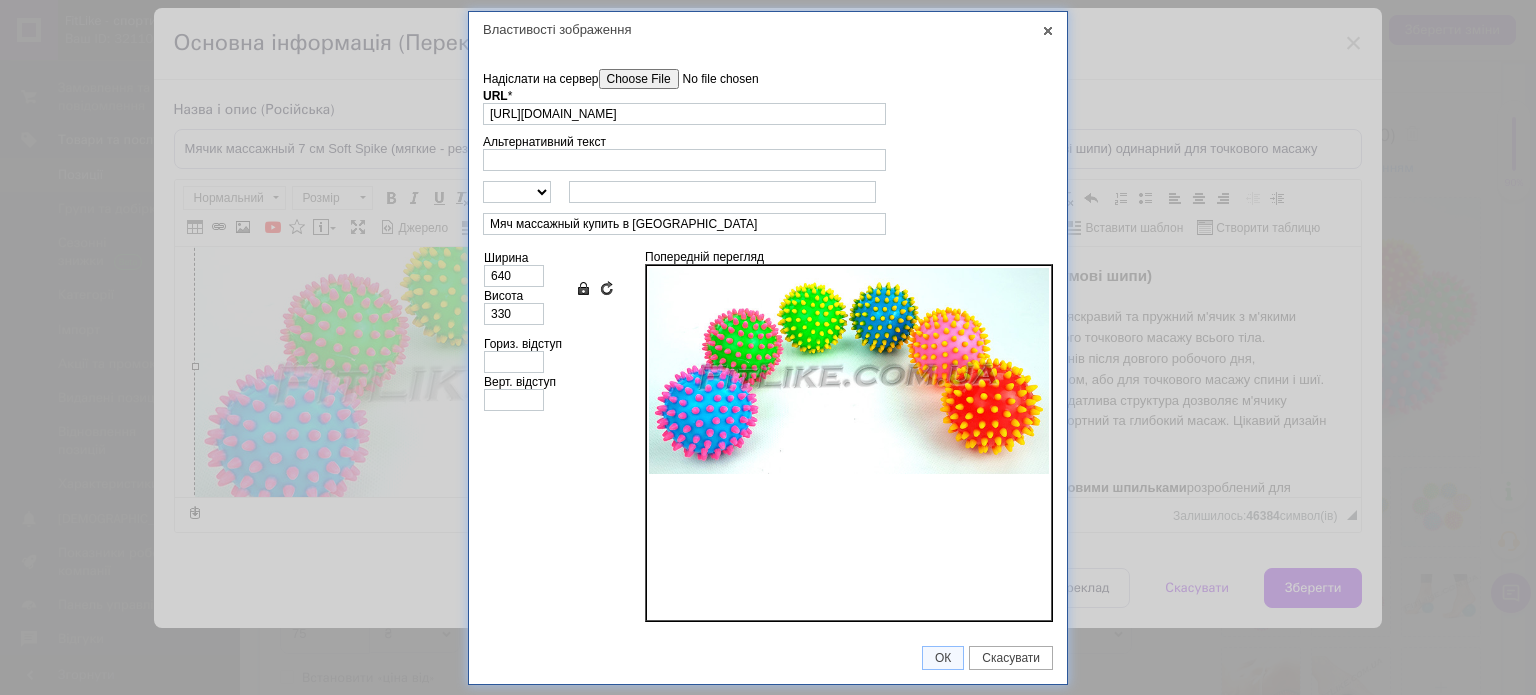 click on "Надіслати на сервер" at bounding box center [712, 79] 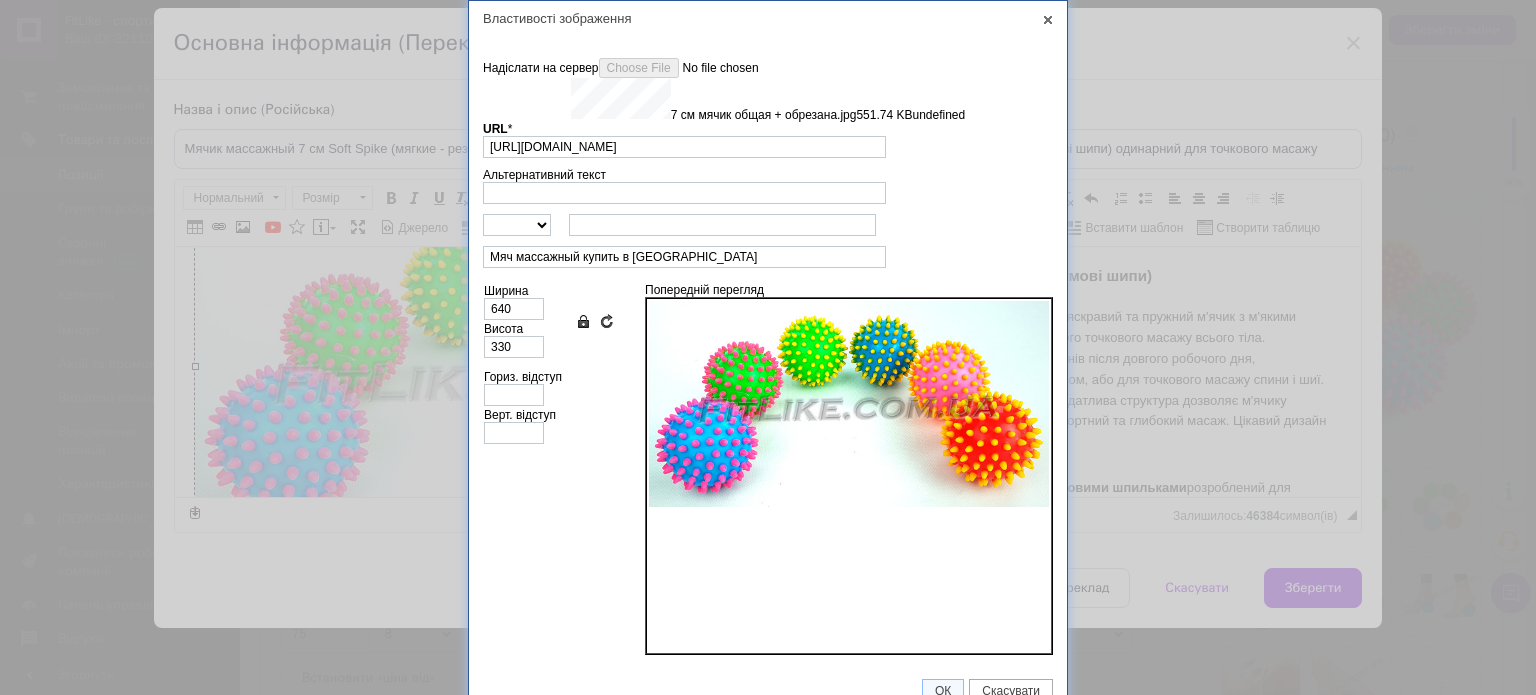 type on "https://images.prom.ua/6743669733_w640_h2048_7_sm_myachik_obschaya_obrezana.jpg?fresh=1&PIMAGE_ID=6743669733" 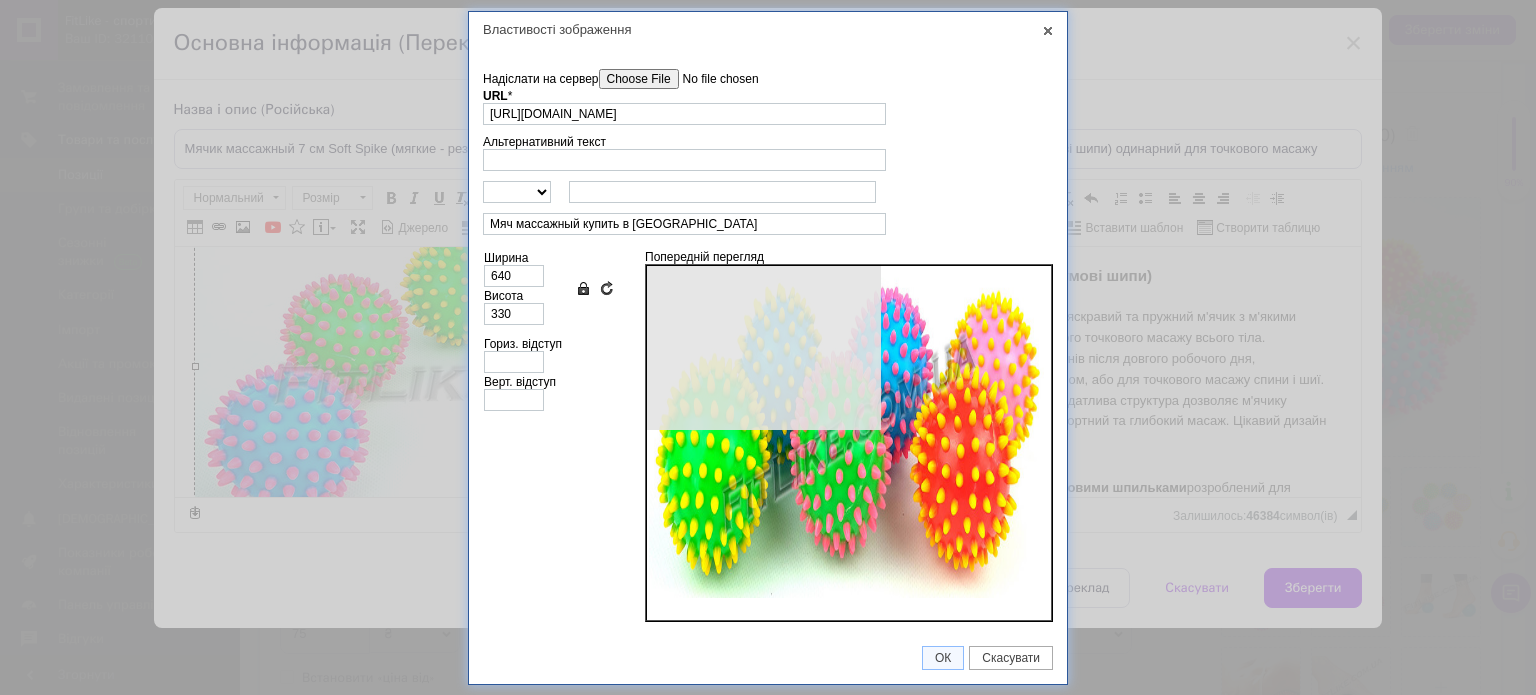 type on "264" 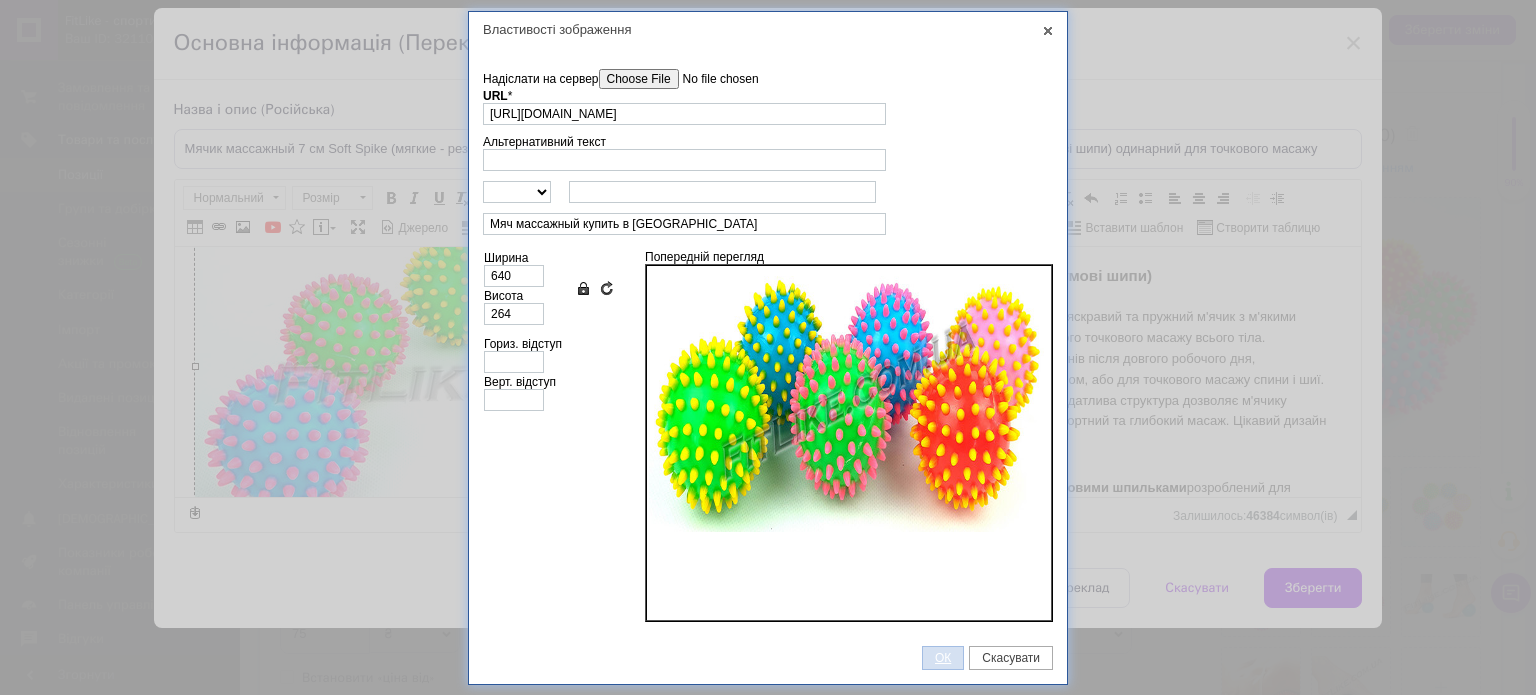 click on "ОК" at bounding box center [943, 658] 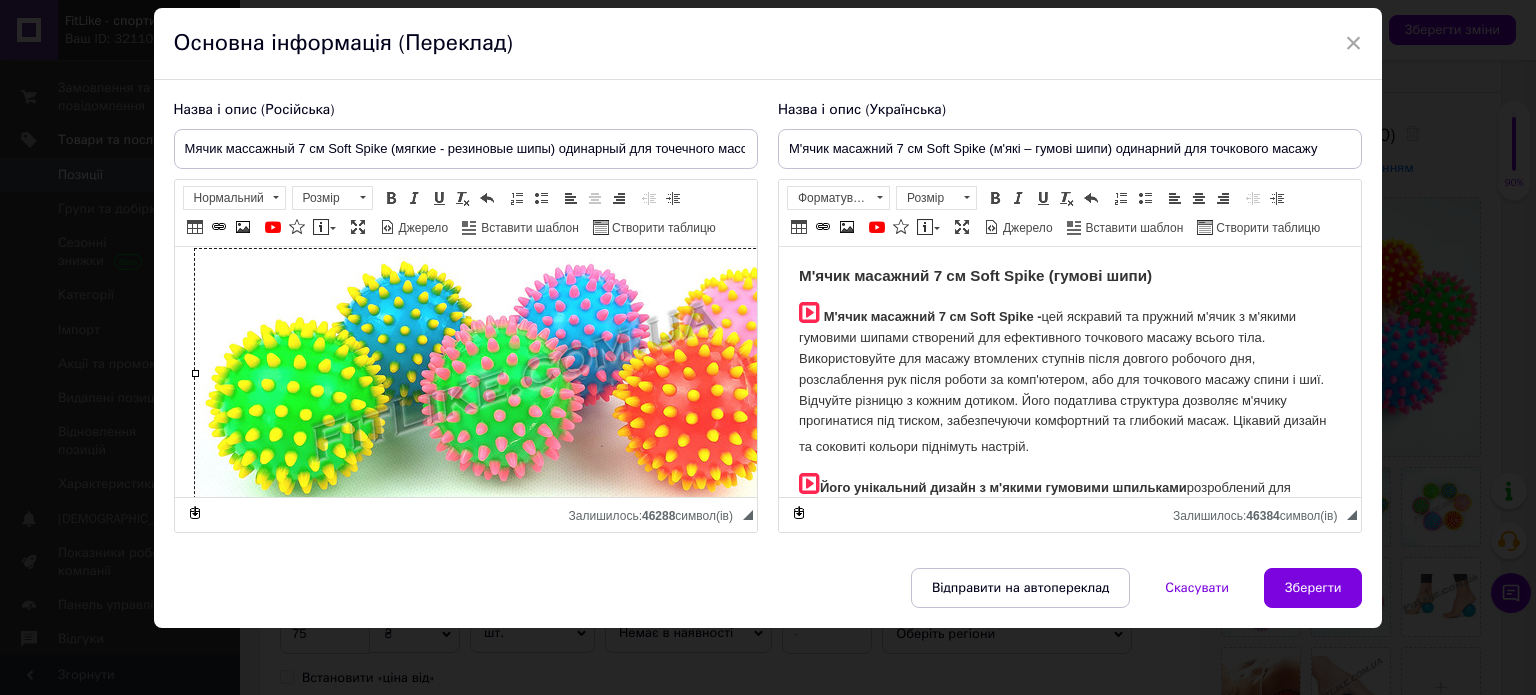 scroll, scrollTop: 2456, scrollLeft: 0, axis: vertical 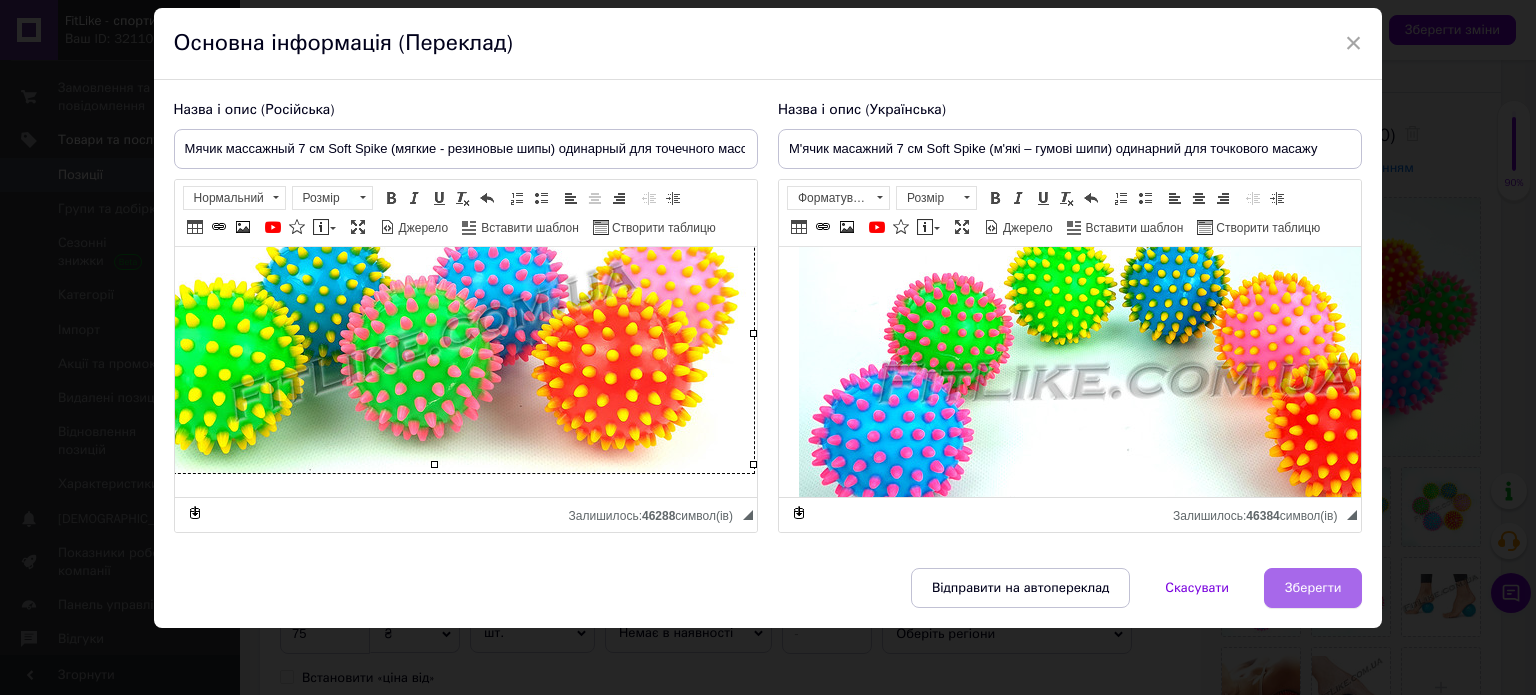 click on "Зберегти" at bounding box center (1313, 588) 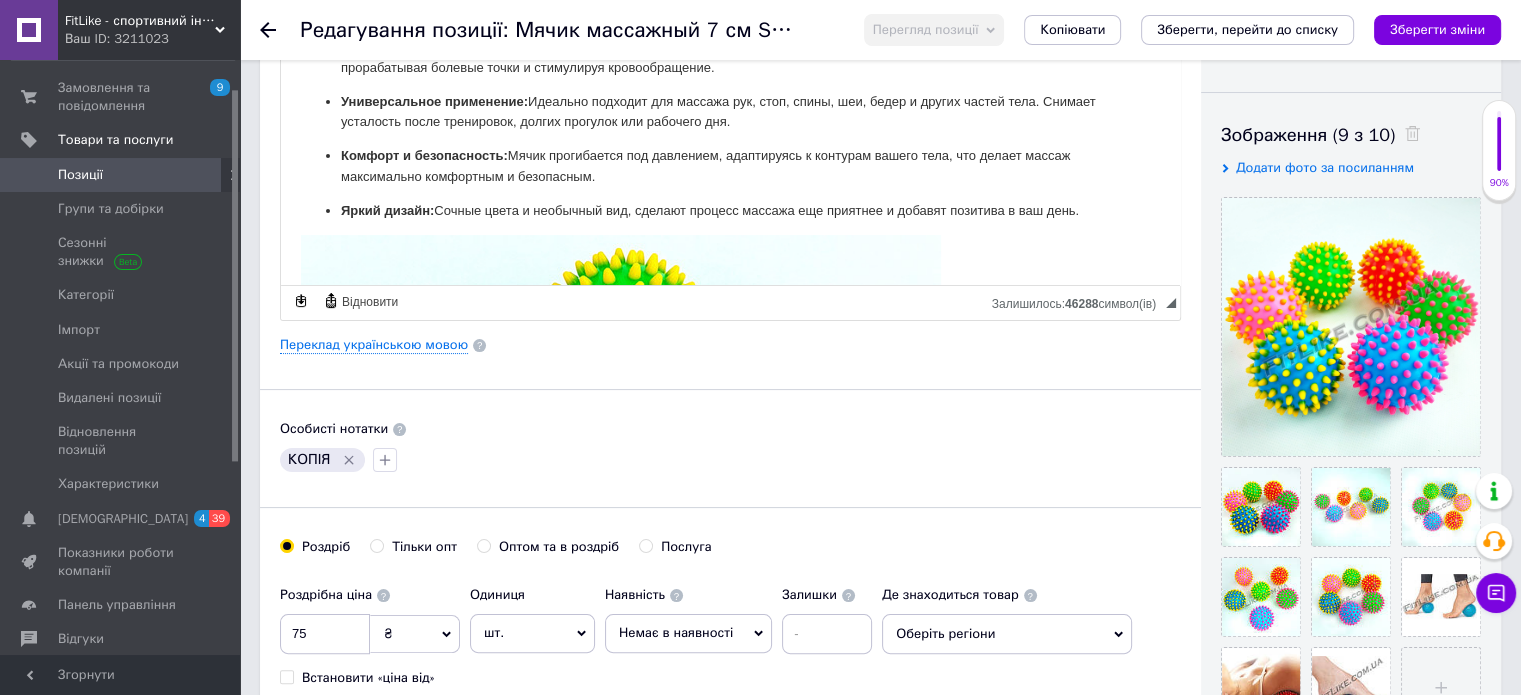 scroll, scrollTop: 500, scrollLeft: 0, axis: vertical 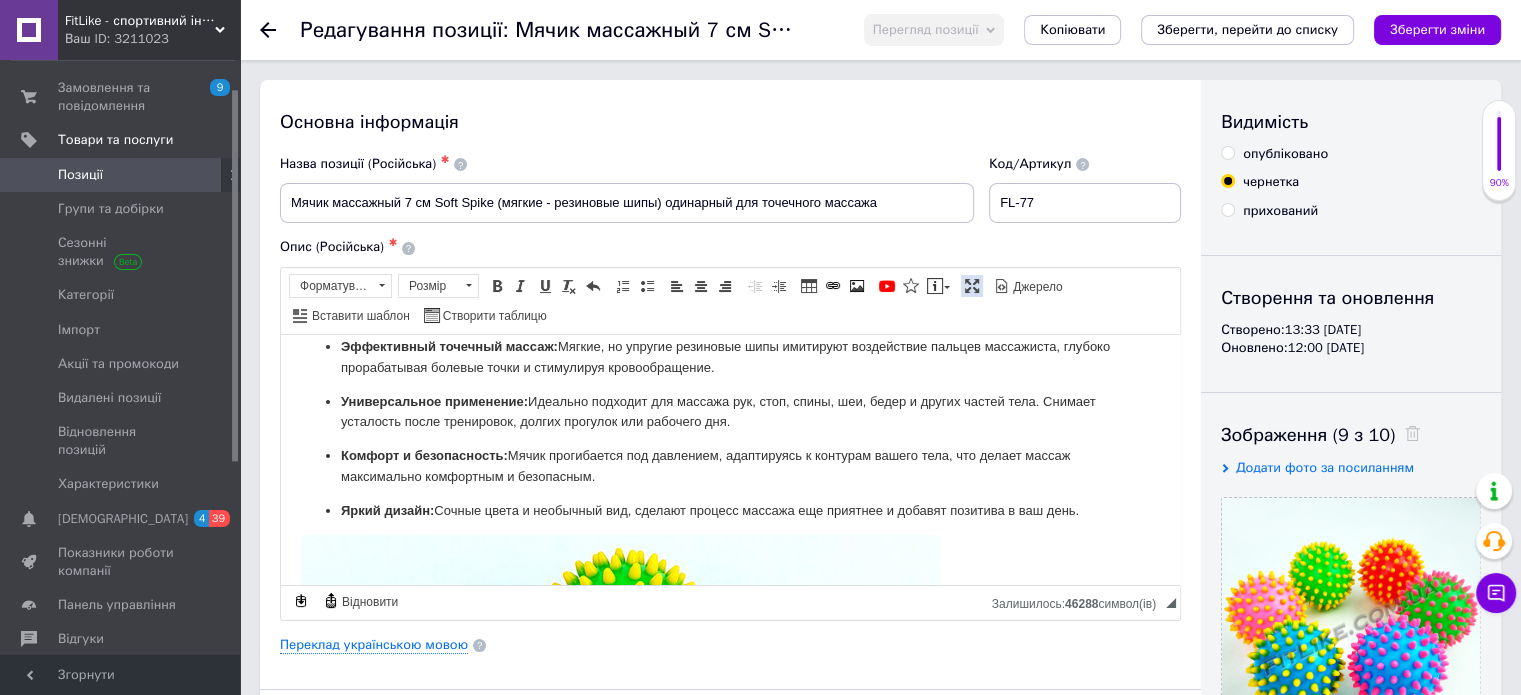 click at bounding box center [972, 286] 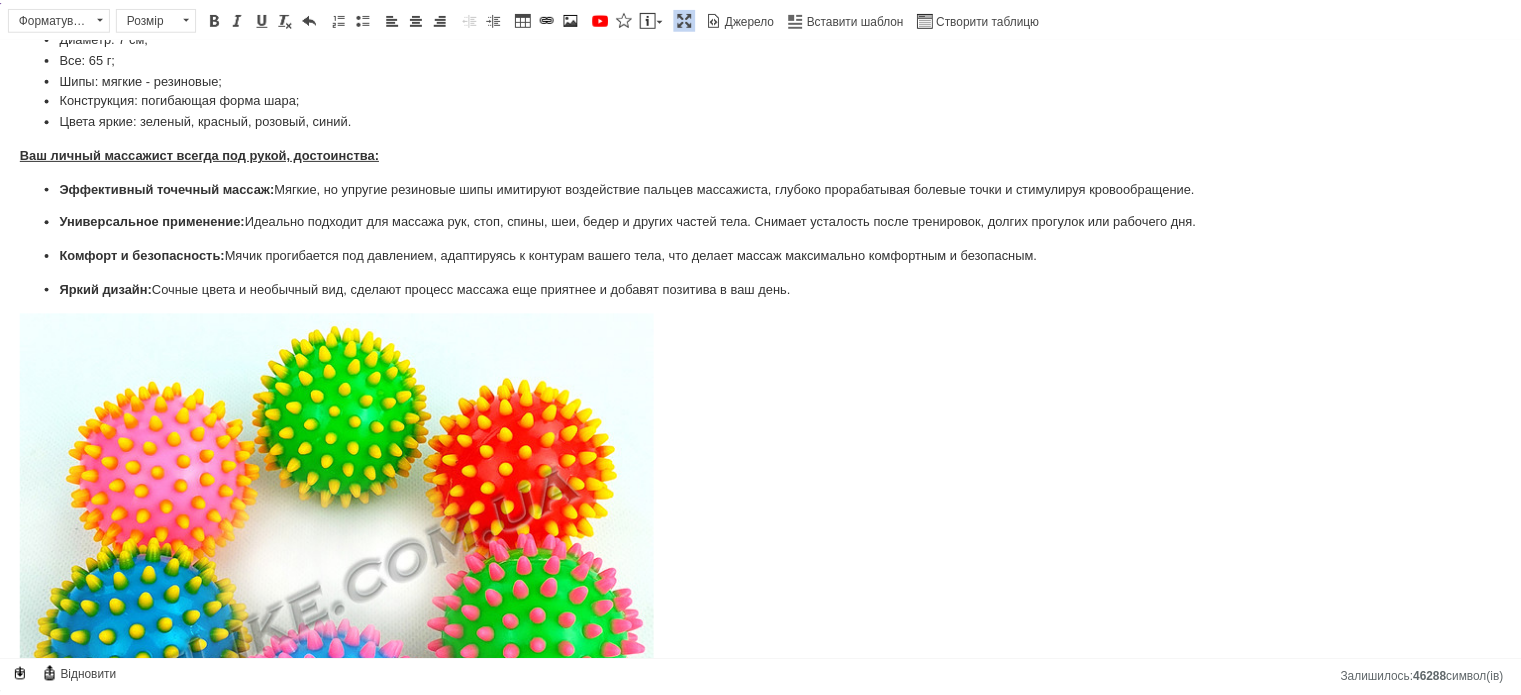 scroll, scrollTop: 0, scrollLeft: 0, axis: both 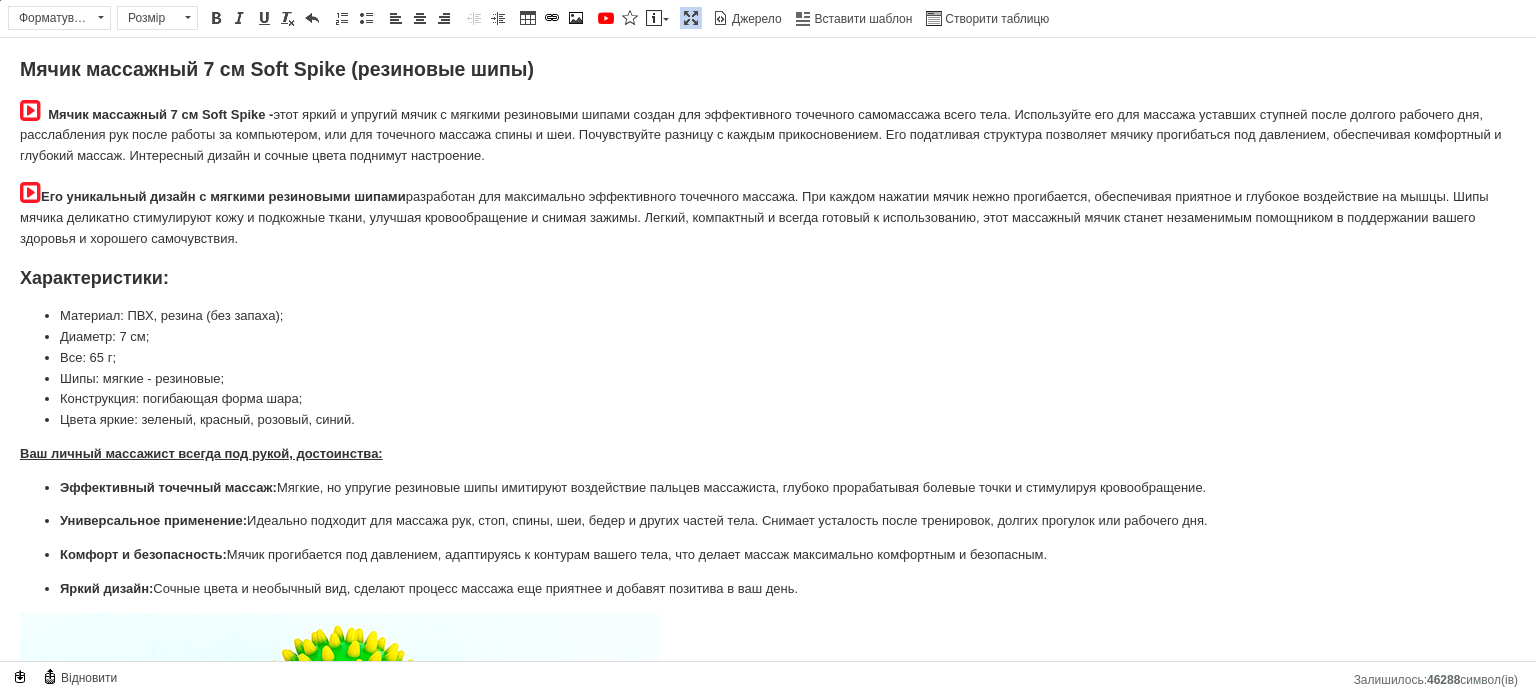 click at bounding box center (691, 18) 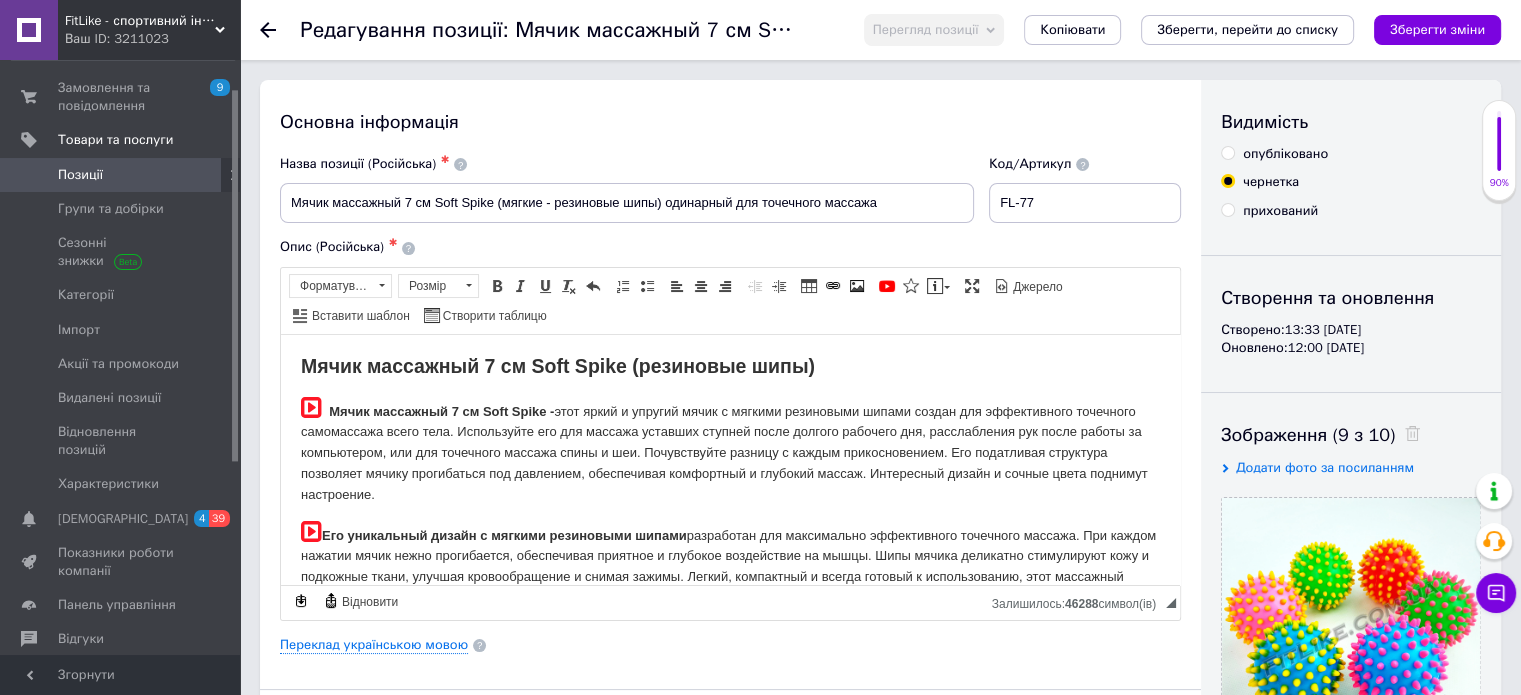 click on "Зберегти зміни" at bounding box center (1437, 29) 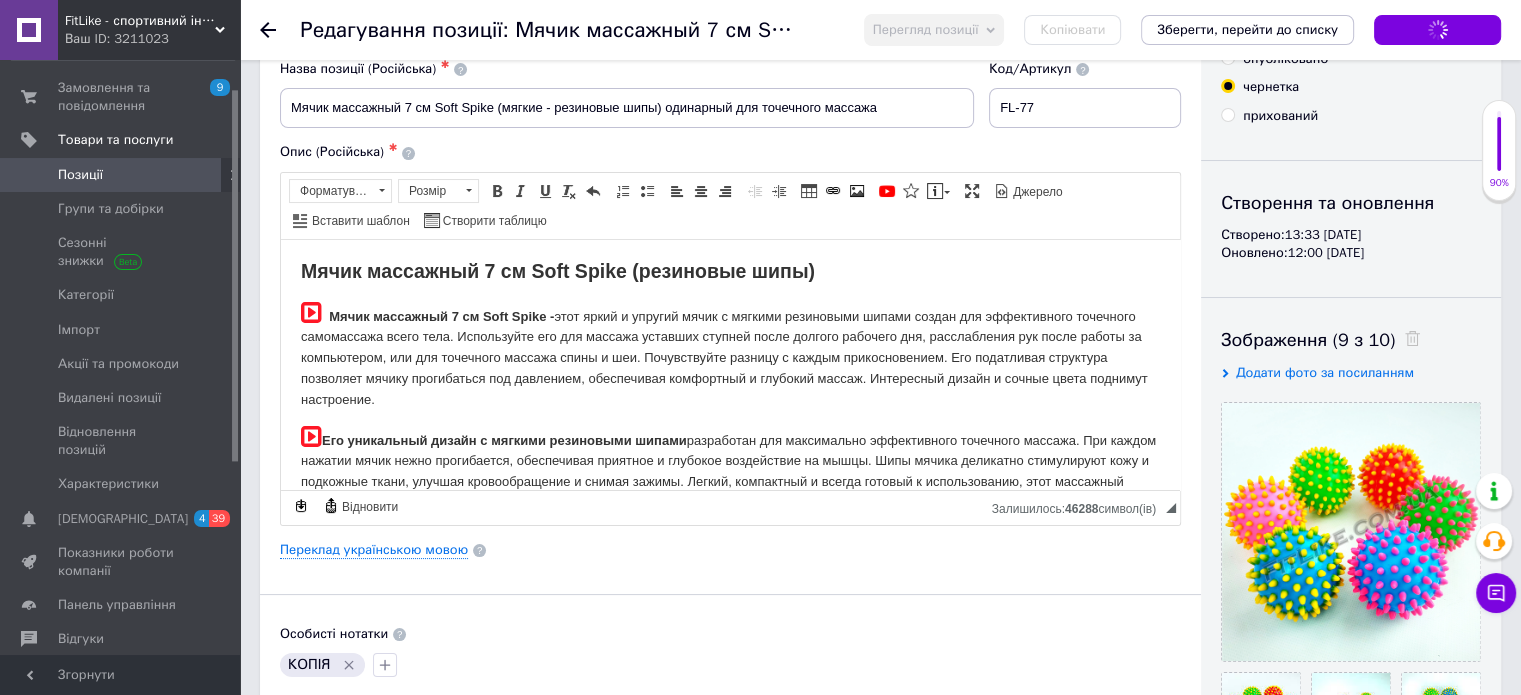 scroll, scrollTop: 300, scrollLeft: 0, axis: vertical 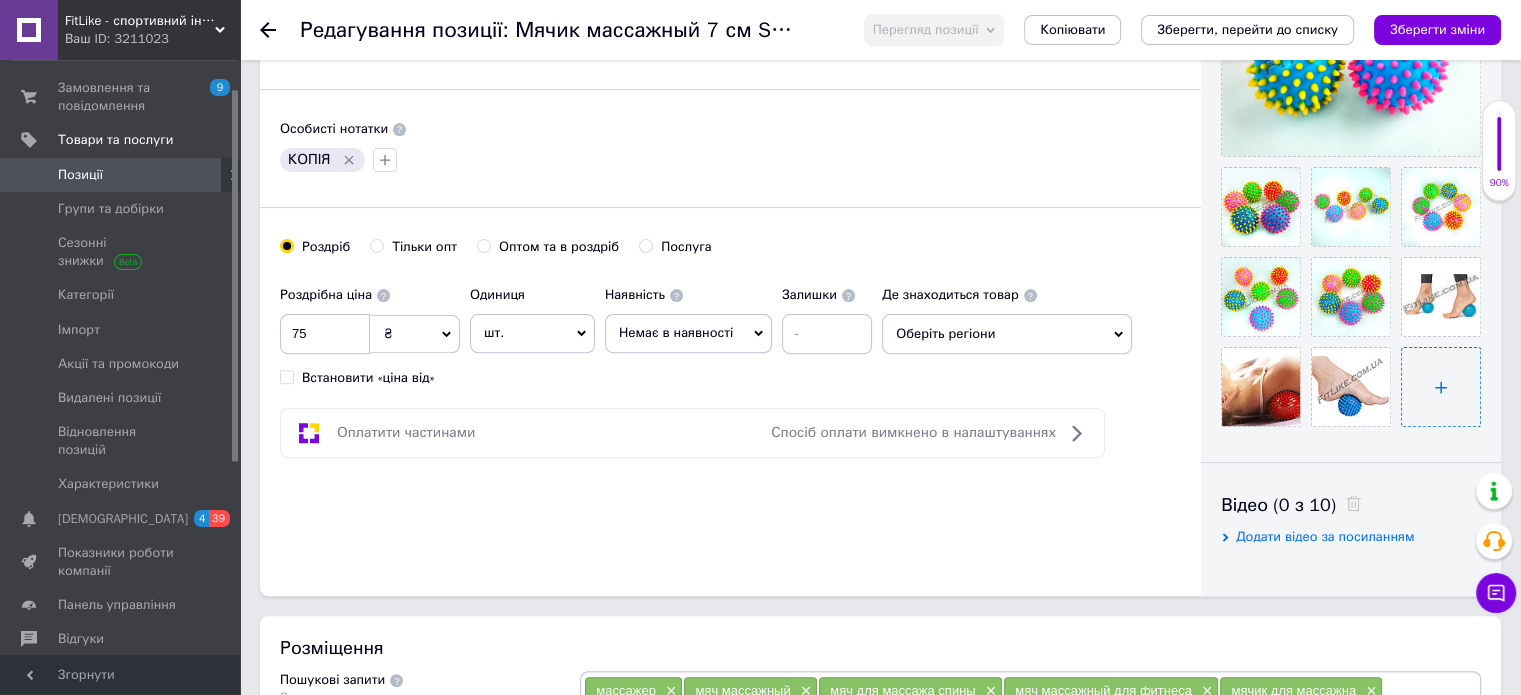 click at bounding box center (1441, 387) 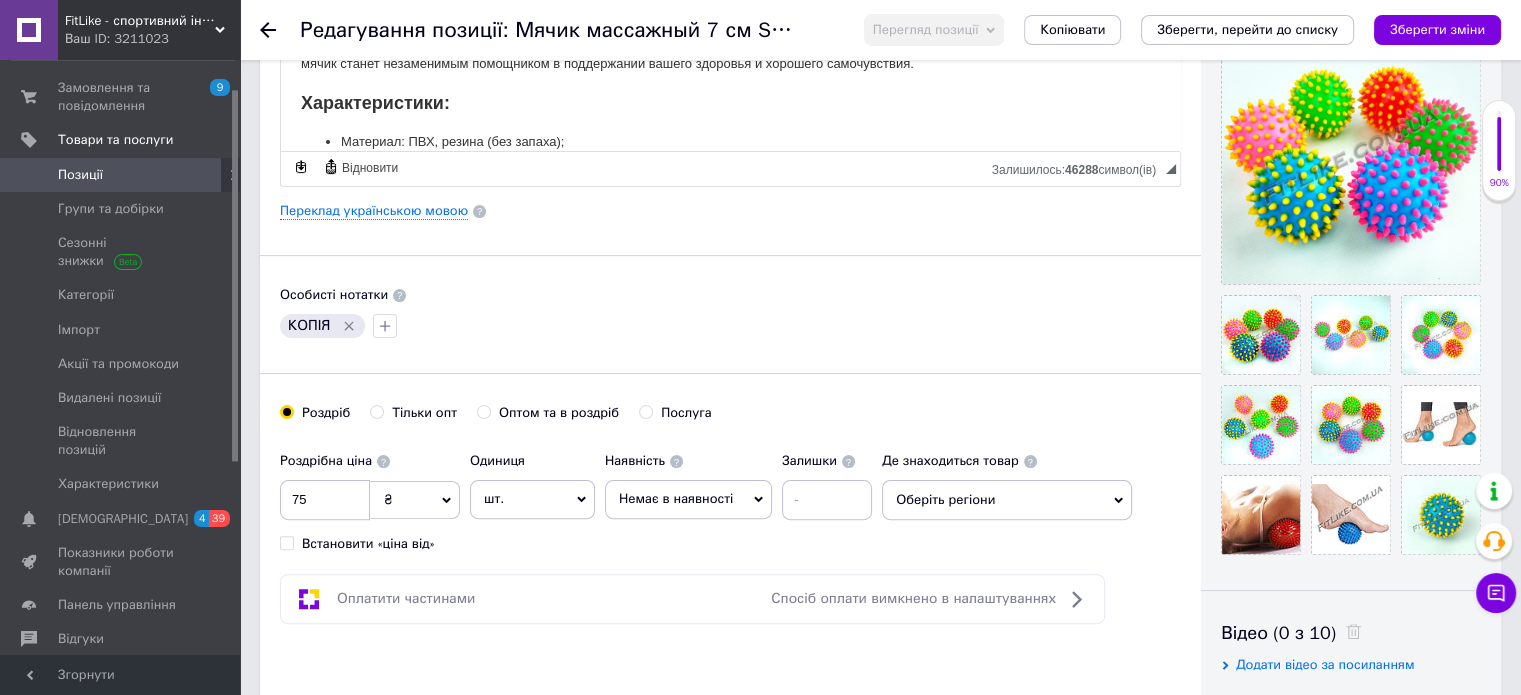 scroll, scrollTop: 400, scrollLeft: 0, axis: vertical 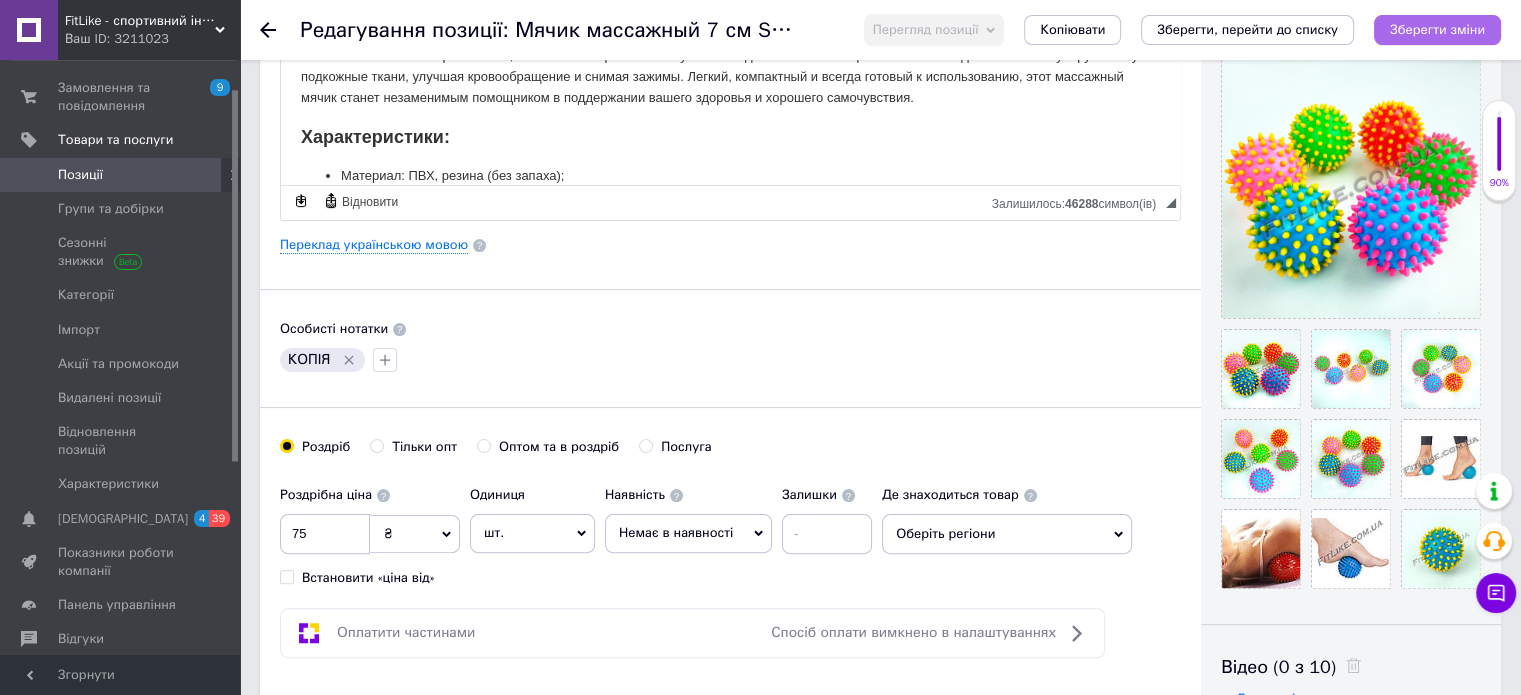 drag, startPoint x: 1456, startPoint y: 27, endPoint x: 789, endPoint y: 216, distance: 693.26044 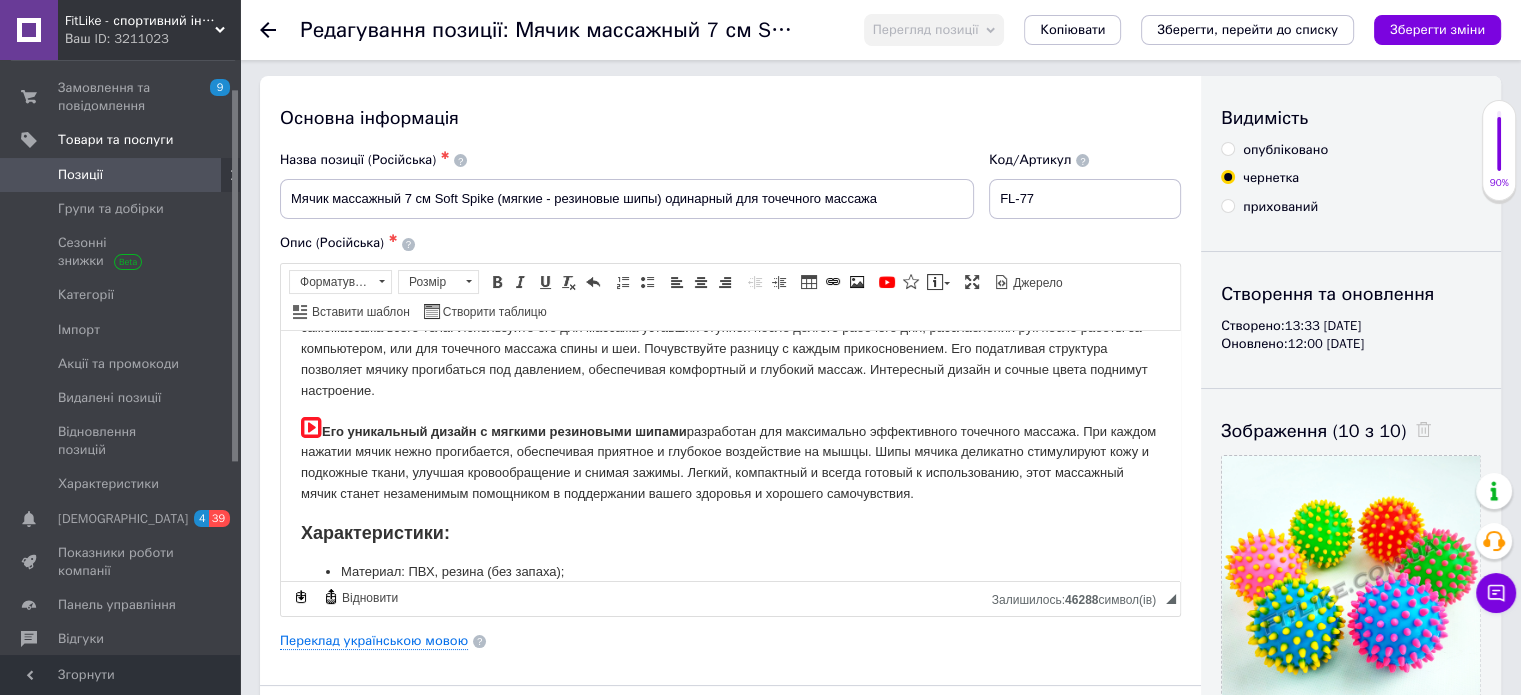 scroll, scrollTop: 0, scrollLeft: 0, axis: both 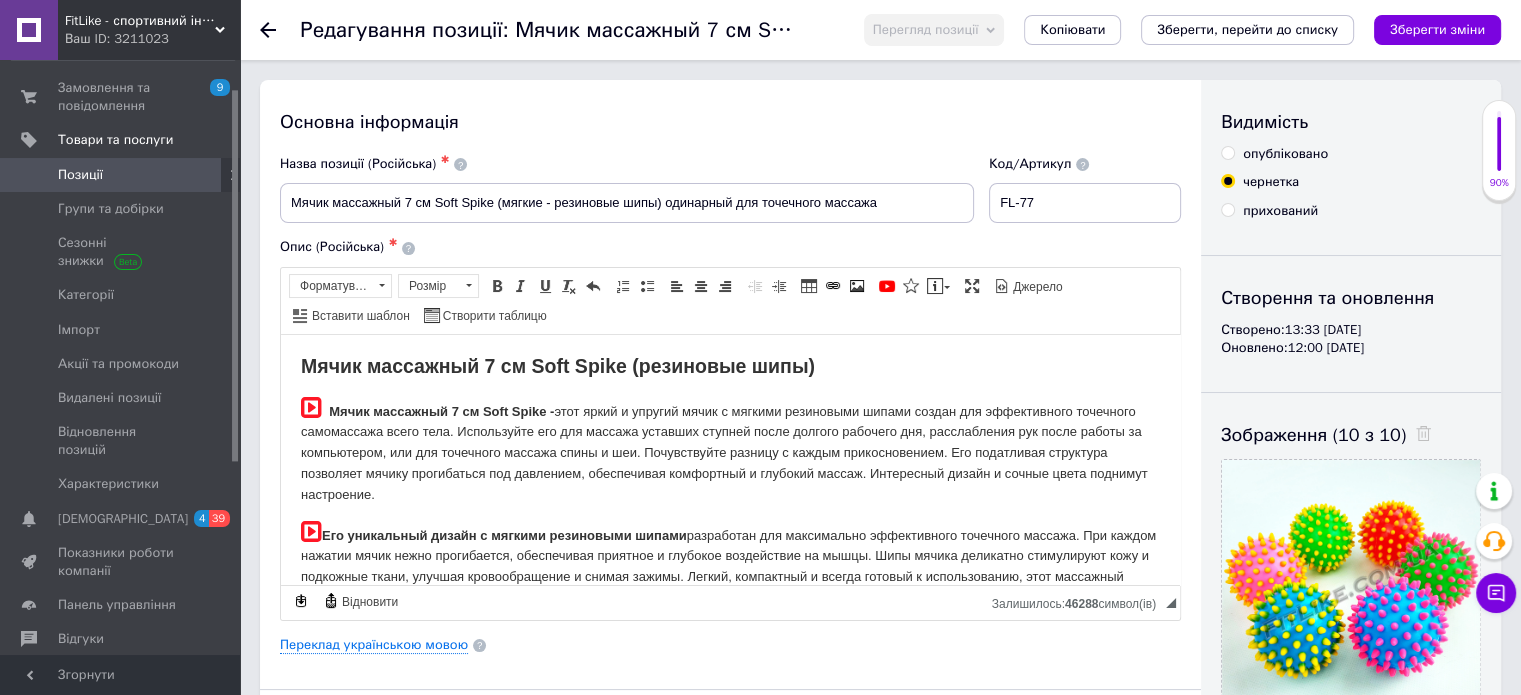 click on "Основна інформація" at bounding box center (730, 122) 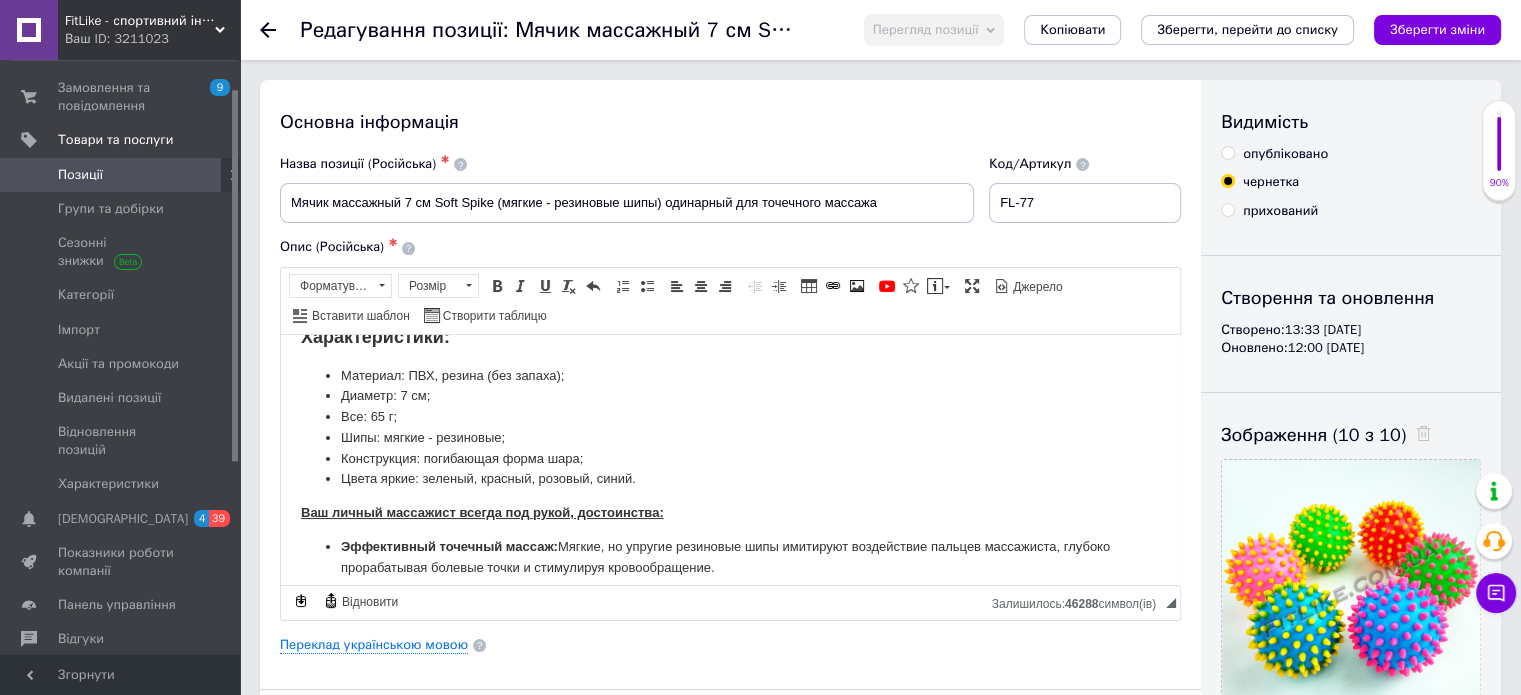 scroll, scrollTop: 400, scrollLeft: 0, axis: vertical 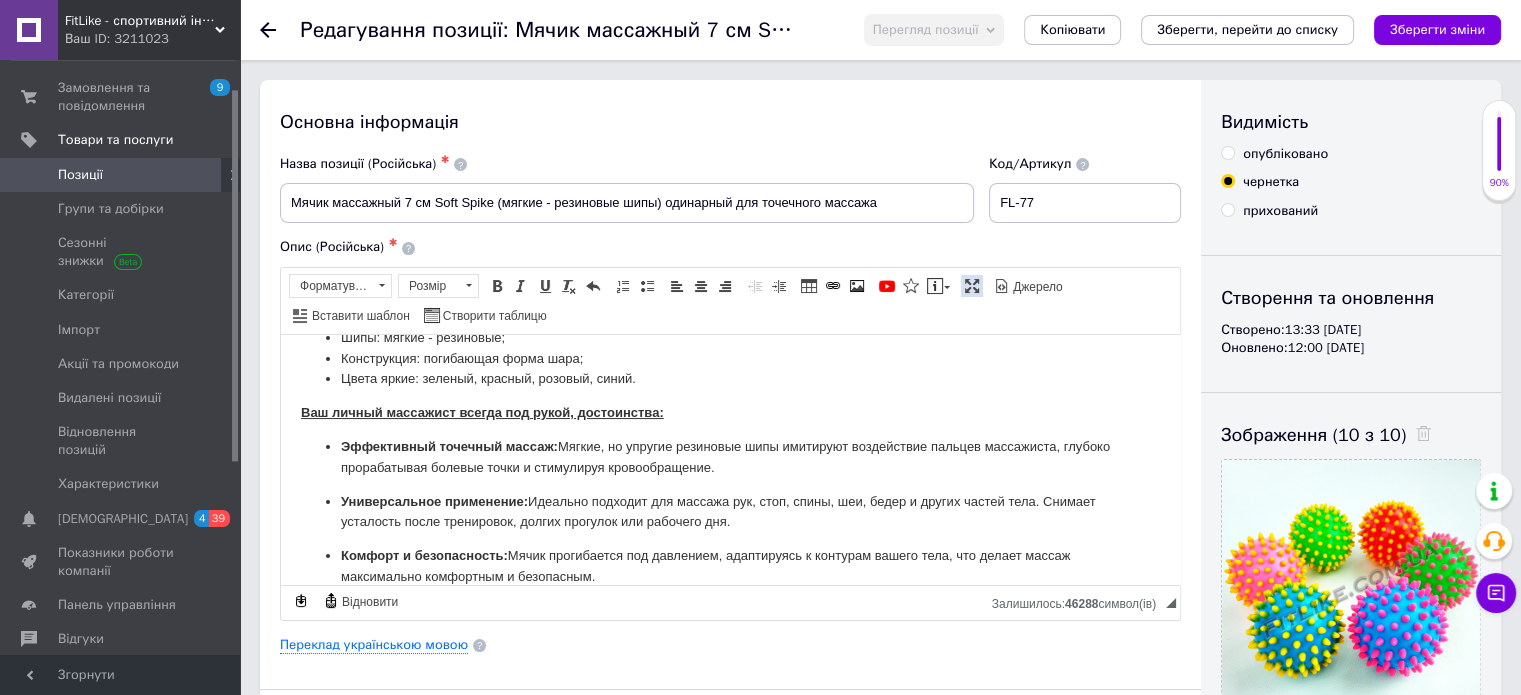drag, startPoint x: 964, startPoint y: 285, endPoint x: 964, endPoint y: 248, distance: 37 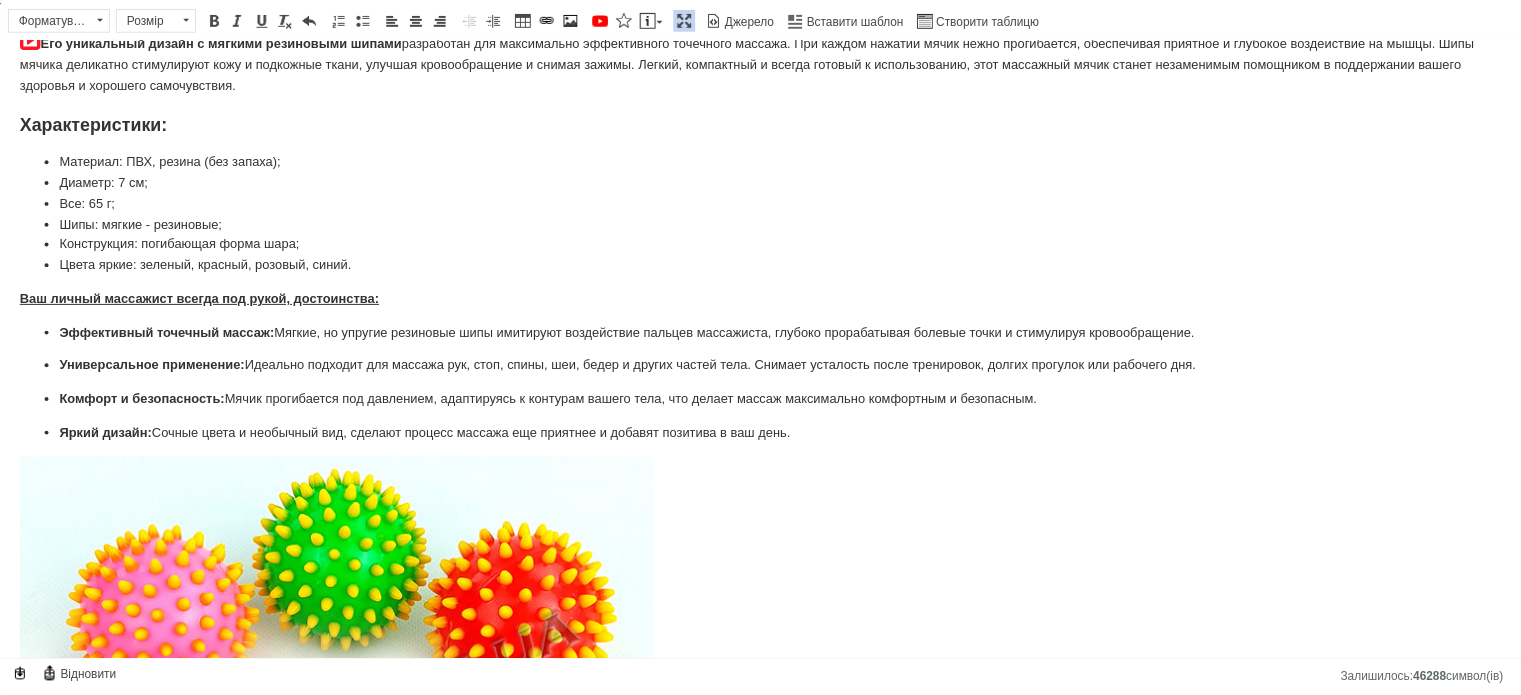 scroll, scrollTop: 0, scrollLeft: 0, axis: both 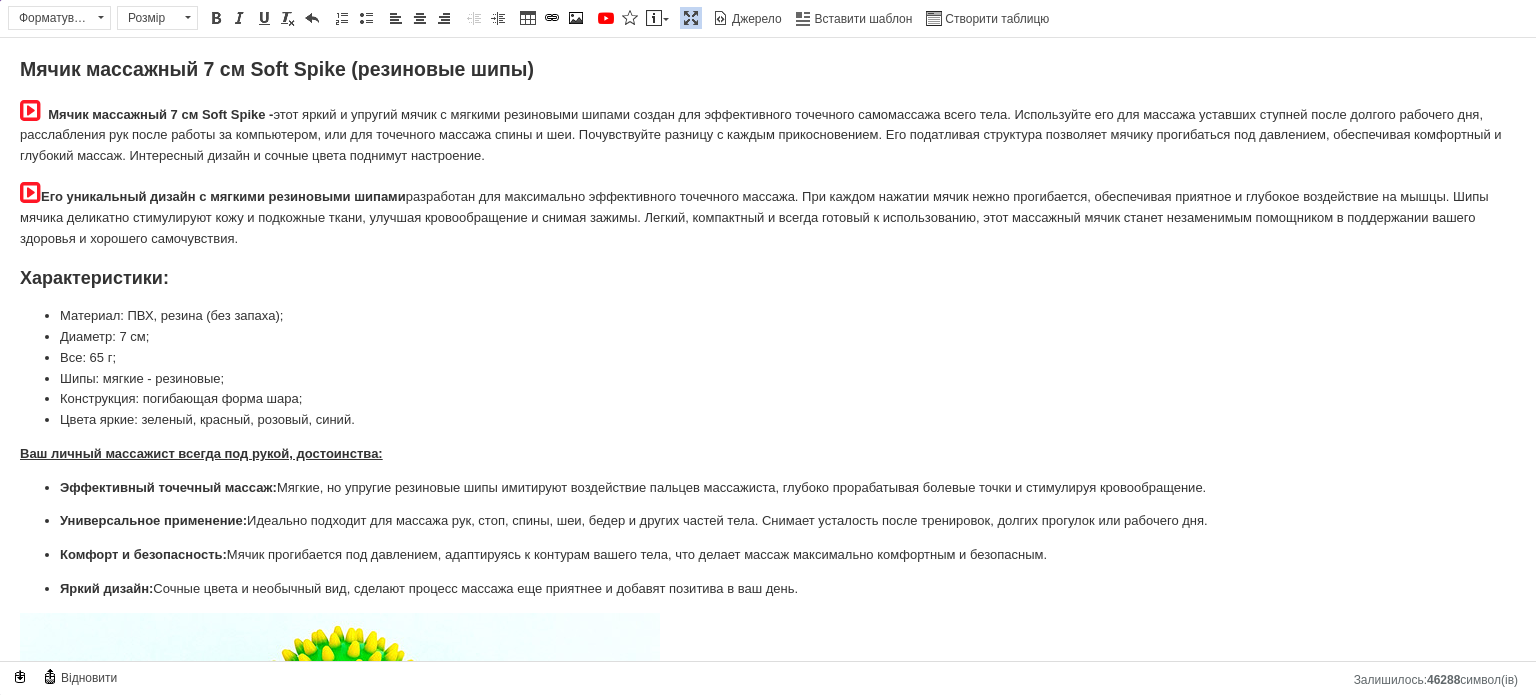 click at bounding box center (691, 18) 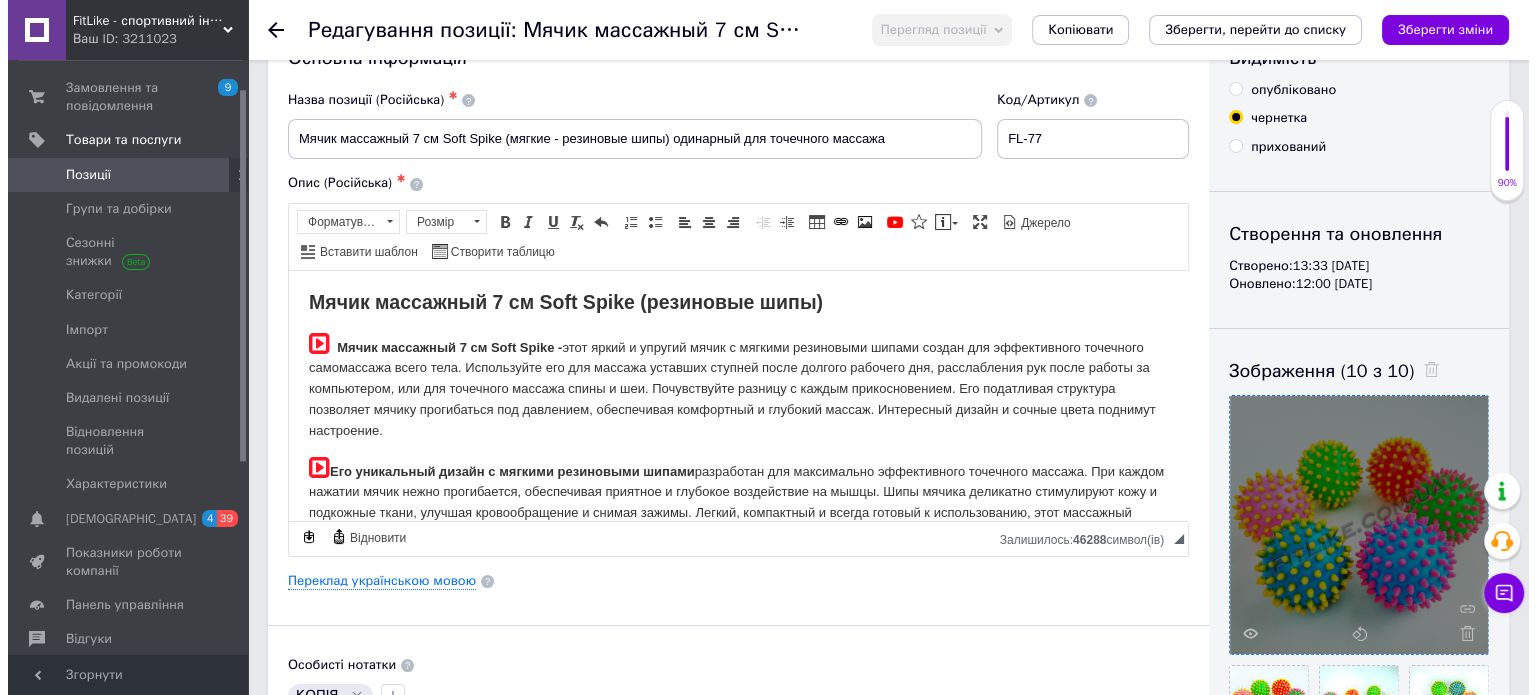 scroll, scrollTop: 200, scrollLeft: 0, axis: vertical 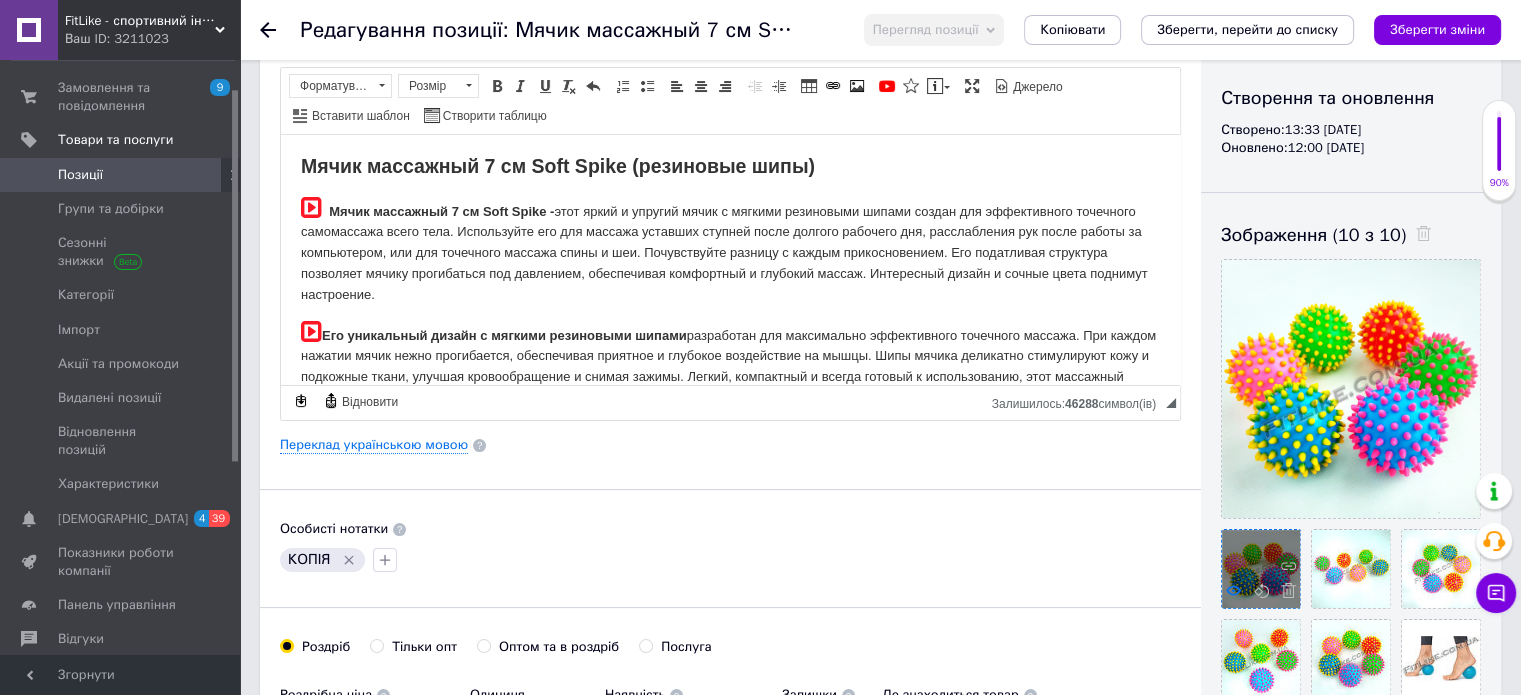 click 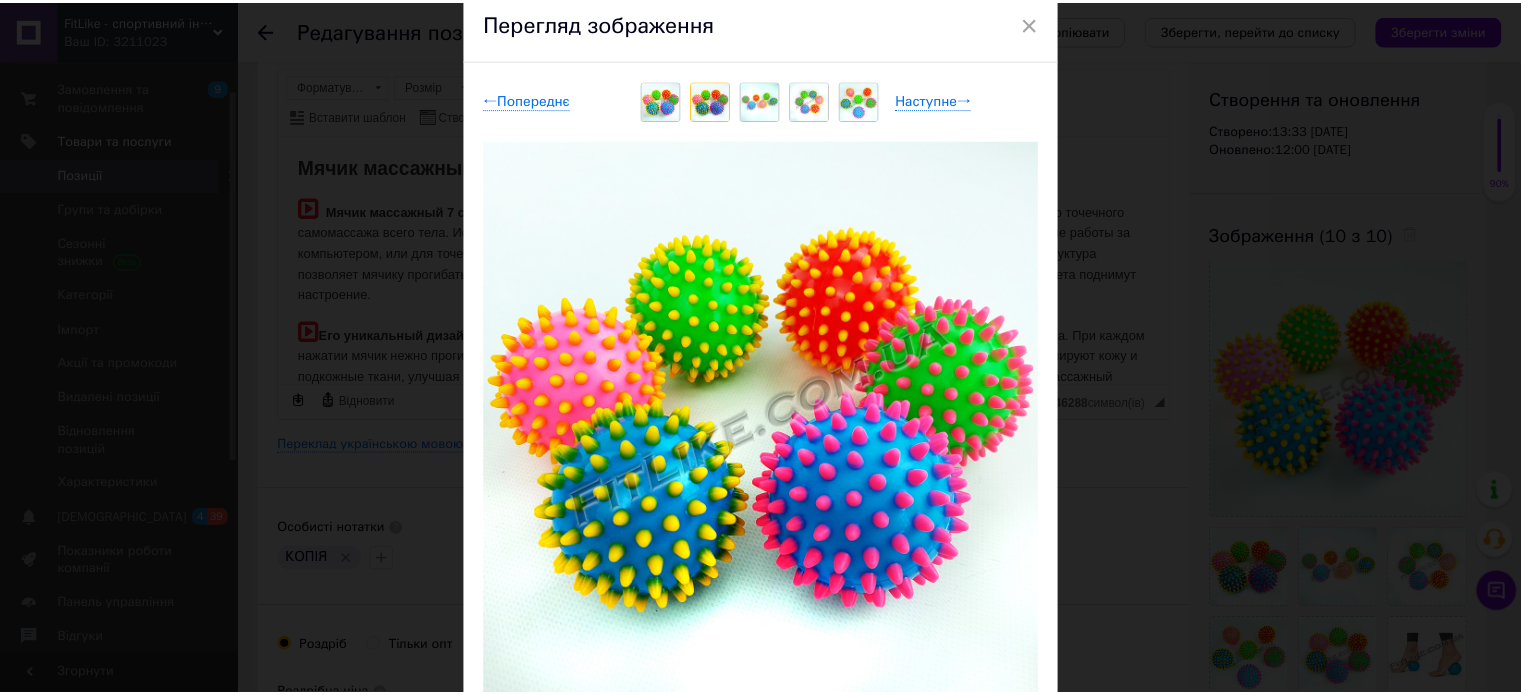 scroll, scrollTop: 0, scrollLeft: 0, axis: both 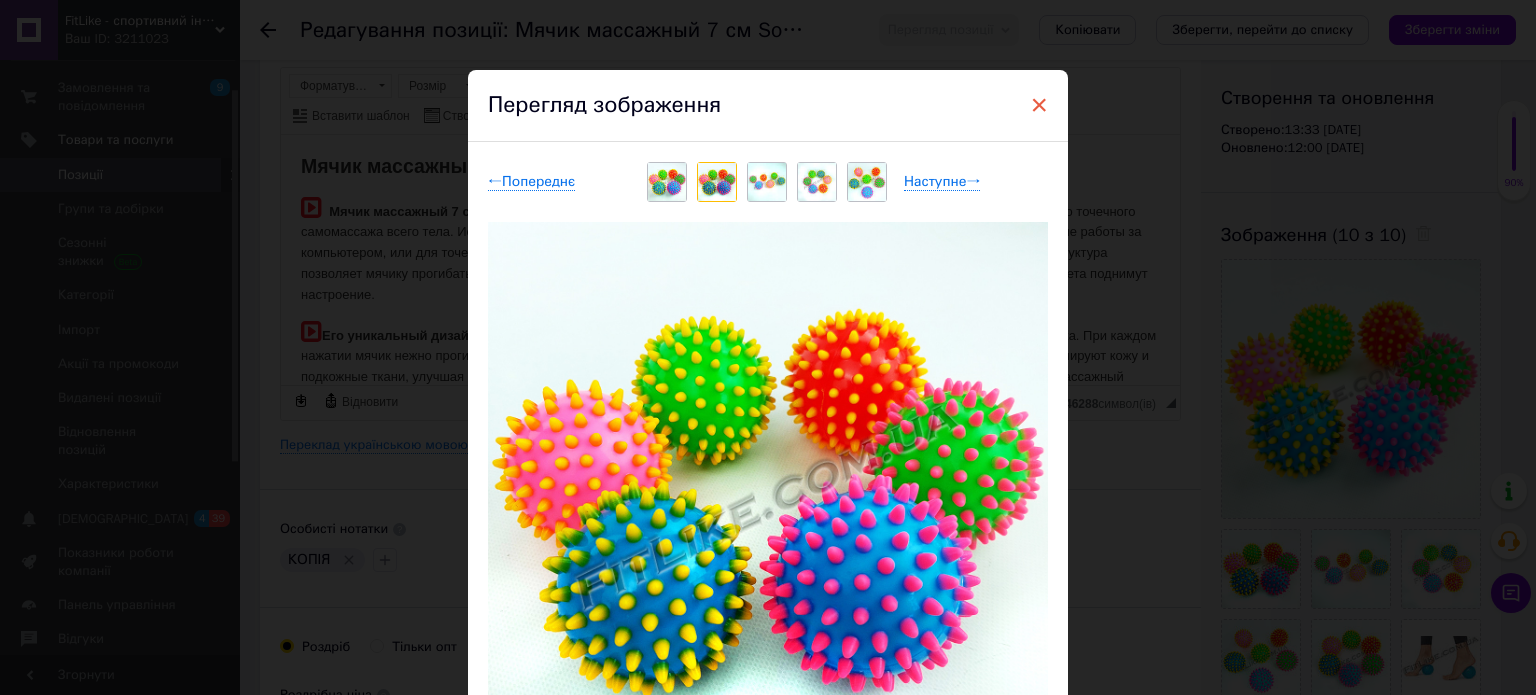 click on "×" at bounding box center (1039, 105) 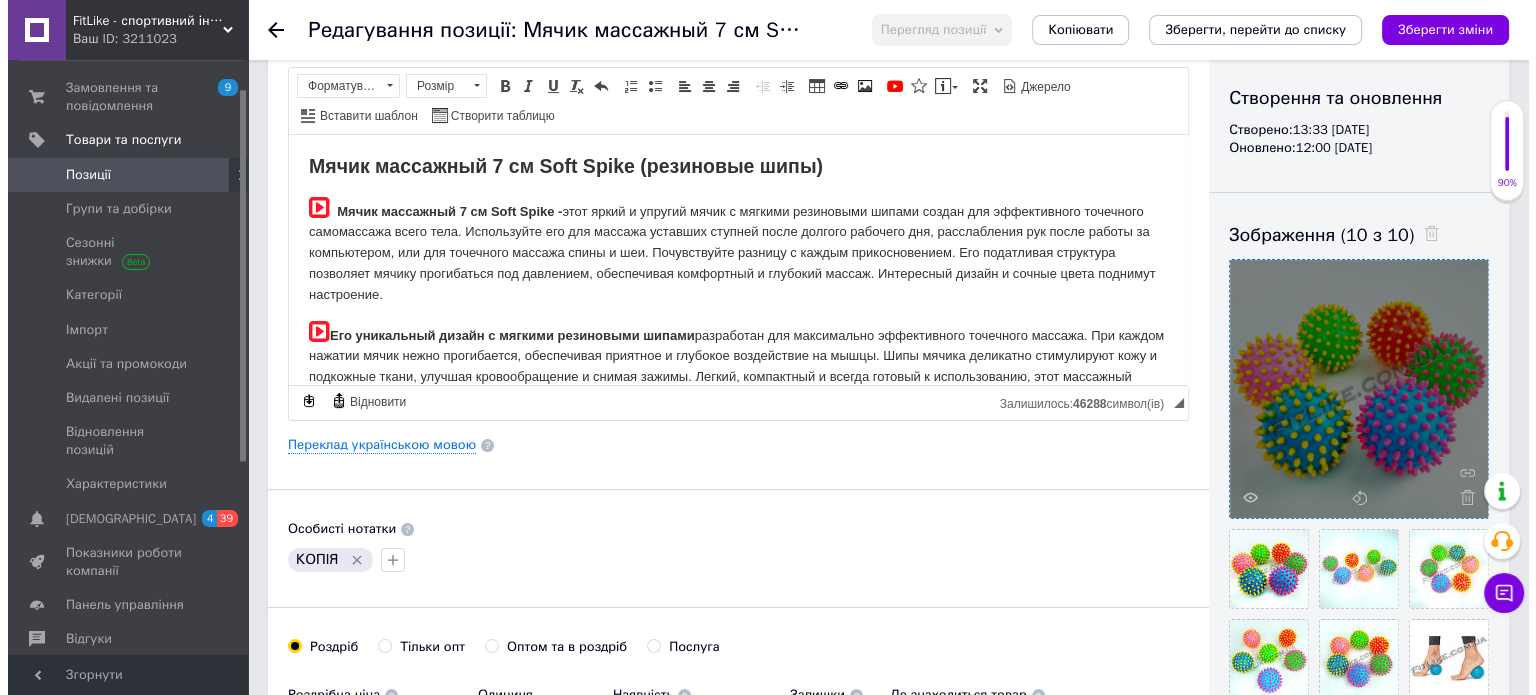 scroll, scrollTop: 300, scrollLeft: 0, axis: vertical 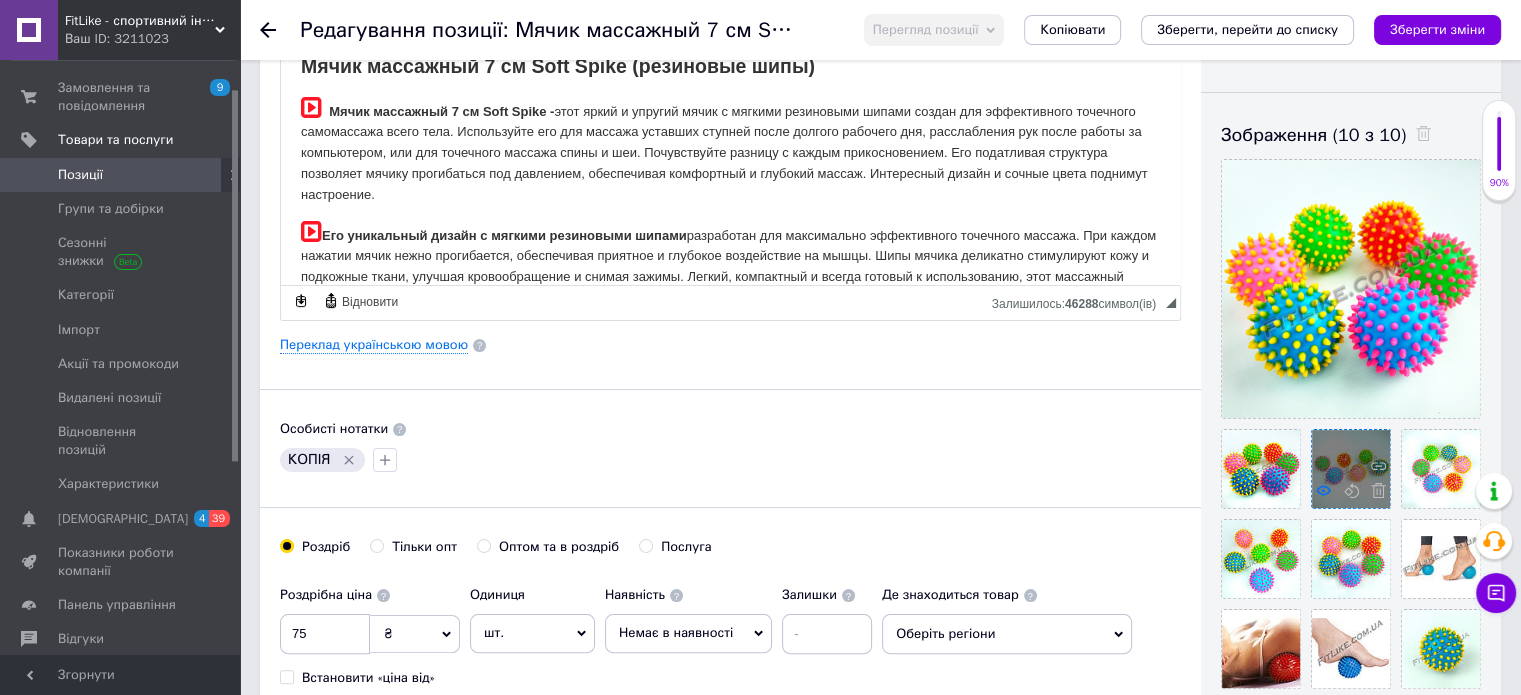 click 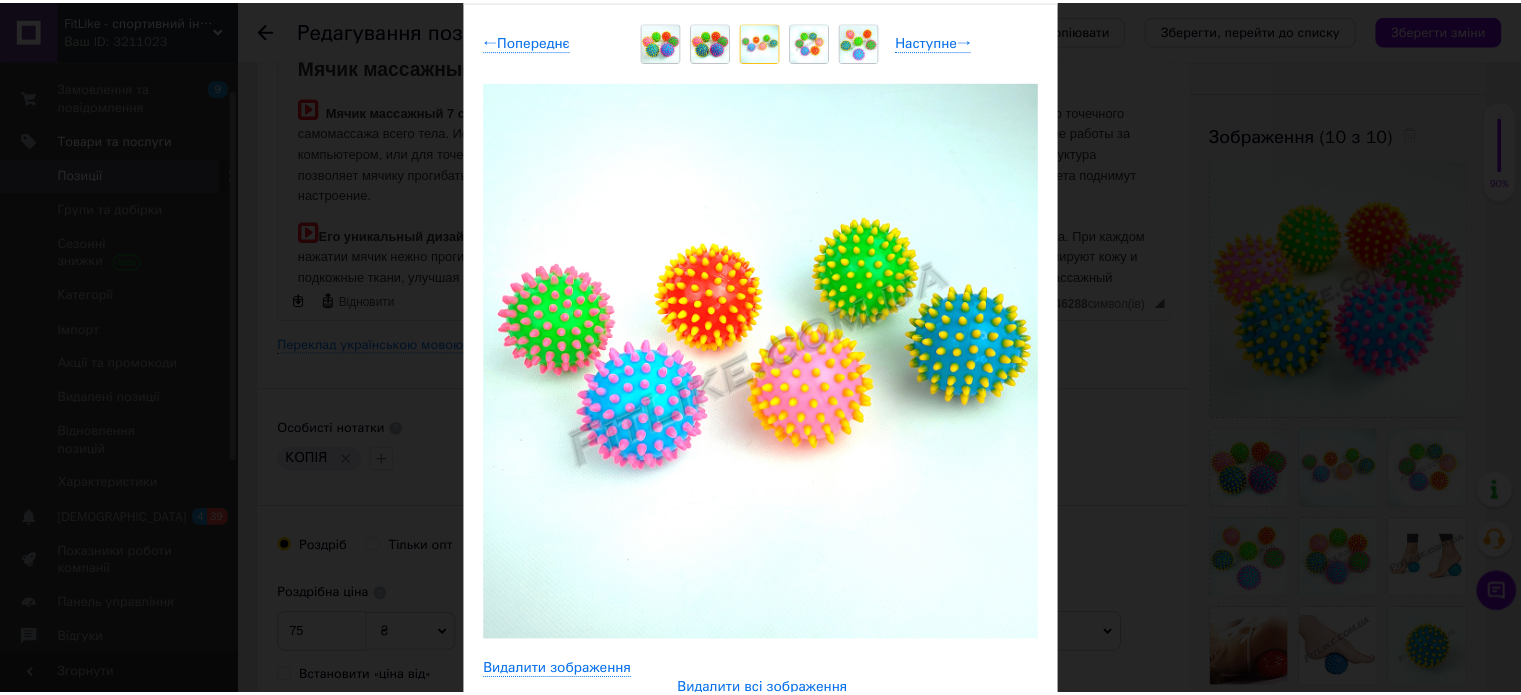 scroll, scrollTop: 35, scrollLeft: 0, axis: vertical 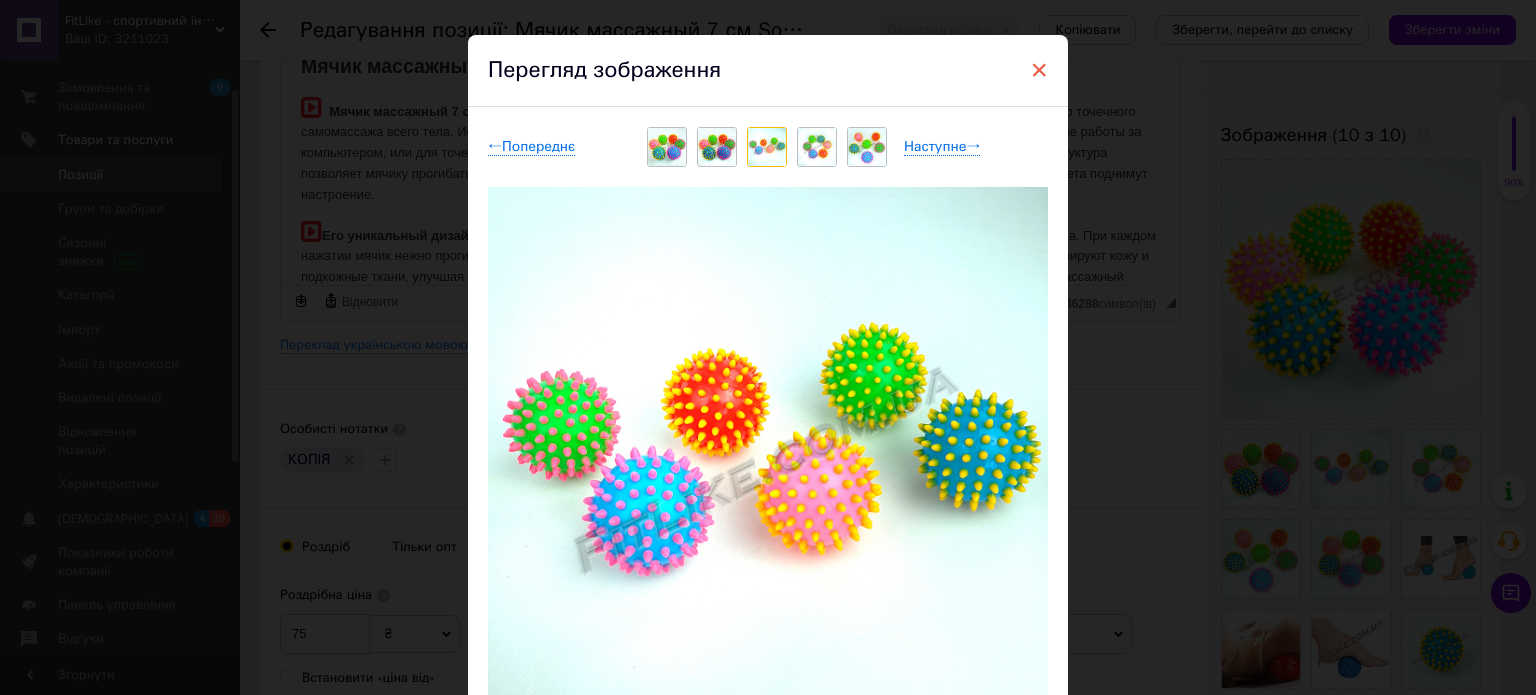 click on "×" at bounding box center (1039, 70) 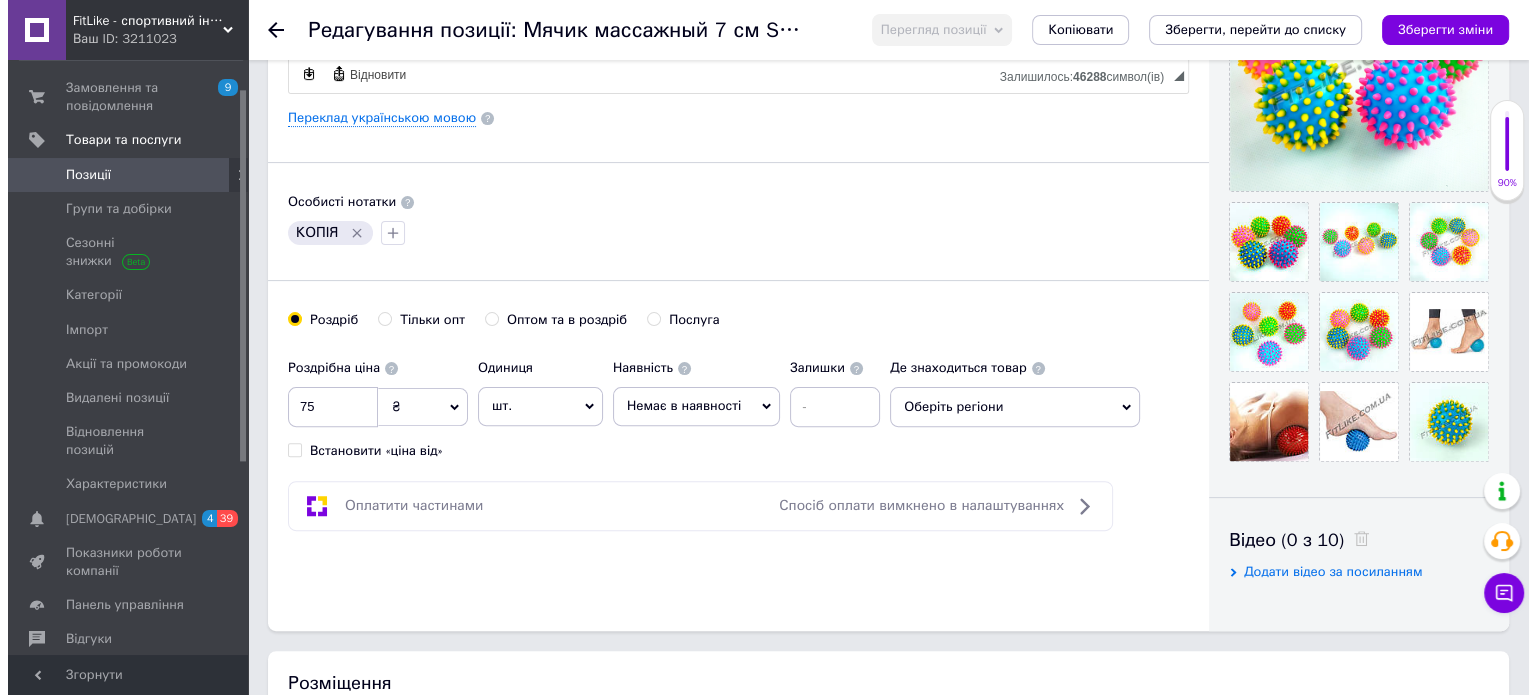 scroll, scrollTop: 600, scrollLeft: 0, axis: vertical 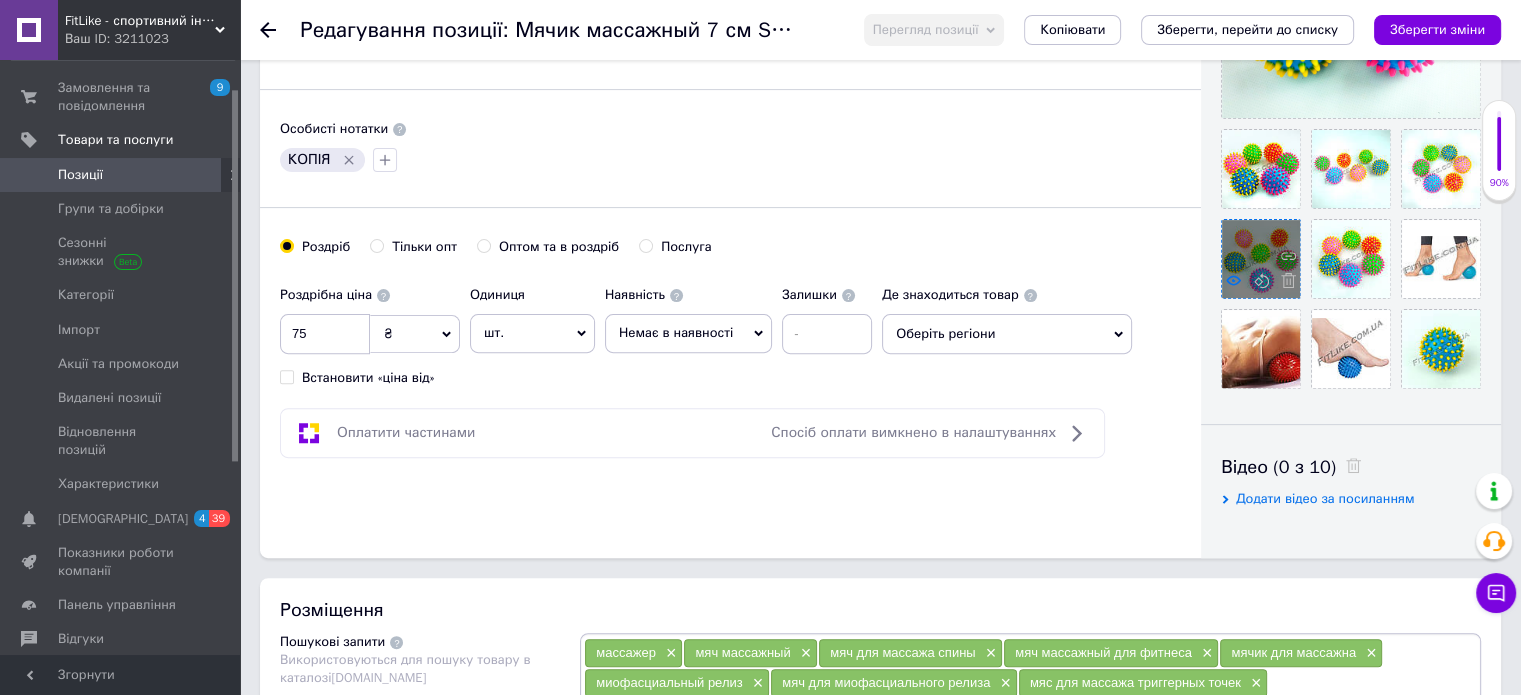 click 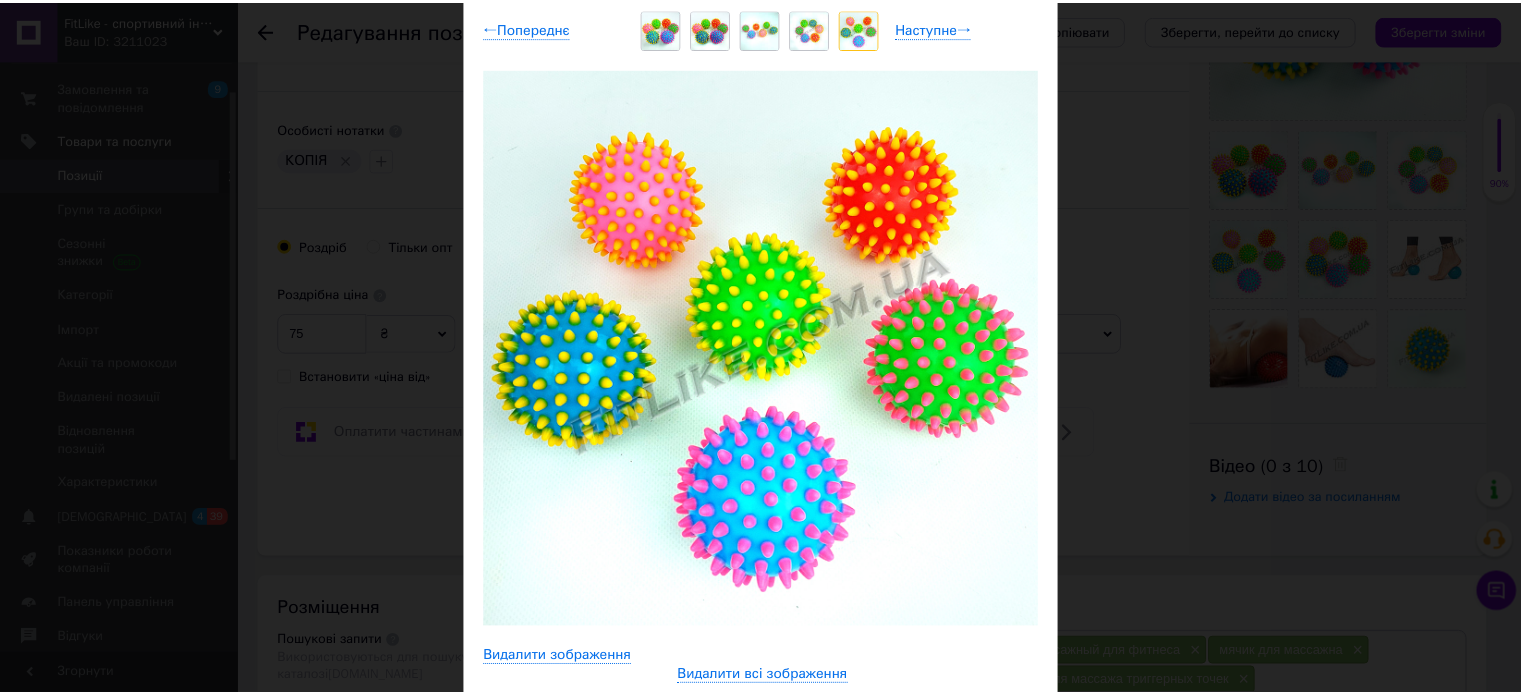scroll, scrollTop: 35, scrollLeft: 0, axis: vertical 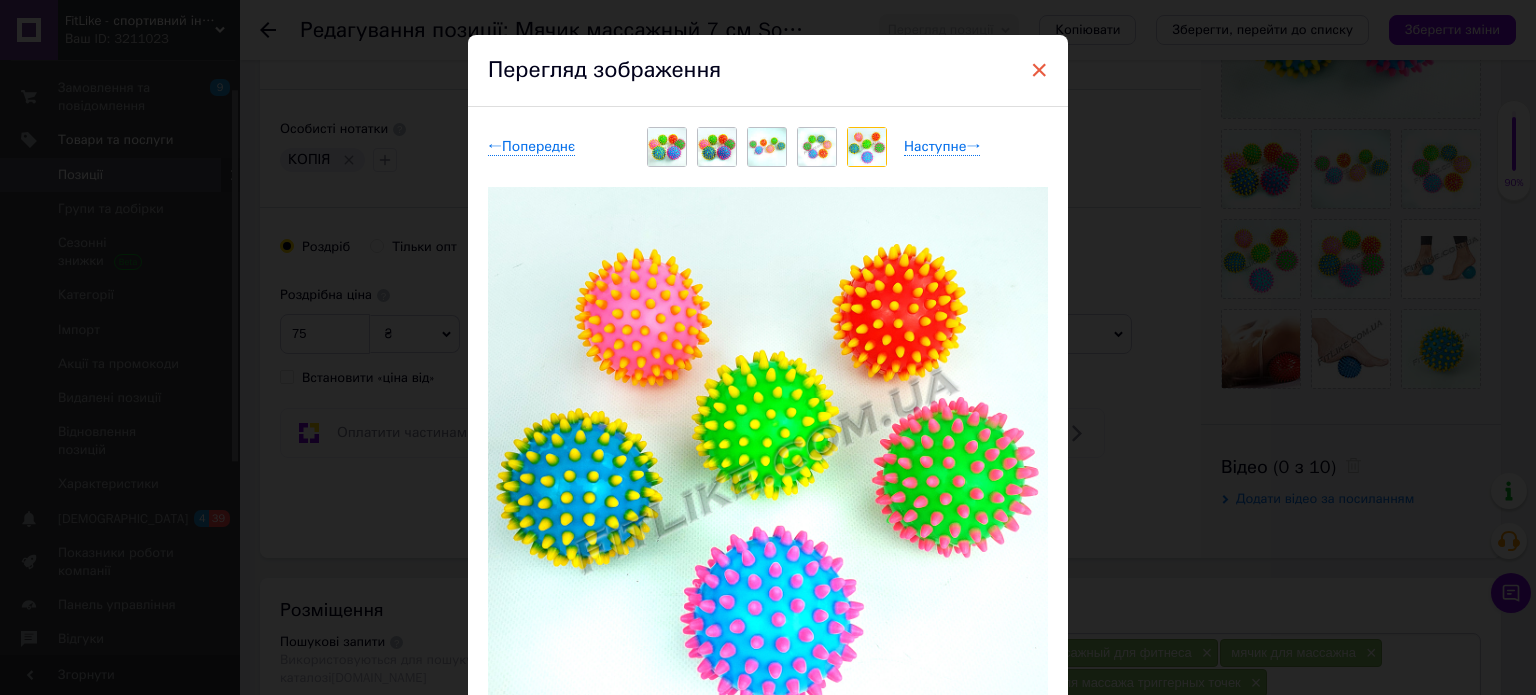 click on "×" at bounding box center [1039, 70] 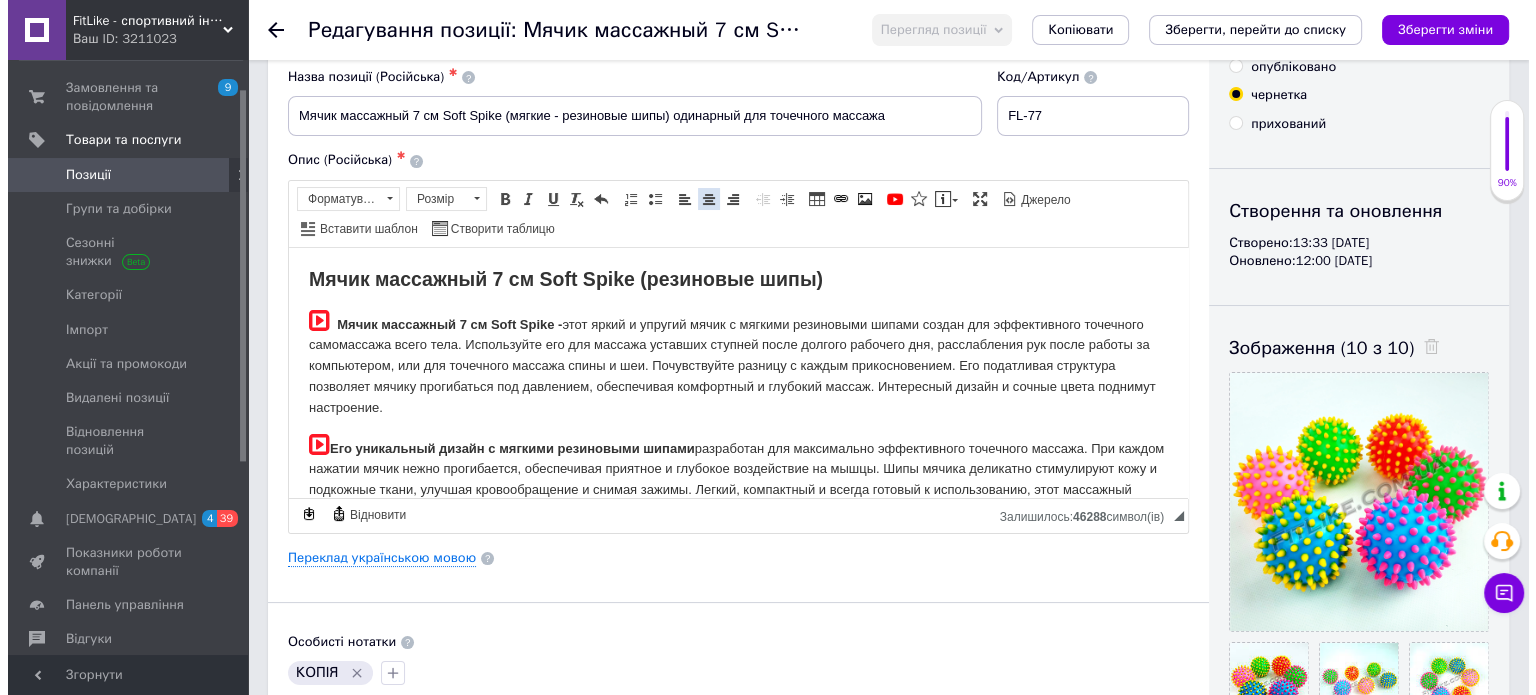 scroll, scrollTop: 0, scrollLeft: 0, axis: both 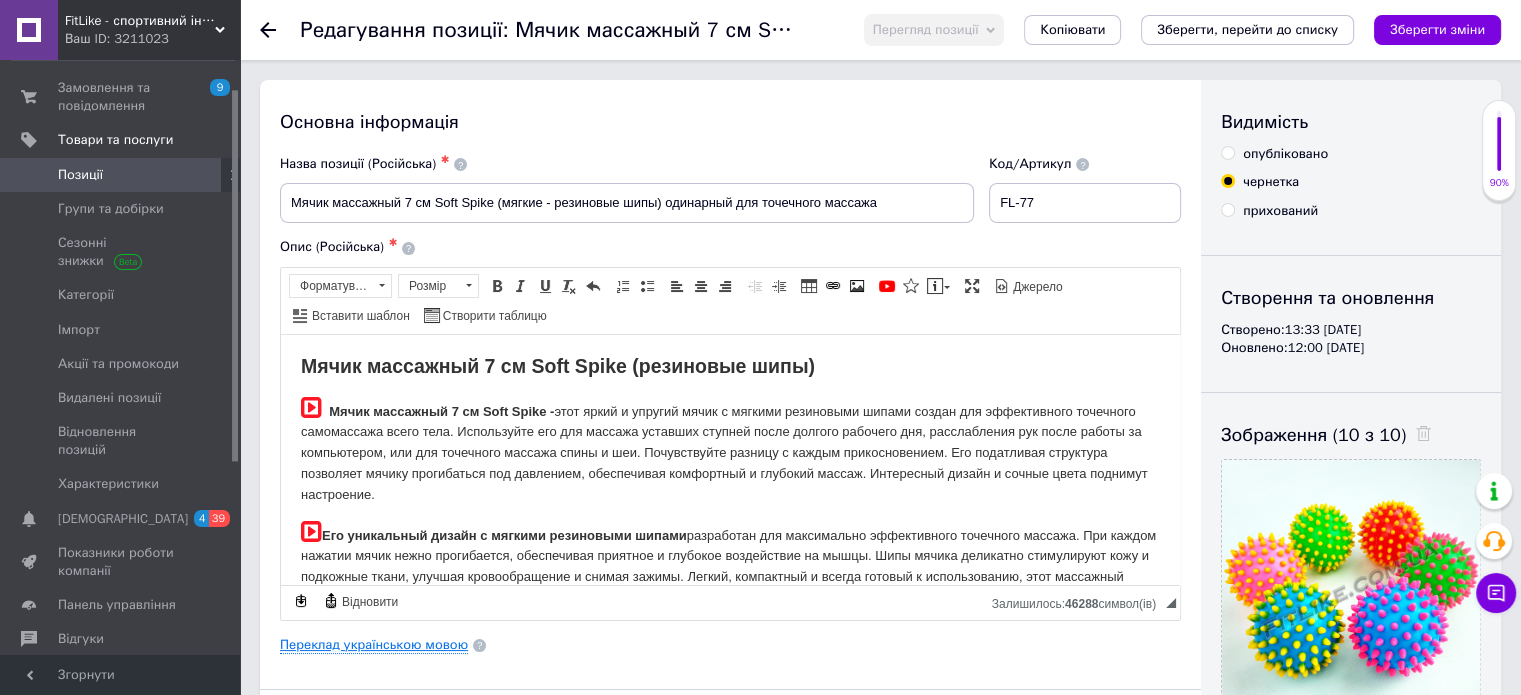 click on "Переклад українською мовою" at bounding box center (374, 645) 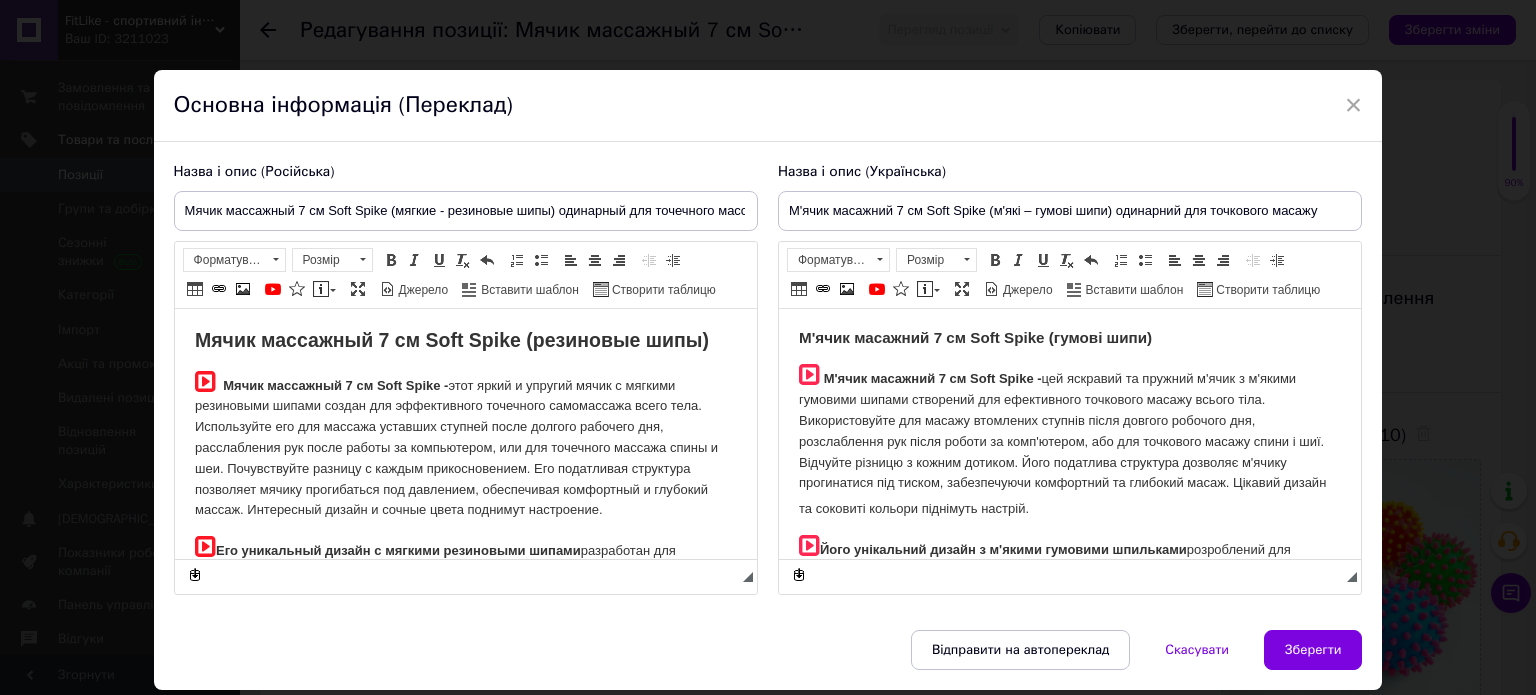 scroll, scrollTop: 0, scrollLeft: 0, axis: both 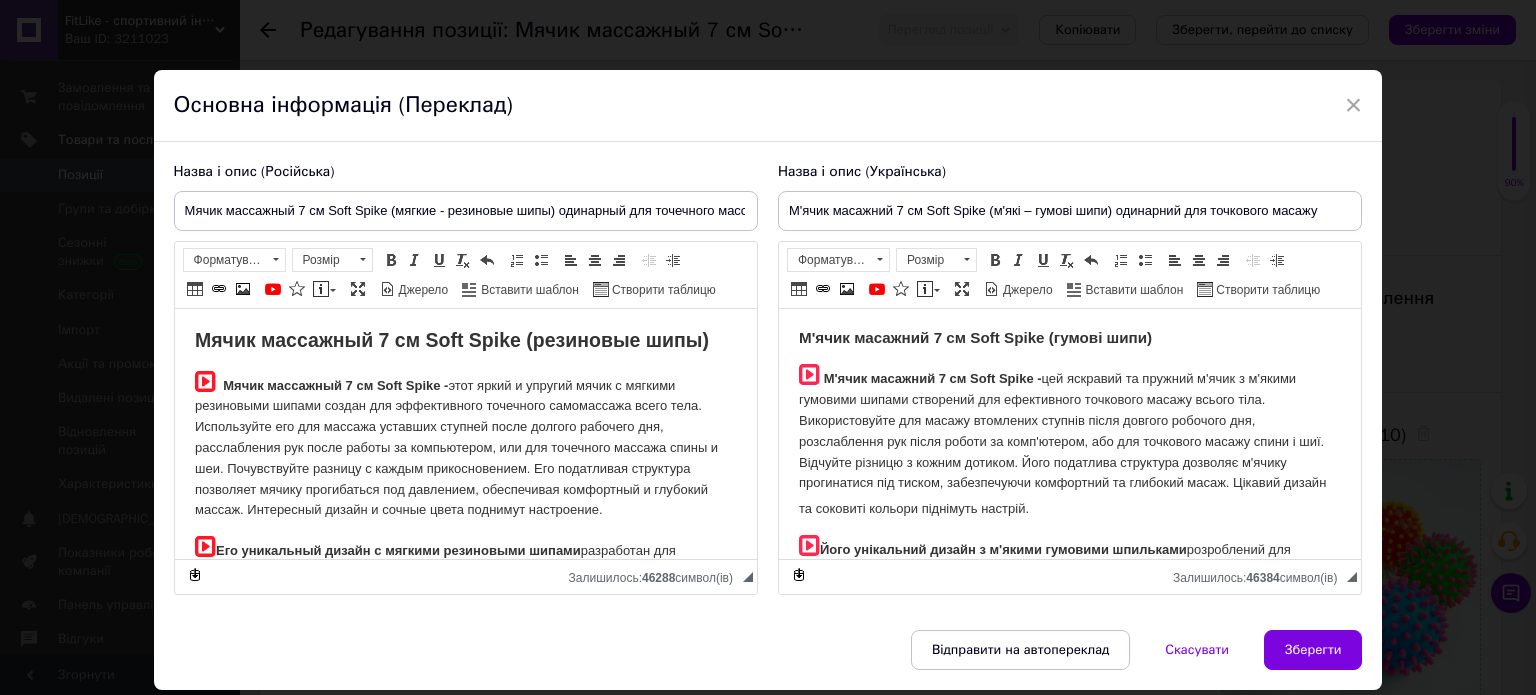 click on "Назва і опис (Українська) М'ячик масажний 7 см Soft Spike (м'які – гумові шипи) одинарний для точкового масажу М'ячик масажний 7 см Soft Spike (гумові шипи)
М'ячик масажний 7 см Soft Spike -
Його унікальний дизайн з м'якими гумовими шпильками
Характеристики:
Матеріал: ПВХ, резина (без запаху);
Діаметр: 7 см;
Всі: 65 г;
Шипи: м'які – гумові;
Конструкція: загинаюча форма кулі;
Яскраві кольори: зелений, червоний, рожевий, синій.
Ваш особистий масажист завжди під рукою, переваги:
Ефективний точковий масаж:
Універсальне застосування:
Комфорт і безпека:" at bounding box center (1070, 379) 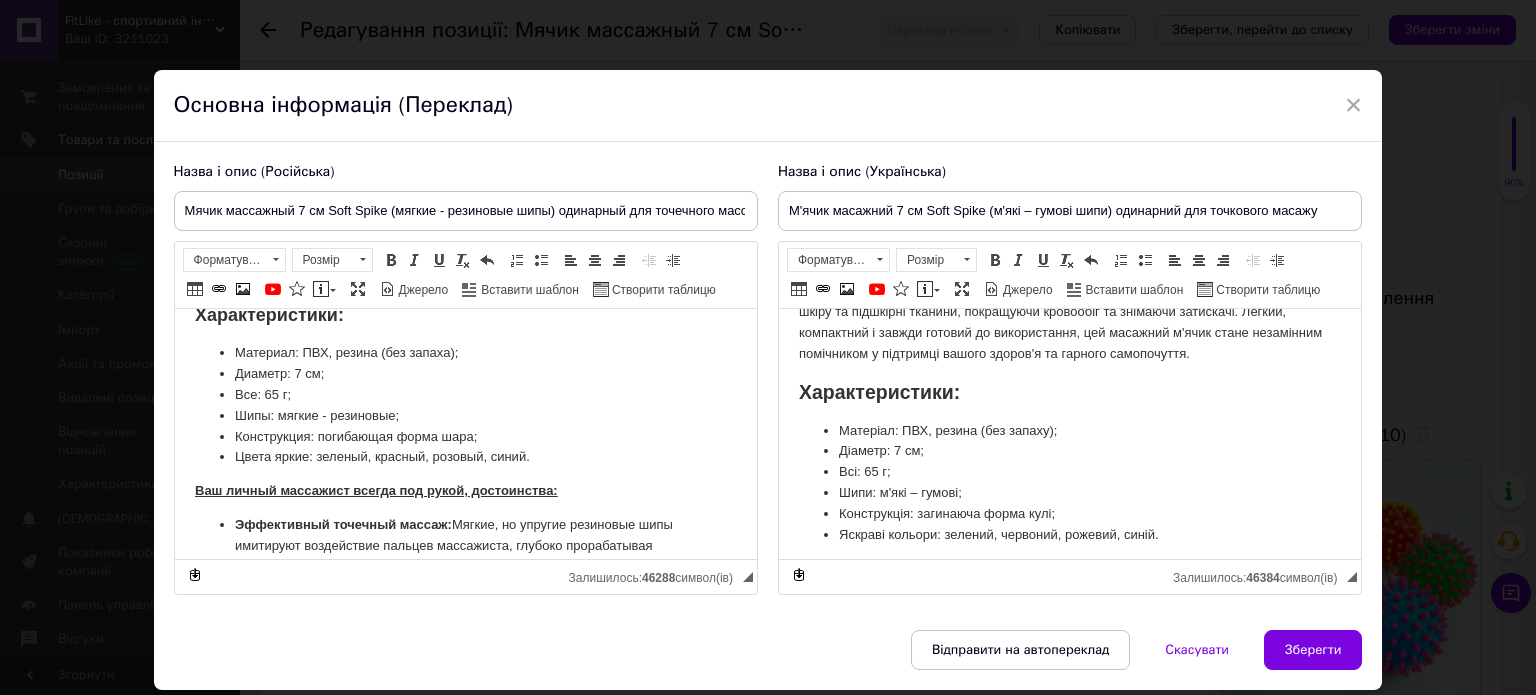 scroll, scrollTop: 300, scrollLeft: 0, axis: vertical 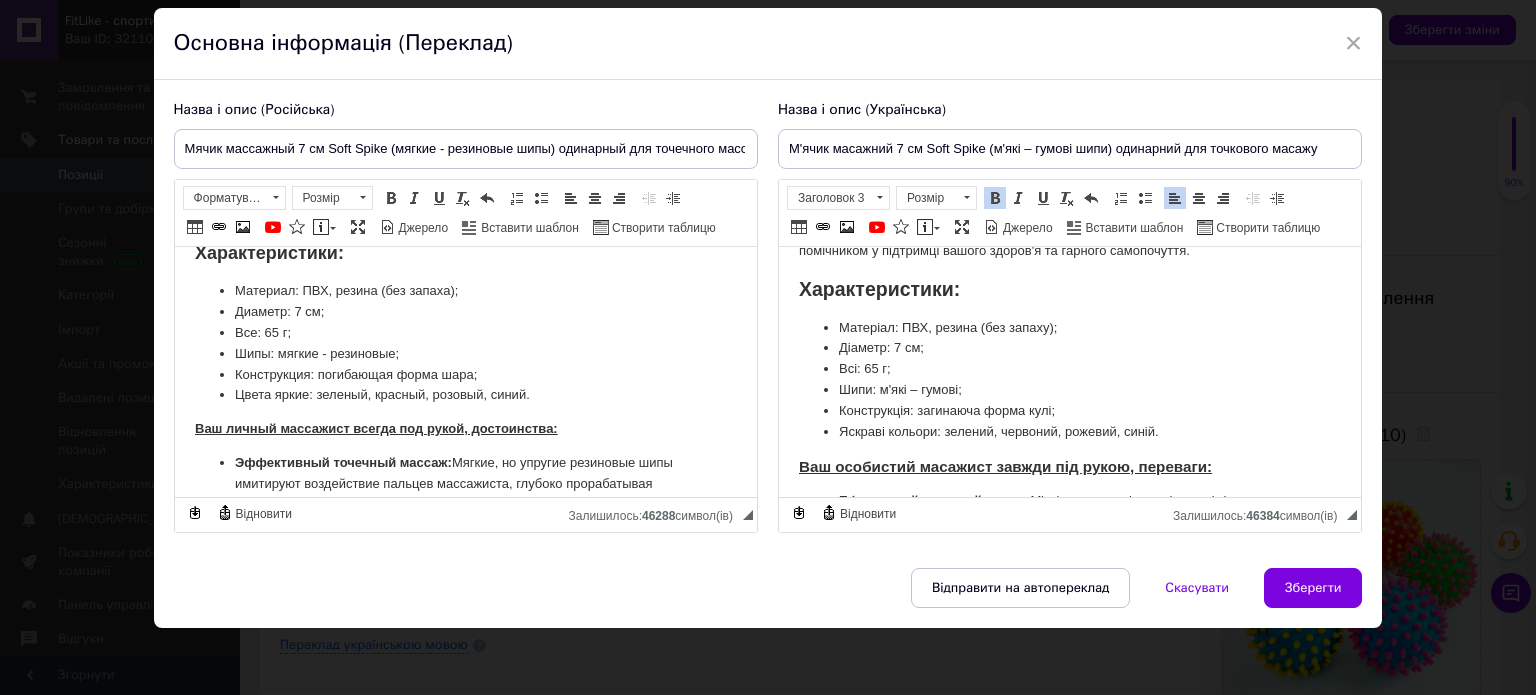 click on "Назва і опис (Російська) Мячик массажный 7 см Soft Spike (мягкие - резиновые шипы) одинарный для точечного массажа Мячик массажный 7 см Soft Spike (резиновые шипы)
Мячик массажный 7 см Soft Spike -
Его уникальный дизайн с мягкими резиновыми шипами
Характеристики:
Материал: ПВХ, резина (без запаха);
Диаметр: 7 см;
Все: 65 г;
Шипы: мягкие - резиновые;
Конструкция: погибающая форма шара;
Цвета яркие: зеленый, красный, розовый, синий.
Ваш личный массажист всегда под рукой, достоинства:
Эффективный точечный массаж:
Универсальное применение:" at bounding box center [466, 317] 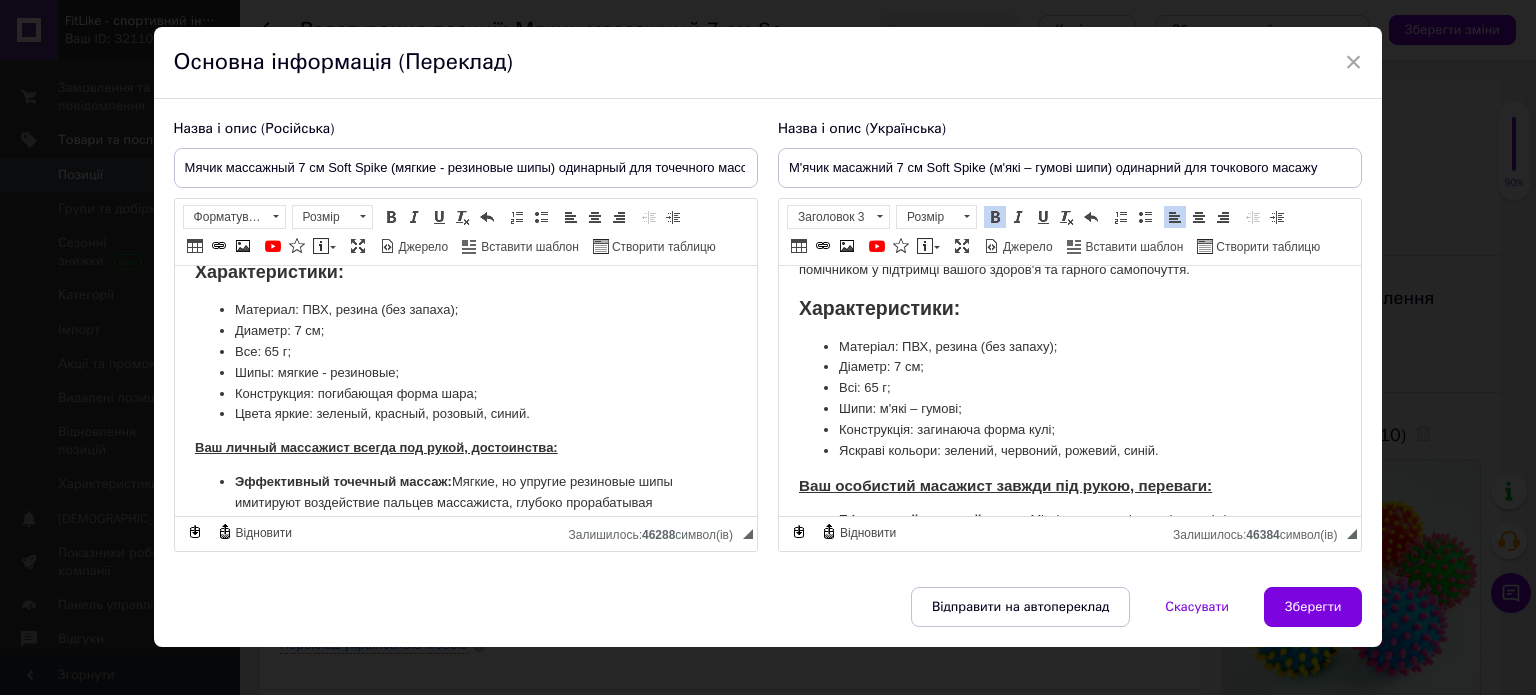 scroll, scrollTop: 62, scrollLeft: 0, axis: vertical 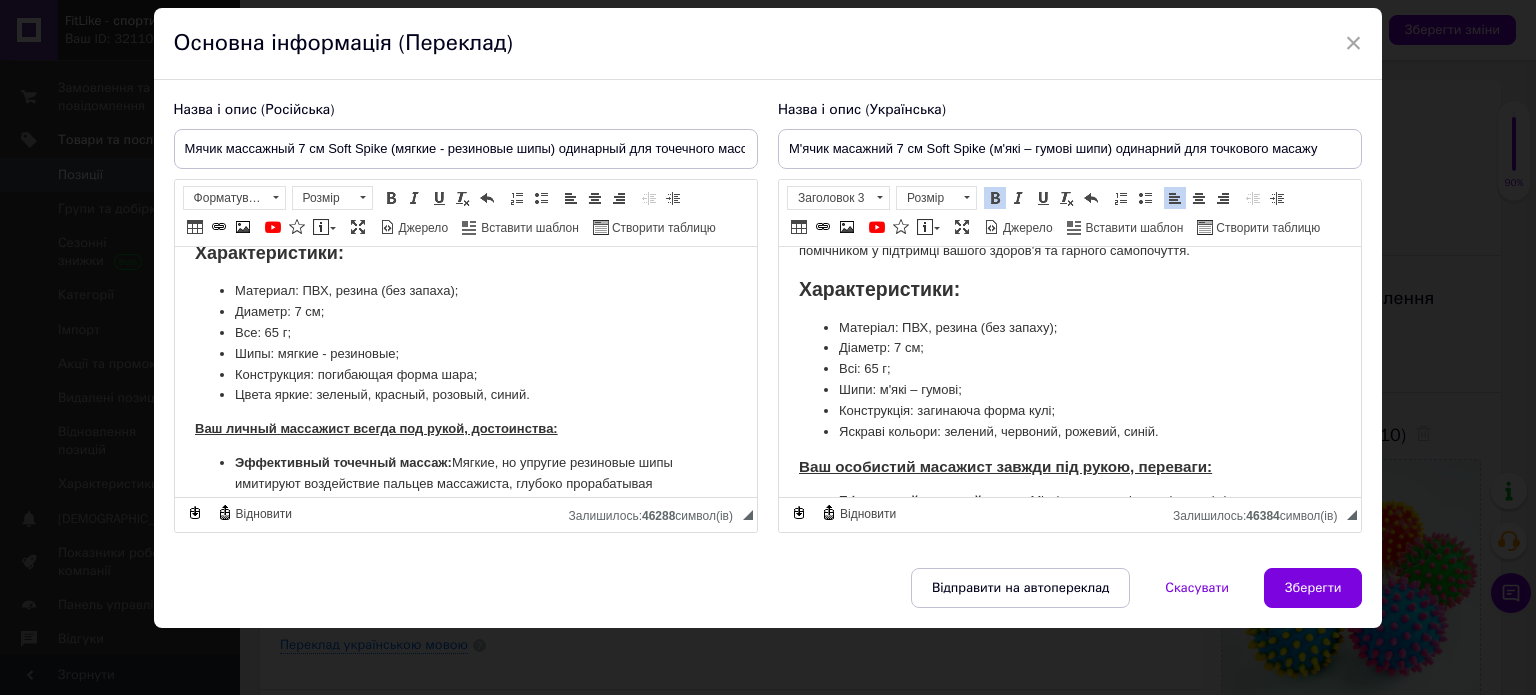 click on "Назва і опис (Російська) Мячик массажный 7 см Soft Spike (мягкие - резиновые шипы) одинарный для точечного массажа Мячик массажный 7 см Soft Spike (резиновые шипы)
Мячик массажный 7 см Soft Spike -
Его уникальный дизайн с мягкими резиновыми шипами
Характеристики:
Материал: ПВХ, резина (без запаха);
Диаметр: 7 см;
Все: 65 г;
Шипы: мягкие - резиновые;
Конструкция: погибающая форма шара;
Цвета яркие: зеленый, красный, розовый, синий.
Ваш личный массажист всегда под рукой, достоинства:
Эффективный точечный массаж:
Универсальное применение:" at bounding box center (466, 317) 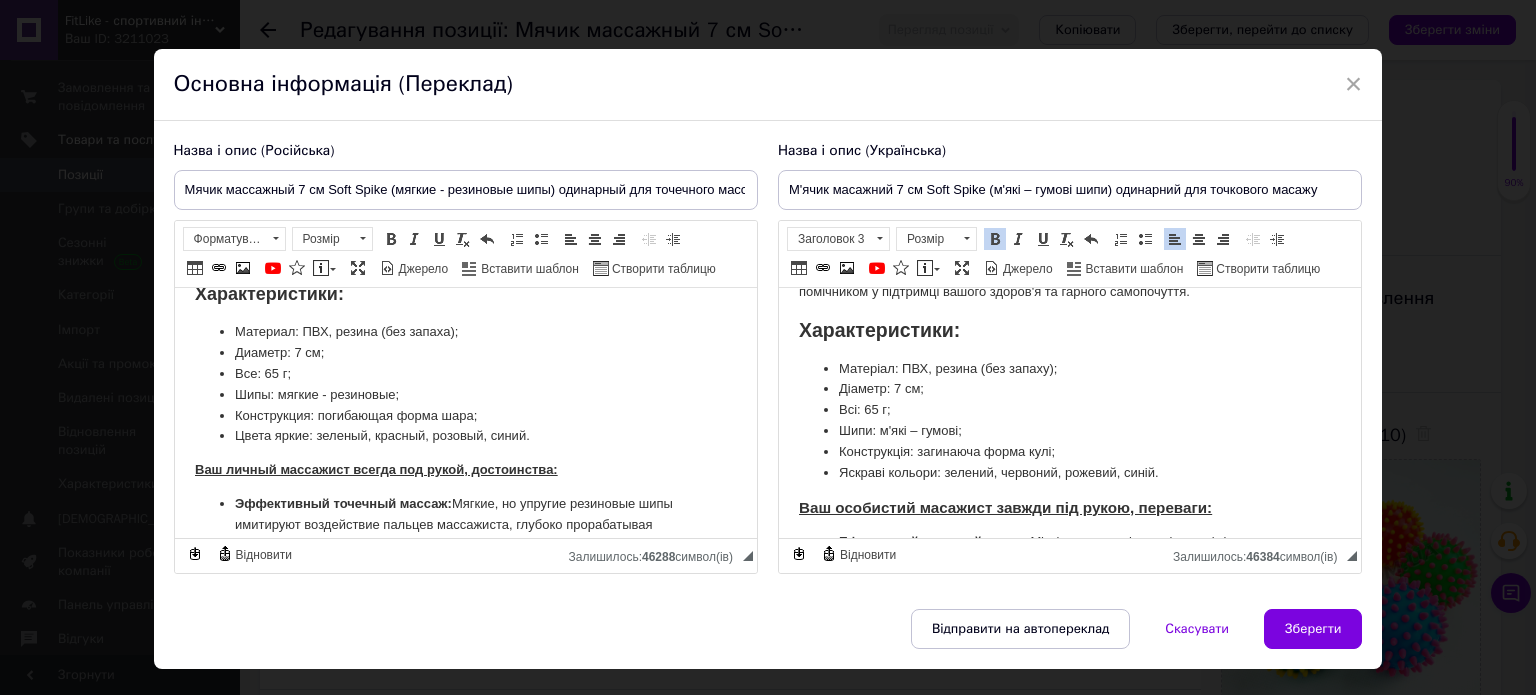 scroll, scrollTop: 0, scrollLeft: 0, axis: both 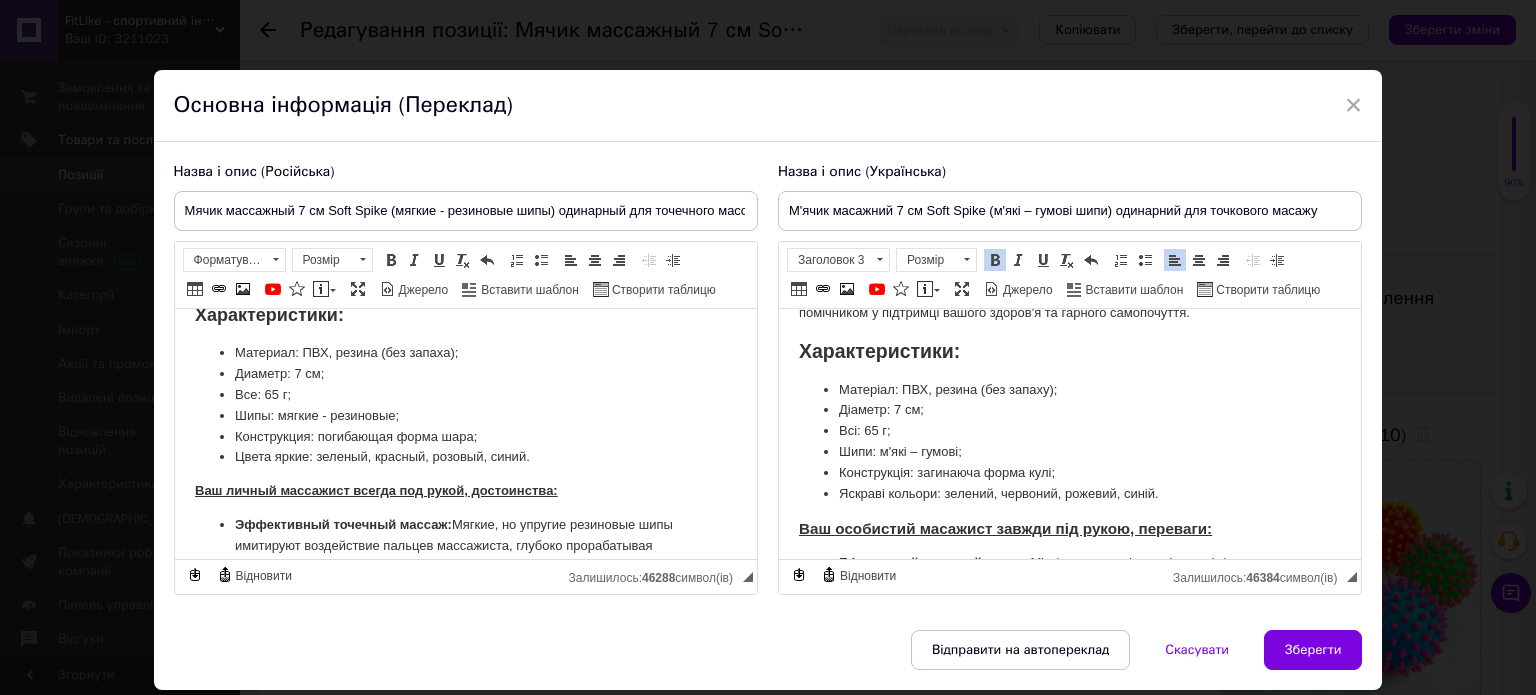 click on "Назва і опис (Російська) Мячик массажный 7 см Soft Spike (мягкие - резиновые шипы) одинарный для точечного массажа Мячик массажный 7 см Soft Spike (резиновые шипы)
Мячик массажный 7 см Soft Spike -
Его уникальный дизайн с мягкими резиновыми шипами
Характеристики:
Материал: ПВХ, резина (без запаха);
Диаметр: 7 см;
Все: 65 г;
Шипы: мягкие - резиновые;
Конструкция: погибающая форма шара;
Цвета яркие: зеленый, красный, розовый, синий.
Ваш личный массажист всегда под рукой, достоинства:
Эффективный точечный массаж:
Универсальное применение:" at bounding box center (466, 379) 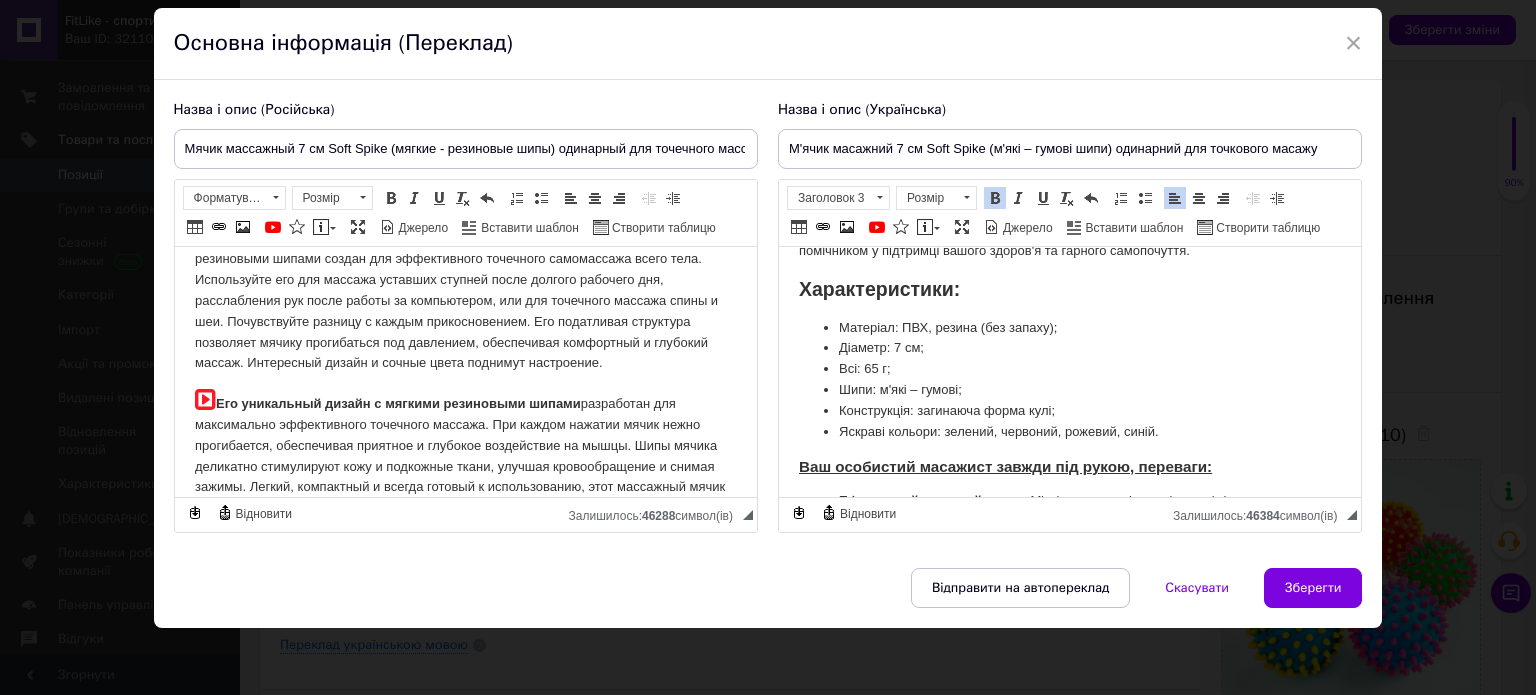 scroll, scrollTop: 0, scrollLeft: 0, axis: both 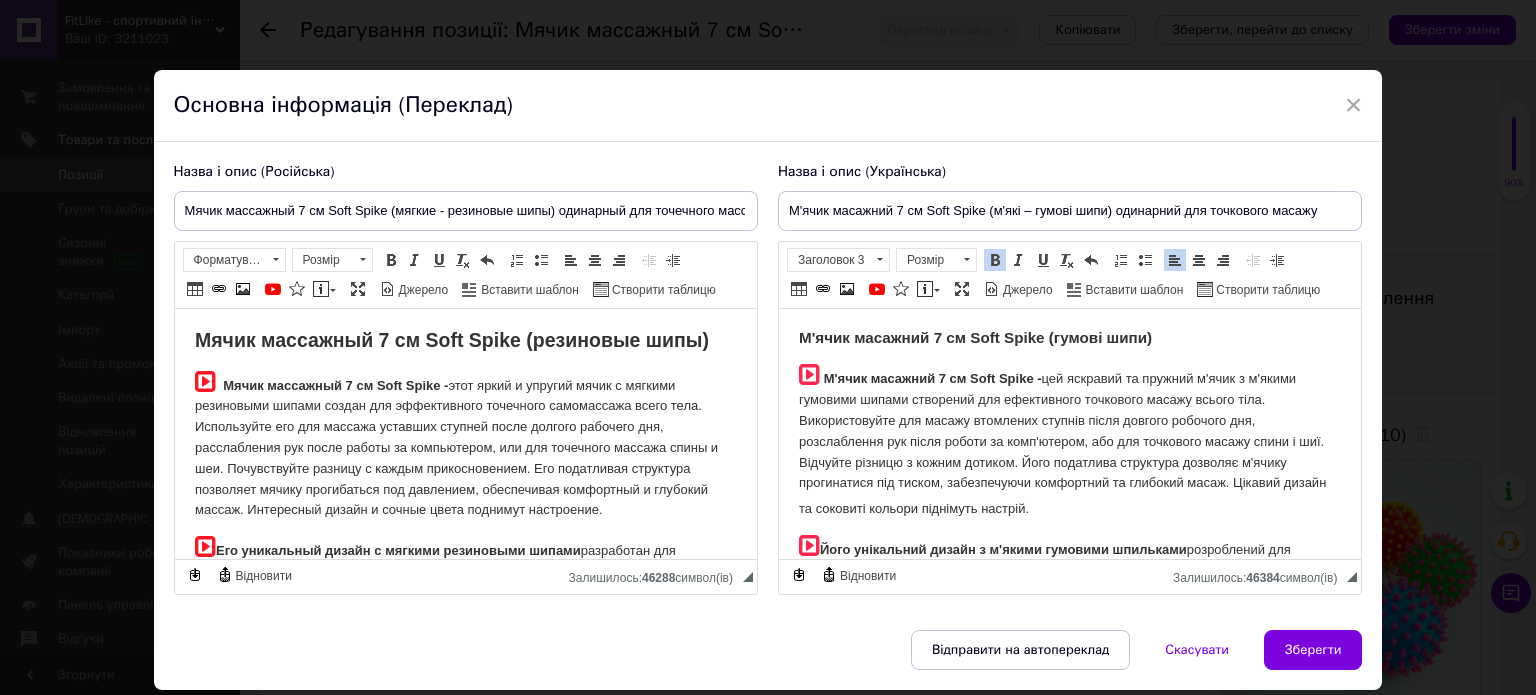 click on "Назва і опис (Російська) Мячик массажный 7 см Soft Spike (мягкие - резиновые шипы) одинарный для точечного массажа Мячик массажный 7 см Soft Spike (резиновые шипы)
Мячик массажный 7 см Soft Spike -
Его уникальный дизайн с мягкими резиновыми шипами
Характеристики:
Материал: ПВХ, резина (без запаха);
Диаметр: 7 см;
Все: 65 г;
Шипы: мягкие - резиновые;
Конструкция: погибающая форма шара;
Цвета яркие: зеленый, красный, розовый, синий.
Ваш личный массажист всегда под рукой, достоинства:
Эффективный точечный массаж:
Универсальное применение:" at bounding box center (466, 379) 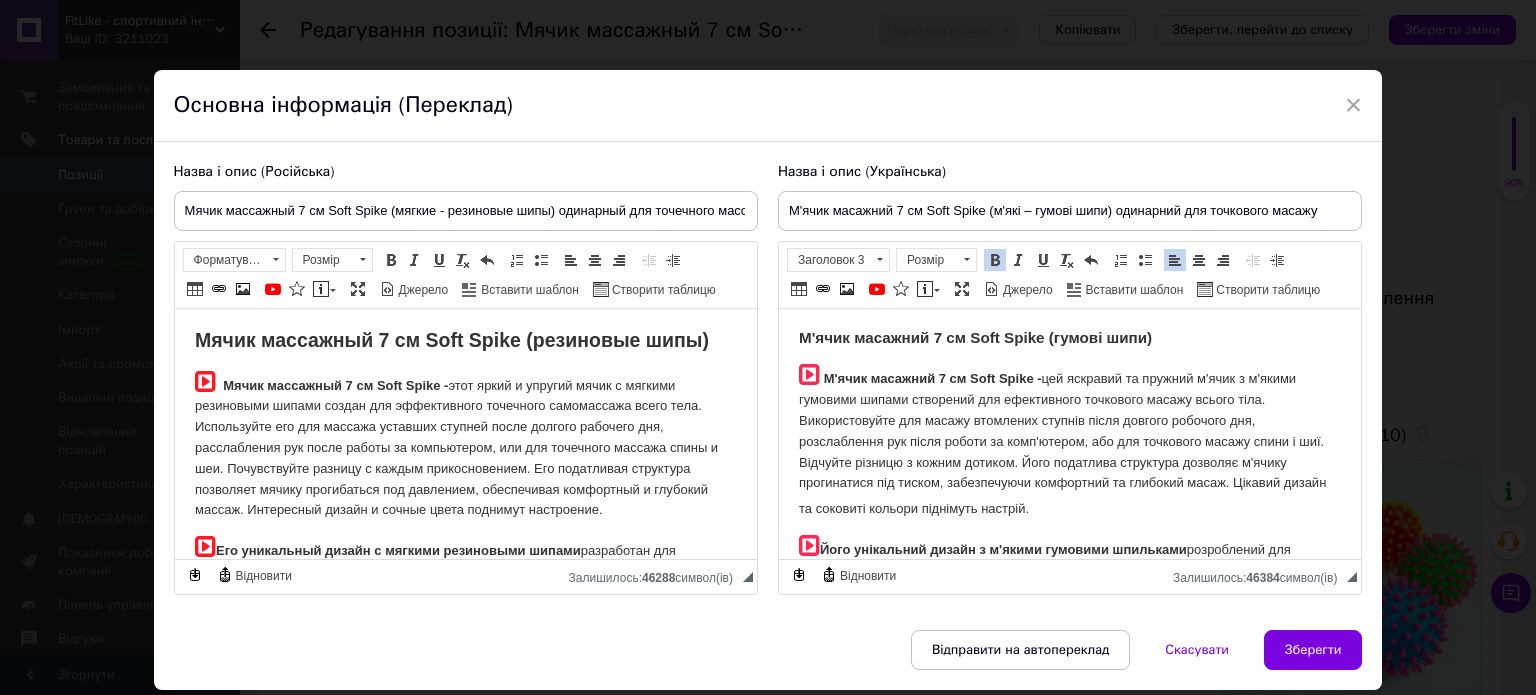 click on "Назва і опис (Українська) М'ячик масажний 7 см Soft Spike (м'які – гумові шипи) одинарний для точкового масажу М'ячик масажний 7 см Soft Spike (гумові шипи)
М'ячик масажний 7 см Soft Spike -
Його унікальний дизайн з м'якими гумовими шпильками
Характеристики:
Матеріал: ПВХ, резина (без запаху);
Діаметр: 7 см;
Всі: 65 г;
Шипи: м'які – гумові;
Конструкція: загинаюча форма кулі;
Яскраві кольори: зелений, червоний, рожевий, синій.
Ваш особистий масажист завжди під рукою, переваги:
Ефективний точковий масаж:
Універсальне застосування:
Комфорт і безпека:" at bounding box center (1070, 379) 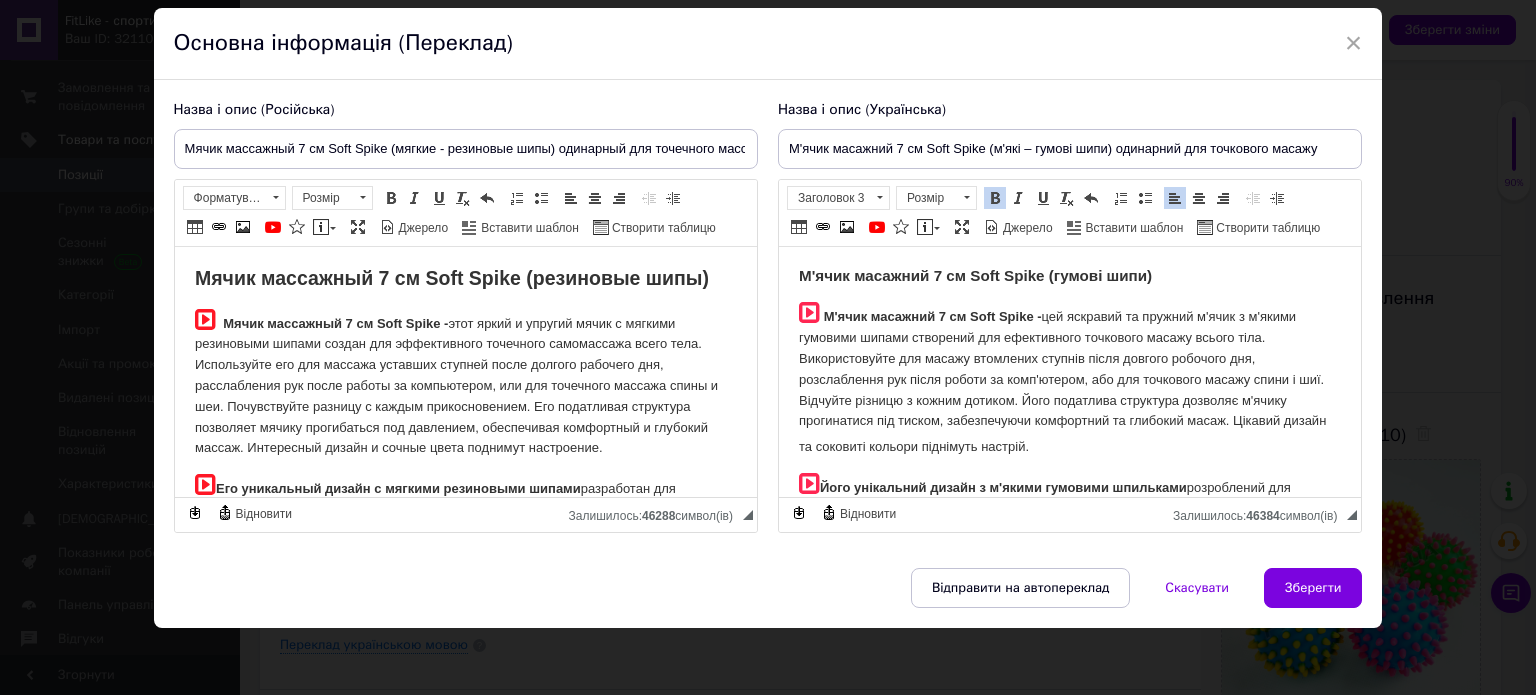 scroll, scrollTop: 0, scrollLeft: 0, axis: both 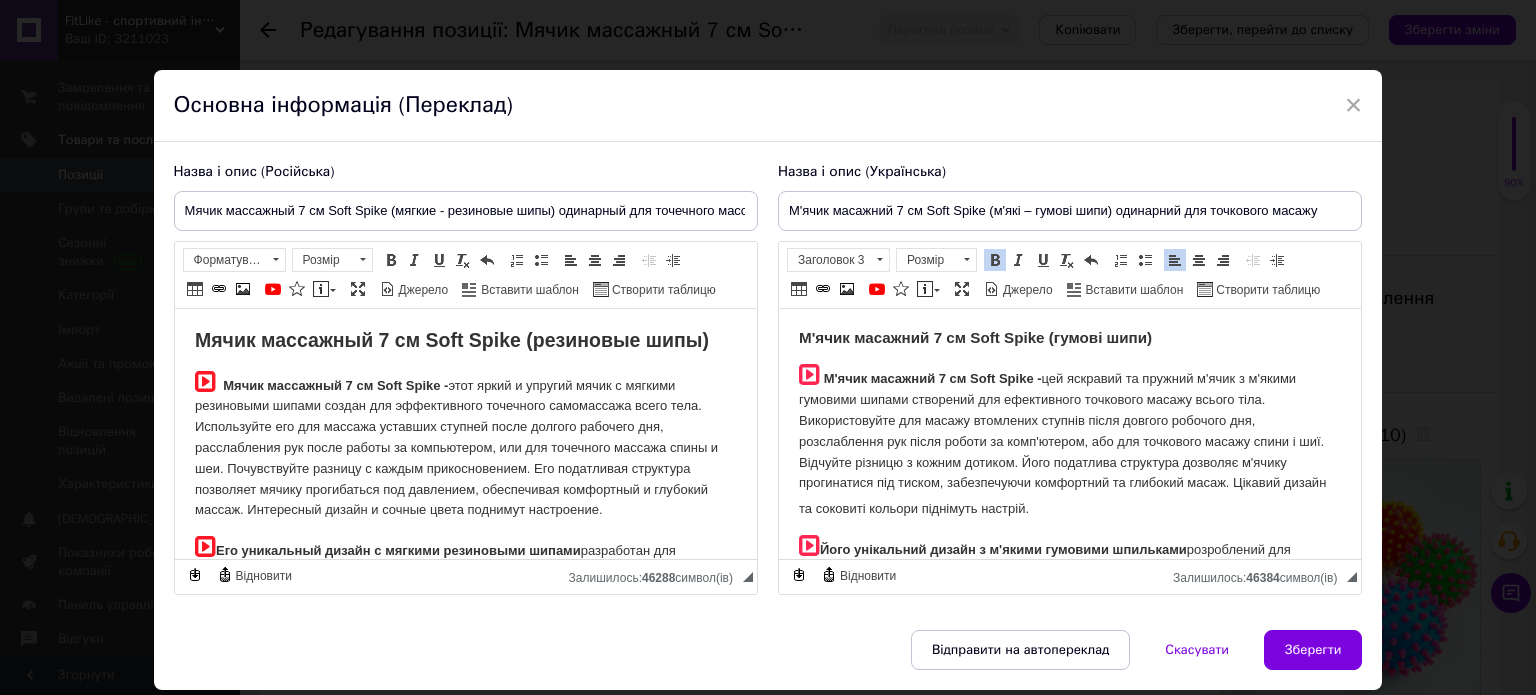 click on "Назва і опис (Російська) Мячик массажный 7 см Soft Spike (мягкие - резиновые шипы) одинарный для точечного массажа Мячик массажный 7 см Soft Spike (резиновые шипы)
Мячик массажный 7 см Soft Spike -
Его уникальный дизайн с мягкими резиновыми шипами
Характеристики:
Материал: ПВХ, резина (без запаха);
Диаметр: 7 см;
Все: 65 г;
Шипы: мягкие - резиновые;
Конструкция: погибающая форма шара;
Цвета яркие: зеленый, красный, розовый, синий.
Ваш личный массажист всегда под рукой, достоинства:
Эффективный точечный массаж:
Универсальное применение:" at bounding box center [466, 379] 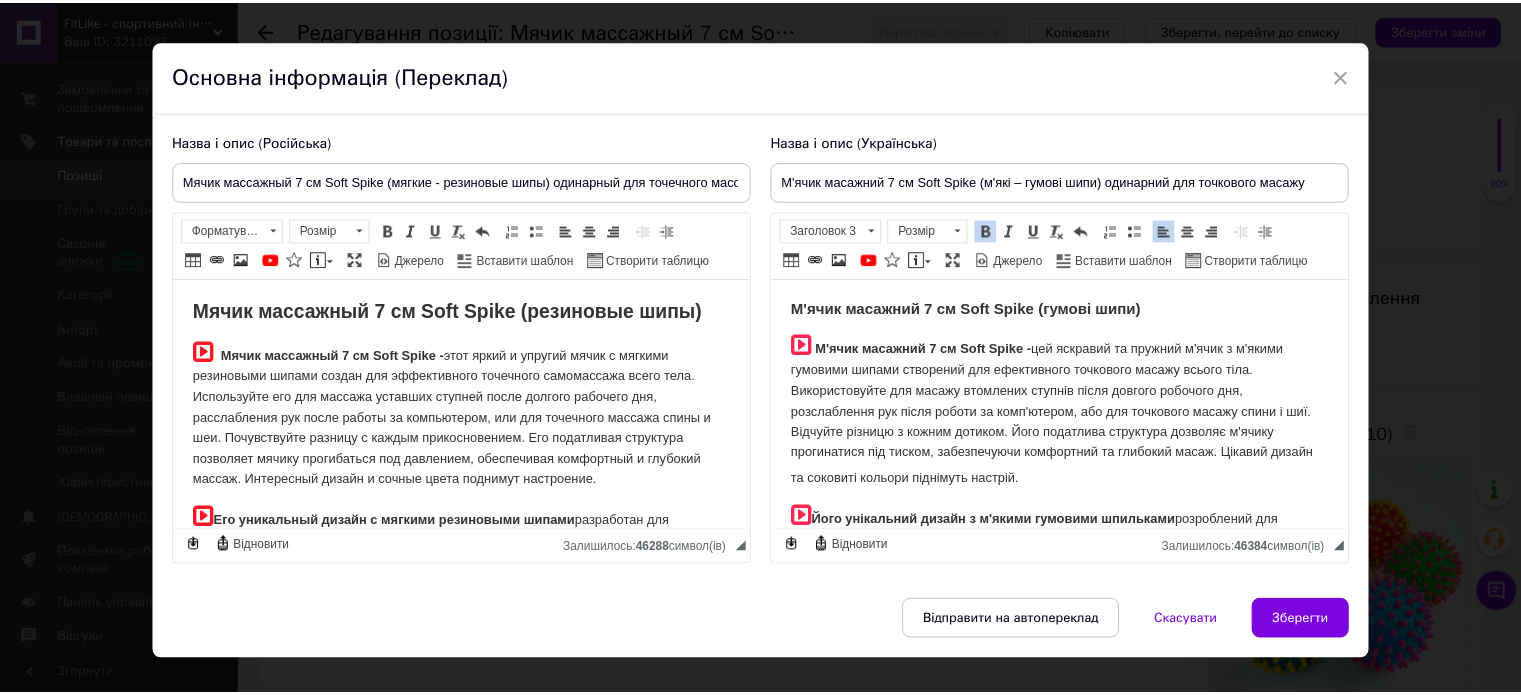 scroll, scrollTop: 0, scrollLeft: 0, axis: both 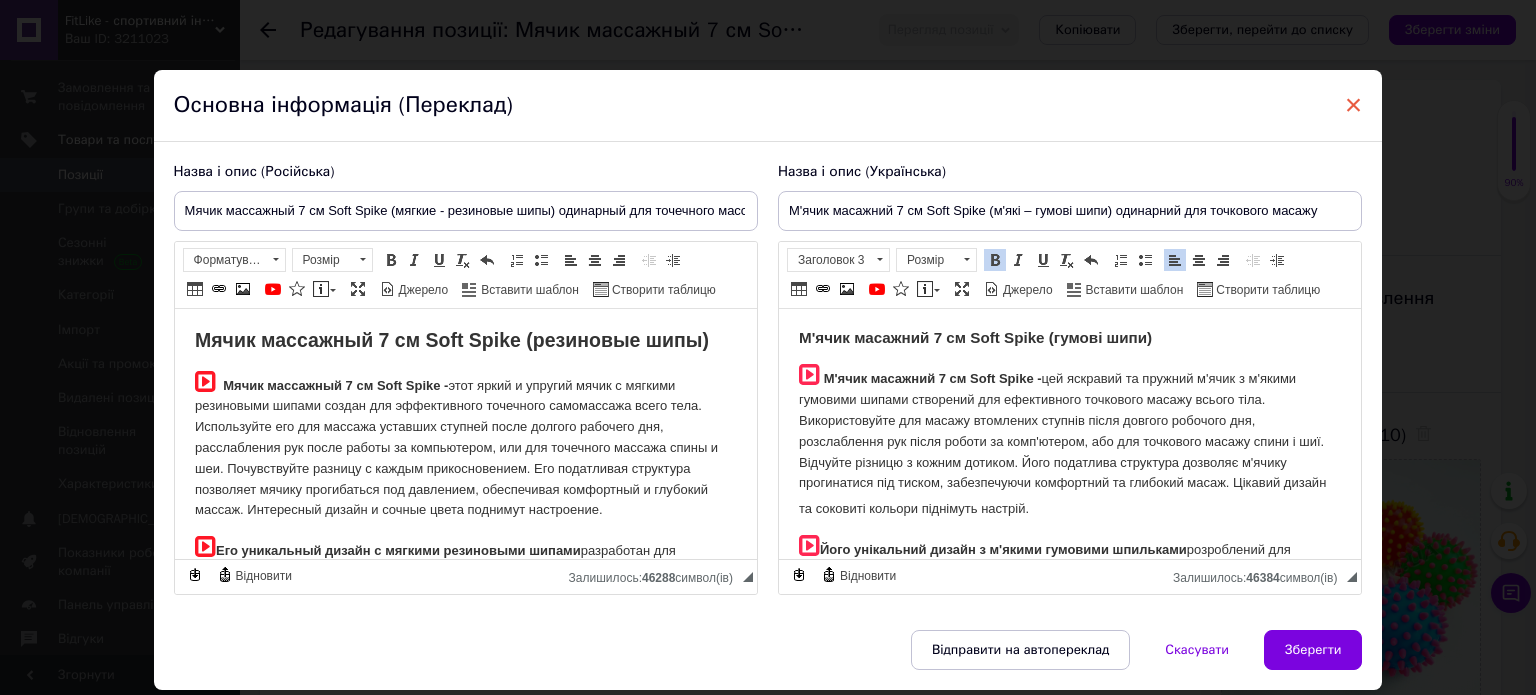 click on "×" at bounding box center (1354, 105) 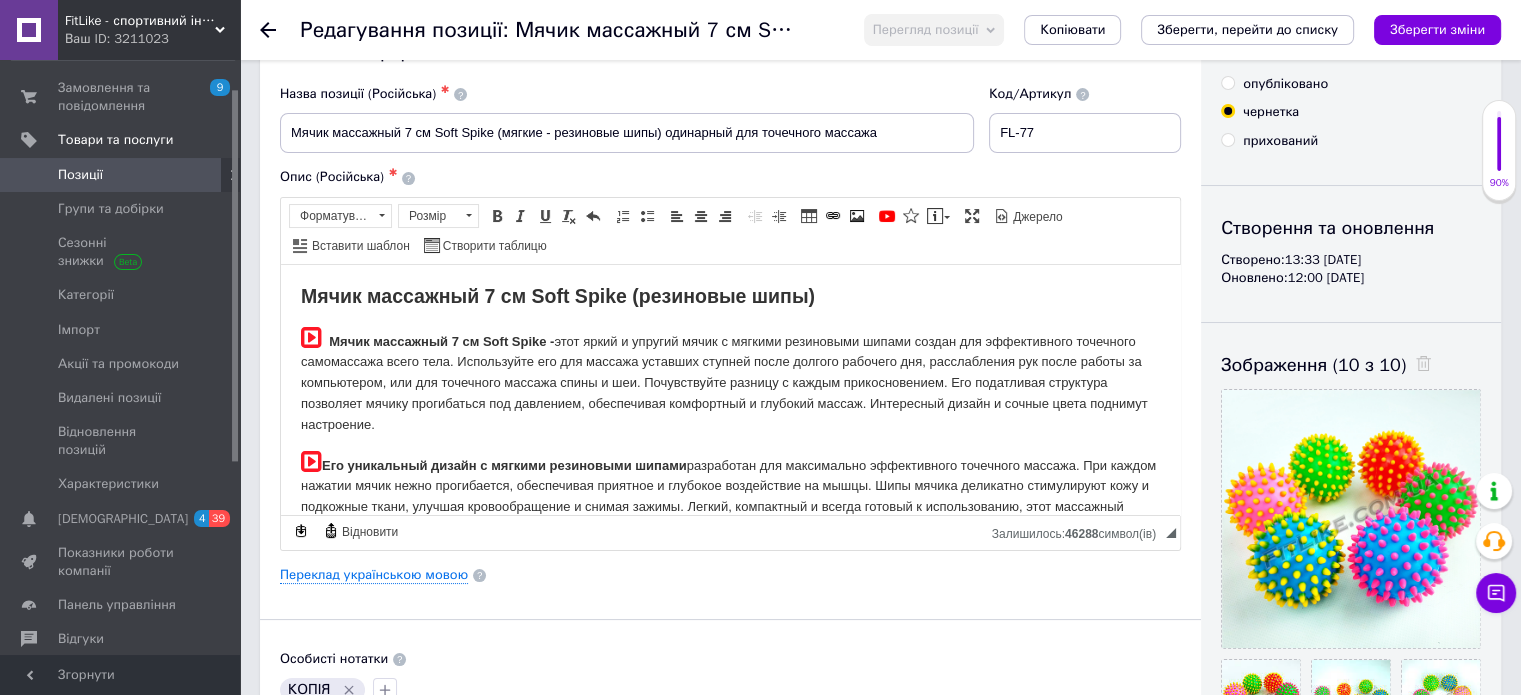 scroll, scrollTop: 100, scrollLeft: 0, axis: vertical 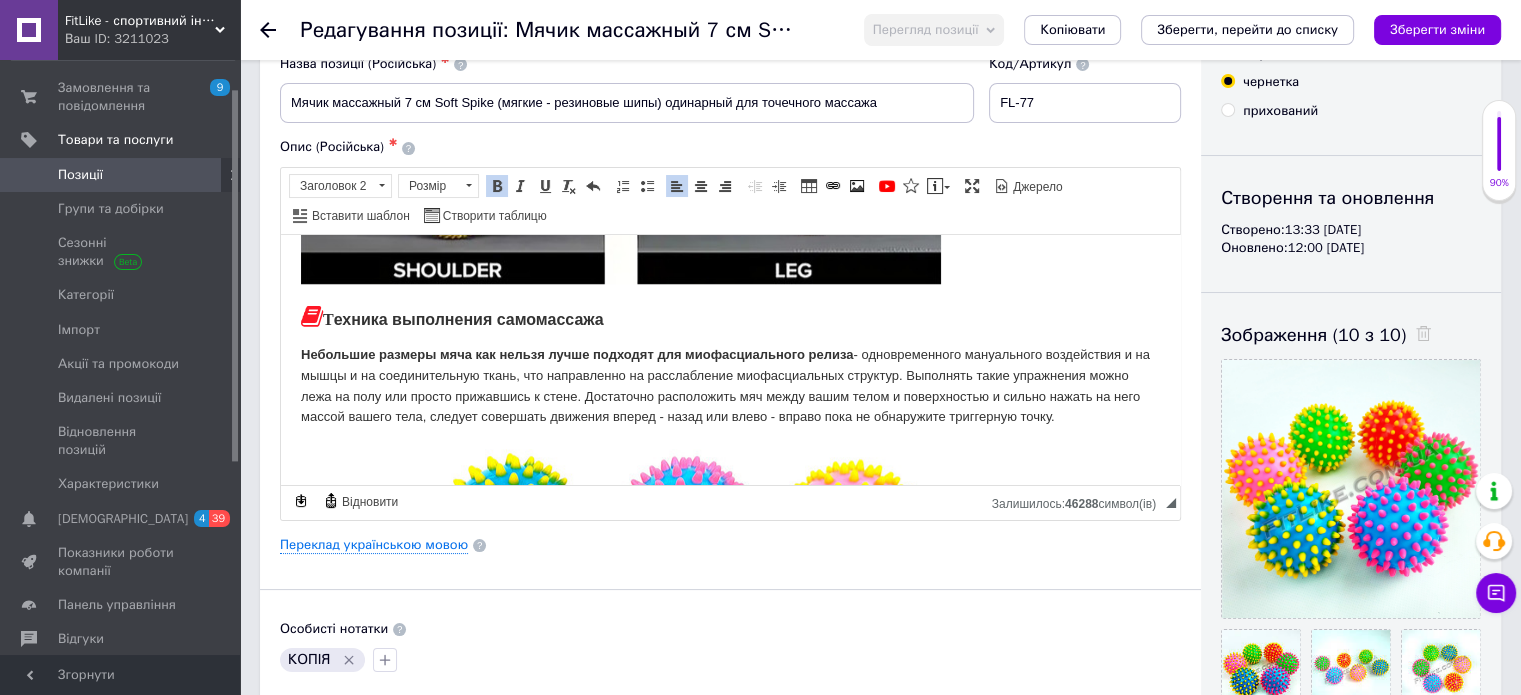 click on "Небольшие размеры мяча как нельзя лучше подходят для миофасциального релиза  - одновременного мануального воздействия и на мышцы и на соединительную ткань, что направленно на расслабление миофасциальных структур. Выполнять такие упражнения можно лежа на полу или просто прижавшись к стене. Достаточно расположить мяч между вашим телом и поверхностью и сильно нажать на него массой вашего тела, следует совершать движения вперед - назад или влево - вправо пока не обнаружите триггерную точку." at bounding box center (730, 385) 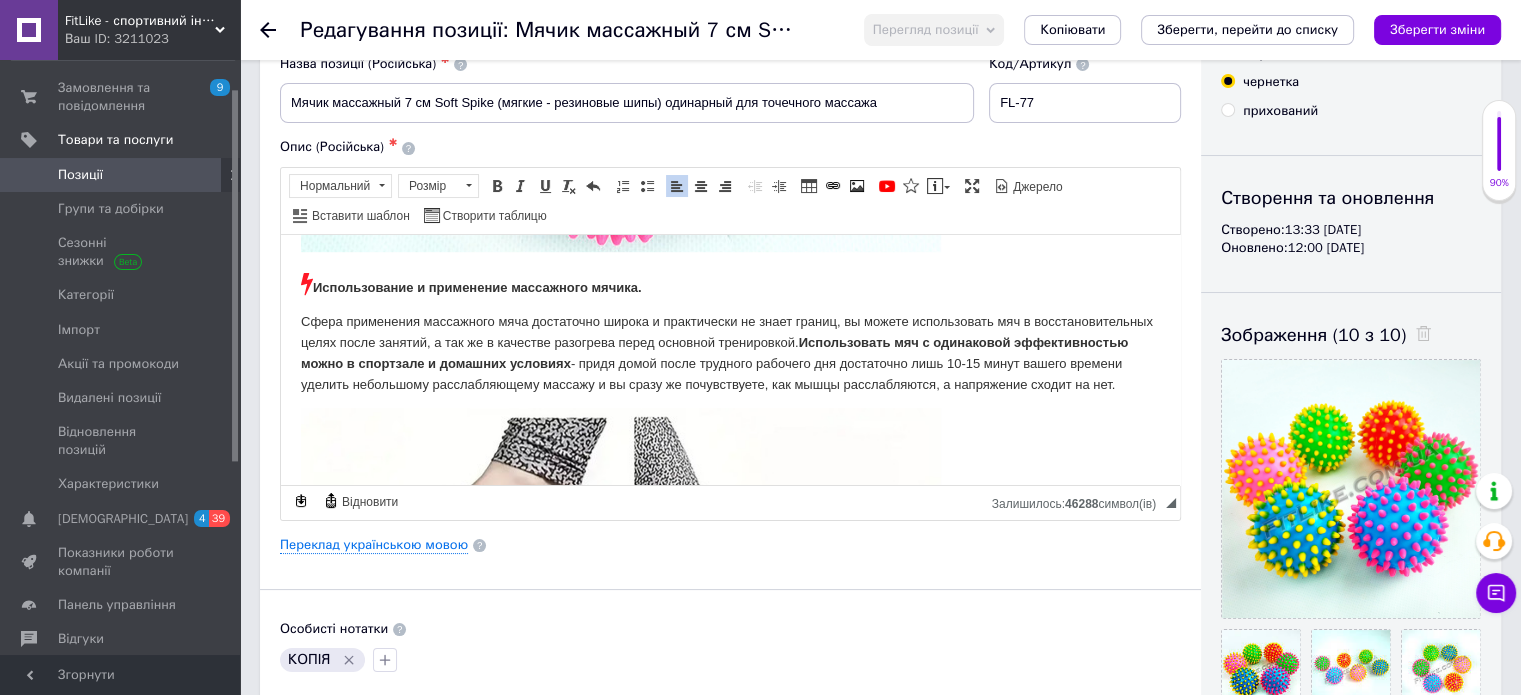 scroll, scrollTop: 1200, scrollLeft: 0, axis: vertical 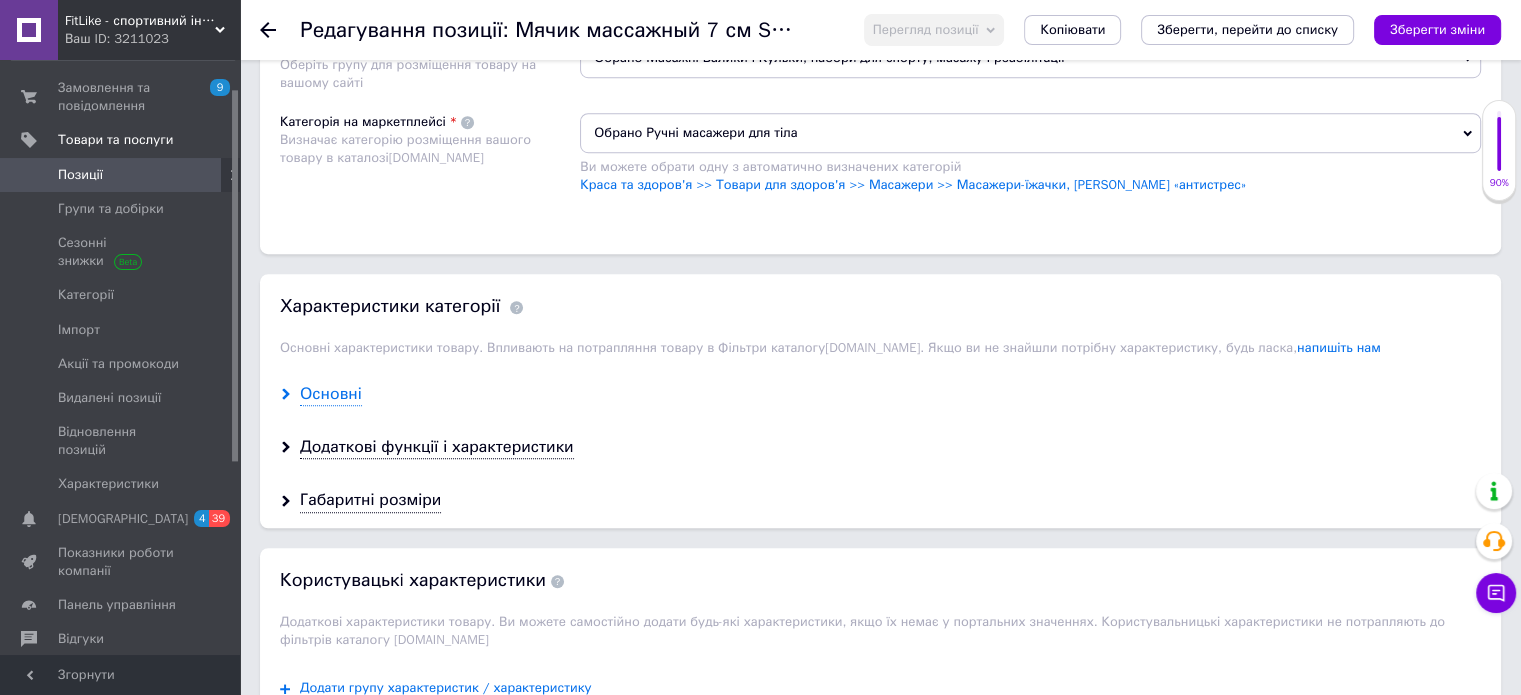 click on "Основні" at bounding box center (331, 394) 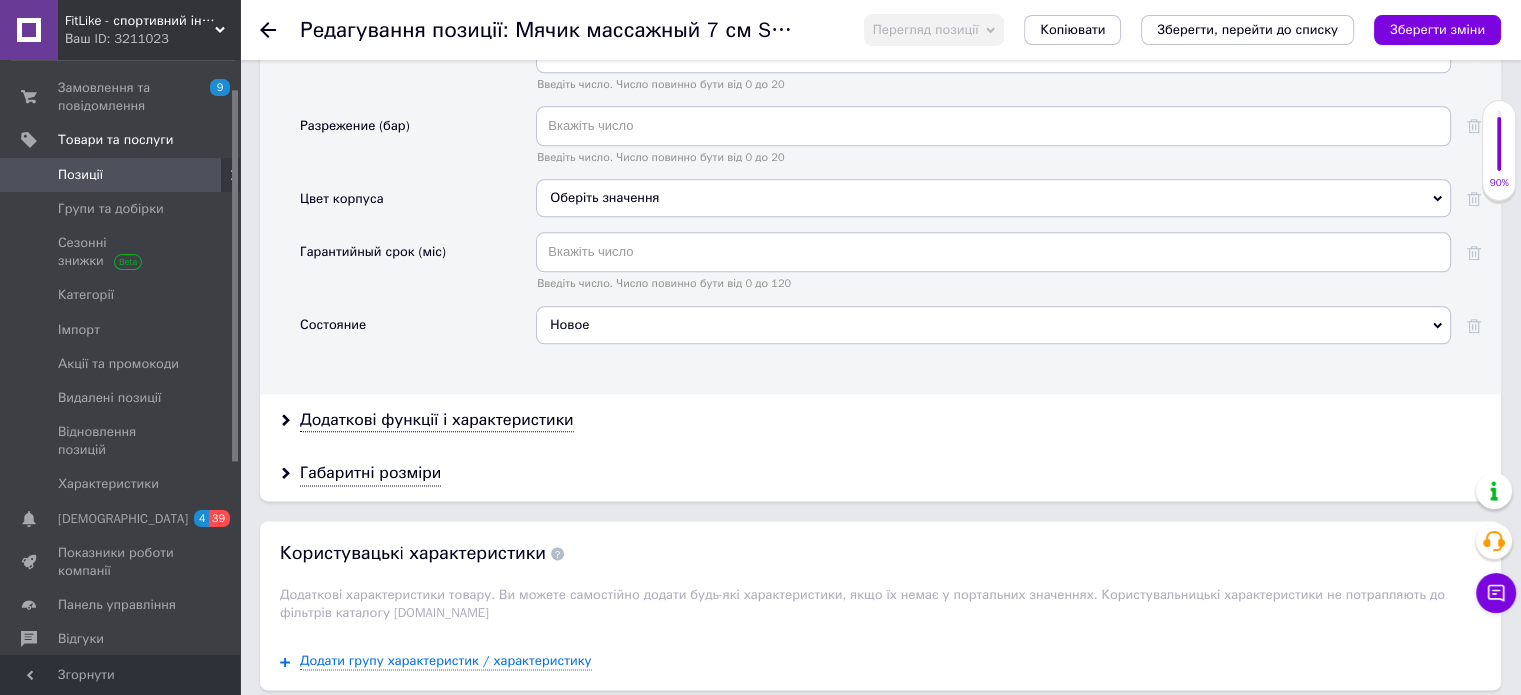 scroll, scrollTop: 2400, scrollLeft: 0, axis: vertical 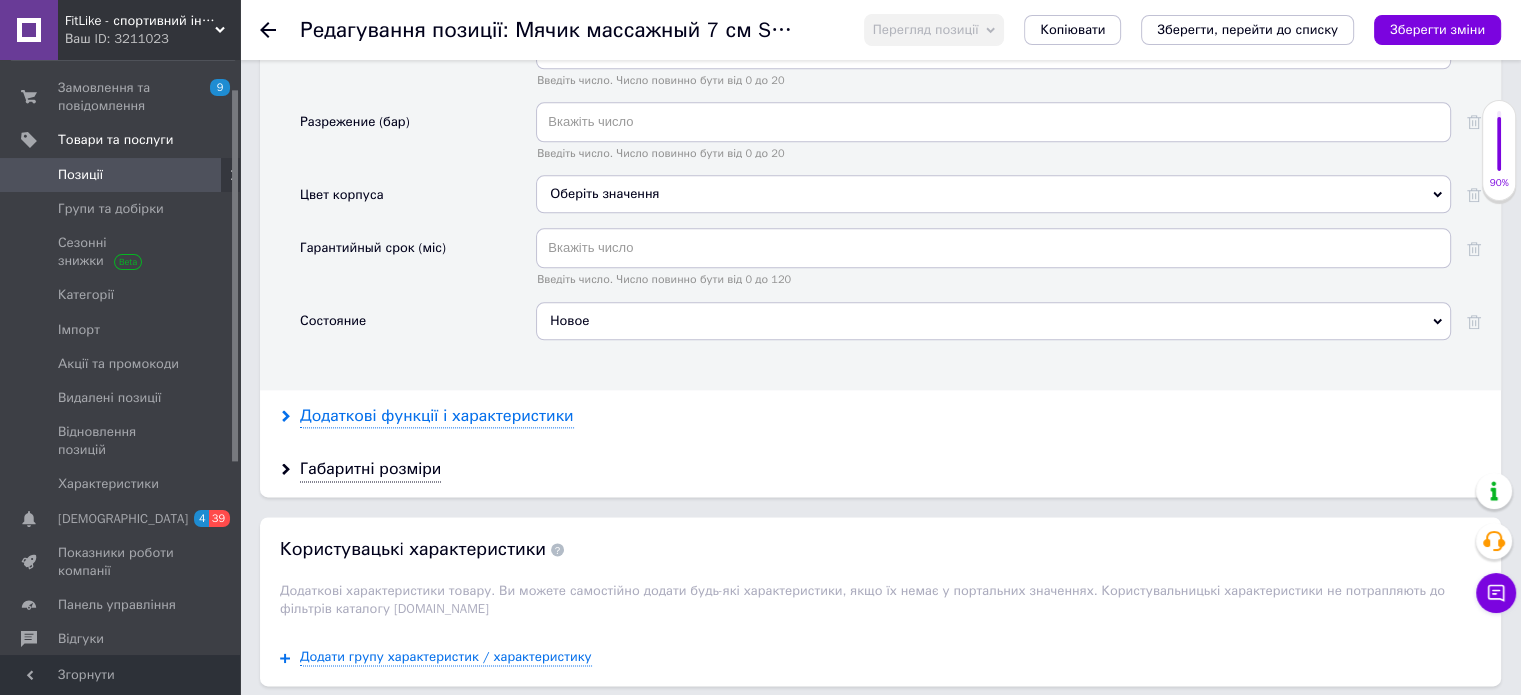 click on "Додаткові функції і характеристики" at bounding box center (437, 416) 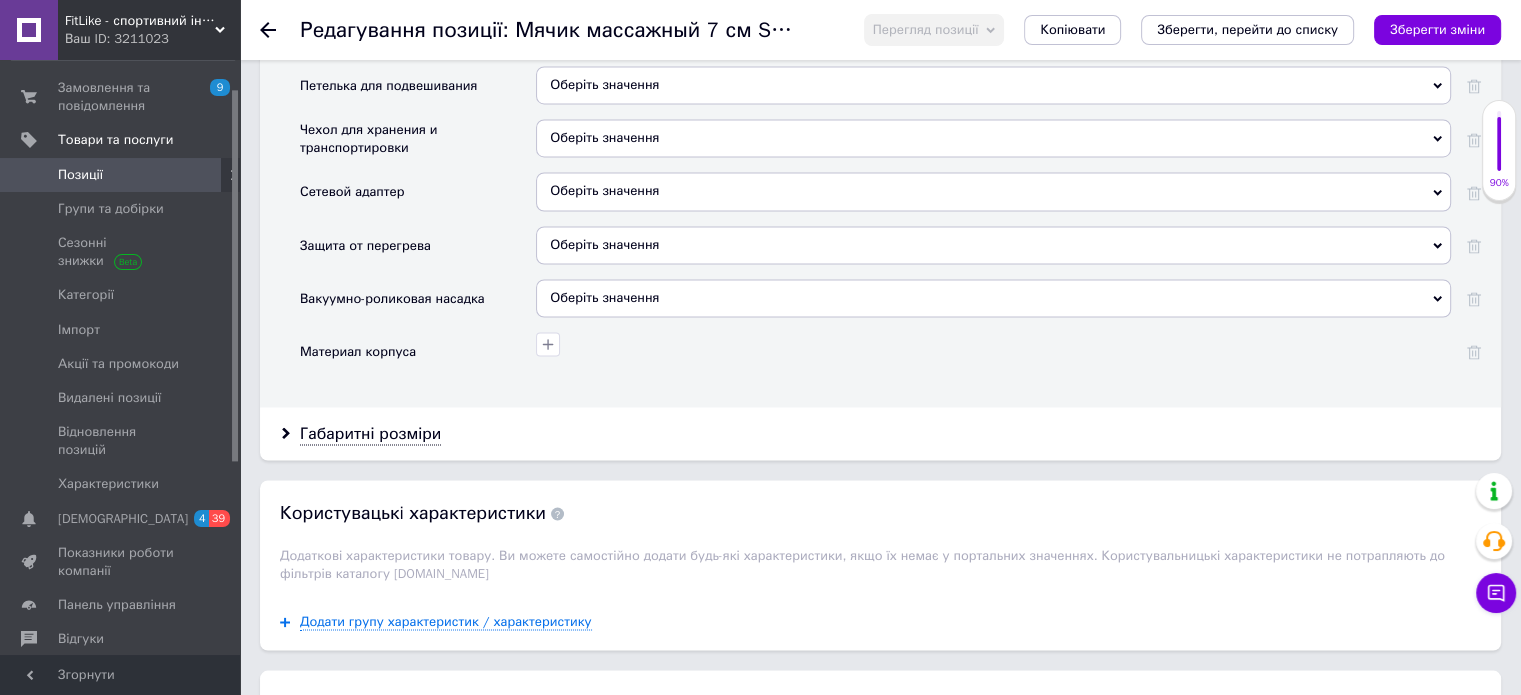scroll, scrollTop: 3400, scrollLeft: 0, axis: vertical 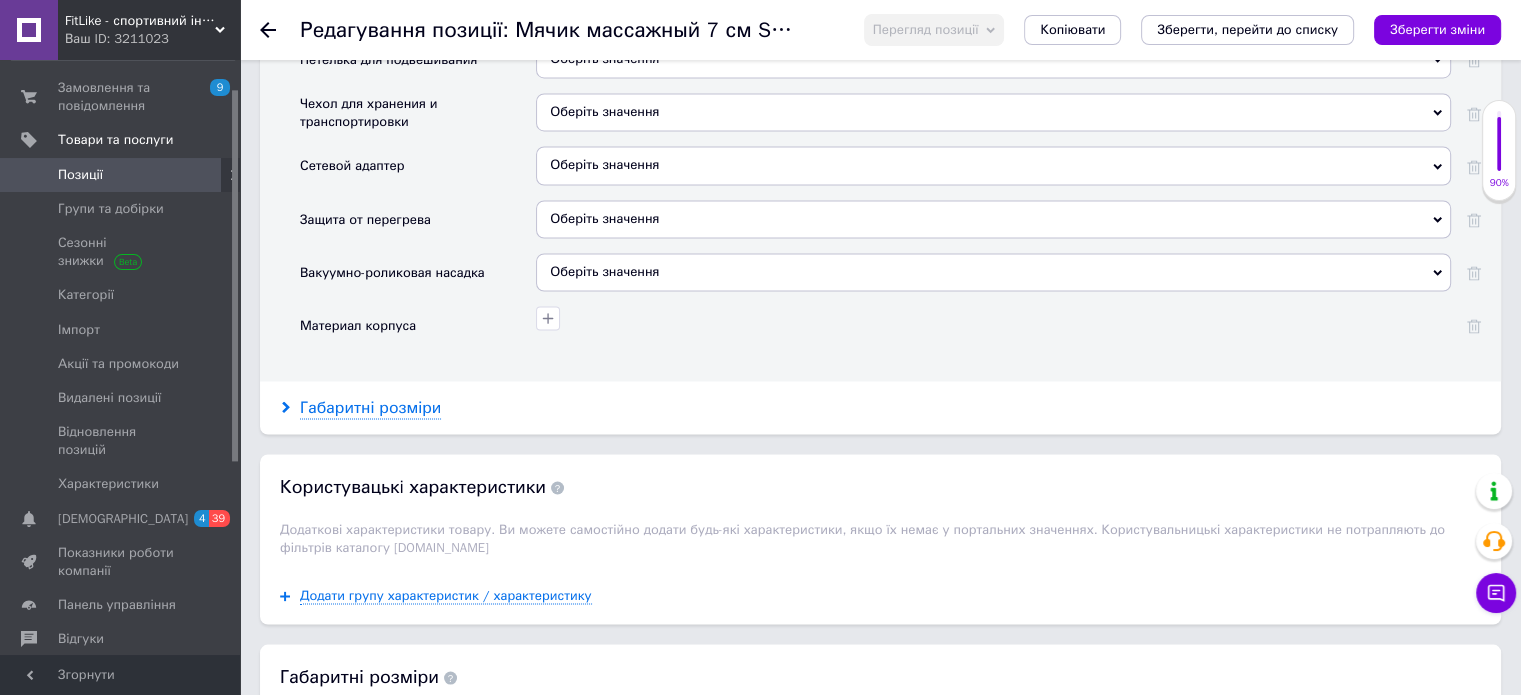 click on "Габаритні розміри" at bounding box center [370, 407] 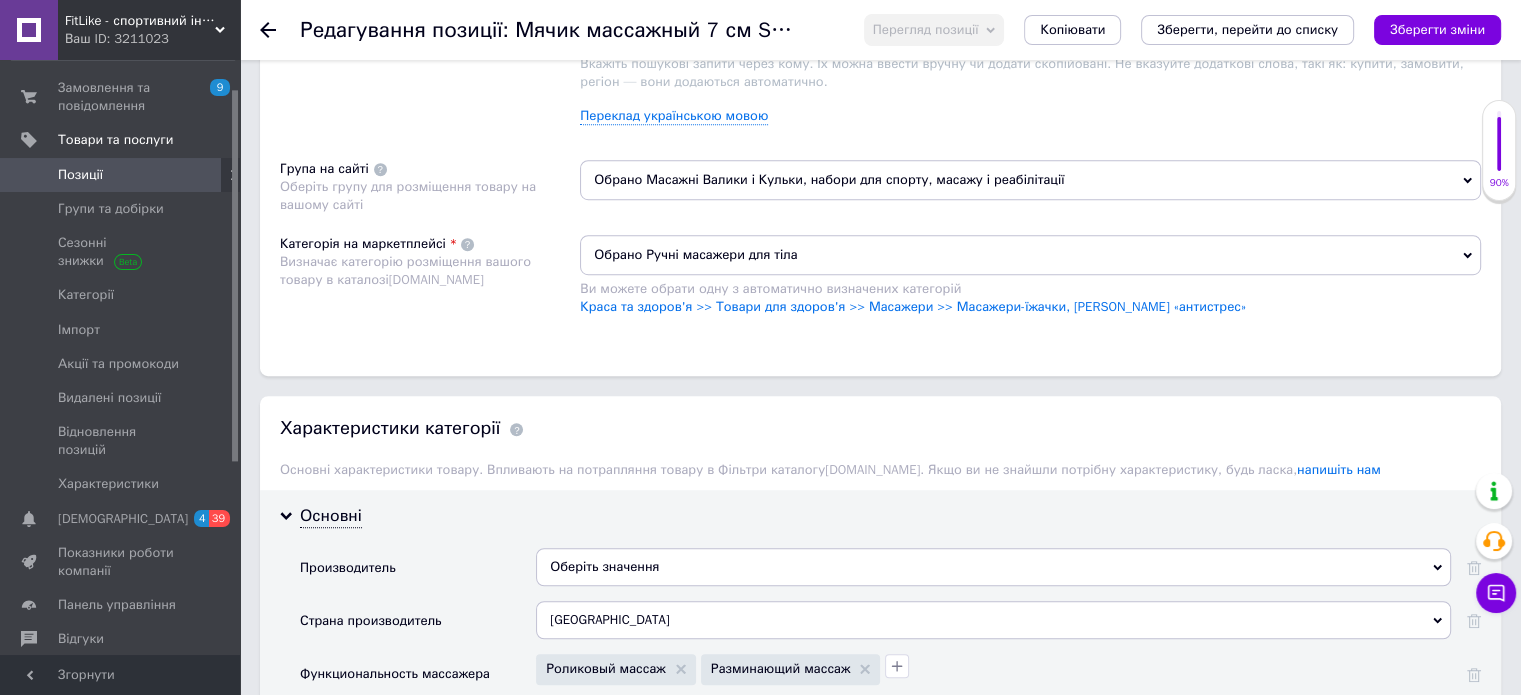 scroll, scrollTop: 1100, scrollLeft: 0, axis: vertical 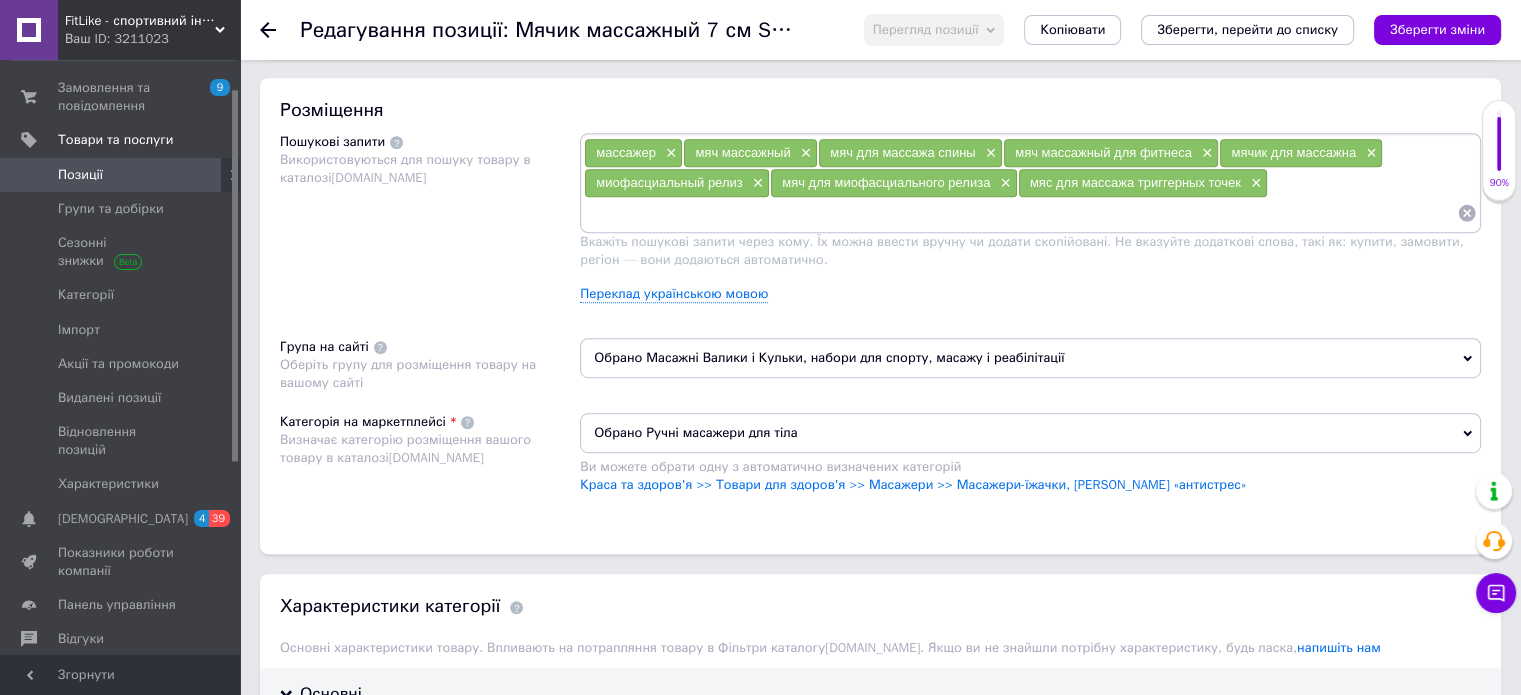 click on "Обрано Ручні масажери для тіла" at bounding box center [1030, 433] 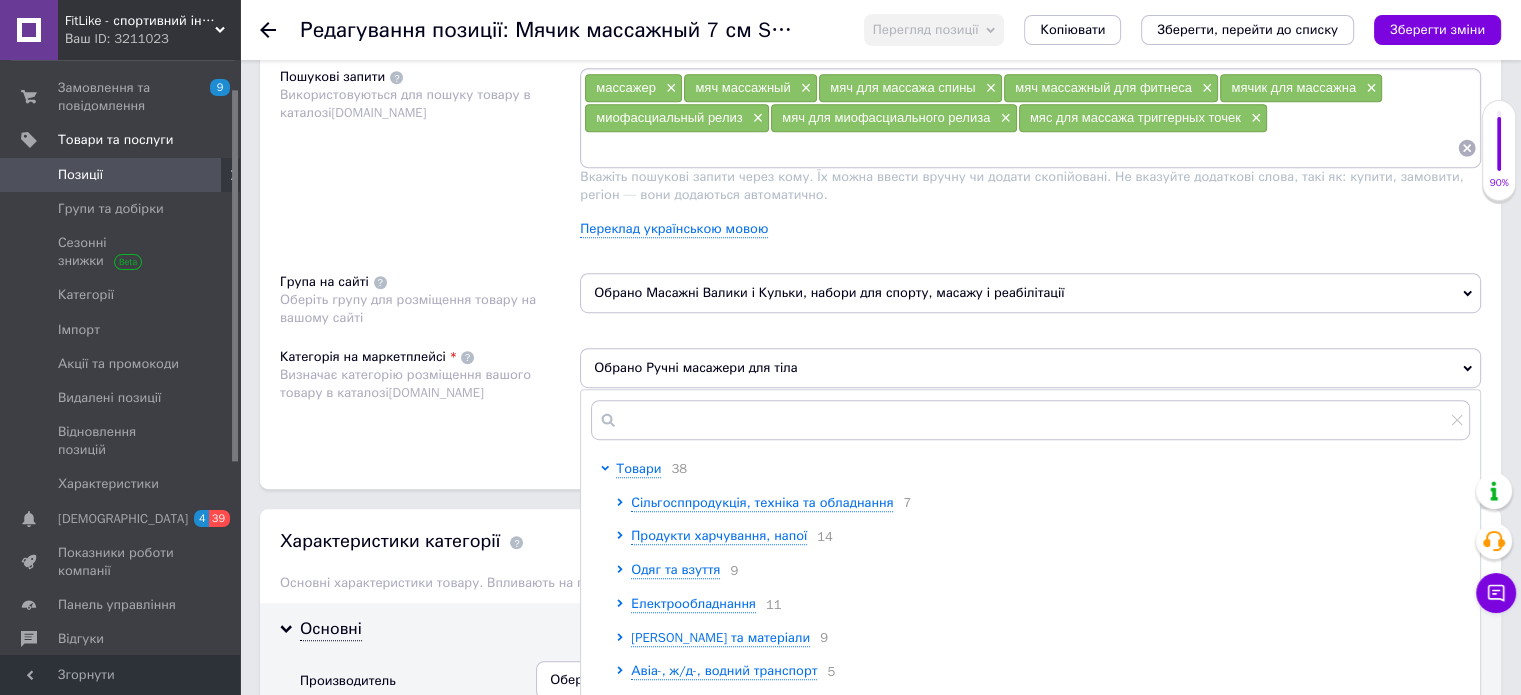 scroll, scrollTop: 1200, scrollLeft: 0, axis: vertical 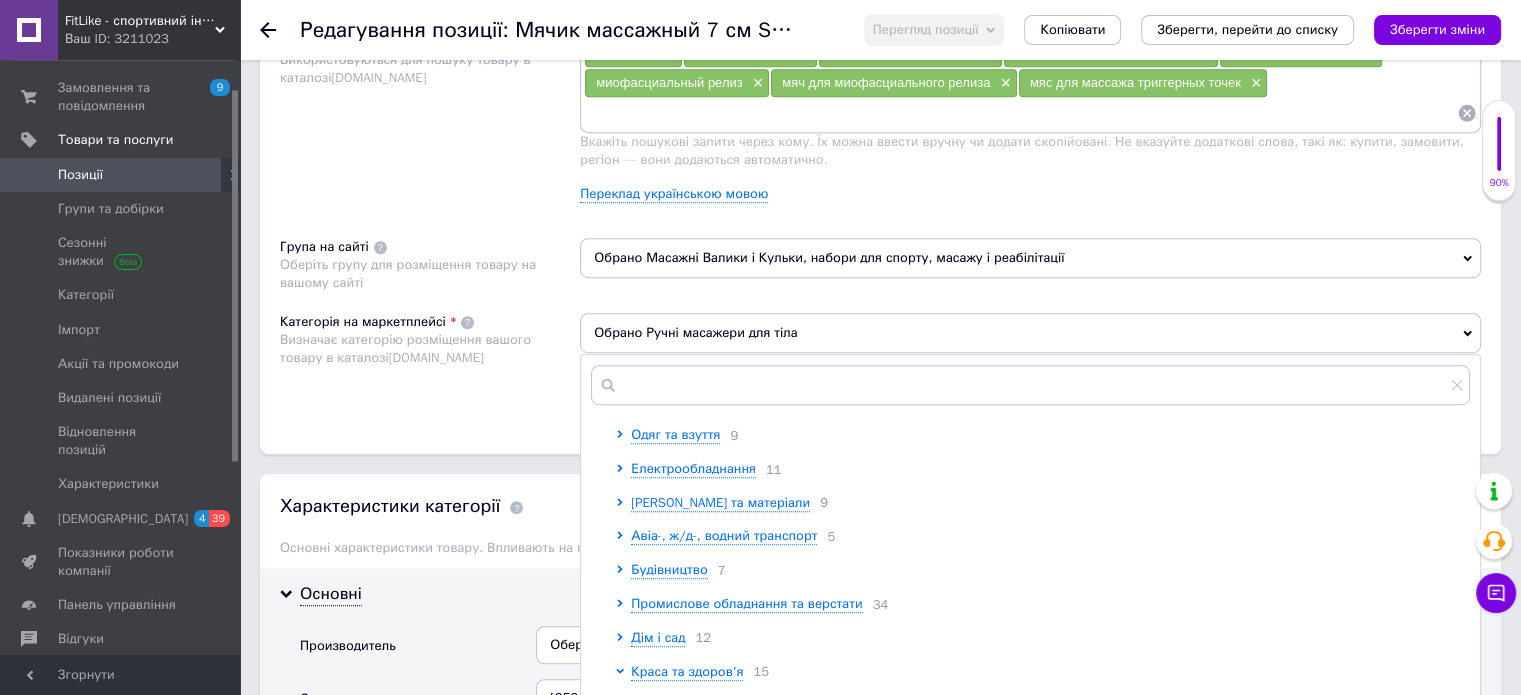 click on "Категорія на маркетплейсі Визначає категорію розміщення вашого товару в каталозі  Prom.ua" at bounding box center [430, 363] 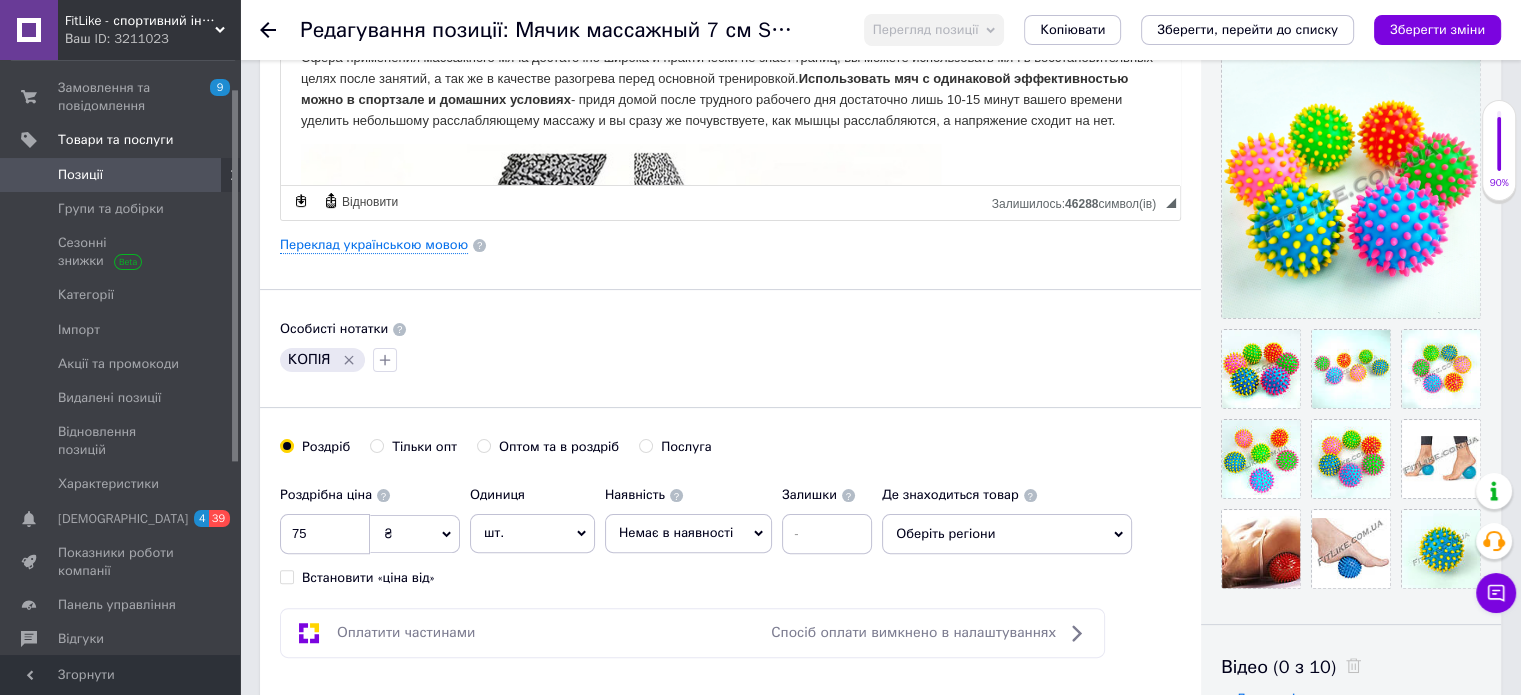scroll, scrollTop: 0, scrollLeft: 0, axis: both 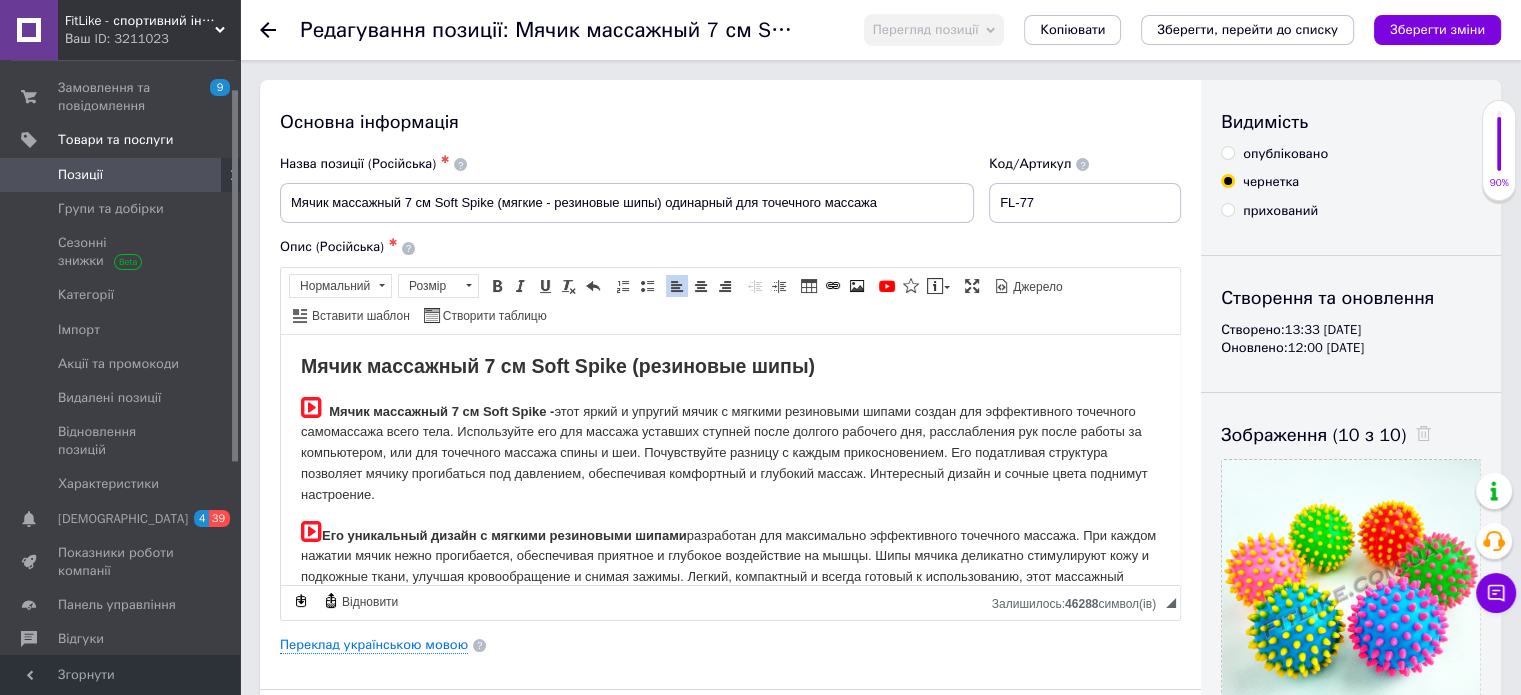 click on "Позиції" at bounding box center (121, 175) 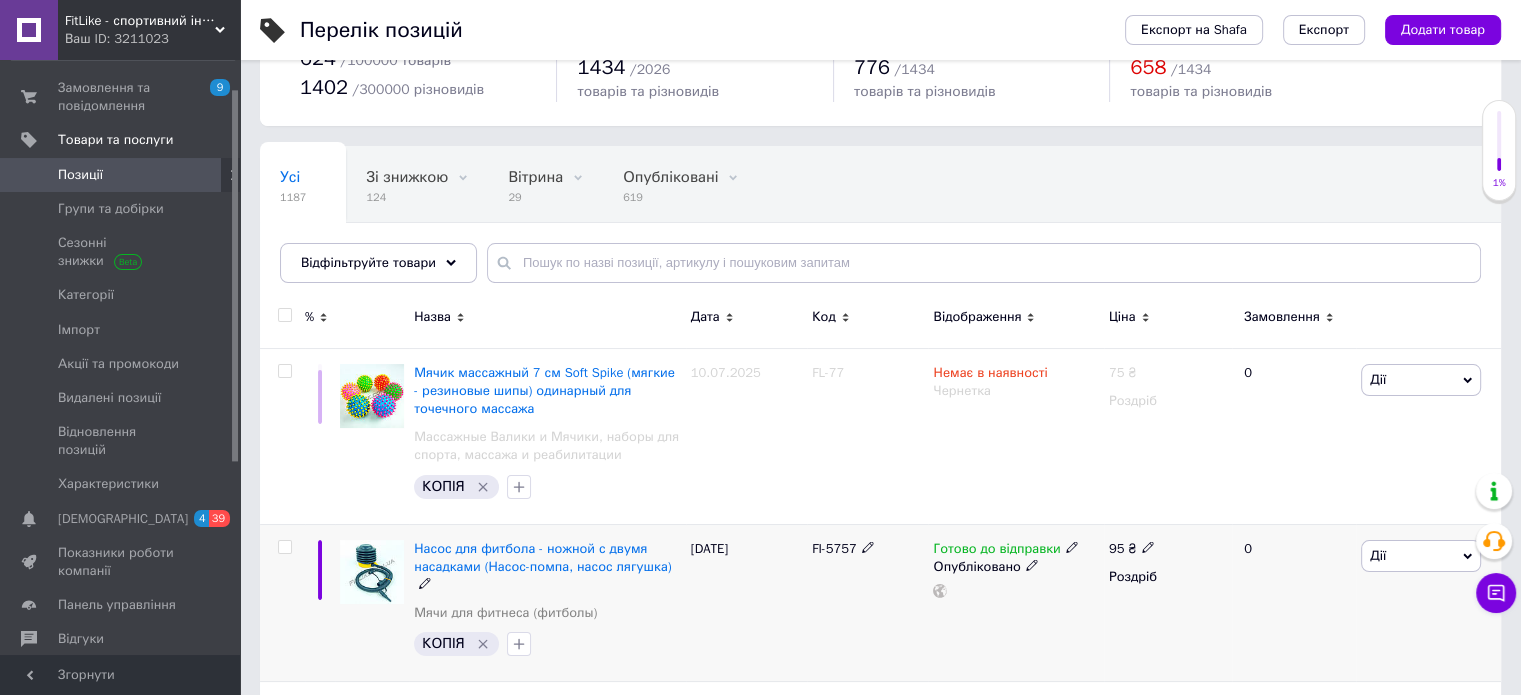 scroll, scrollTop: 200, scrollLeft: 0, axis: vertical 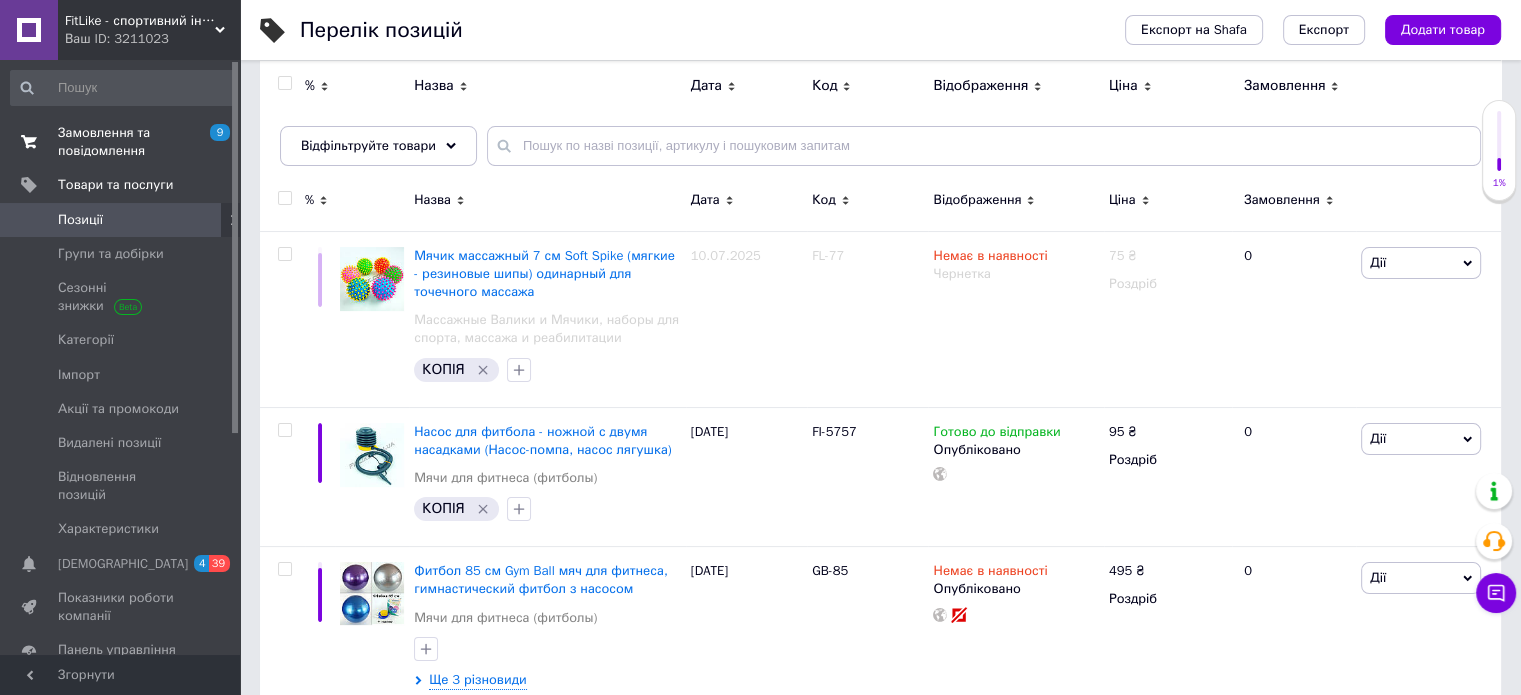 click on "Замовлення та повідомлення" at bounding box center (121, 142) 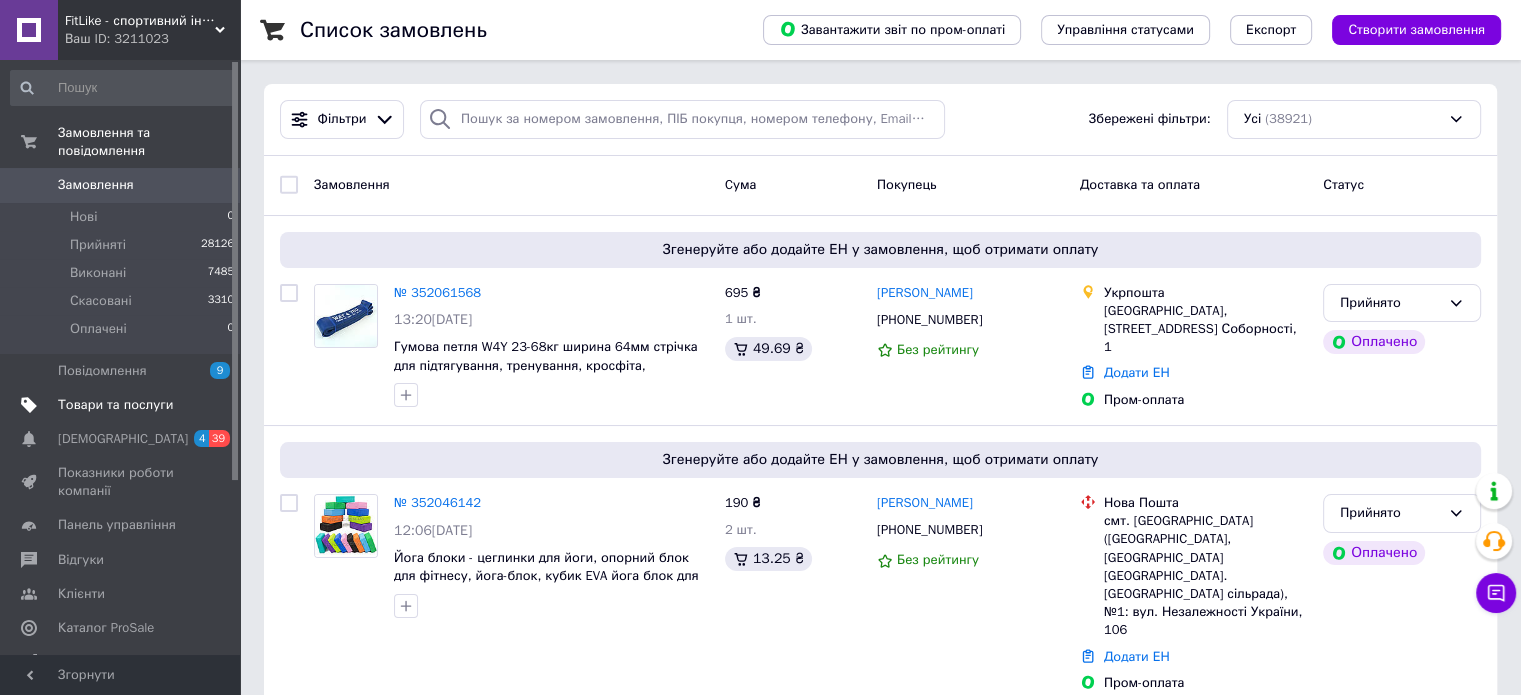 click on "Товари та послуги" at bounding box center [115, 405] 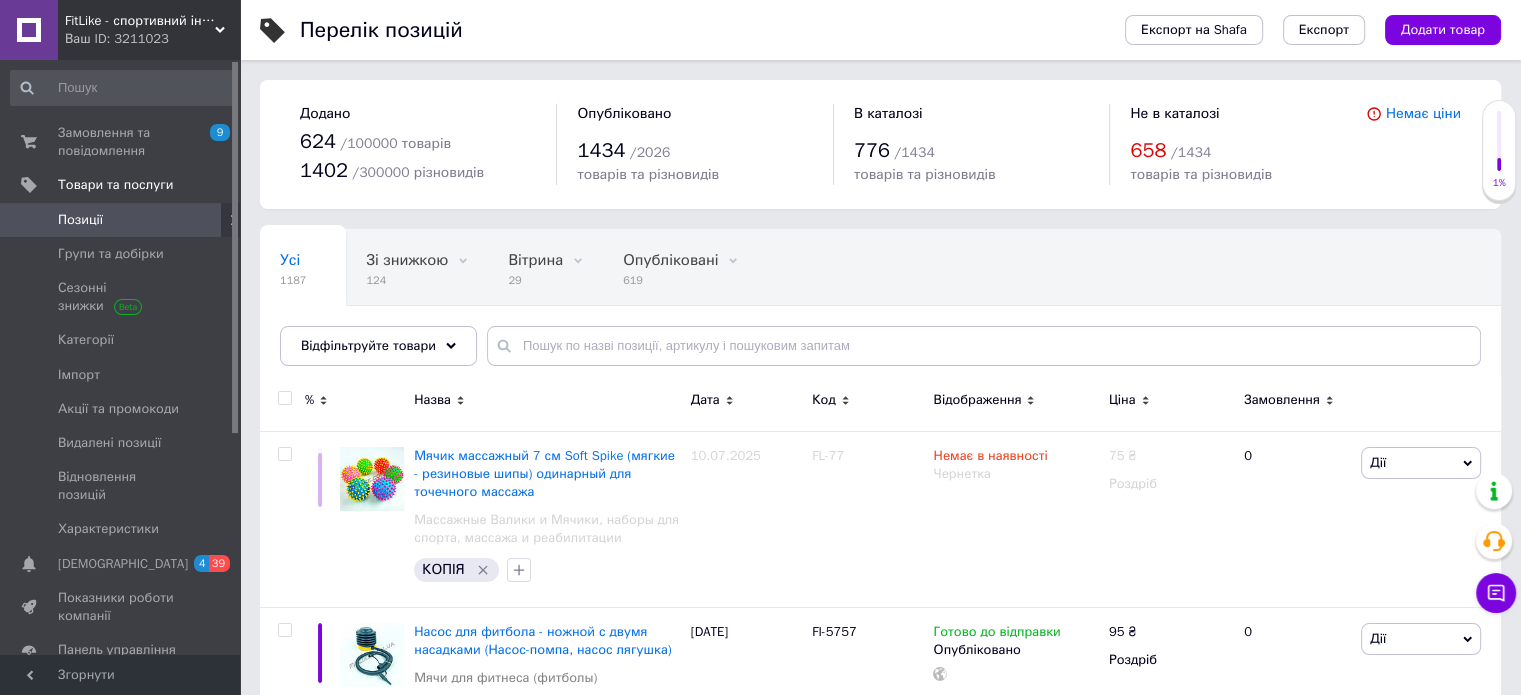 scroll, scrollTop: 100, scrollLeft: 0, axis: vertical 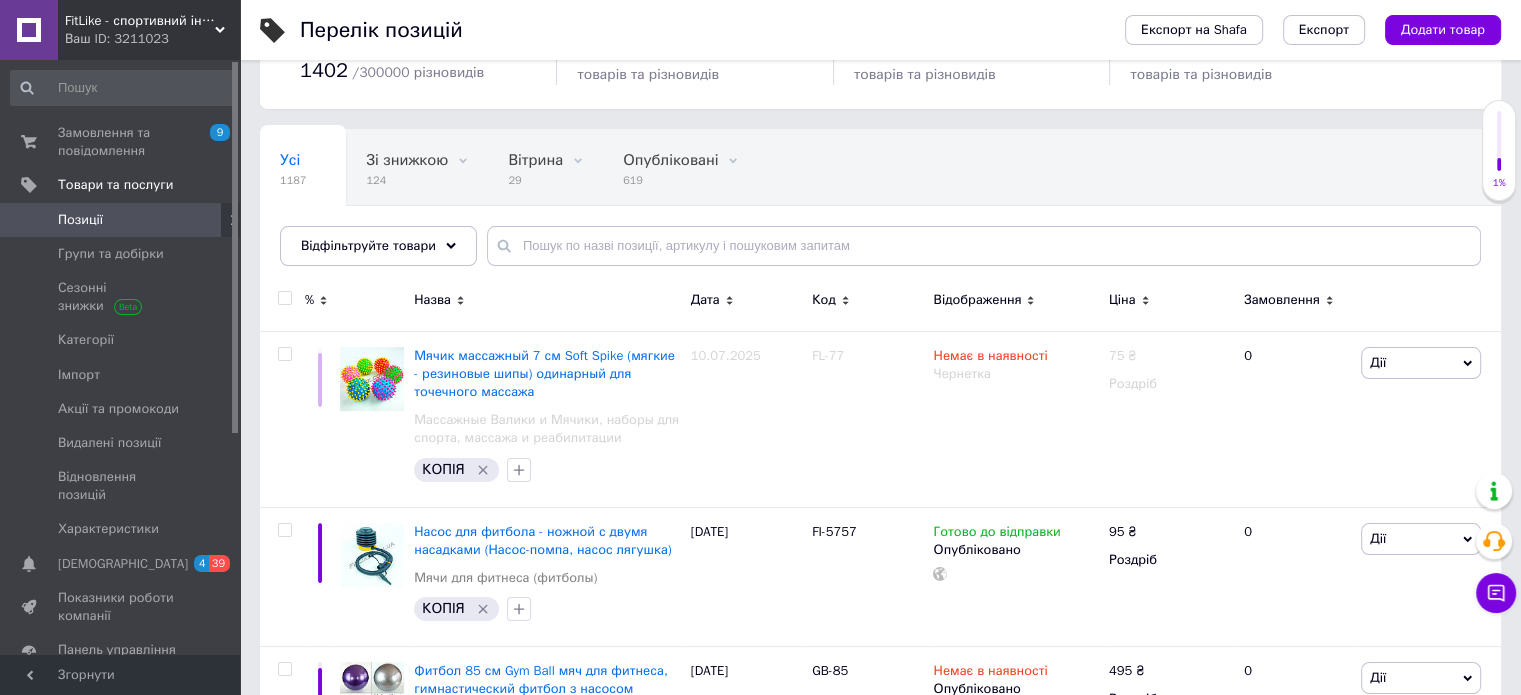click on "Перелік позицій" at bounding box center (692, 30) 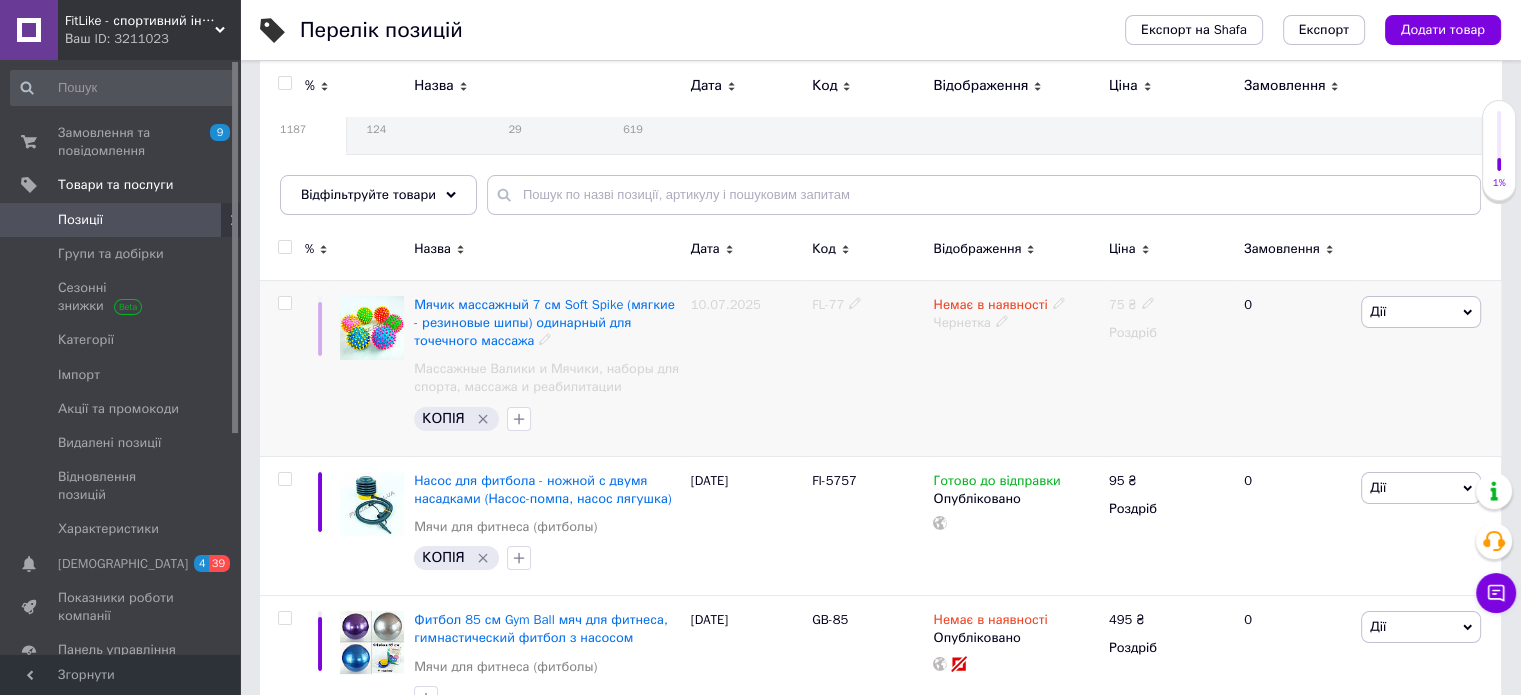 scroll, scrollTop: 100, scrollLeft: 0, axis: vertical 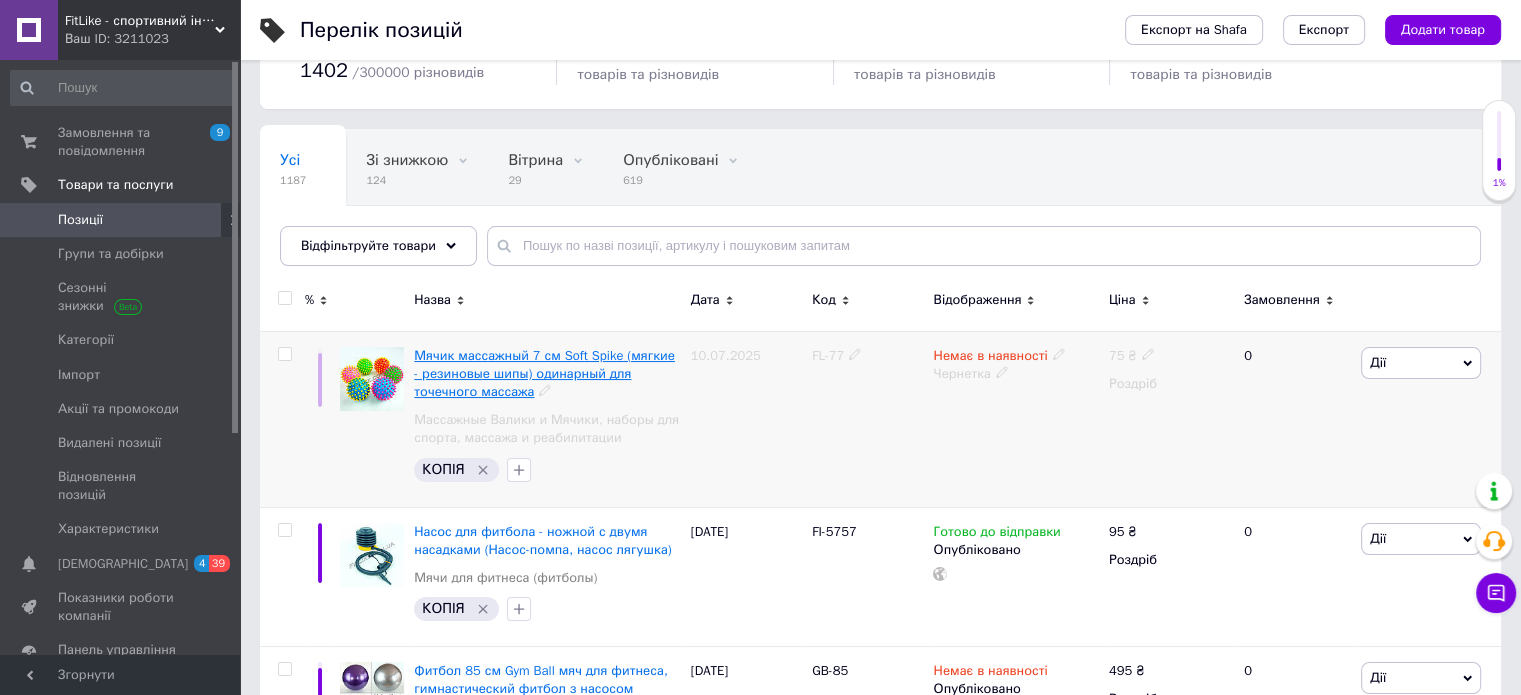 click on "Мячик массажный 7 см Soft Spike (мягкие - резиновые шипы) одинарный для точечного массажа" at bounding box center (544, 373) 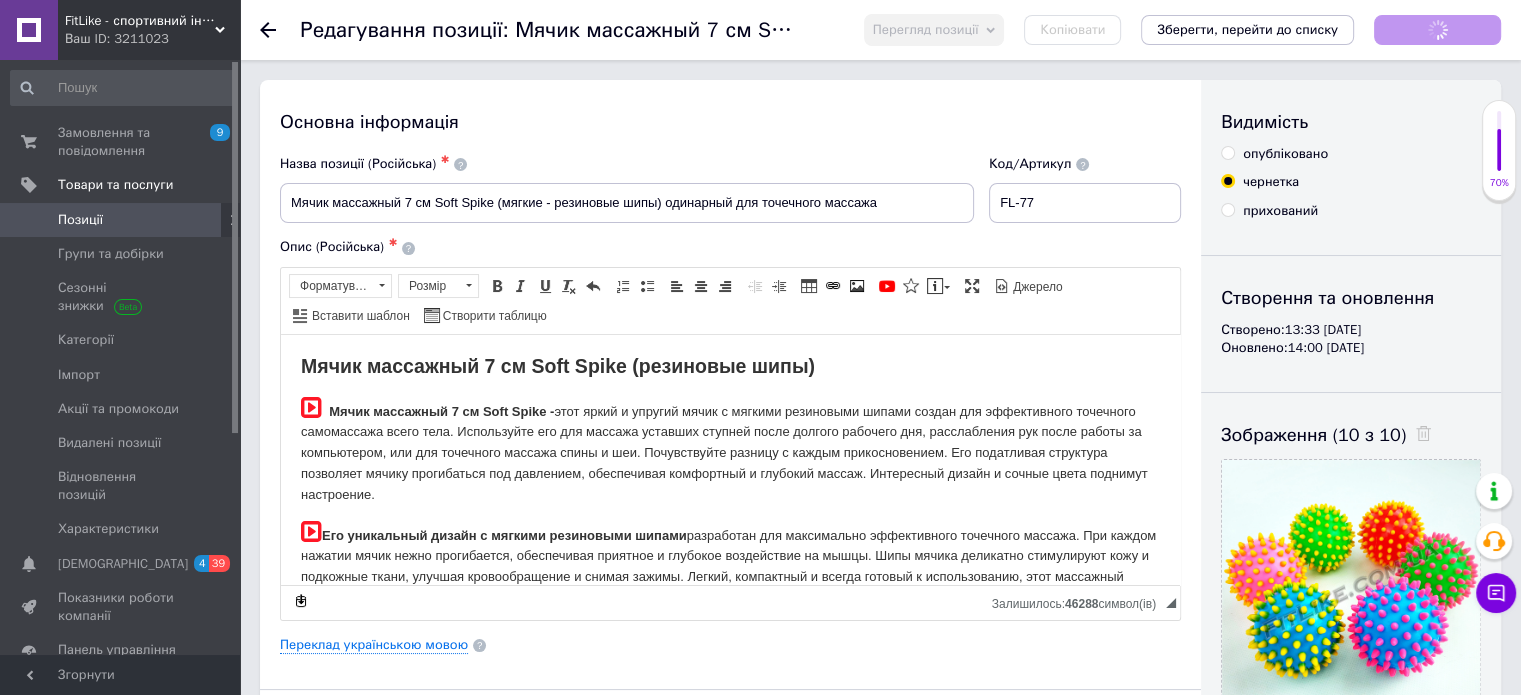 scroll, scrollTop: 0, scrollLeft: 0, axis: both 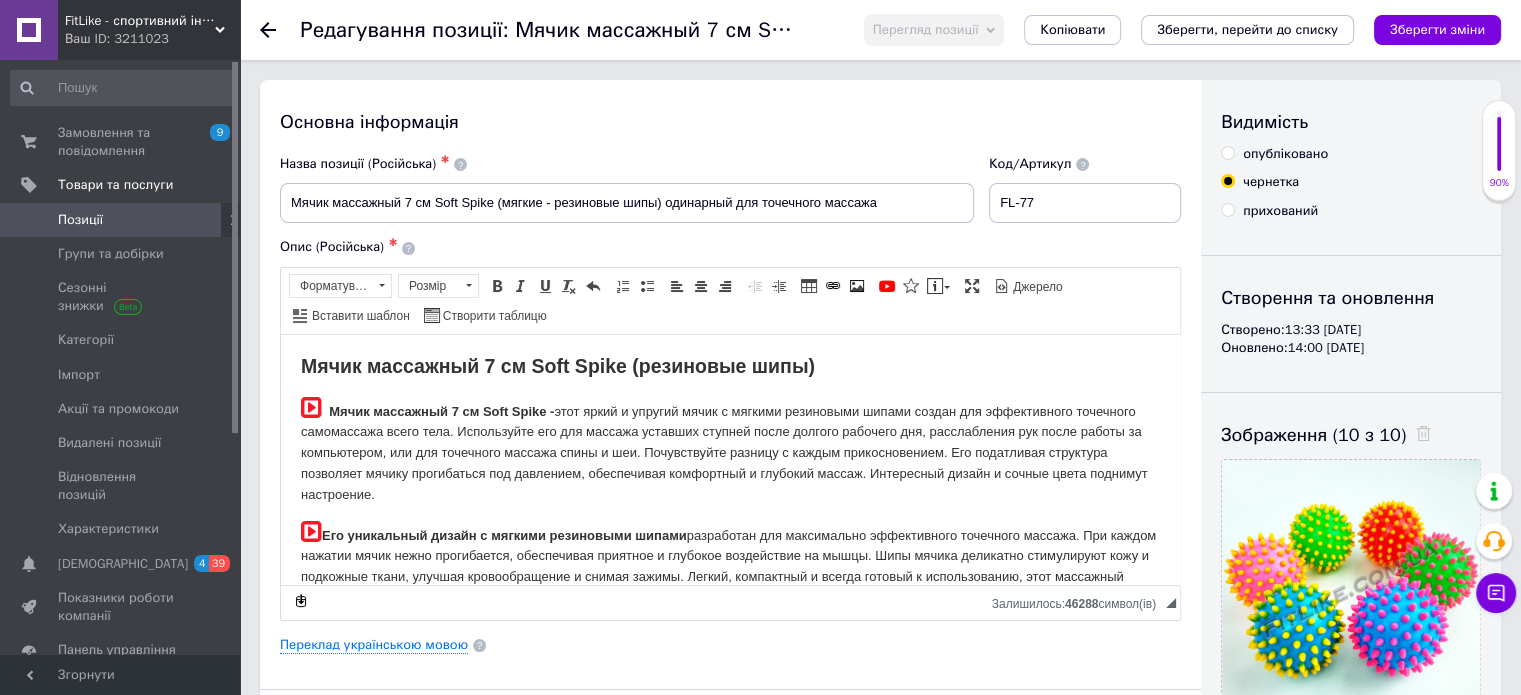 click on "Основна інформація" at bounding box center (730, 122) 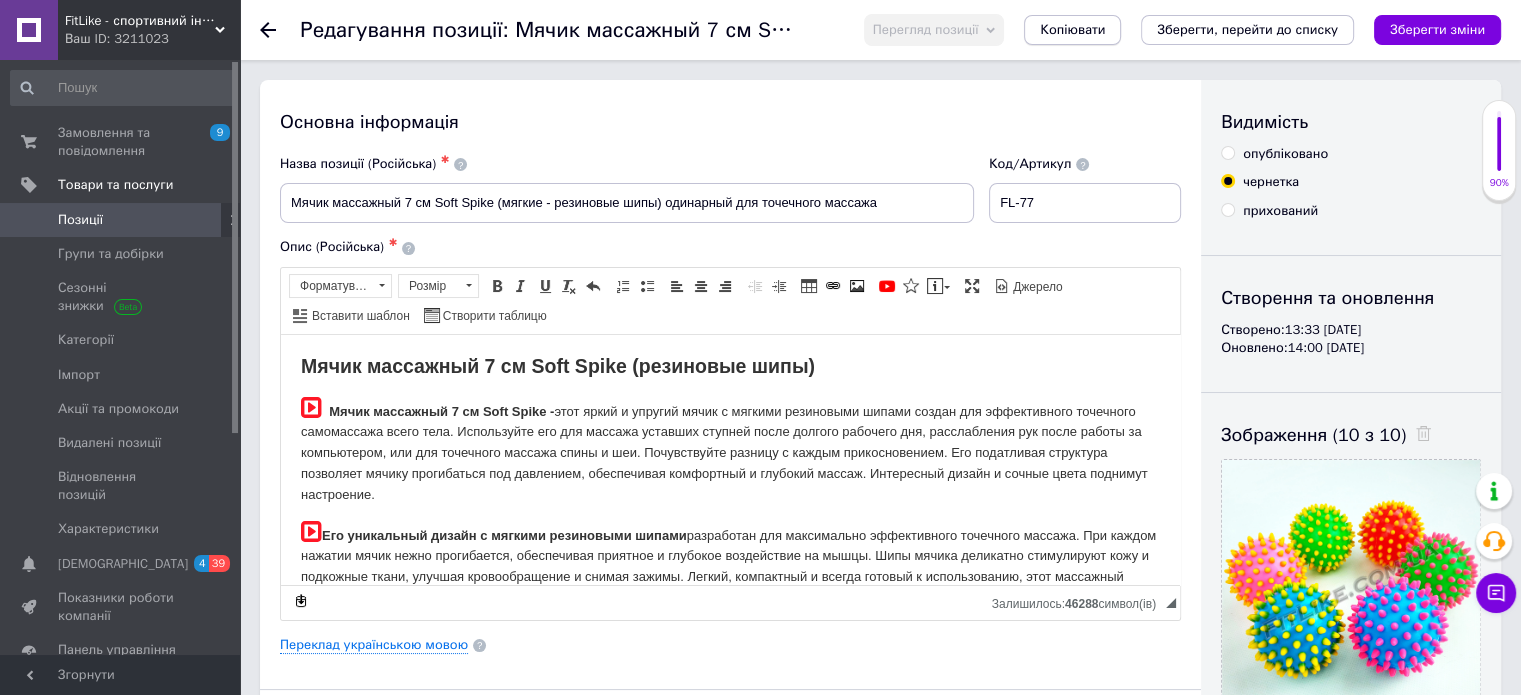 click on "Копіювати" at bounding box center (1072, 30) 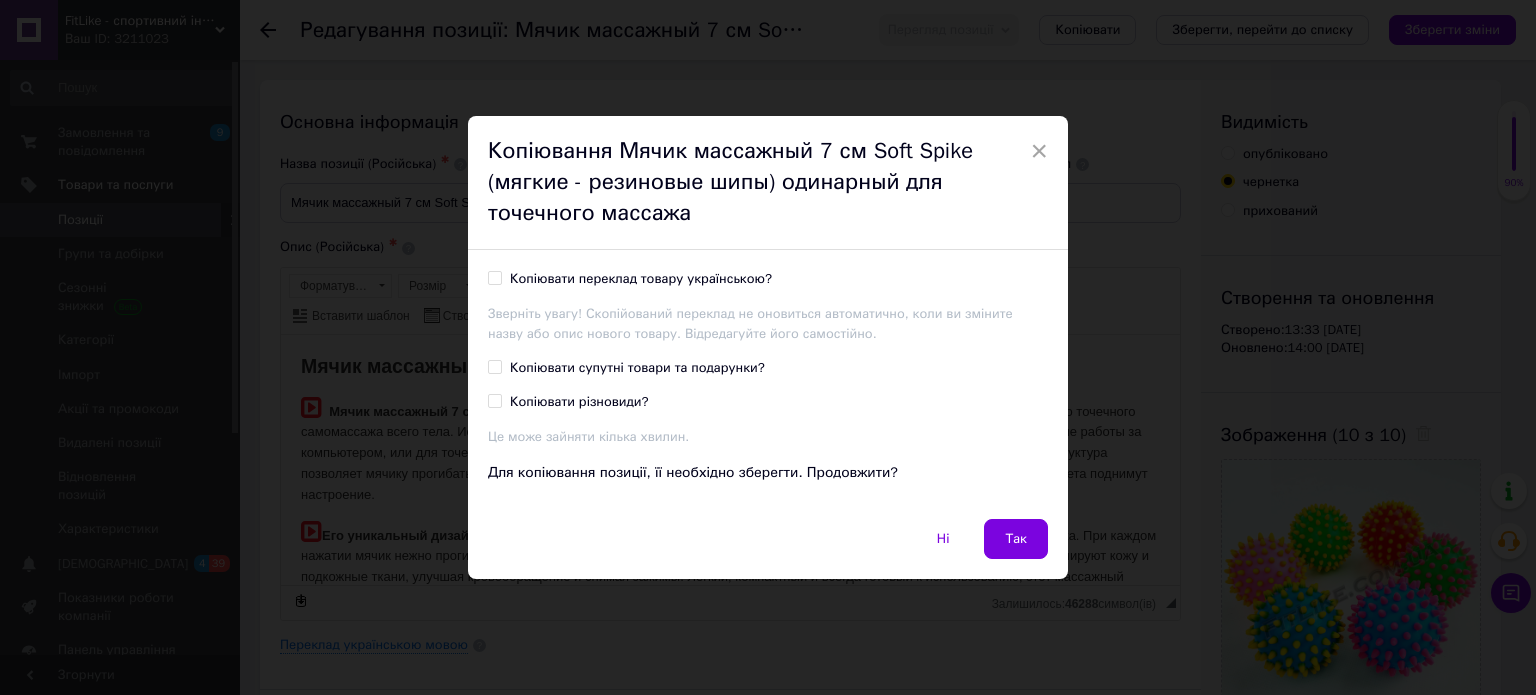 click on "Копіювати переклад товару українською?" at bounding box center [641, 279] 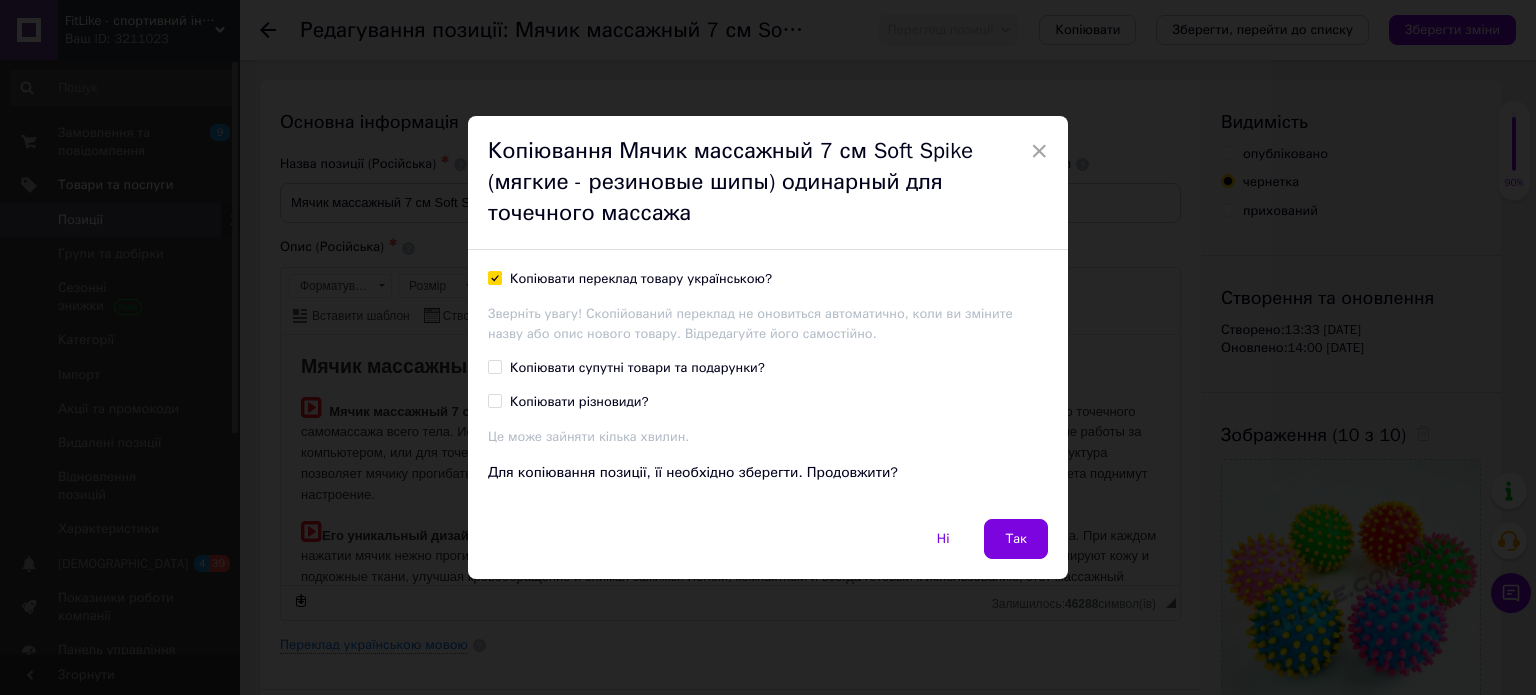 checkbox on "true" 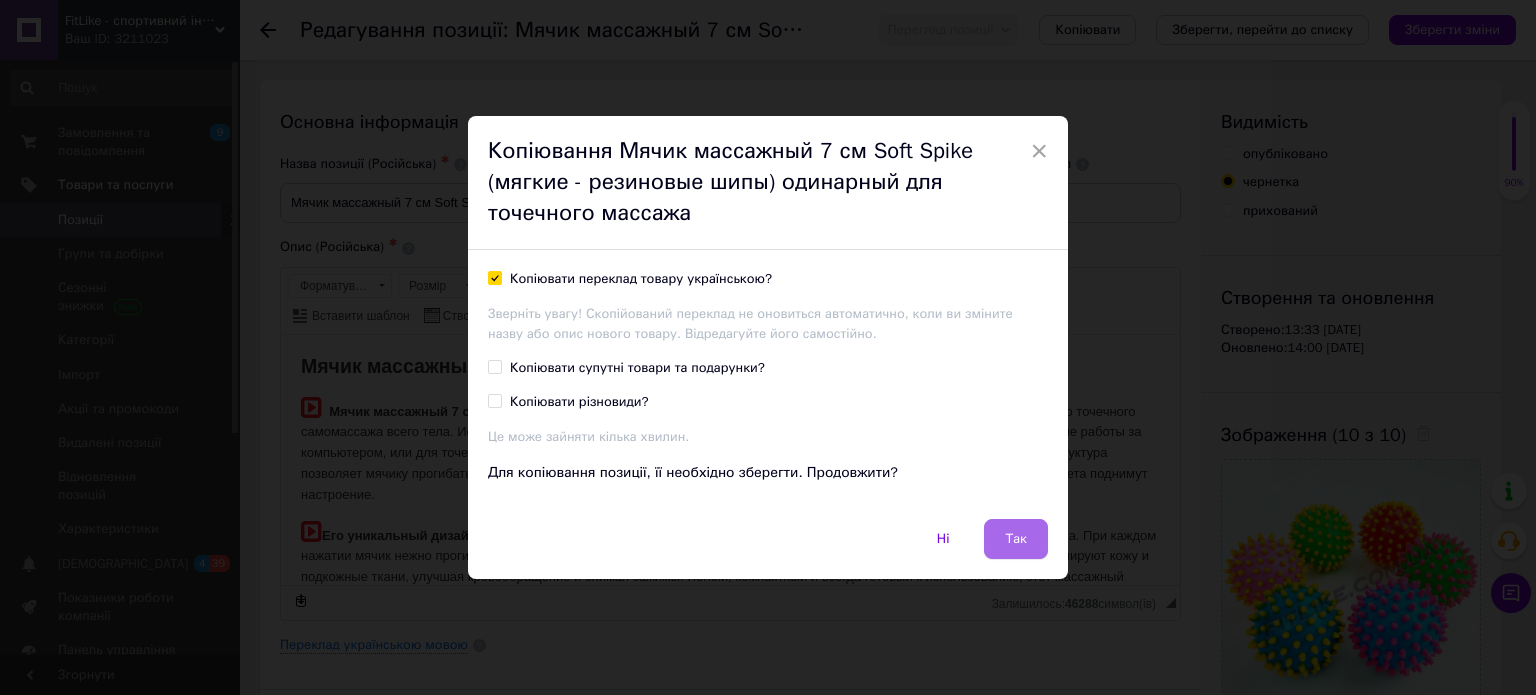 click on "Так" at bounding box center (1016, 539) 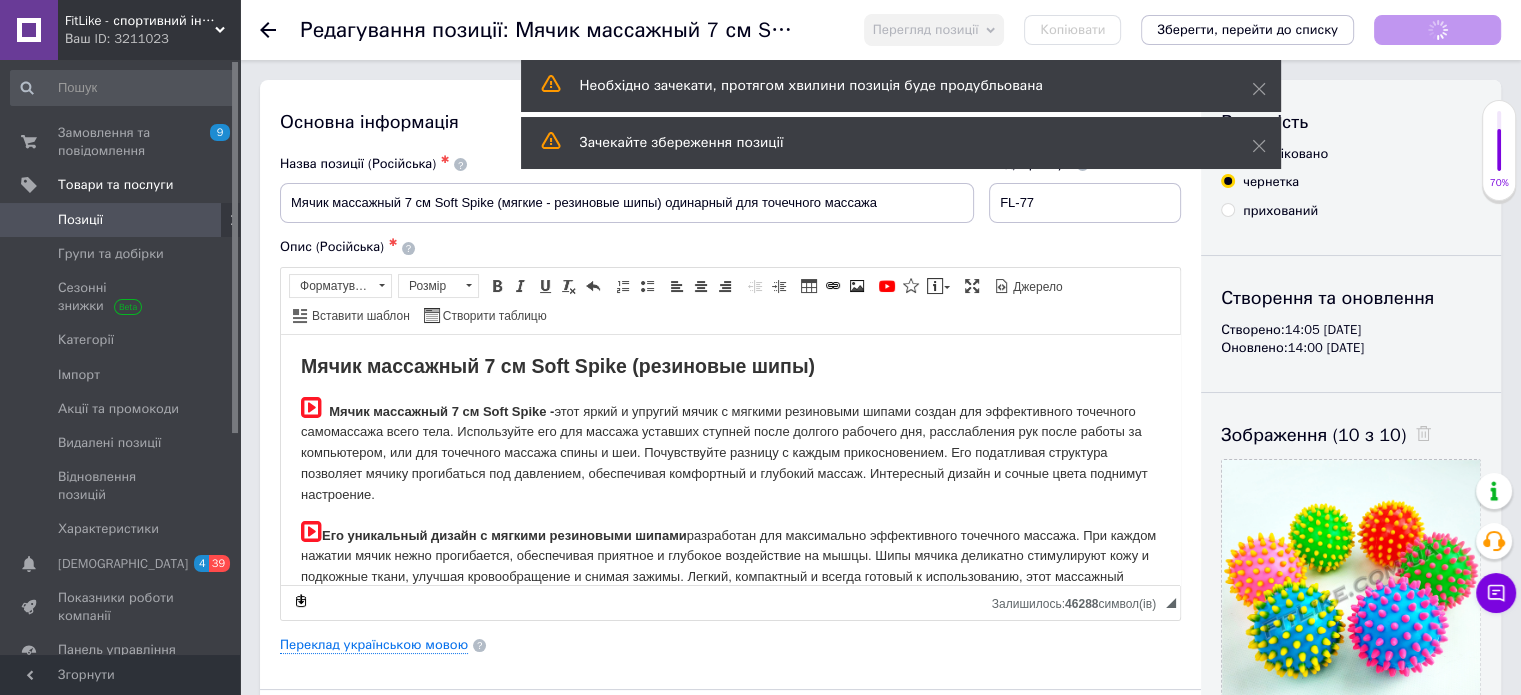 scroll, scrollTop: 0, scrollLeft: 0, axis: both 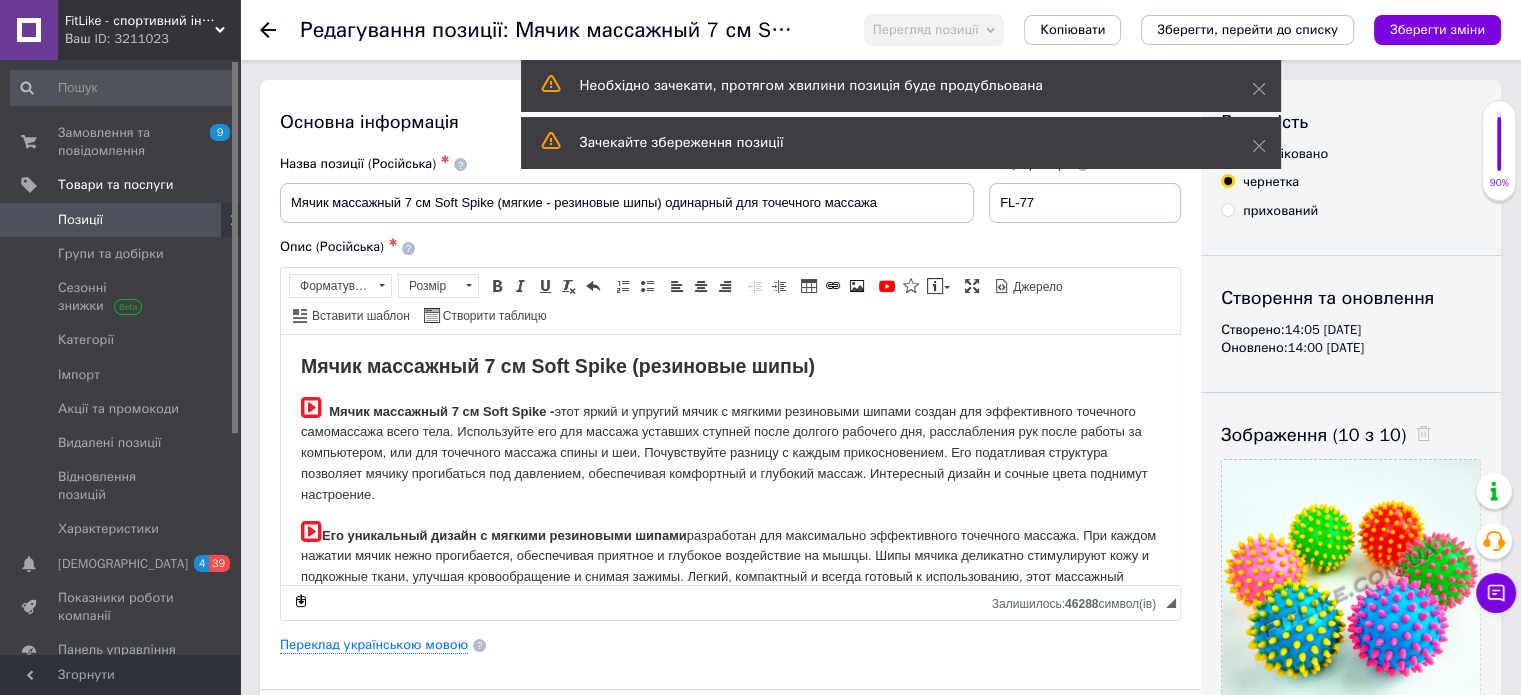 click on "Позиції" at bounding box center (121, 220) 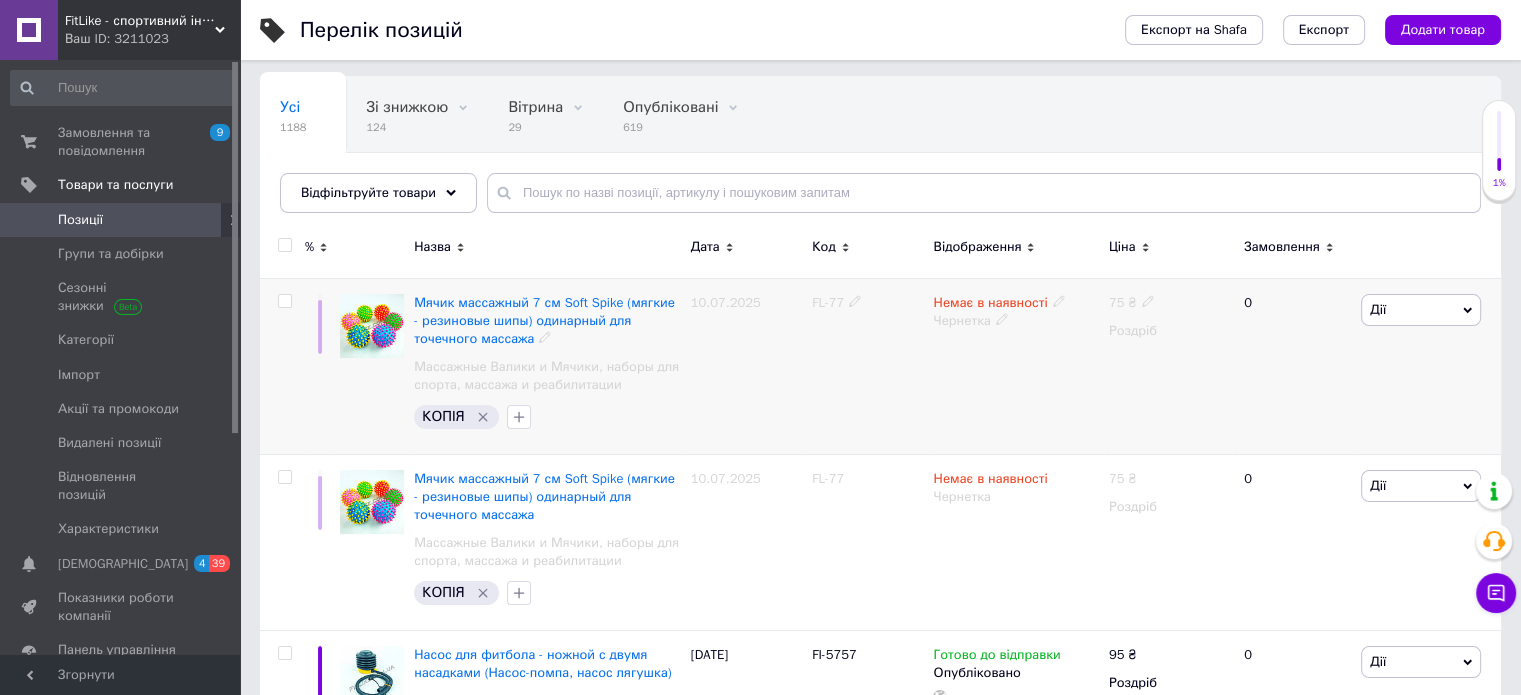 scroll, scrollTop: 200, scrollLeft: 0, axis: vertical 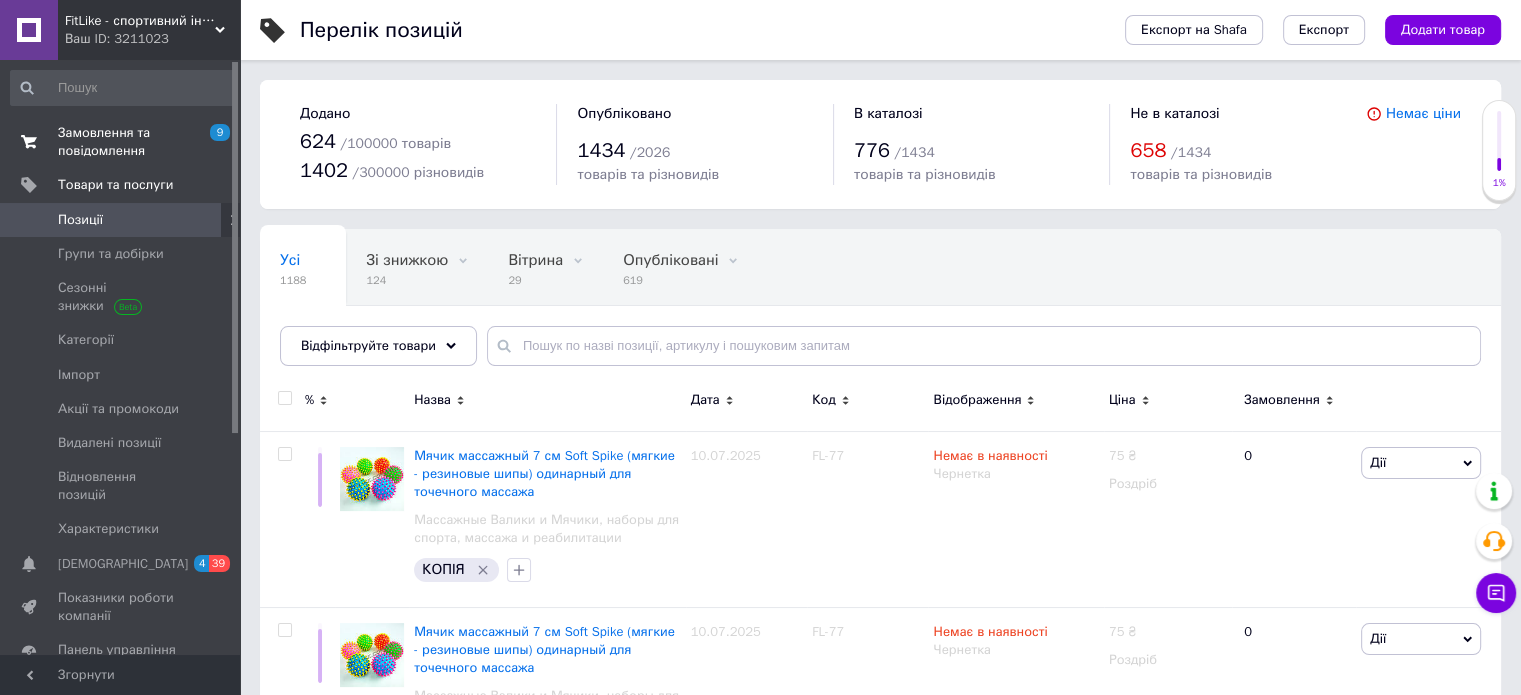 click on "Замовлення та повідомлення" at bounding box center (121, 142) 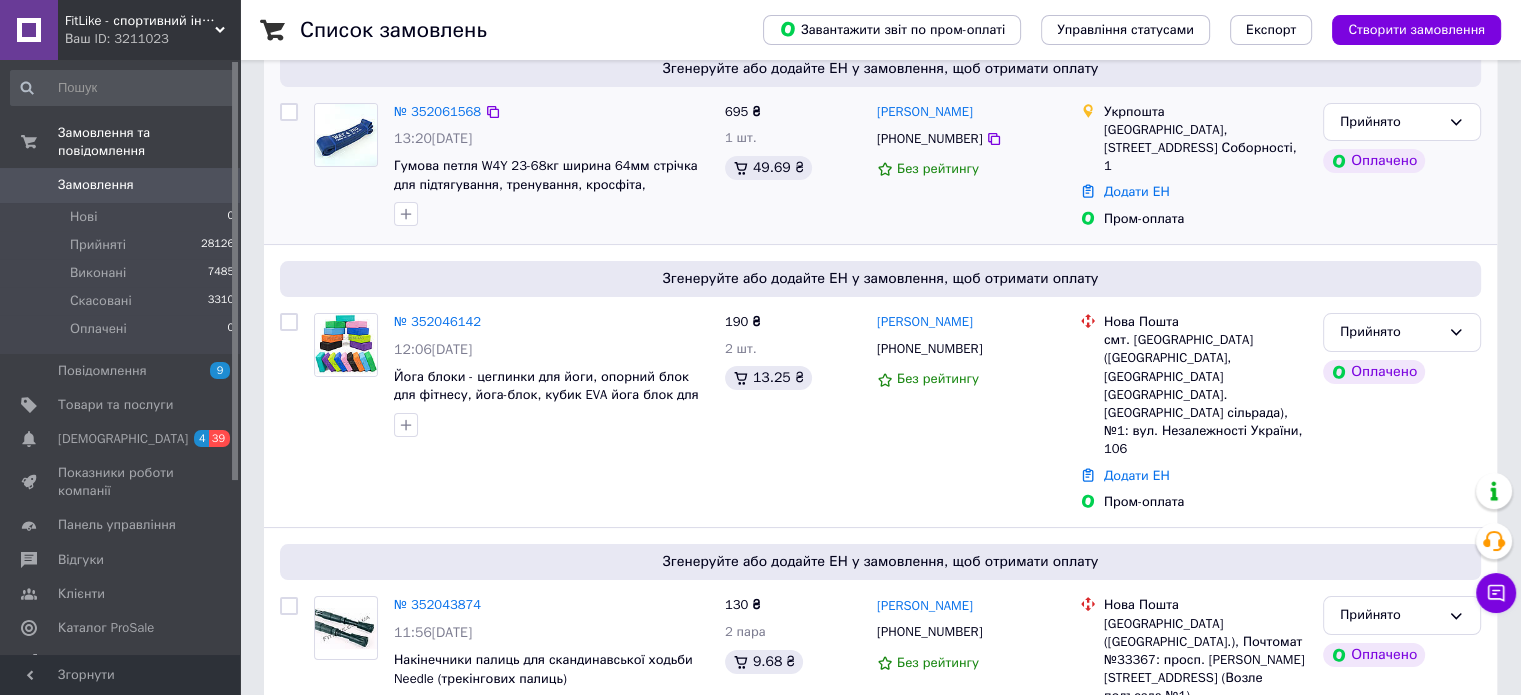 scroll, scrollTop: 0, scrollLeft: 0, axis: both 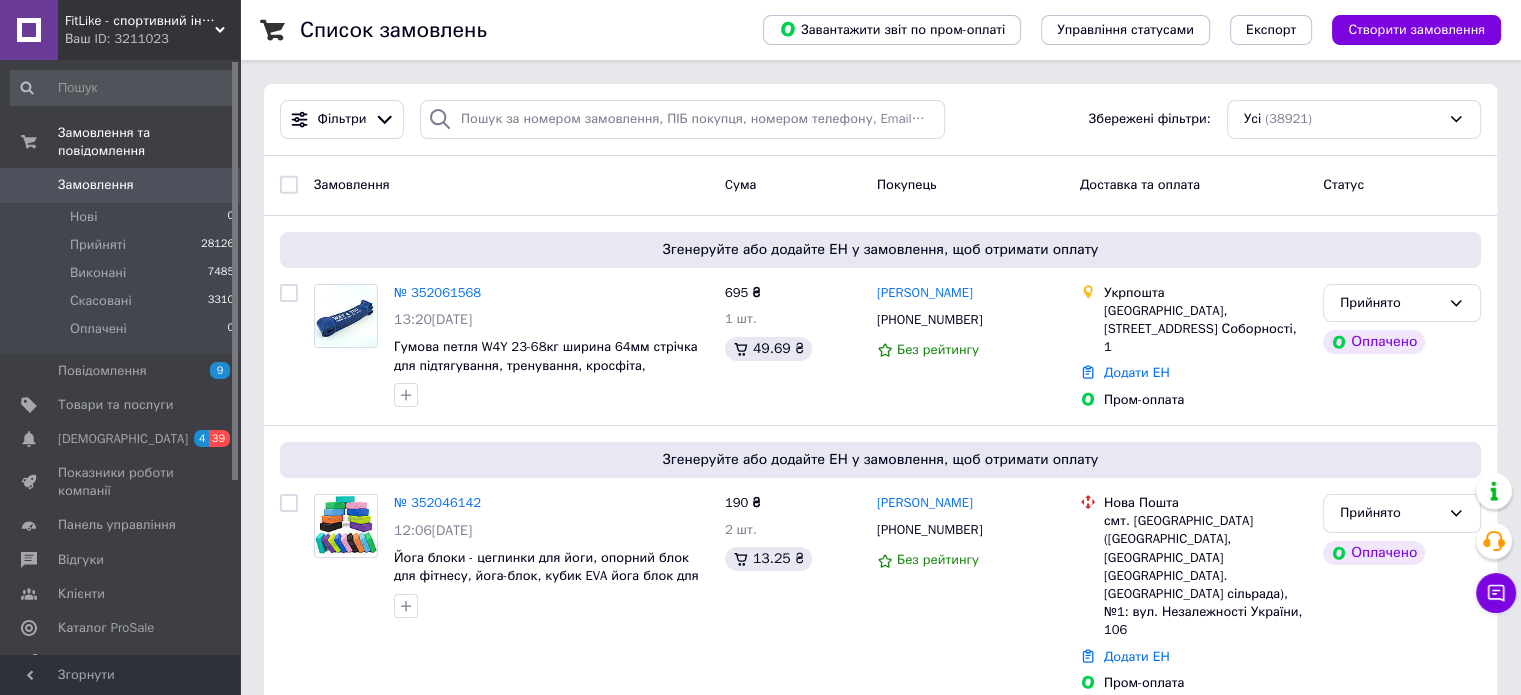click on "Список замовлень" at bounding box center (511, 30) 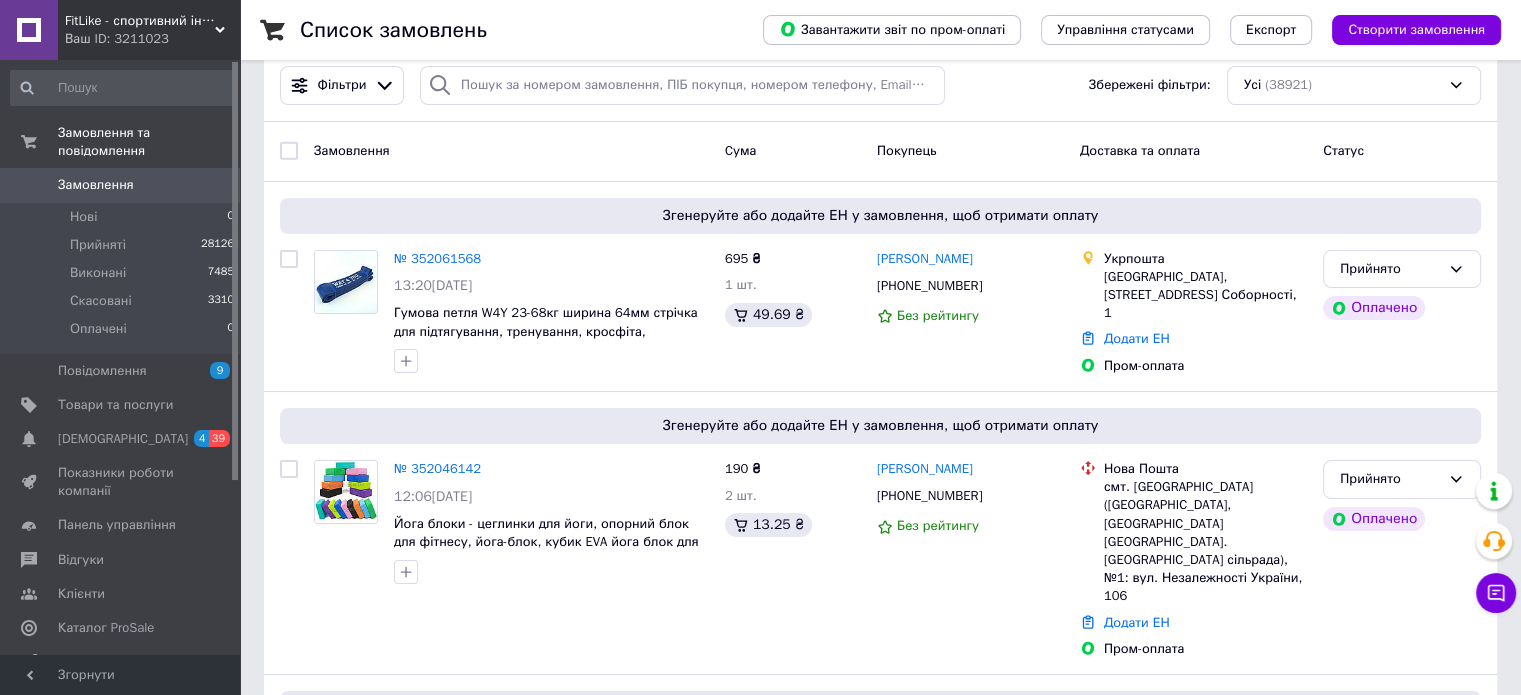scroll, scrollTop: 0, scrollLeft: 0, axis: both 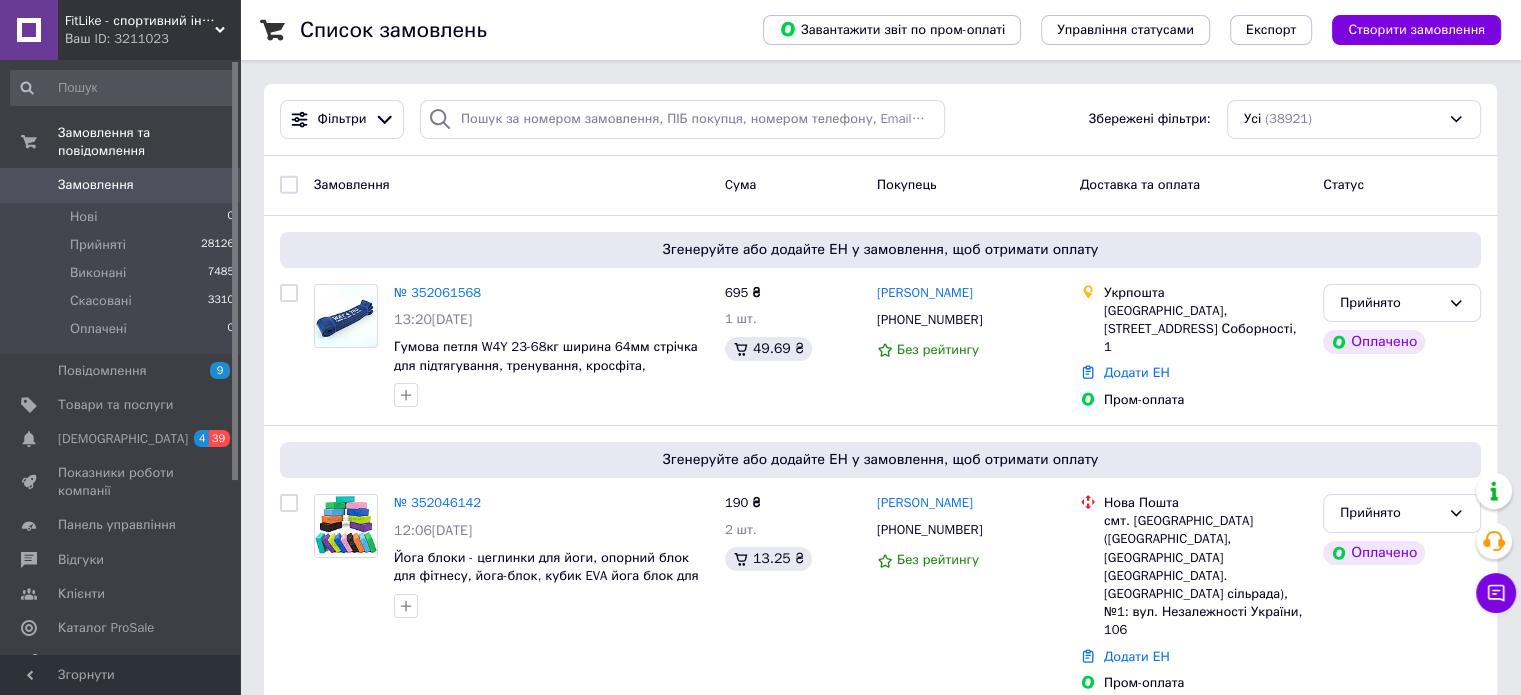 click on "Завантажити звіт по пром-оплаті Управління статусами Експорт Створити замовлення" at bounding box center (1112, 30) 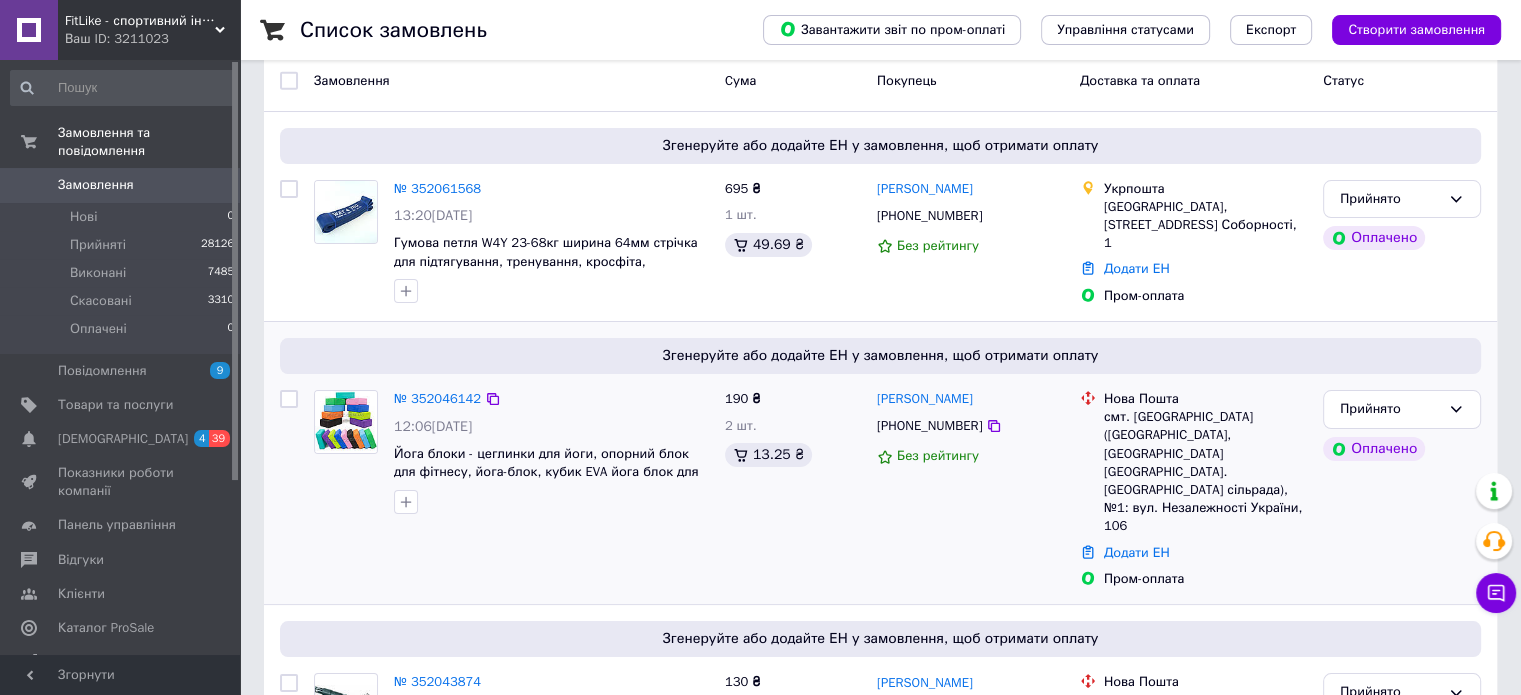 scroll, scrollTop: 0, scrollLeft: 0, axis: both 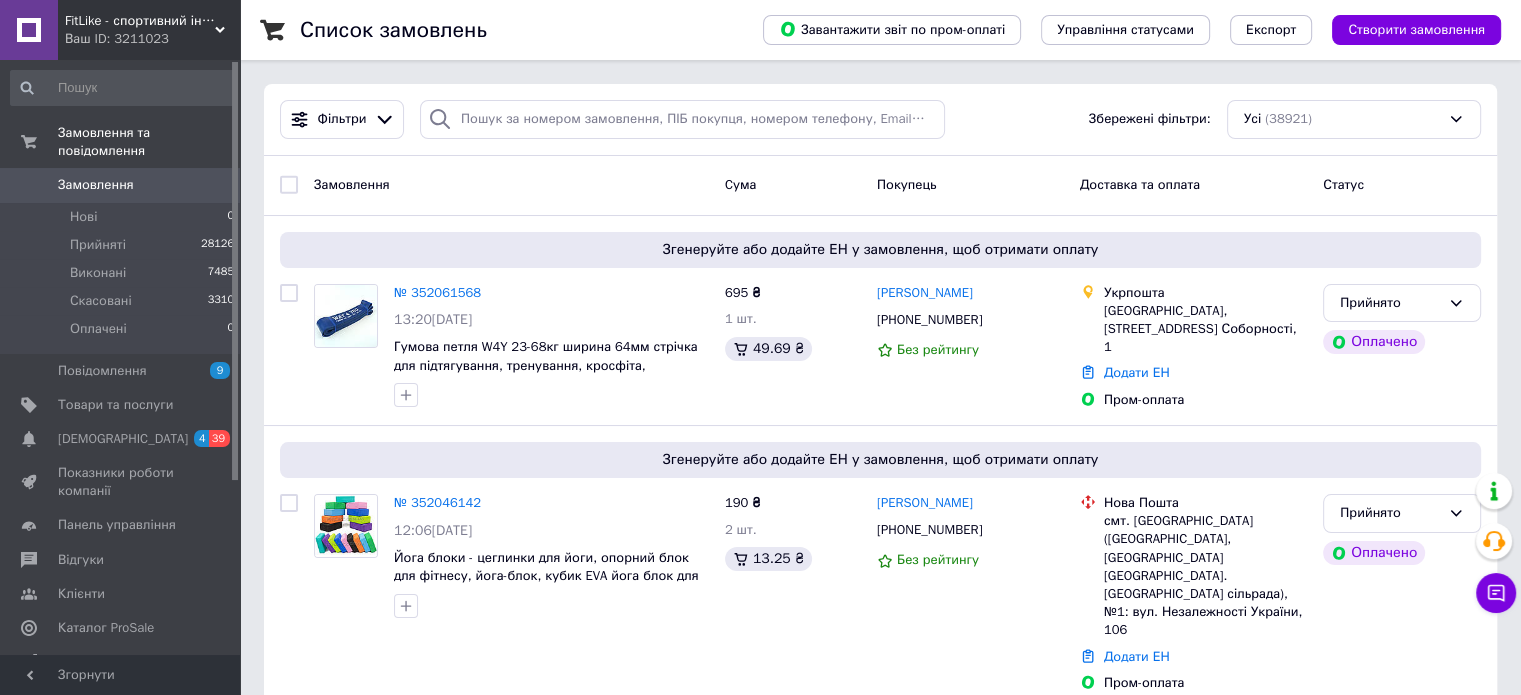 click on "Список замовлень" at bounding box center (511, 30) 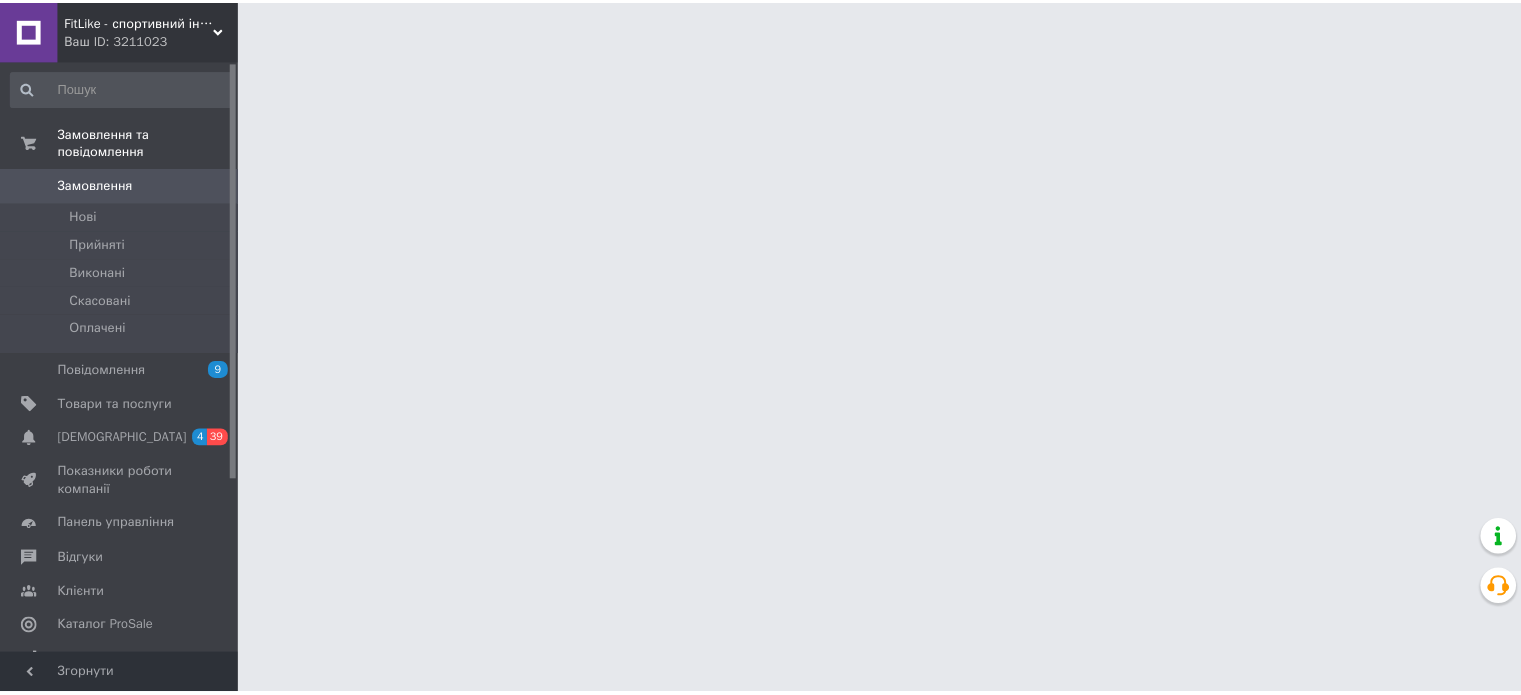 scroll, scrollTop: 0, scrollLeft: 0, axis: both 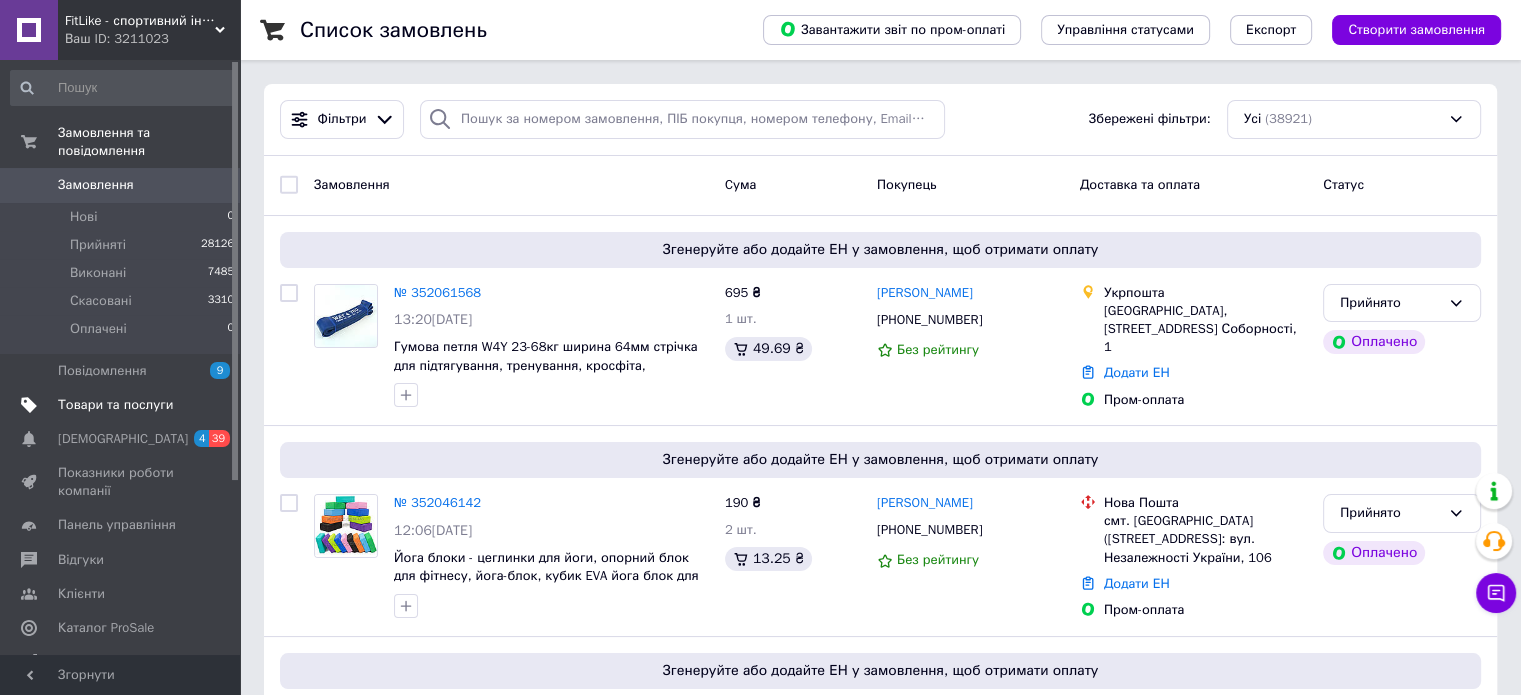 click on "Товари та послуги" at bounding box center (123, 405) 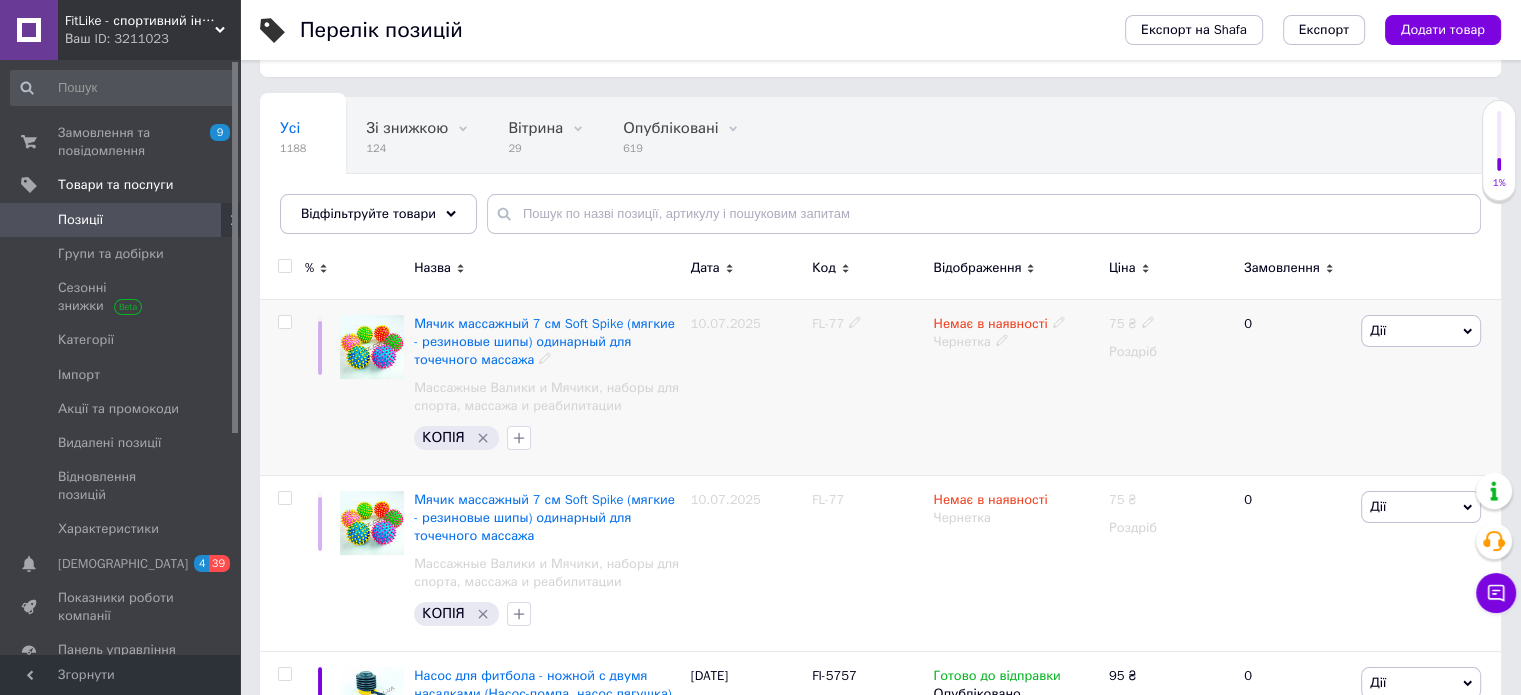 scroll, scrollTop: 200, scrollLeft: 0, axis: vertical 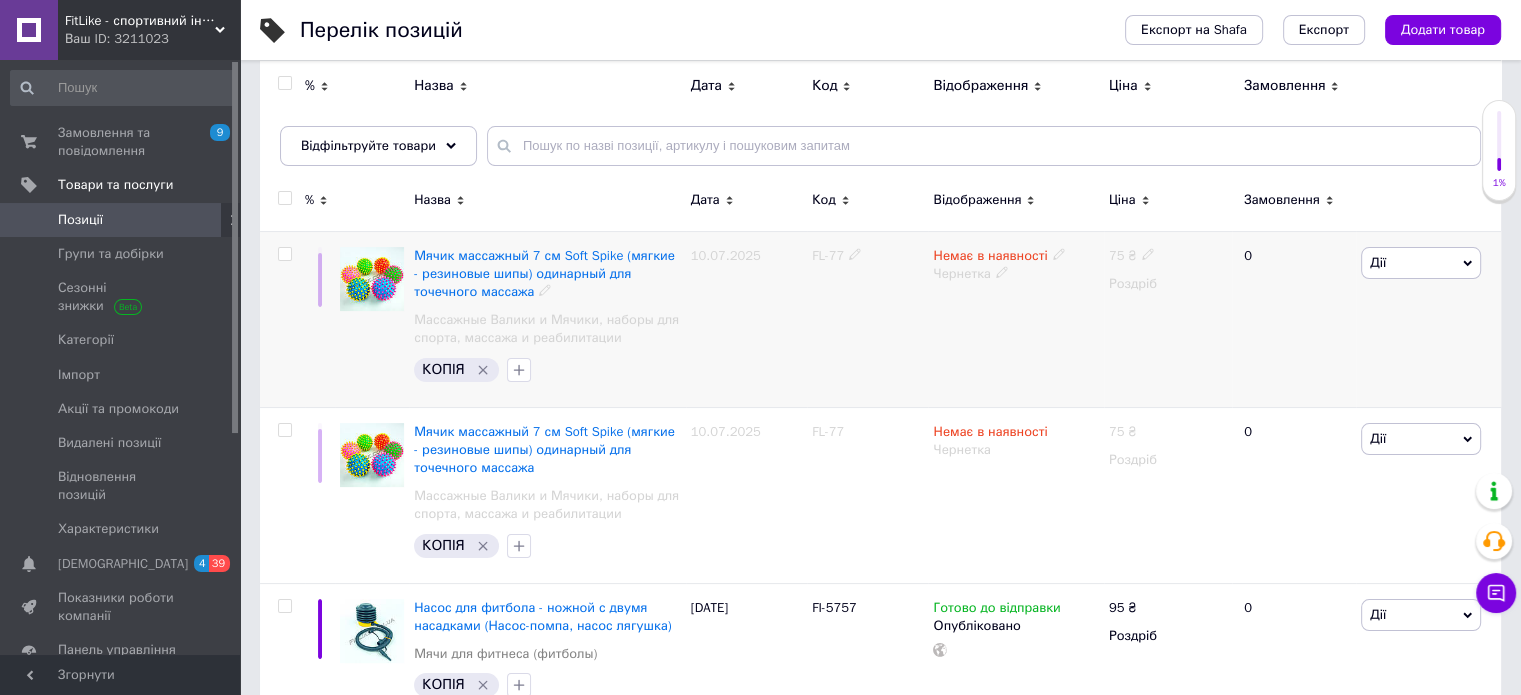 click at bounding box center (372, 279) 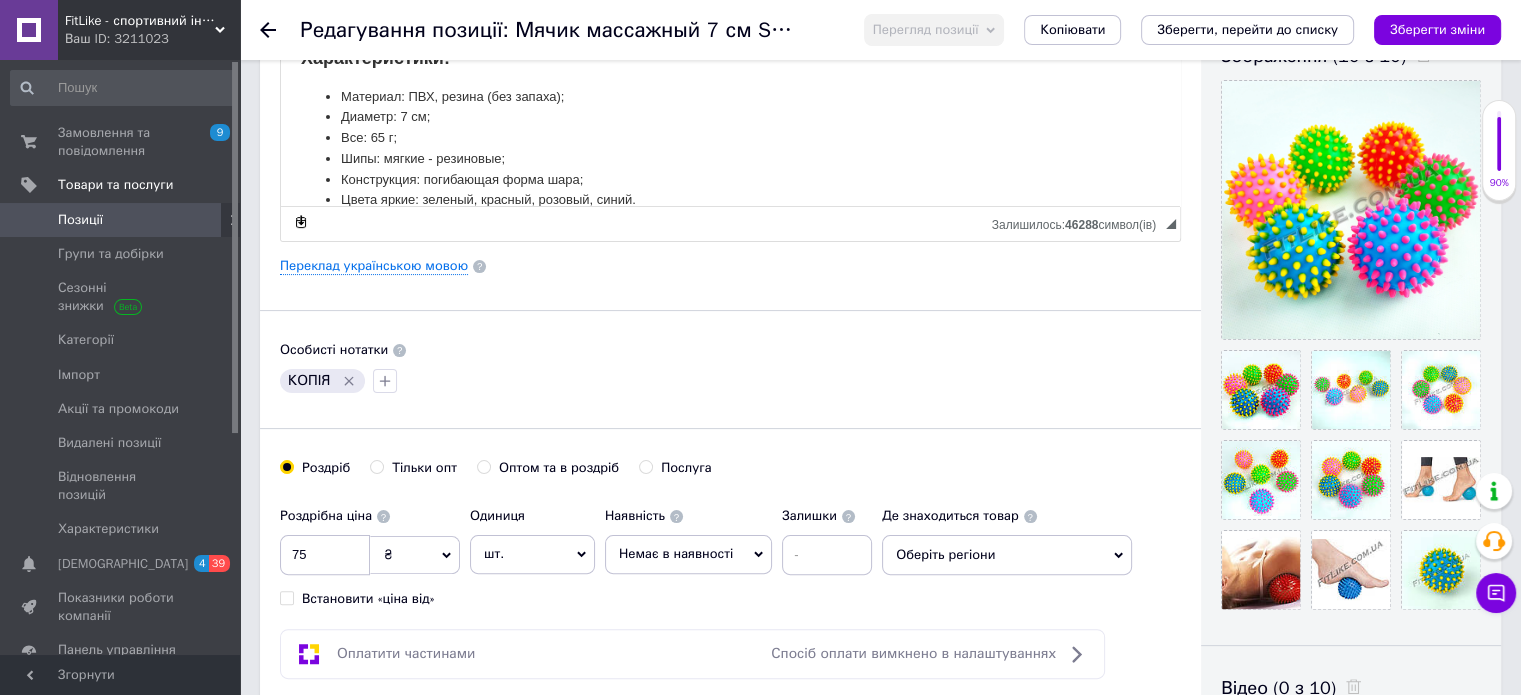 scroll, scrollTop: 500, scrollLeft: 0, axis: vertical 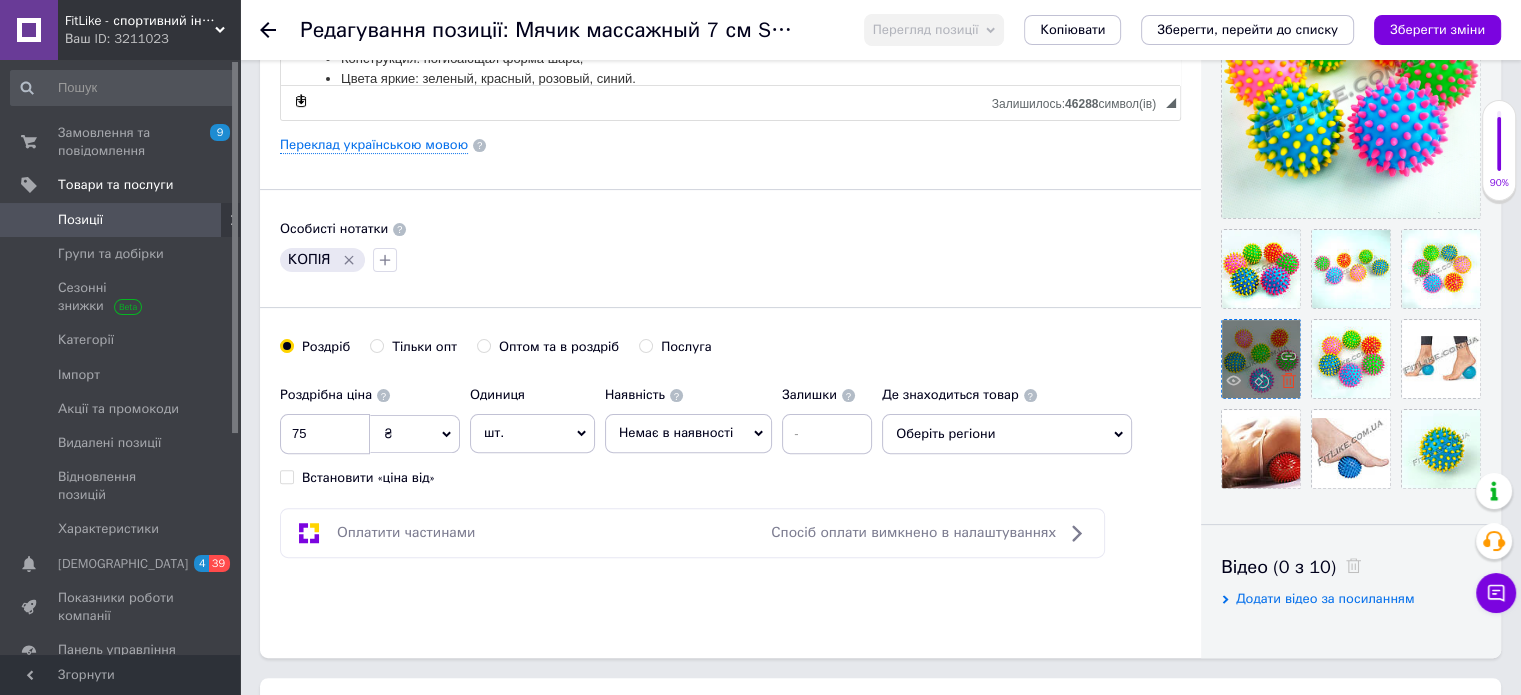 click 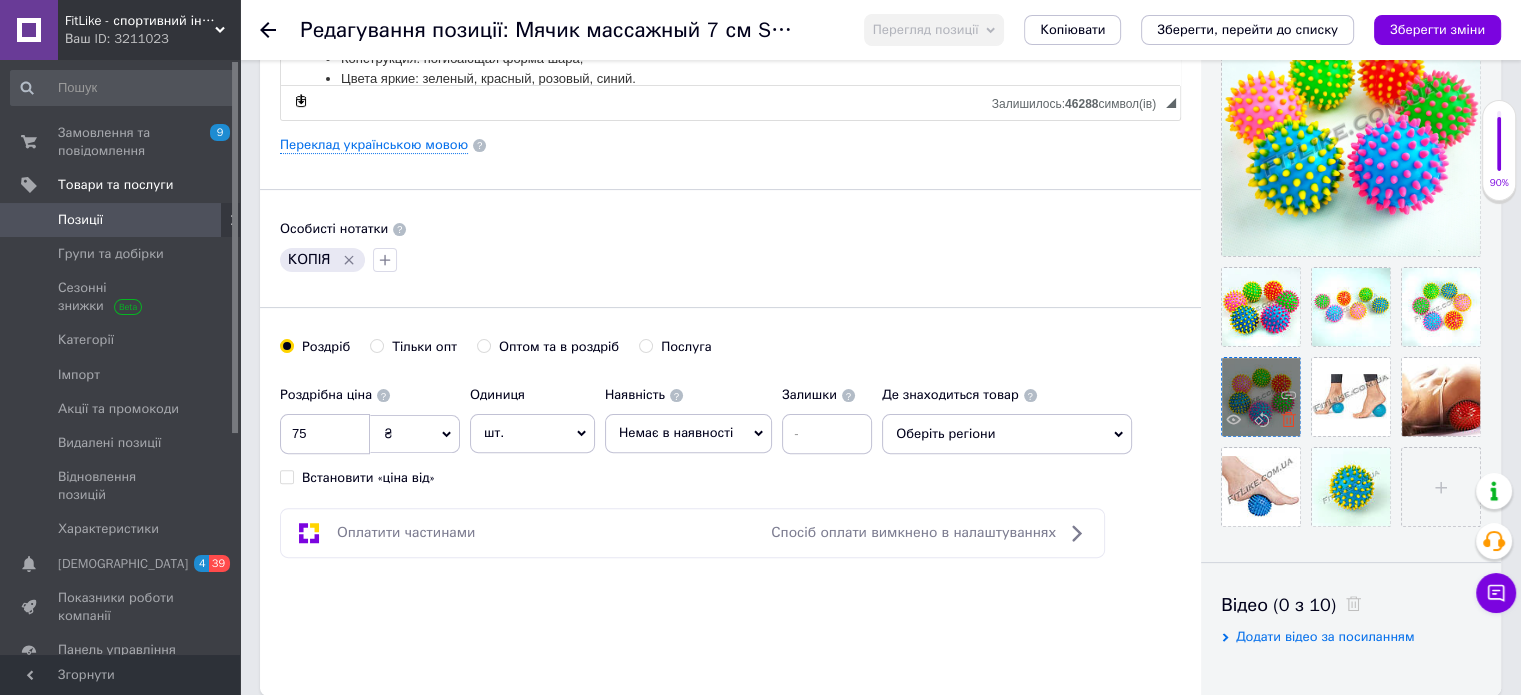click 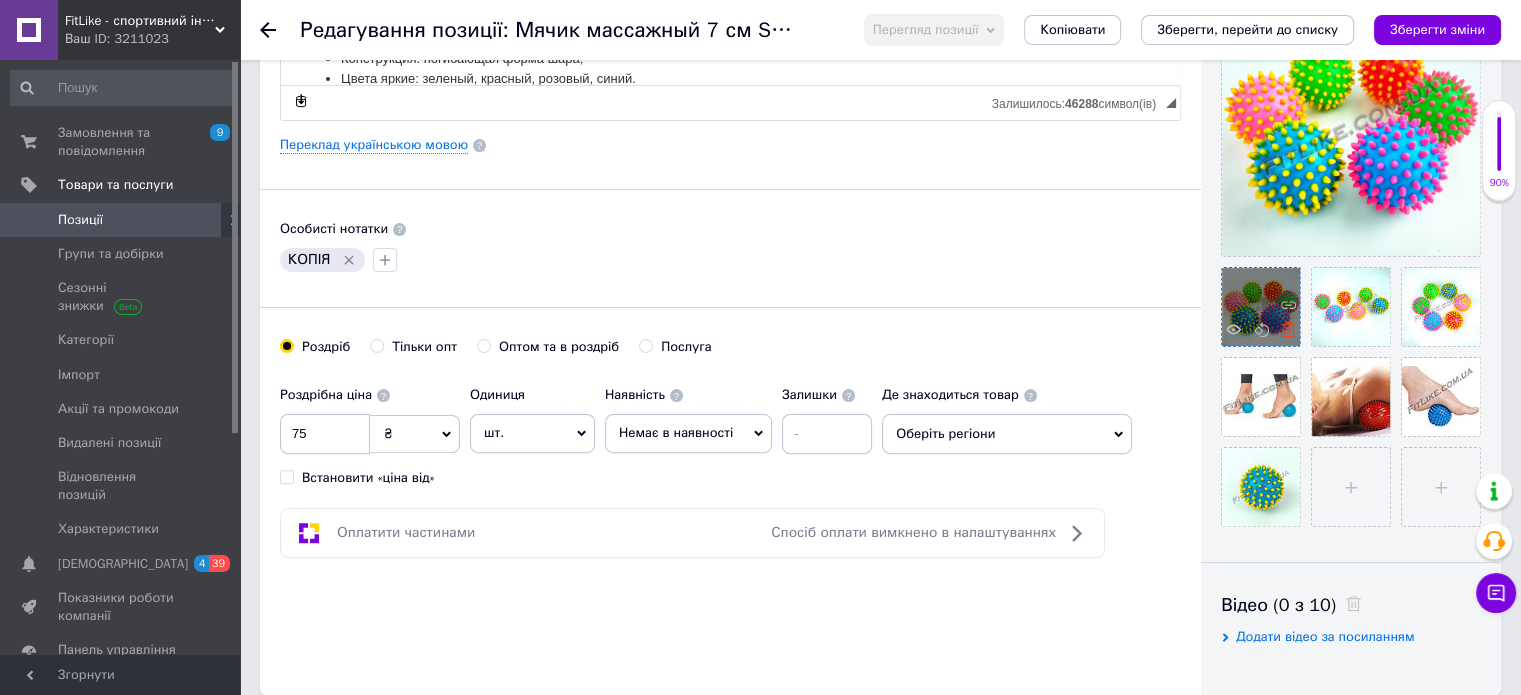 click 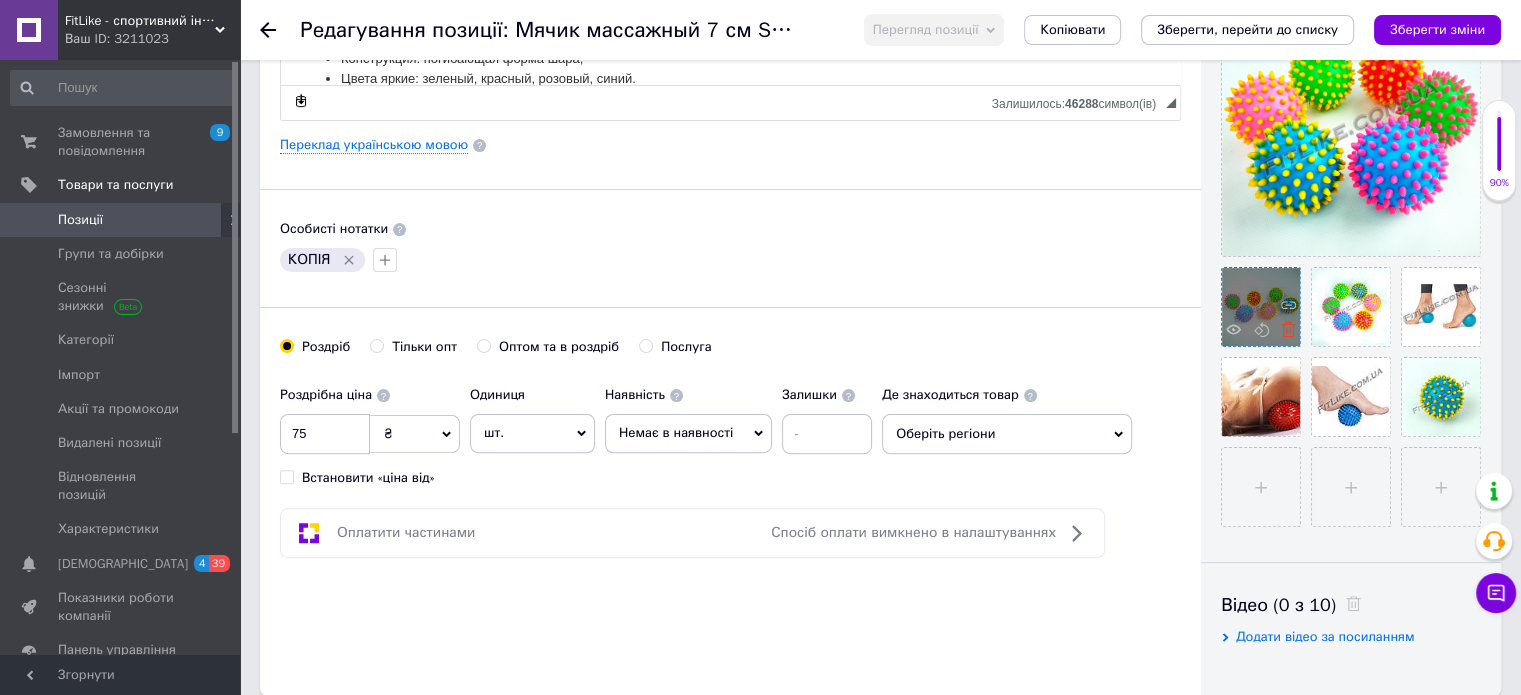 click 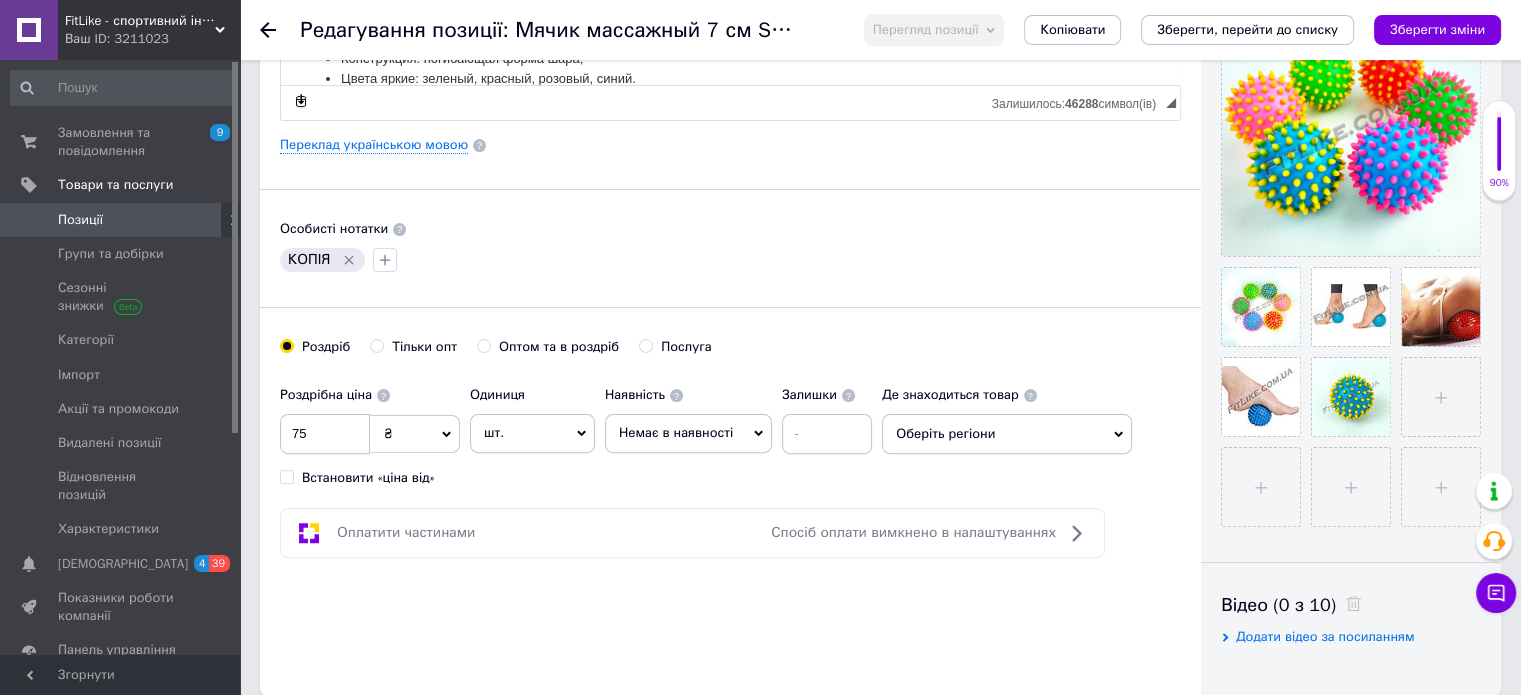 click 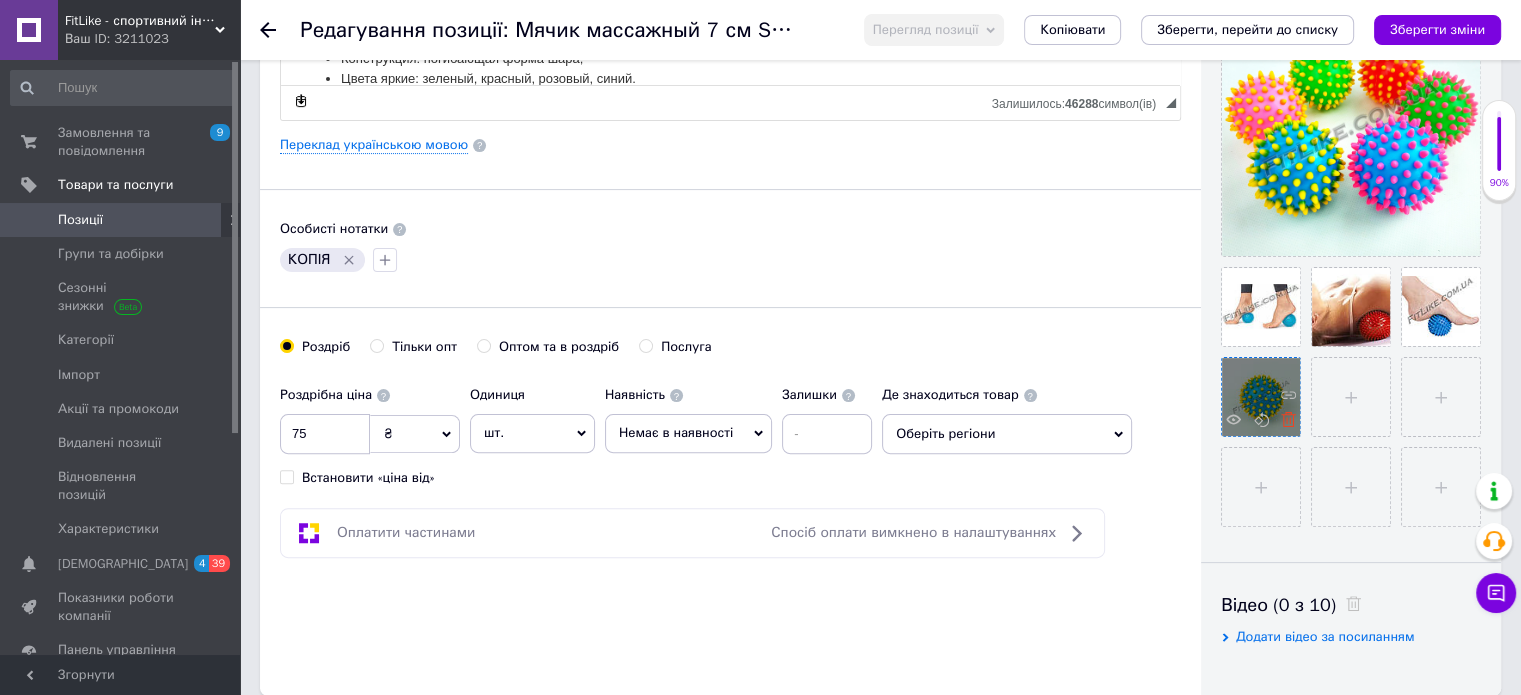 click 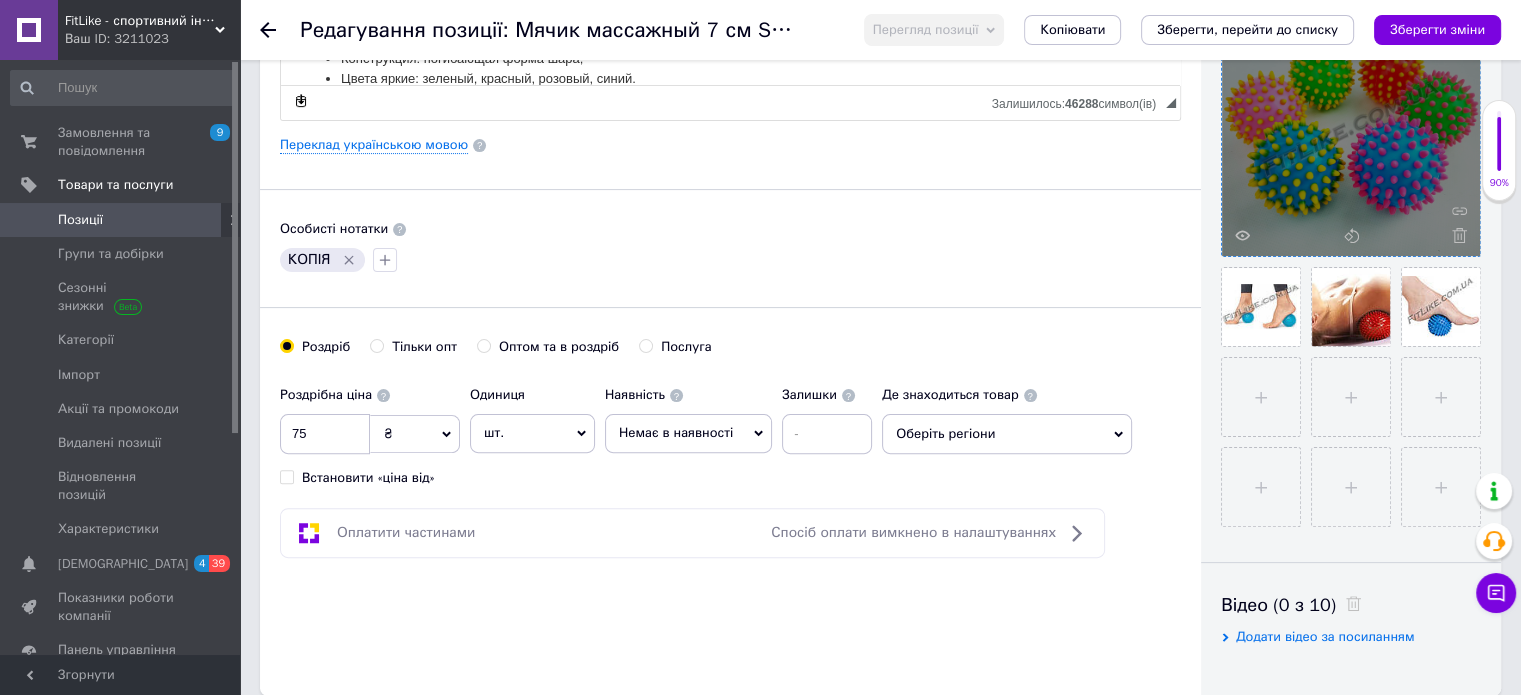 drag, startPoint x: 1460, startPoint y: 237, endPoint x: 1437, endPoint y: 236, distance: 23.021729 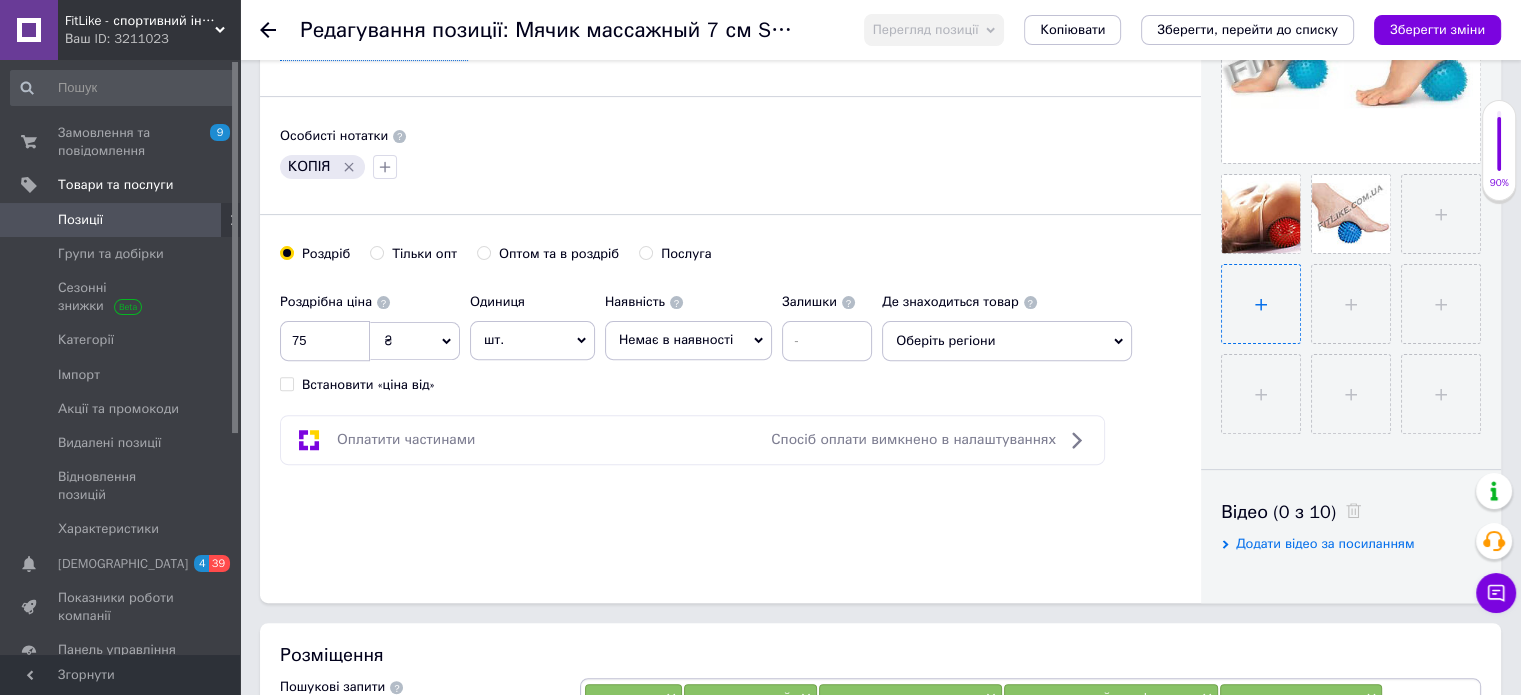 scroll, scrollTop: 600, scrollLeft: 0, axis: vertical 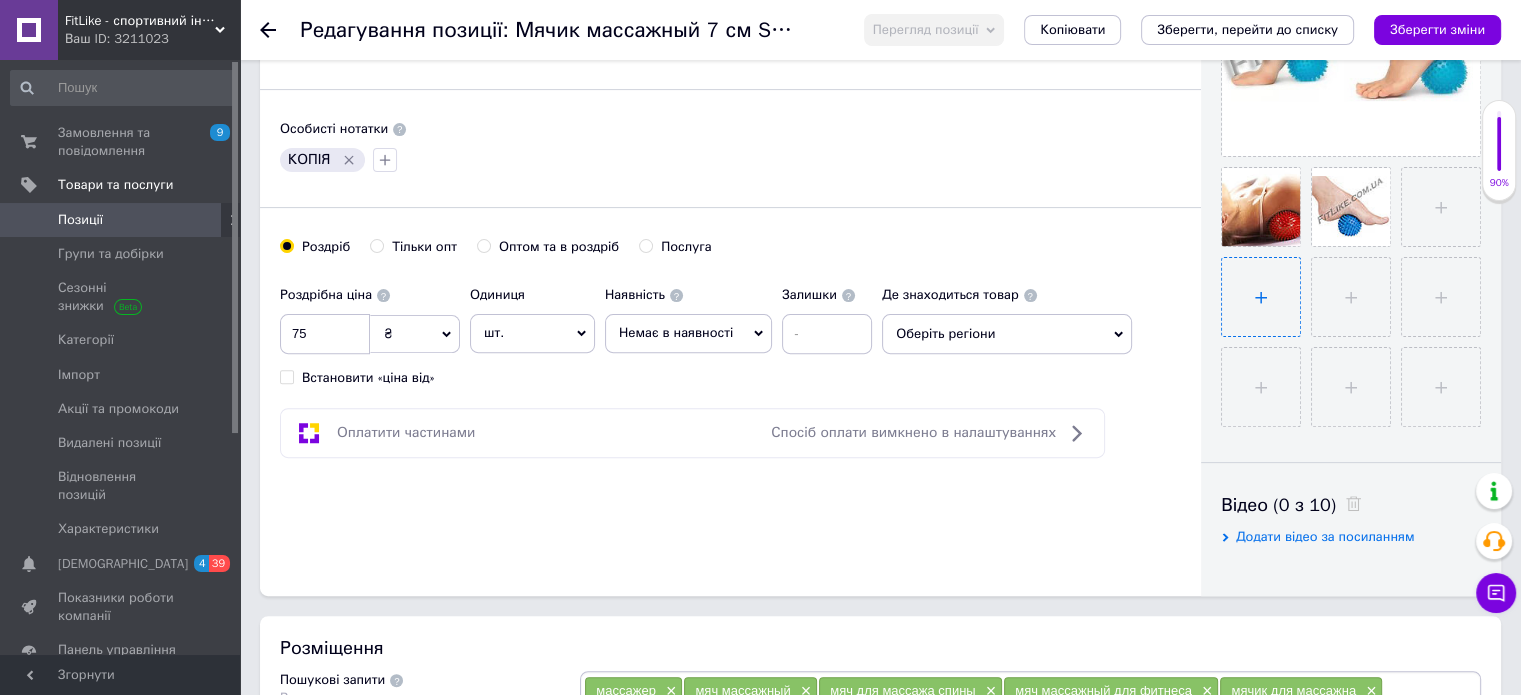 click at bounding box center (1261, 297) 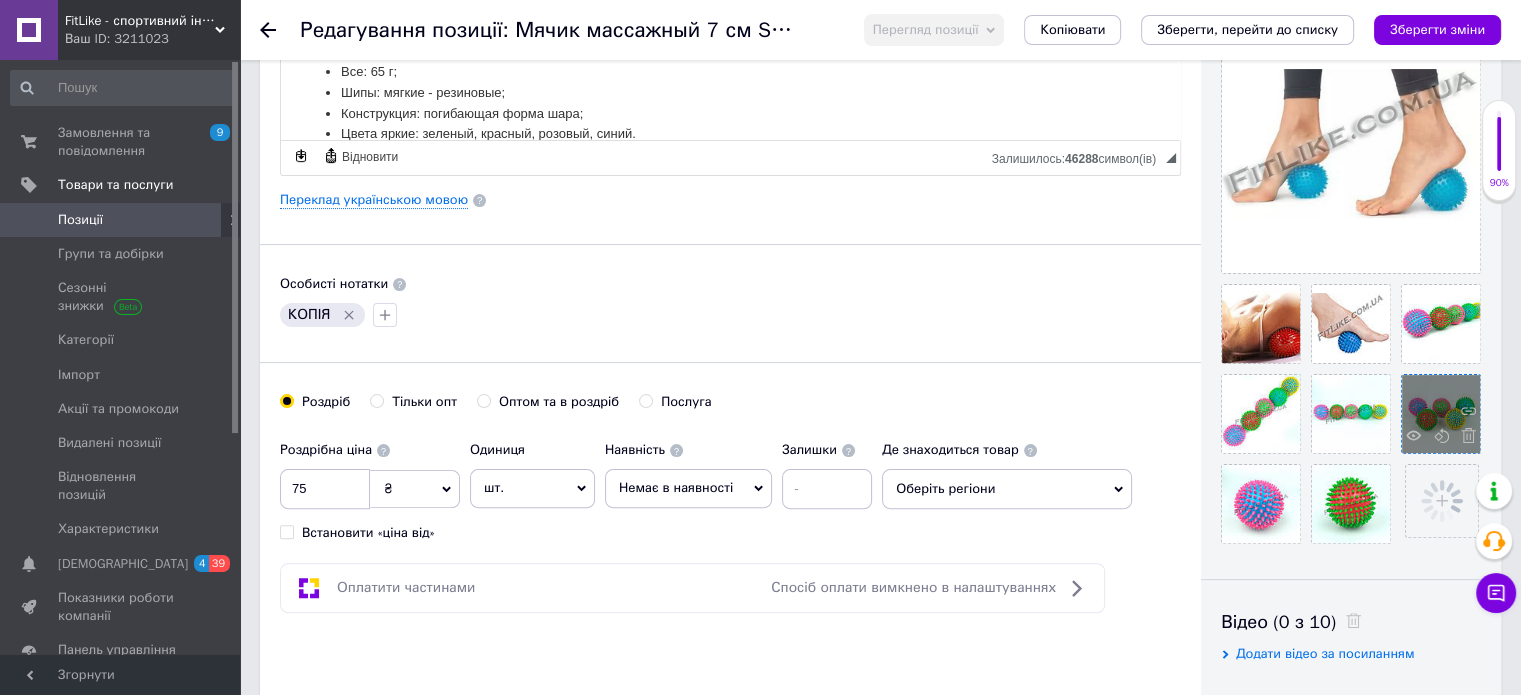 scroll, scrollTop: 500, scrollLeft: 0, axis: vertical 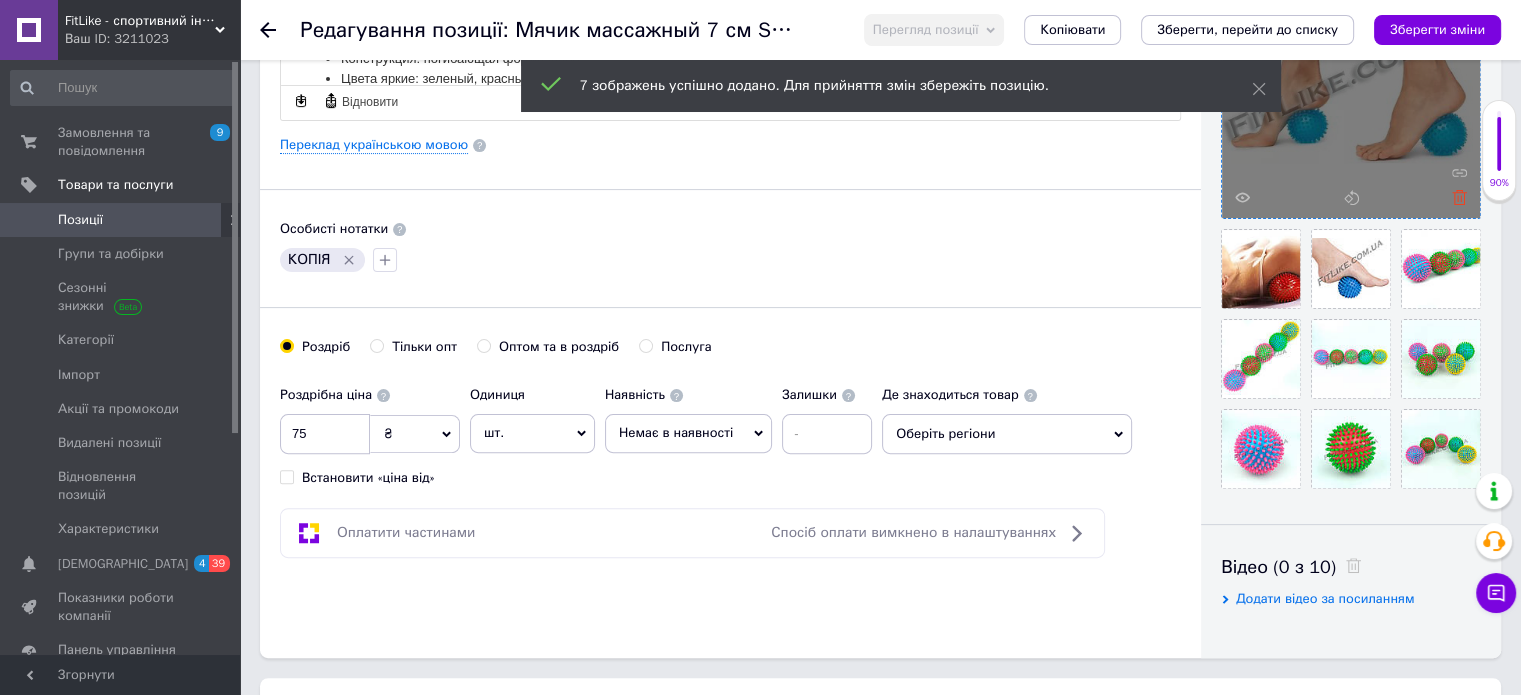 click 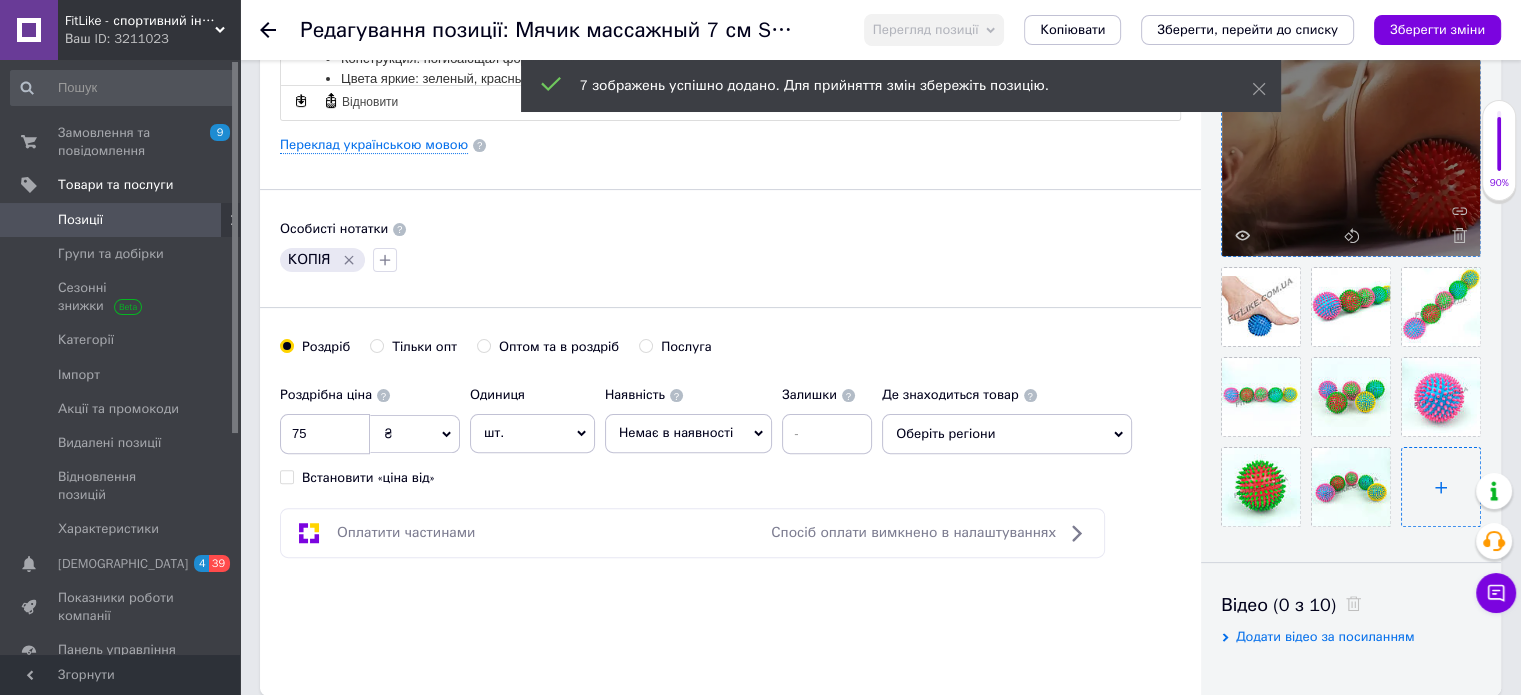 click at bounding box center (1441, 487) 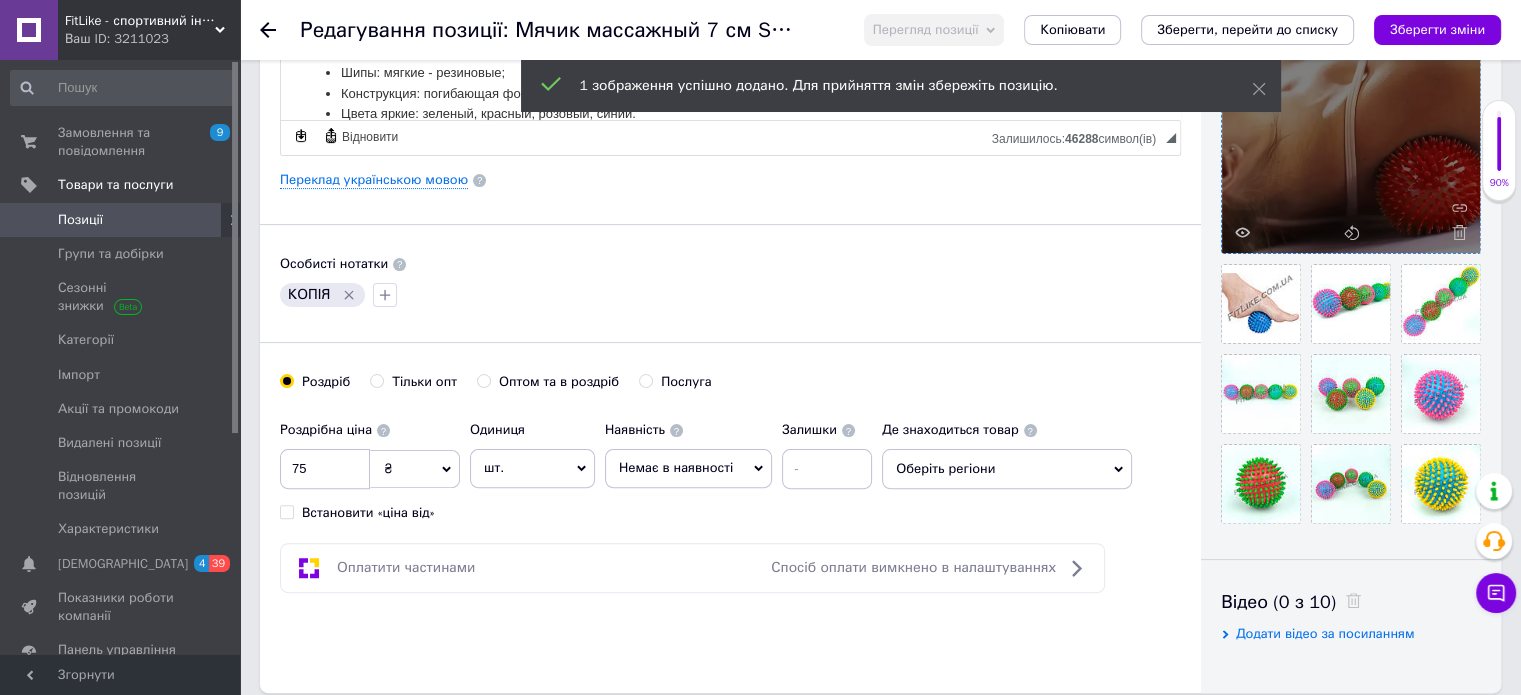 scroll, scrollTop: 500, scrollLeft: 0, axis: vertical 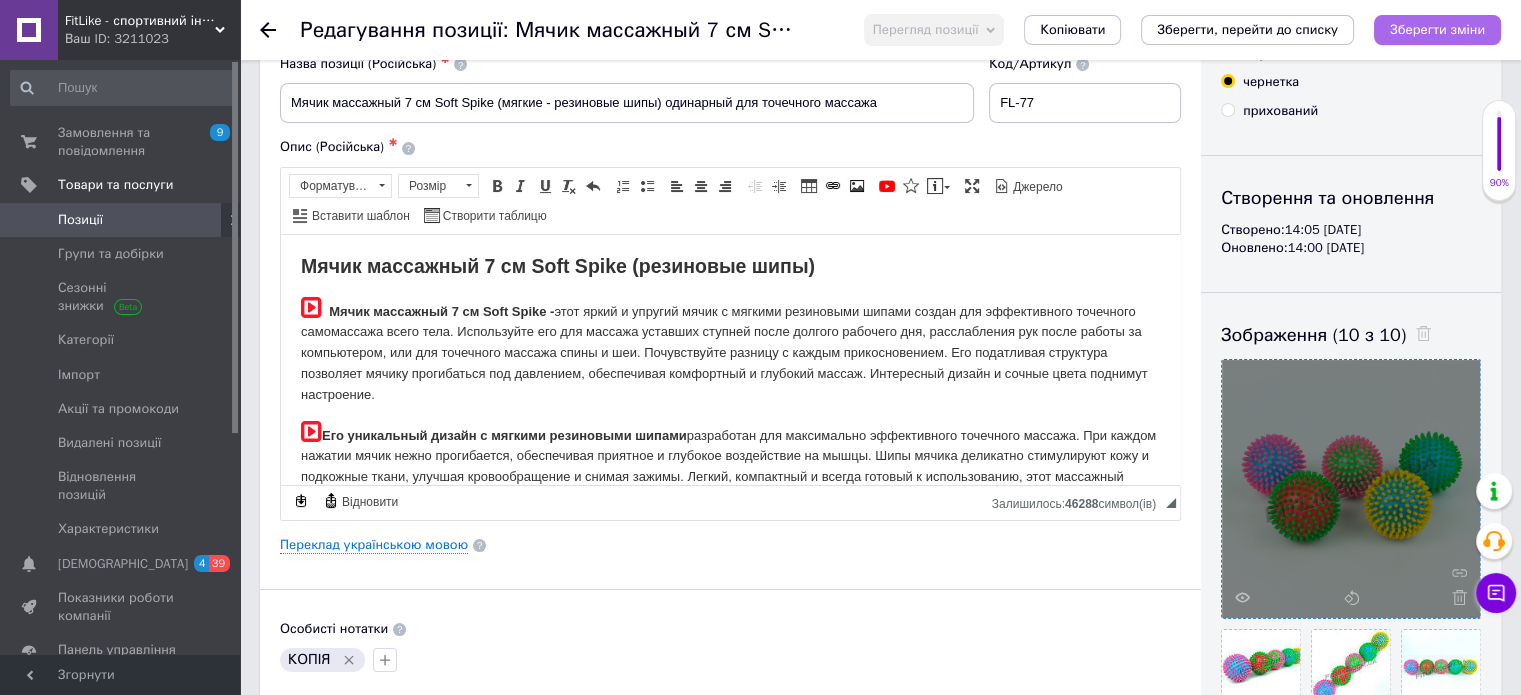 click on "Зберегти зміни" at bounding box center [1437, 29] 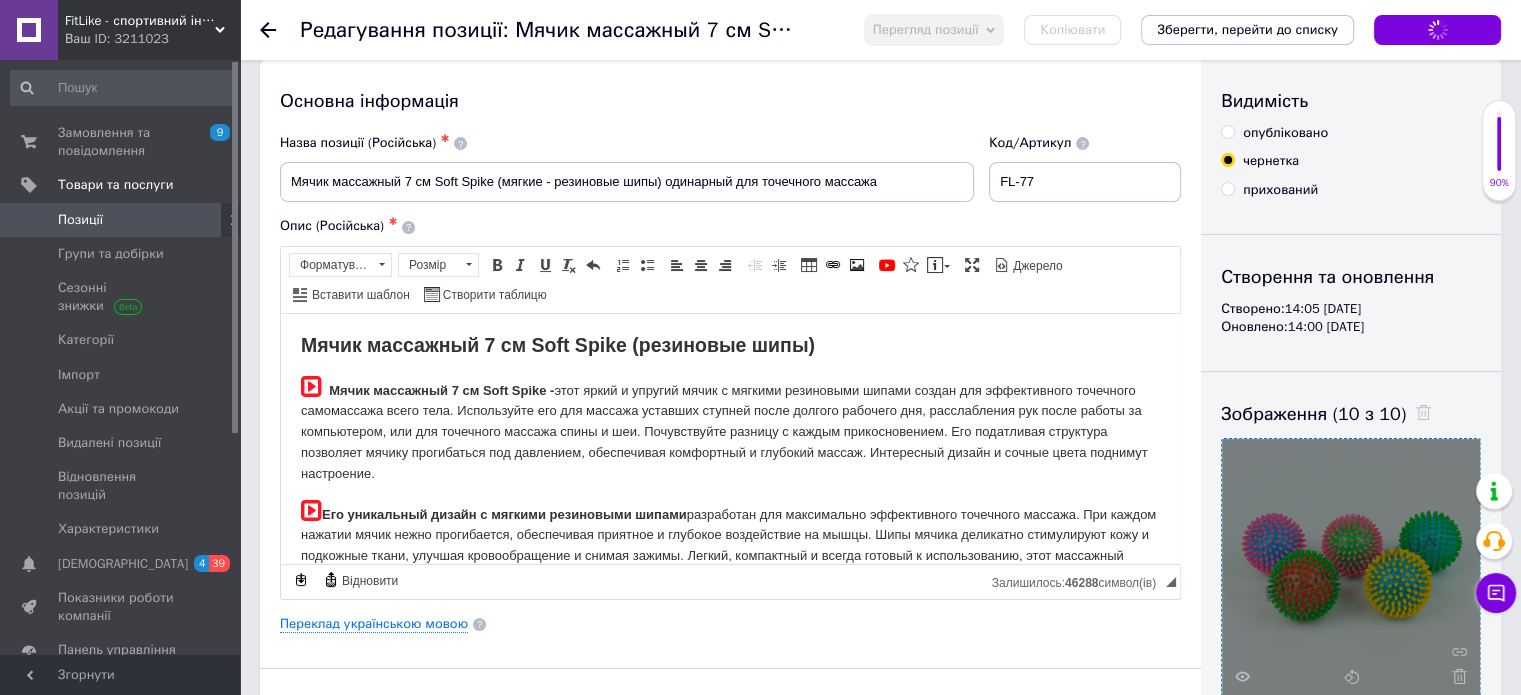 scroll, scrollTop: 0, scrollLeft: 0, axis: both 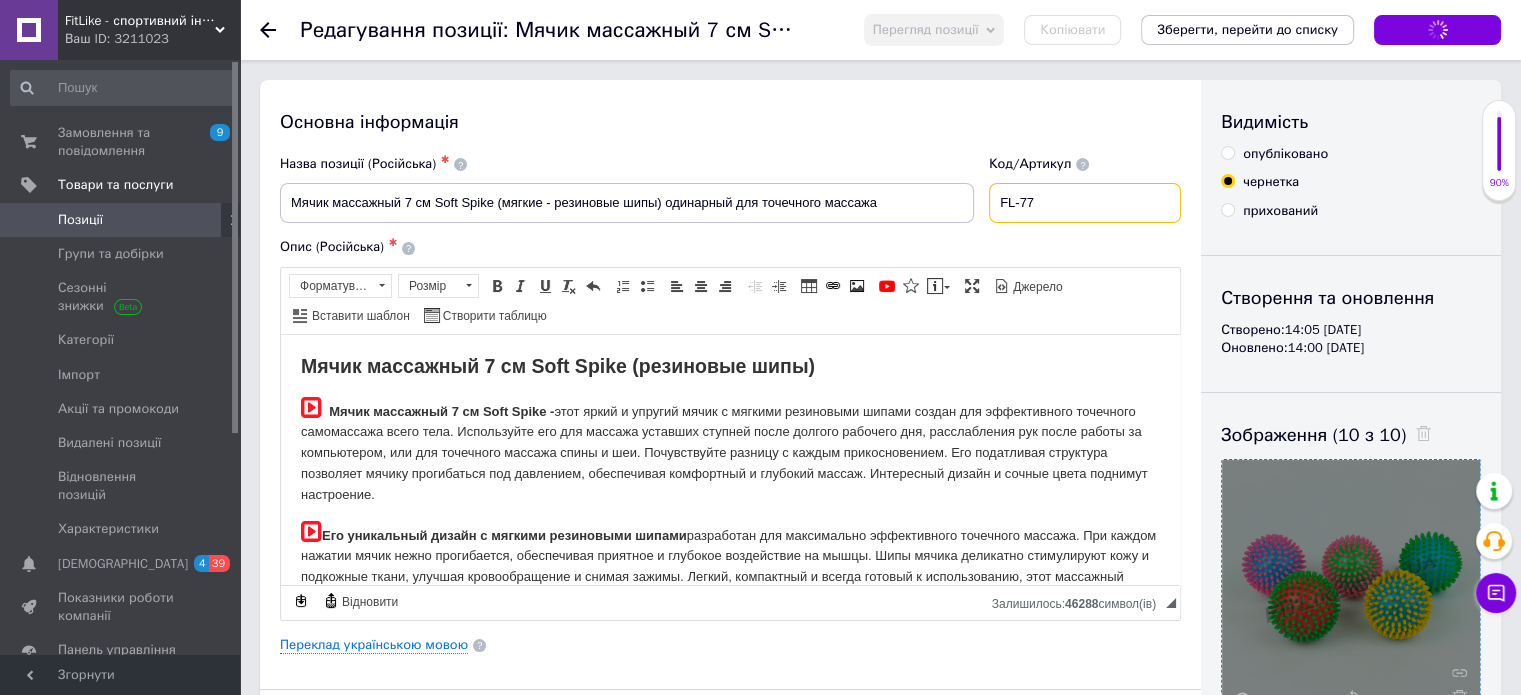 click on "FL-77" at bounding box center (1085, 203) 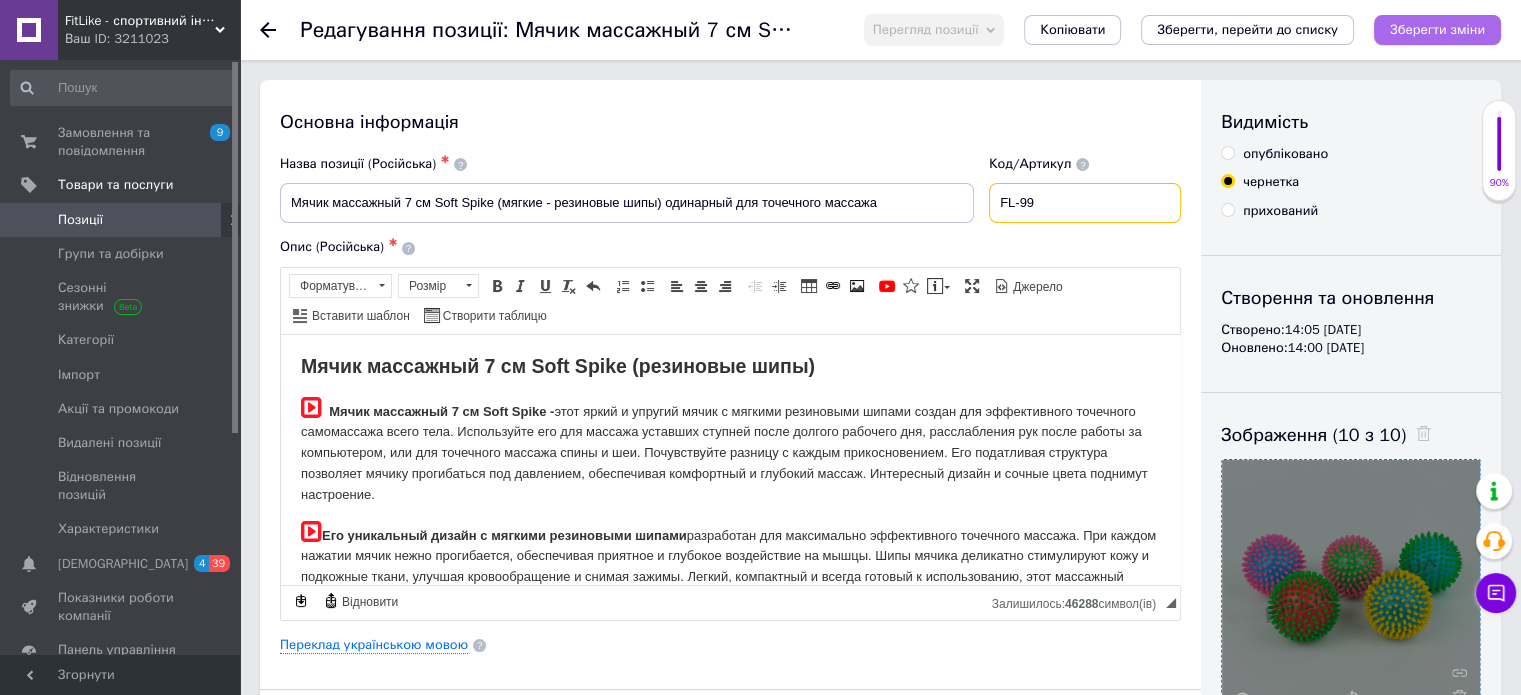 type on "FL-99" 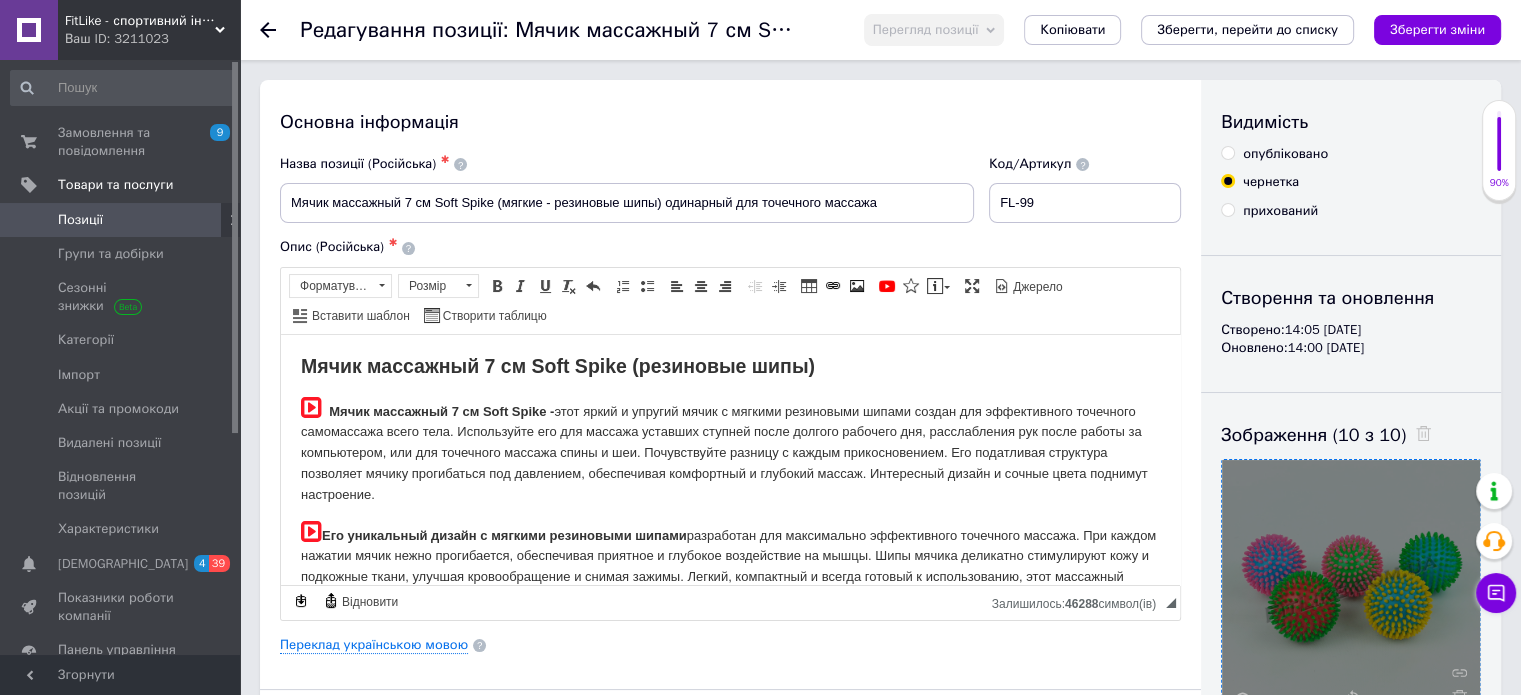 click on "Зберегти зміни" at bounding box center [1437, 29] 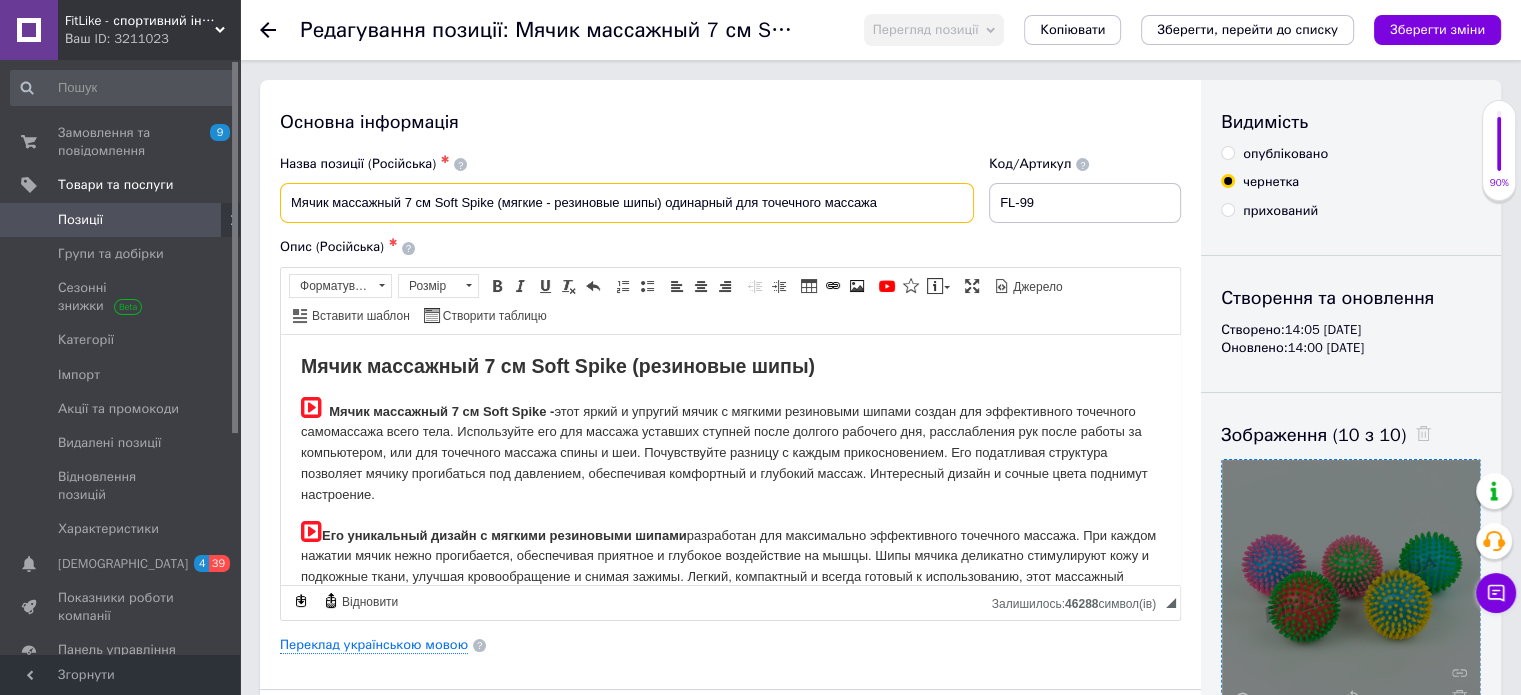click on "Мячик массажный 7 см Soft Spike (мягкие - резиновые шипы) одинарный для точечного массажа" at bounding box center (627, 203) 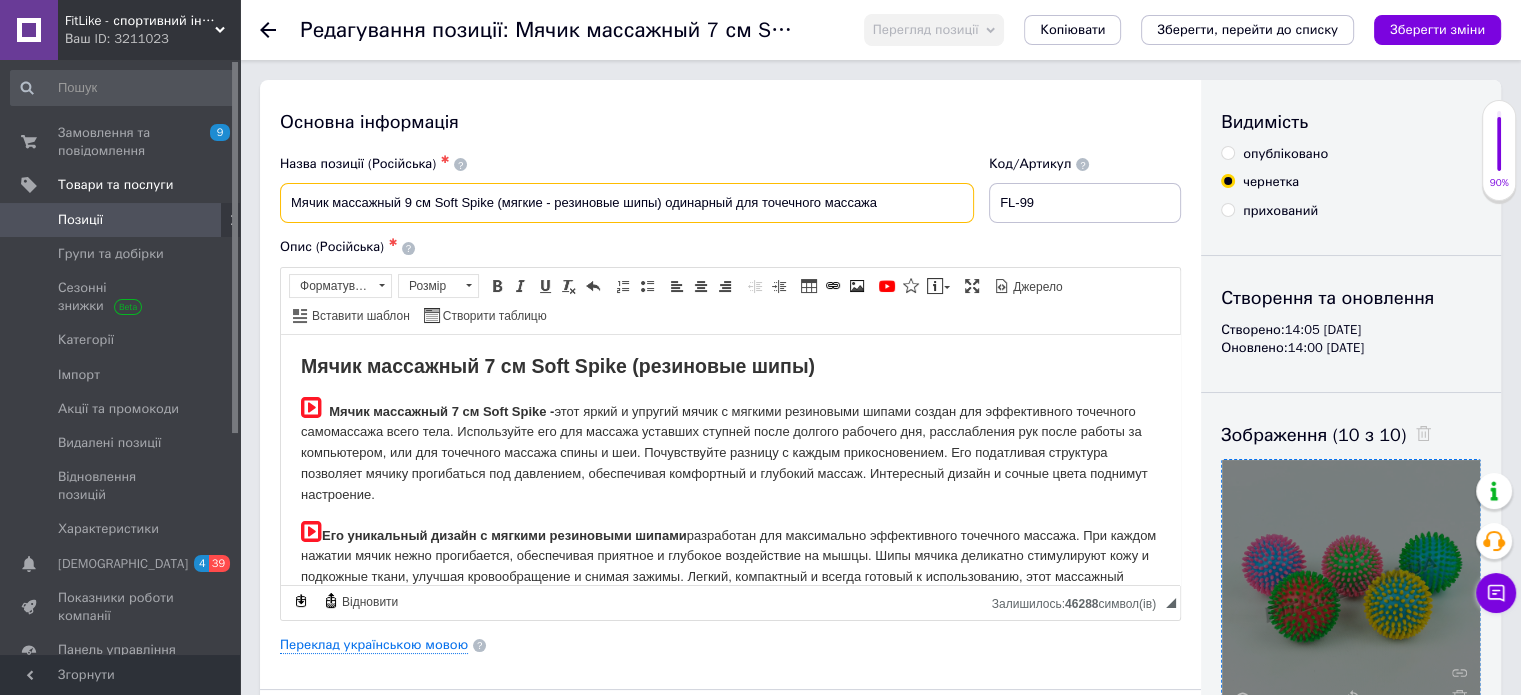 click on "Мячик массажный 9 см Soft Spike (мягкие - резиновые шипы) одинарный для точечного массажа" at bounding box center [627, 203] 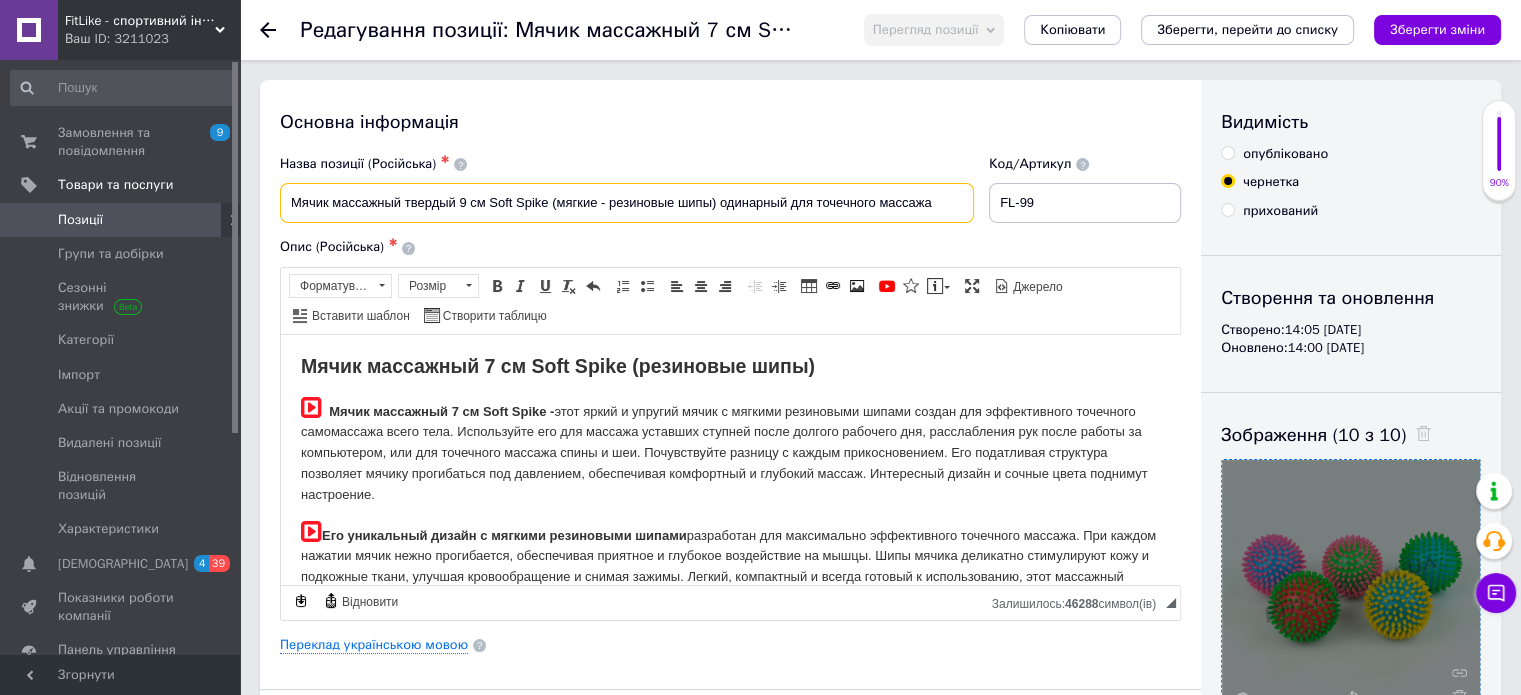 click on "Мячик массажный твердый 9 см Soft Spike (мягкие - резиновые шипы) одинарный для точечного массажа" at bounding box center [627, 203] 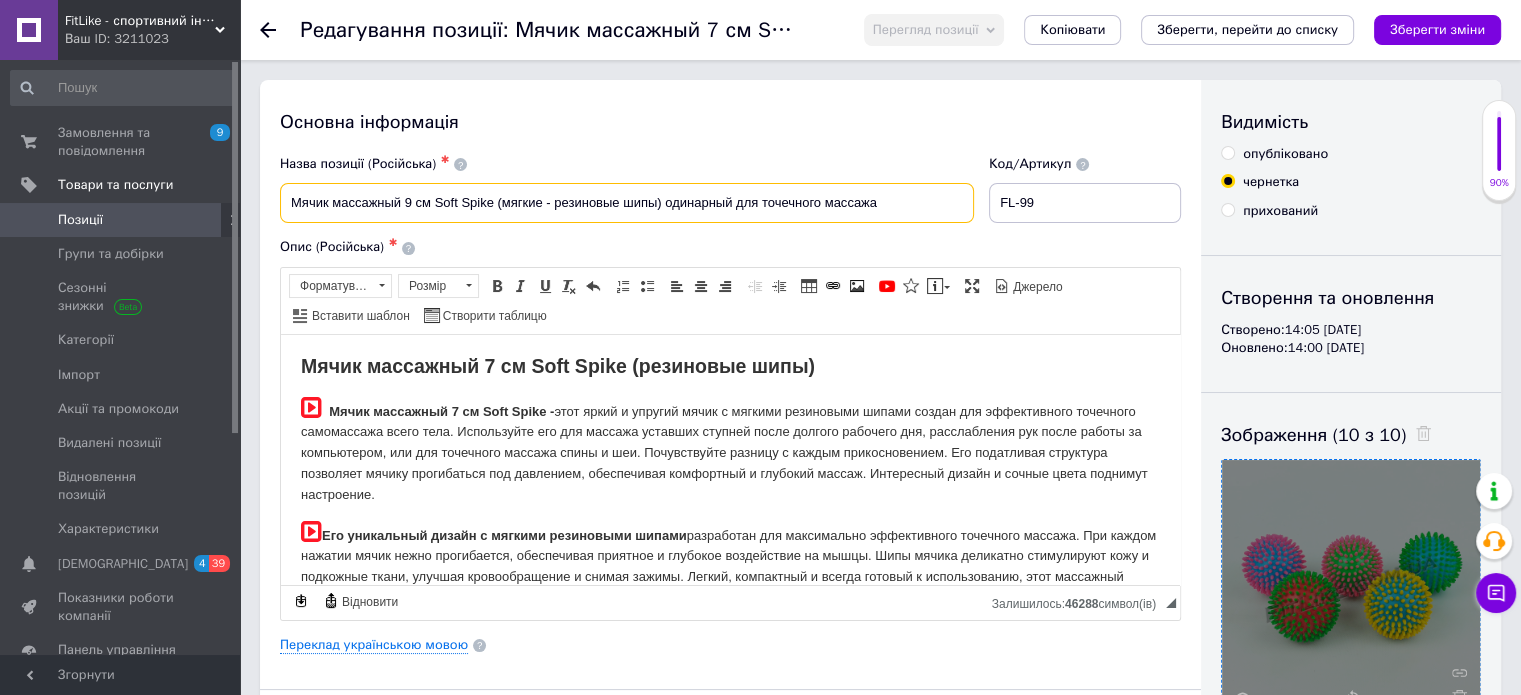 click on "Мячик массажный 9 см Soft Spike (мягкие - резиновые шипы) одинарный для точечного массажа" at bounding box center [627, 203] 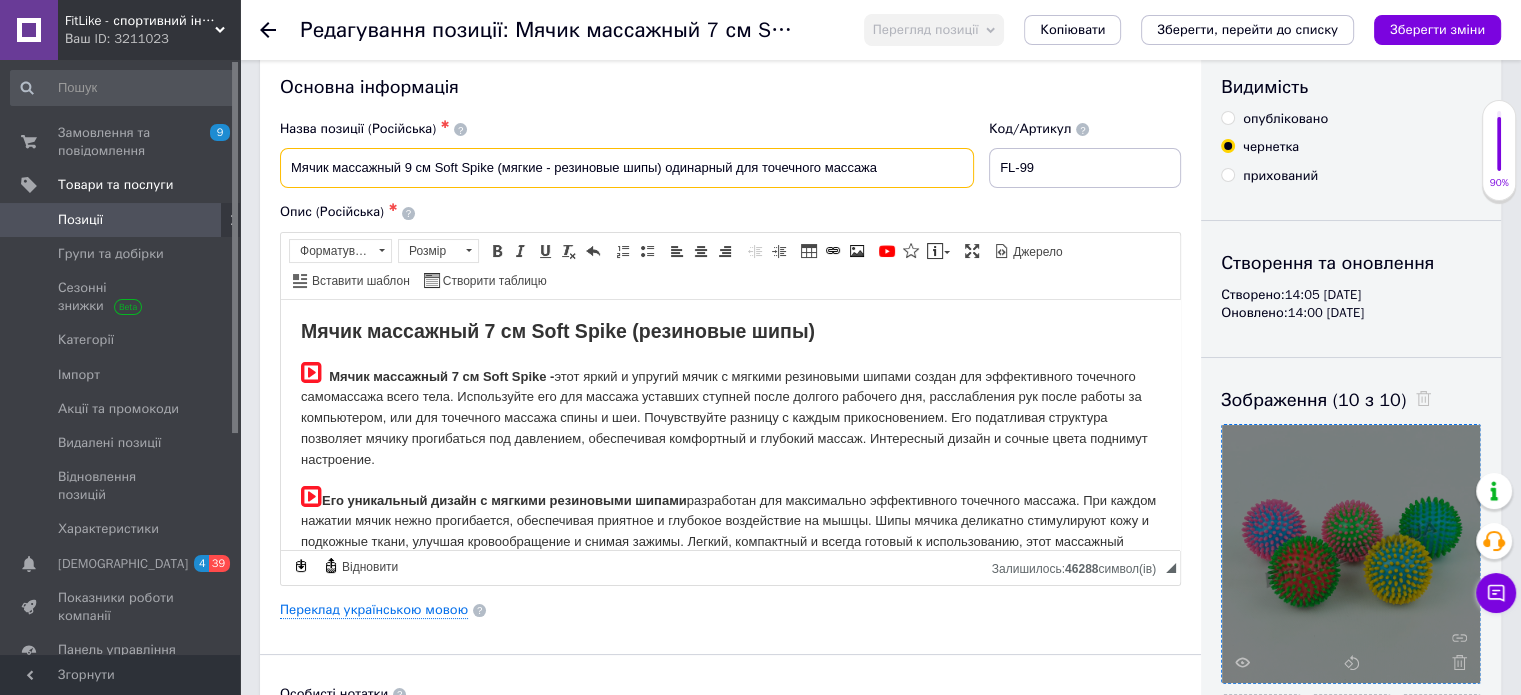 scroll, scrollTop: 0, scrollLeft: 0, axis: both 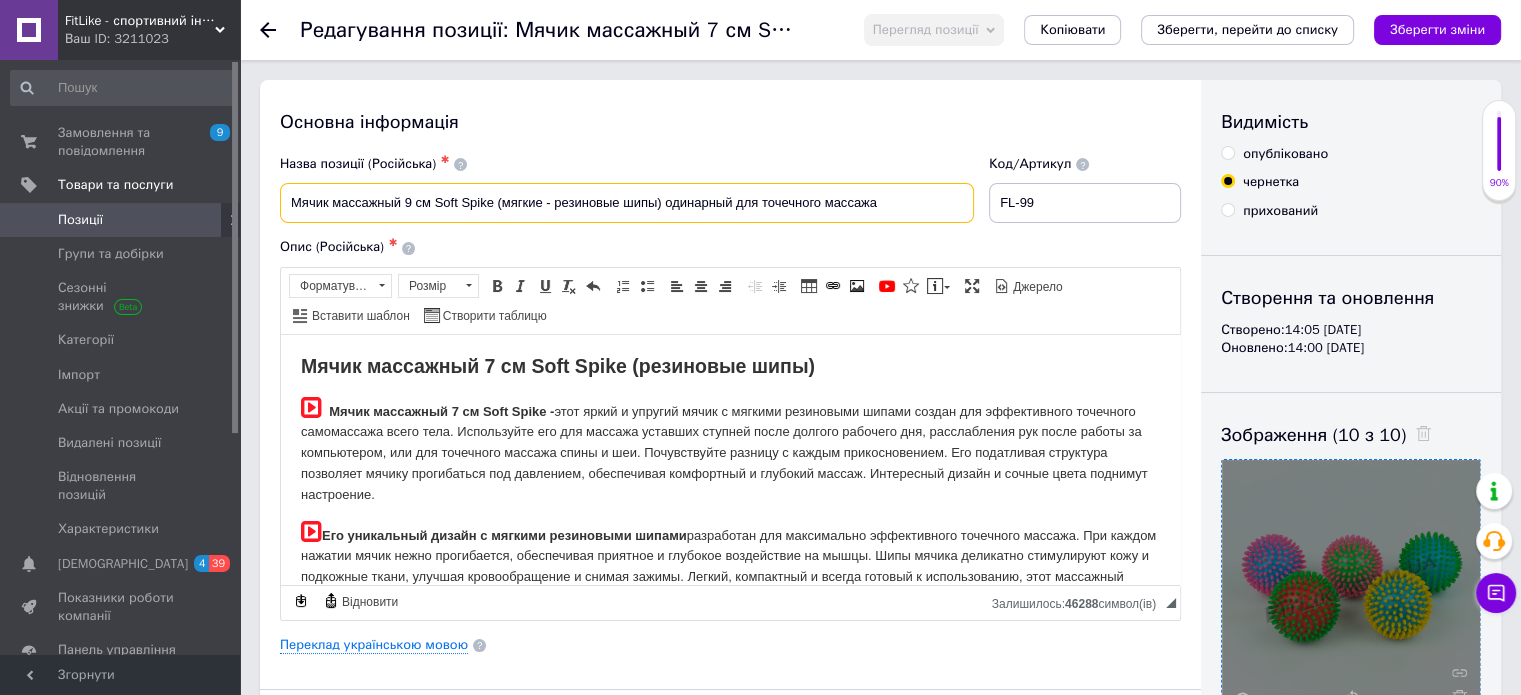 click on "Мячик массажный 9 см Soft Spike (мягкие - резиновые шипы) одинарный для точечного массажа" at bounding box center (627, 203) 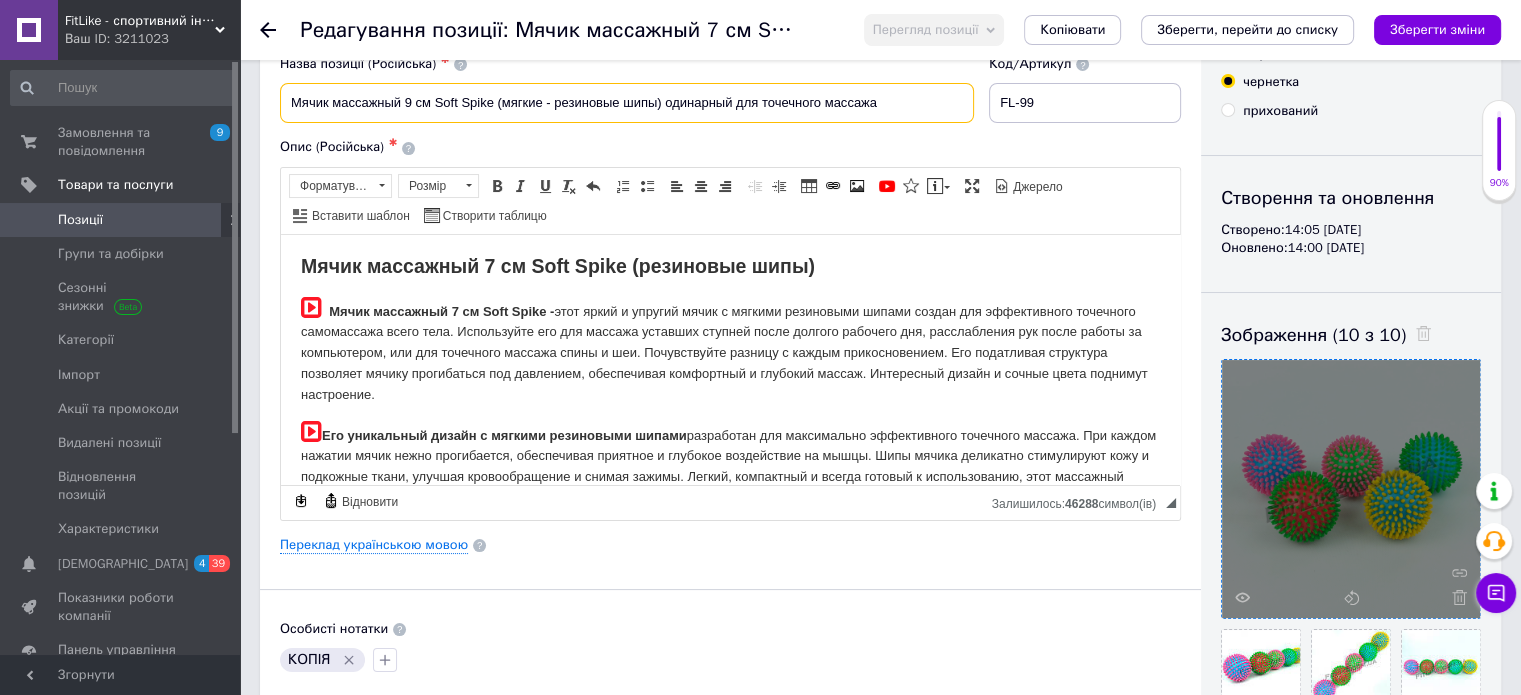 scroll, scrollTop: 0, scrollLeft: 0, axis: both 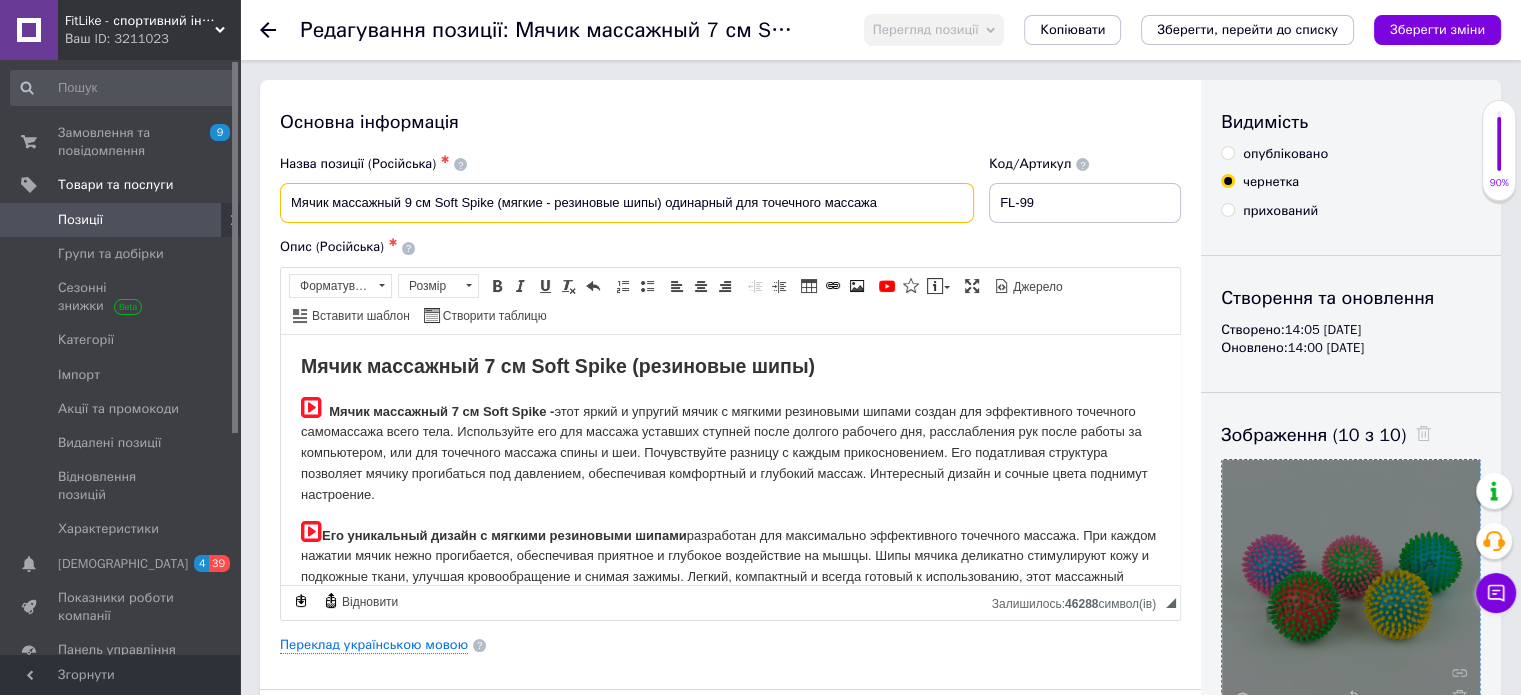 click on "Мячик массажный 9 см Soft Spike (мягкие - резиновые шипы) одинарный для точечного массажа" at bounding box center (627, 203) 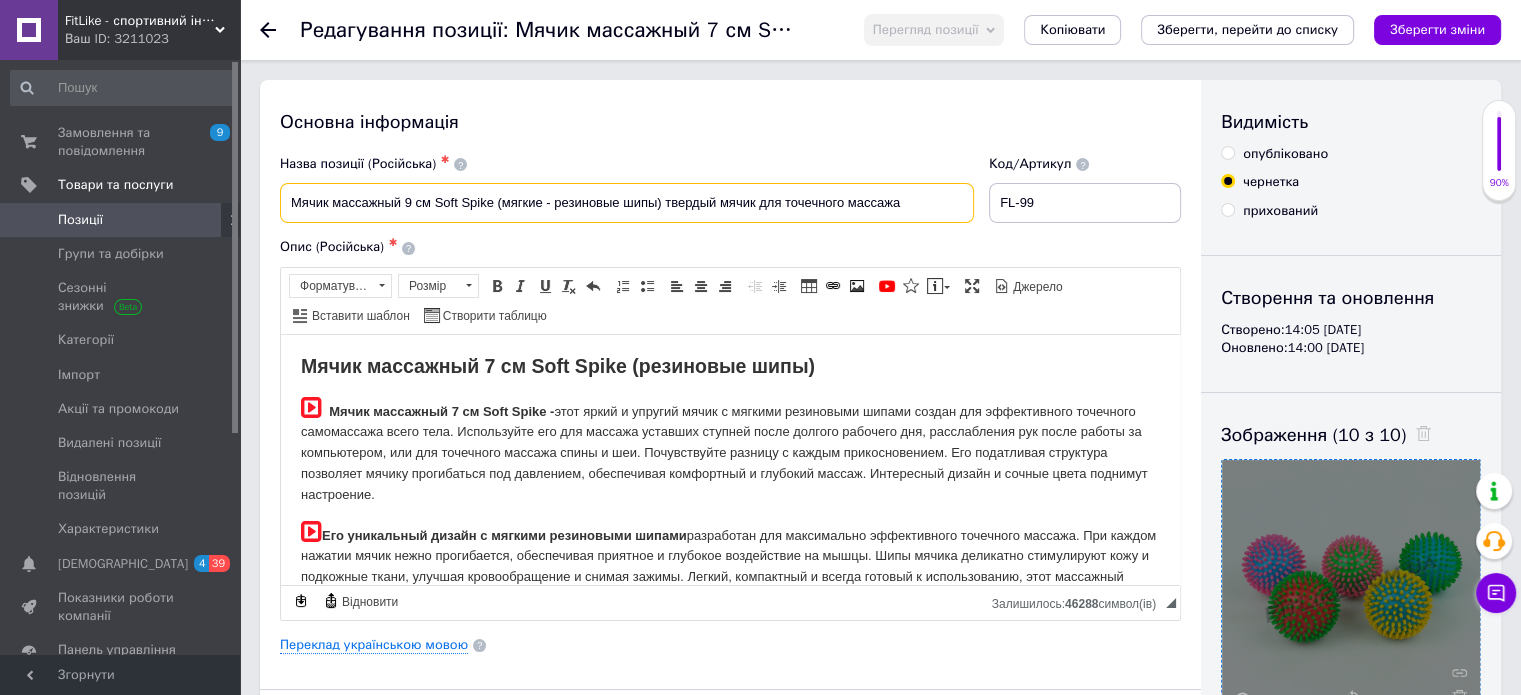 type on "Мячик массажный 9 см Soft Spike (мягкие - резиновые шипы) твердый мячик для точечного массажа" 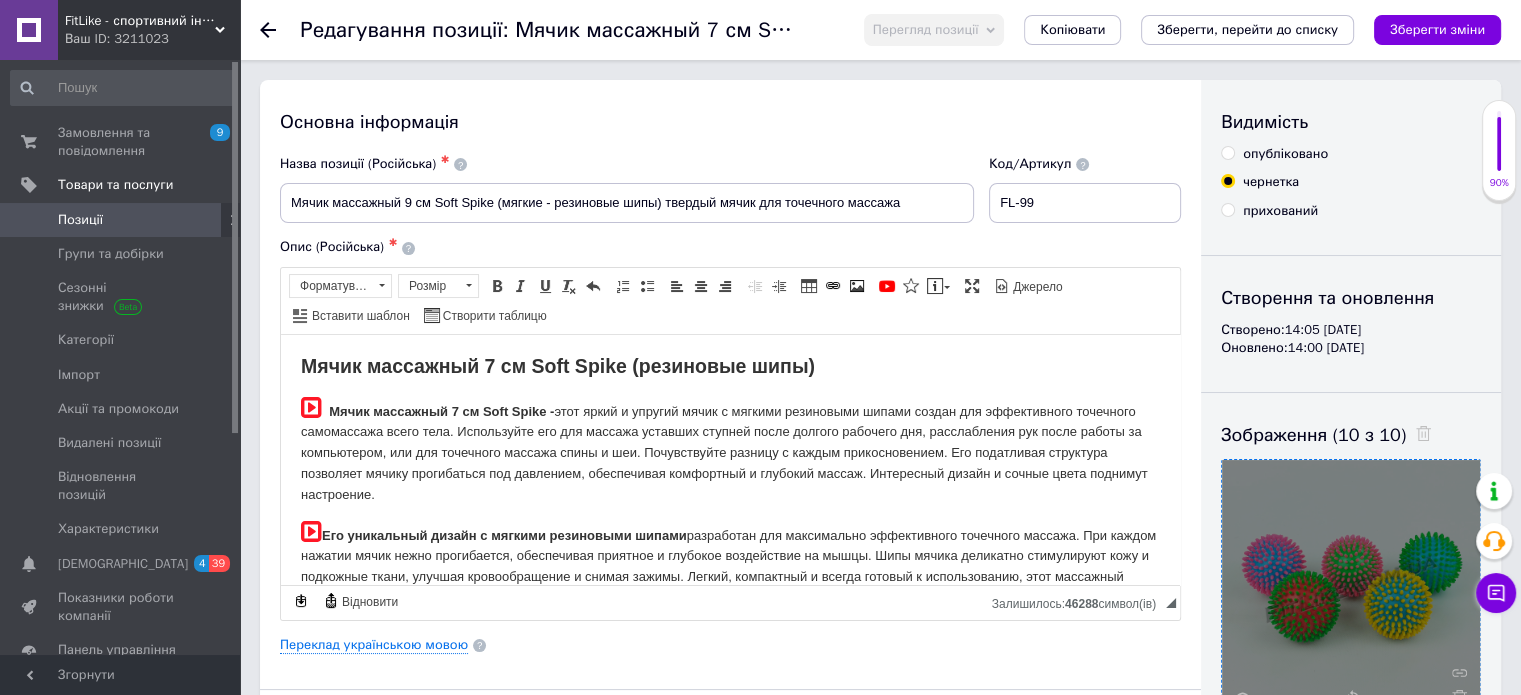 click on "Мячик массажный 7 см Soft Spike (резиновые шипы)" at bounding box center (558, 365) 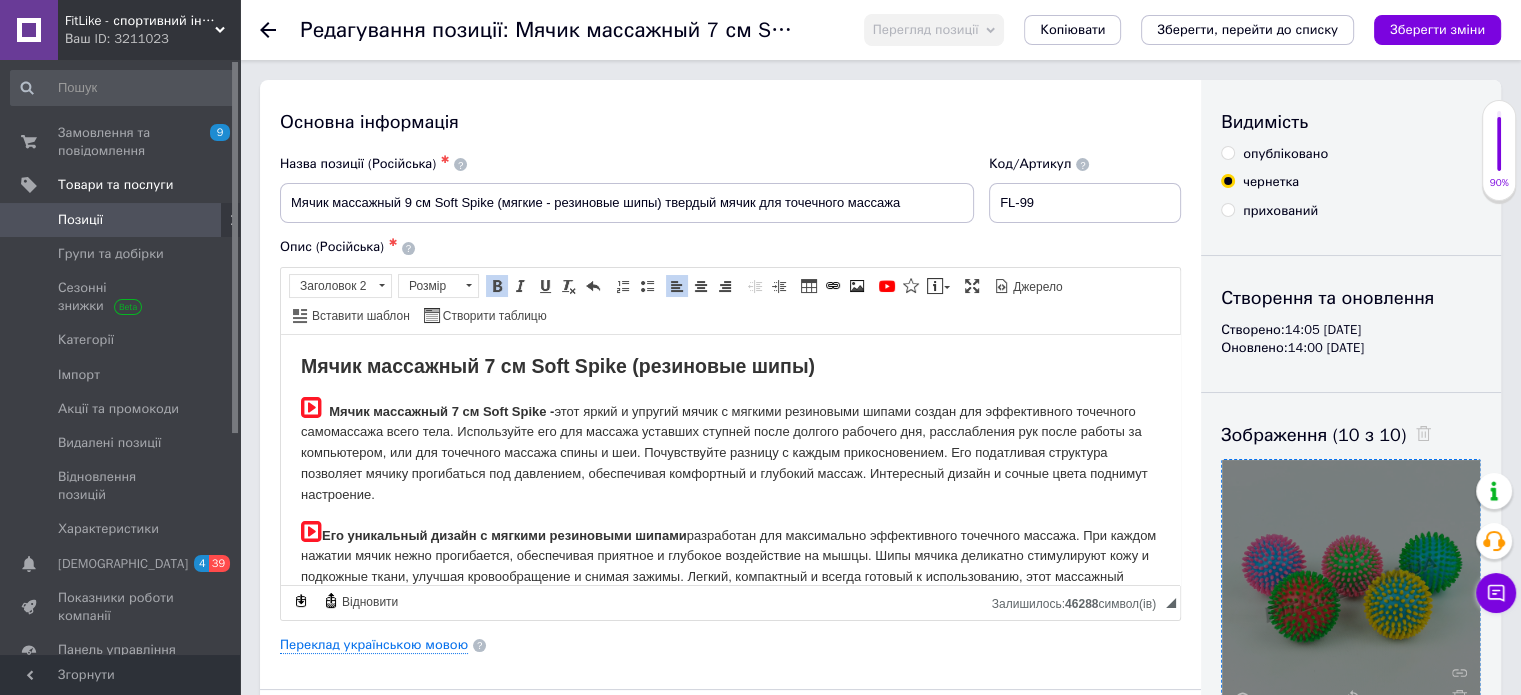 type 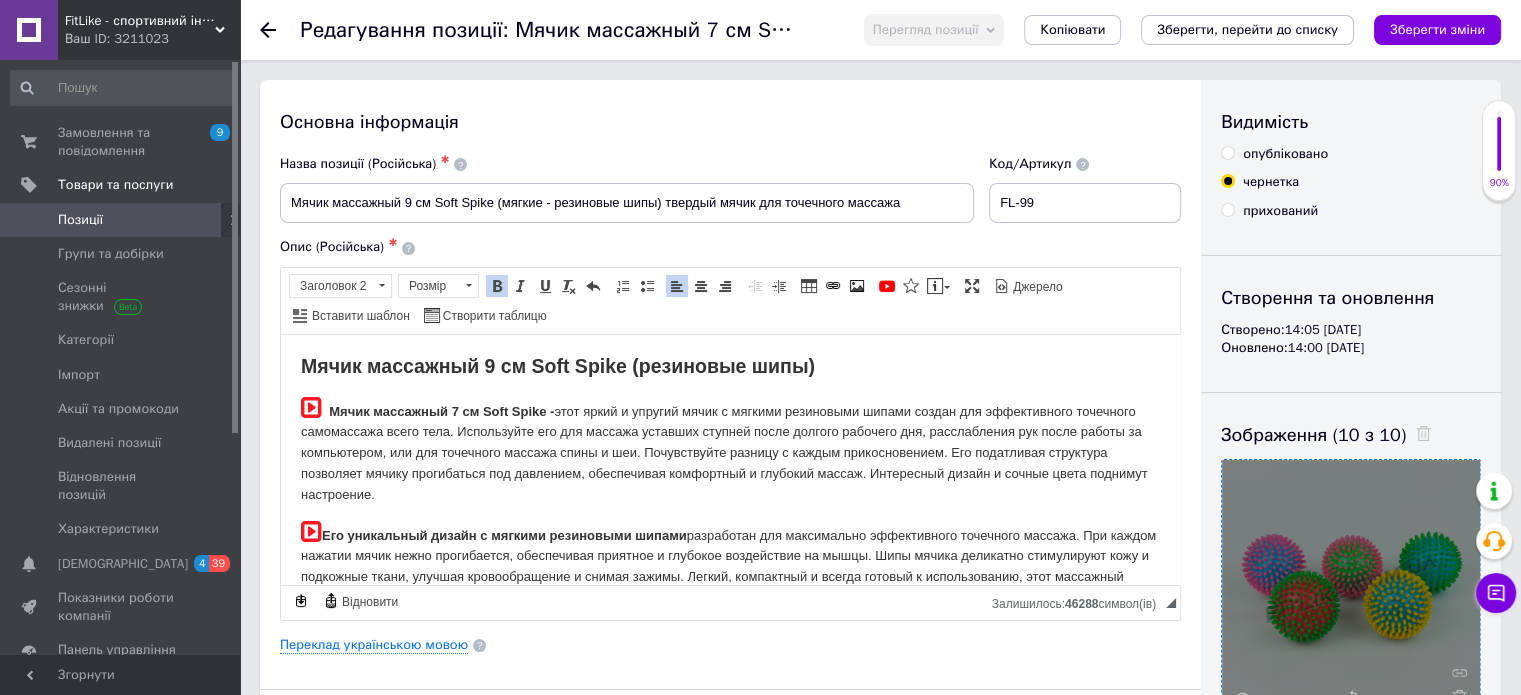 click on "Мячик массажный 9 см Soft Spike (резиновые шипы)" at bounding box center (730, 365) 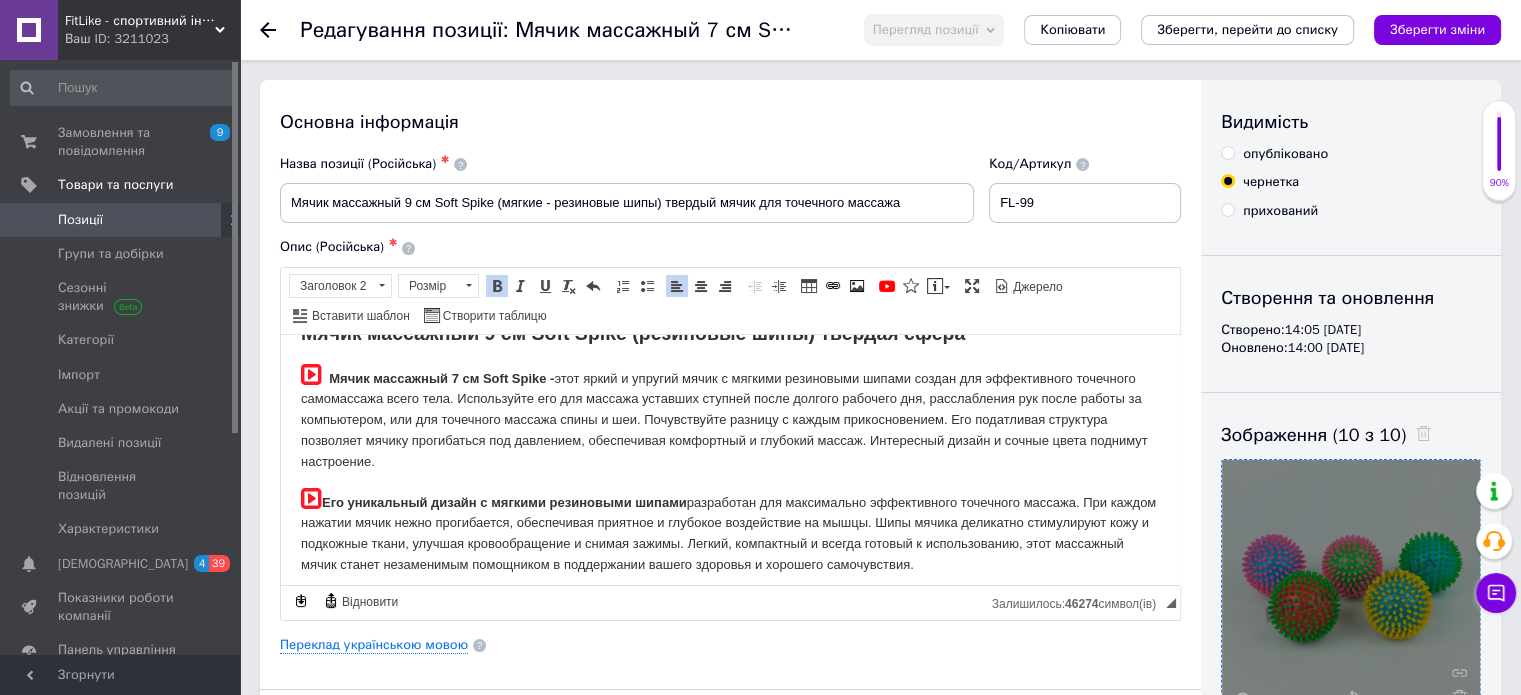scroll, scrollTop: 0, scrollLeft: 0, axis: both 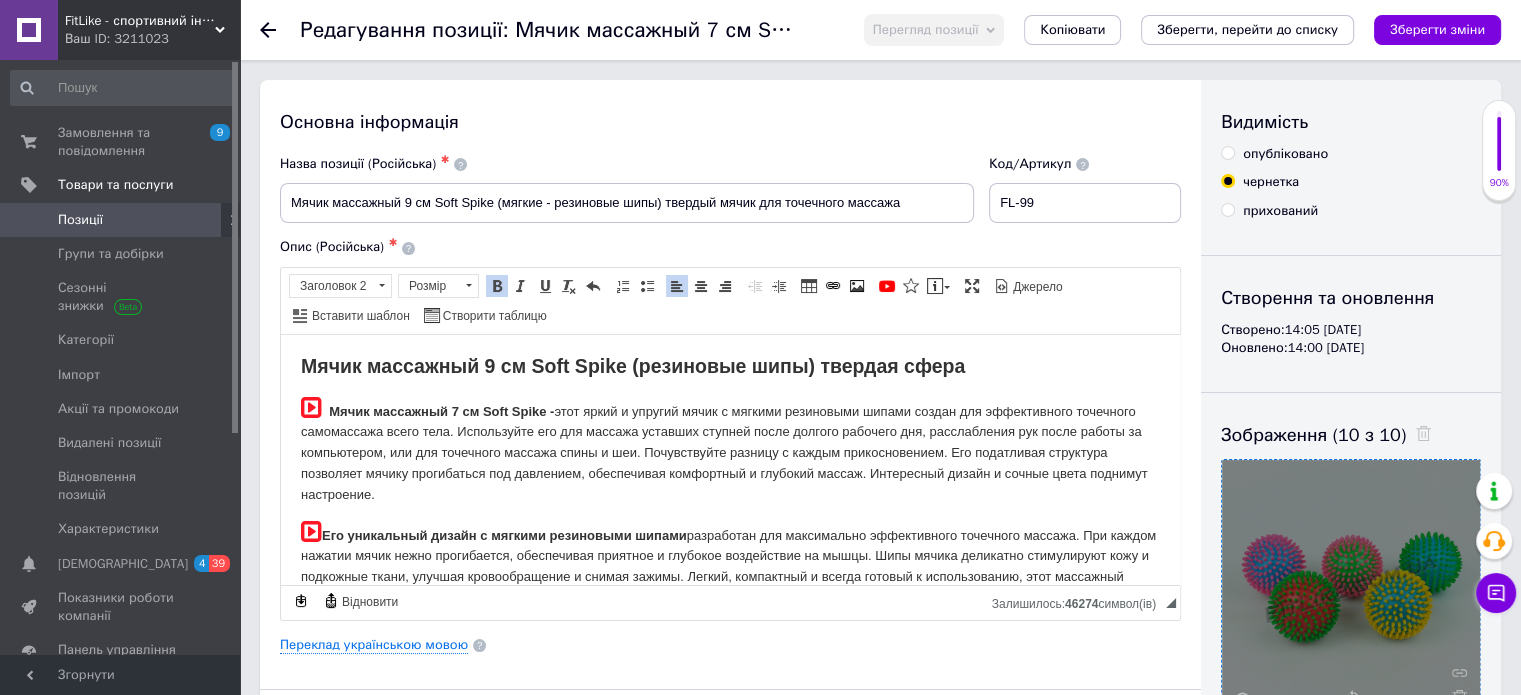 click on "Мячик массажный 9 см Soft Spike (резиновые шипы) твердая сфера" at bounding box center [730, 365] 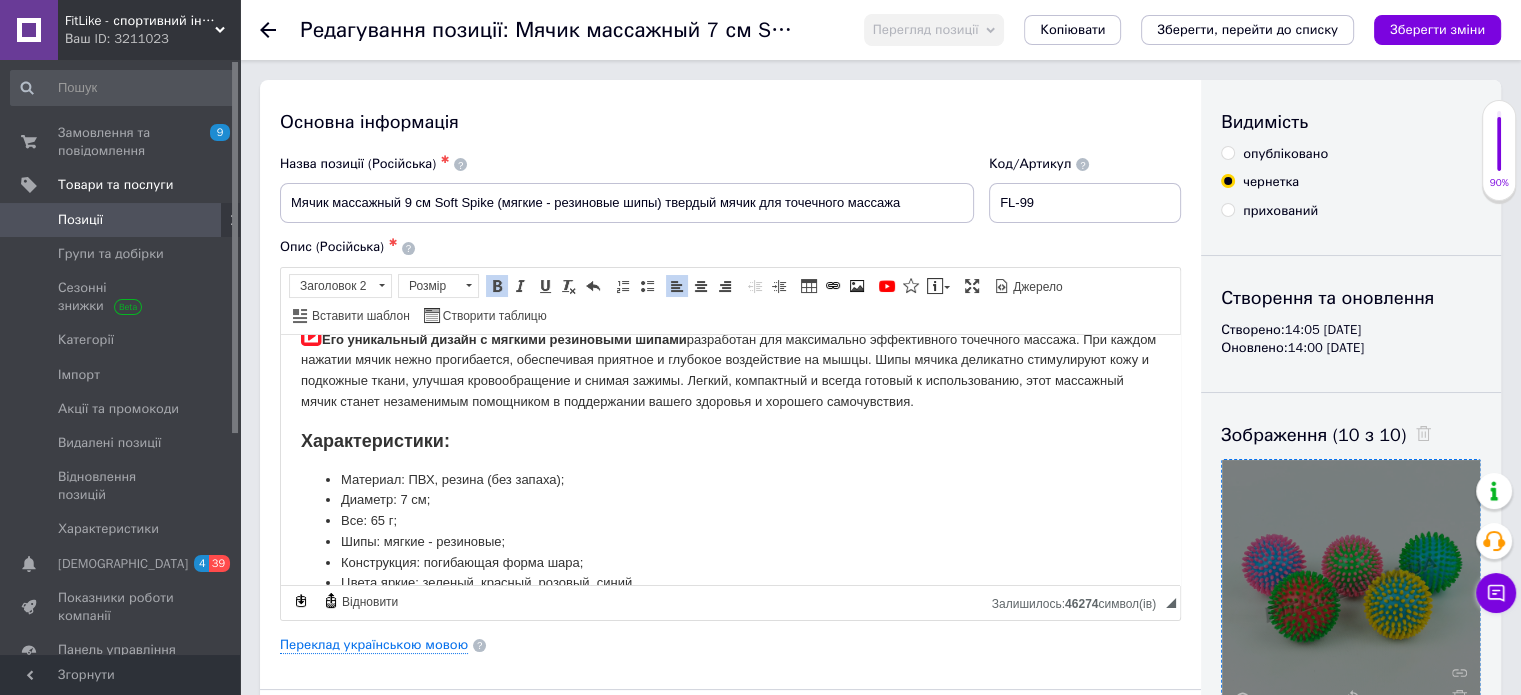 scroll, scrollTop: 0, scrollLeft: 0, axis: both 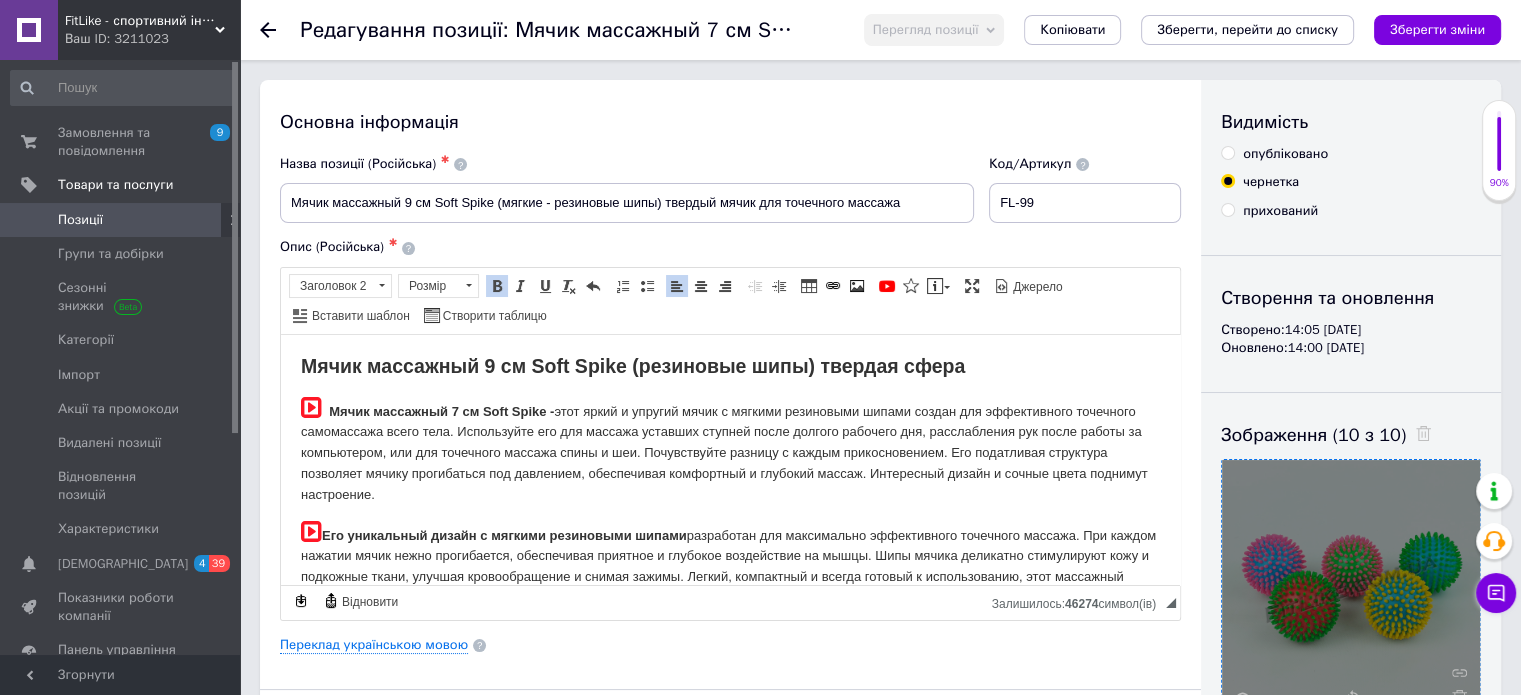 click on "Мячик массажный 7 см Soft Spike -" at bounding box center (441, 410) 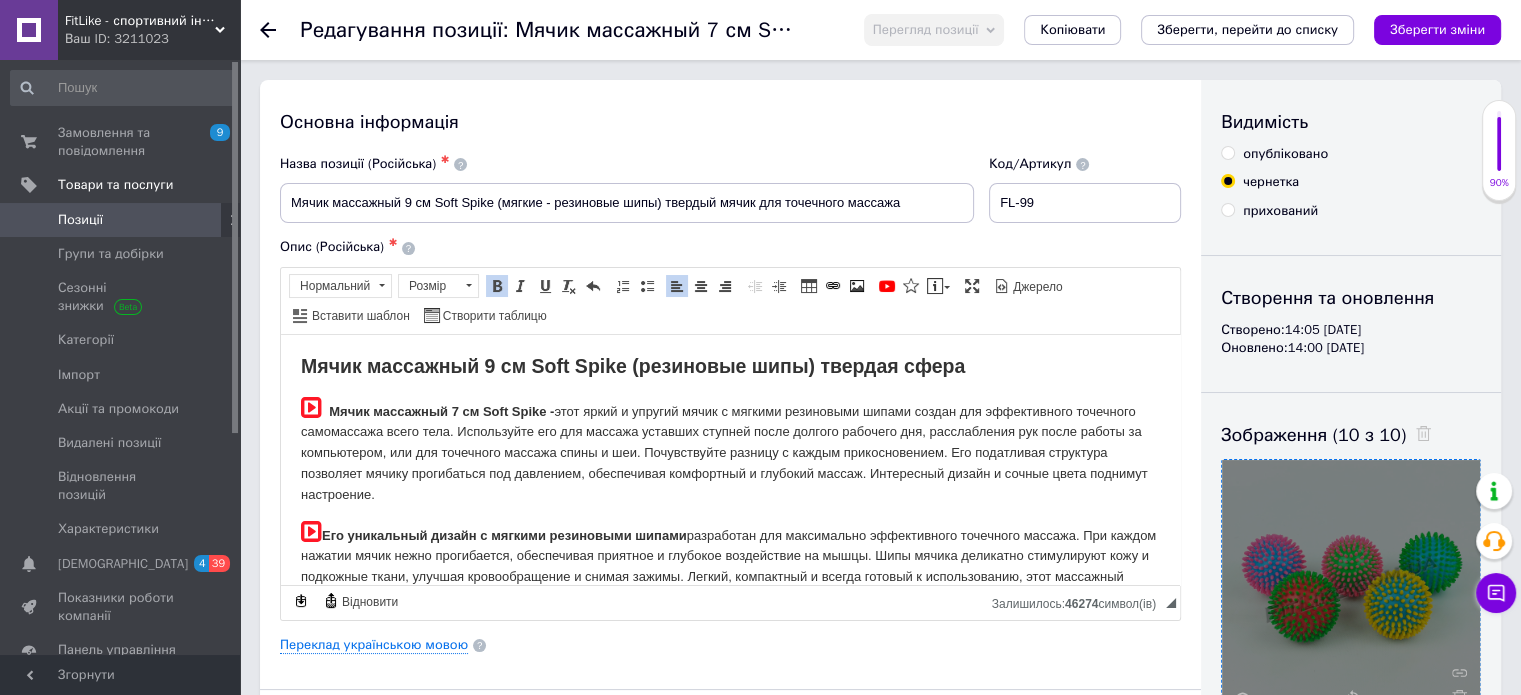 click on "Мячик массажный 7 см Soft Spike -" at bounding box center (441, 410) 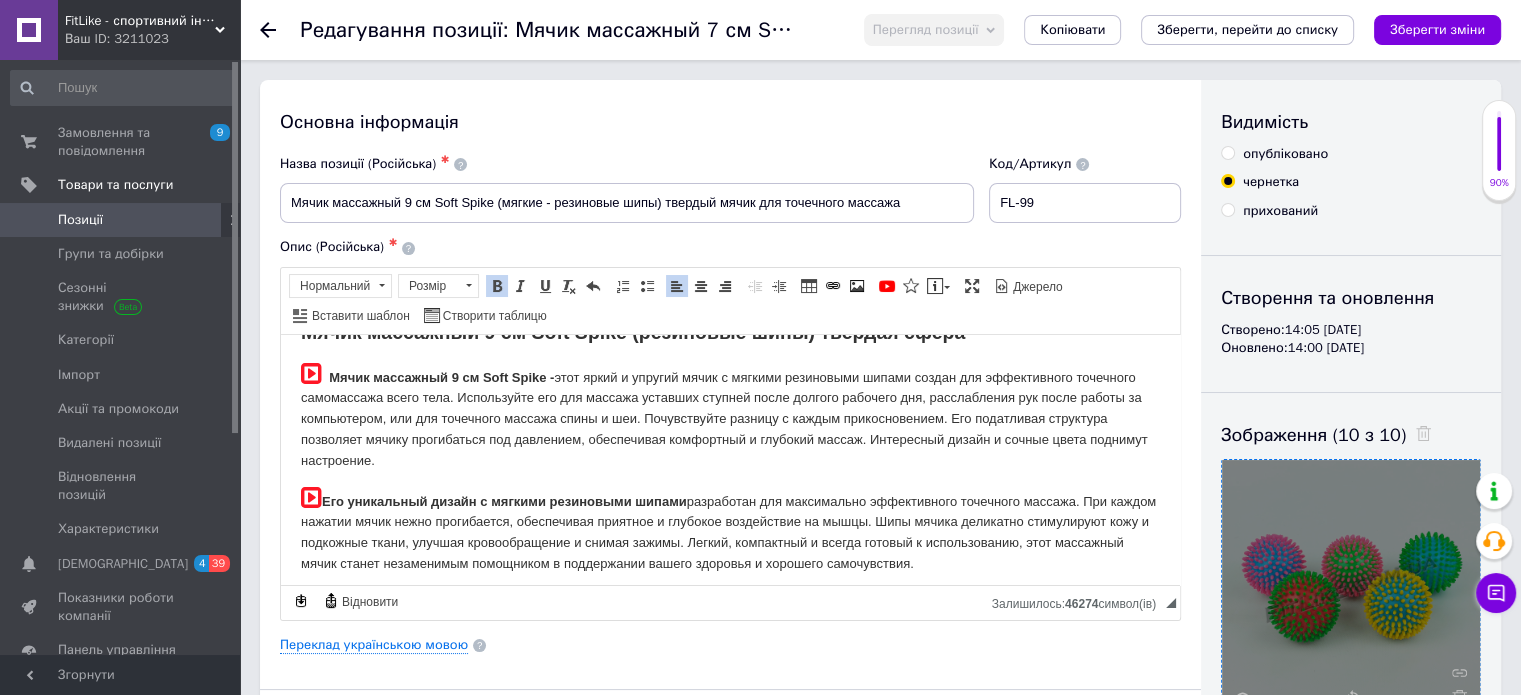 scroll, scrollTop: 0, scrollLeft: 0, axis: both 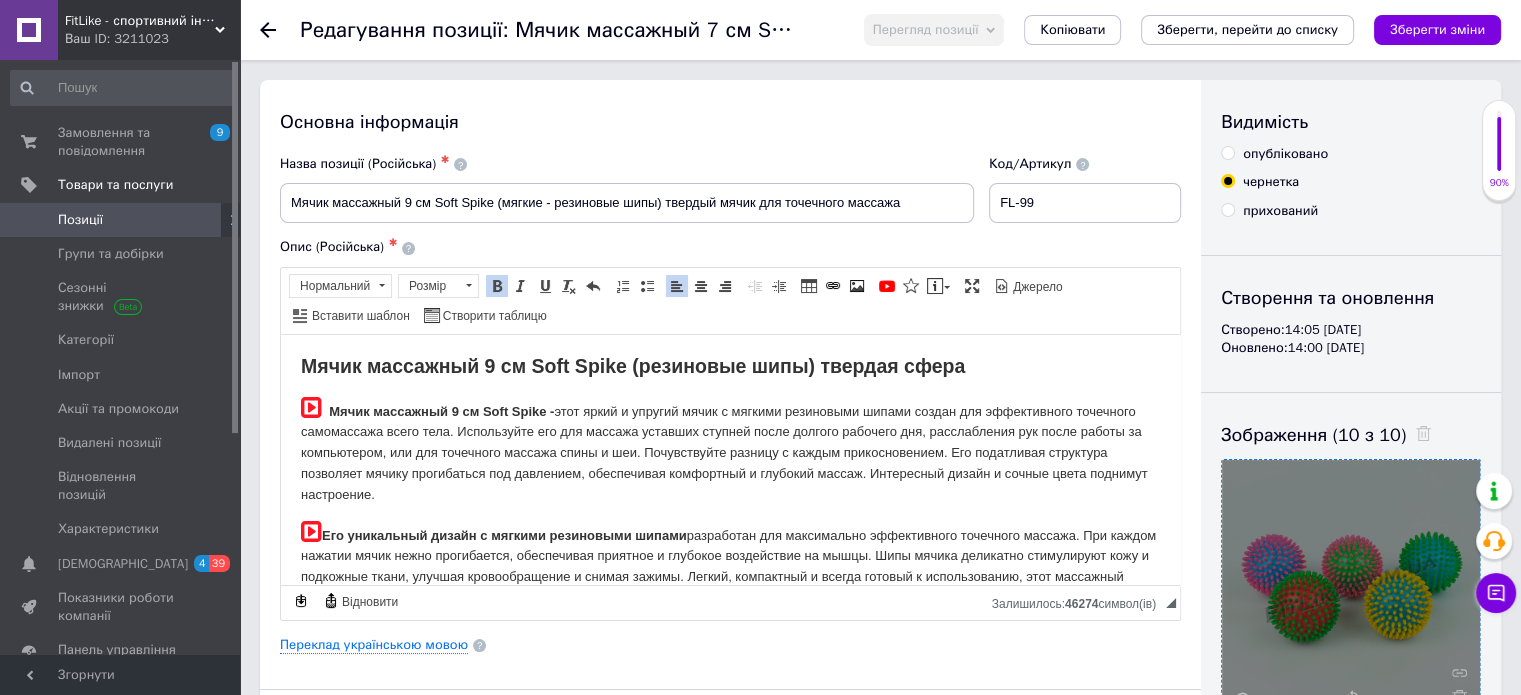 click on "Мячик массажный 9 см Soft Spike -  этот яркий и упругий мячик с мягкими резиновыми шипами создан для эффективного точечного самомассажа всего тела. Используйте его для массажа уставших ступней после долгого рабочего дня, расслабления рук после работы за компьютером, или для точечного массажа спины и шеи. Почувствуйте разницу с каждым прикосновением. Его податливая структура позволяет мячику прогибаться под давлением, обеспечивая комфортный и глубокий массаж. Интересный дизайн и сочные цвета поднимут настроение." at bounding box center (730, 449) 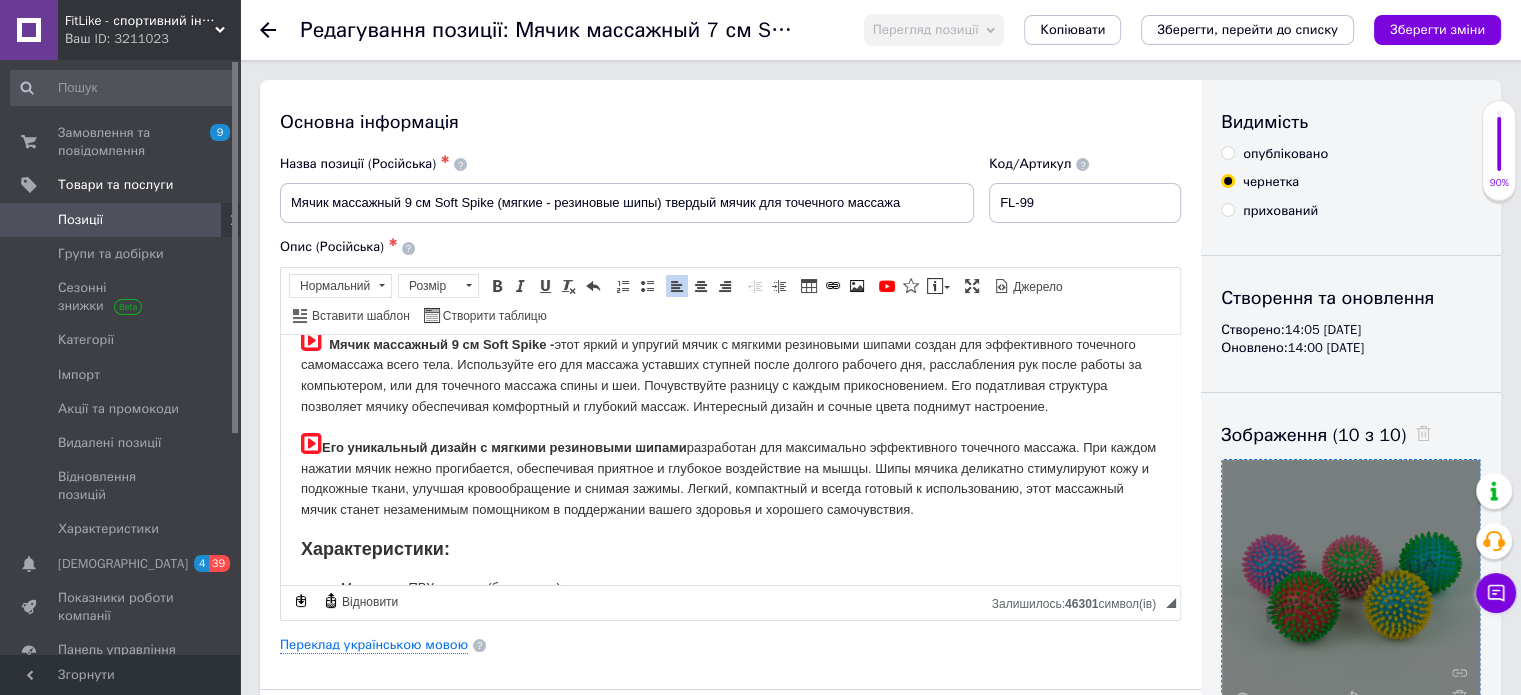 scroll, scrollTop: 100, scrollLeft: 0, axis: vertical 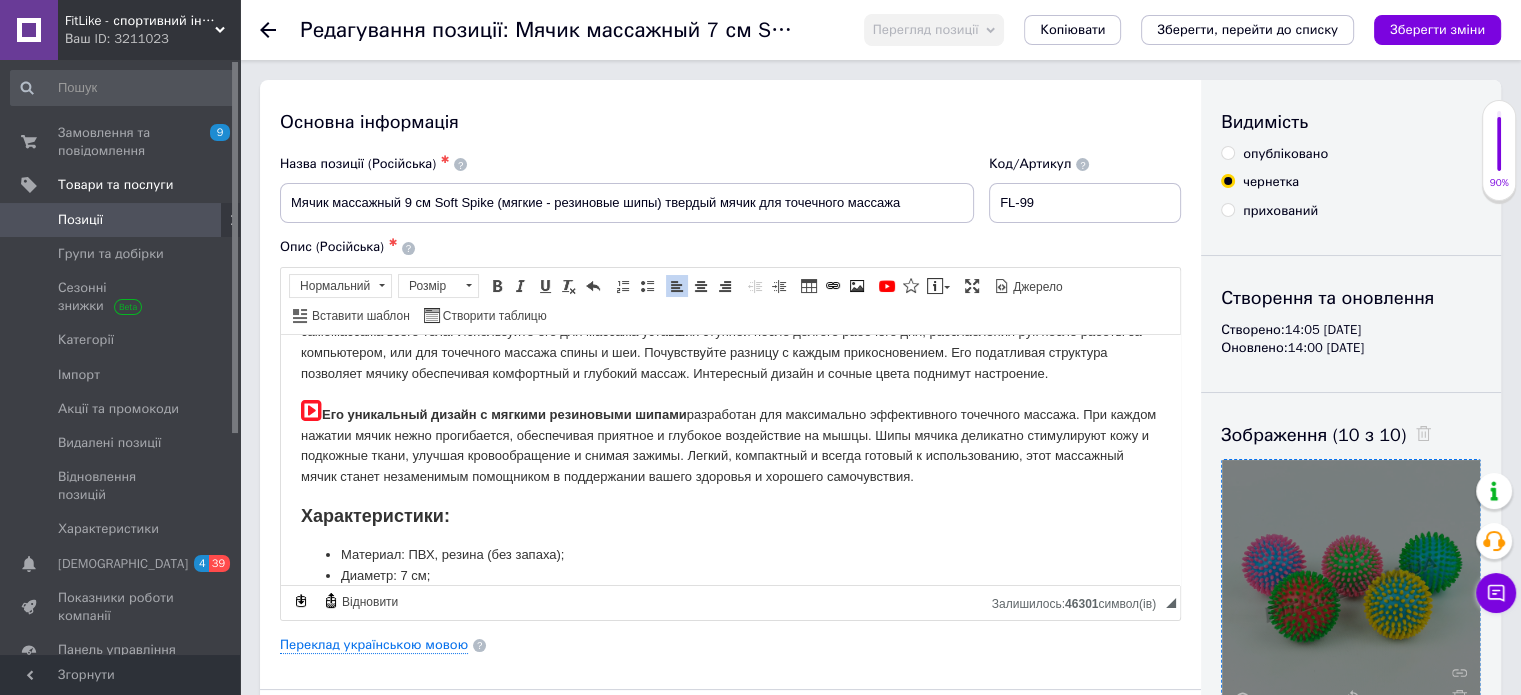 click on "Его уникальный дизайн с мягкими резиновыми шипами  разработан для максимально эффективного точечного массажа. При каждом нажатии мячик нежно прогибается, обеспечивая приятное и глубокое воздействие на мышцы. Шипы мячика деликатно стимулируют кожу и подкожные ткани, улучшая кровообращение и снимая зажимы. Легкий, компактный и всегда готовый к использованию, этот массажный мячик станет незаменимым помощником в поддержании вашего здоровья и хорошего самочувствия." at bounding box center (730, 442) 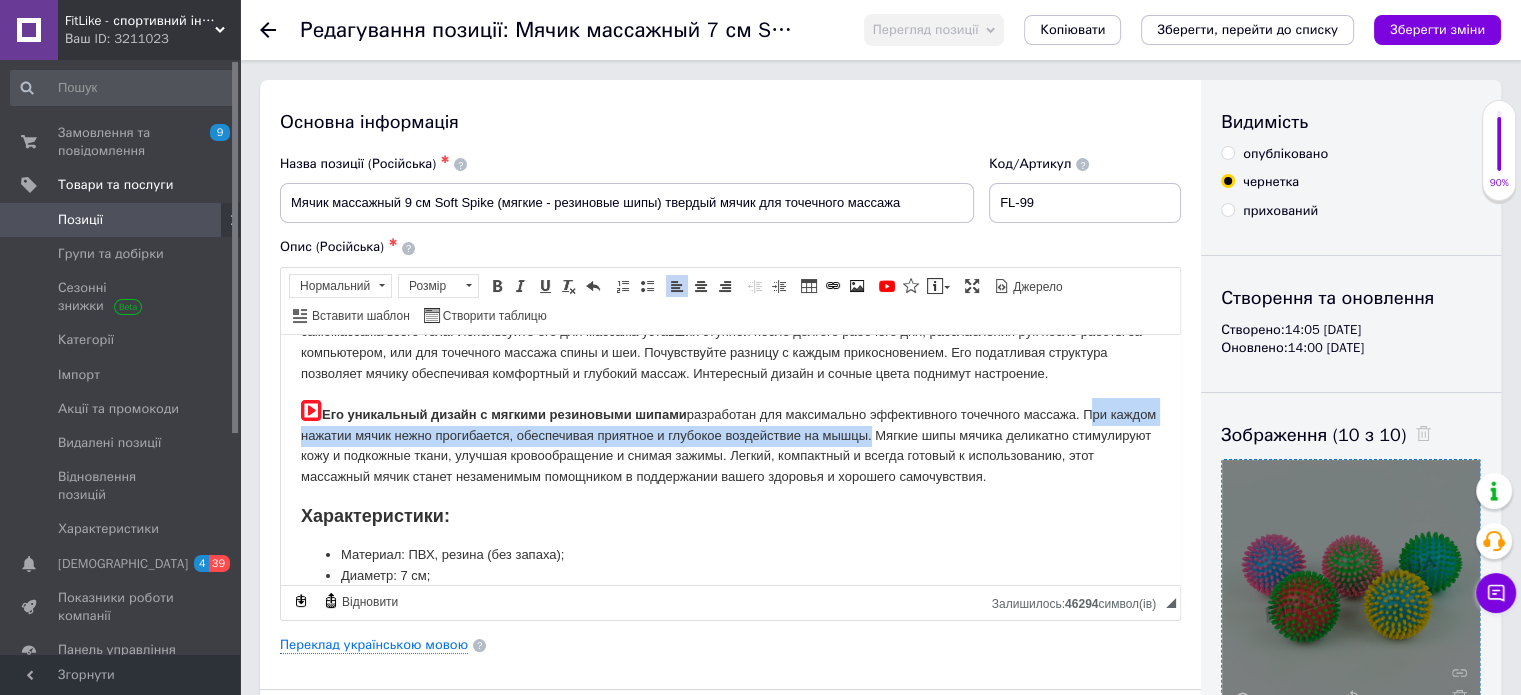 drag, startPoint x: 1095, startPoint y: 415, endPoint x: 917, endPoint y: 437, distance: 179.3544 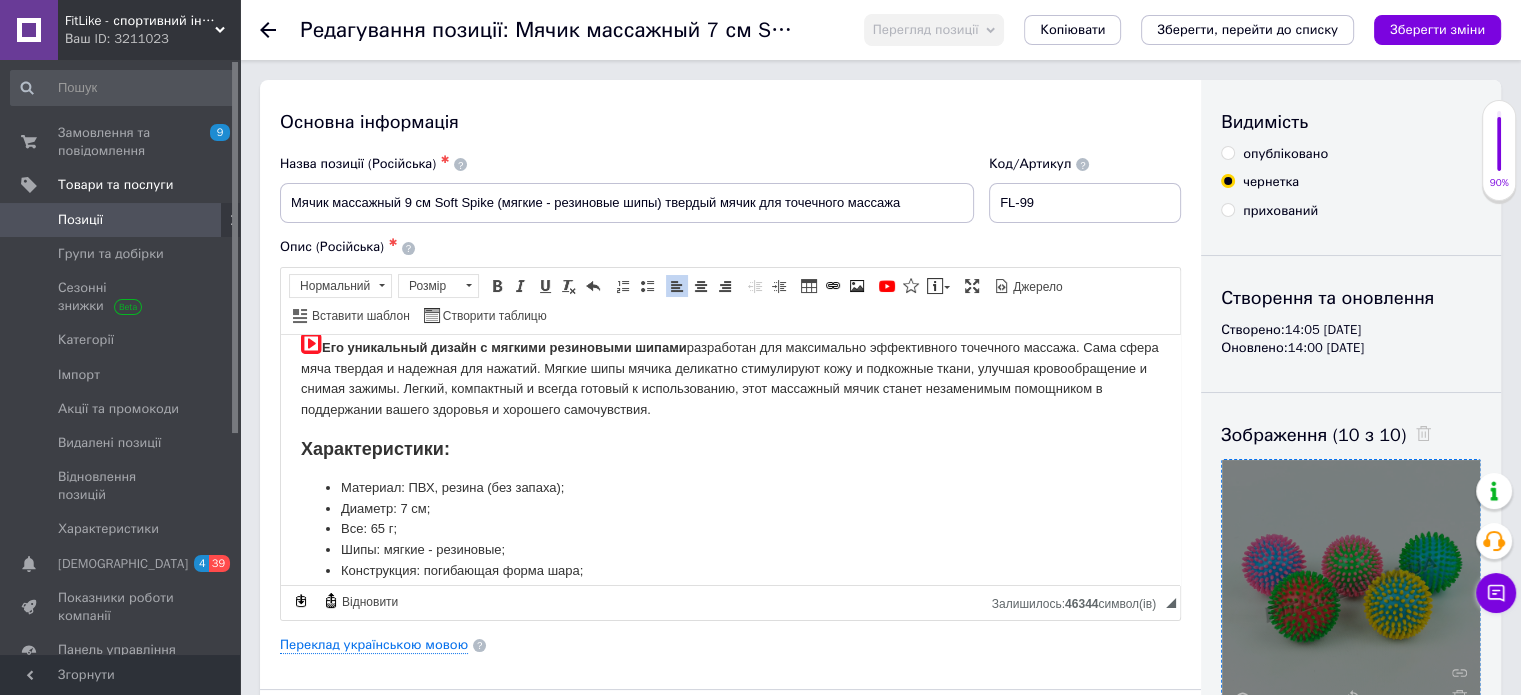 scroll, scrollTop: 200, scrollLeft: 0, axis: vertical 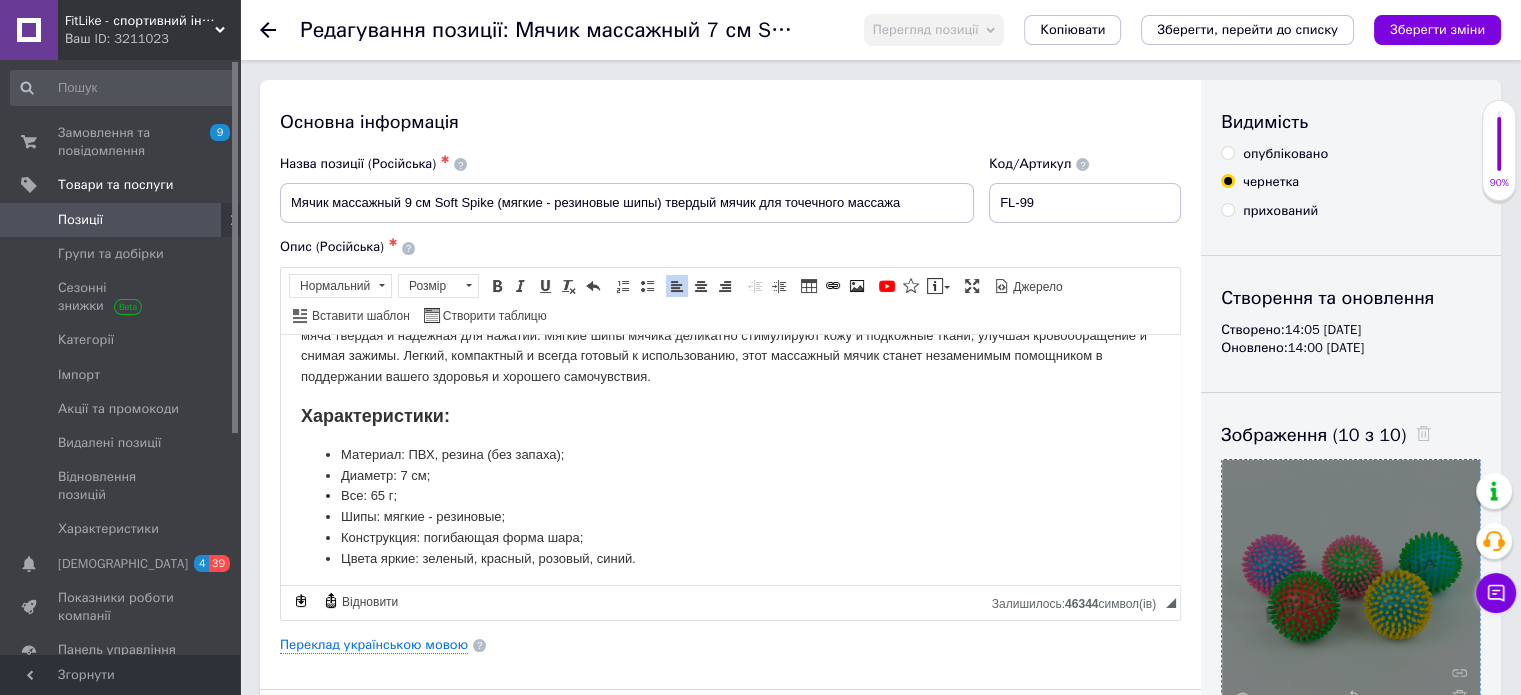 click on "Все: 65 г;" at bounding box center (730, 495) 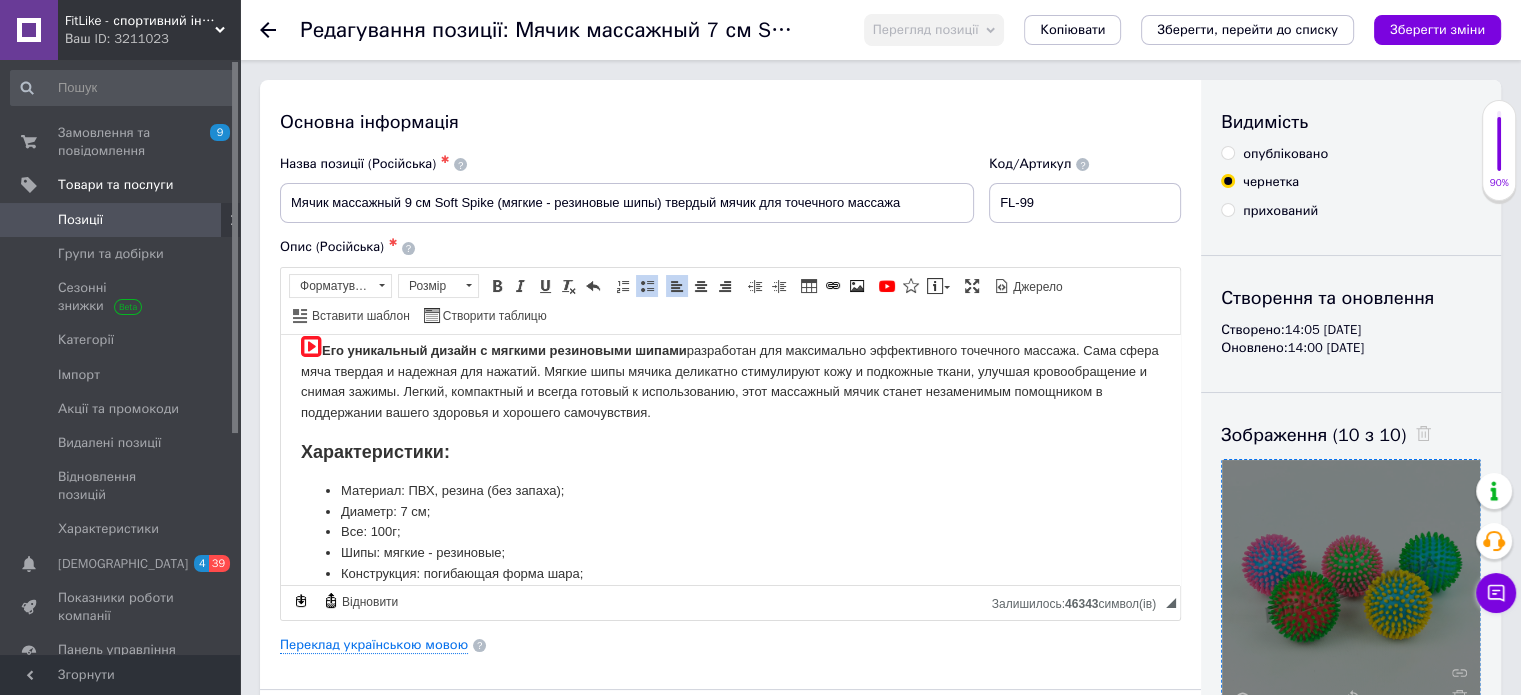 scroll, scrollTop: 200, scrollLeft: 0, axis: vertical 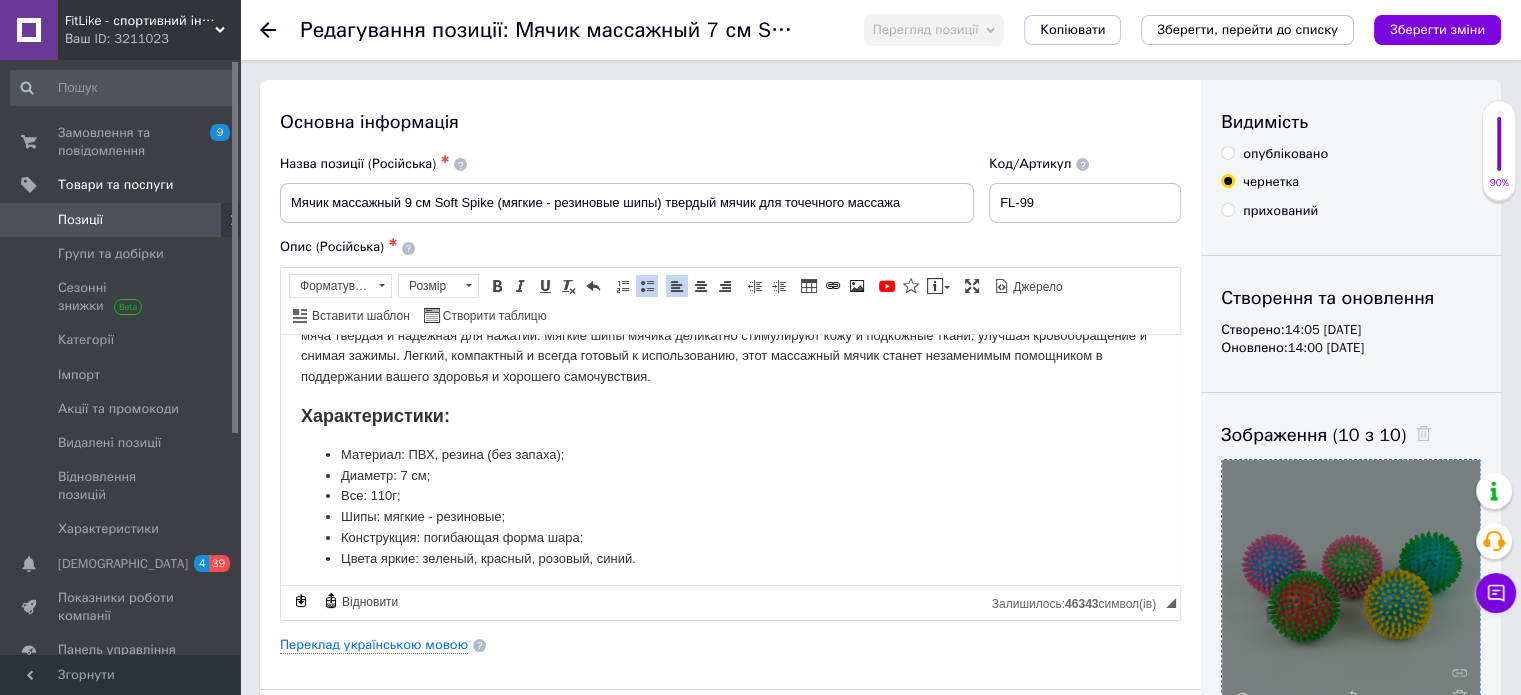 click on "Все: 110  г;" at bounding box center [730, 495] 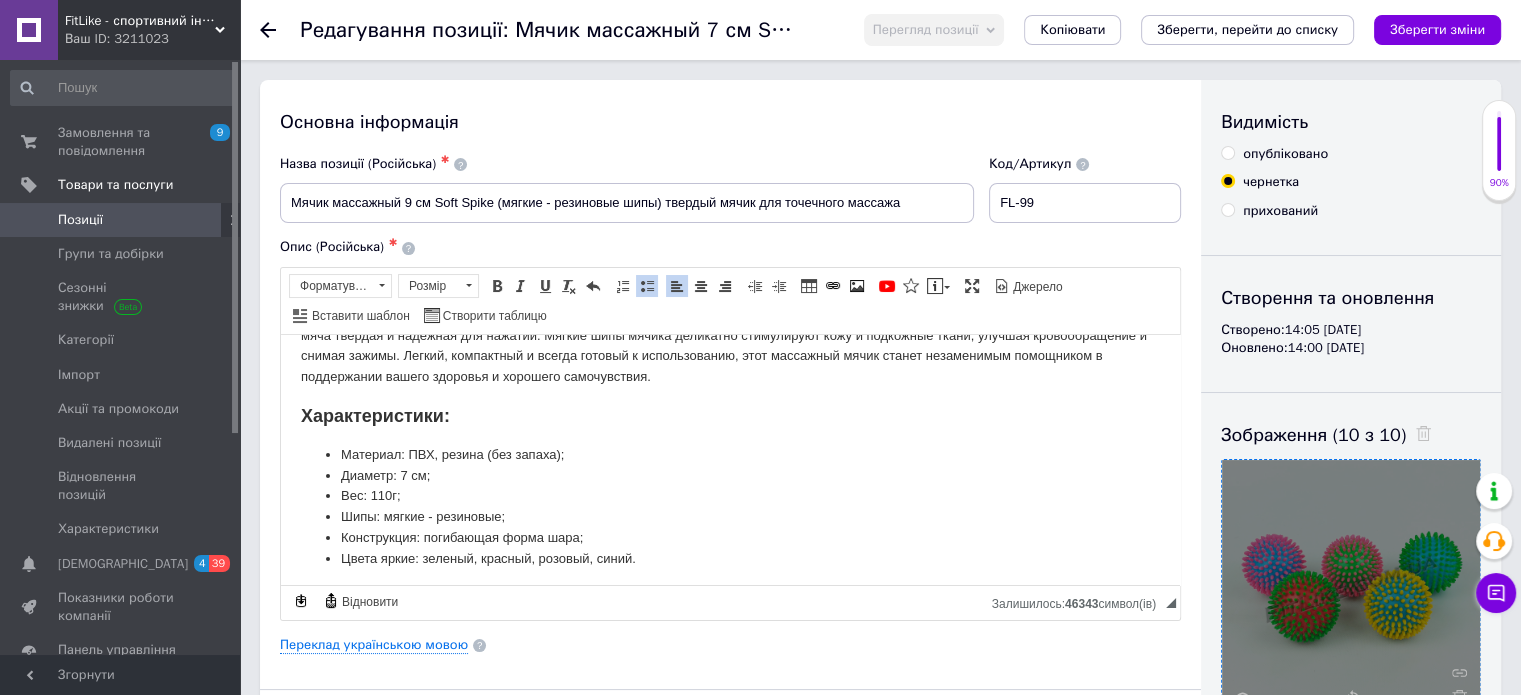 click on "Вес : 110  г;" at bounding box center [730, 495] 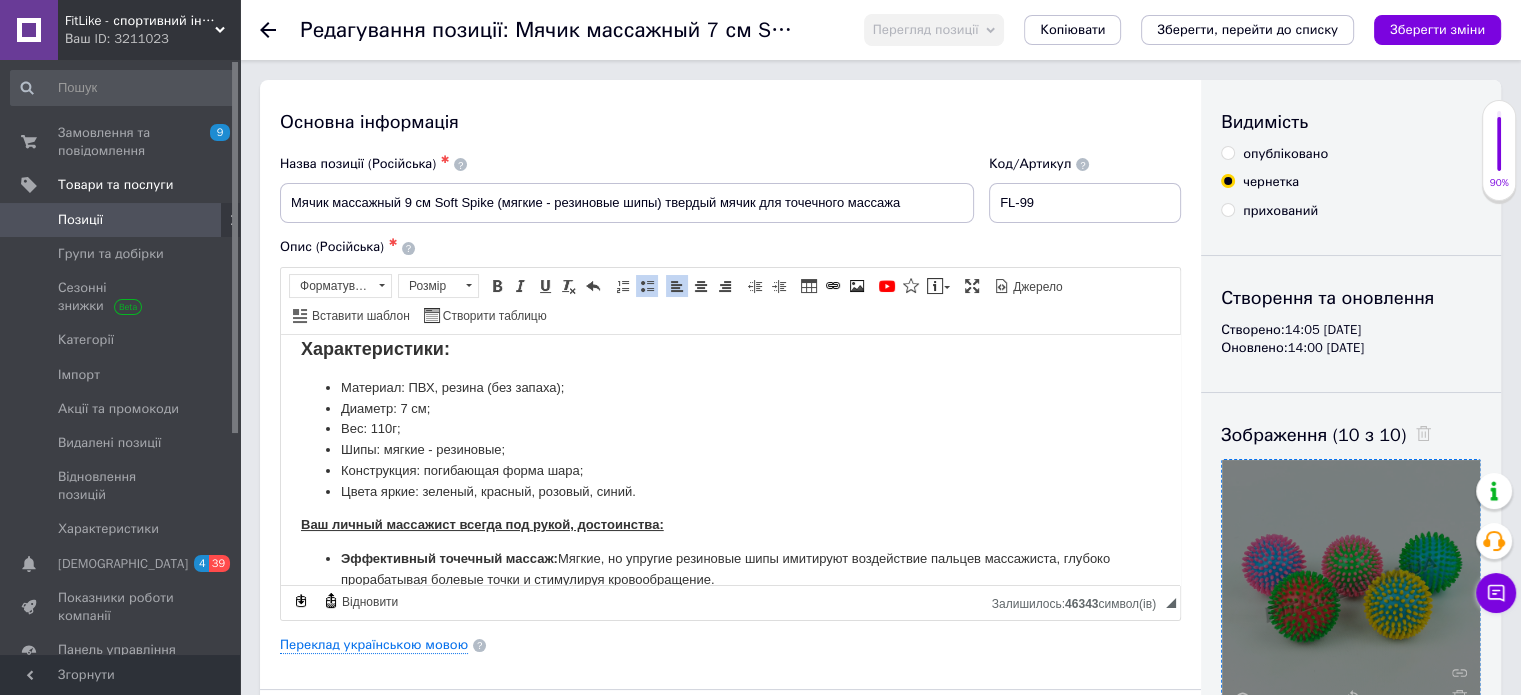 scroll, scrollTop: 300, scrollLeft: 0, axis: vertical 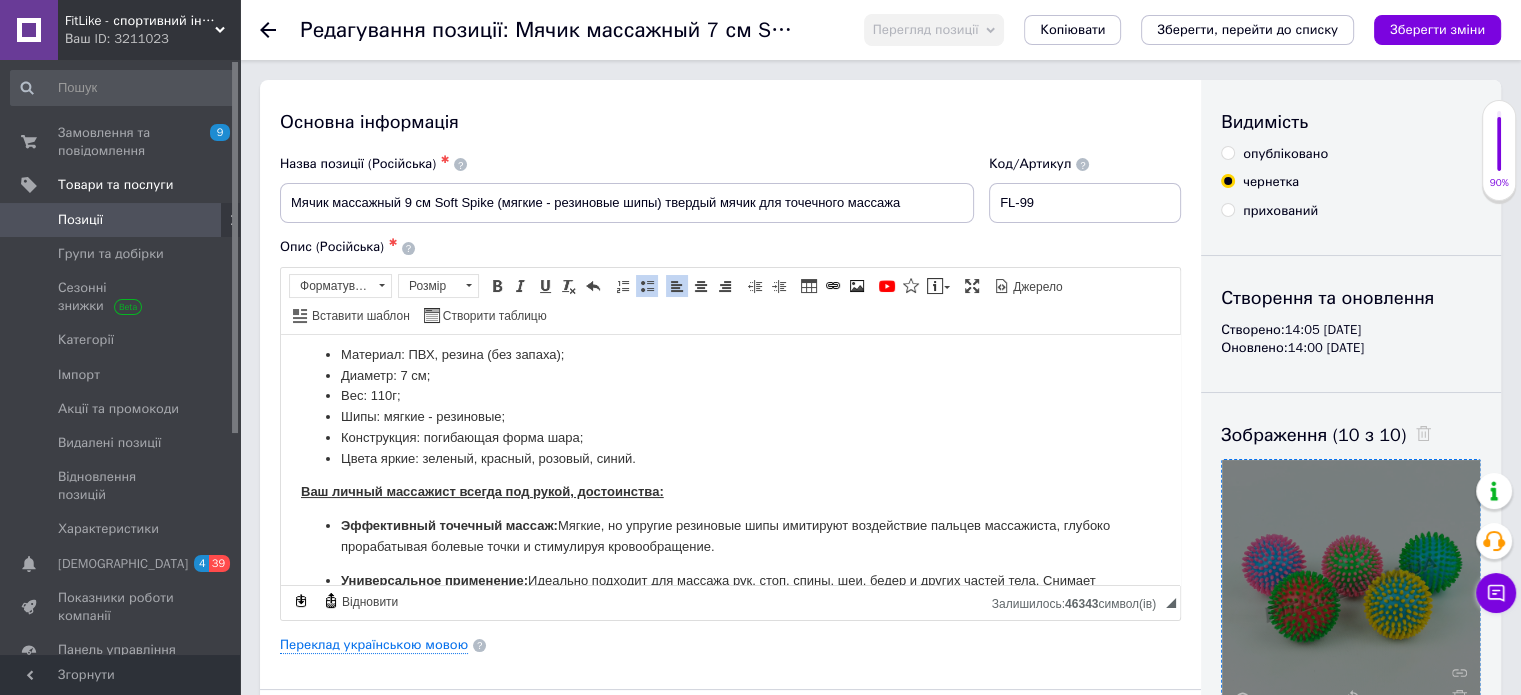 click on "Конструкция: погибающая форма шара;" at bounding box center [730, 437] 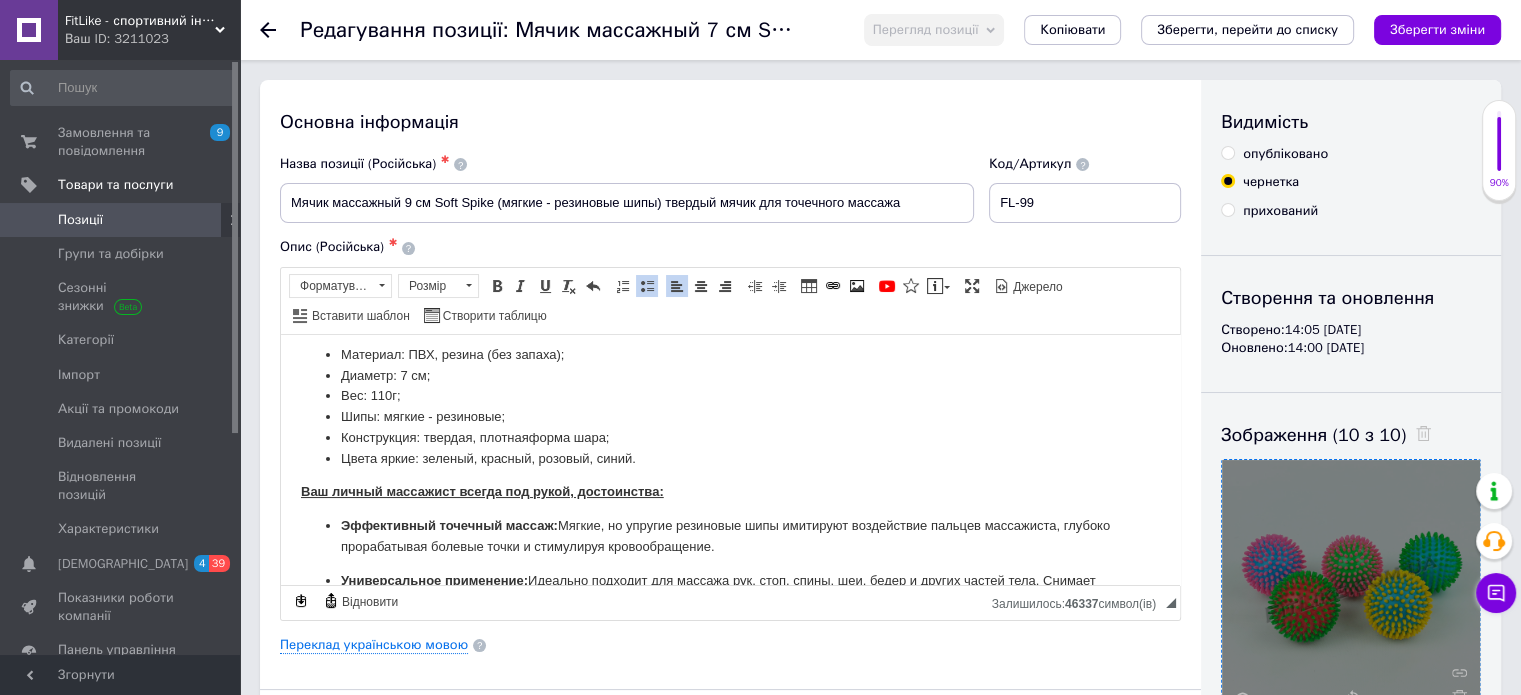 click on "Конструкция: твердая, плотная  форма шара;" at bounding box center [730, 437] 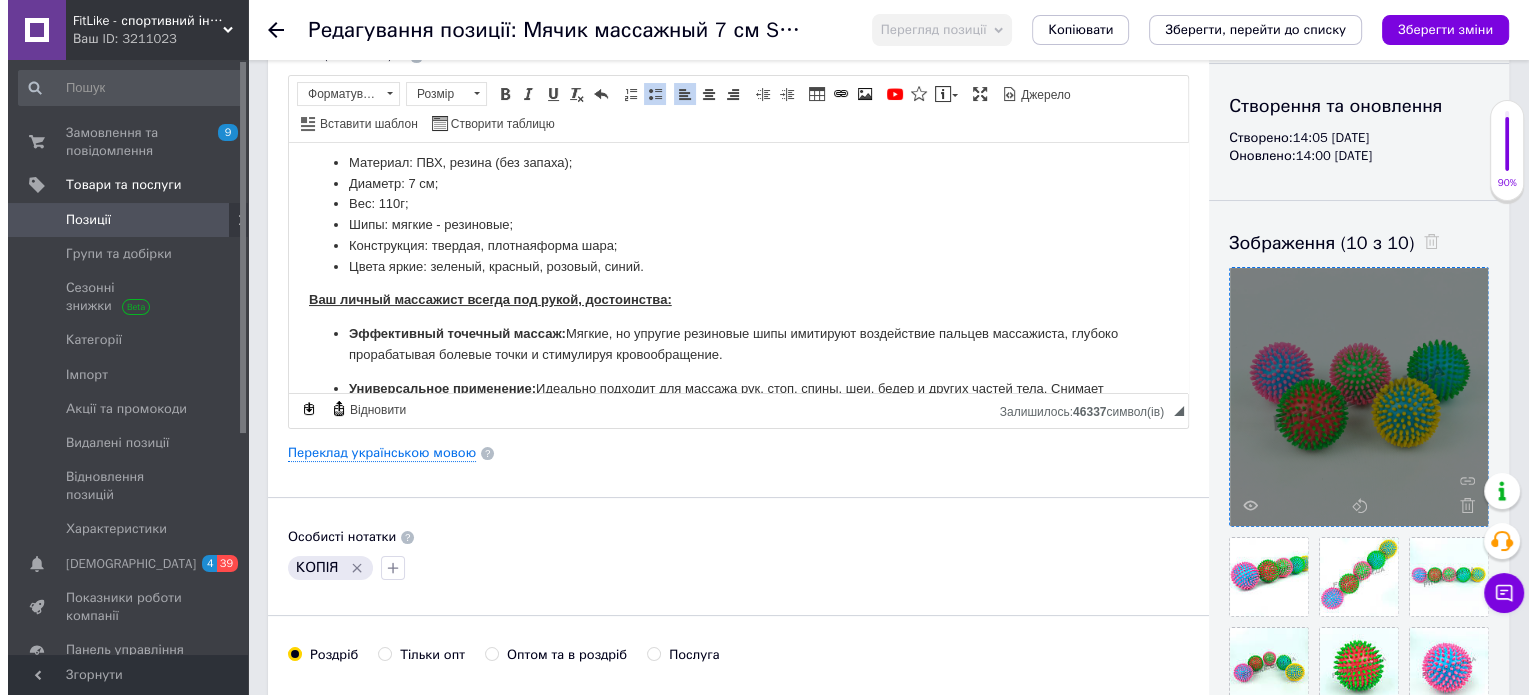 scroll, scrollTop: 200, scrollLeft: 0, axis: vertical 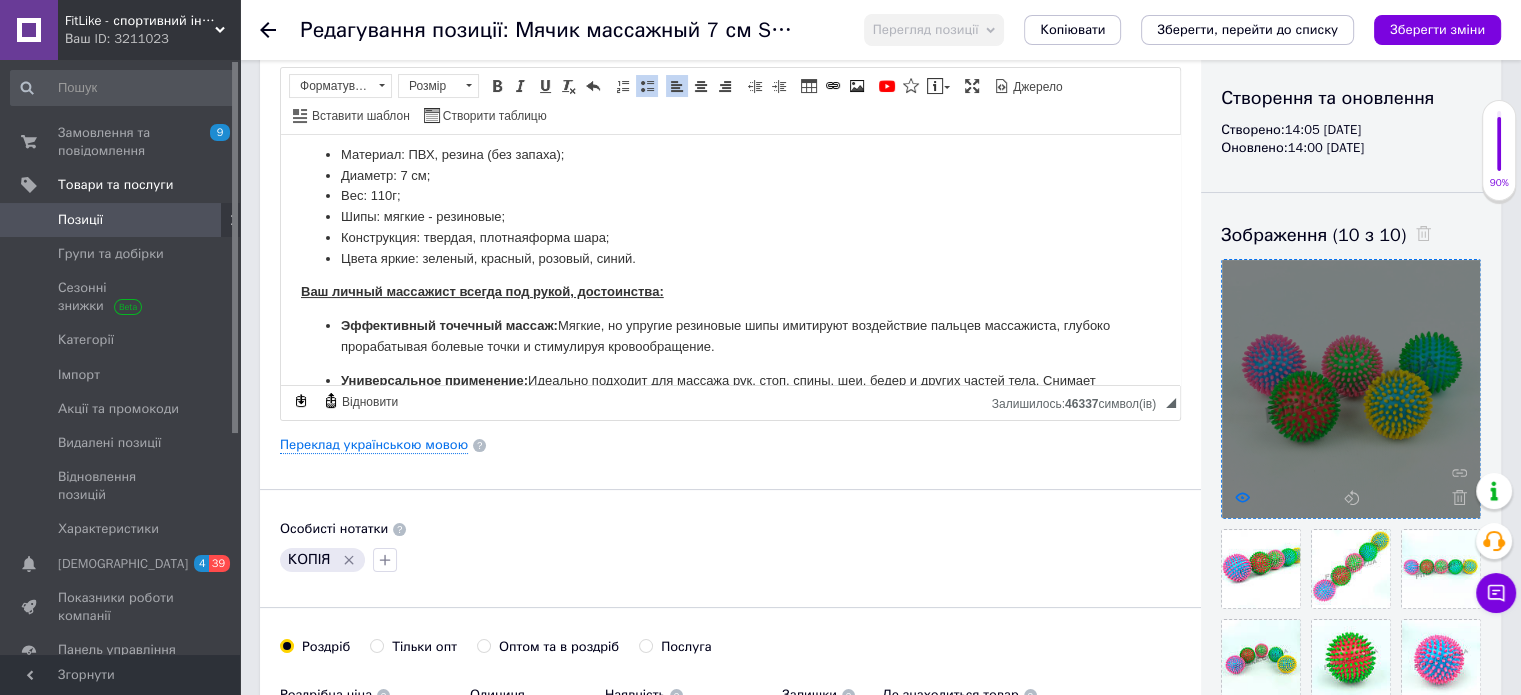 click 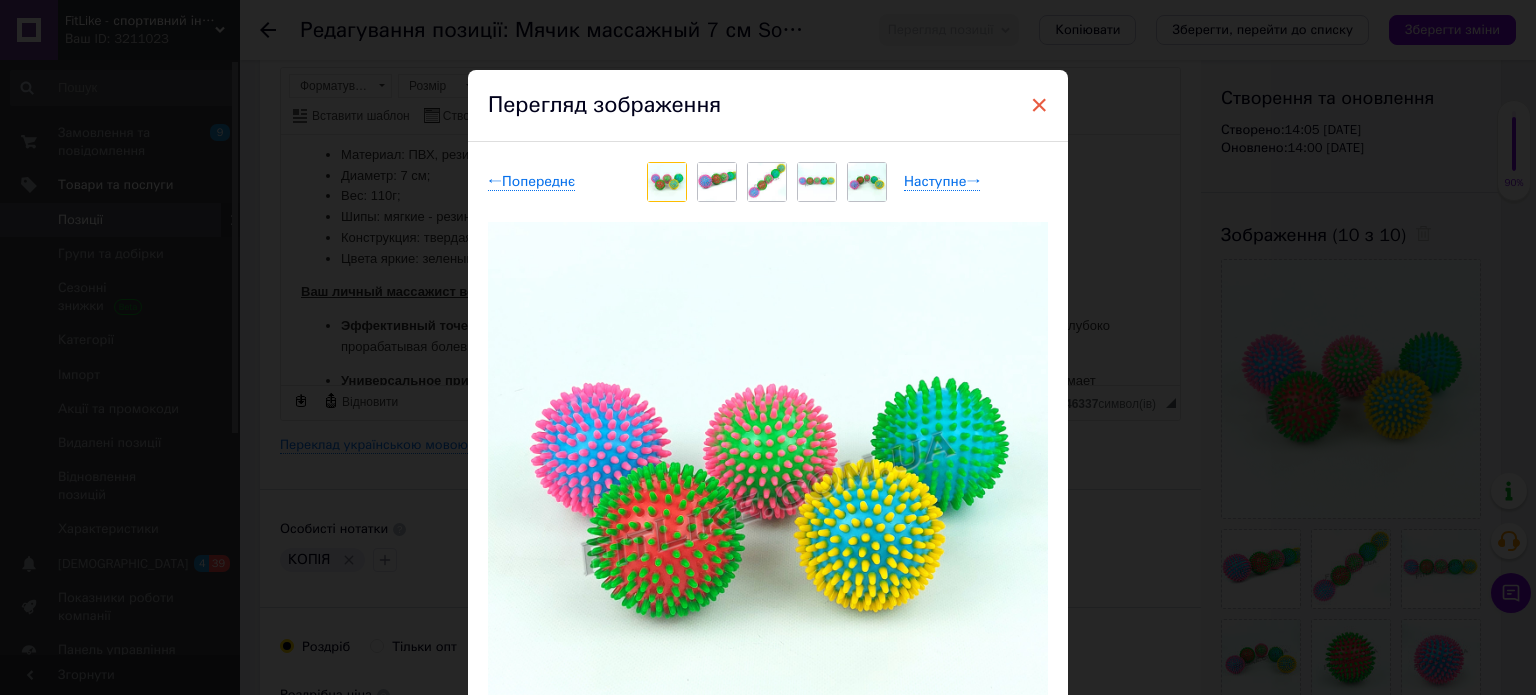 click on "×" at bounding box center (1039, 105) 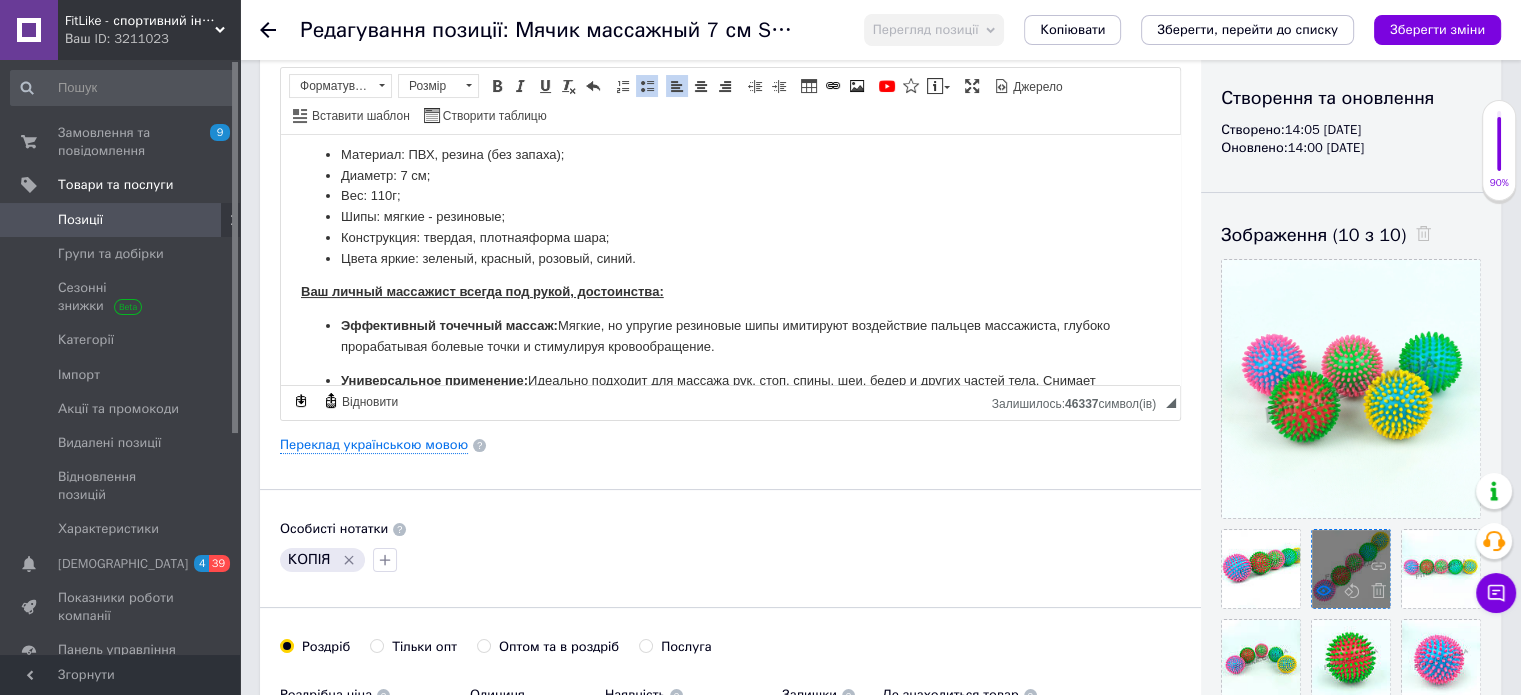 click 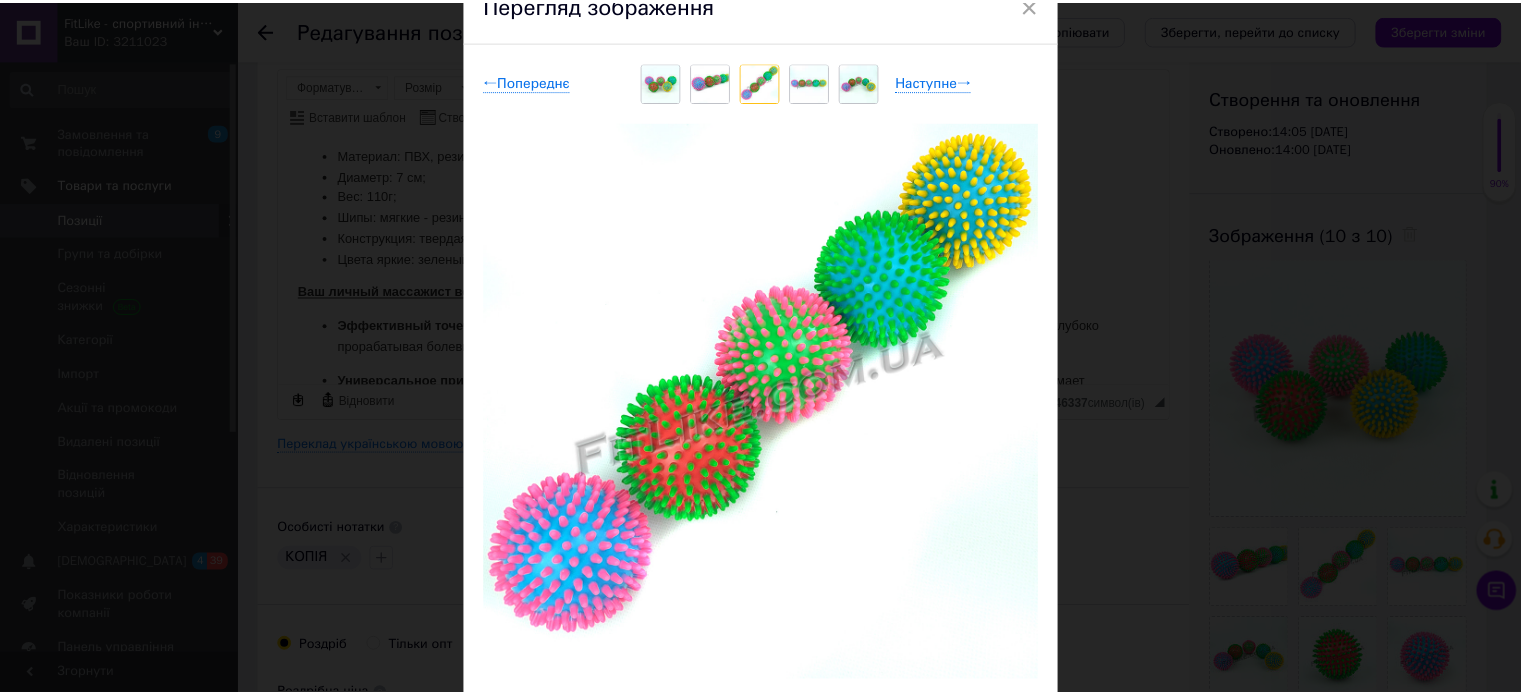 scroll, scrollTop: 0, scrollLeft: 0, axis: both 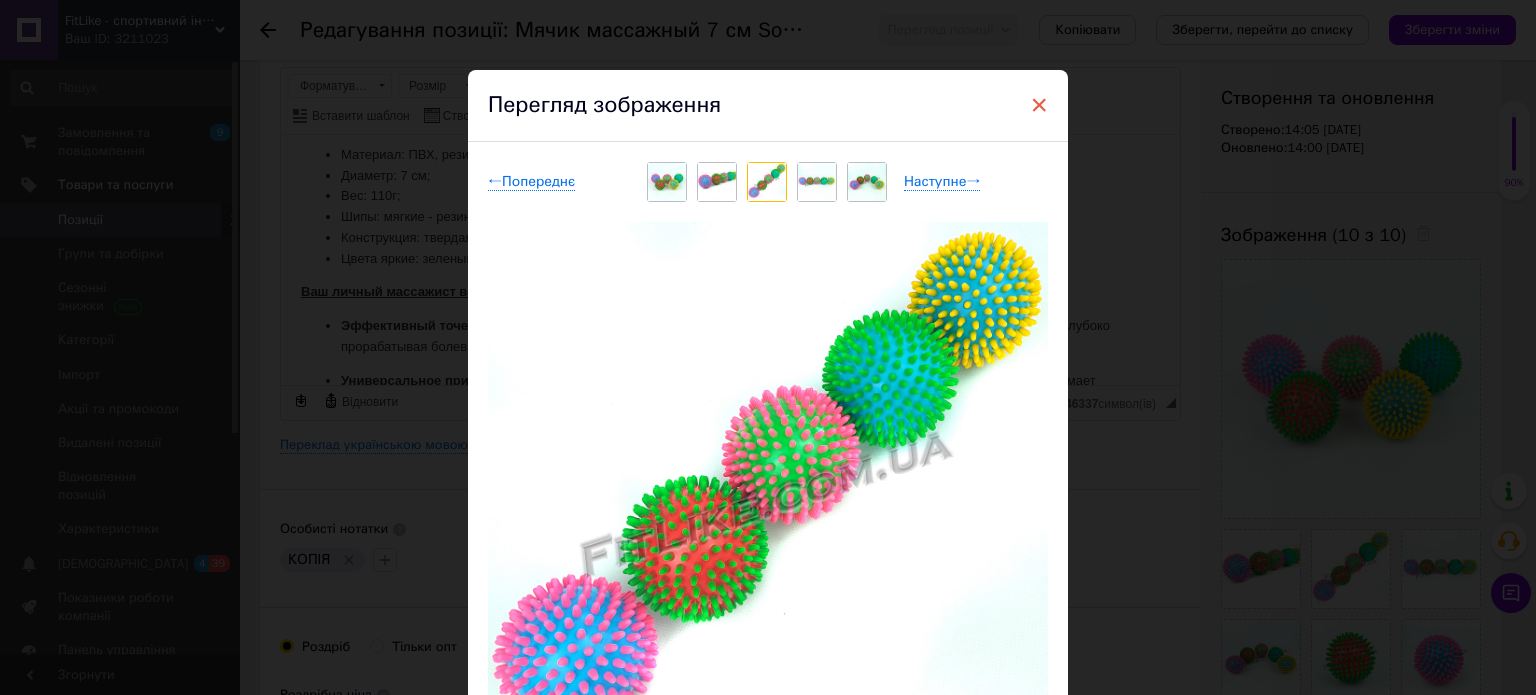 click on "×" at bounding box center (1039, 105) 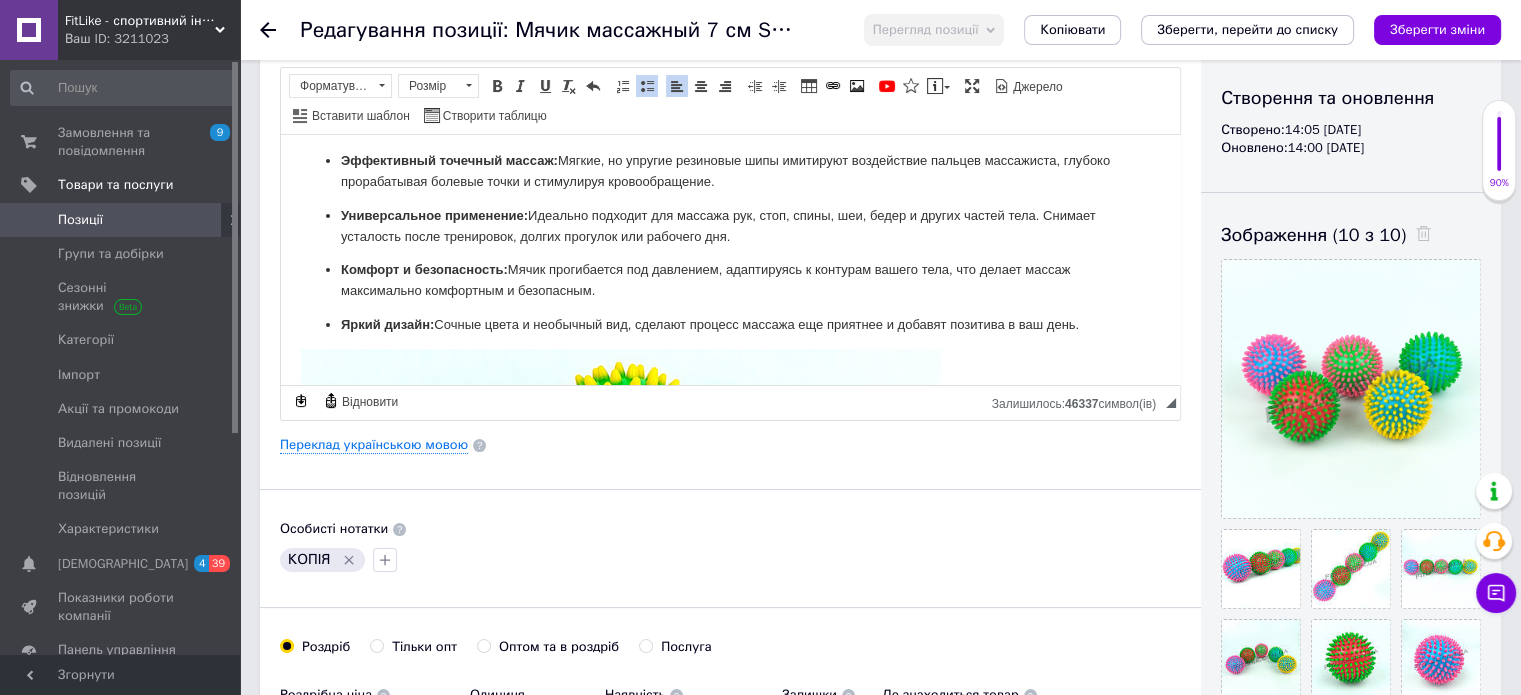 scroll, scrollTop: 500, scrollLeft: 0, axis: vertical 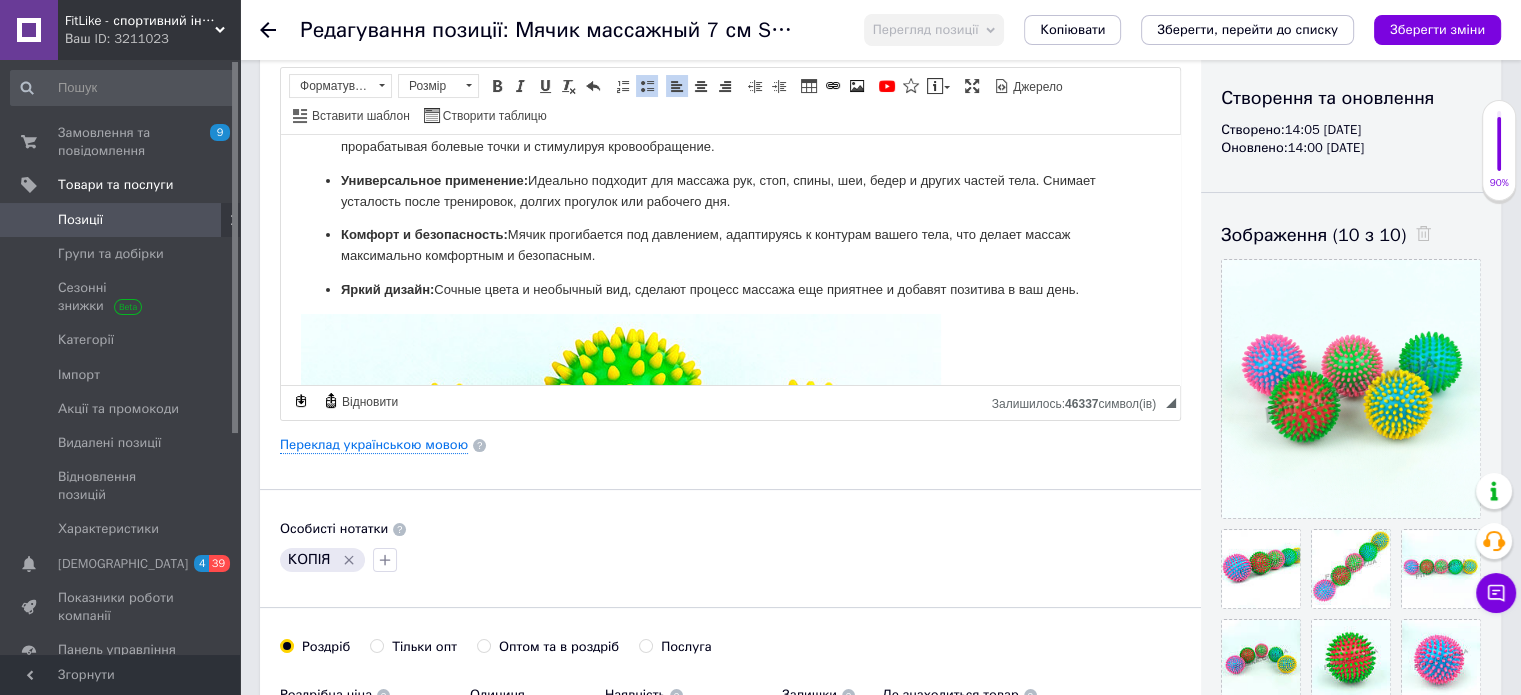 click on "Комфорт и безопасность:  Мячик прогибается под давлением, адаптируясь к контурам вашего тела, что делает массаж максимально комфортным и безопасным." at bounding box center (730, 245) 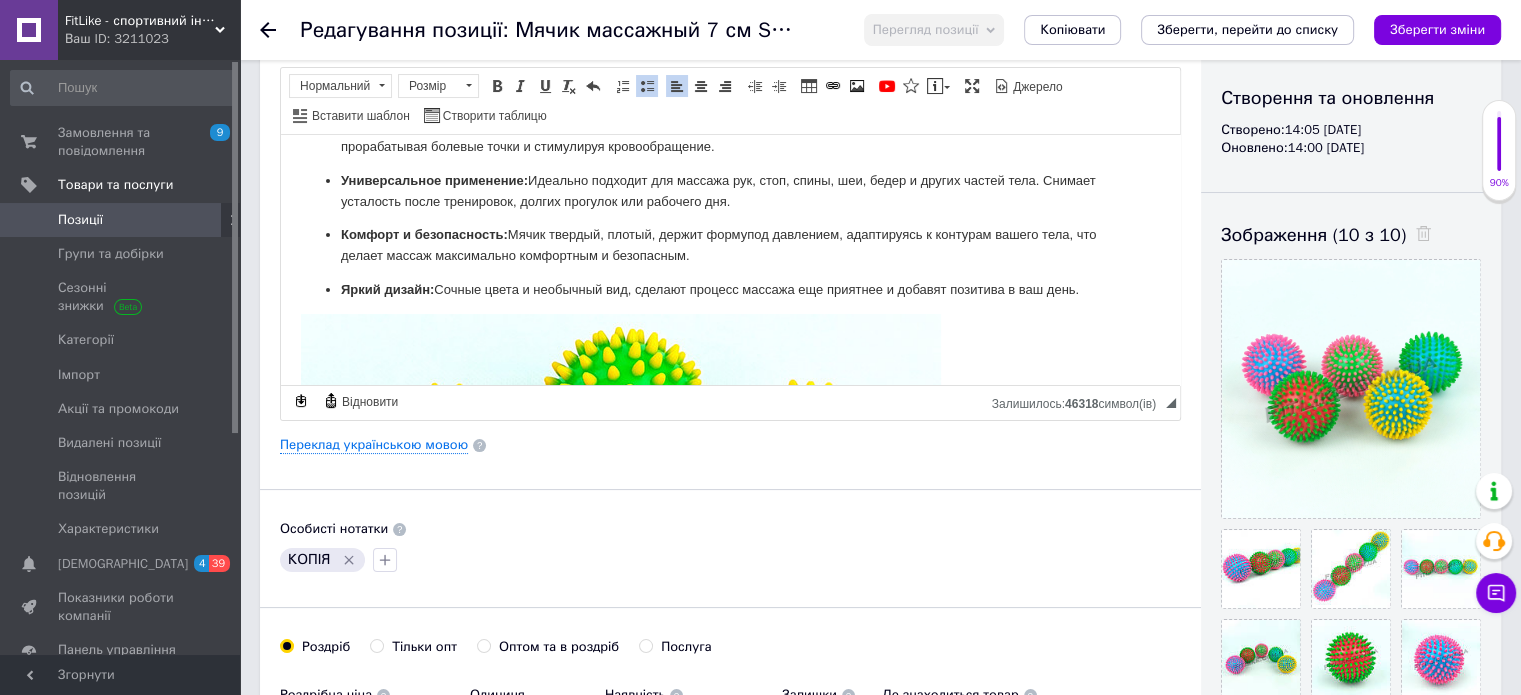 click on "Комфорт и безопасность:  Мячик твердый, плотый, держит форму   под давлением, адаптируясь к контурам вашего тела, что делает массаж максимально комфортным и безопасным." at bounding box center (730, 245) 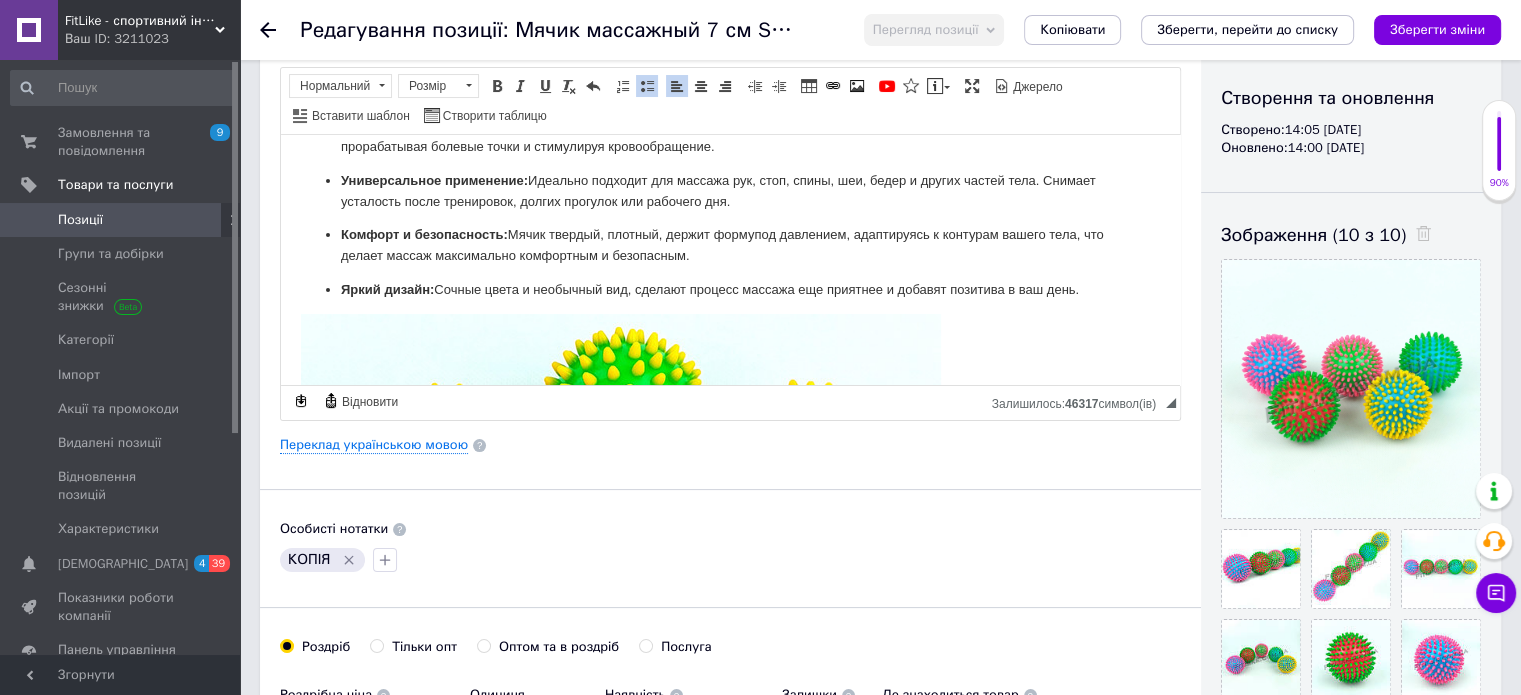 click on "Комфорт и безопасность:  Мячик твердый, плотный, держит форму   под давлением, адаптируясь к контурам вашего тела, что делает массаж максимально комфортным и безопасным." at bounding box center (730, 245) 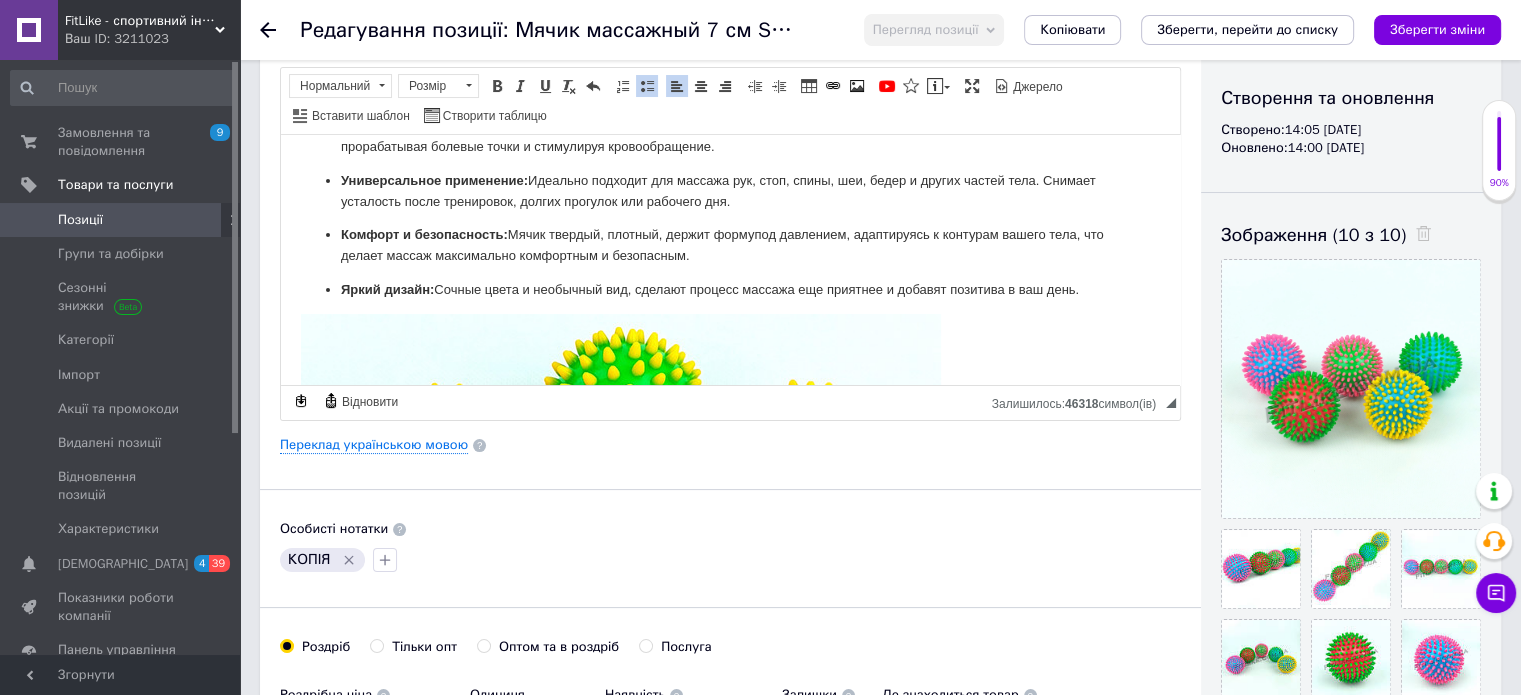 click on "Комфорт и безопасность:  Мячик твердый, плотный, держит форму  под давлением, адаптируясь к контурам вашего тела, что делает массаж максимально комфортным и безопасным." at bounding box center (730, 245) 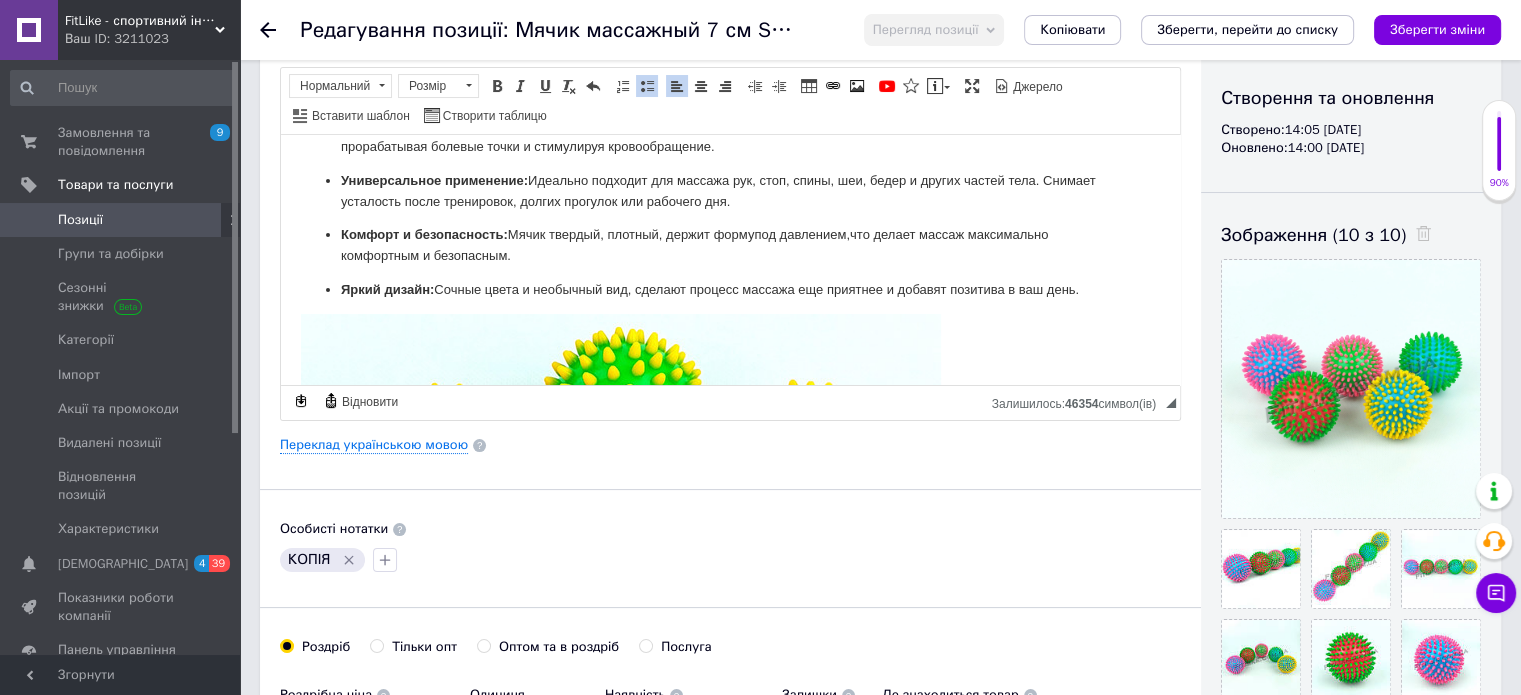 click on "Комфорт и безопасность:  Мячик твердый, плотный, держит форму  под давлением,  что делает массаж максимально комфортным и безопасным." at bounding box center (730, 245) 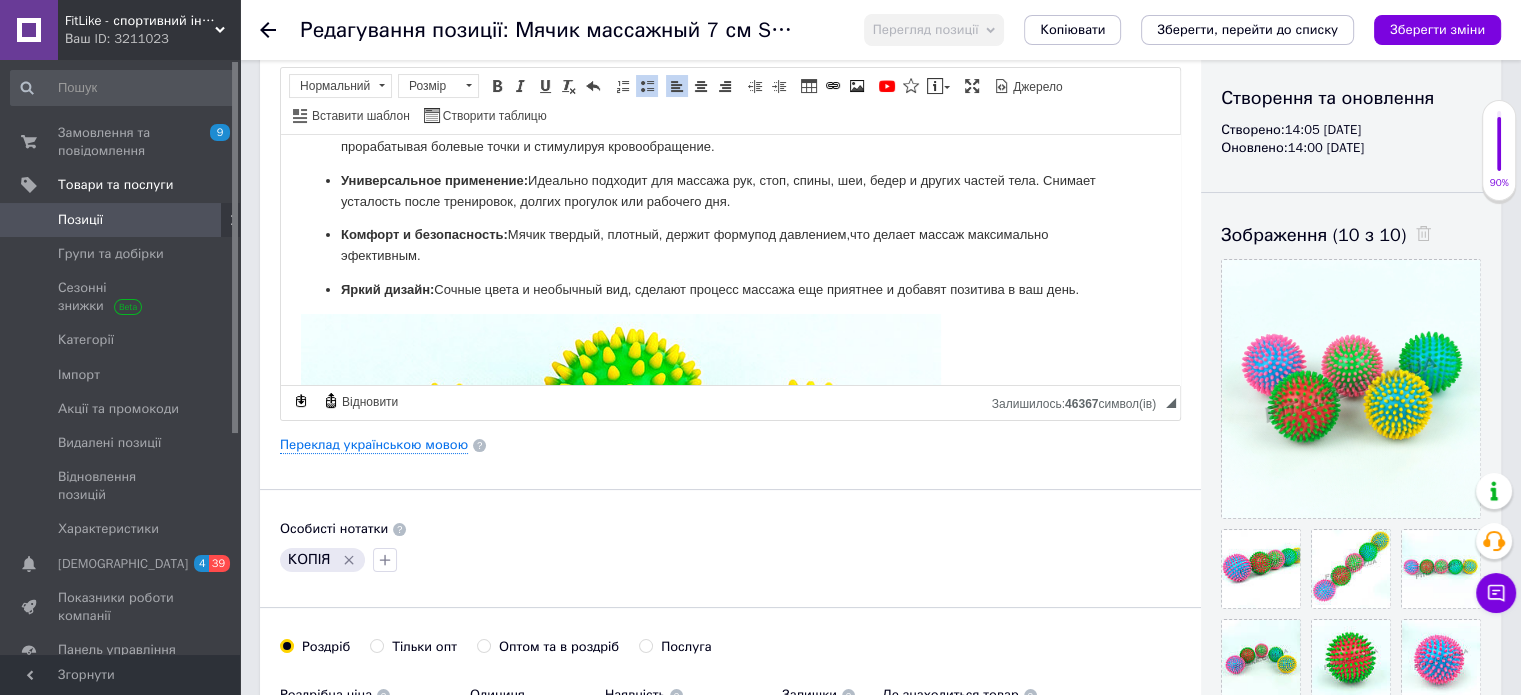 click on "Комфорт и безопасность:  Мячик твердый, плотный, держит форму  под давлением,  что делает массаж максимально эфективным ." at bounding box center [730, 245] 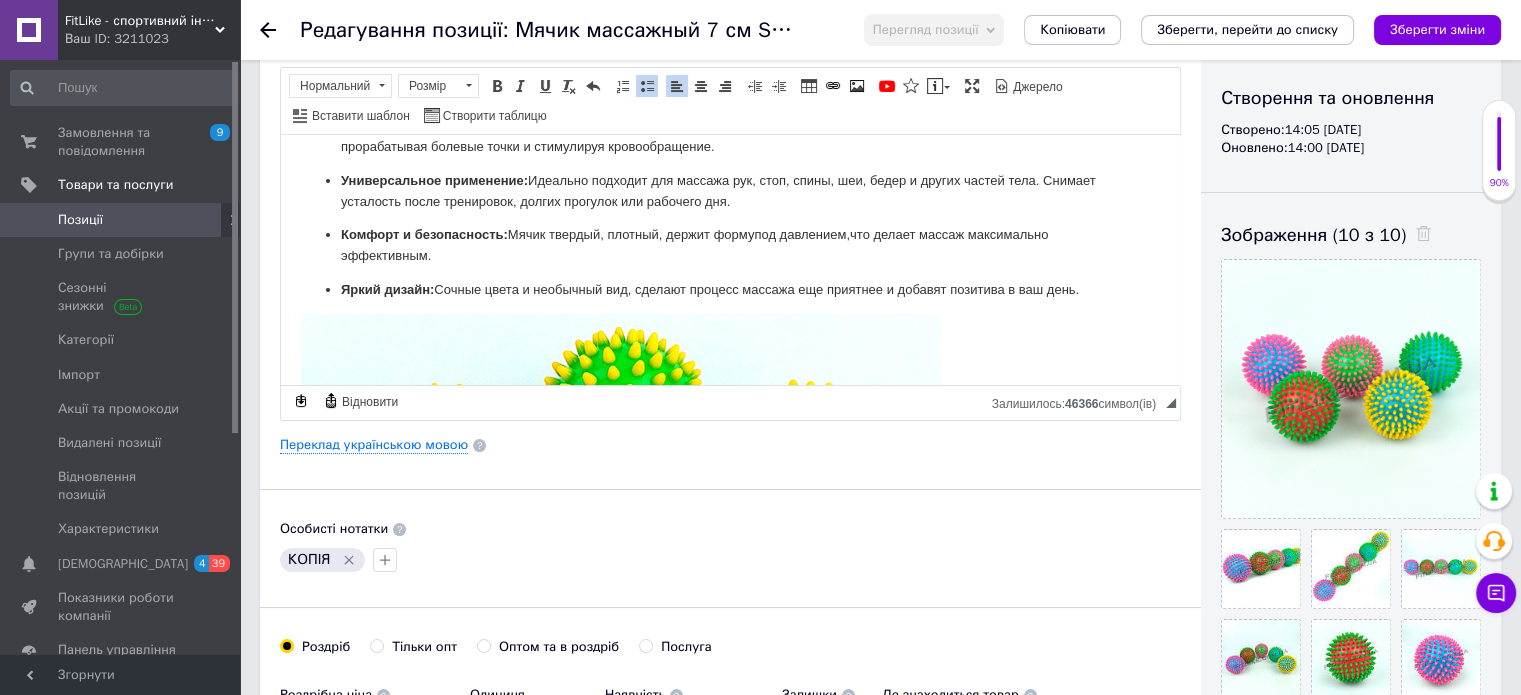 click on "Комфорт и безопасность:  Мячик твердый, плотный, держит форму  под давлением,  что делает массаж максимально эффективным ." at bounding box center [730, 245] 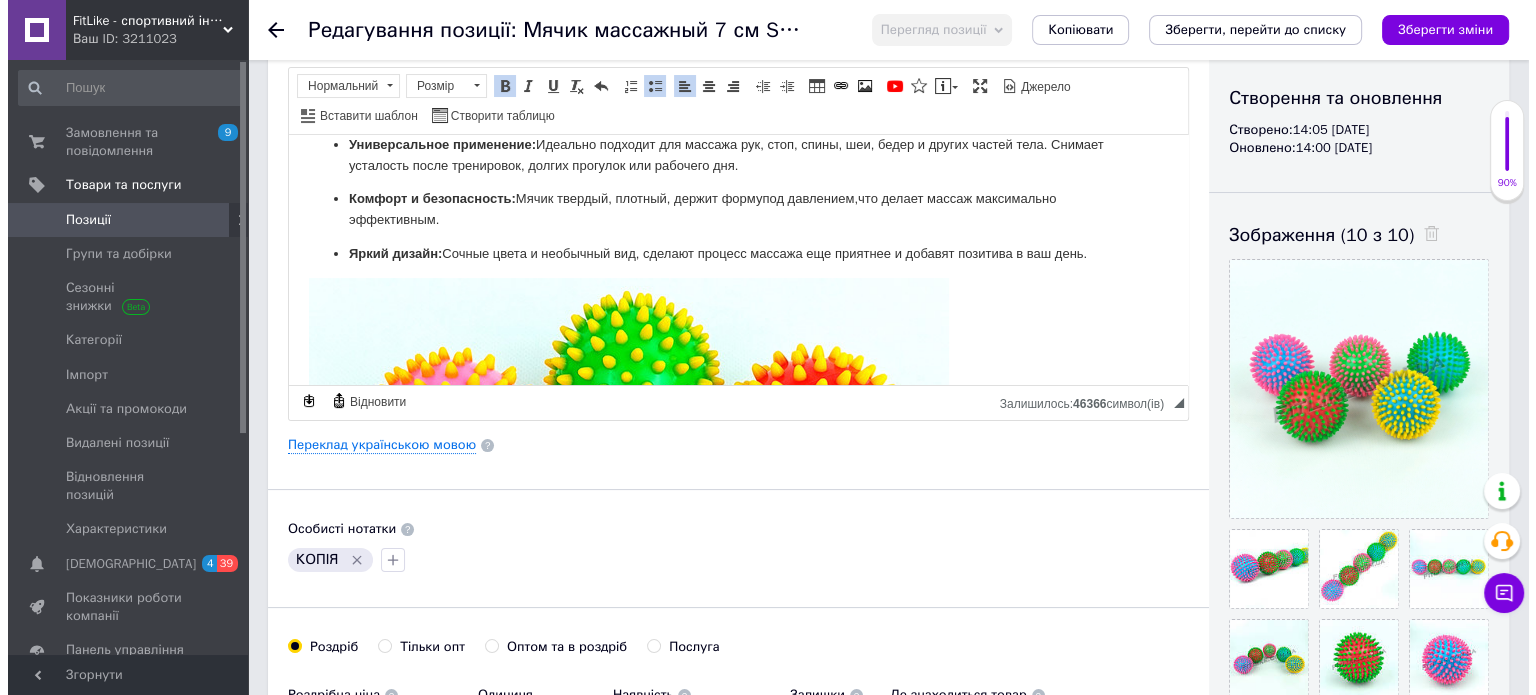 scroll, scrollTop: 700, scrollLeft: 0, axis: vertical 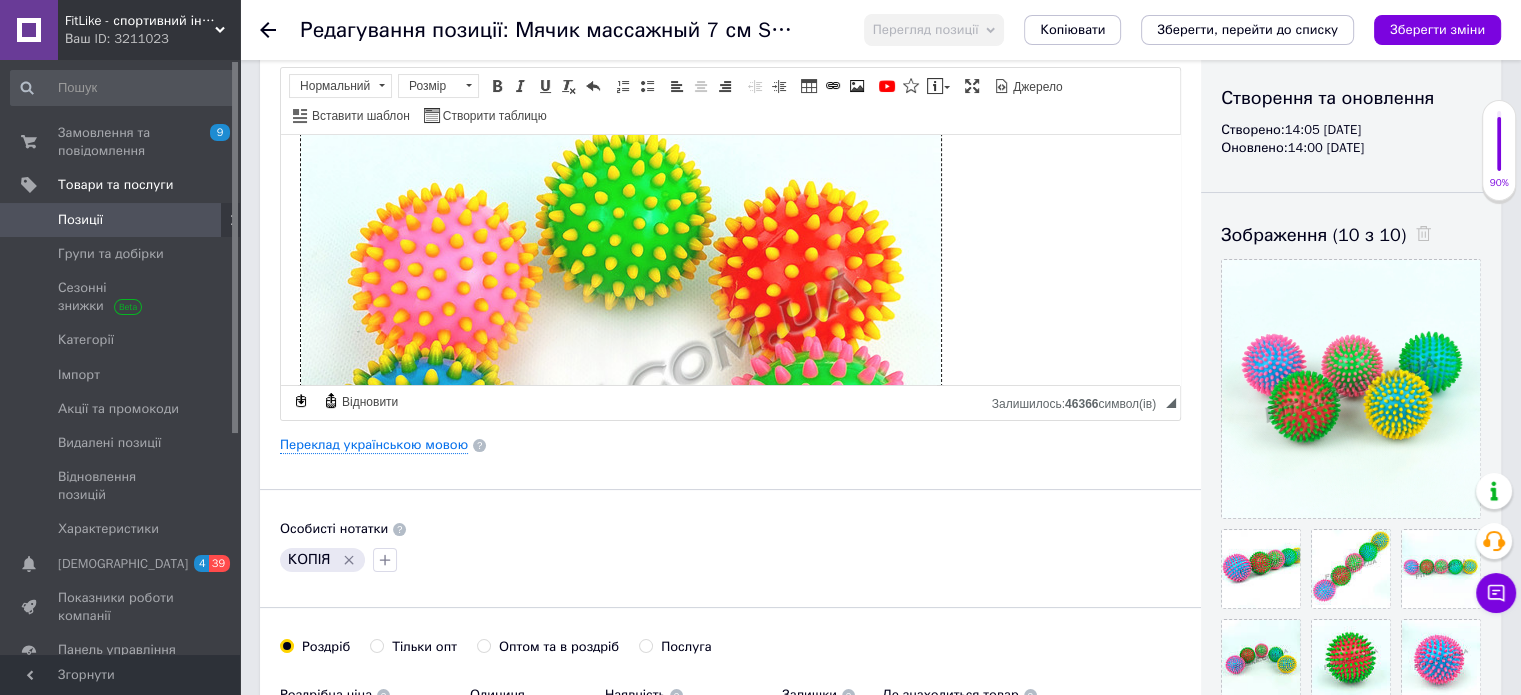 click at bounding box center (621, 389) 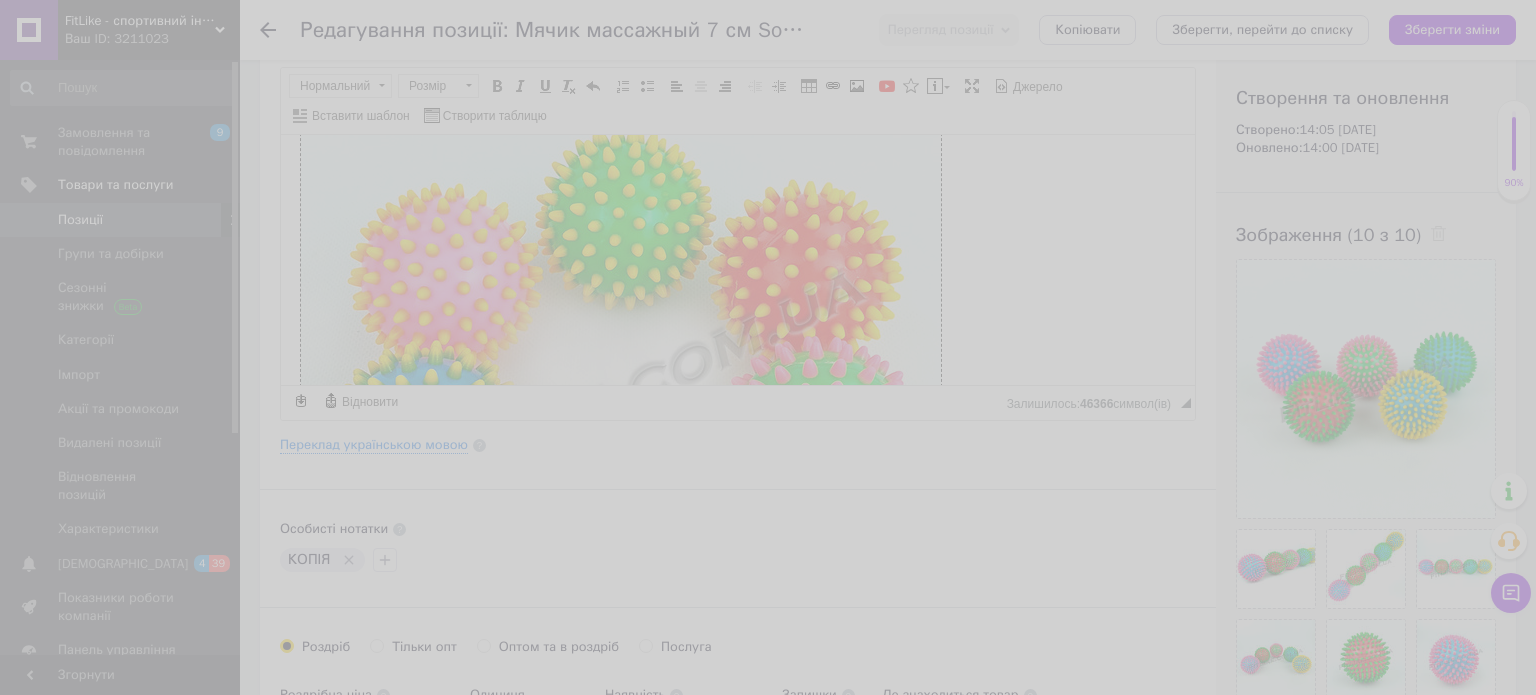 select 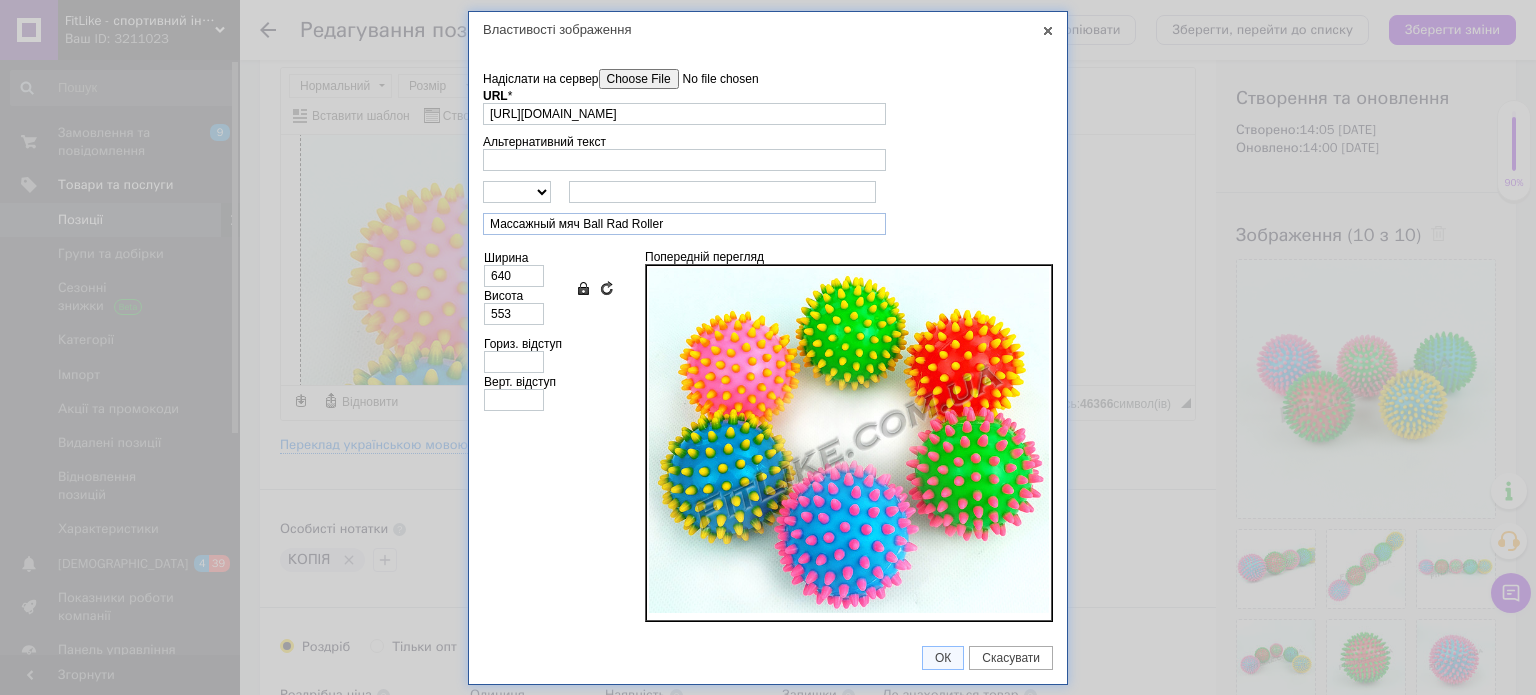 scroll, scrollTop: 0, scrollLeft: 212, axis: horizontal 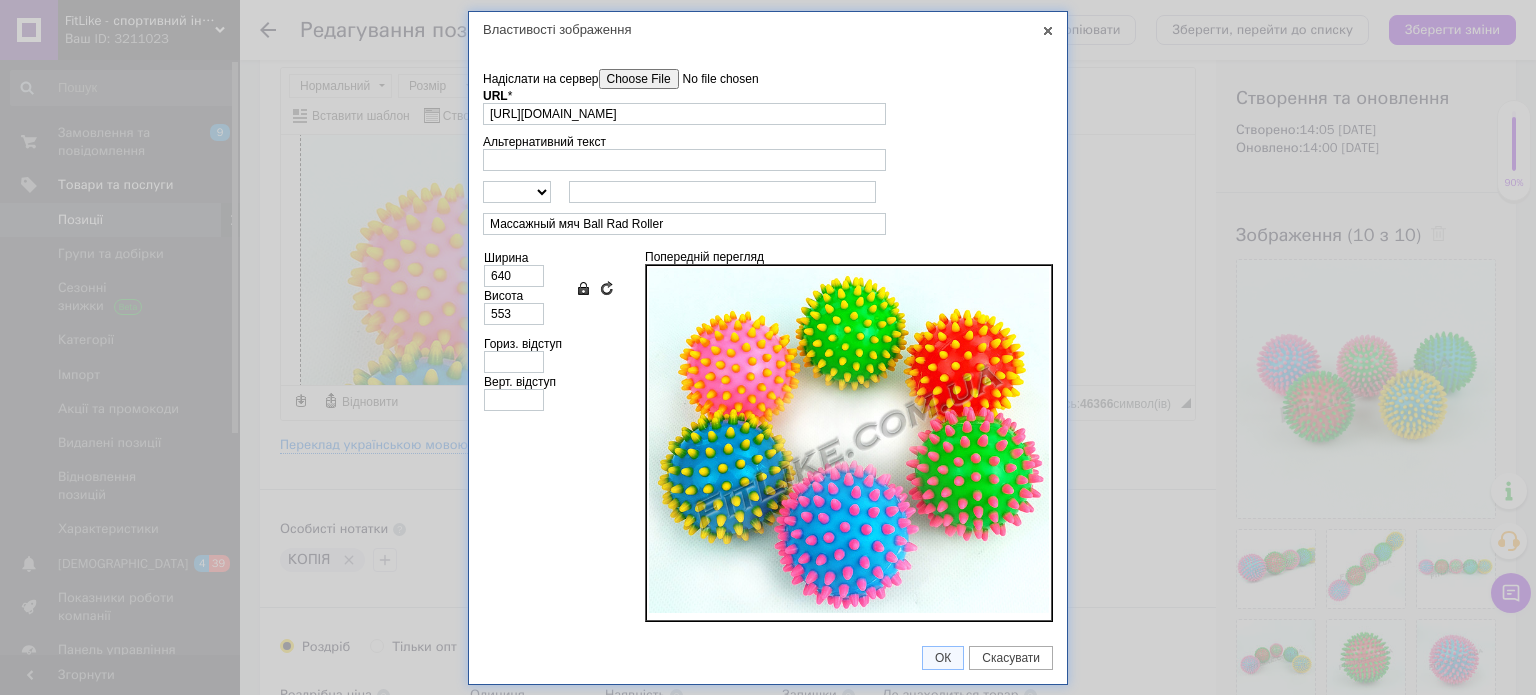click on "Надіслати на сервер" at bounding box center (712, 79) 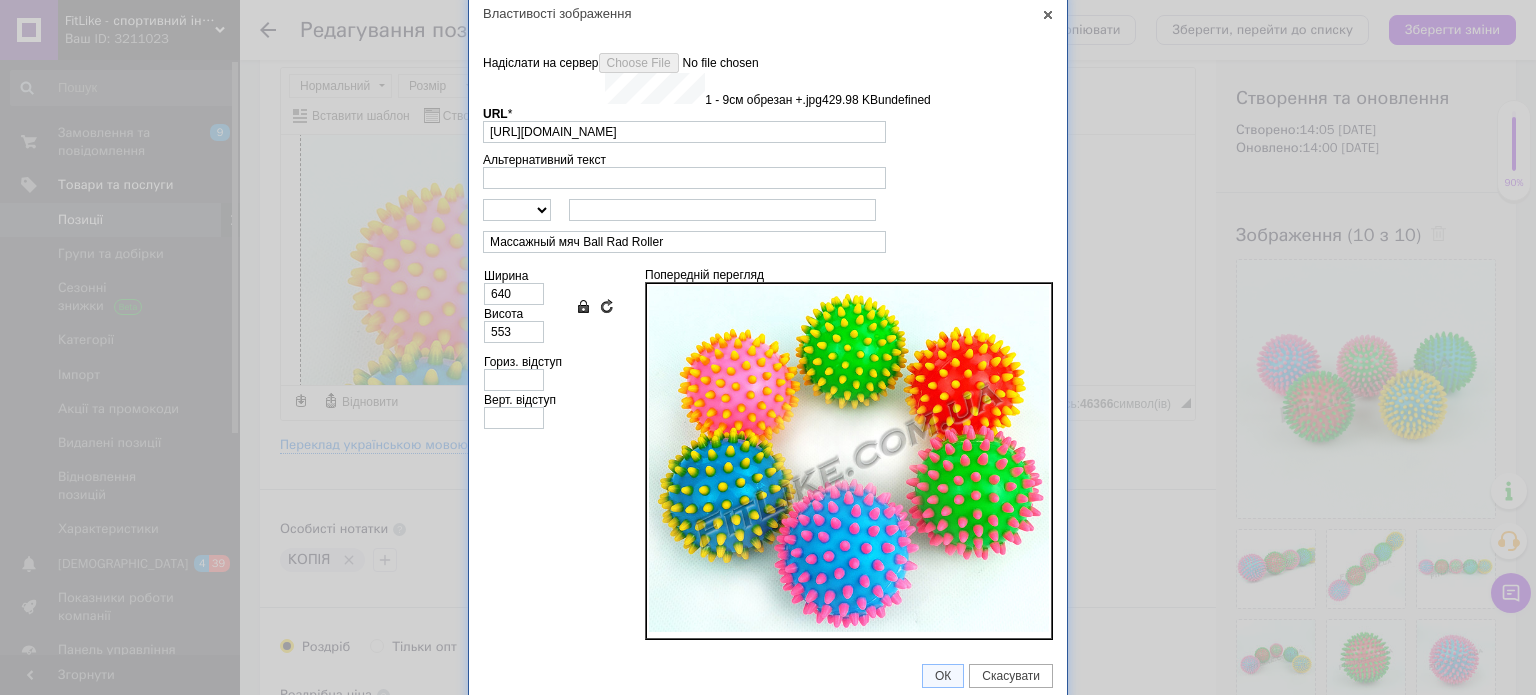 scroll, scrollTop: 8, scrollLeft: 0, axis: vertical 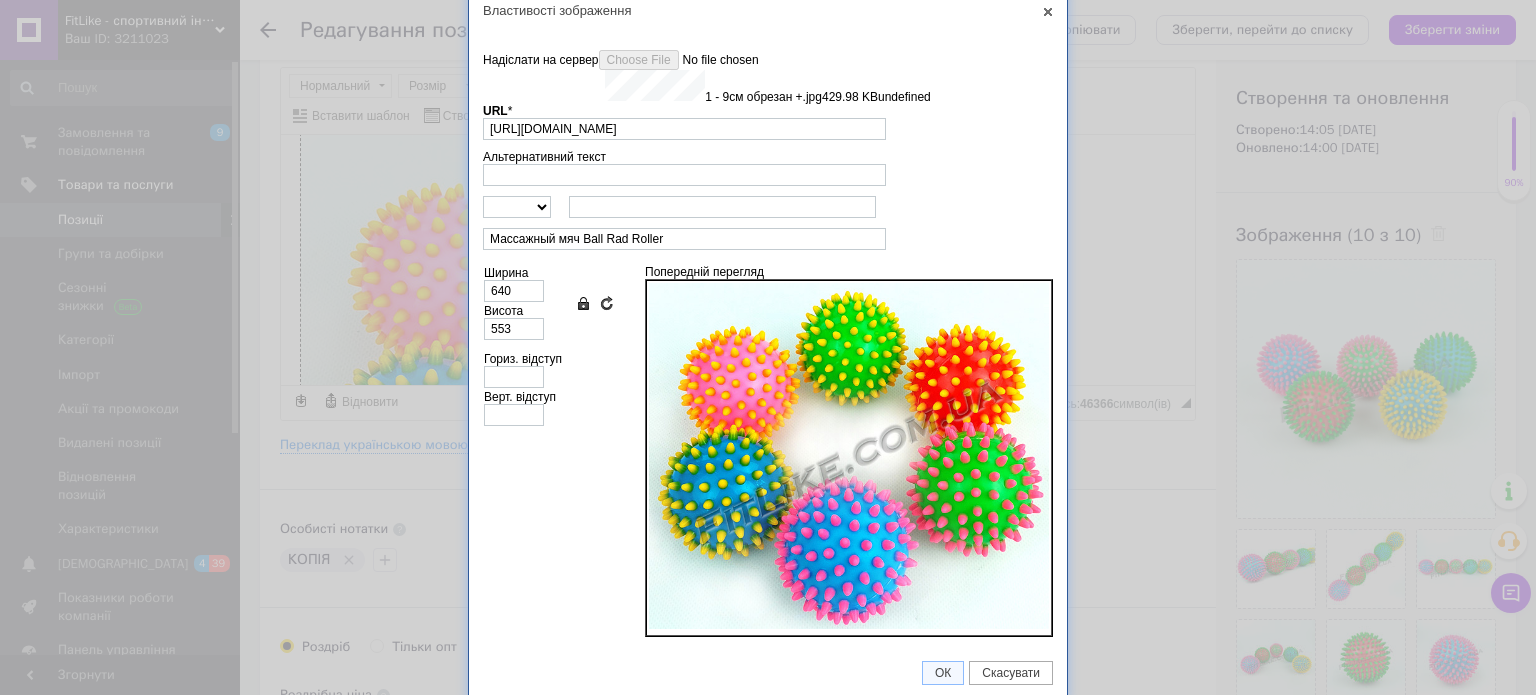 type on "https://images.prom.ua/6743756307_w640_h2048_1_9sm_obrezan_.jpg?fresh=1&PIMAGE_ID=6743756307" 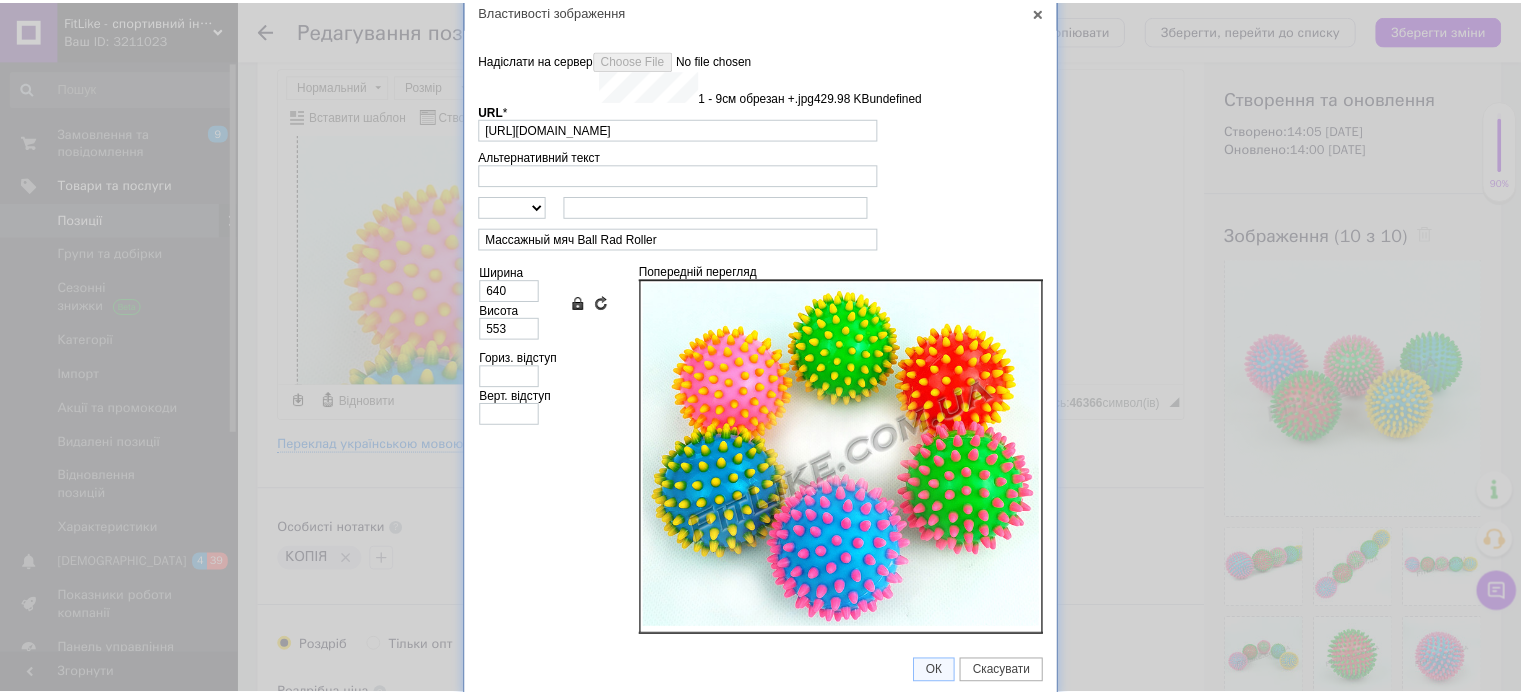 scroll, scrollTop: 0, scrollLeft: 0, axis: both 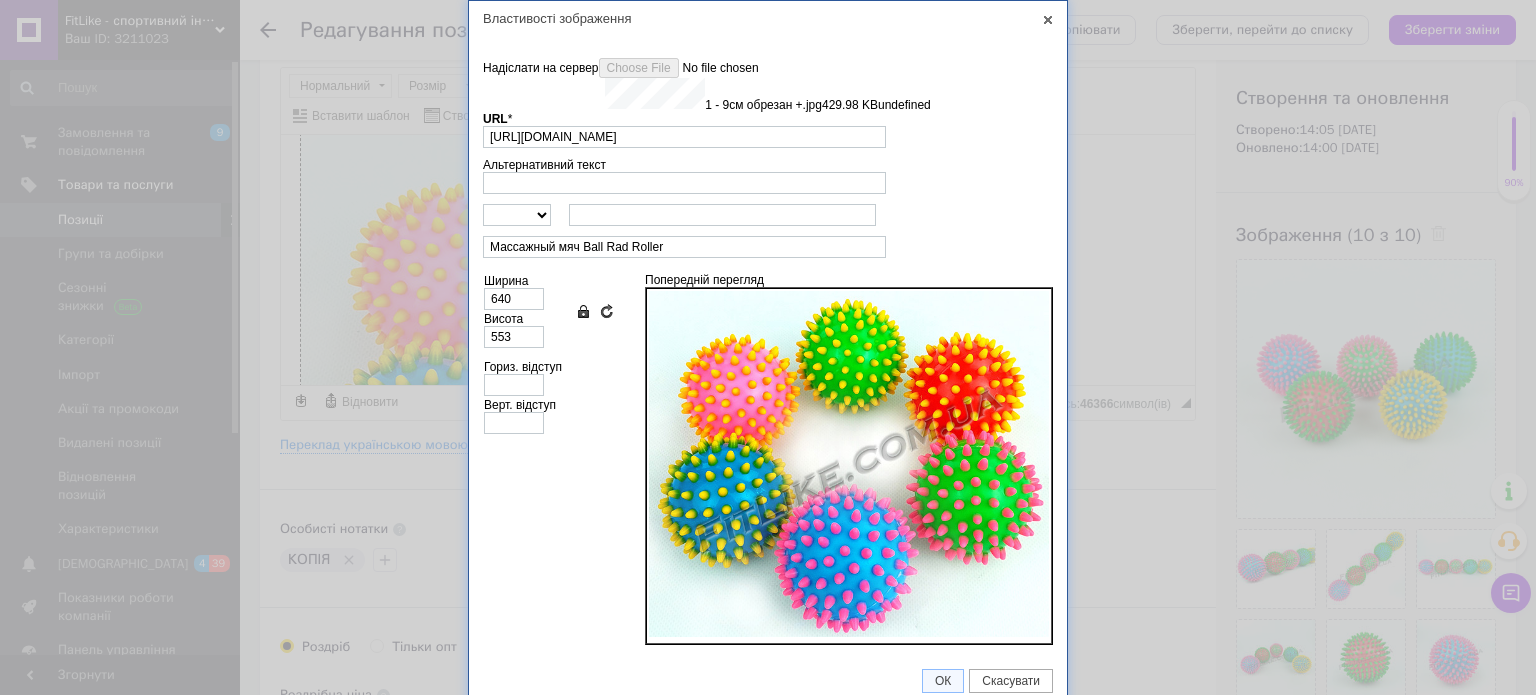 type on "200" 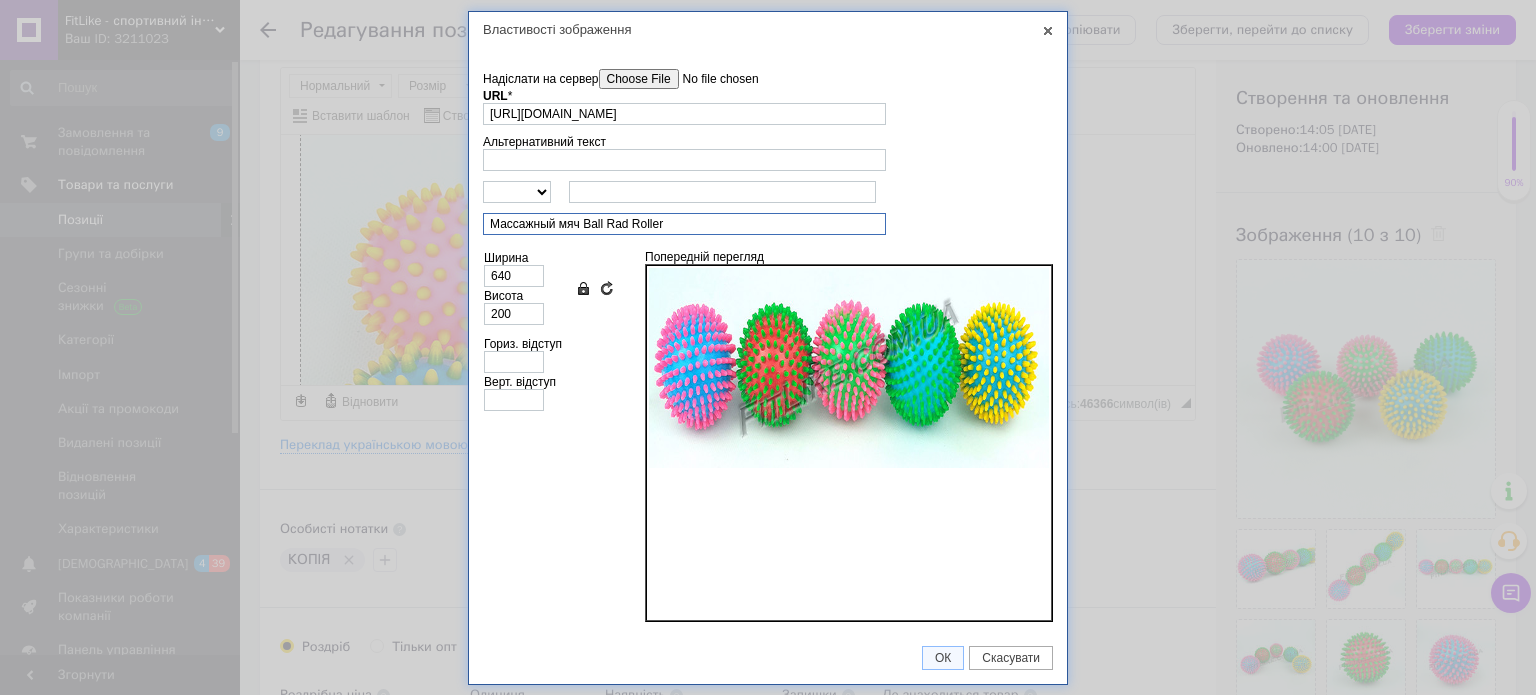 click on "Массажный мяч Ball Rad Roller" at bounding box center [684, 224] 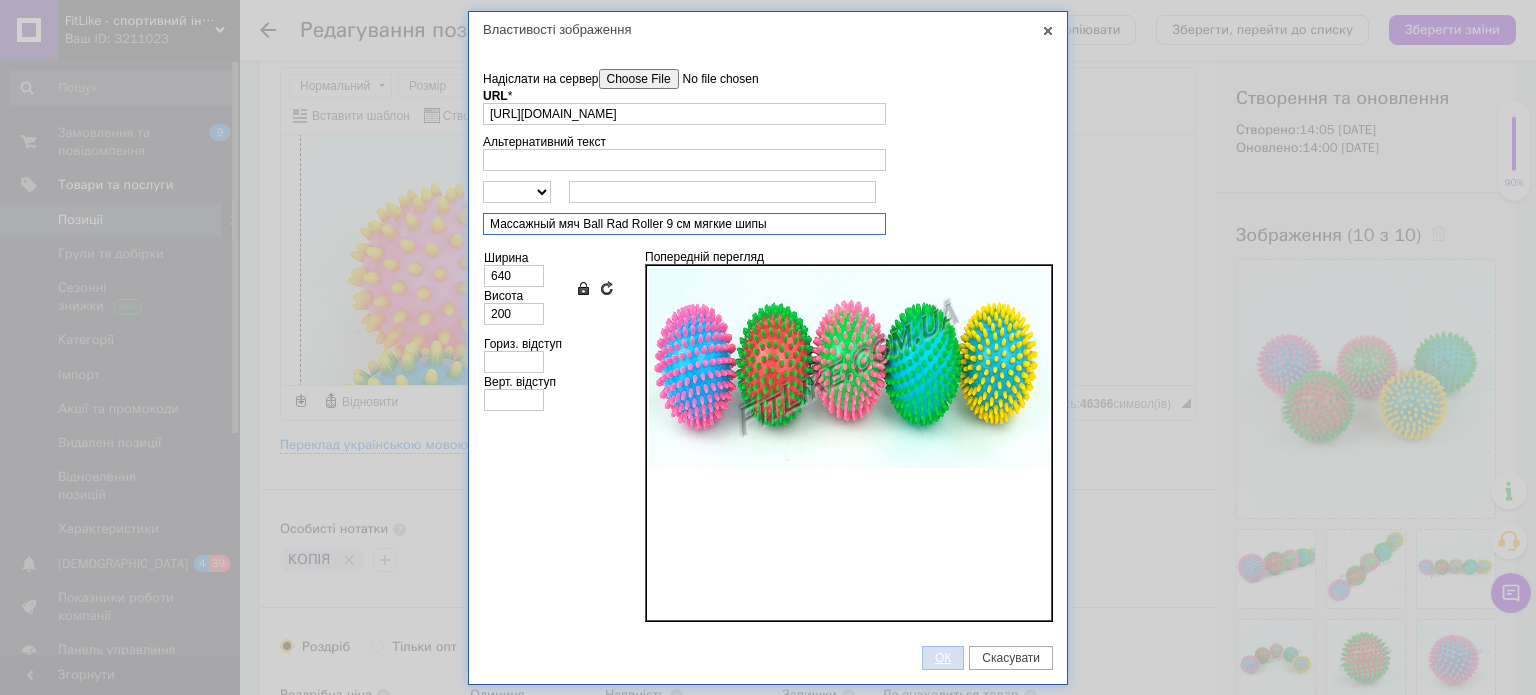 type on "Массажный мяч Ball Rad Roller 9 см мягкие шипы" 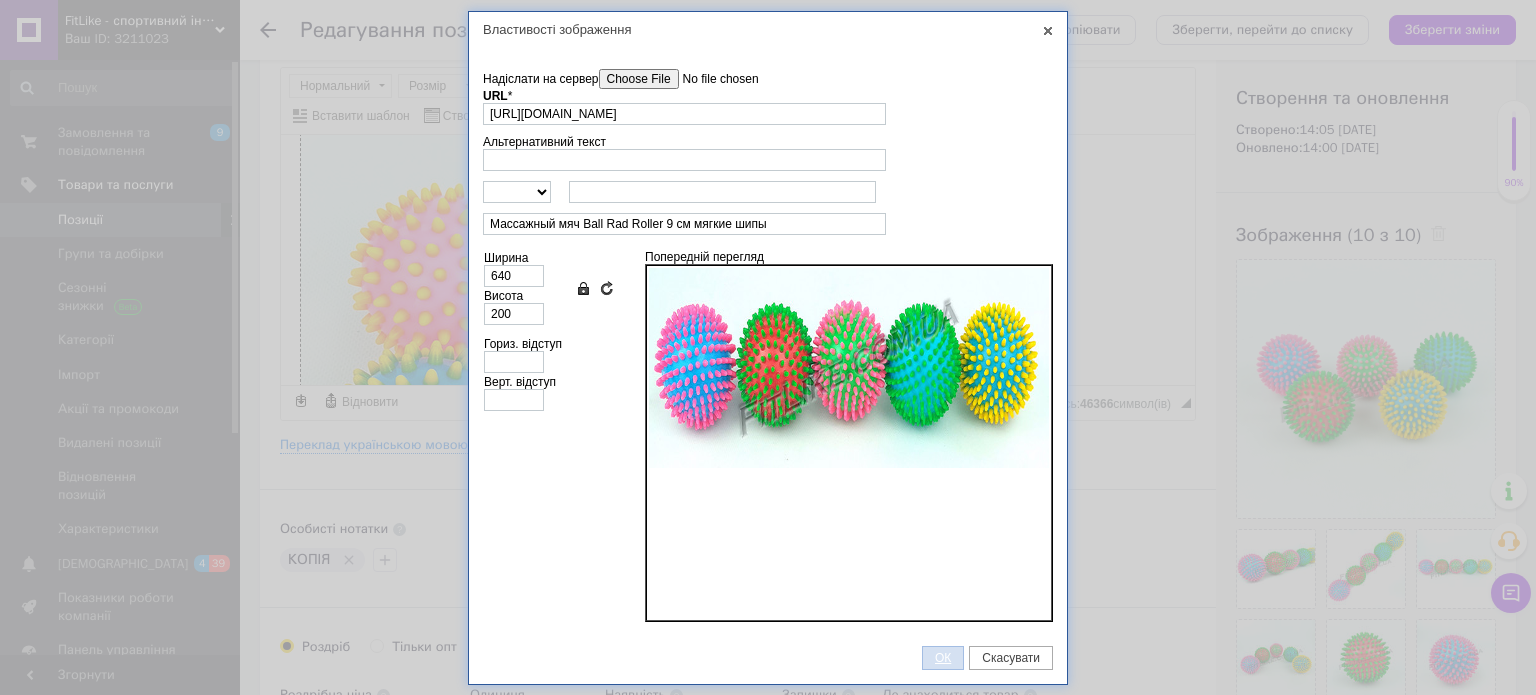 click on "ОК" at bounding box center (943, 658) 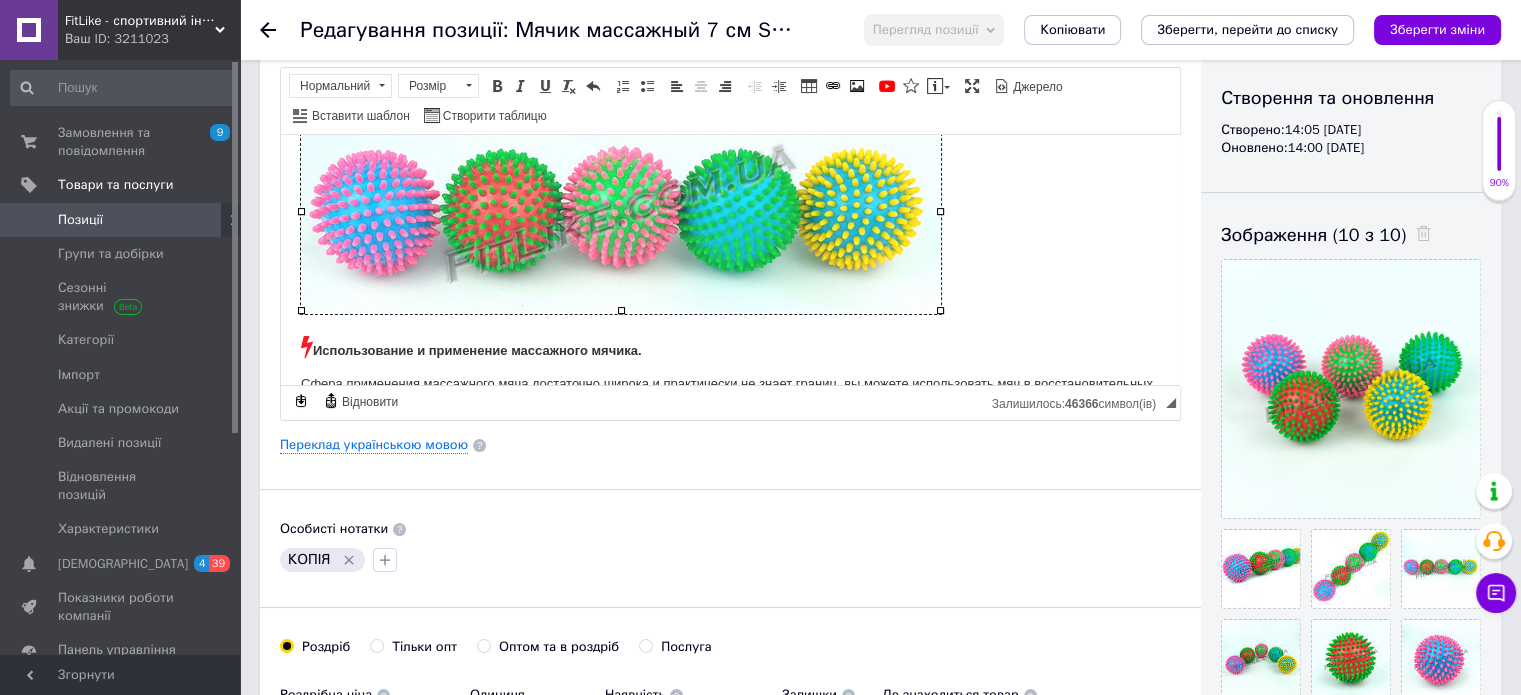 scroll, scrollTop: 600, scrollLeft: 0, axis: vertical 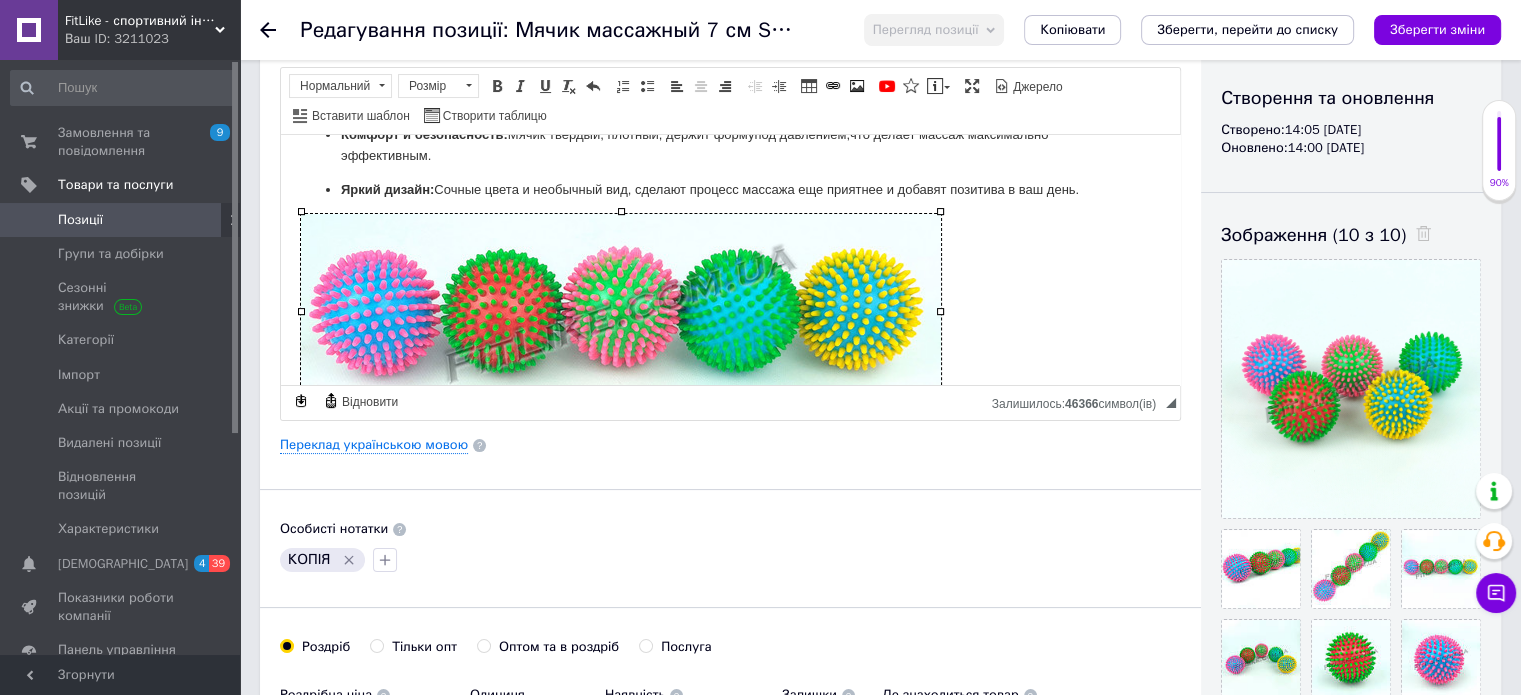 click on "Яркий дизайн:  Сочные цвета и необычный вид, сделают процесс массажа еще приятнее и добавят позитива в ваш день." at bounding box center (730, 189) 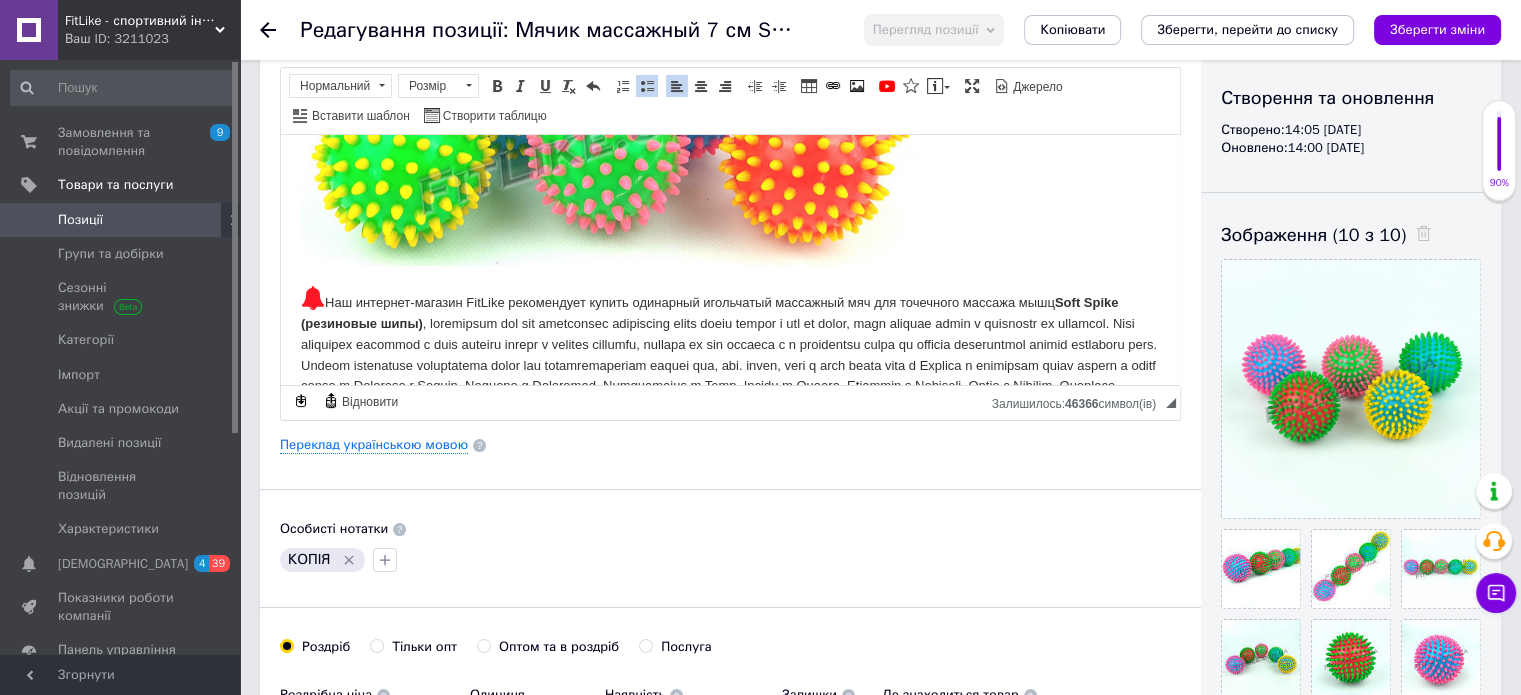 scroll, scrollTop: 2000, scrollLeft: 0, axis: vertical 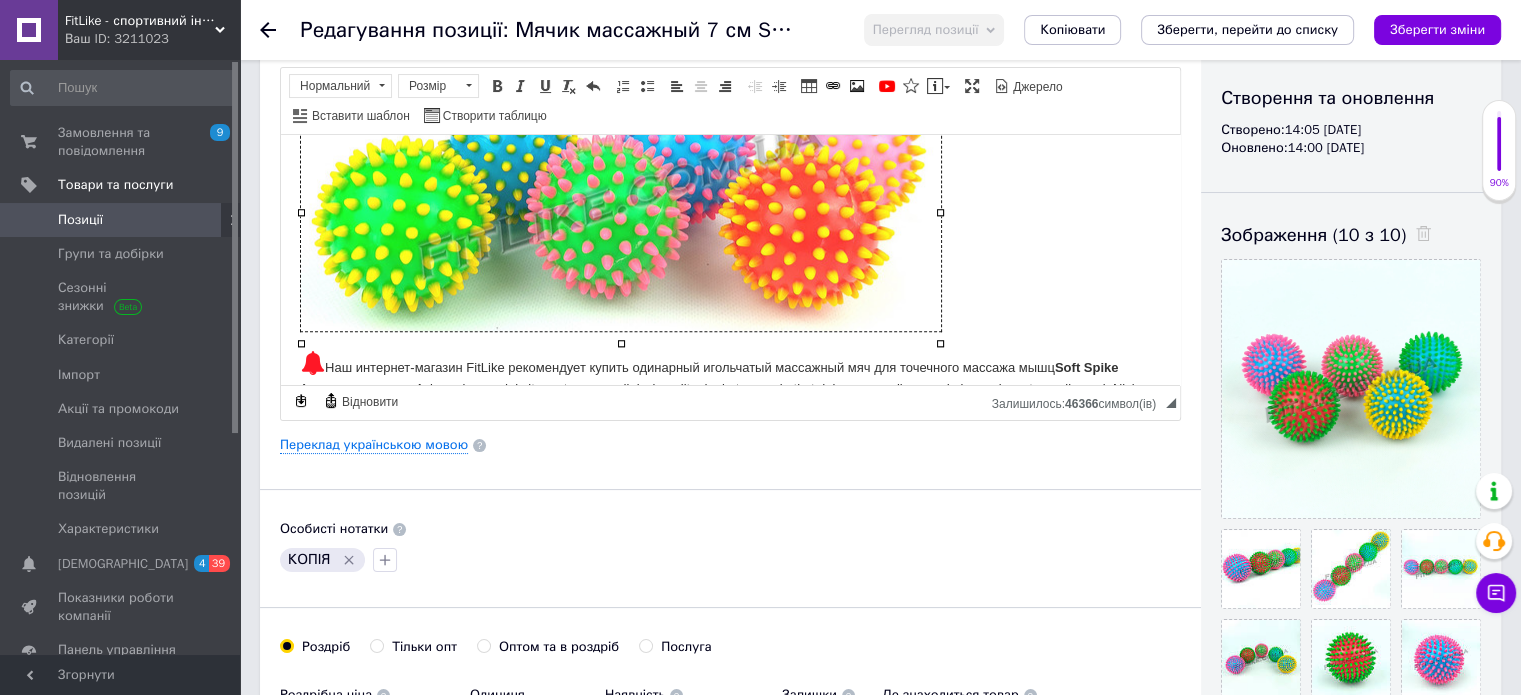 click at bounding box center [621, 198] 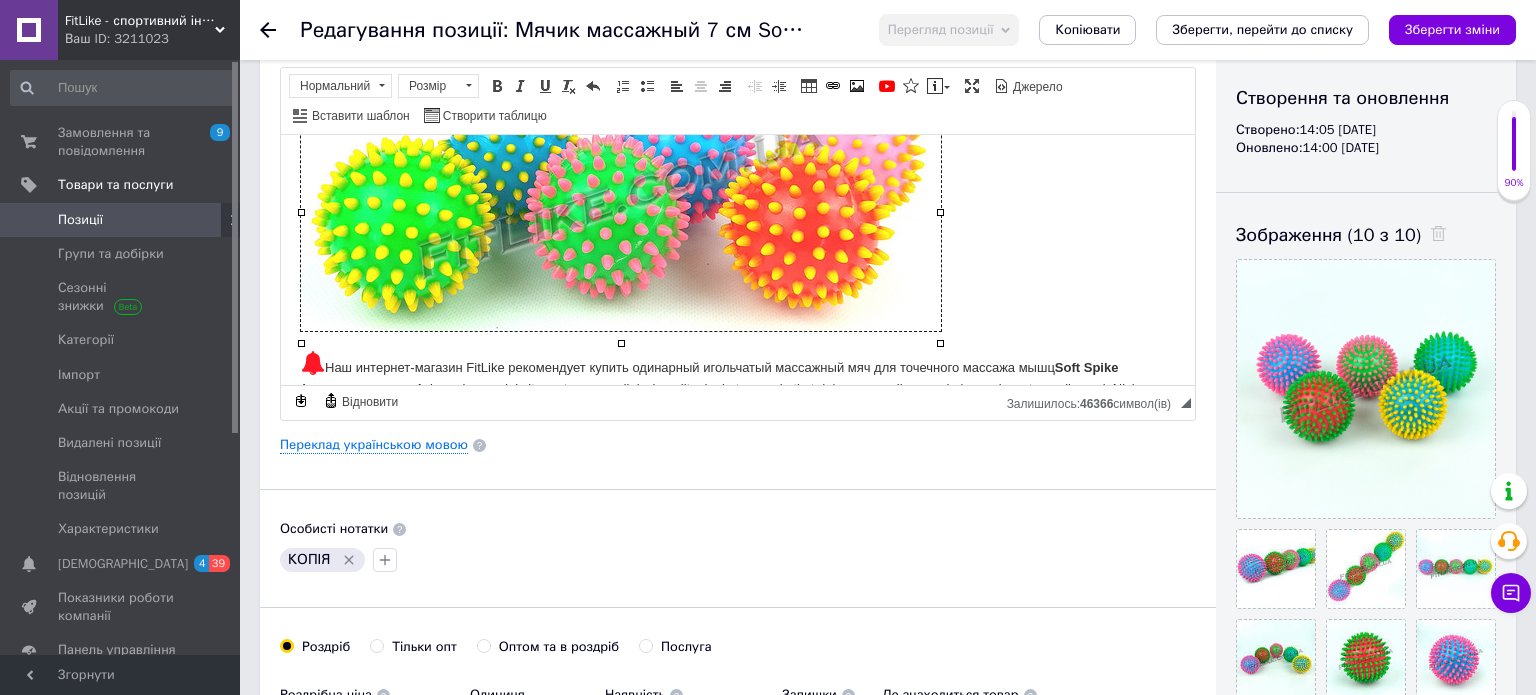 type on "https://images.prom.ua/6743669733_w640_h2048_7_sm_myachik_obschaya_obrezana.jpg?fresh=1&PIMAGE_ID=6743669733" 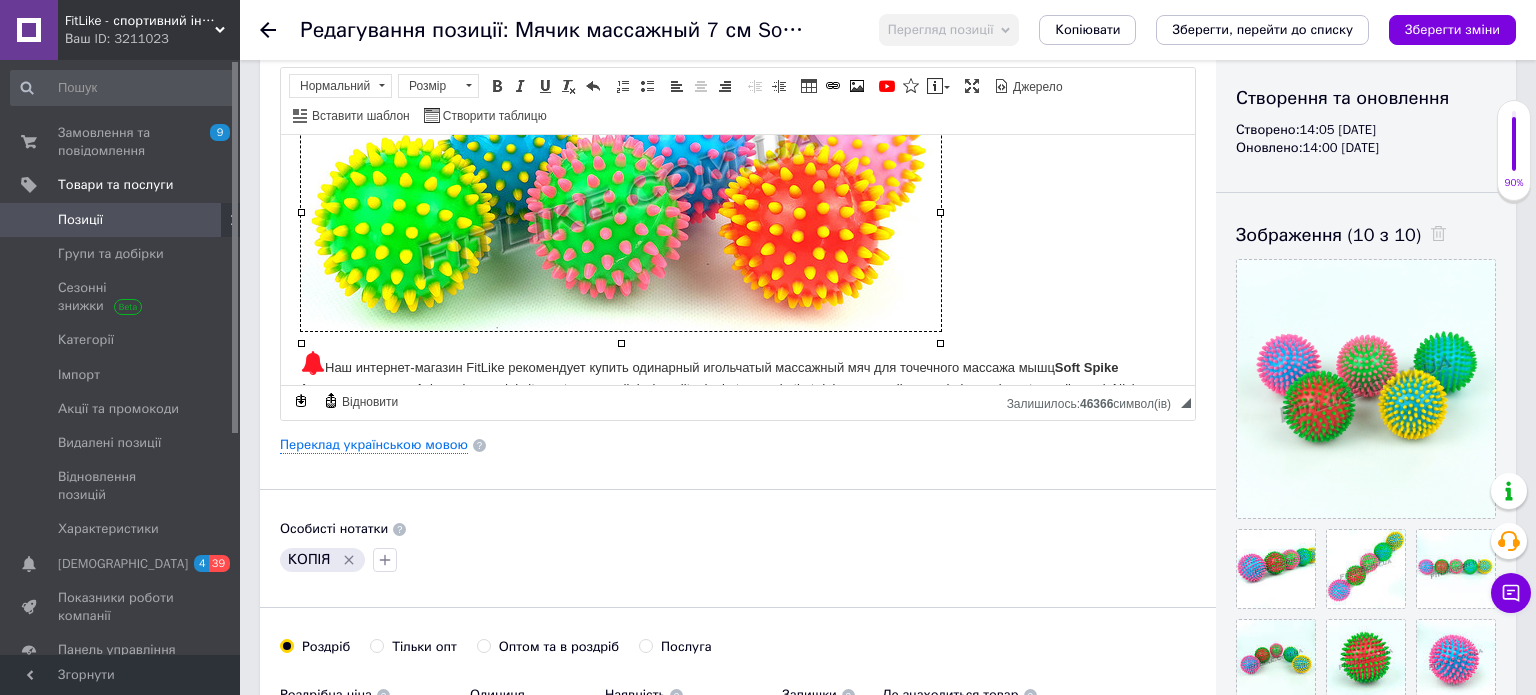 scroll, scrollTop: 1879, scrollLeft: 0, axis: vertical 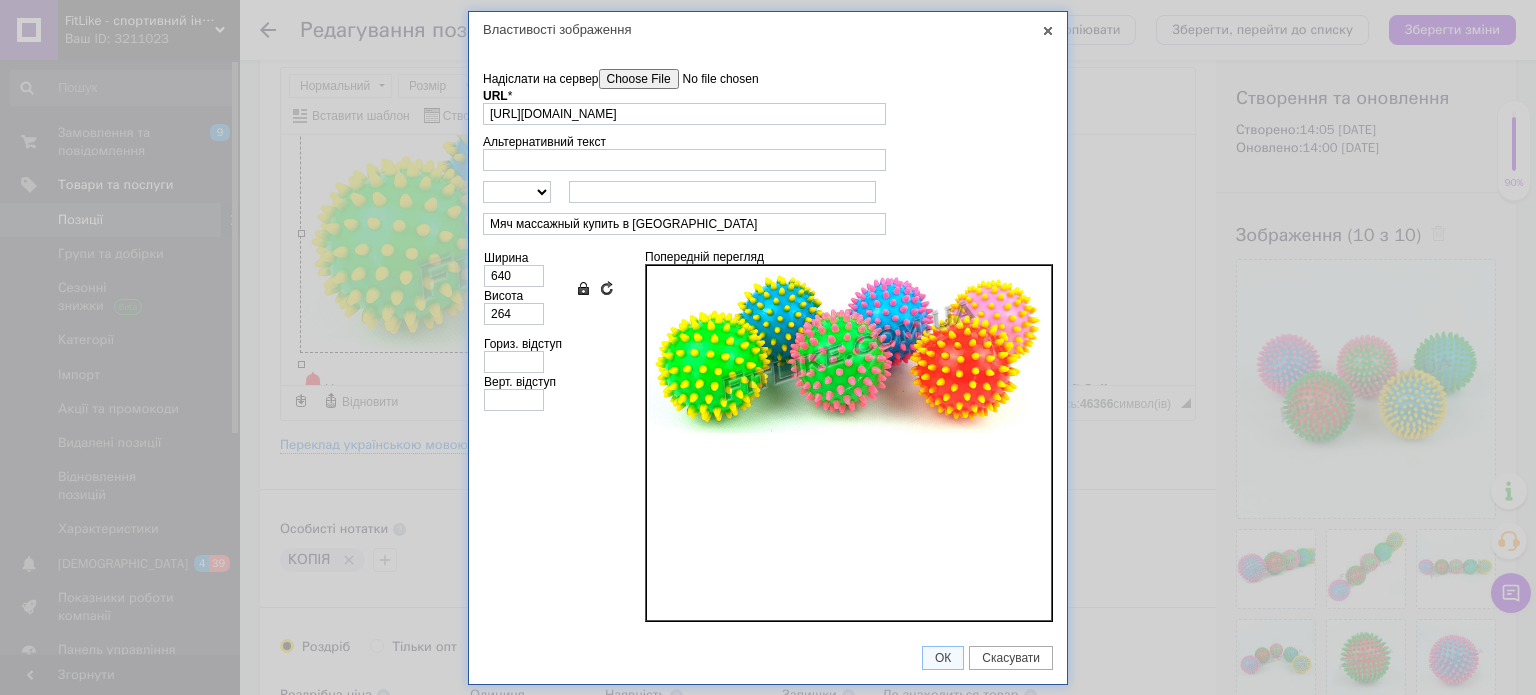 click at bounding box center [849, 350] 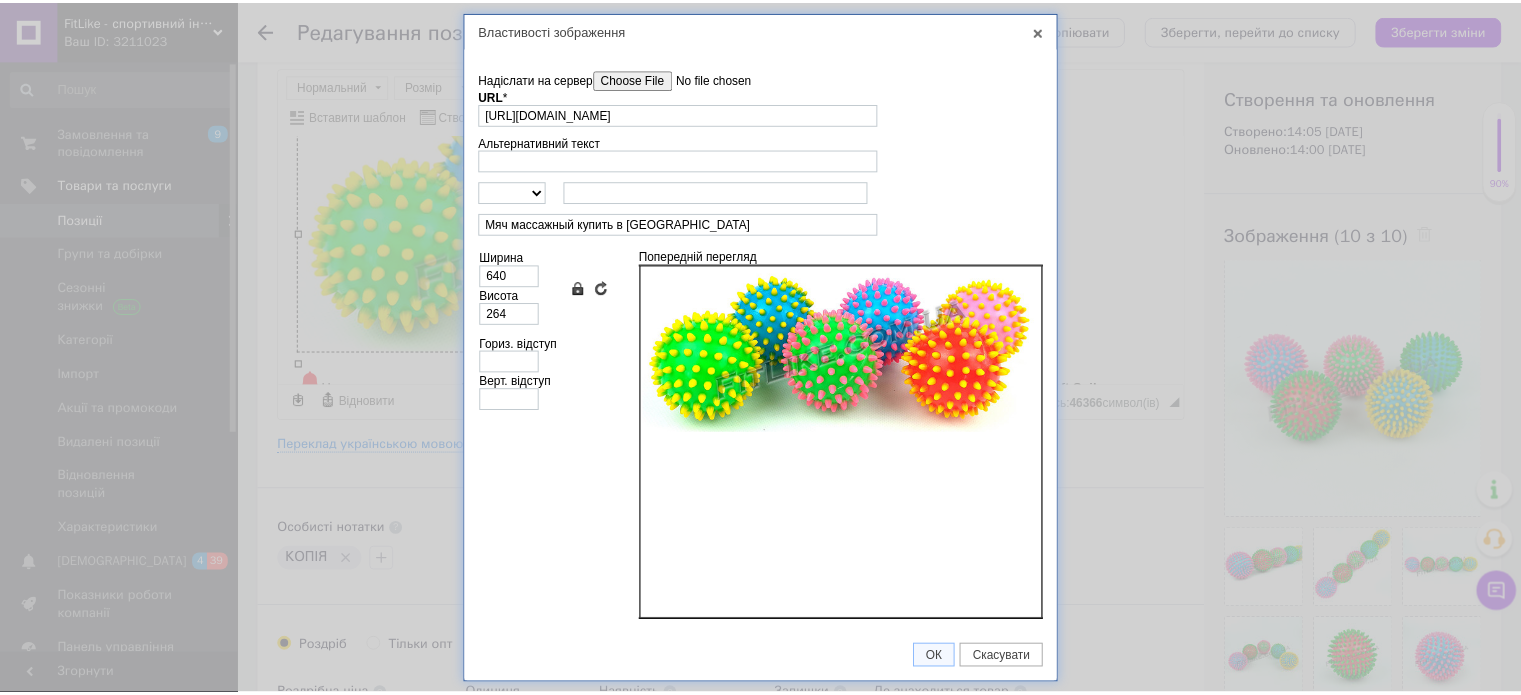 scroll, scrollTop: 0, scrollLeft: 0, axis: both 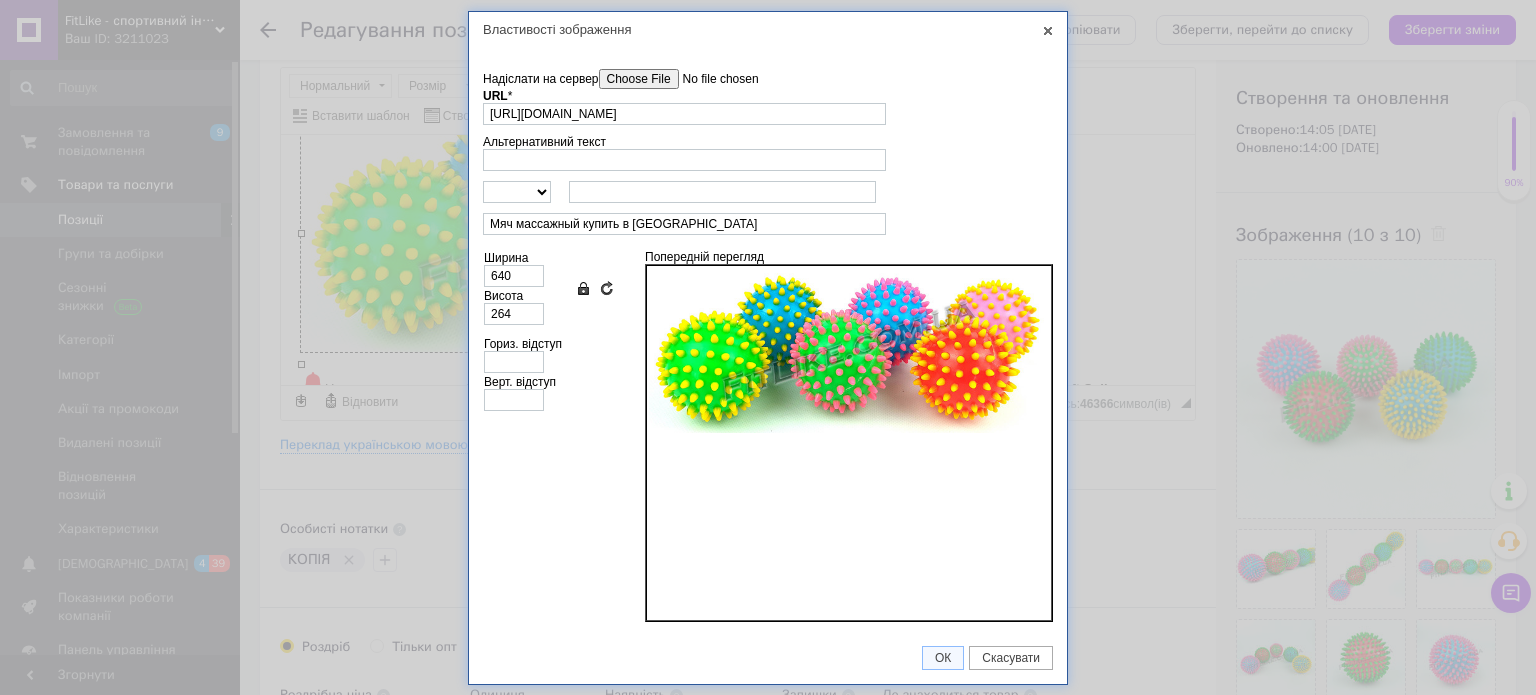 click on "Надіслати на сервер" at bounding box center (712, 79) 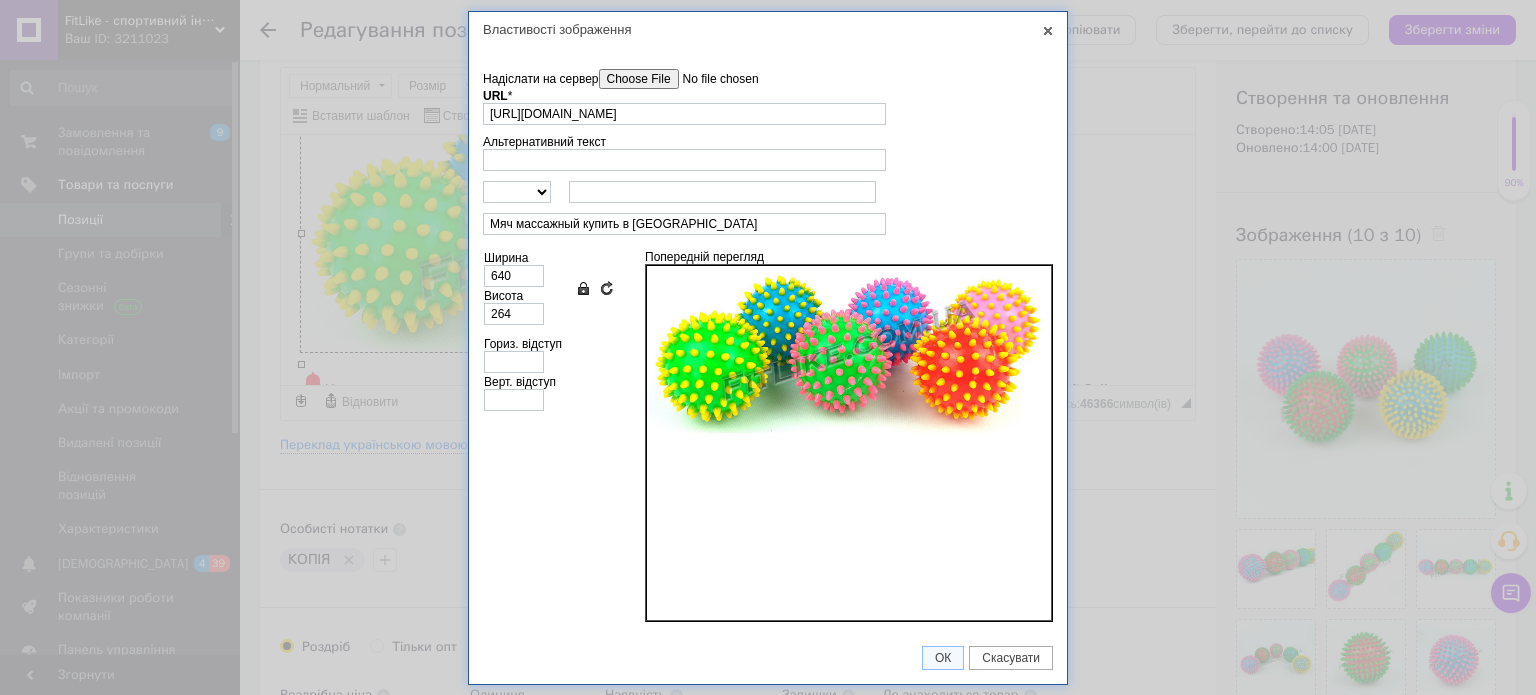 click on "Надіслати на сервер" at bounding box center (712, 79) 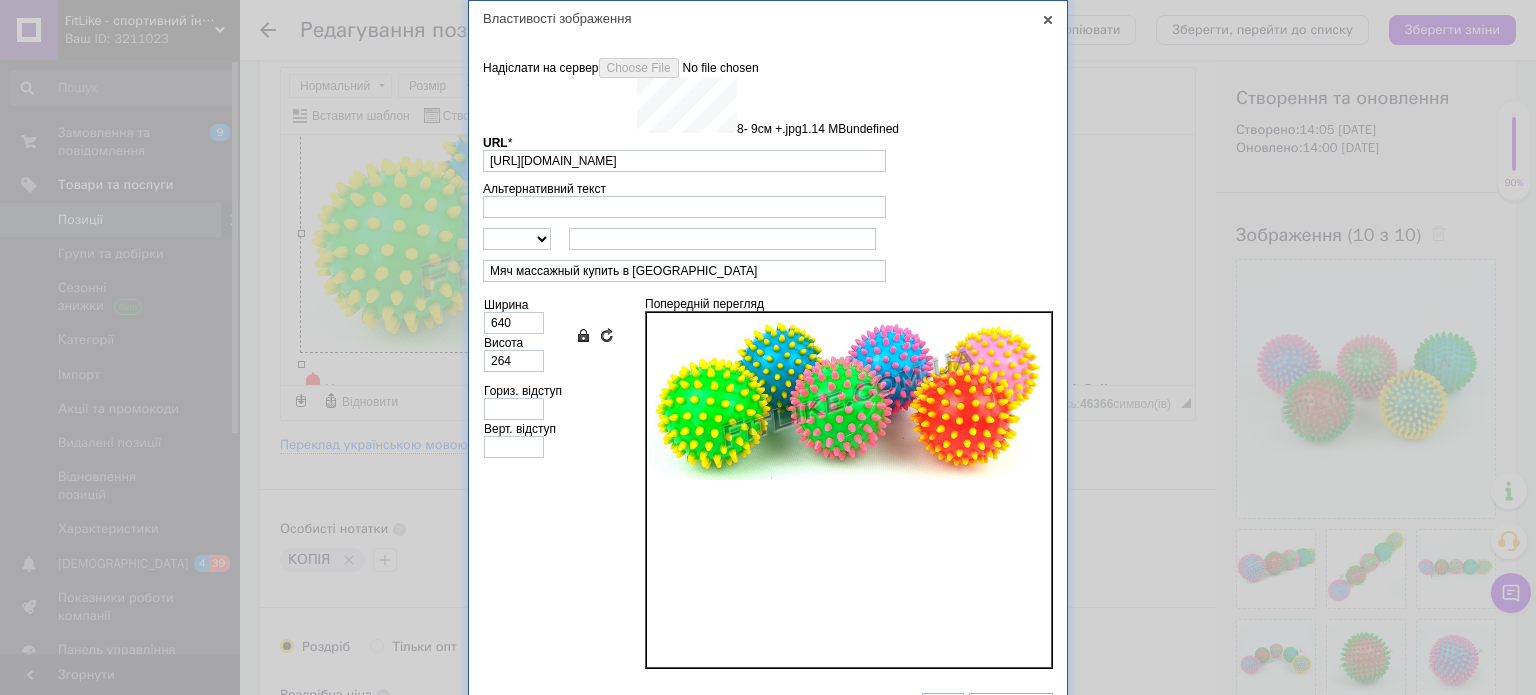 type on "https://images.prom.ua/6743763872_w640_h2048_8_9sm_.jpg?fresh=1&PIMAGE_ID=6743763872" 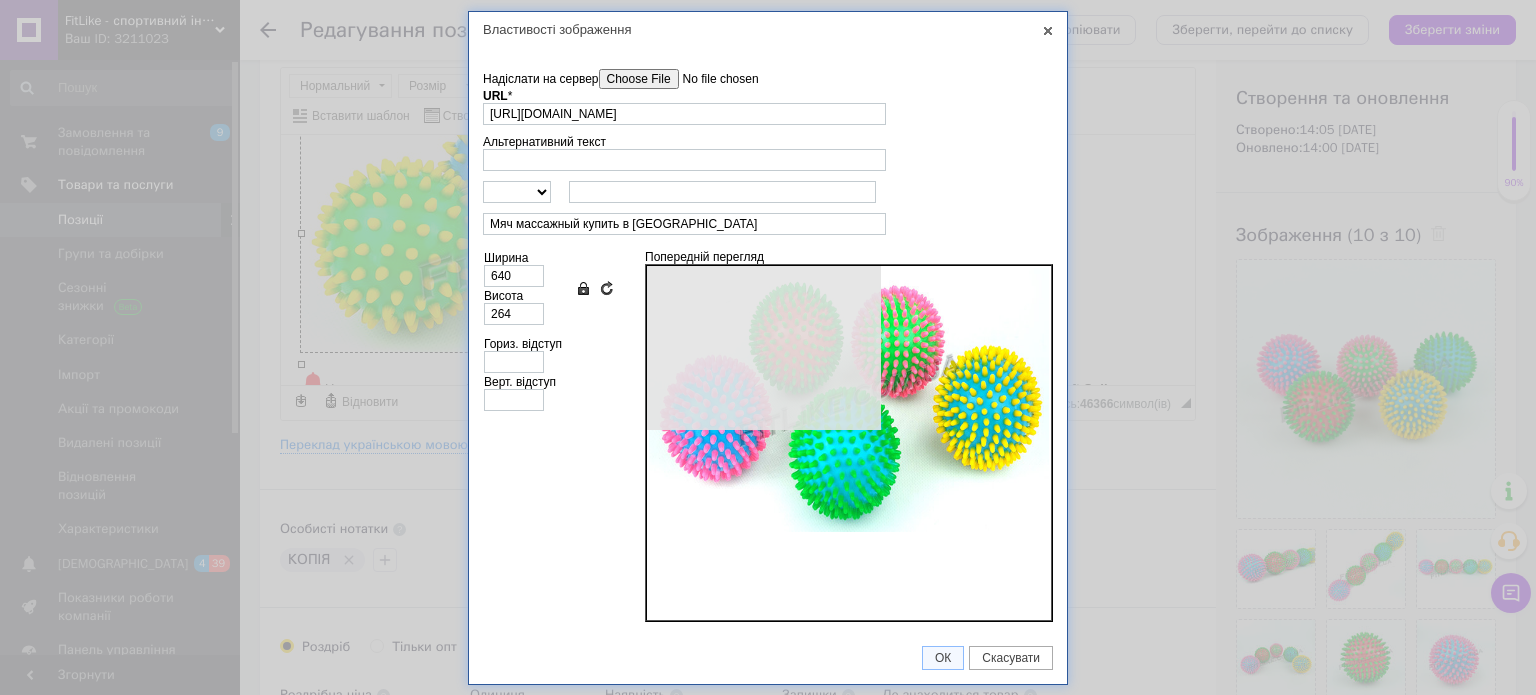 type on "354" 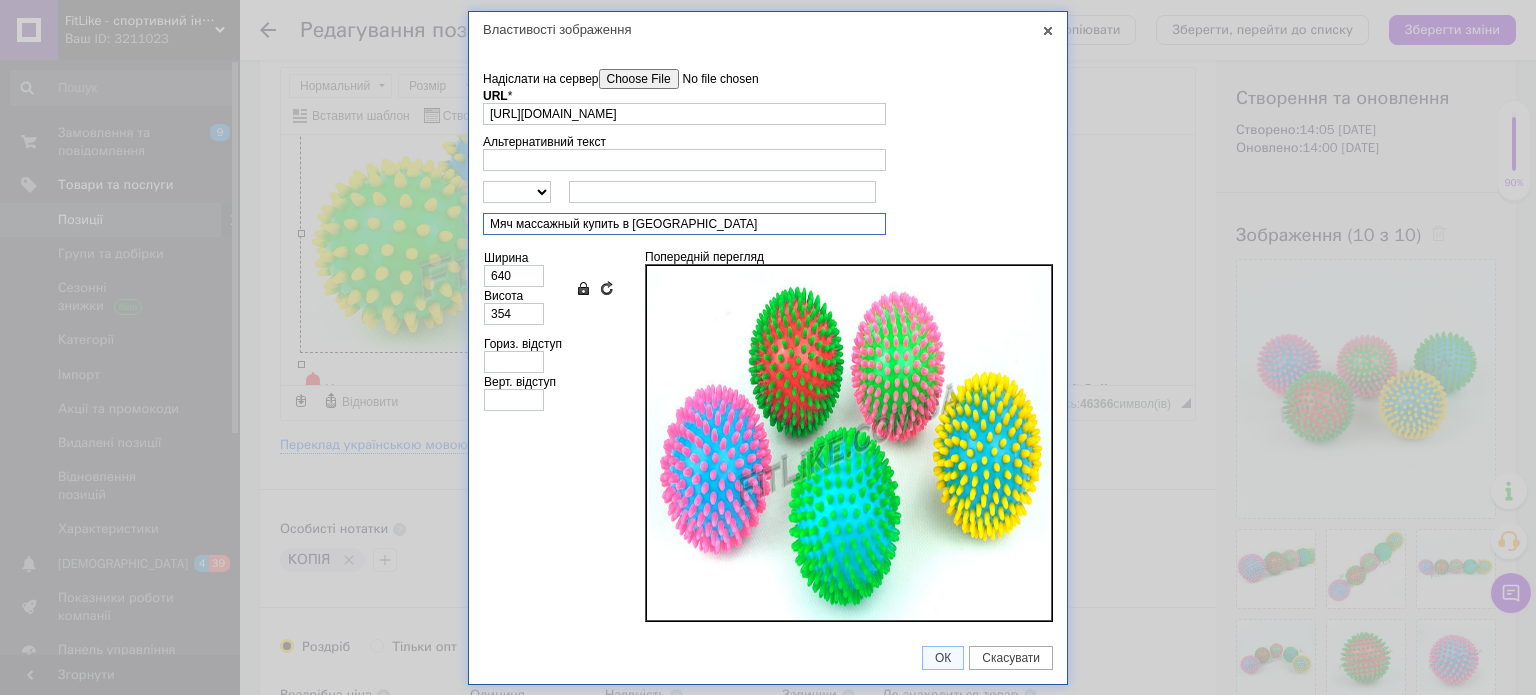 click on "Мяч массажный купить в Украине" at bounding box center [684, 224] 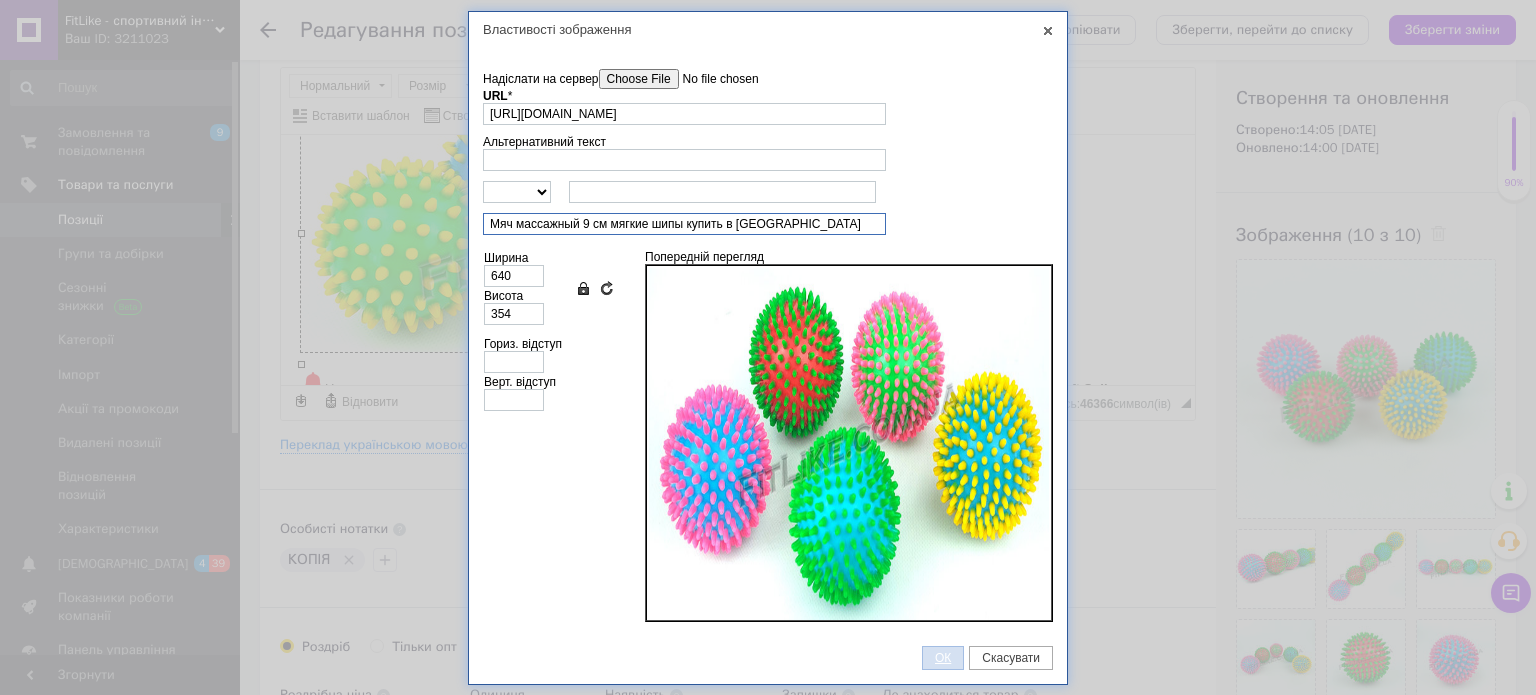 type on "Мяч массажный 9 см мягкие шипы купить в Украине" 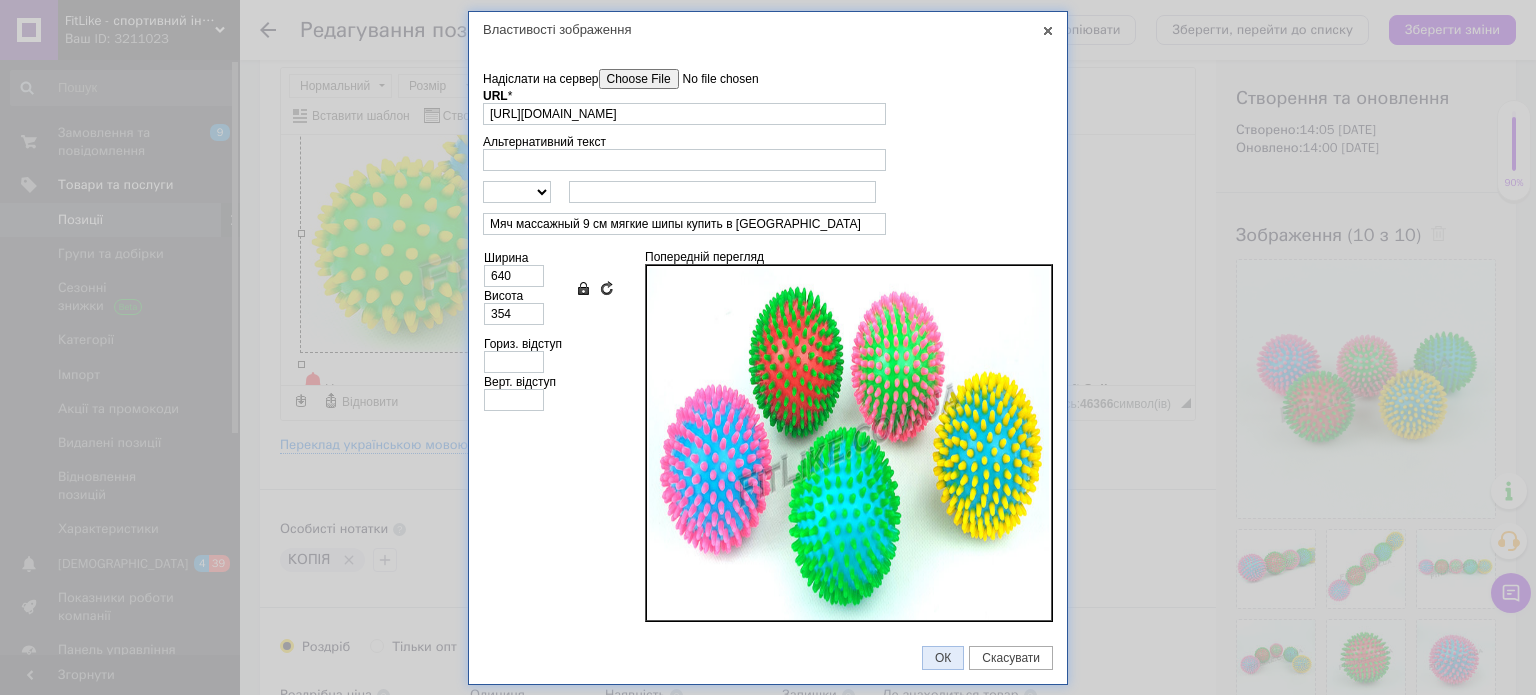 drag, startPoint x: 944, startPoint y: 654, endPoint x: 885, endPoint y: 536, distance: 131.92801 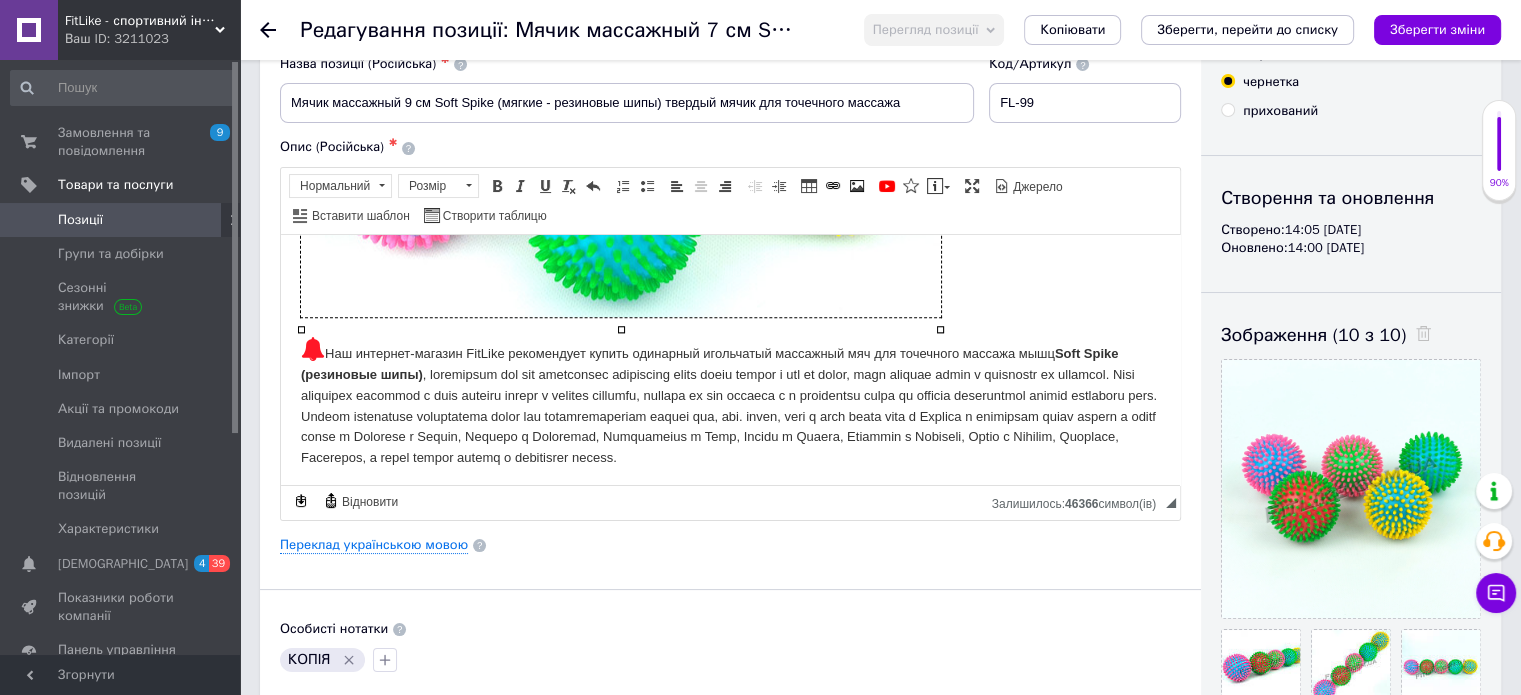 scroll, scrollTop: 2117, scrollLeft: 0, axis: vertical 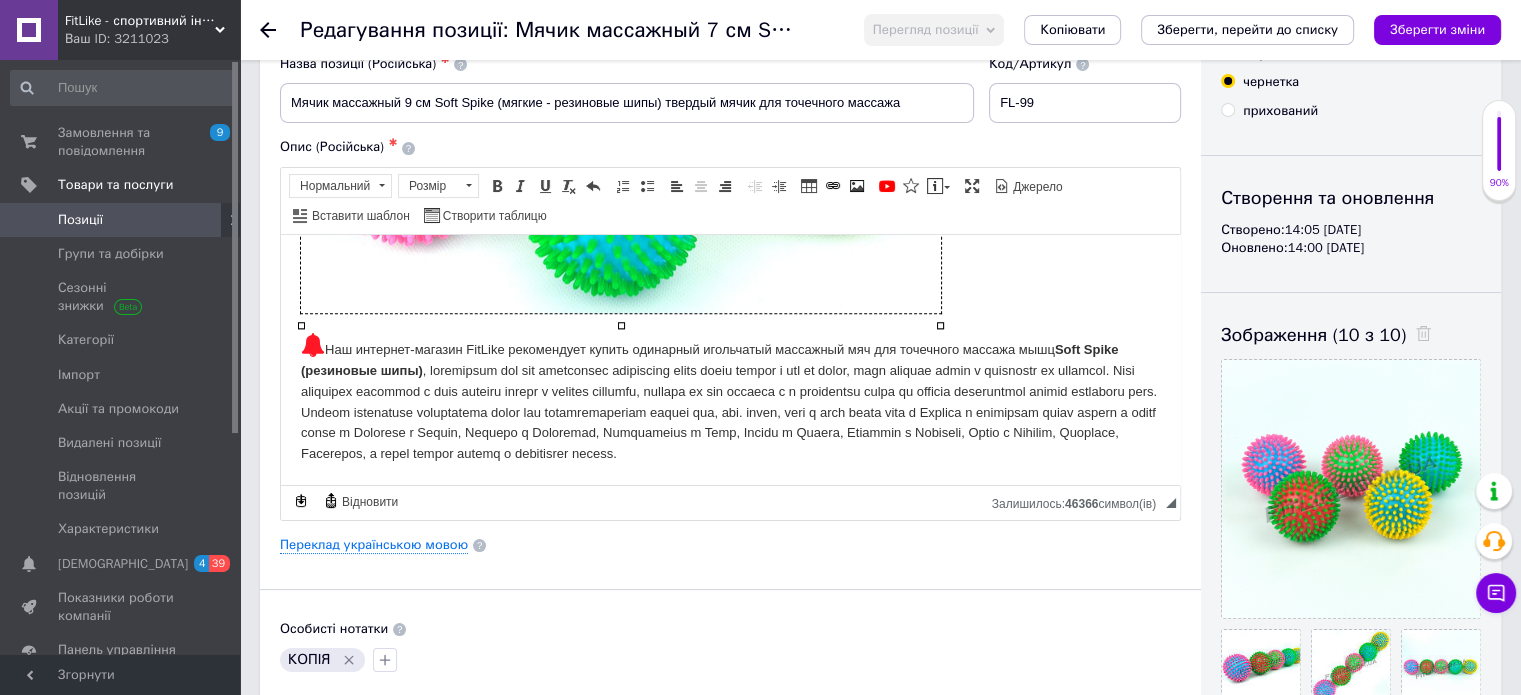 click on "Наш интернет-магазин FitLike рекомендует купить одинарный игольчатый массажный мяч для точечного массажа мышц  Soft Spike (резиновые шипы)" at bounding box center [730, 398] 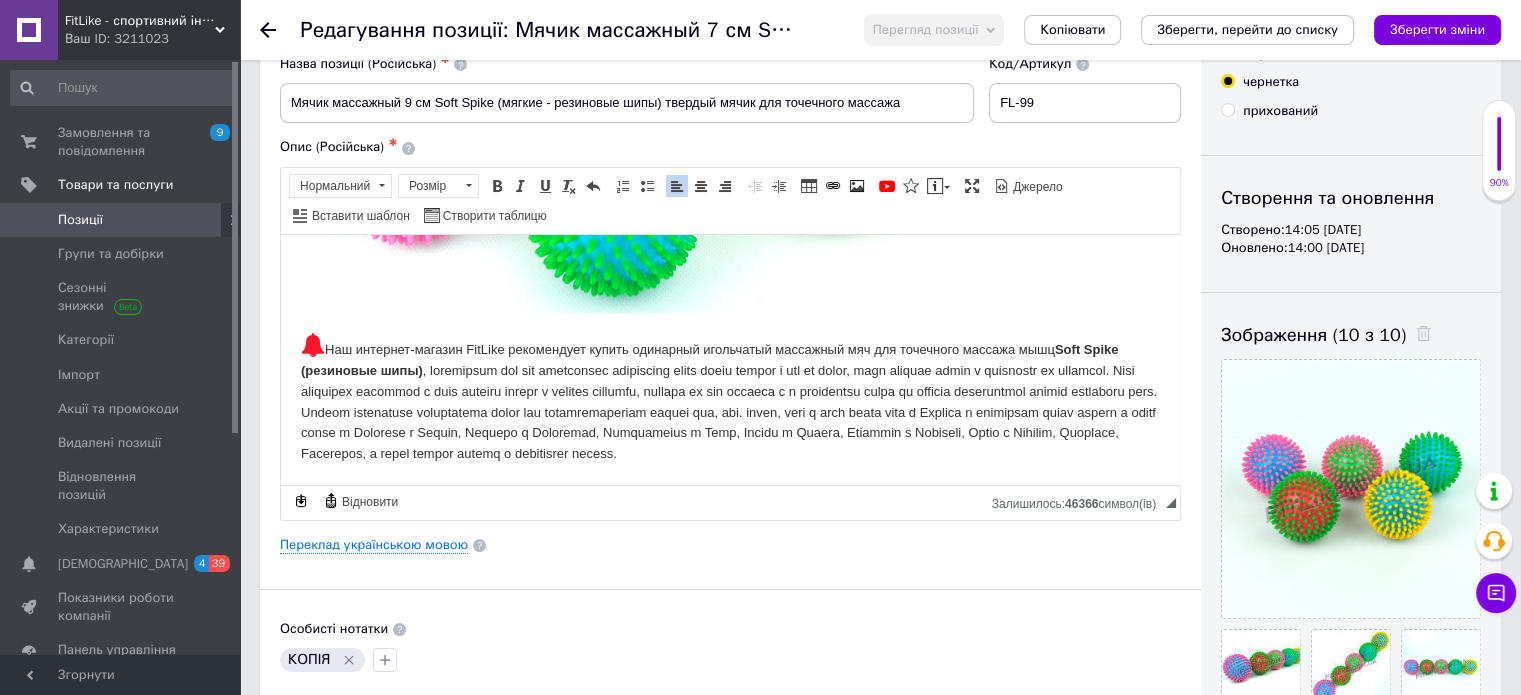 click on "Наш интернет-магазин FitLike рекомендует купить одинарный игольчатый массажный мяч для точечного массажа мышц  Soft Spike (резиновые шипы)" at bounding box center (730, 398) 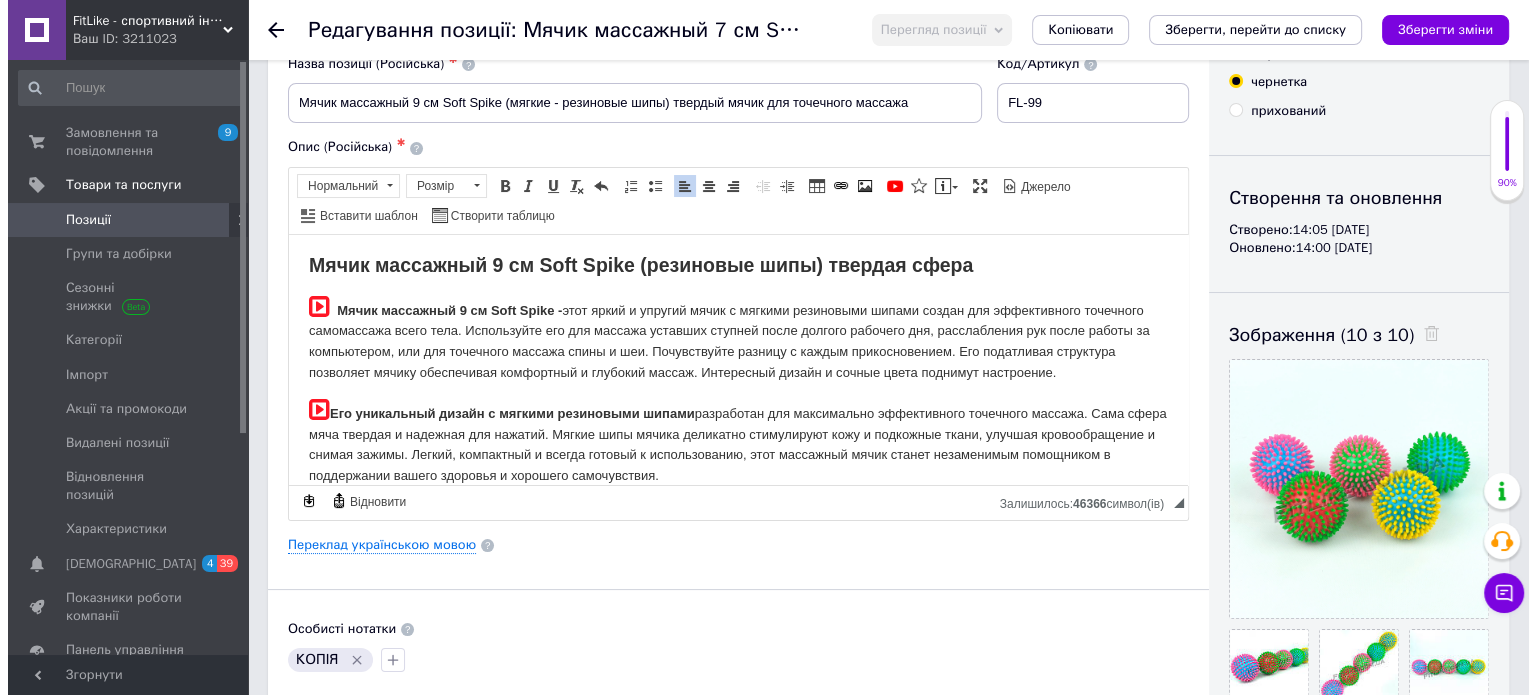 scroll, scrollTop: 0, scrollLeft: 0, axis: both 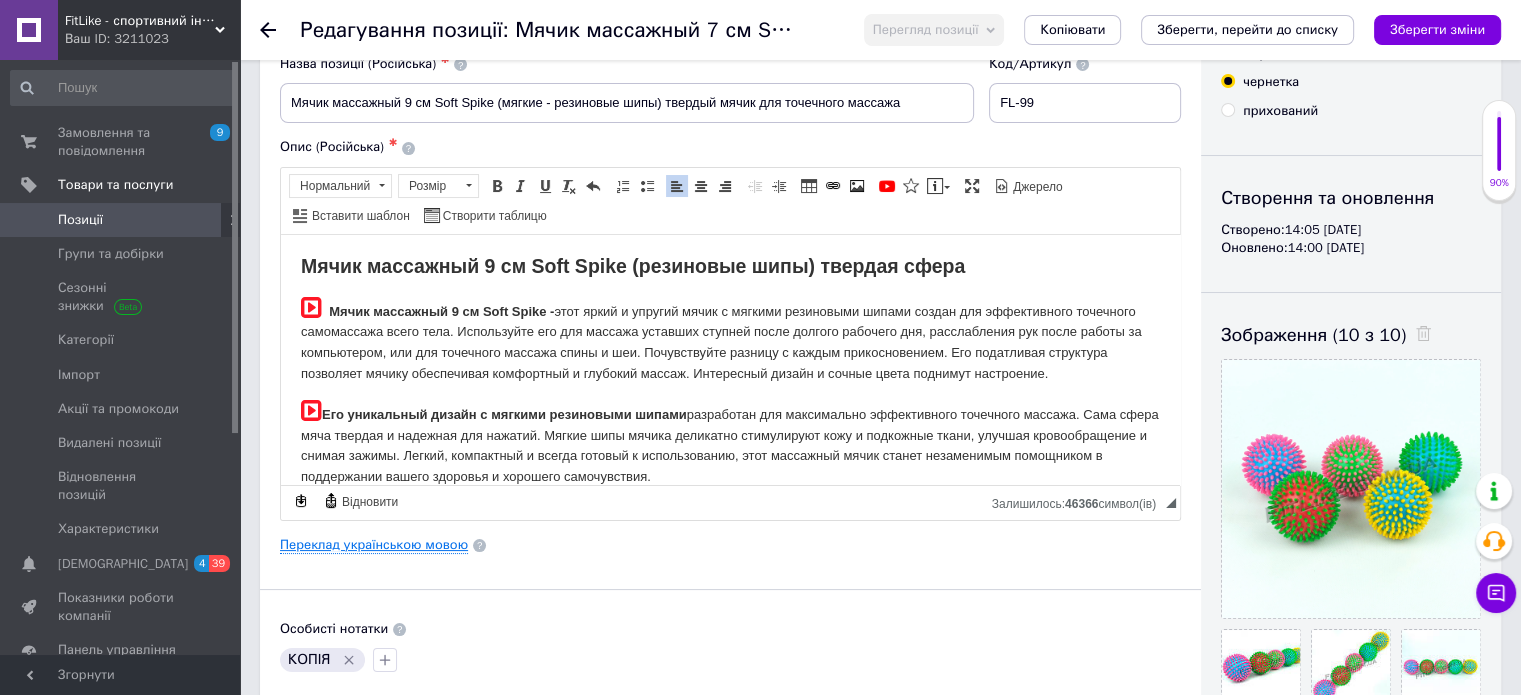 click on "Переклад українською мовою" at bounding box center (374, 545) 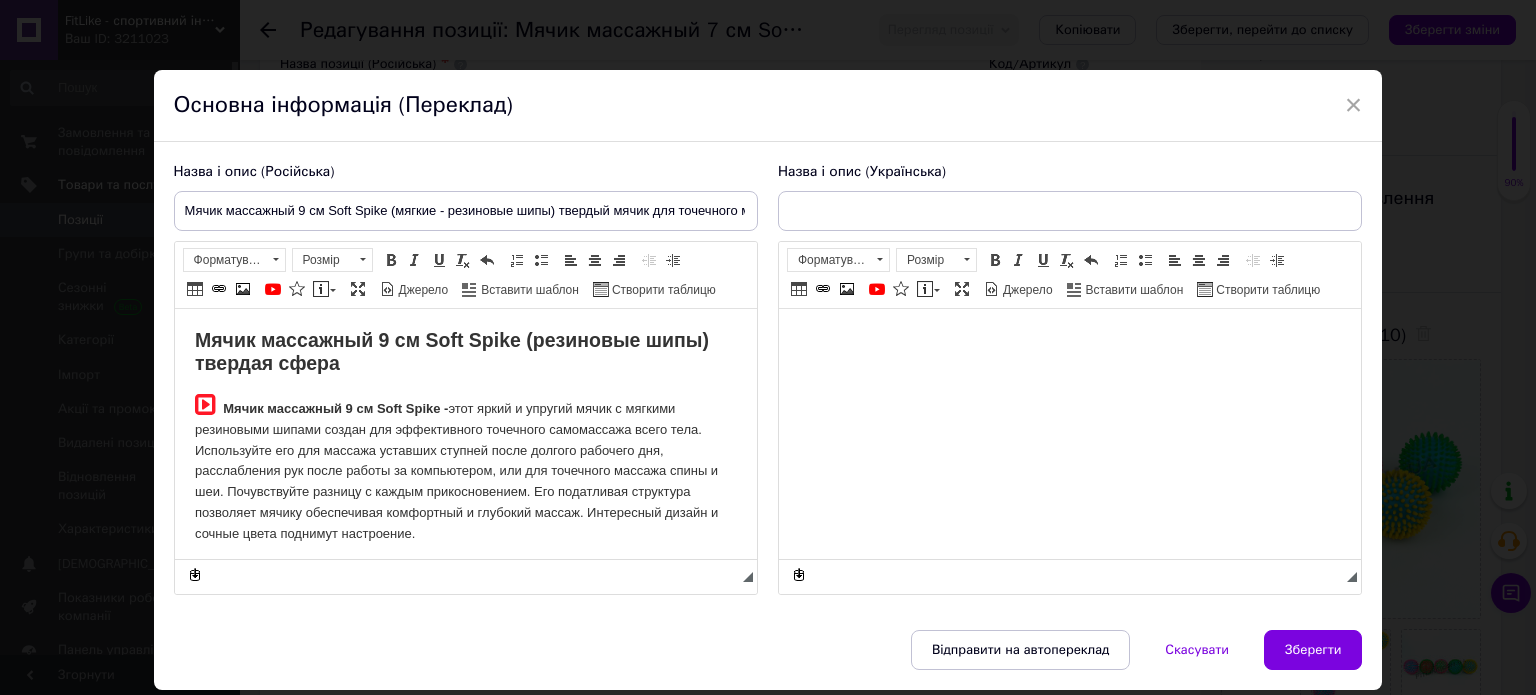 type on "М'ячик масажний 7 см Soft Spike (м'які – гумові шипи) одинарний для точкового масажу" 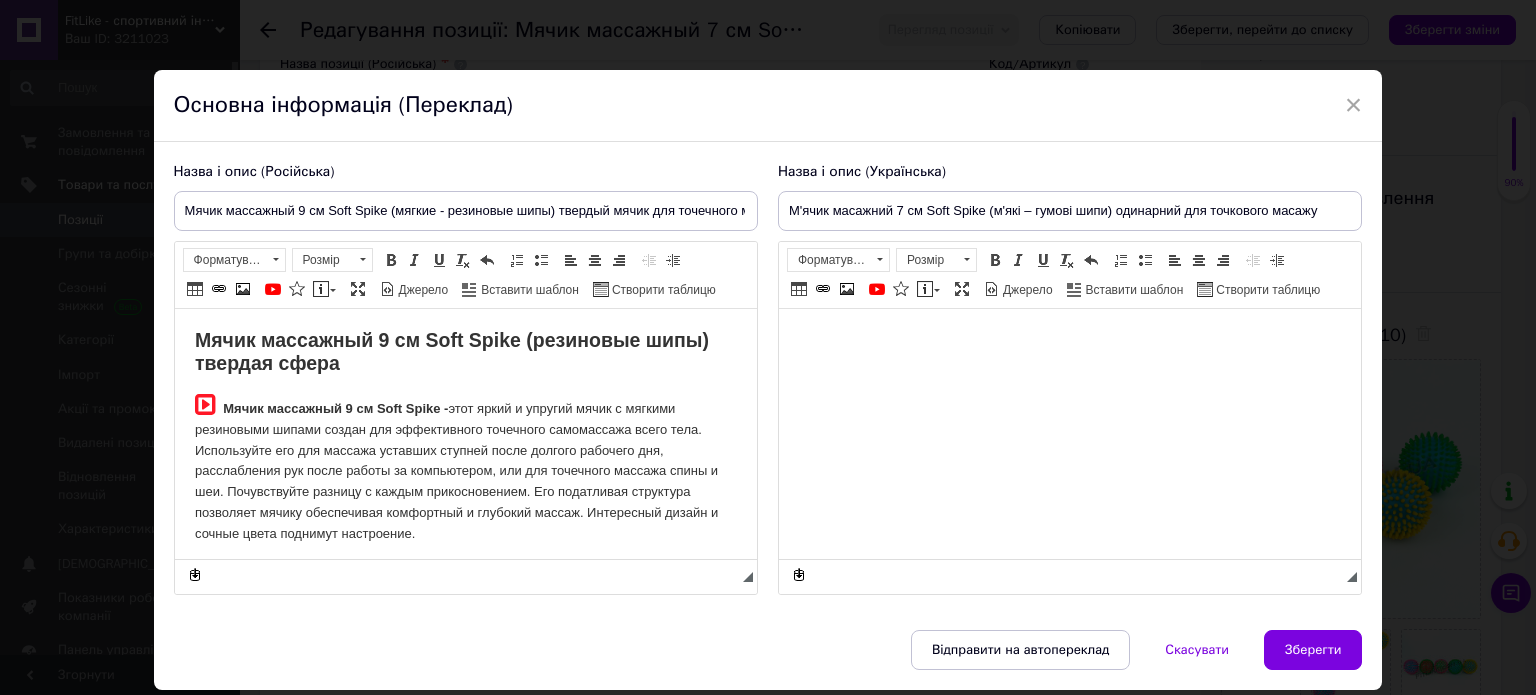 scroll, scrollTop: 0, scrollLeft: 0, axis: both 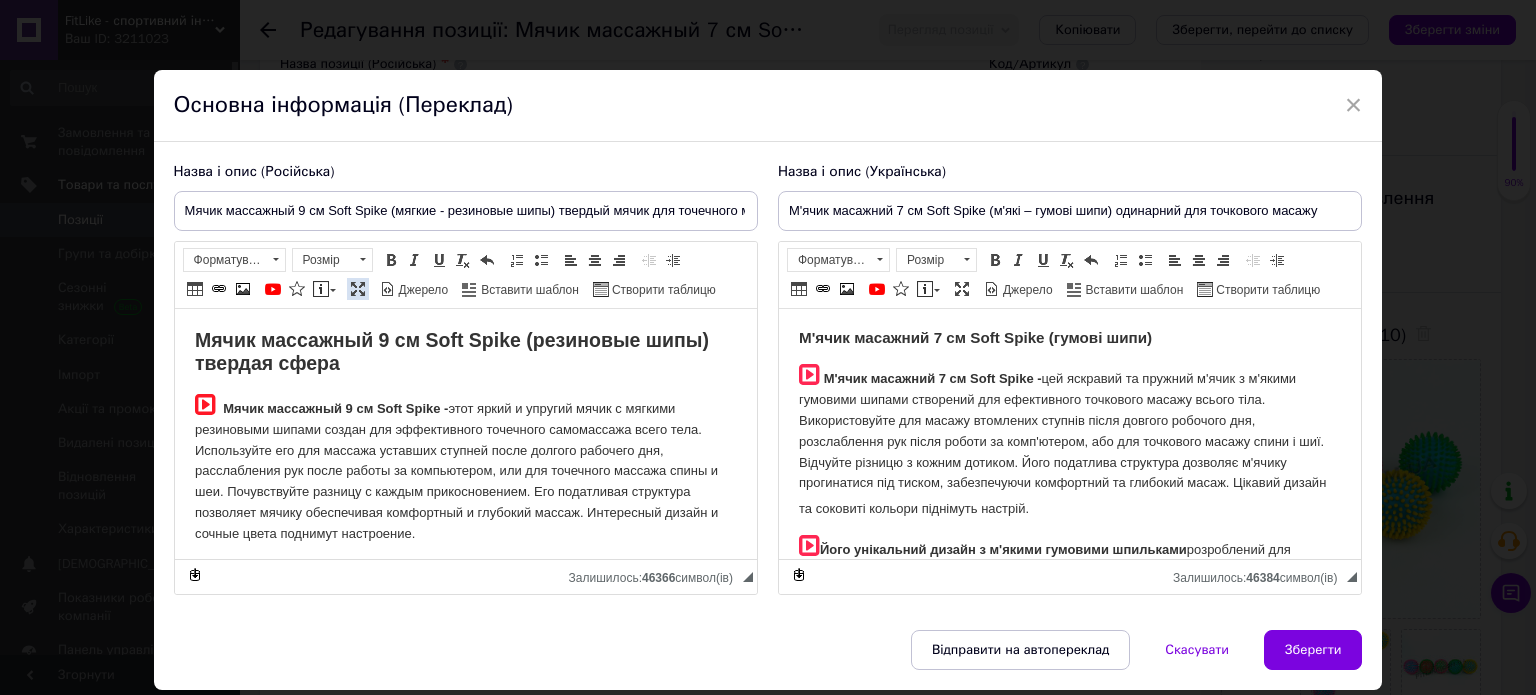 drag, startPoint x: 353, startPoint y: 287, endPoint x: 415, endPoint y: 250, distance: 72.20111 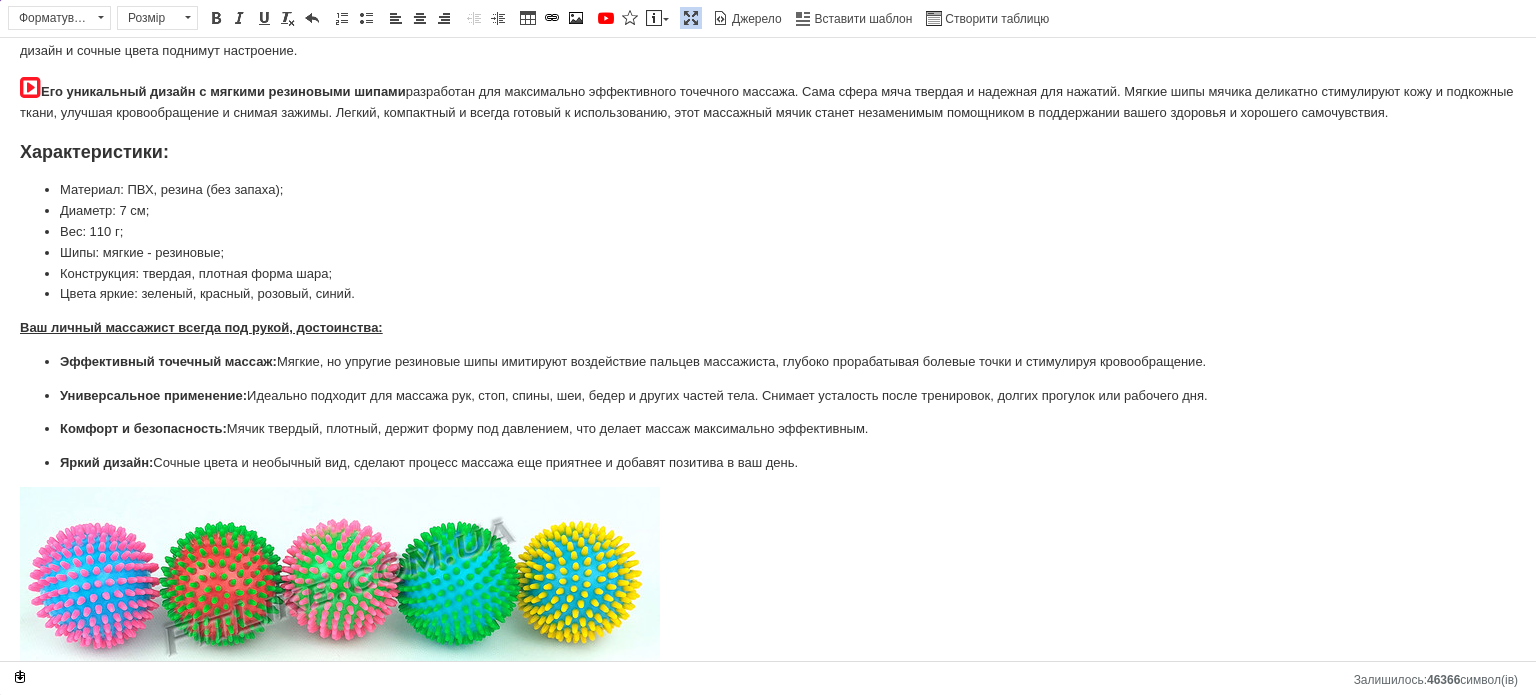 scroll, scrollTop: 0, scrollLeft: 0, axis: both 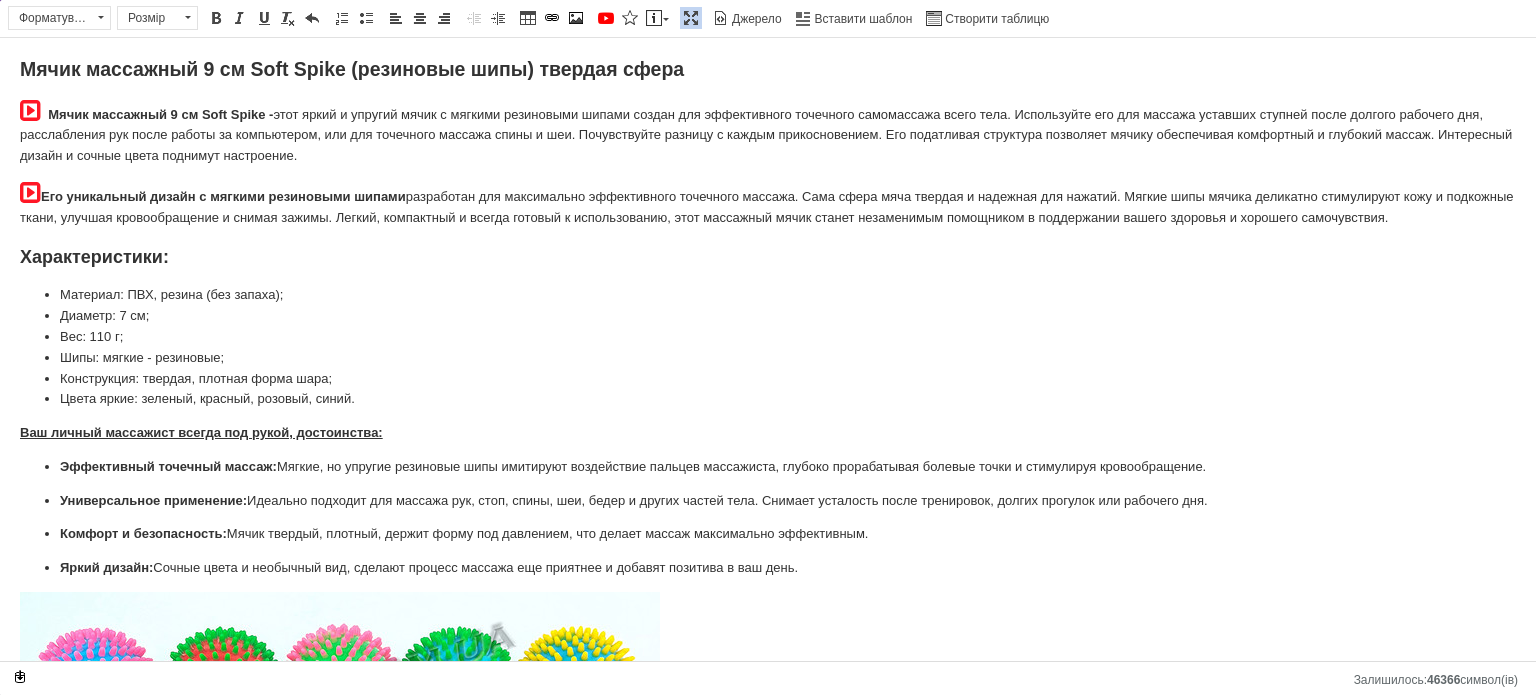 click at bounding box center (691, 18) 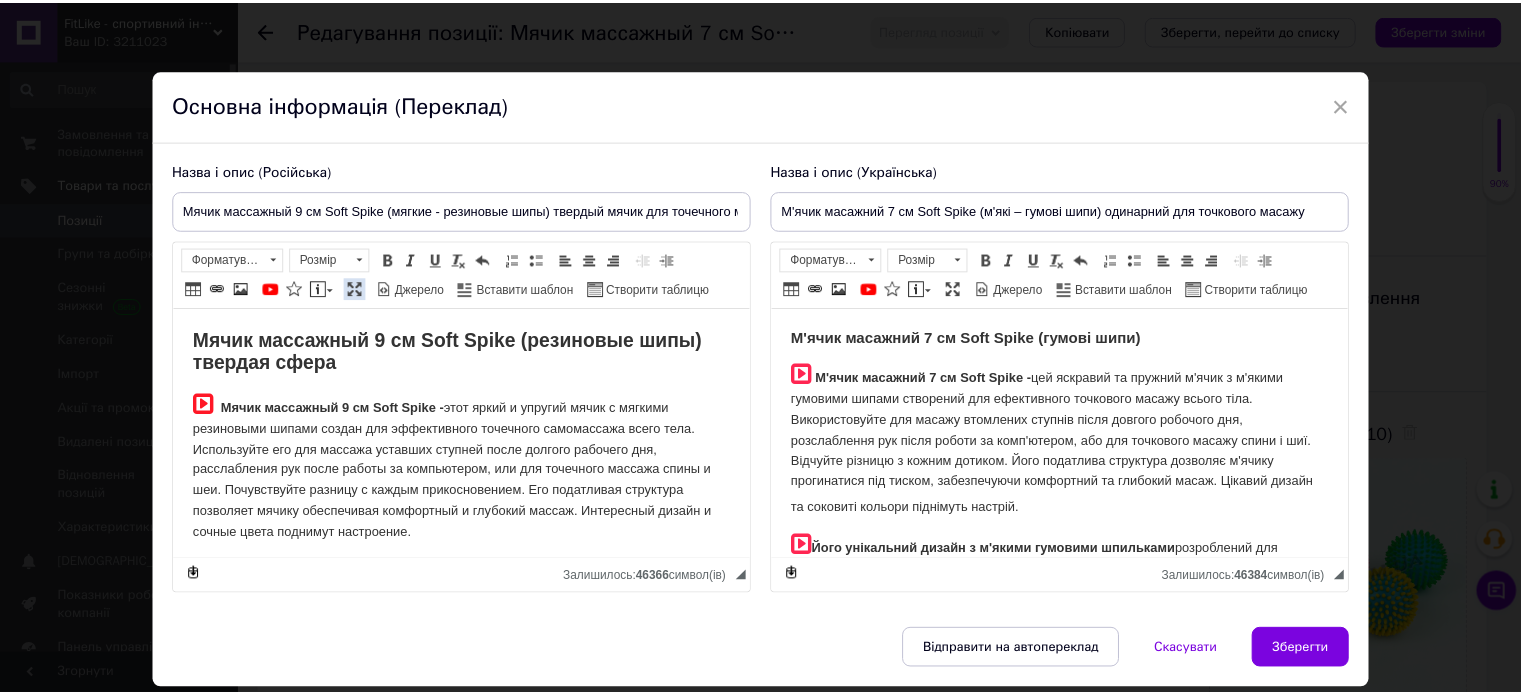 scroll, scrollTop: 100, scrollLeft: 0, axis: vertical 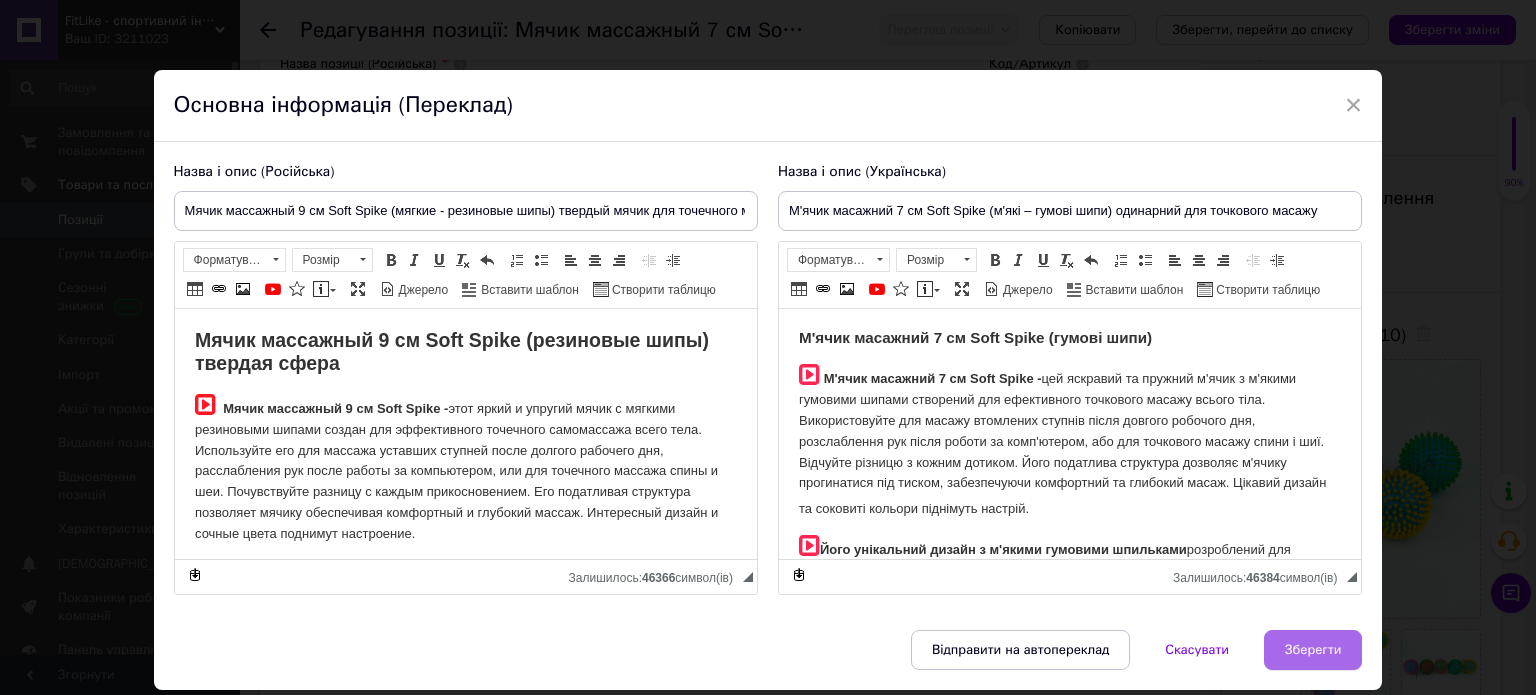 click on "Зберегти" at bounding box center (1313, 650) 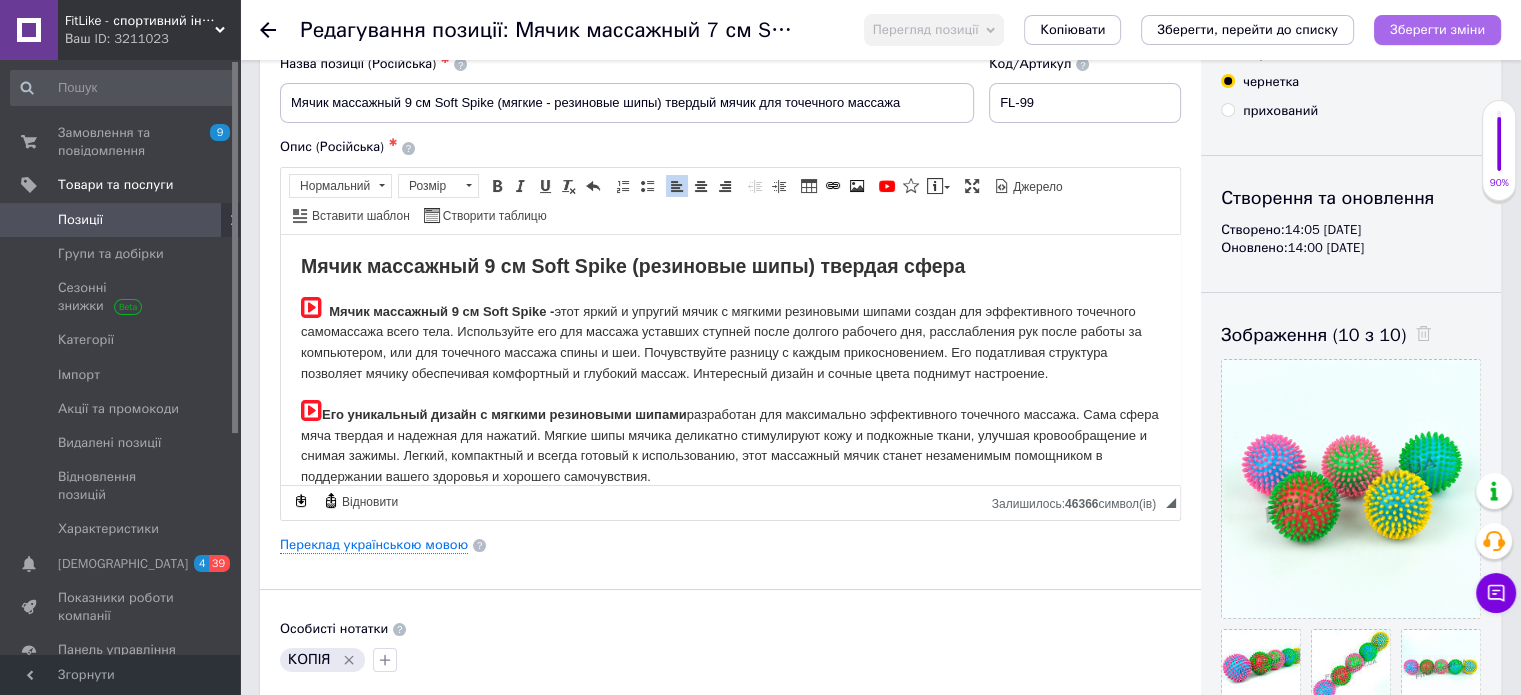 click on "Зберегти зміни" at bounding box center (1437, 29) 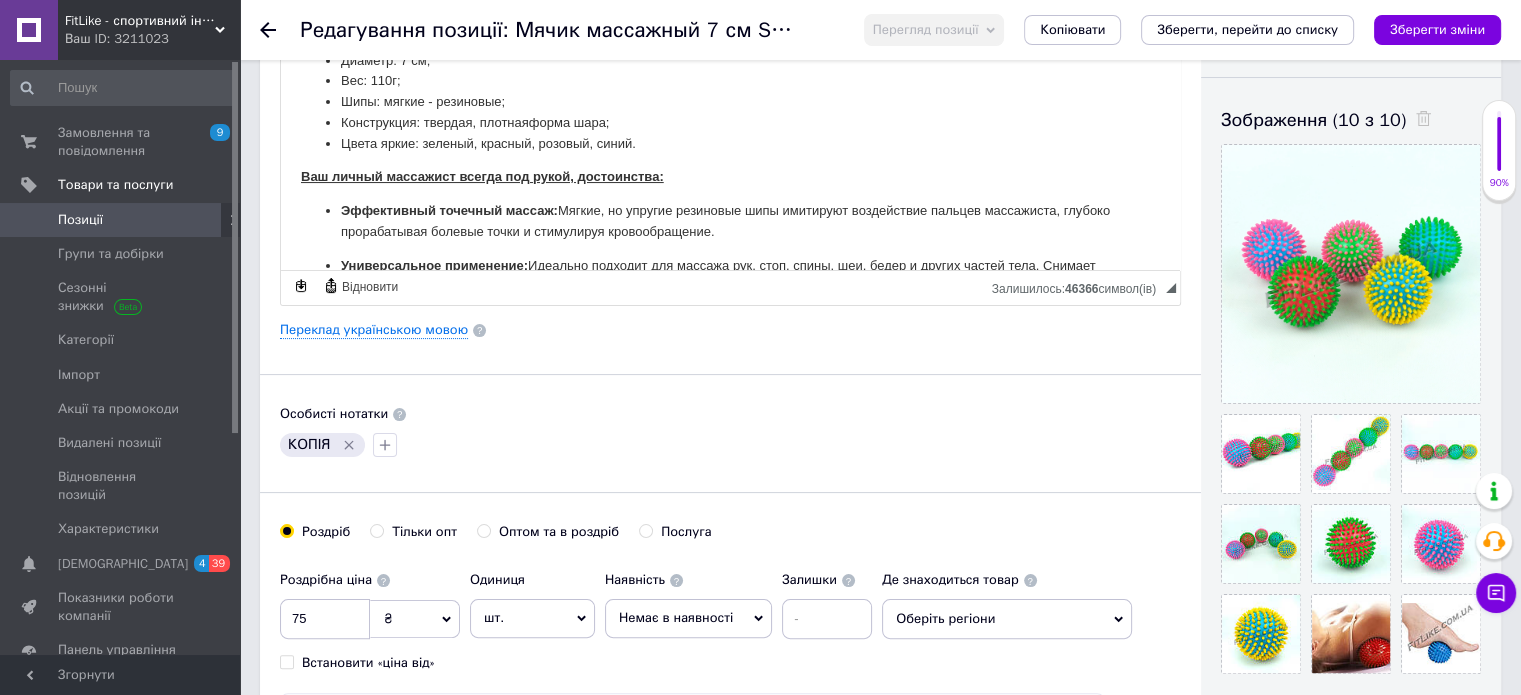 scroll, scrollTop: 500, scrollLeft: 0, axis: vertical 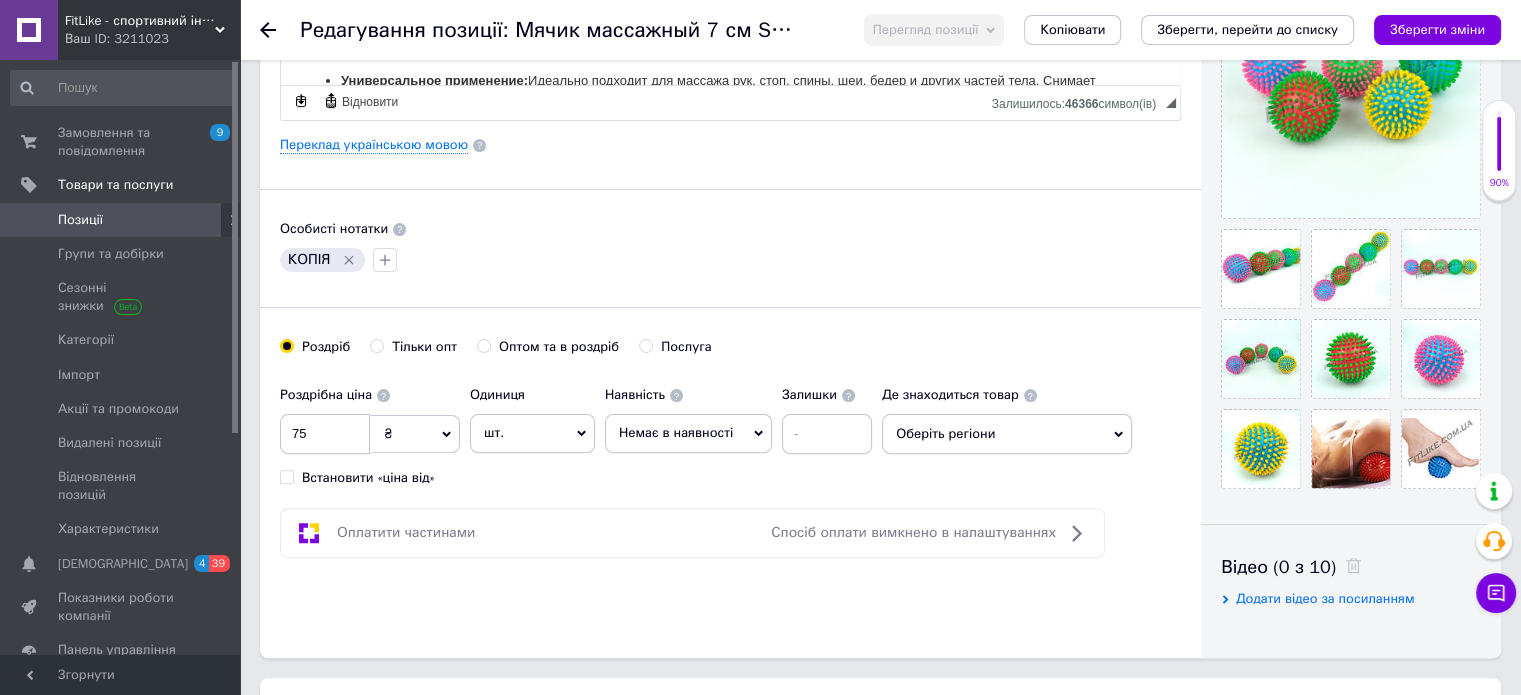 click on "КОПІЯ" at bounding box center [730, 260] 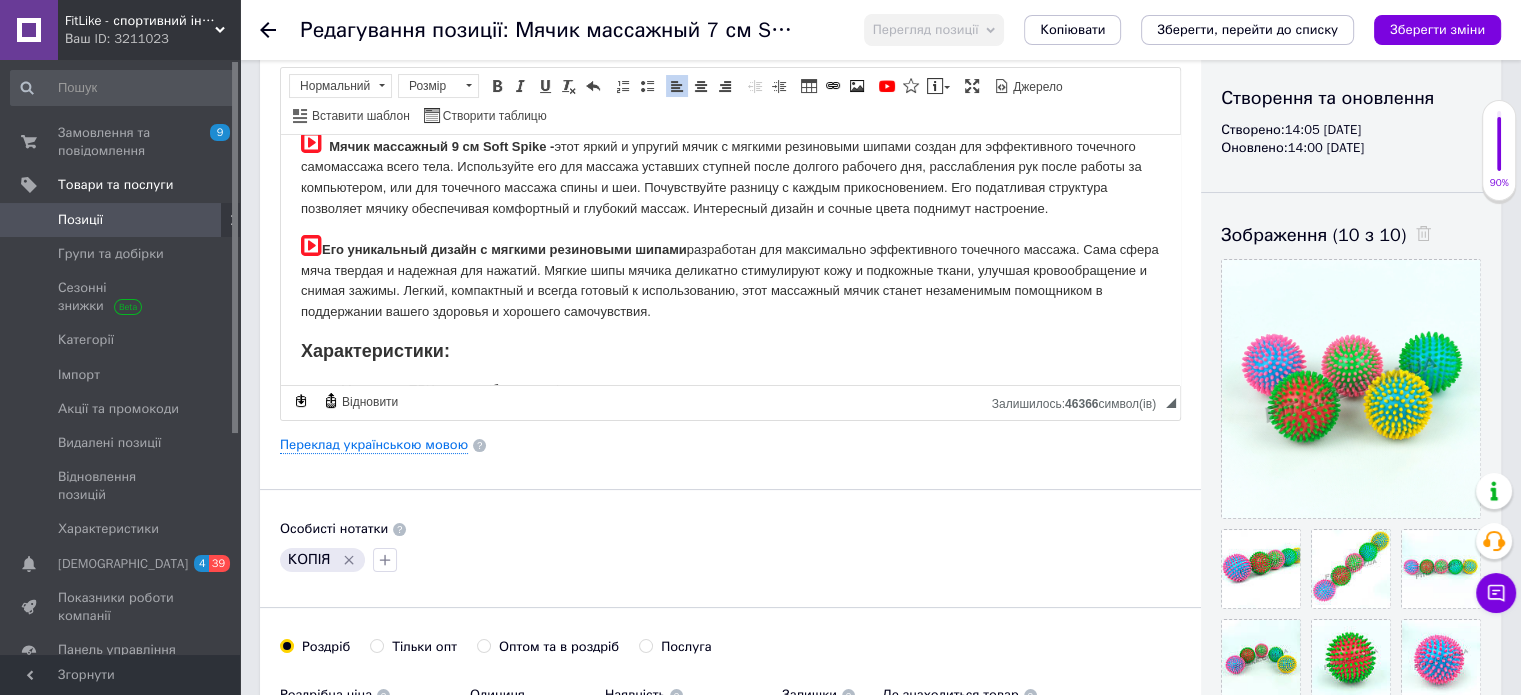 scroll, scrollTop: 100, scrollLeft: 0, axis: vertical 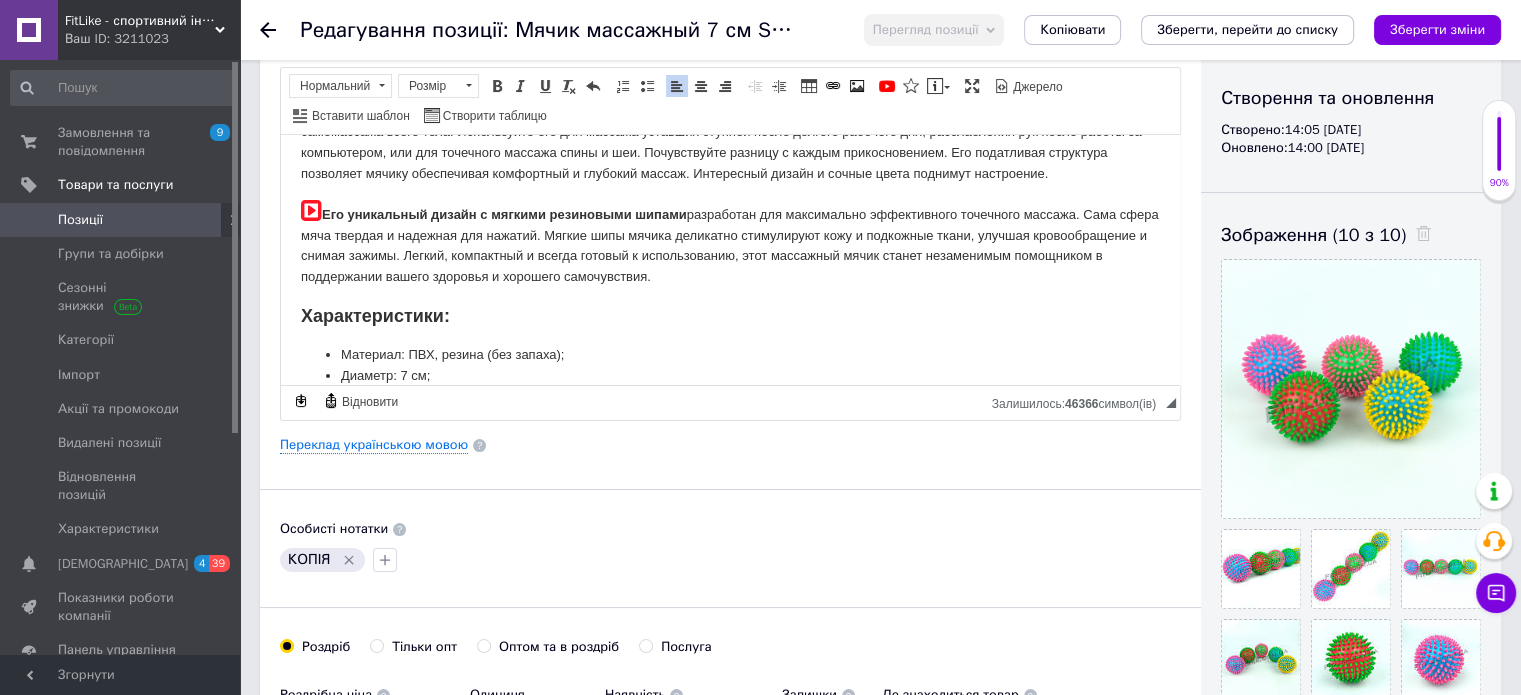 drag, startPoint x: 327, startPoint y: 211, endPoint x: 749, endPoint y: 267, distance: 425.69943 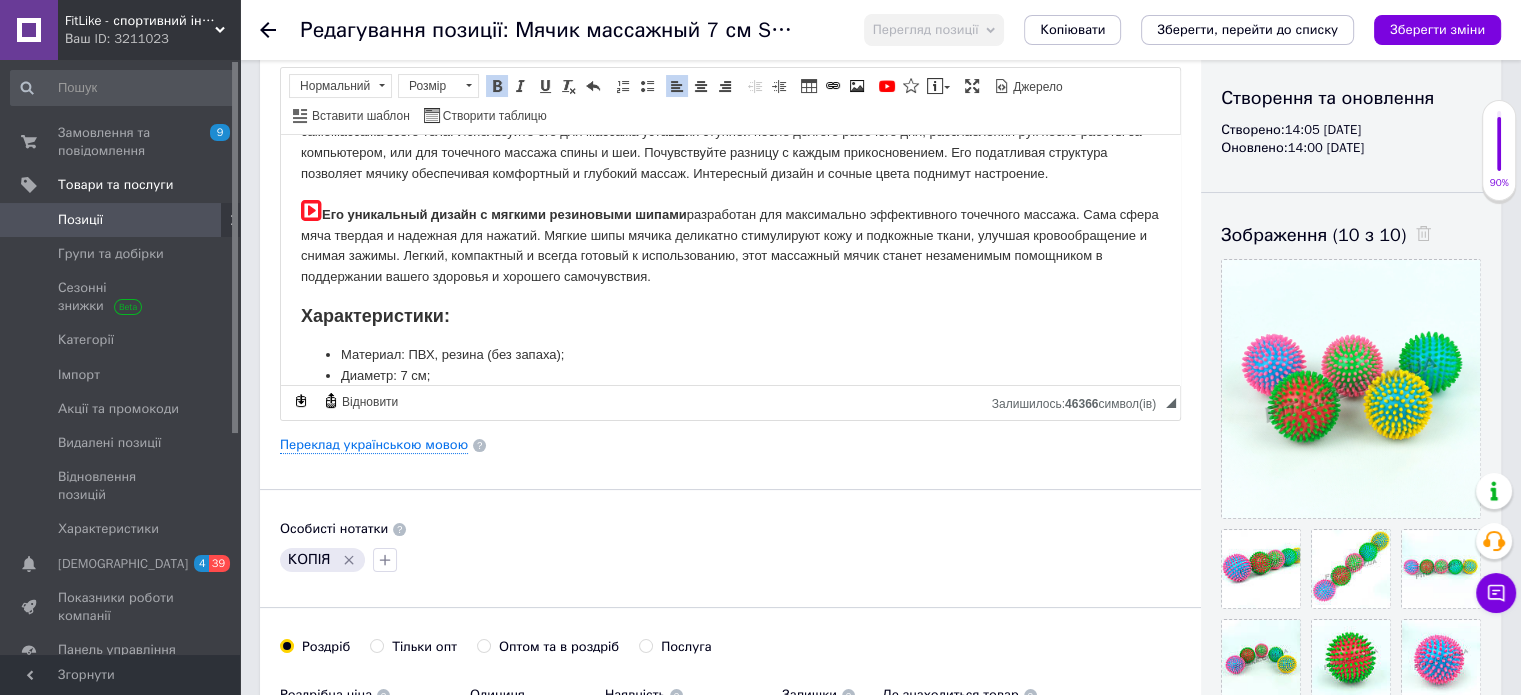 copy on "Его уникальный дизайн с мягкими резиновыми шипами  разработан для максимально эффективного точечного массажа. Сама сфера мяча твердая и надежная для нажатий. Мягкие шипы мячика деликатно стимулируют кожу и подкожные ткани, улучшая кровообращение и снимая зажимы. Легкий, компактный и всегда готовый к использованию, этот массажный мячик станет незаменимым помощником в поддержании вашего здоровья и хорошего самочувствия." 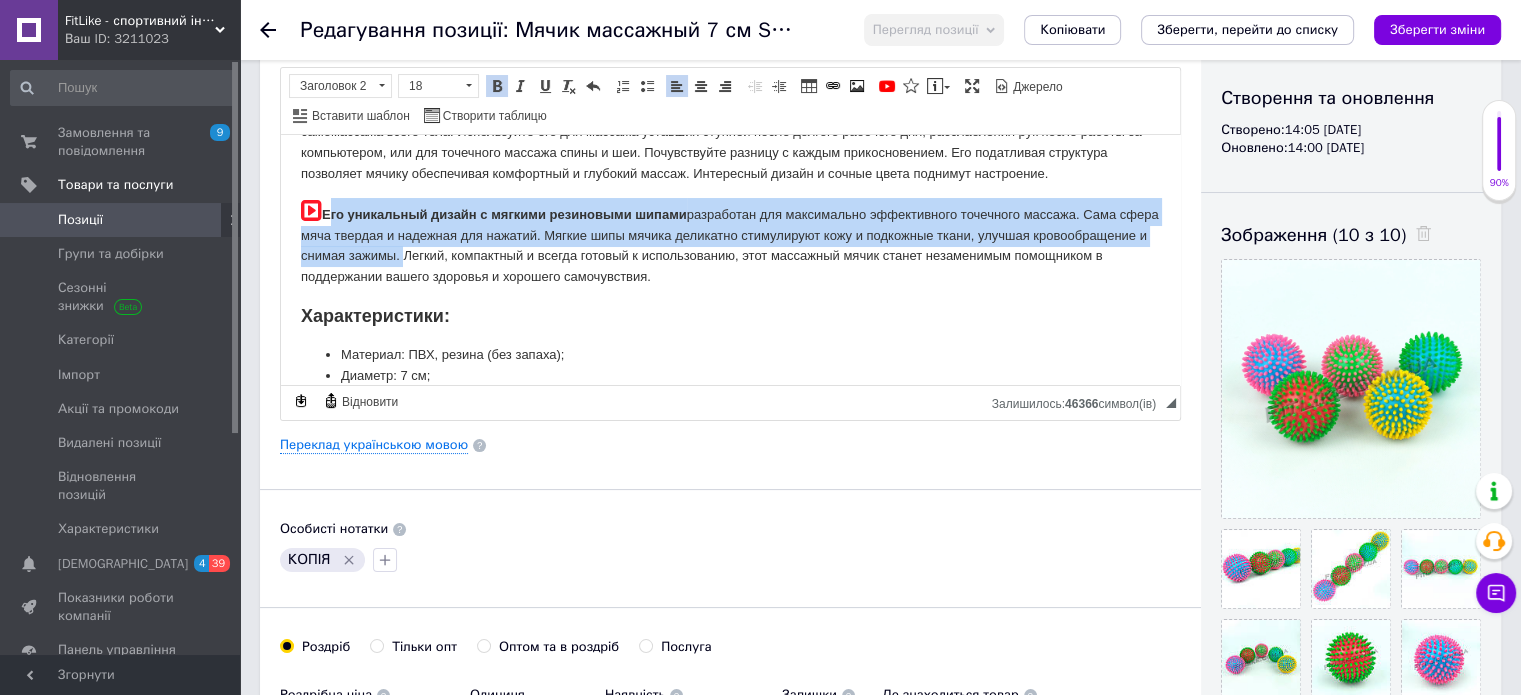 drag, startPoint x: 325, startPoint y: 217, endPoint x: 518, endPoint y: 263, distance: 198.40614 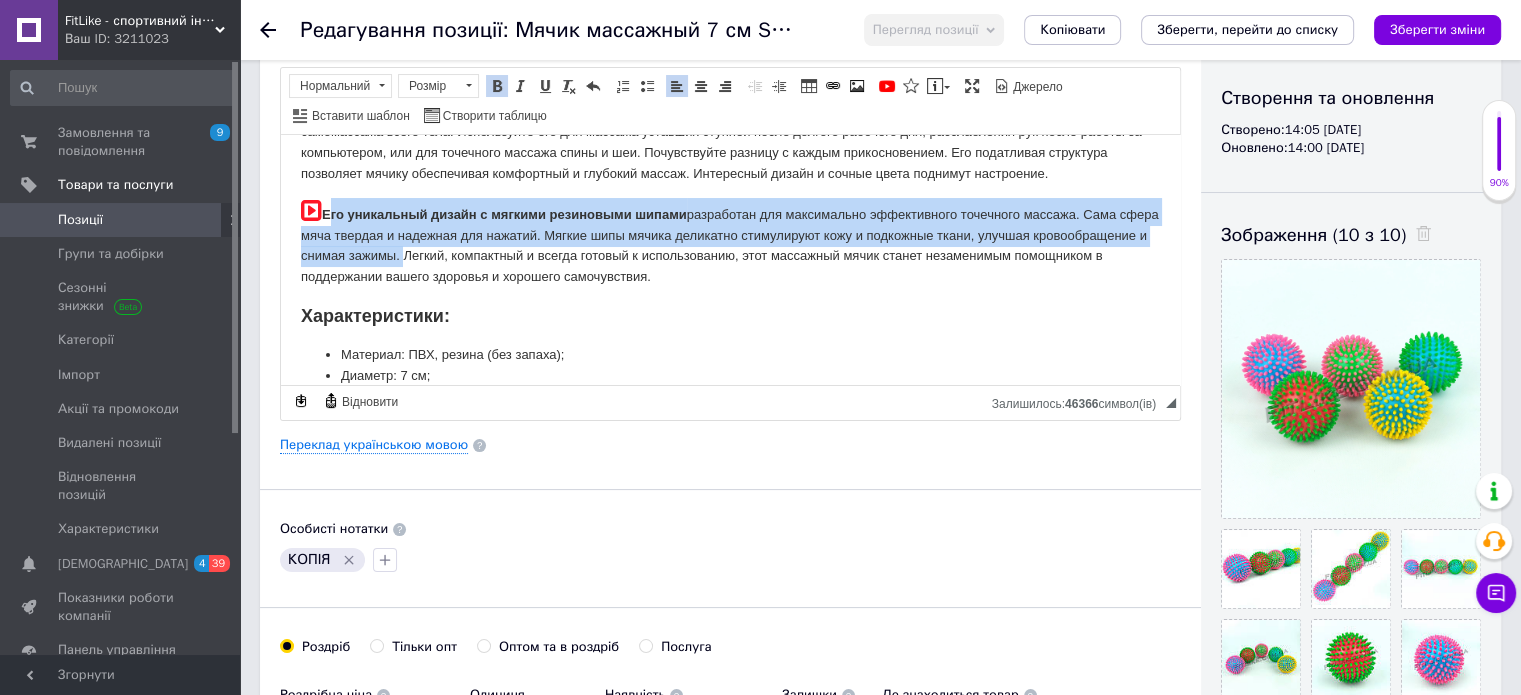 copy on "Его уникальный дизайн с мягкими резиновыми шипами  разработан для максимально эффективного точечного массажа. Сама сфера мяча твердая и надежная для нажатий. Мягкие шипы мячика деликатно стимулируют кожу и подкожные ткани, улучшая кровообращение и снимая зажимы." 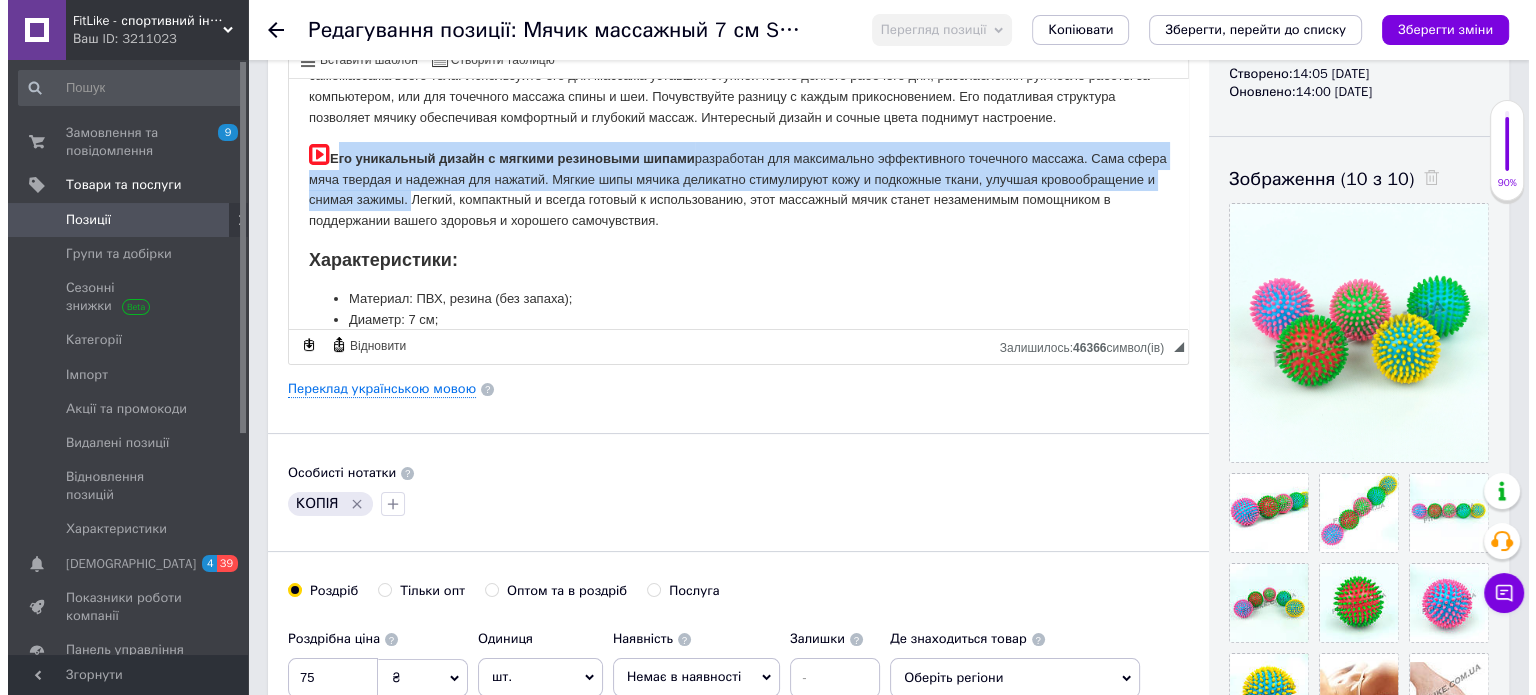 scroll, scrollTop: 300, scrollLeft: 0, axis: vertical 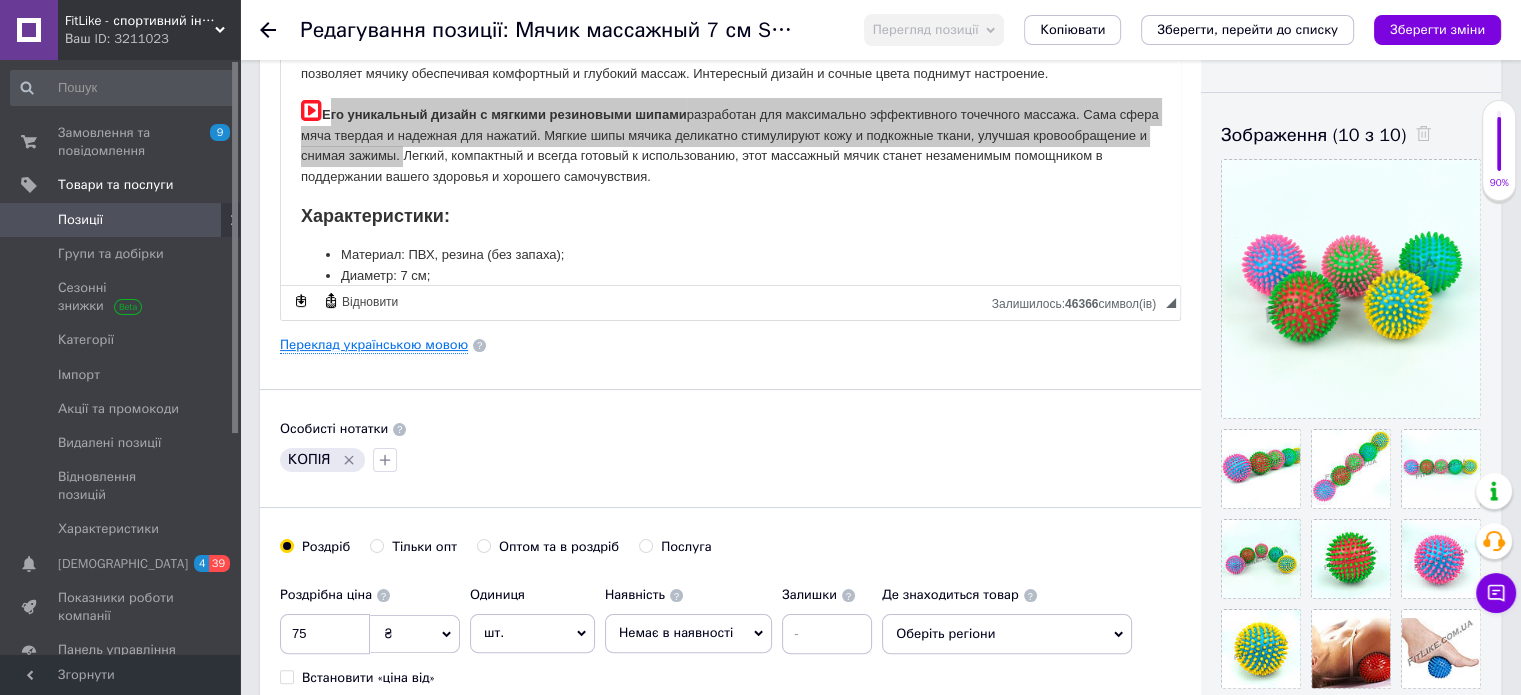 click on "Переклад українською мовою" at bounding box center [374, 345] 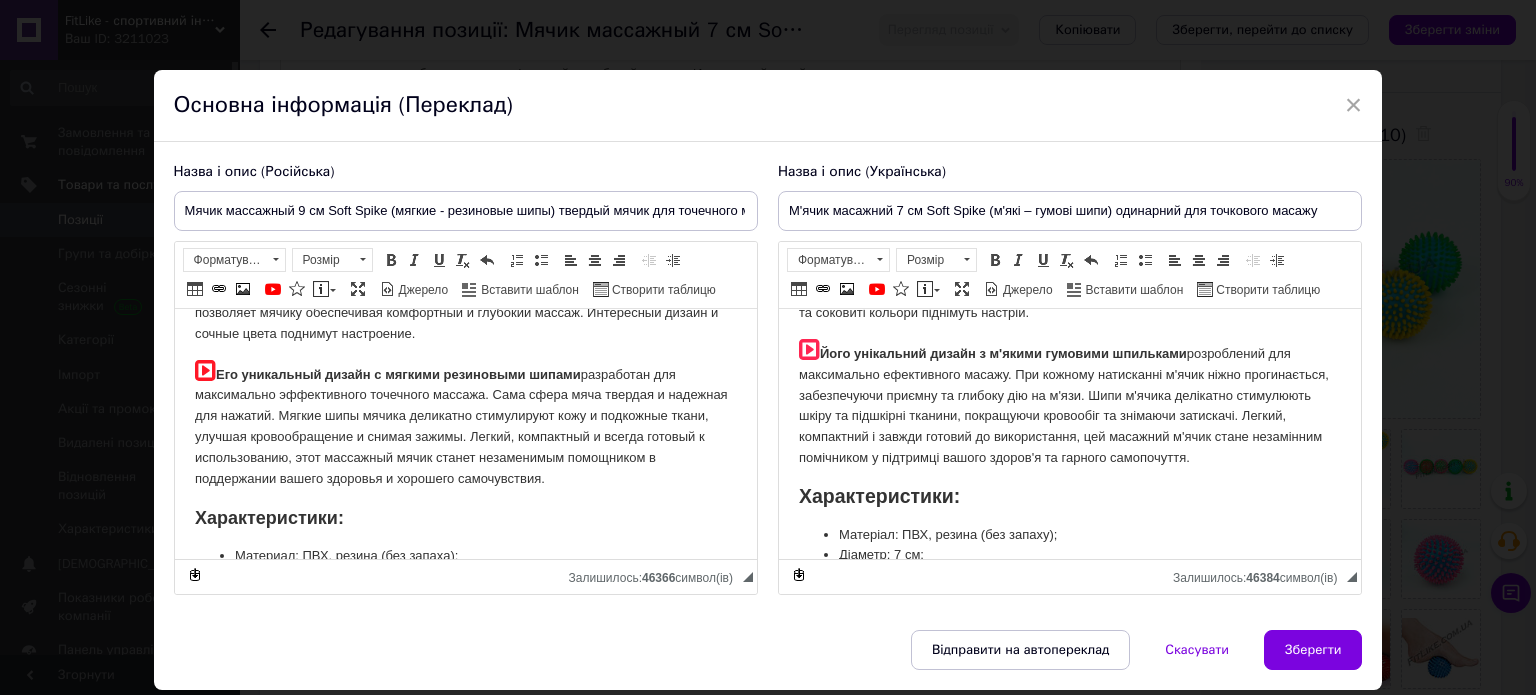 scroll, scrollTop: 200, scrollLeft: 0, axis: vertical 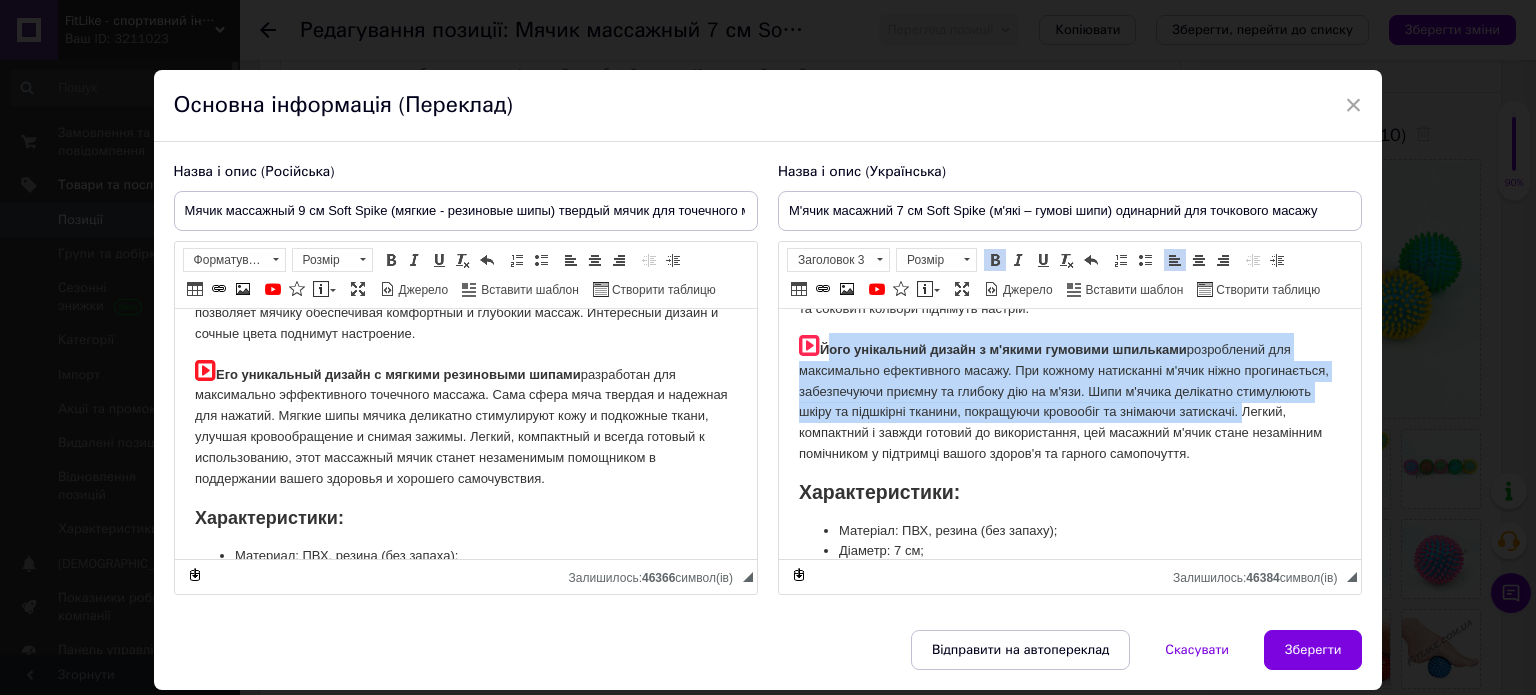 drag, startPoint x: 822, startPoint y: 346, endPoint x: 1314, endPoint y: 410, distance: 496.14514 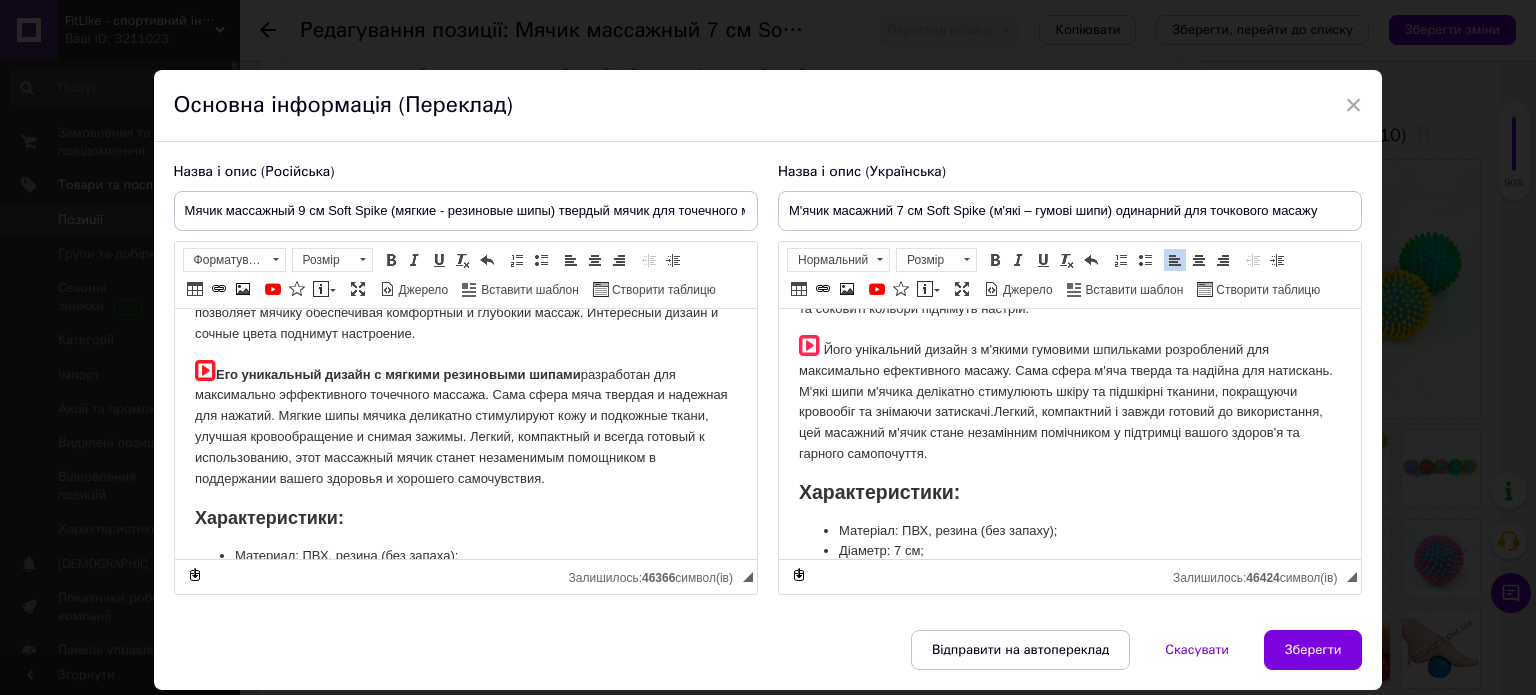 click on "М'ячик масажний 7 см Soft Spike (гумові шипи)   М'ячик масажний 7 см Soft Spike -  цей яскравий та пружний м'ячик з м'якими гумовими шипами створений для ефективного точкового масажу всього тіла. Використовуйте для масажу втомлених ступнів після довгого робочого дня, розслаблення рук після роботи за комп'ютером, або для точкового масажу спини і шиї. Відчуйте різницю з кожним дотиком. Його податлива структура дозволяє м'ячику прогинатися під тиском, забезпечуючи комфортний та глибокий масаж. Цікавий дизайн та соковиті кольори піднімуть настрій.     Характеристики:" at bounding box center [1069, 1612] 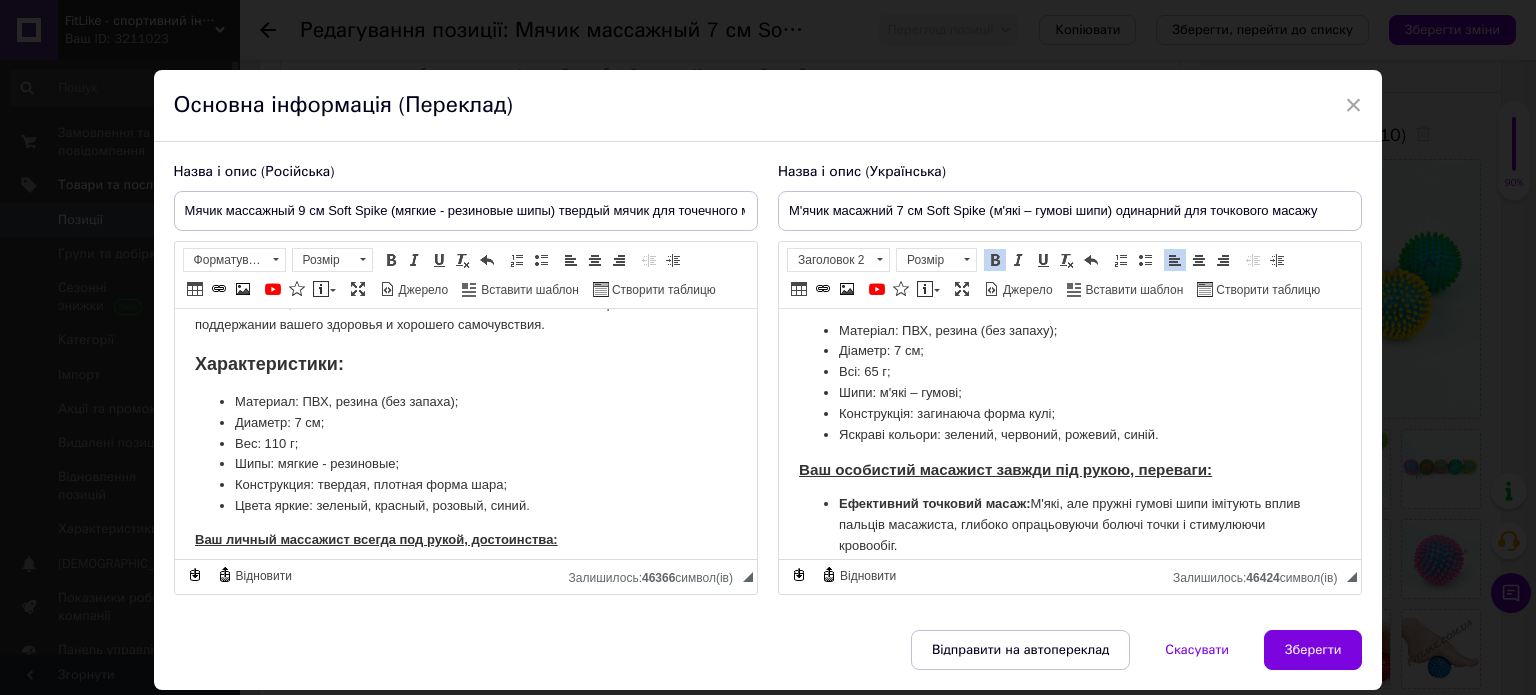 scroll, scrollTop: 400, scrollLeft: 0, axis: vertical 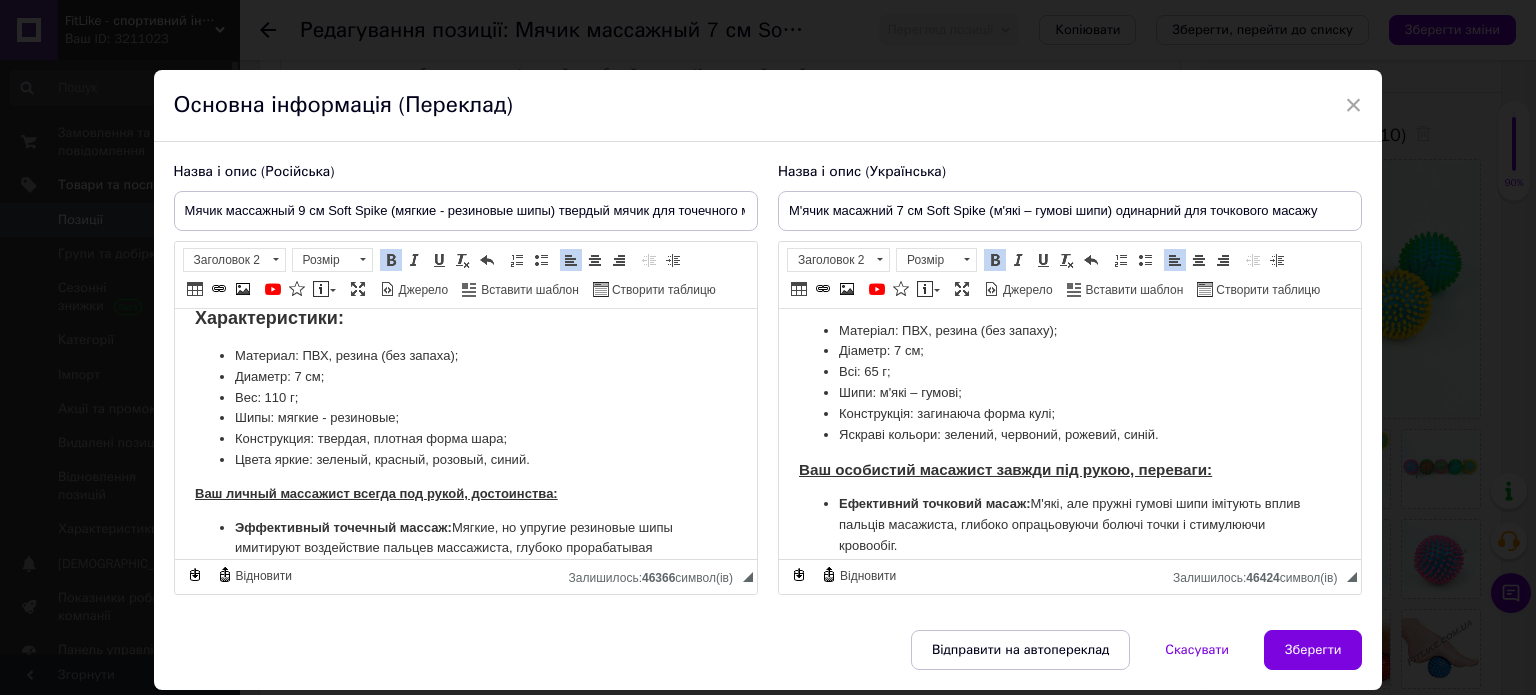 click on "Диаметр: 7 см;" at bounding box center [465, 377] 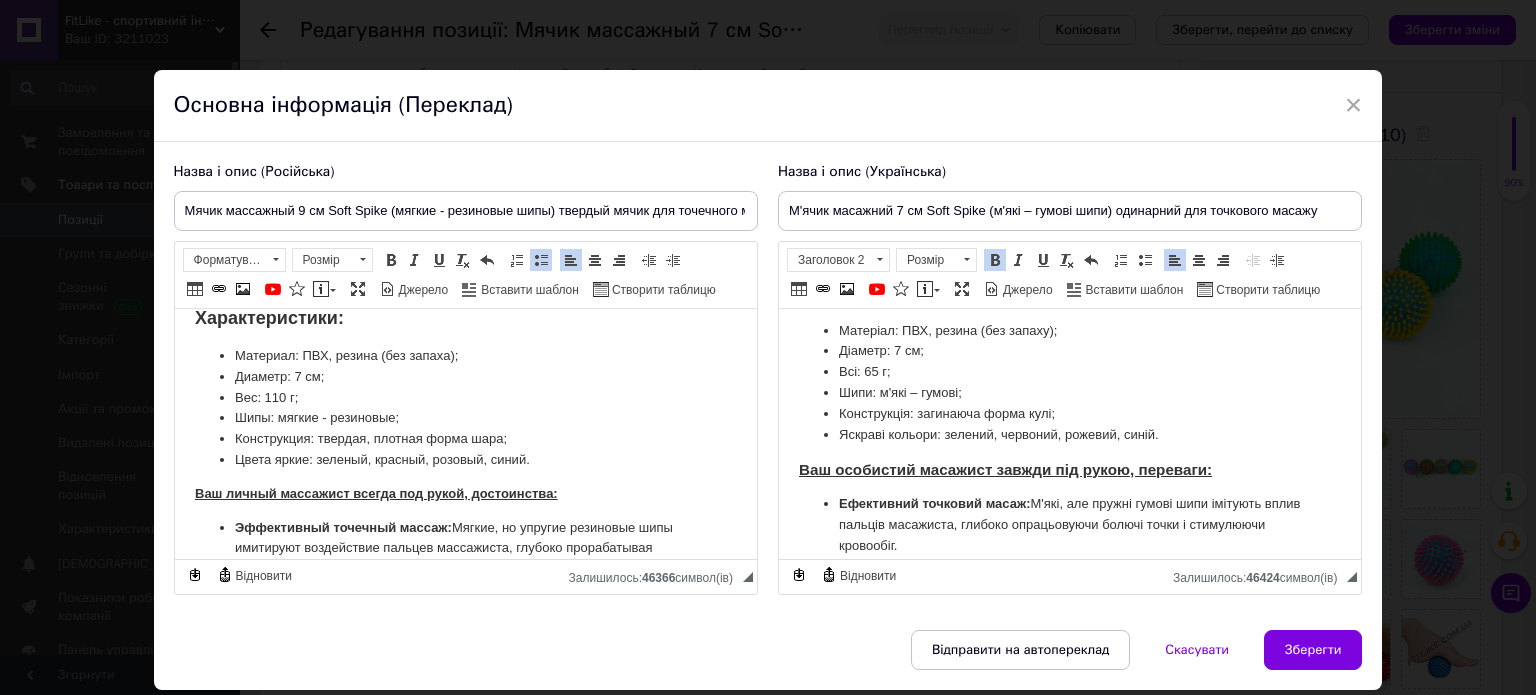 type 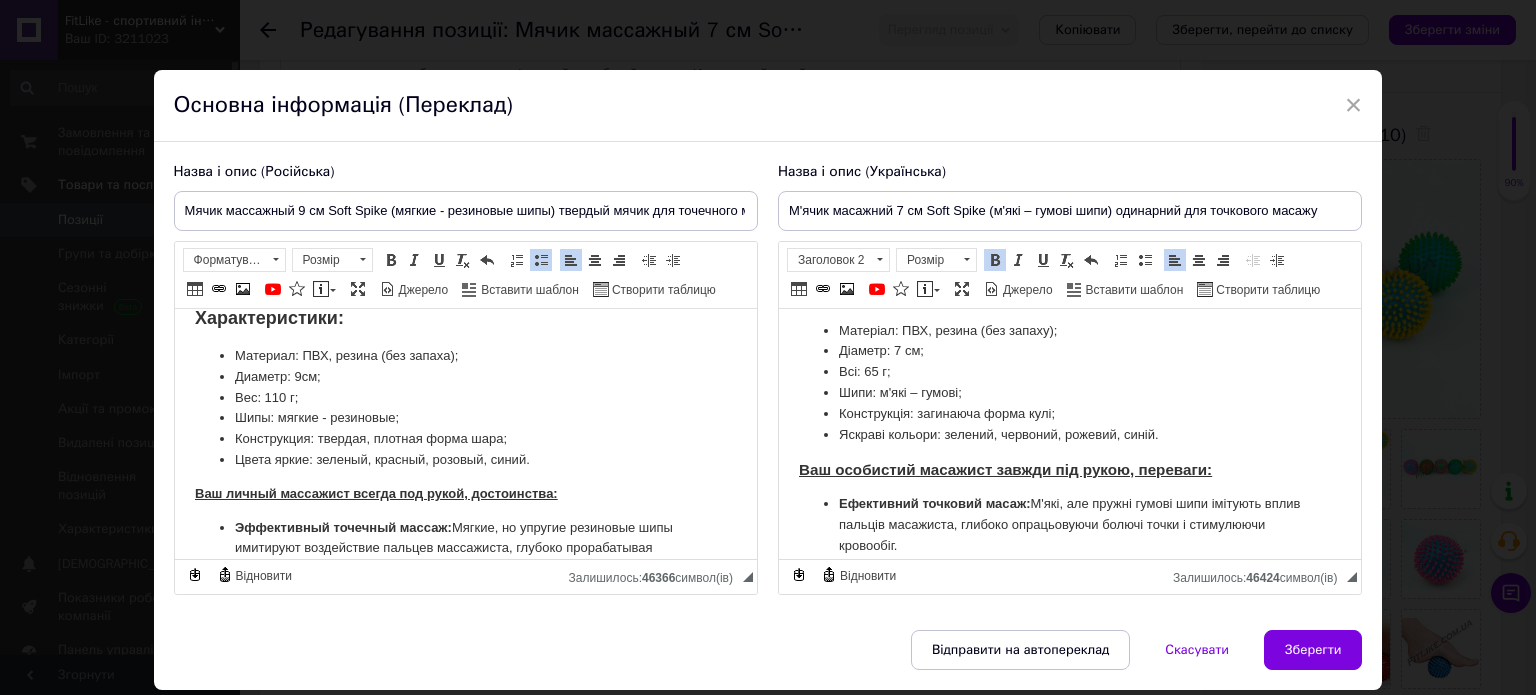 click on "Диаметр: 9  см;" at bounding box center (465, 377) 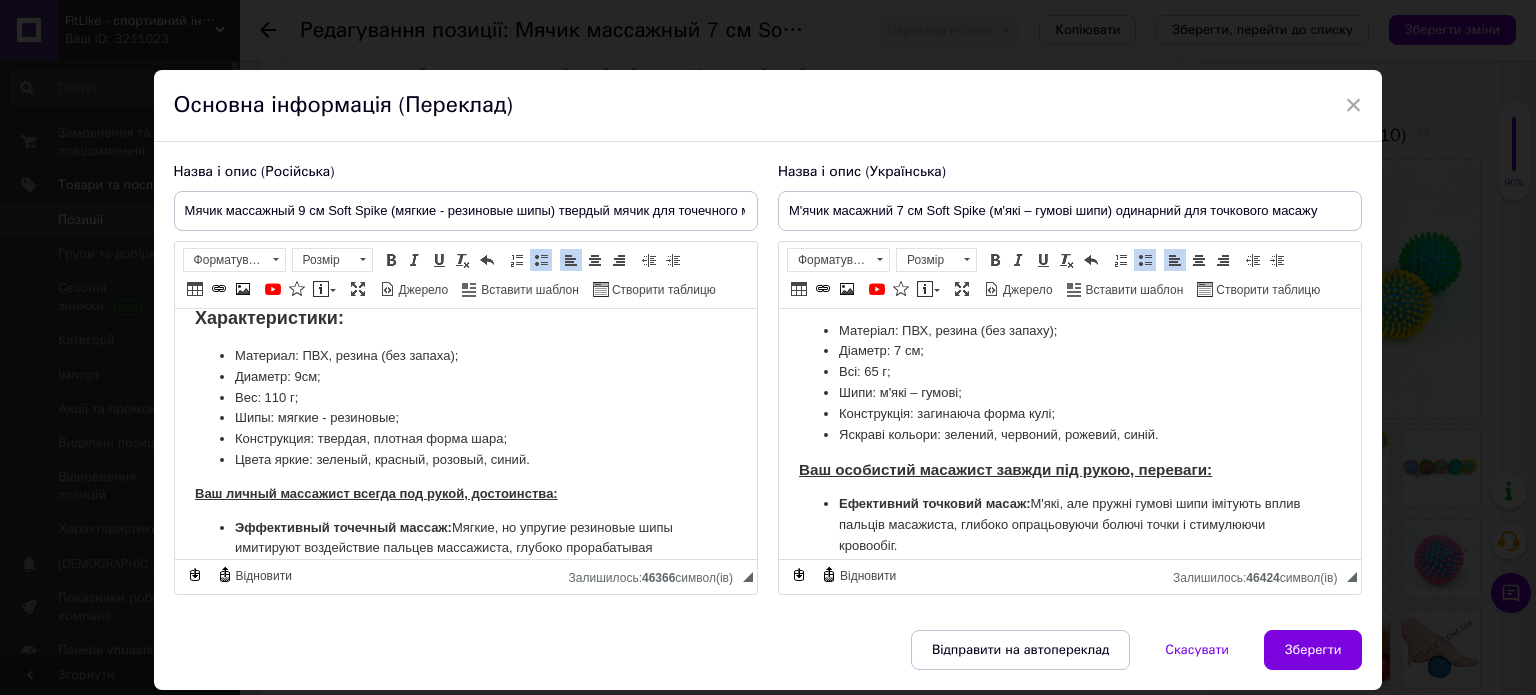 click on "Діаметр: 7 см;" at bounding box center [1069, 351] 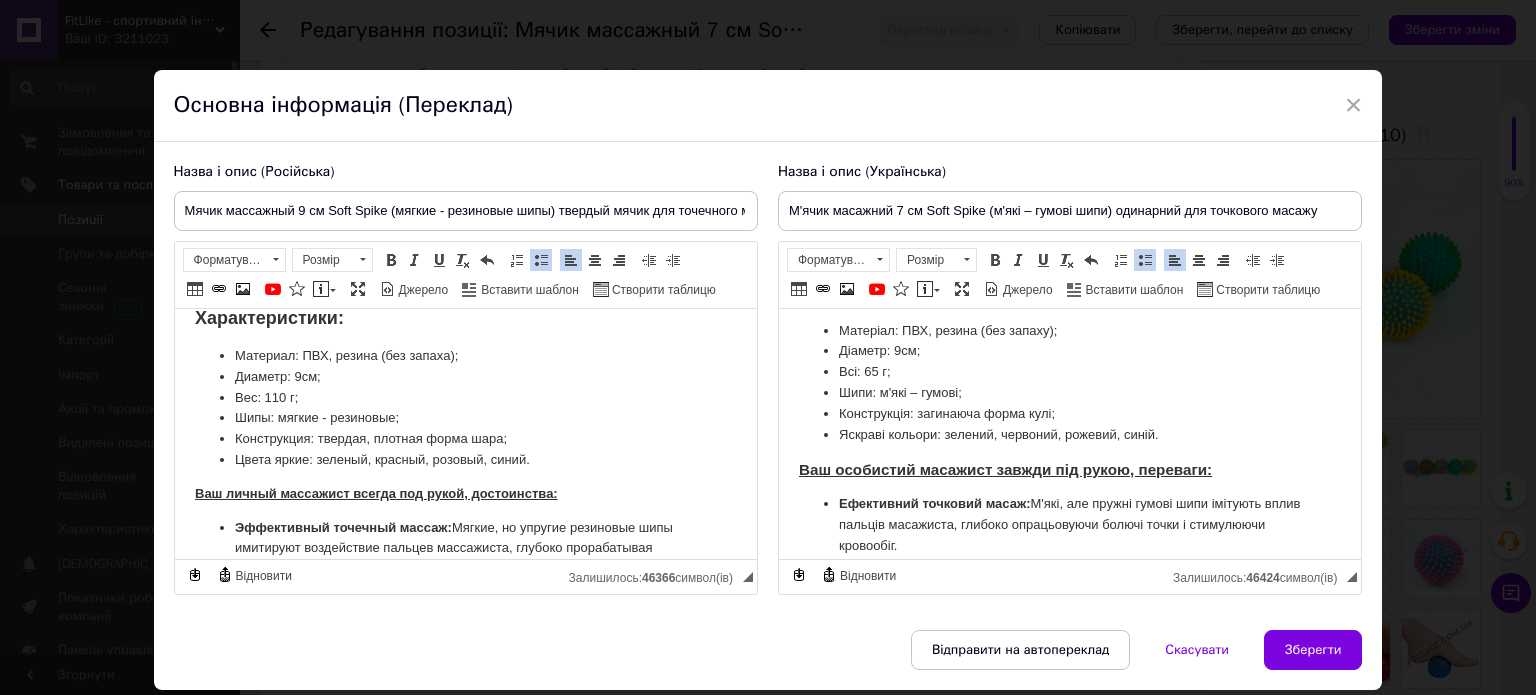 click on "Всі: 65 г;" at bounding box center [1069, 372] 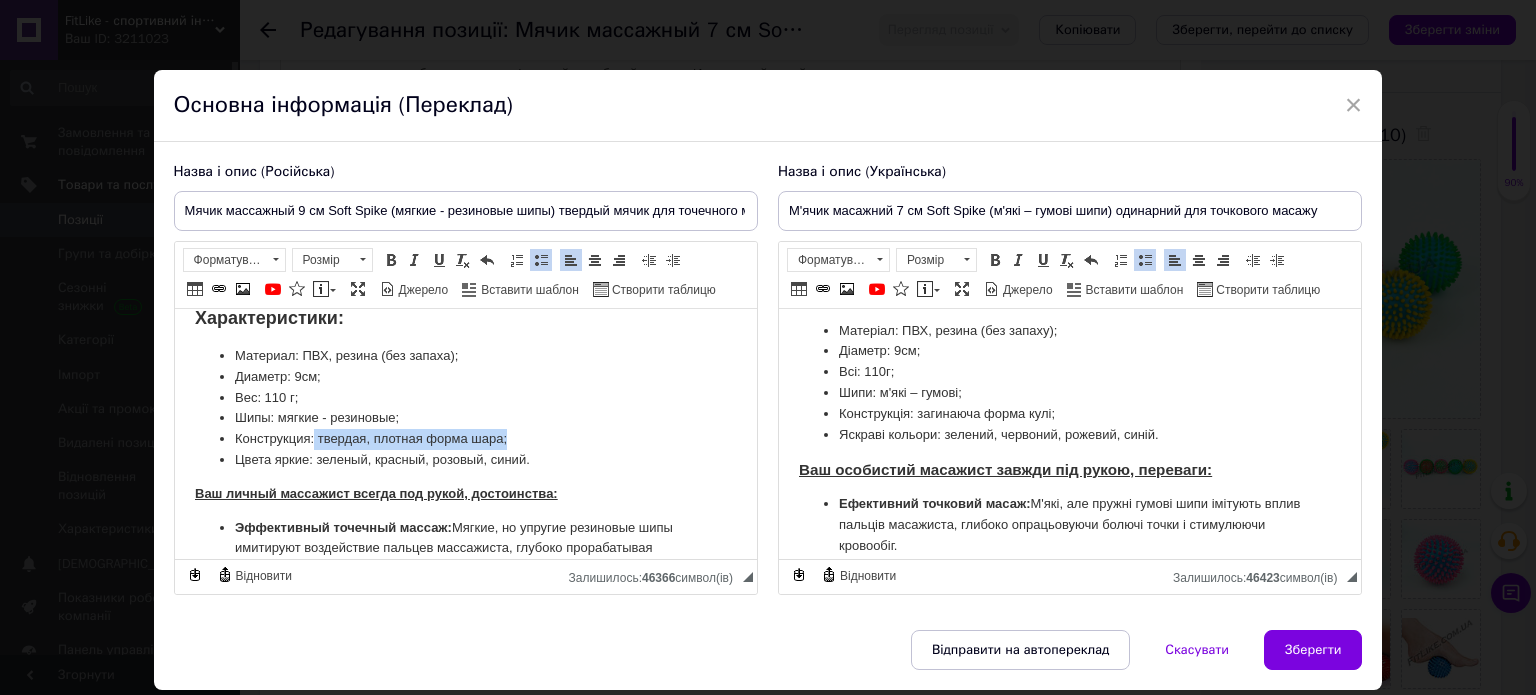 drag, startPoint x: 313, startPoint y: 441, endPoint x: 505, endPoint y: 437, distance: 192.04166 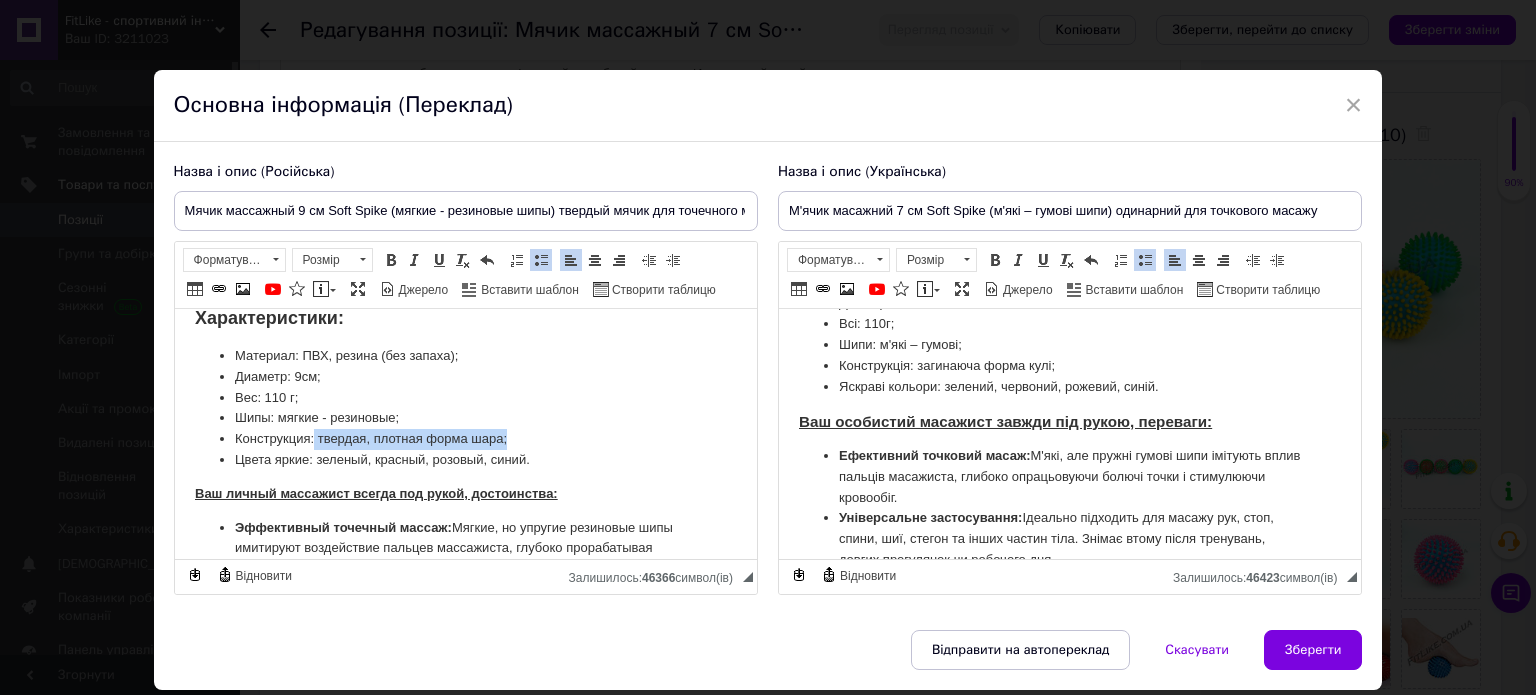 scroll, scrollTop: 400, scrollLeft: 0, axis: vertical 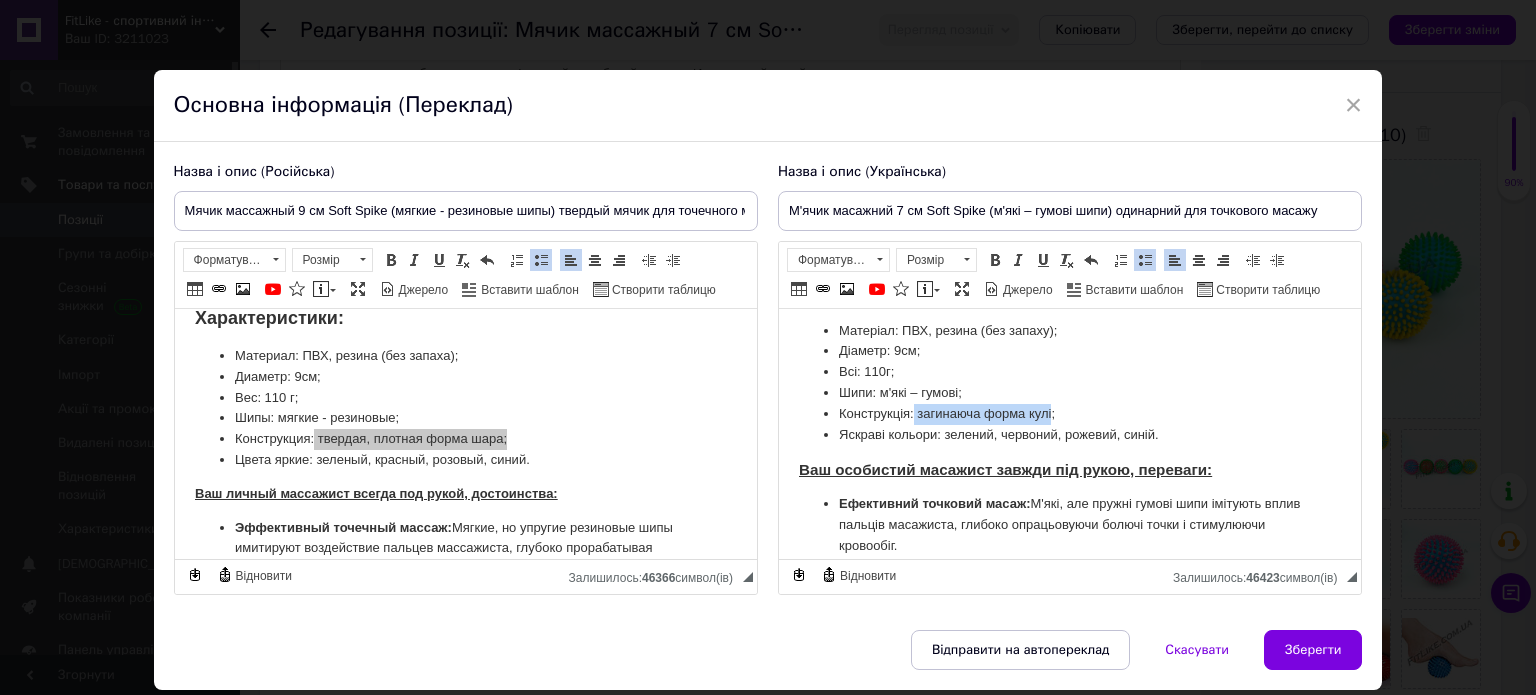drag, startPoint x: 913, startPoint y: 414, endPoint x: 1050, endPoint y: 414, distance: 137 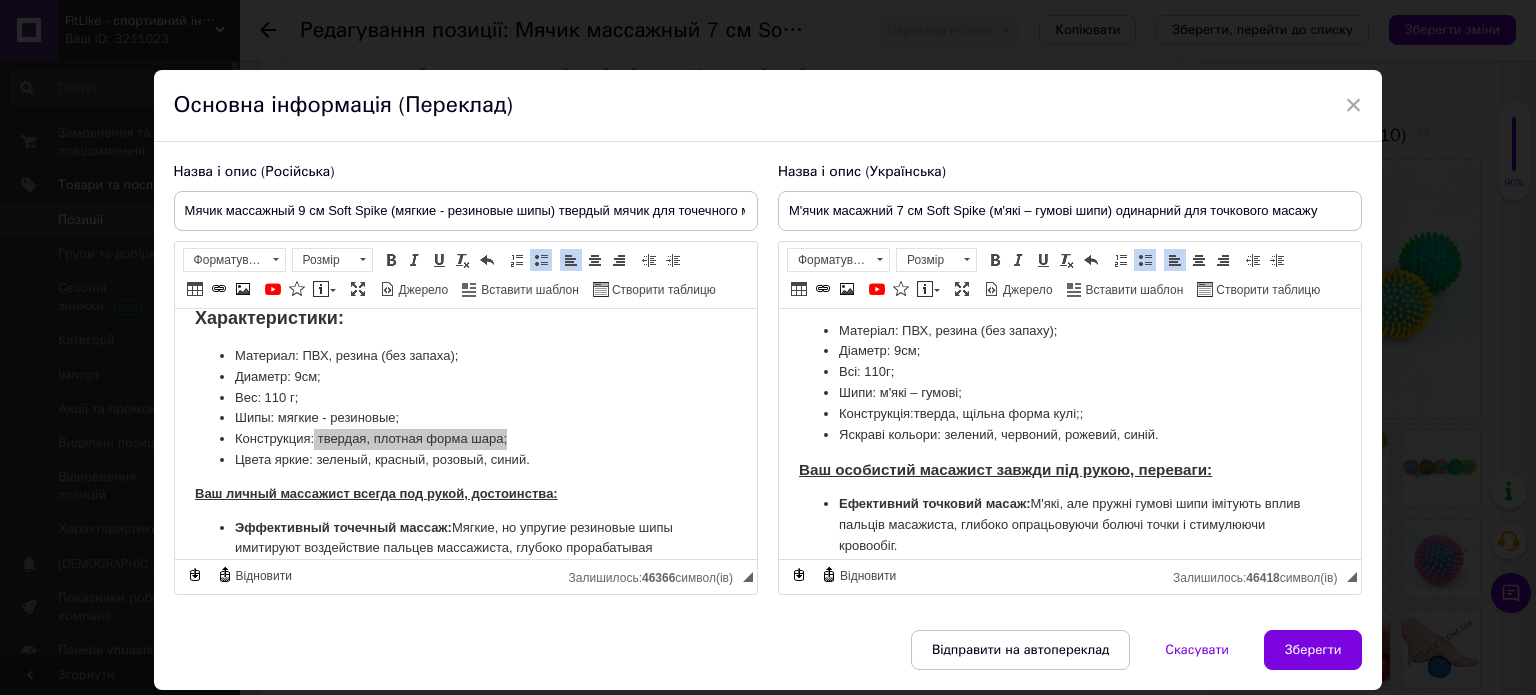 click on "Конструкція:тверда, щільна форма кулі; ;" at bounding box center (1069, 414) 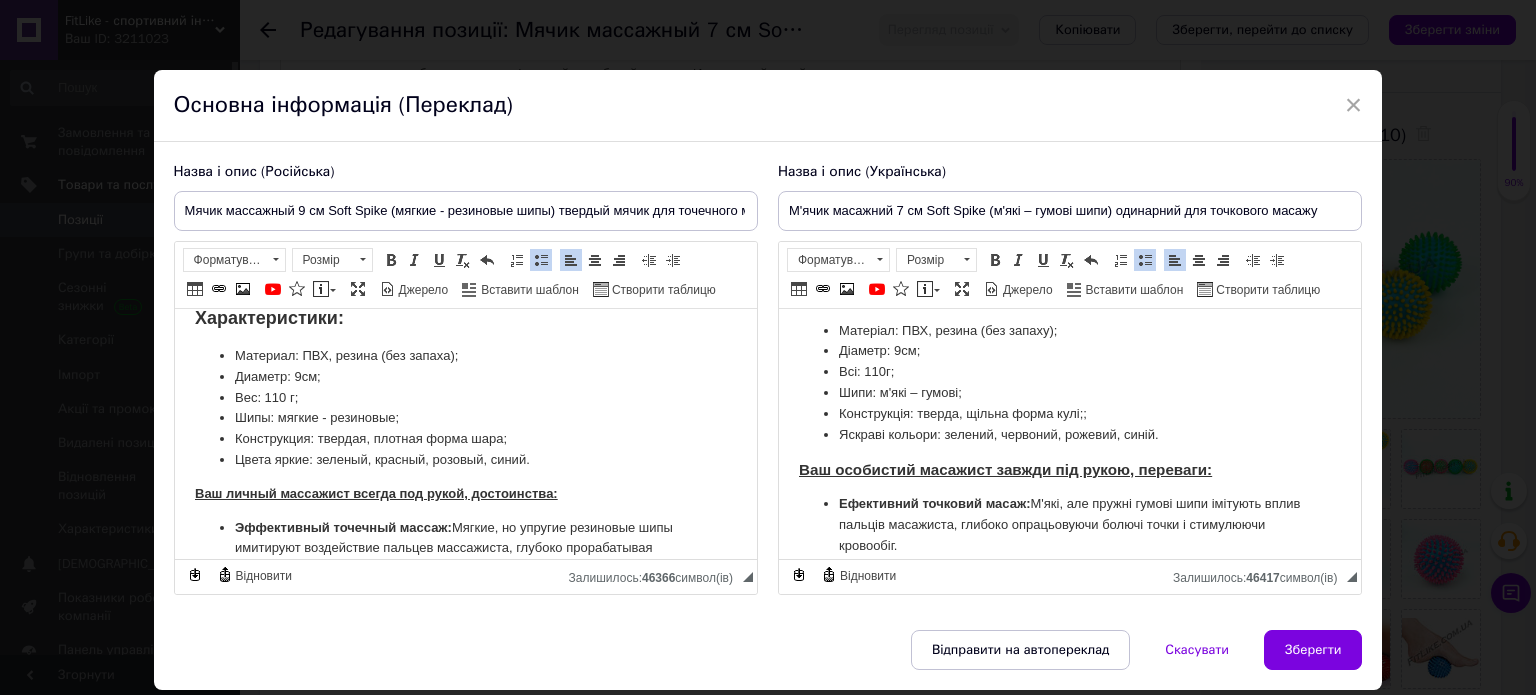 click on "Шипы: мягкие - резиновые;" at bounding box center [465, 418] 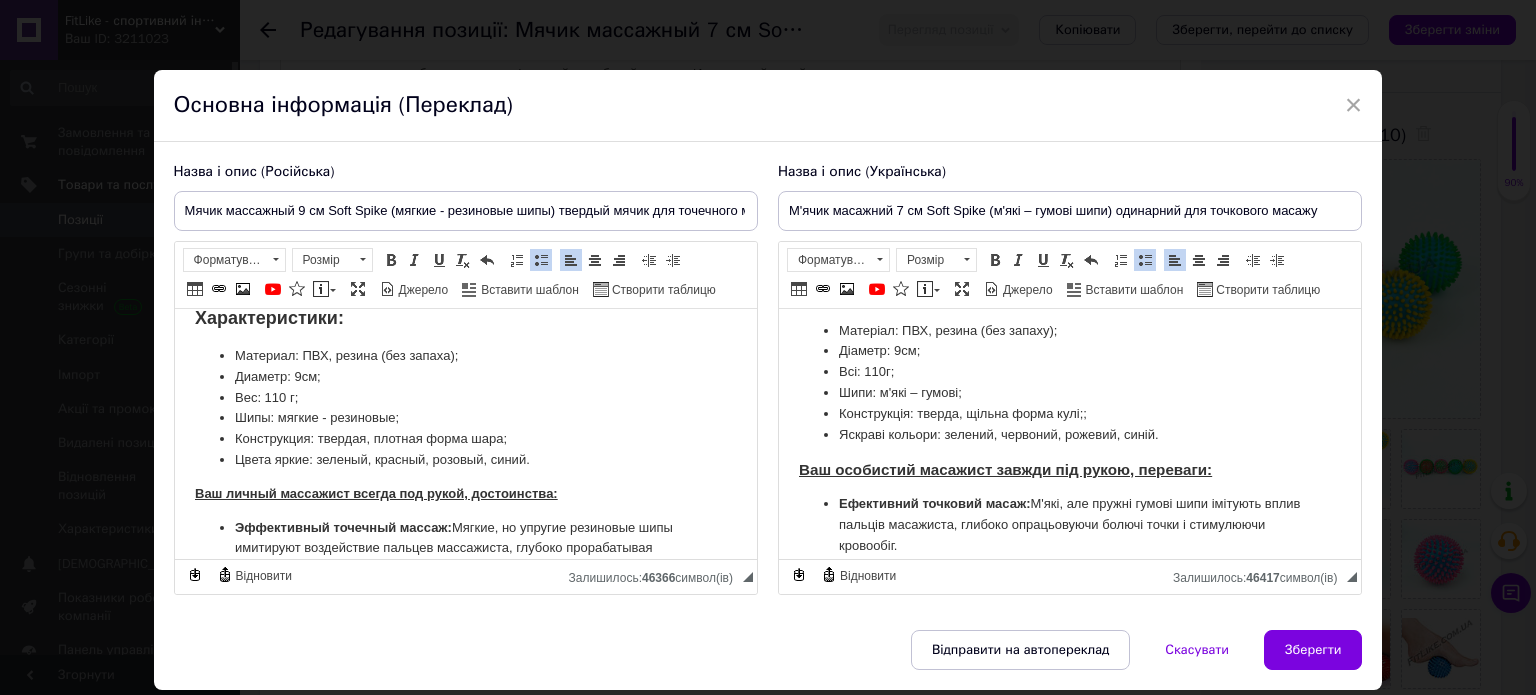 click on "Цвета яркие: зеленый, красный, розовый, синий." at bounding box center [465, 460] 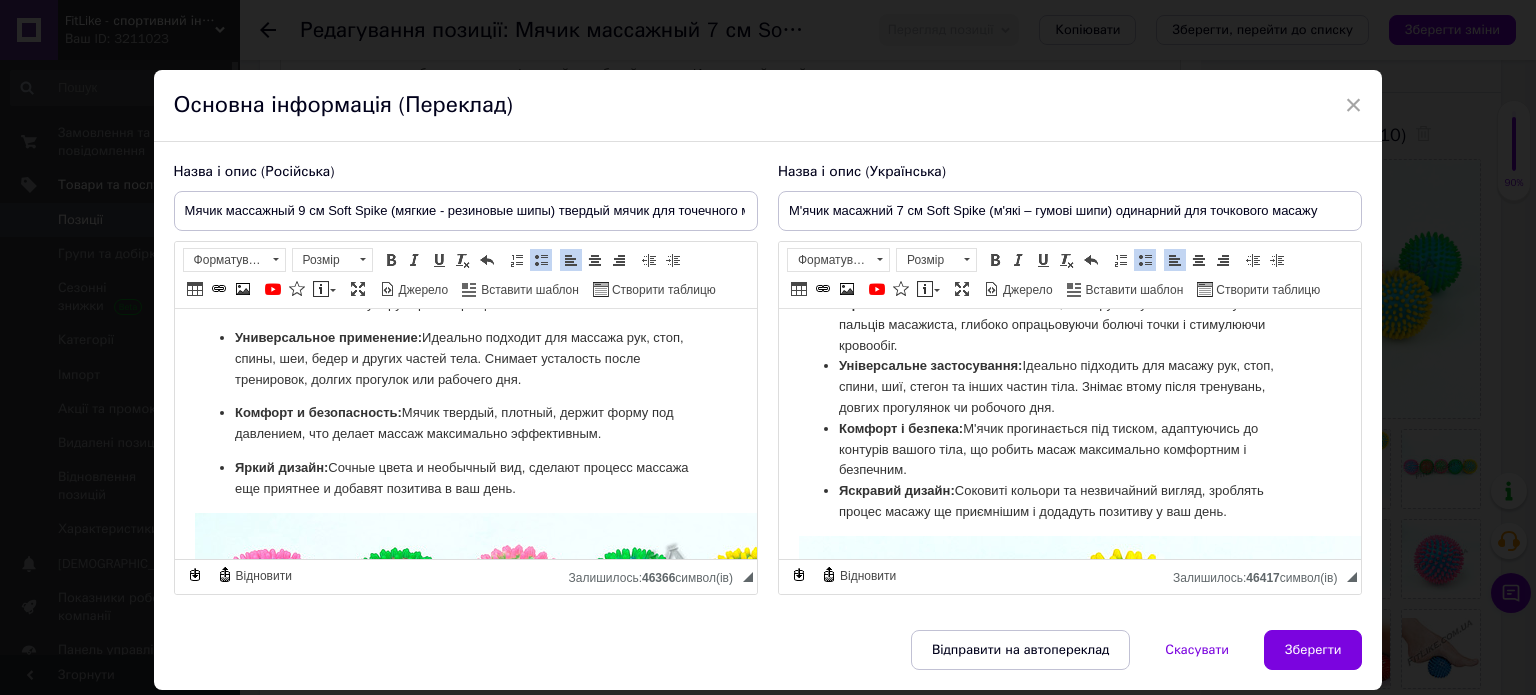 scroll, scrollTop: 700, scrollLeft: 0, axis: vertical 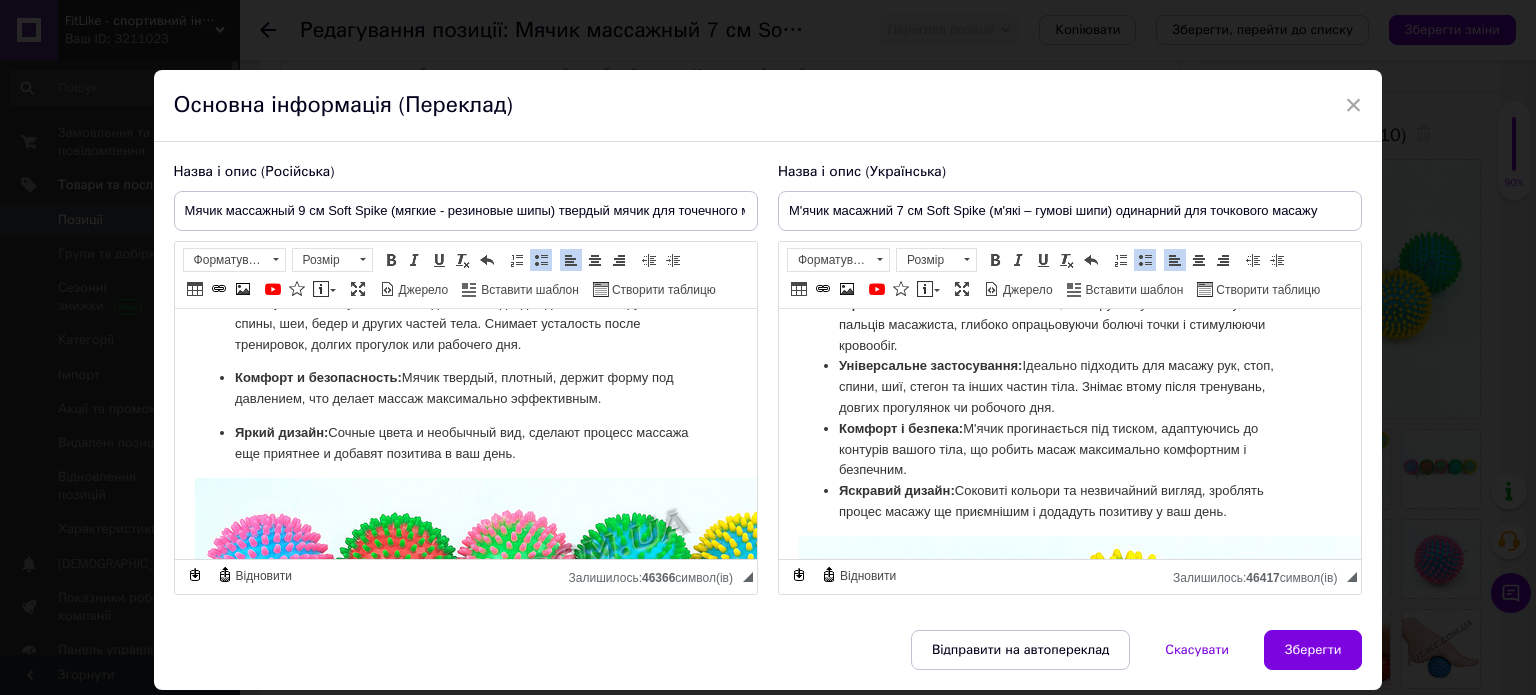 drag, startPoint x: 402, startPoint y: 376, endPoint x: 602, endPoint y: 394, distance: 200.80836 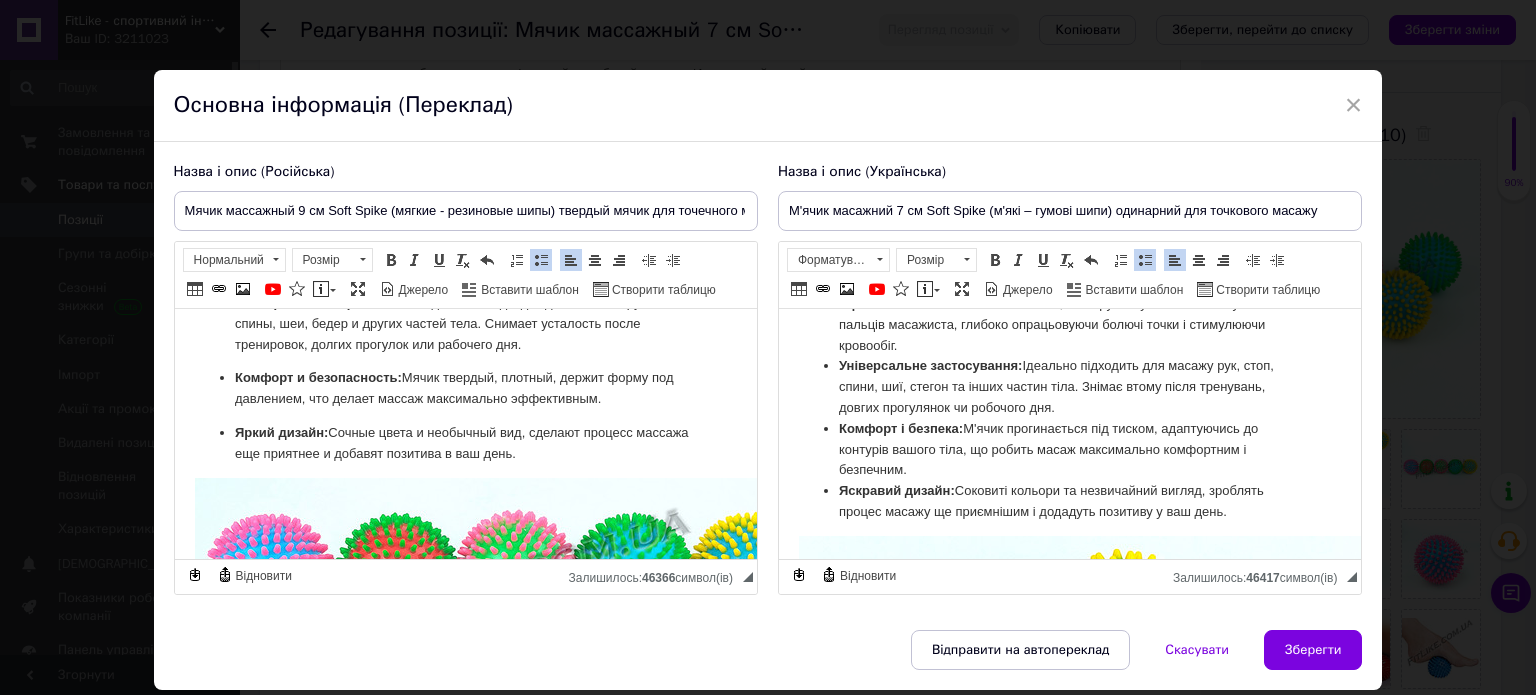 copy on "Мячик твердый, плотный, держит форму под давлением, что делает массаж максимально эффективным." 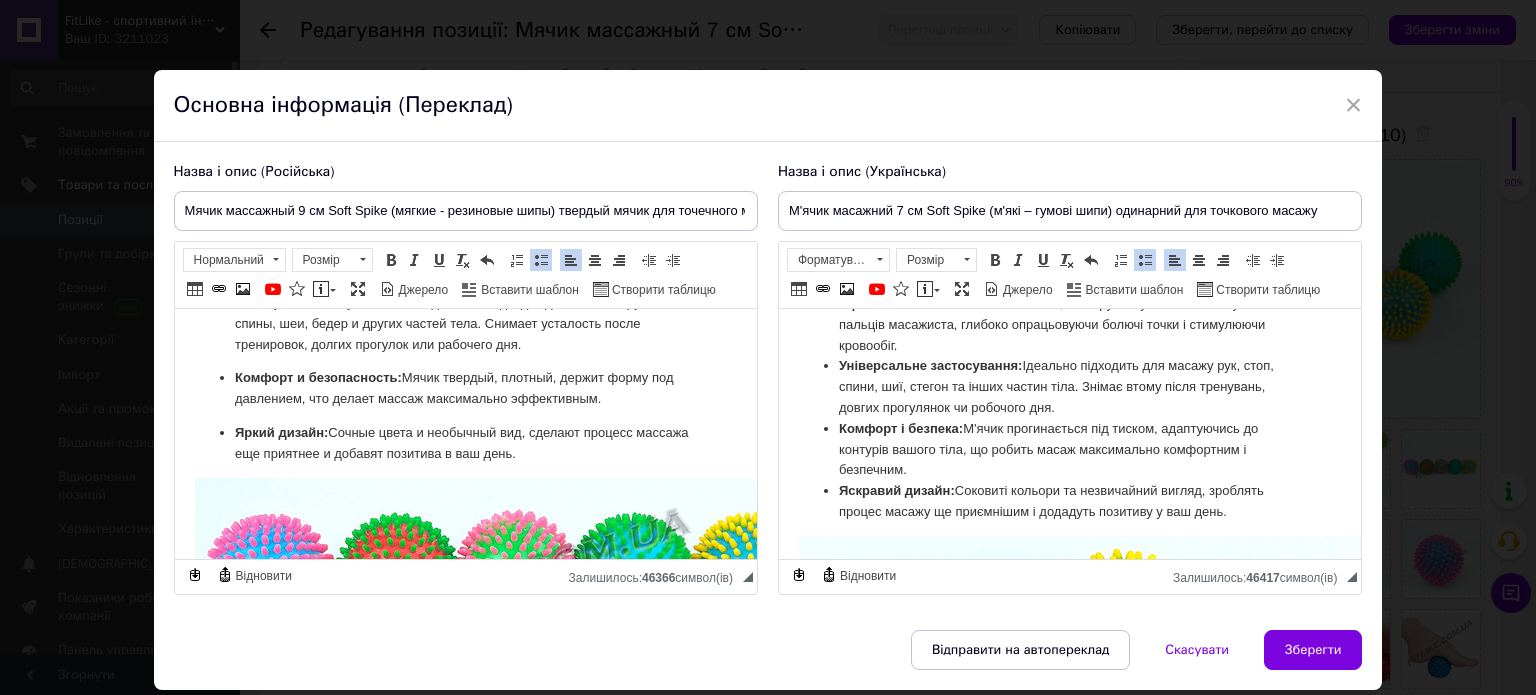 drag, startPoint x: 966, startPoint y: 433, endPoint x: 992, endPoint y: 462, distance: 38.948685 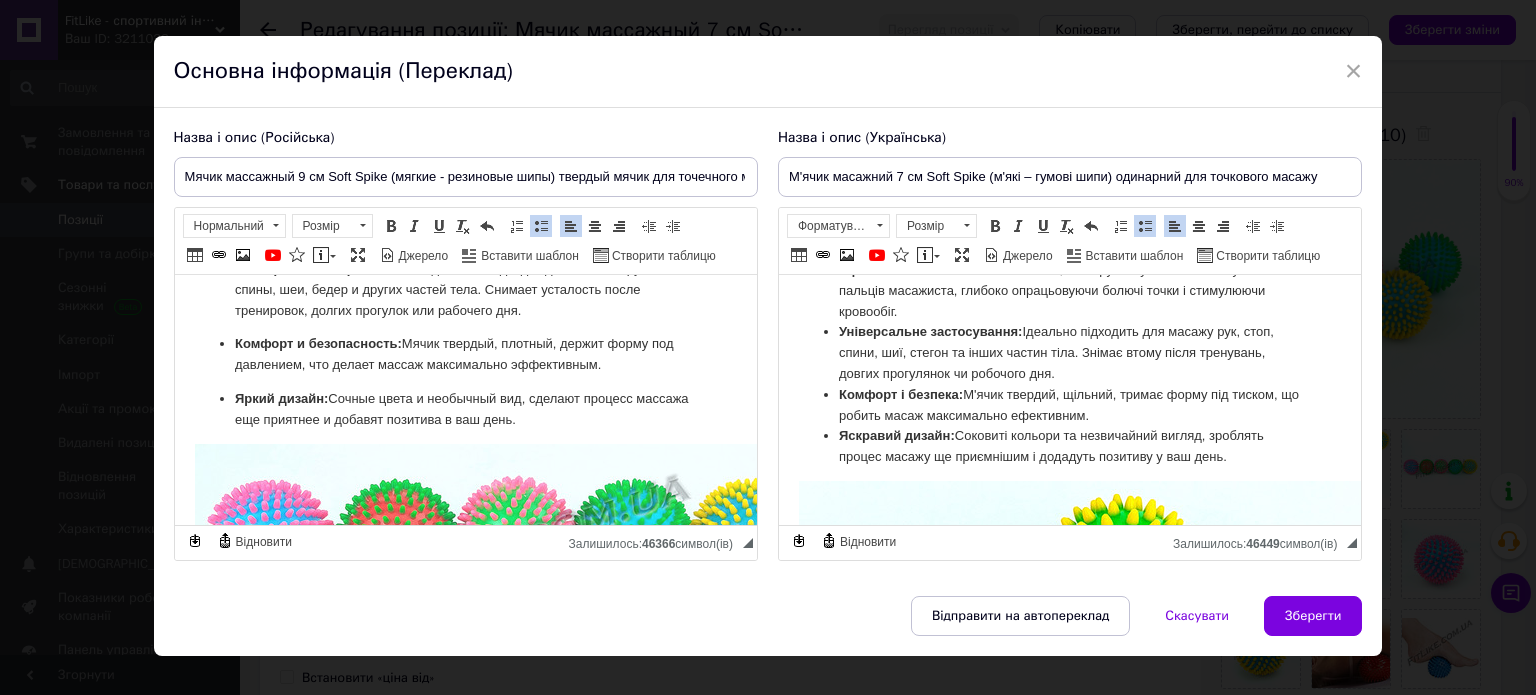 scroll, scrollTop: 62, scrollLeft: 0, axis: vertical 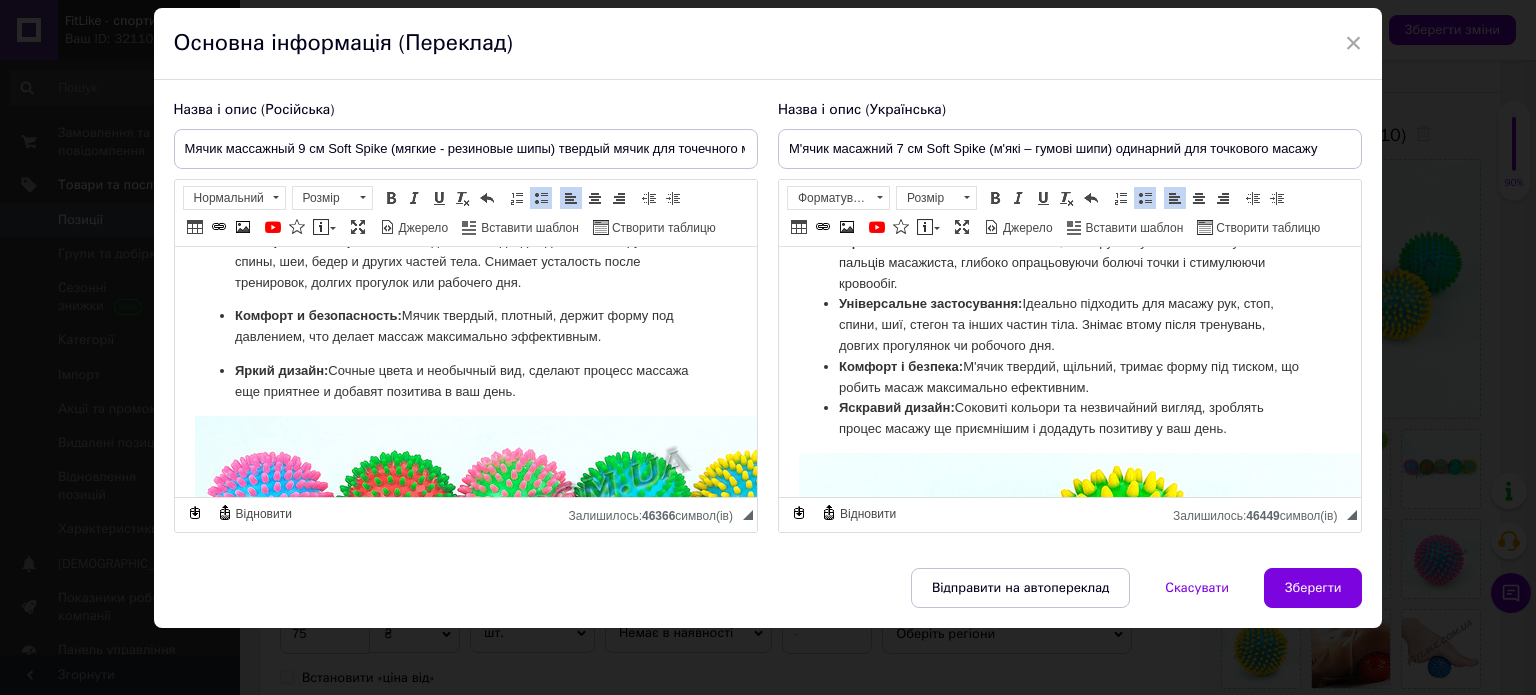 click on "Комфорт і безпека: М'ячик твердий, щільний, тримає форму під тиском, що робить масаж максимально ефективним." at bounding box center [1069, 378] 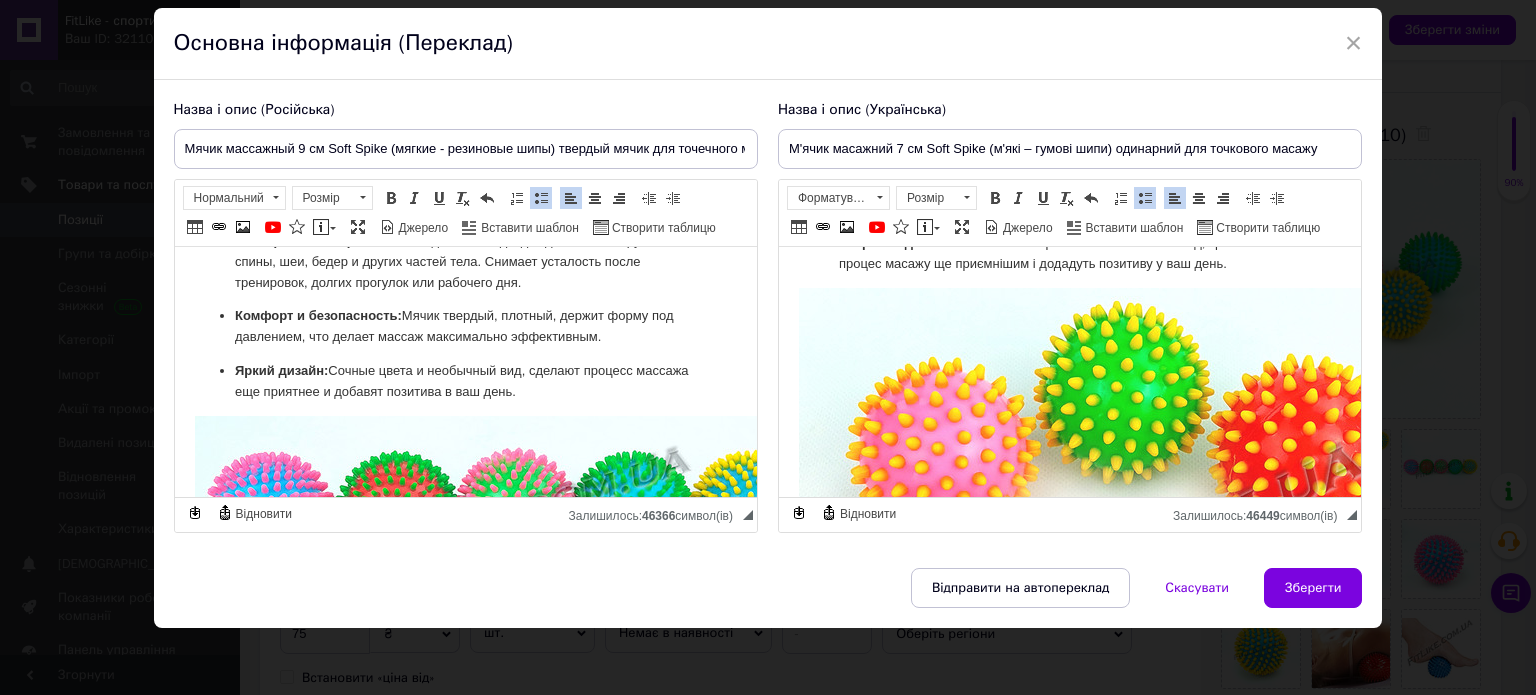 scroll, scrollTop: 800, scrollLeft: 0, axis: vertical 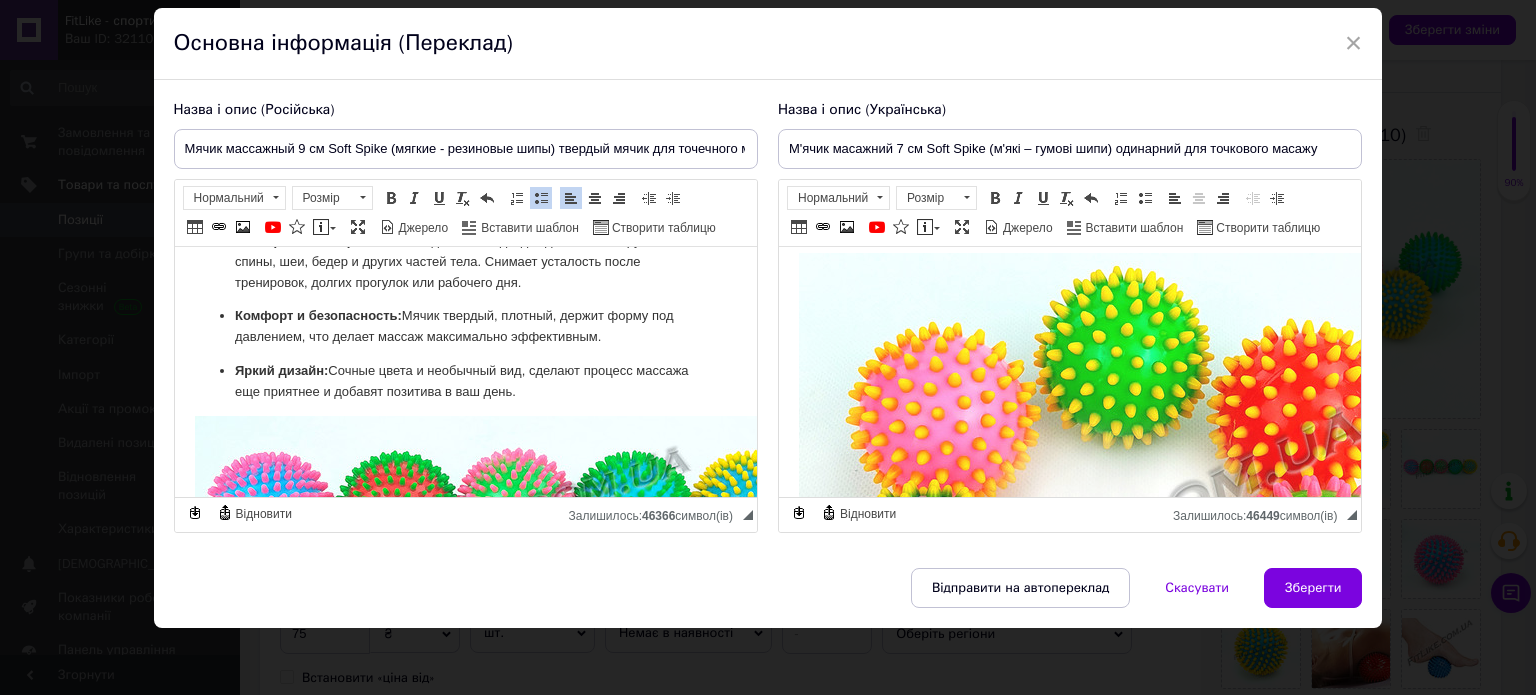 click at bounding box center (1118, 529) 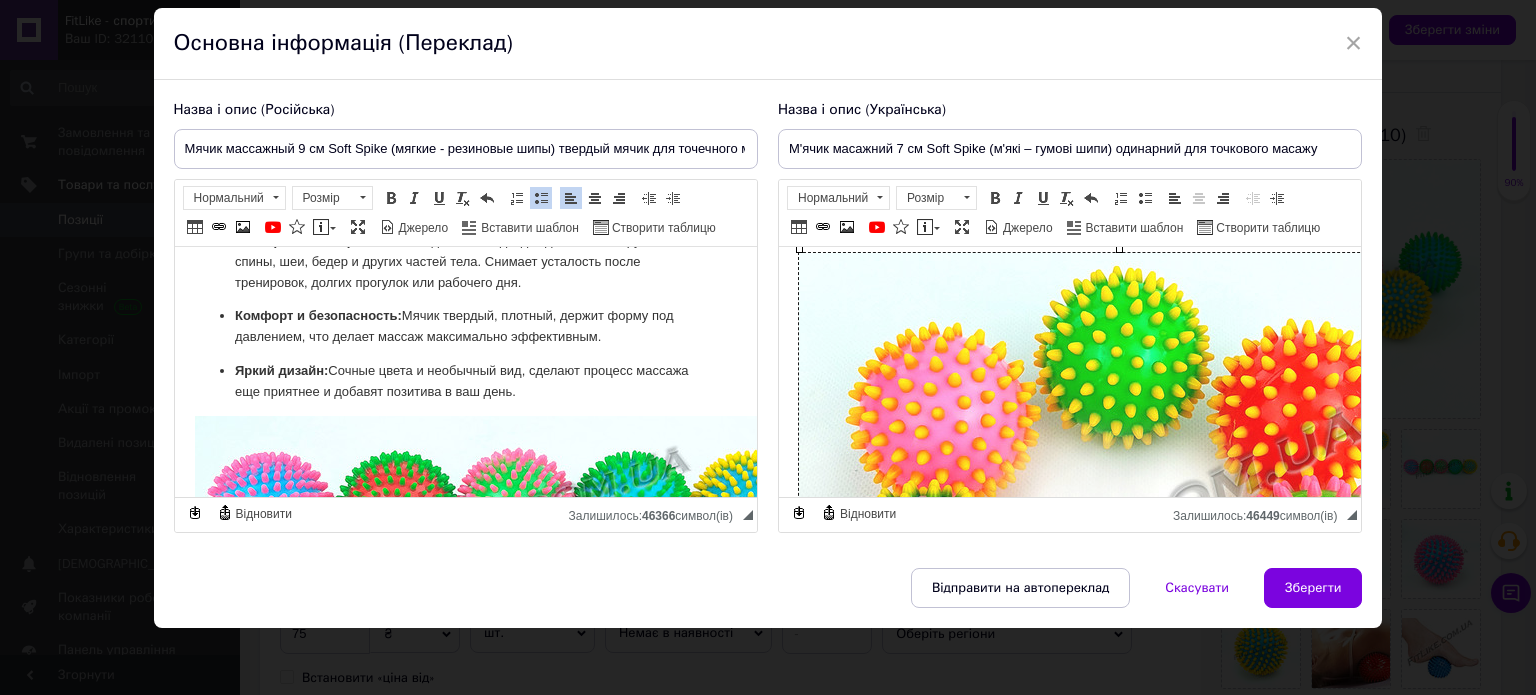 click at bounding box center [1118, 529] 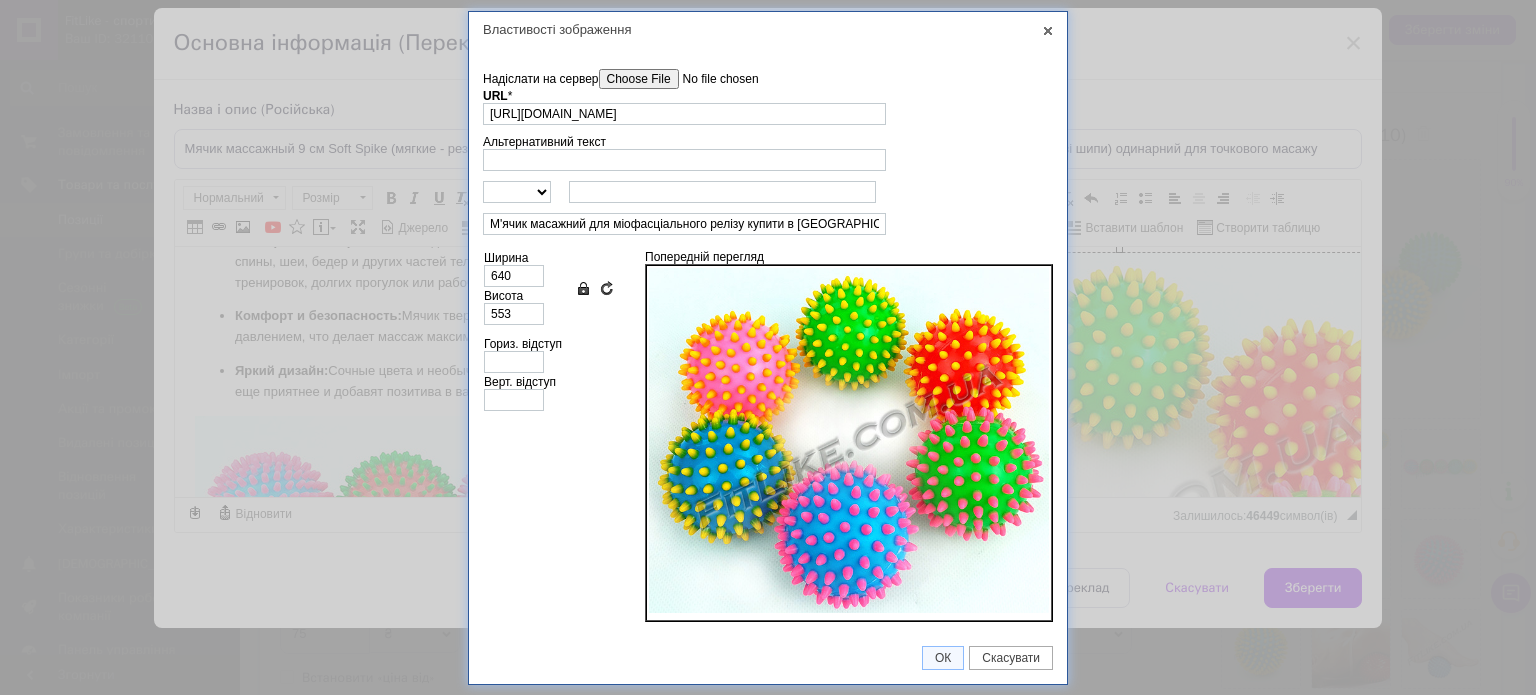 scroll, scrollTop: 0, scrollLeft: 212, axis: horizontal 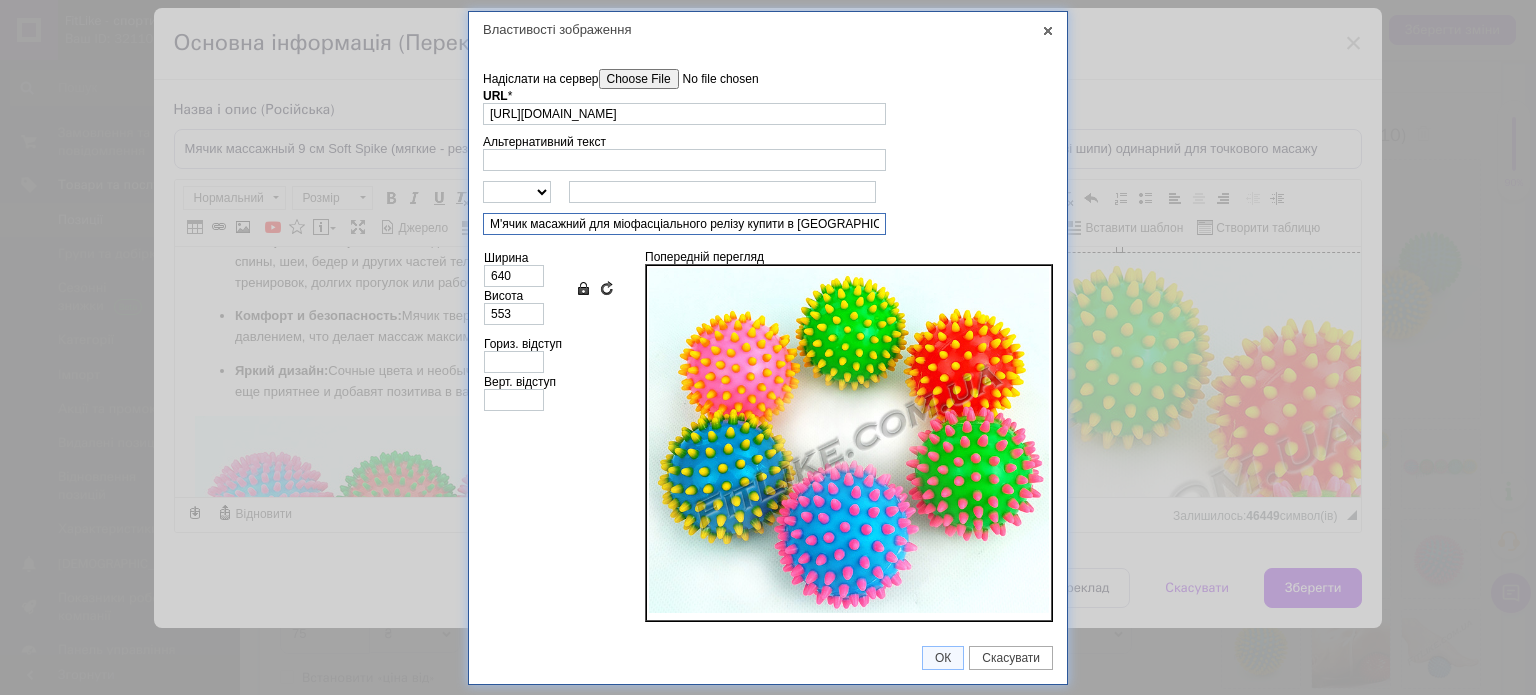 click on "М'ячик масажний для міофасціального релізу купити в Сумах, Одесі, Дніпропетровську, Черкасах, Запоріжжі, Миколаєві" at bounding box center (684, 224) 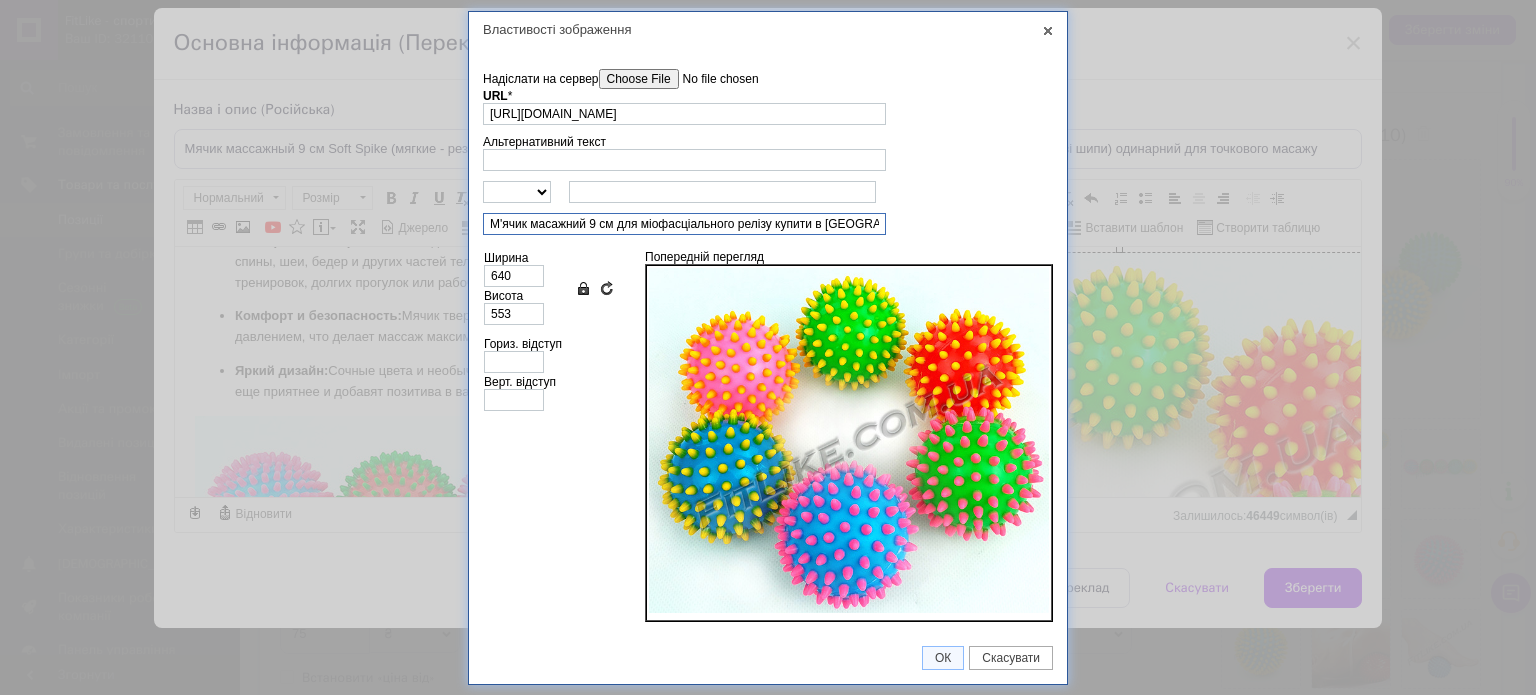 type on "М'ячик масажний 9 см для міофасціального релізу купити в Сумах, Одесі, Дніпропетровську, Черкасах, Запоріжжі, Миколаєві" 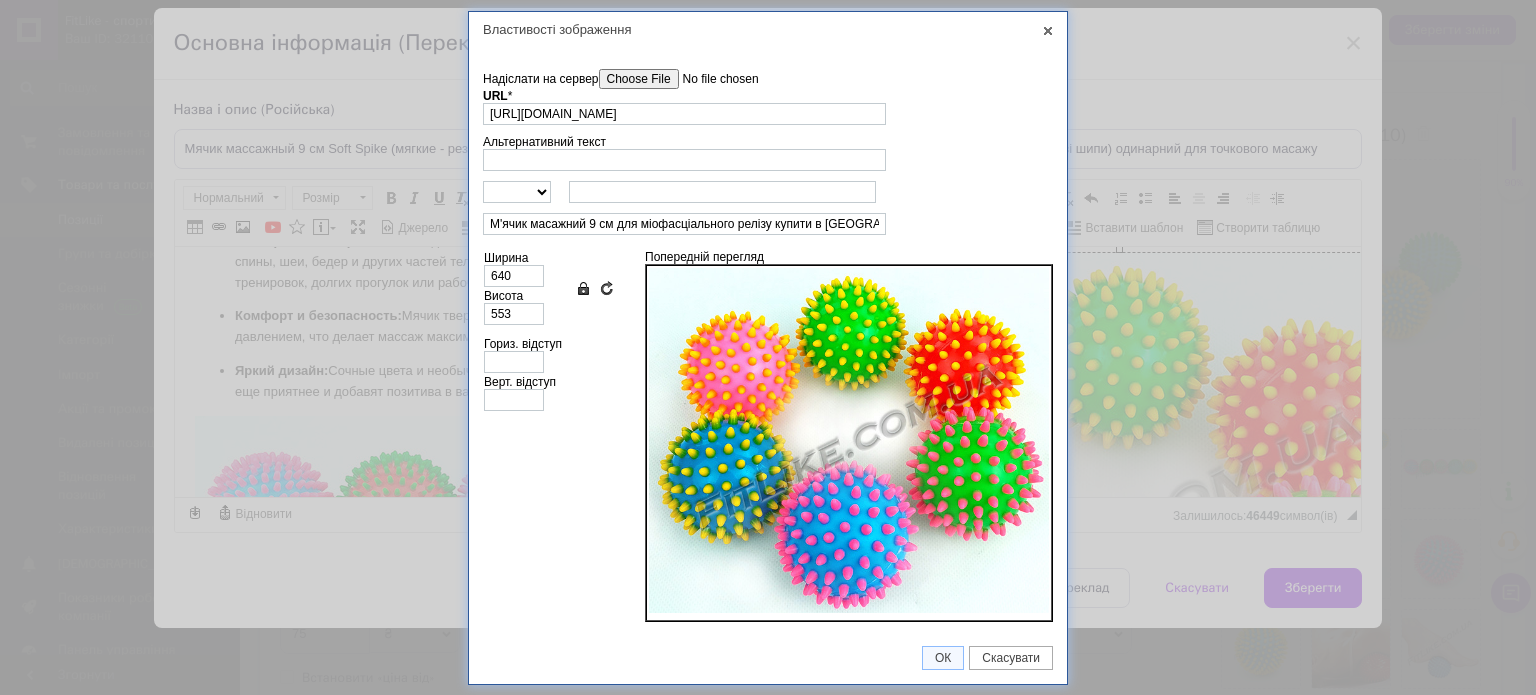 click on "Надіслати на сервер" at bounding box center (712, 79) 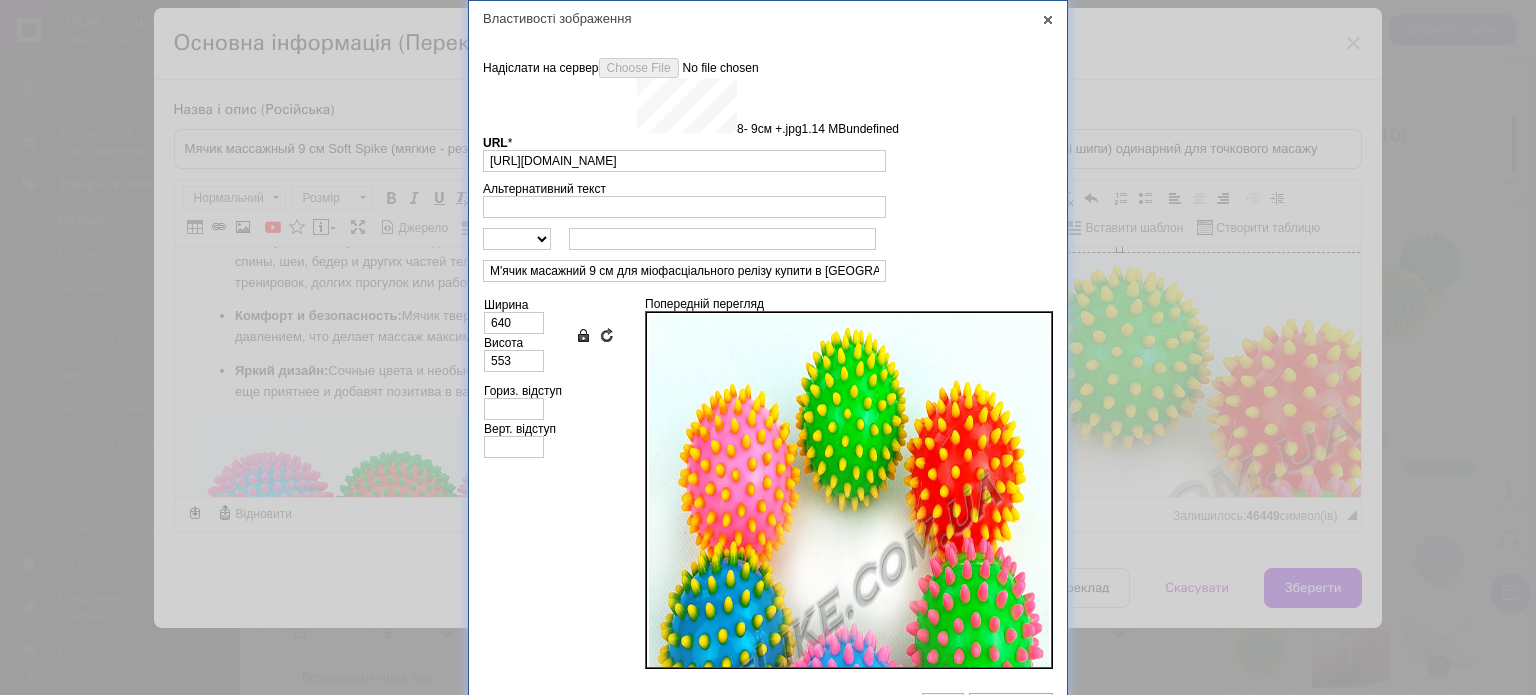 type on "https://images.prom.ua/6743763872_w640_h2048_8_9sm_.jpg?fresh=1&PIMAGE_ID=6743763872" 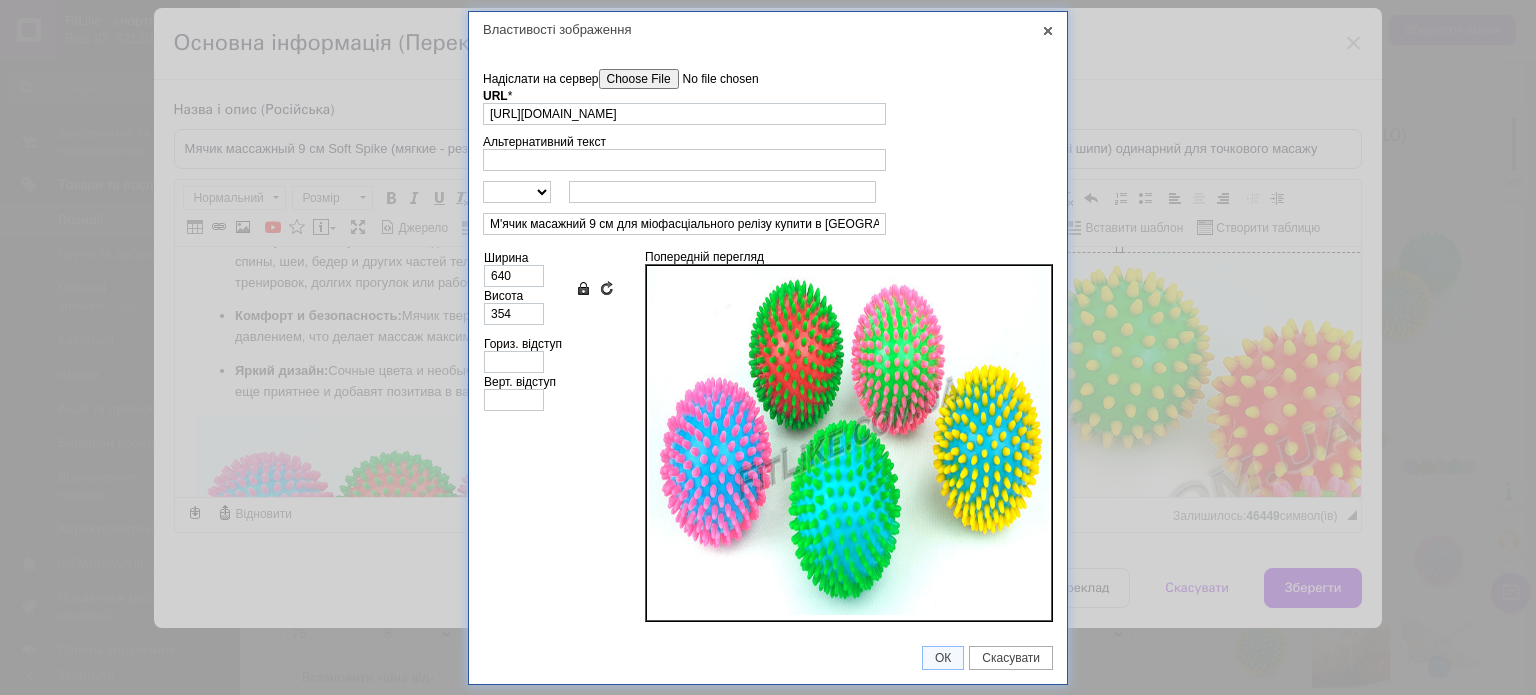 scroll, scrollTop: 12, scrollLeft: 0, axis: vertical 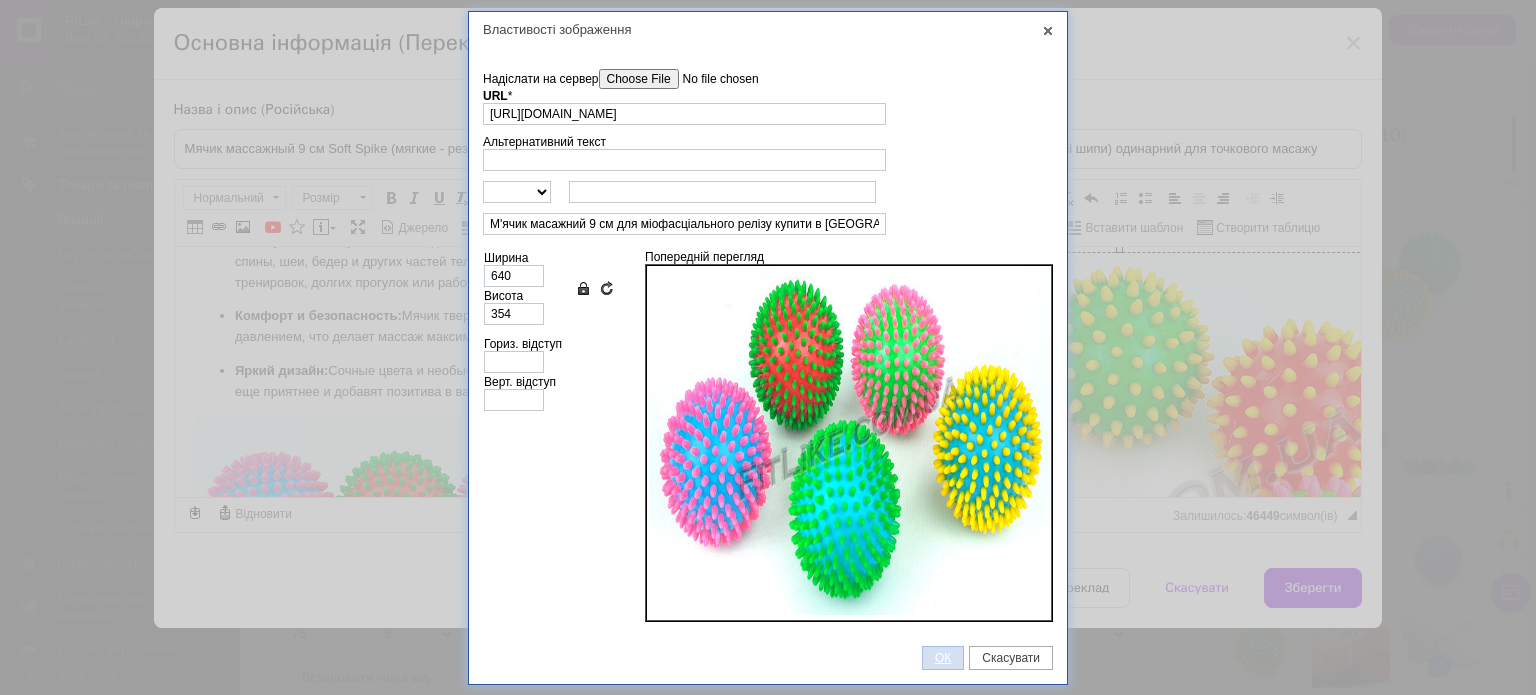 click on "ОК" at bounding box center [943, 658] 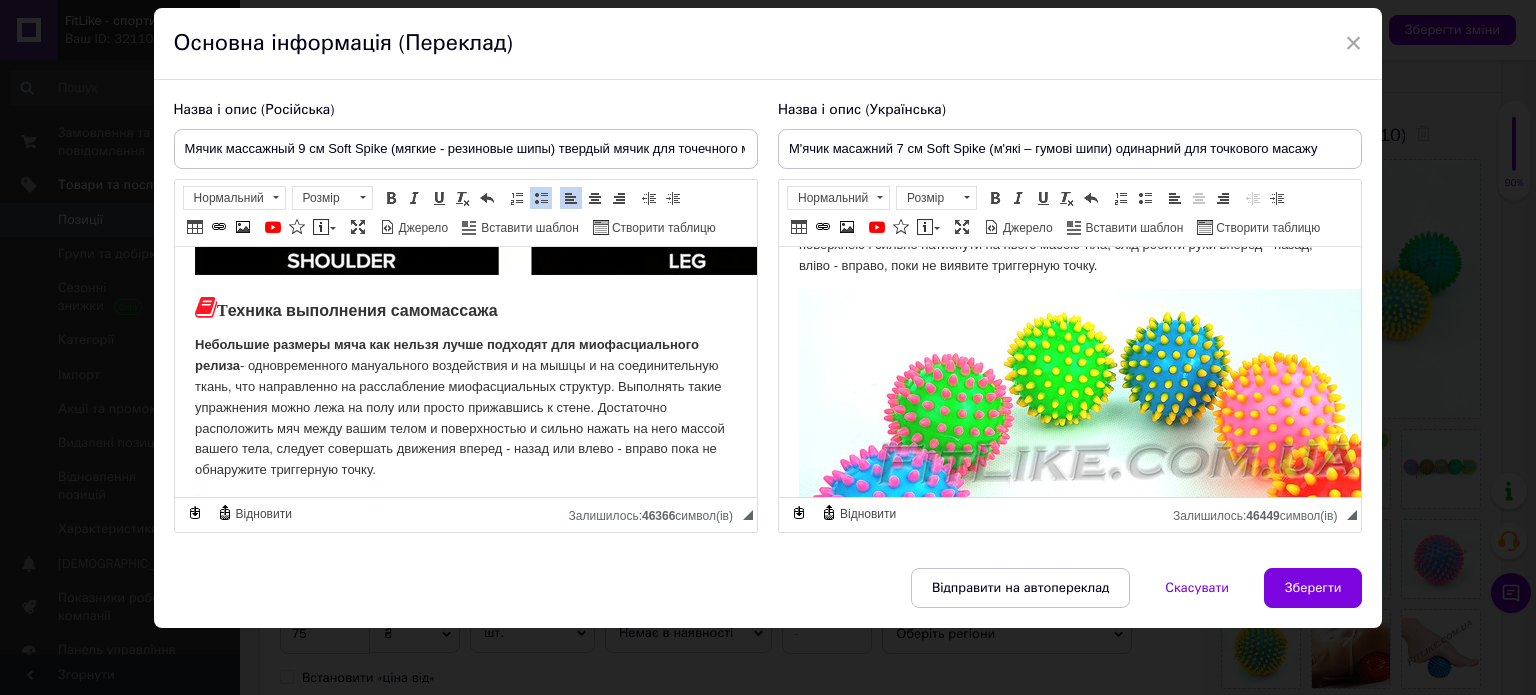 scroll, scrollTop: 2200, scrollLeft: 0, axis: vertical 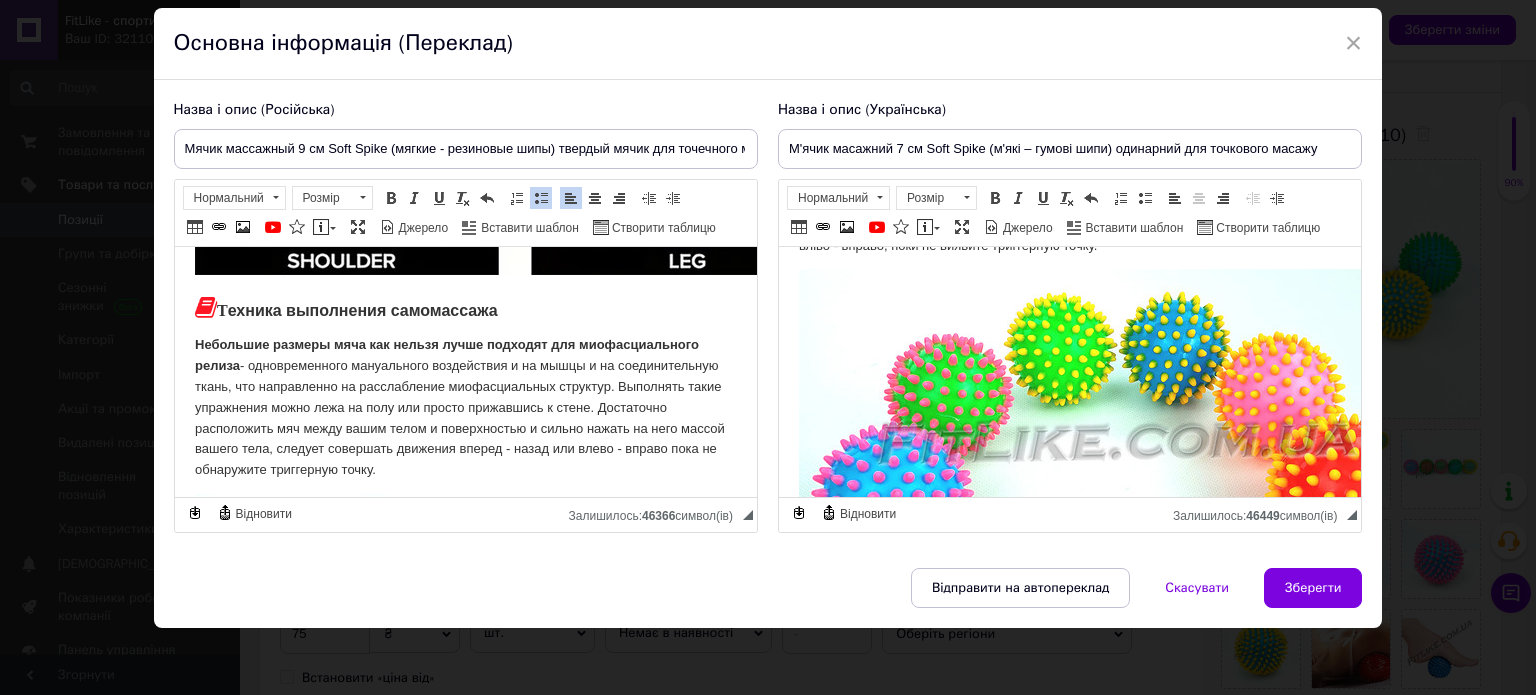 click at bounding box center [1118, 434] 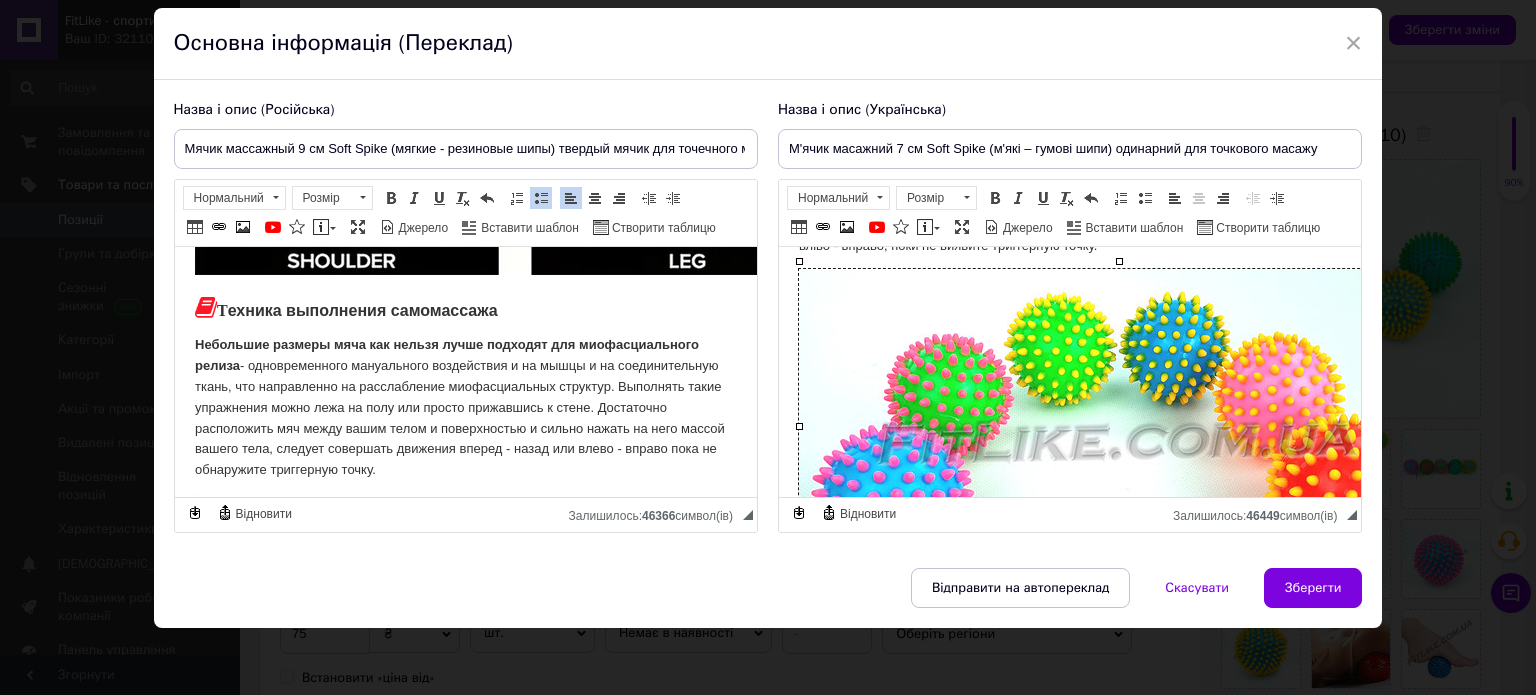 click at bounding box center [1118, 434] 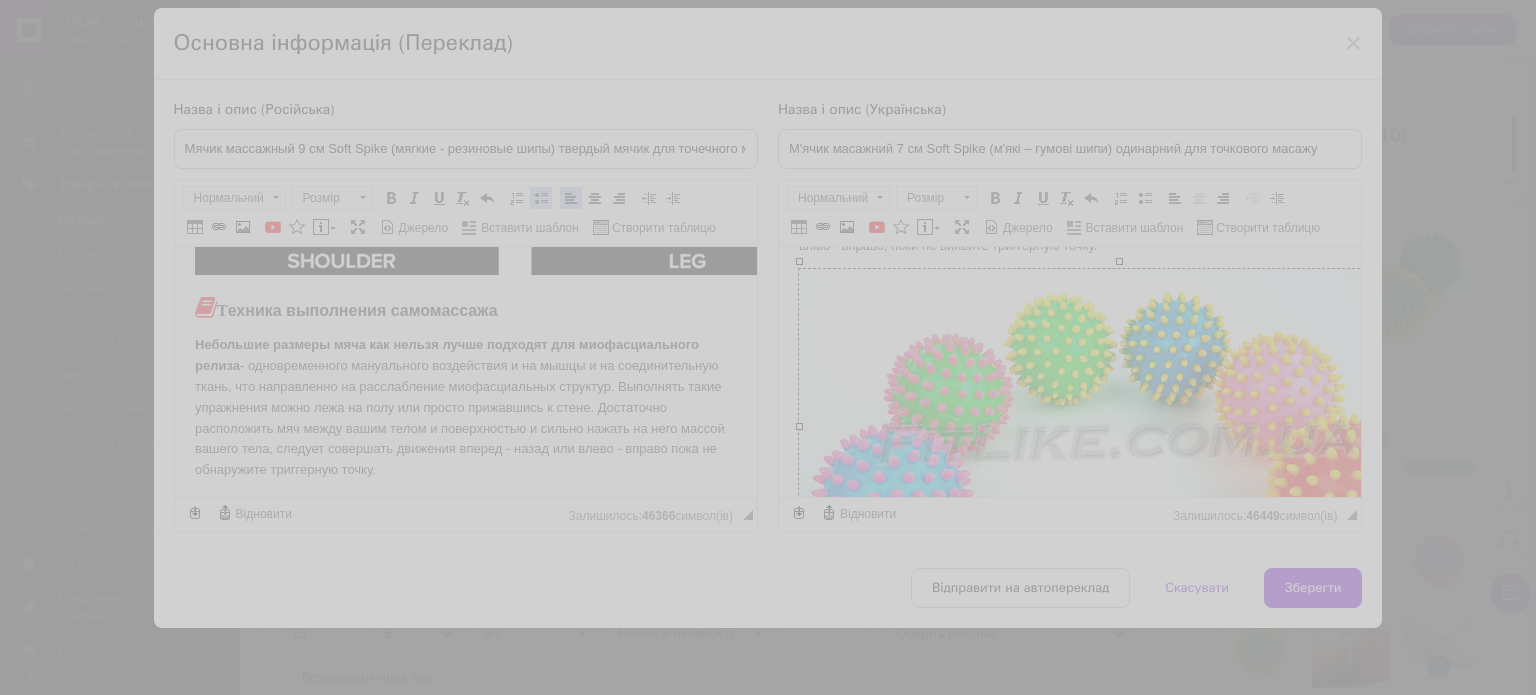 type on "https://images.prom.ua/6740276496_w640_h2048_myachik_6_obrazan_.jpg?fresh=1&PIMAGE_ID=6740276496" 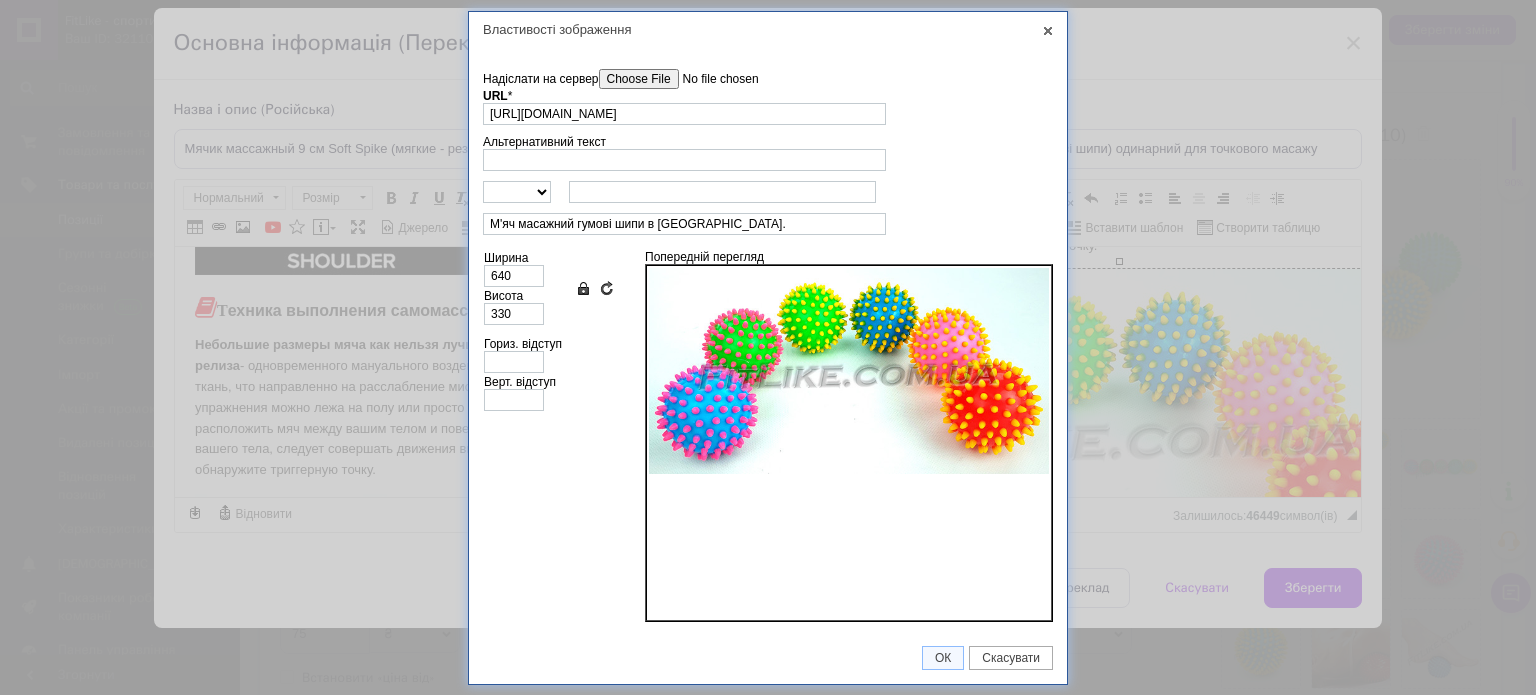 click on "Надіслати на сервер" at bounding box center [712, 79] 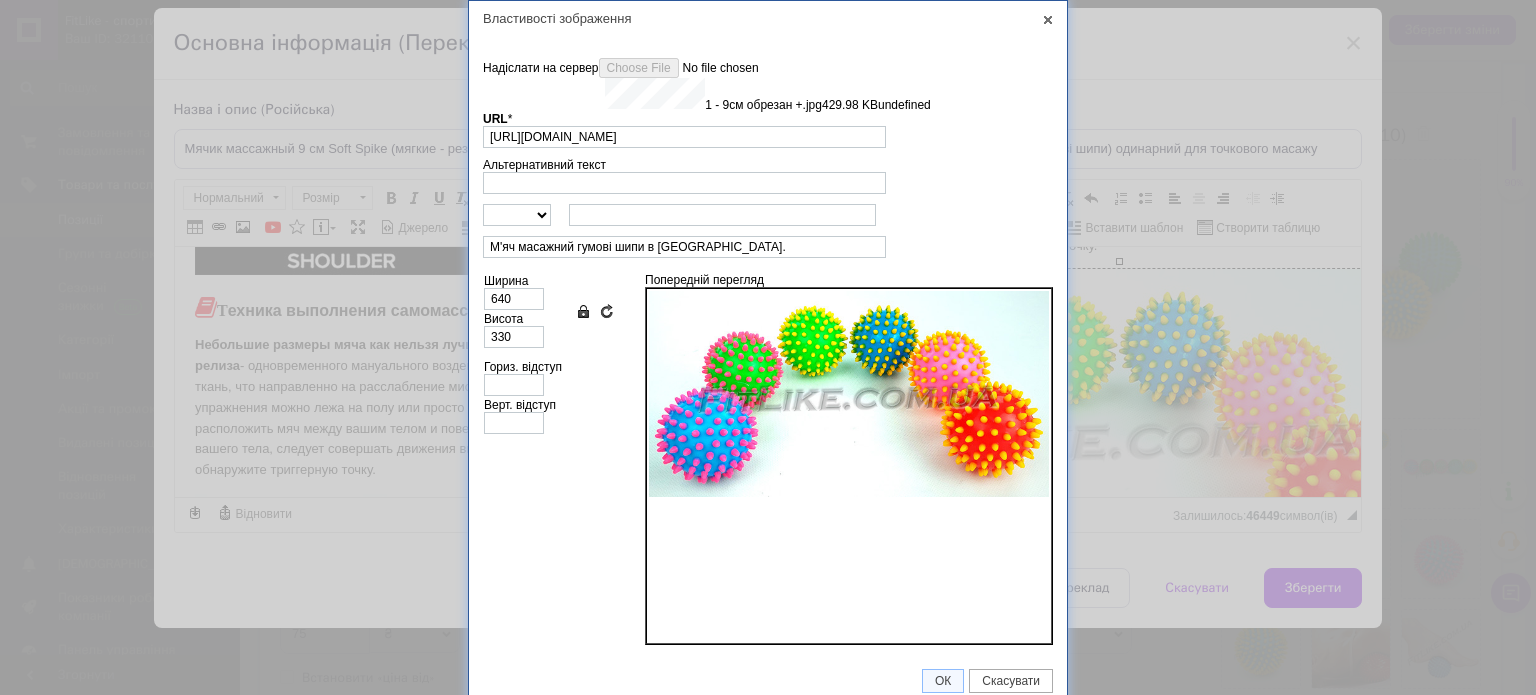 type on "https://images.prom.ua/6743756307_w640_h2048_1_9sm_obrezan_.jpg?fresh=1&PIMAGE_ID=6743756307" 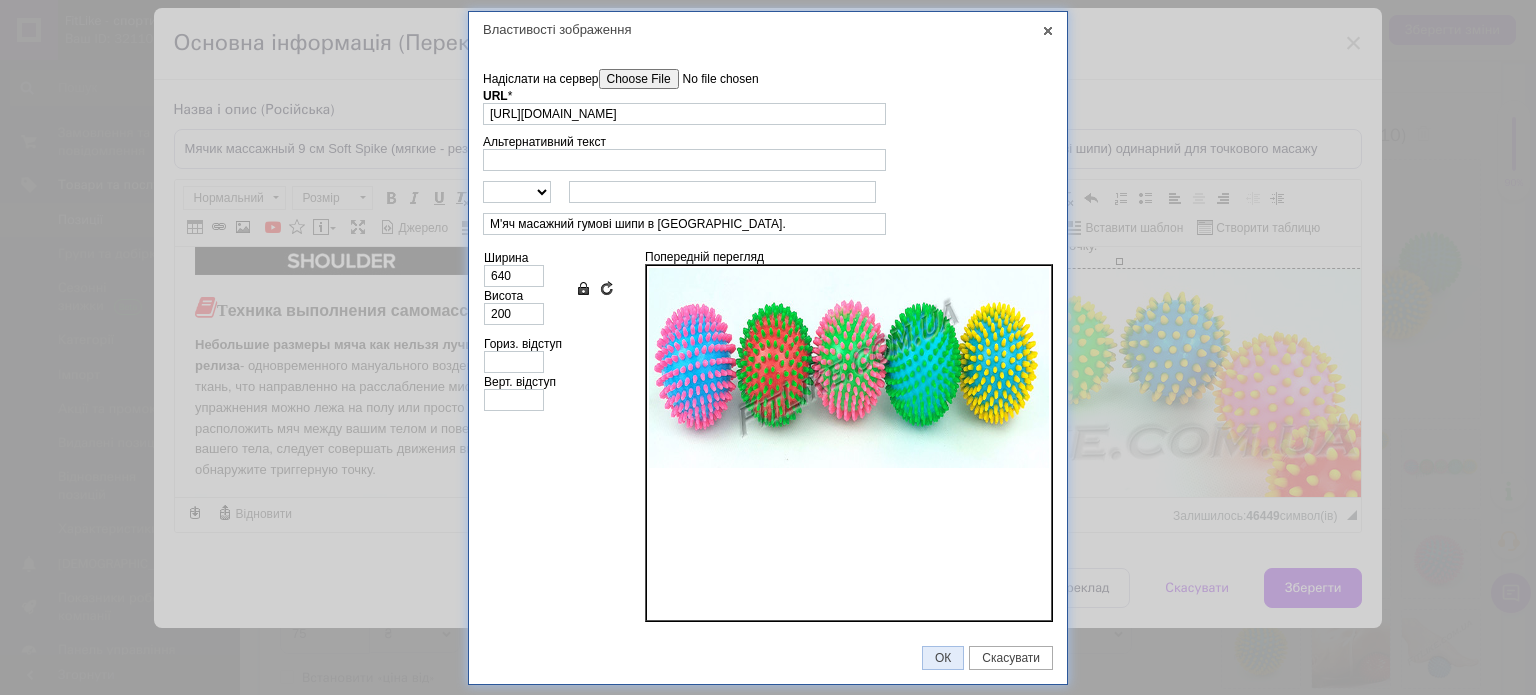 click on "ОК" at bounding box center [943, 658] 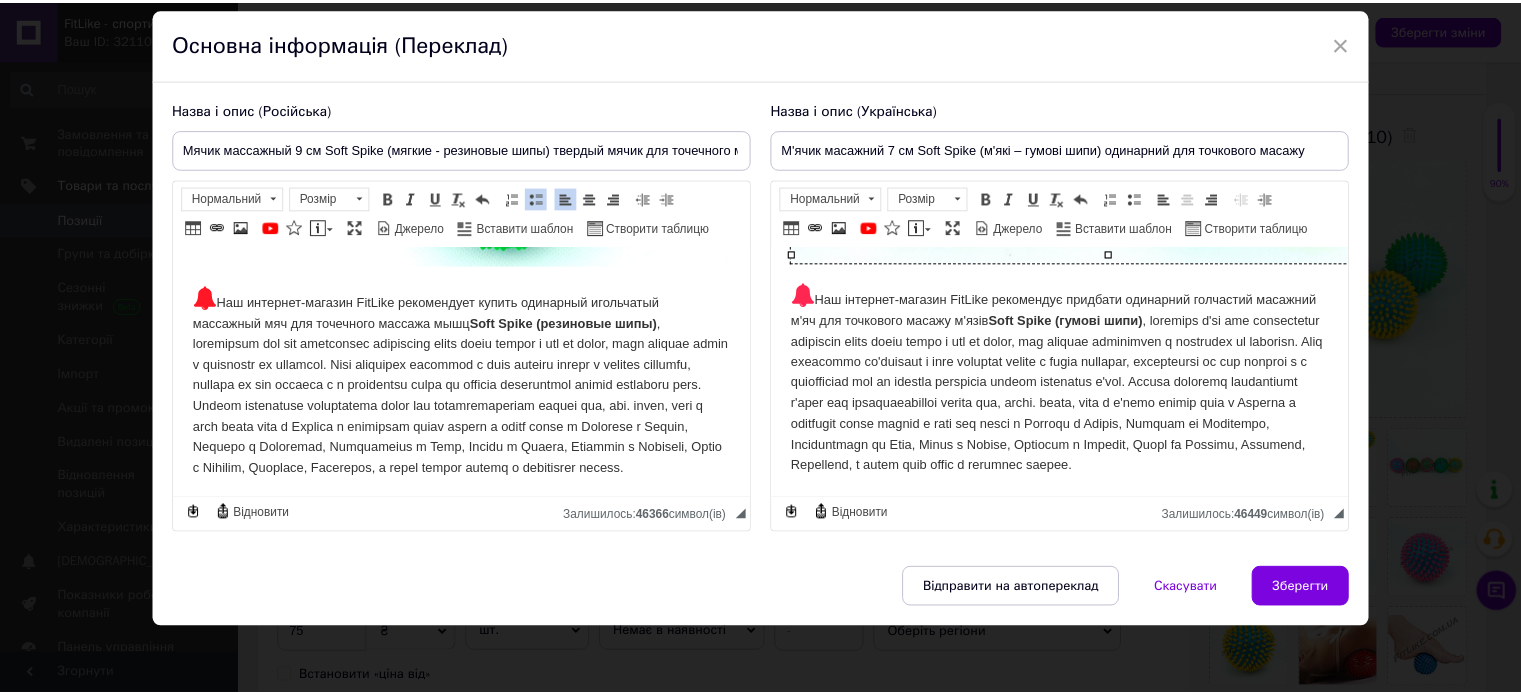 scroll, scrollTop: 2509, scrollLeft: 0, axis: vertical 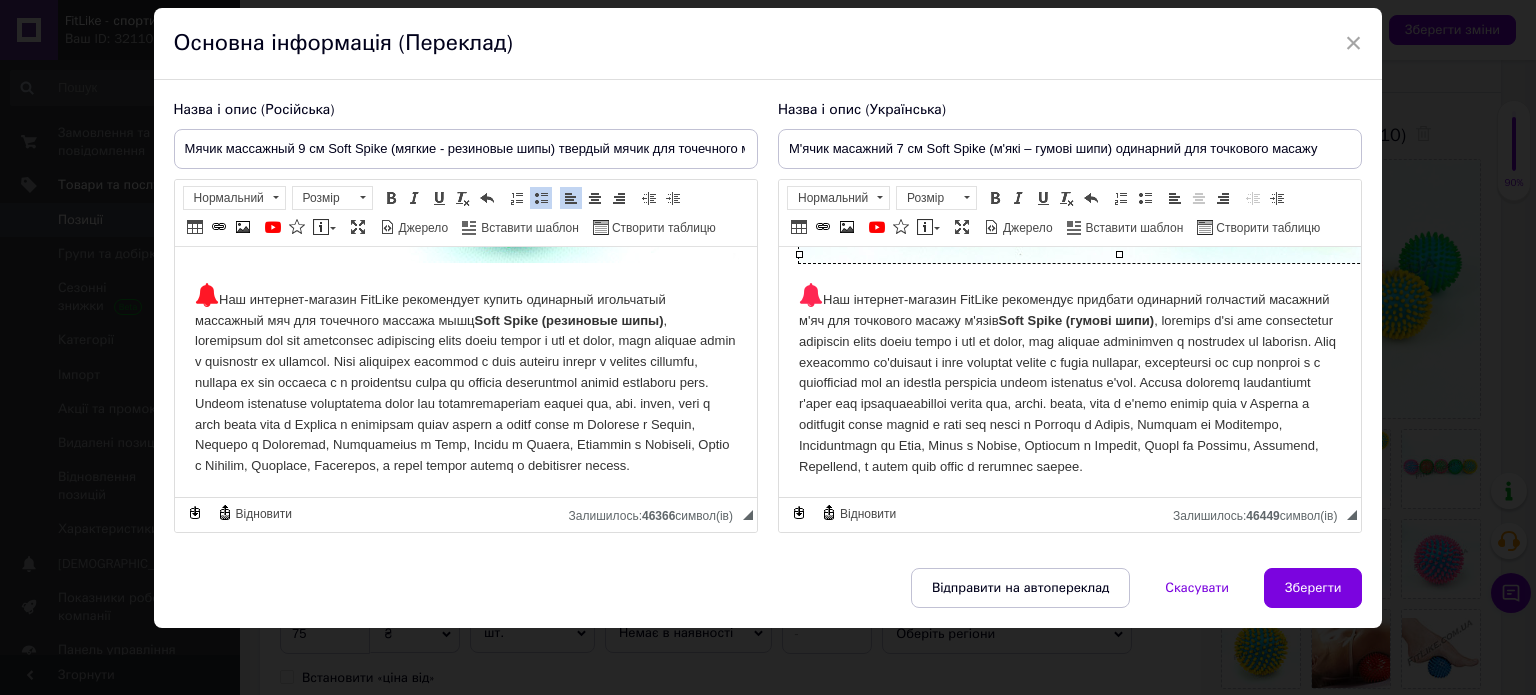 click on "Soft Spike (резиновые шипы)" at bounding box center (568, 320) 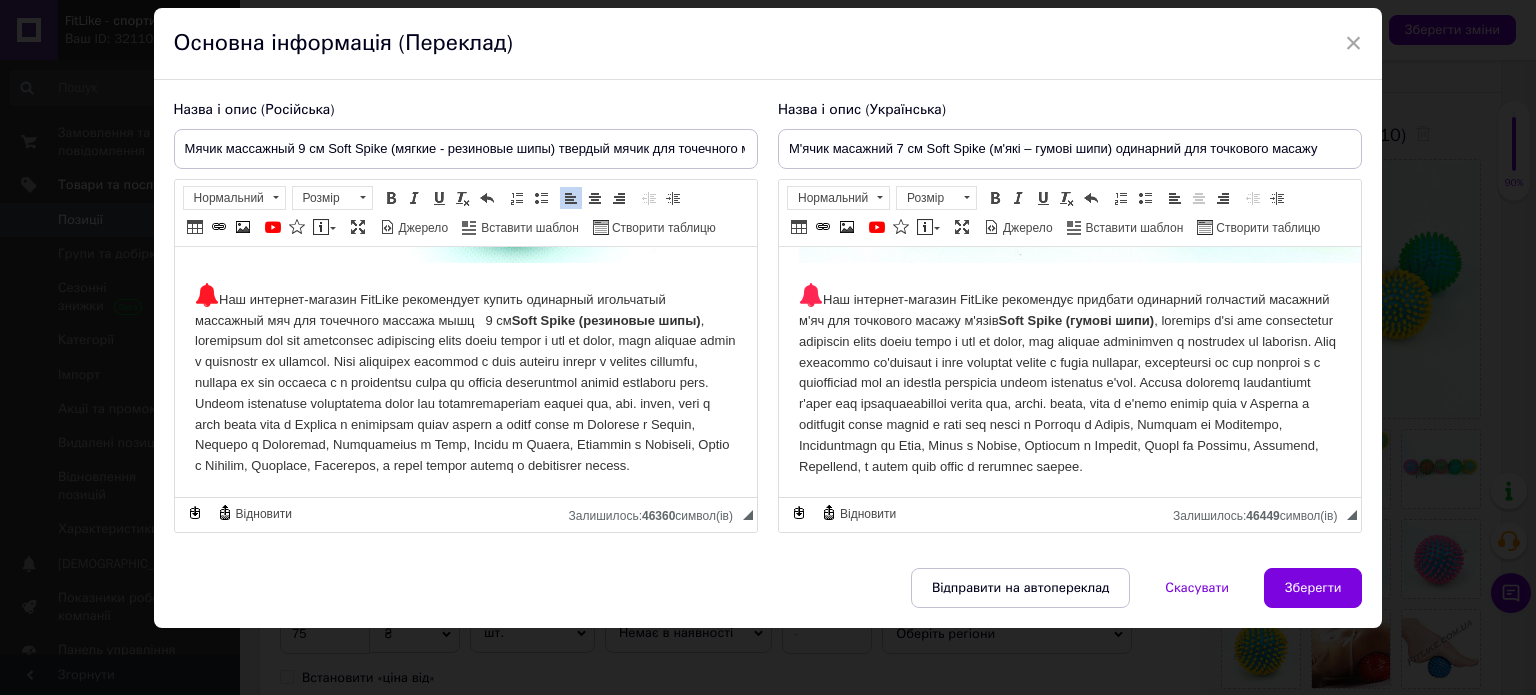 click on "Наш интернет-магазин FitLike рекомендует купить одинарный игольчатый массажный мяч для точечного массажа мышц   9 см Soft Spike (резиновые шипы)" at bounding box center (465, 380) 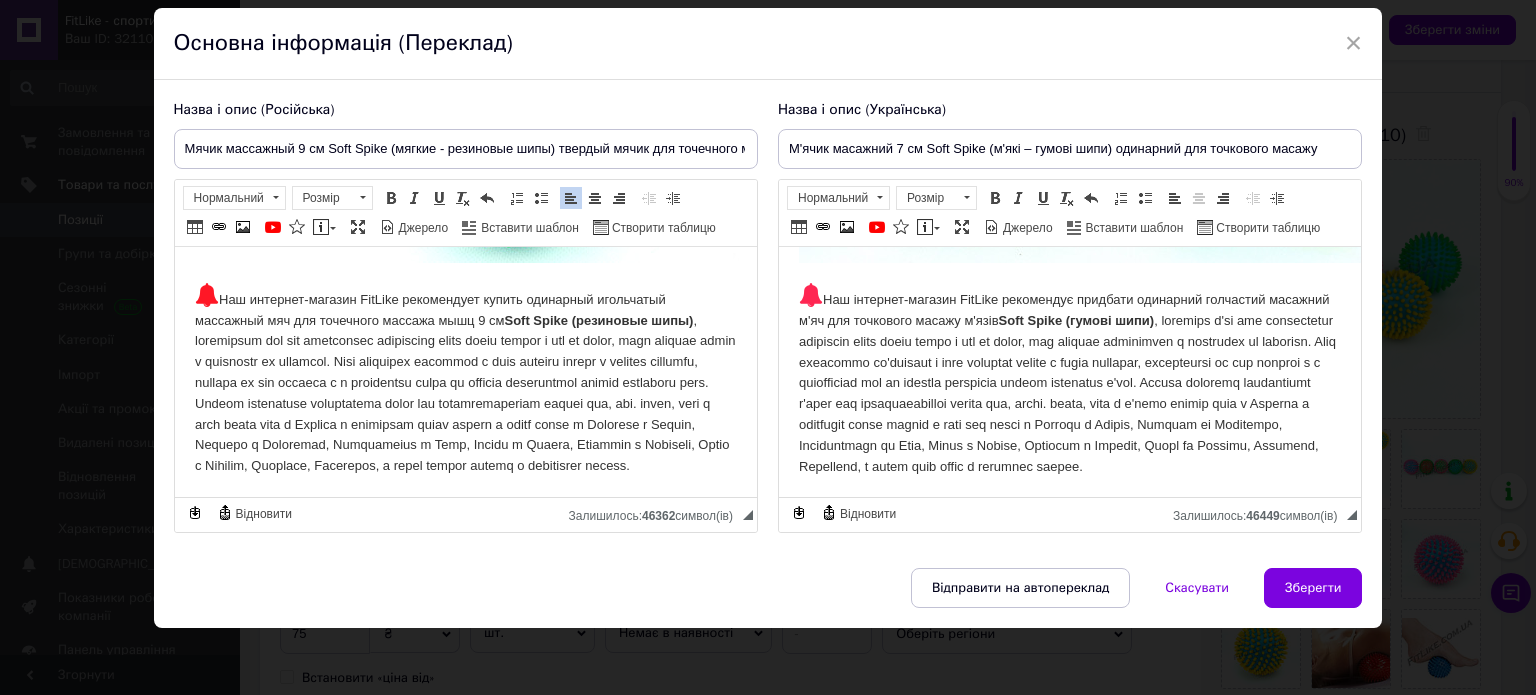 drag, startPoint x: 476, startPoint y: 287, endPoint x: 500, endPoint y: 286, distance: 24.020824 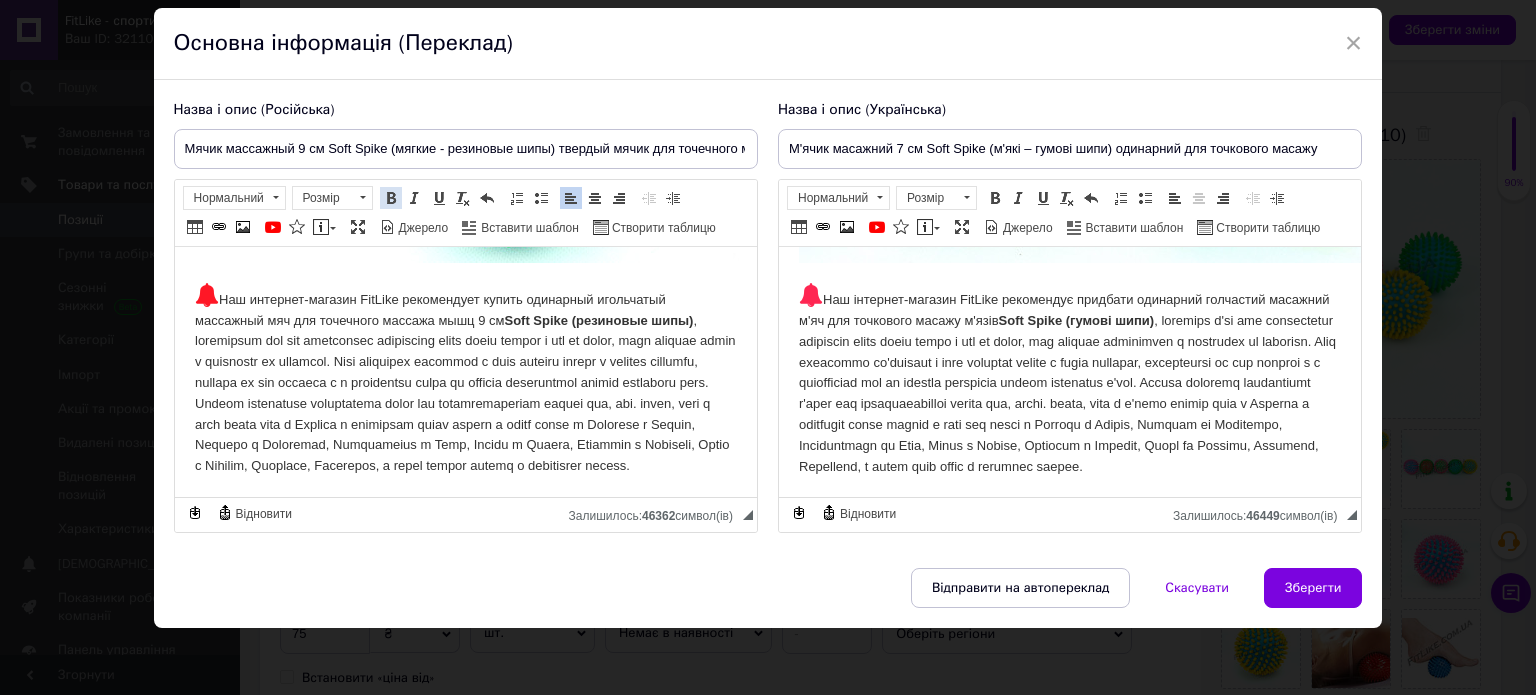 click at bounding box center (391, 198) 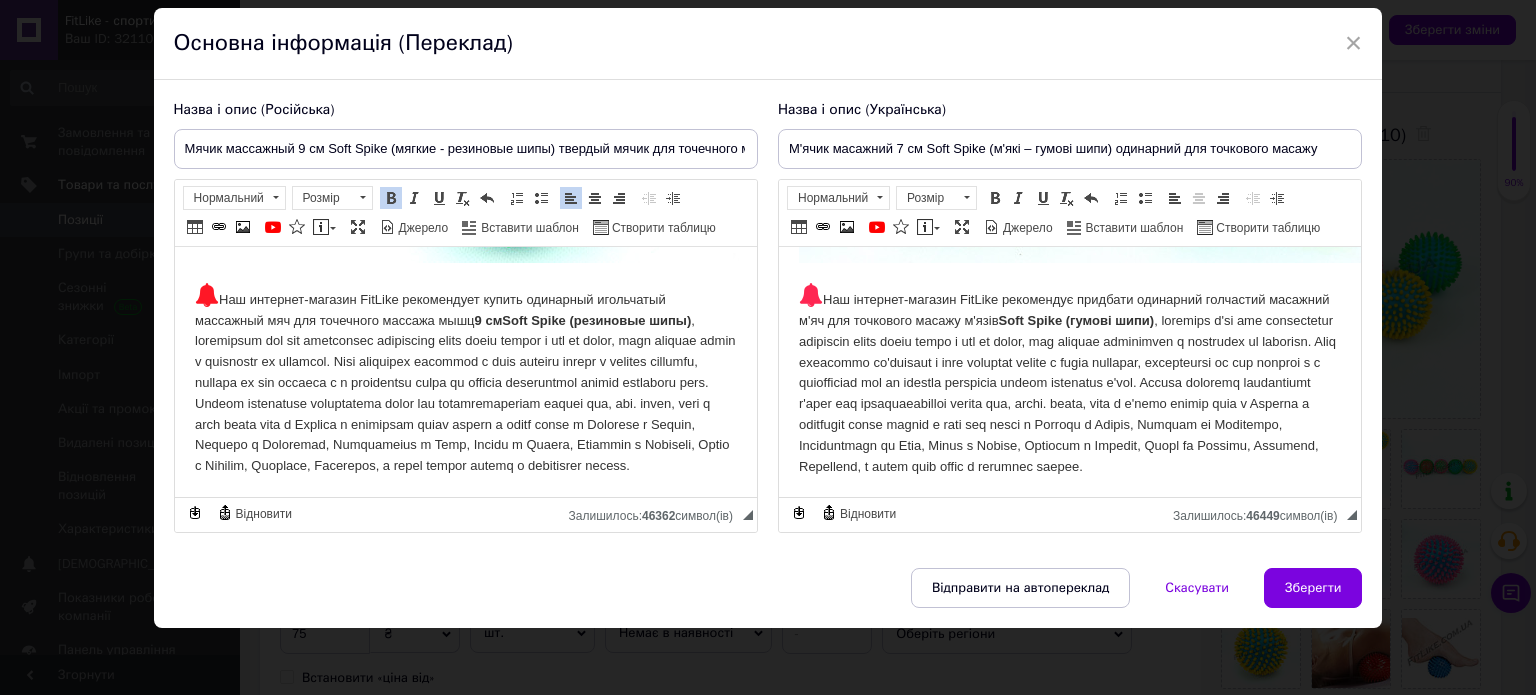 click on "9 см Soft Spike (резиновые шипы)" at bounding box center [582, 320] 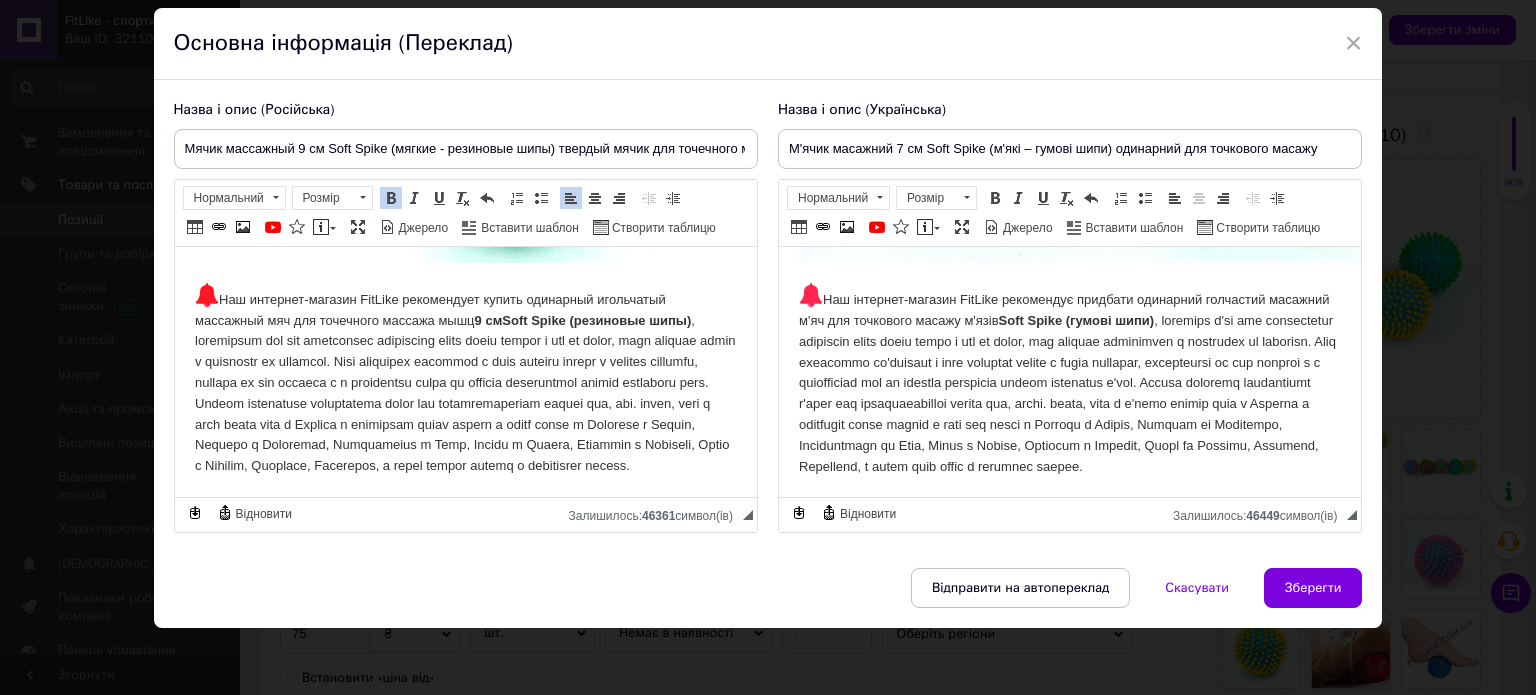click on "Soft Spike (гумові шипи)" at bounding box center (1076, 320) 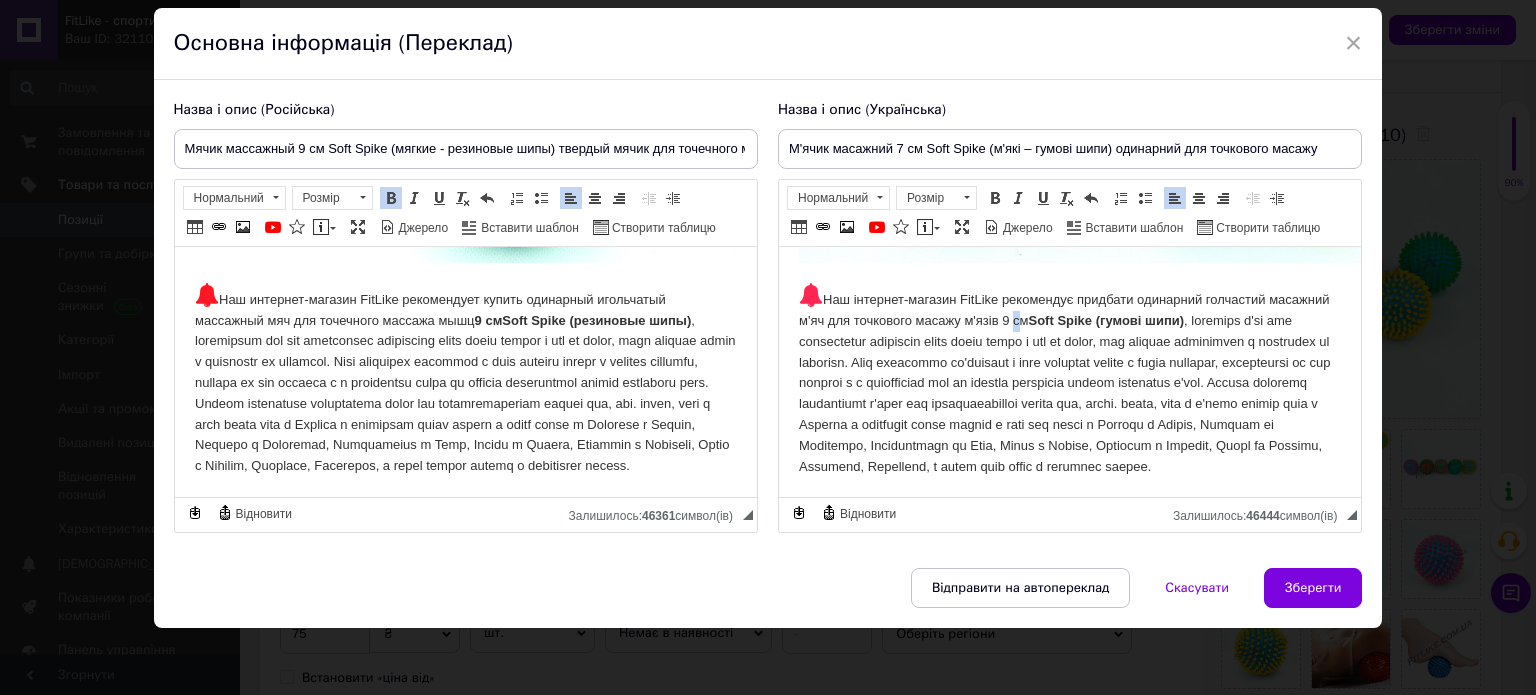 click on "Наш інтернет-магазин FitLike рекомендує придбати одинарний голчастий масажний м'яч для точкового масажу м'язів 9 см  Soft Spike (гумові шипи)" at bounding box center [1069, 380] 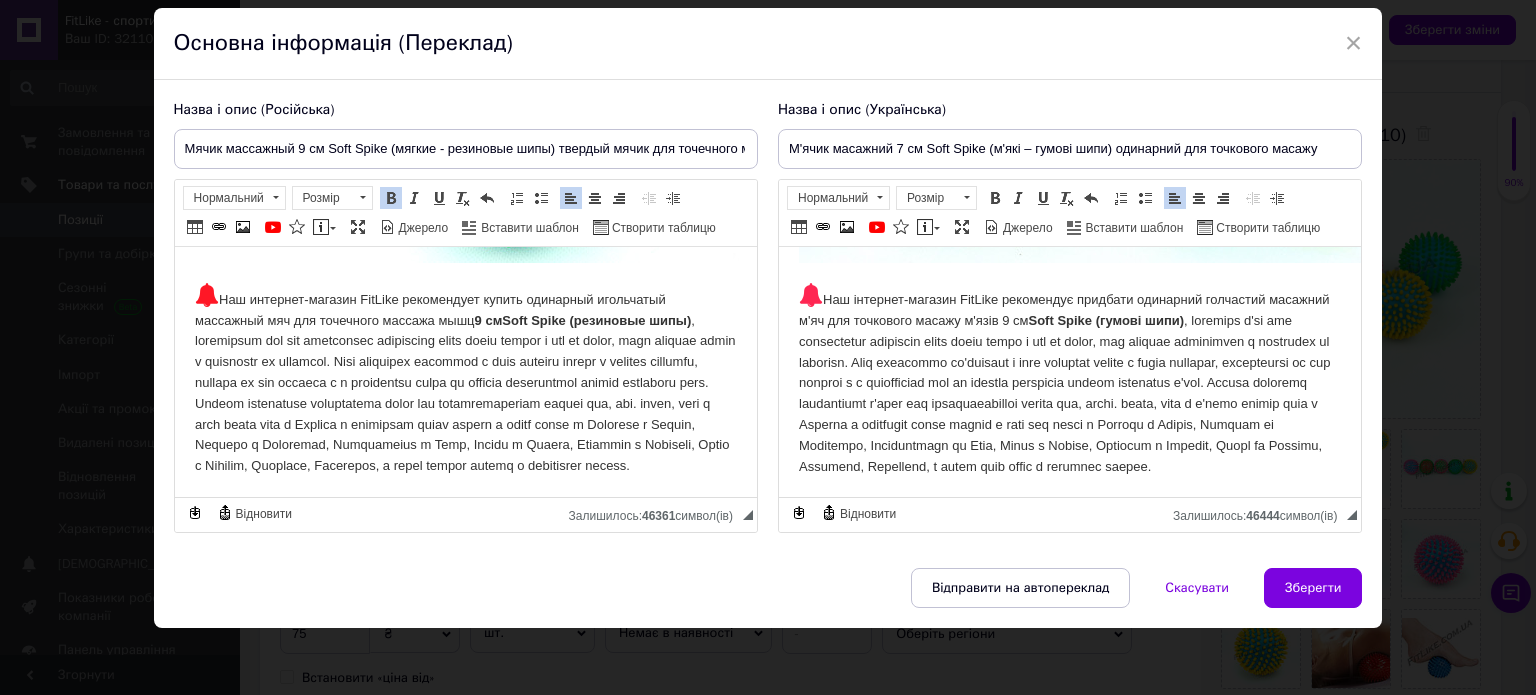 click on "Наш інтернет-магазин FitLike рекомендує придбати одинарний голчастий масажний м'яч для точкового масажу м'язів 9 см  Soft Spike (гумові шипи)" at bounding box center (1069, 380) 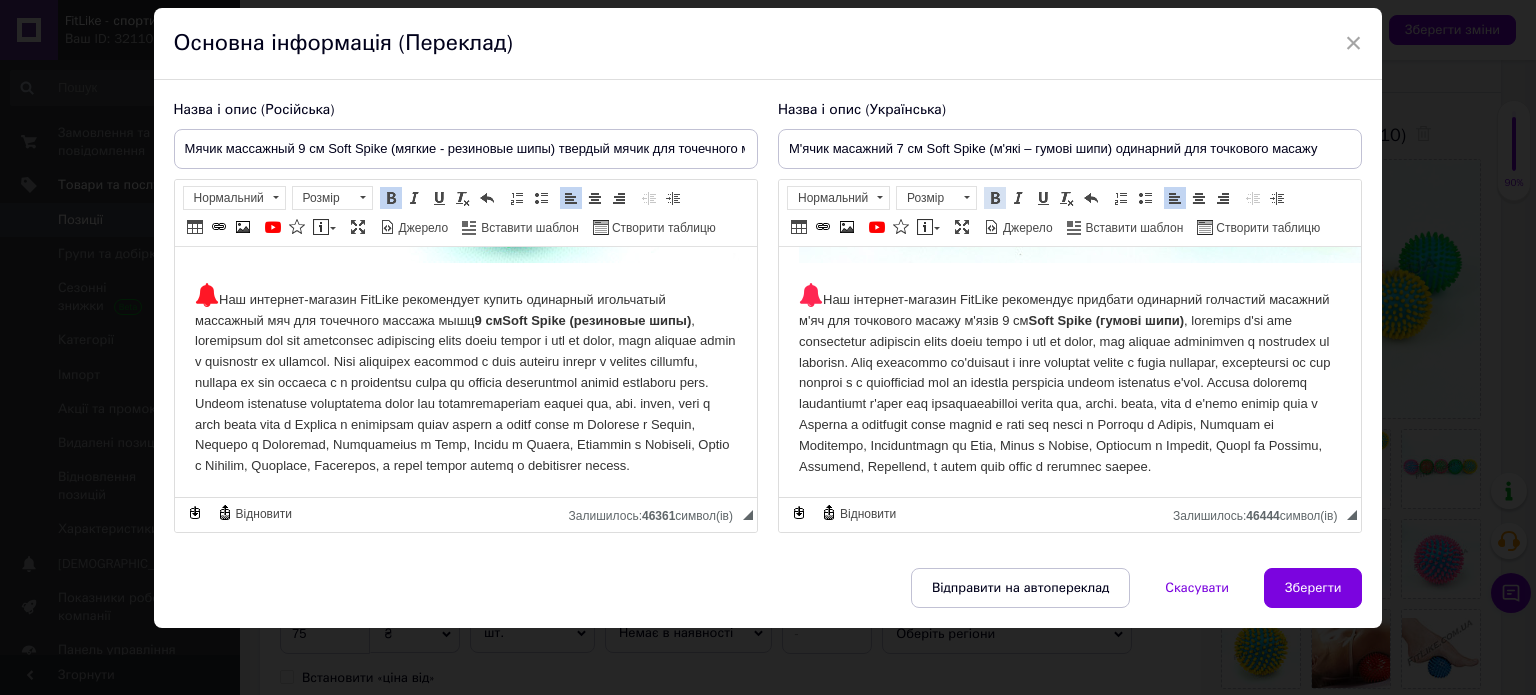click at bounding box center (995, 198) 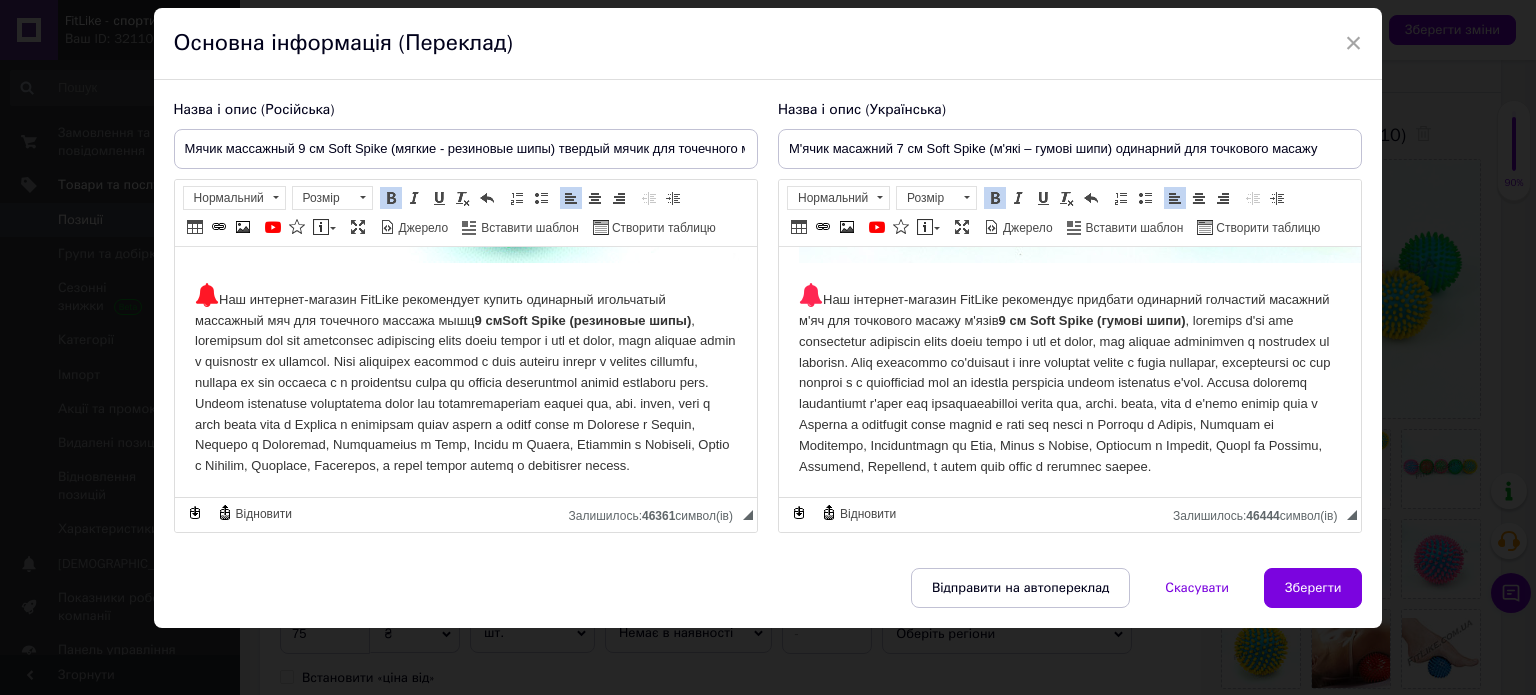 click on "Наш інтернет-магазин FitLike рекомендує придбати одинарний голчастий масажний м'яч для точкового масажу м'язів  9 см   Soft Spike (гумові шипи)" at bounding box center (1069, 380) 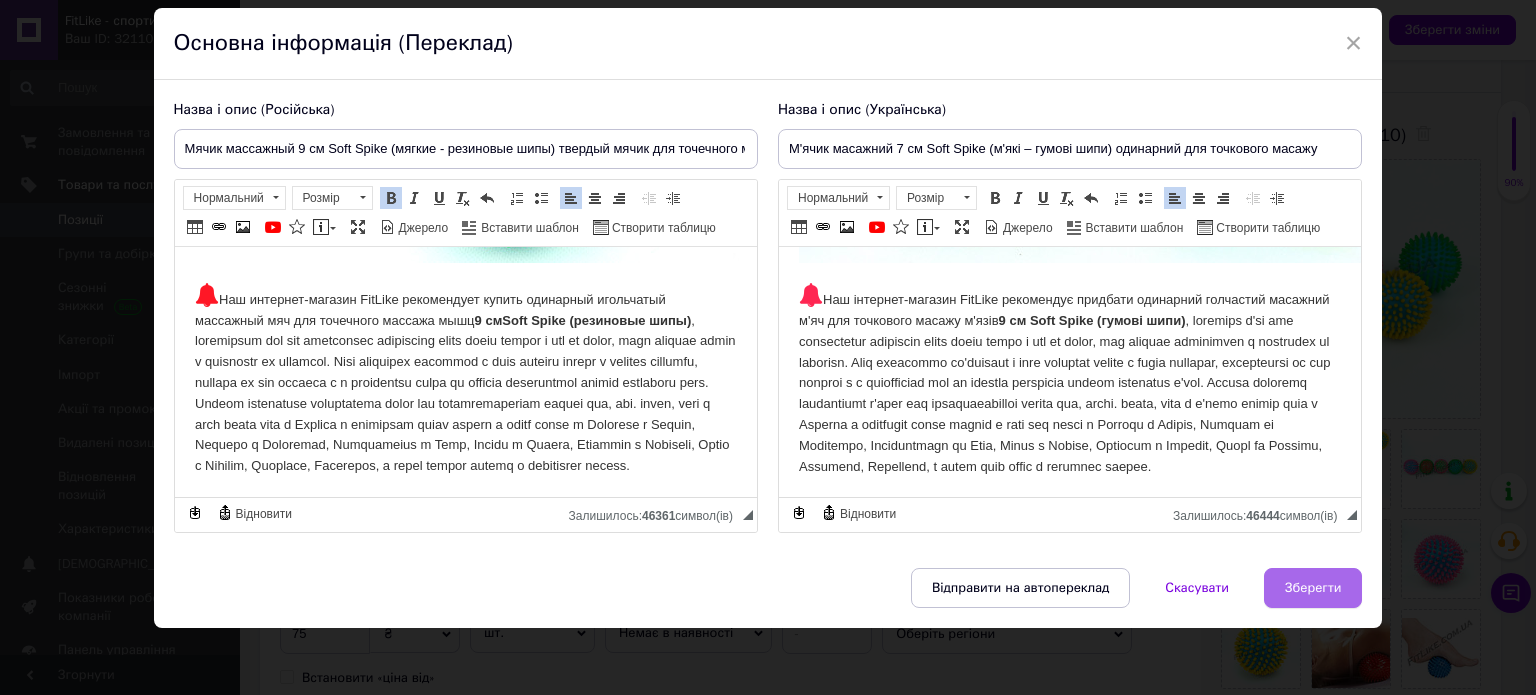 click on "Зберегти" at bounding box center [1313, 588] 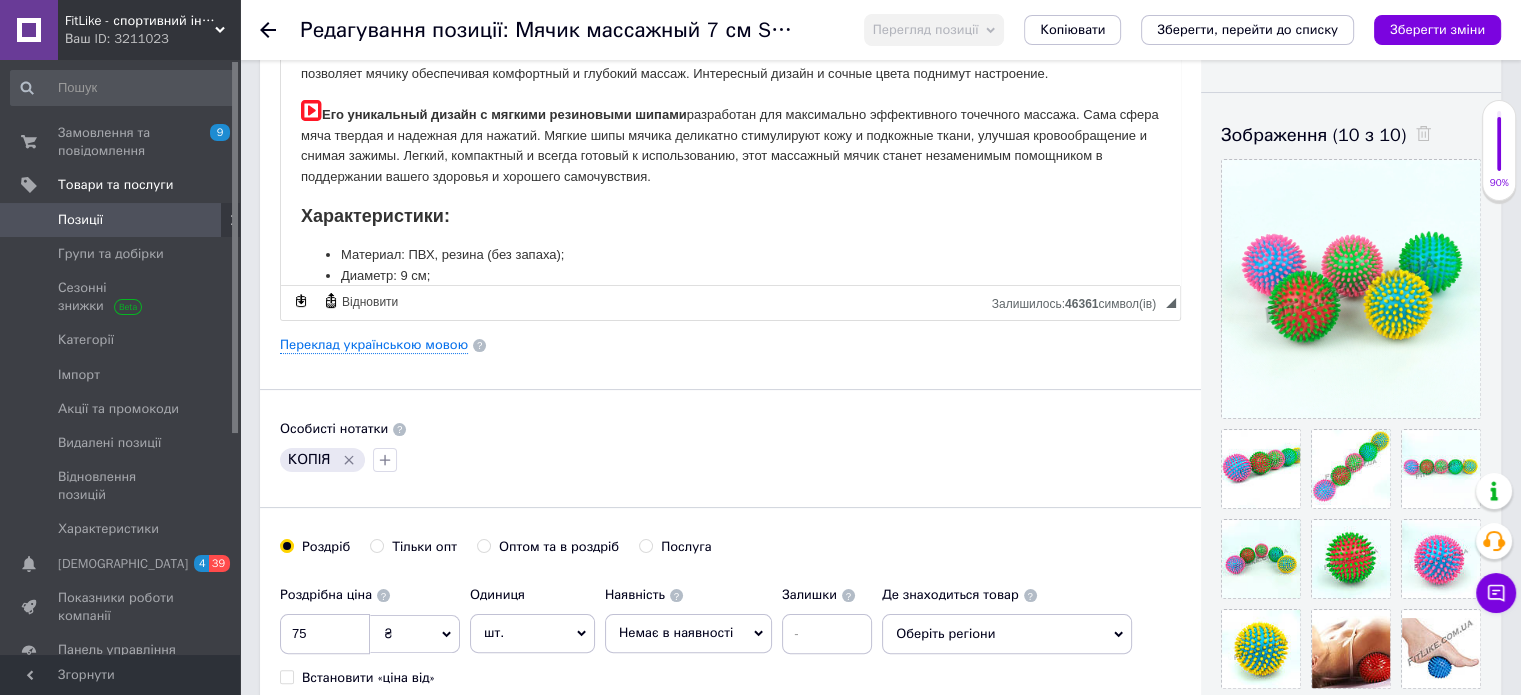 scroll, scrollTop: 100, scrollLeft: 0, axis: vertical 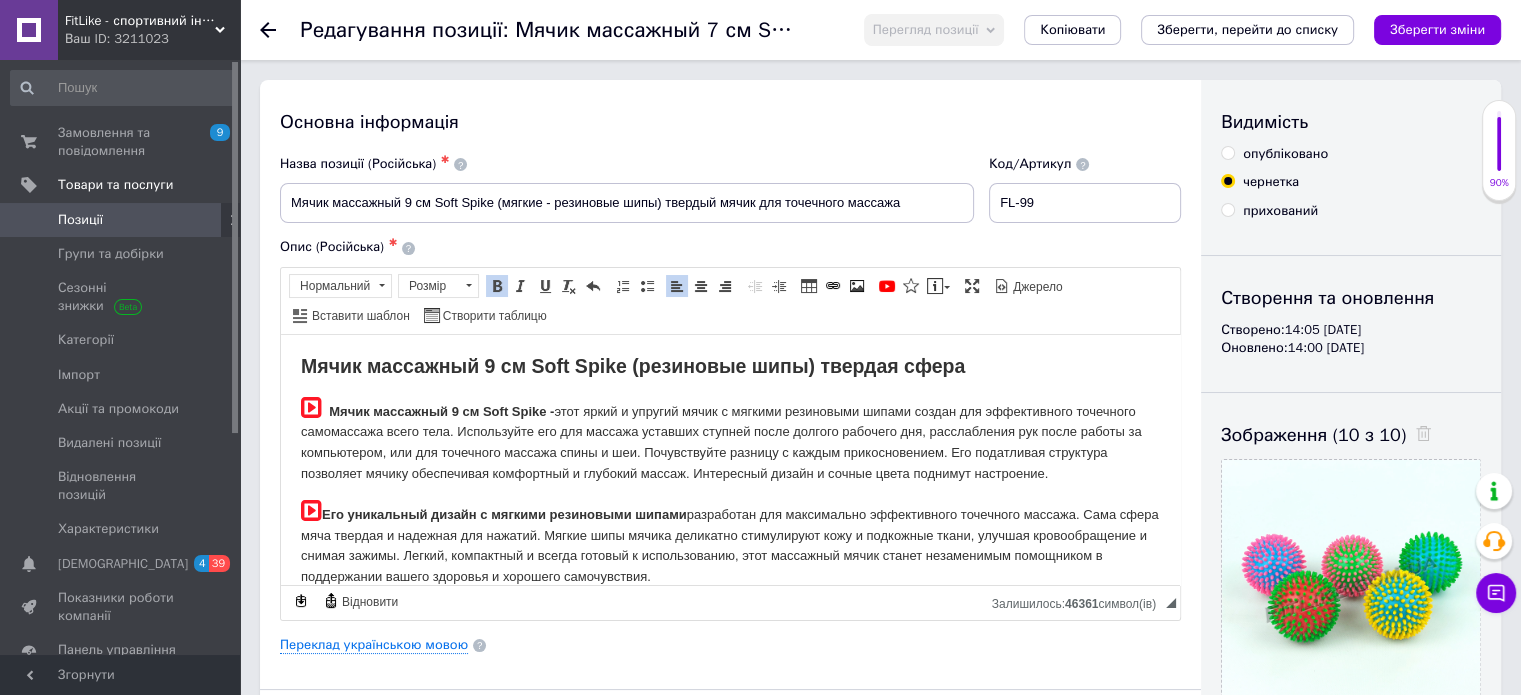 click on "Основна інформація" at bounding box center (730, 122) 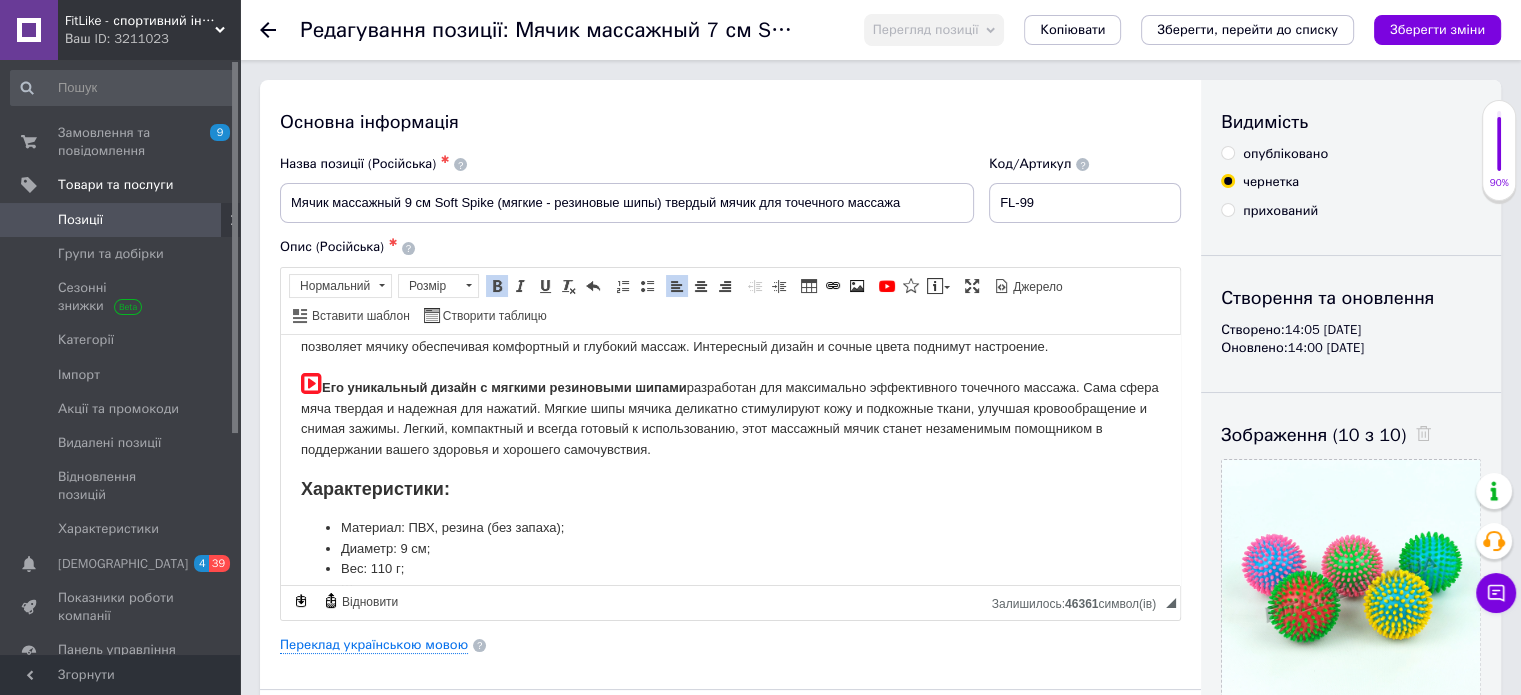 scroll, scrollTop: 200, scrollLeft: 0, axis: vertical 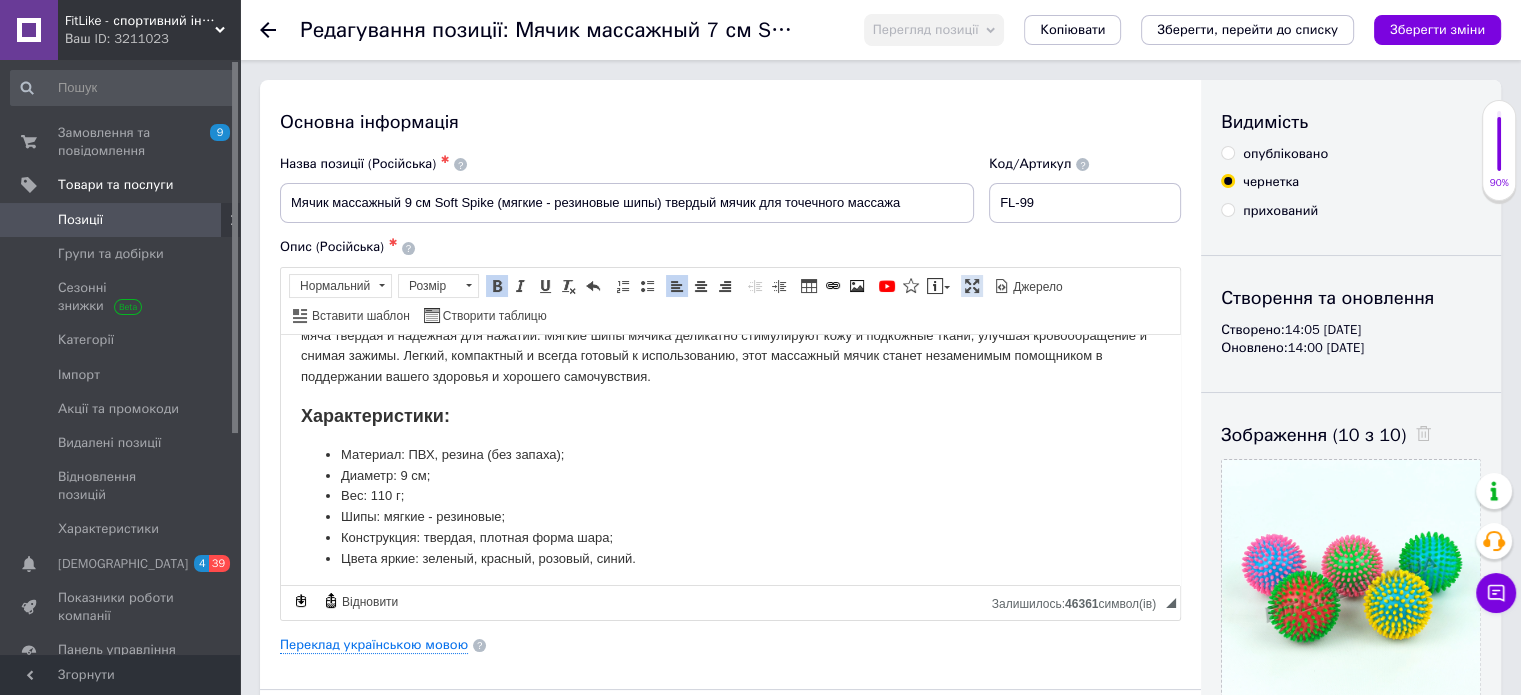 click at bounding box center (972, 286) 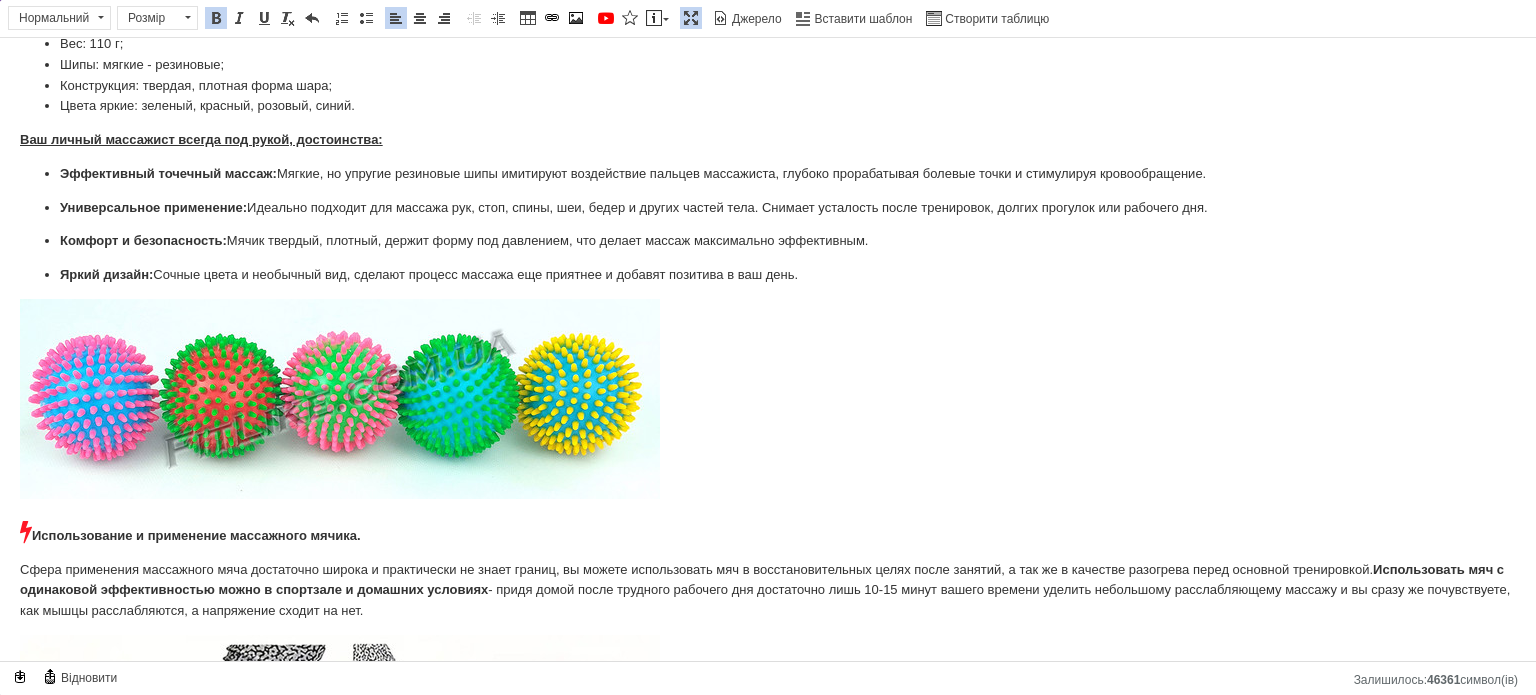 scroll, scrollTop: 300, scrollLeft: 0, axis: vertical 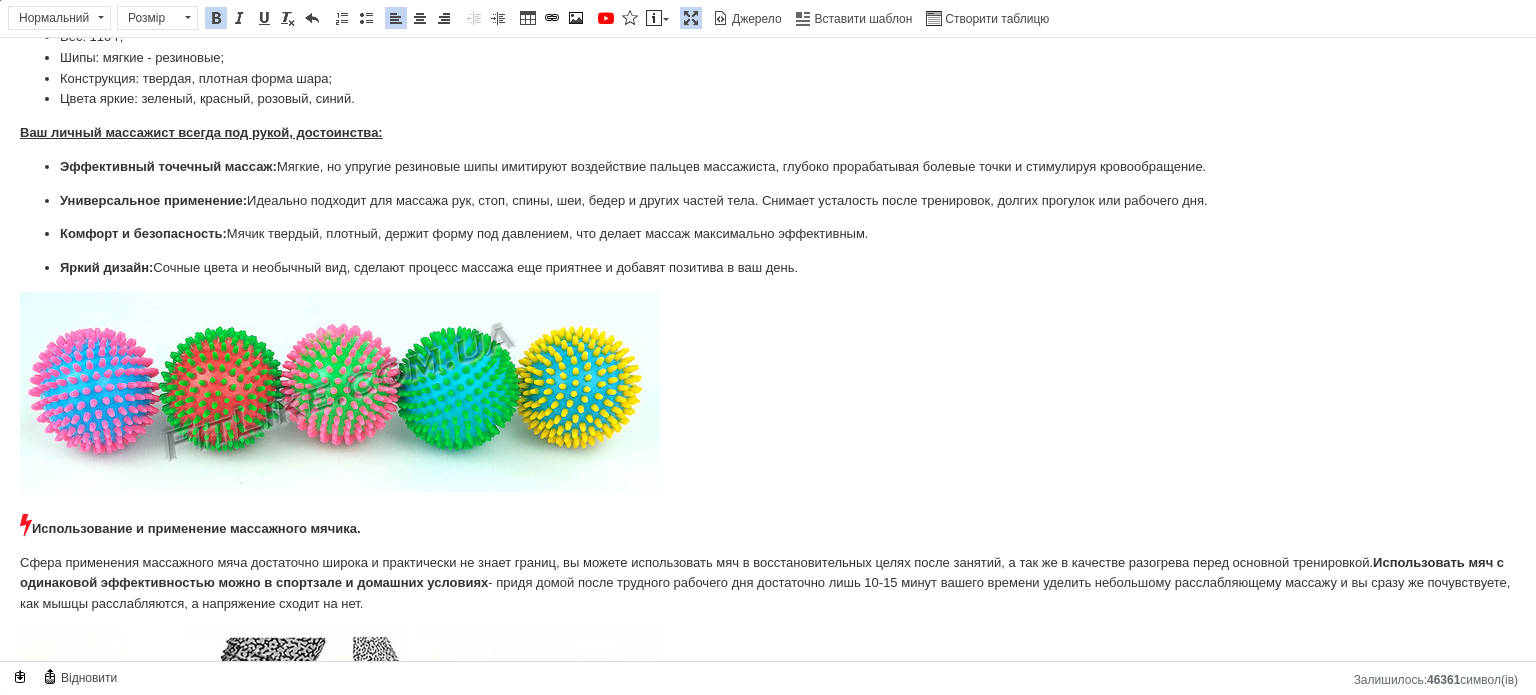 click on "Яркий дизайн:  Сочные цвета и необычный вид, сделают процесс массажа еще приятнее и добавят позитива в ваш день." at bounding box center (768, 268) 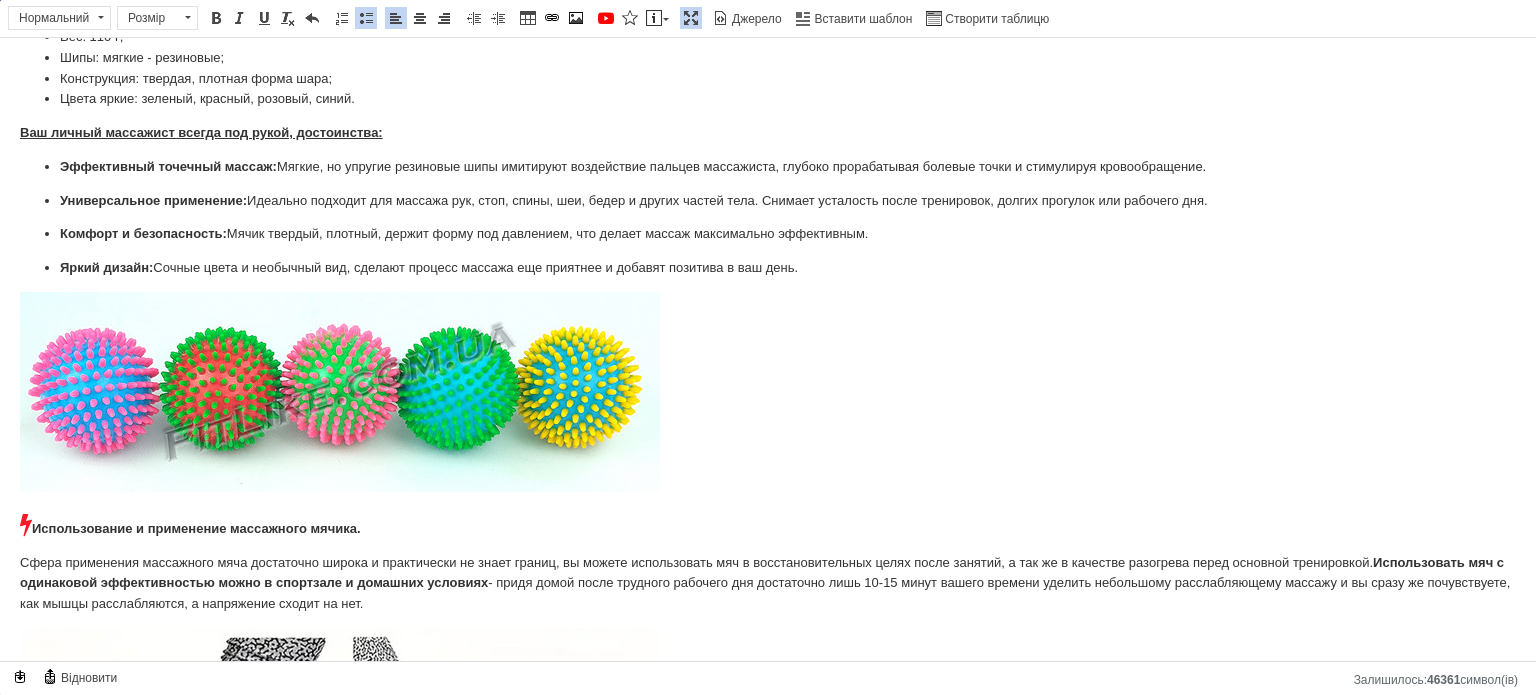 click on "Комфорт и безопасность:  Мячик твердый, плотный, держит форму под давлением, что делает массаж максимально эффективным." at bounding box center (768, 234) 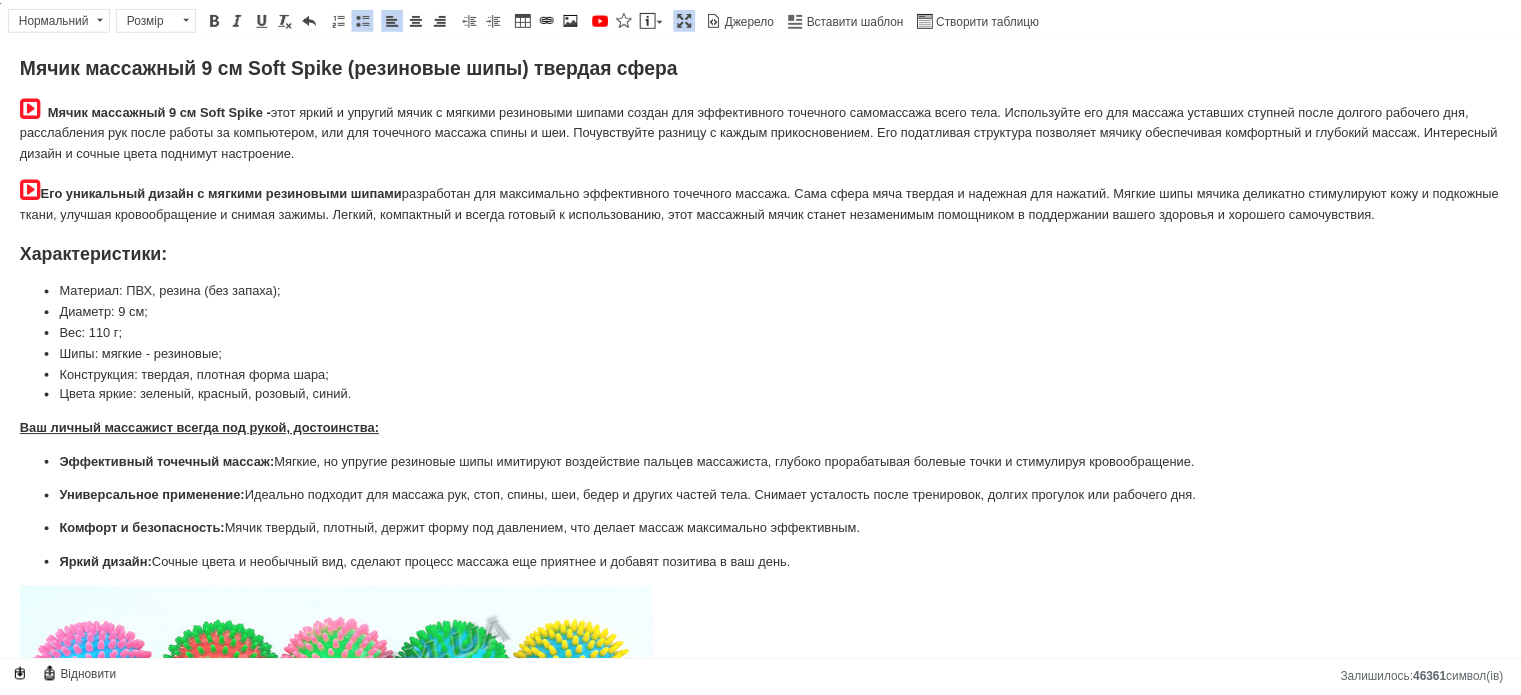 scroll, scrollTop: 0, scrollLeft: 0, axis: both 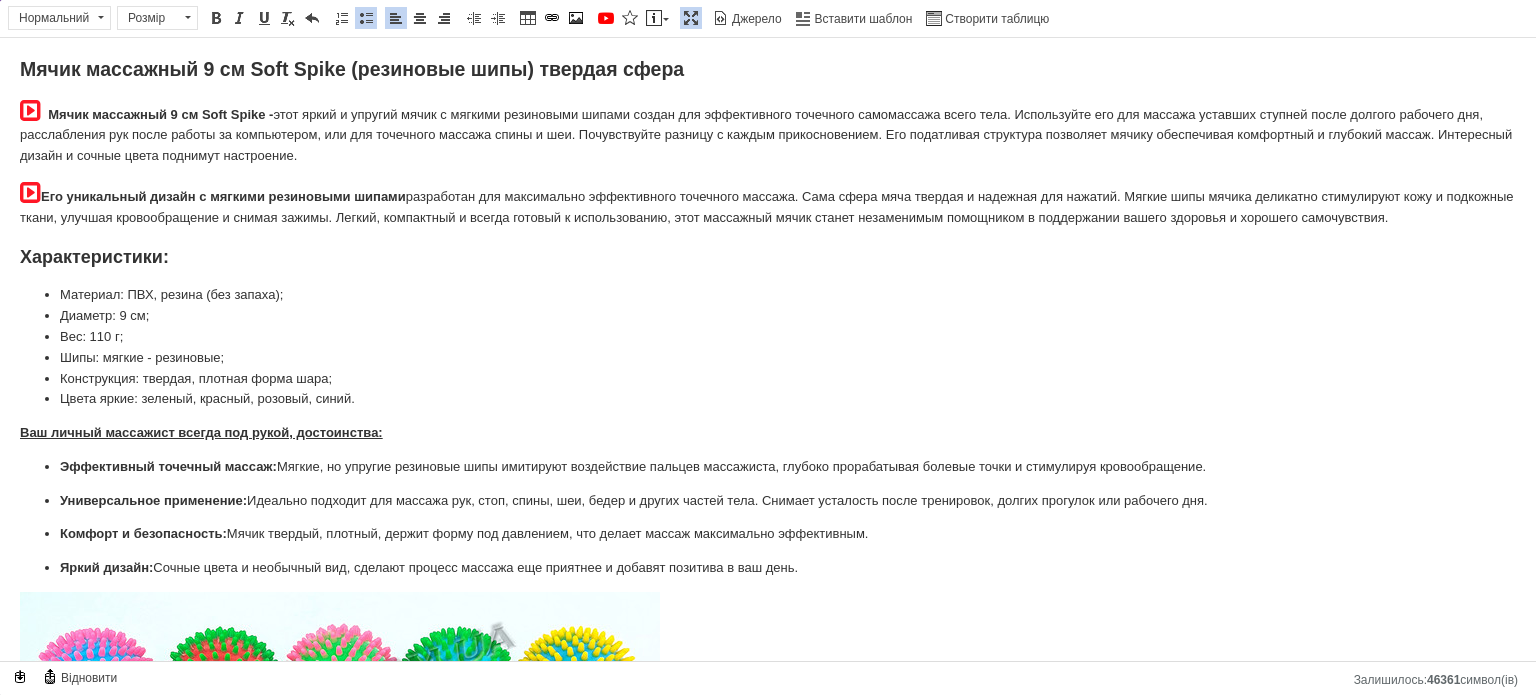 click at bounding box center (691, 18) 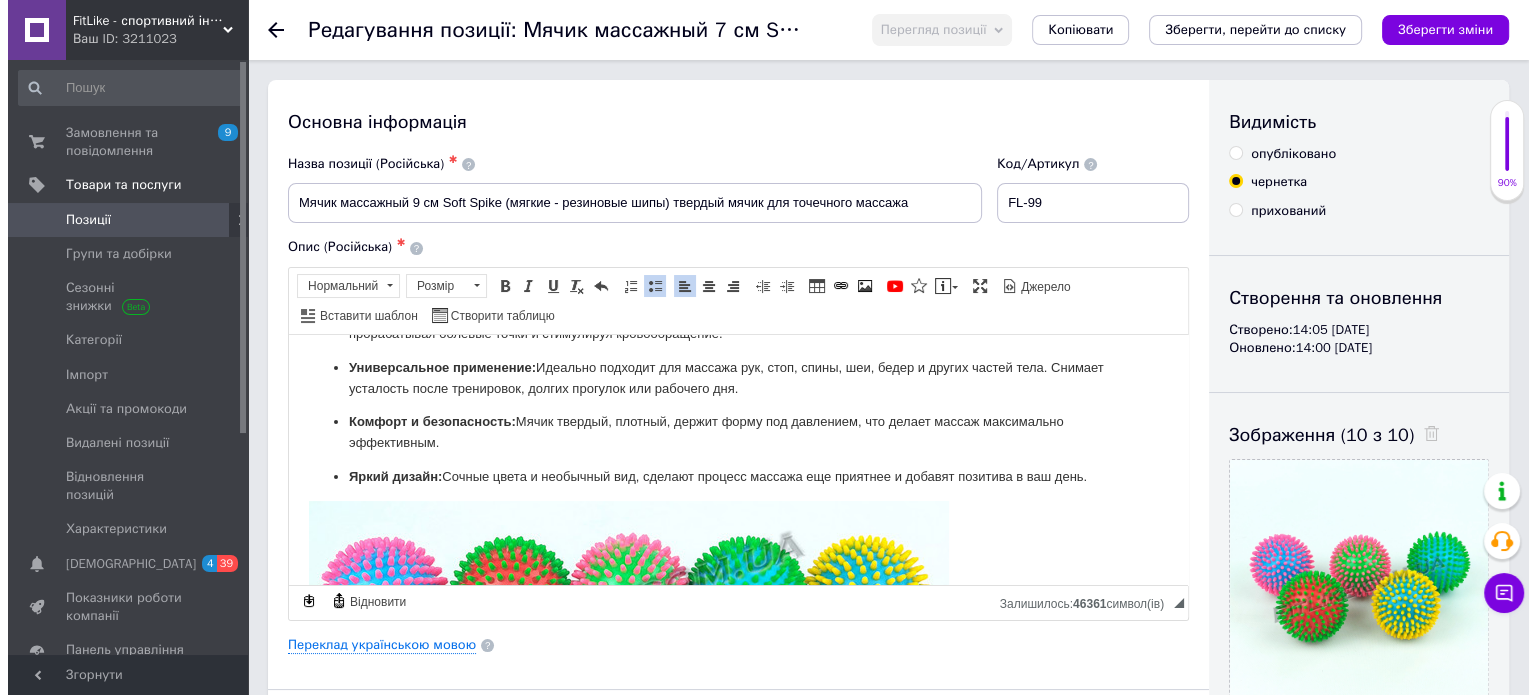 scroll, scrollTop: 453, scrollLeft: 0, axis: vertical 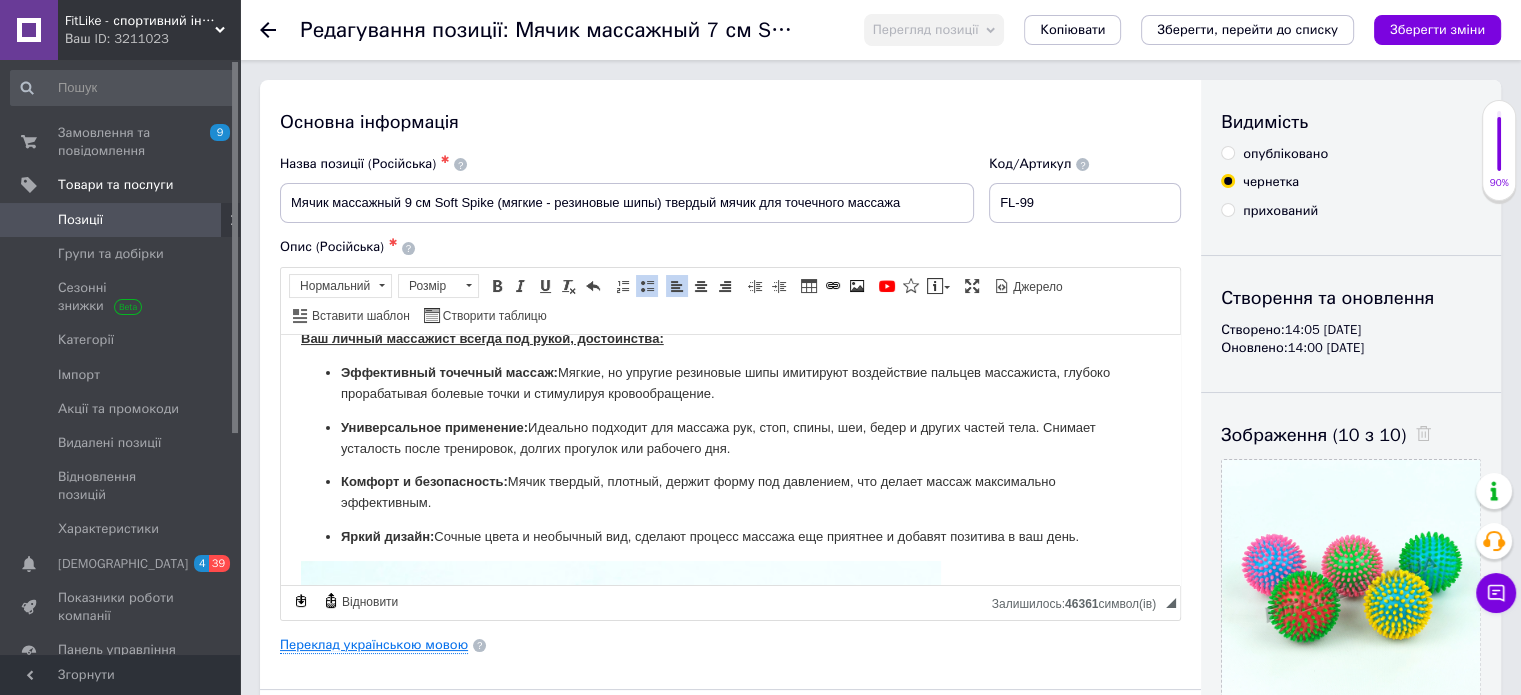 click on "Переклад українською мовою" at bounding box center (374, 645) 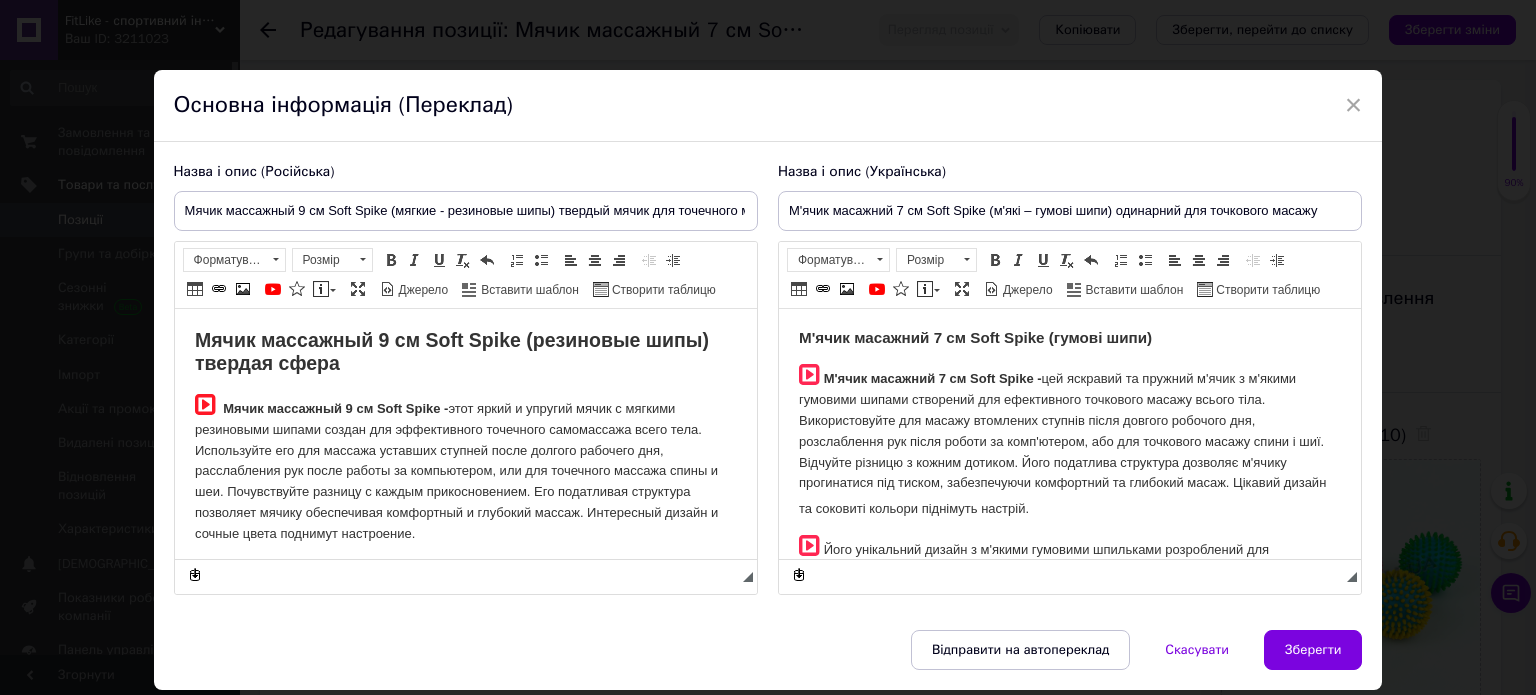 scroll, scrollTop: 0, scrollLeft: 0, axis: both 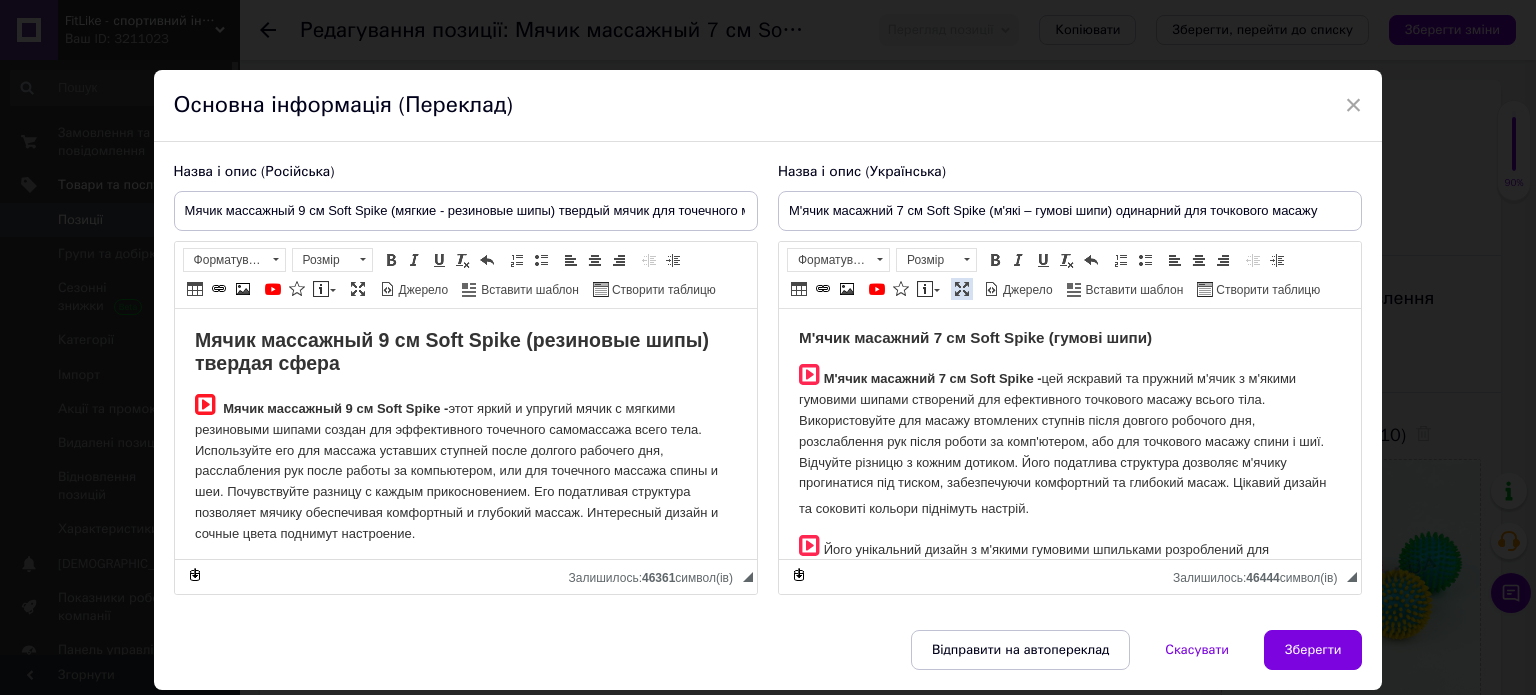 click at bounding box center [962, 289] 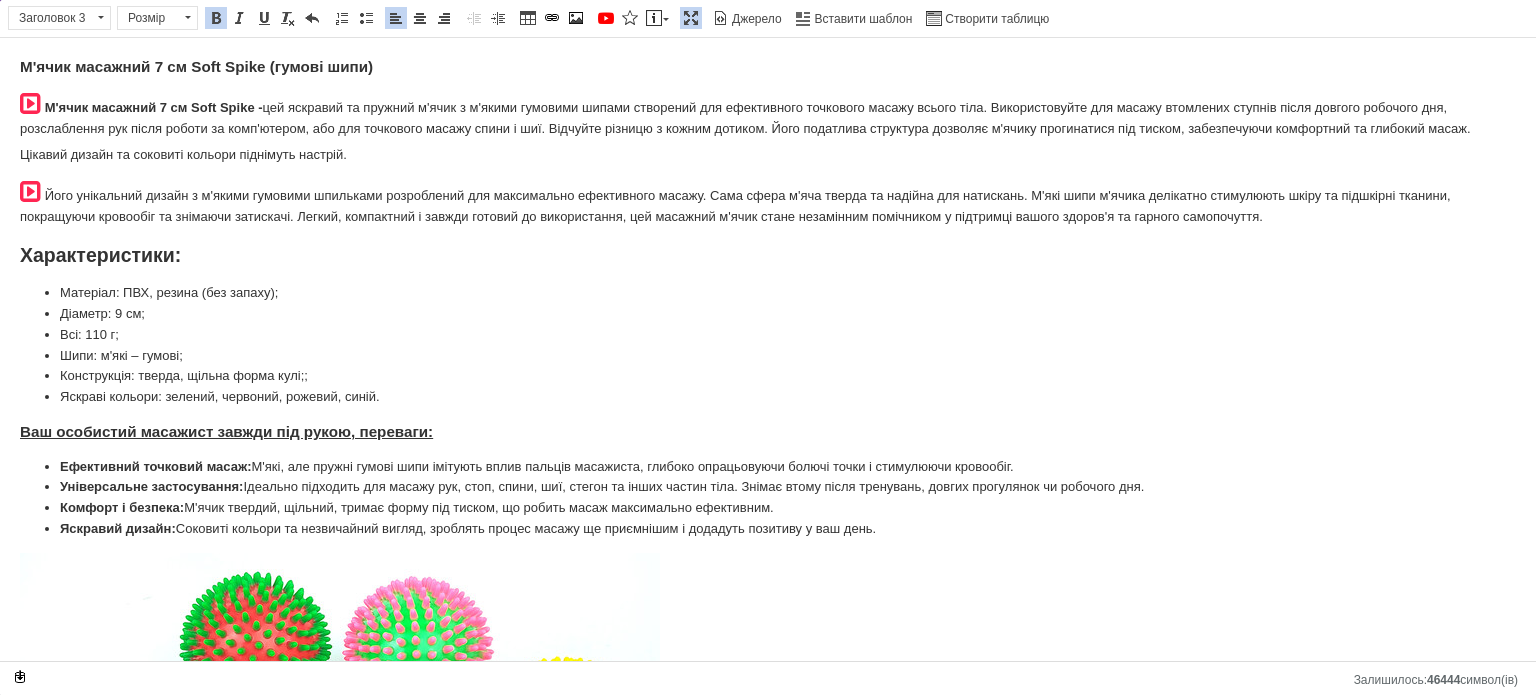 click on "М'ячик масажний 7 см Soft Spike (гумові шипи)" at bounding box center [196, 66] 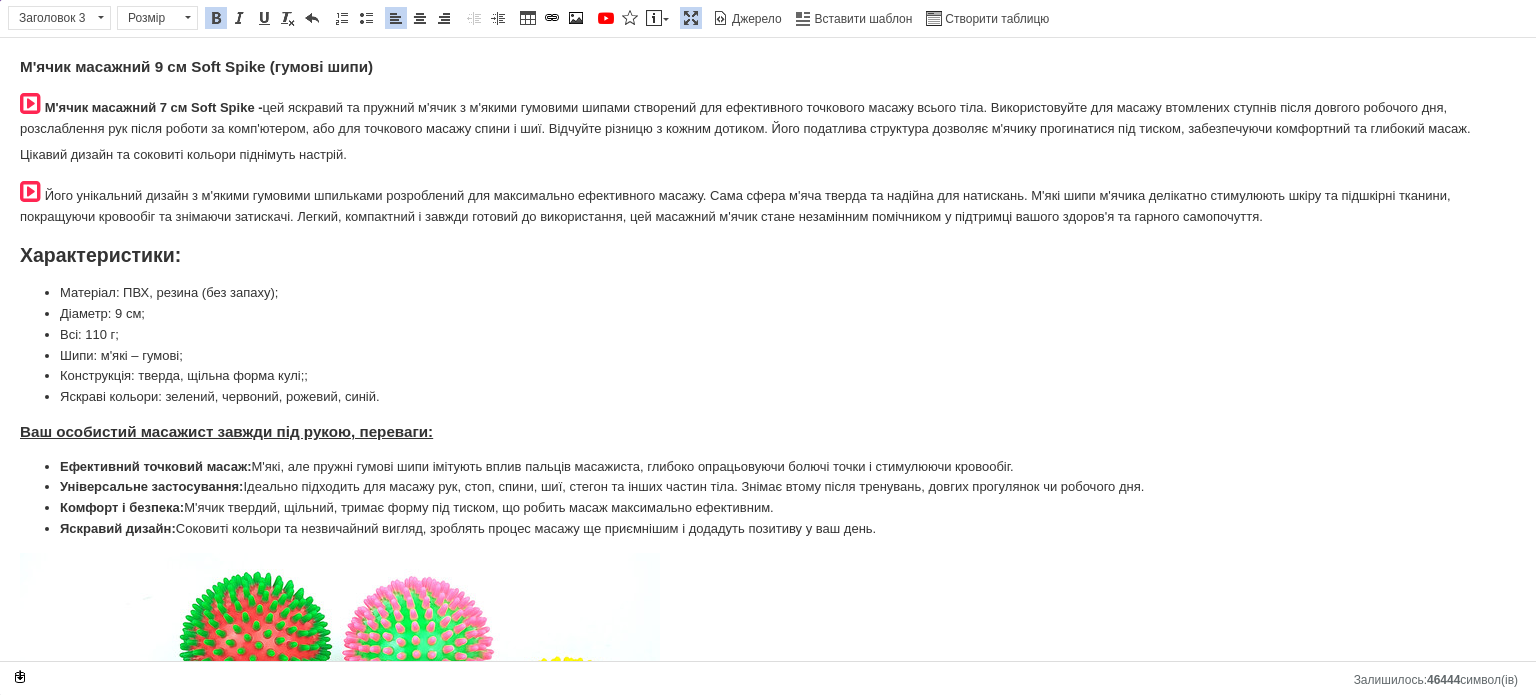 click on "М'ячик масажний 7 см Soft Spike -" at bounding box center [154, 107] 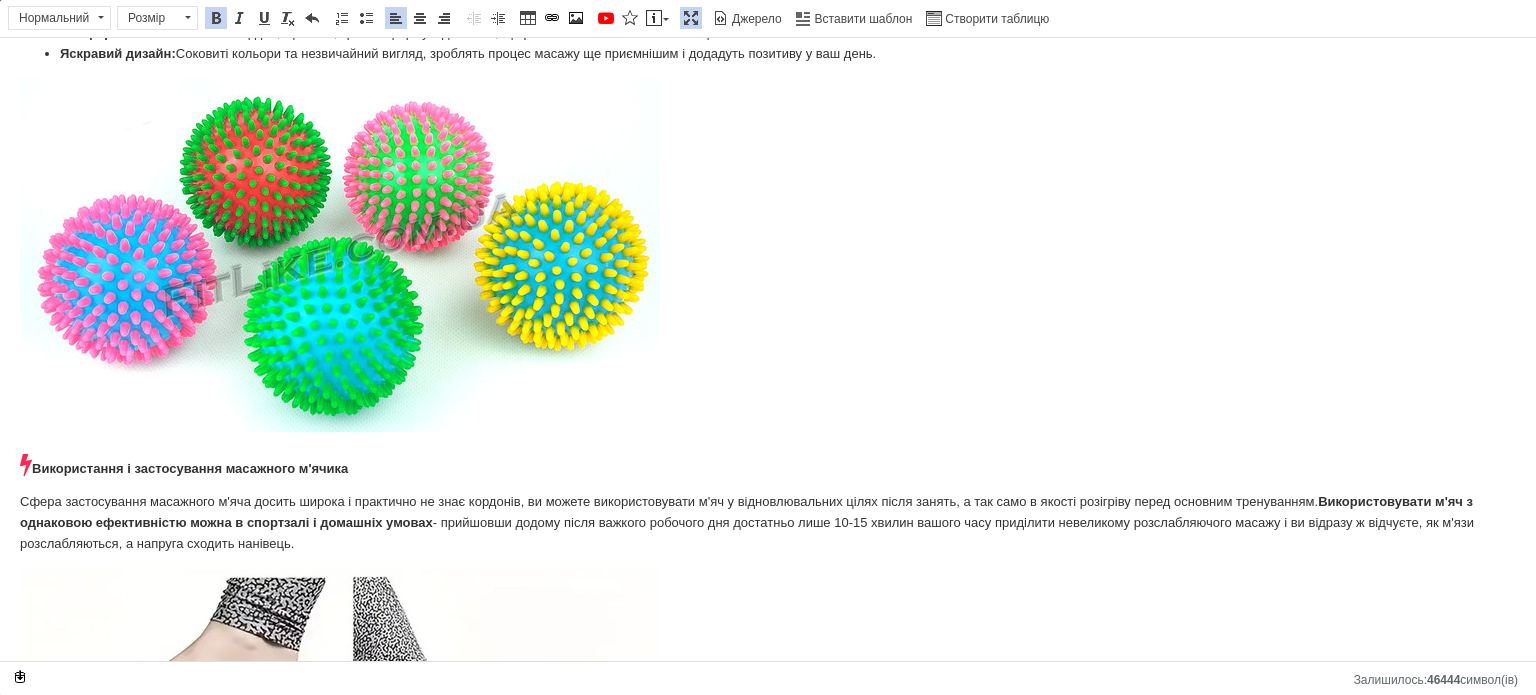scroll, scrollTop: 400, scrollLeft: 0, axis: vertical 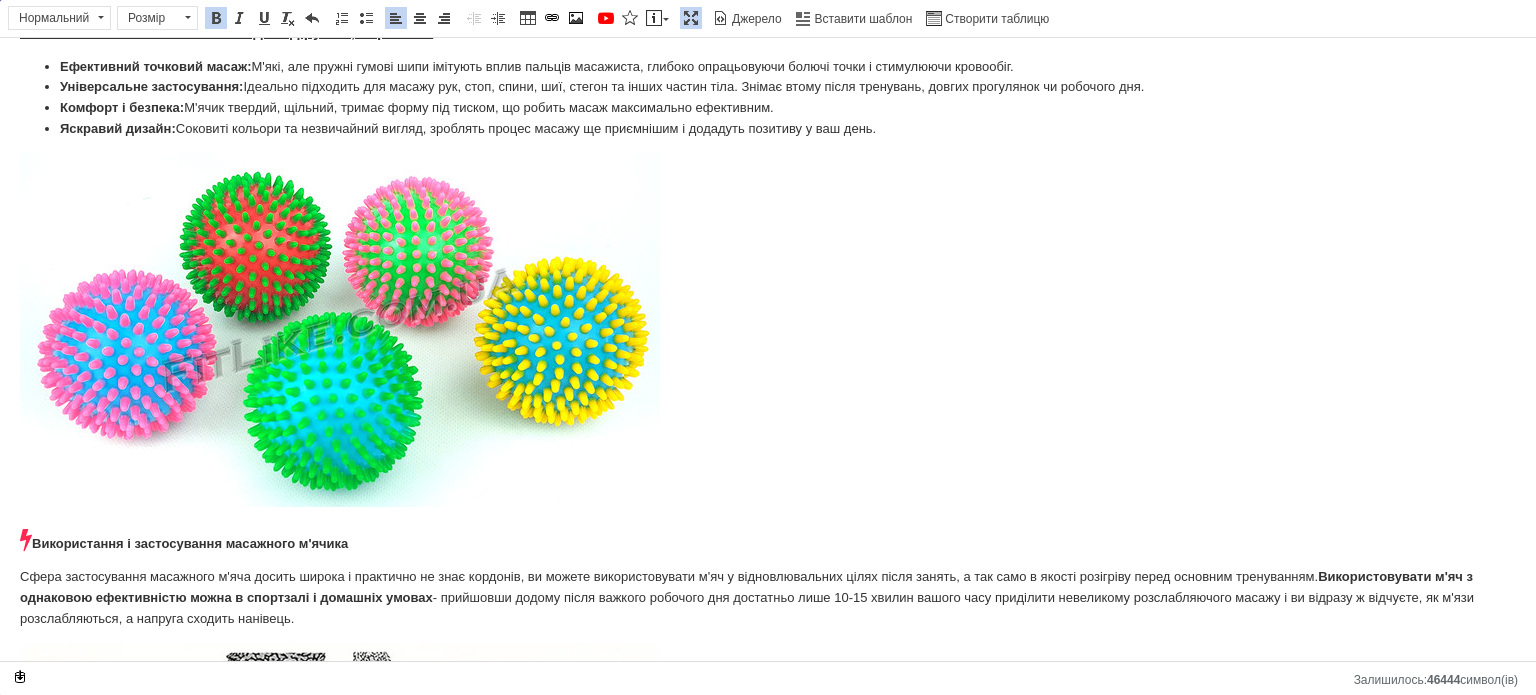 click at bounding box center (691, 18) 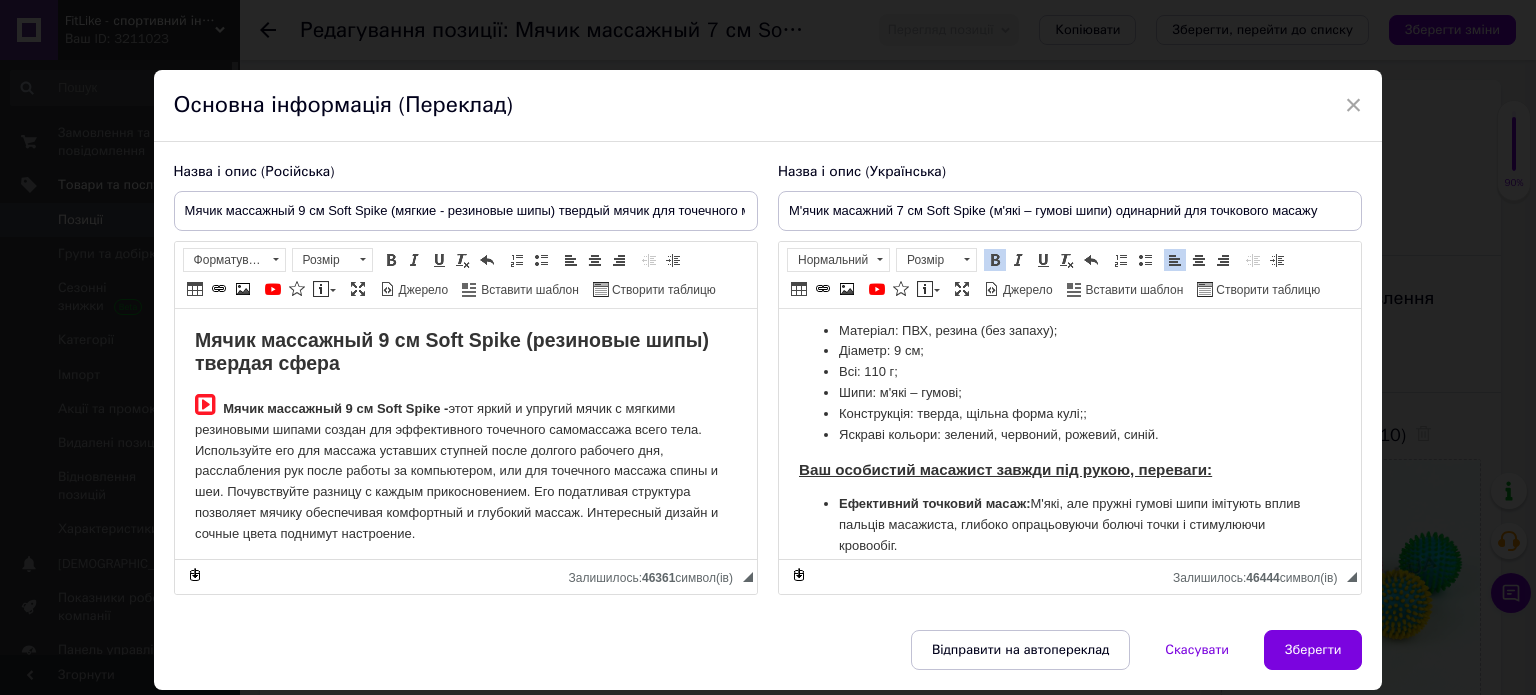 scroll, scrollTop: 62, scrollLeft: 0, axis: vertical 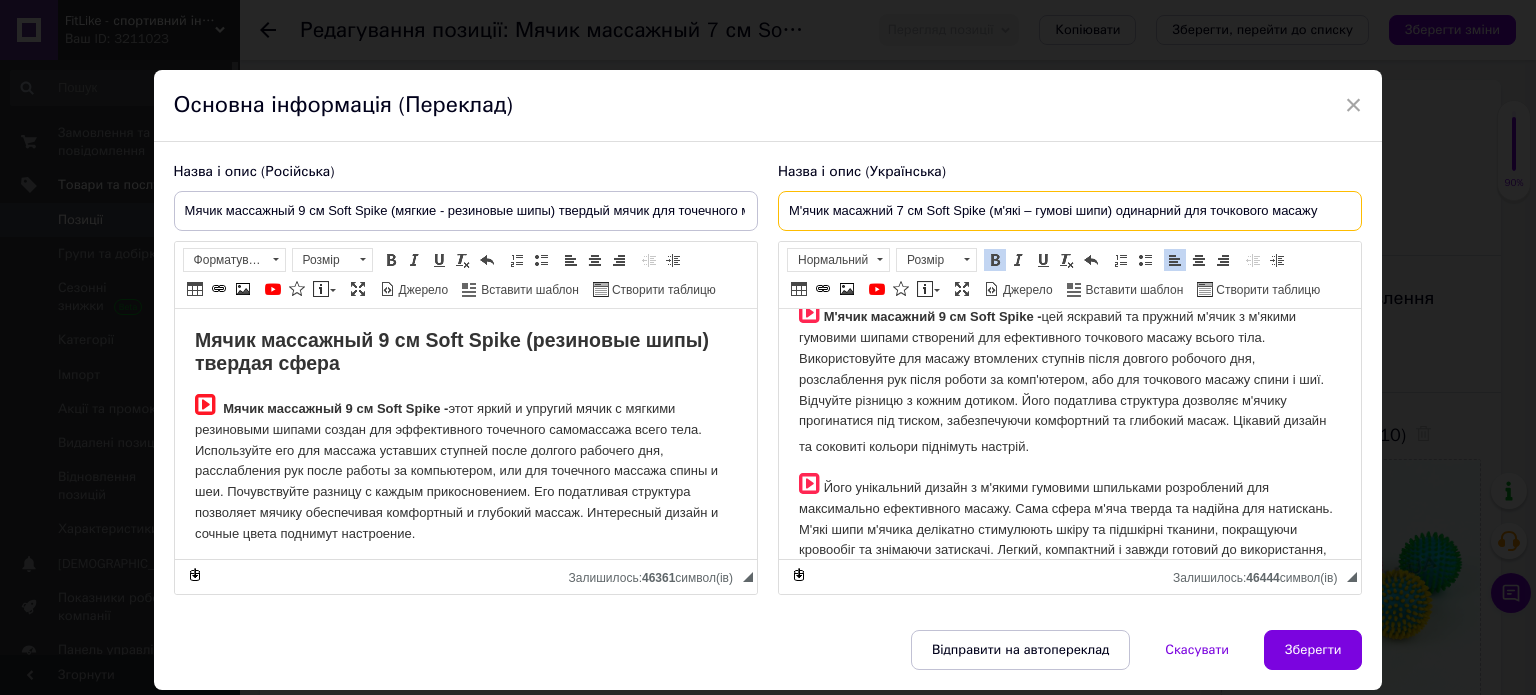 click on "М'ячик масажний 7 см Soft Spike (м'які – гумові шипи) одинарний для точкового масажу" at bounding box center (1070, 211) 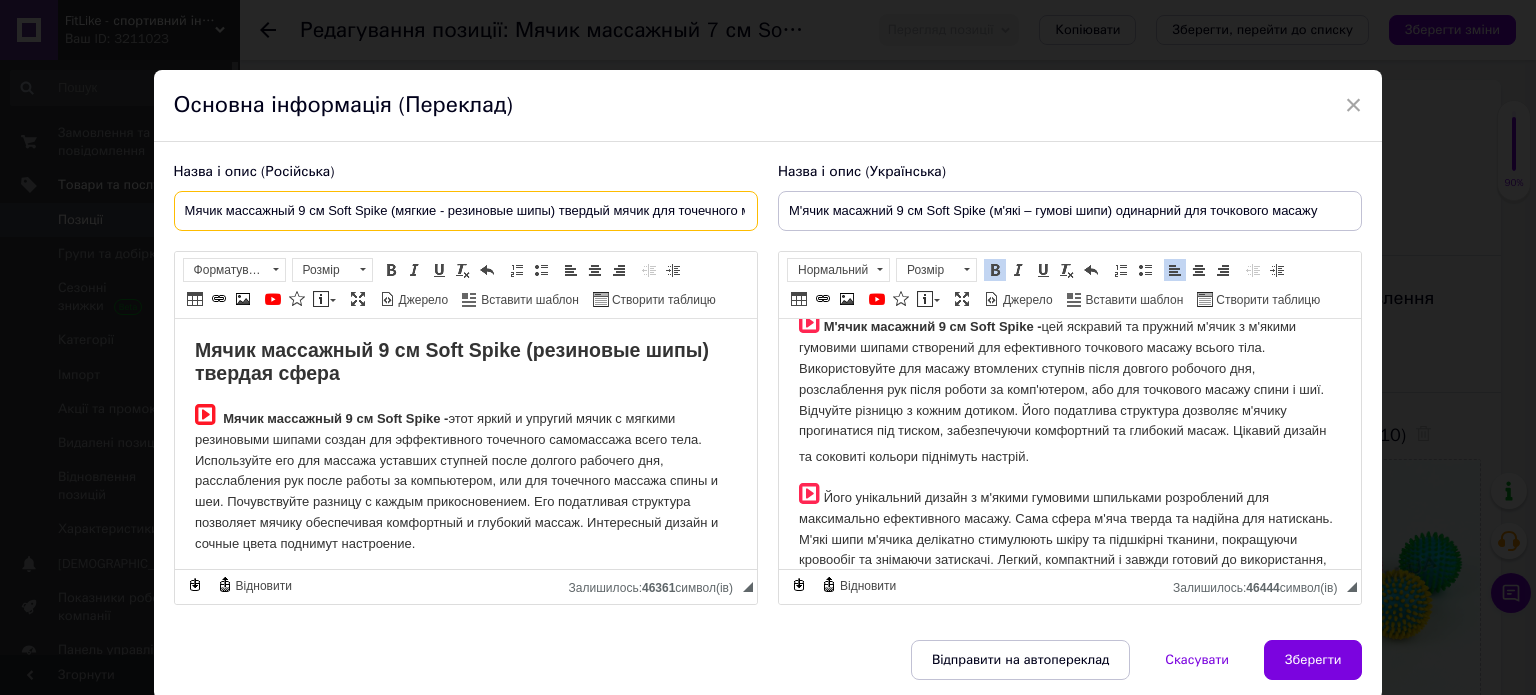 scroll, scrollTop: 0, scrollLeft: 50, axis: horizontal 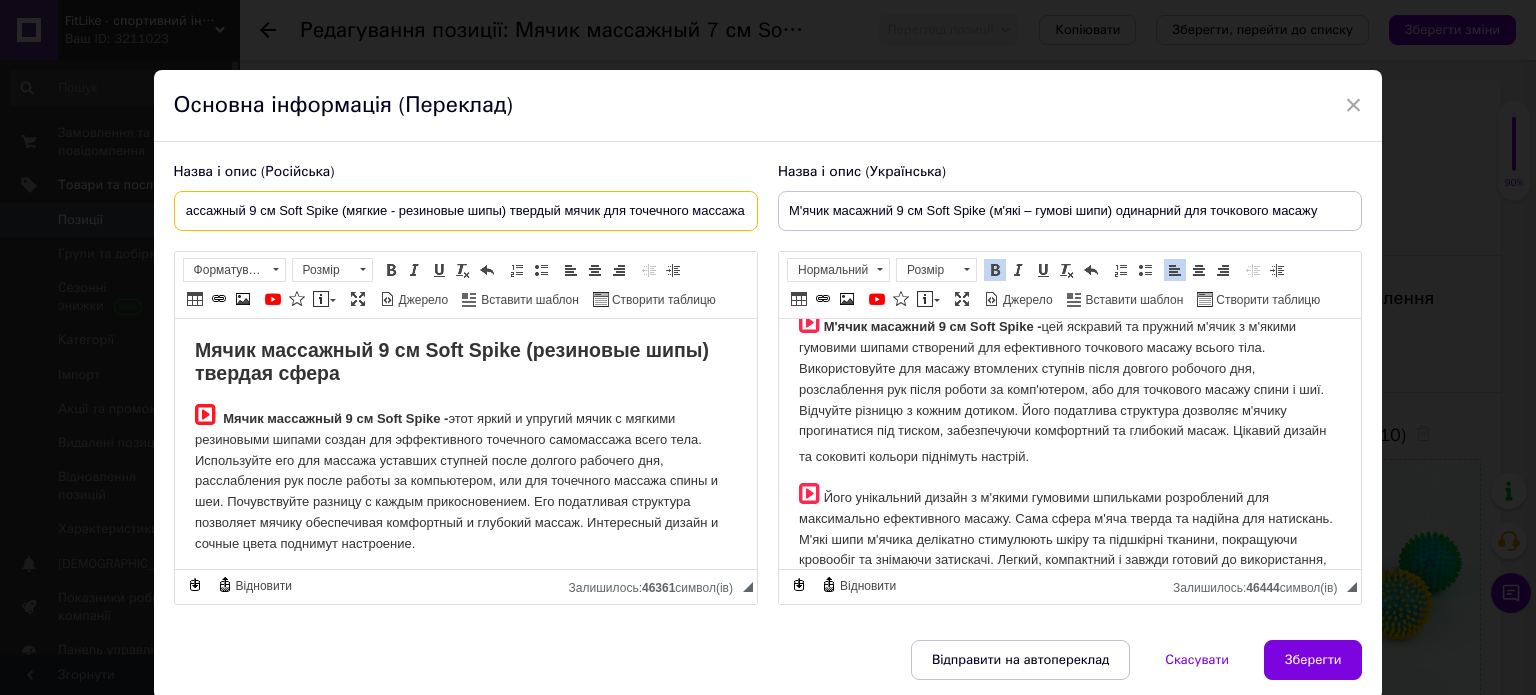 drag, startPoint x: 179, startPoint y: 216, endPoint x: 764, endPoint y: 216, distance: 585 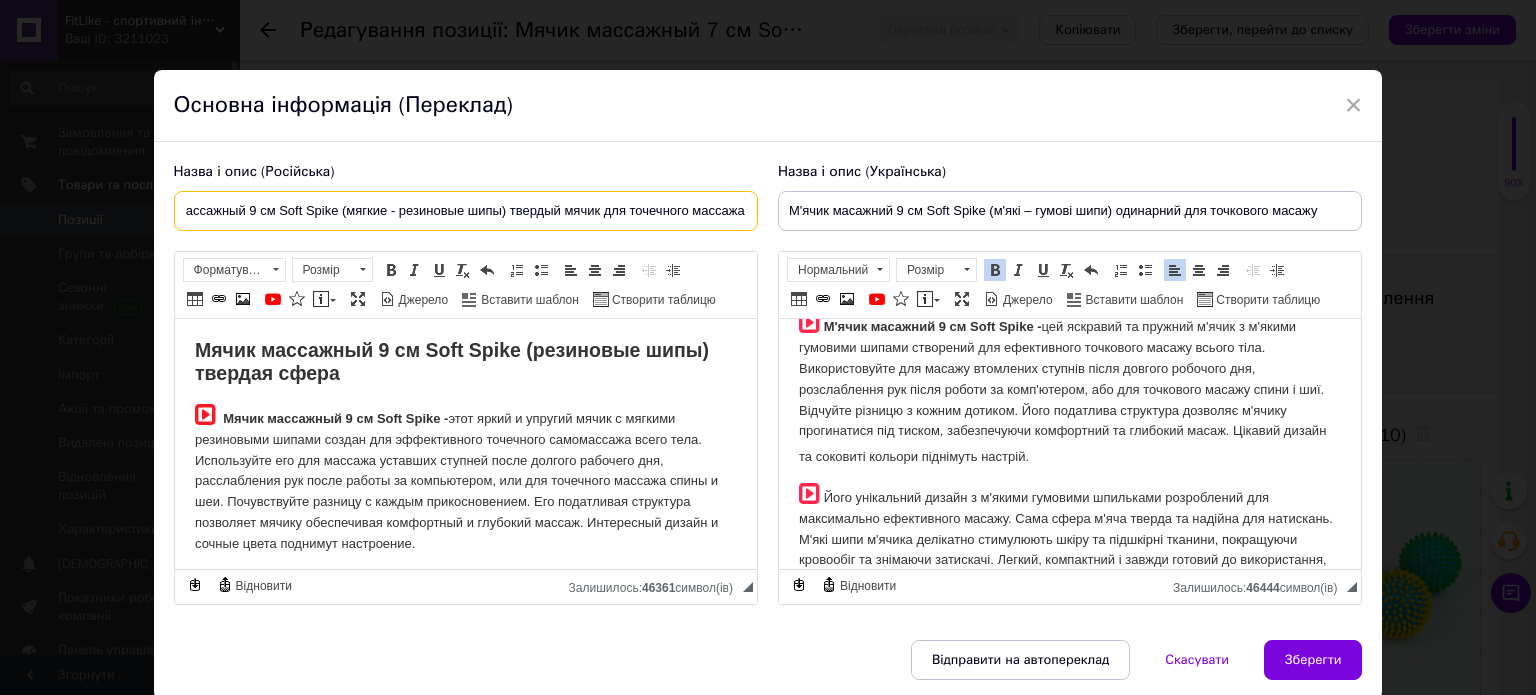scroll, scrollTop: 0, scrollLeft: 0, axis: both 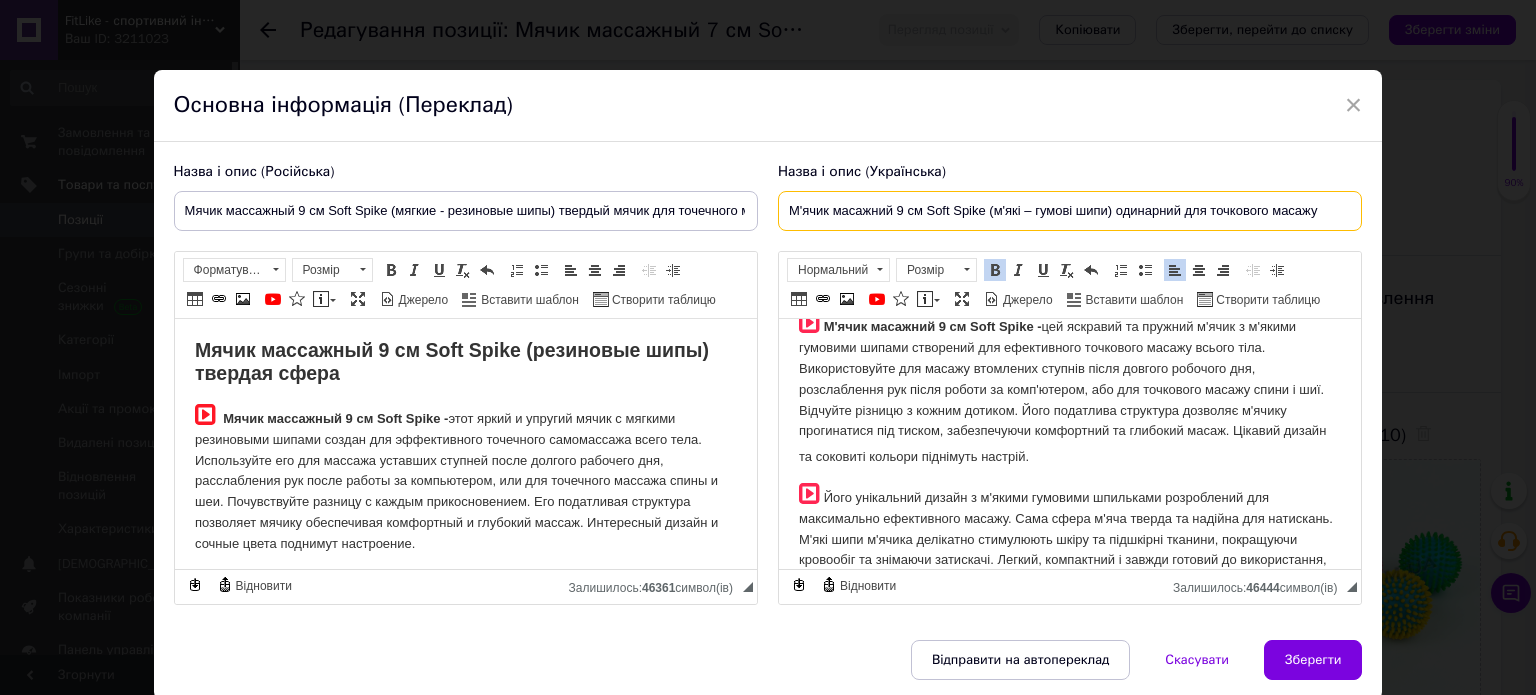 drag, startPoint x: 872, startPoint y: 216, endPoint x: 1447, endPoint y: 210, distance: 575.0313 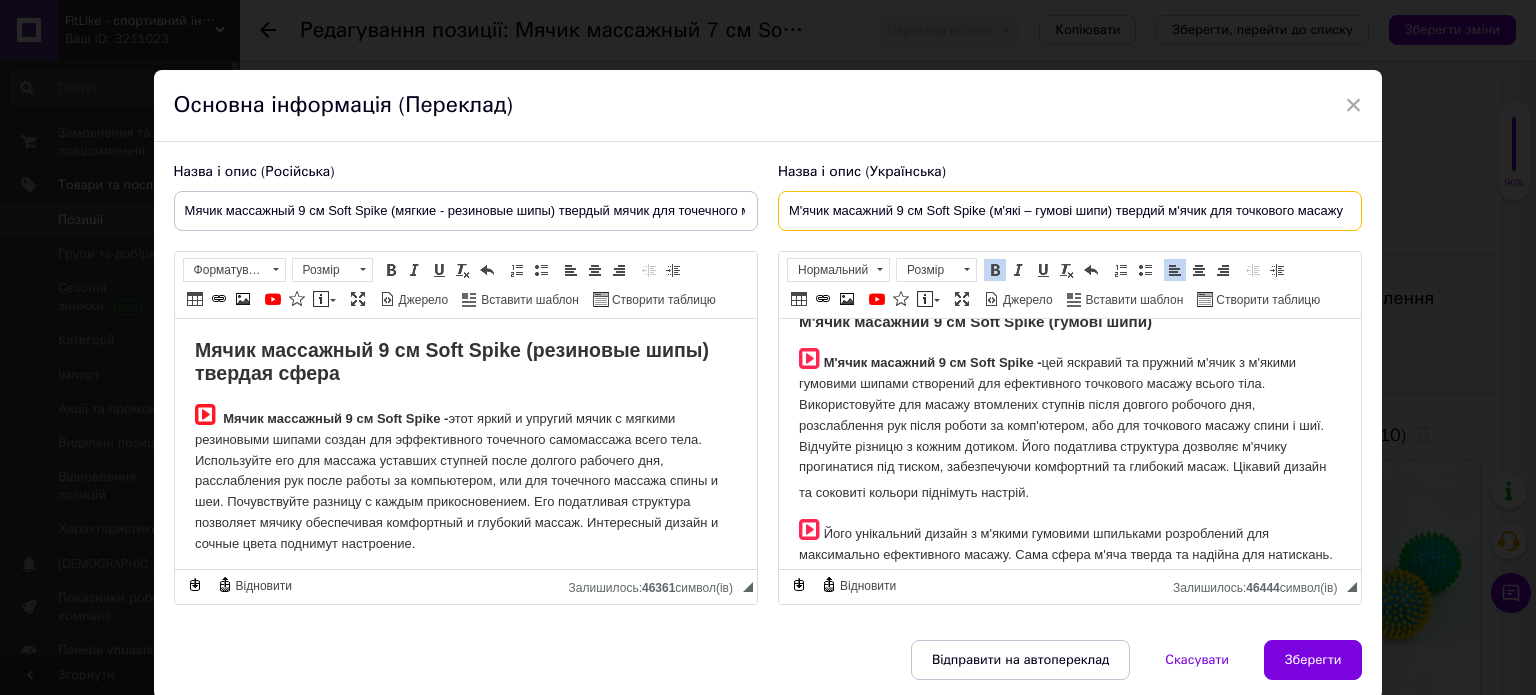 scroll, scrollTop: 0, scrollLeft: 0, axis: both 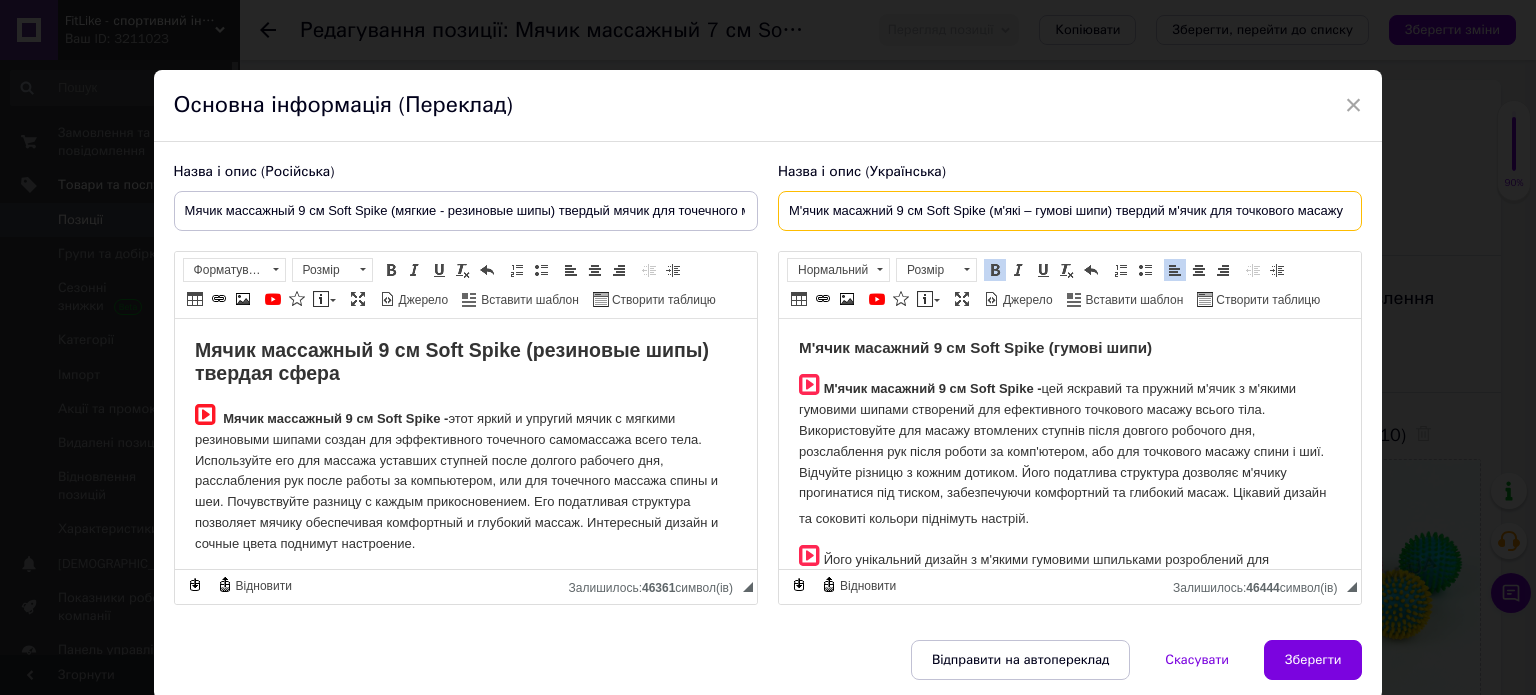 type on "М'ячик масажний 9 см Soft Spike (м'які – гумові шипи) твердий м'ячик для точкового масажу" 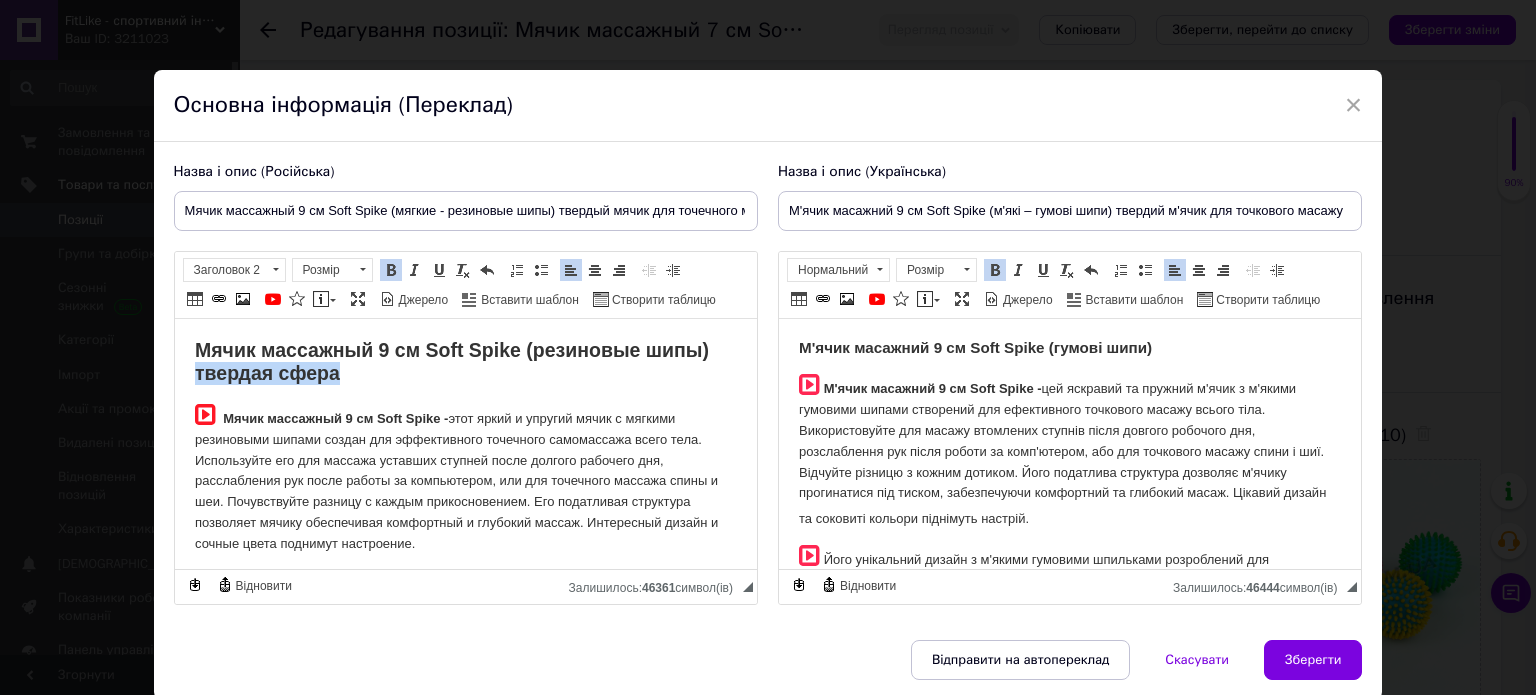 drag, startPoint x: 187, startPoint y: 378, endPoint x: 336, endPoint y: 377, distance: 149.00336 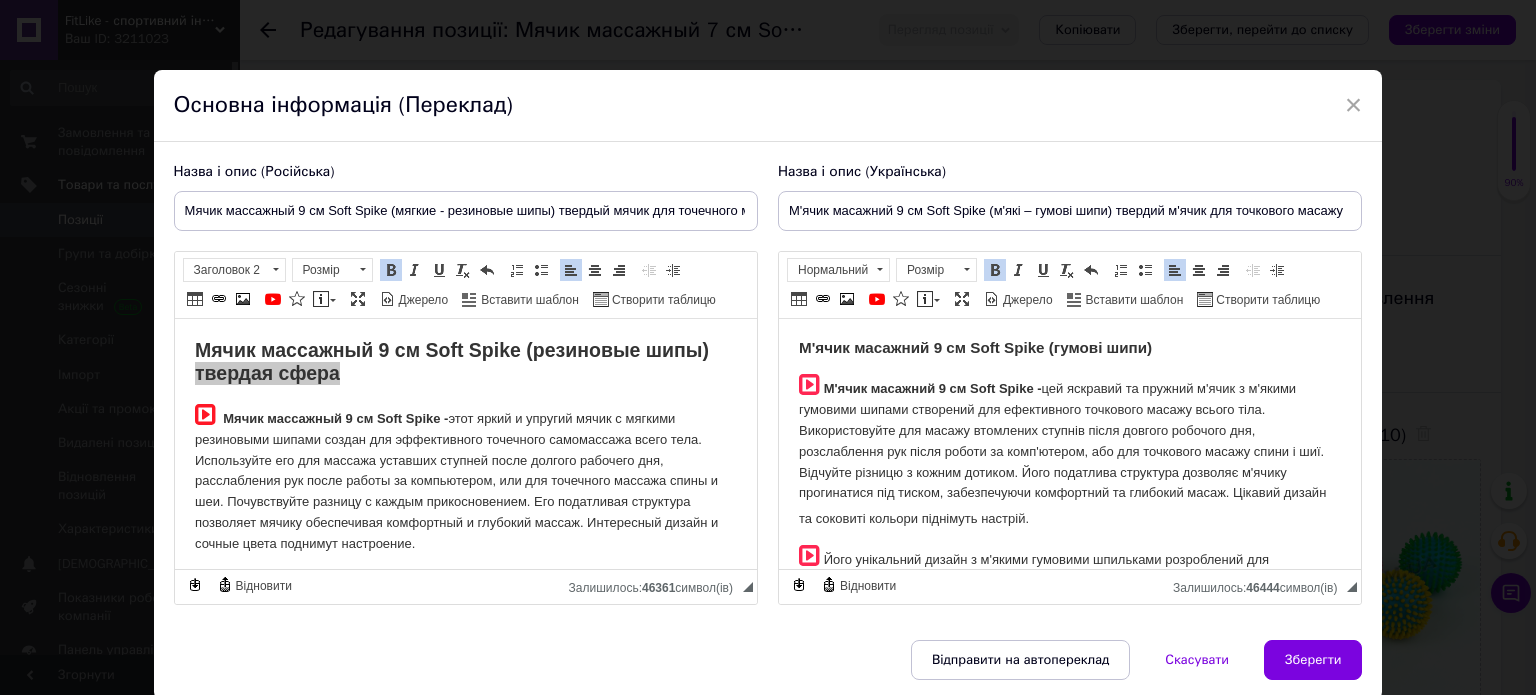 click on "М'ячик масажний 9 см Soft Spike (гумові шипи)" at bounding box center [1069, 348] 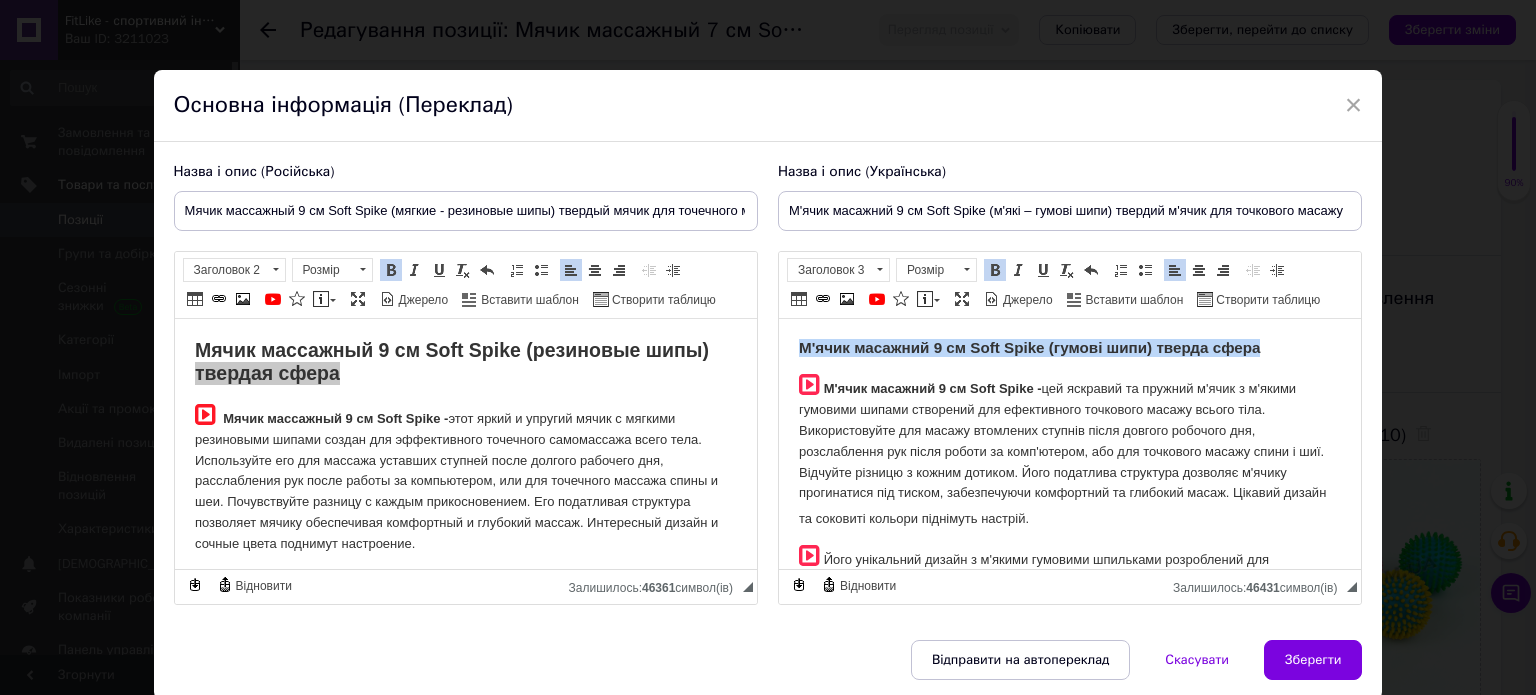 drag, startPoint x: 1268, startPoint y: 338, endPoint x: 778, endPoint y: 338, distance: 490 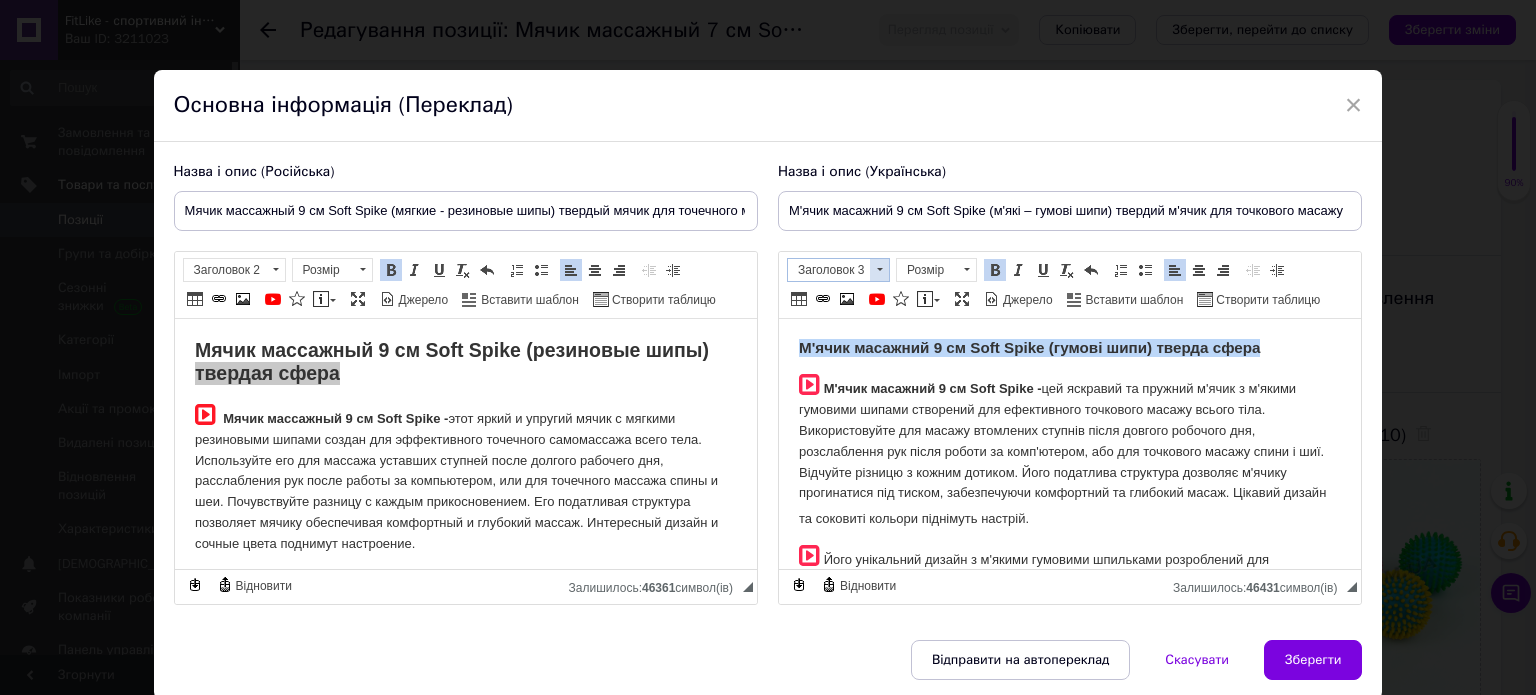 click at bounding box center (879, 270) 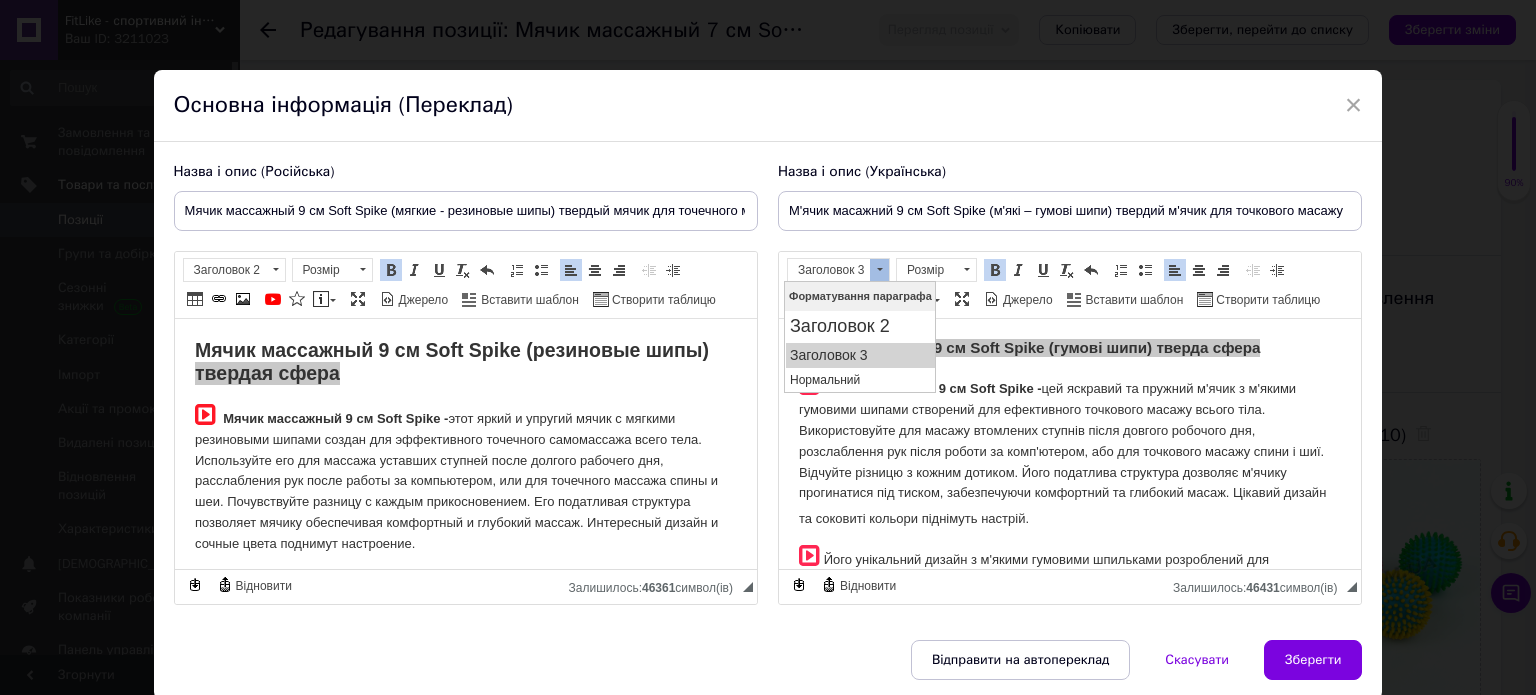 scroll, scrollTop: 0, scrollLeft: 0, axis: both 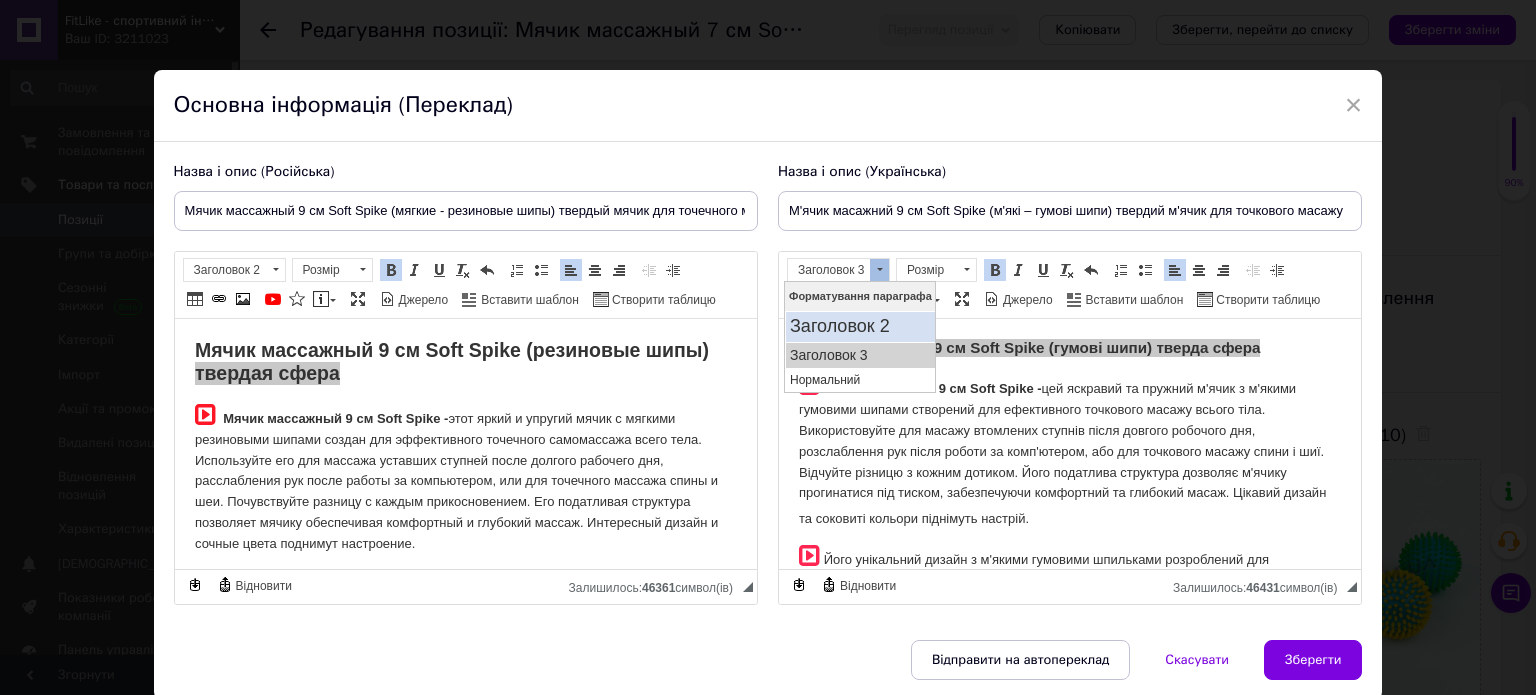click on "Заголовок 2" at bounding box center (859, 326) 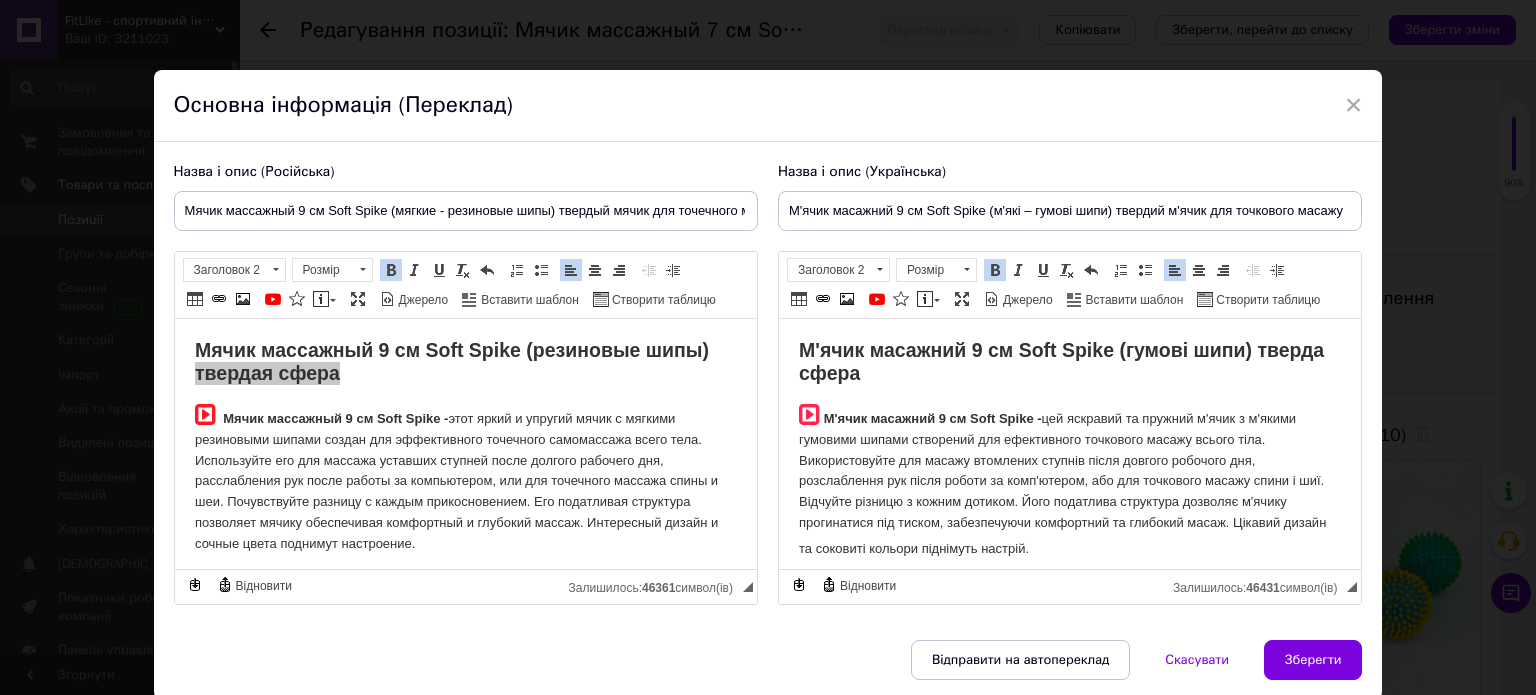 click on "М'ячик масажний 9 см Soft Spike (гумові шипи) тверда сфера" at bounding box center [1069, 362] 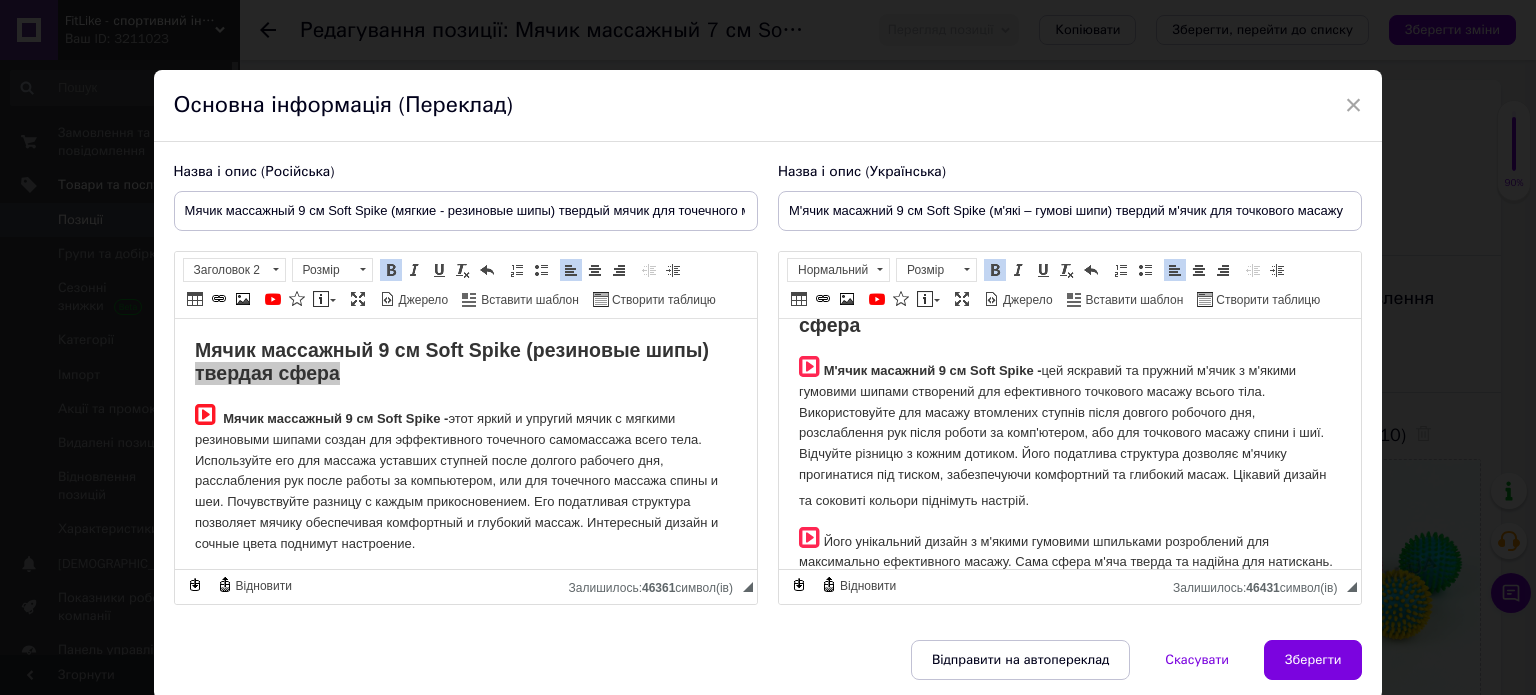 scroll, scrollTop: 0, scrollLeft: 0, axis: both 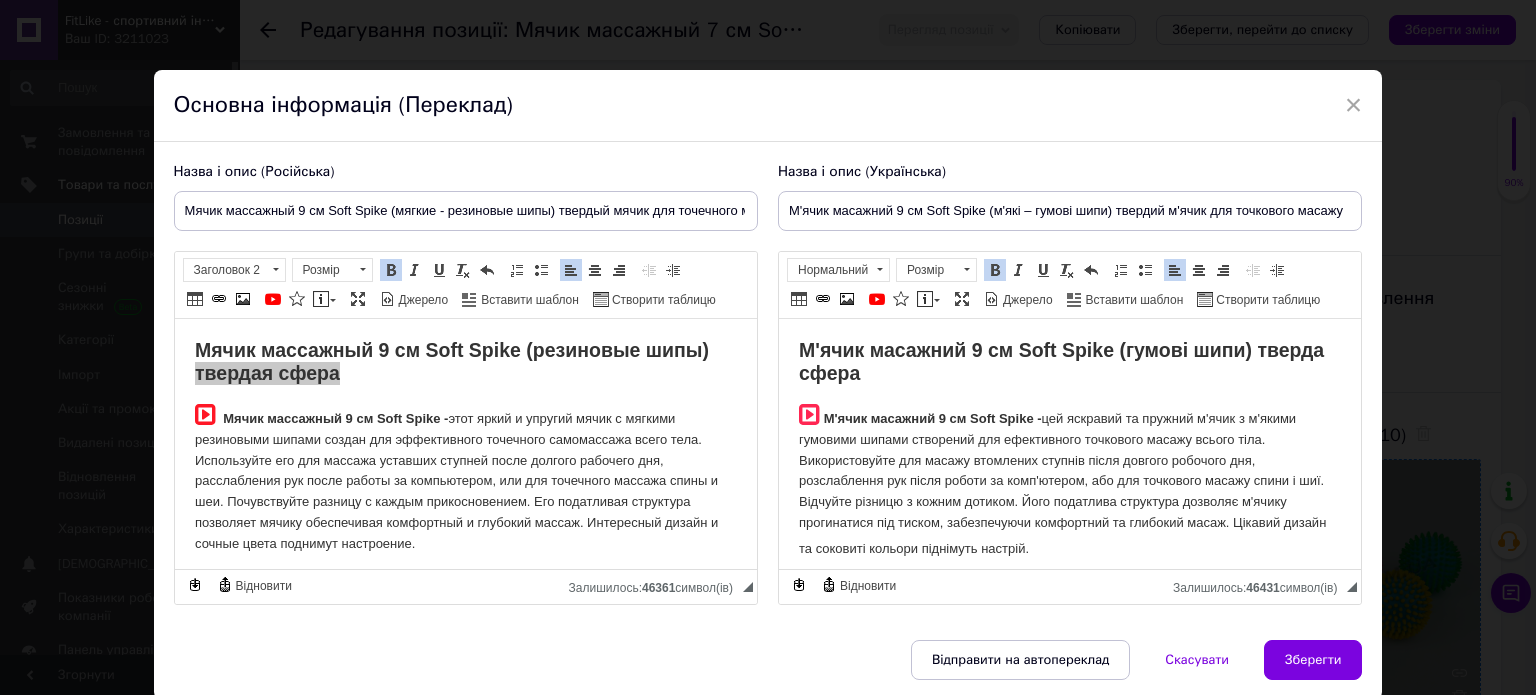 click on "Зберегти" at bounding box center [1313, 660] 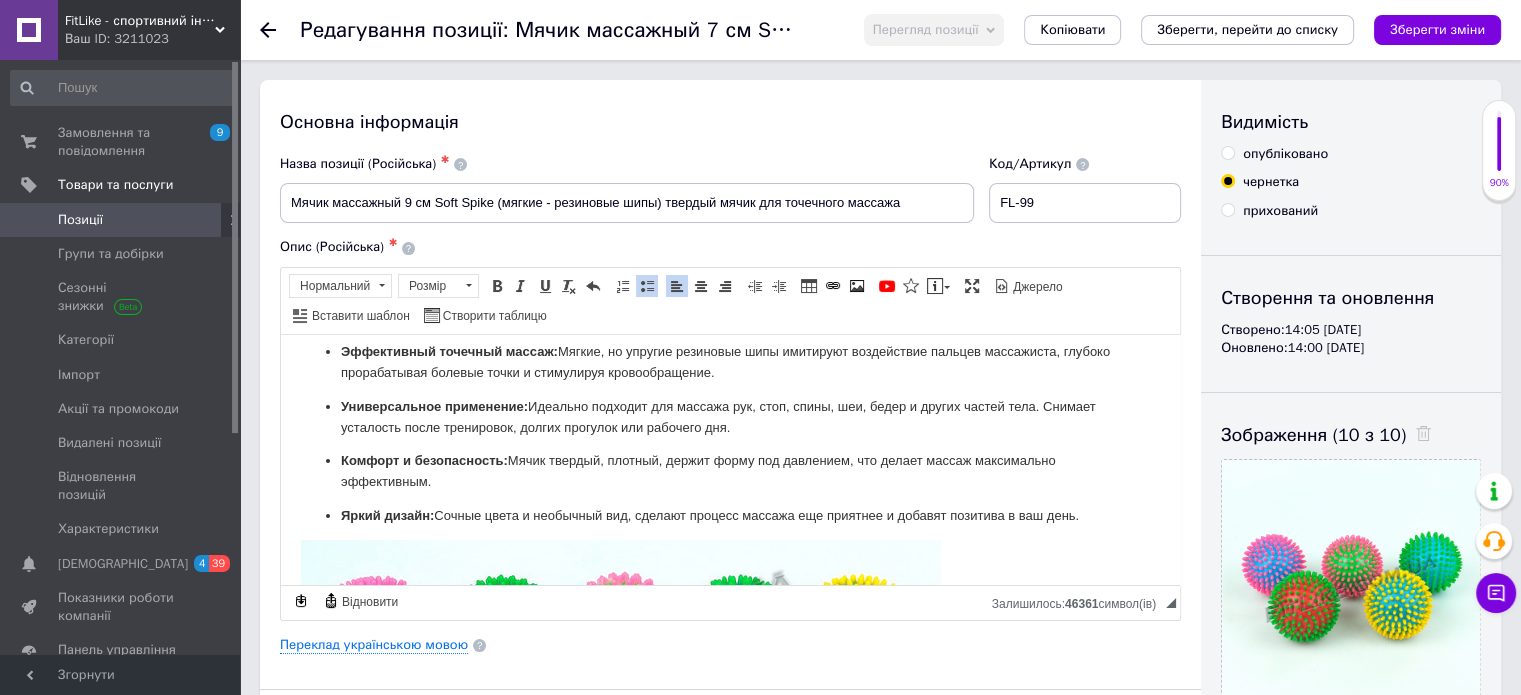 click on "Зберегти зміни" at bounding box center [1437, 29] 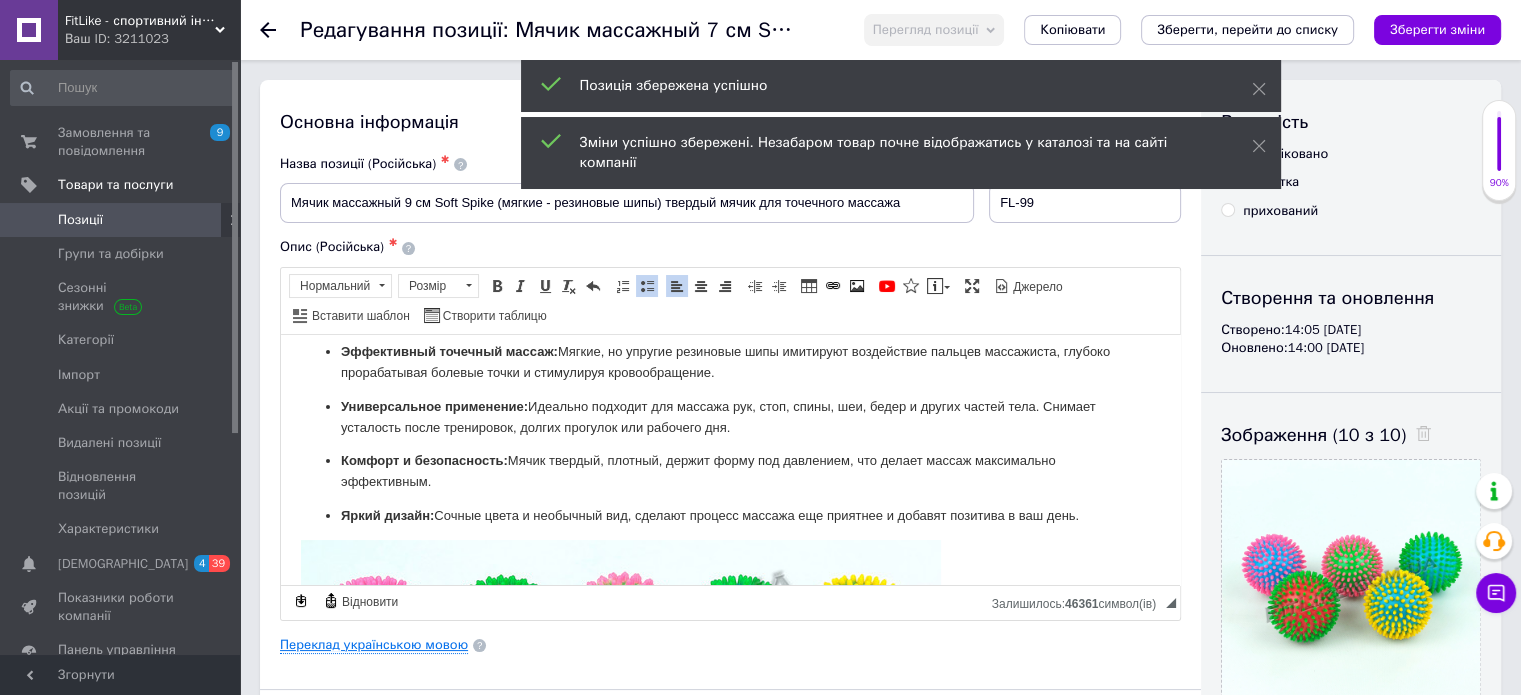 click on "Переклад українською мовою" at bounding box center (374, 645) 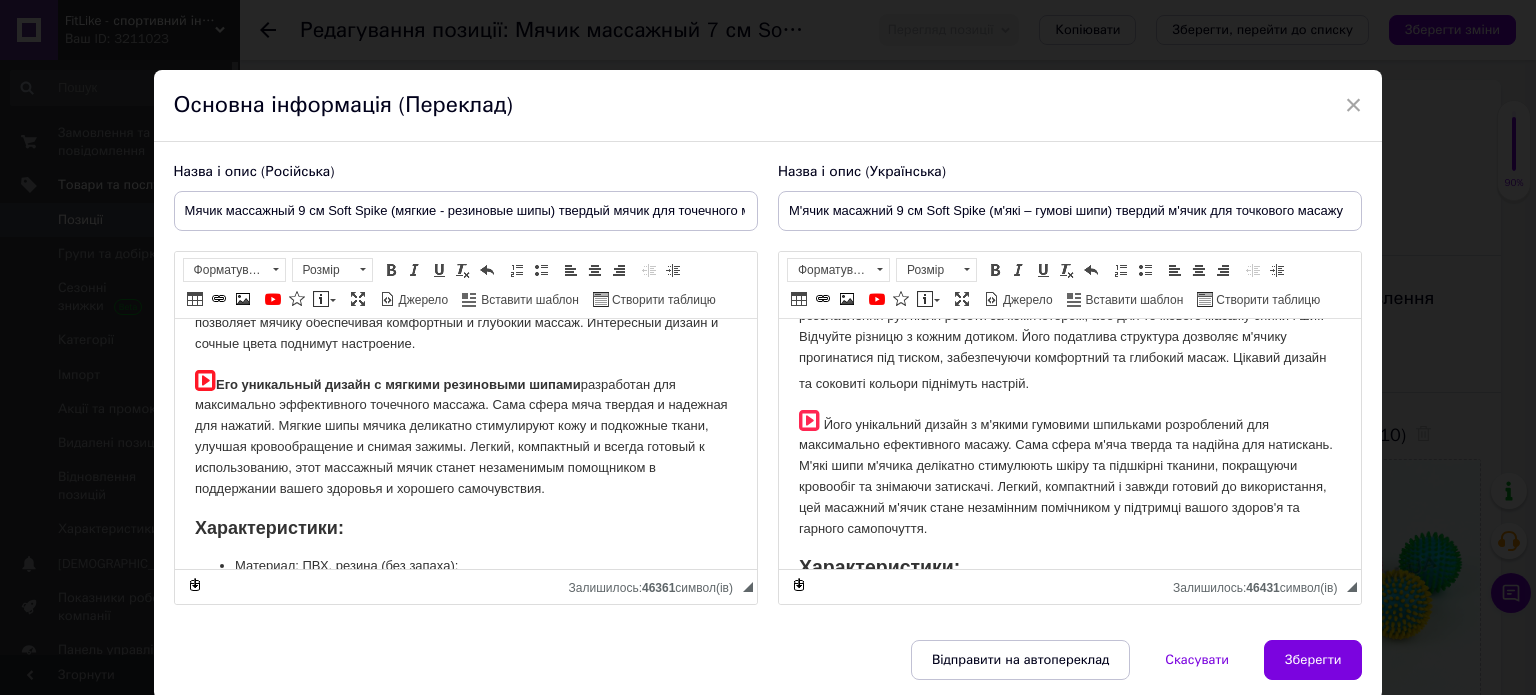 scroll, scrollTop: 200, scrollLeft: 0, axis: vertical 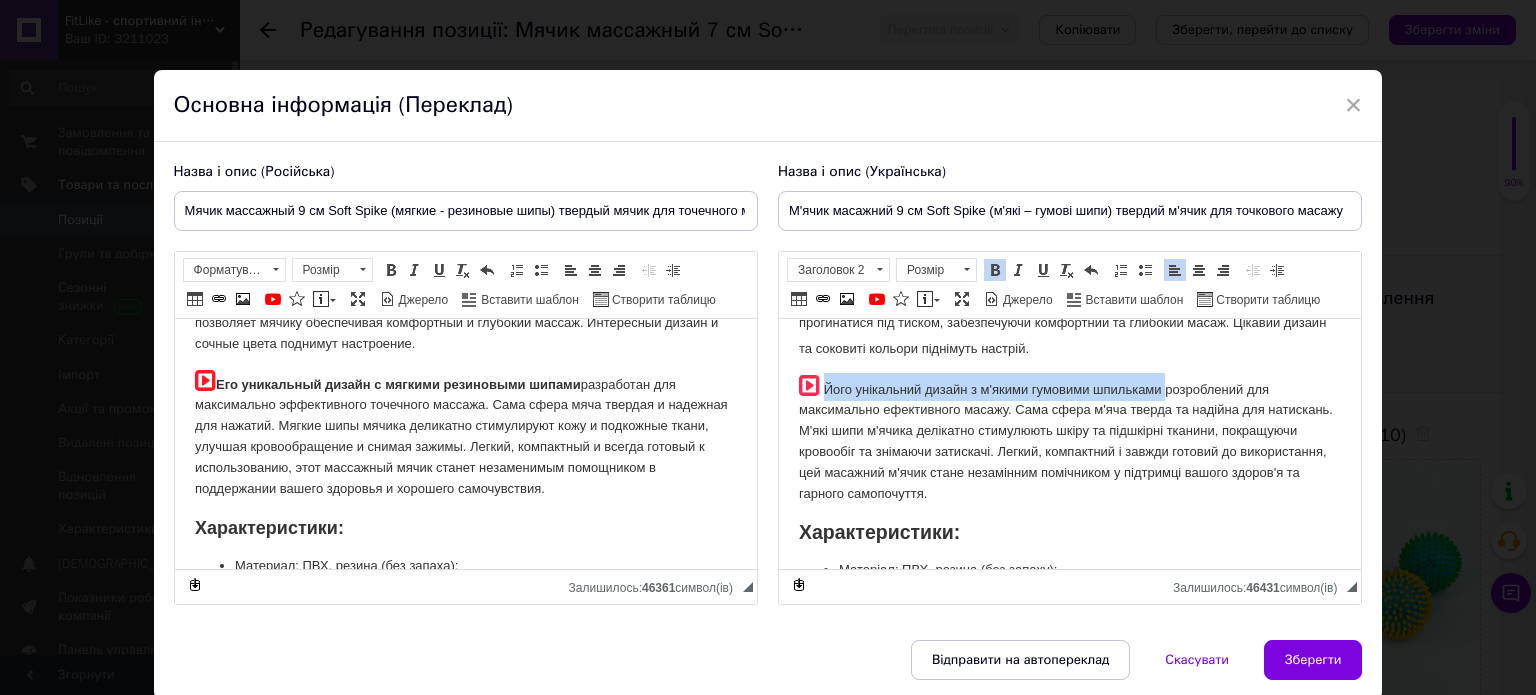 drag, startPoint x: 820, startPoint y: 391, endPoint x: 1162, endPoint y: 387, distance: 342.02338 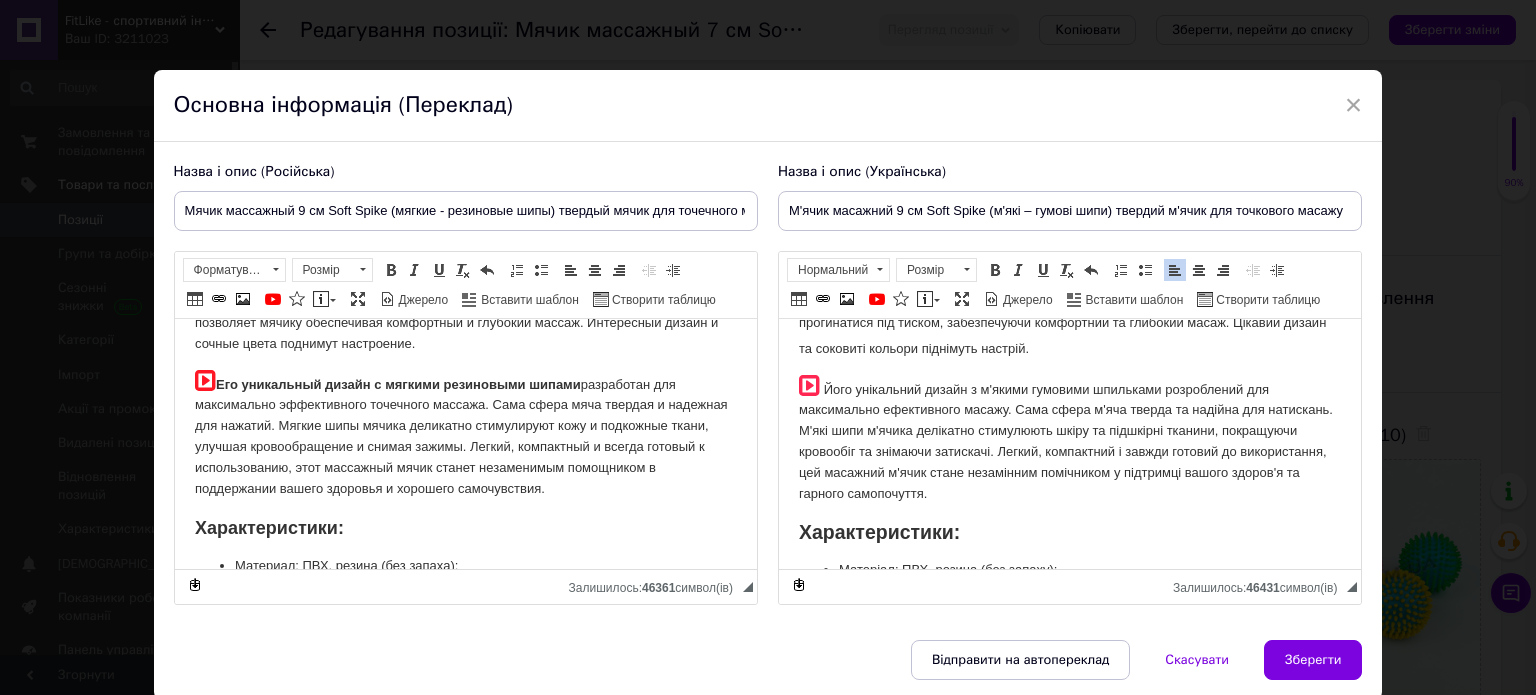 click on "Його унікальний дизайн з м'якими гумовими шпильками розроблений для максимально ефективного масажу. Сама сфера м'яча тверда та надійна для натискань. М'які шипи м'ячика делікатно стимулюють шкіру та підшкірні тканини, покращуючи кровообіг та знімаючи затискачі. Легкий, компактний і завжди готовий до використання, цей масажний м'ячик стане незамінним помічником у підтримці вашого здоров'я та гарного самопочуття." at bounding box center (1069, 439) 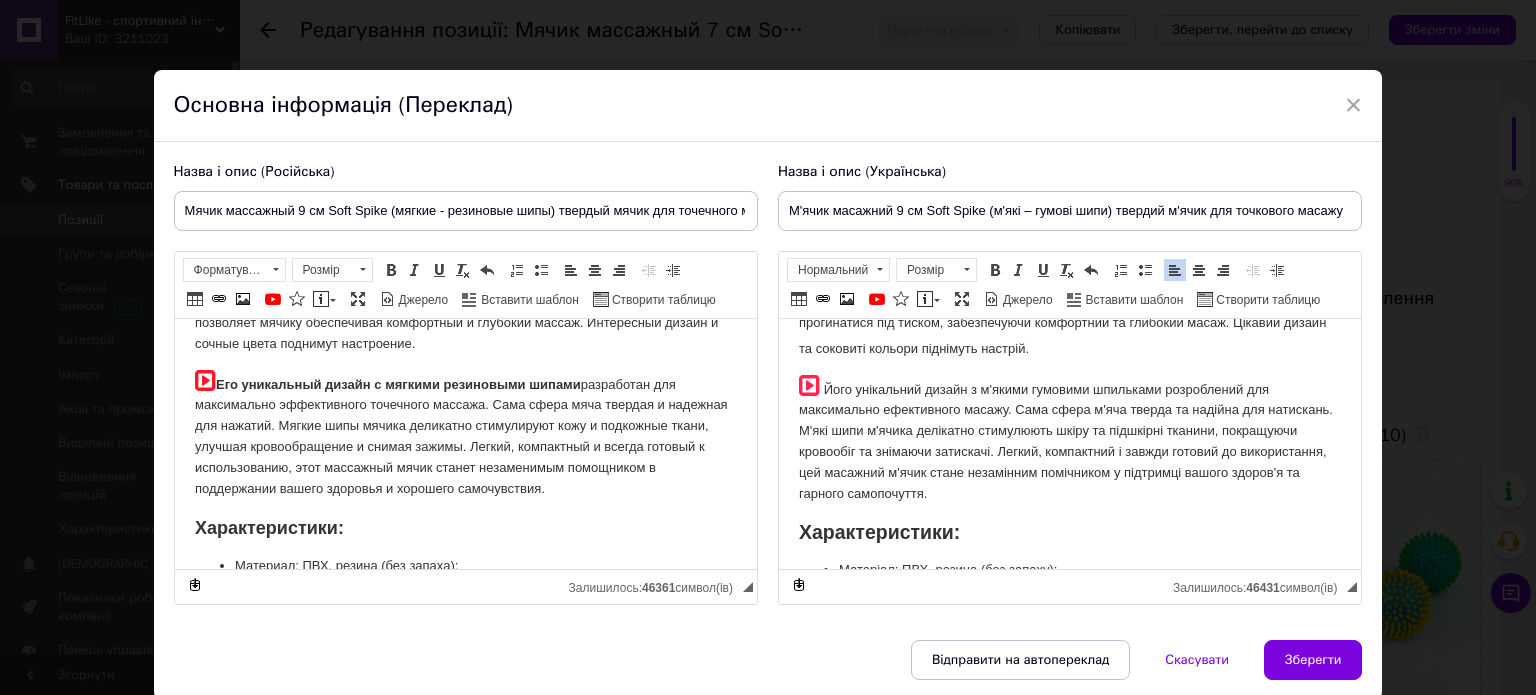 click on "Його унікальний дизайн з м'якими гумовими шпильками розроблений для максимально ефективного масажу. Сама сфера м'яча тверда та надійна для натискань. М'які шипи м'ячика делікатно стимулюють шкіру та підшкірні тканини, покращуючи кровообіг та знімаючи затискачі. Легкий, компактний і завжди готовий до використання, цей масажний м'ячик стане незамінним помічником у підтримці вашого здоров'я та гарного самопочуття." at bounding box center [1069, 439] 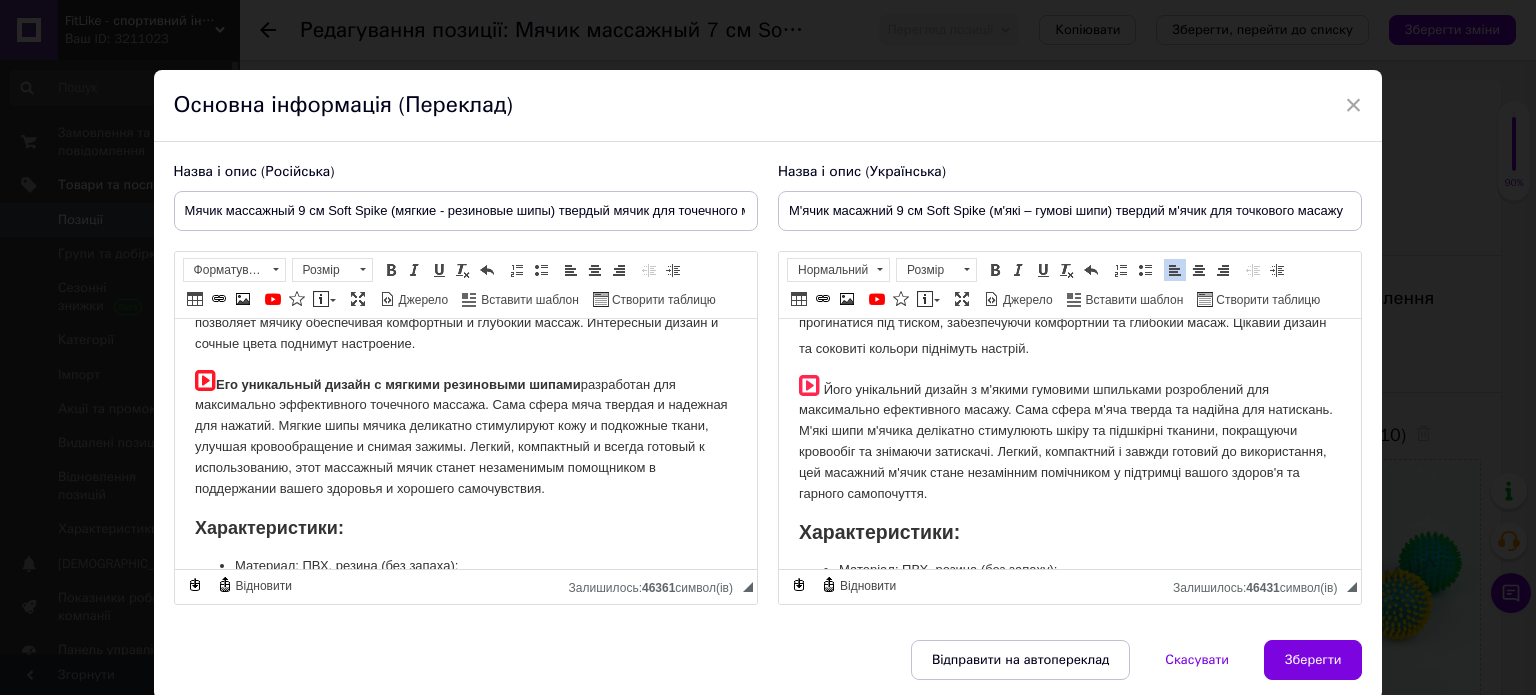 type 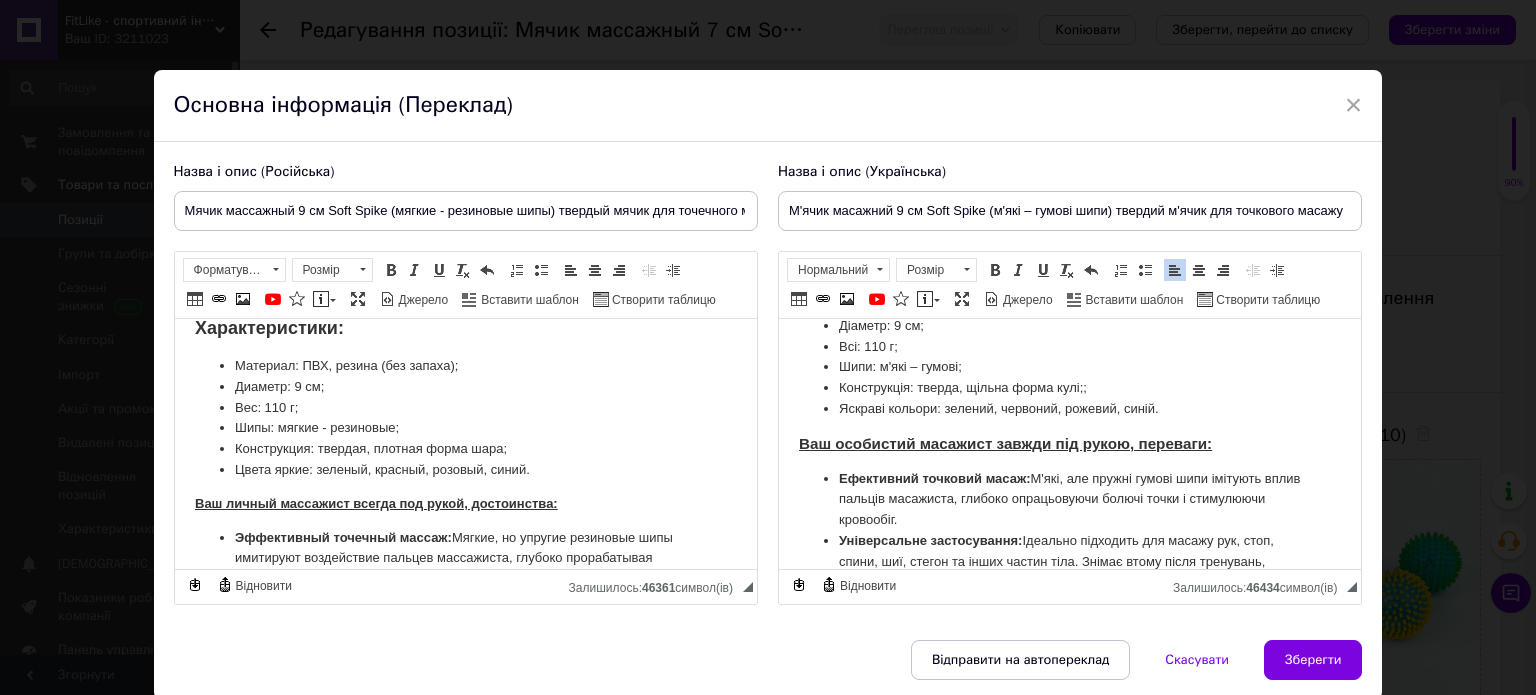 scroll, scrollTop: 500, scrollLeft: 0, axis: vertical 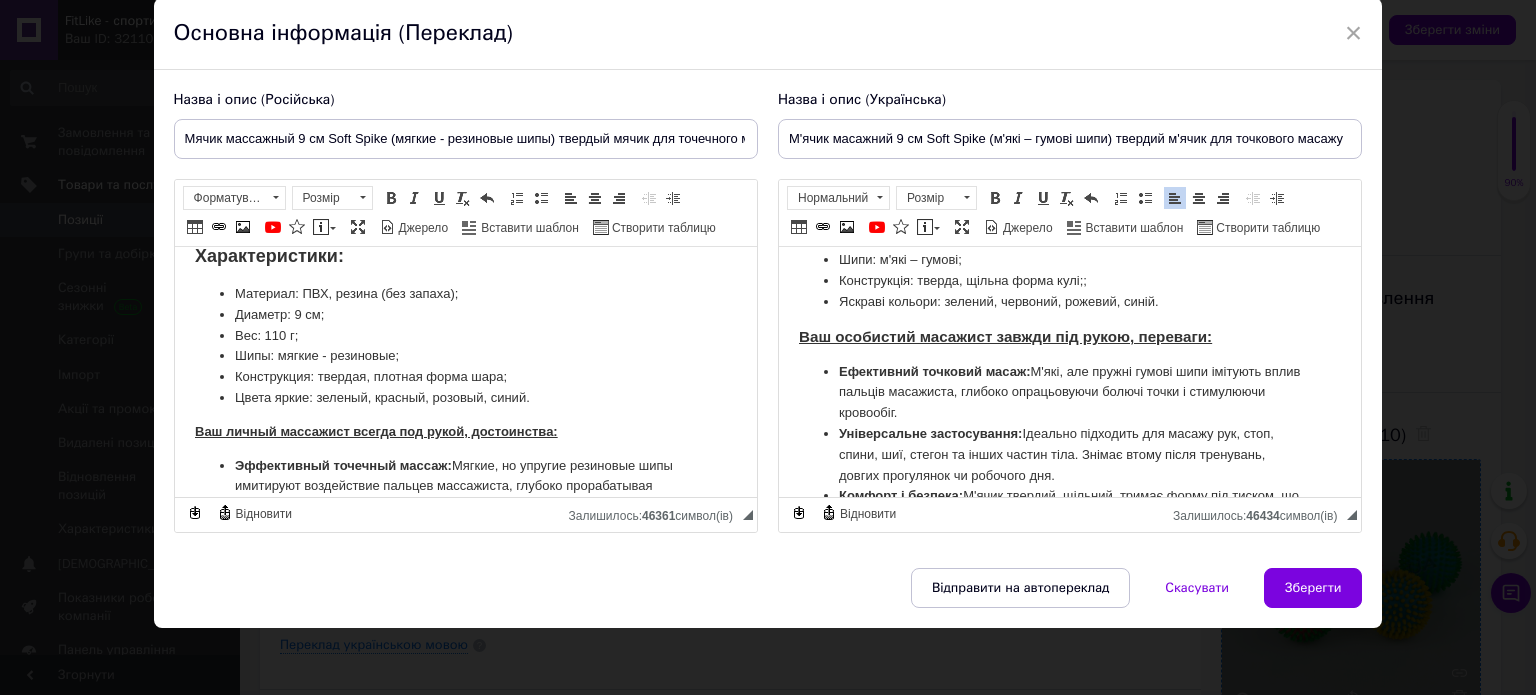 click on "Зберегти" at bounding box center [1313, 588] 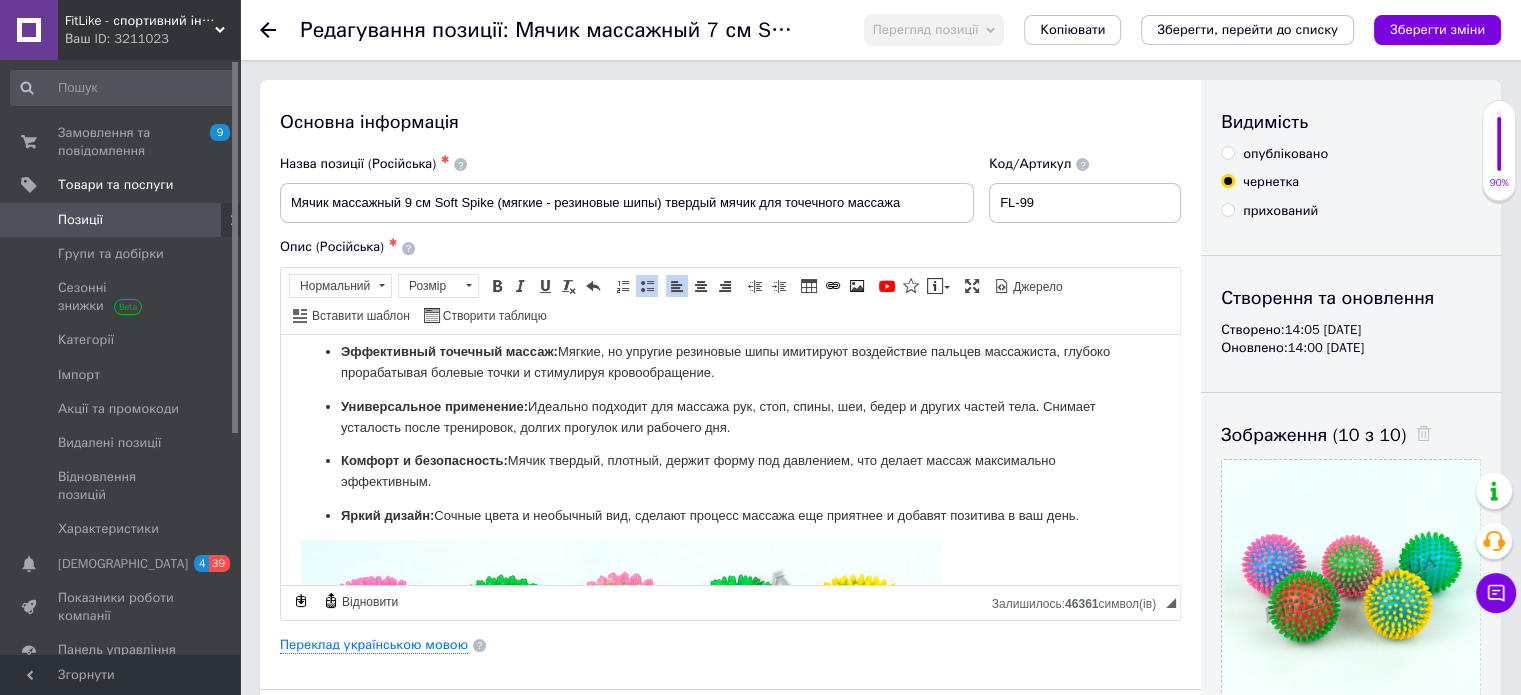 click on "Зберегти зміни" at bounding box center (1437, 29) 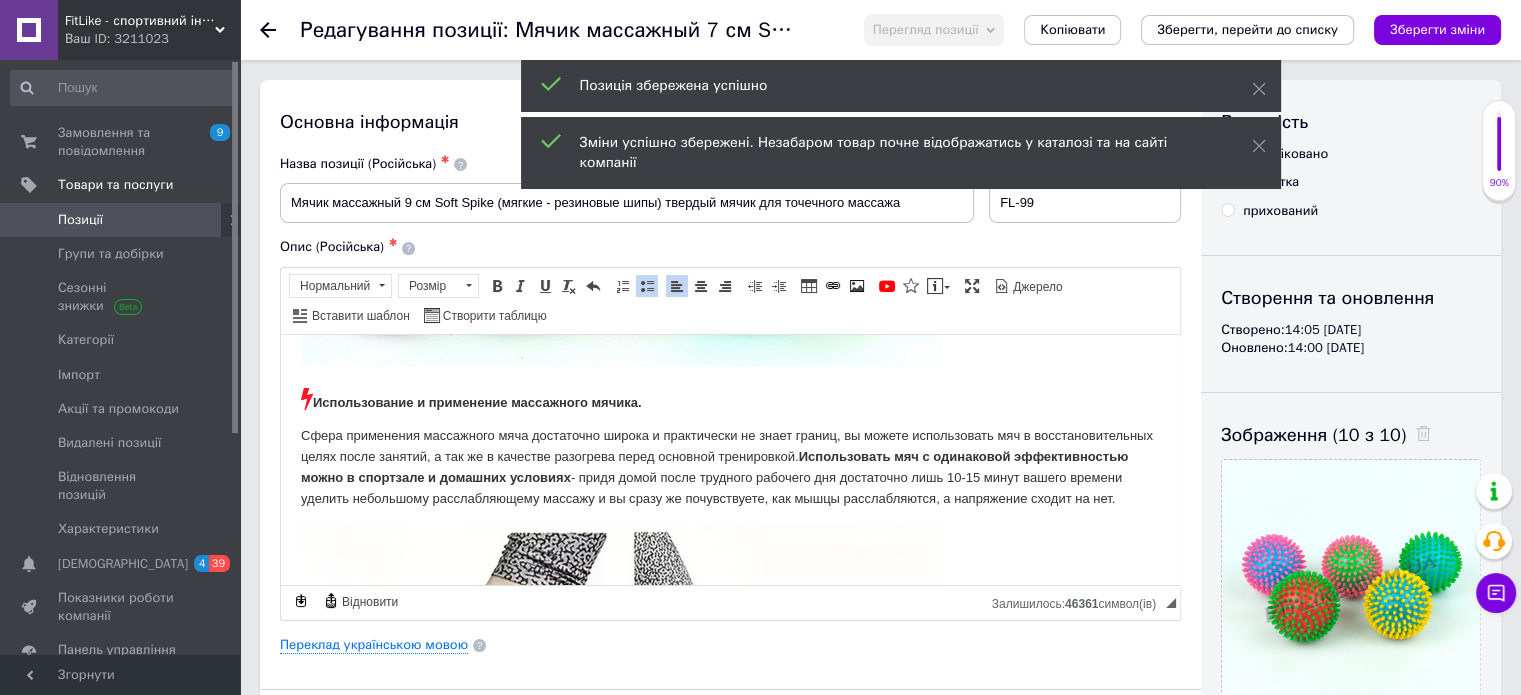 scroll, scrollTop: 974, scrollLeft: 0, axis: vertical 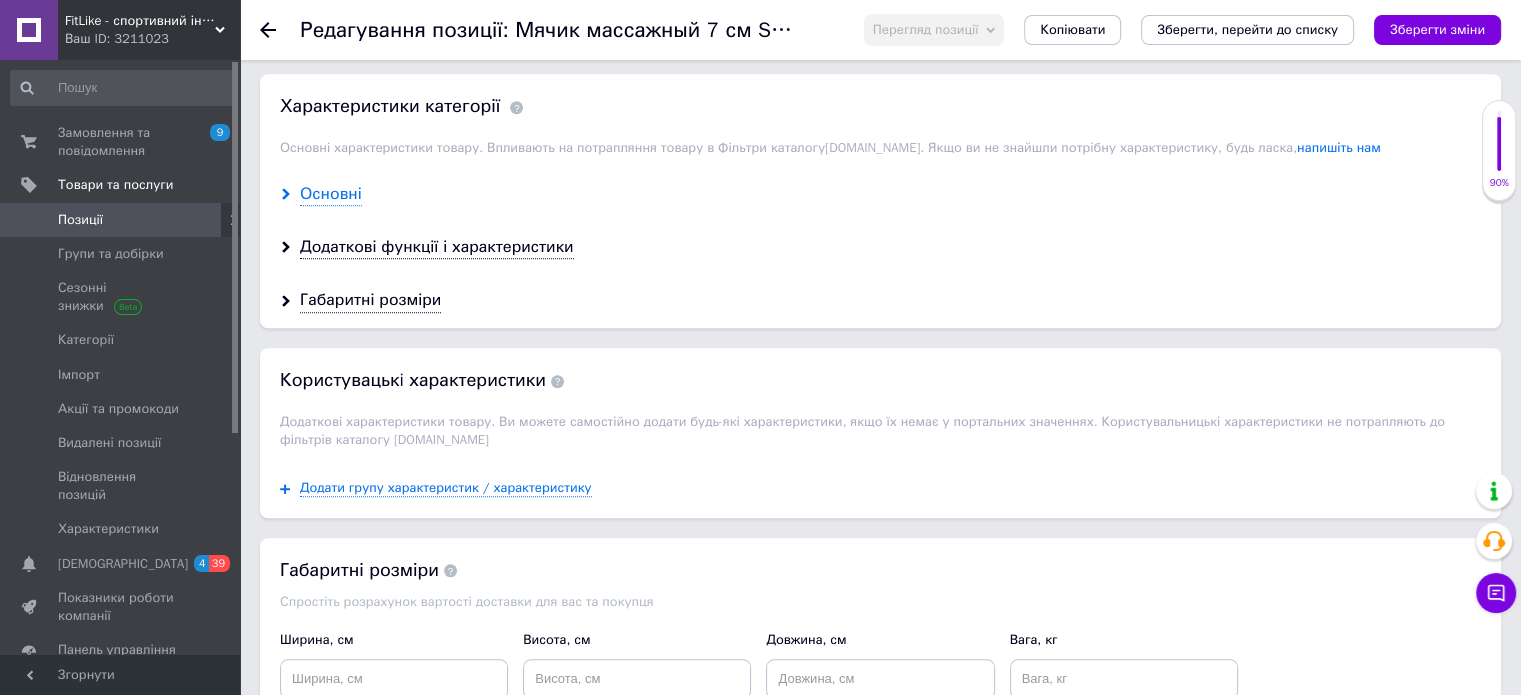 click on "Основні" at bounding box center (331, 194) 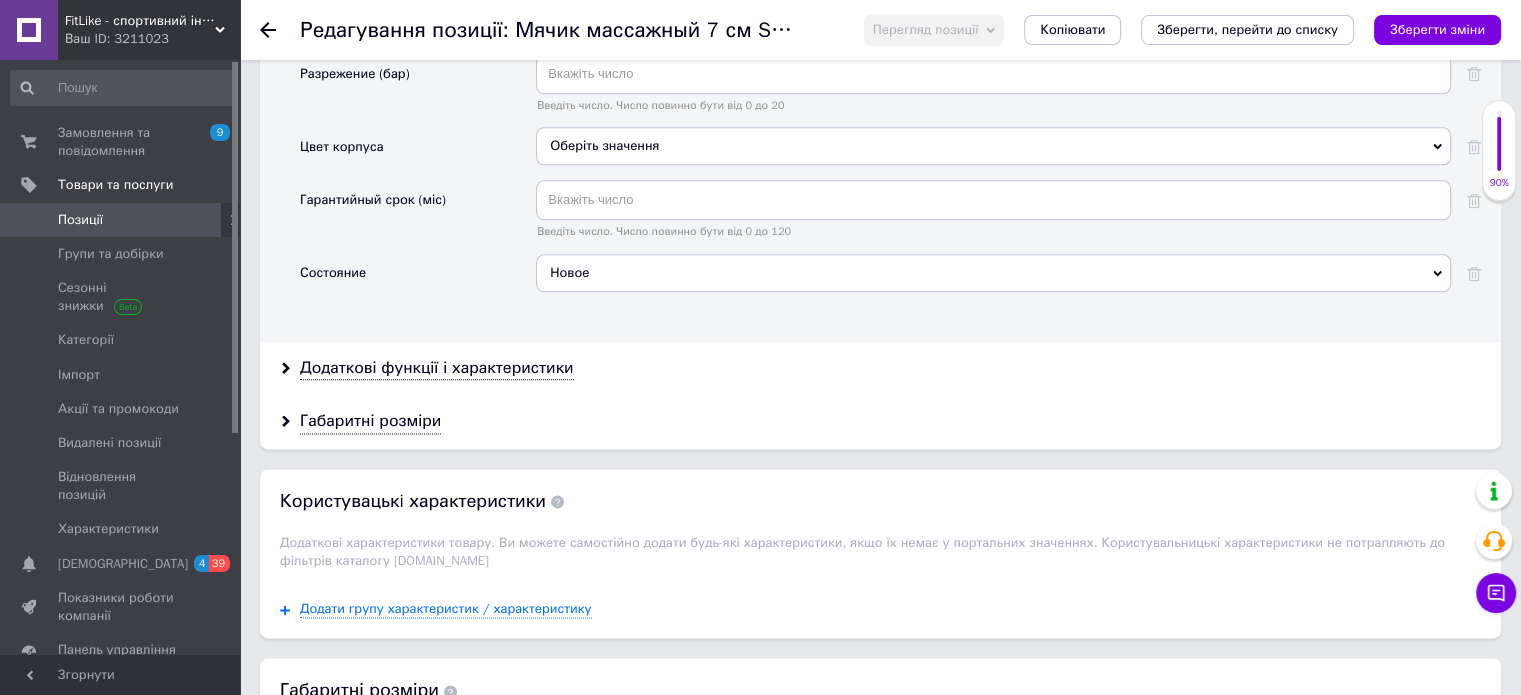 scroll, scrollTop: 2500, scrollLeft: 0, axis: vertical 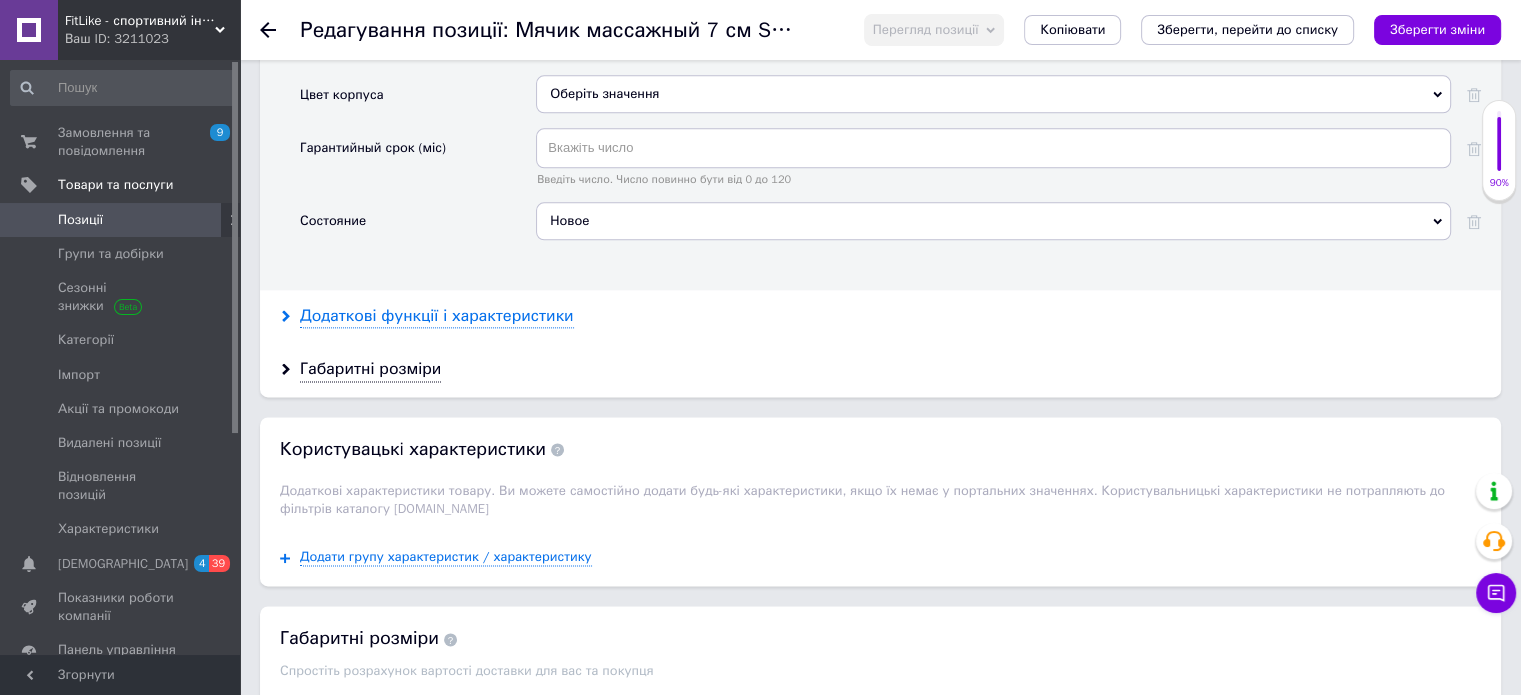 click on "Додаткові функції і характеристики" at bounding box center [437, 316] 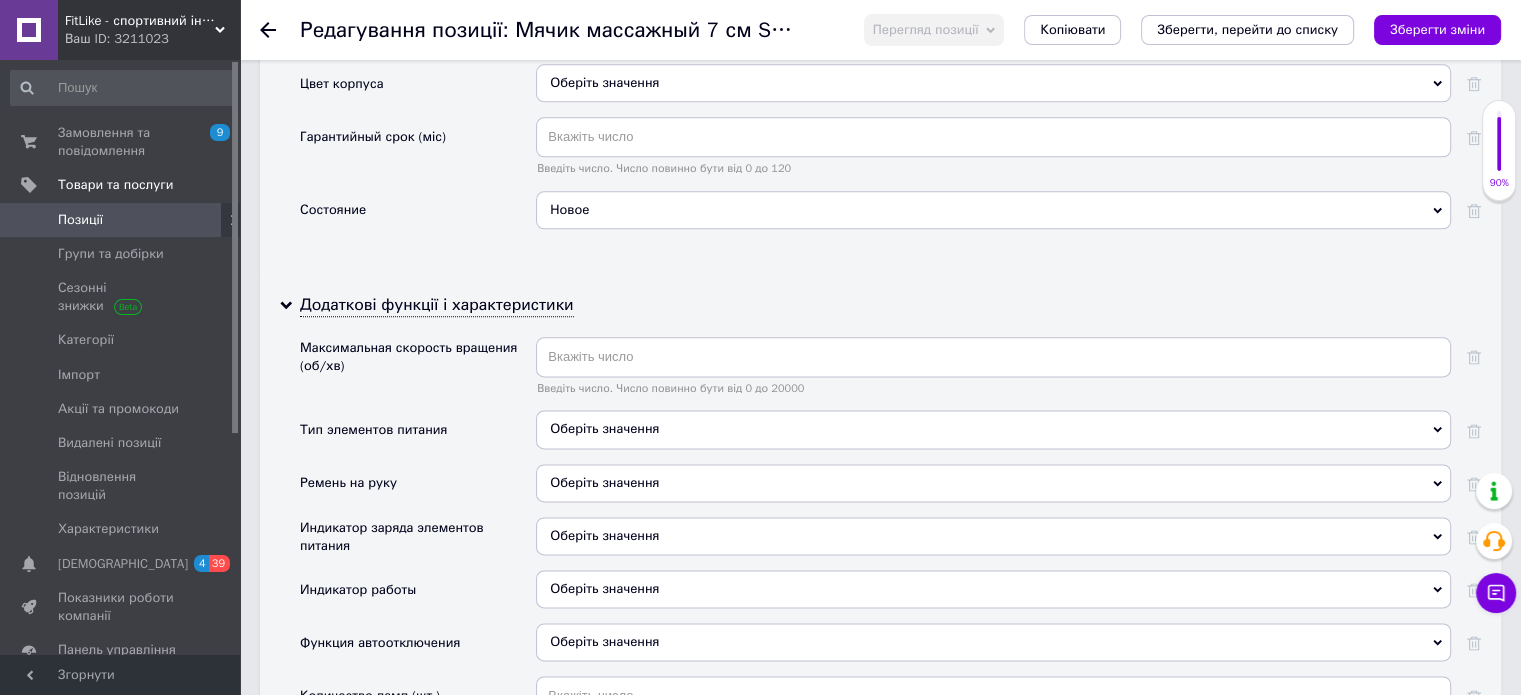 scroll, scrollTop: 2500, scrollLeft: 0, axis: vertical 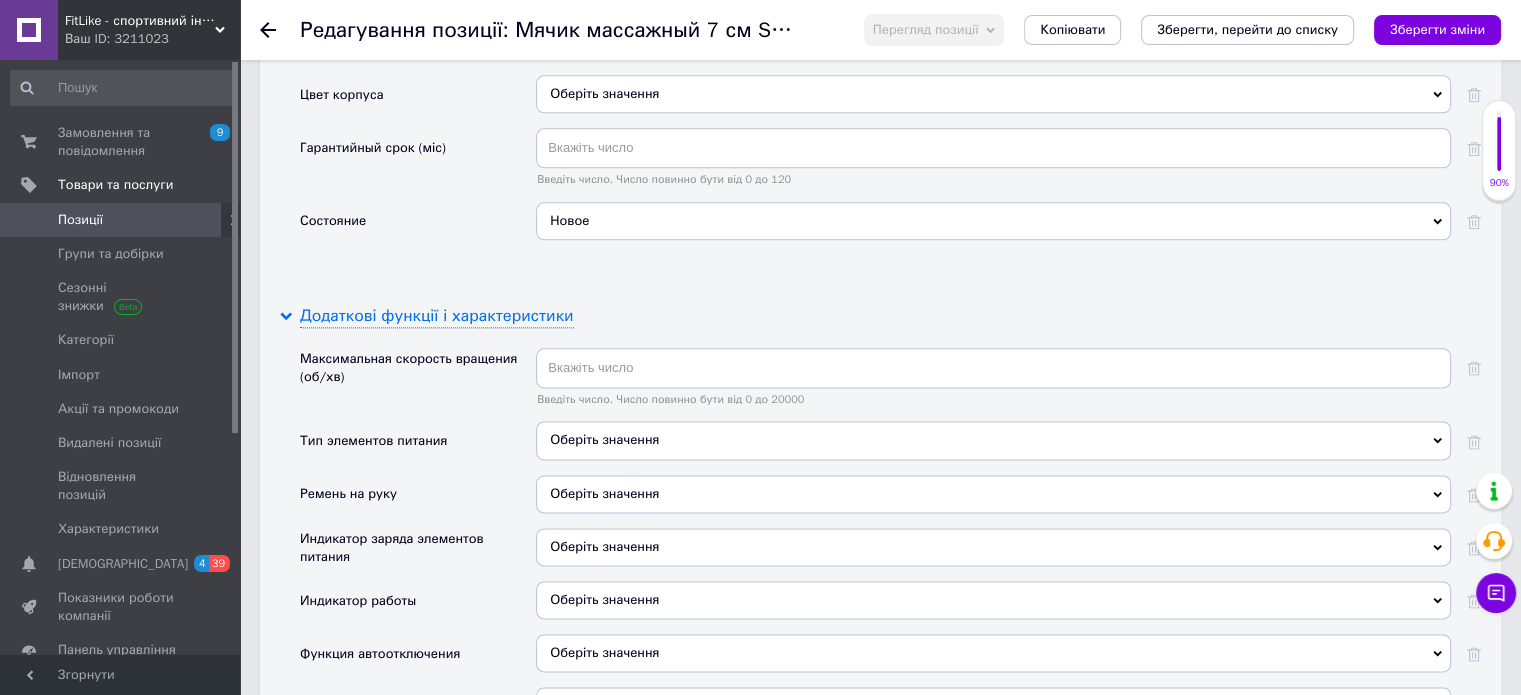 click on "Додаткові функції і характеристики" at bounding box center [437, 316] 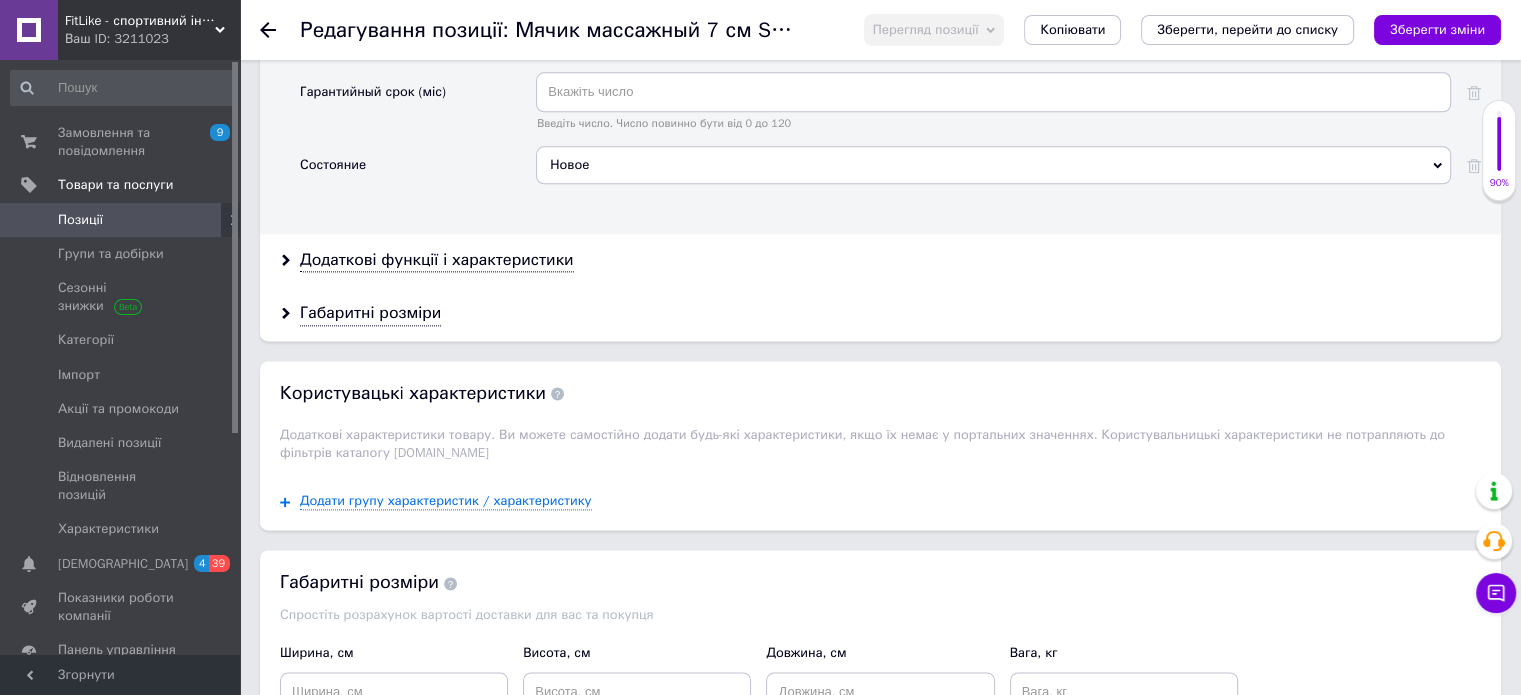 scroll, scrollTop: 2700, scrollLeft: 0, axis: vertical 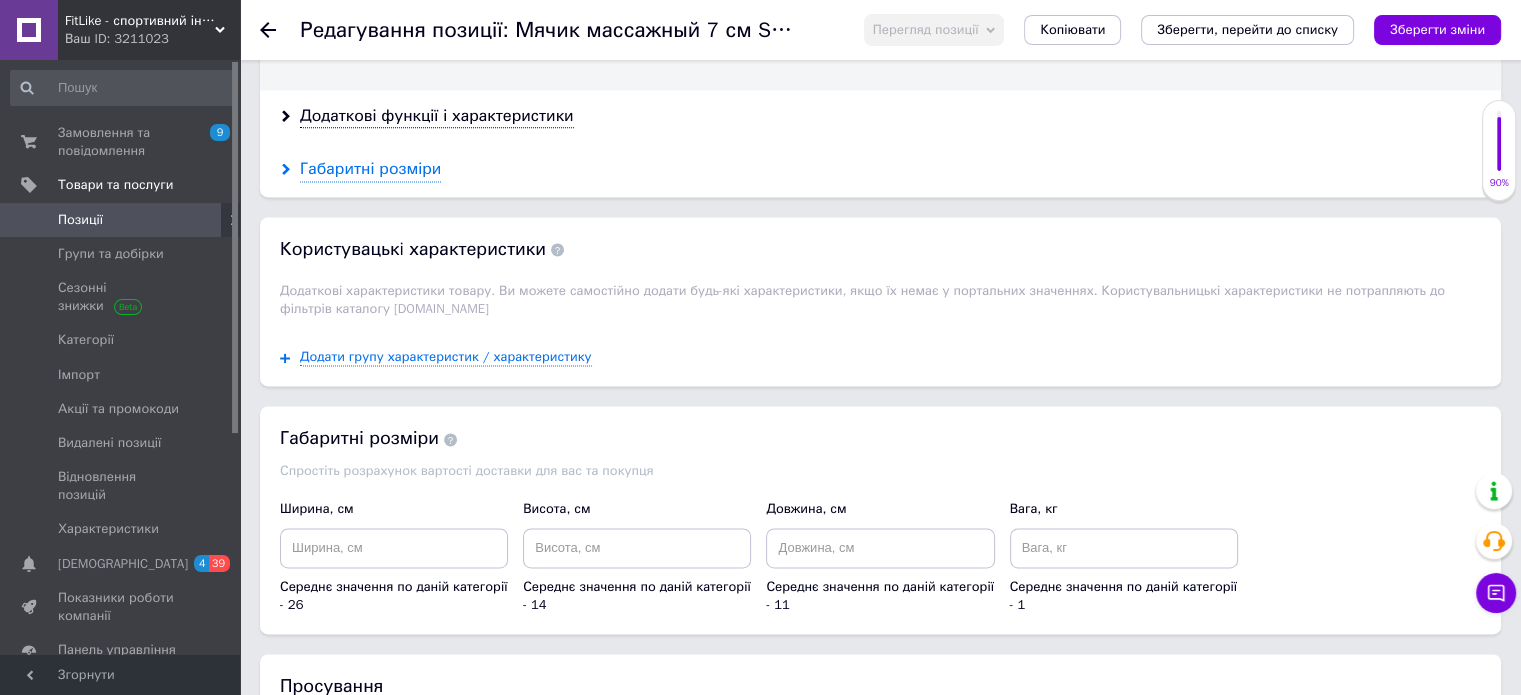 click on "Габаритні розміри" at bounding box center [370, 169] 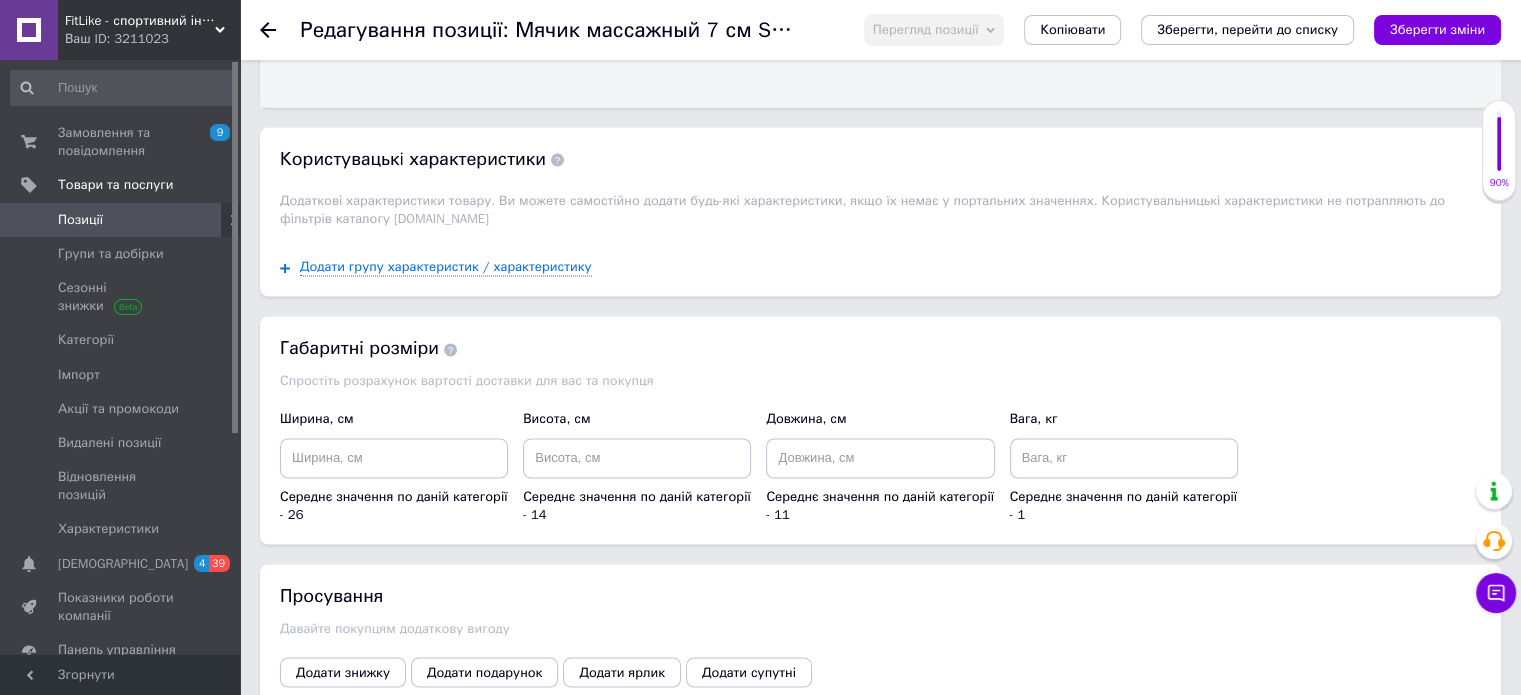 scroll, scrollTop: 3200, scrollLeft: 0, axis: vertical 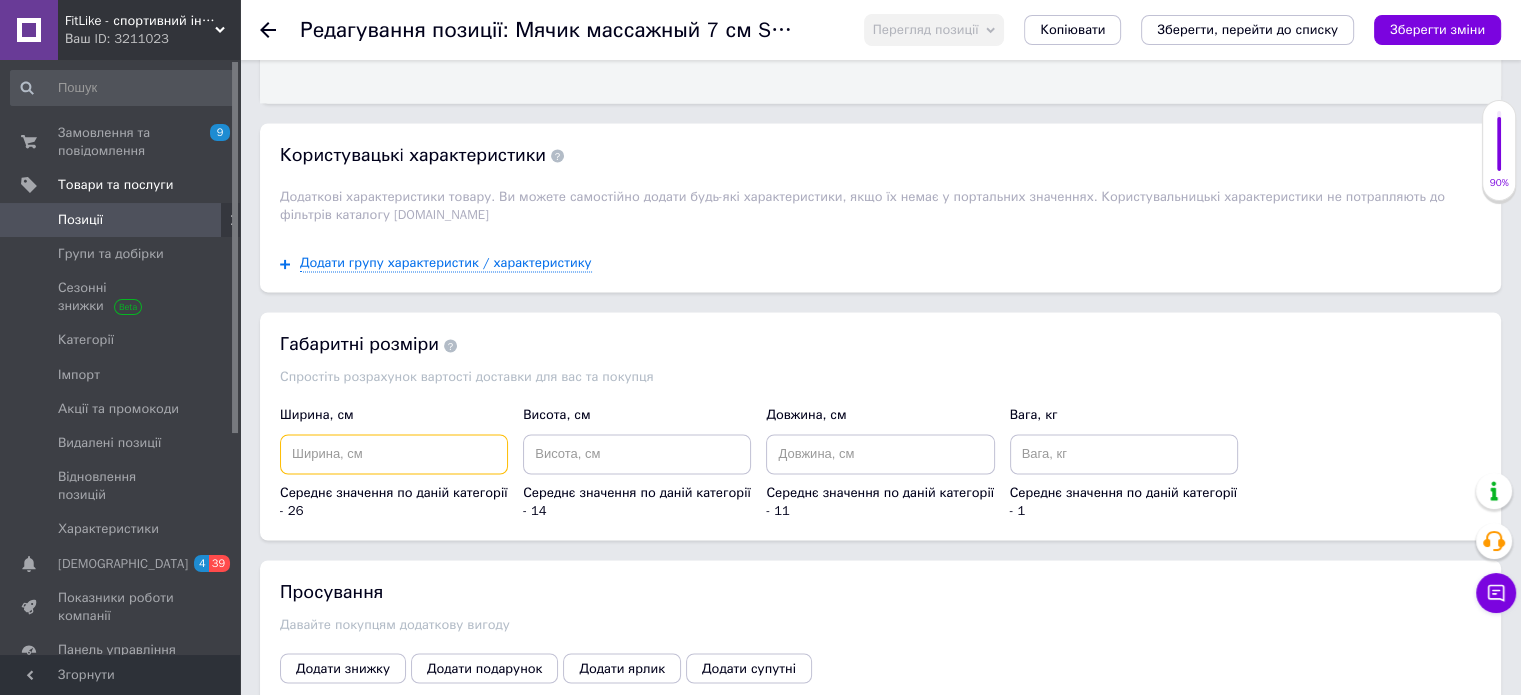 click at bounding box center [394, 454] 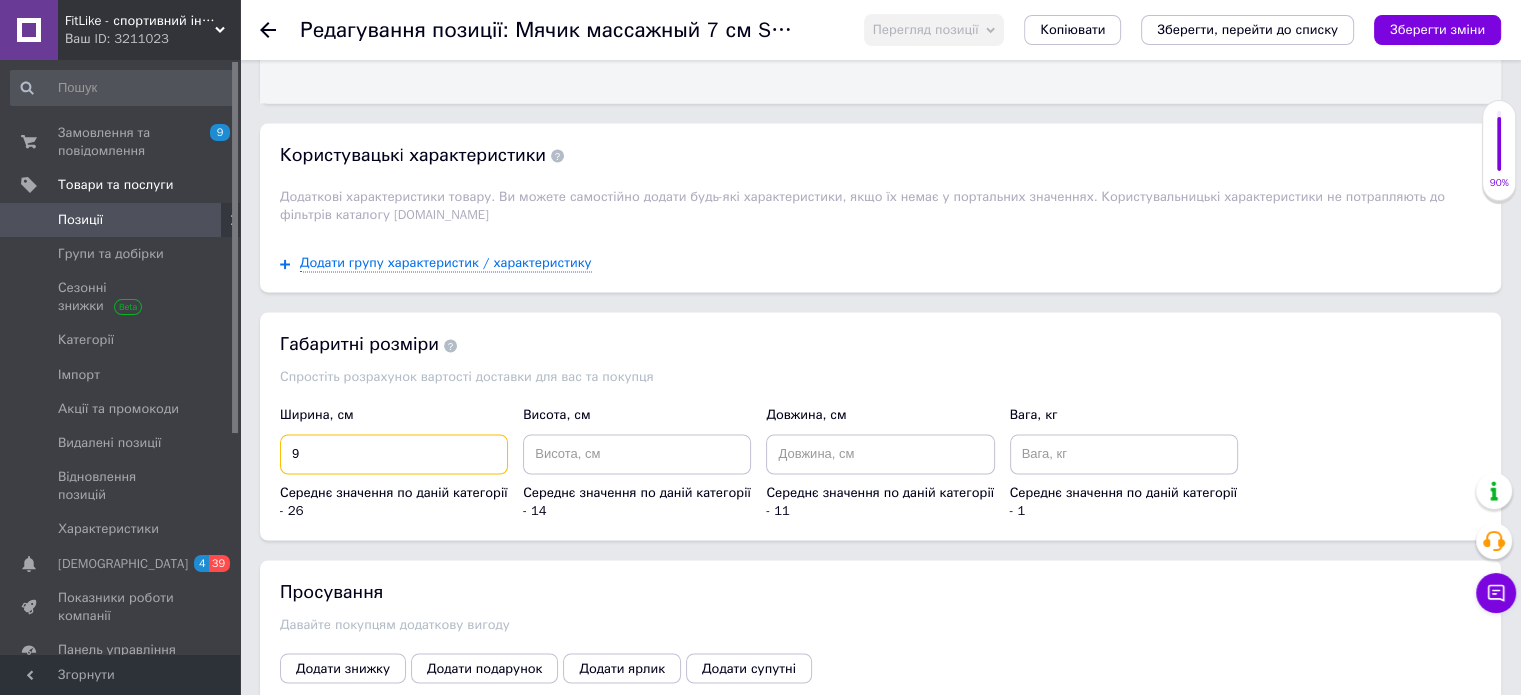 type on "9" 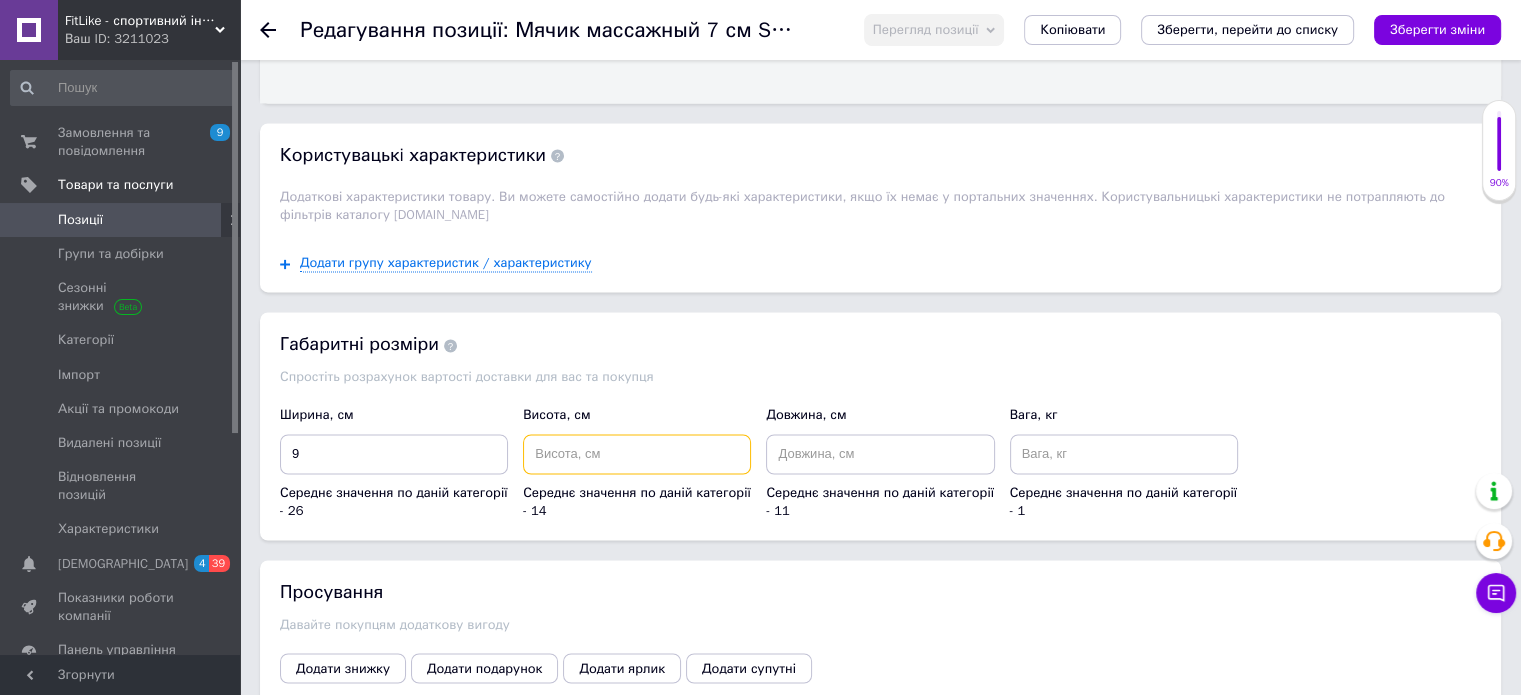 click at bounding box center (637, 454) 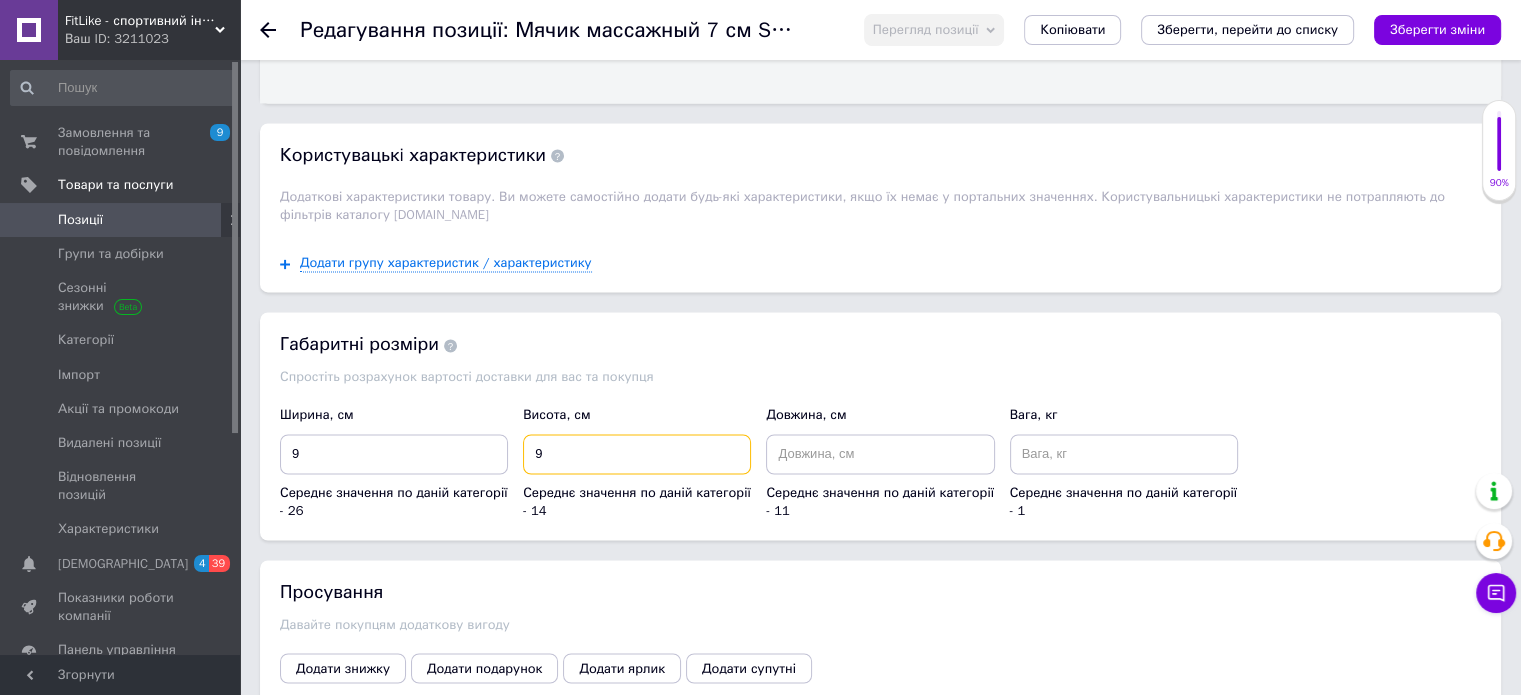 type on "9" 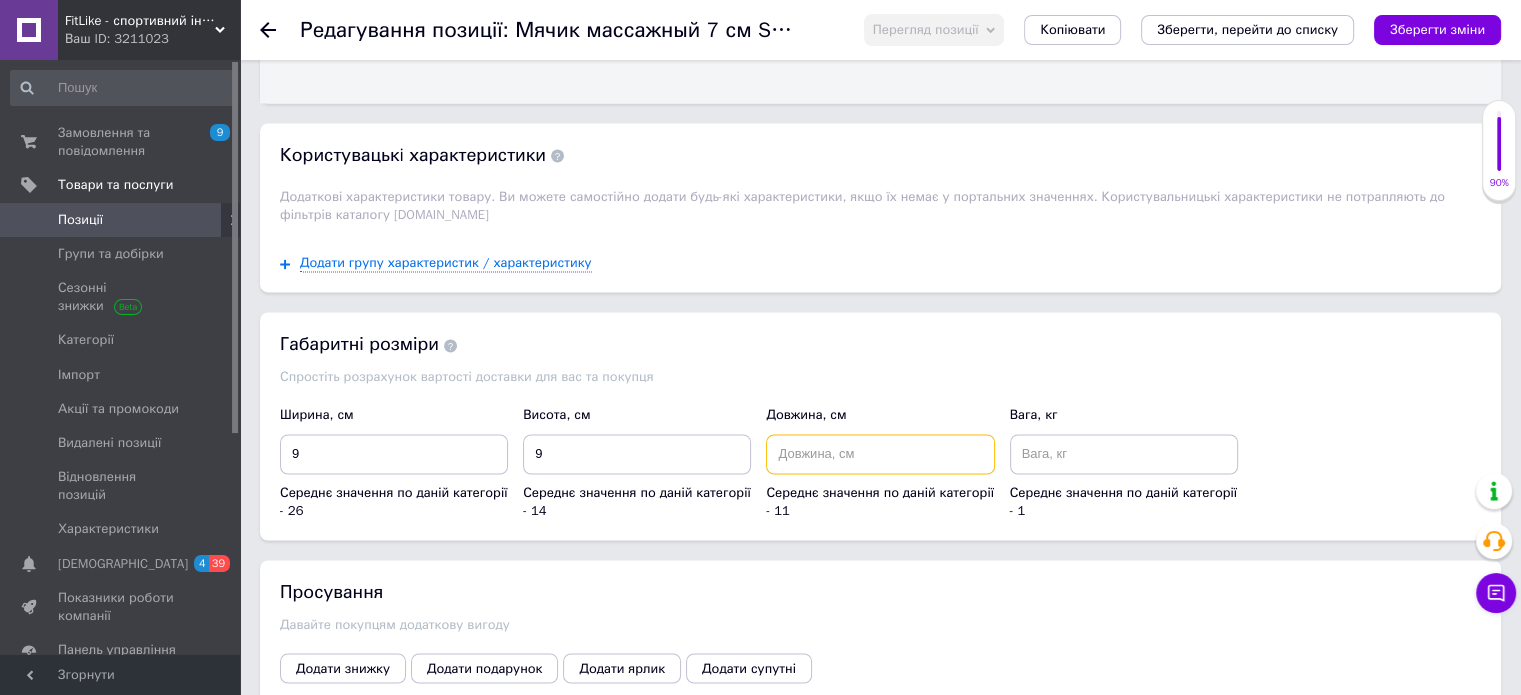 click at bounding box center [880, 454] 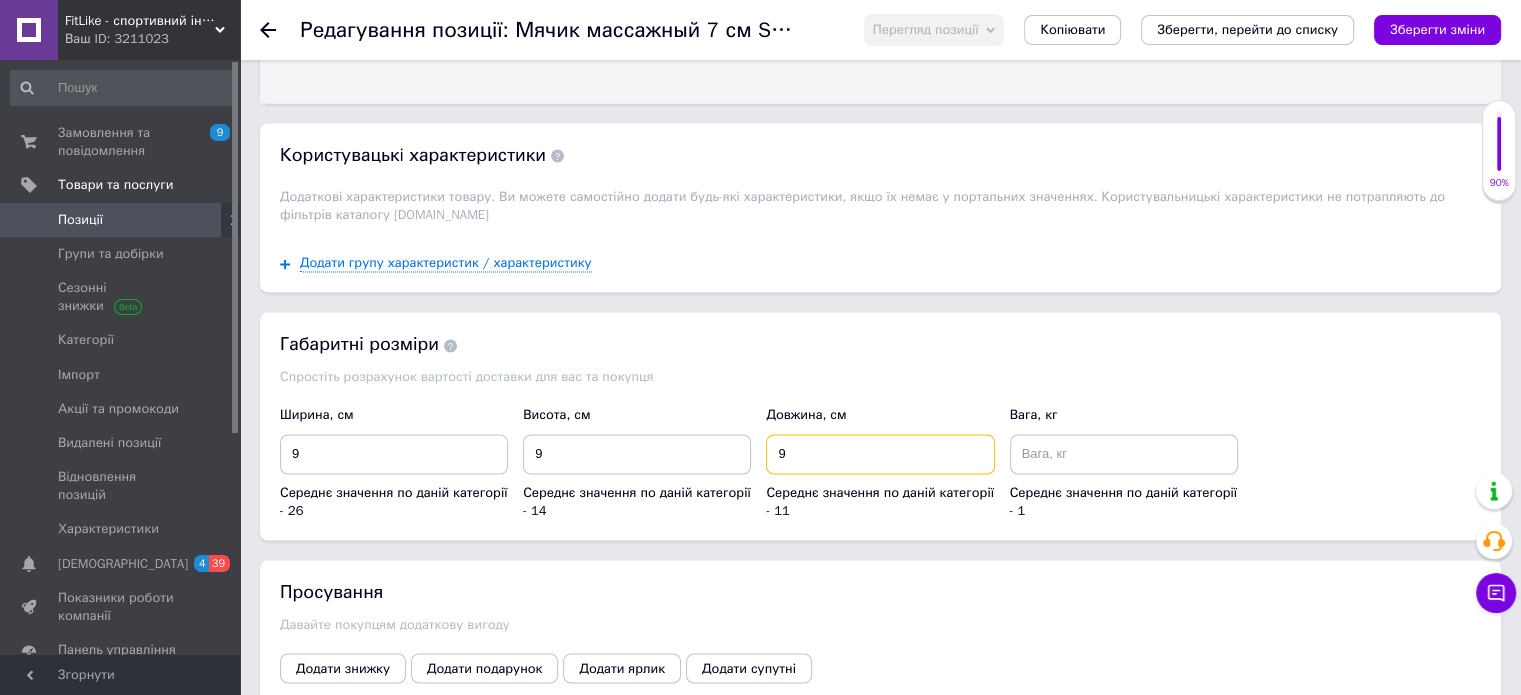 type on "9" 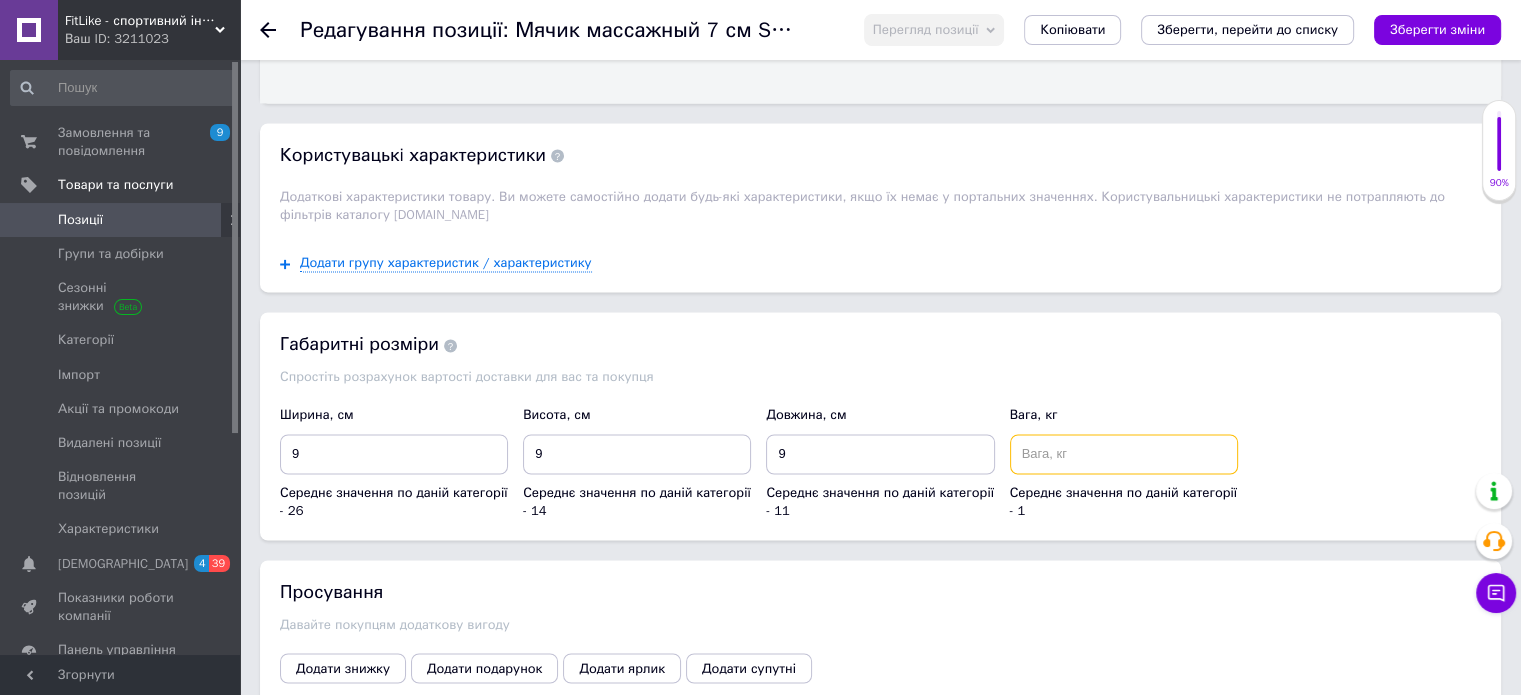 click at bounding box center (1124, 454) 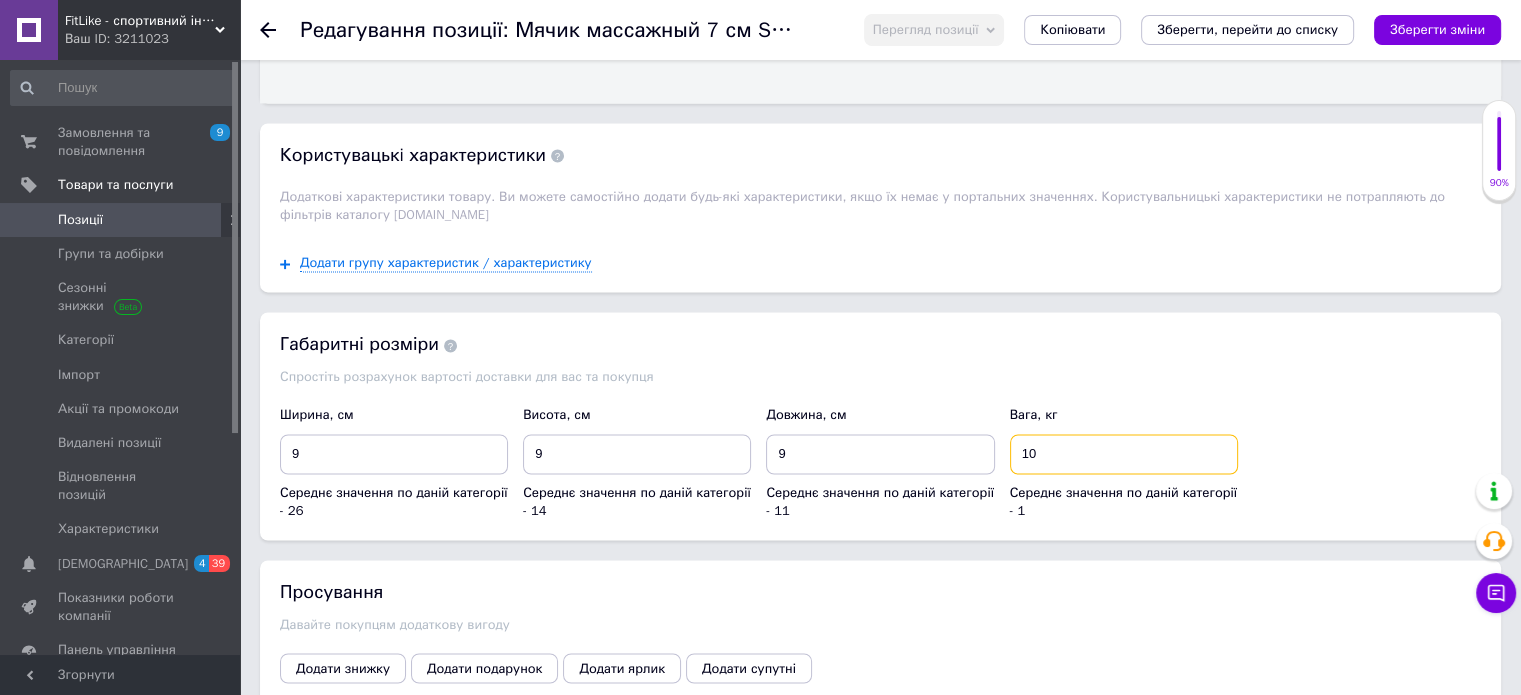 type on "1" 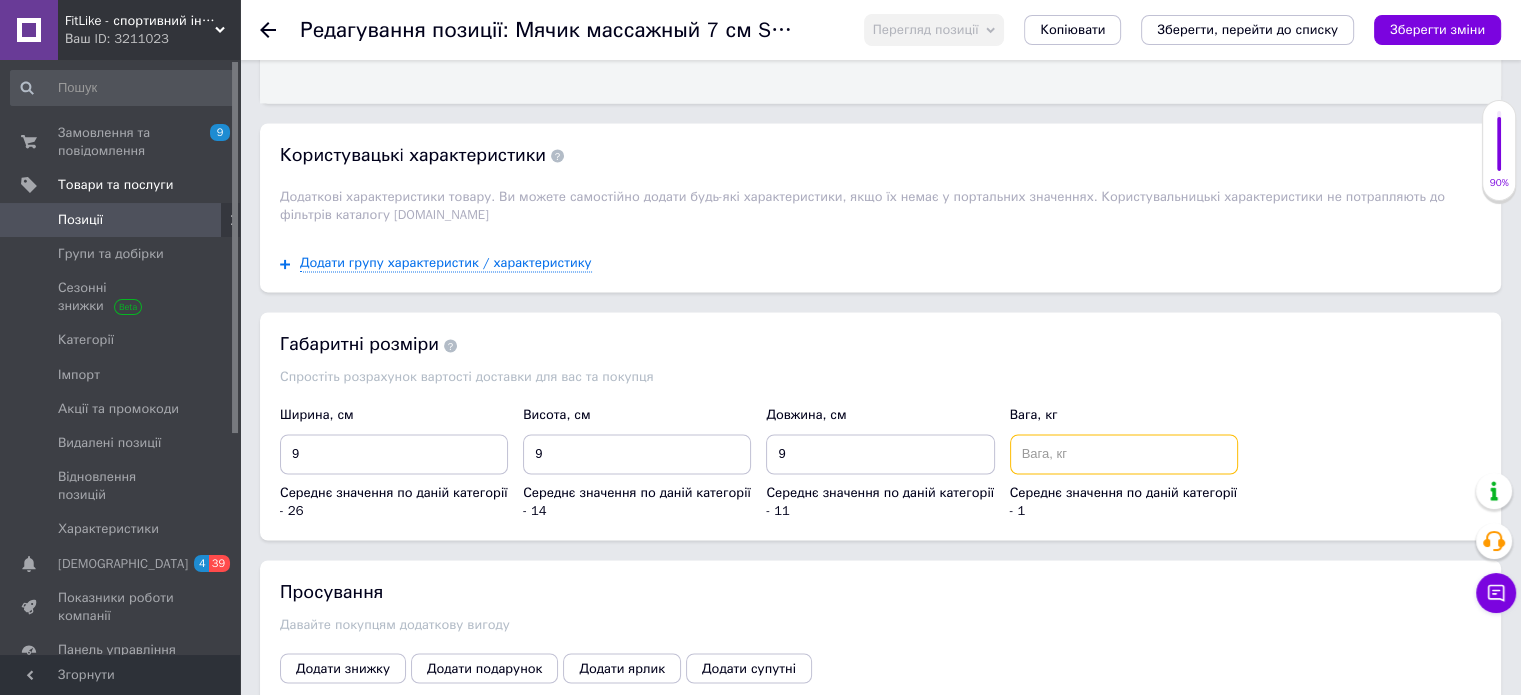 type on "1" 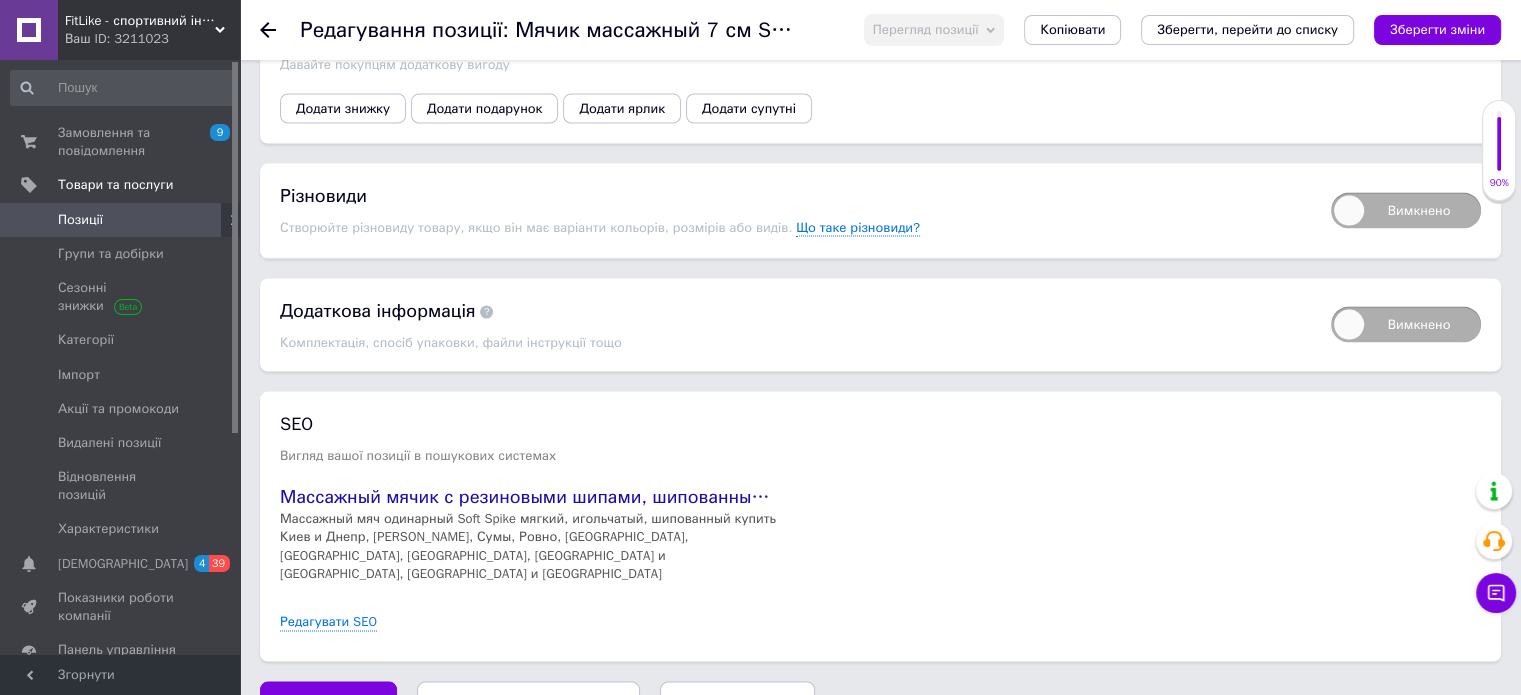 scroll, scrollTop: 3773, scrollLeft: 0, axis: vertical 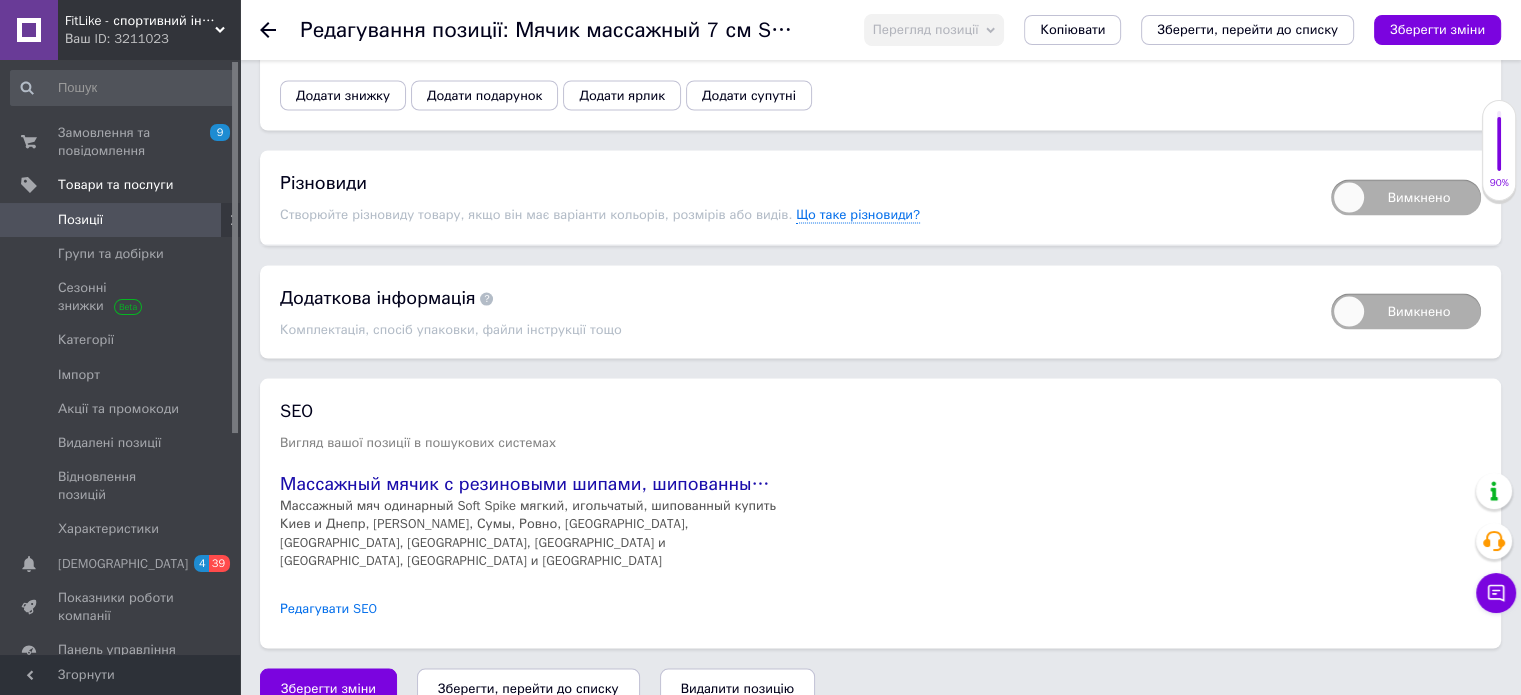 type on "0.1" 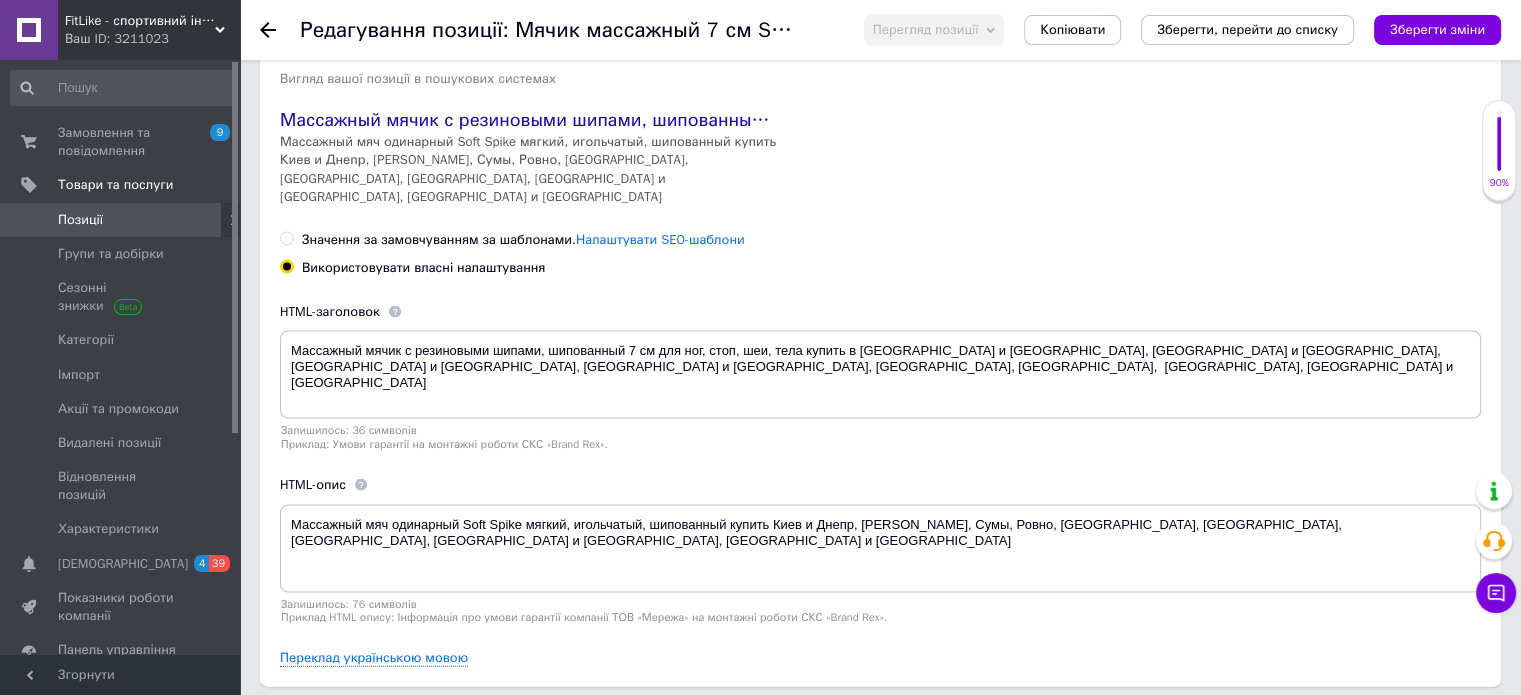scroll, scrollTop: 4173, scrollLeft: 0, axis: vertical 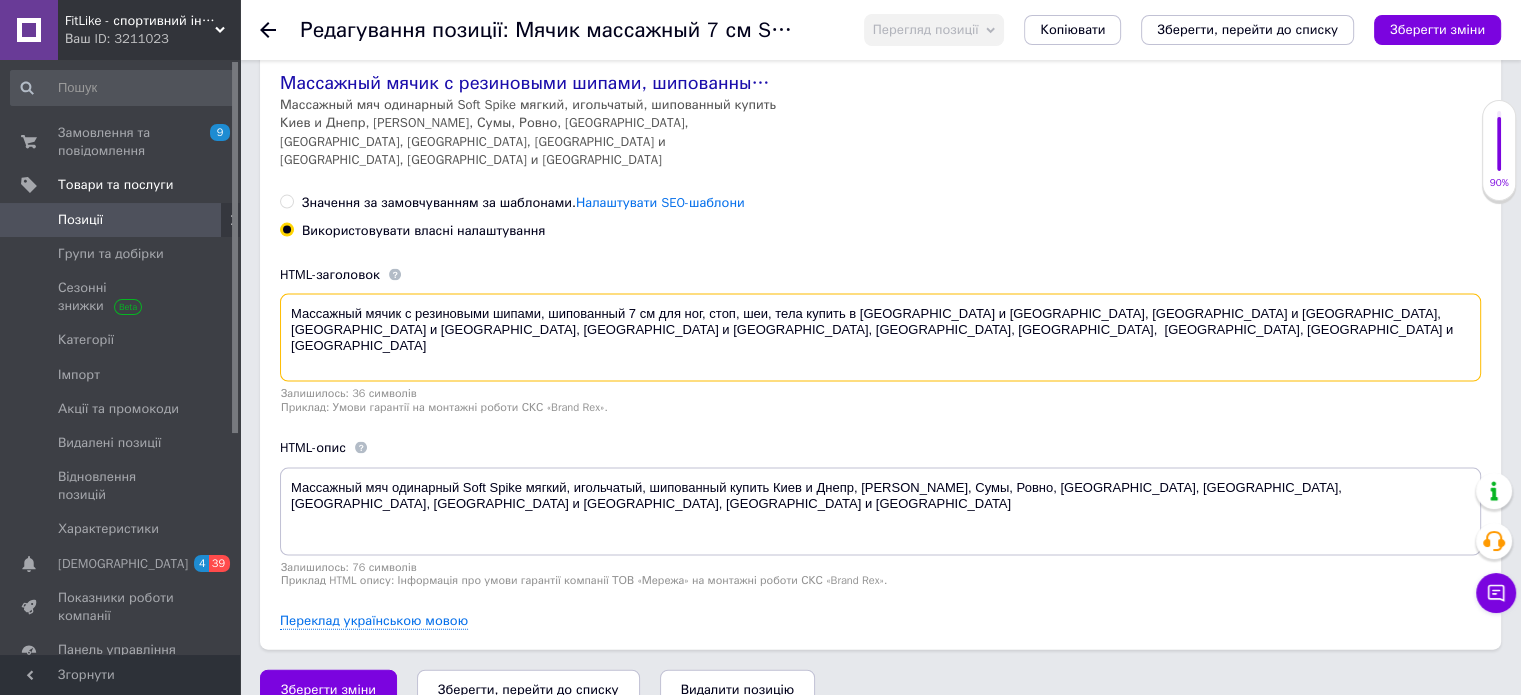 click on "Массажный мячик с резиновыми шипами, шипованный 7 см для ног, стоп, шеи, тела купить в Днепре и Киеве, Одессе и Харькове, Запорожье и Николаеве, Полтаве и Сумах, Черкассы, Чернигов,  Хмельницкий, Виннице и Ужгороде" at bounding box center [880, 338] 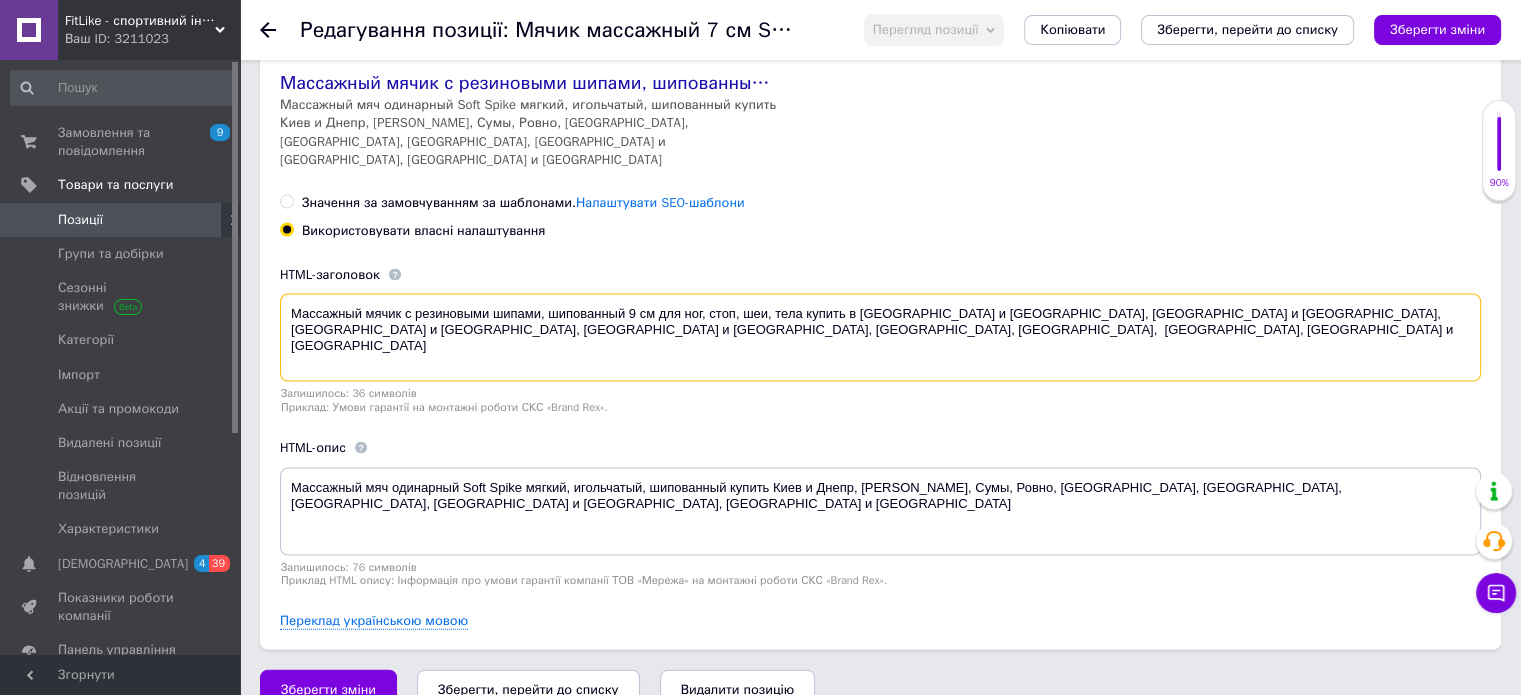 type on "Массажный мячик с резиновыми шипами, шипованный 9 см для ног, стоп, шеи, тела купить в Днепре и Киеве, Одессе и Харькове, Запорожье и Николаеве, Полтаве и Сумах, Черкассы, Чернигов,  Хмельницкий, Виннице и Ужгороде" 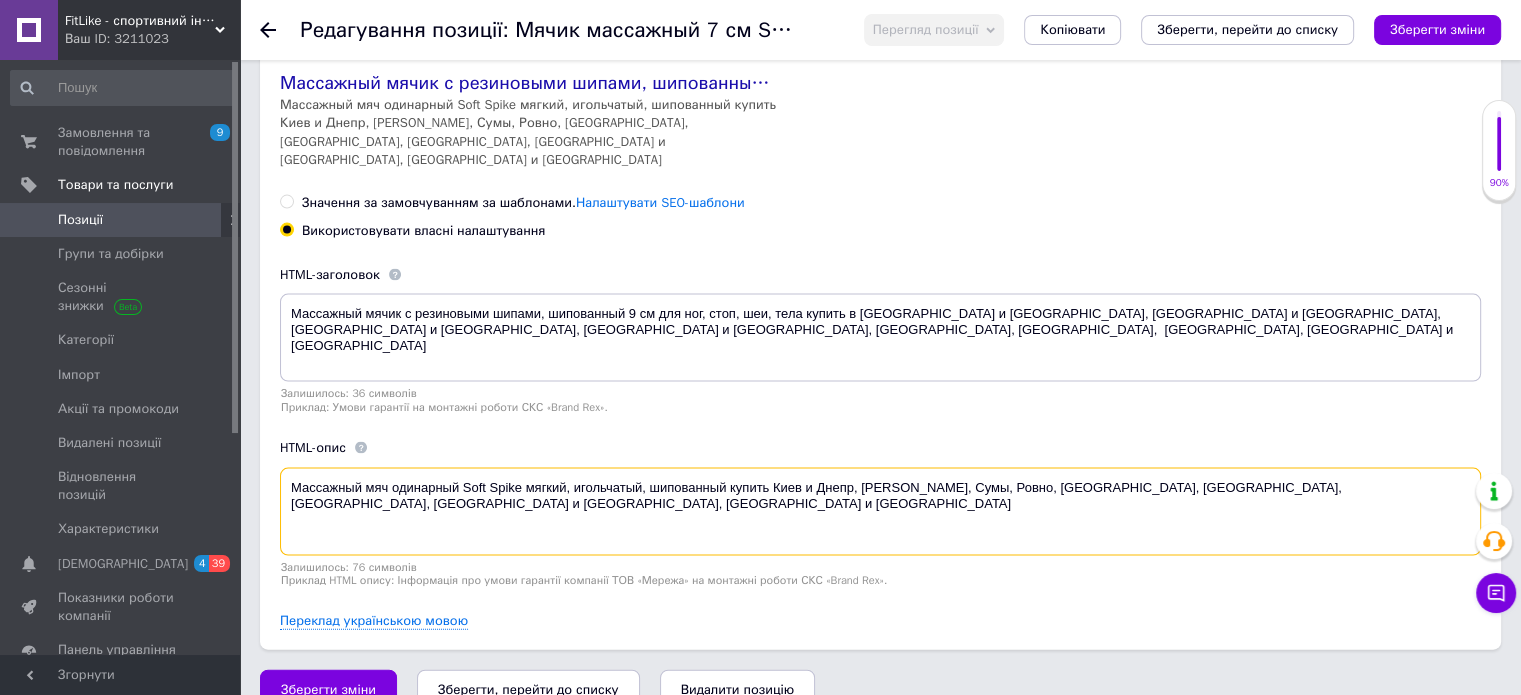 click on "Массажный мяч одинарный Soft Spike мягкий, игольчатый, шипованный купить Киев и Днепр, Николаев, Сумы, Ровно, Запорожье, Харьков, Винница, Львов и Одесса, Черкассы и Чернигов" at bounding box center (880, 512) 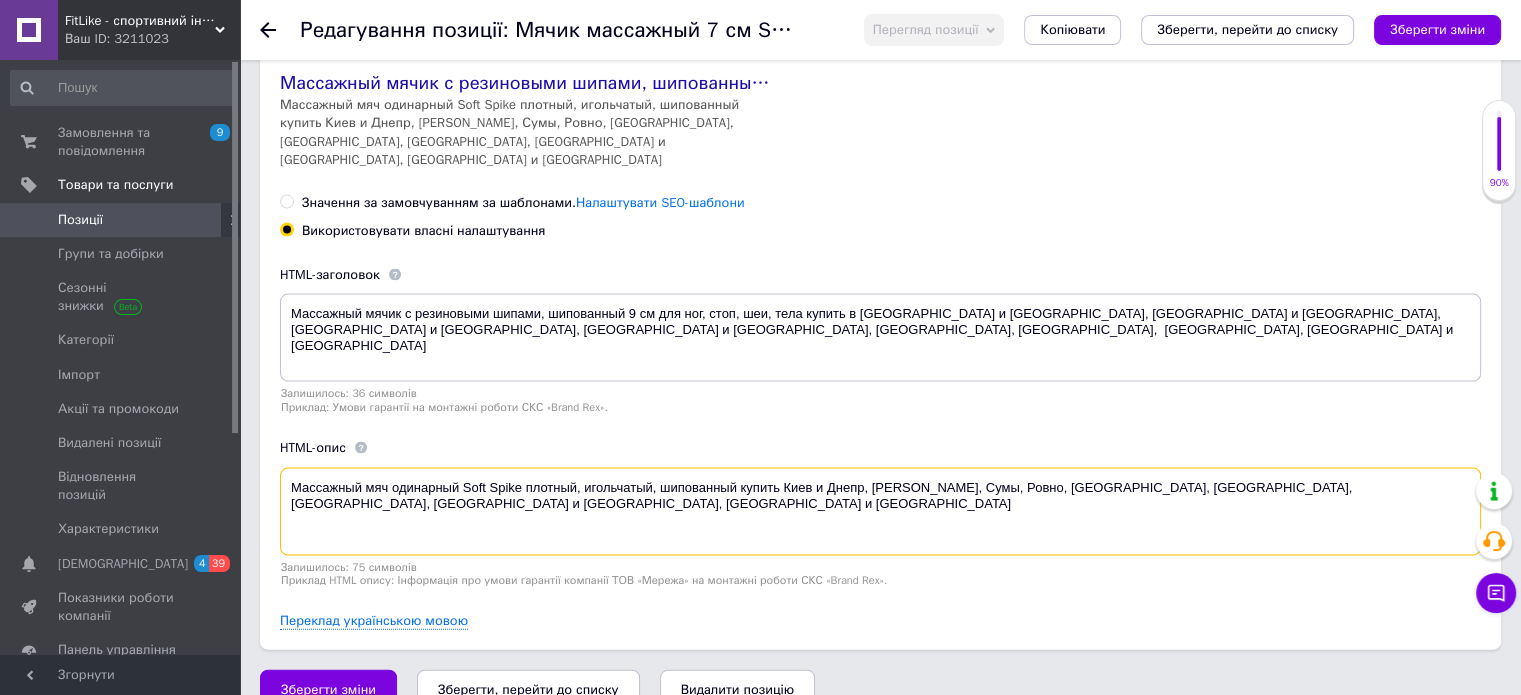 scroll, scrollTop: 4175, scrollLeft: 0, axis: vertical 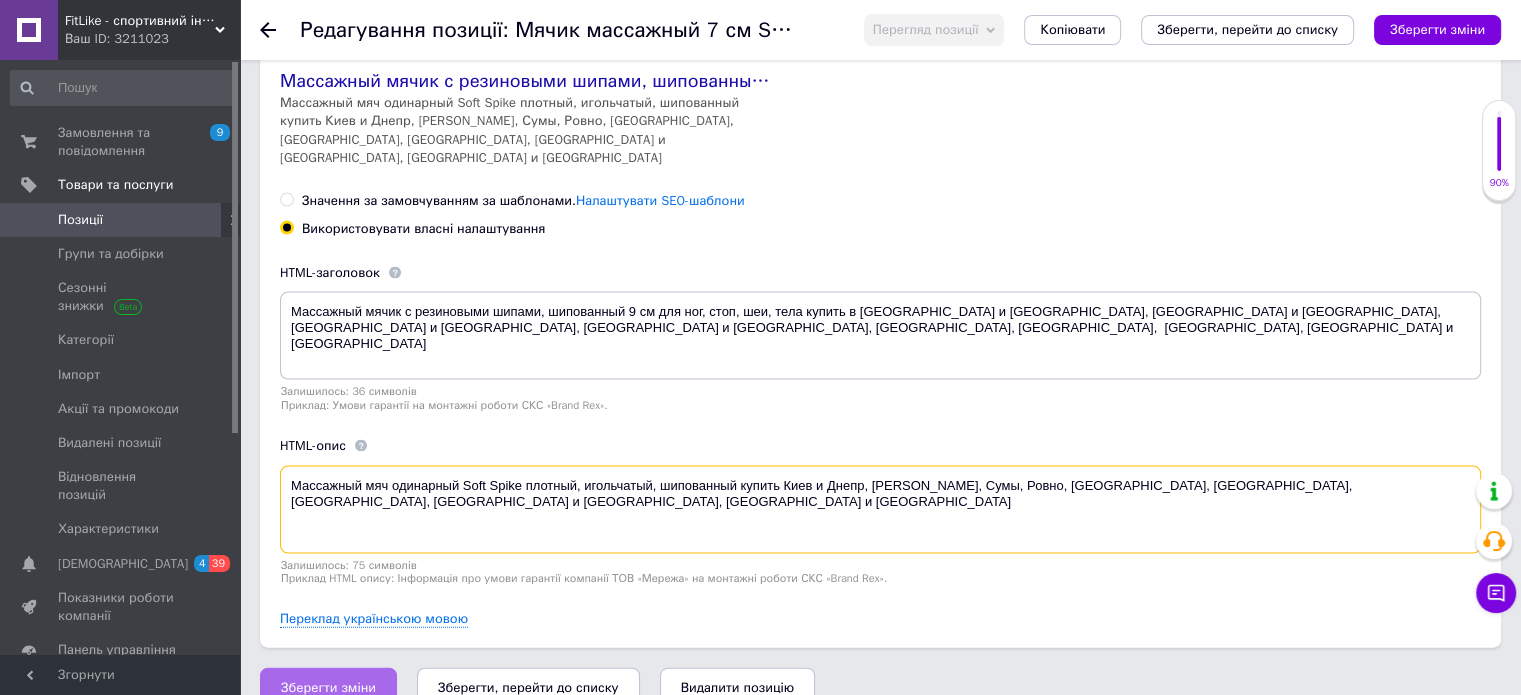 type on "Массажный мяч одинарный Soft Spike плотный, игольчатый, шипованный купить Киев и Днепр, Николаев, Сумы, Ровно, Запорожье, Харьков, Винница, Львов и Одесса, Черкассы и Чернигов" 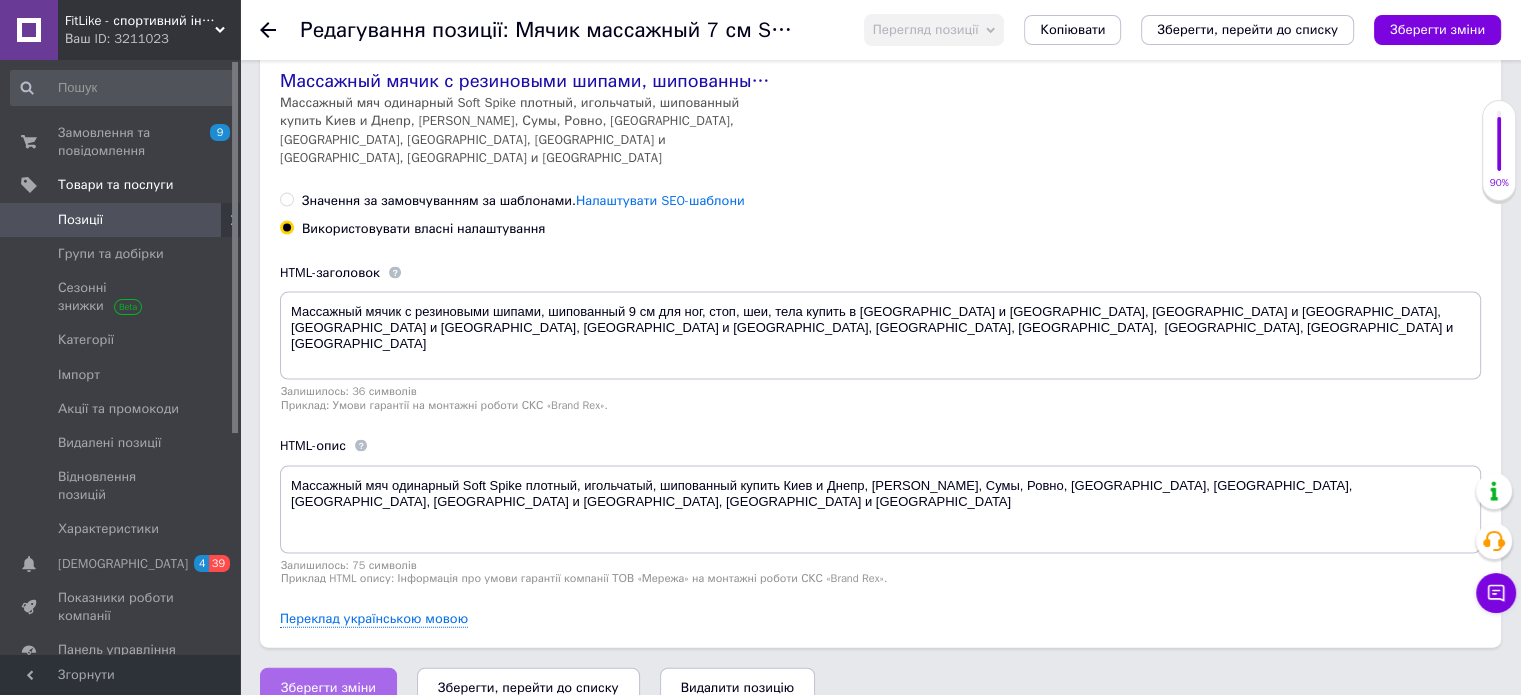 click on "Зберегти зміни" at bounding box center [328, 688] 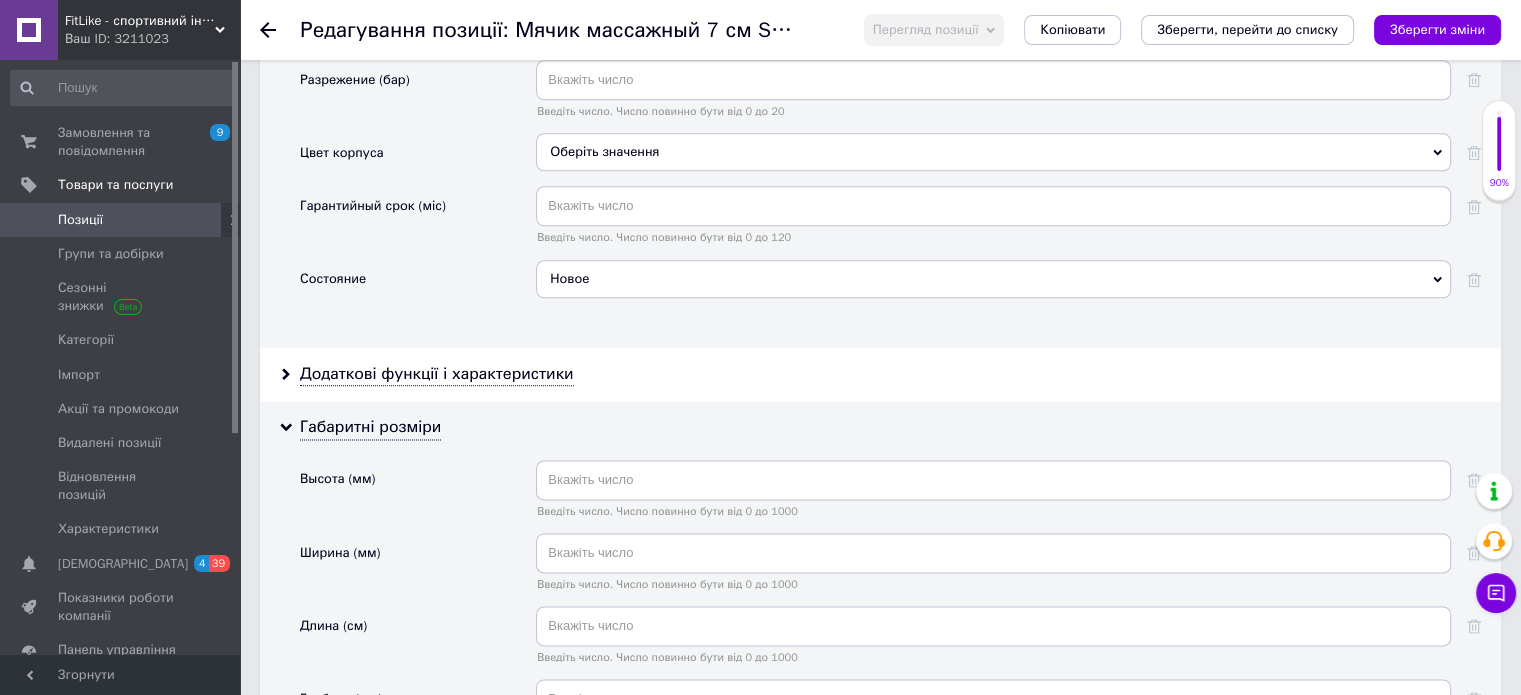 scroll, scrollTop: 2173, scrollLeft: 0, axis: vertical 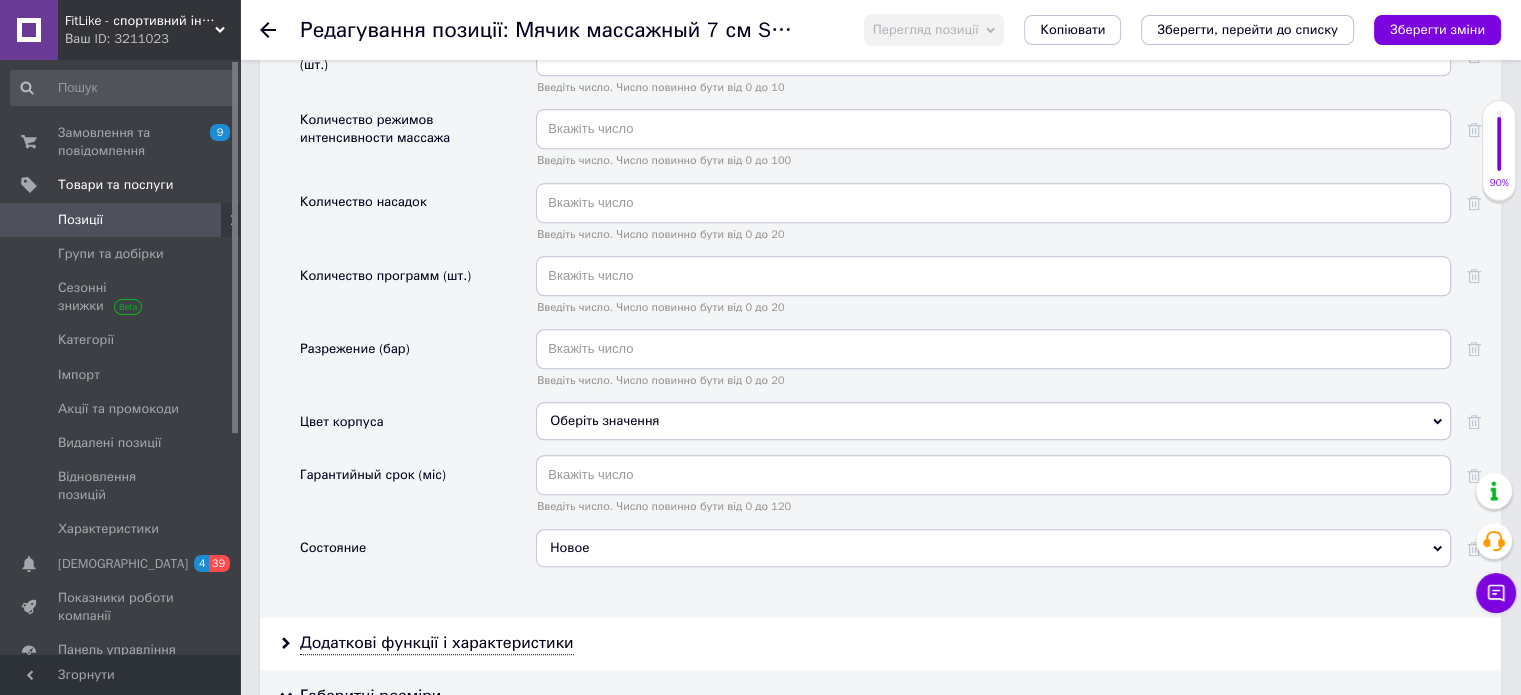click on "Зберегти зміни" at bounding box center [1437, 29] 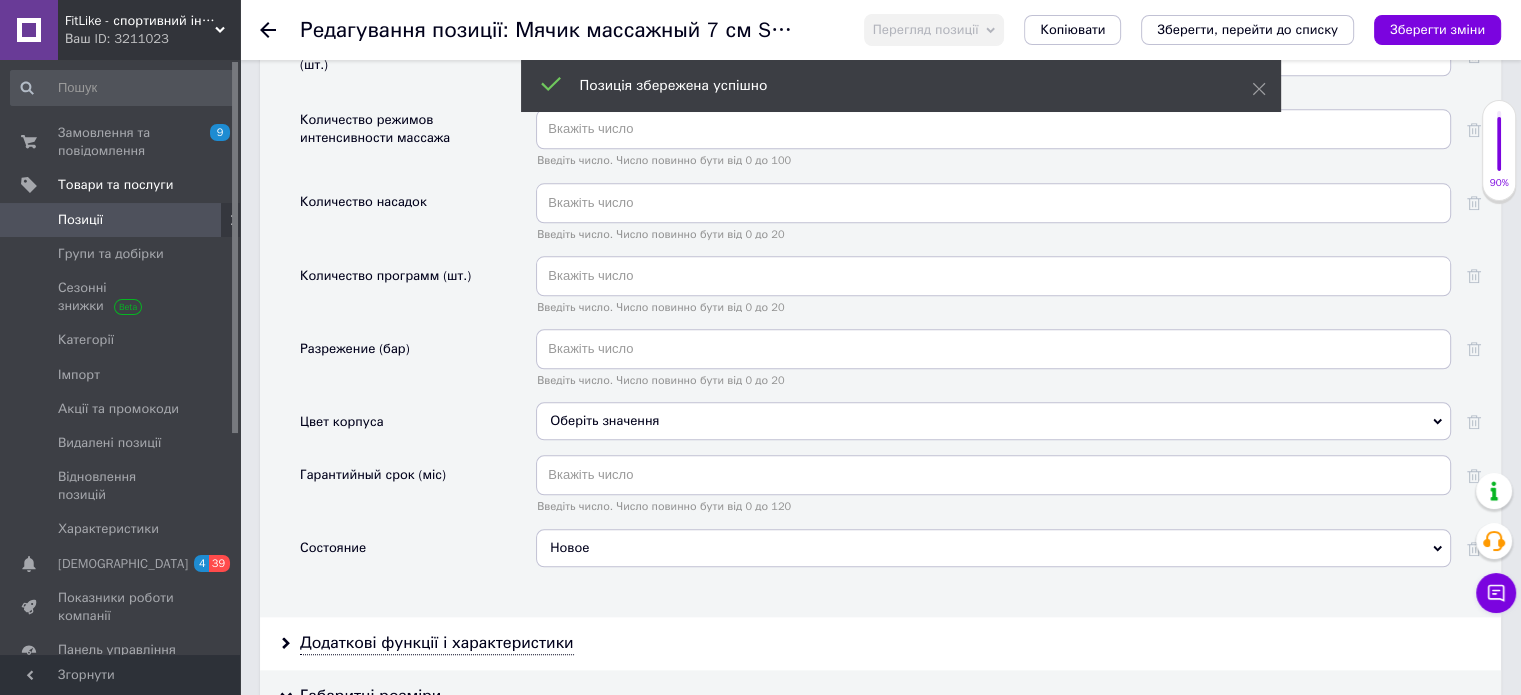 click on "Позиції" at bounding box center (80, 220) 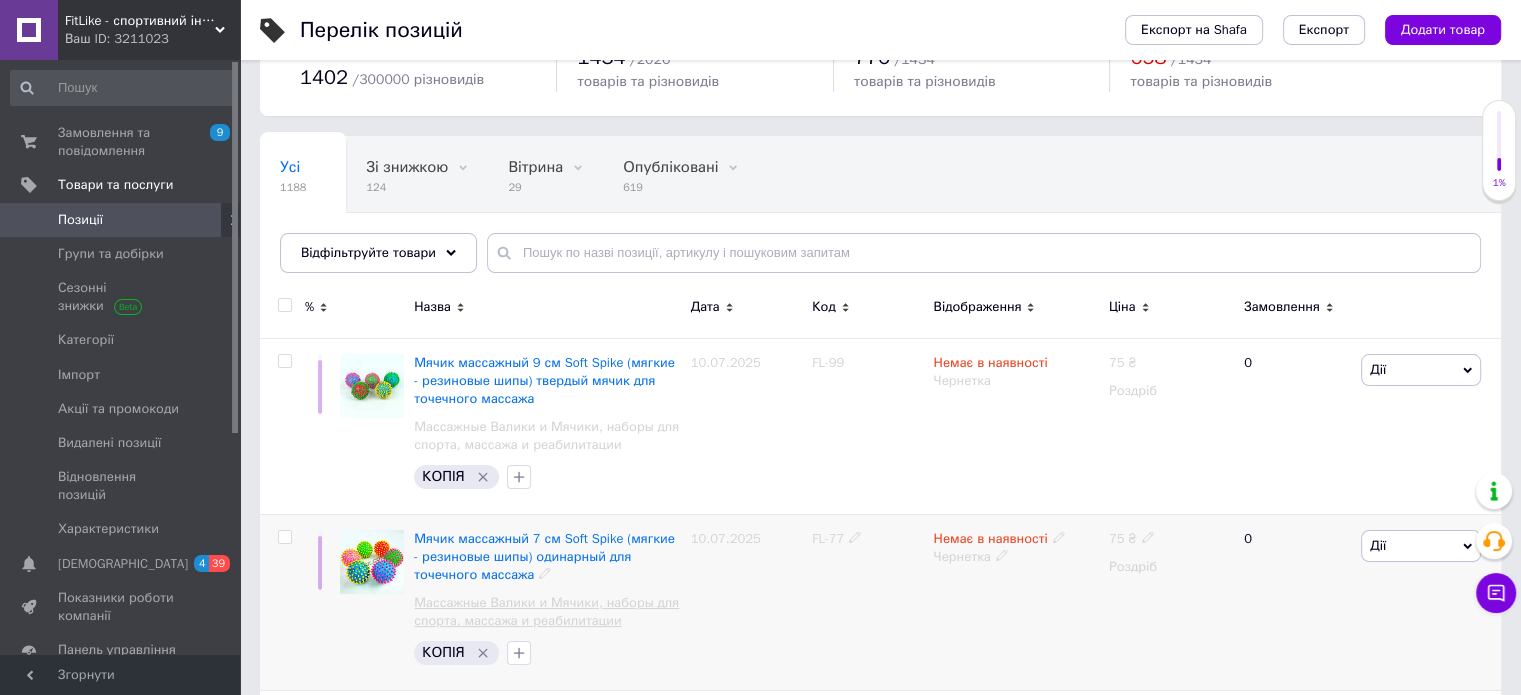scroll, scrollTop: 300, scrollLeft: 0, axis: vertical 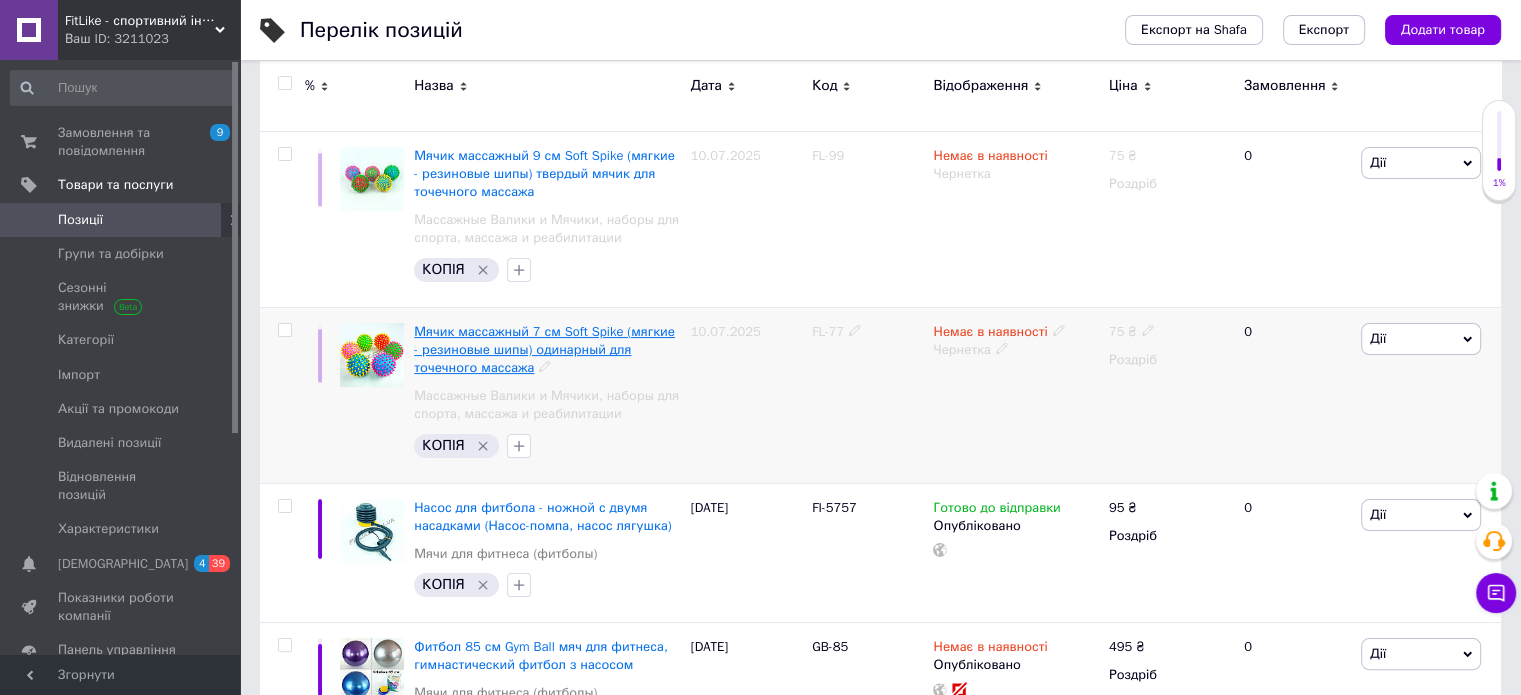 click on "Мячик массажный 7 см Soft Spike (мягкие - резиновые шипы) одинарный для точечного массажа" at bounding box center [544, 349] 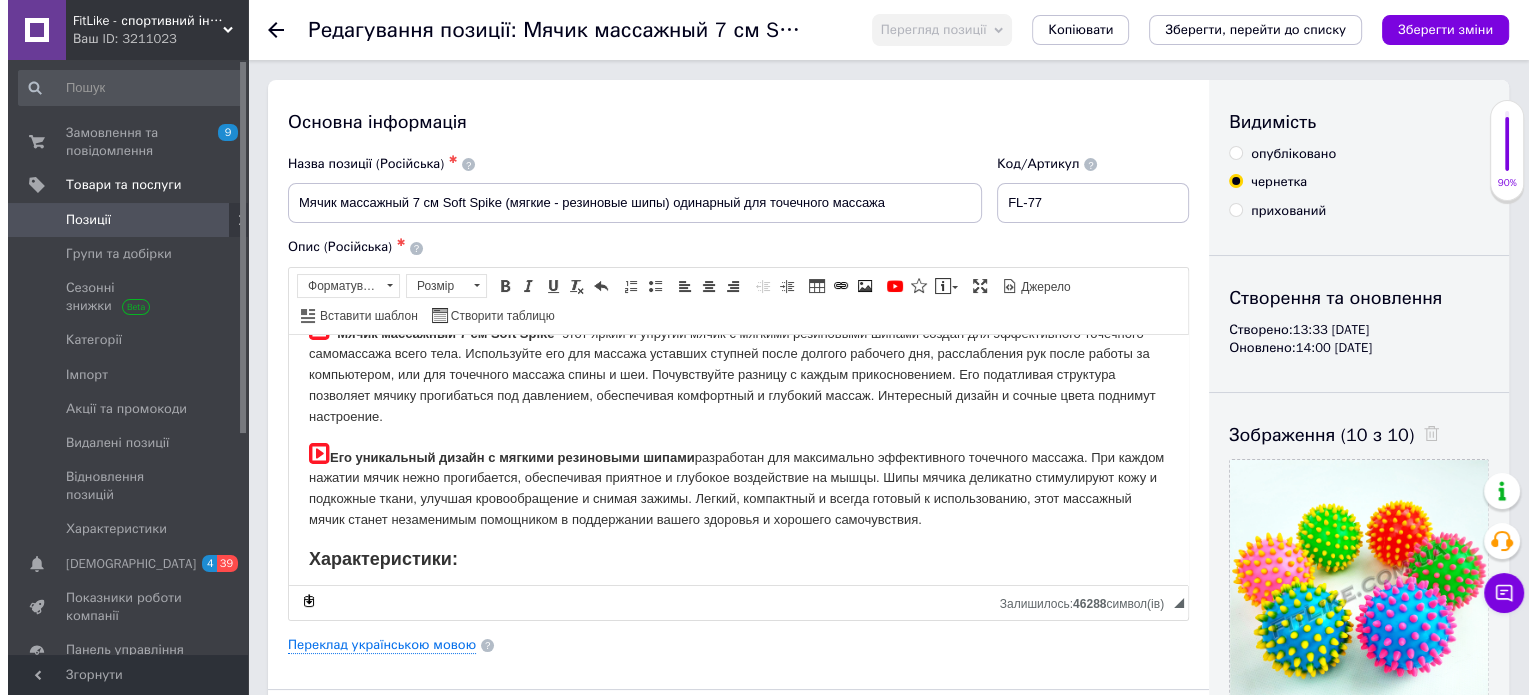 scroll, scrollTop: 200, scrollLeft: 0, axis: vertical 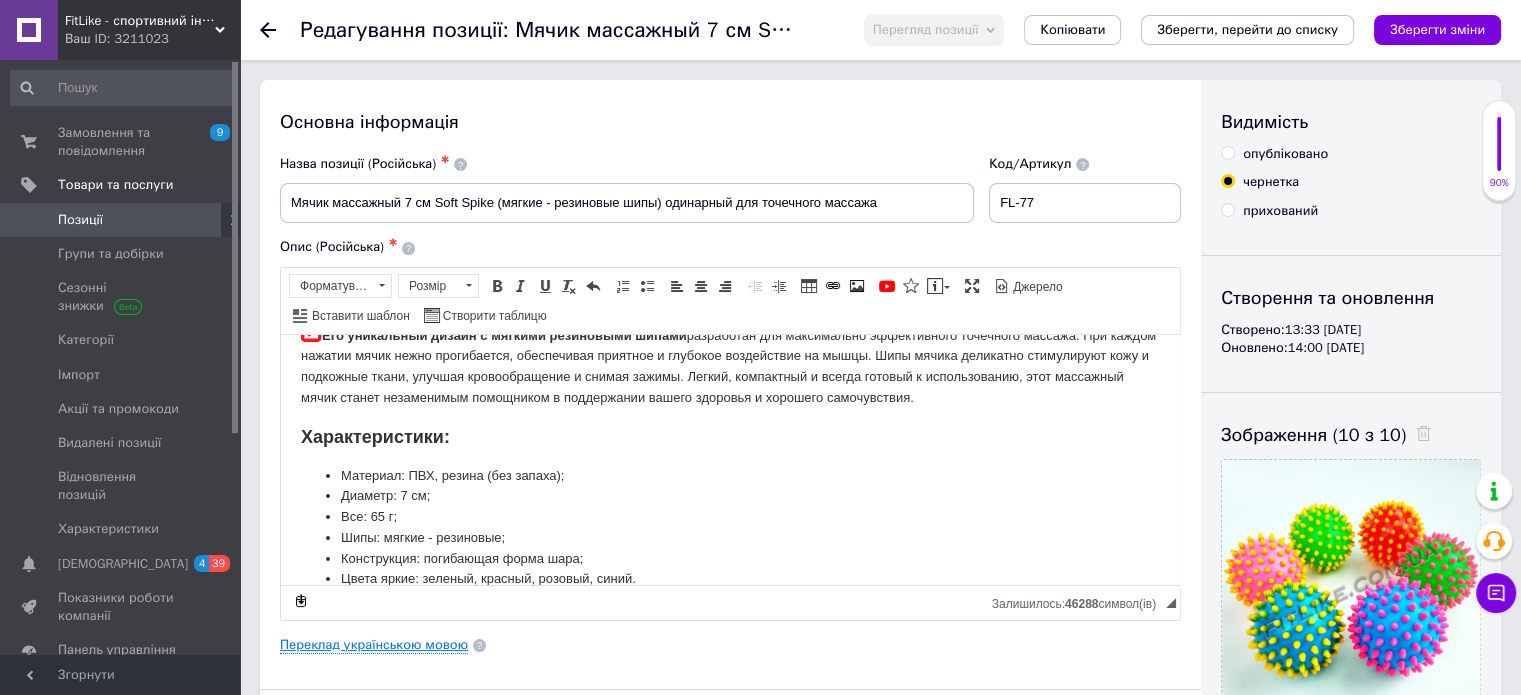 click on "Переклад українською мовою" at bounding box center [374, 645] 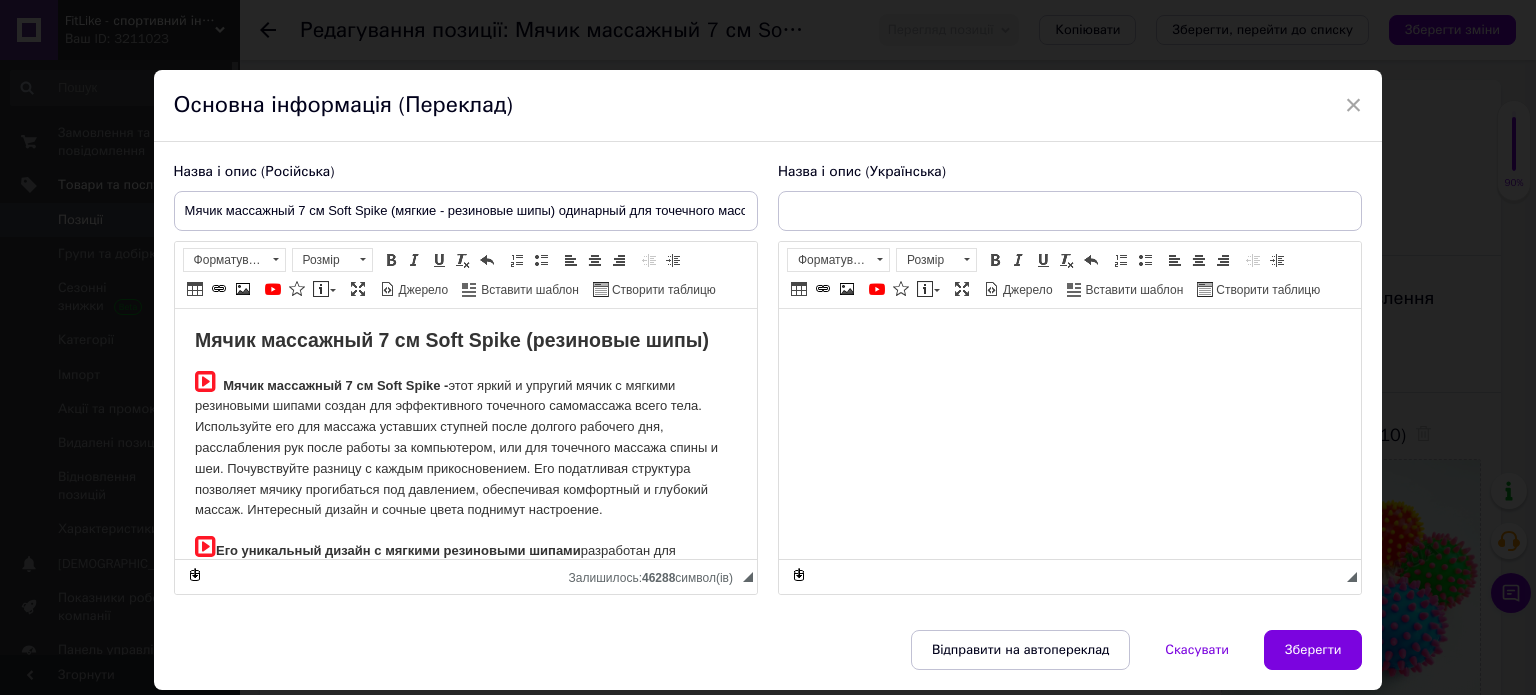 scroll, scrollTop: 0, scrollLeft: 0, axis: both 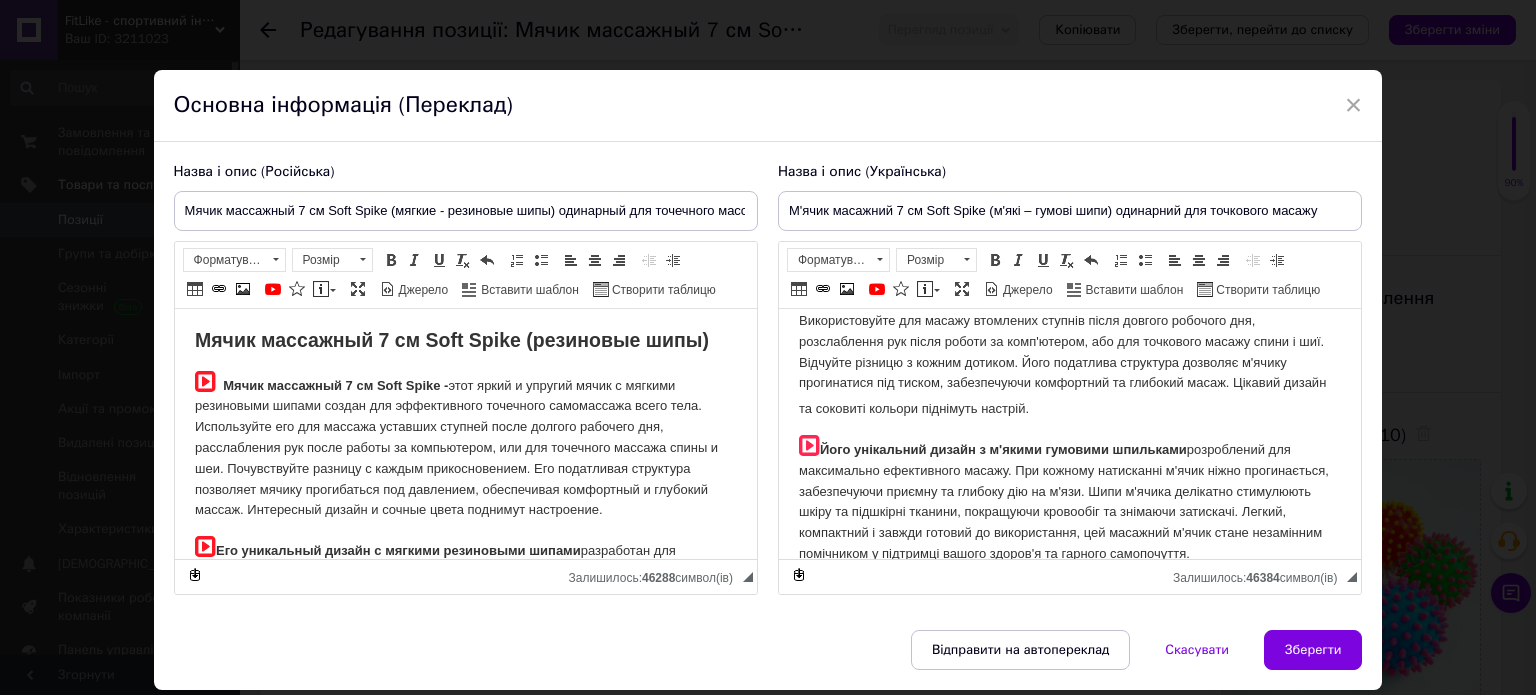 click on "Його унікальний дизайн з м'якими гумовими шпильками" at bounding box center [992, 449] 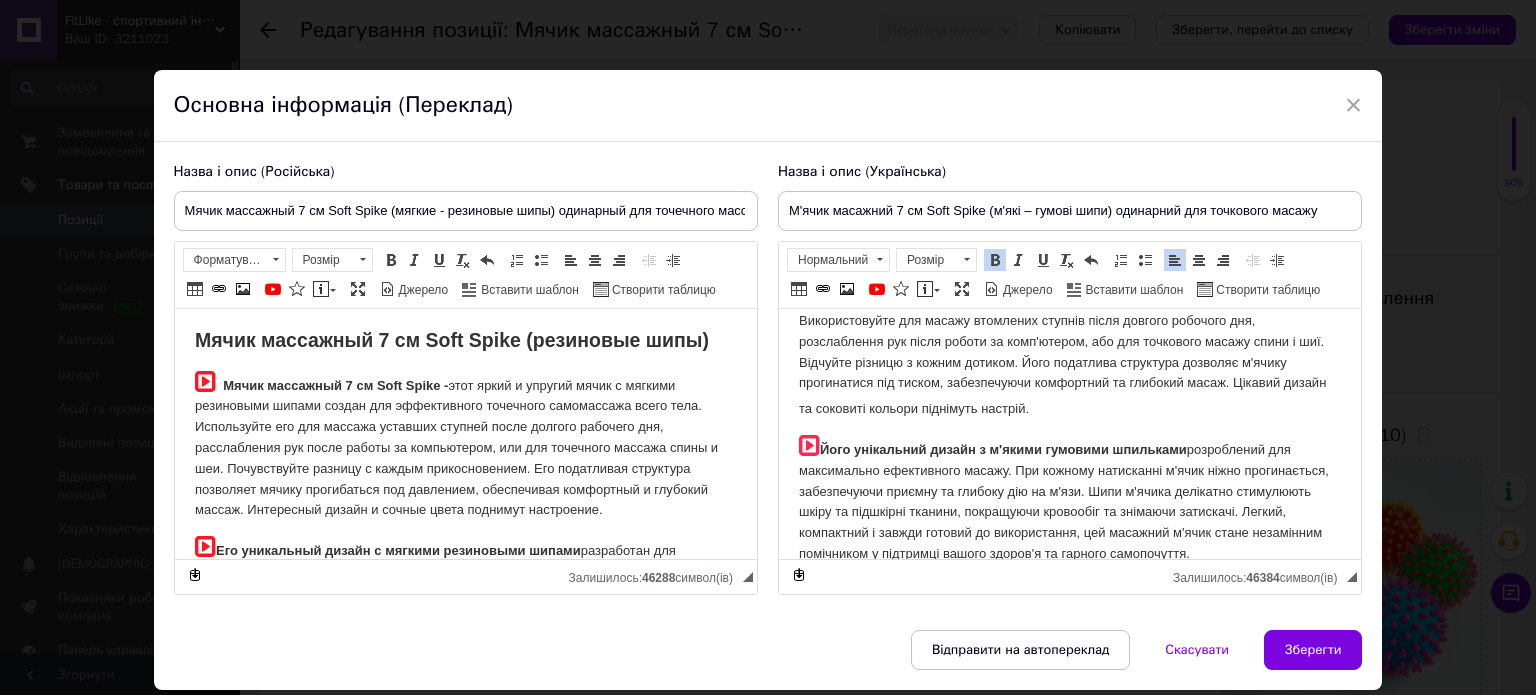 click on "Його унікальний дизайн з м'якими гумовими шпильками" at bounding box center (992, 449) 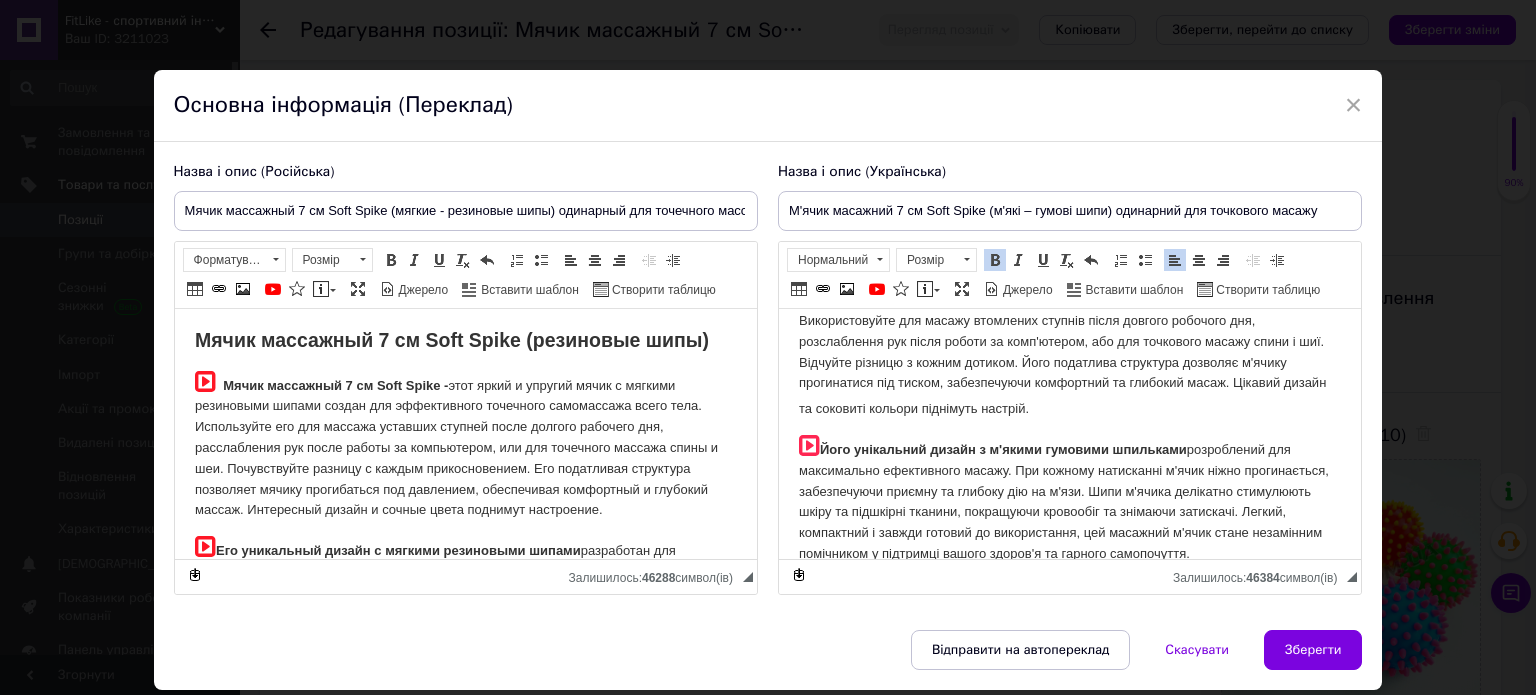 type 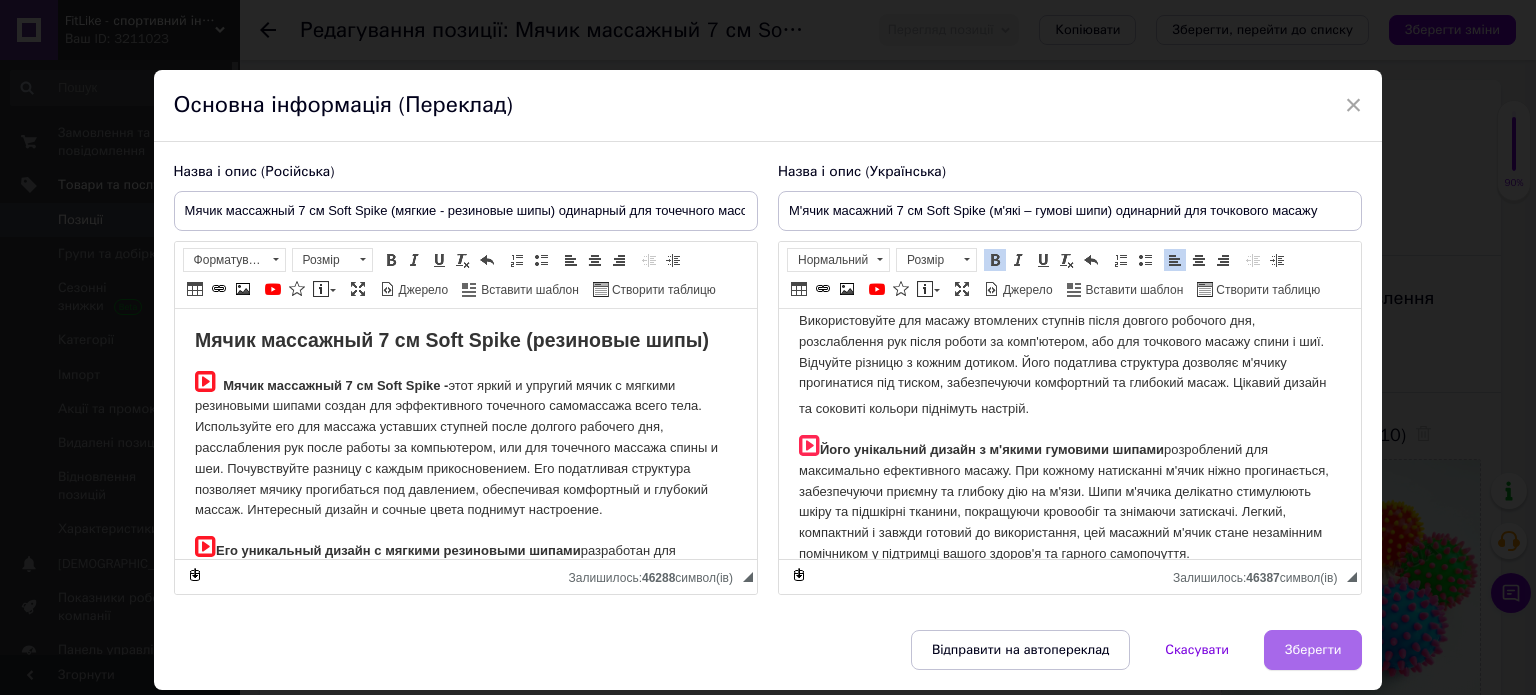 click on "Зберегти" at bounding box center (1313, 650) 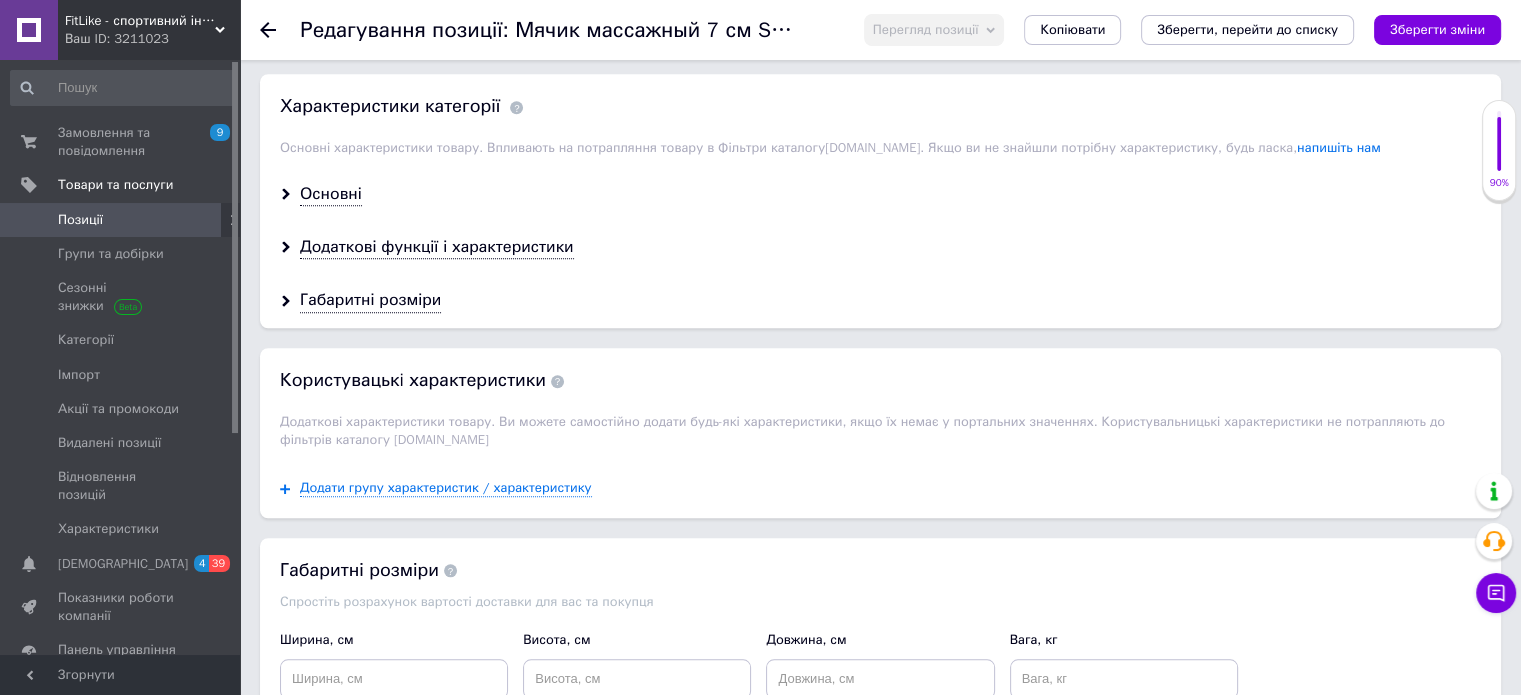 scroll, scrollTop: 1800, scrollLeft: 0, axis: vertical 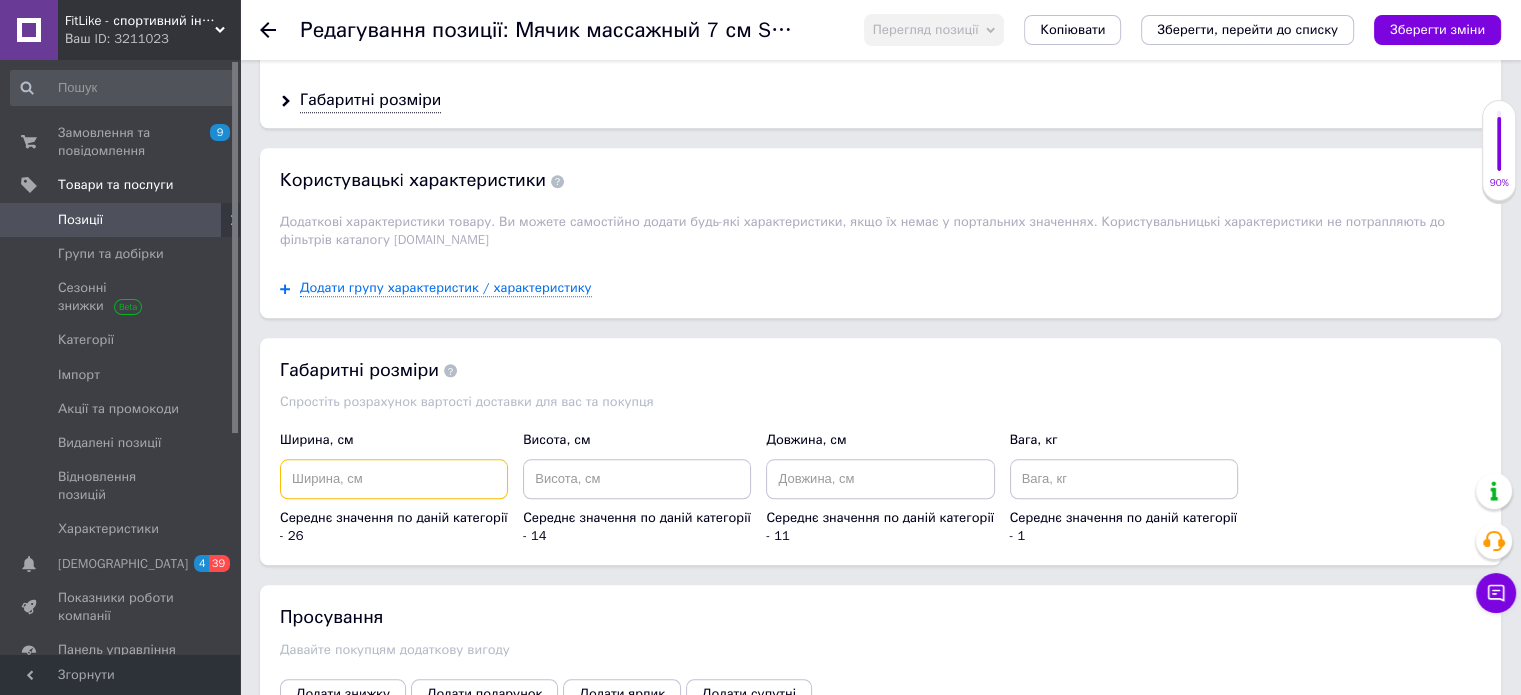 click at bounding box center (394, 479) 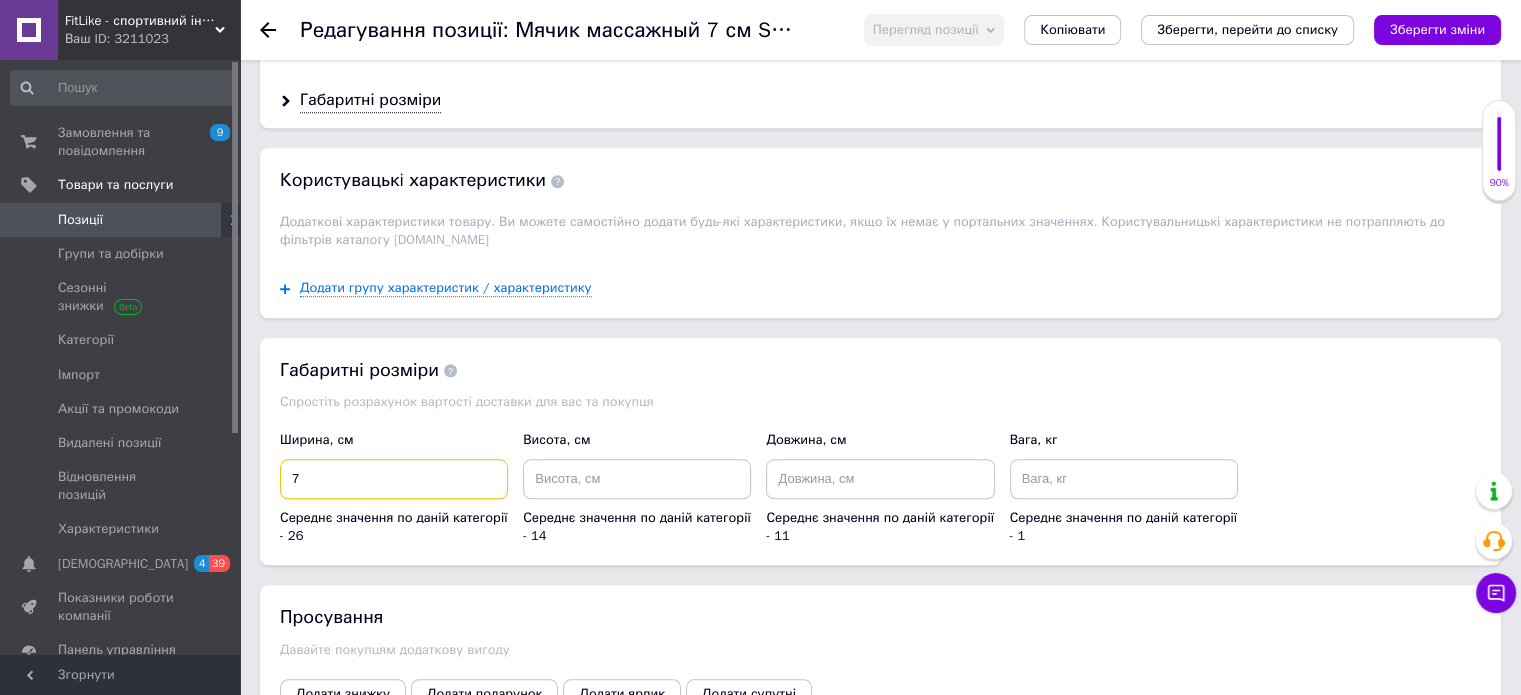 type on "7" 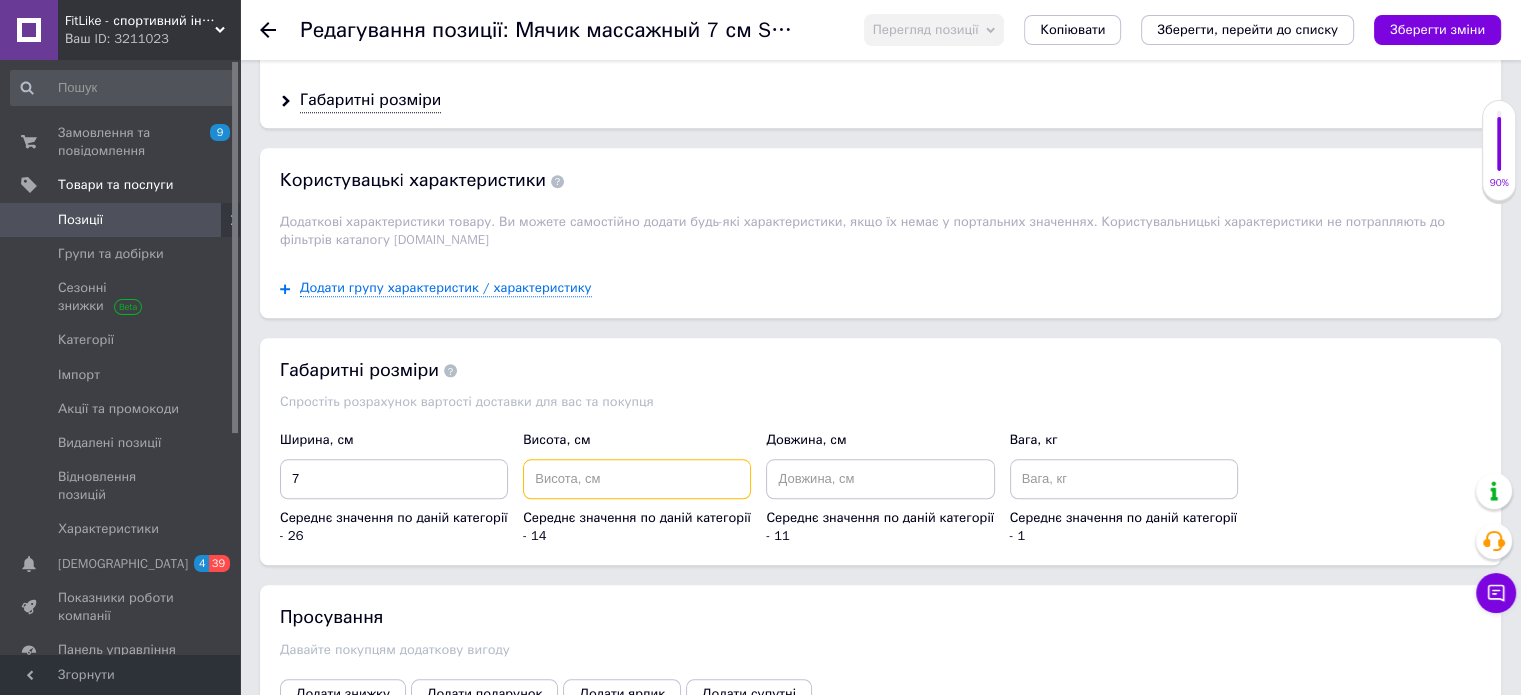 click at bounding box center [637, 479] 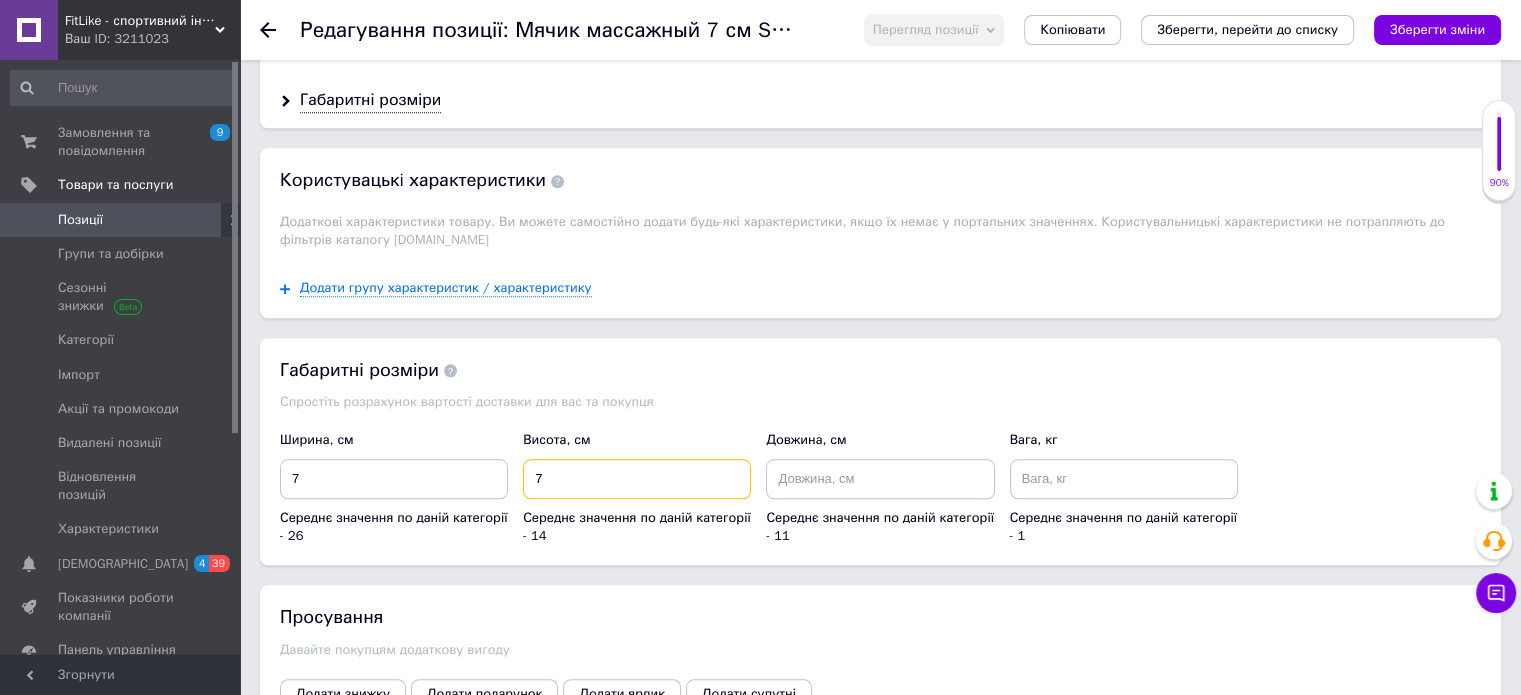 type on "7" 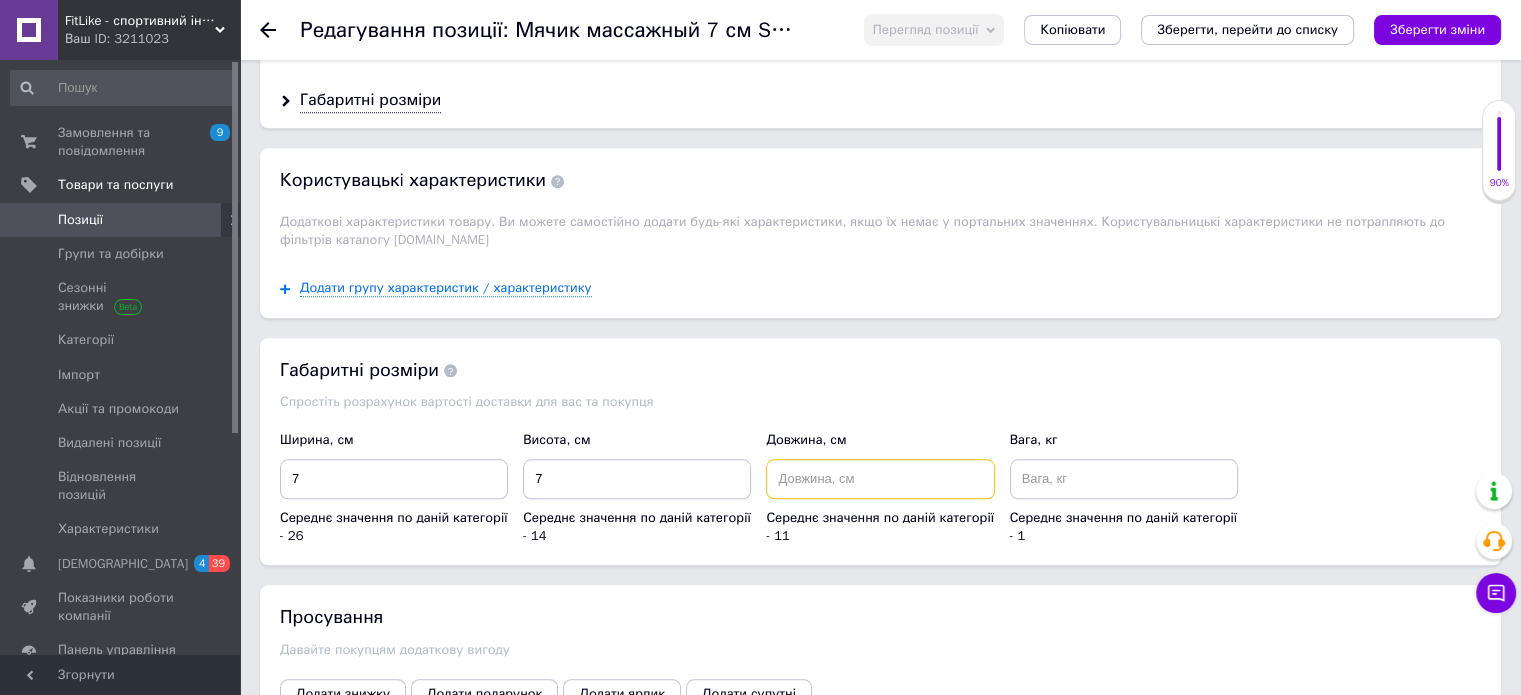 click at bounding box center [880, 479] 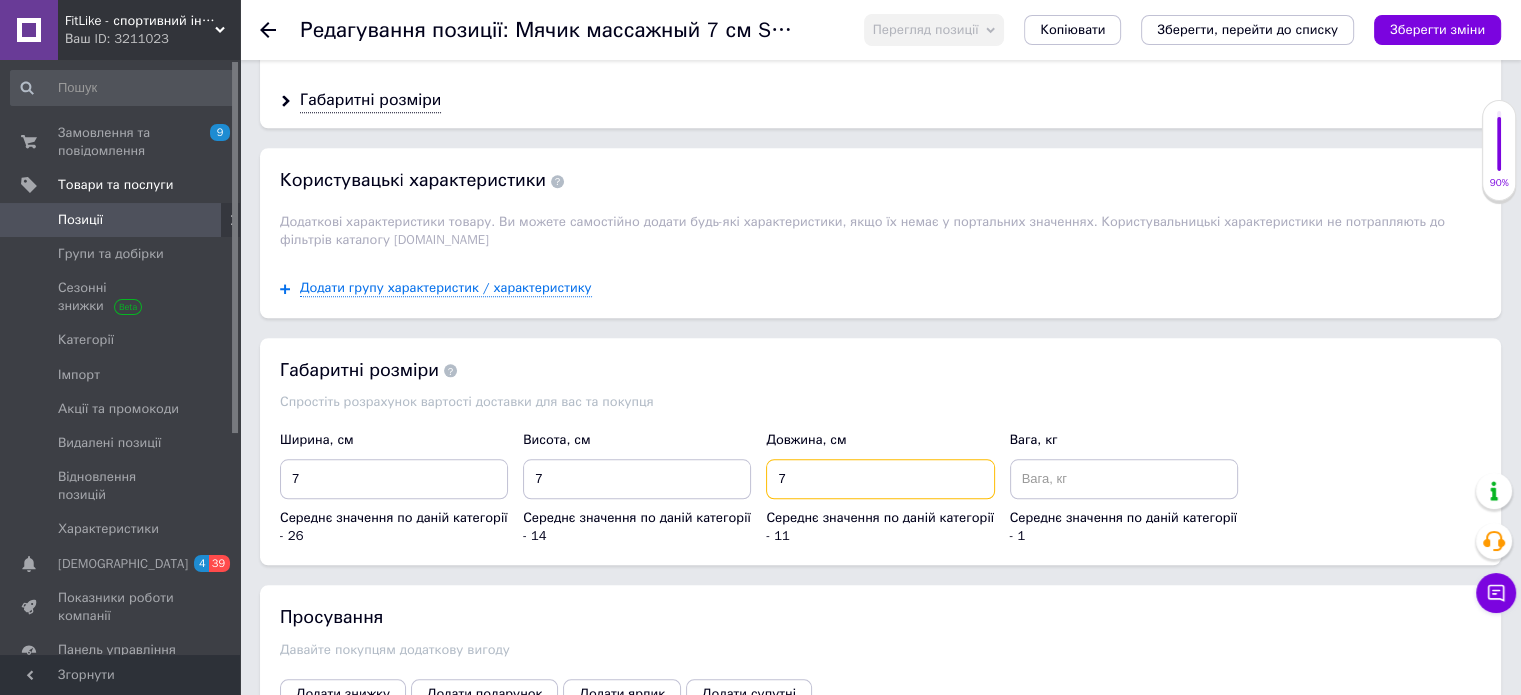 type on "7" 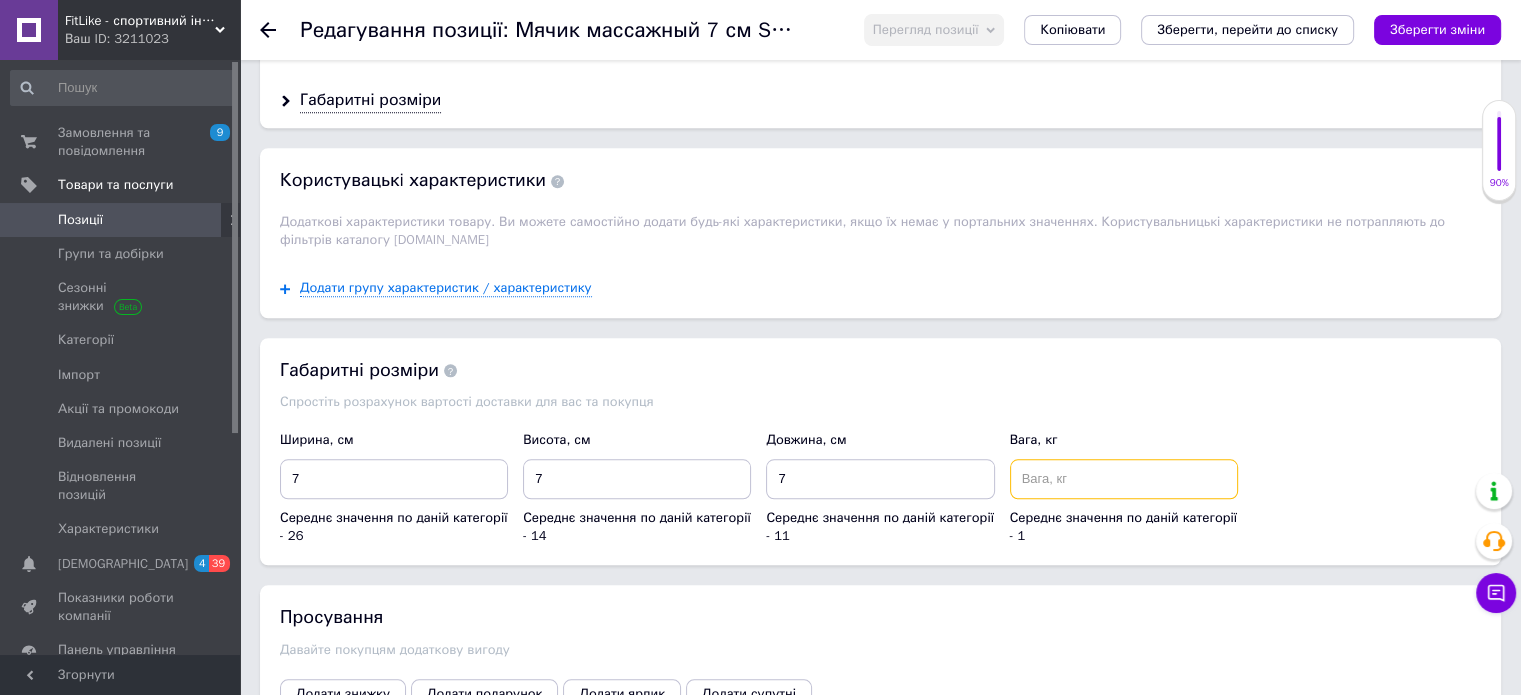 click at bounding box center [1124, 479] 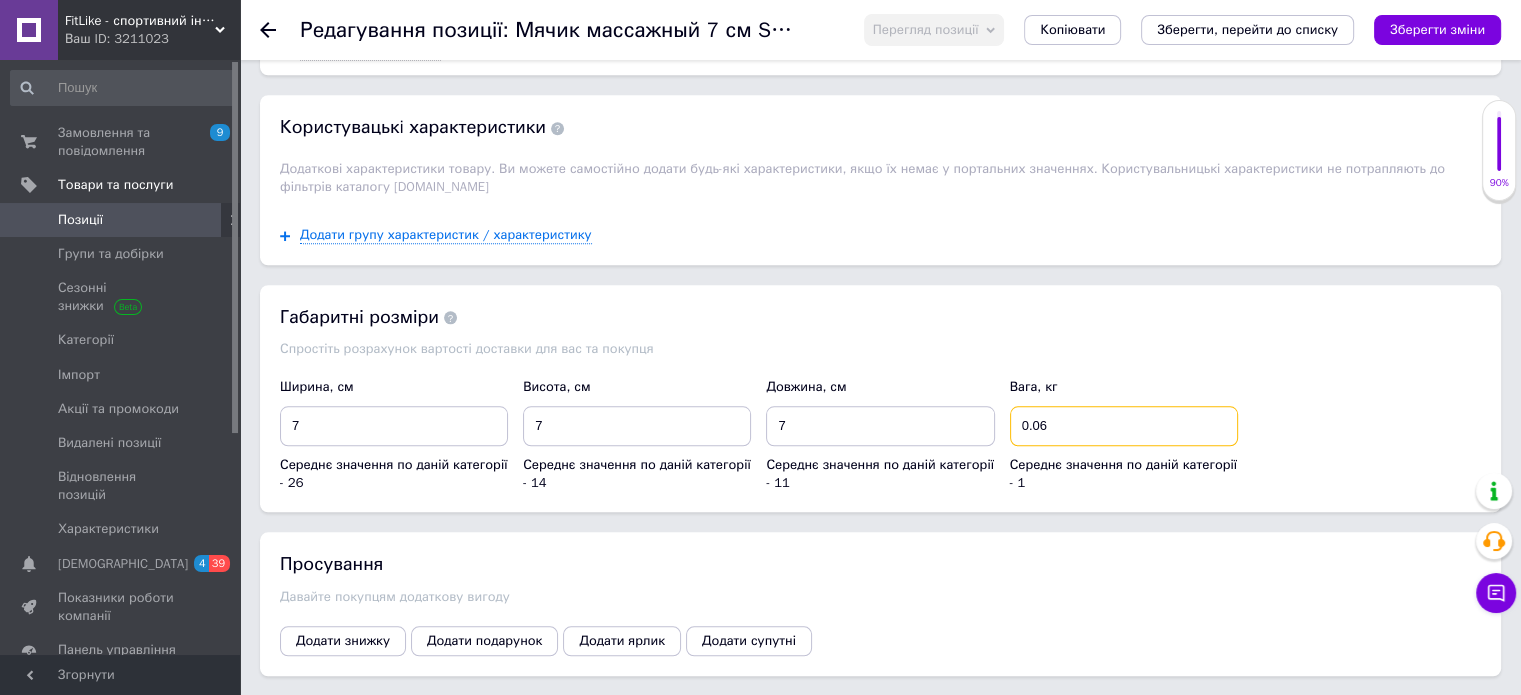 scroll, scrollTop: 2000, scrollLeft: 0, axis: vertical 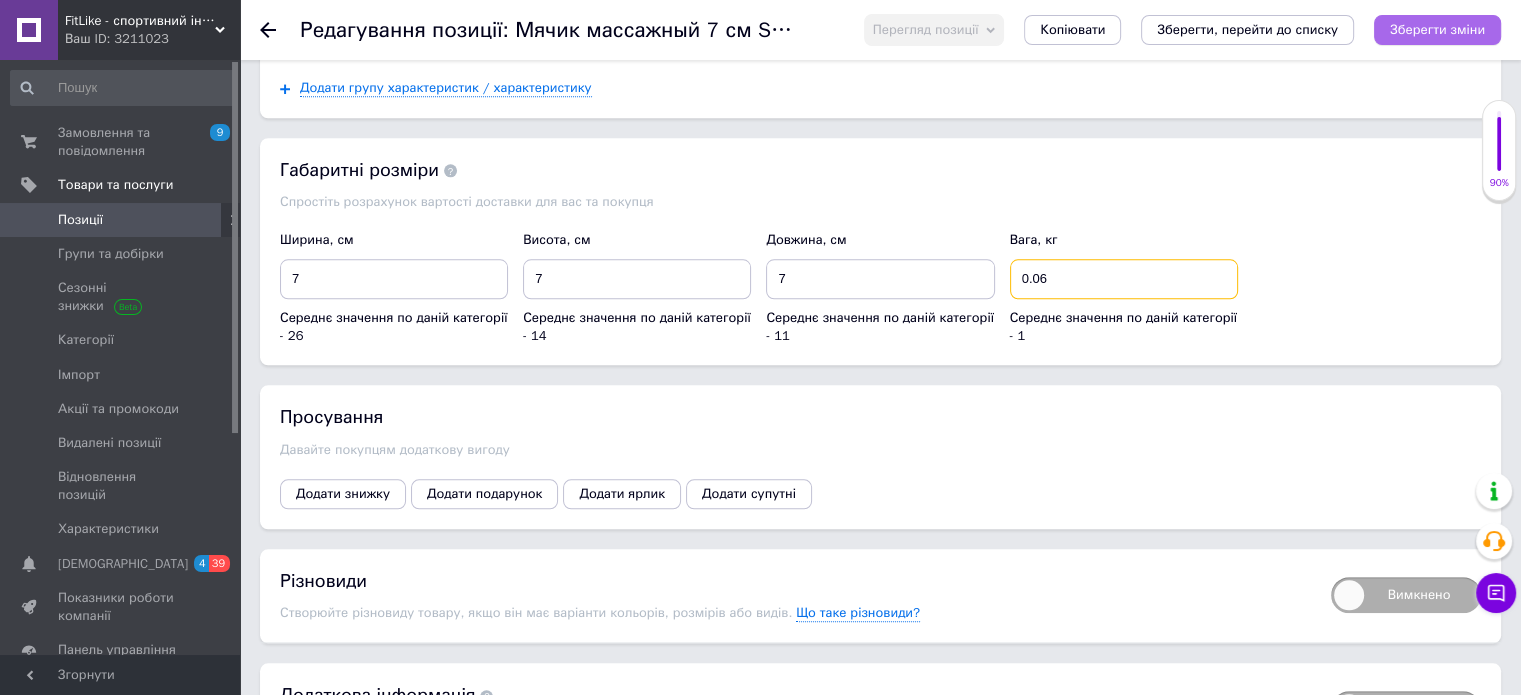 type on "0.06" 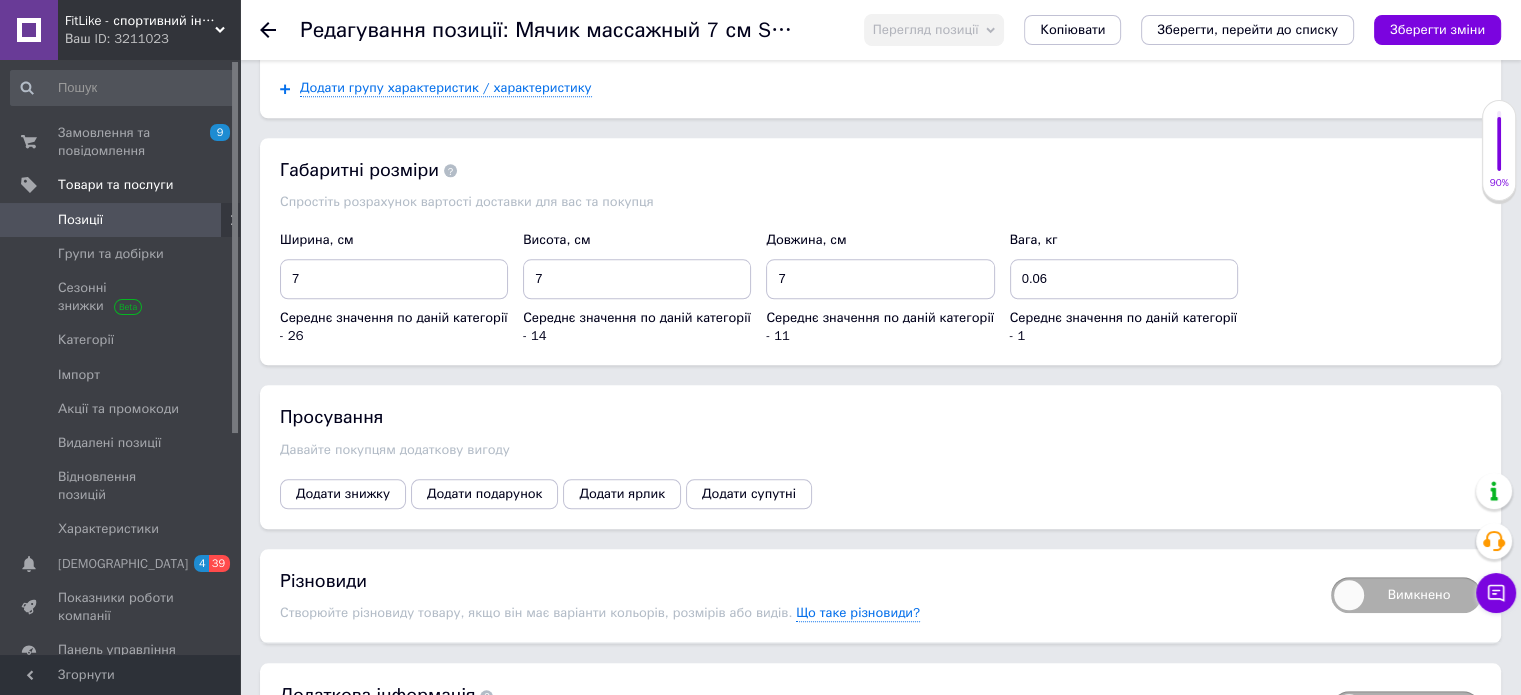 click on "Зберегти зміни" at bounding box center (1437, 30) 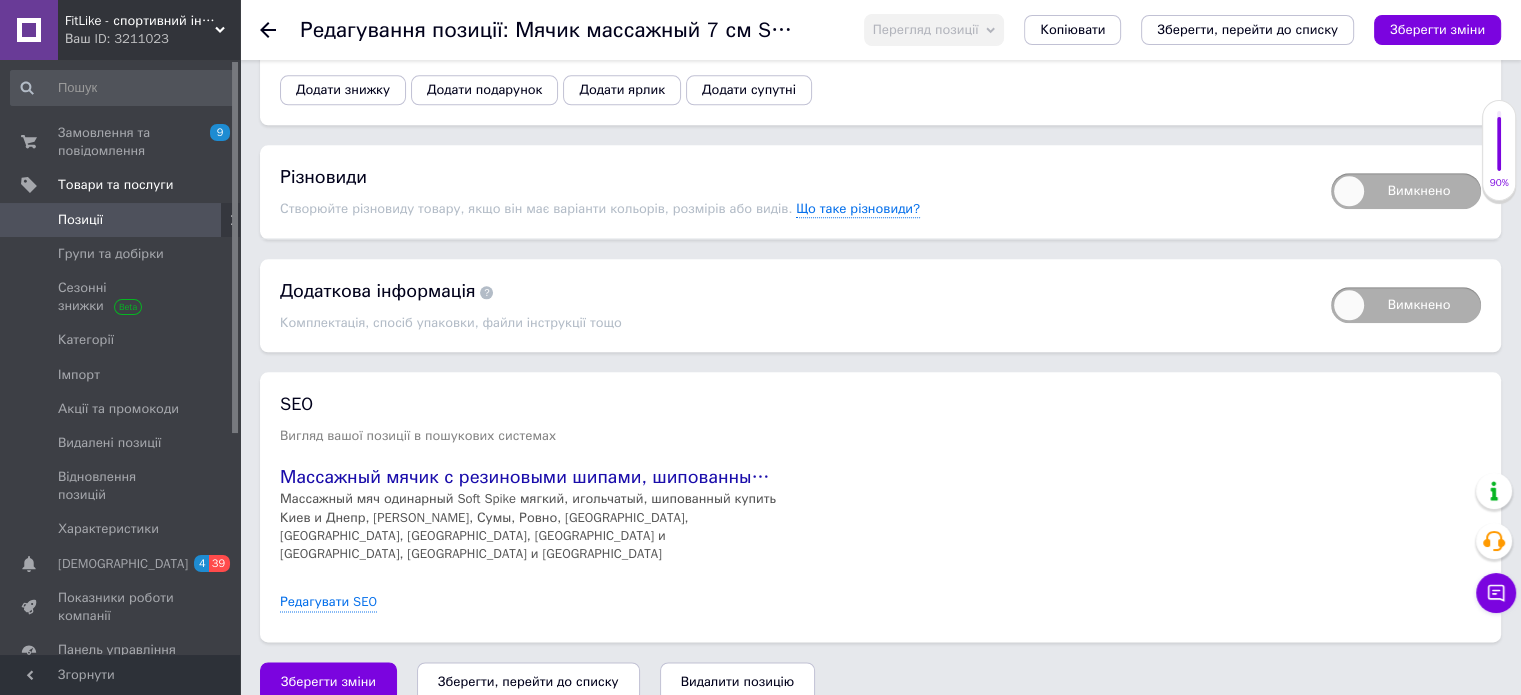 scroll, scrollTop: 2405, scrollLeft: 0, axis: vertical 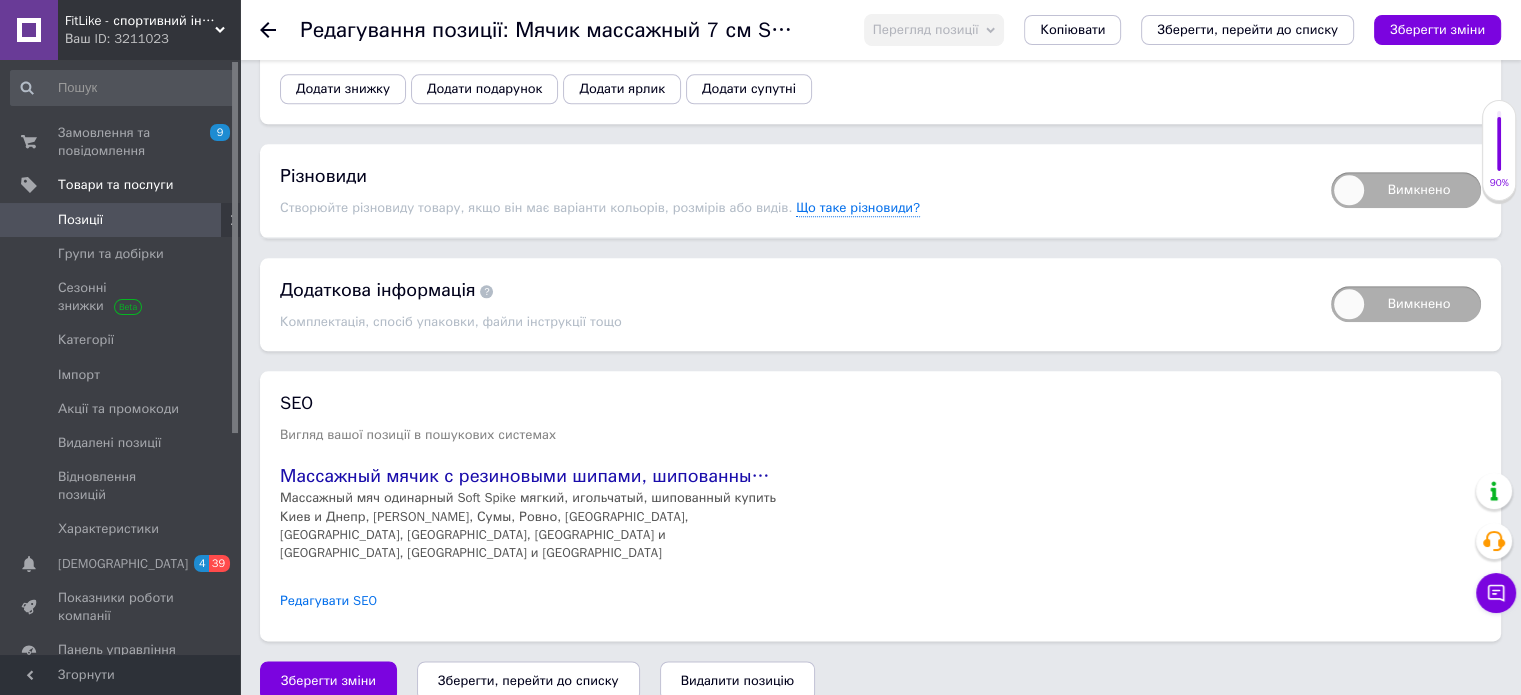 click on "Редагувати SEO" at bounding box center [328, 601] 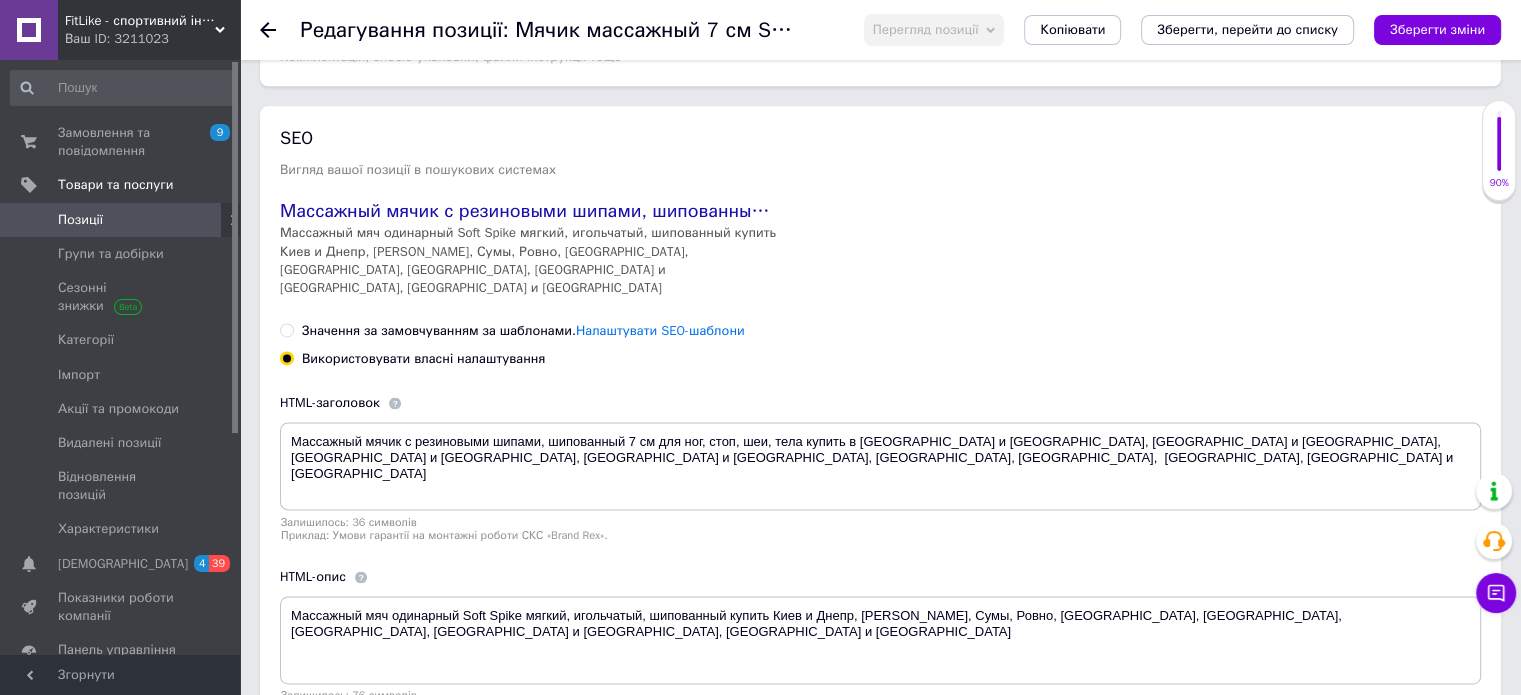 scroll, scrollTop: 2505, scrollLeft: 0, axis: vertical 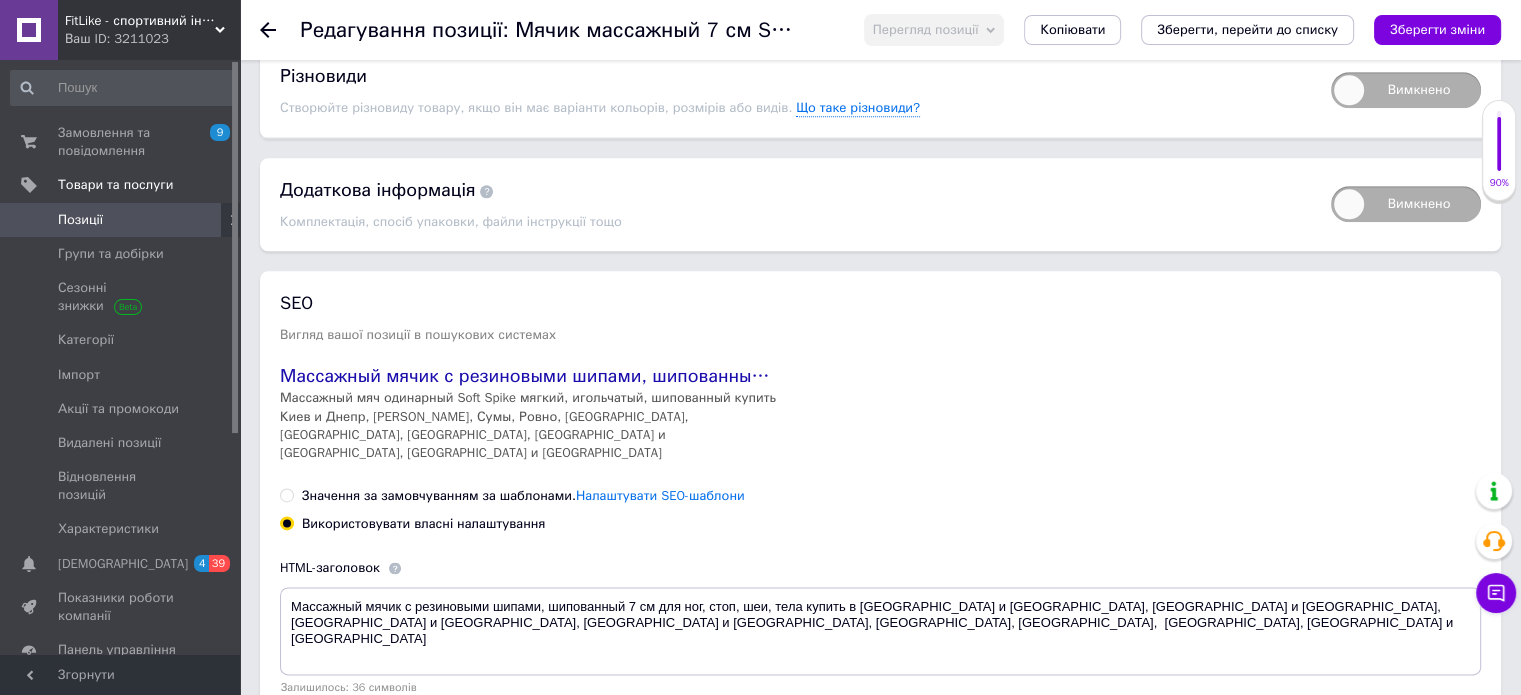 drag, startPoint x: 1487, startPoint y: 24, endPoint x: 1074, endPoint y: 132, distance: 426.88757 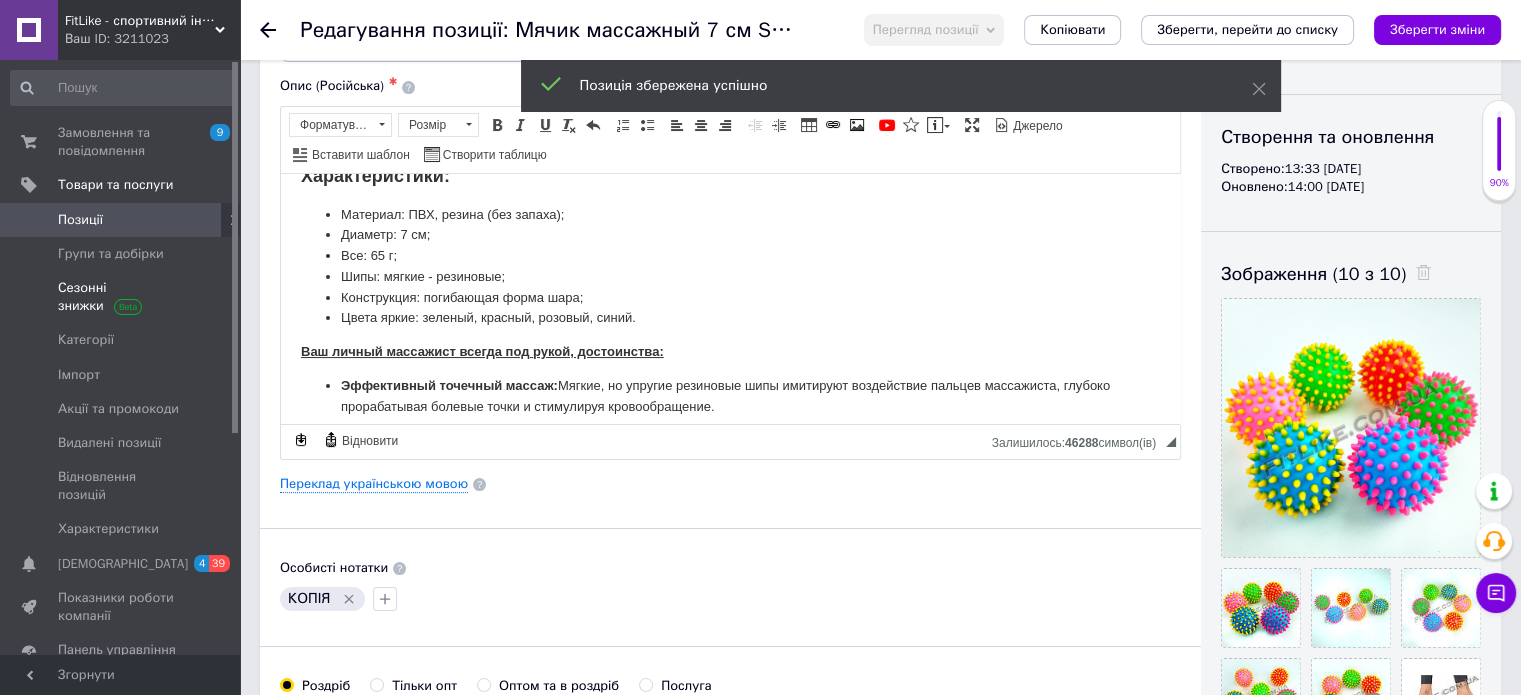 scroll, scrollTop: 105, scrollLeft: 0, axis: vertical 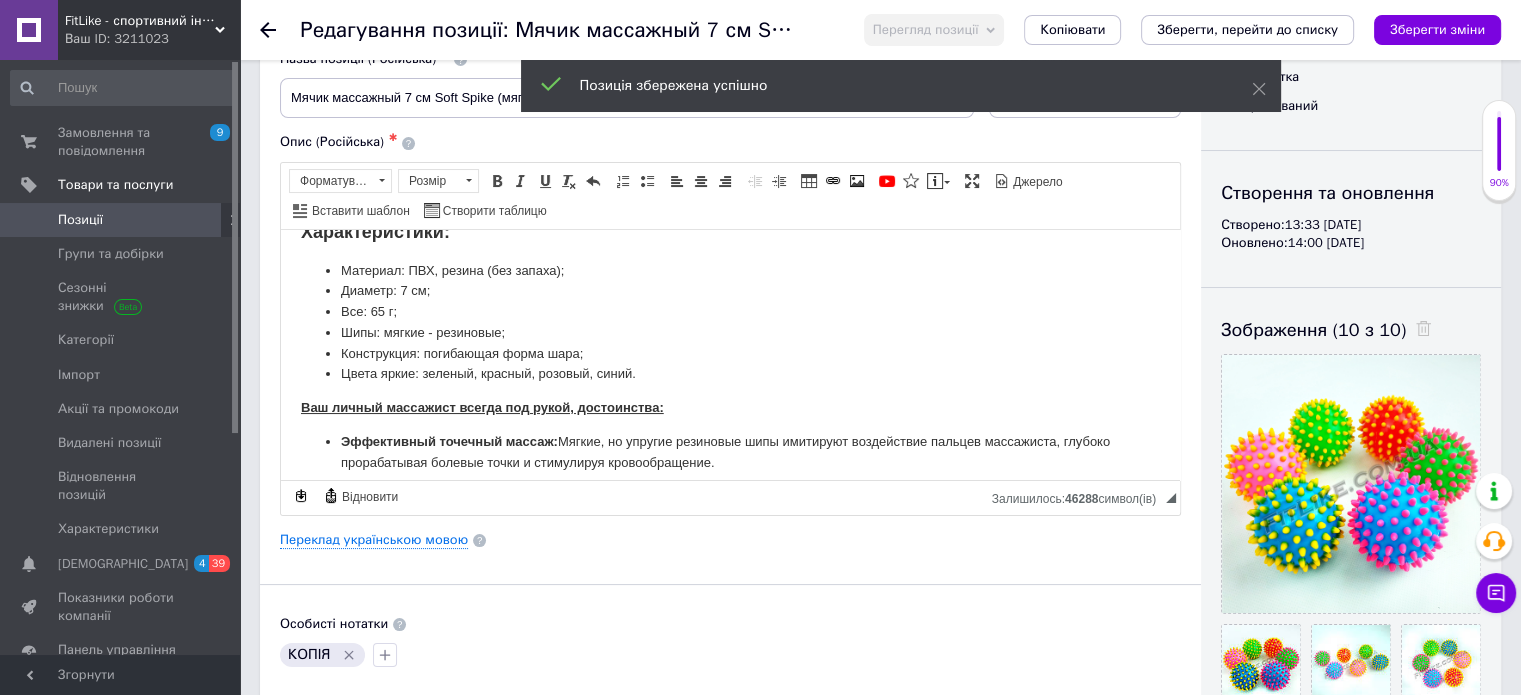 click on "Позиції" at bounding box center [80, 220] 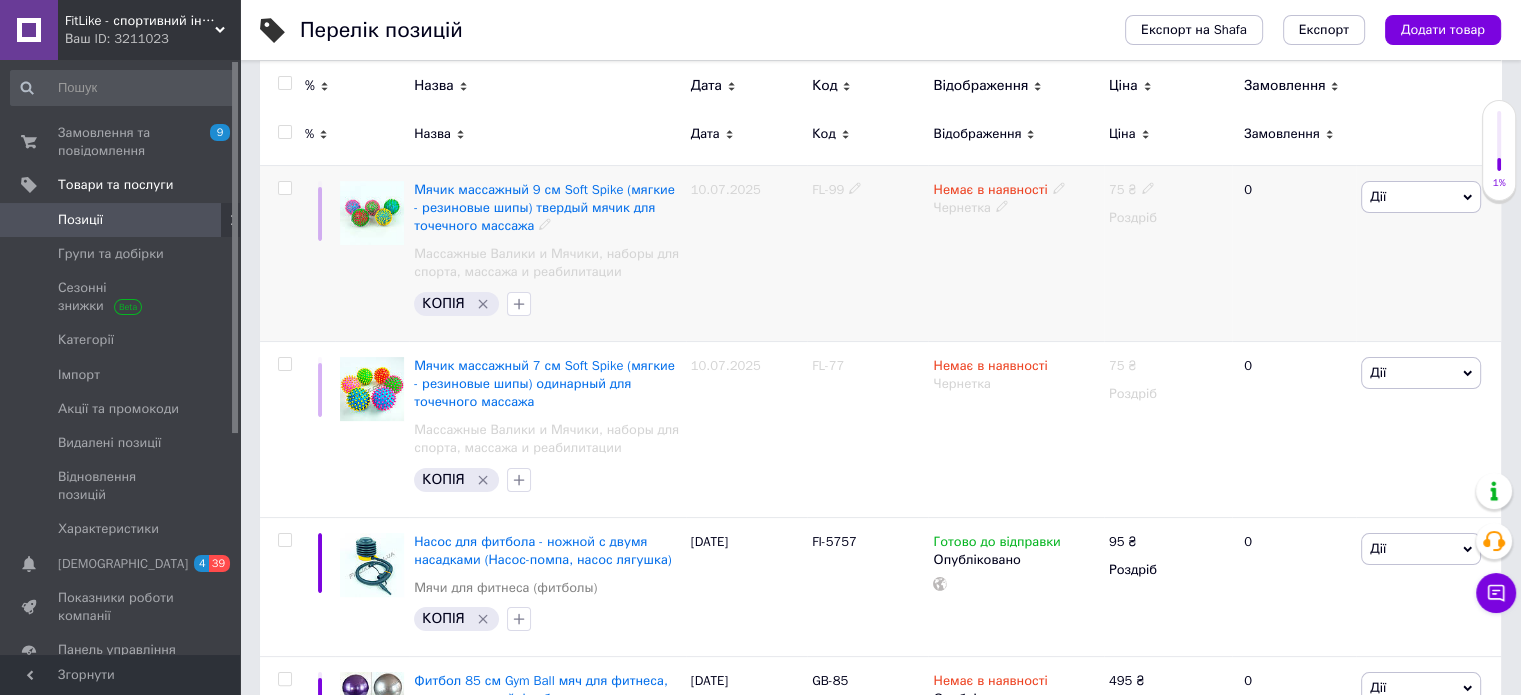 scroll, scrollTop: 300, scrollLeft: 0, axis: vertical 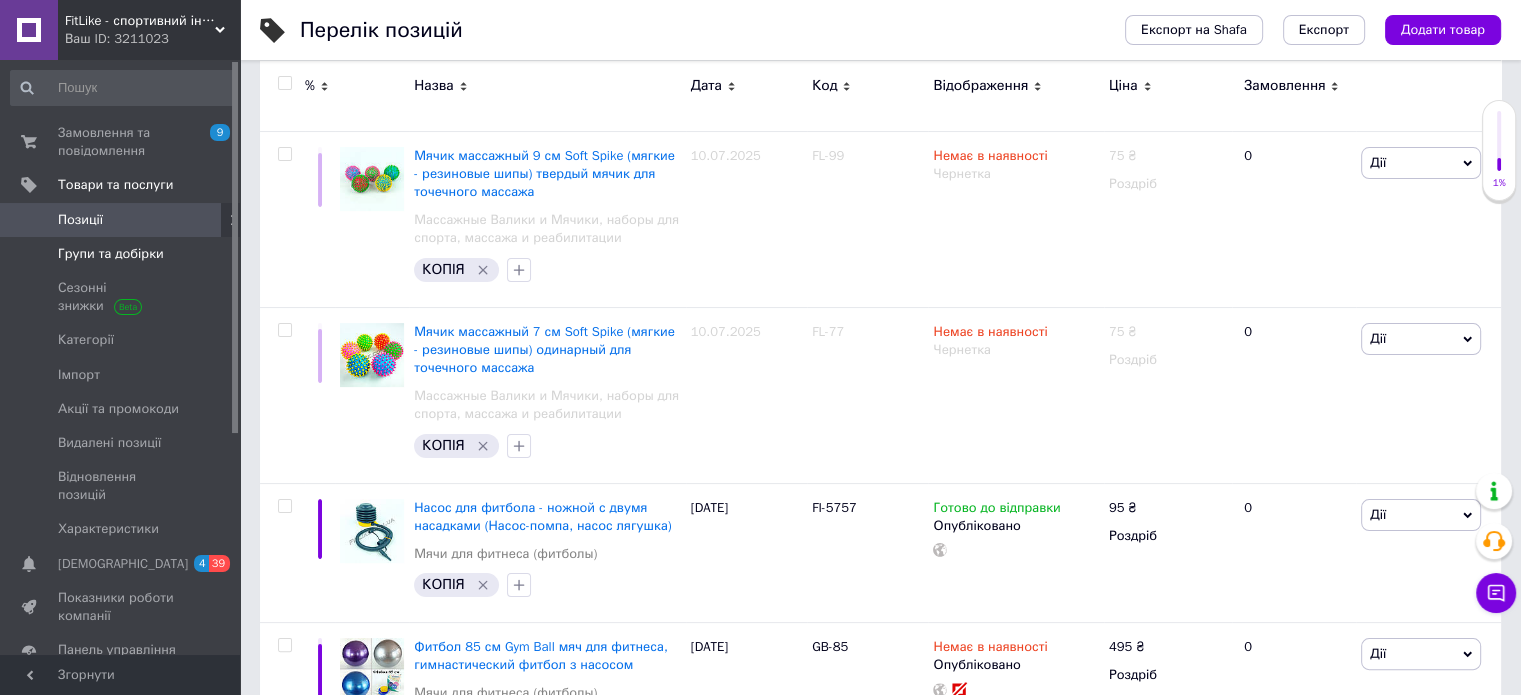 click on "Групи та добірки" at bounding box center [111, 254] 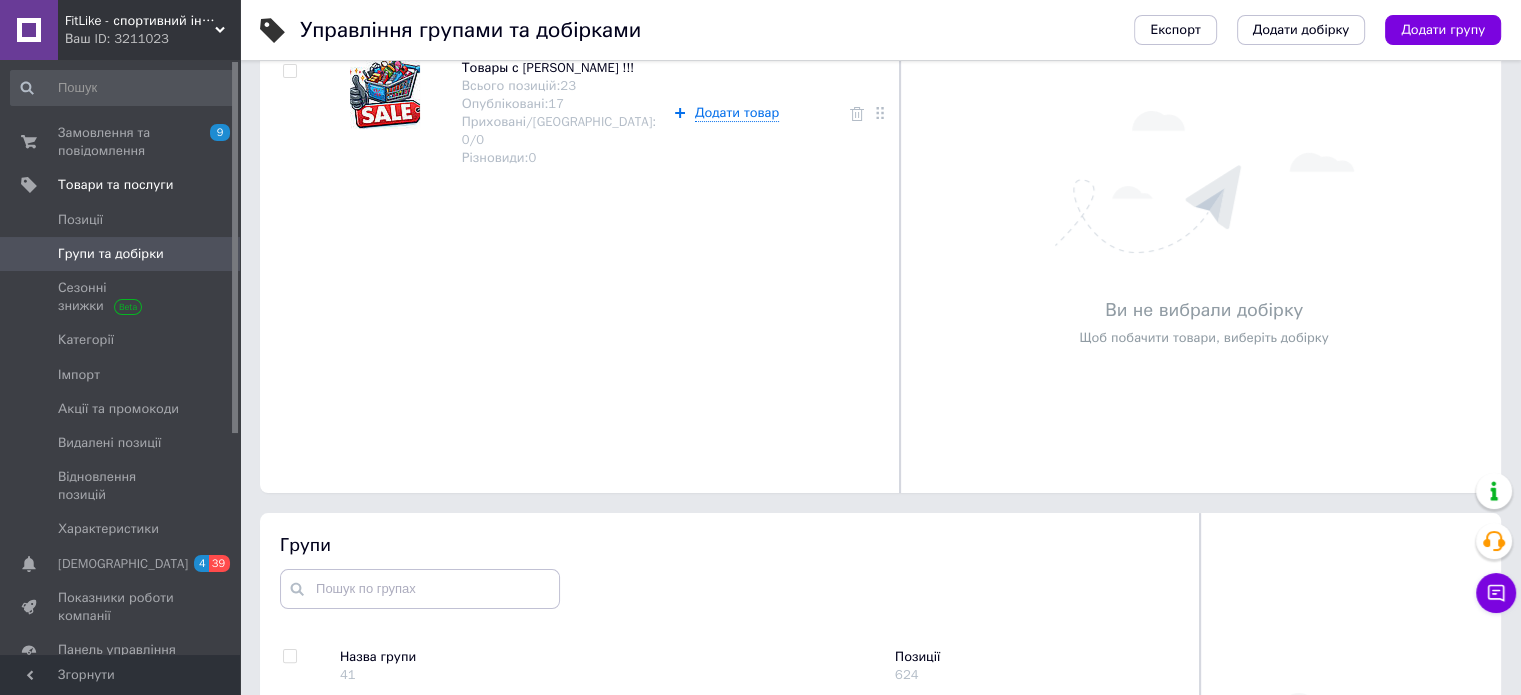 scroll, scrollTop: 0, scrollLeft: 0, axis: both 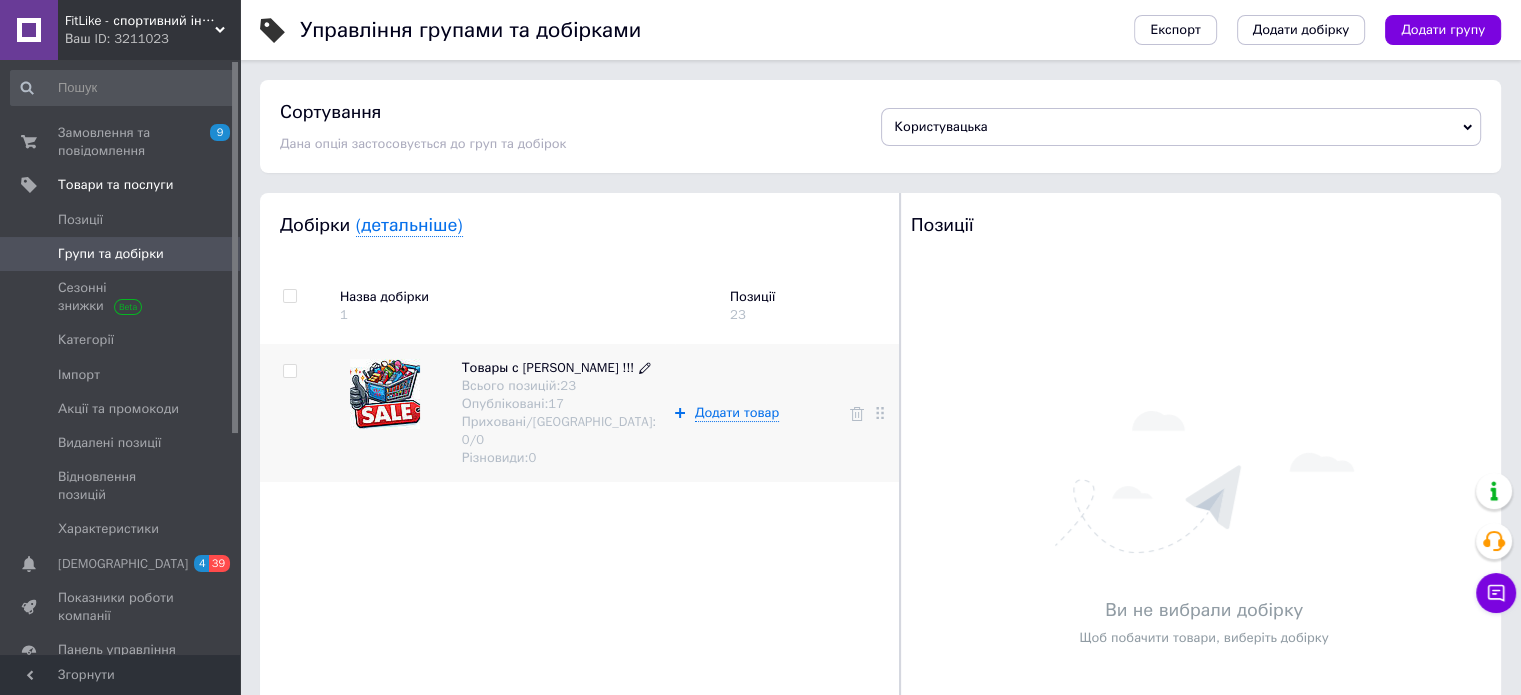 click on "Приховані/Видалені:  0  /  0" at bounding box center [561, 431] 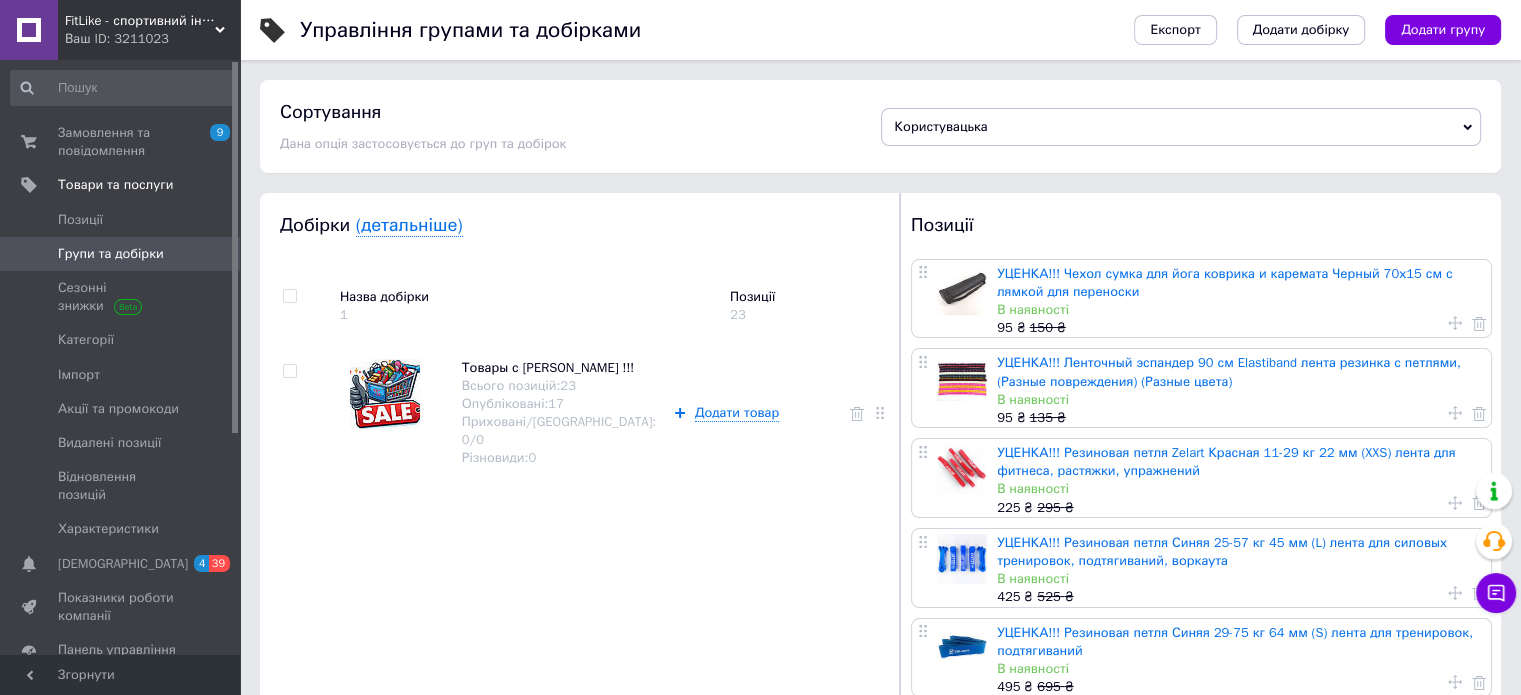 scroll, scrollTop: 100, scrollLeft: 0, axis: vertical 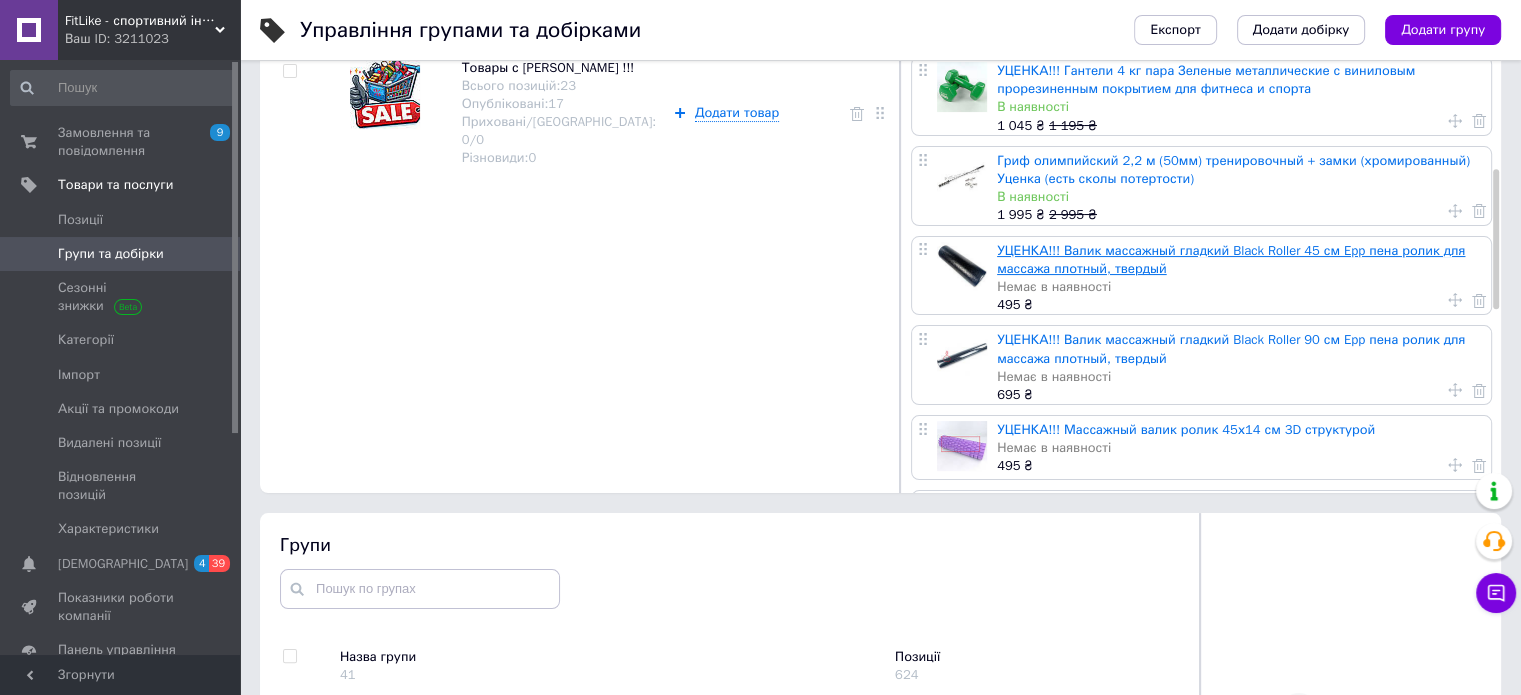 click on "УЦЕНКА!!! Валик массажный гладкий Black Roller 45 см Epp пена ролик для массажа плотный, твердый" at bounding box center [1231, 259] 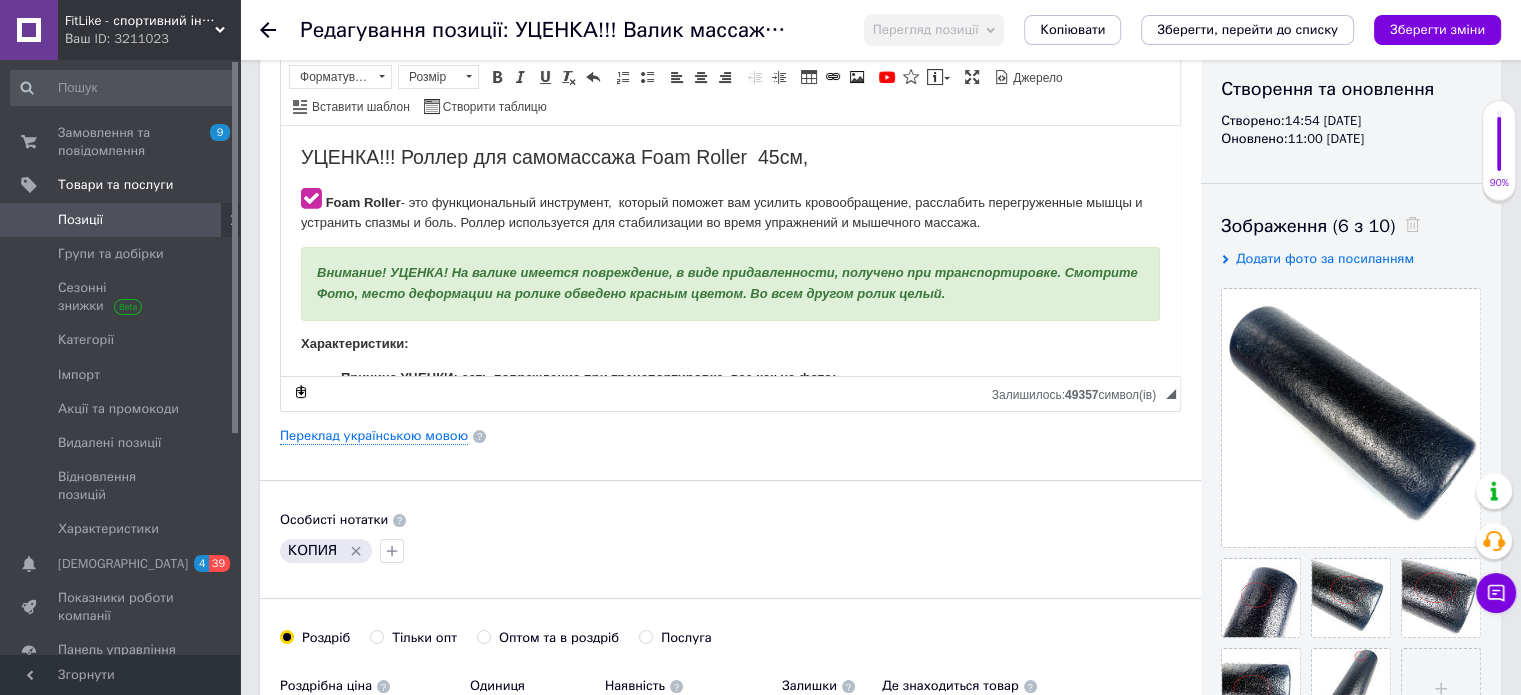 scroll, scrollTop: 300, scrollLeft: 0, axis: vertical 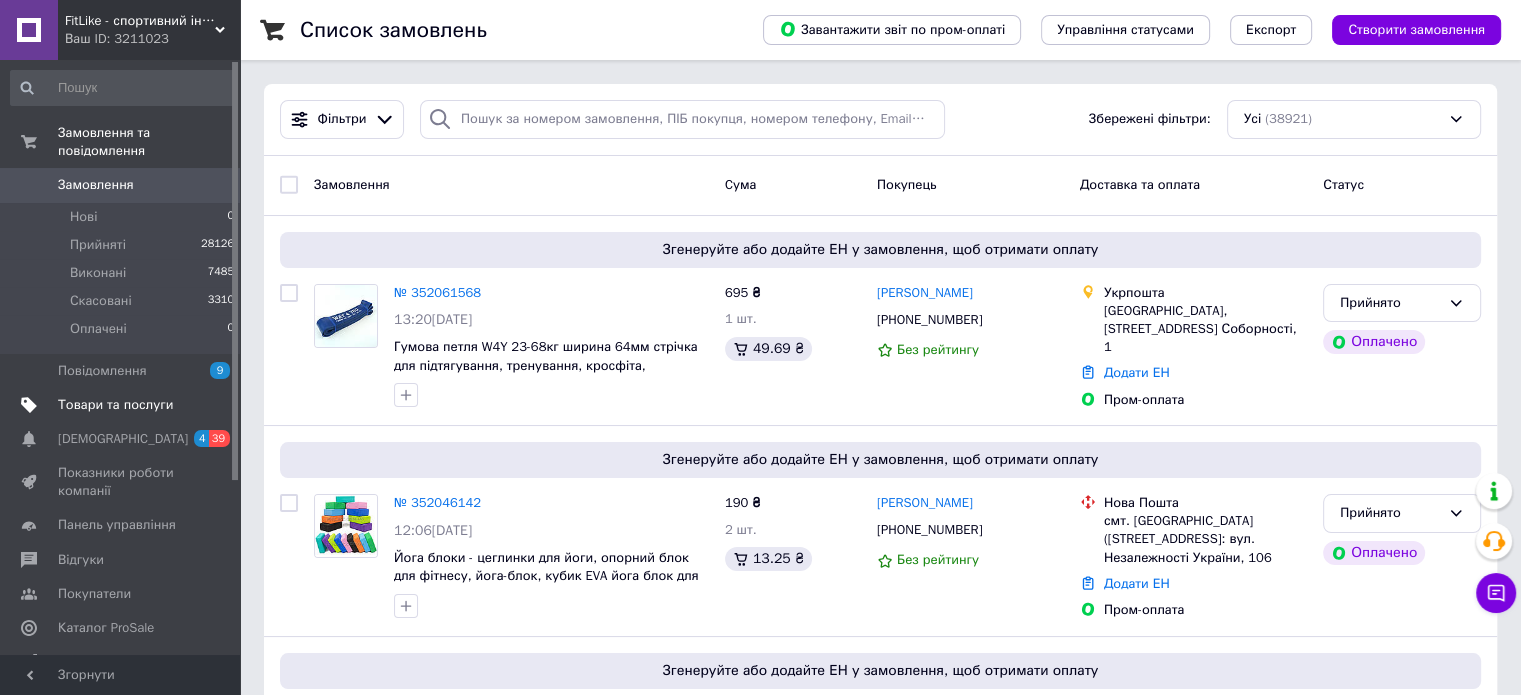 click on "Товари та послуги" at bounding box center [123, 405] 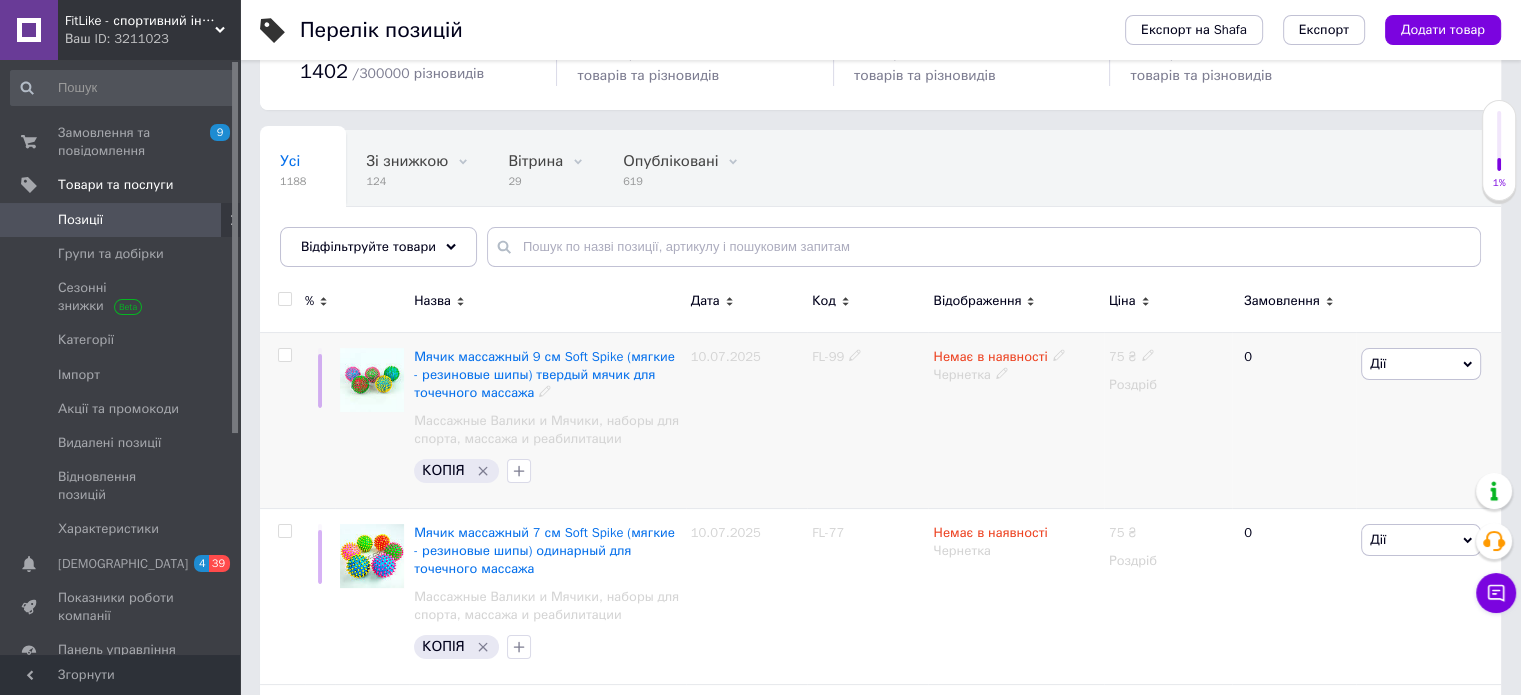 scroll, scrollTop: 100, scrollLeft: 0, axis: vertical 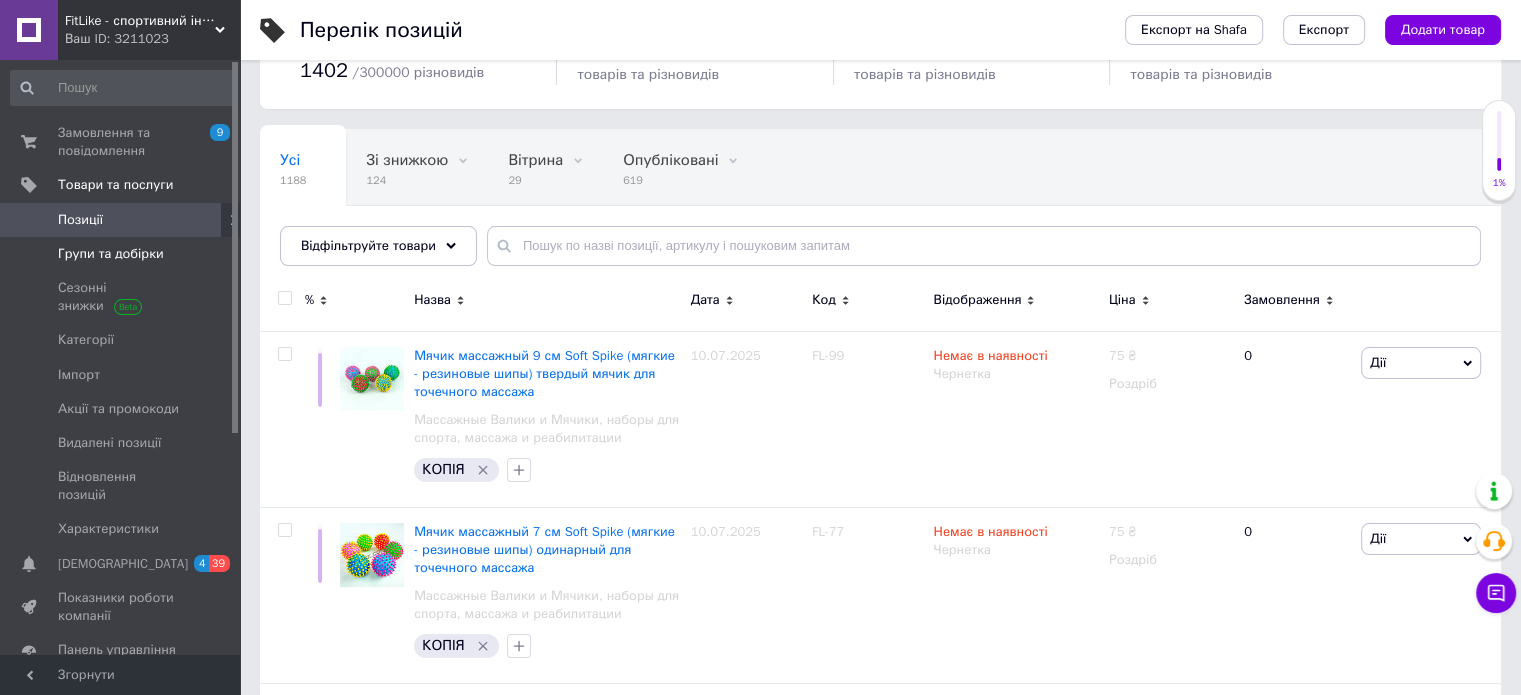 click on "Групи та добірки" at bounding box center (111, 254) 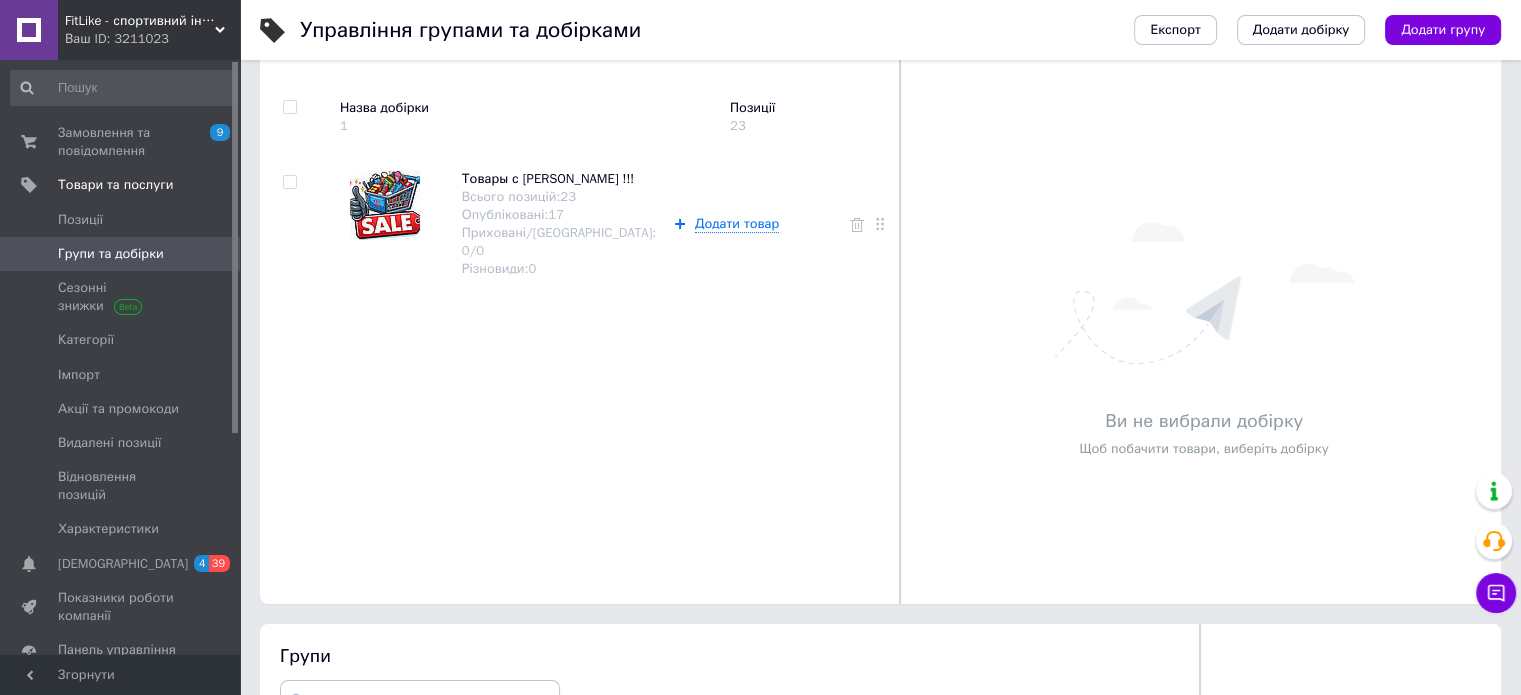 scroll, scrollTop: 200, scrollLeft: 0, axis: vertical 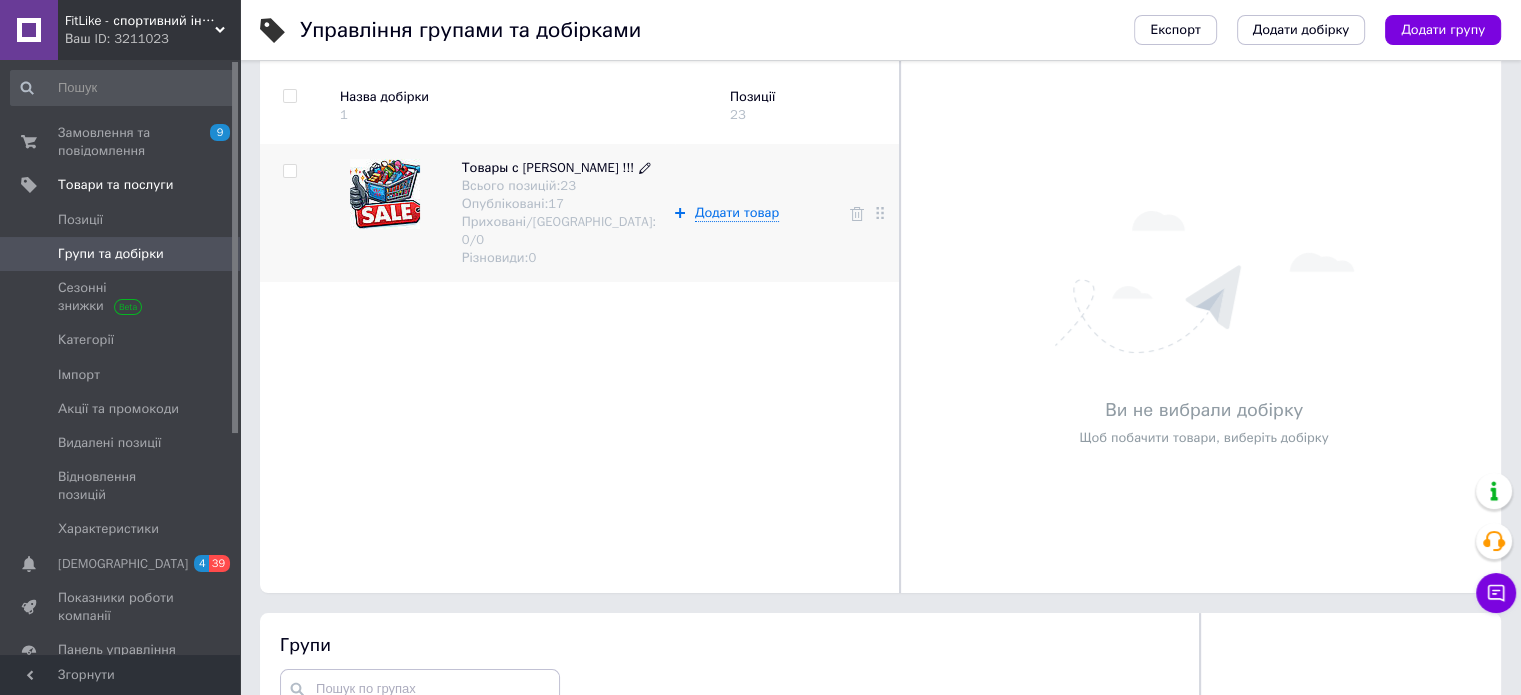 click on "Товары с Уценкой !!!  Всього позицій:  23 Опубліковані:  17 Приховані/Видалені:  0  /  0 Різновиди:  0" at bounding box center [551, 213] 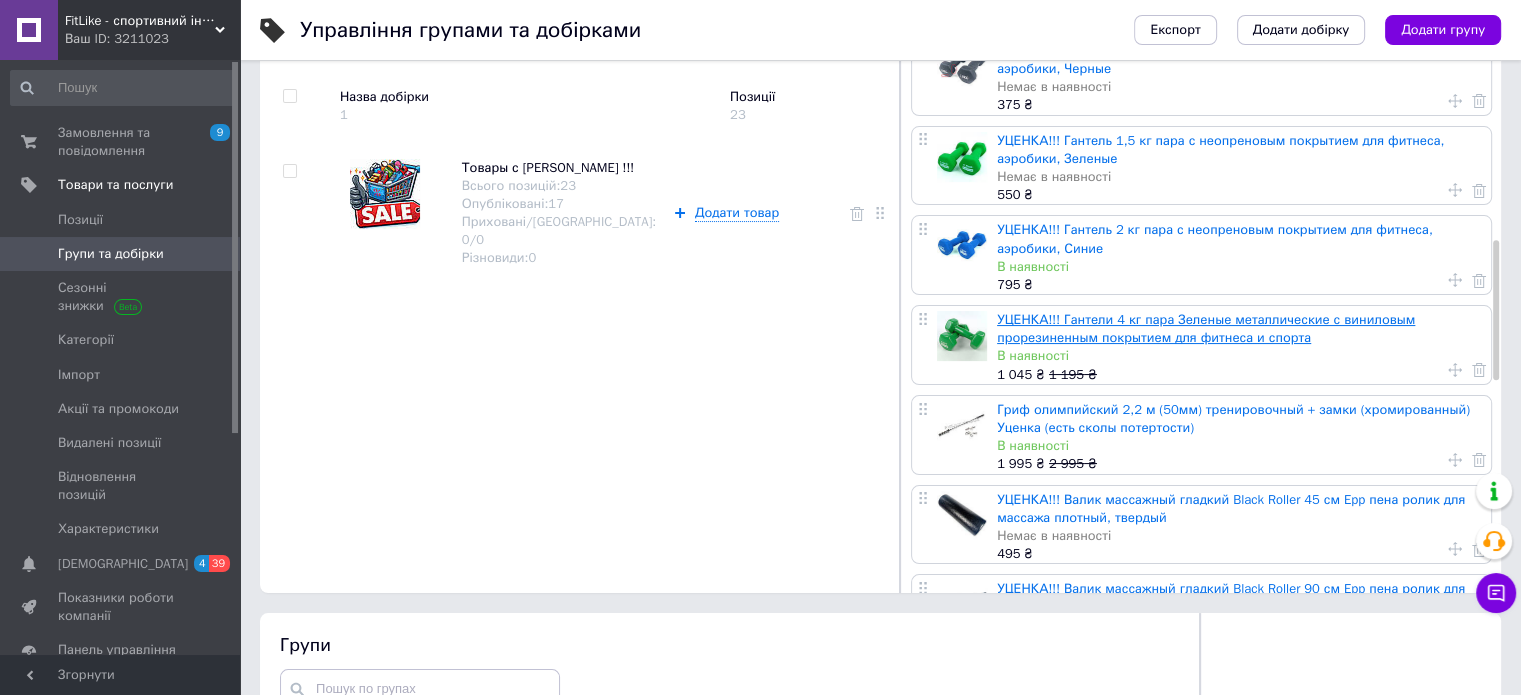 scroll, scrollTop: 700, scrollLeft: 0, axis: vertical 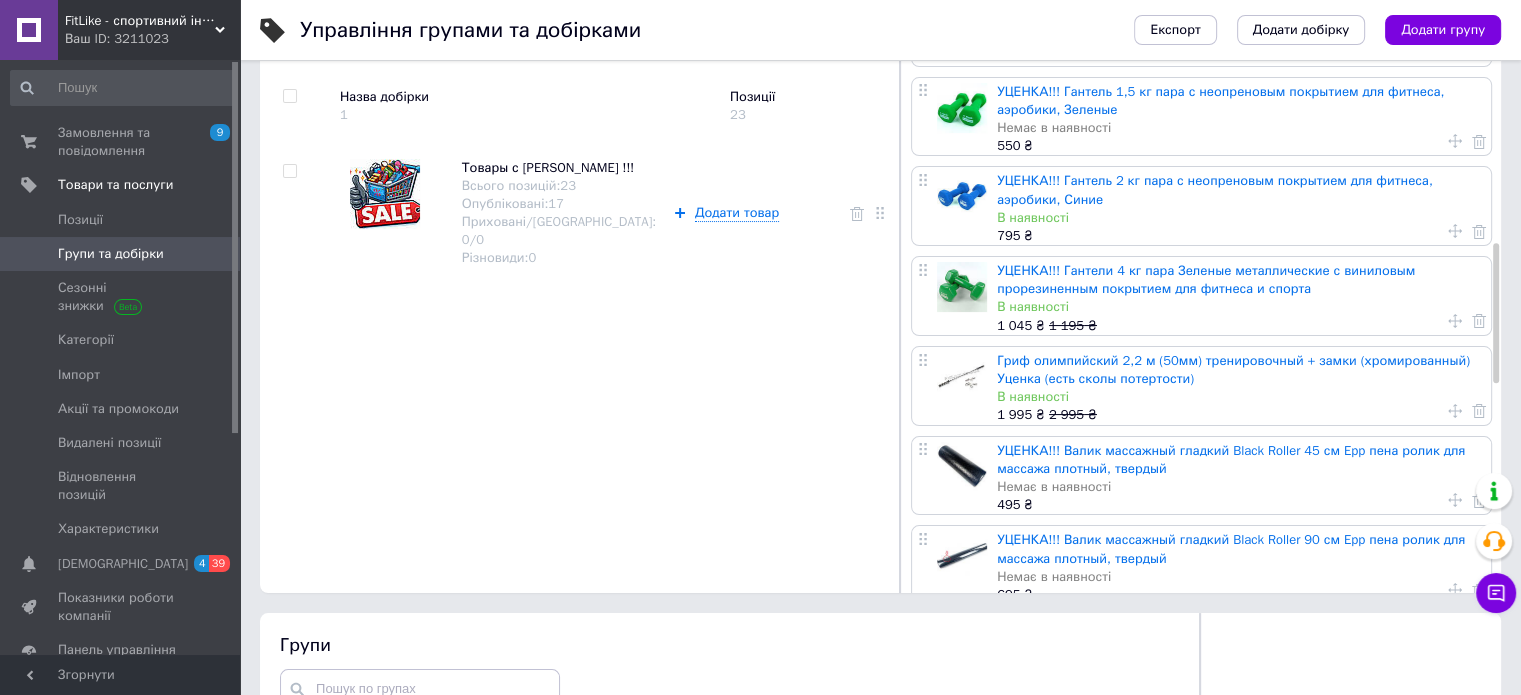 click on "УЦЕНКА!!! Валик массажный гладкий Black Roller 45 см Epp пена ролик для массажа плотный, твердый" at bounding box center (1231, 459) 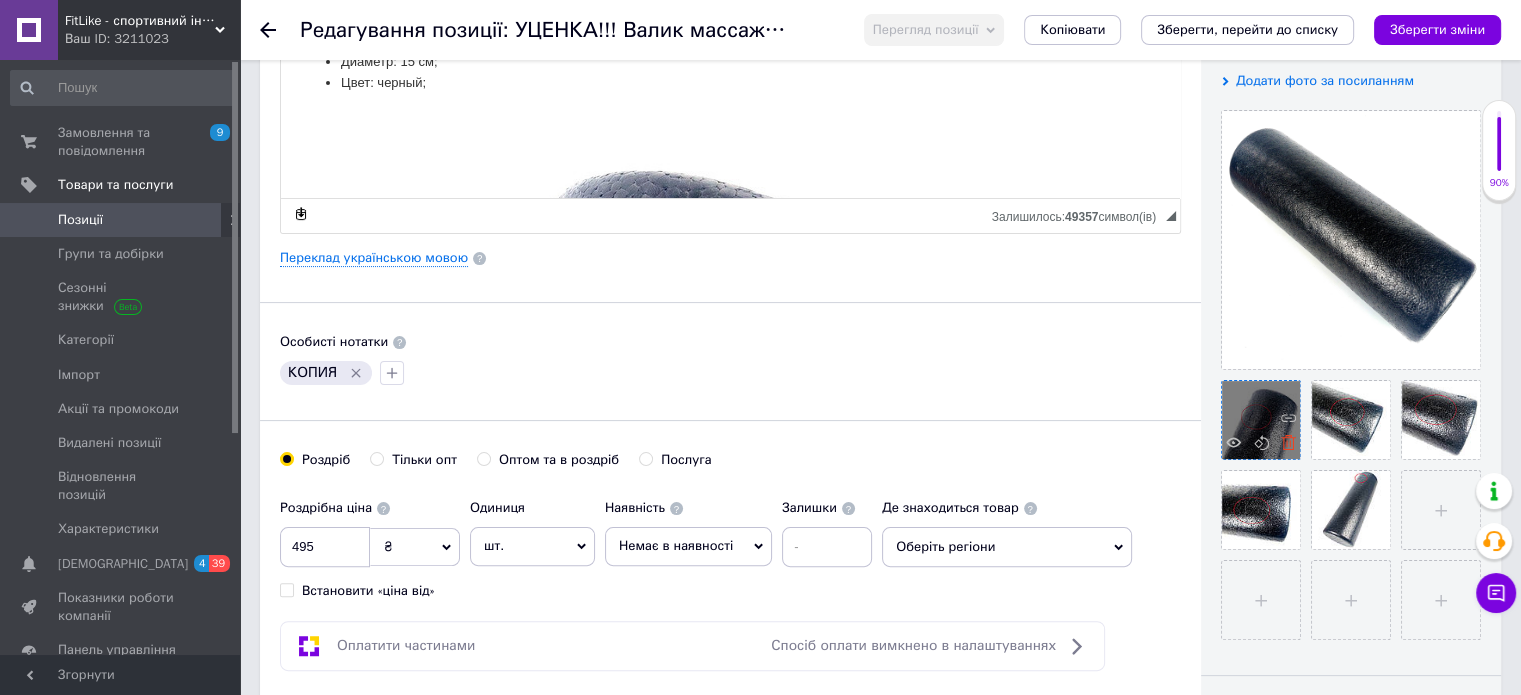 scroll, scrollTop: 400, scrollLeft: 0, axis: vertical 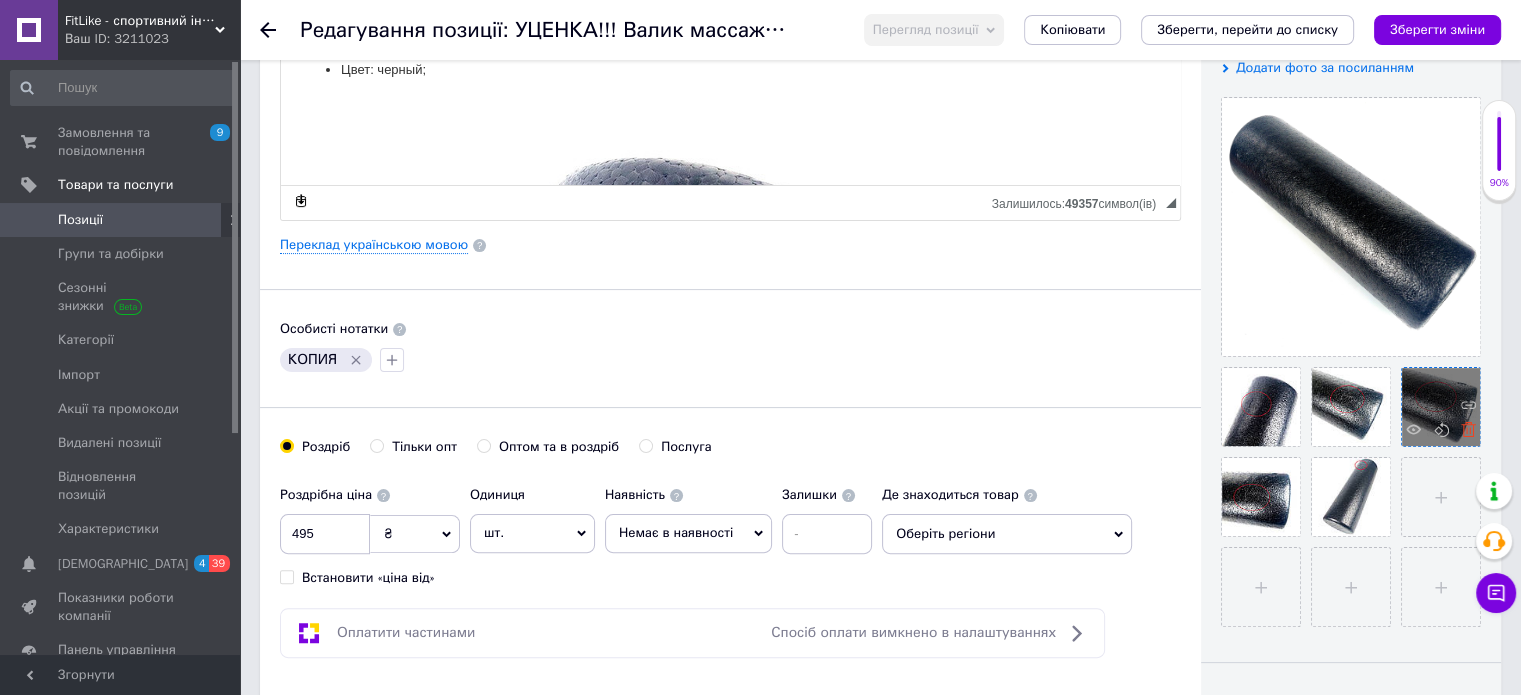 click 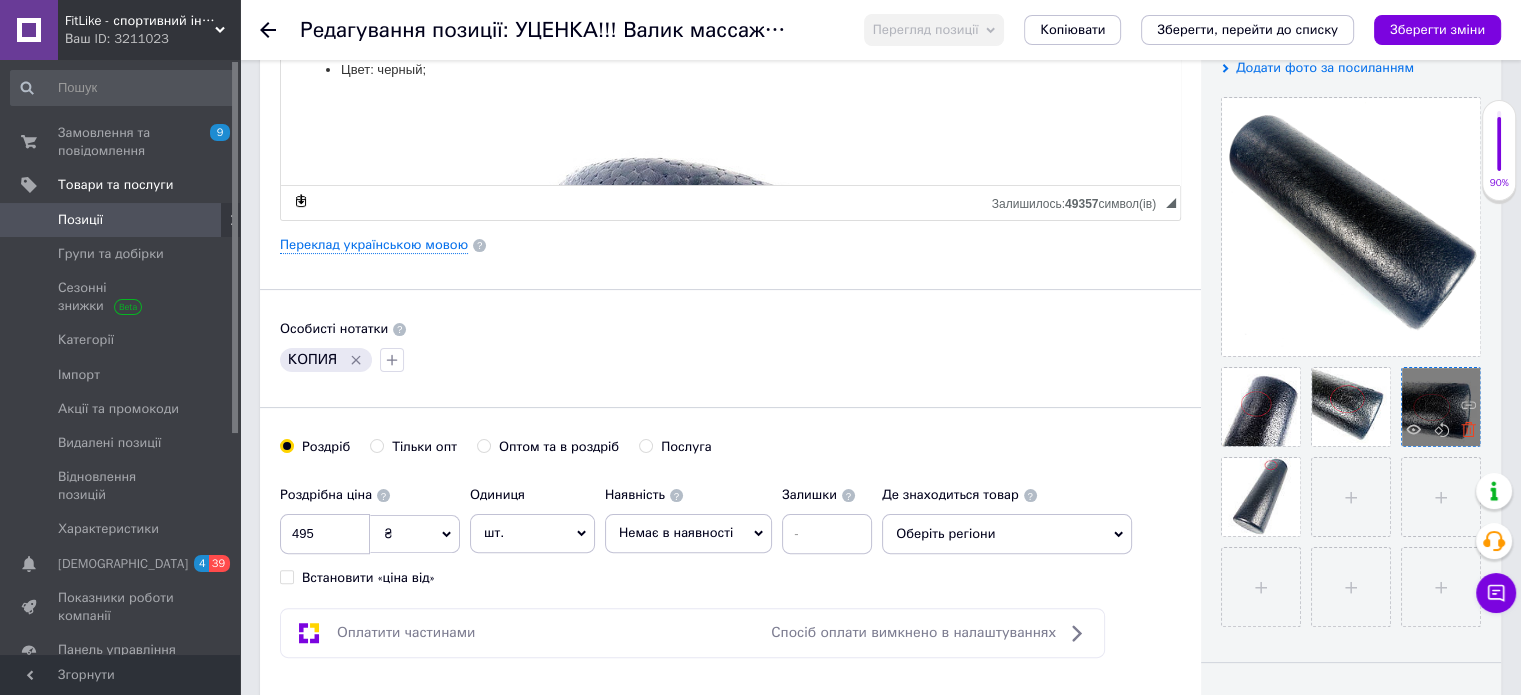 click 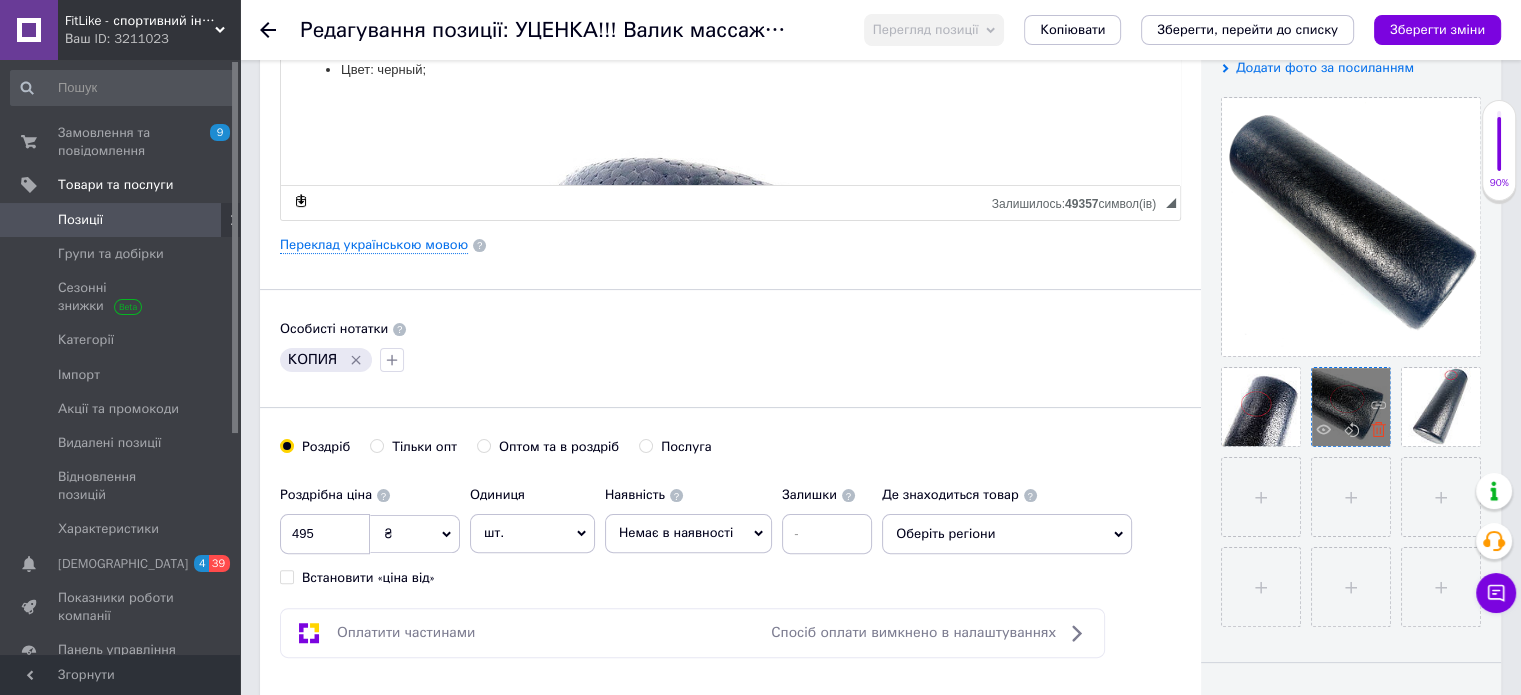 click 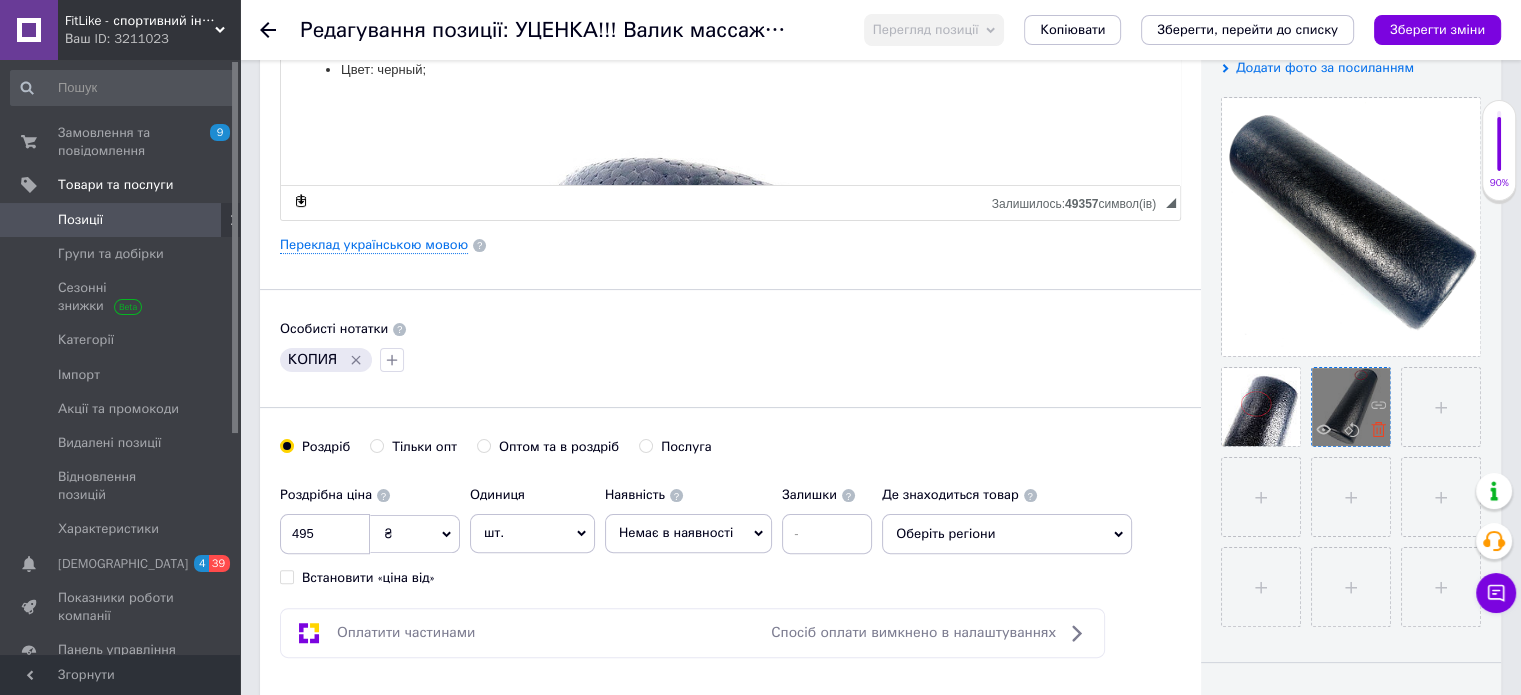 click 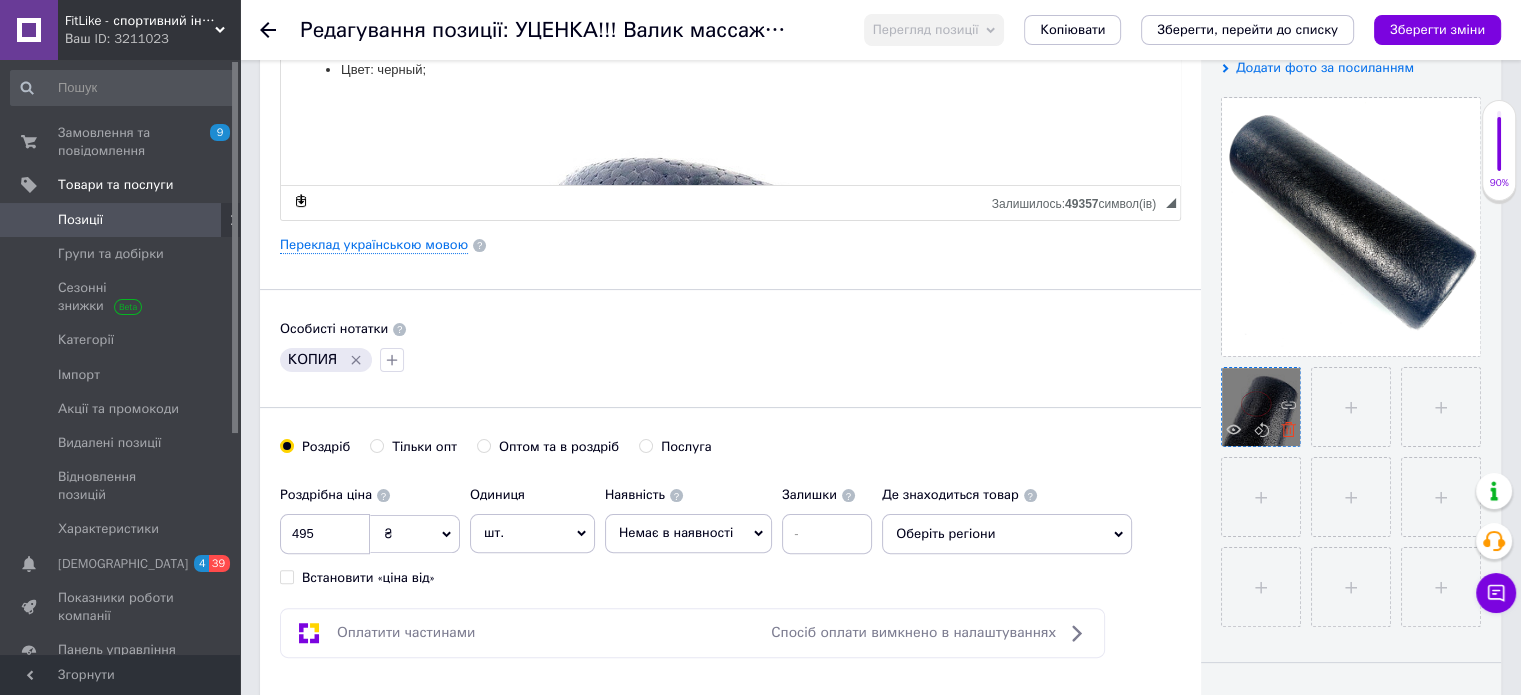 click 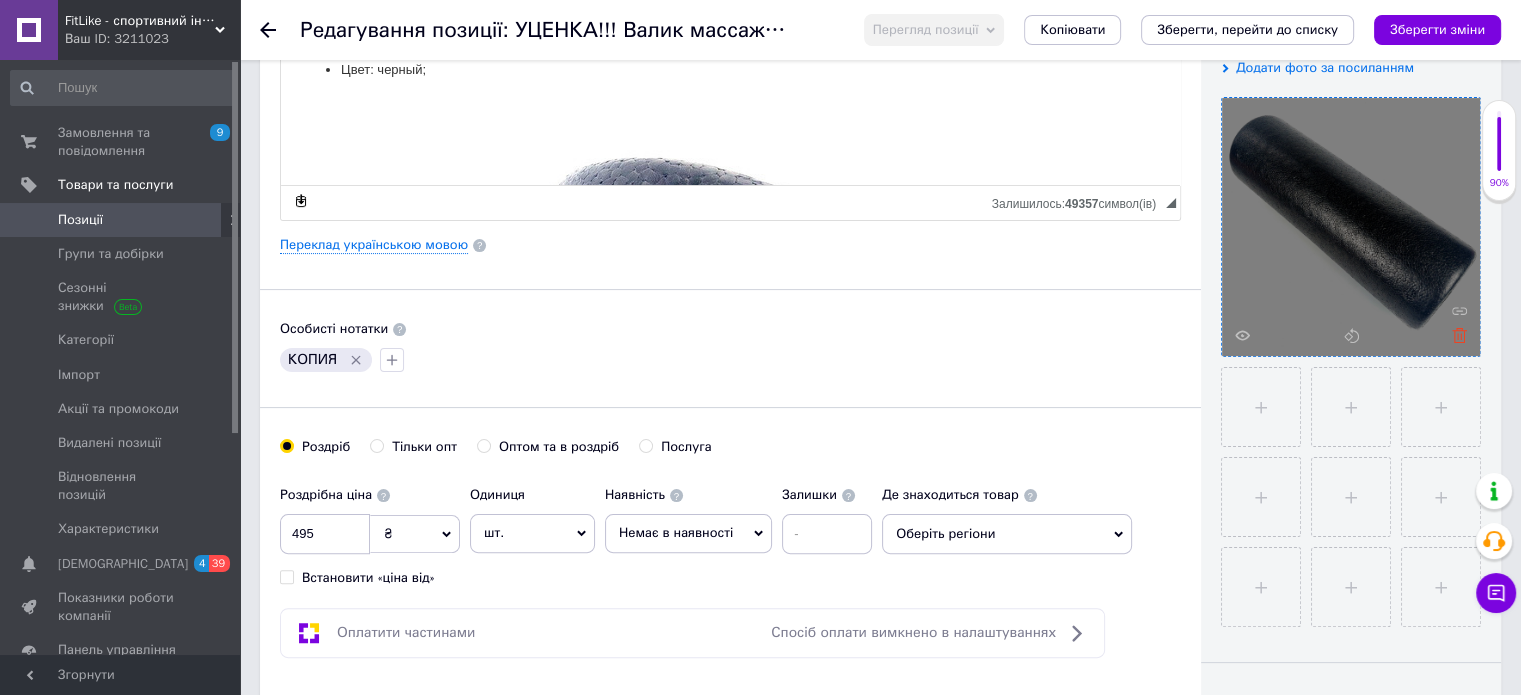click 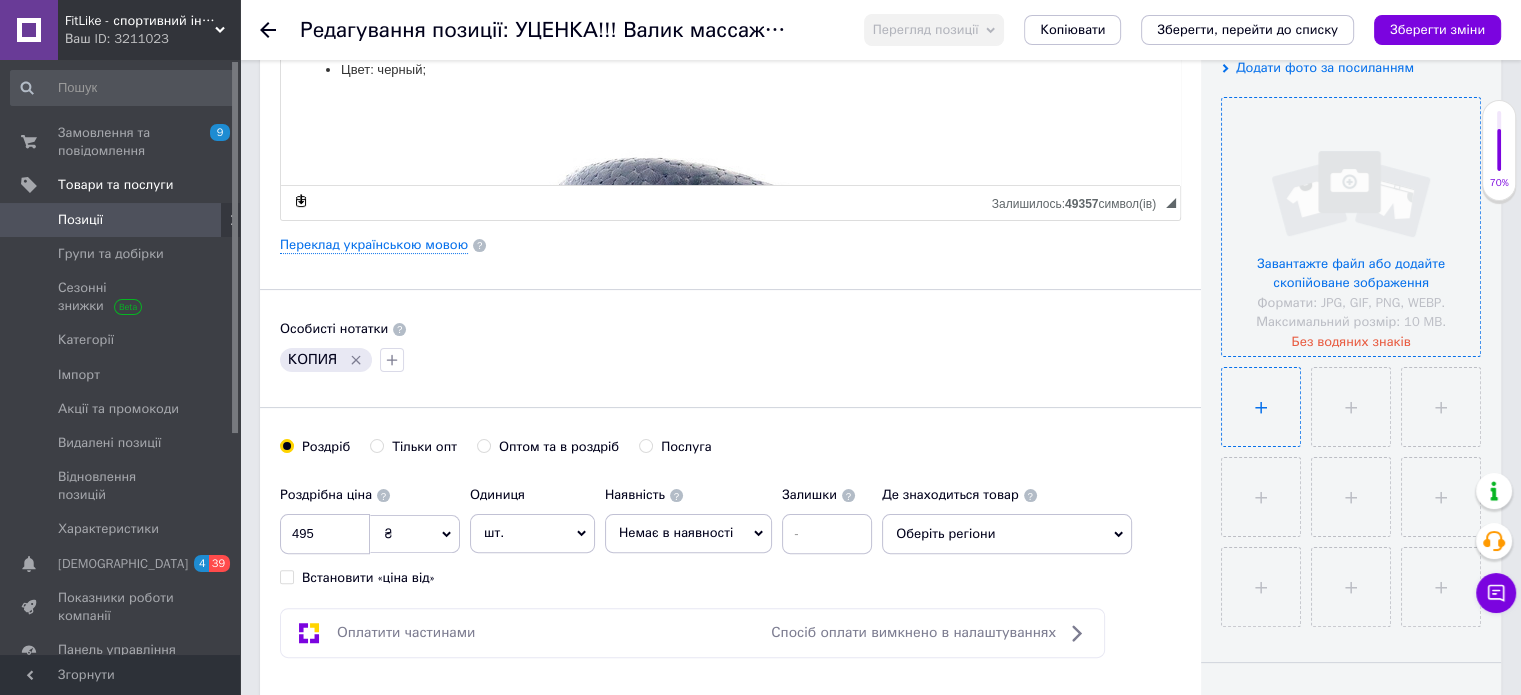 click at bounding box center (1261, 407) 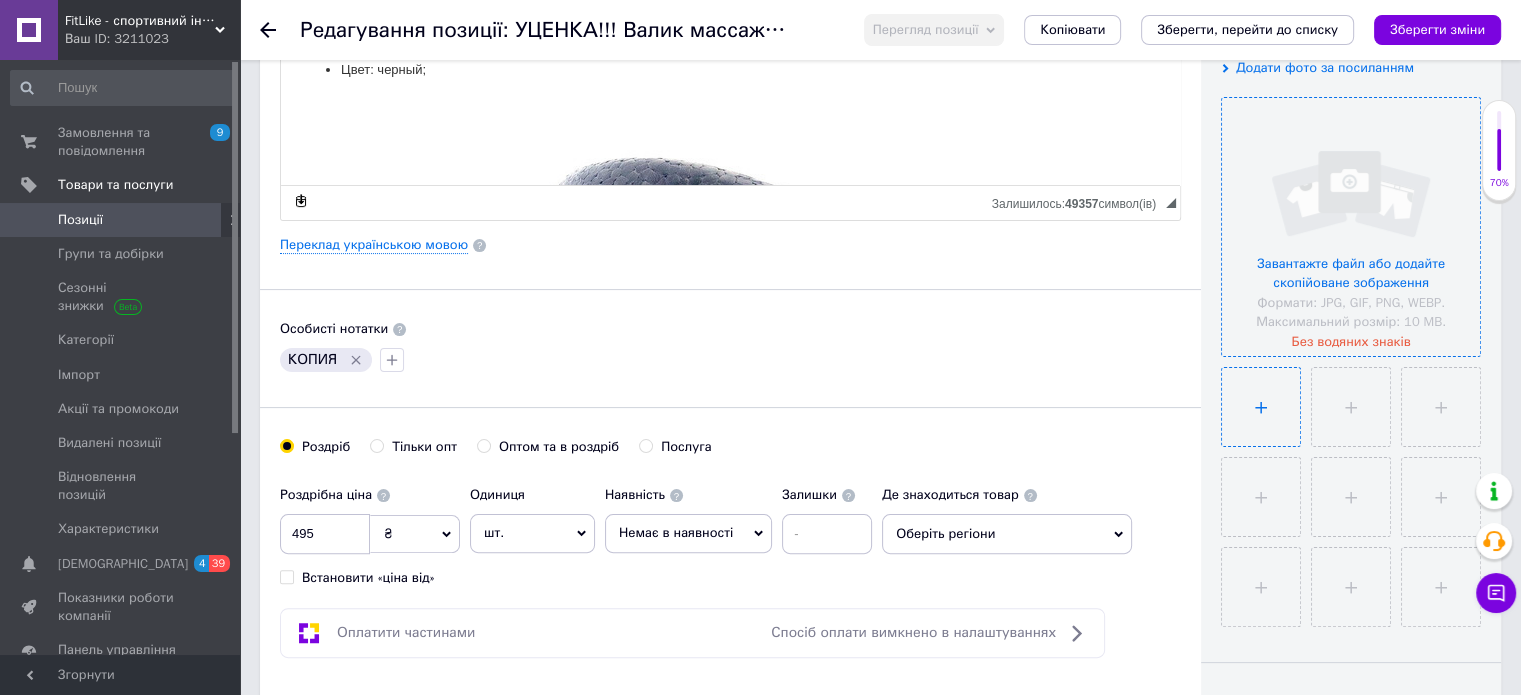 type on "C:\fakepath\1.jpg" 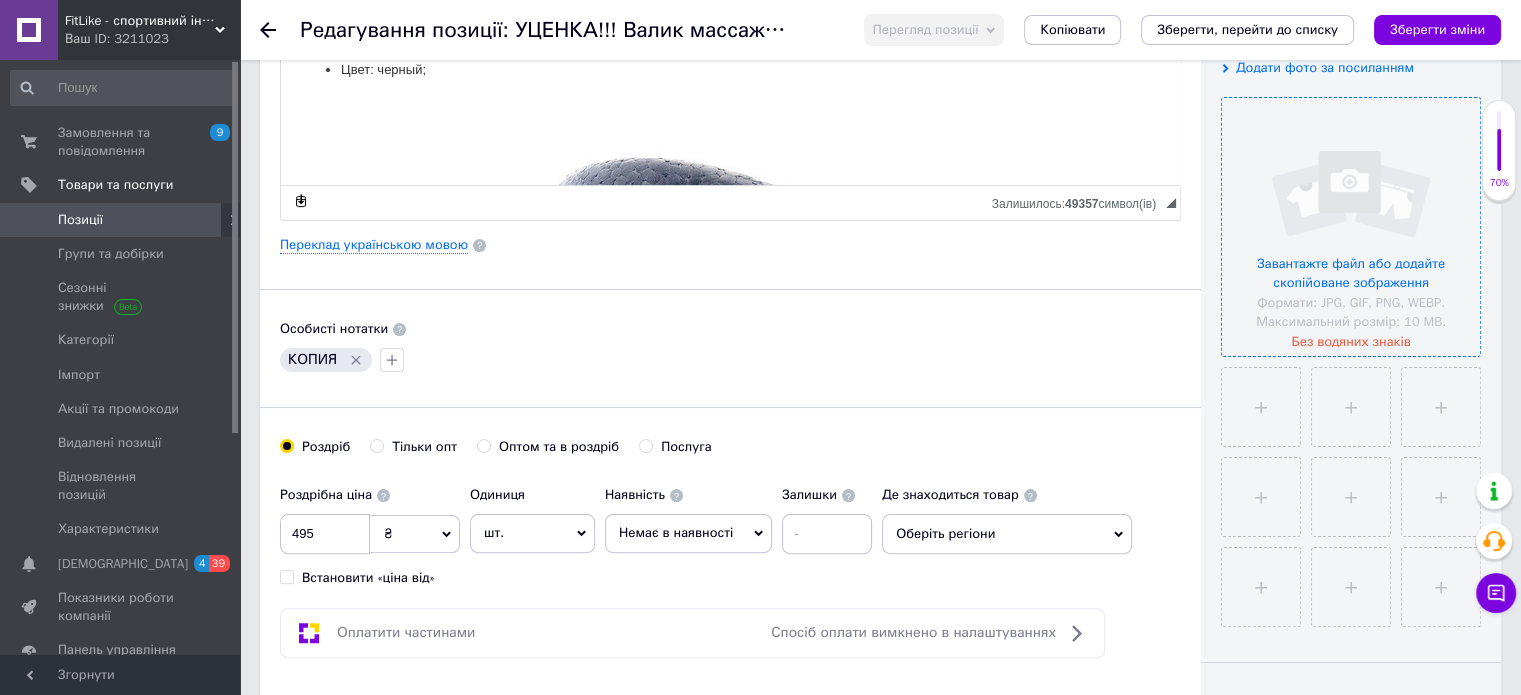 type 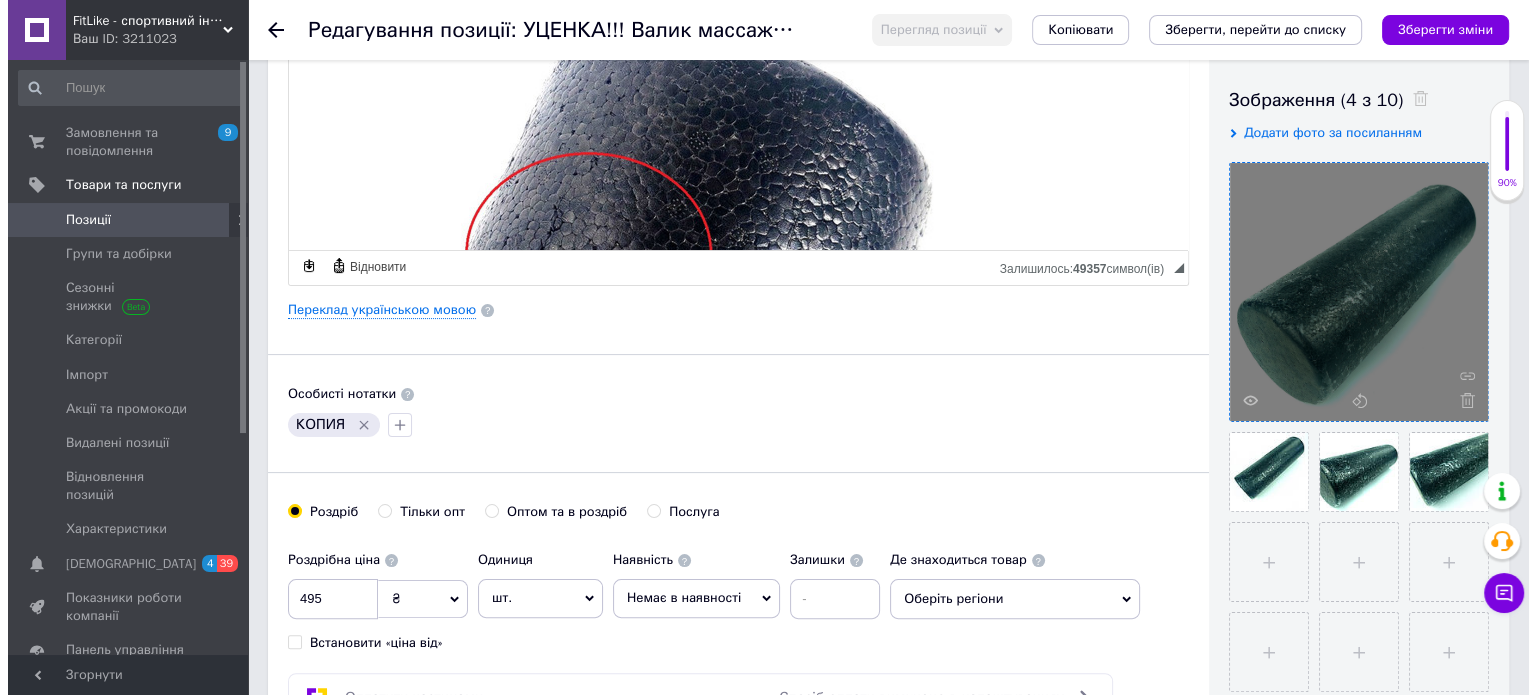 scroll, scrollTop: 300, scrollLeft: 0, axis: vertical 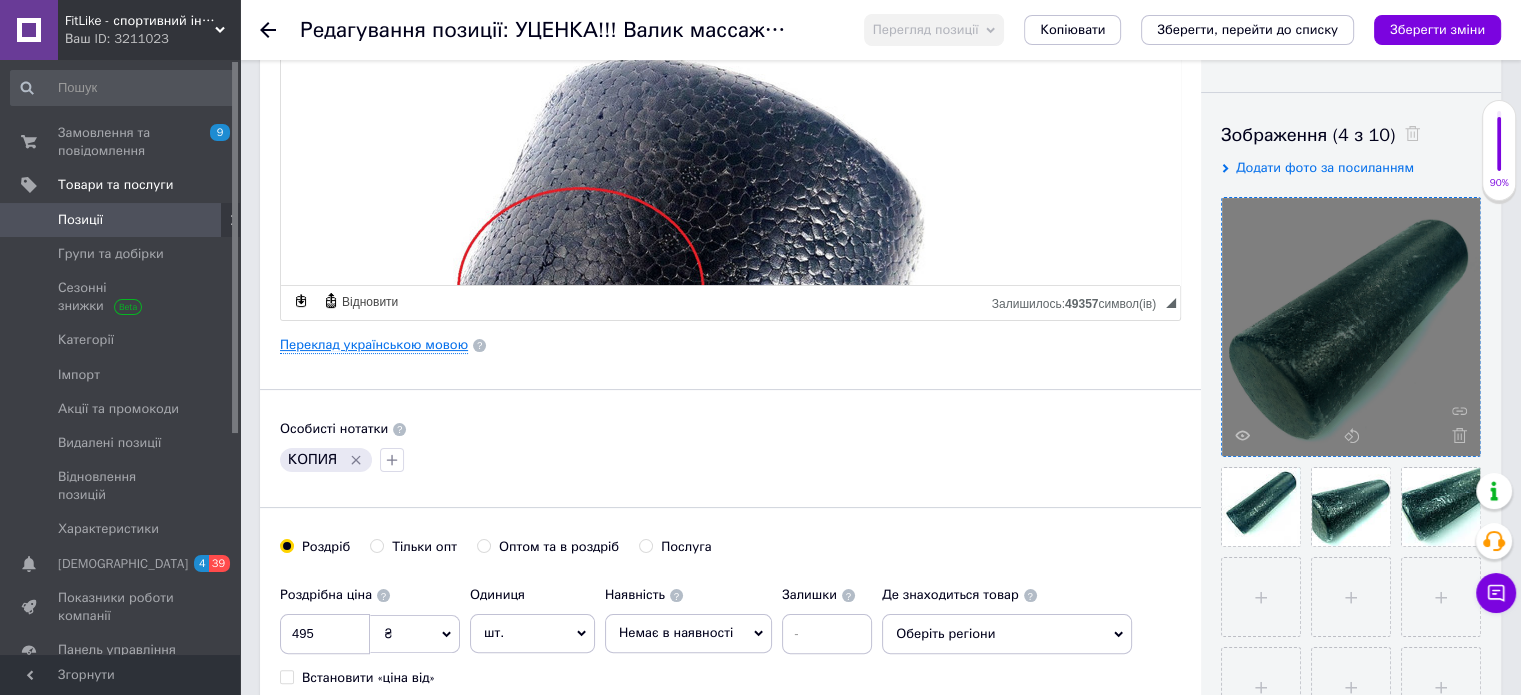 click on "Переклад українською мовою" at bounding box center (374, 345) 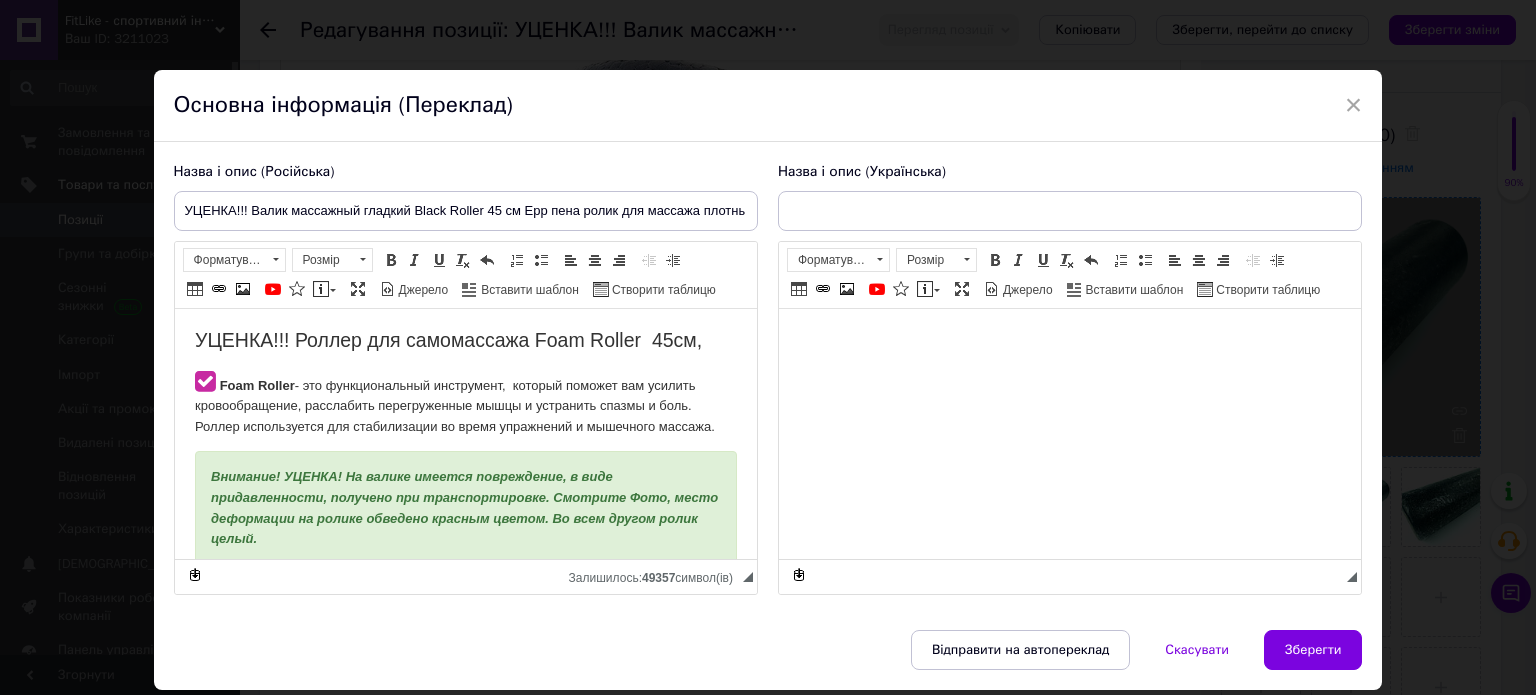 scroll, scrollTop: 0, scrollLeft: 0, axis: both 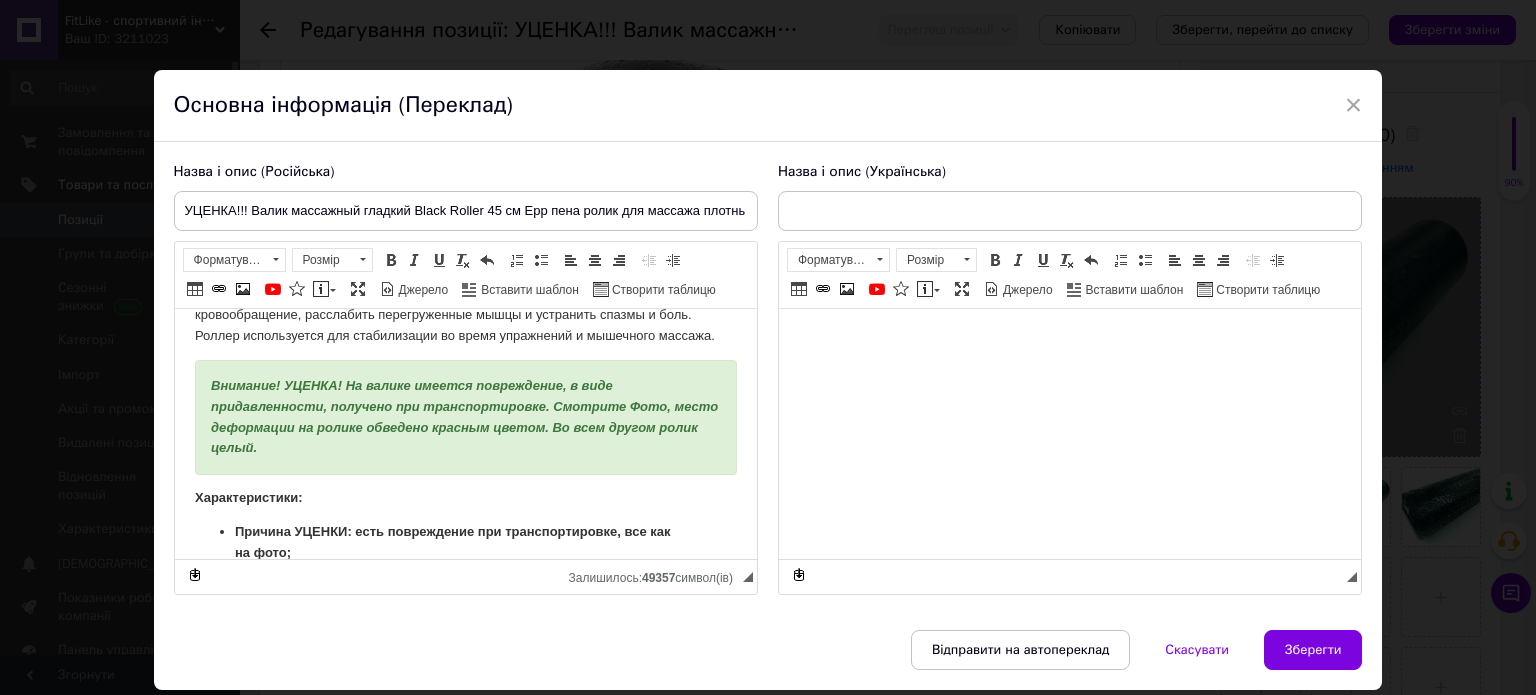 type on "УЦІНКА!!! Валик масажний гладкий Black Roller 45 см Epp піна ролик для масажу щільний, твердий" 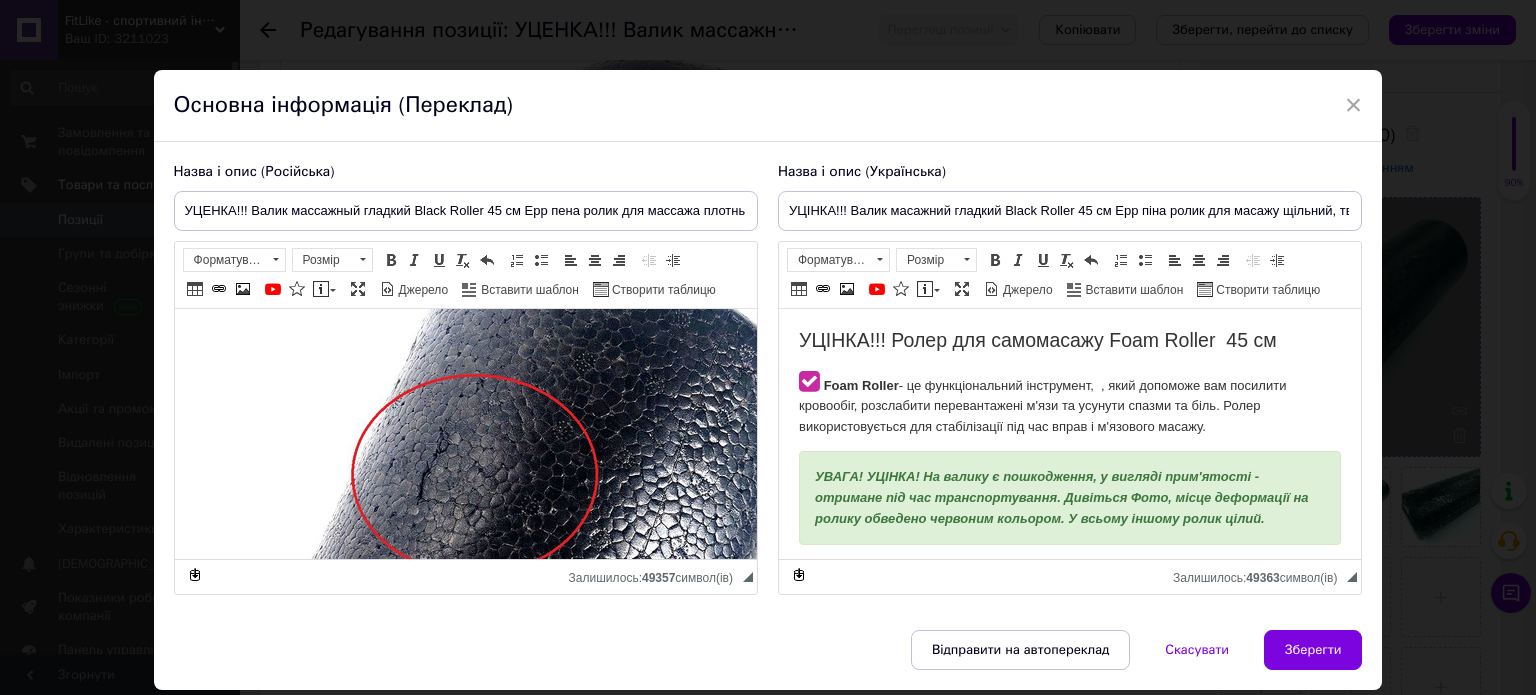 scroll, scrollTop: 600, scrollLeft: 0, axis: vertical 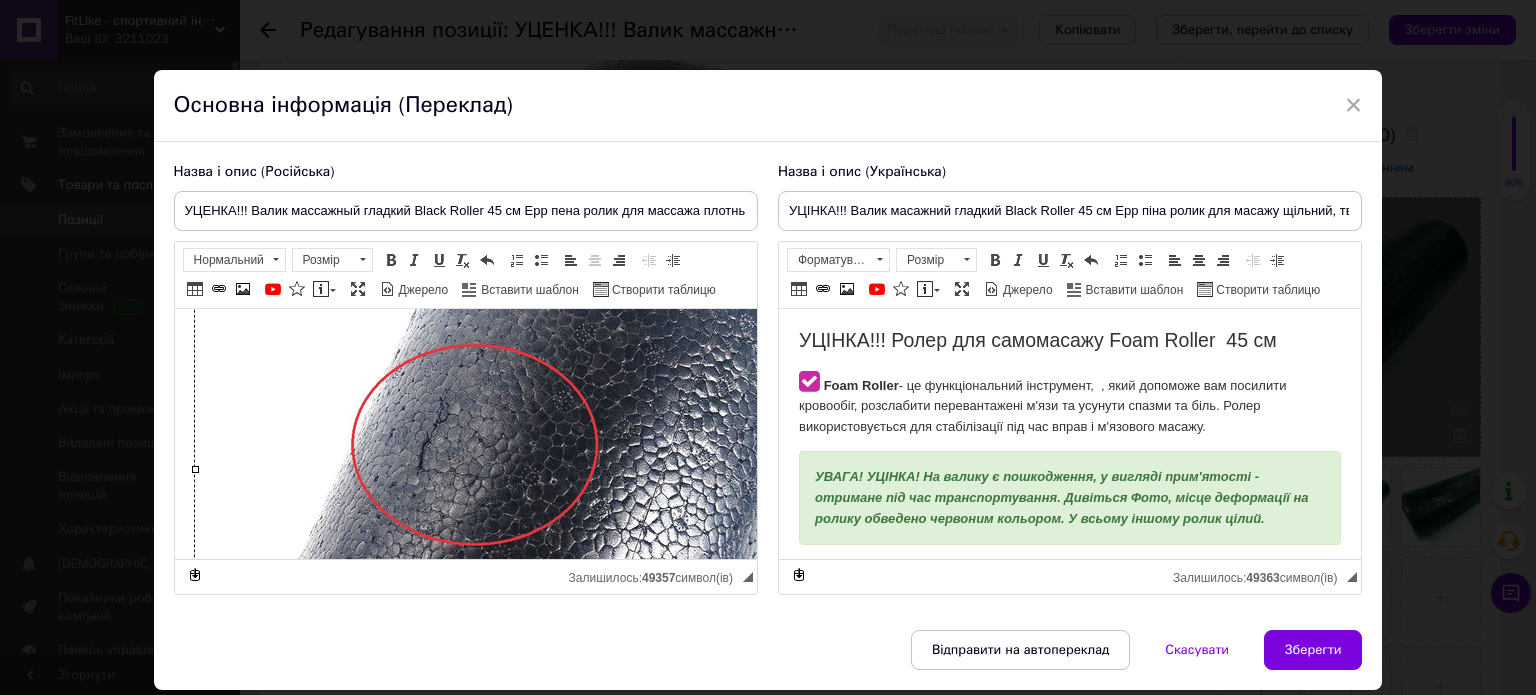 click at bounding box center [514, 471] 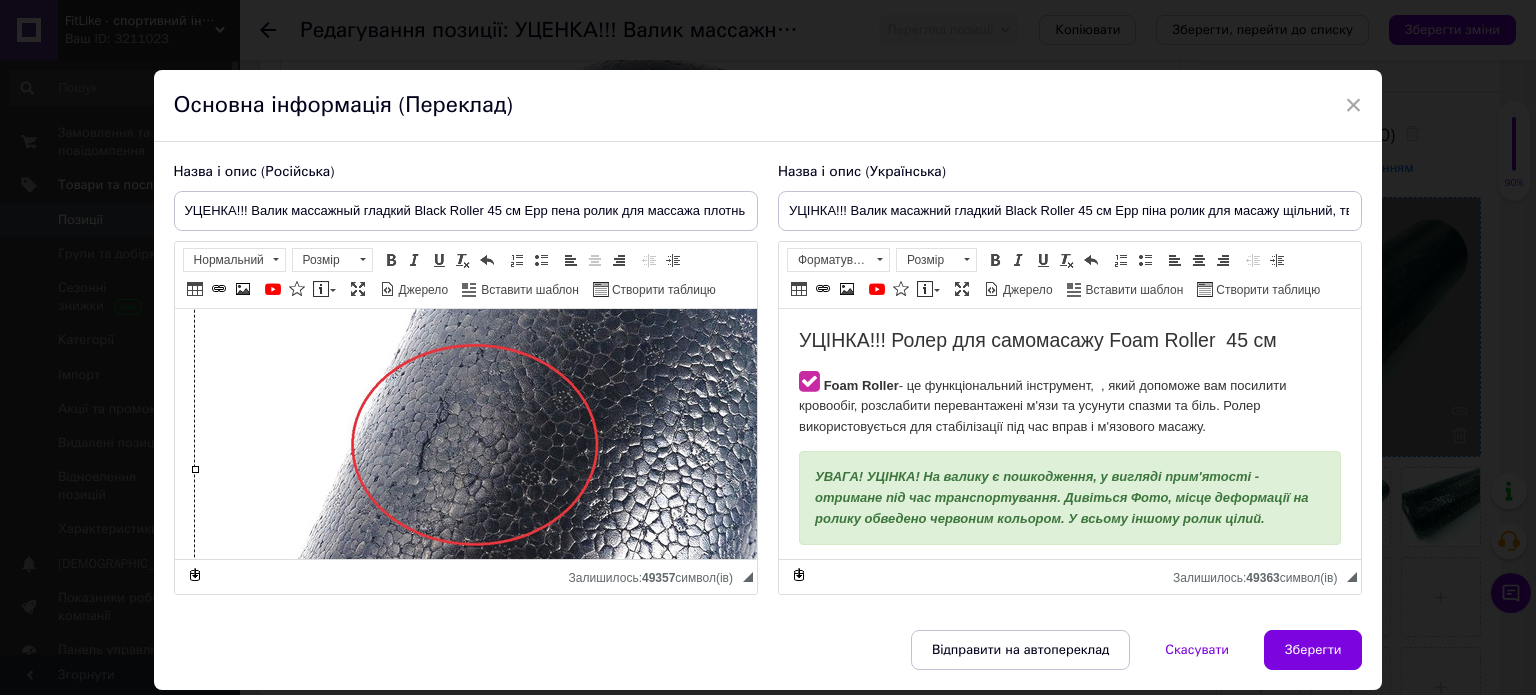 click at bounding box center (514, 471) 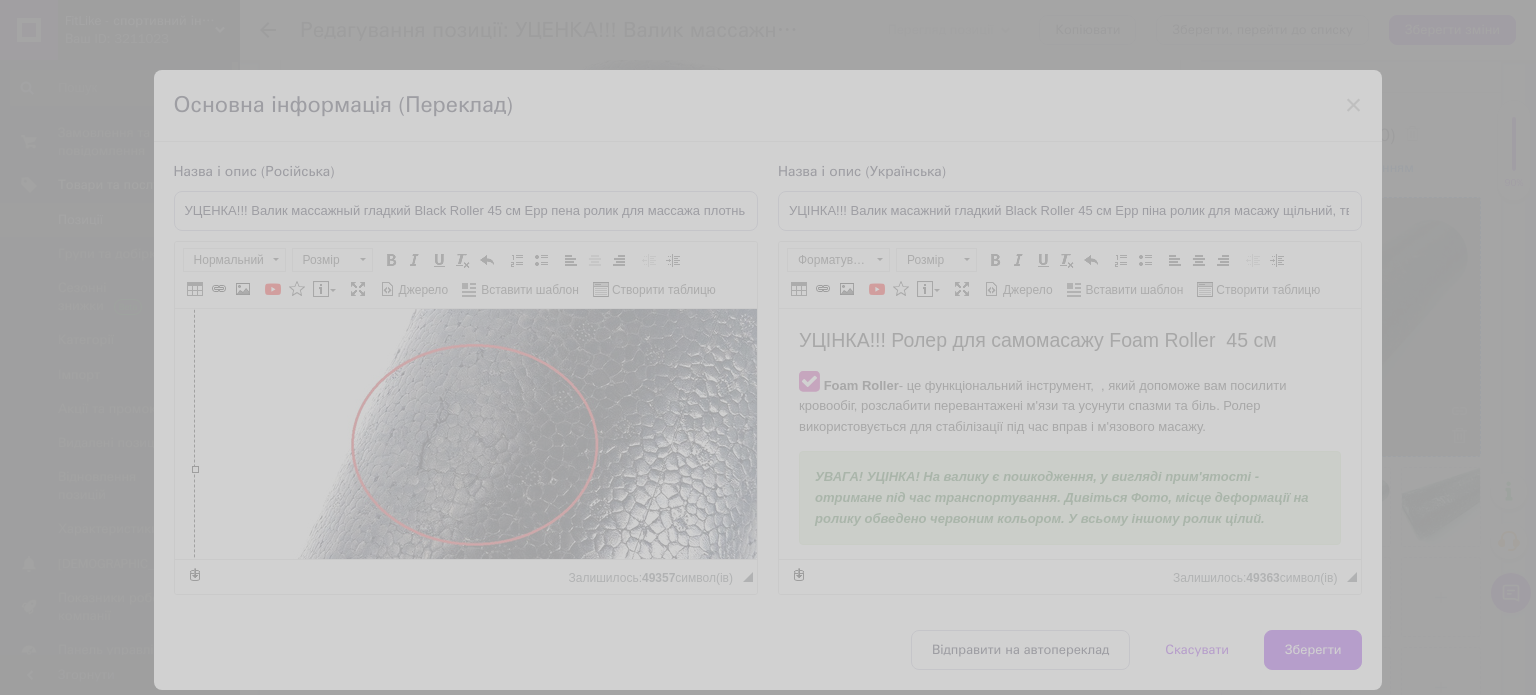 type on "https://images.prom.ua/6497461396_w640_h2048_11.jpg?fresh=1&PIMAGE_ID=6497461396" 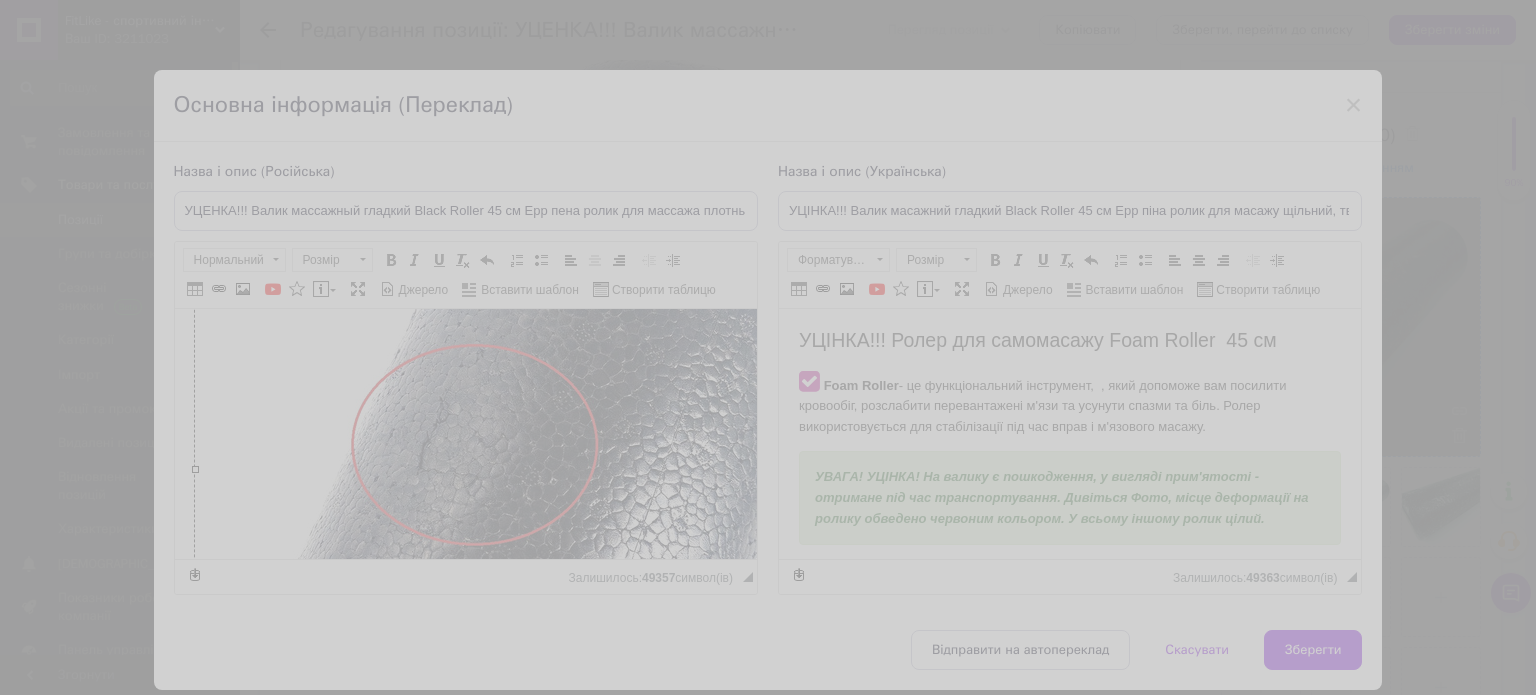 type on "Валик массажный EPP-пена Black Roller для самомассажа купить в Днепре и Киеве, Харькове и Одессе" 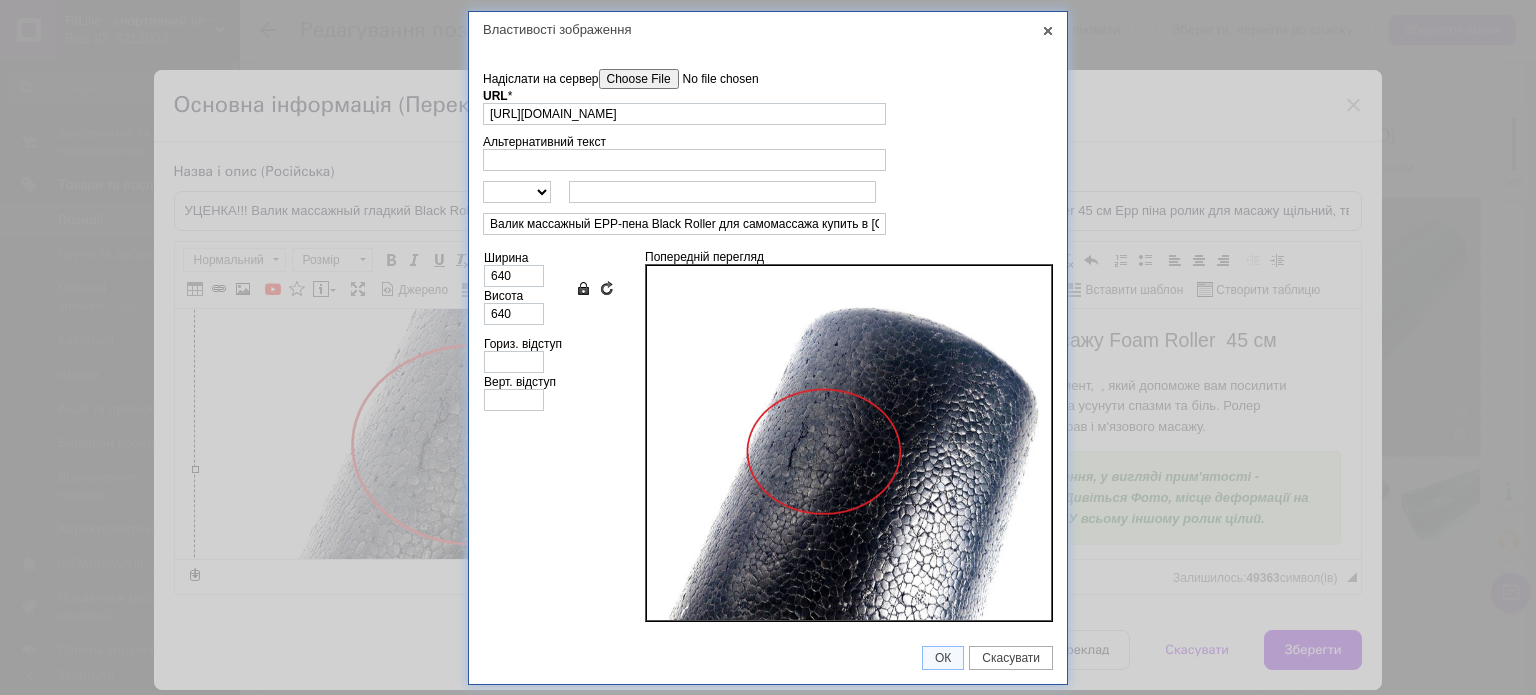 scroll, scrollTop: 0, scrollLeft: 0, axis: both 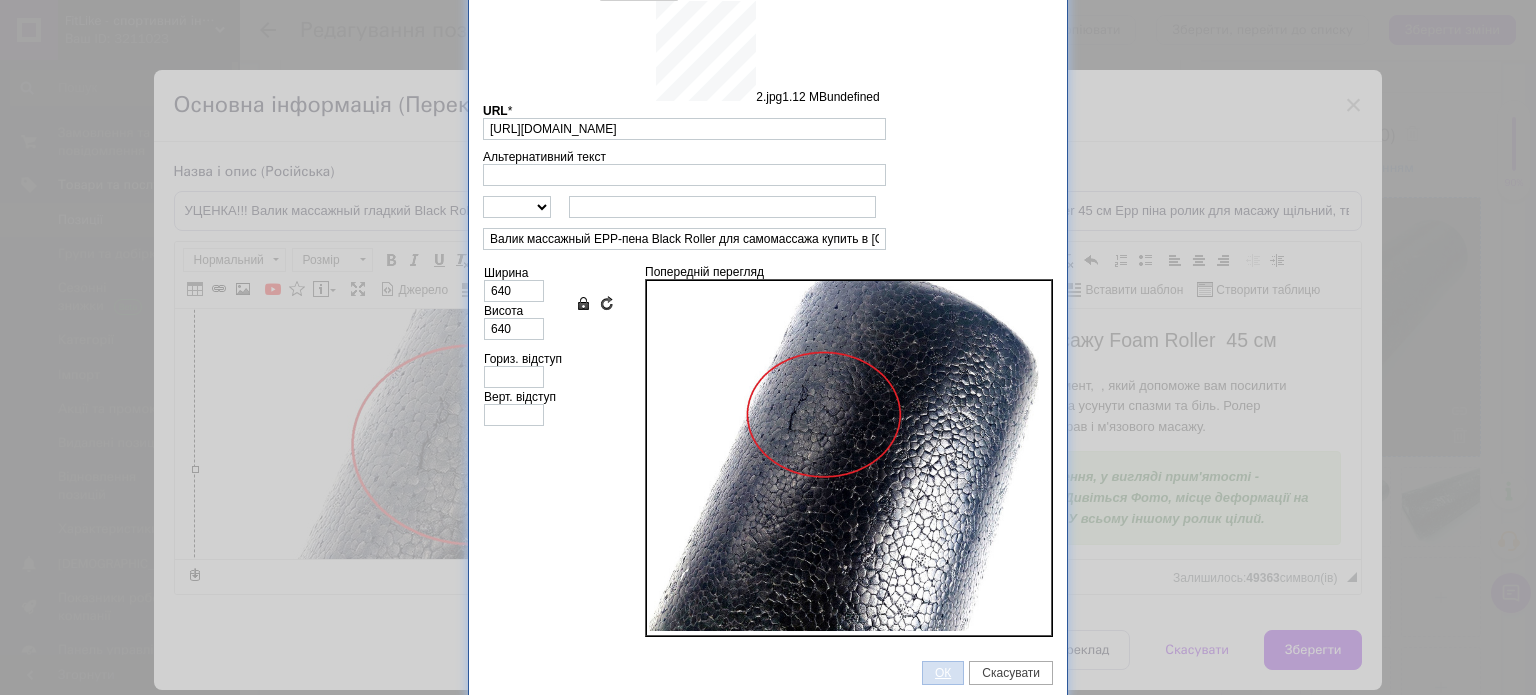 click on "ОК" at bounding box center [943, 673] 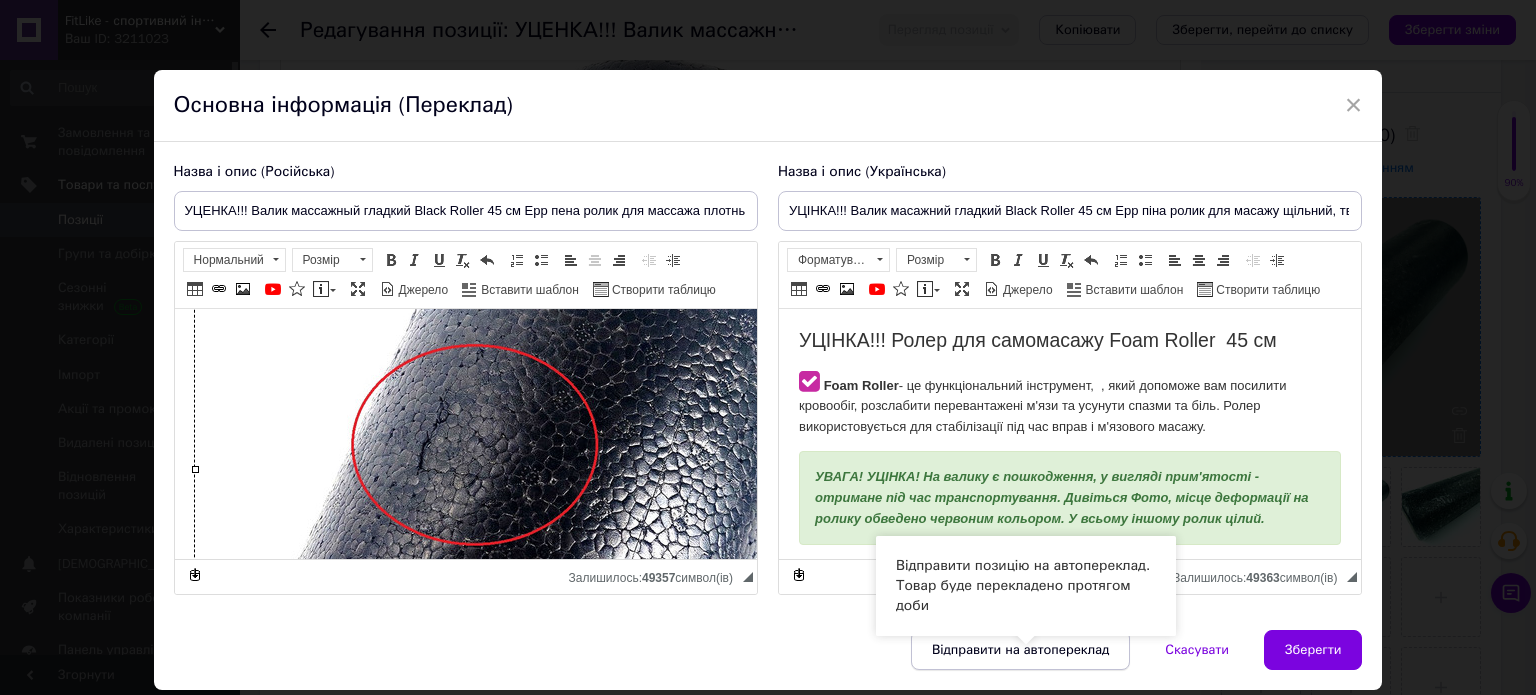 type on "https://images.prom.ua/6743807019_w640_h2048_2.jpg?fresh=1&PIMAGE_ID=6743807019" 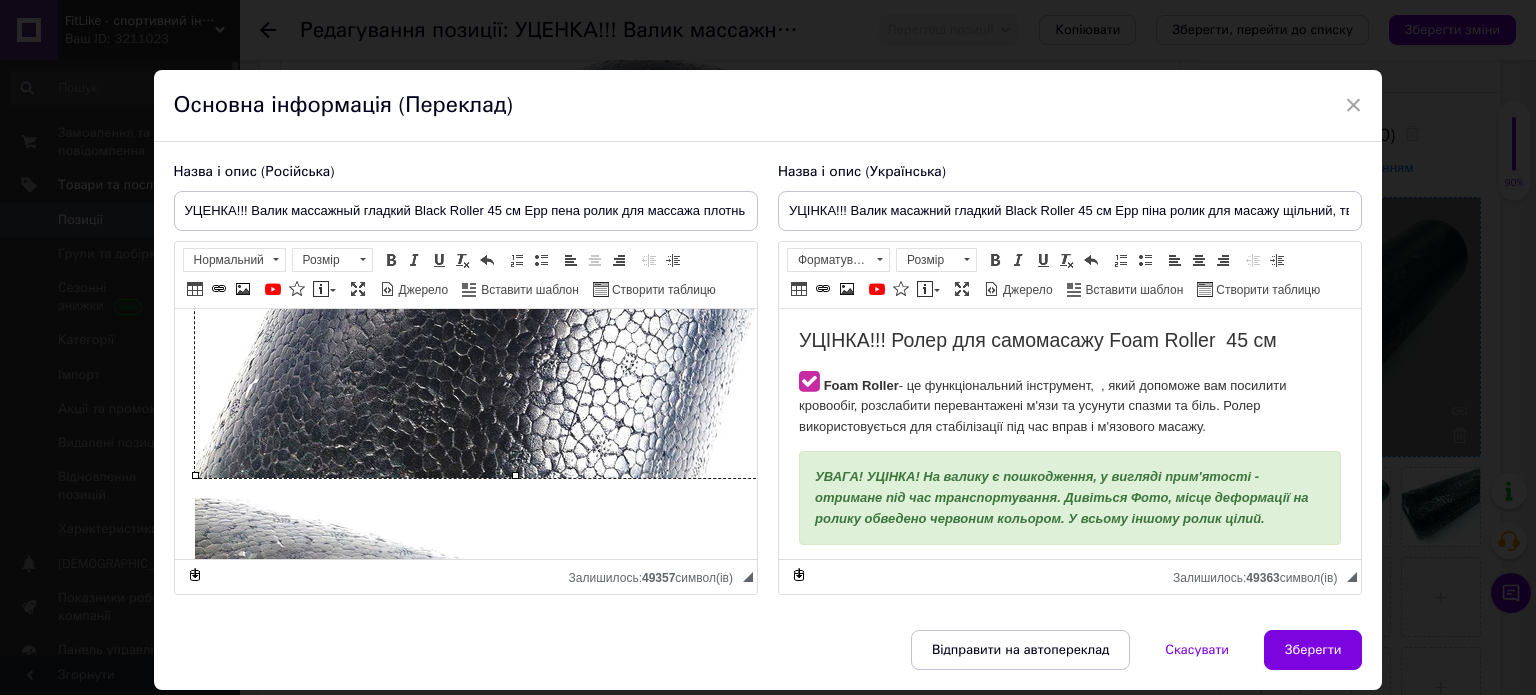 scroll, scrollTop: 1100, scrollLeft: 0, axis: vertical 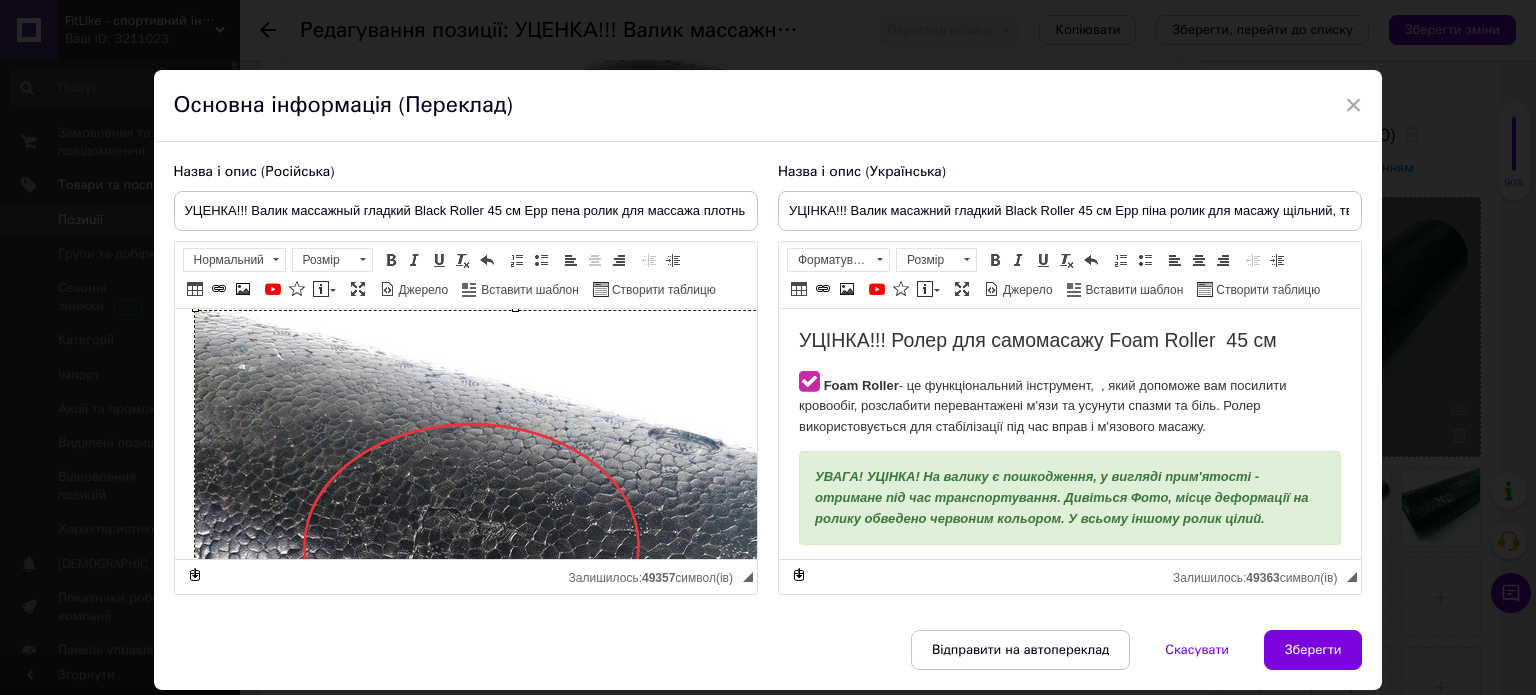 click at bounding box center (514, 631) 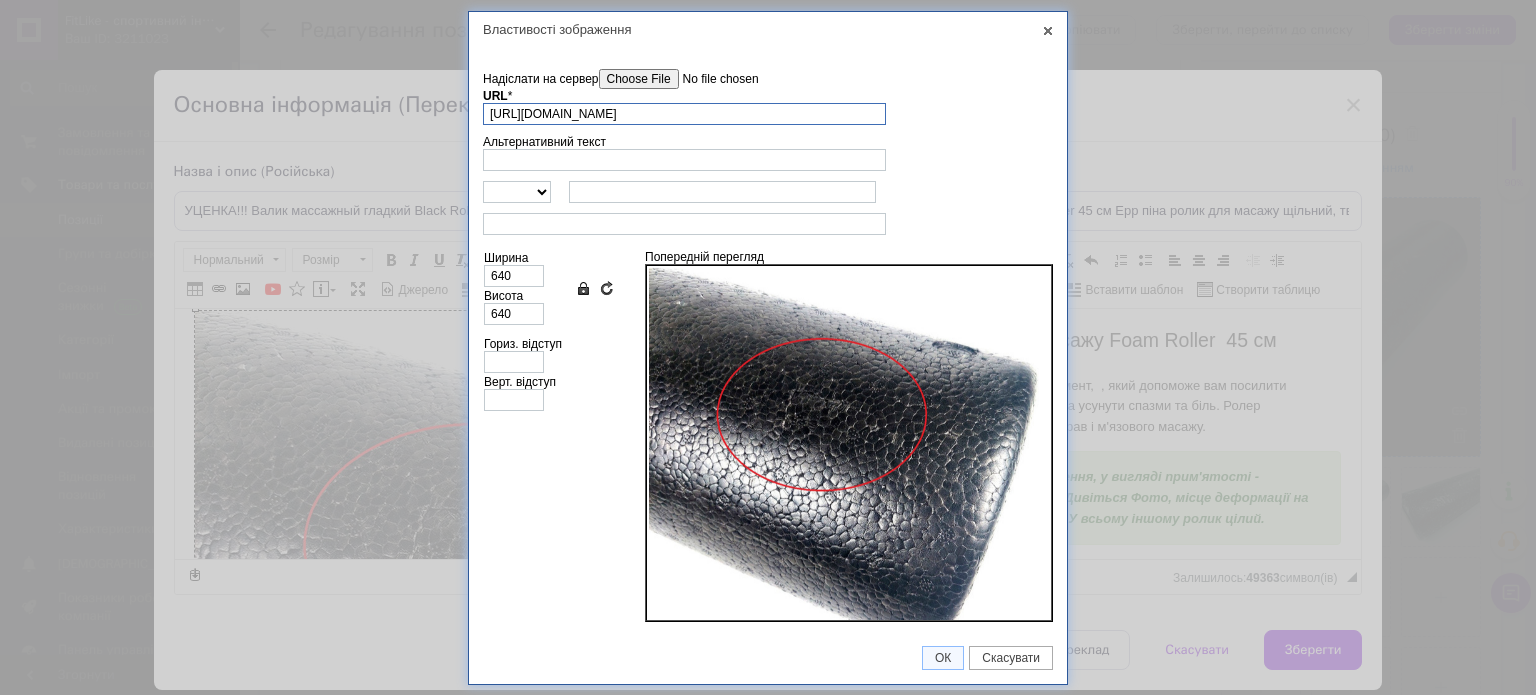 scroll, scrollTop: 0, scrollLeft: 105, axis: horizontal 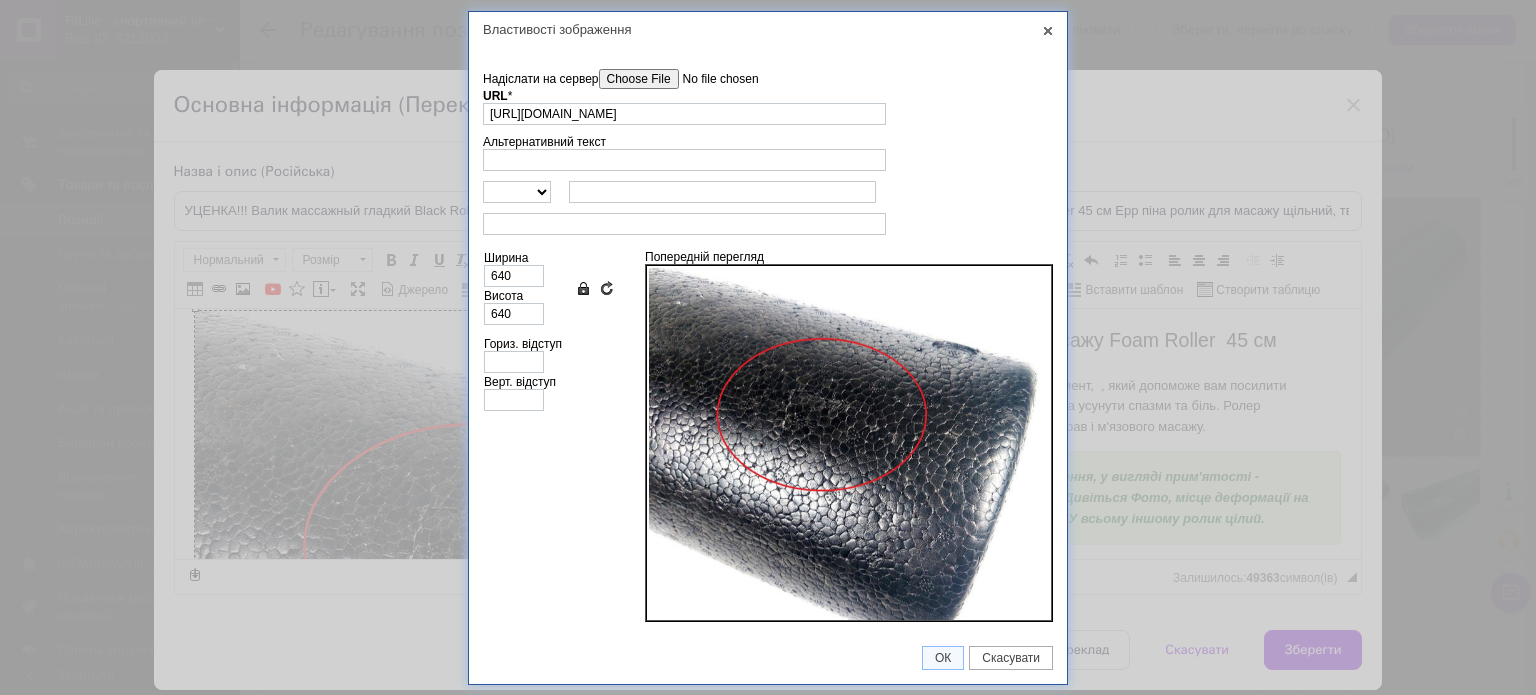 click on "Надіслати на сервер" at bounding box center (712, 79) 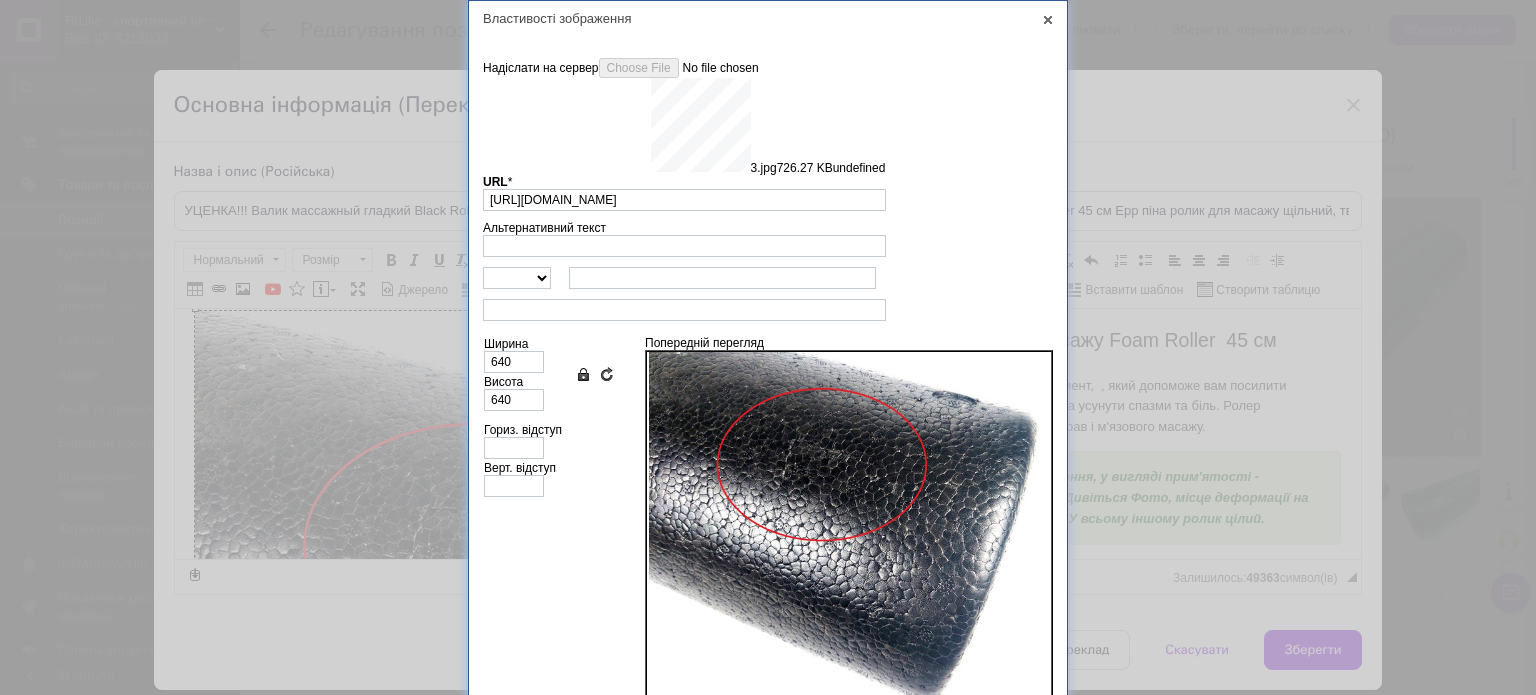 scroll, scrollTop: 52, scrollLeft: 0, axis: vertical 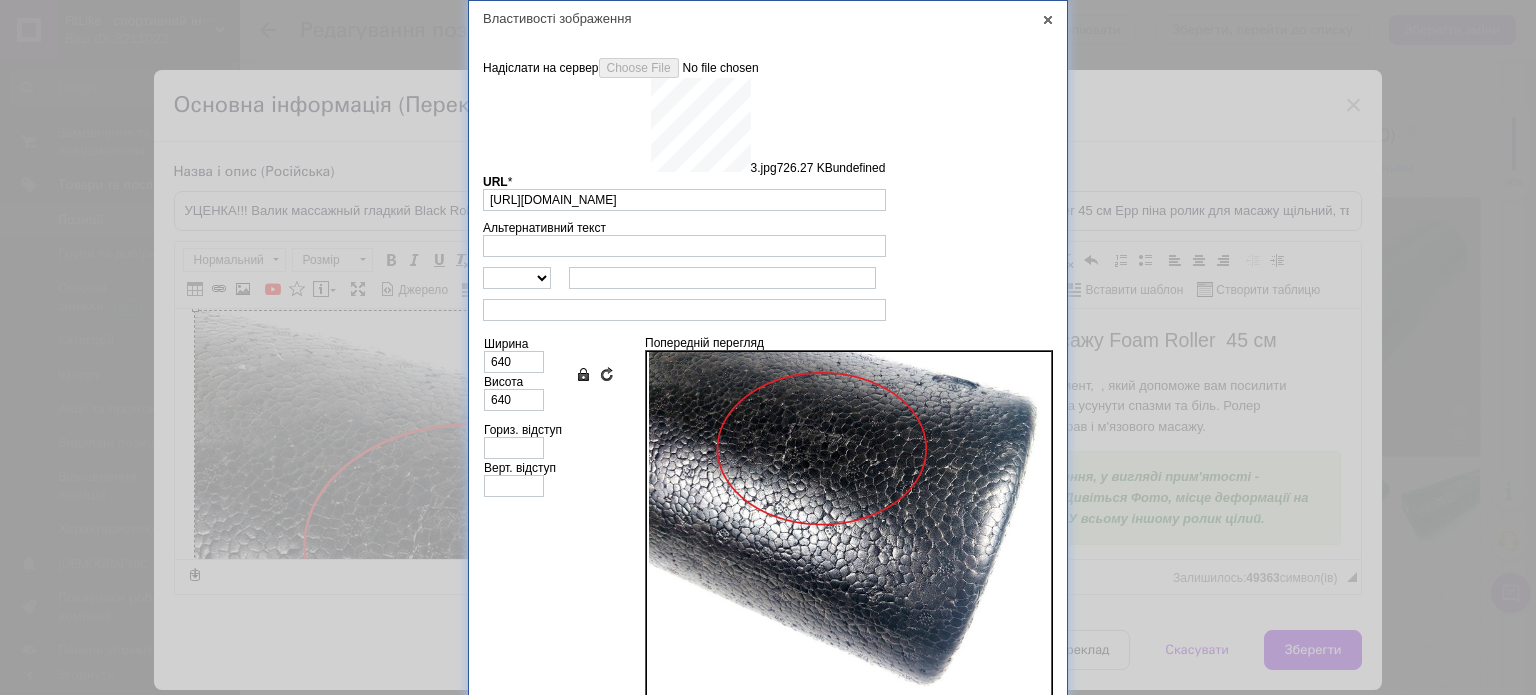 type on "https://images.prom.ua/6743807183_w640_h2048_3.jpg?fresh=1&PIMAGE_ID=6743807183" 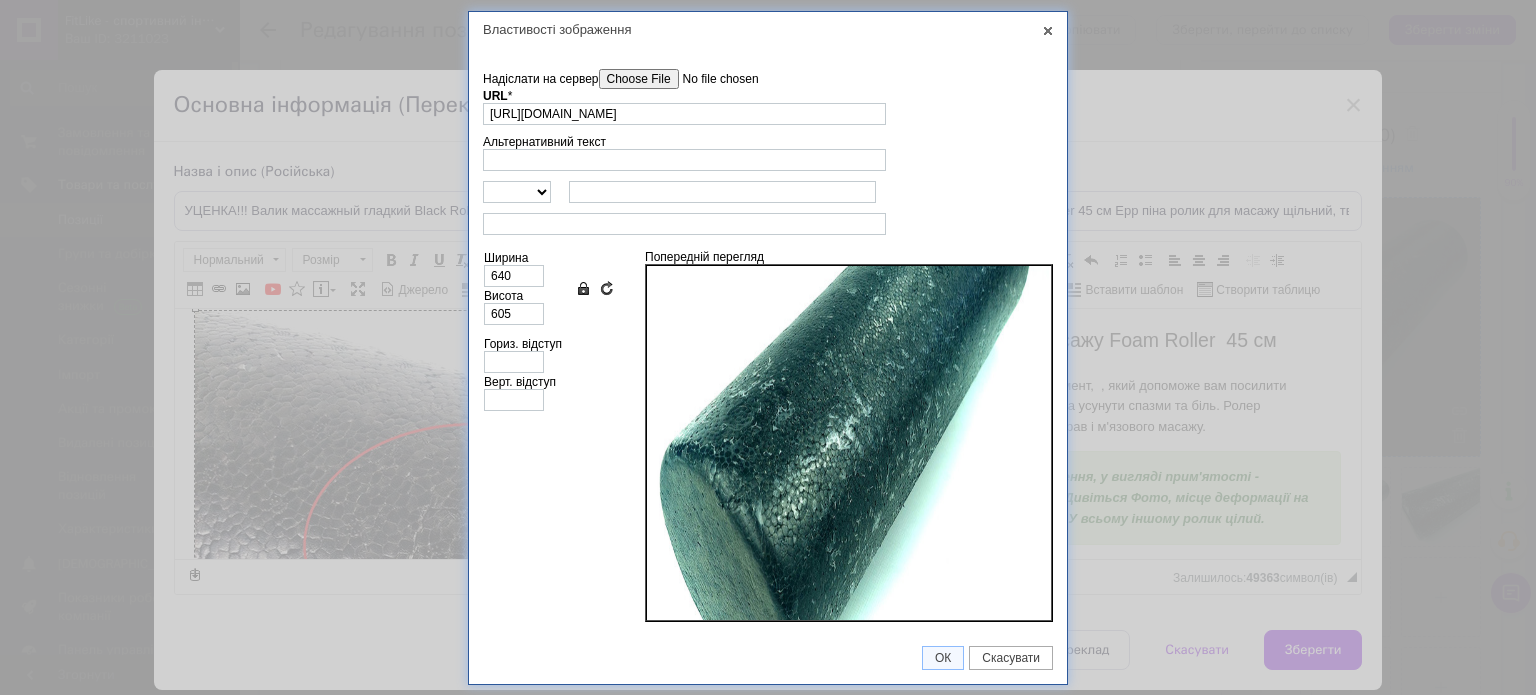 scroll, scrollTop: 252, scrollLeft: 0, axis: vertical 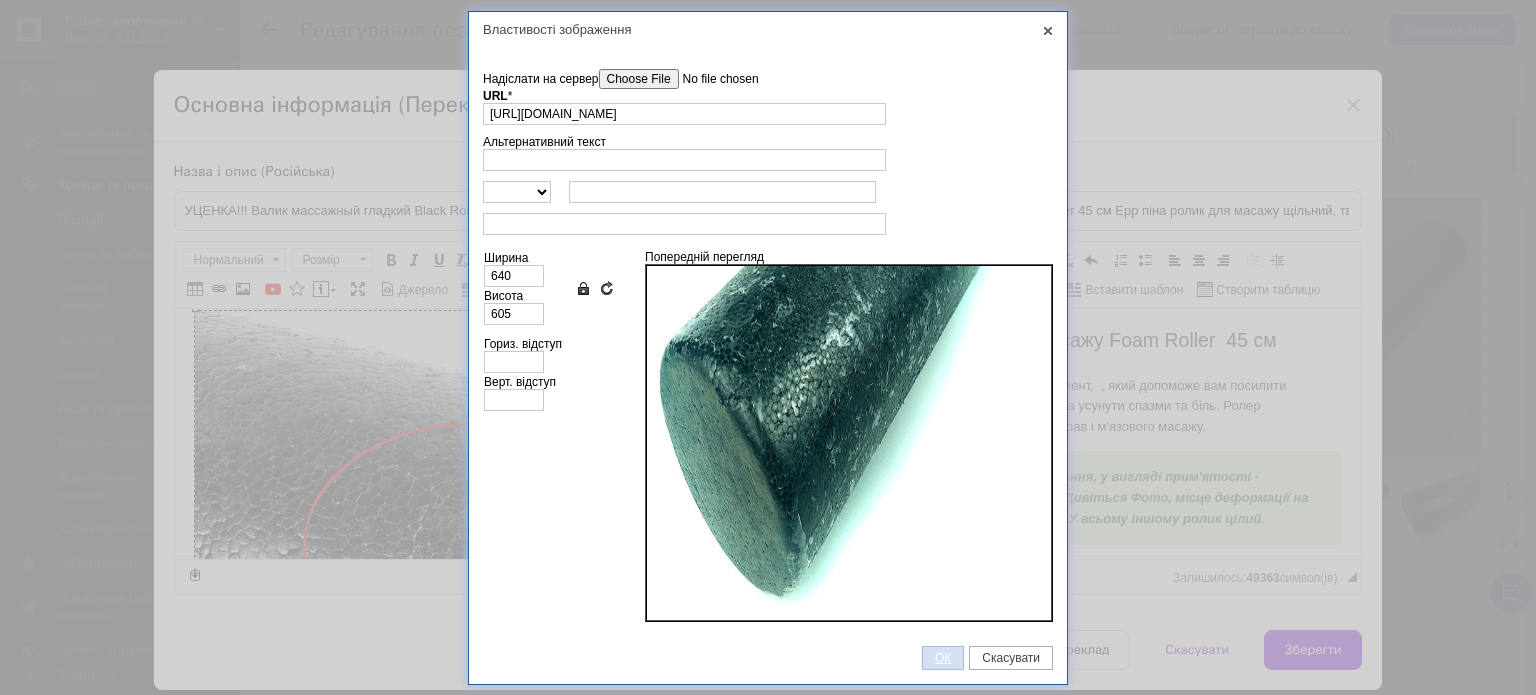 click on "ОК" at bounding box center [943, 658] 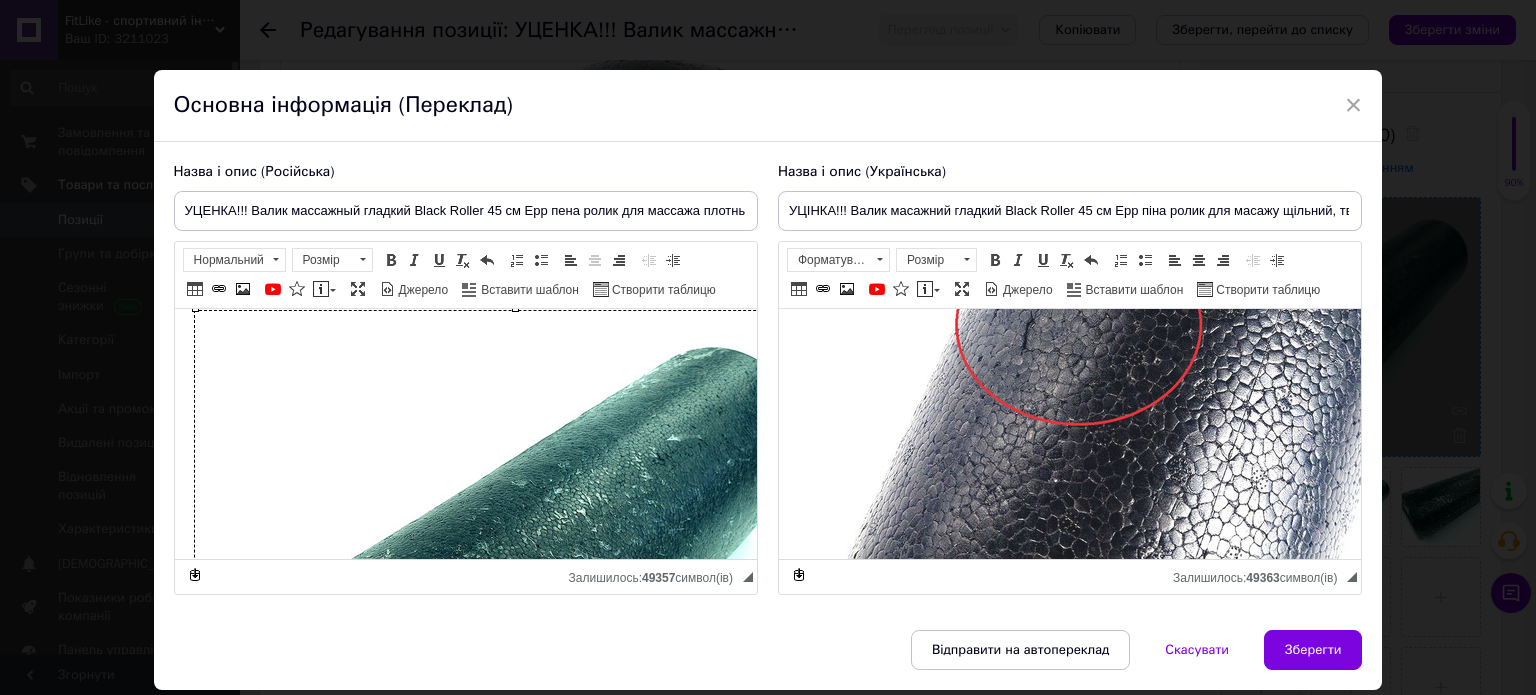 scroll, scrollTop: 700, scrollLeft: 0, axis: vertical 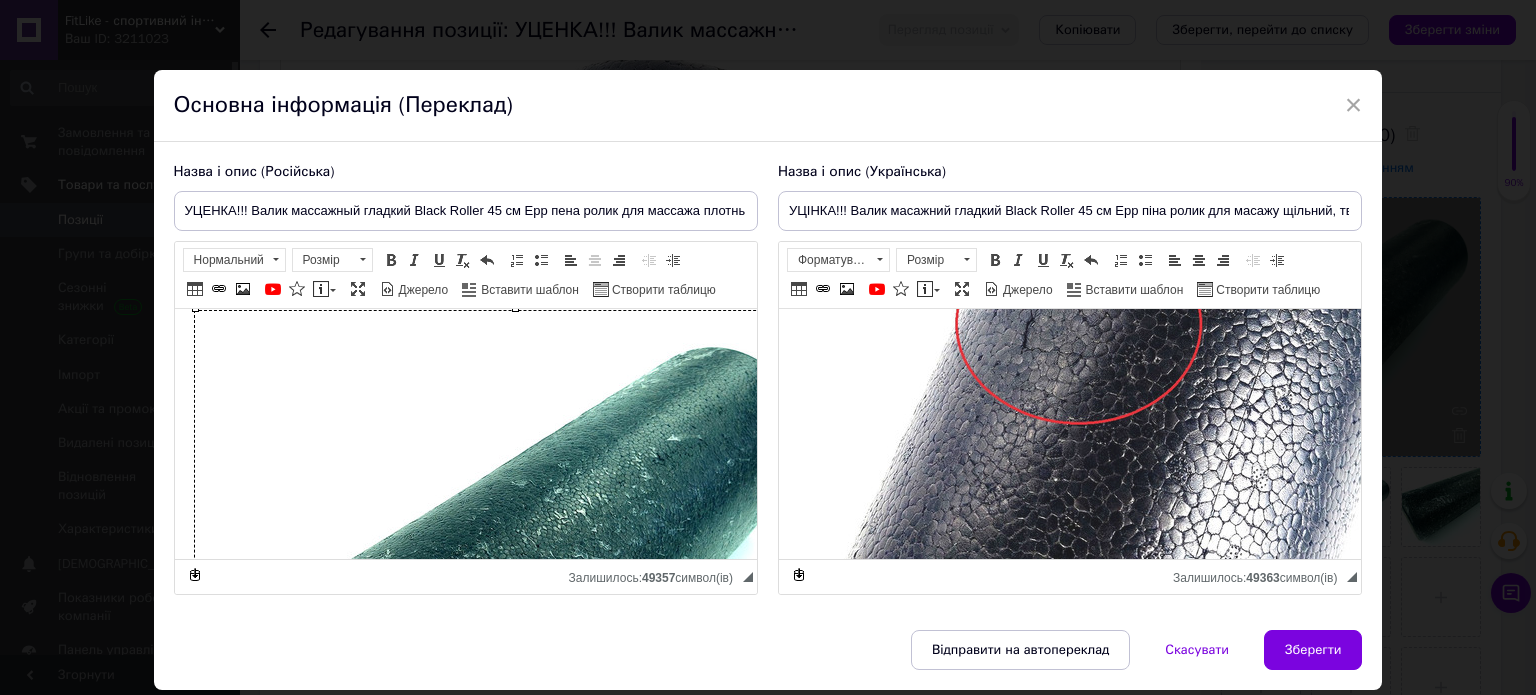 click at bounding box center [1118, 350] 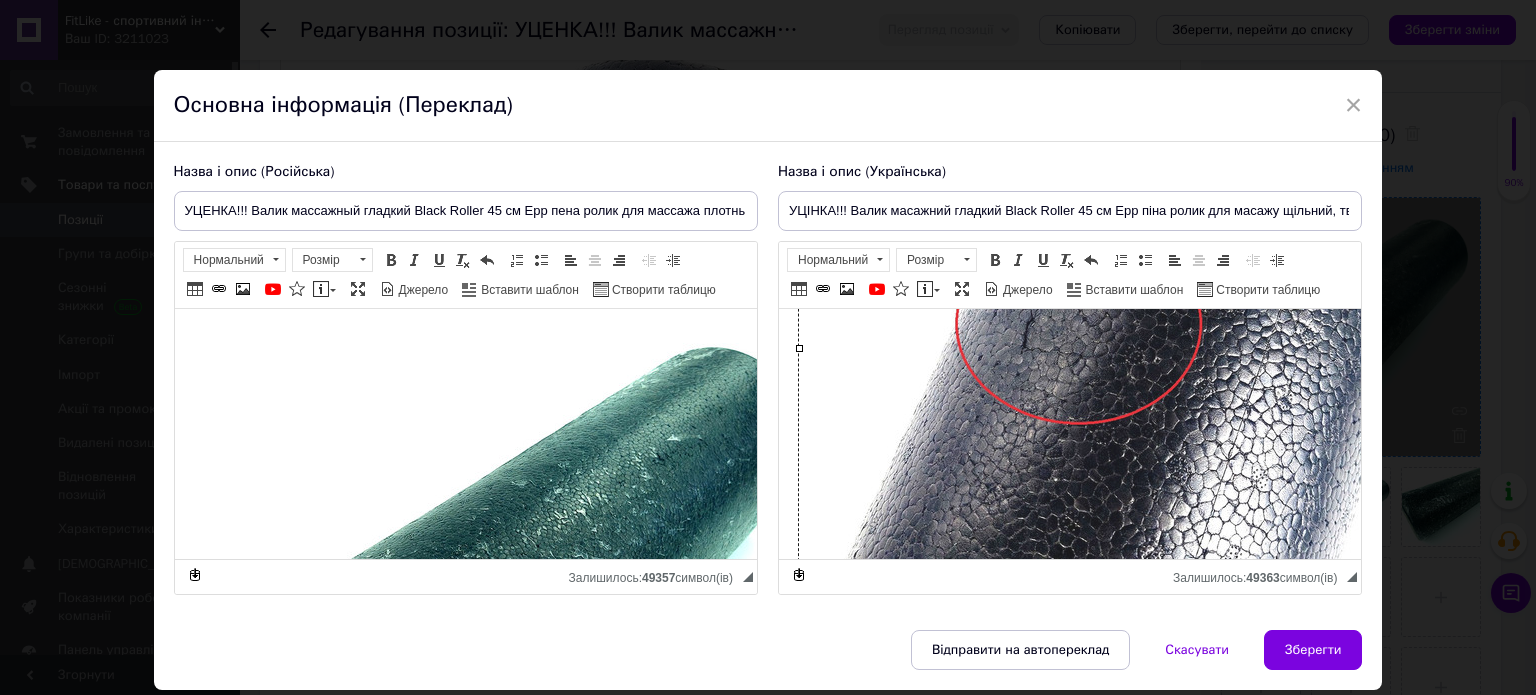 click at bounding box center (1118, 350) 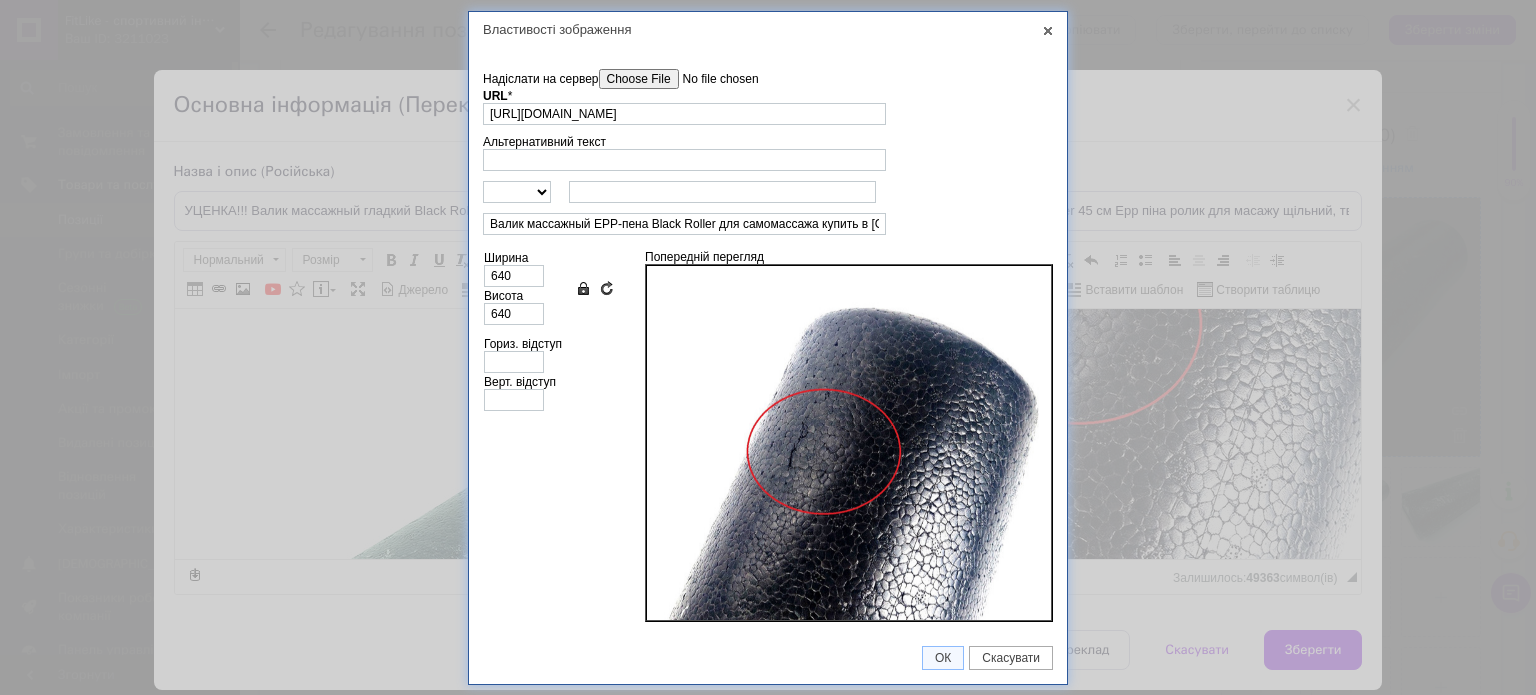 scroll, scrollTop: 0, scrollLeft: 111, axis: horizontal 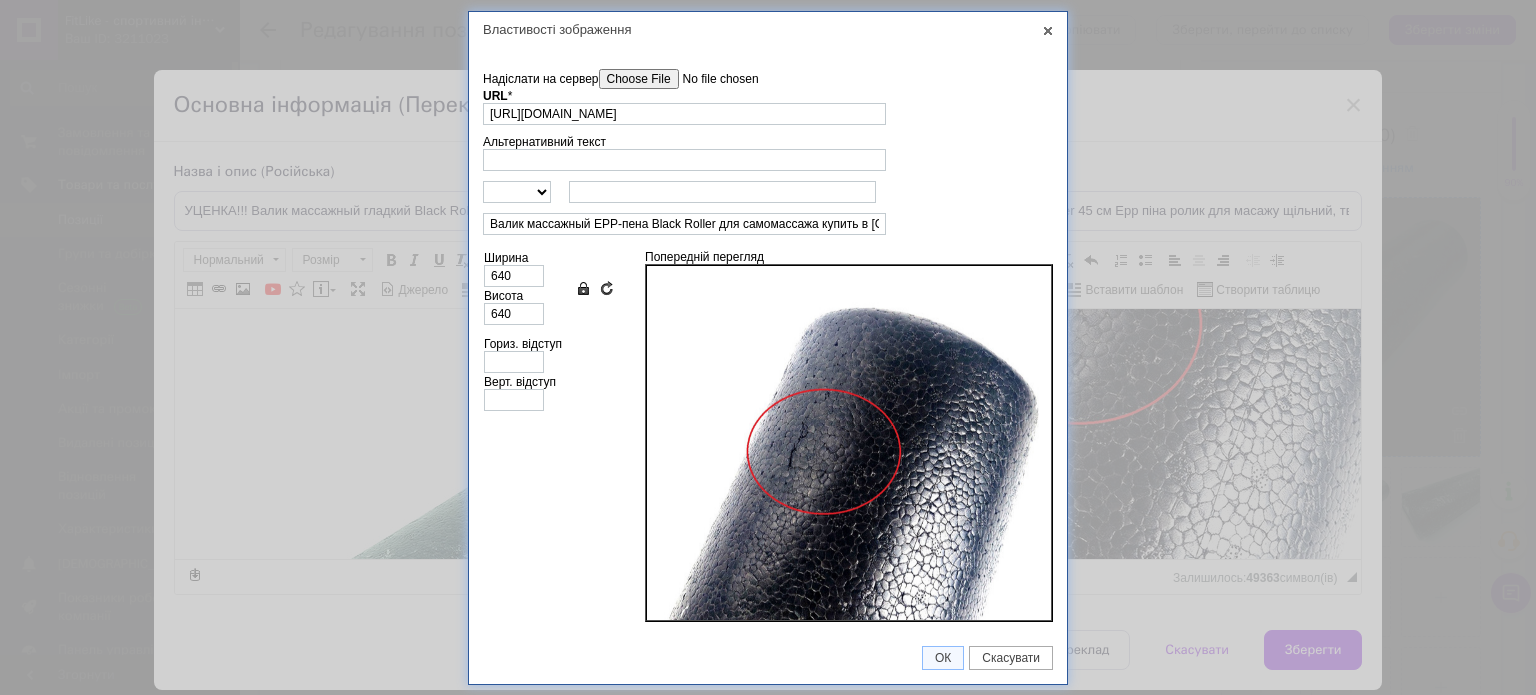 click on "Надіслати на сервер" at bounding box center [712, 79] 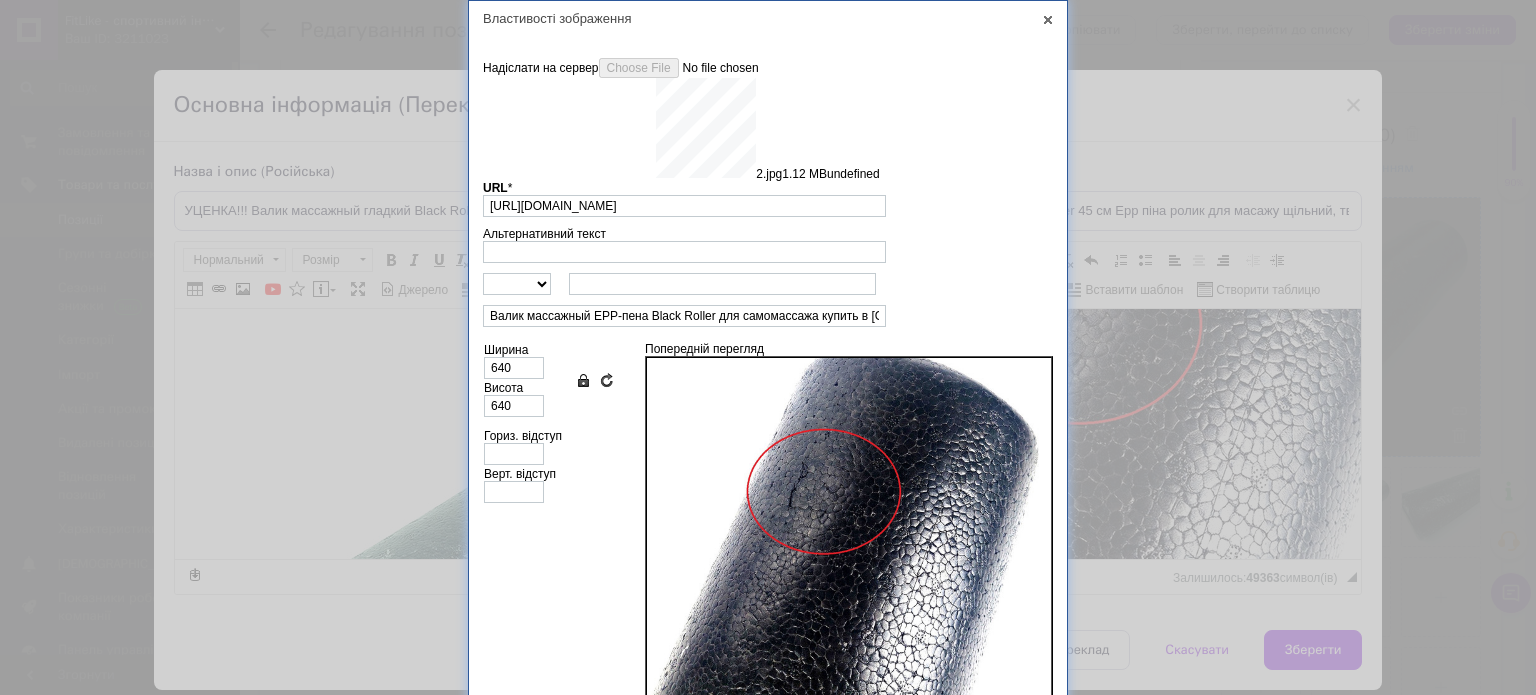 type on "https://images.prom.ua/6743807019_w640_h2048_2.jpg?fresh=1&PIMAGE_ID=6743807019" 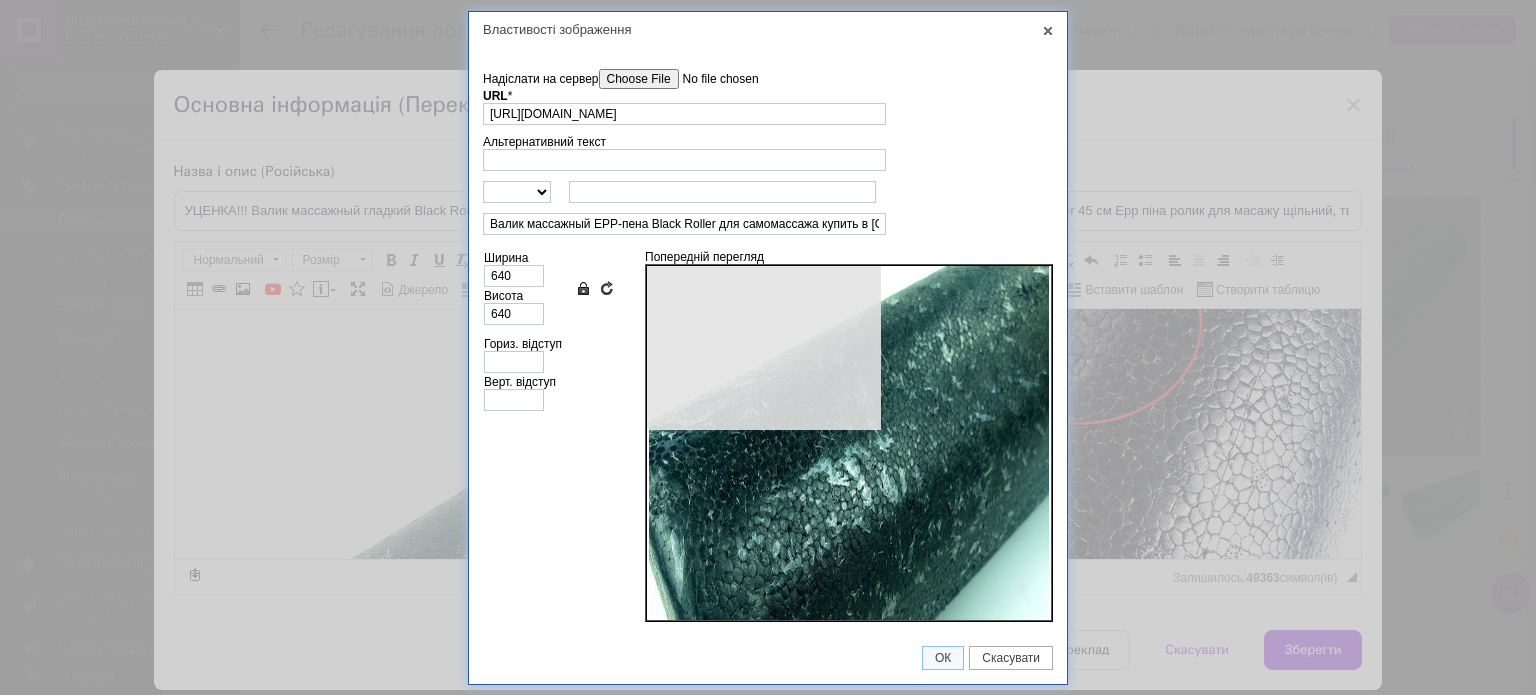 scroll, scrollTop: 252, scrollLeft: 0, axis: vertical 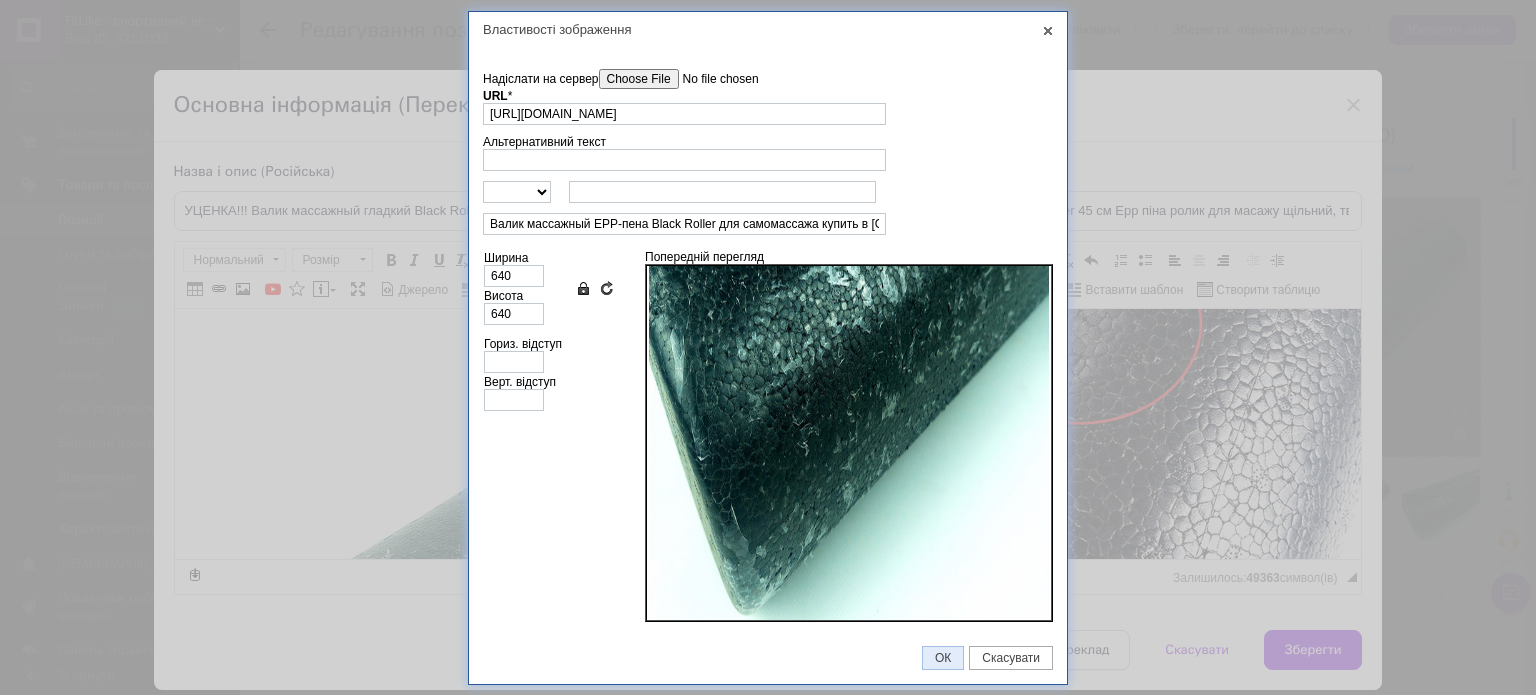 click on "ОК" at bounding box center (943, 658) 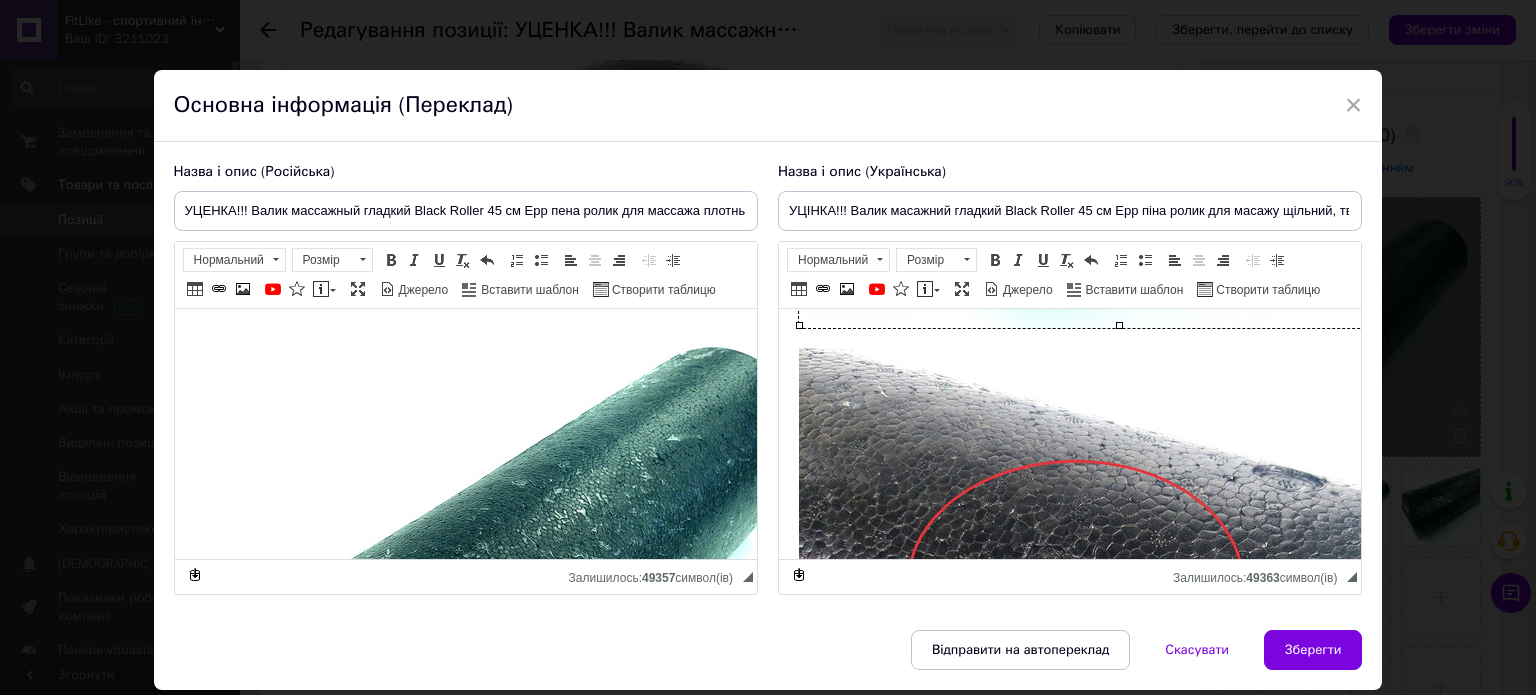 scroll, scrollTop: 1100, scrollLeft: 0, axis: vertical 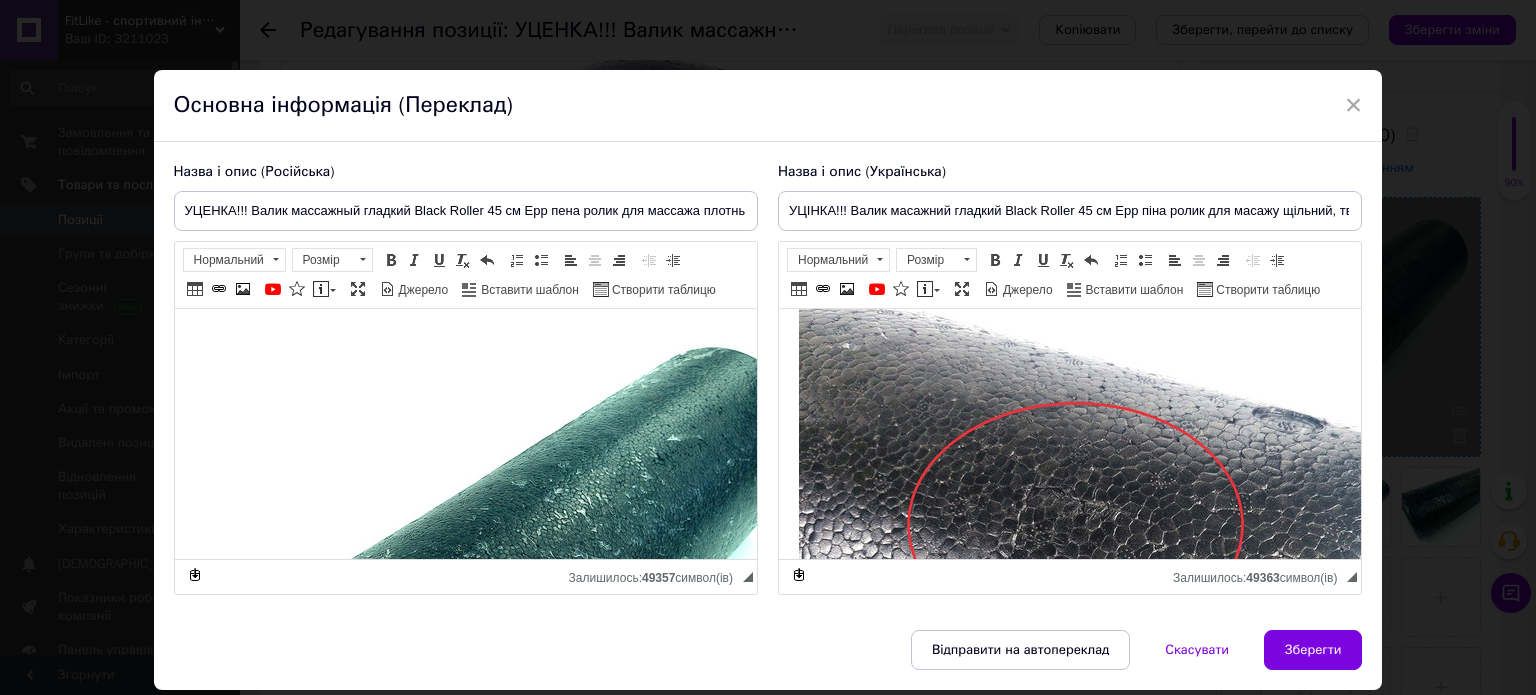 click at bounding box center [1118, 610] 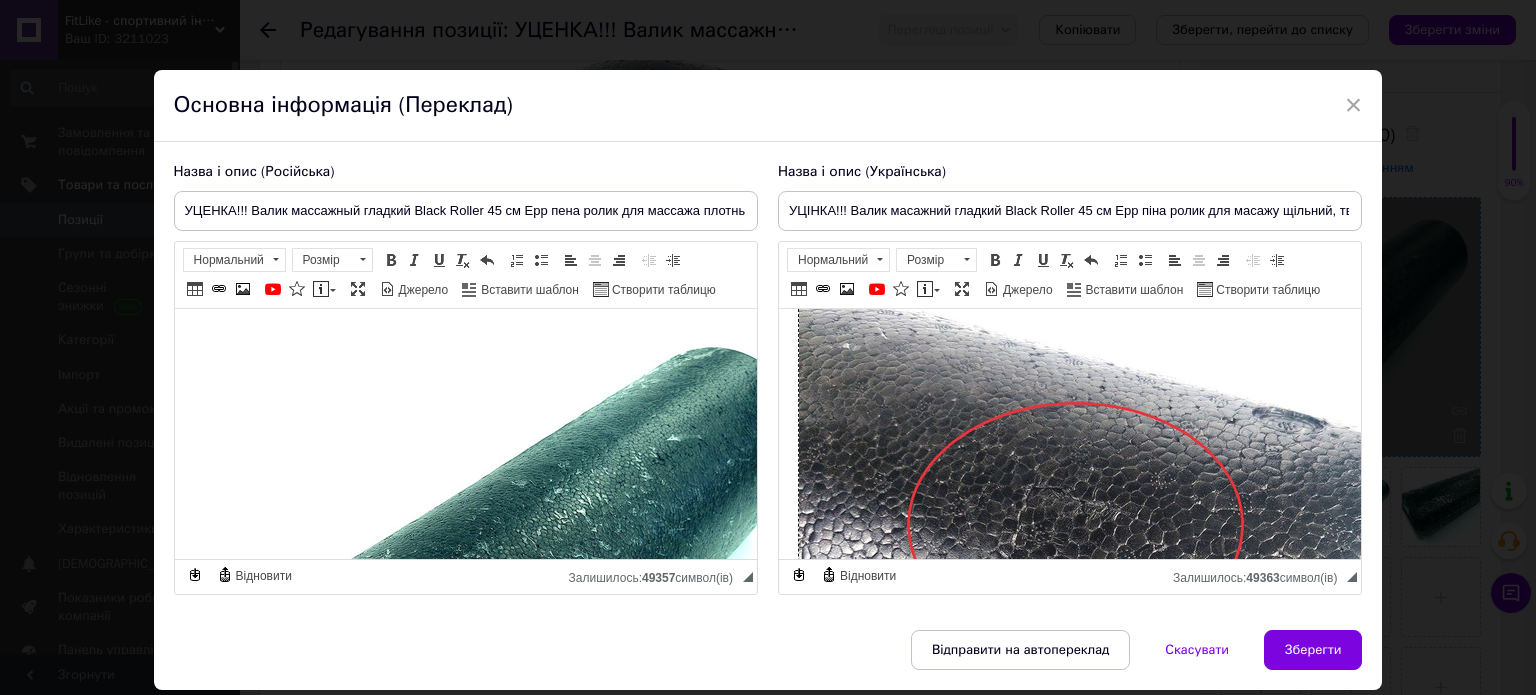 click at bounding box center (1118, 610) 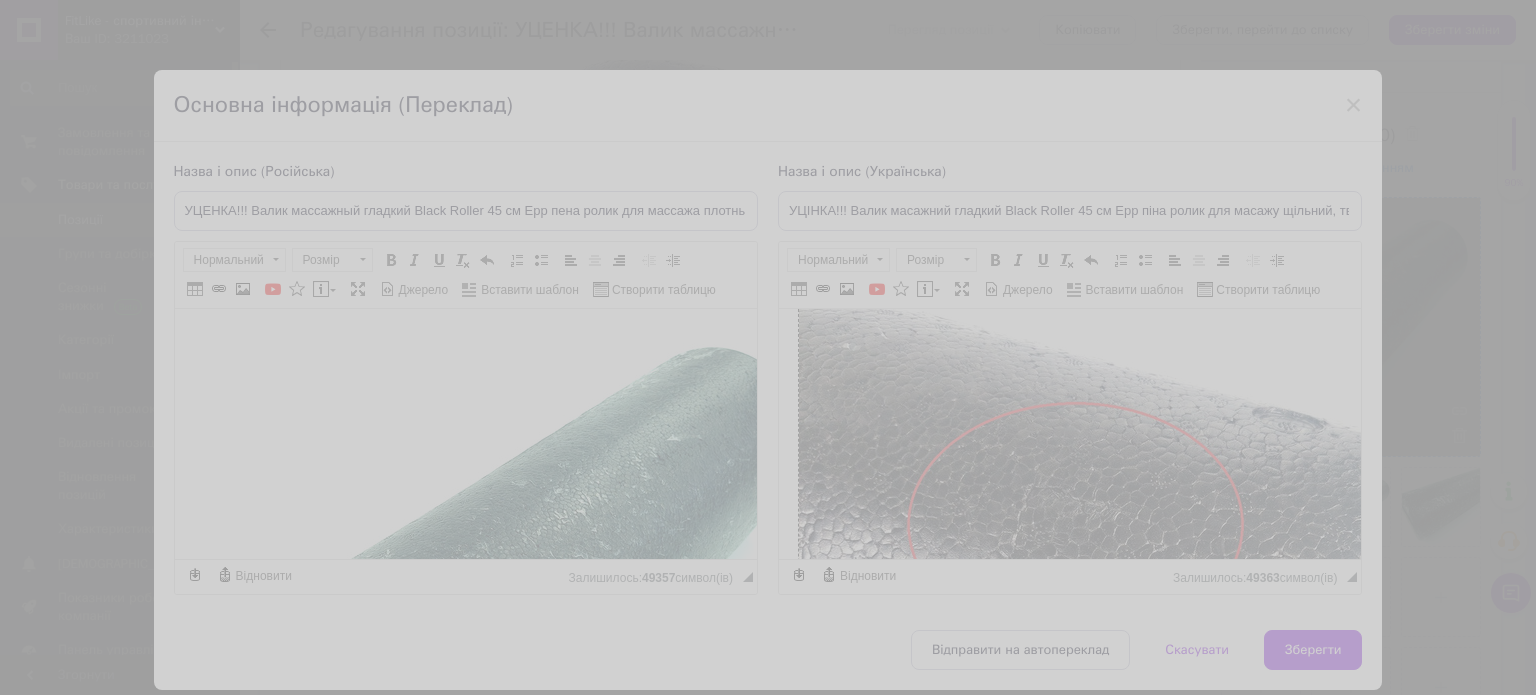 scroll, scrollTop: 0, scrollLeft: 0, axis: both 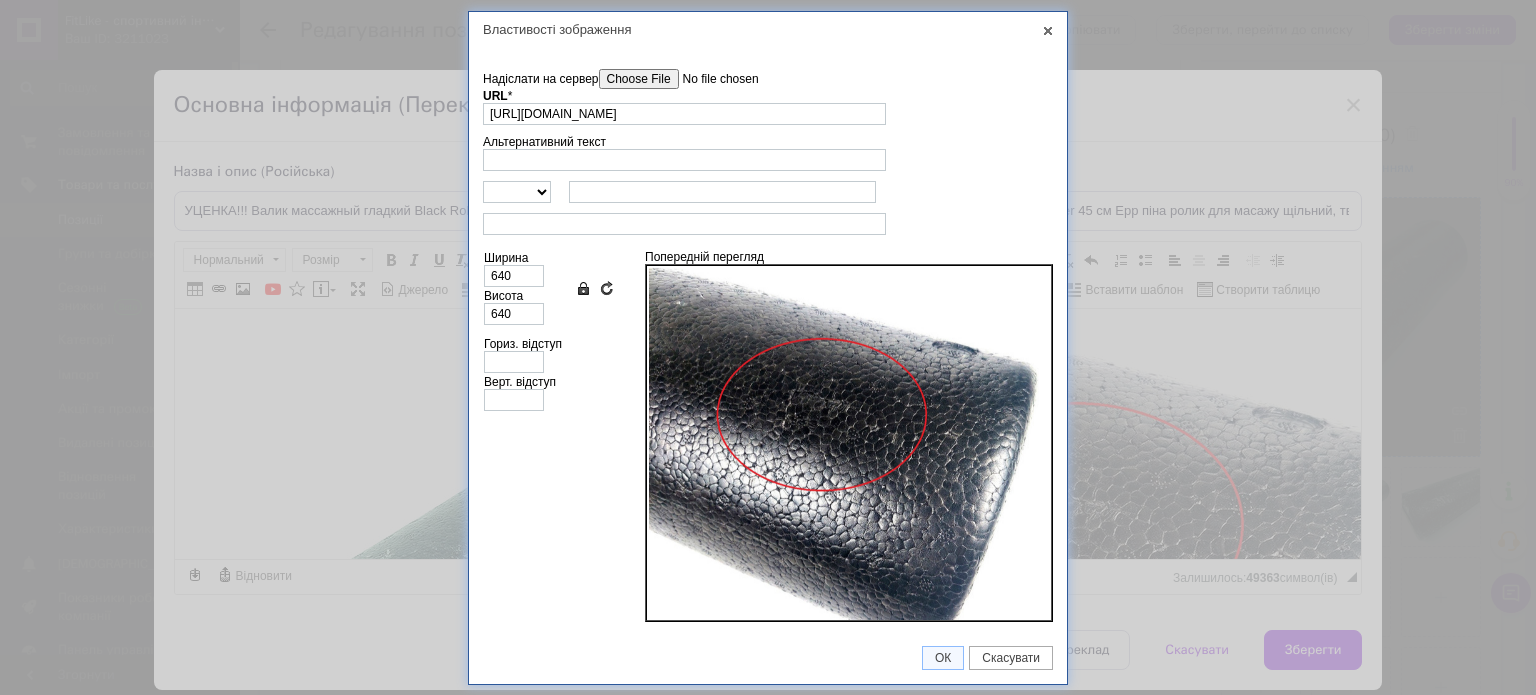 click on "Надіслати на сервер" at bounding box center (712, 79) 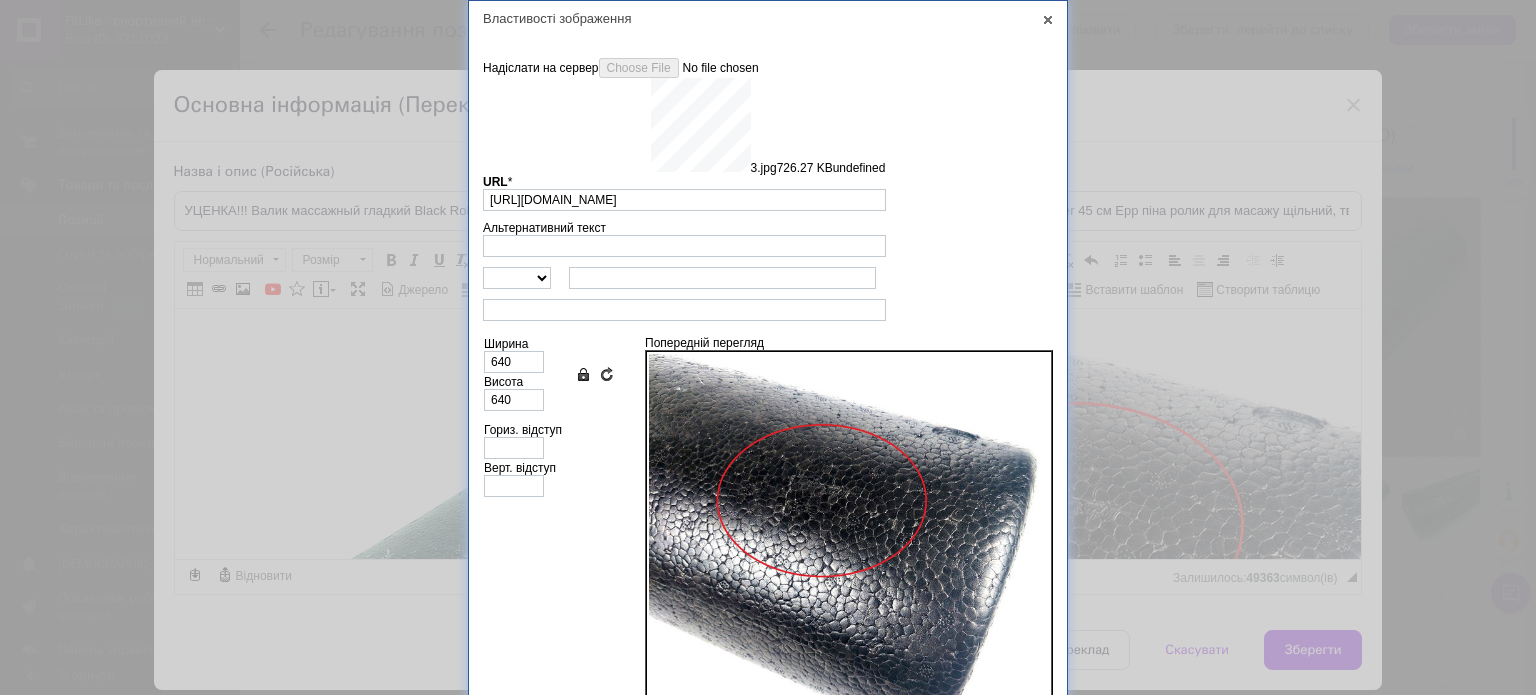 scroll, scrollTop: 46, scrollLeft: 0, axis: vertical 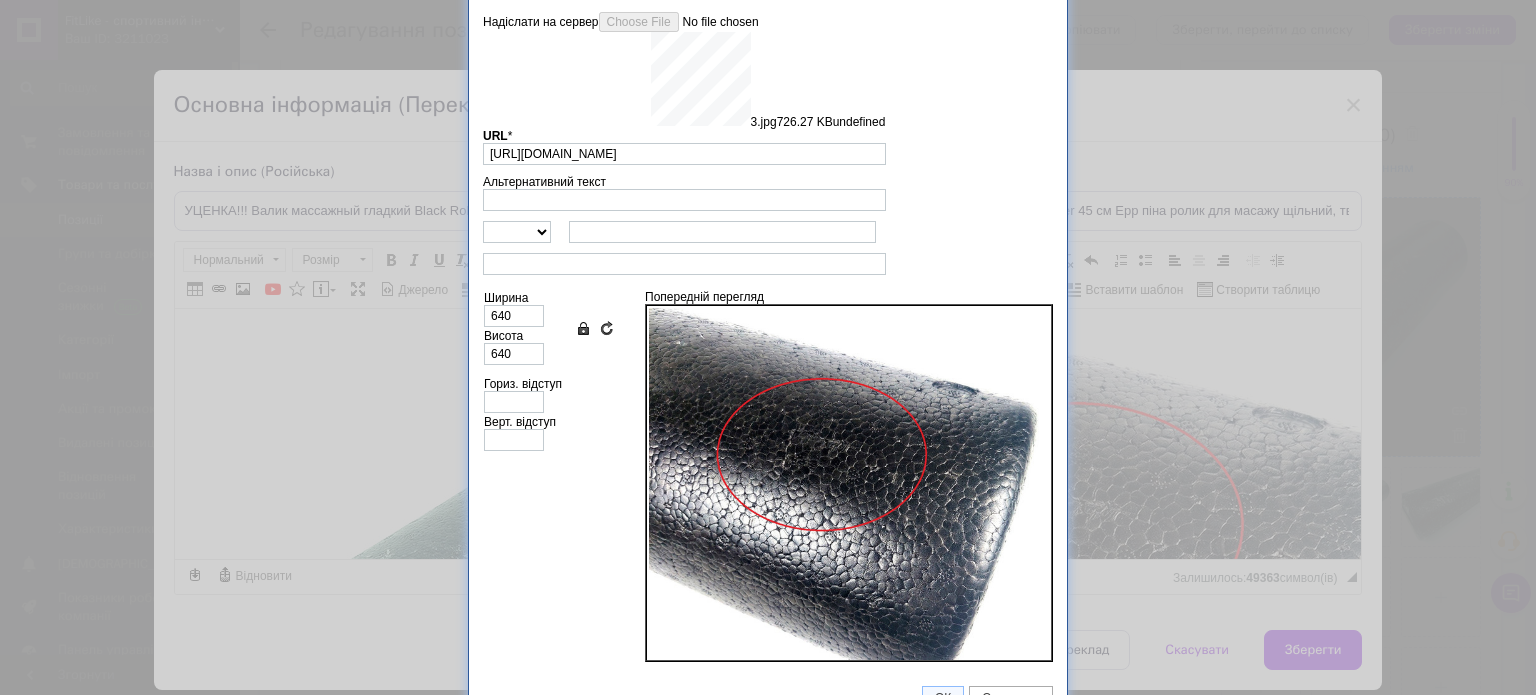 type on "https://images.prom.ua/6743807183_w640_h2048_3.jpg?fresh=1&PIMAGE_ID=6743807183" 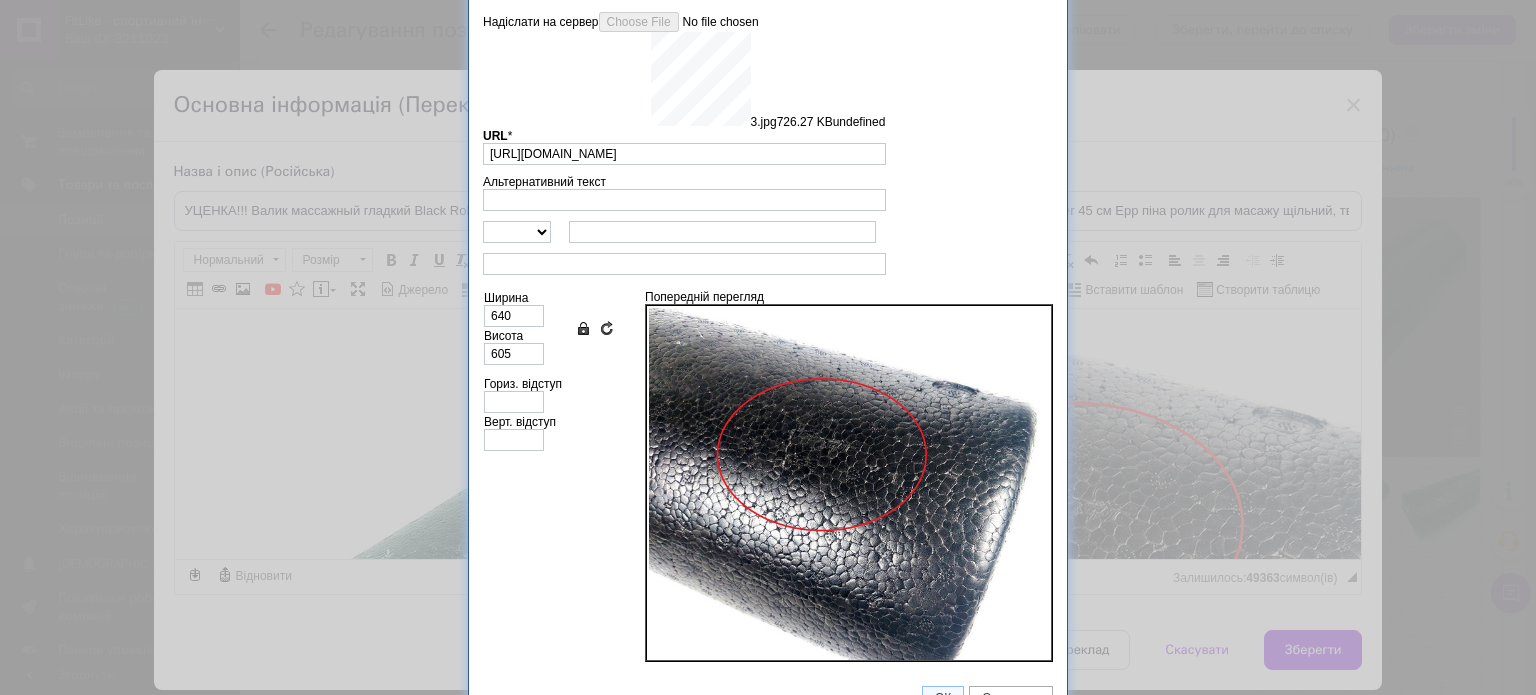 scroll, scrollTop: 0, scrollLeft: 0, axis: both 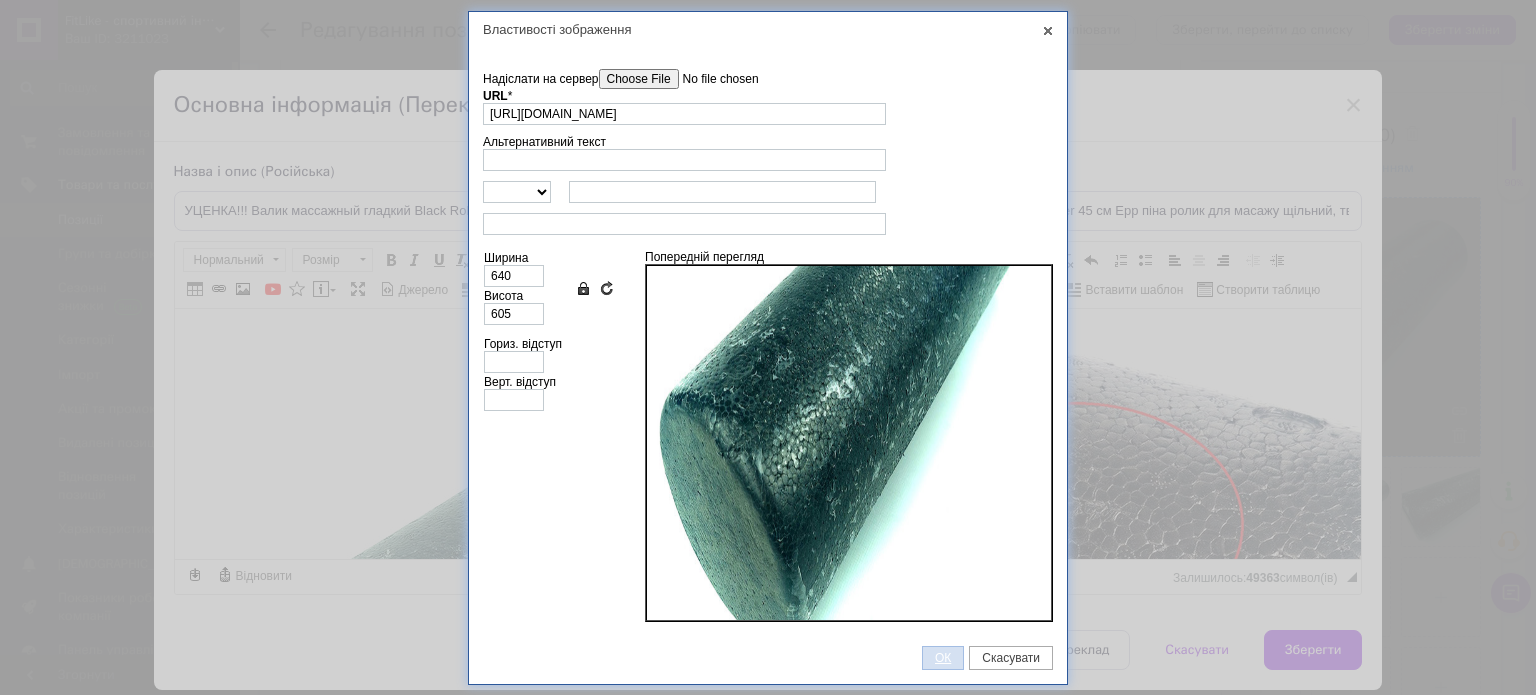 click on "ОК" at bounding box center (943, 658) 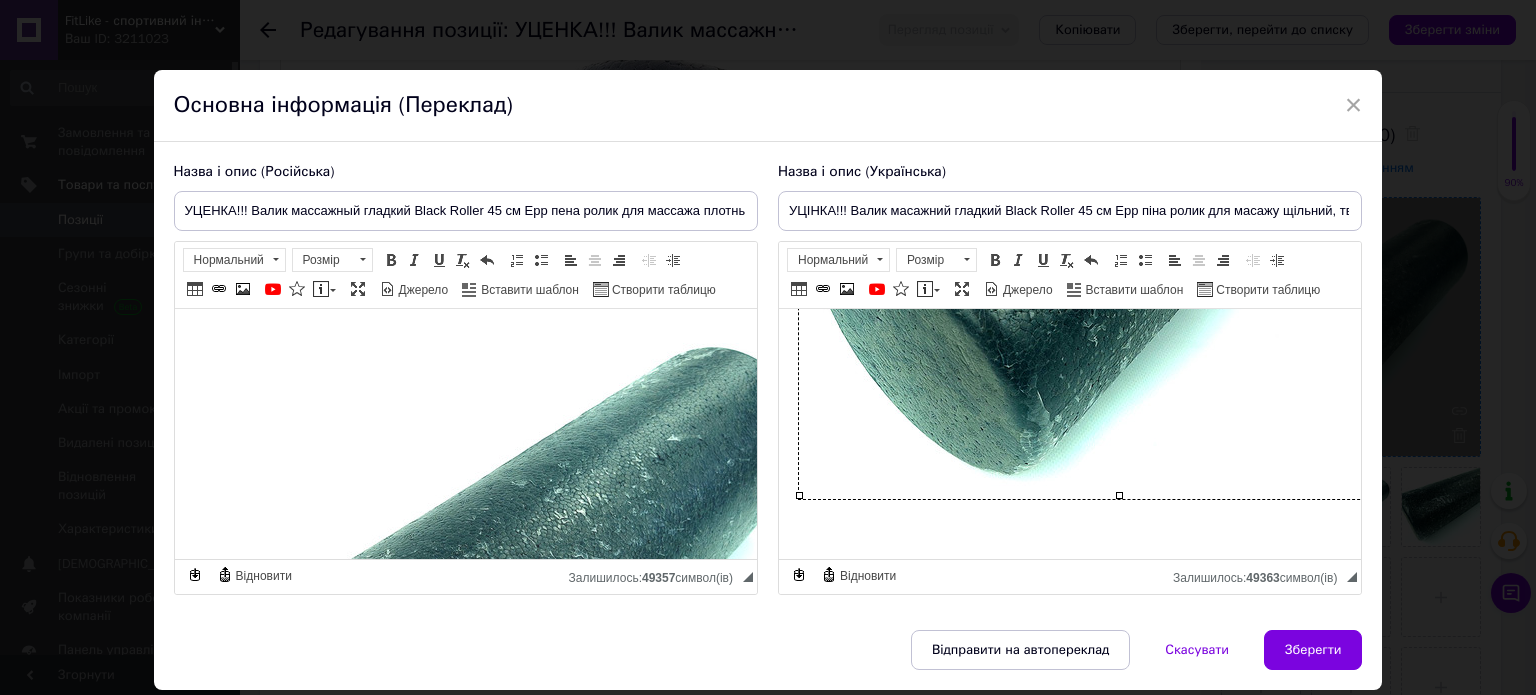 scroll, scrollTop: 1507, scrollLeft: 0, axis: vertical 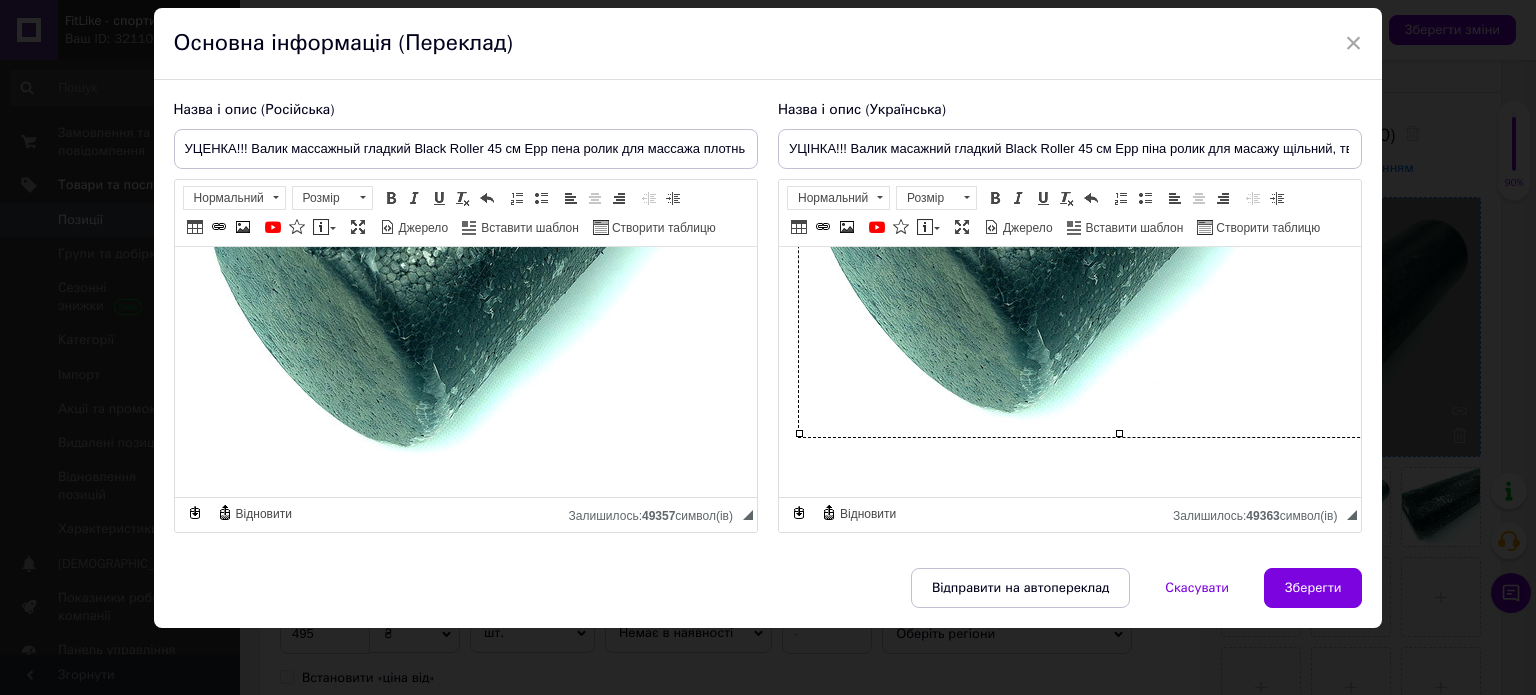 click at bounding box center (1069, 467) 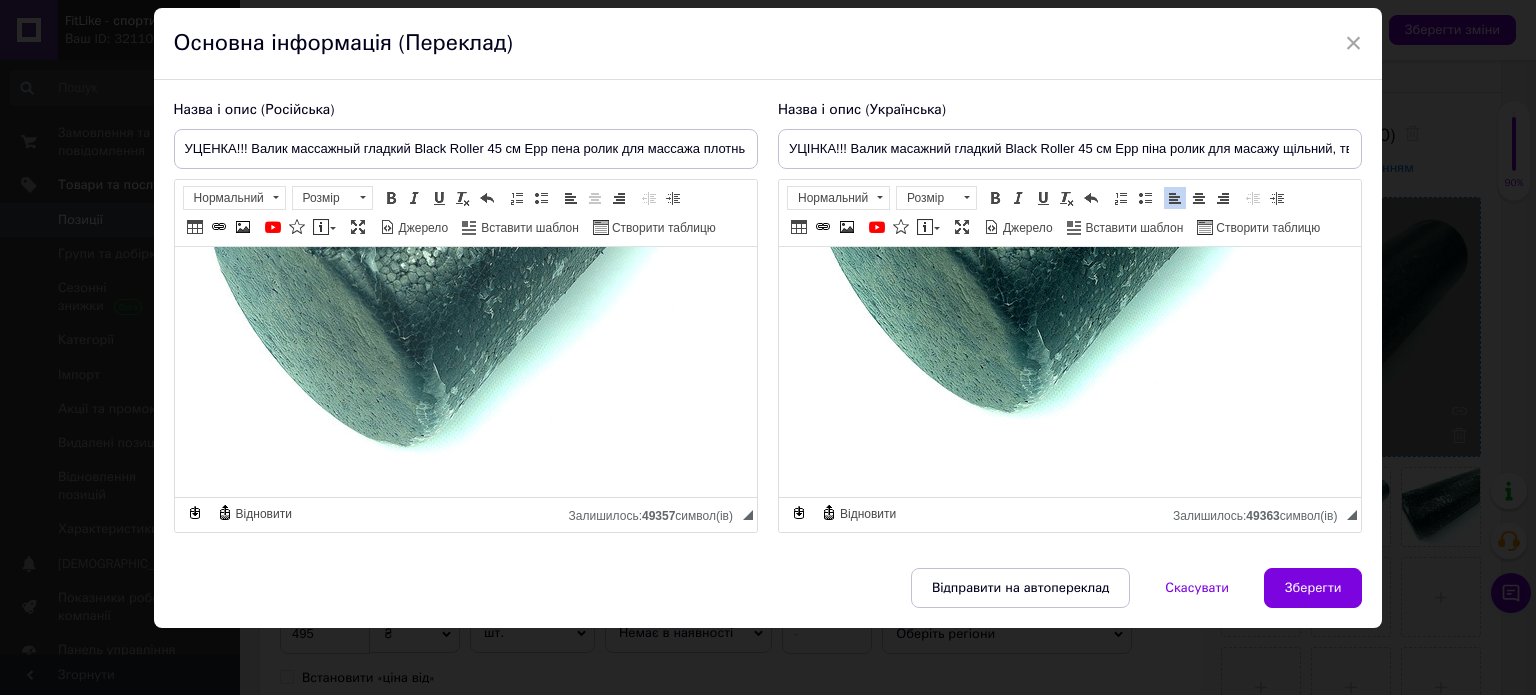 click at bounding box center [514, 168] 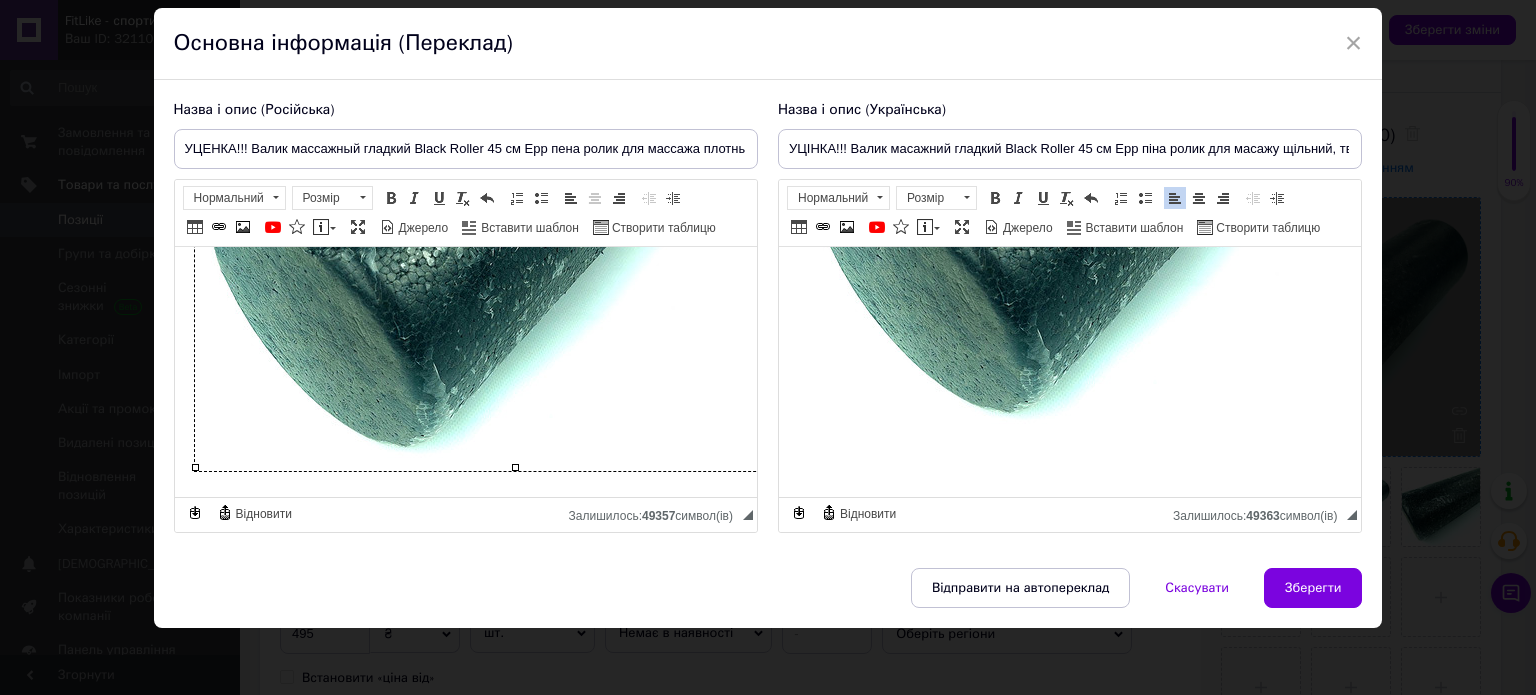 click on "УЦЕНКА!!! Роллер для самомассажа Foam Roller  45см,    Foam Roller  - это функциональный инструмент,  который поможет вам усилить кровообращение, расслабить перегруженные мышцы и устранить спазмы и боль. Роллер используется для стабилизации во время упражнений и мышечного массажа.  Внимание! УЦЕНКА! На валике имеется повреждение, в виде придавленности, получено при транспортировке. Смотрите Фото, место деформации на ролике обведено красным цветом. Во всем другом ролик целый. Характеристики:  Причина УЦЕНКИ: есть повреждение при транспортировке, все как на фото;" at bounding box center [465, -370] 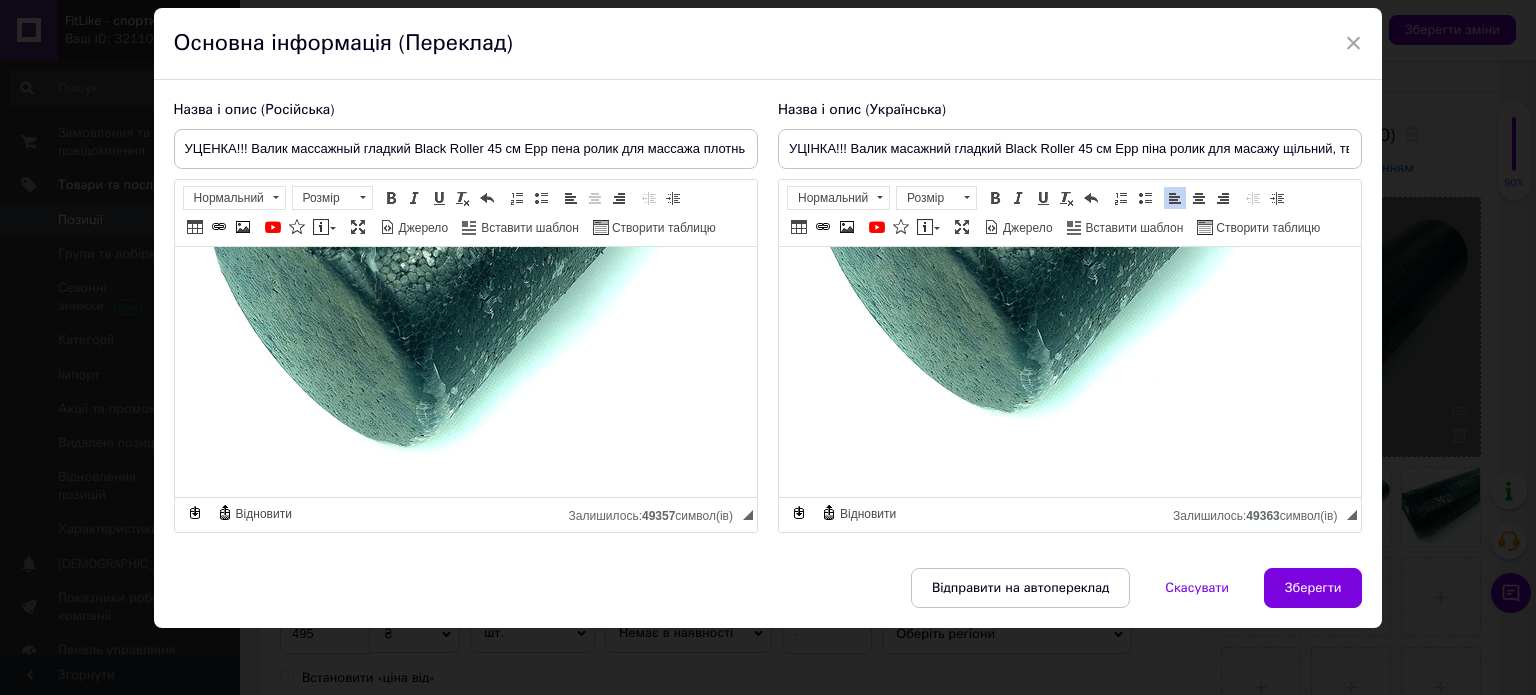 click on "УЦІНКА!!! Ролер для самомасажу Foam Roller  45 см    Foam Roller  - це функціональний інструмент,  , який допоможе вам посилити кровообіг, розслабити перевантажені м'язи та усунути спазми та біль. Ролер використовується для стабілізації під час вправ і м'язового масажу.  УВАГА! УЦІНКА! На валику є пошкодження, у вигляді прим'ятості - отримане під час транспортування. Дивіться Фото, місце деформації на ролику обведено червоним кольором. У всьому іншому ролик цілий. Характеристики:  Причина УЦЕНКИ: є ушкодження під час транспортування, все як на фото; Матеріал: EPP-піна;" at bounding box center [1069, -376] 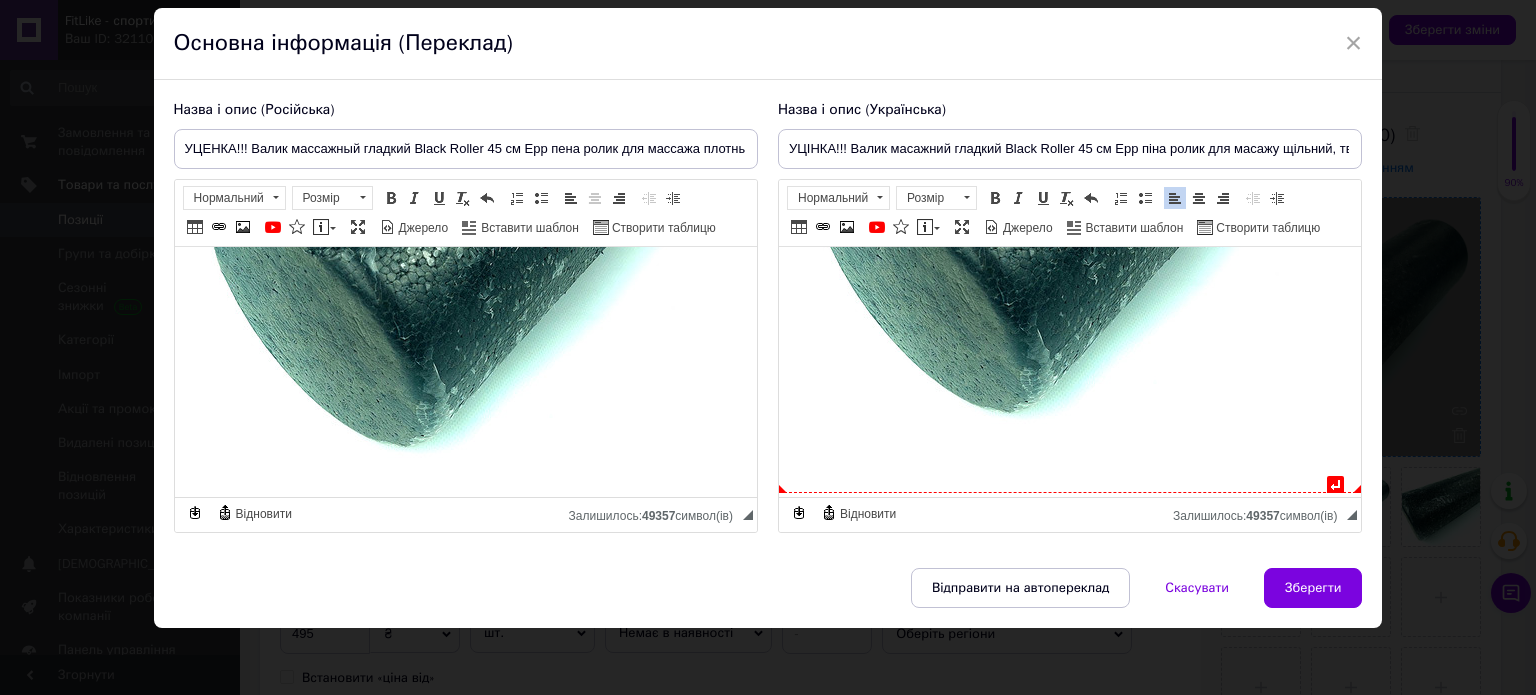 click at bounding box center [1069, 467] 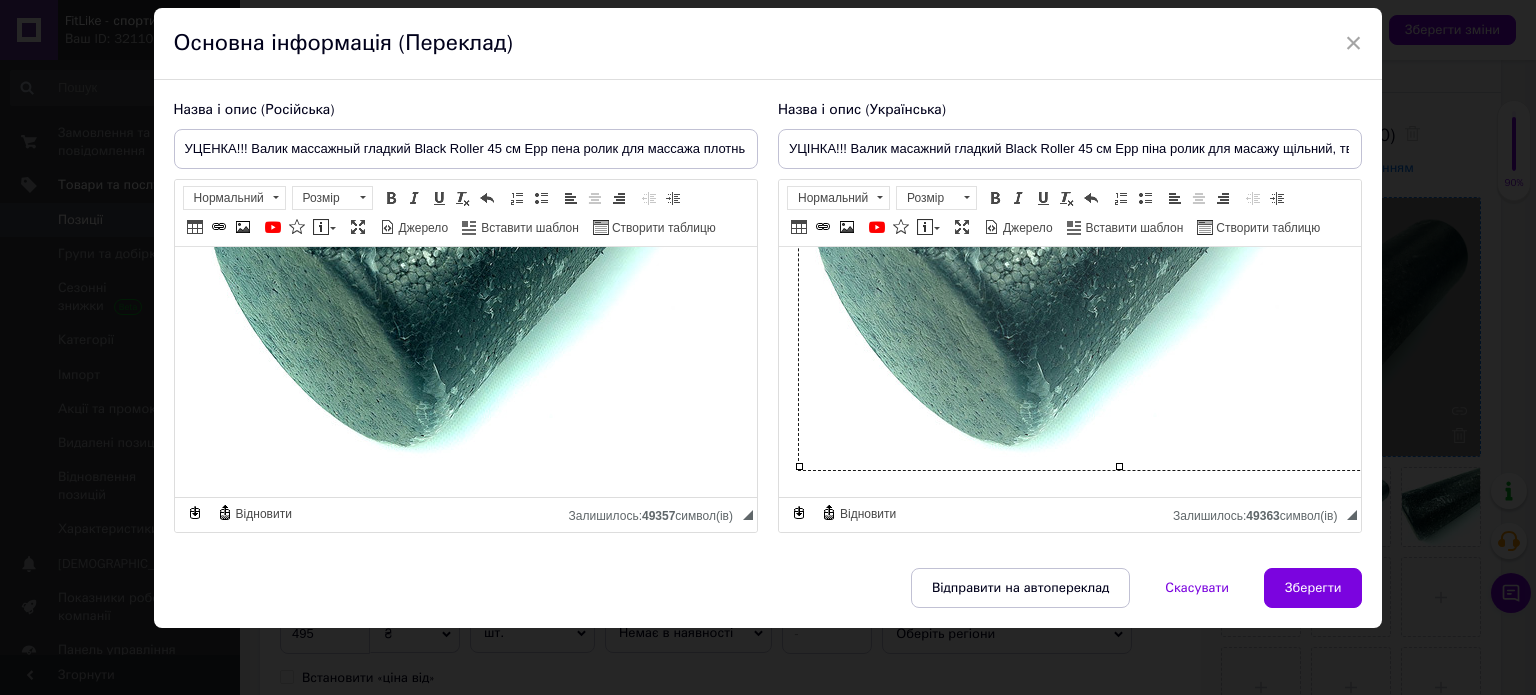 click at bounding box center (1118, 167) 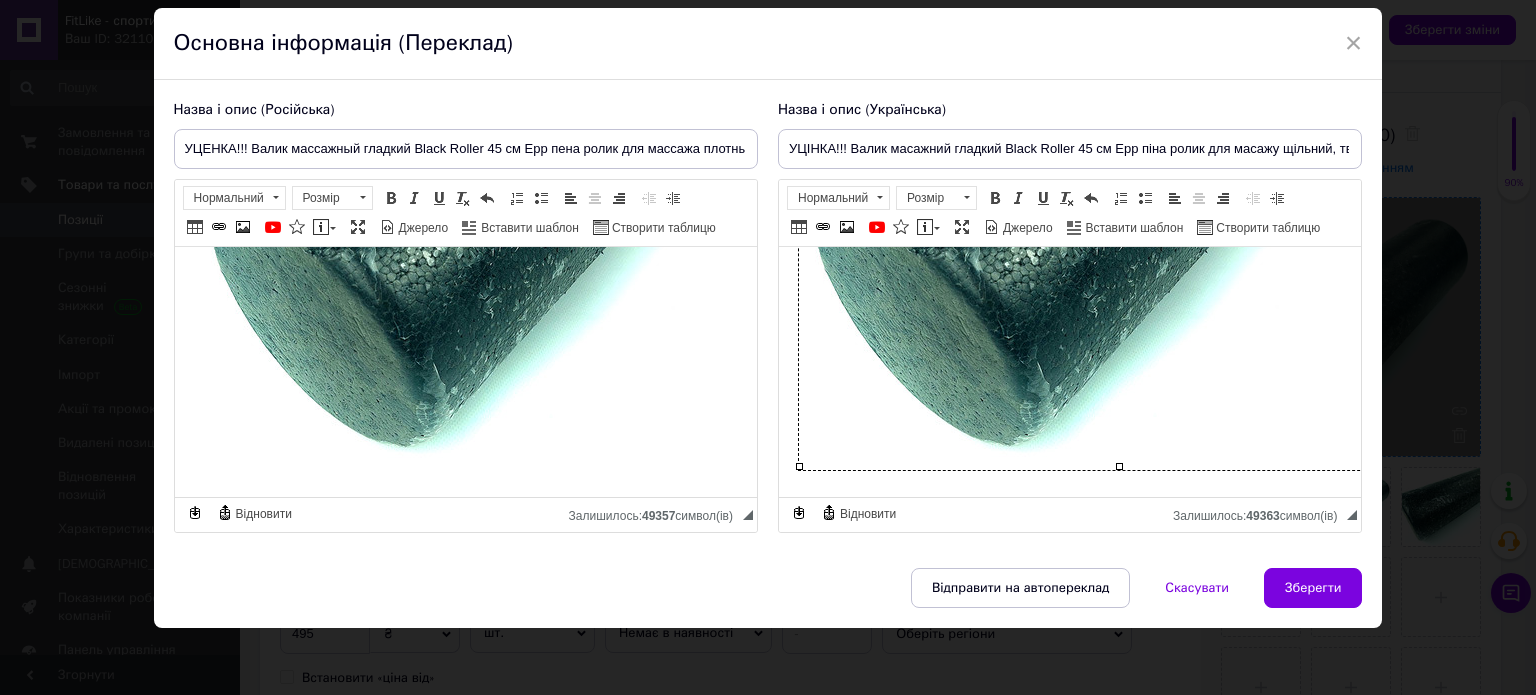 click on "УЦІНКА!!! Ролер для самомасажу Foam Roller  45 см    Foam Roller  - це функціональний інструмент,  , який допоможе вам посилити кровообіг, розслабити перевантажені м'язи та усунути спазми та біль. Ролер використовується для стабілізації під час вправ і м'язового масажу.  УВАГА! УЦІНКА! На валику є пошкодження, у вигляді прим'ятості - отримане під час транспортування. Дивіться Фото, місце деформації на ролику обведено червоним кольором. У всьому іншому ролик цілий. Характеристики:  Причина УЦЕНКИ: є ушкодження під час транспортування, все як на фото; Матеріал: EPP-піна;" at bounding box center [1069, -360] 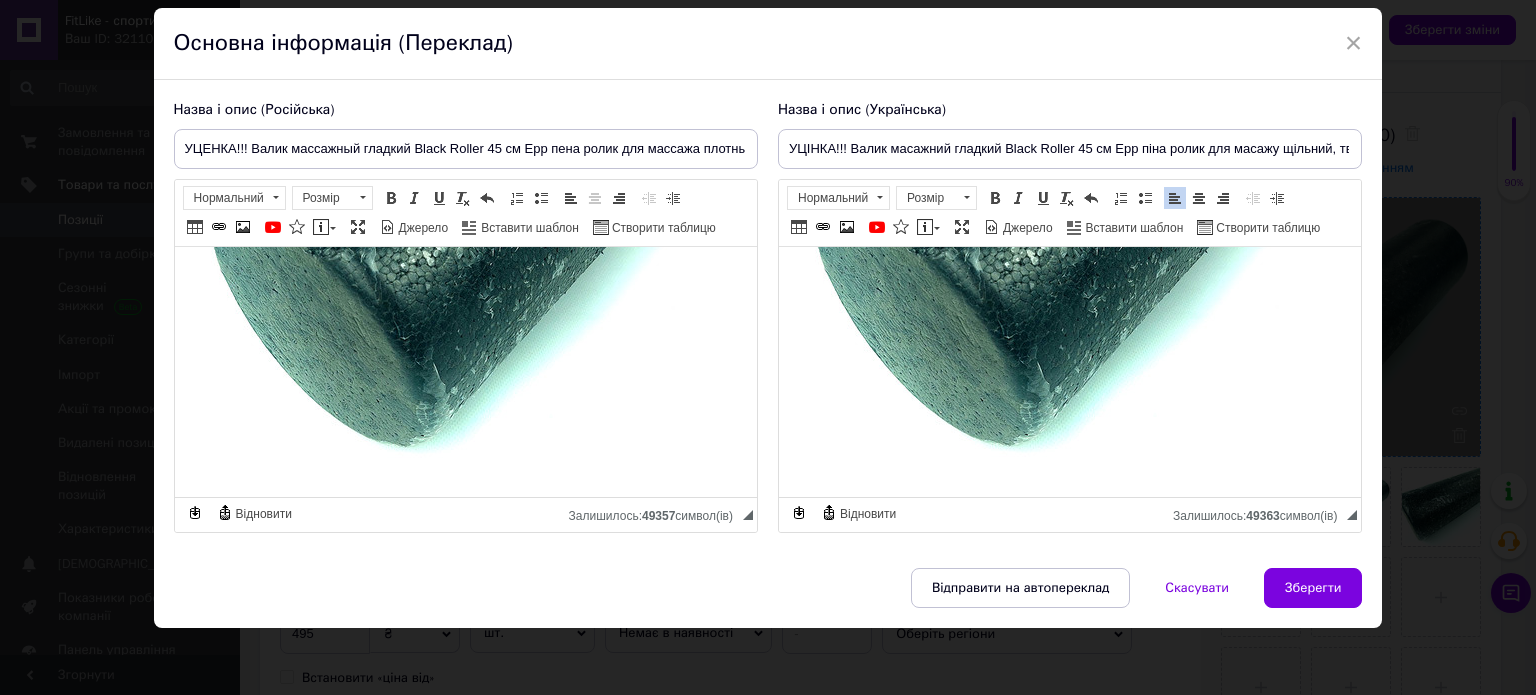 click on "УЦІНКА!!! Ролер для самомасажу Foam Roller  45 см    Foam Roller  - це функціональний інструмент,  , який допоможе вам посилити кровообіг, розслабити перевантажені м'язи та усунути спазми та біль. Ролер використовується для стабілізації під час вправ і м'язового масажу.  УВАГА! УЦІНКА! На валику є пошкодження, у вигляді прим'ятості - отримане під час транспортування. Дивіться Фото, місце деформації на ролику обведено червоним кольором. У всьому іншому ролик цілий. Характеристики:  Причина УЦЕНКИ: є ушкодження під час транспортування, все як на фото; Матеріал: EPP-піна;" at bounding box center (1069, -360) 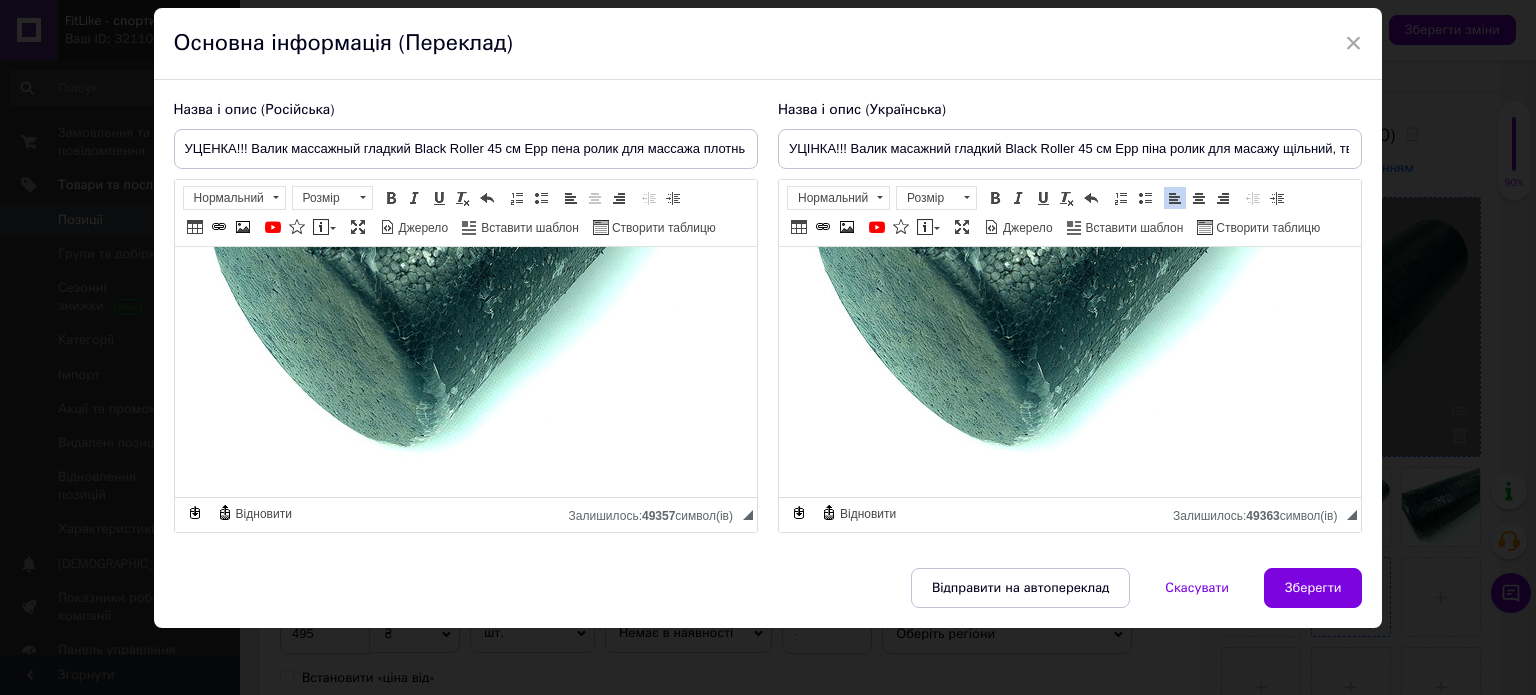 click on "Зберегти" at bounding box center [1313, 588] 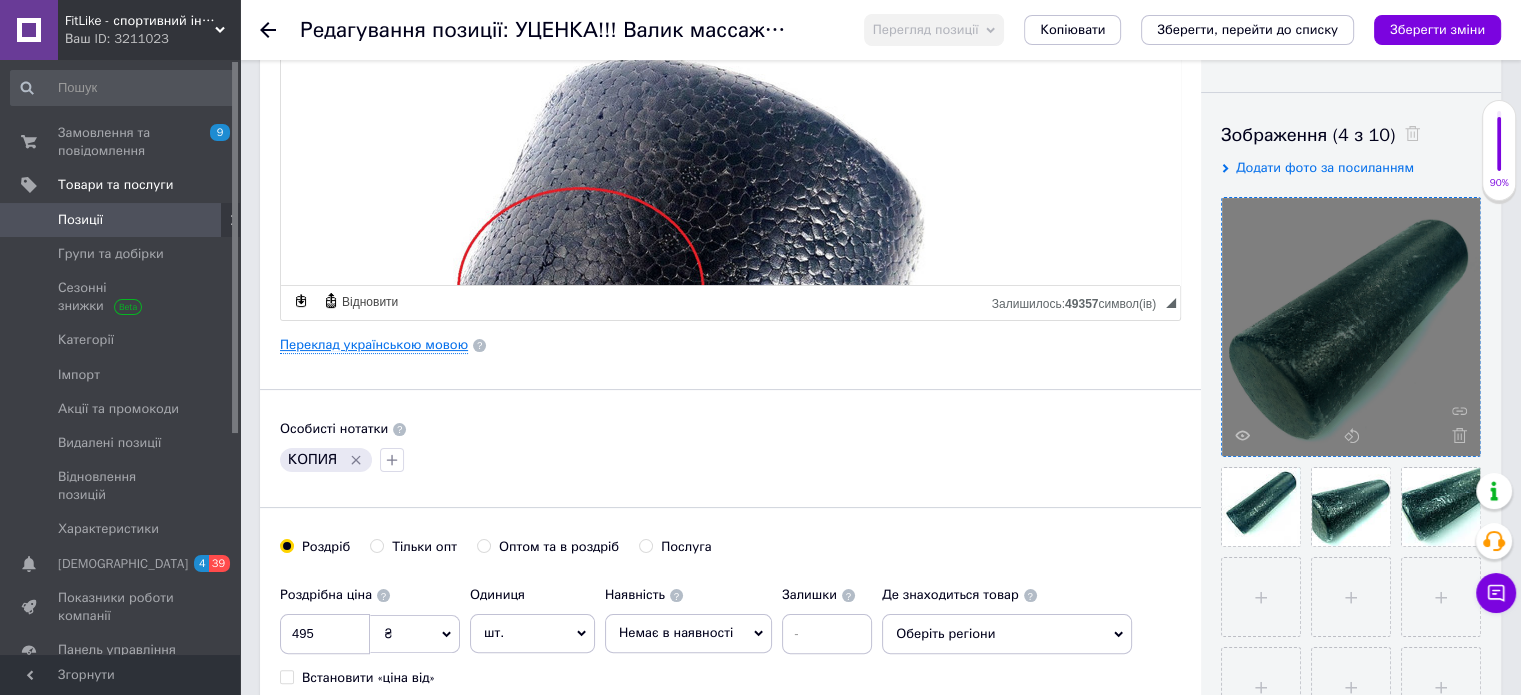 click on "Переклад українською мовою" at bounding box center (374, 345) 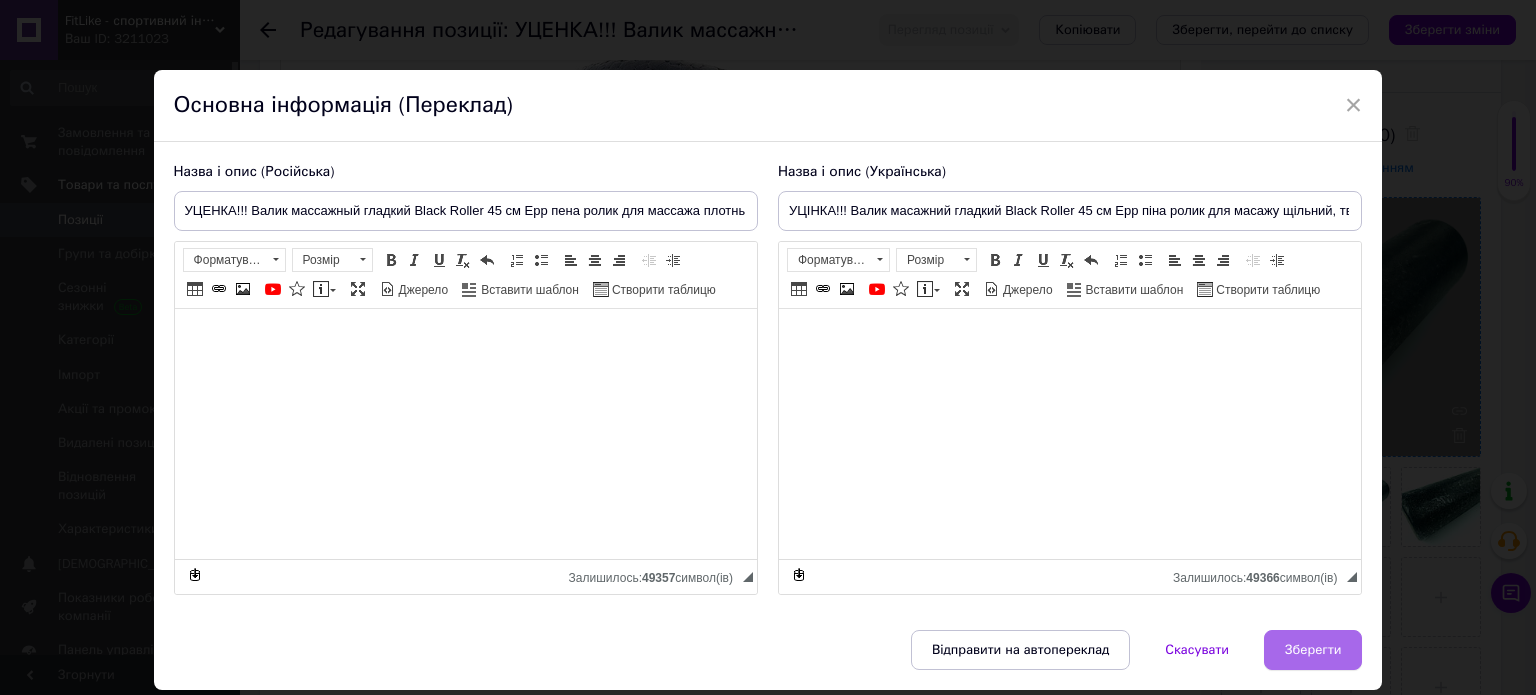 click on "Зберегти" at bounding box center [1313, 650] 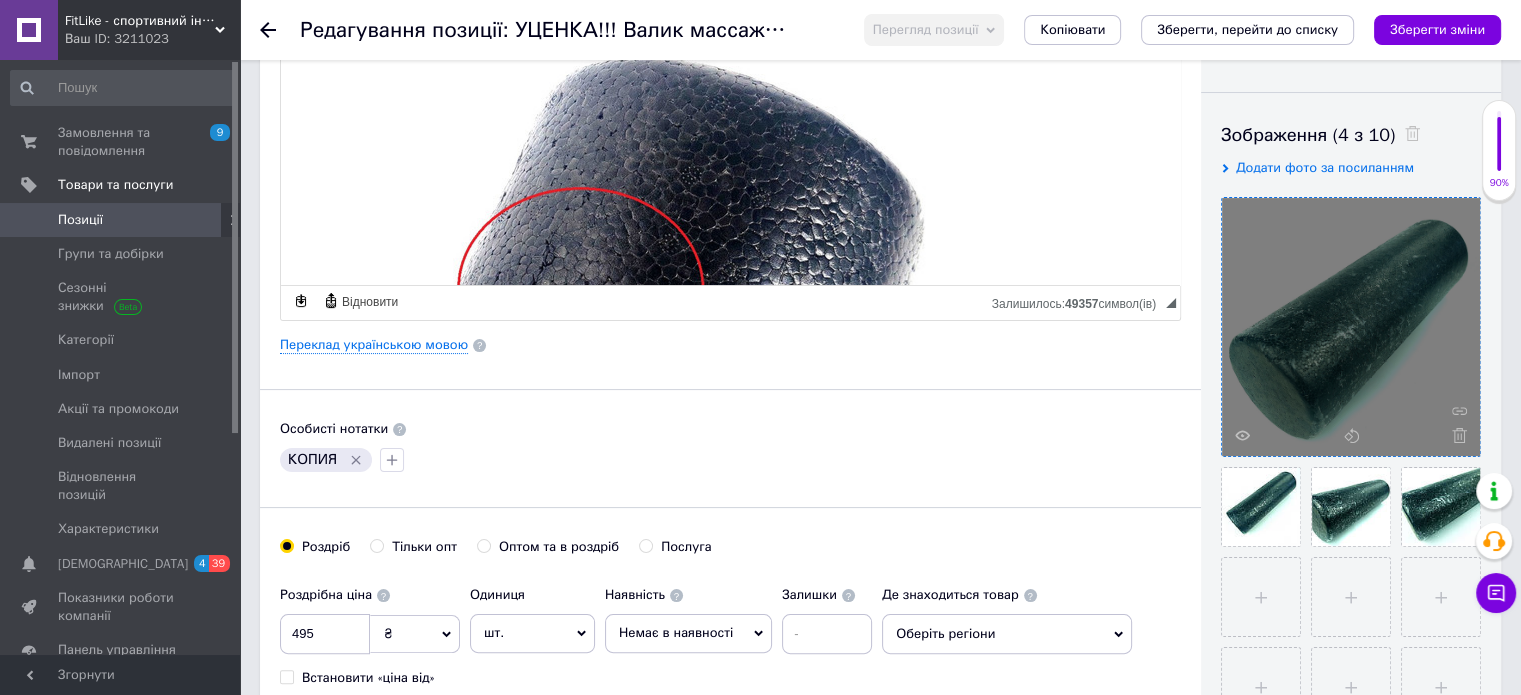 drag, startPoint x: 1435, startPoint y: 27, endPoint x: 1241, endPoint y: 104, distance: 208.7223 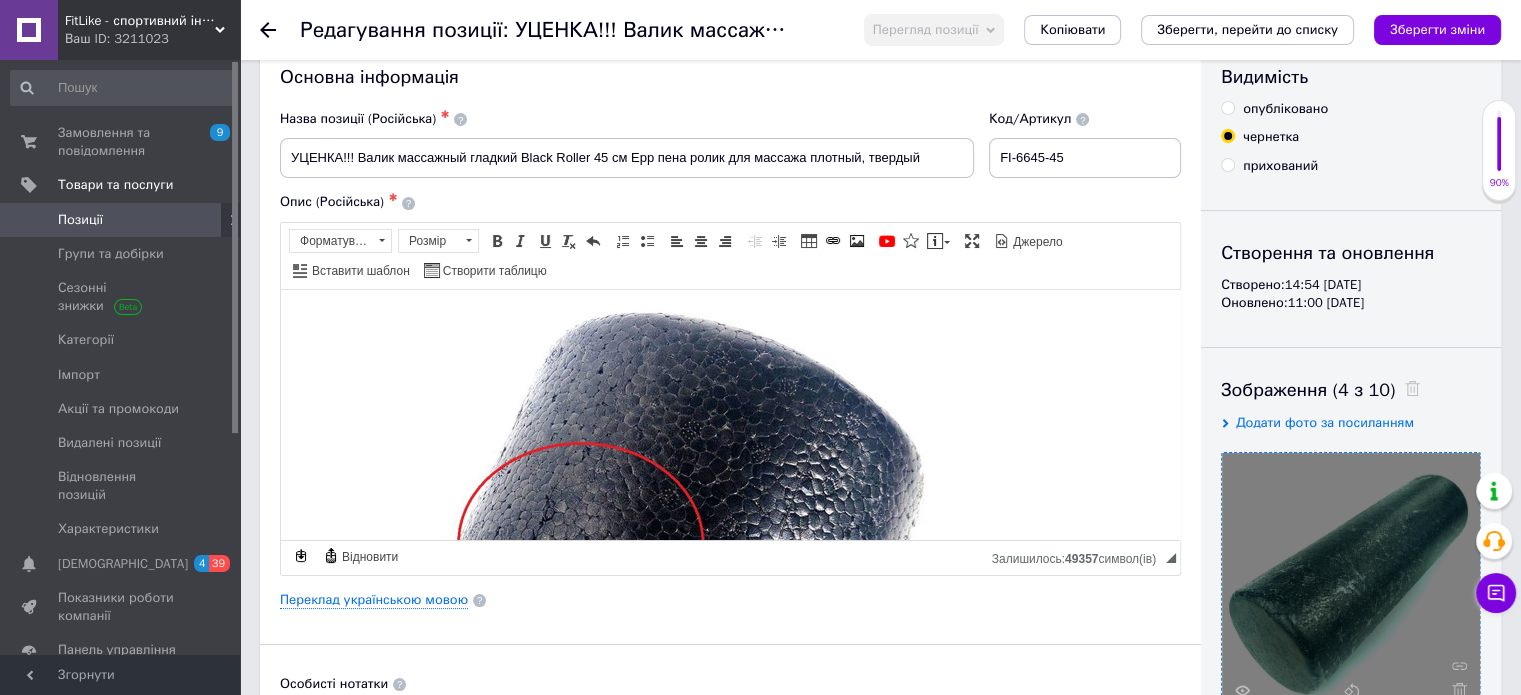 scroll, scrollTop: 0, scrollLeft: 0, axis: both 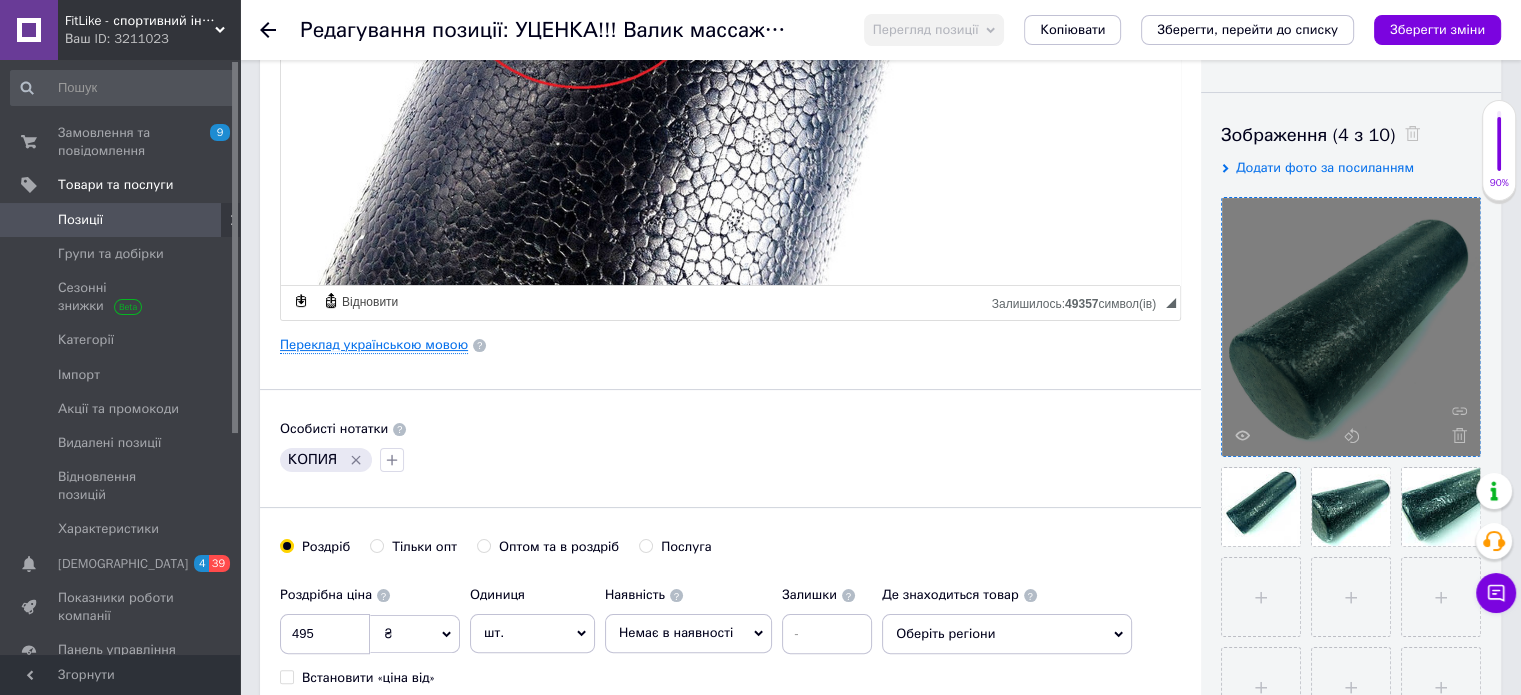 click on "Переклад українською мовою" at bounding box center [374, 345] 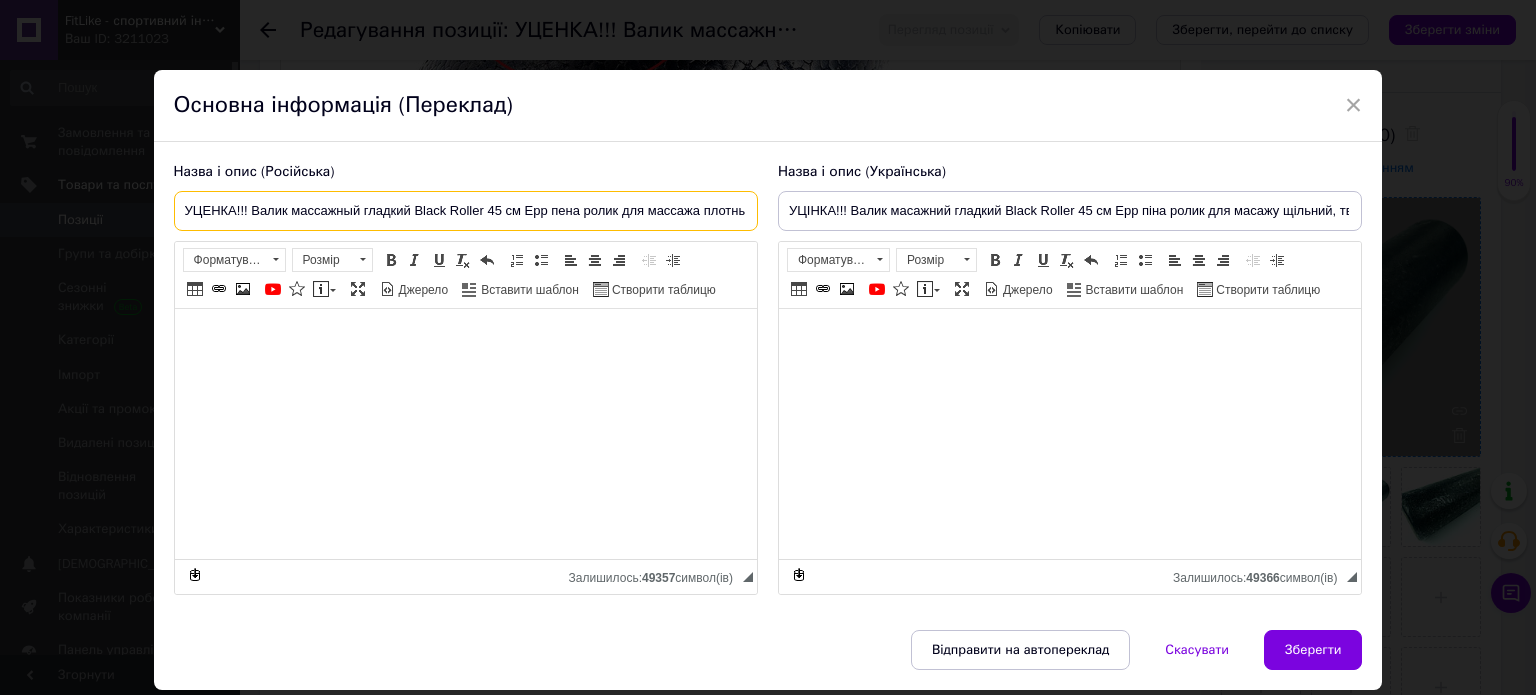 scroll, scrollTop: 0, scrollLeft: 70, axis: horizontal 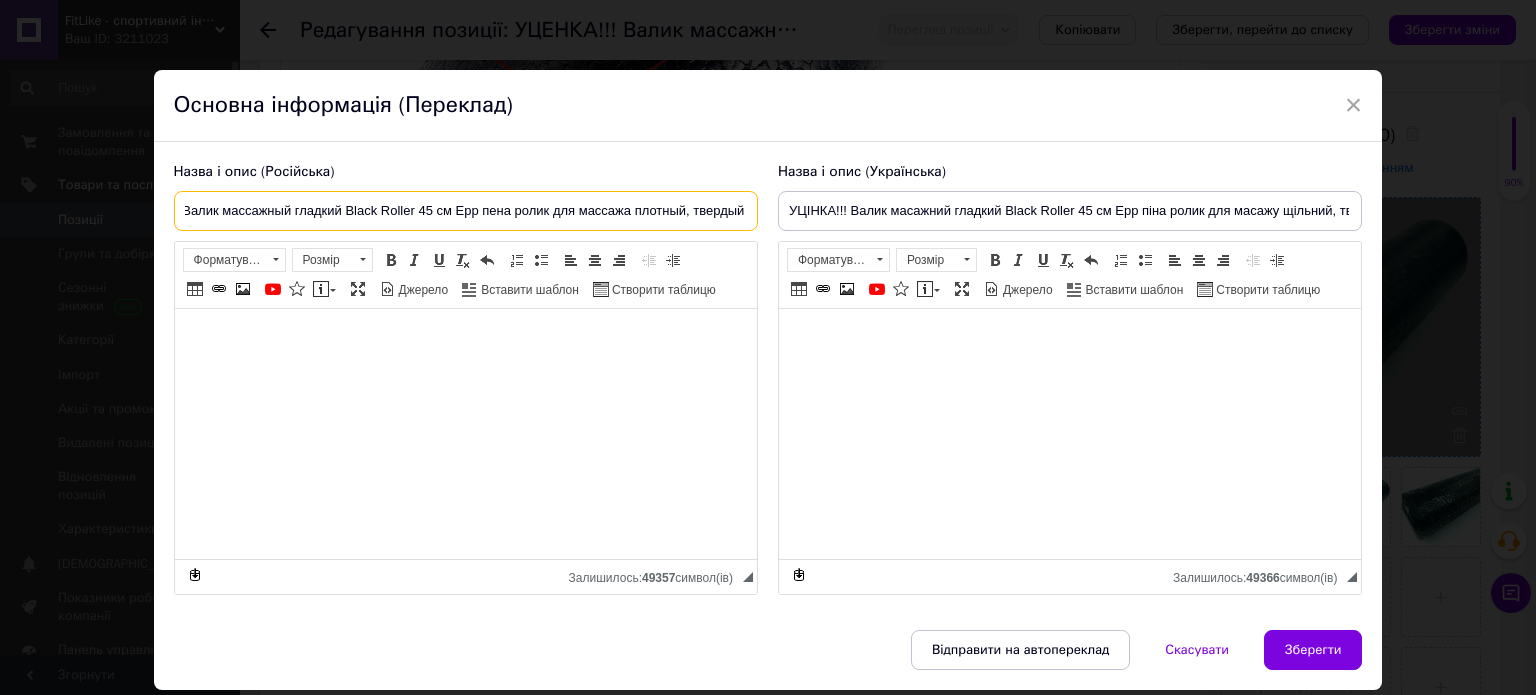 drag, startPoint x: 613, startPoint y: 211, endPoint x: 838, endPoint y: 211, distance: 225 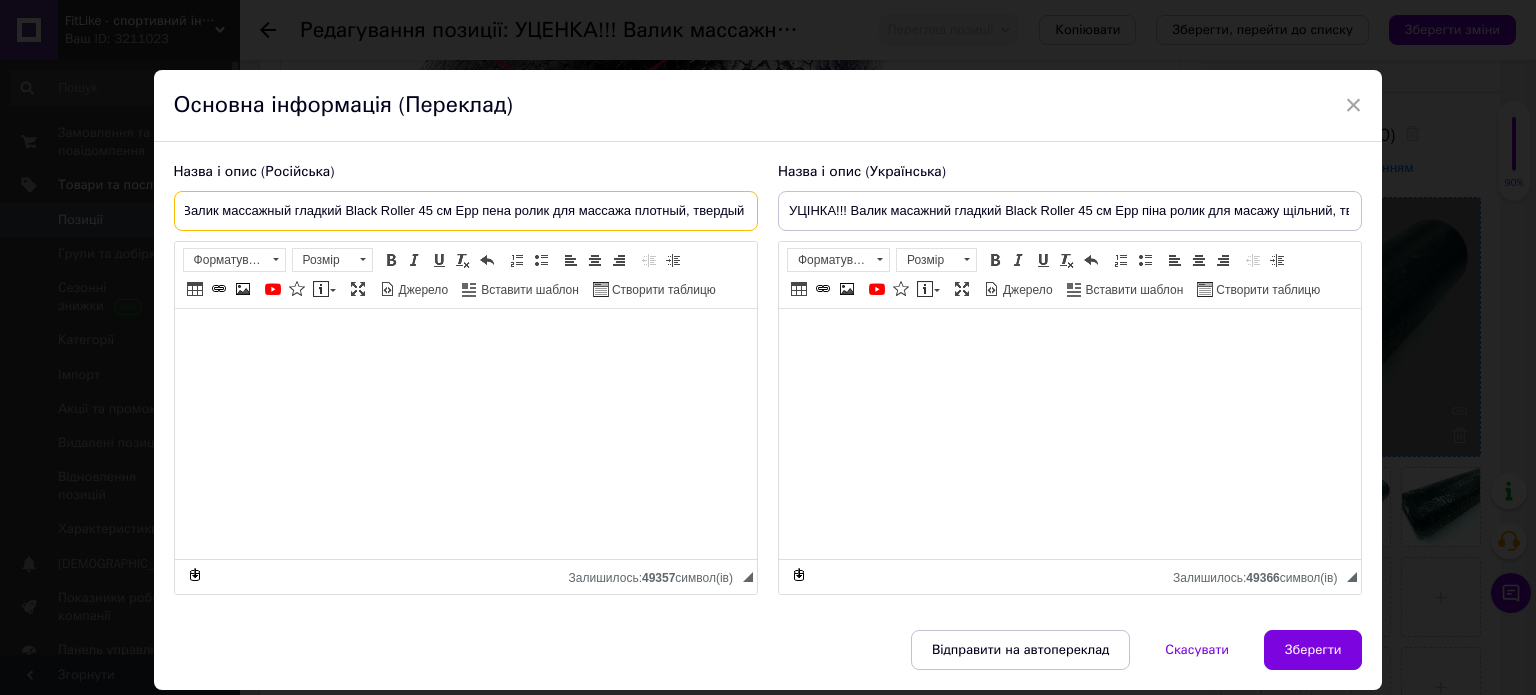click on "УЦЕНКА!!! Валик массажный гладкий Black Roller 45 см Epp пена ролик для массажа плотный, твердый" at bounding box center (466, 211) 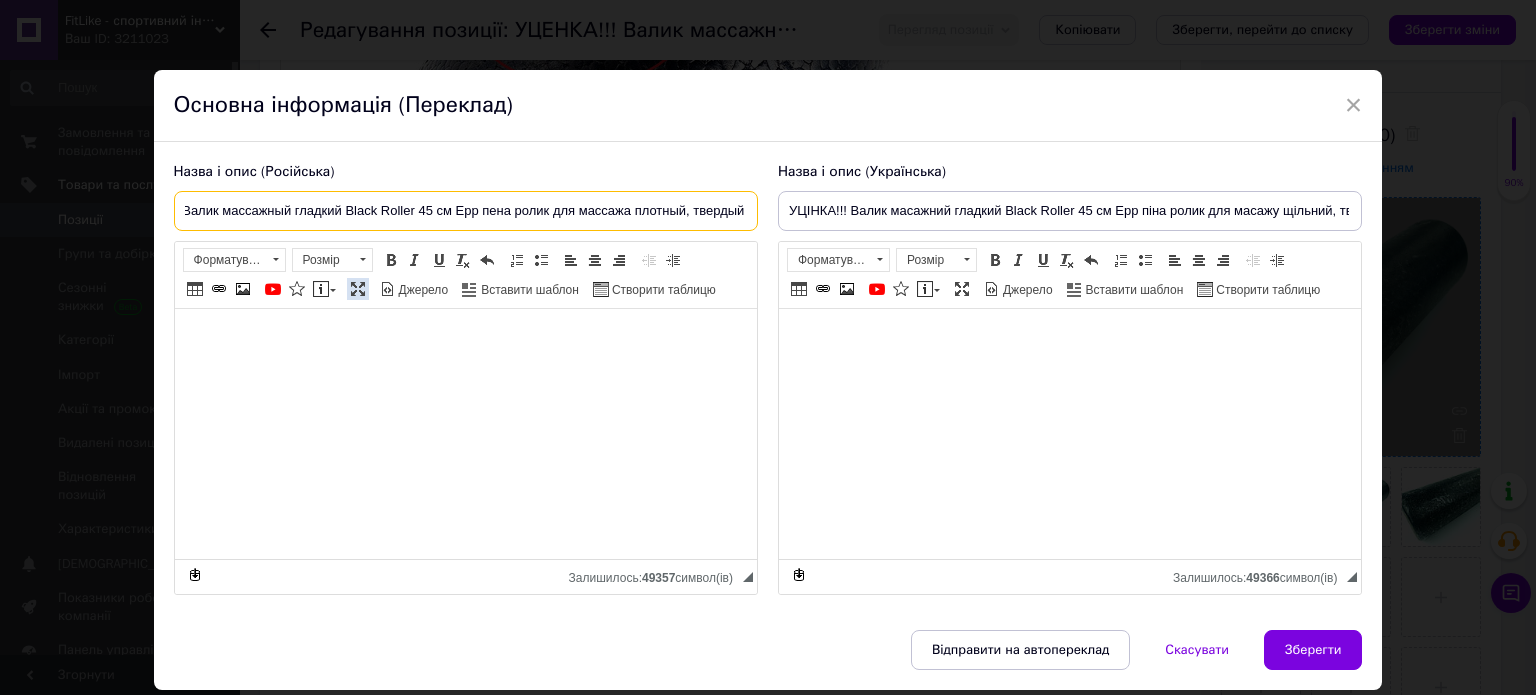 click at bounding box center [358, 289] 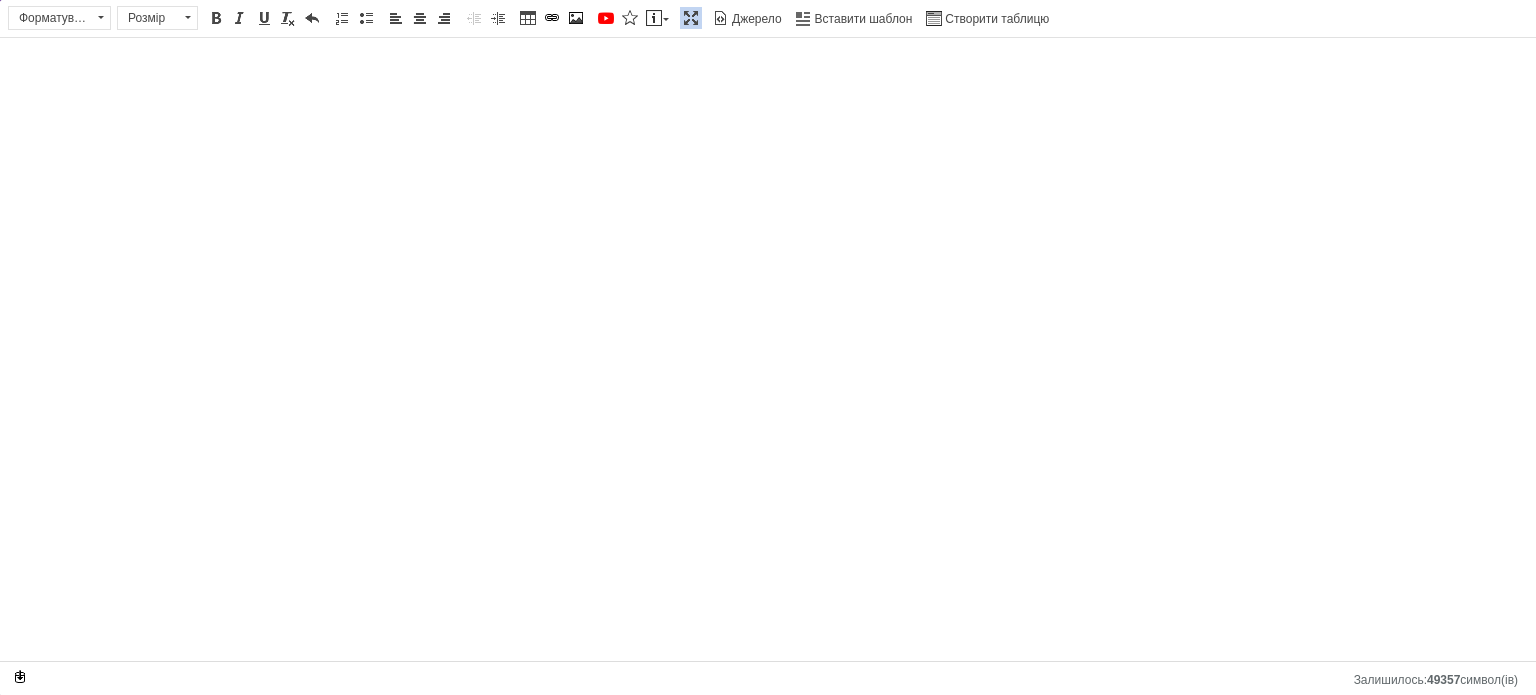 scroll, scrollTop: 0, scrollLeft: 0, axis: both 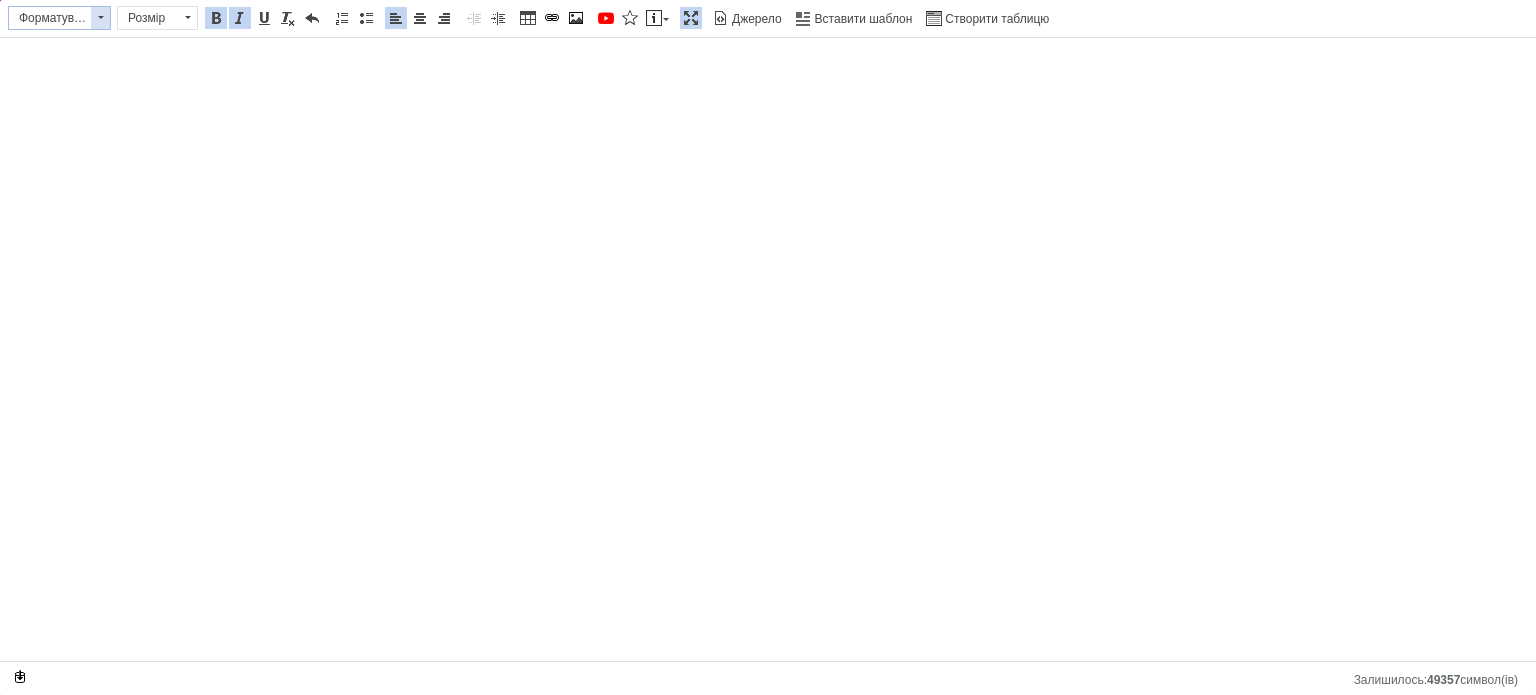 click at bounding box center (100, 18) 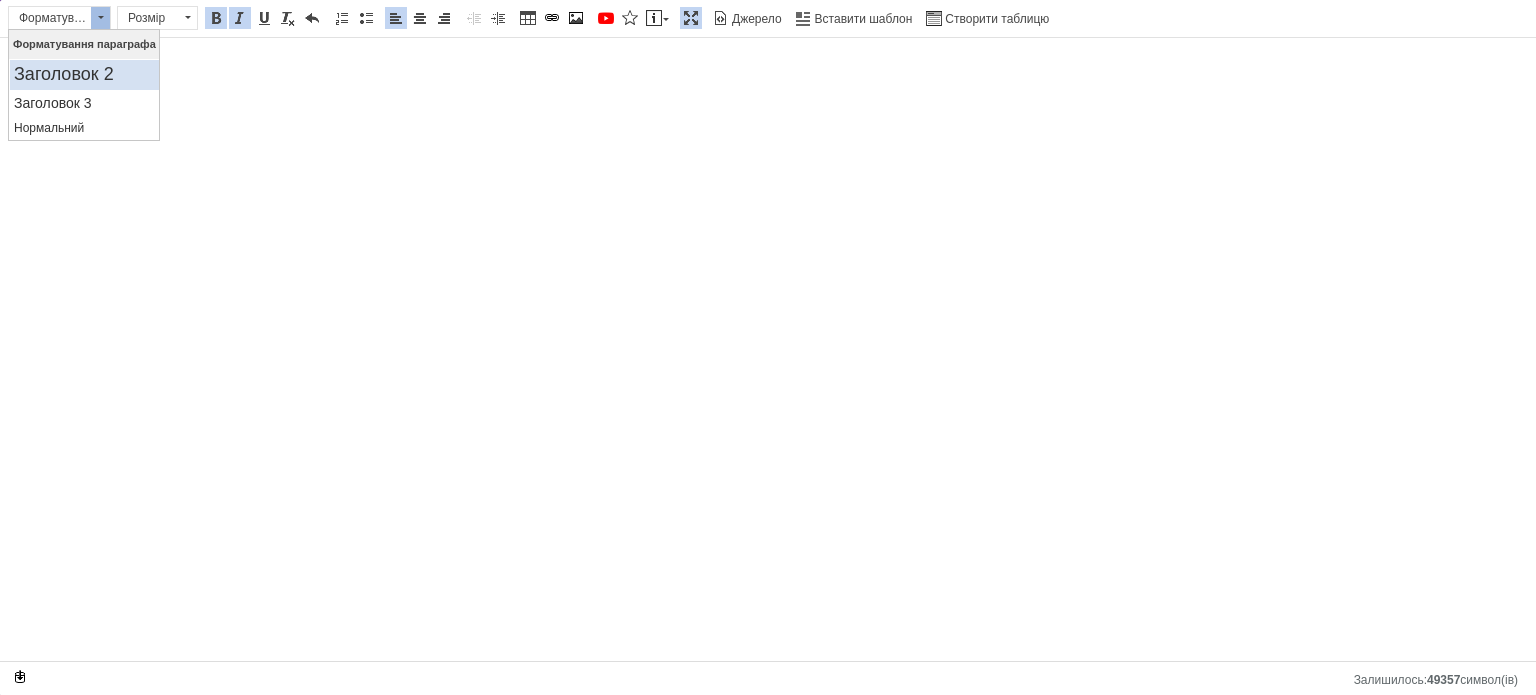 scroll, scrollTop: 0, scrollLeft: 0, axis: both 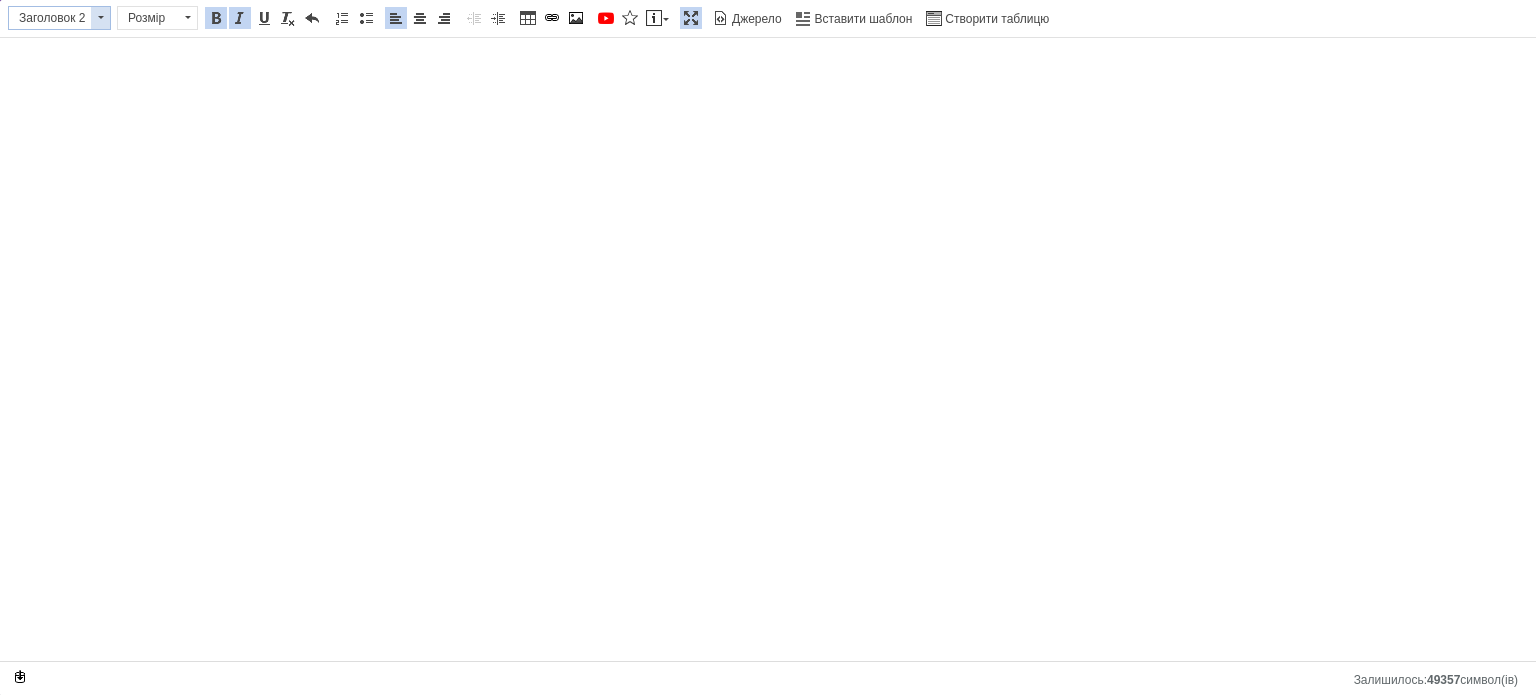 click at bounding box center [100, 18] 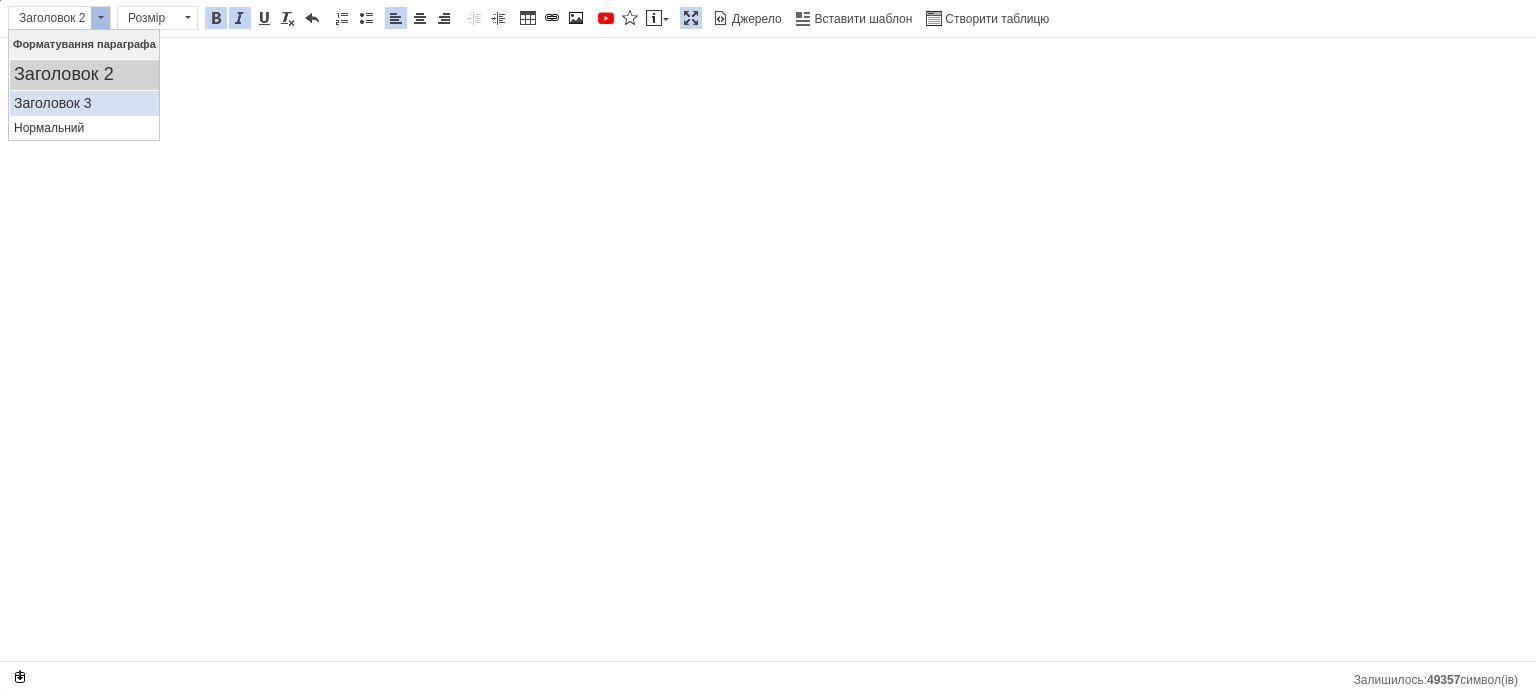 click on "Заголовок 3" at bounding box center [84, 103] 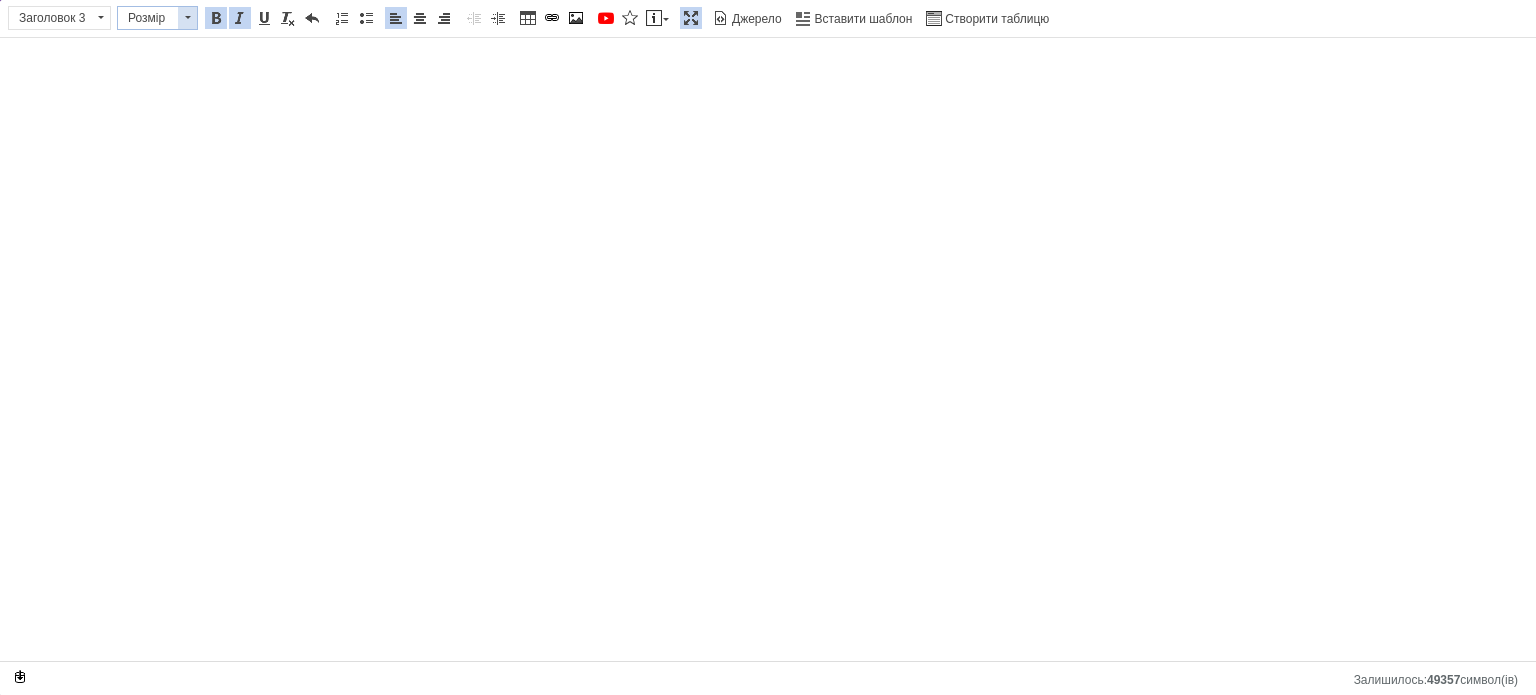 click at bounding box center (187, 18) 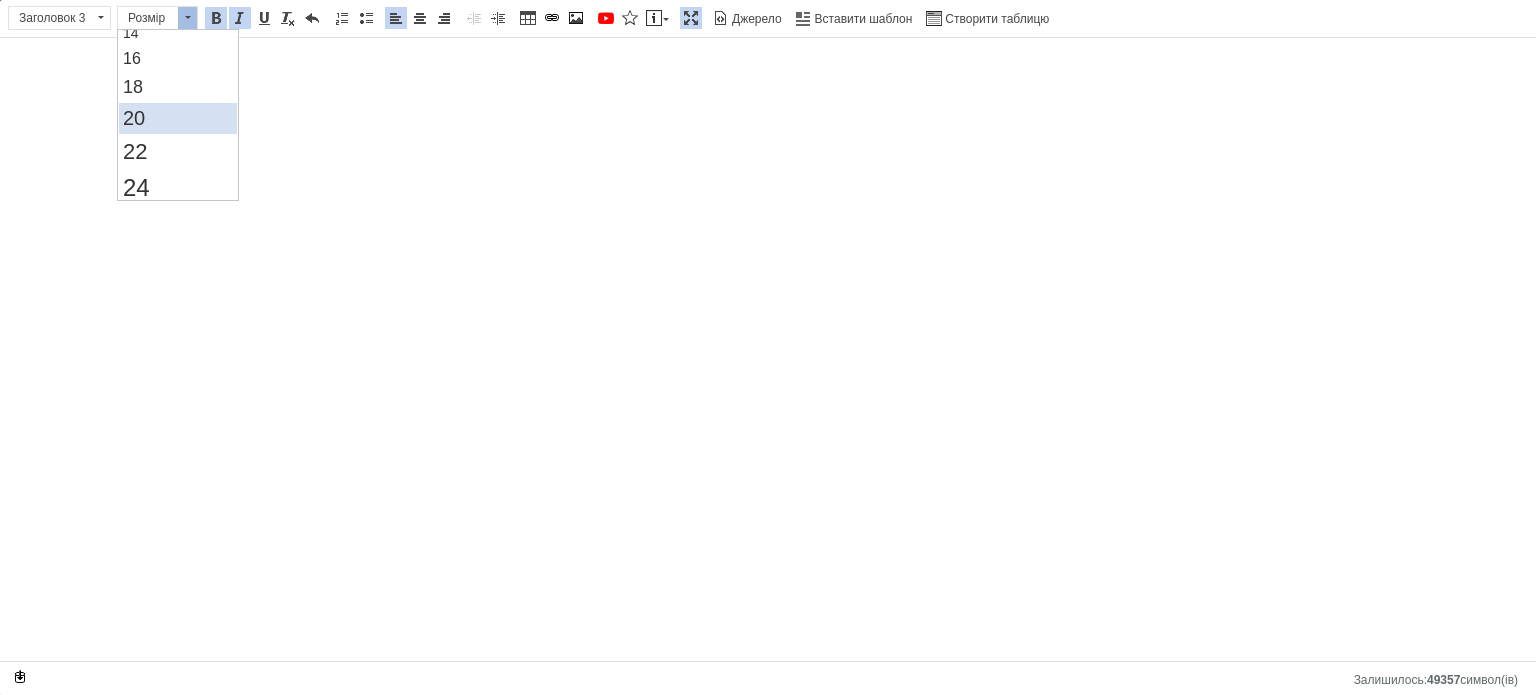 scroll, scrollTop: 200, scrollLeft: 0, axis: vertical 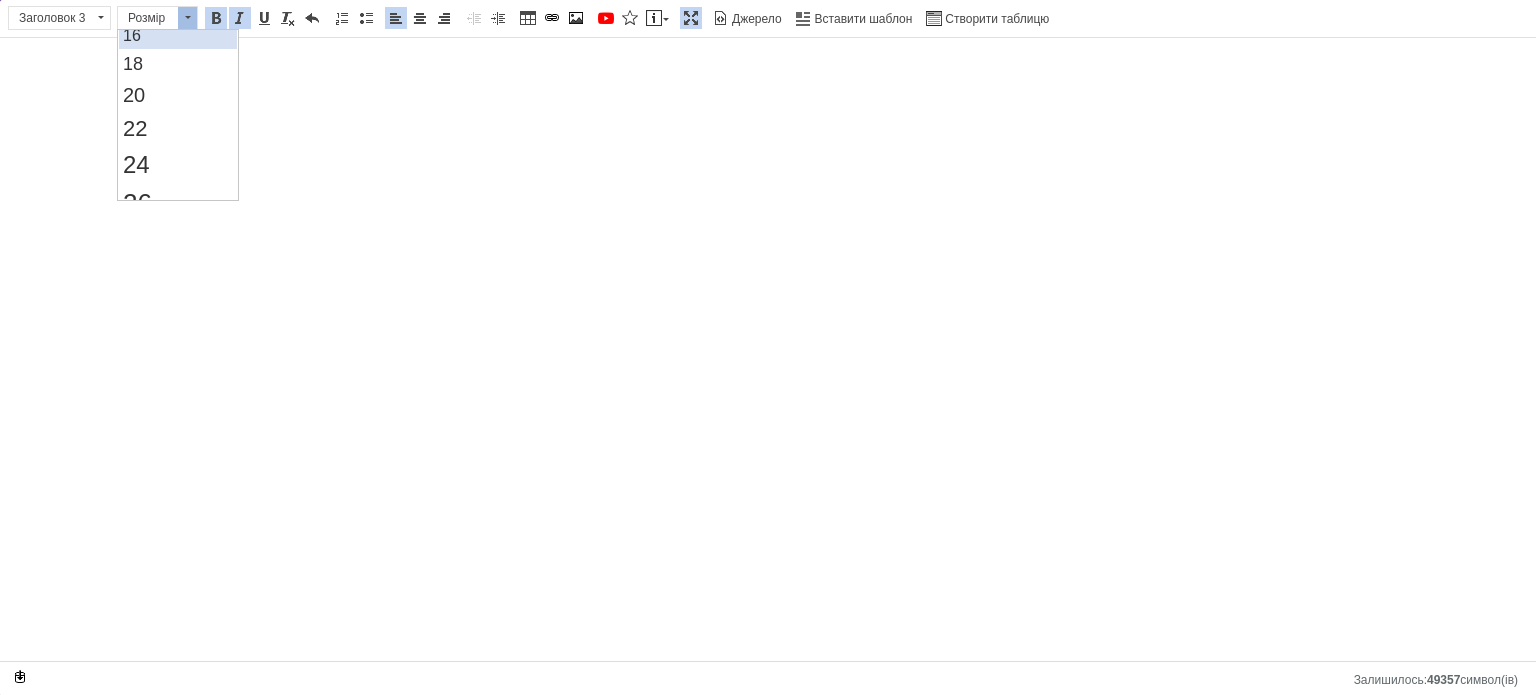 click on "16" at bounding box center (177, 36) 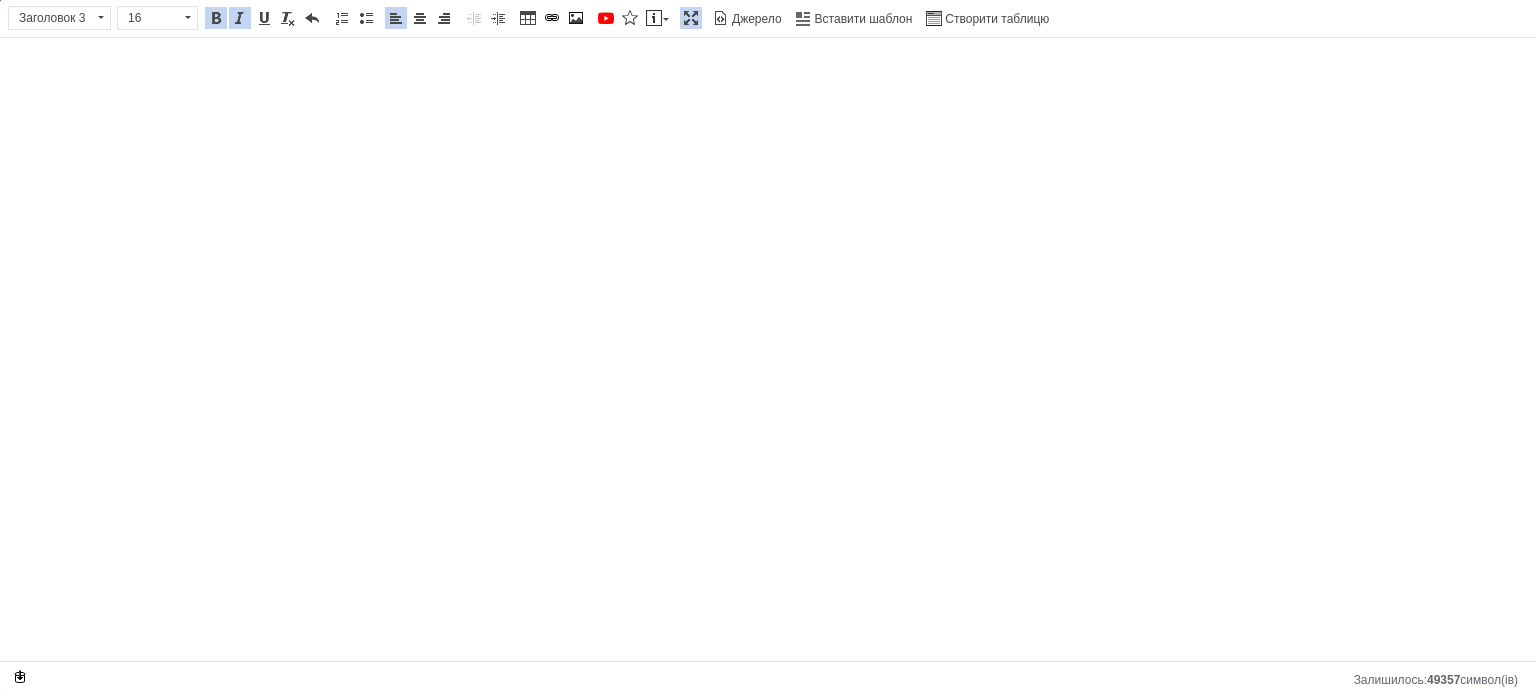 scroll, scrollTop: 0, scrollLeft: 0, axis: both 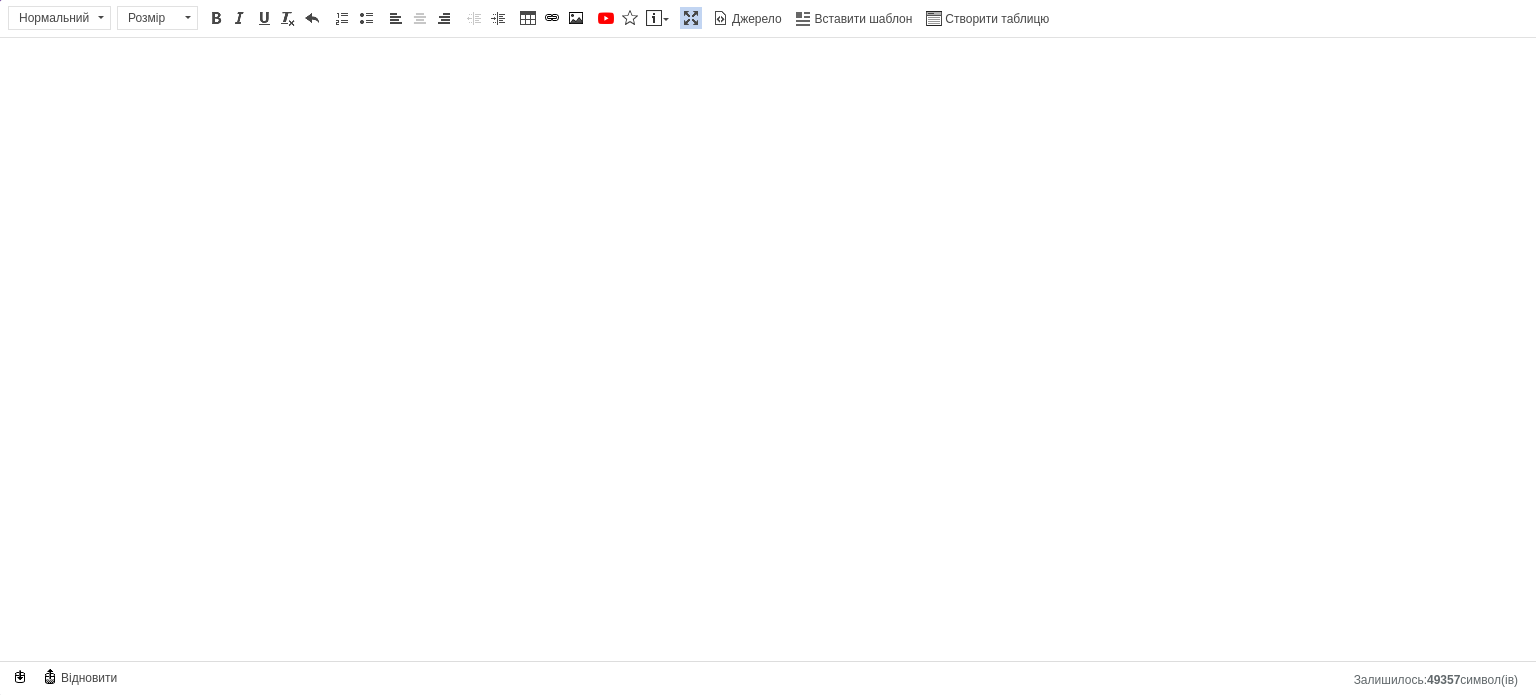 select 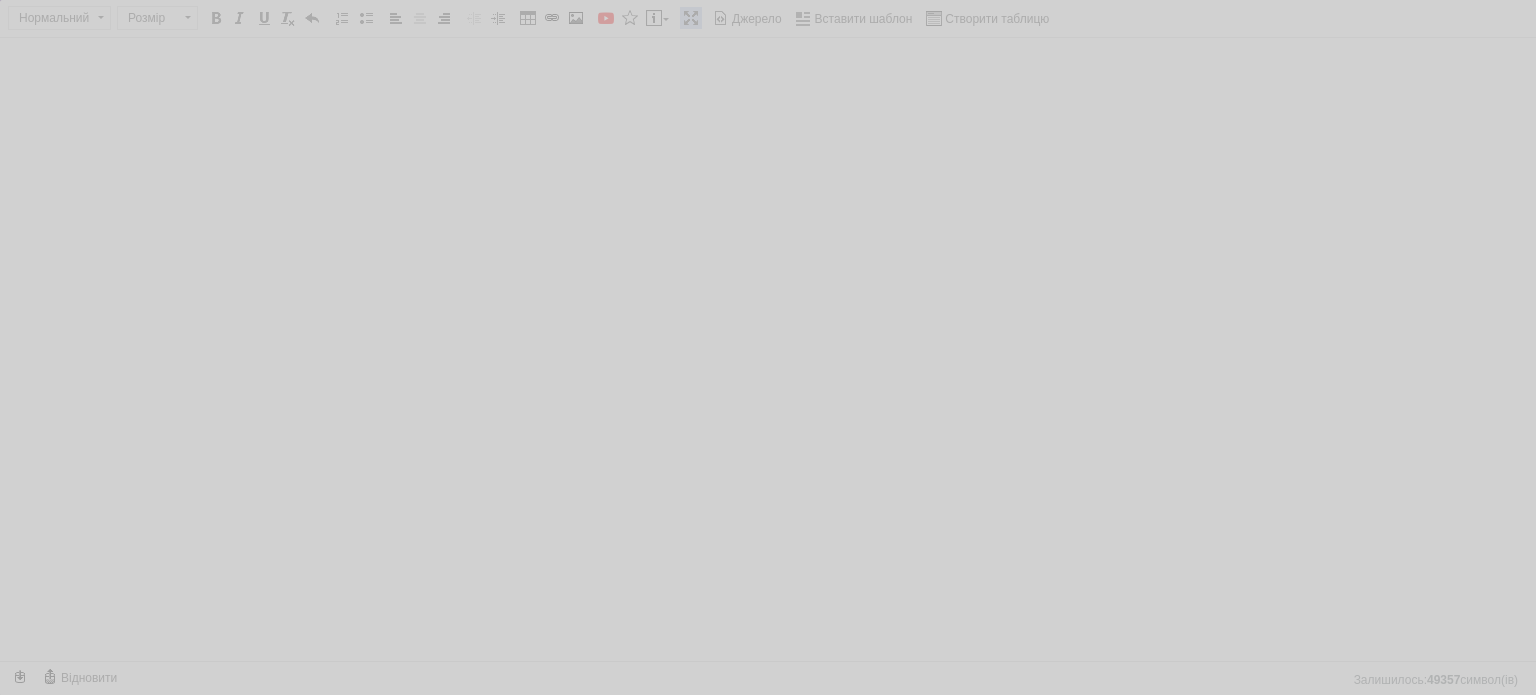 type on "https://images.prom.ua/6497461396_w640_h2048_11.jpg?fresh=1&PIMAGE_ID=6497461396" 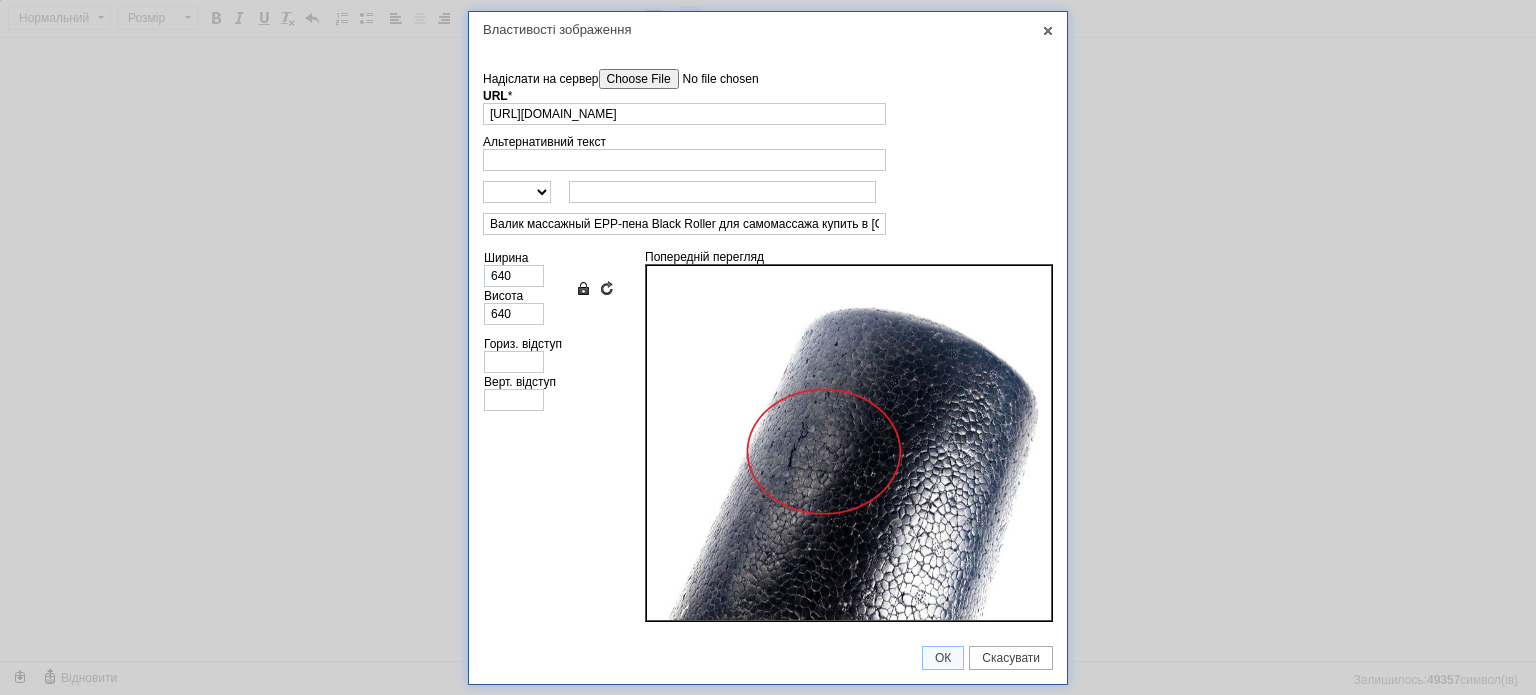 scroll, scrollTop: 0, scrollLeft: 0, axis: both 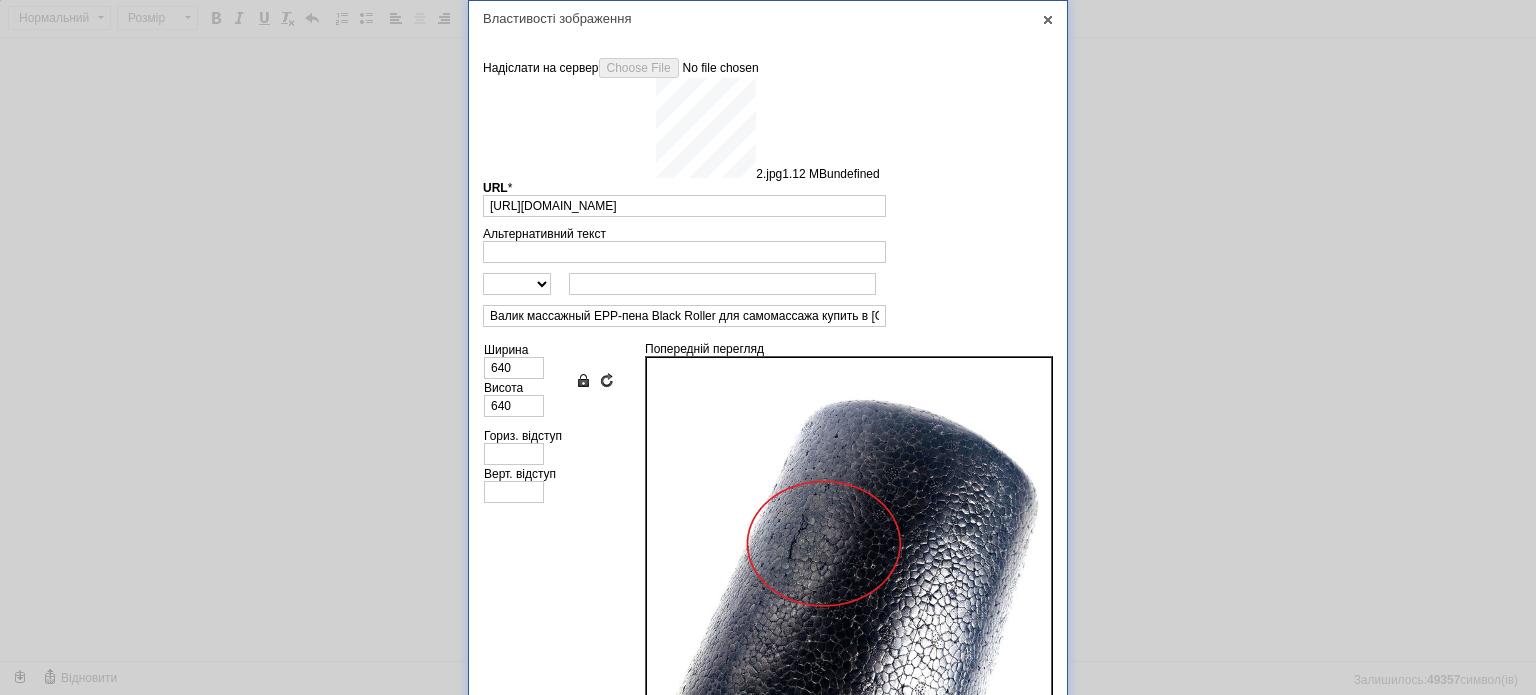 type on "https://images.prom.ua/6743807019_w640_h2048_2.jpg?fresh=1&PIMAGE_ID=6743807019" 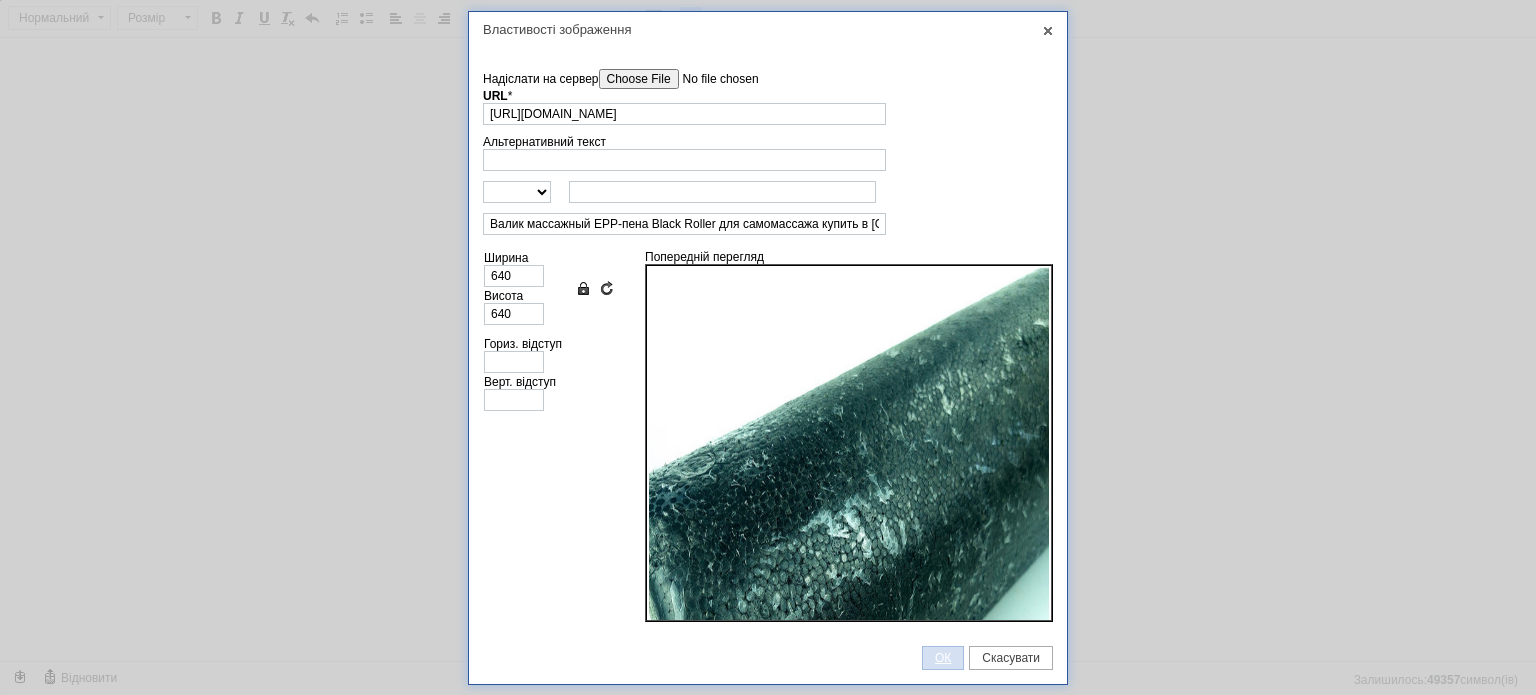 click on "ОК" at bounding box center (943, 658) 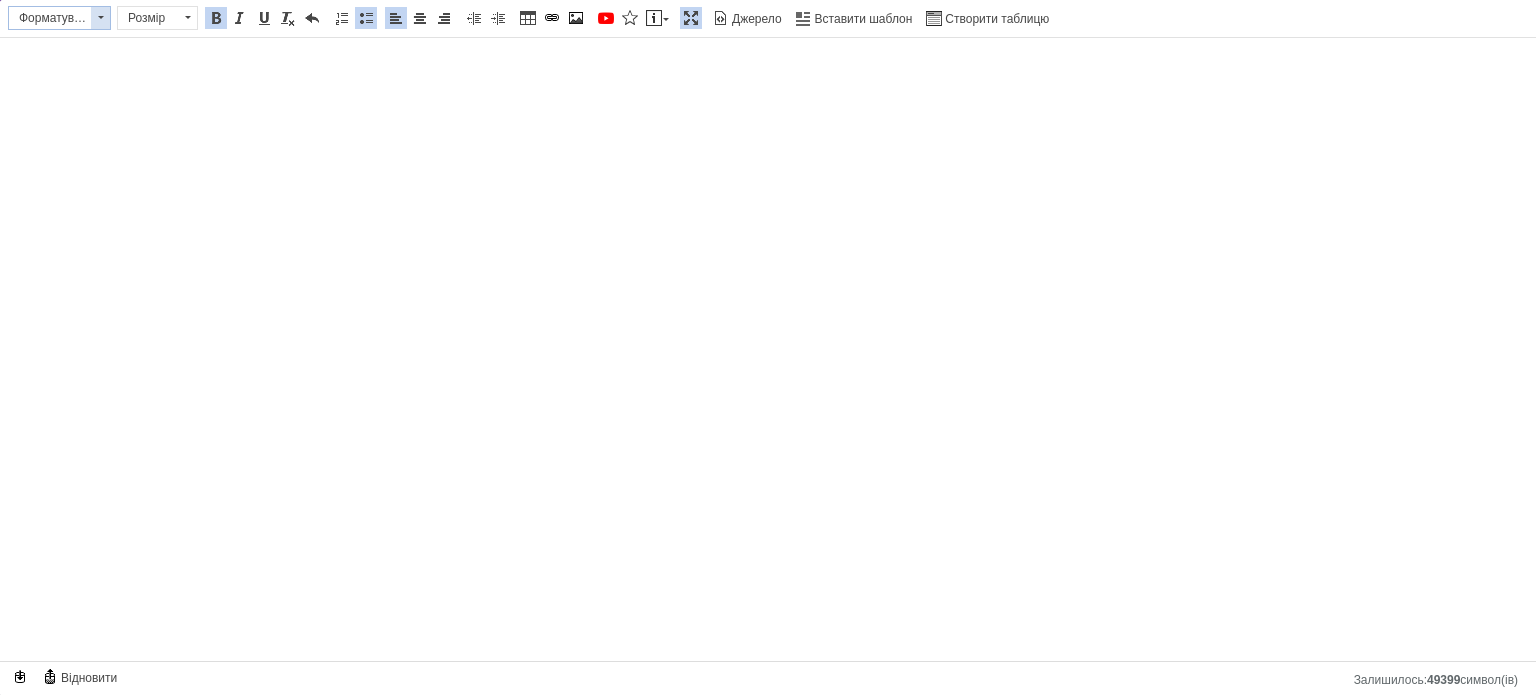 click at bounding box center (100, 18) 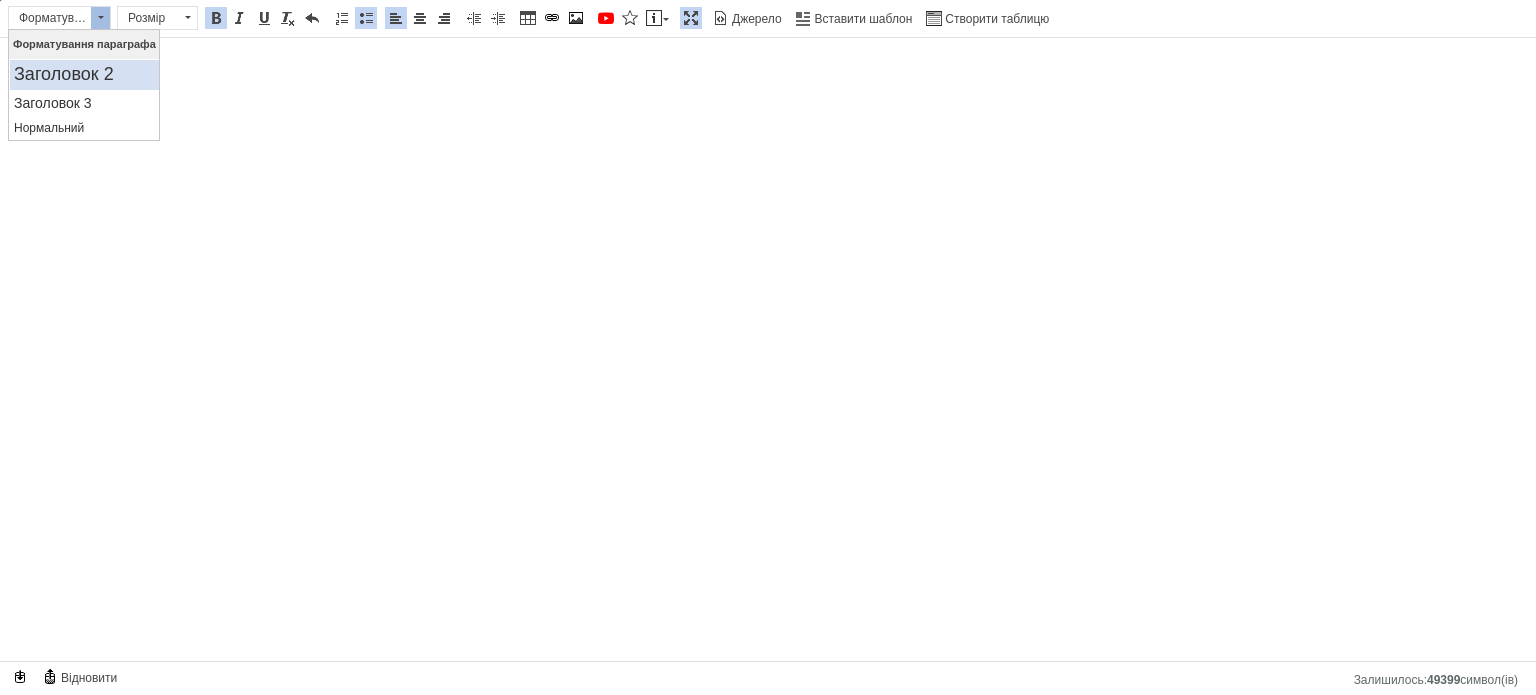 click on "Заголовок 2" at bounding box center [84, 75] 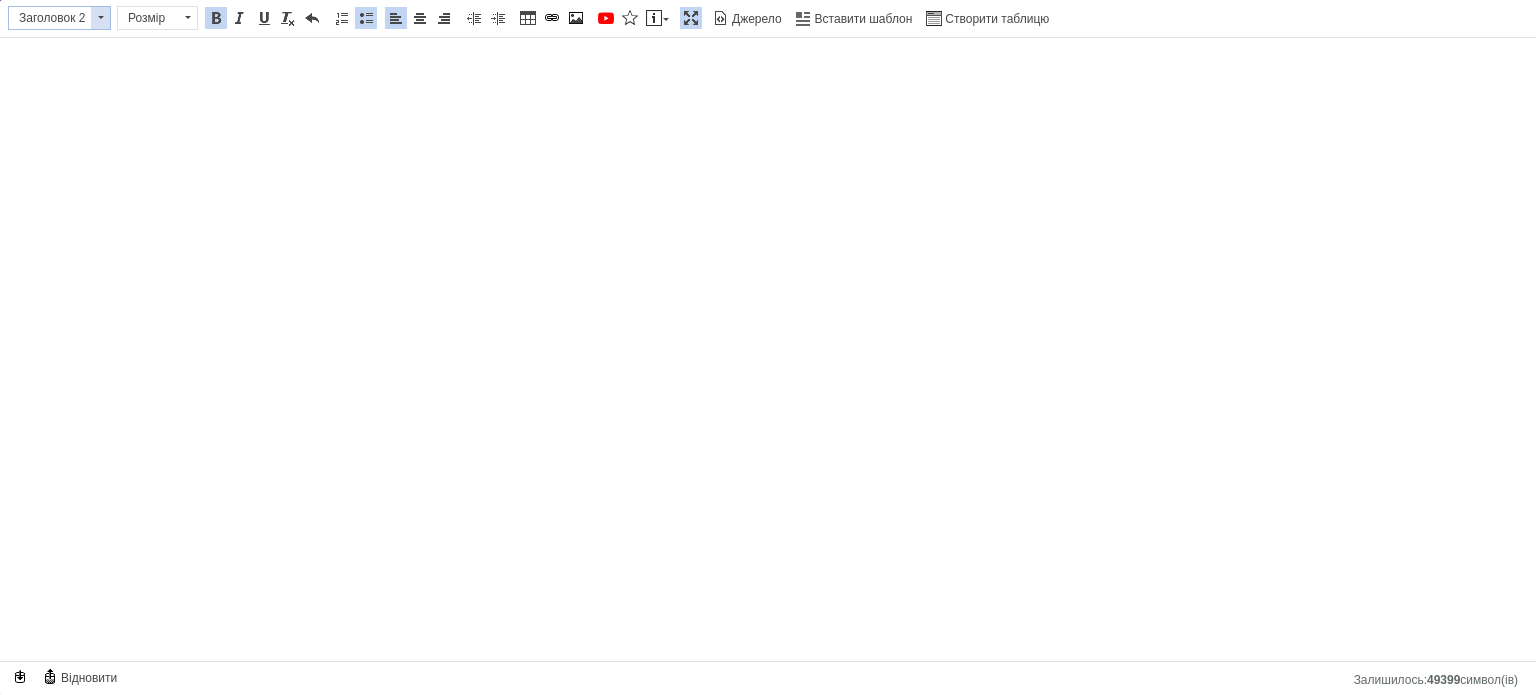 click at bounding box center (100, 18) 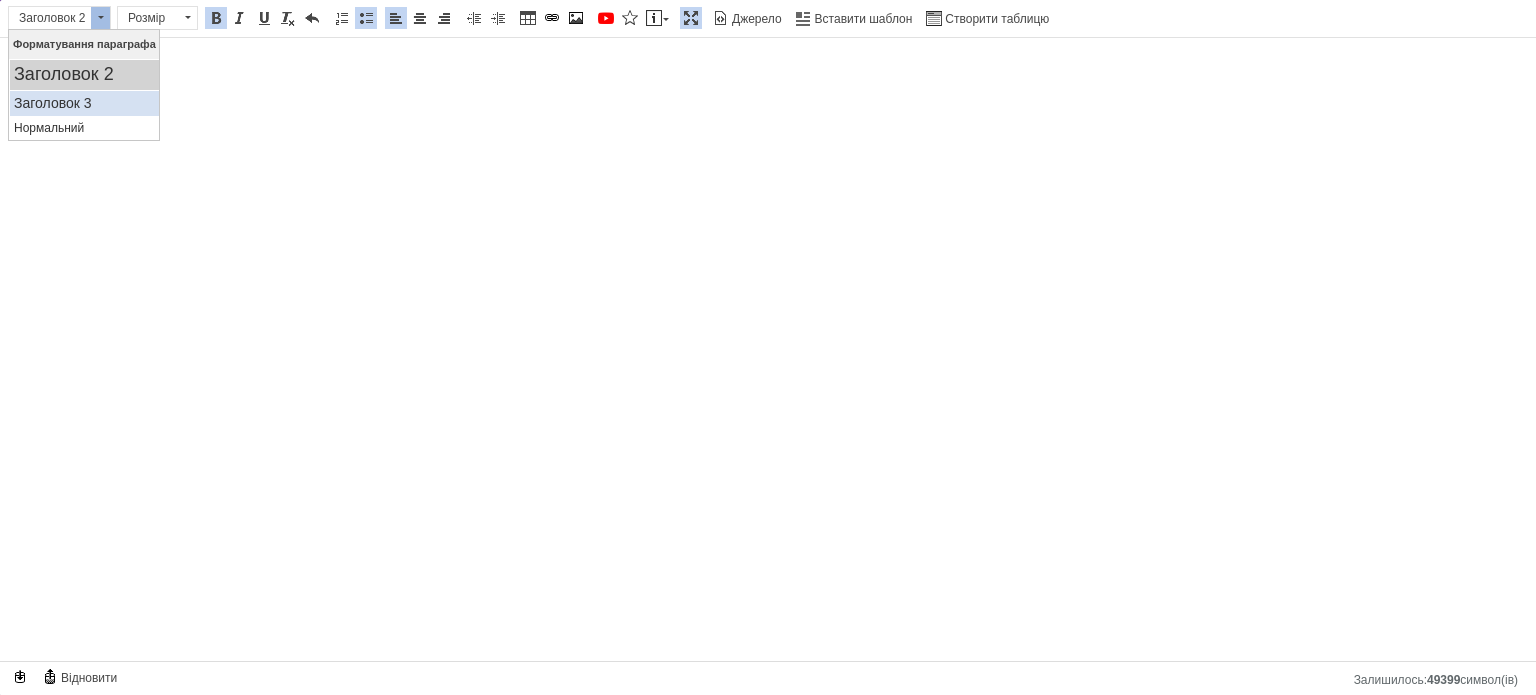click on "Заголовок 3" at bounding box center [84, 103] 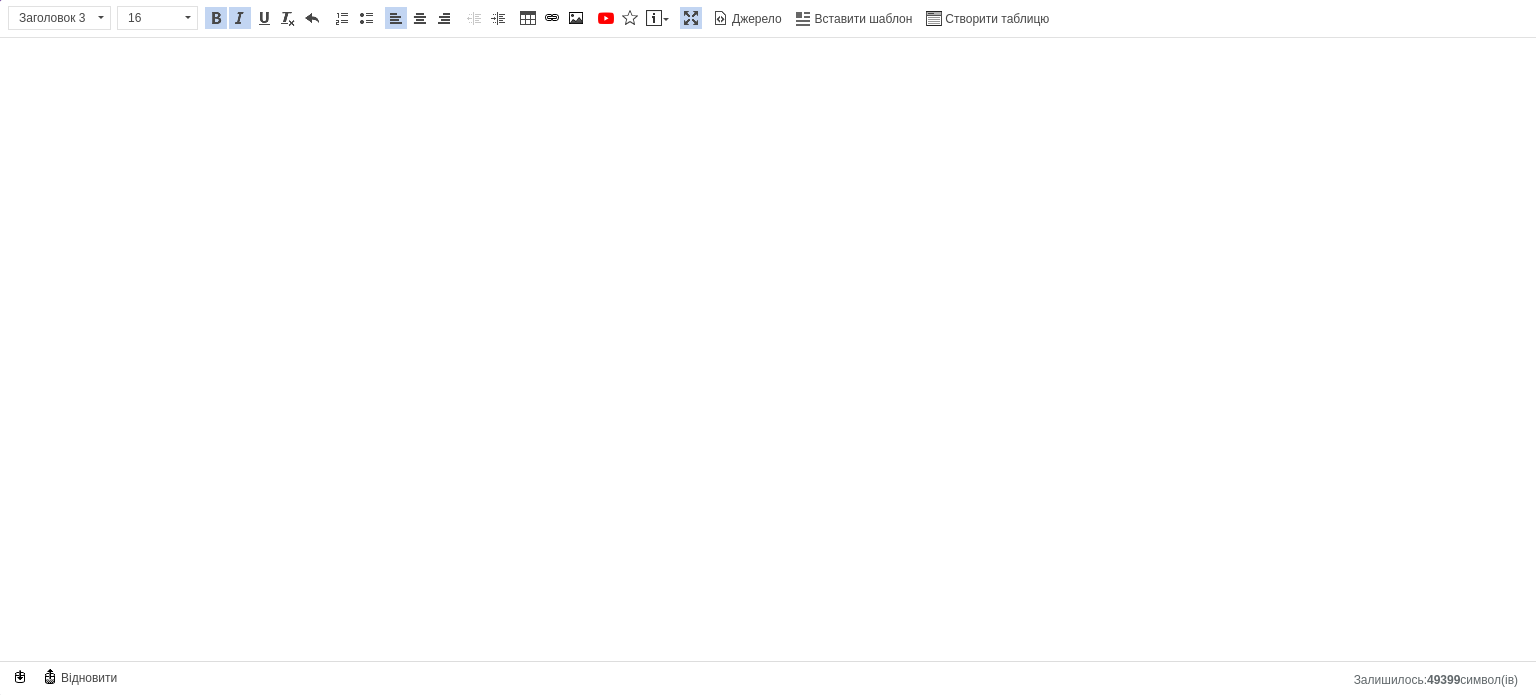 click at bounding box center (691, 18) 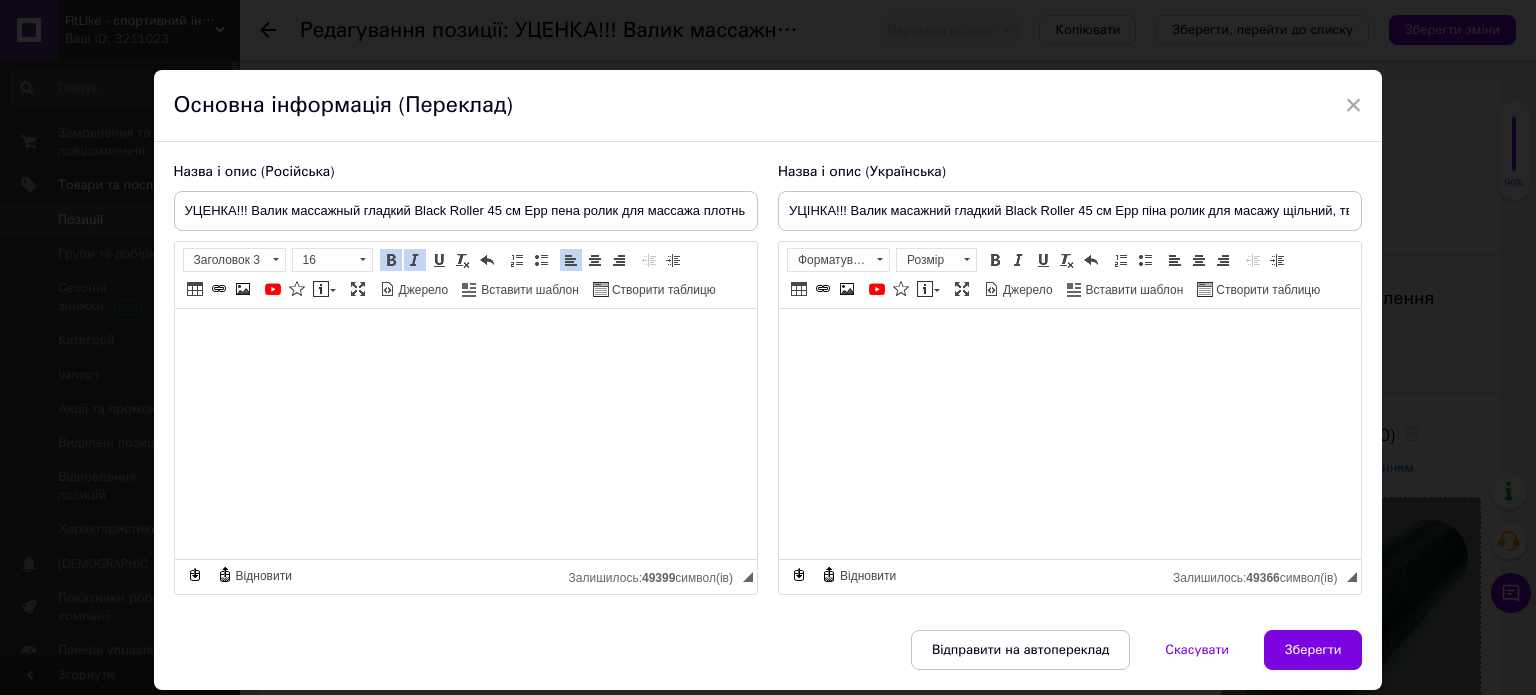 scroll, scrollTop: 300, scrollLeft: 0, axis: vertical 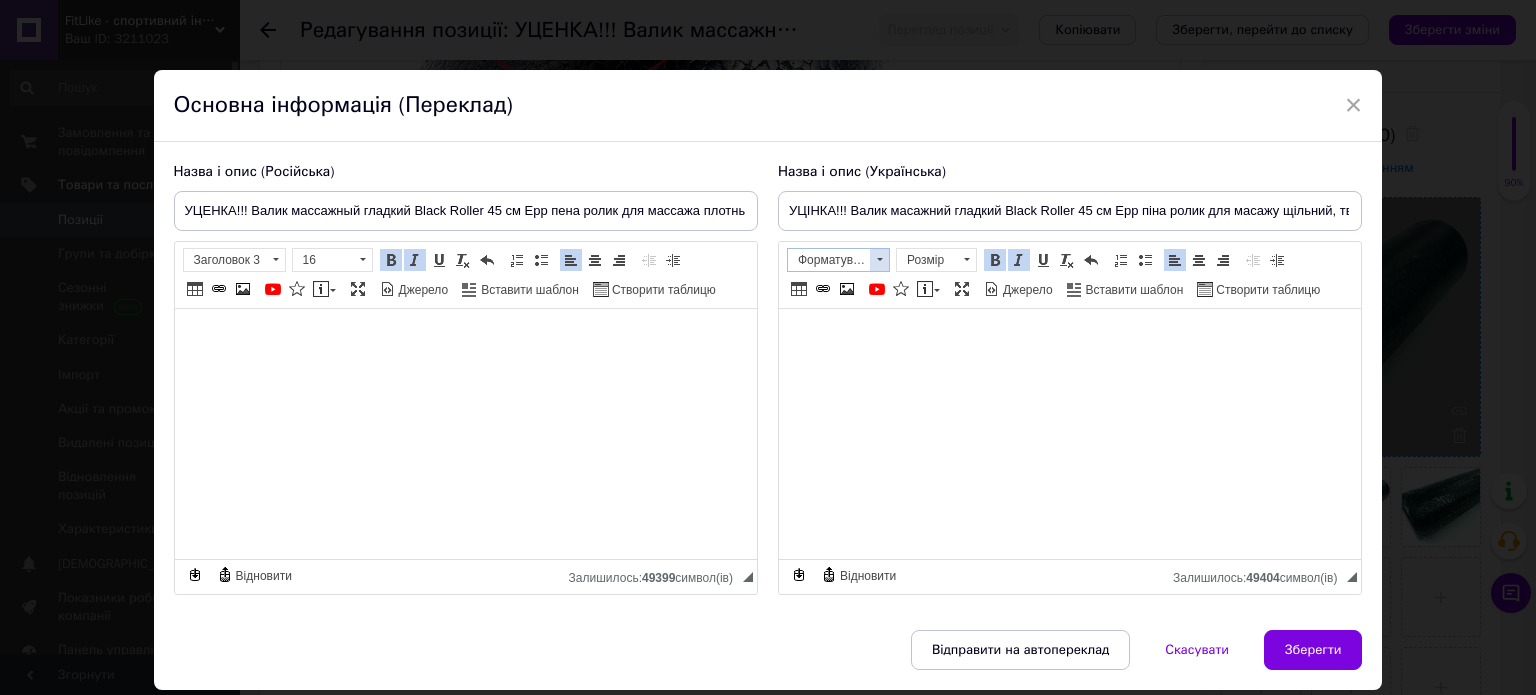 click at bounding box center [879, 260] 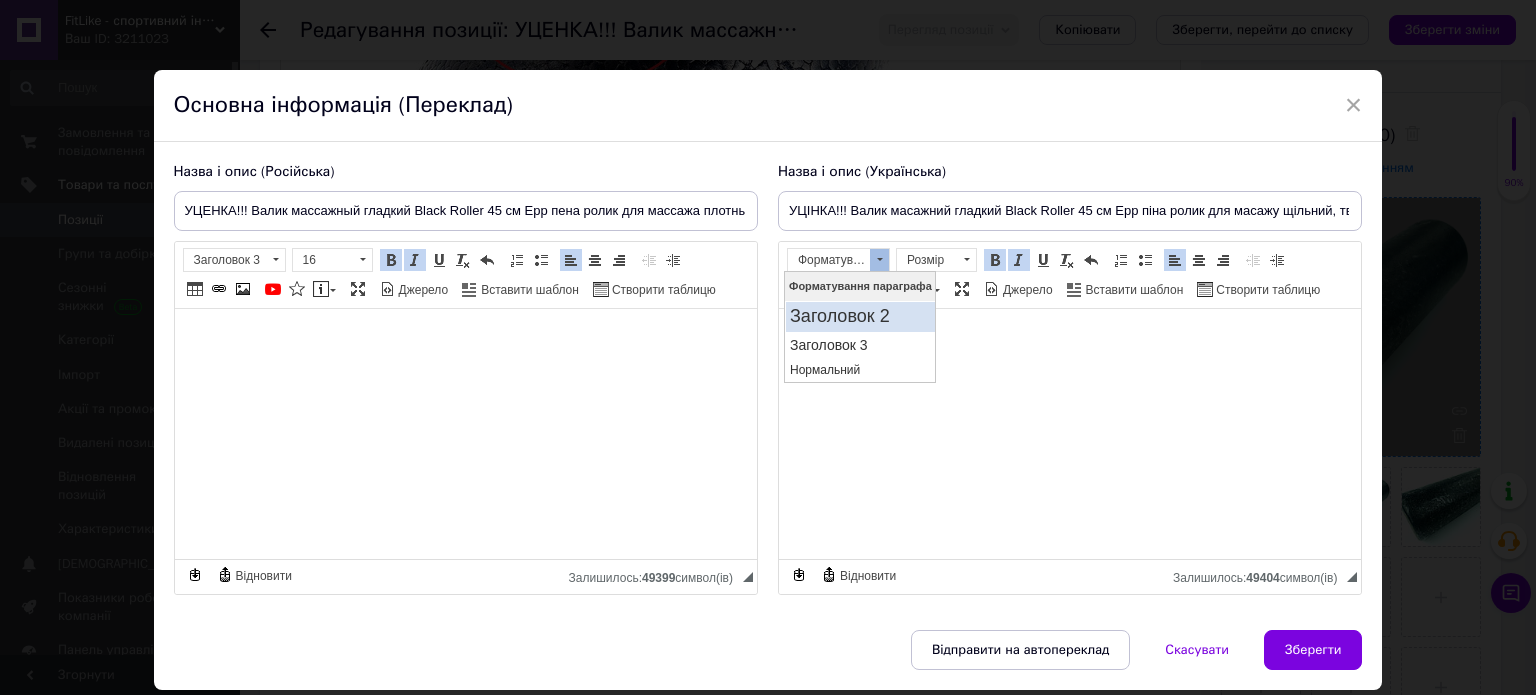 click on "Заголовок 2" at bounding box center [859, 316] 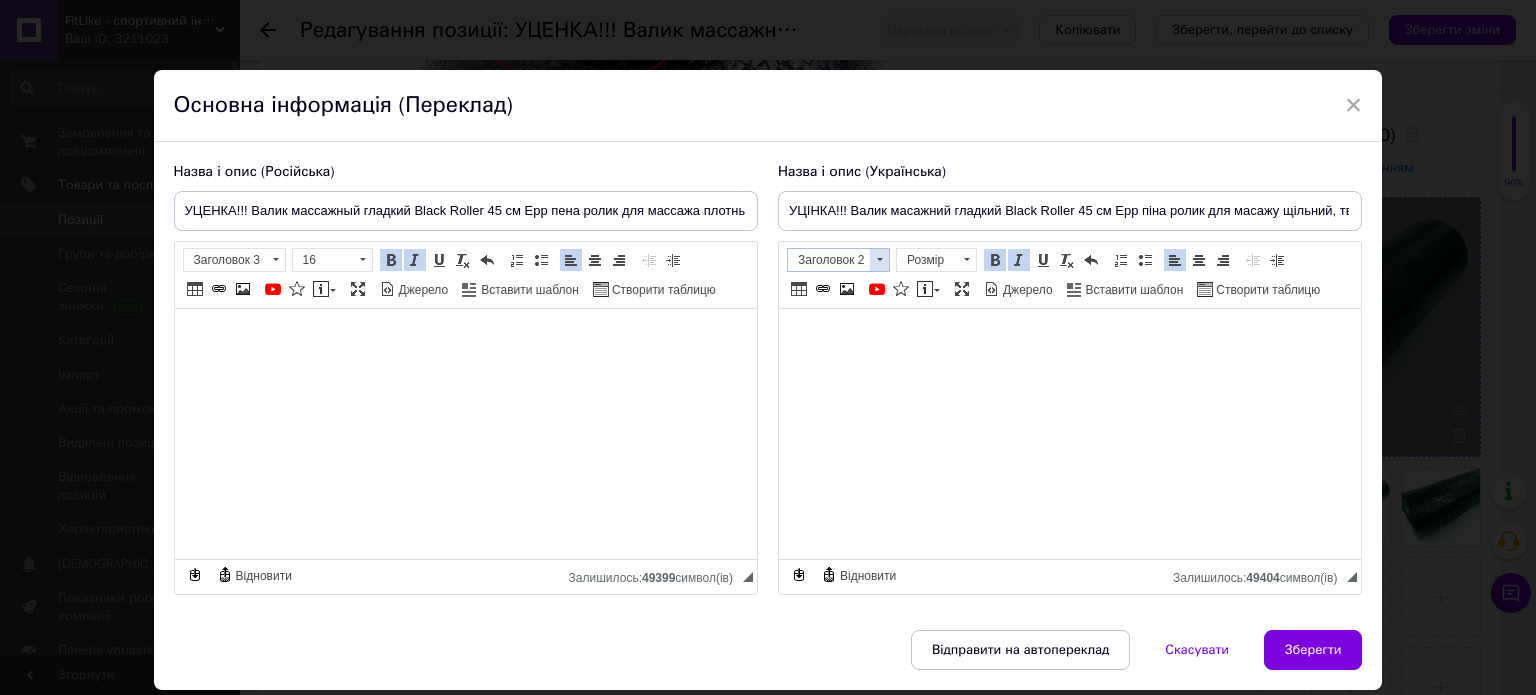 click on "Заголовок 2" at bounding box center [829, 260] 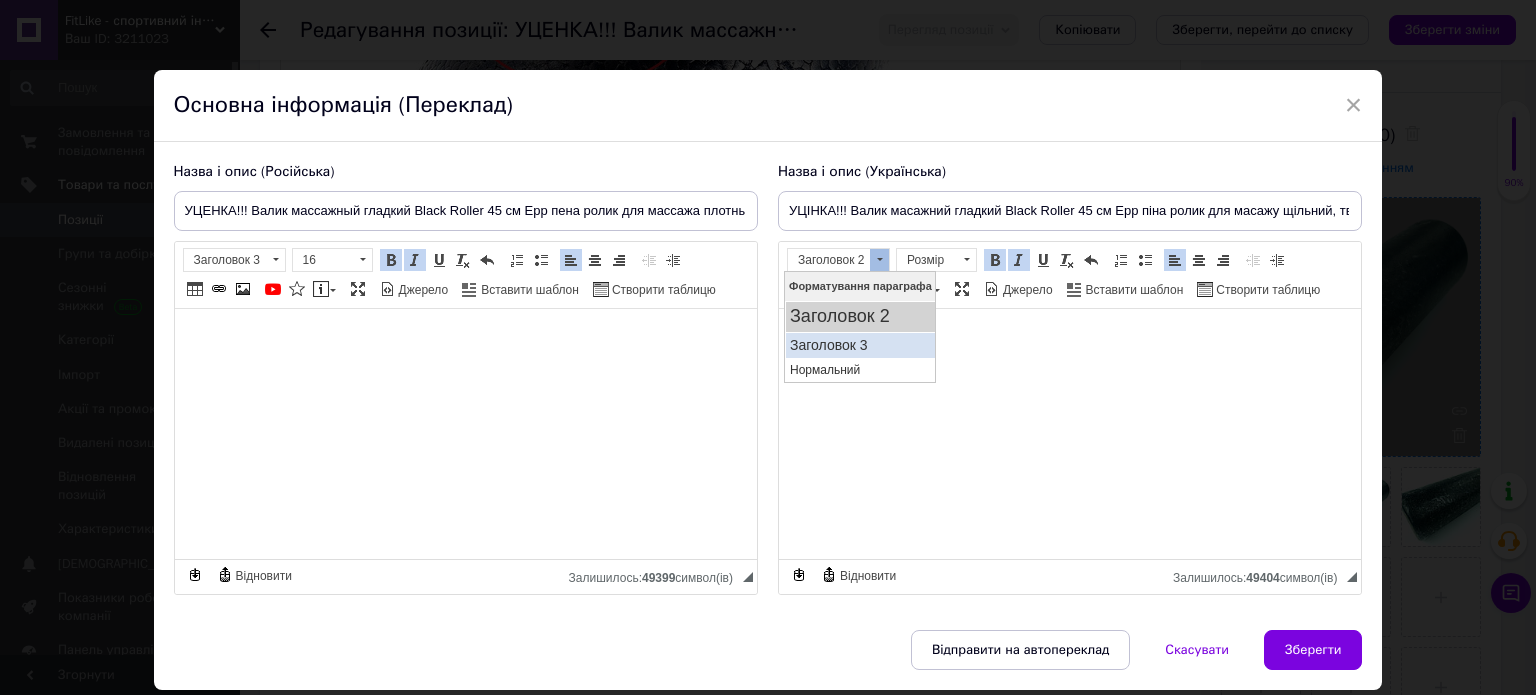 click on "Заголовок 3" at bounding box center [859, 344] 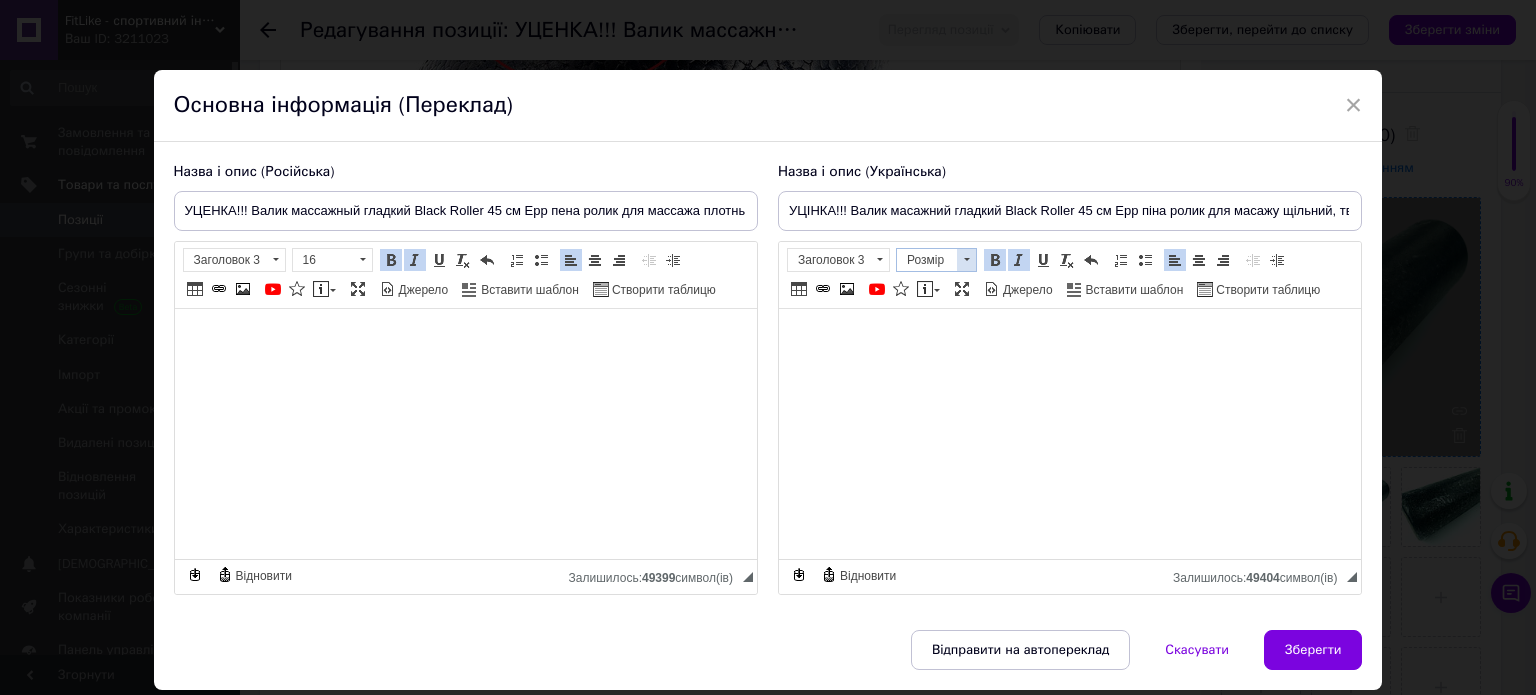 click on "Розмір" at bounding box center (927, 260) 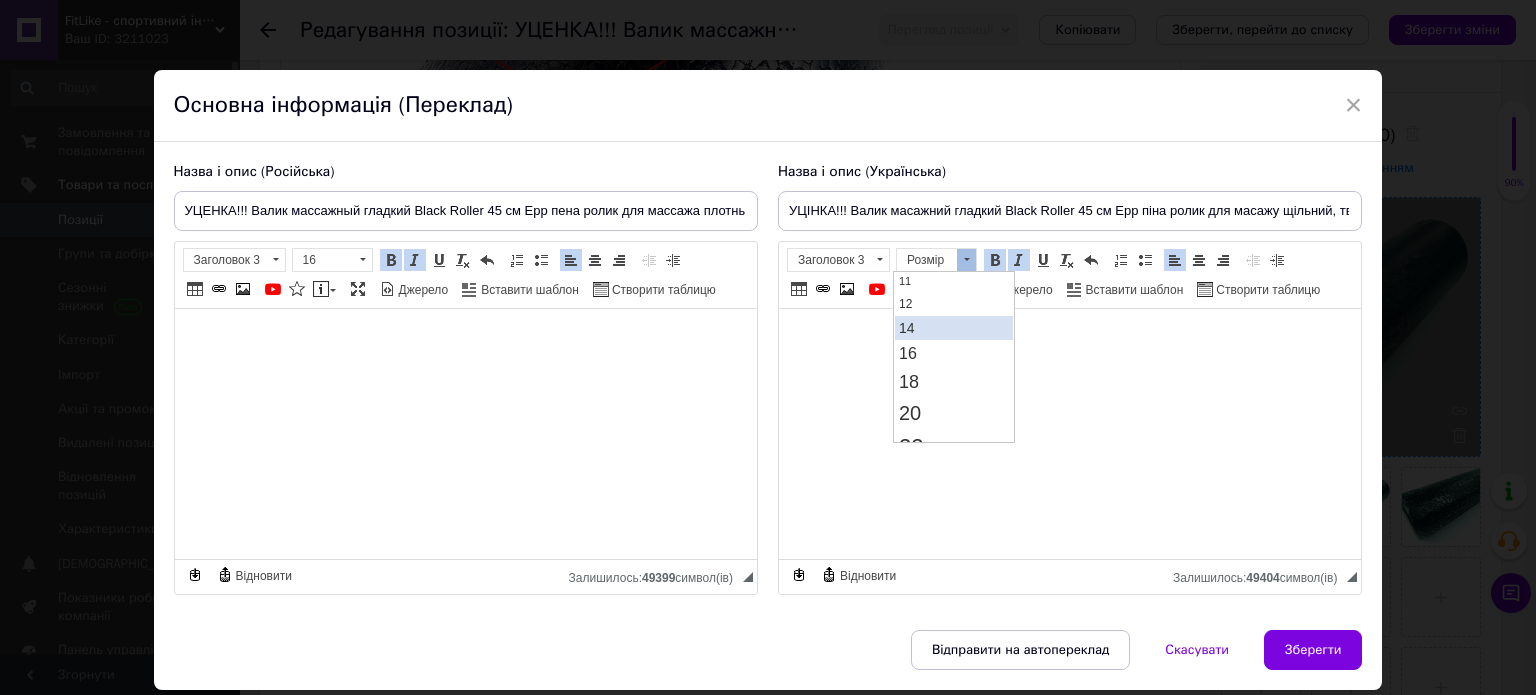scroll, scrollTop: 200, scrollLeft: 0, axis: vertical 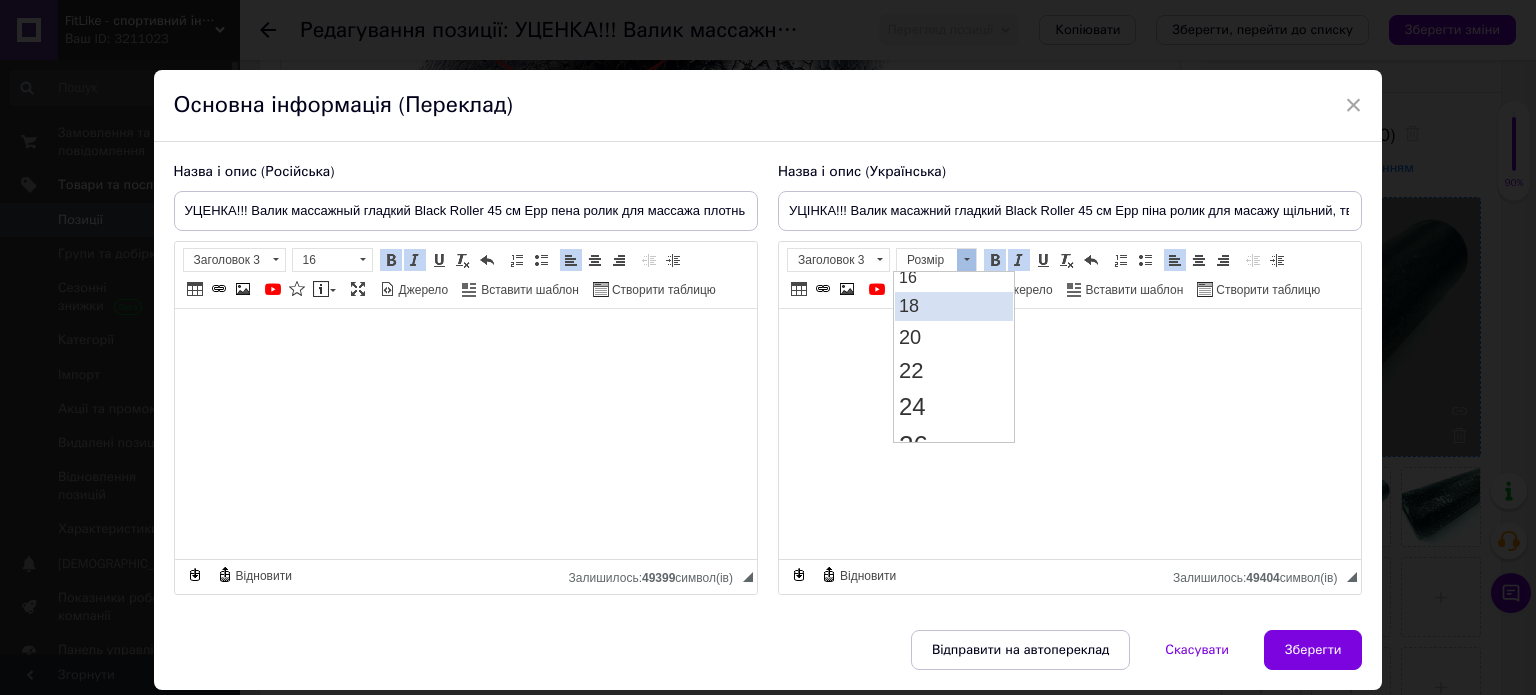 click on "18" at bounding box center [953, 305] 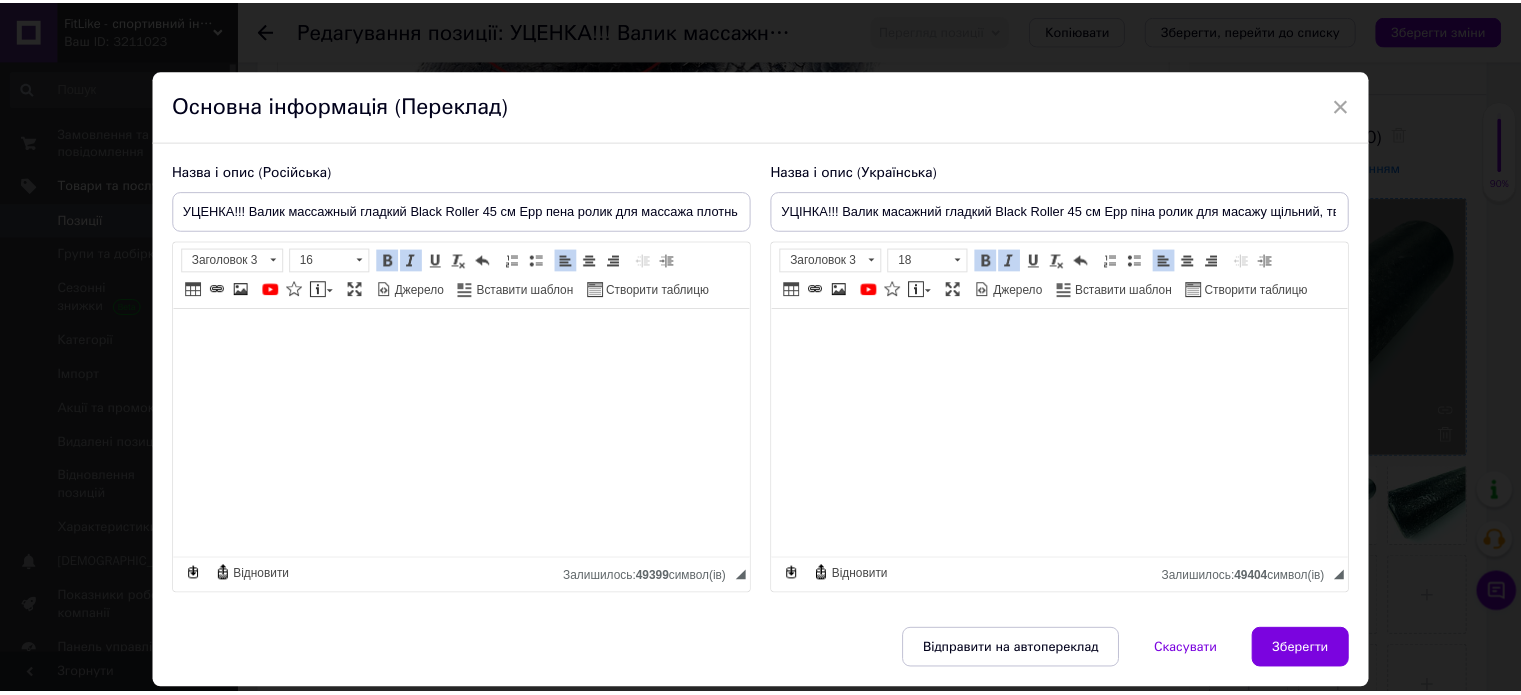 scroll, scrollTop: 0, scrollLeft: 0, axis: both 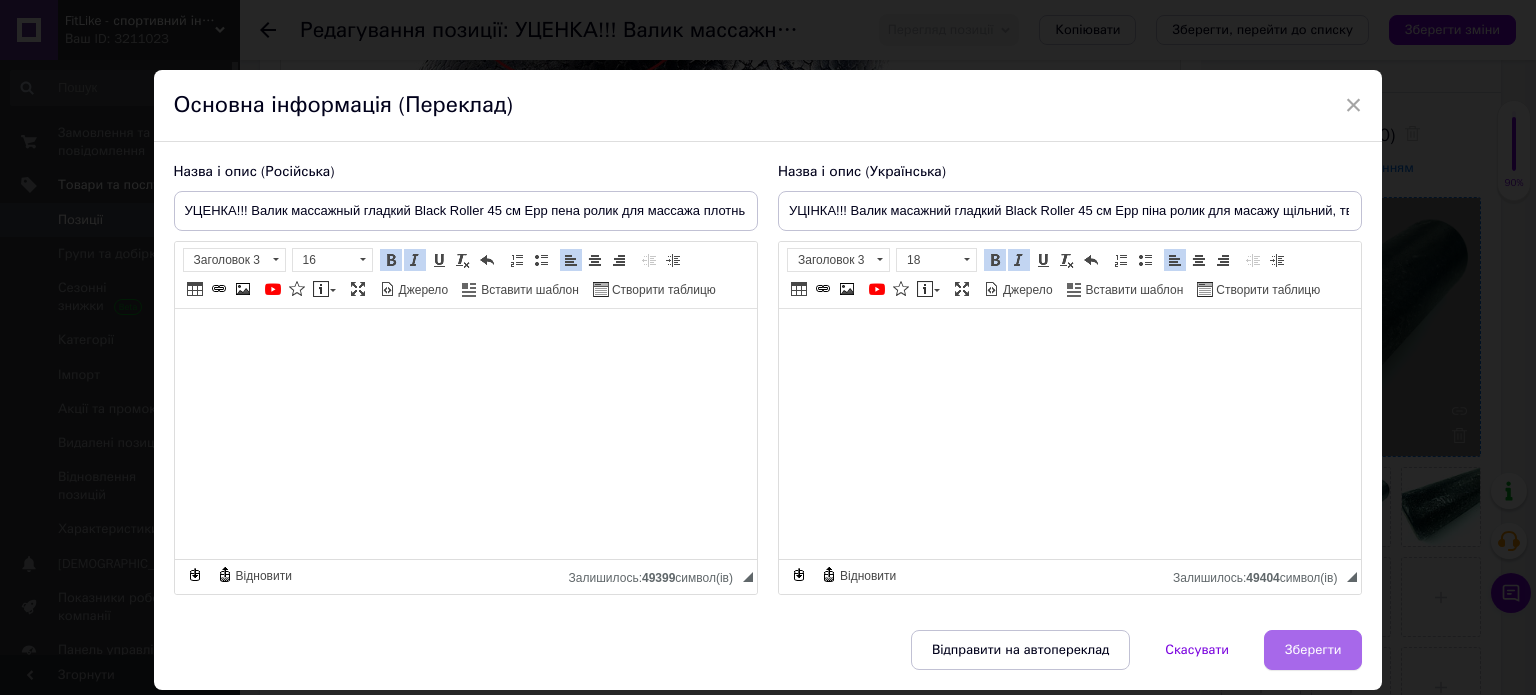 click on "Зберегти" at bounding box center [1313, 650] 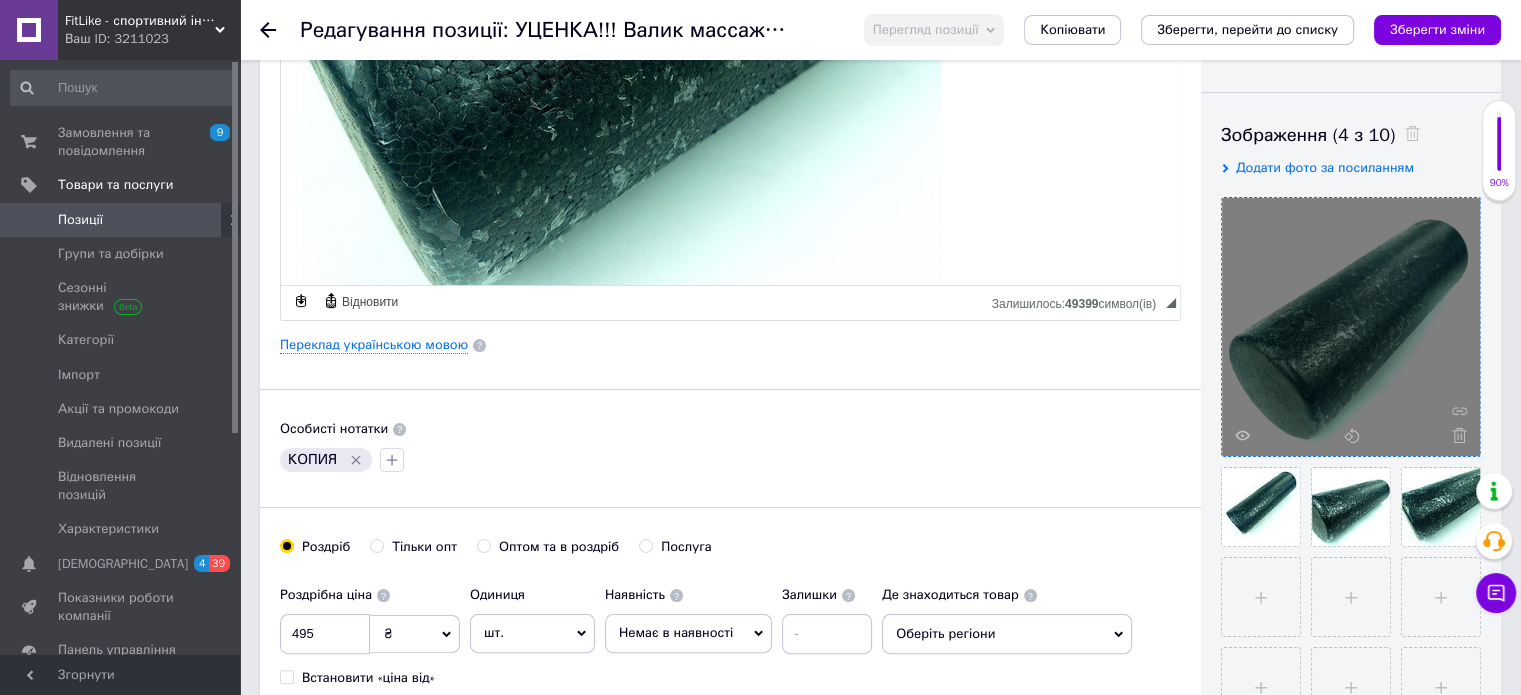 scroll, scrollTop: 700, scrollLeft: 0, axis: vertical 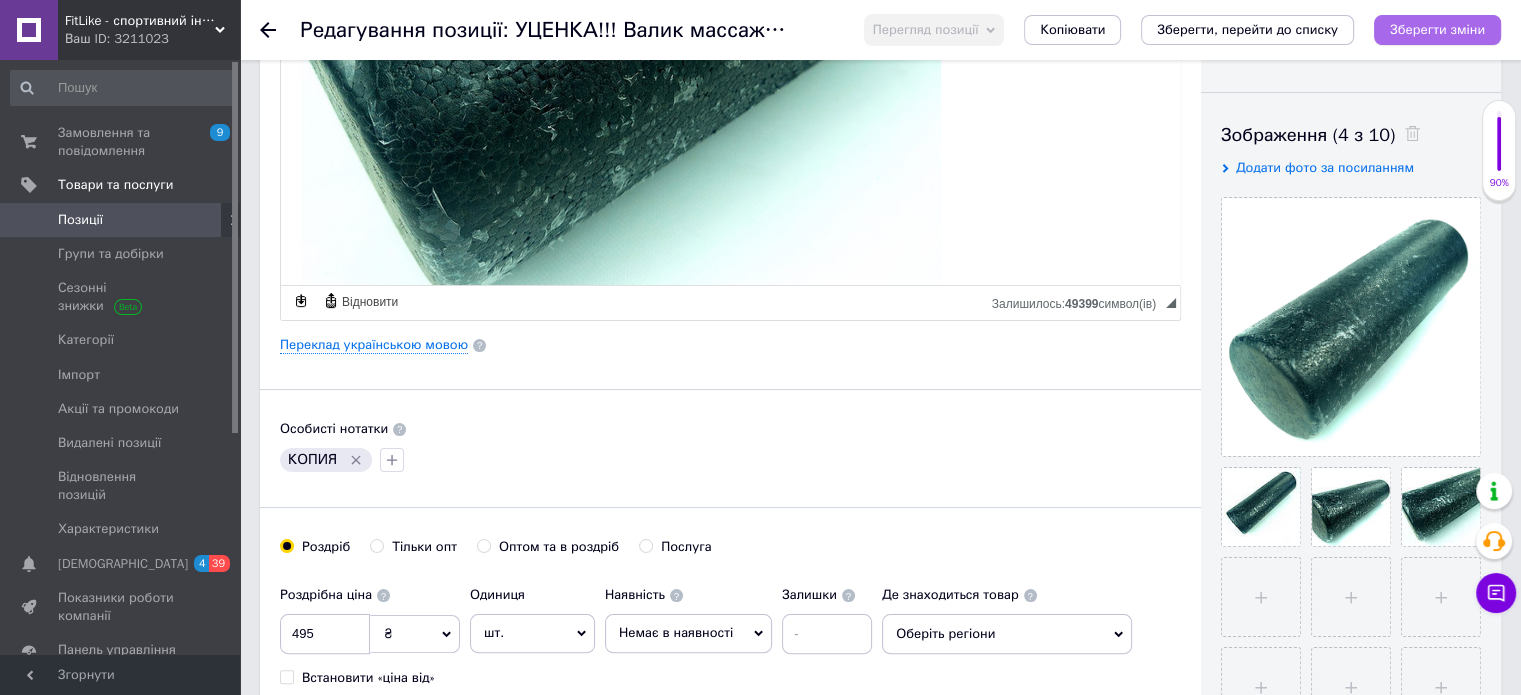 click on "Зберегти зміни" at bounding box center (1437, 29) 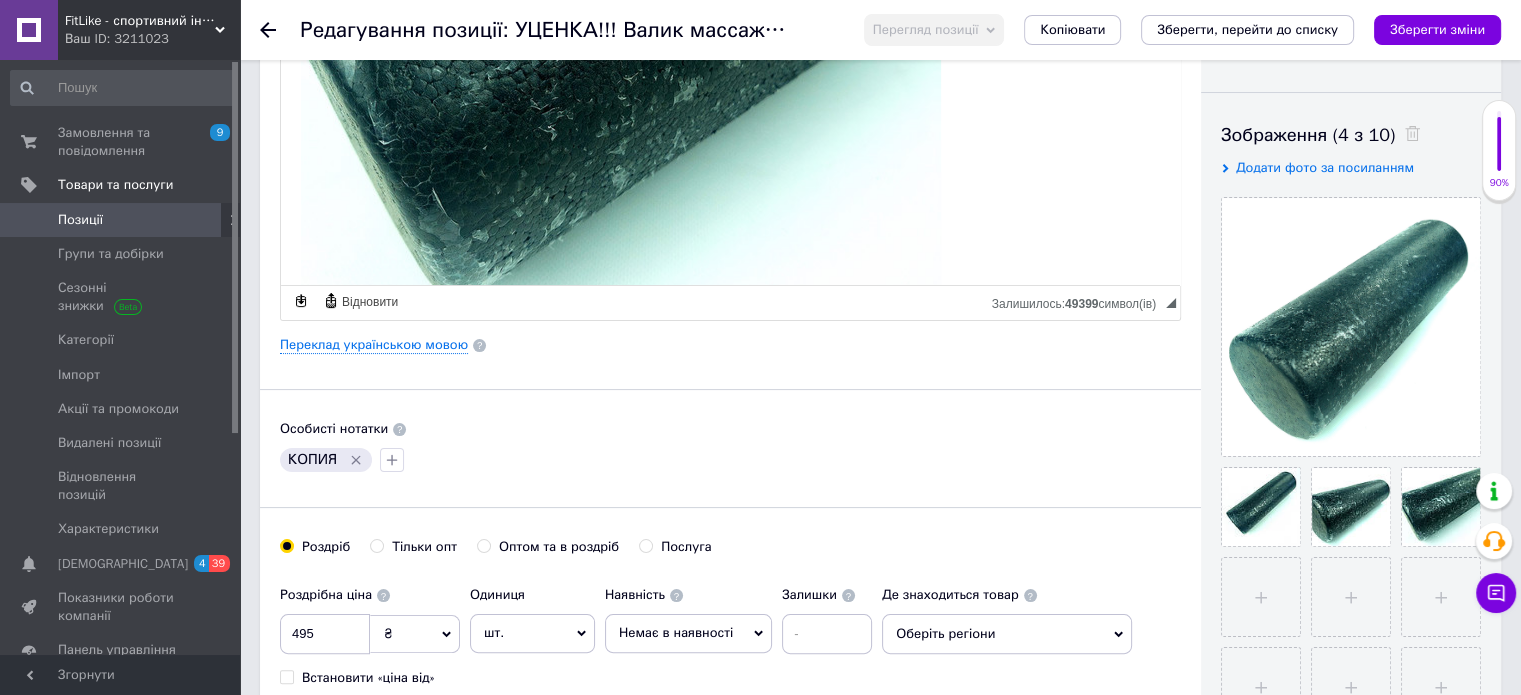 click on "Основна інформація Назва позиції (Російська) ✱ УЦЕНКА!!! Валик массажный гладкий Black Roller 45 см Epp пена ролик для массажа плотный, твердый Код/Артикул FI-6645-45 Опис (Російська) ✱ УЦЕНКА!!! Роллер для самомассажа Foam Roller  45см,
Foam Roller  - это функциональный инструмент,  который поможет вам усилить кровообращение, расслабить перегруженные мышцы и устранить спазмы и боль. Роллер используется для стабилизации во время упражнений и мышечного массажа.
Характеристики:
Причина УЦЕНКИ: есть потертость и остатки упаковки на товаре;
Материал: EPP-пена;" at bounding box center (730, 338) 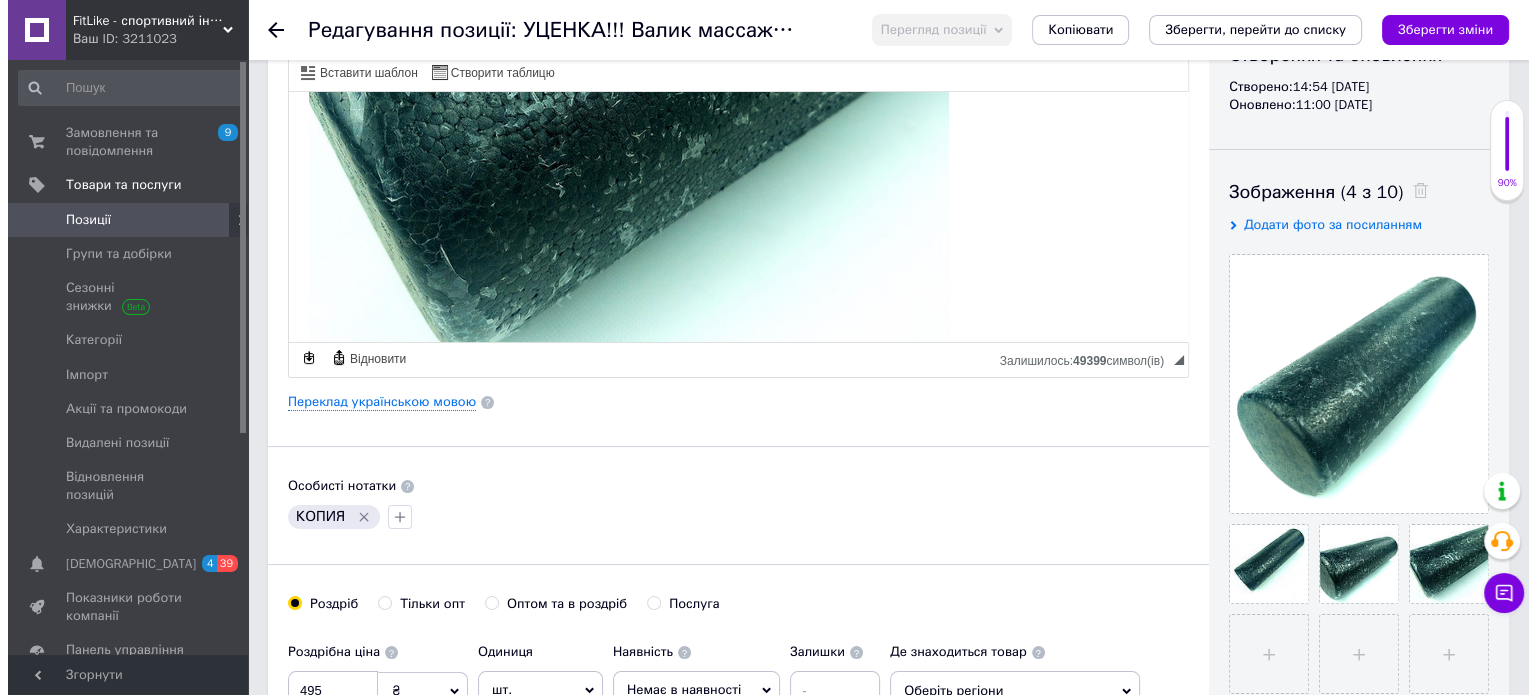 scroll, scrollTop: 200, scrollLeft: 0, axis: vertical 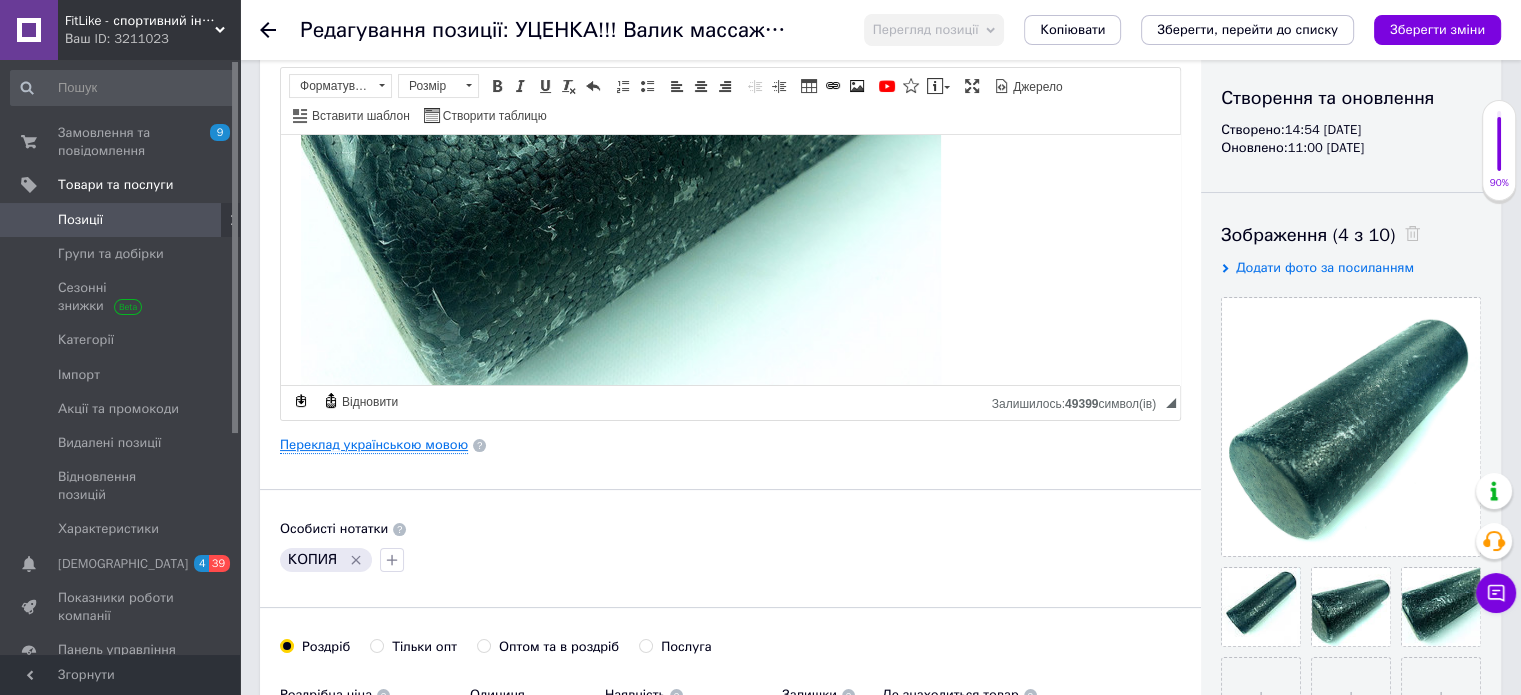 click on "Переклад українською мовою" at bounding box center [374, 445] 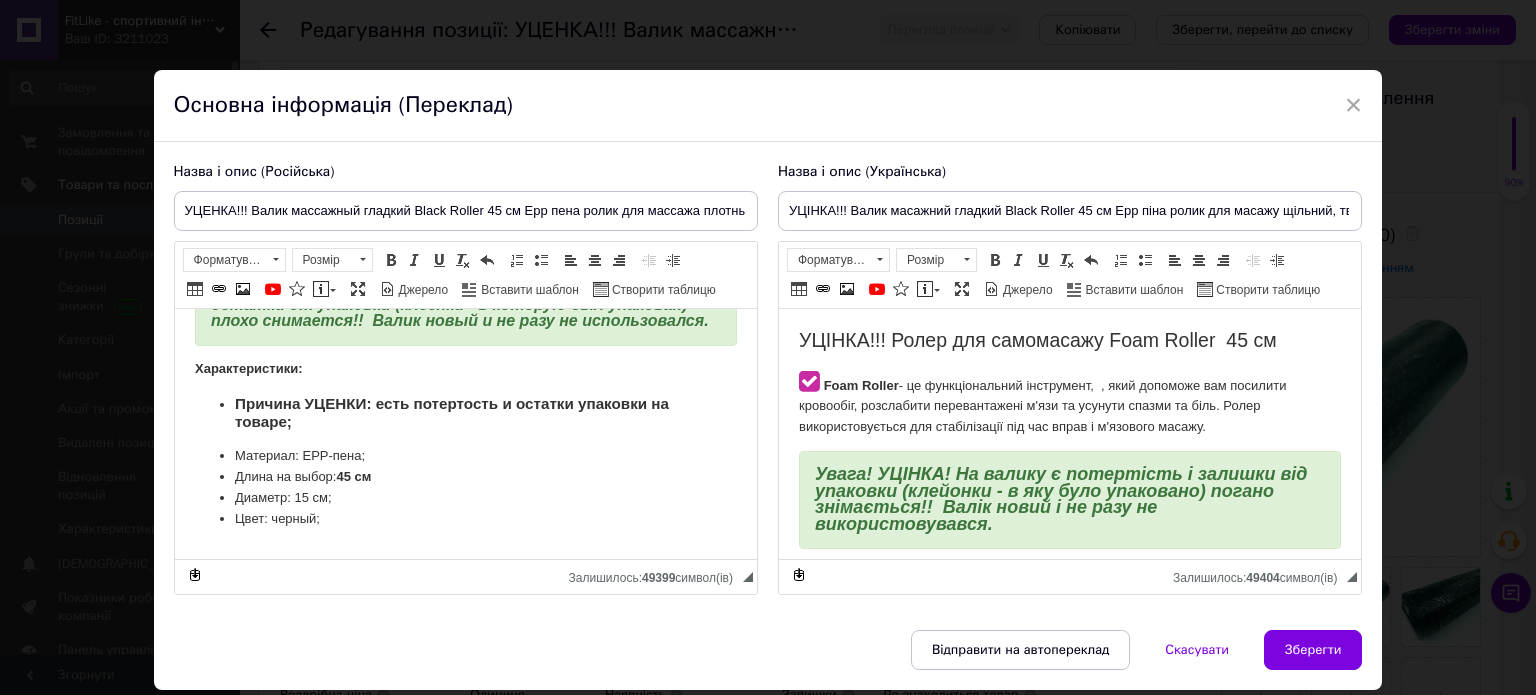 scroll, scrollTop: 200, scrollLeft: 0, axis: vertical 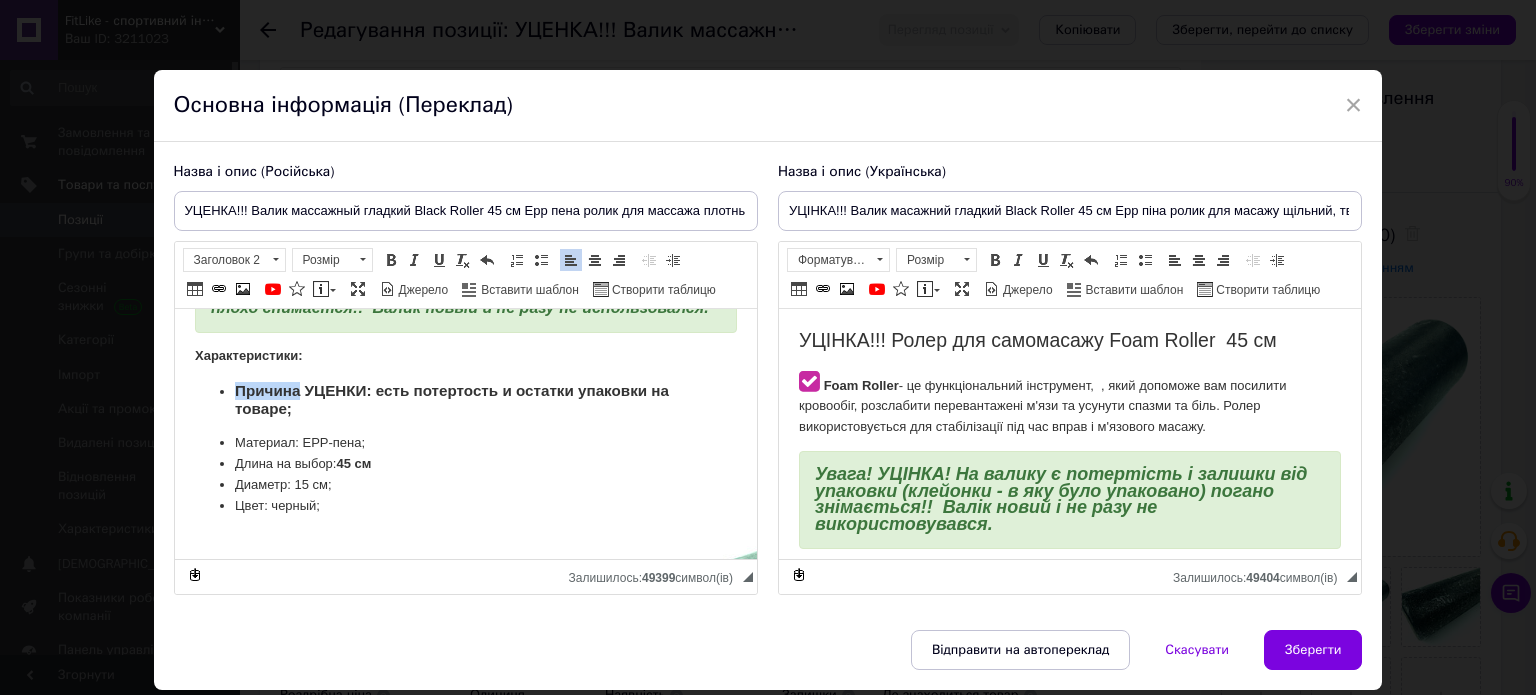drag, startPoint x: 235, startPoint y: 405, endPoint x: 297, endPoint y: 410, distance: 62.201286 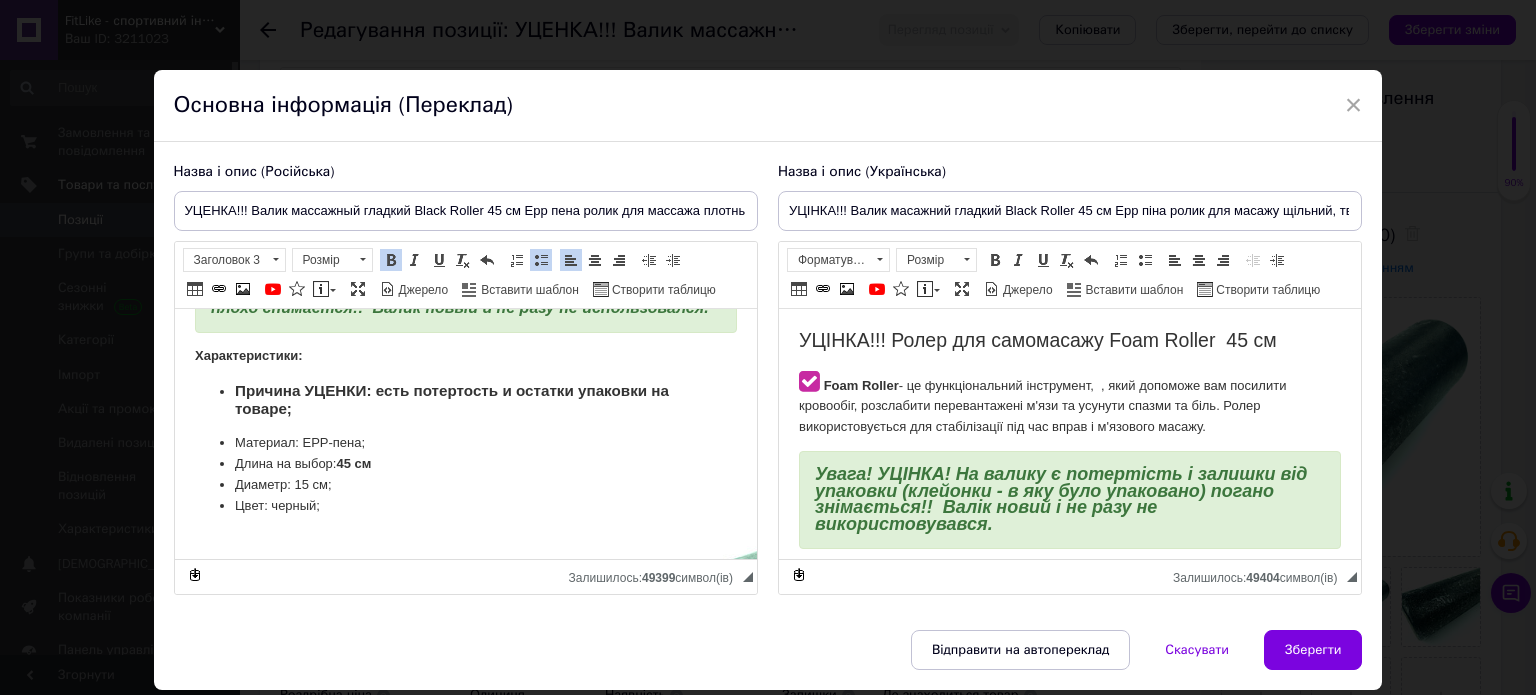click on "Причина УЦЕНКИ: есть потертость и остатки упаковки на товаре; Материал: EPP-пена; Длина на выбор:   45 см  Диаметр: 15 см; Цвет: черный;" at bounding box center (465, 449) 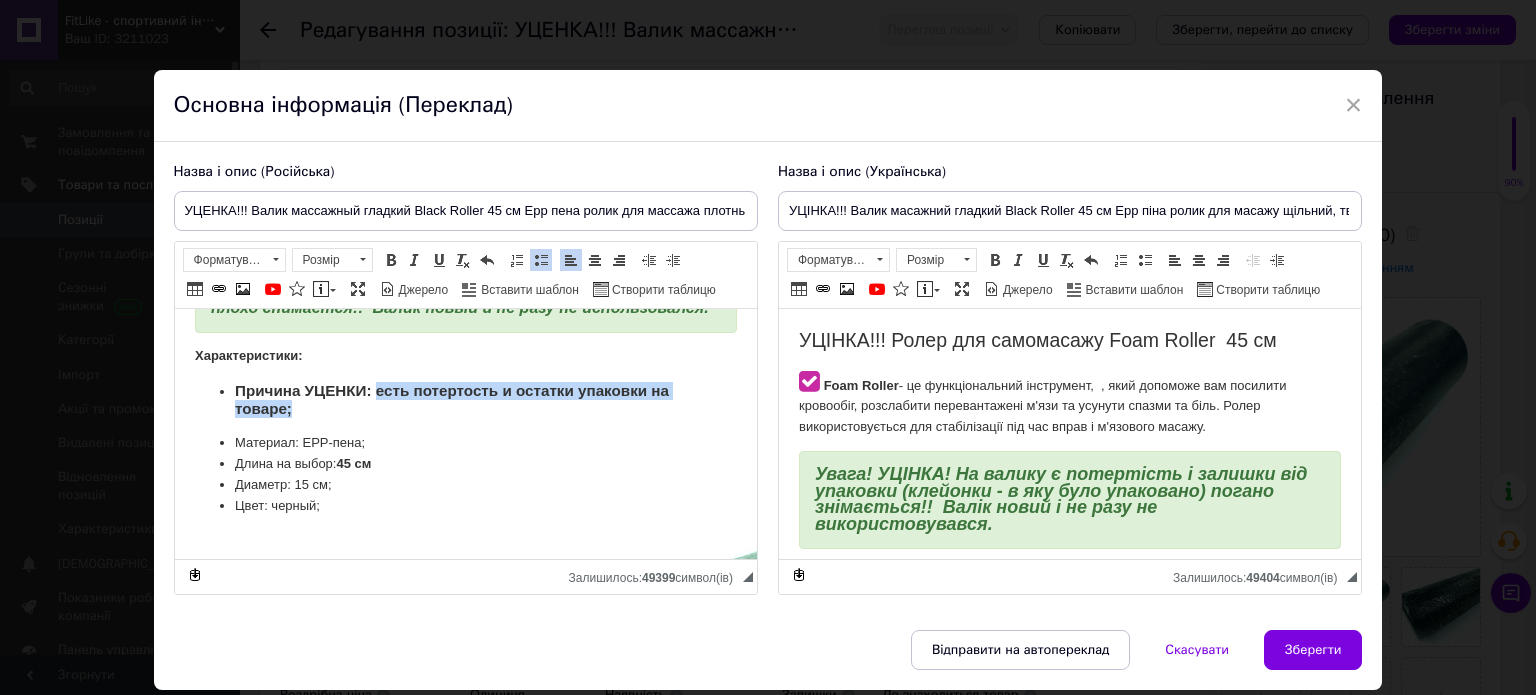 drag, startPoint x: 374, startPoint y: 406, endPoint x: 424, endPoint y: 423, distance: 52.810986 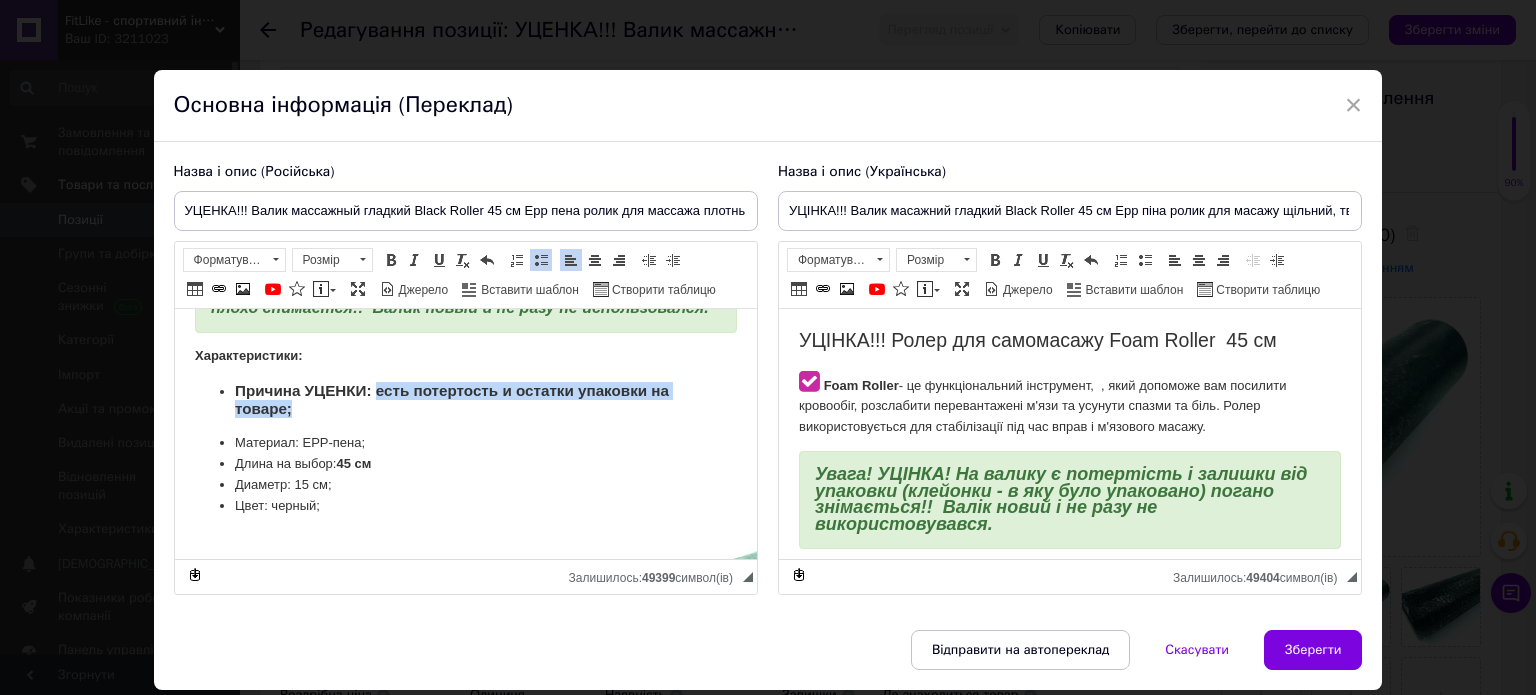 click on "Причина УЦЕНКИ: есть потертость и остатки упаковки на товаре;" at bounding box center (465, 400) 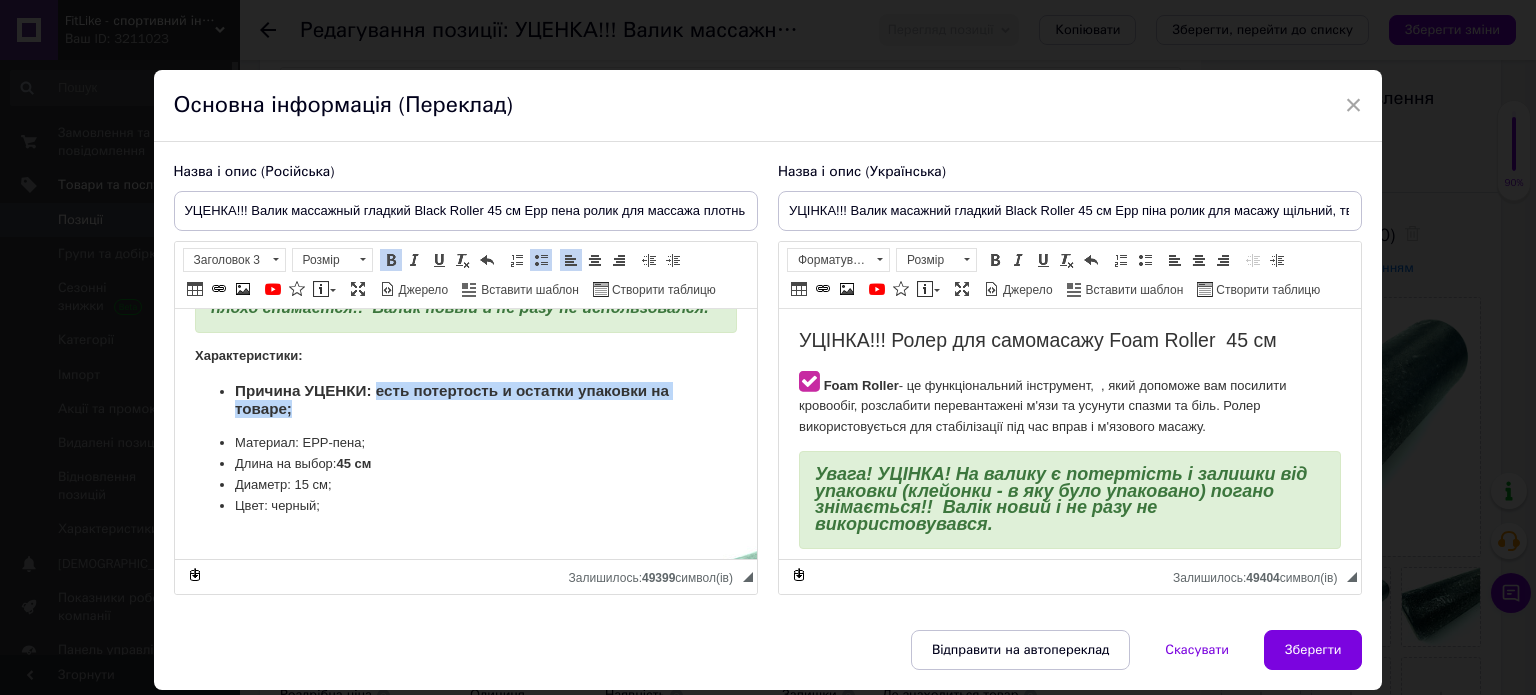 copy on "есть потертость и остатки упаковки на товаре;" 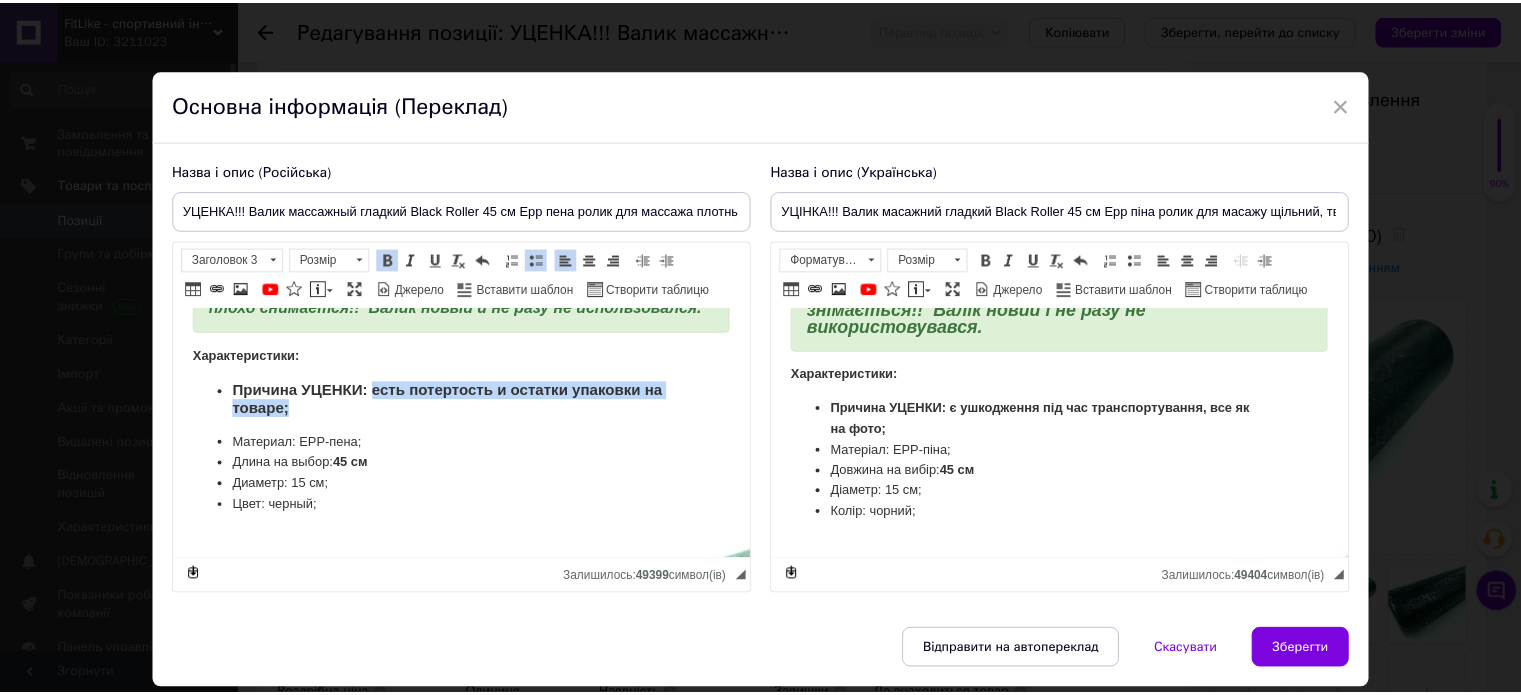 scroll, scrollTop: 200, scrollLeft: 0, axis: vertical 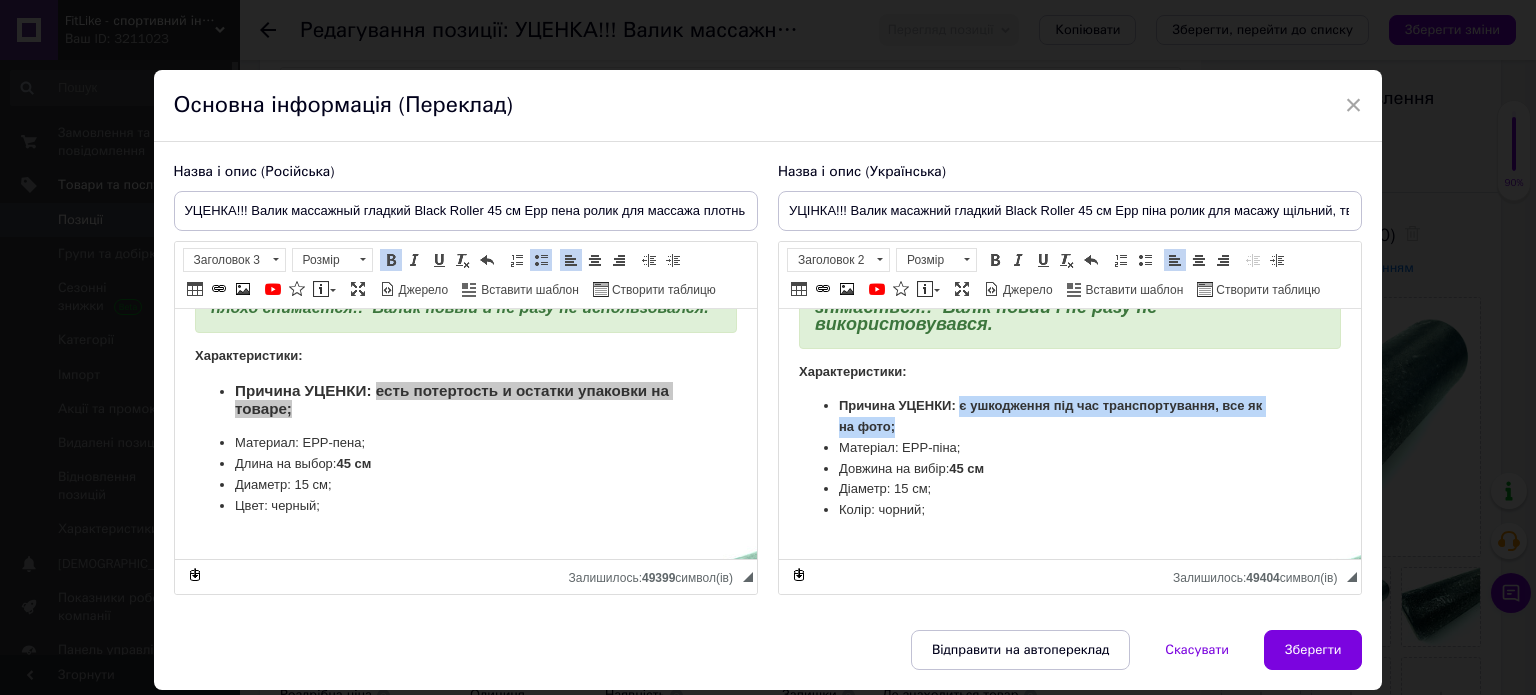 drag, startPoint x: 957, startPoint y: 407, endPoint x: 1007, endPoint y: 422, distance: 52.201534 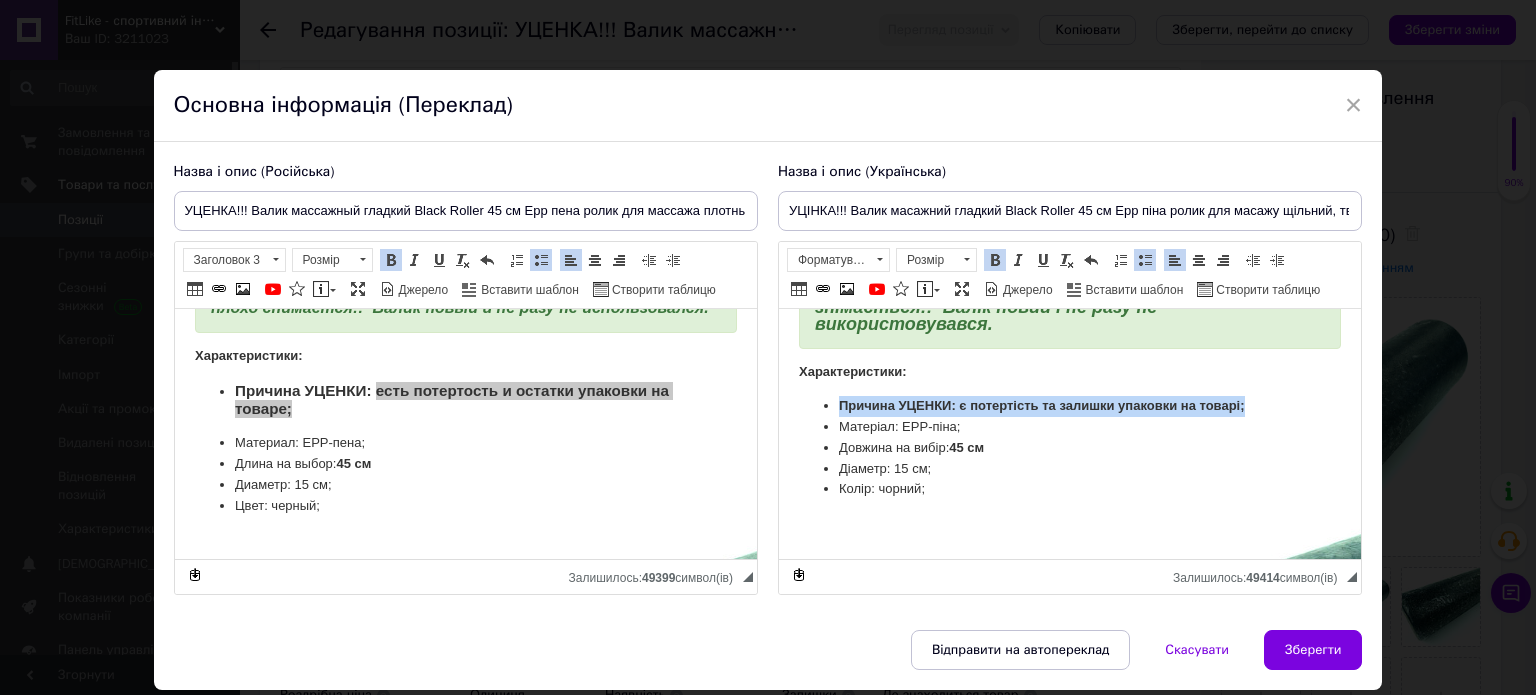 drag, startPoint x: 832, startPoint y: 409, endPoint x: 1250, endPoint y: 402, distance: 418.0586 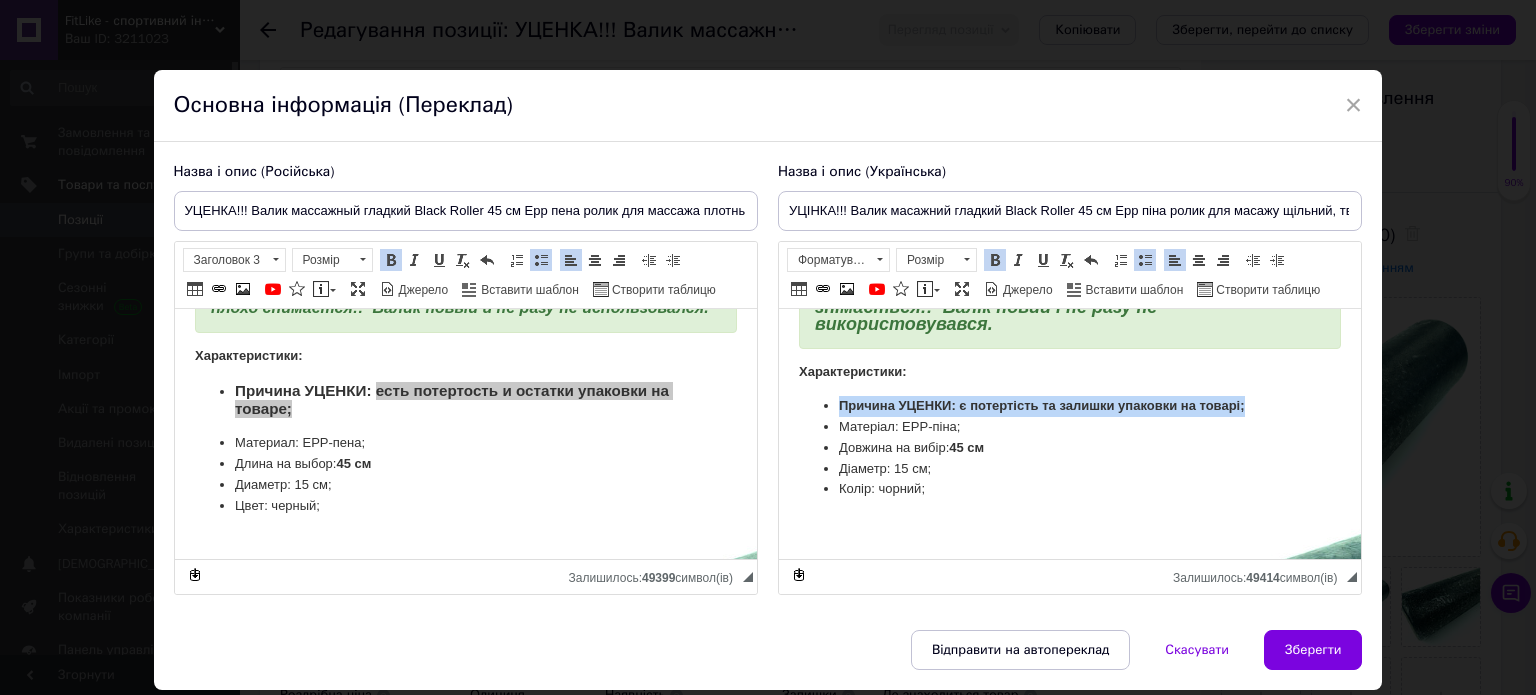 click on "Причина УЦЕНКИ: є потертість та залишки упаковки на товарі; Матеріал: EPP-піна; Довжина на вибір:   45 см  Діаметр: 15 см; Колір: чорний;" at bounding box center [1069, 448] 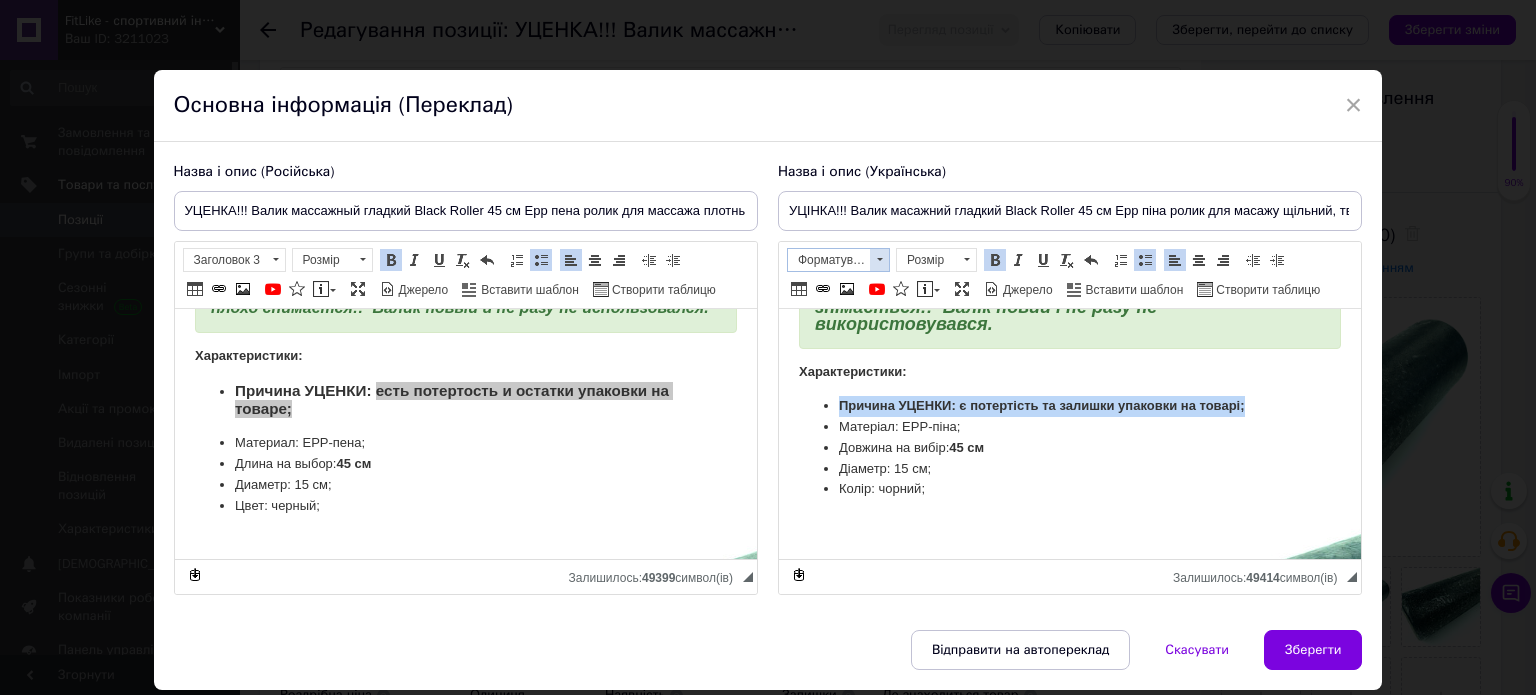 click at bounding box center (879, 260) 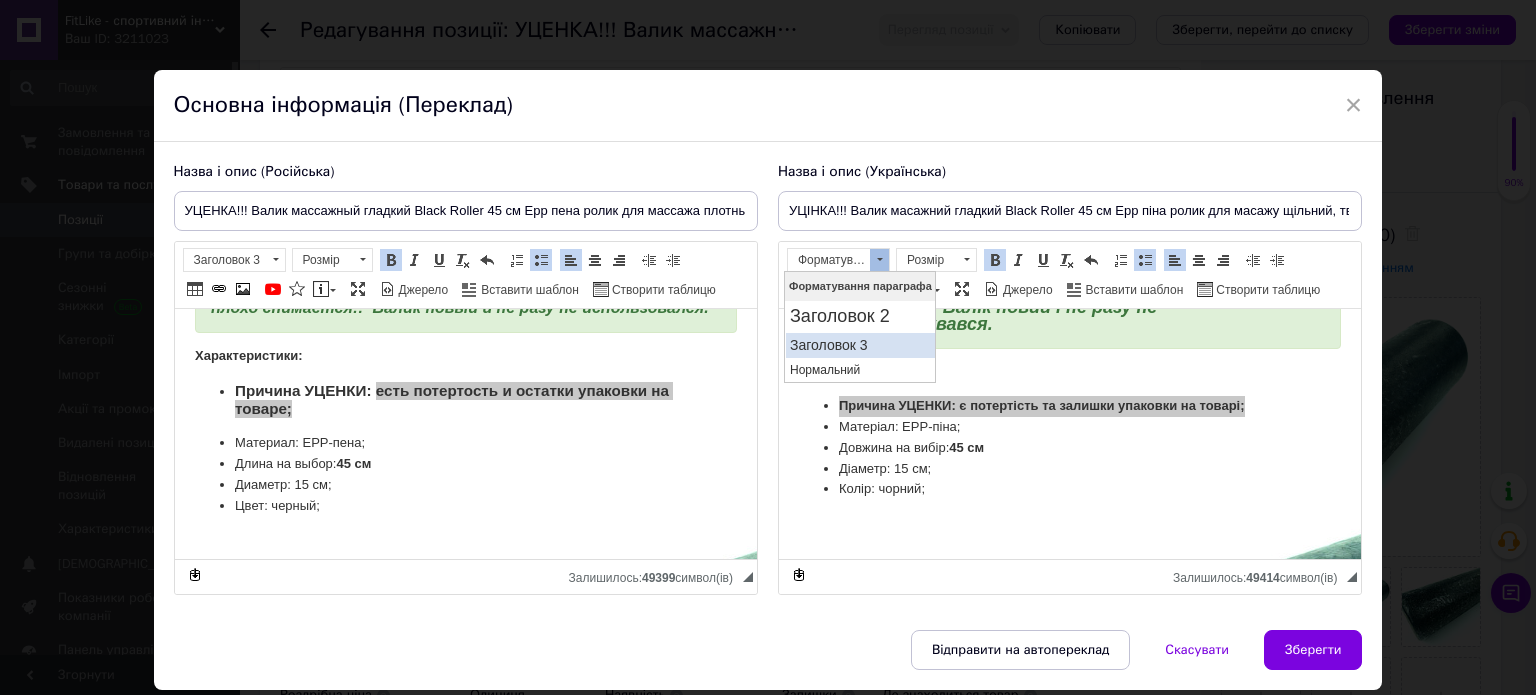 drag, startPoint x: 865, startPoint y: 335, endPoint x: 874, endPoint y: 301, distance: 35.17101 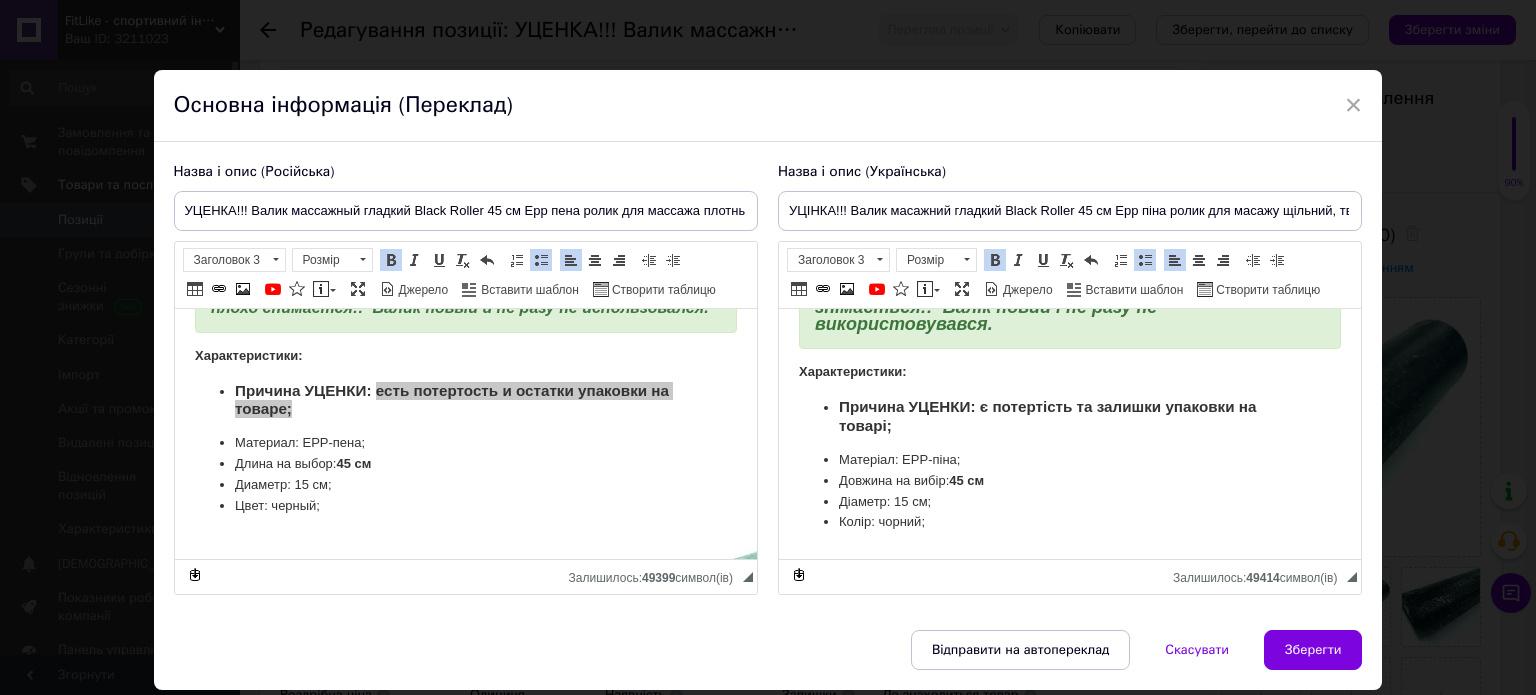 click on "Матеріал: EPP-піна;" at bounding box center (1069, 460) 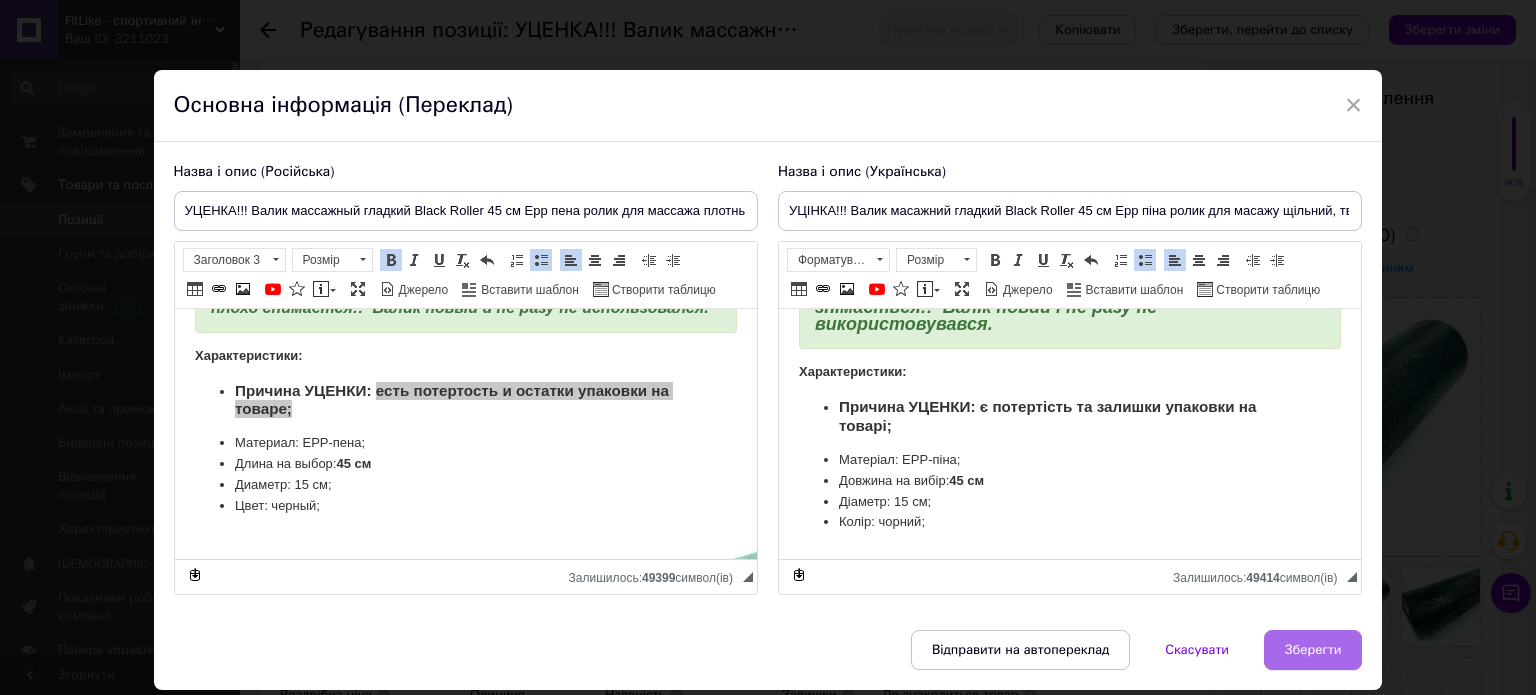 click on "Зберегти" at bounding box center (1313, 650) 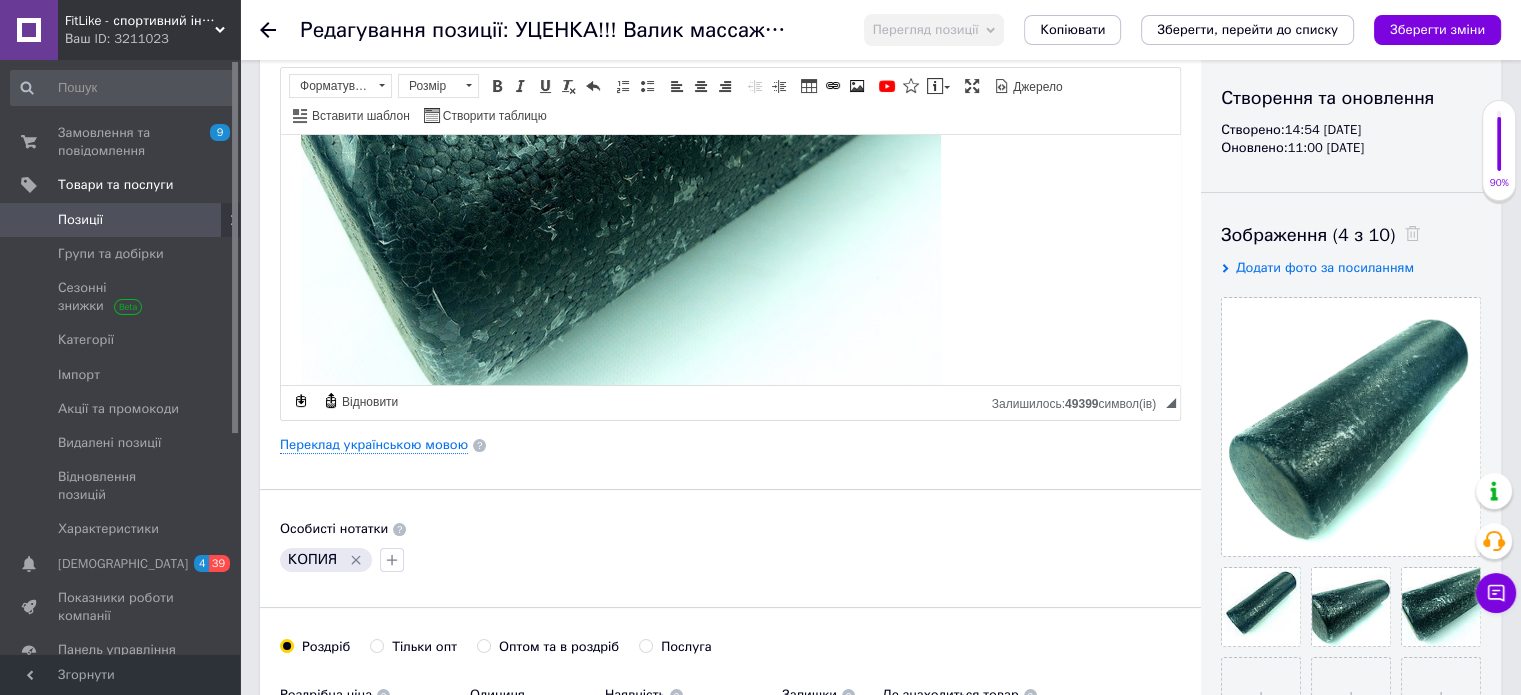 click on "Зберегти зміни" at bounding box center [1437, 29] 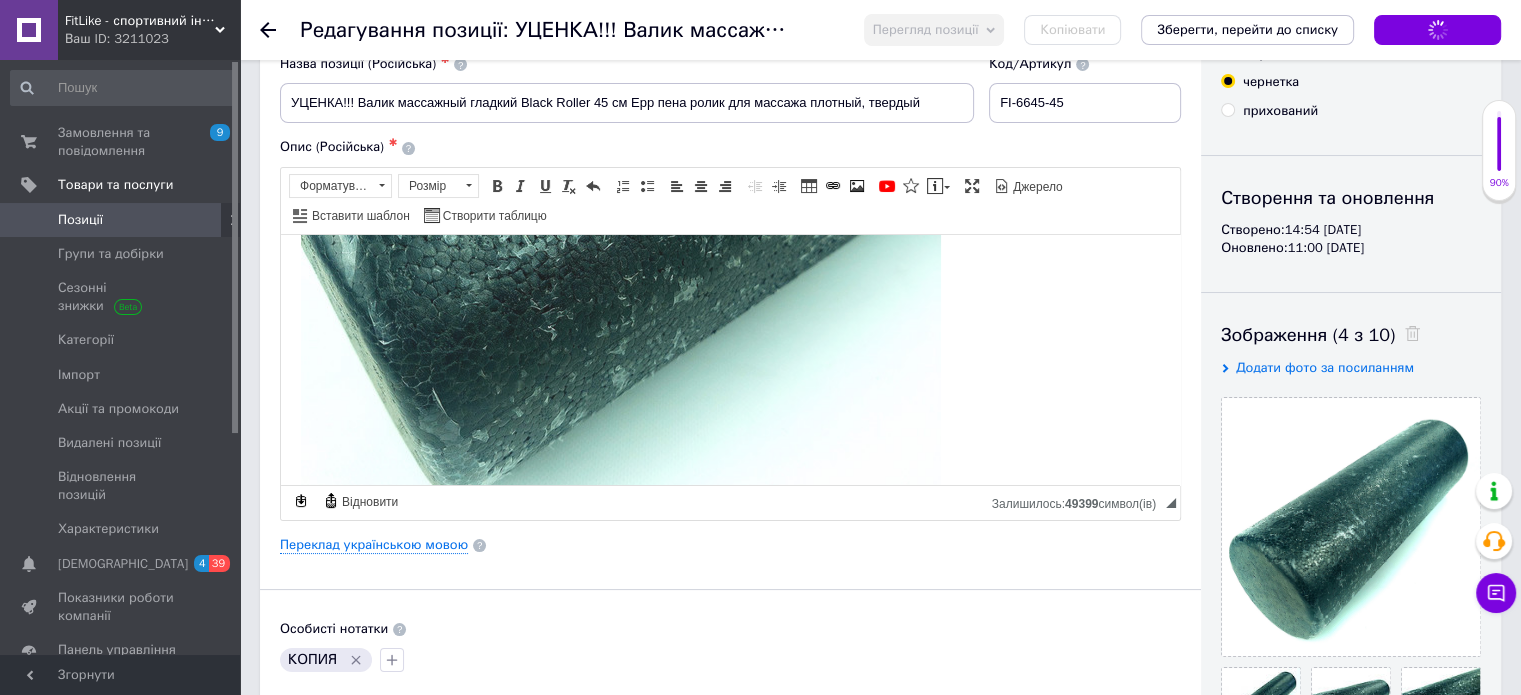 scroll, scrollTop: 100, scrollLeft: 0, axis: vertical 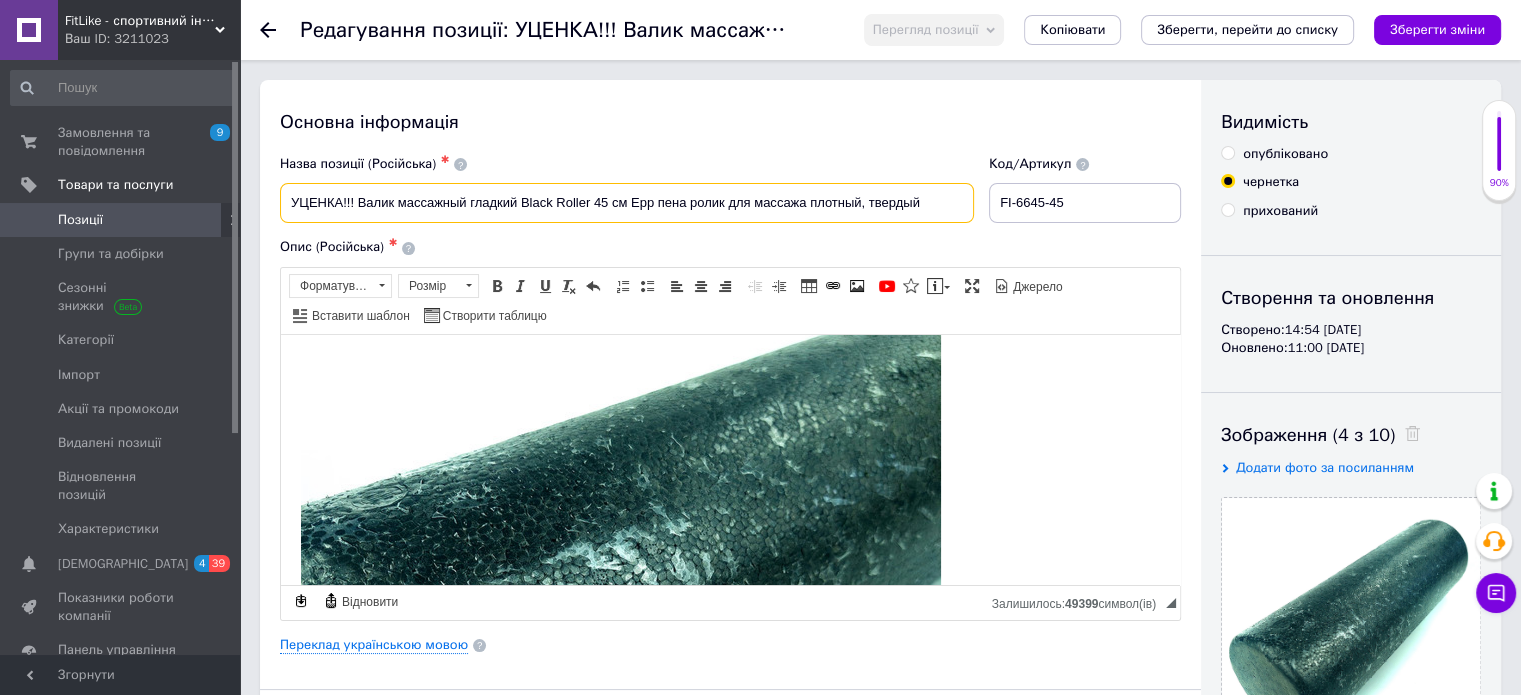 click on "УЦЕНКА!!! Валик массажный гладкий Black Roller 45 см Epp пена ролик для массажа плотный, твердый" at bounding box center (627, 203) 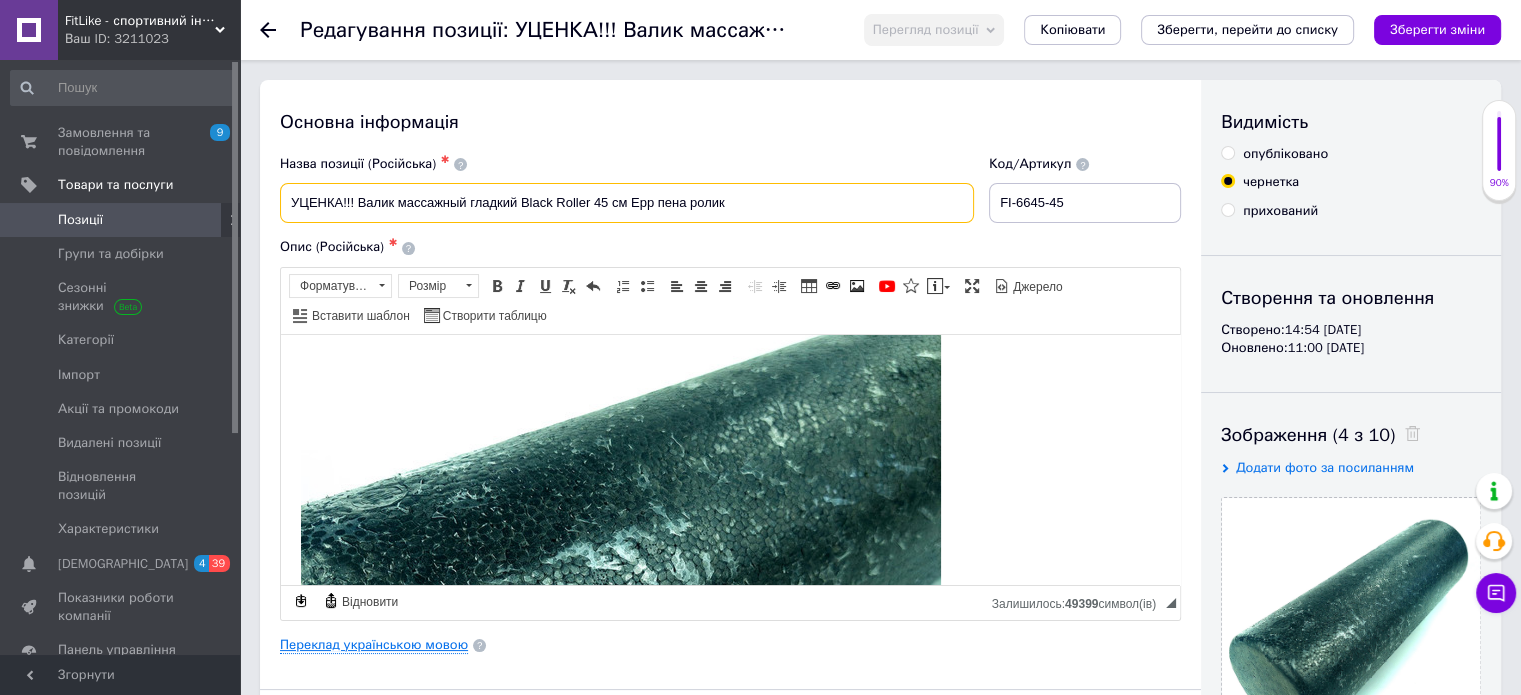 type on "УЦЕНКА!!! Валик массажный гладкий Black Roller 45 см Epp пена ролик" 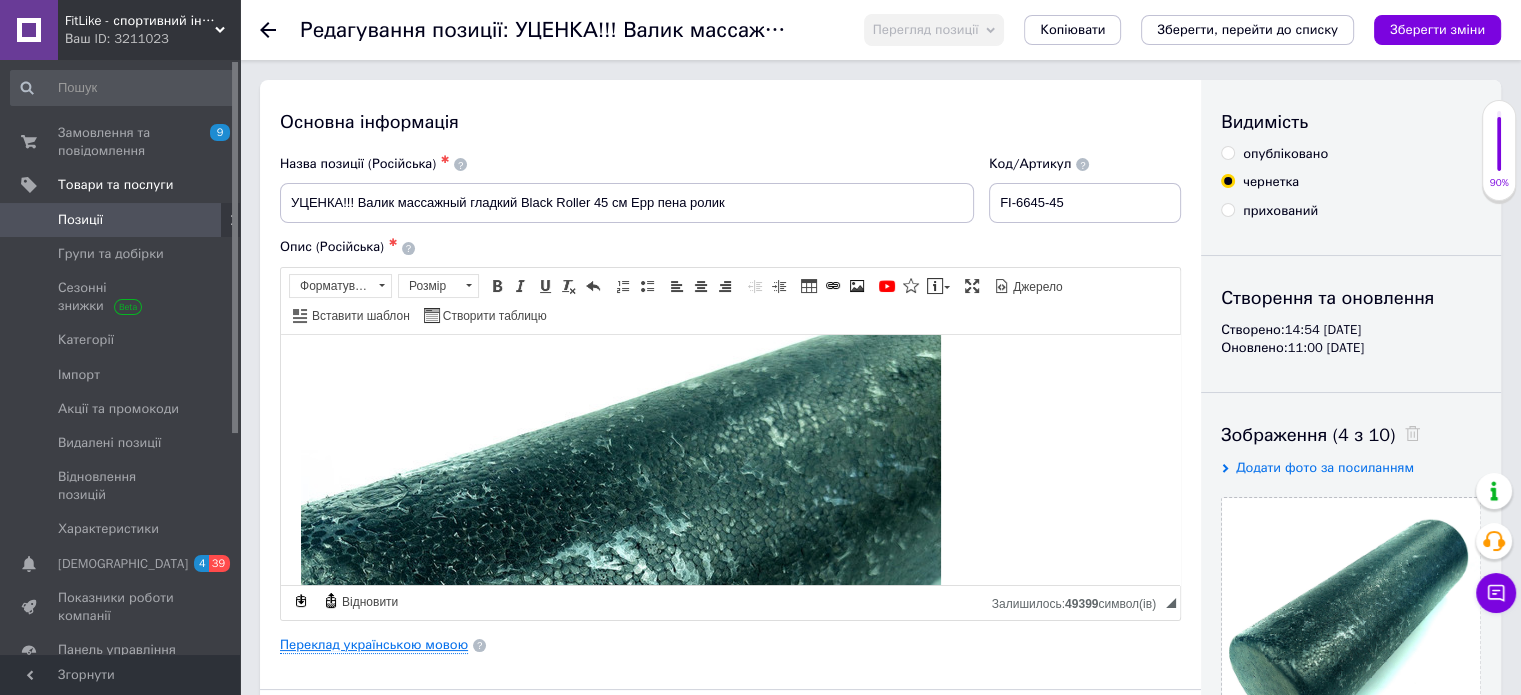 click on "Переклад українською мовою" at bounding box center (374, 645) 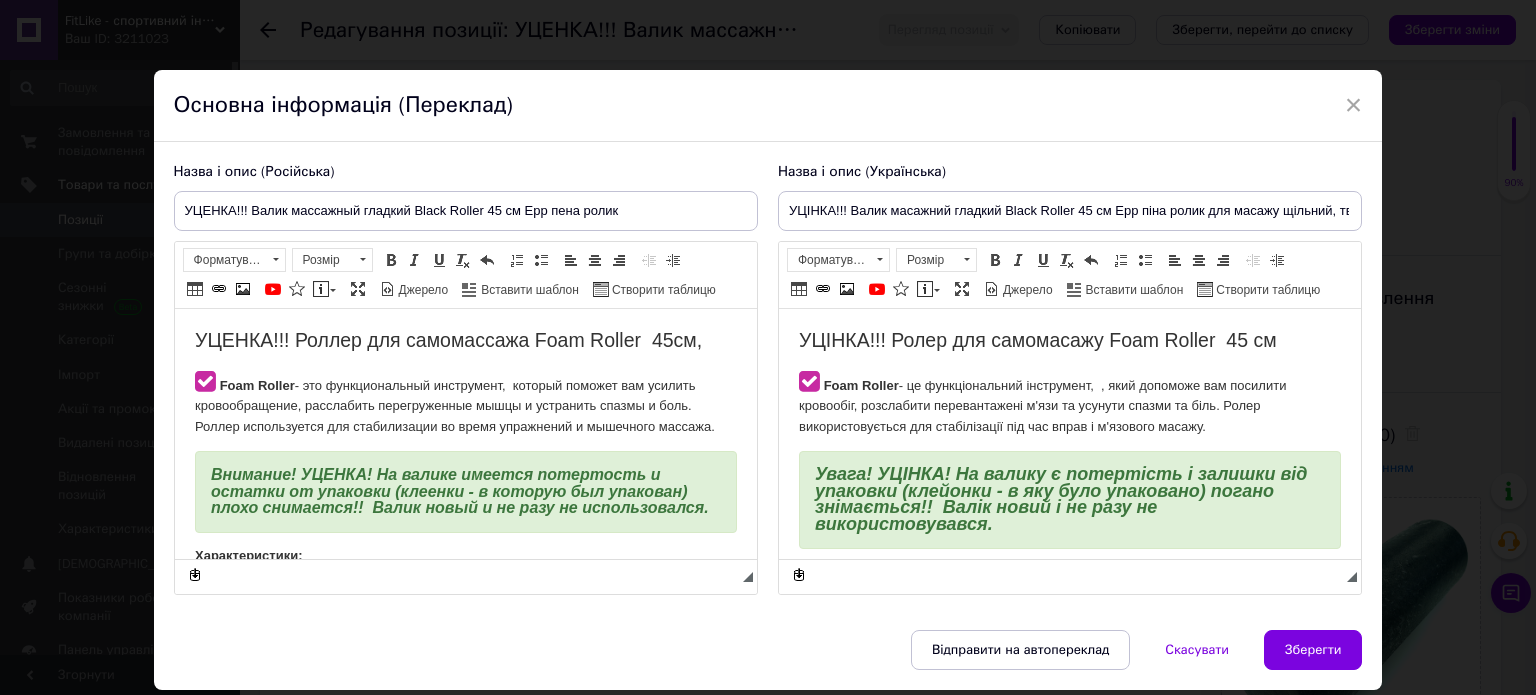 scroll, scrollTop: 0, scrollLeft: 0, axis: both 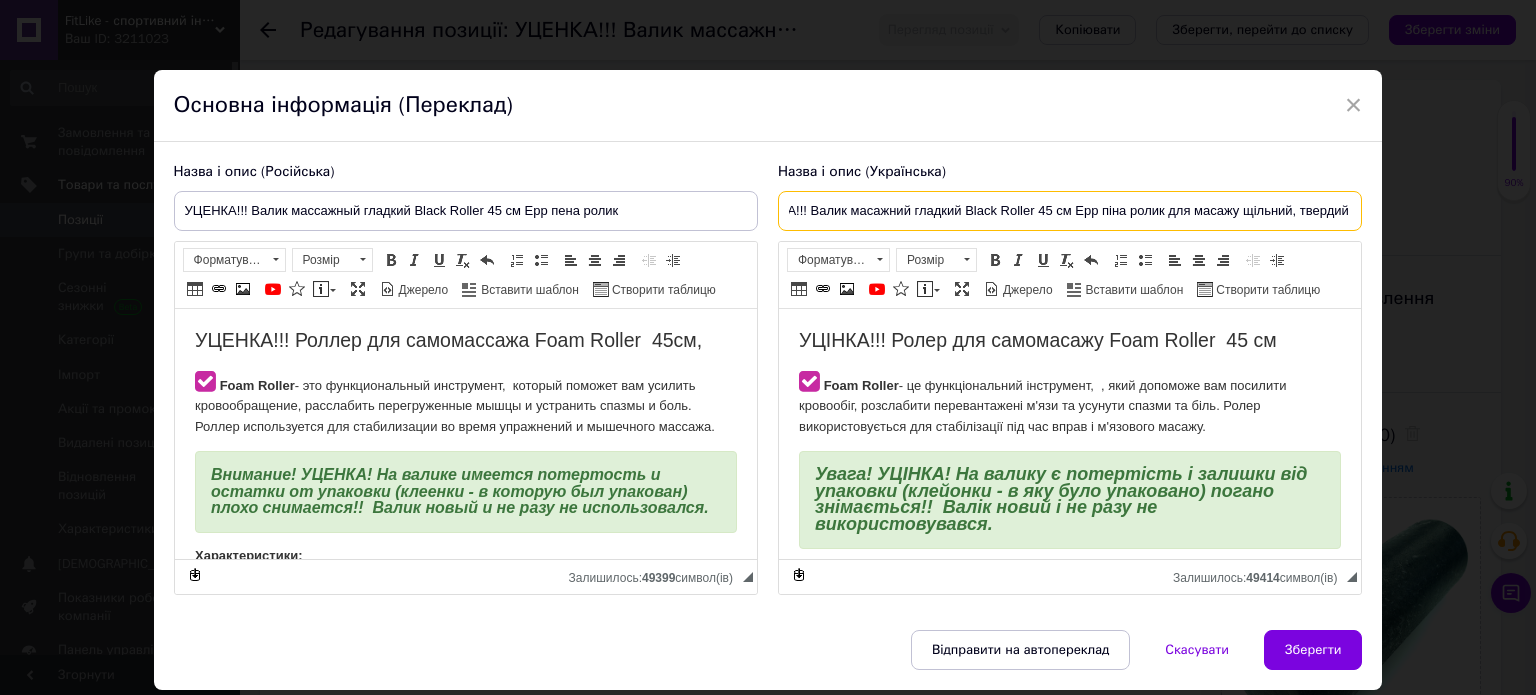drag, startPoint x: 1202, startPoint y: 215, endPoint x: 1504, endPoint y: 219, distance: 302.0265 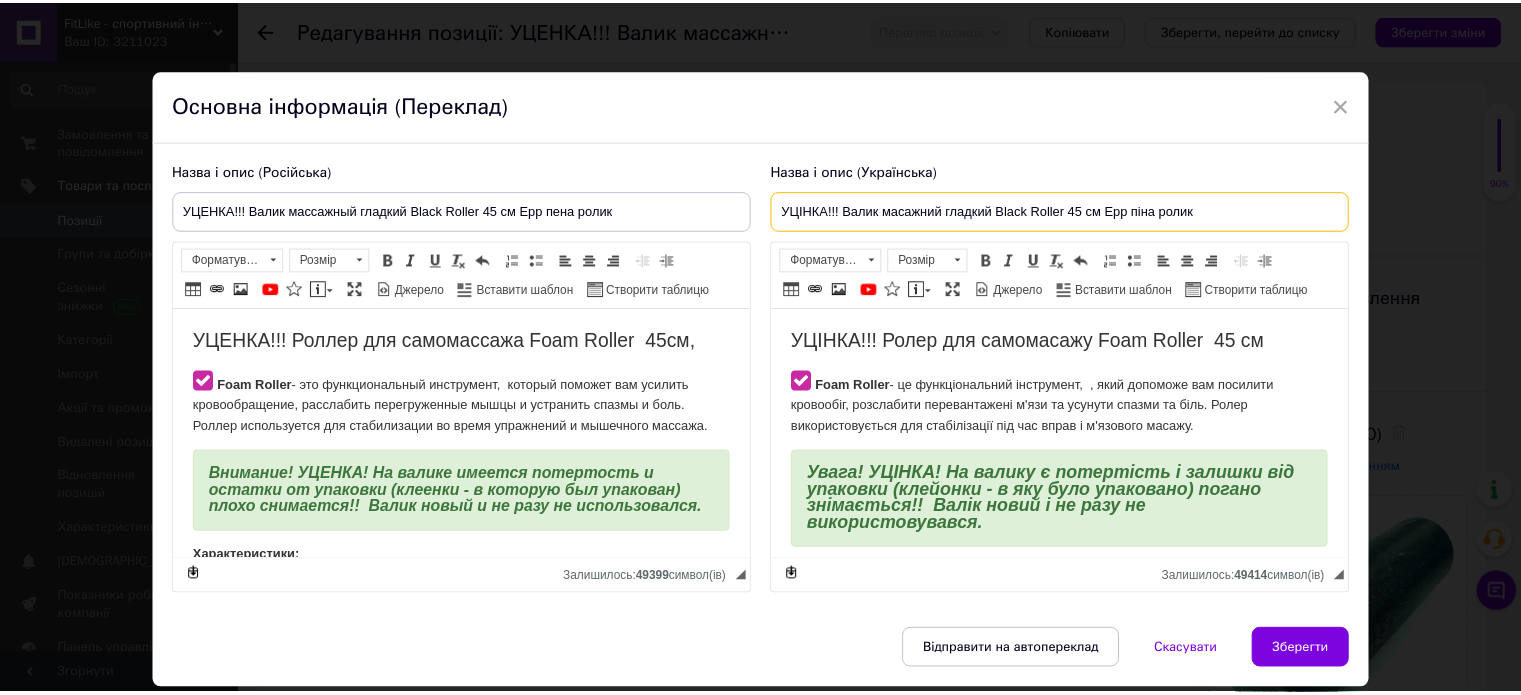scroll, scrollTop: 0, scrollLeft: 0, axis: both 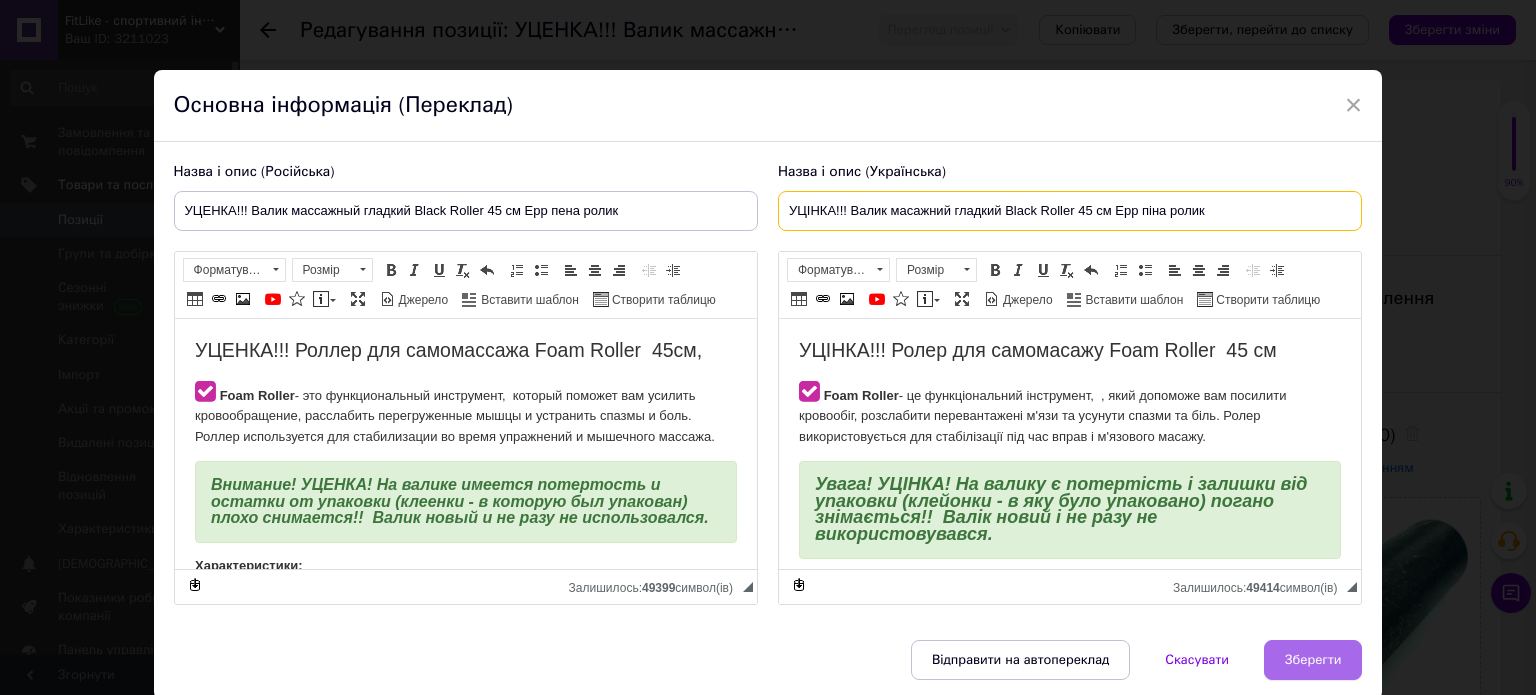 type on "УЦІНКА!!! Валик масажний гладкий Black Roller 45 см Epp піна ролик" 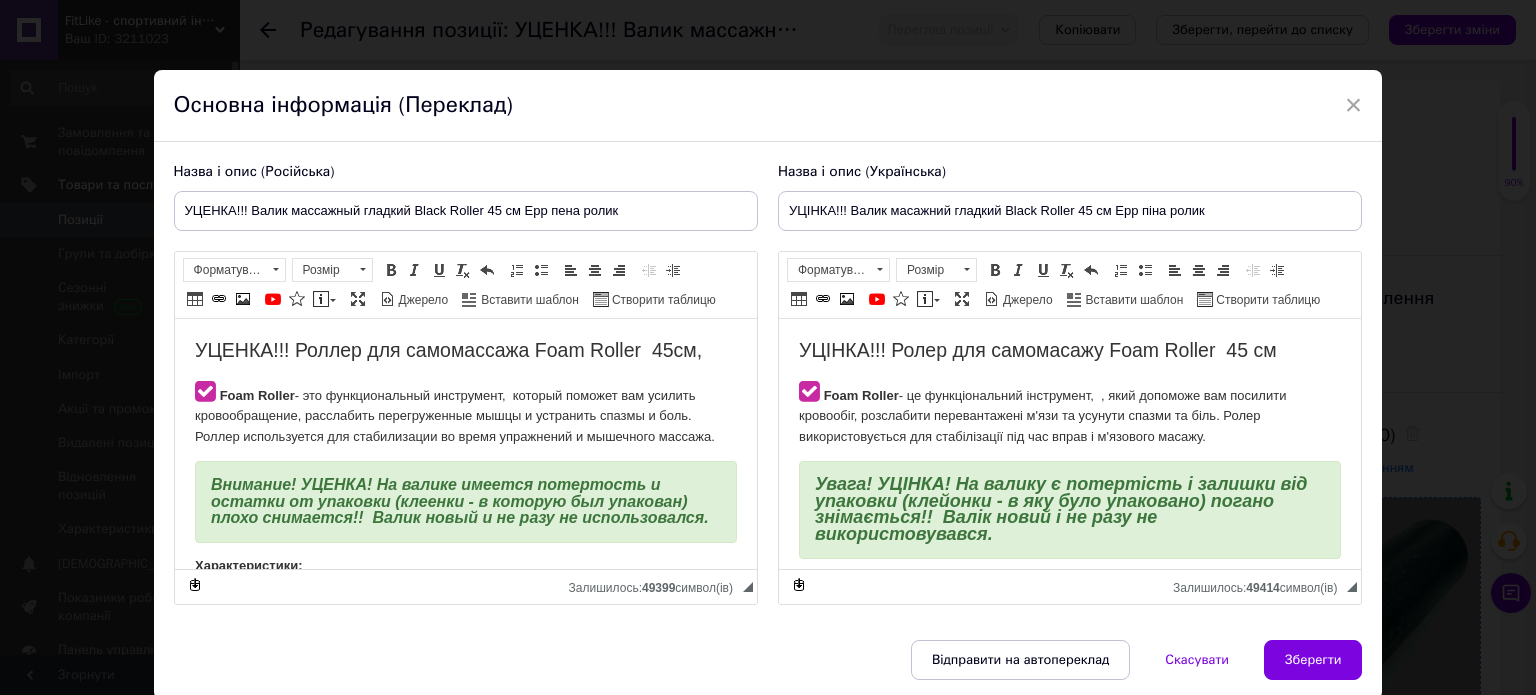 click on "Зберегти" at bounding box center [1313, 660] 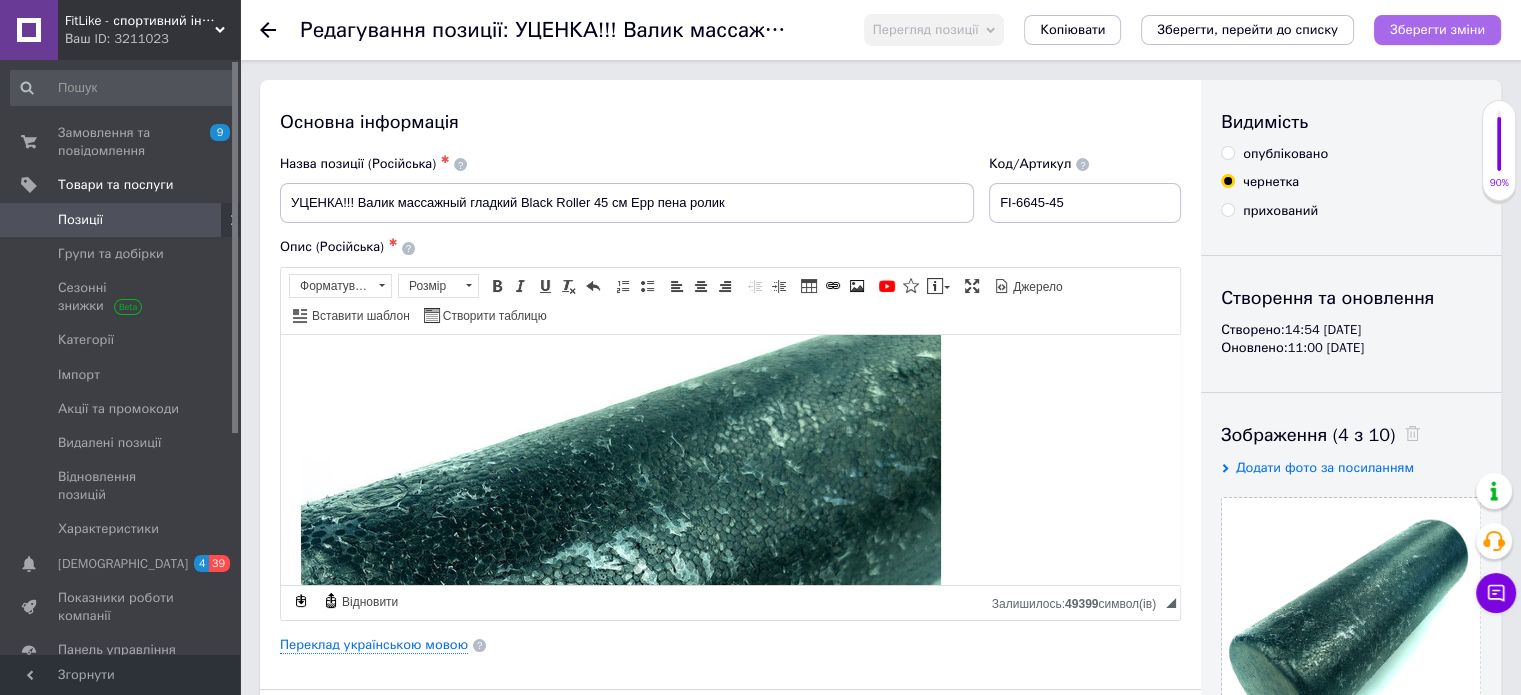 drag, startPoint x: 1396, startPoint y: 11, endPoint x: 1398, endPoint y: 23, distance: 12.165525 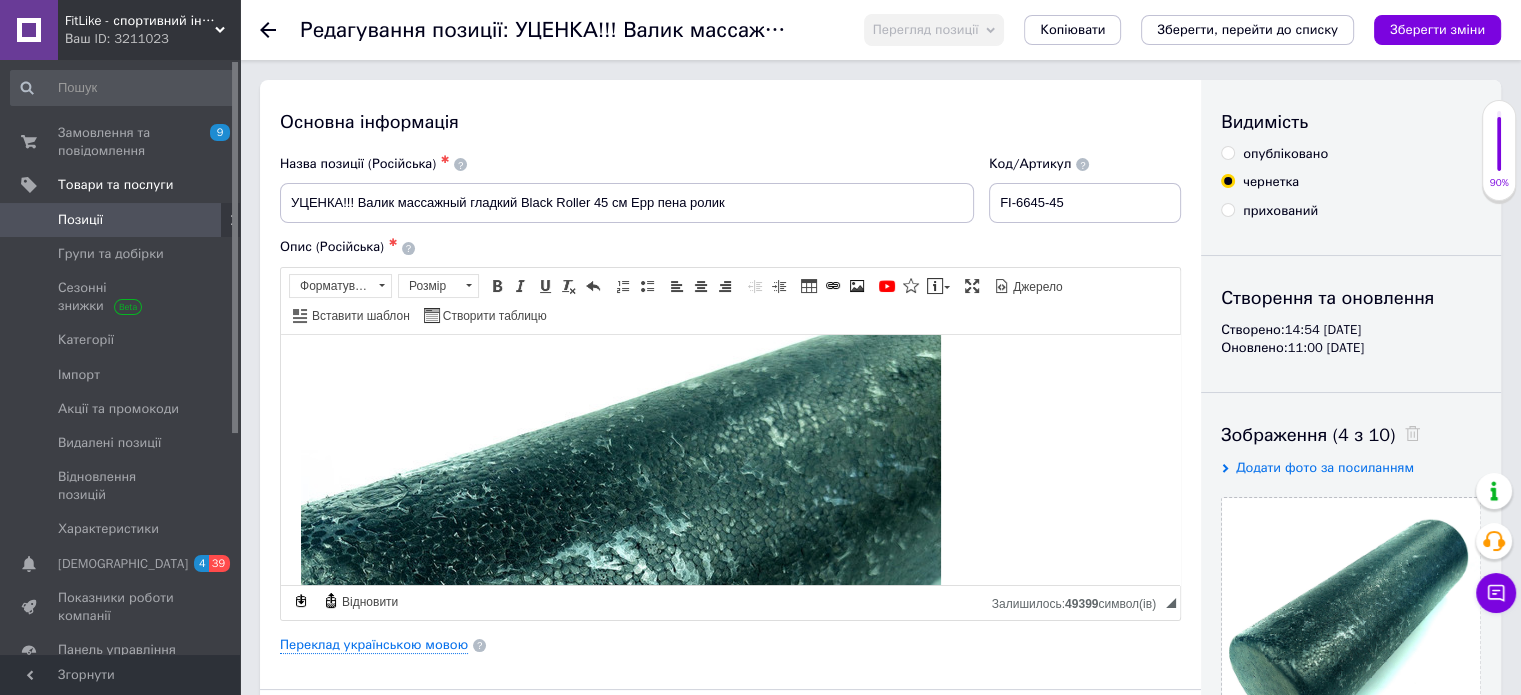 click on "Зберегти зміни" at bounding box center [1437, 29] 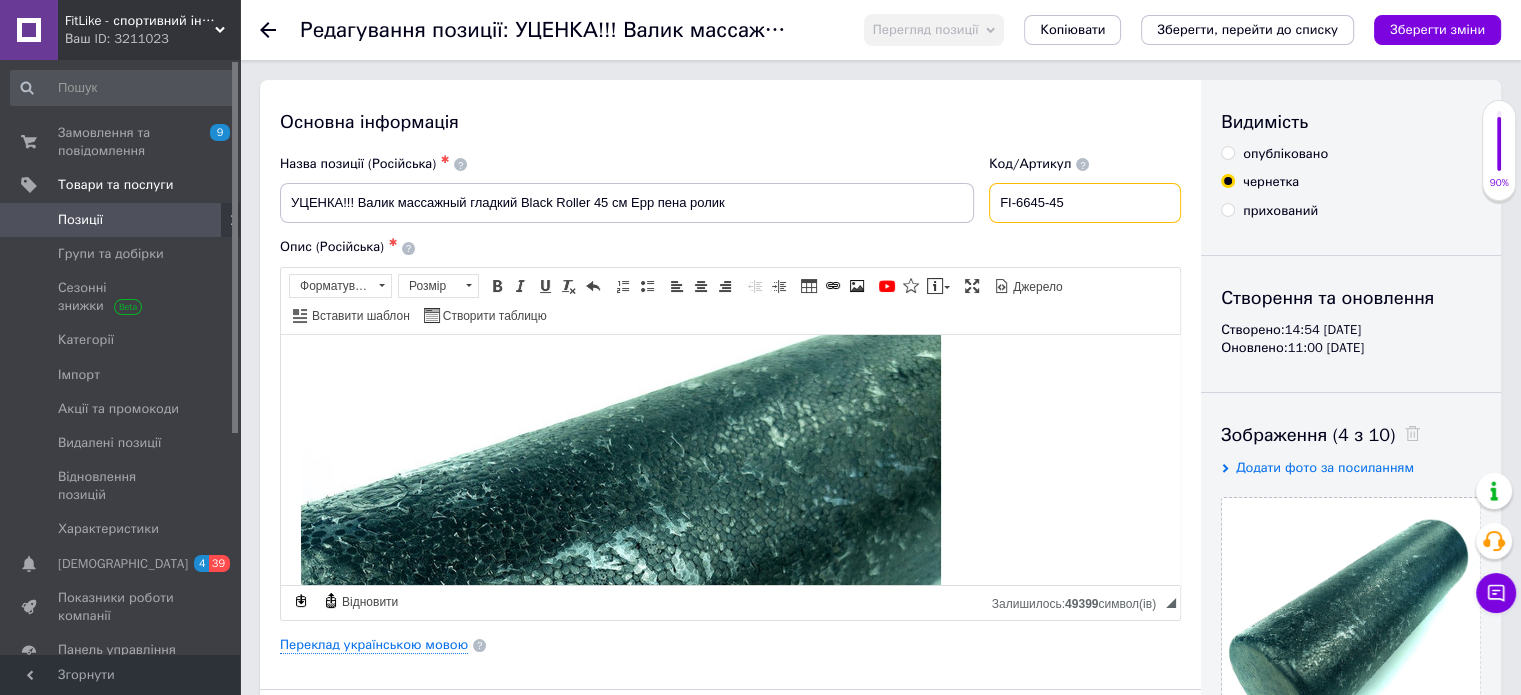 click on "FI-6645-45" at bounding box center (1085, 203) 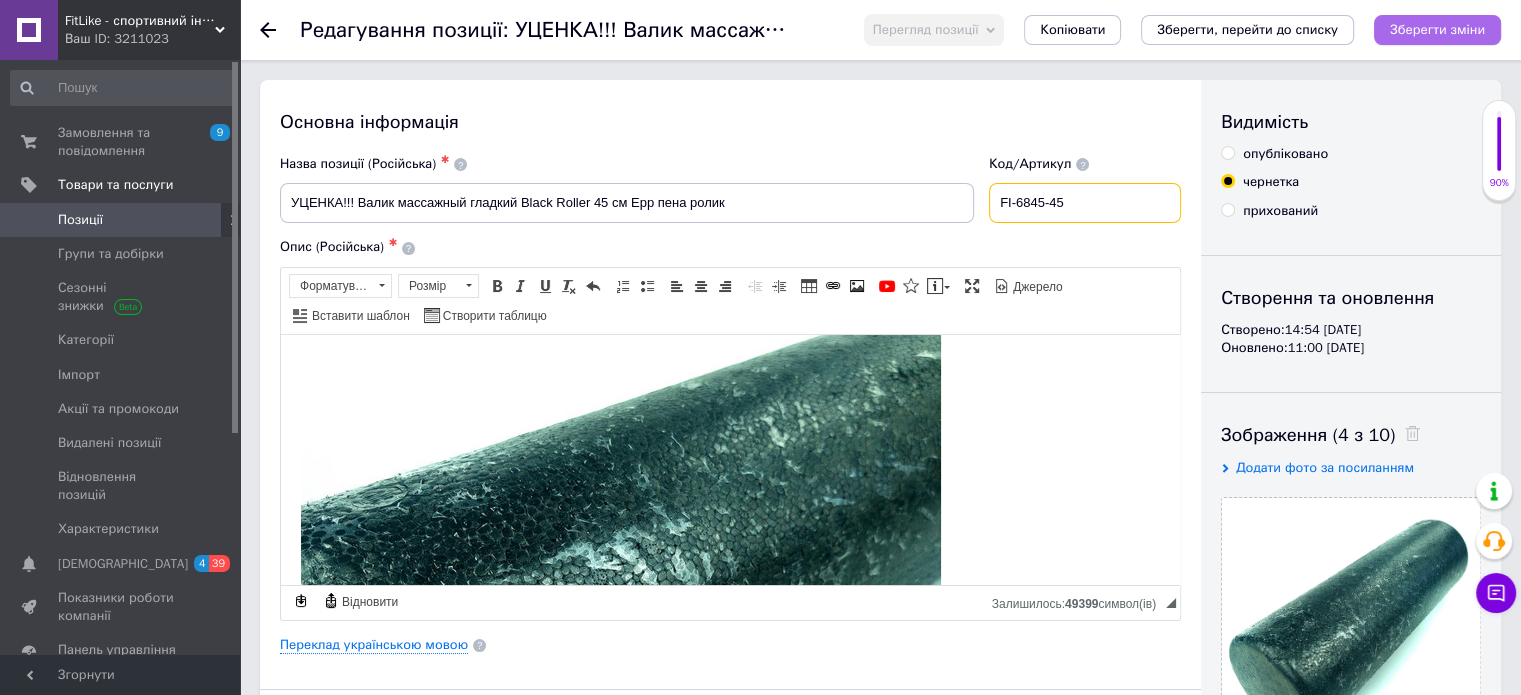 type on "FI-6845-45" 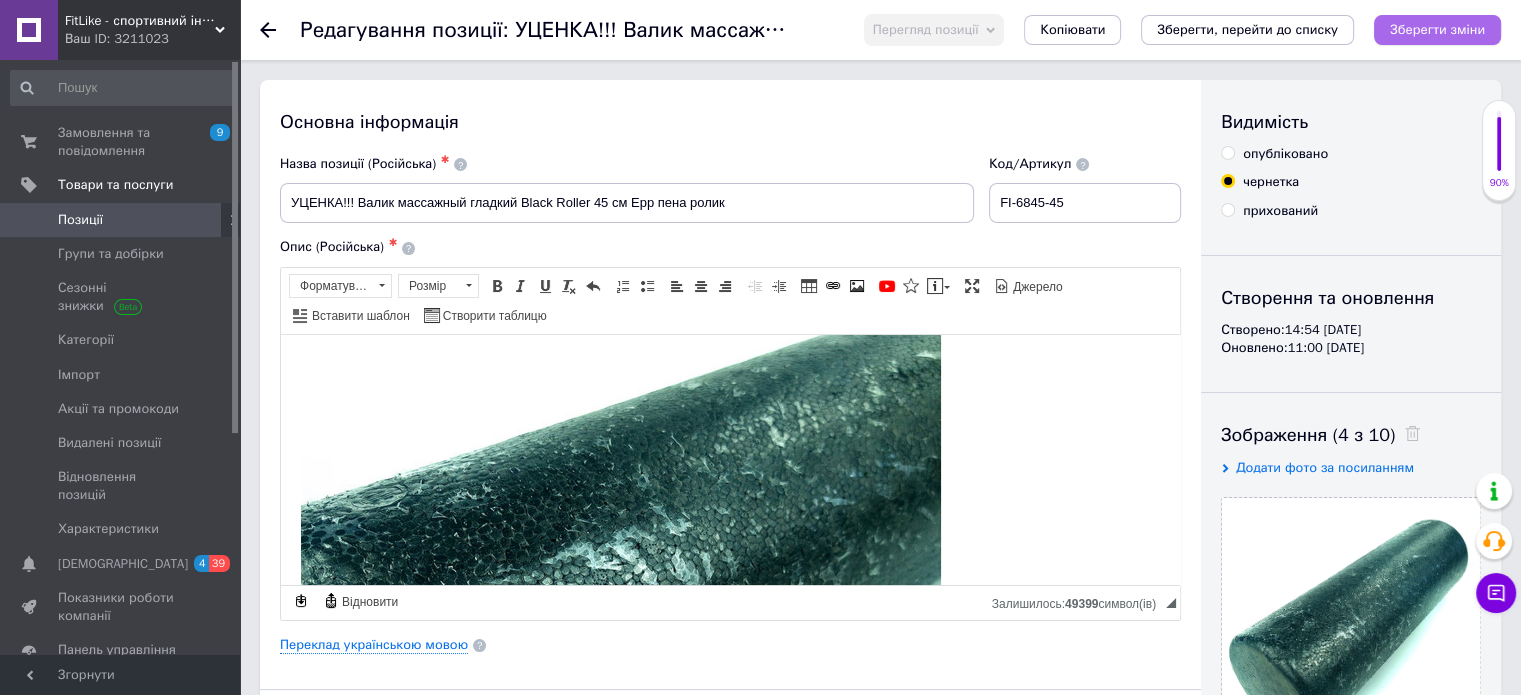 click on "Зберегти зміни" at bounding box center [1437, 29] 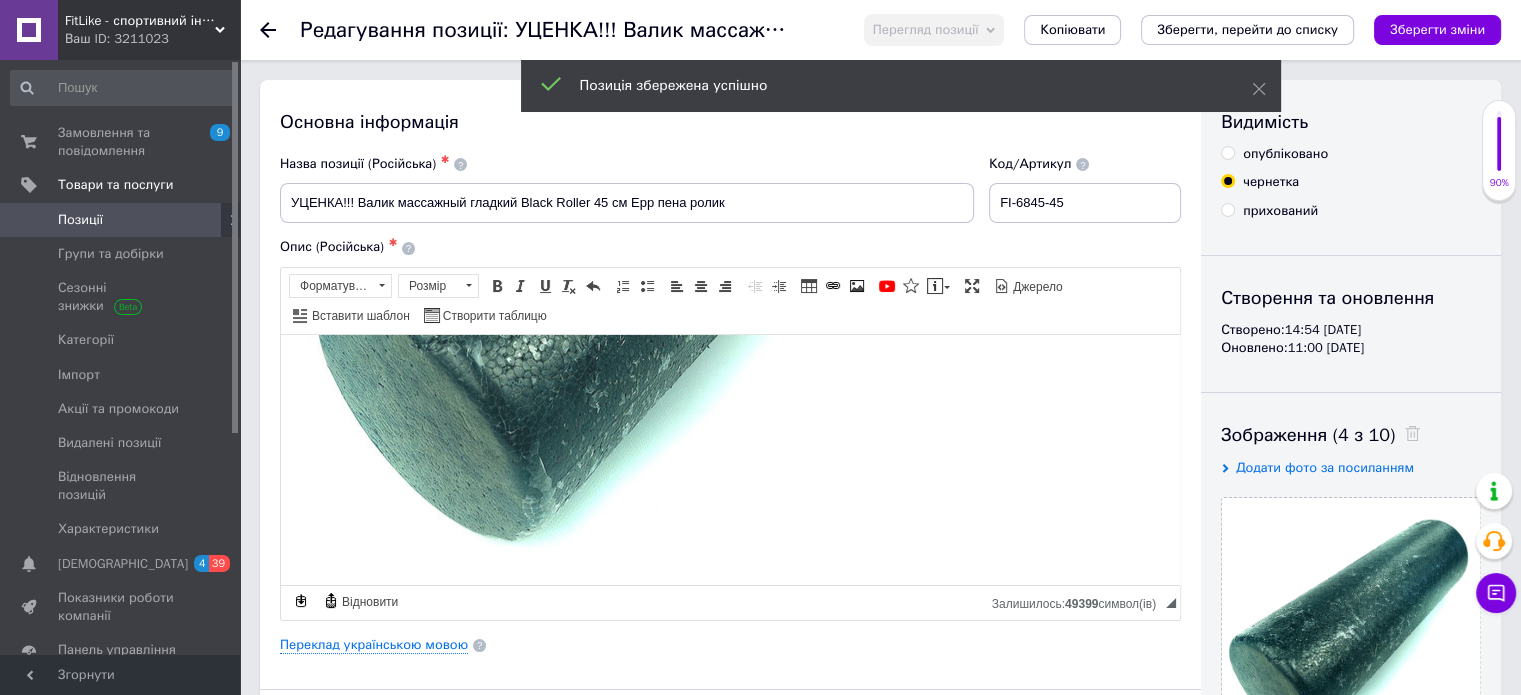 scroll, scrollTop: 1403, scrollLeft: 0, axis: vertical 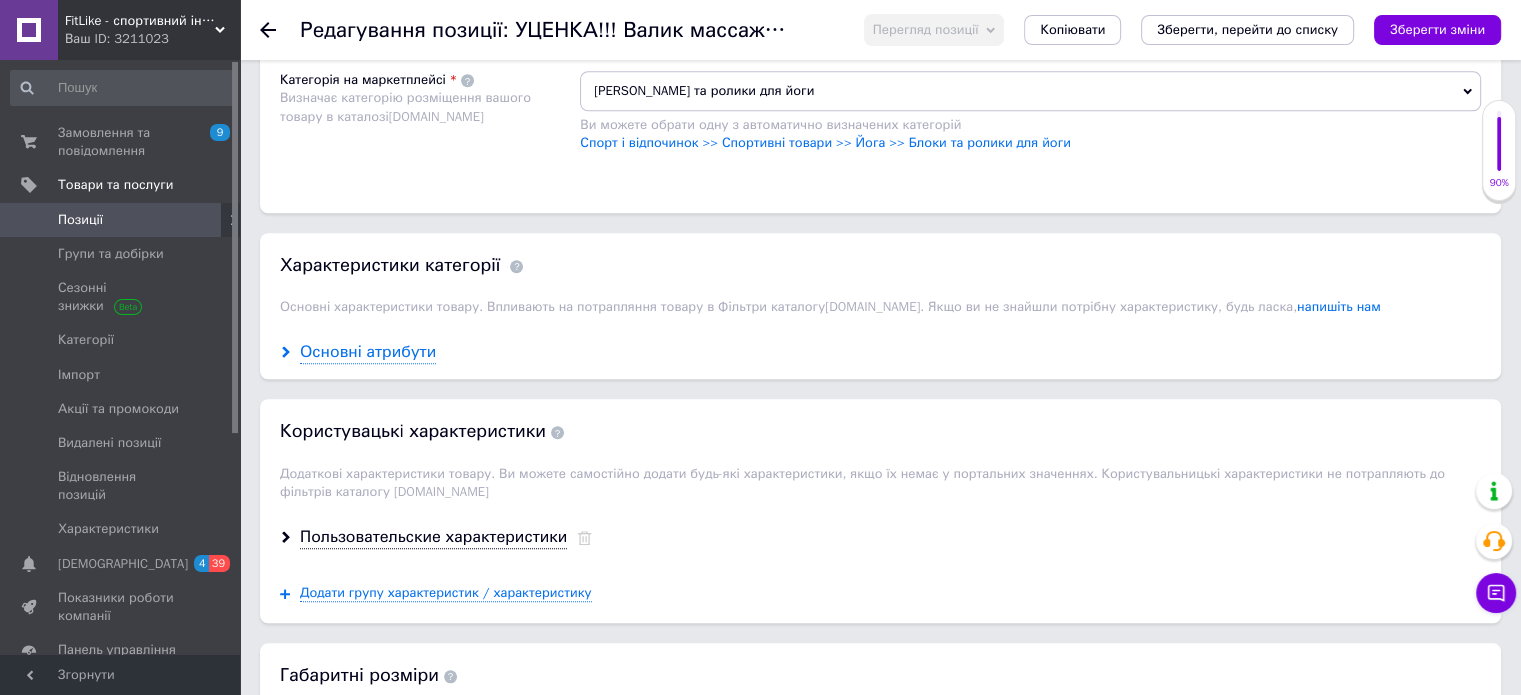 click on "Основні атрибути" at bounding box center (368, 352) 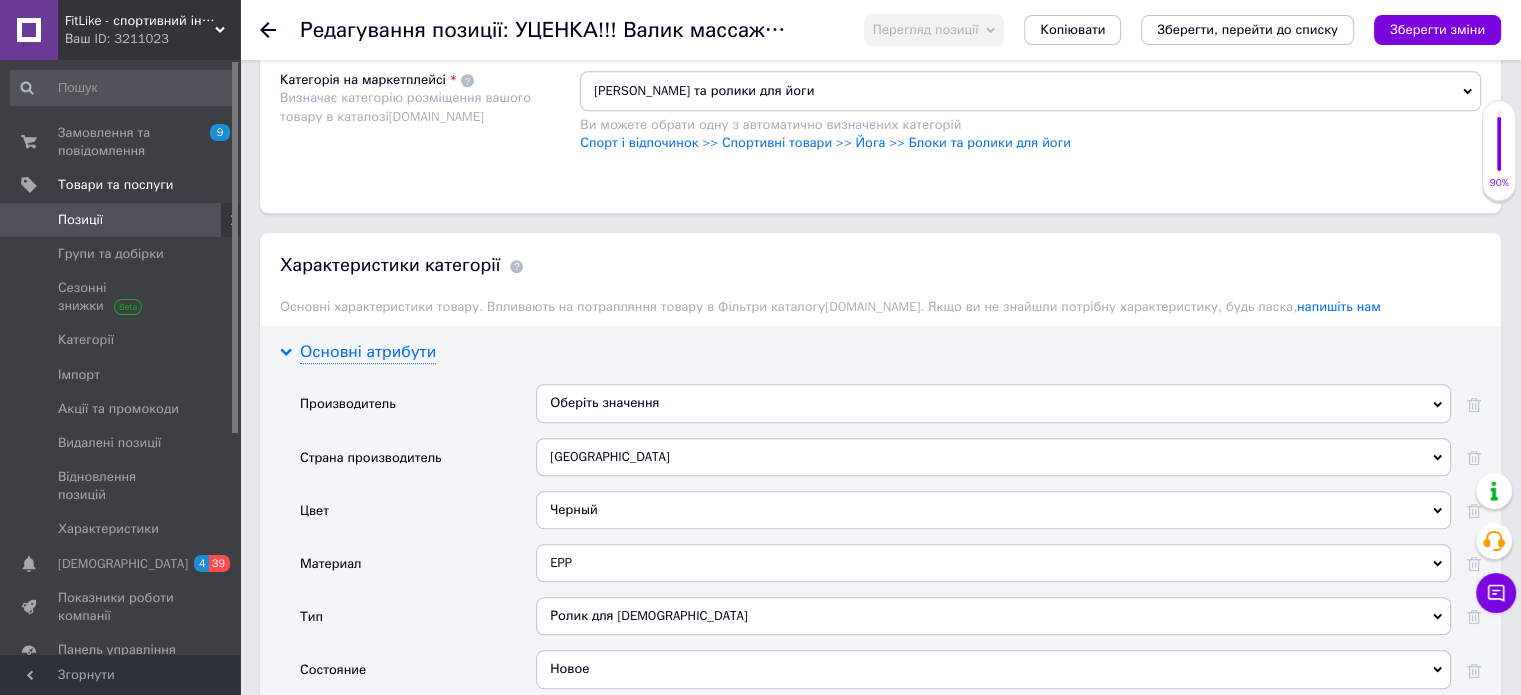 click on "Основні атрибути" at bounding box center (368, 352) 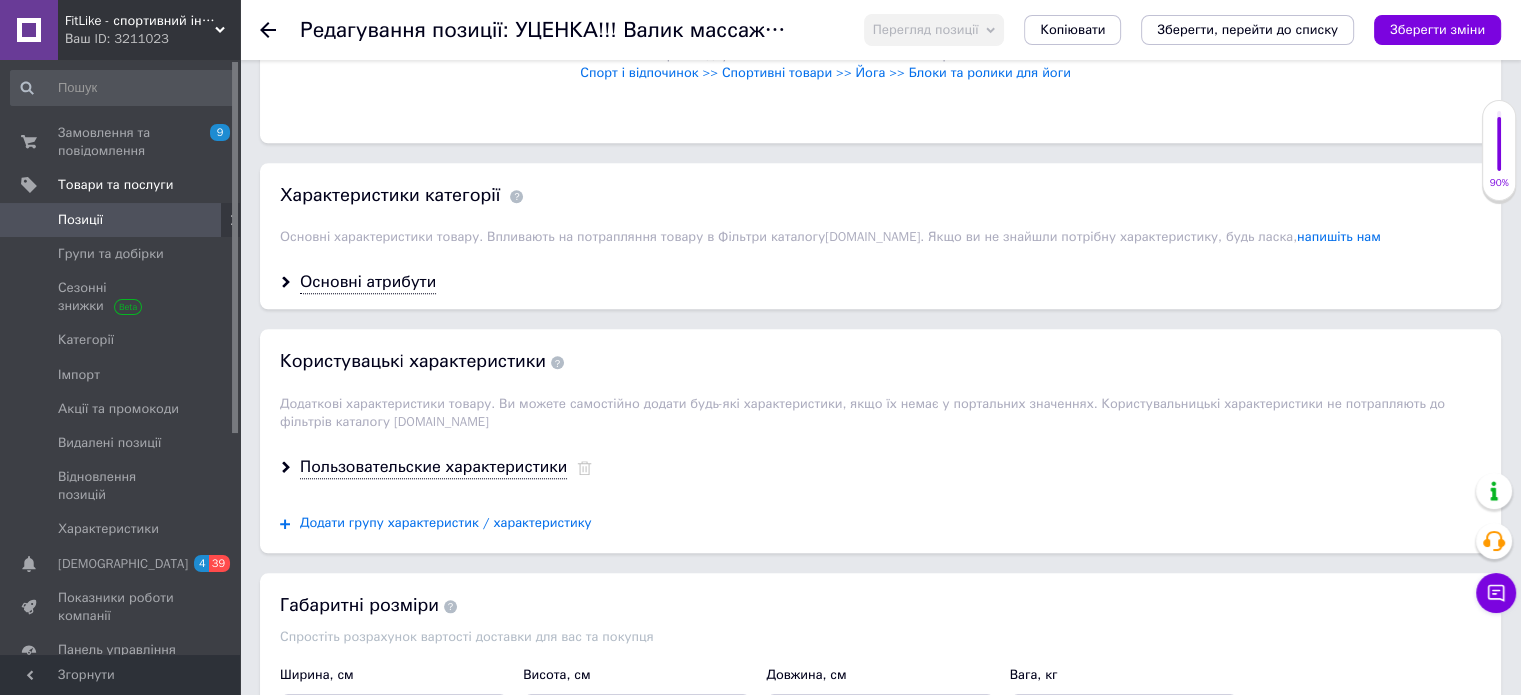 scroll, scrollTop: 1800, scrollLeft: 0, axis: vertical 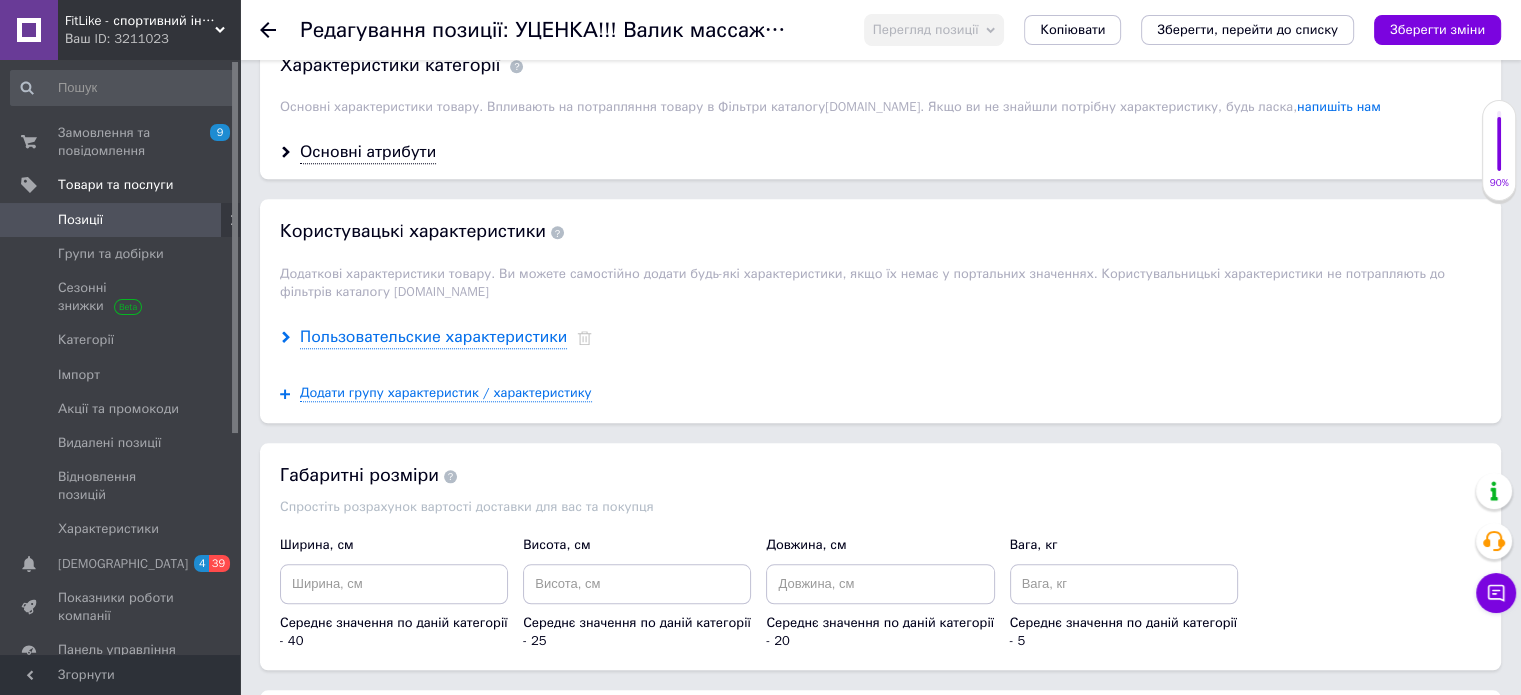 click on "Пользовательские характеристики" at bounding box center (433, 337) 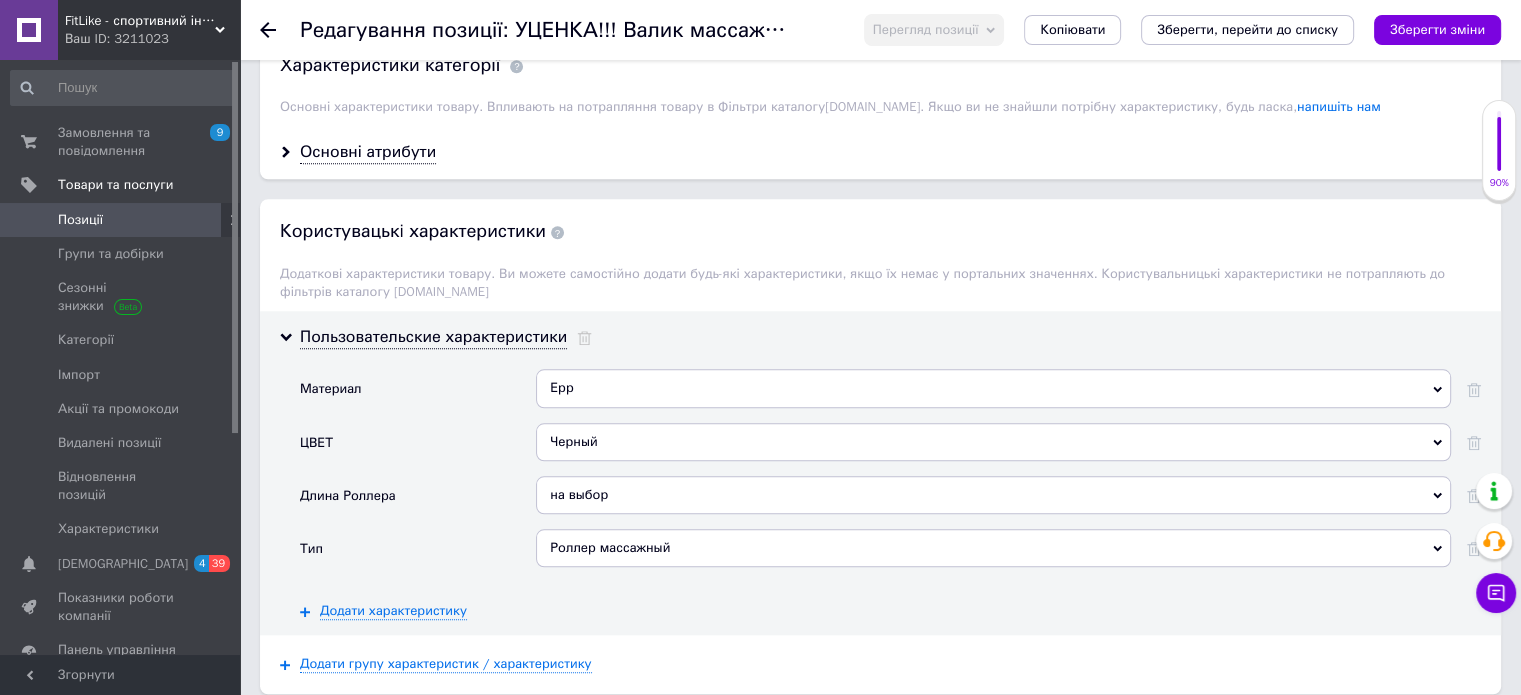 click on "на выбор" at bounding box center [993, 495] 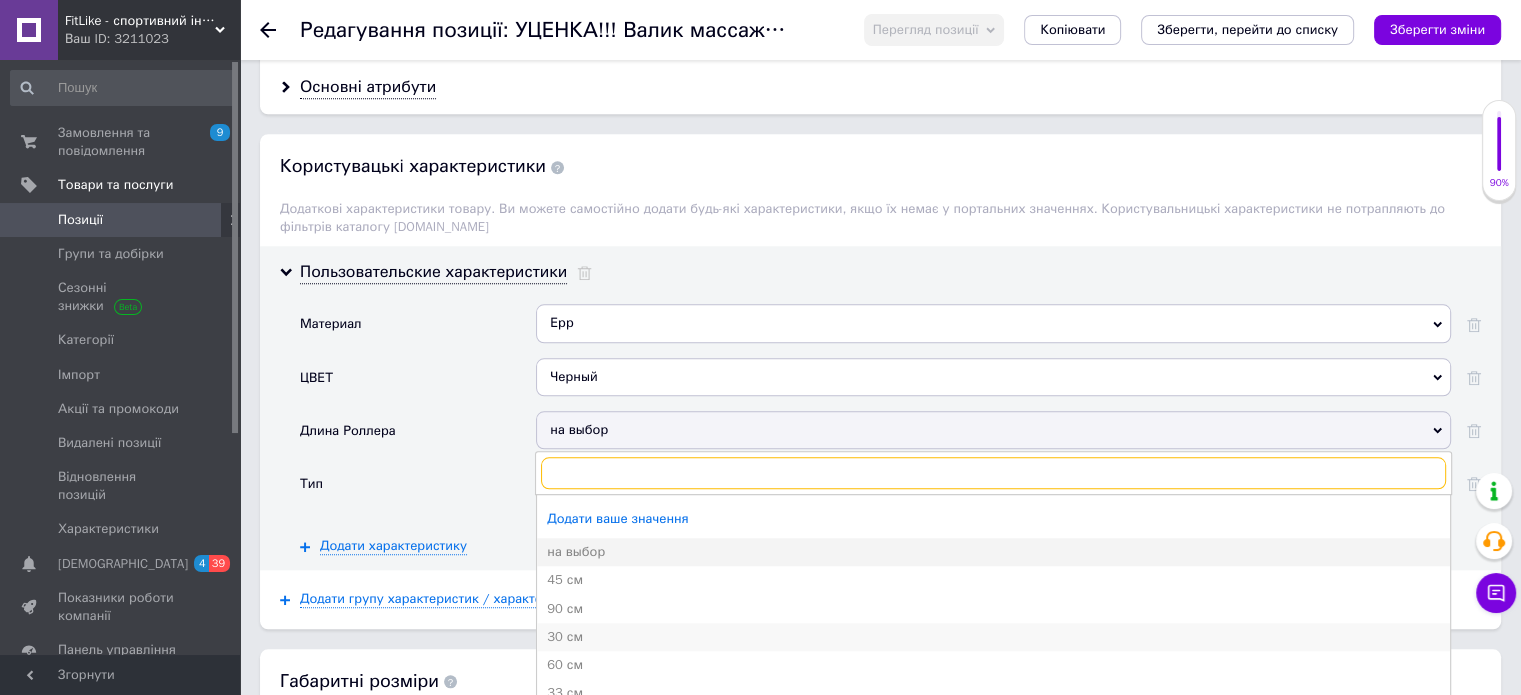 scroll, scrollTop: 1900, scrollLeft: 0, axis: vertical 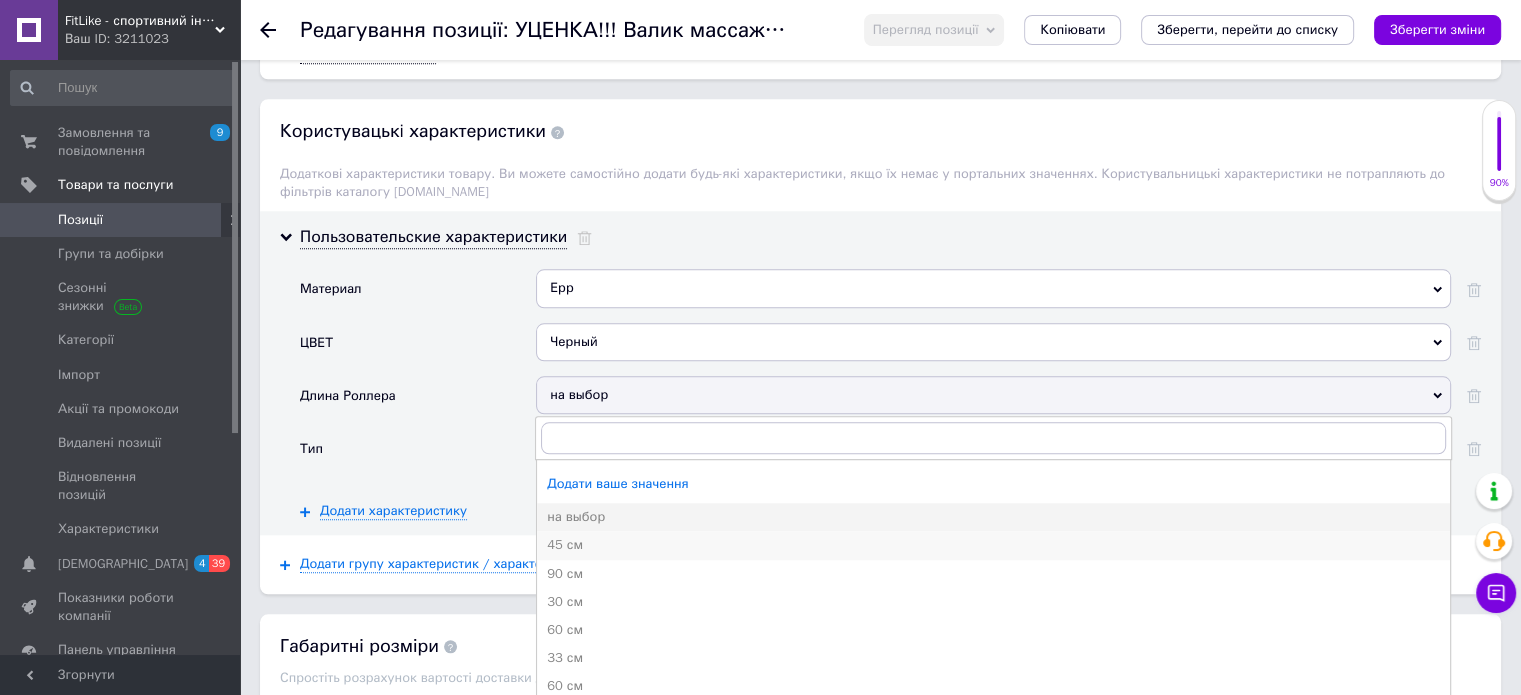 click on "45 см" at bounding box center (993, 545) 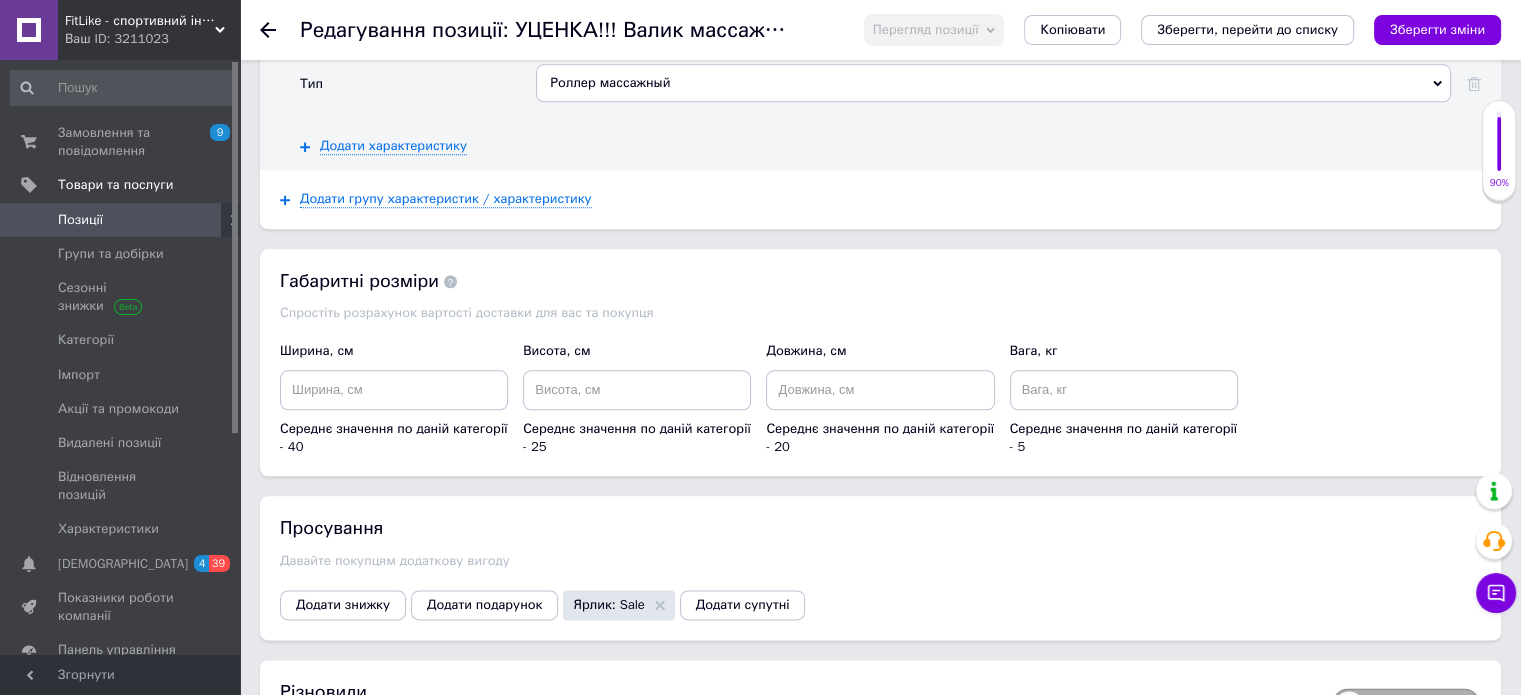 scroll, scrollTop: 2300, scrollLeft: 0, axis: vertical 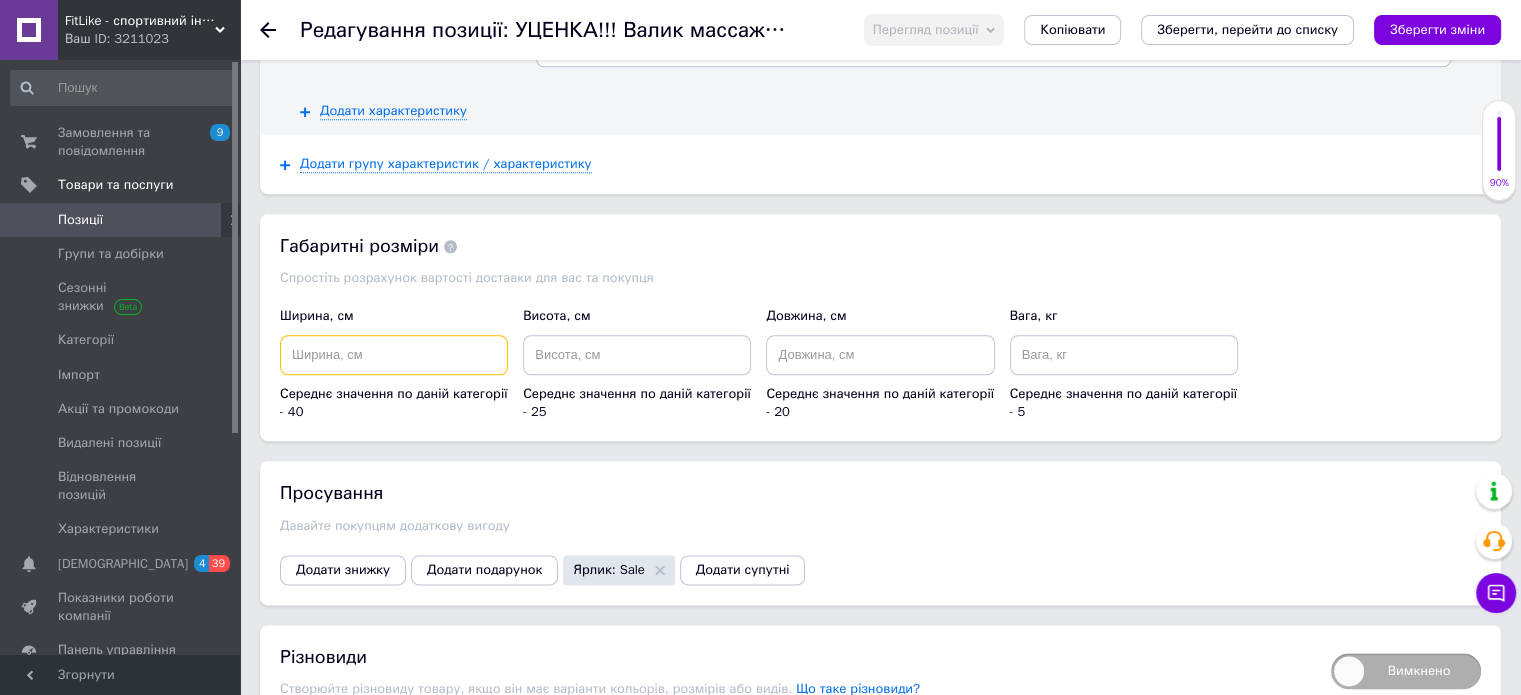 click at bounding box center (394, 355) 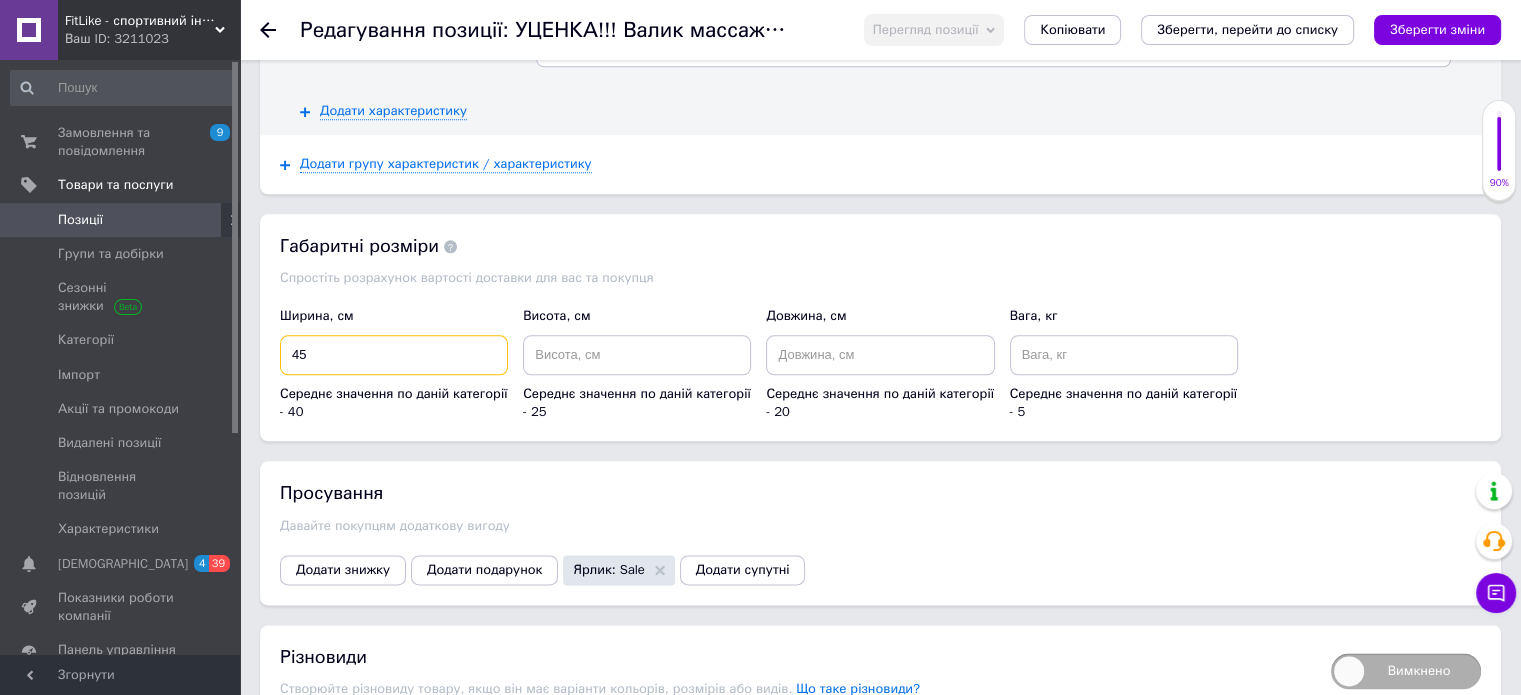 type on "4" 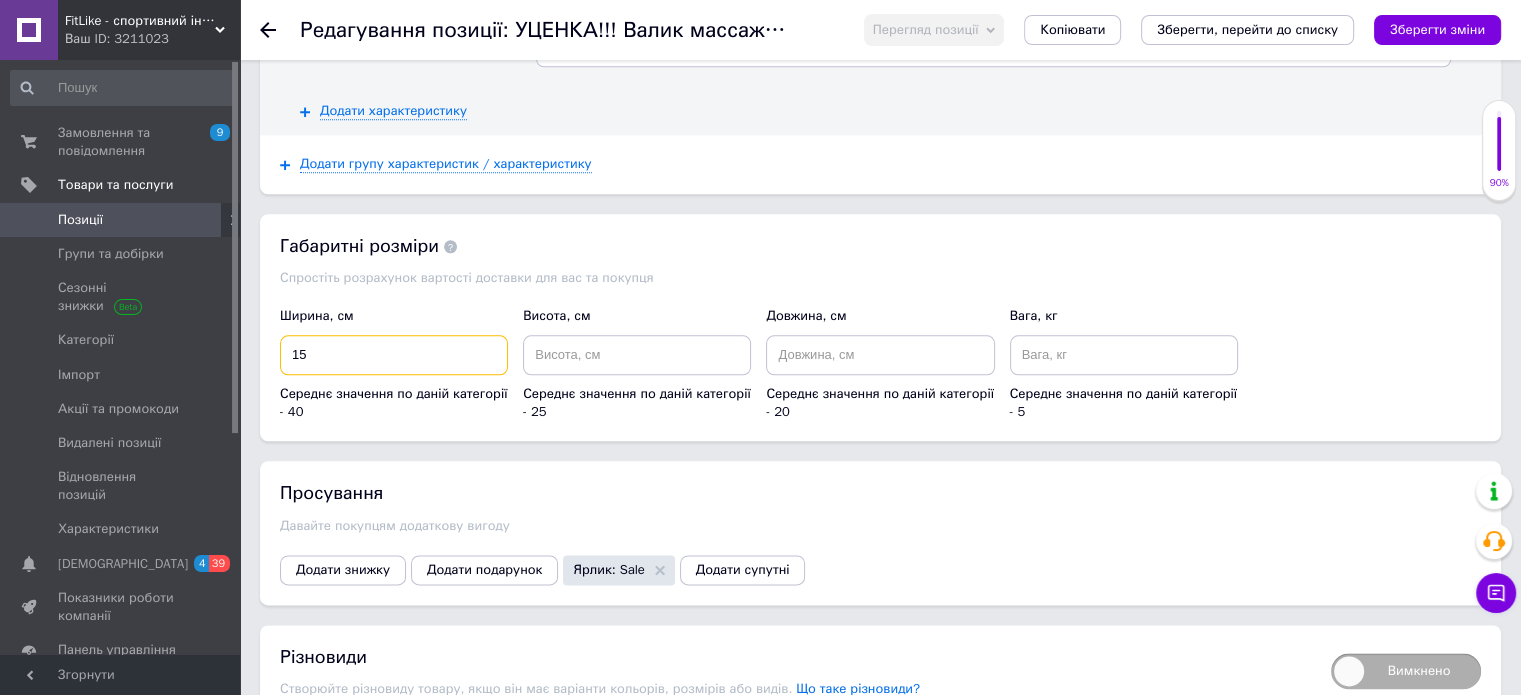 type on "15" 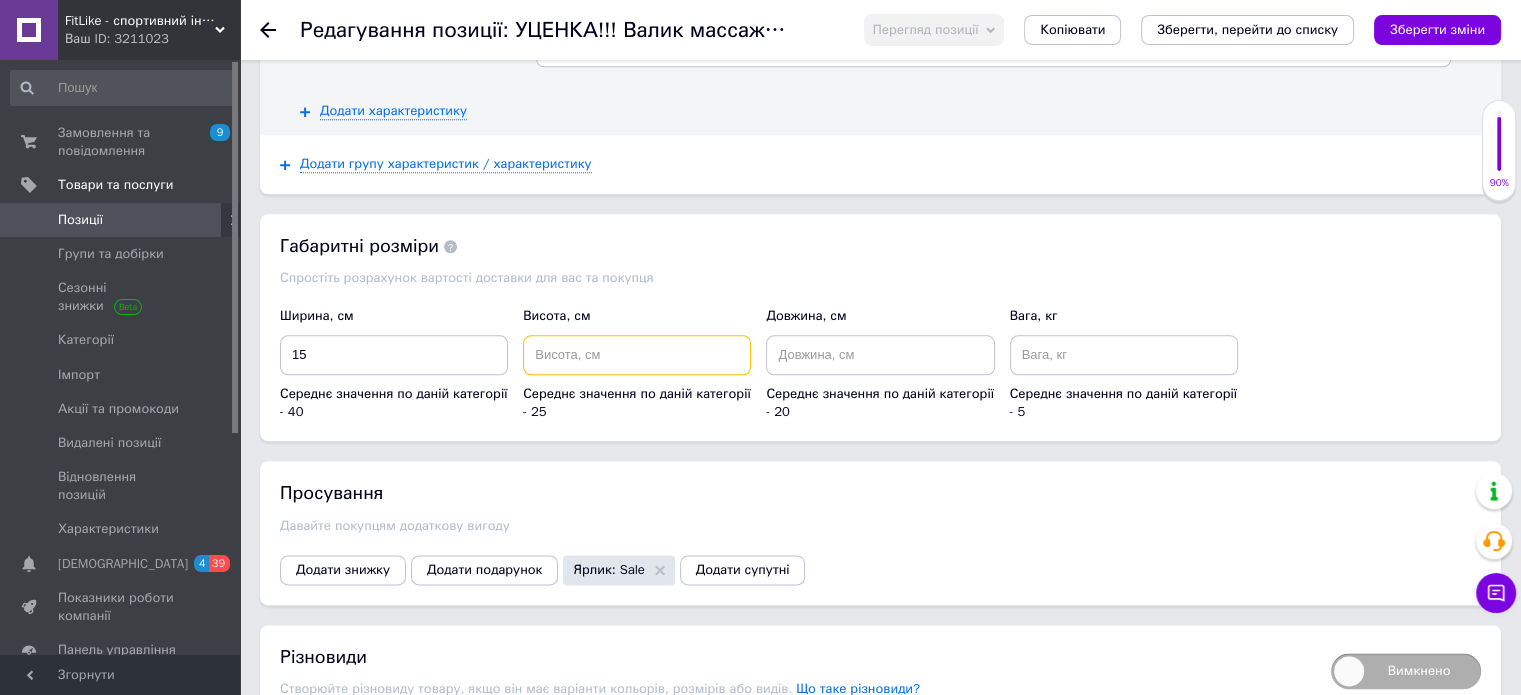 click at bounding box center [637, 355] 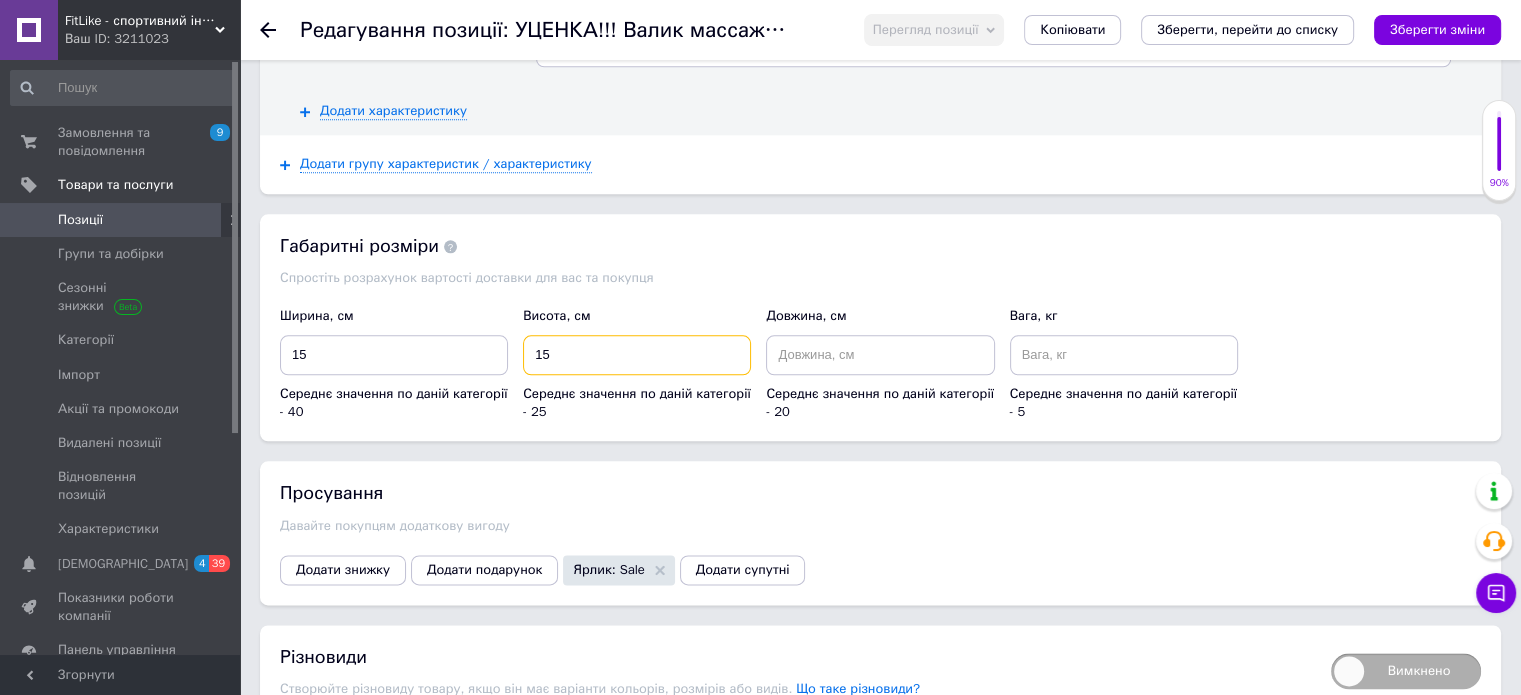 type on "15" 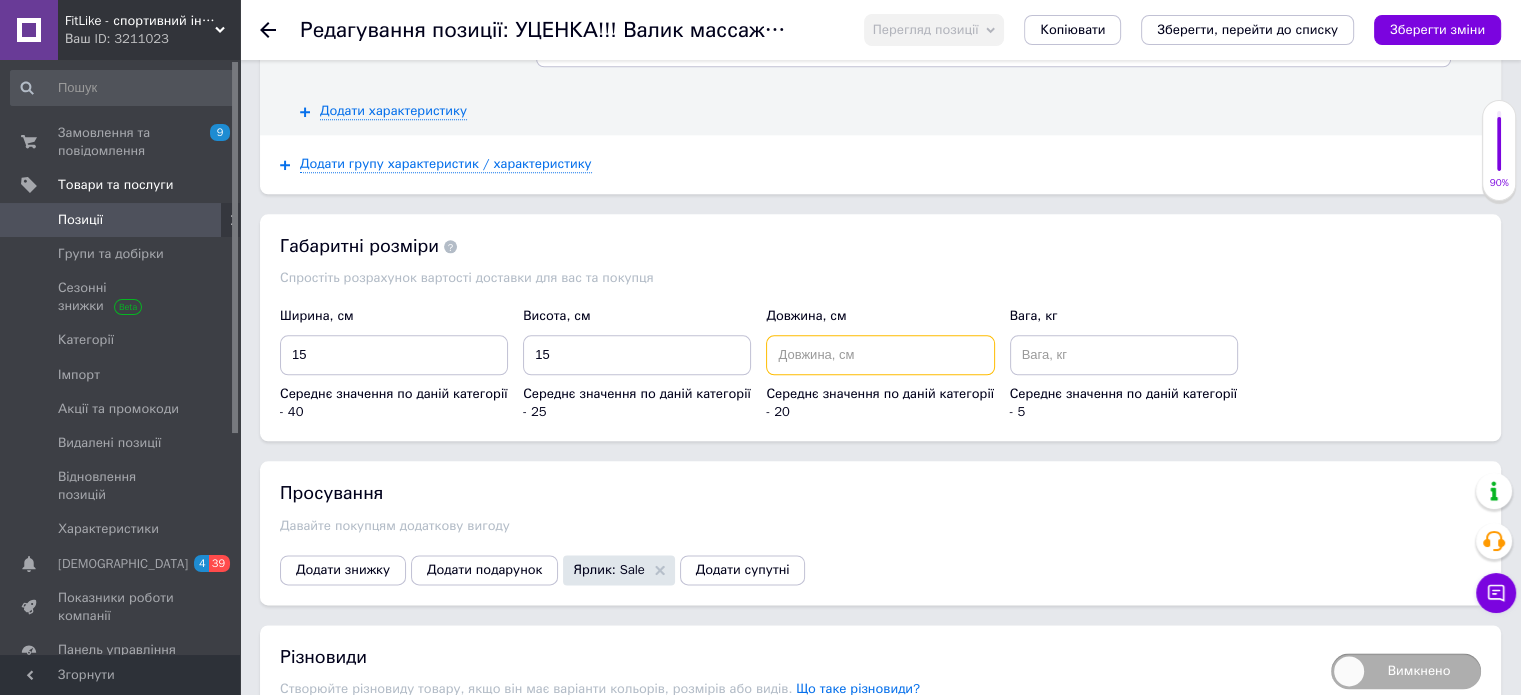 click at bounding box center [880, 355] 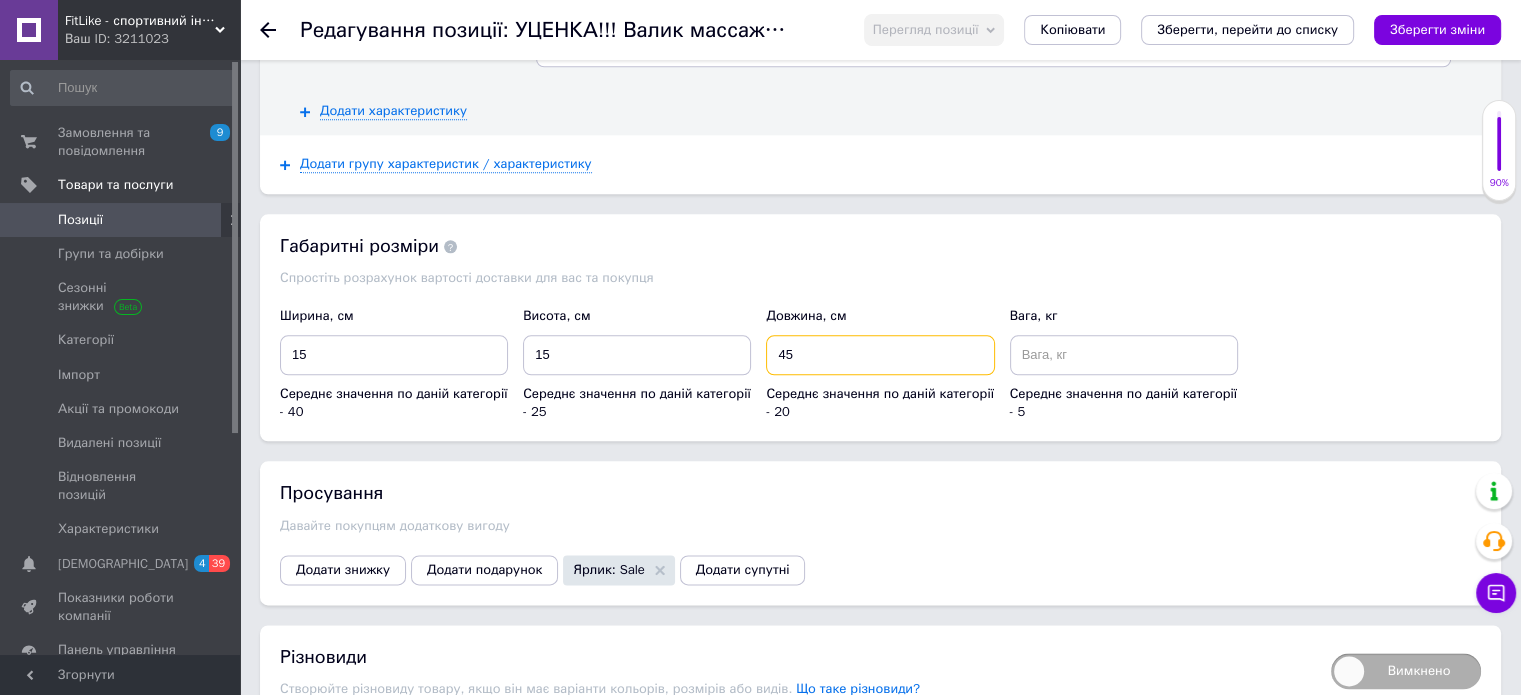 type on "45" 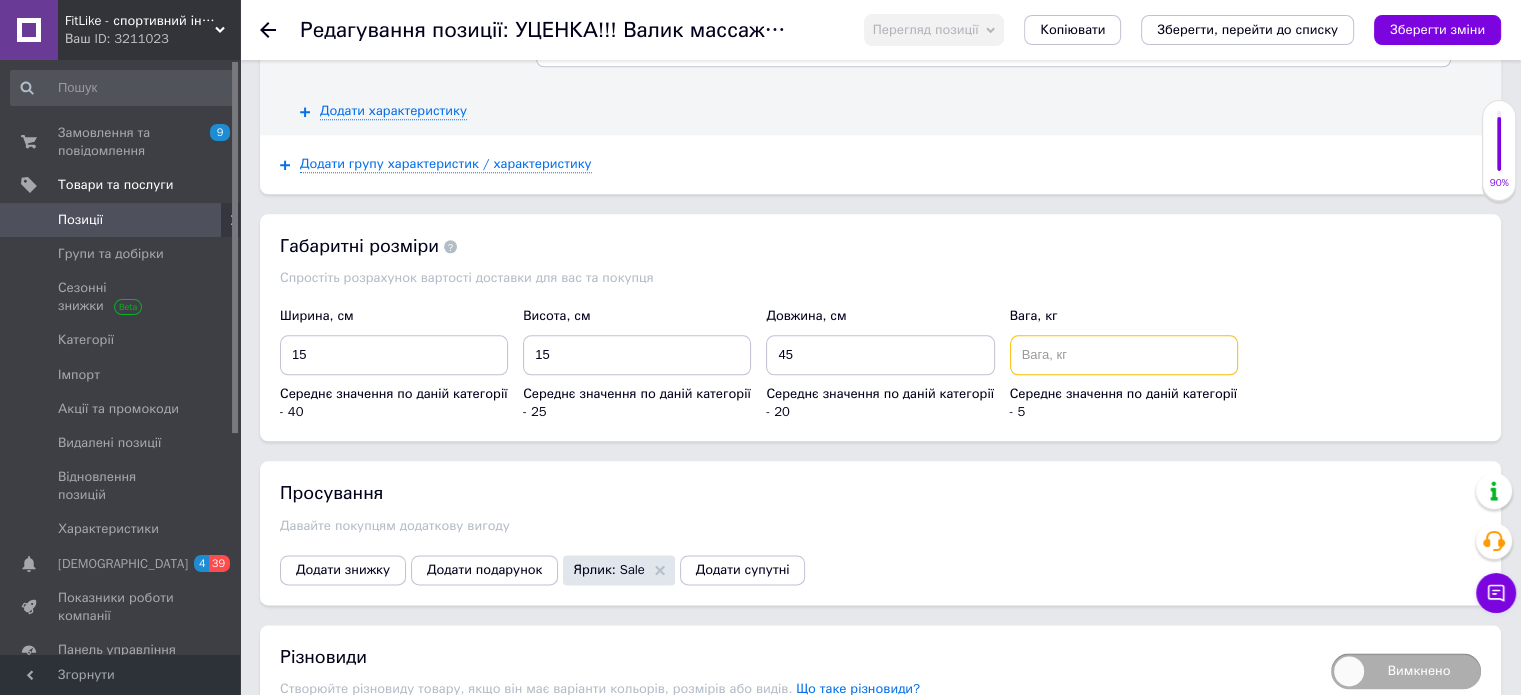 click at bounding box center (1124, 355) 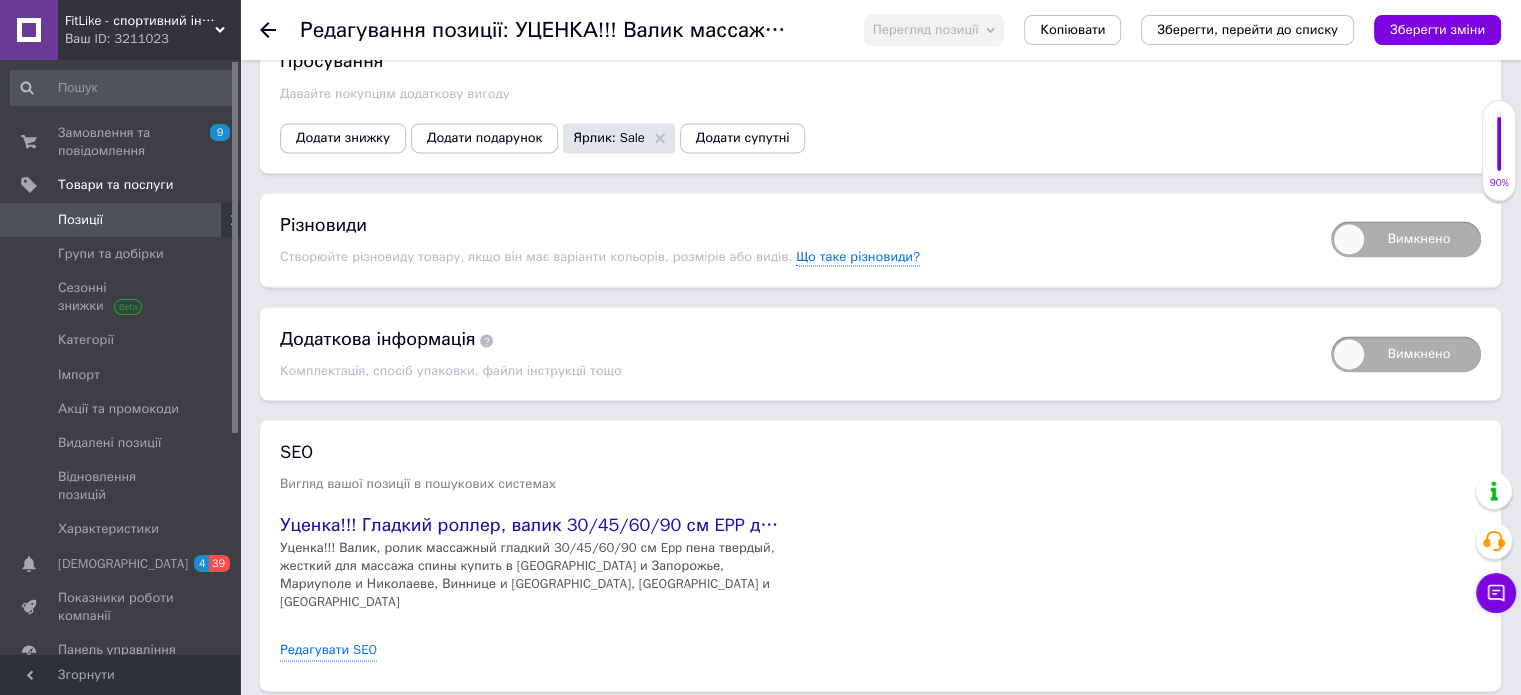scroll, scrollTop: 2748, scrollLeft: 0, axis: vertical 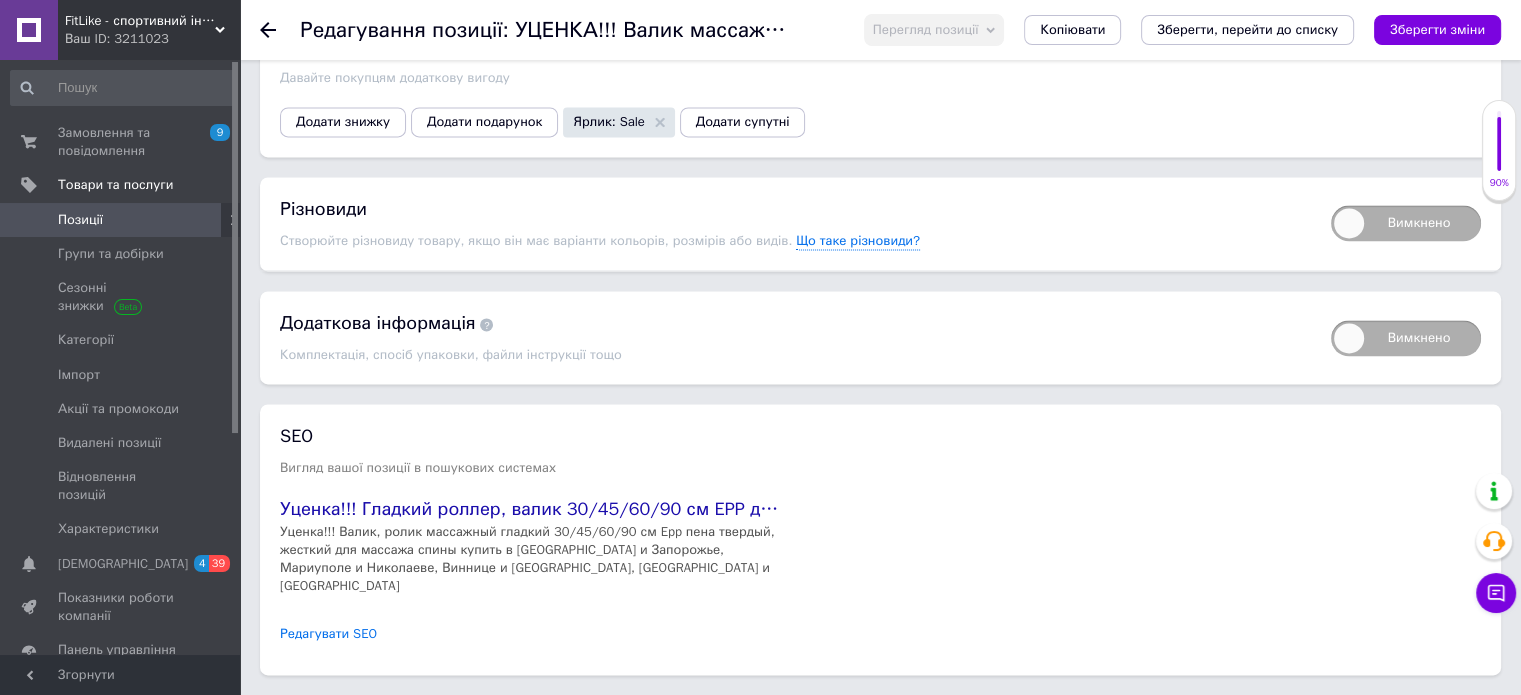 type on "1" 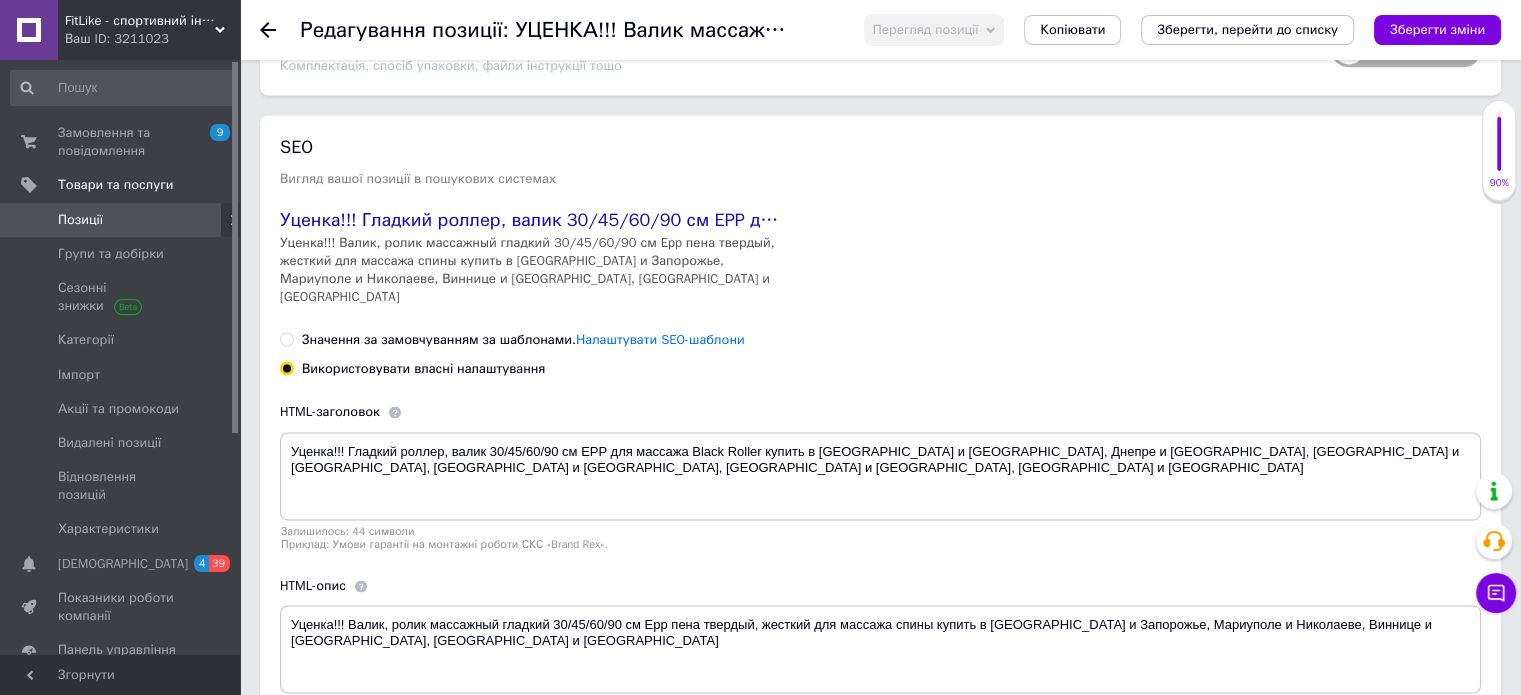 scroll, scrollTop: 3048, scrollLeft: 0, axis: vertical 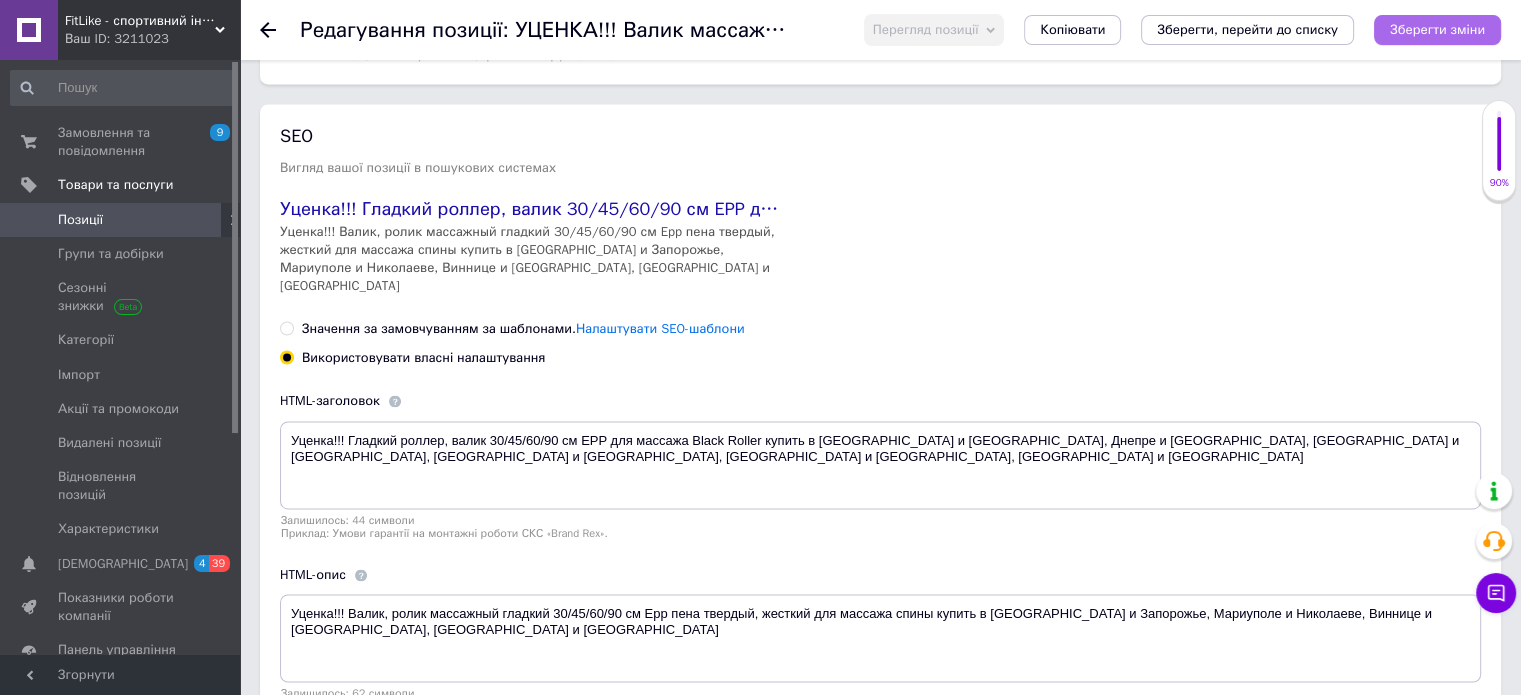 click on "Зберегти зміни" at bounding box center (1437, 30) 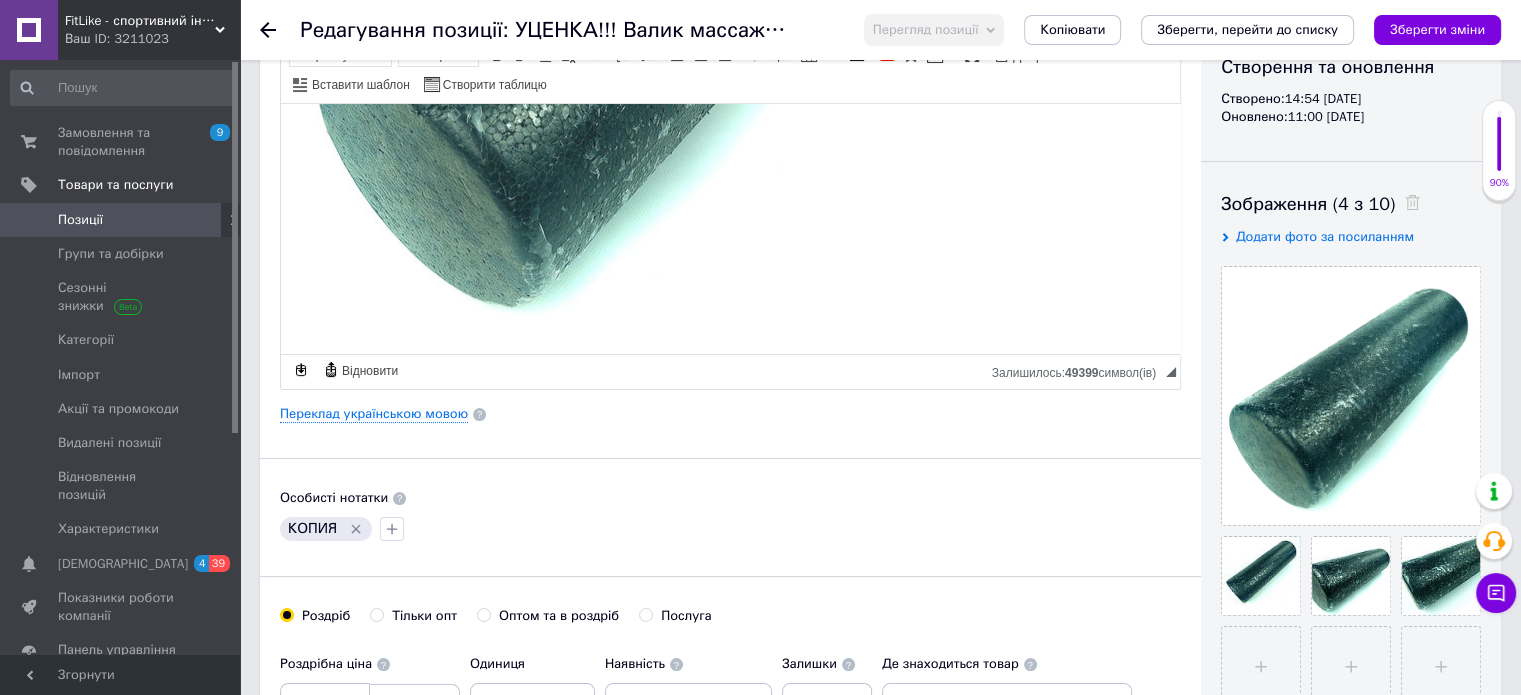 scroll, scrollTop: 0, scrollLeft: 0, axis: both 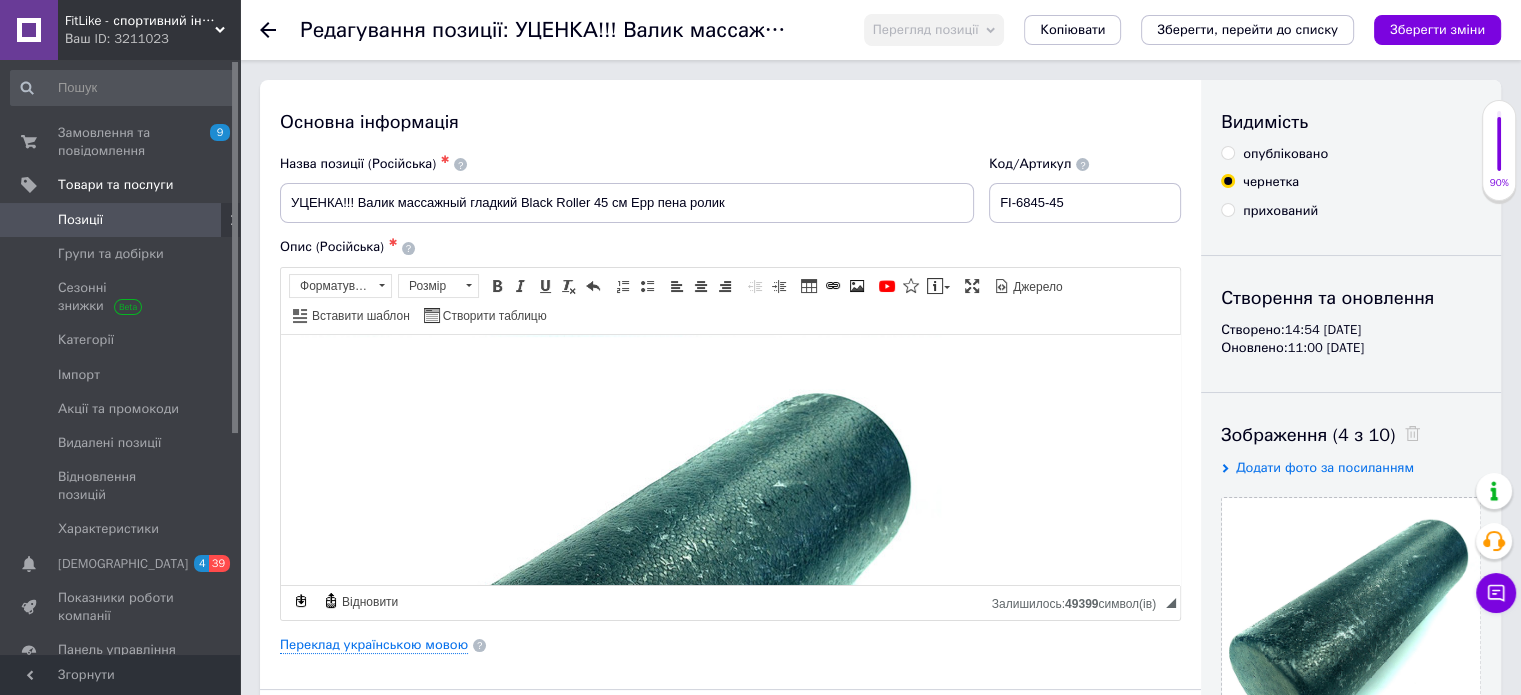 click on "Основна інформація" at bounding box center [730, 122] 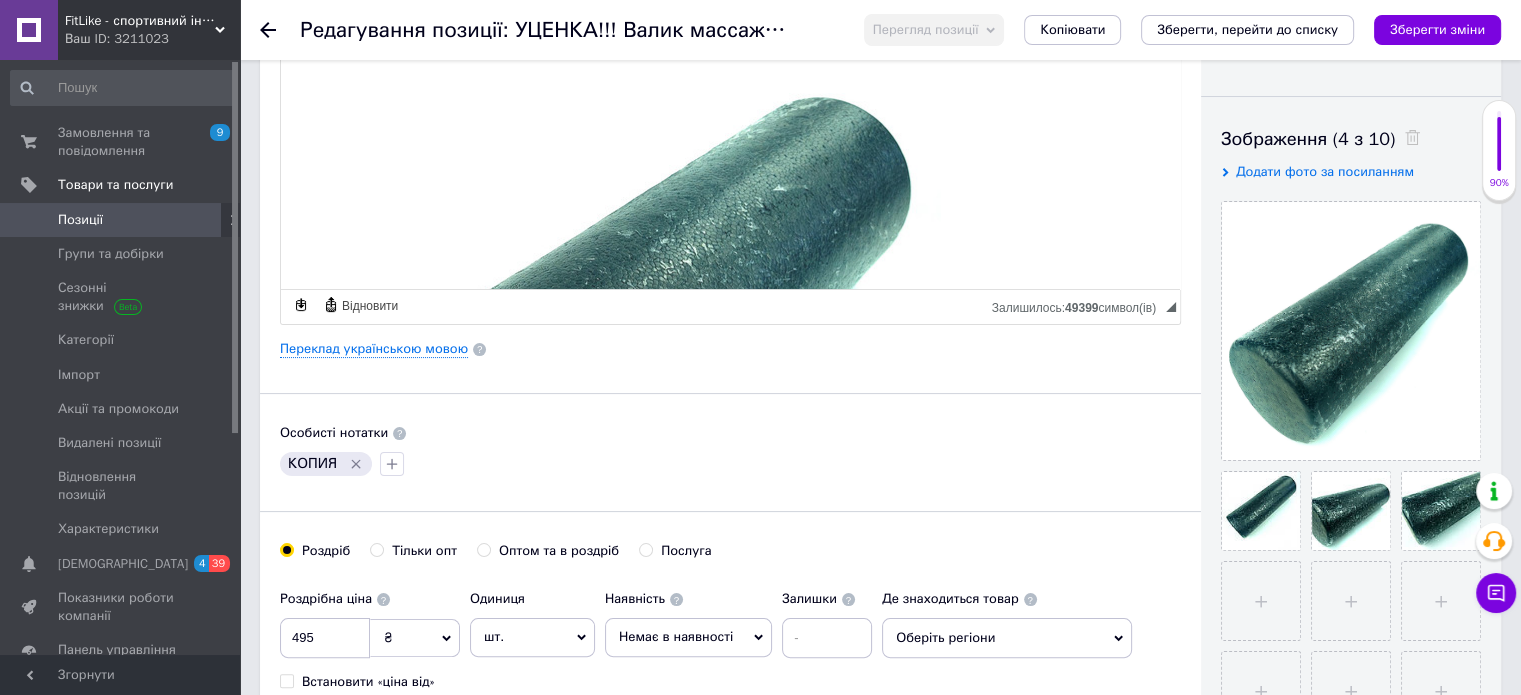 scroll, scrollTop: 300, scrollLeft: 0, axis: vertical 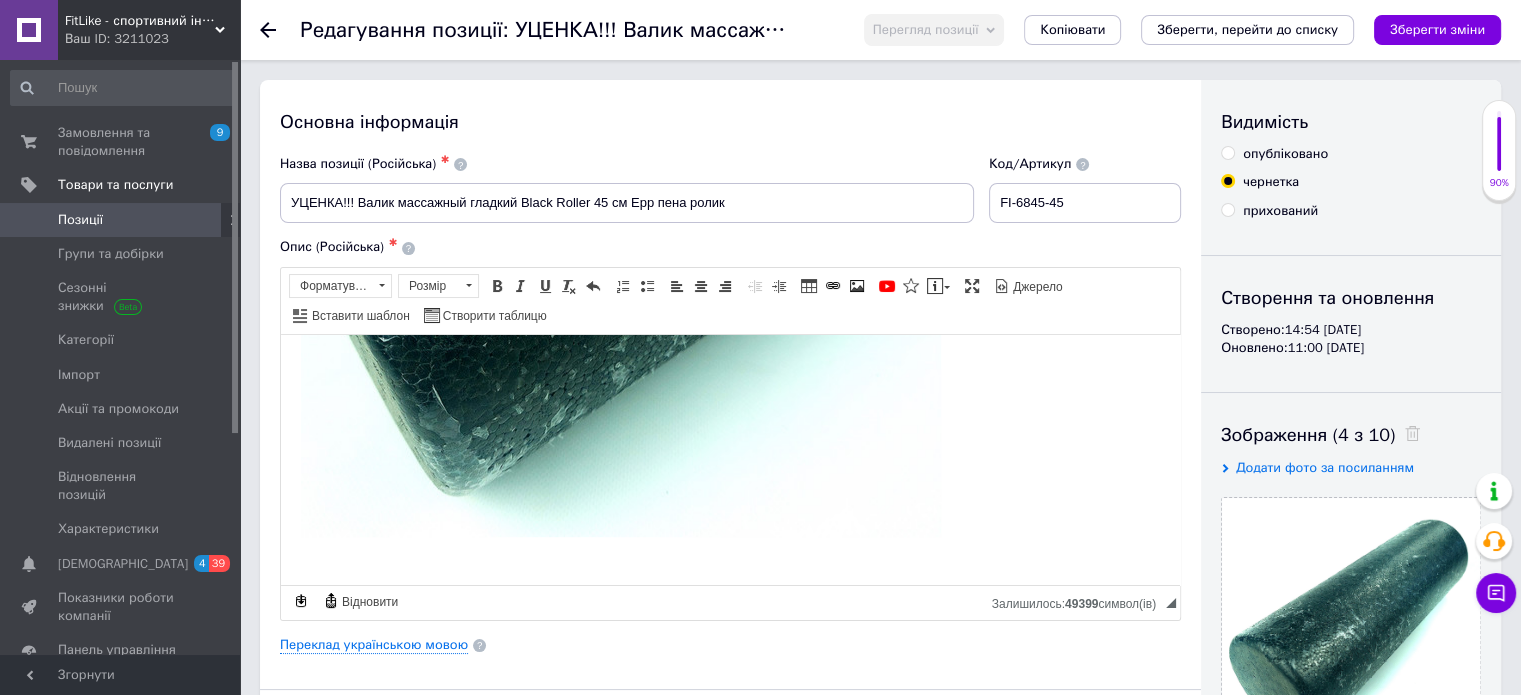 click on "Основна інформація" at bounding box center [730, 122] 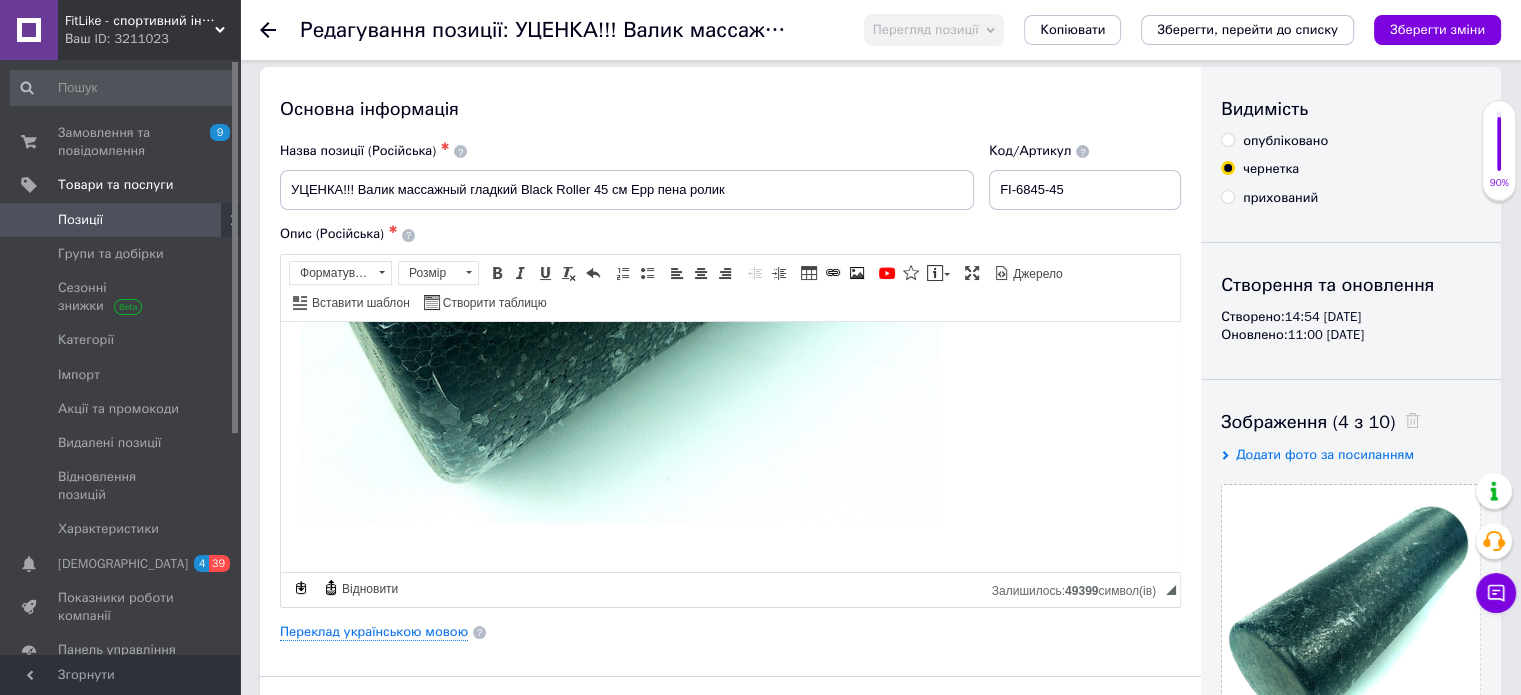 scroll, scrollTop: 100, scrollLeft: 0, axis: vertical 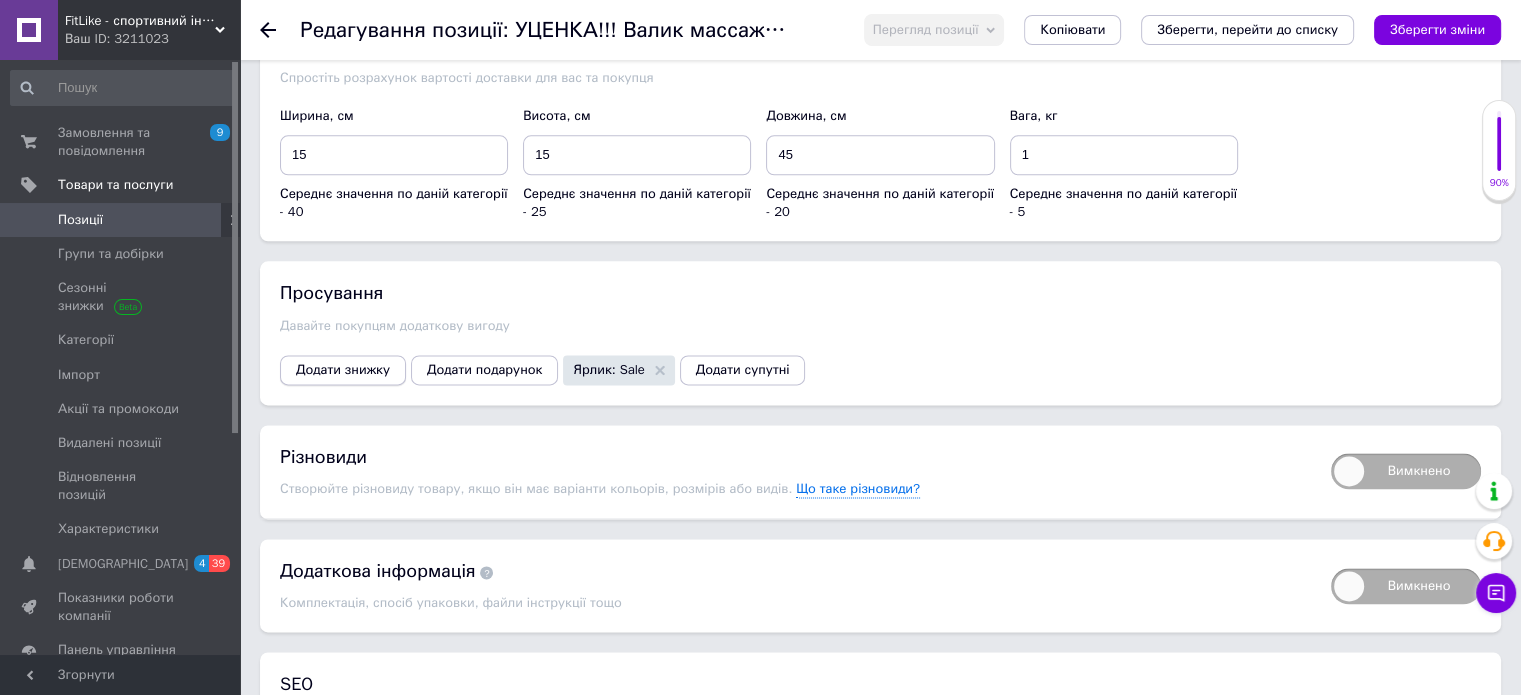 click on "Додати знижку" at bounding box center [343, 370] 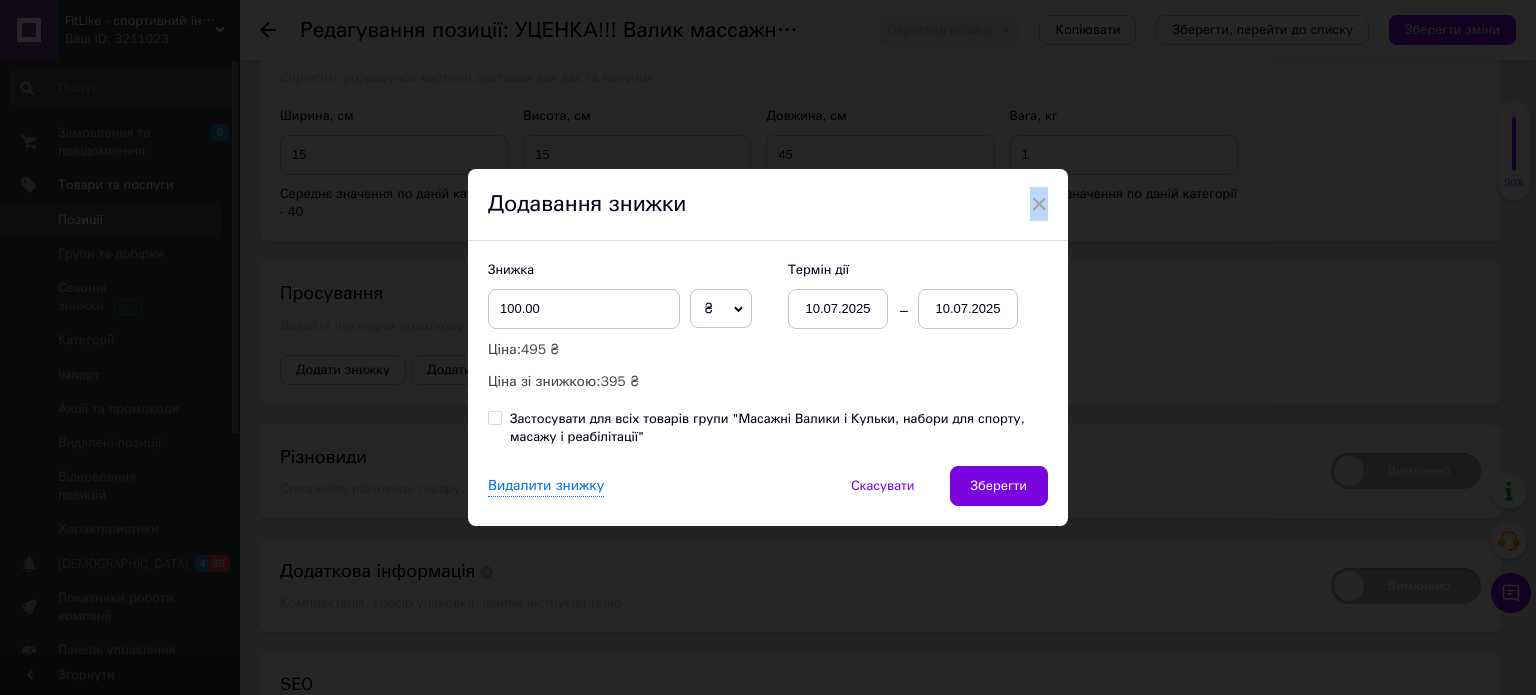 click on "×" at bounding box center [1039, 204] 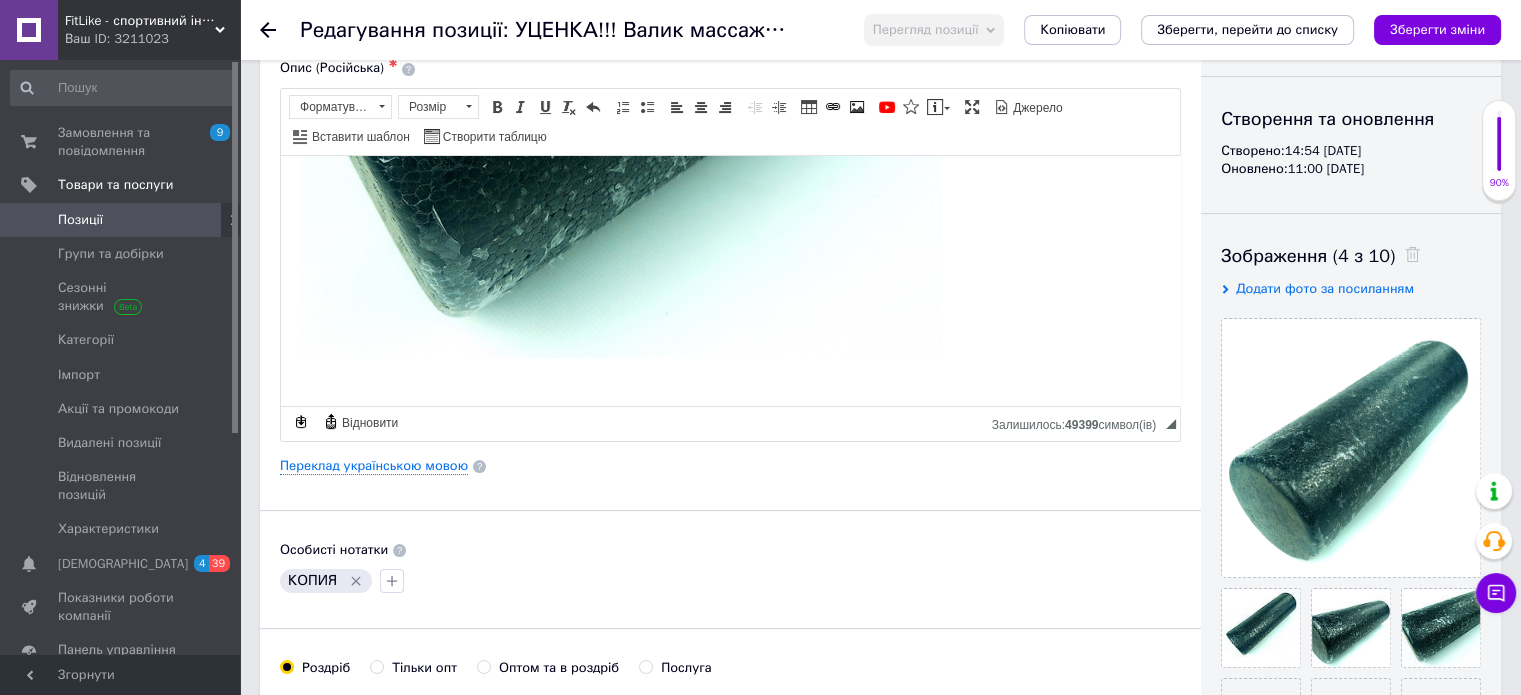 scroll, scrollTop: 0, scrollLeft: 0, axis: both 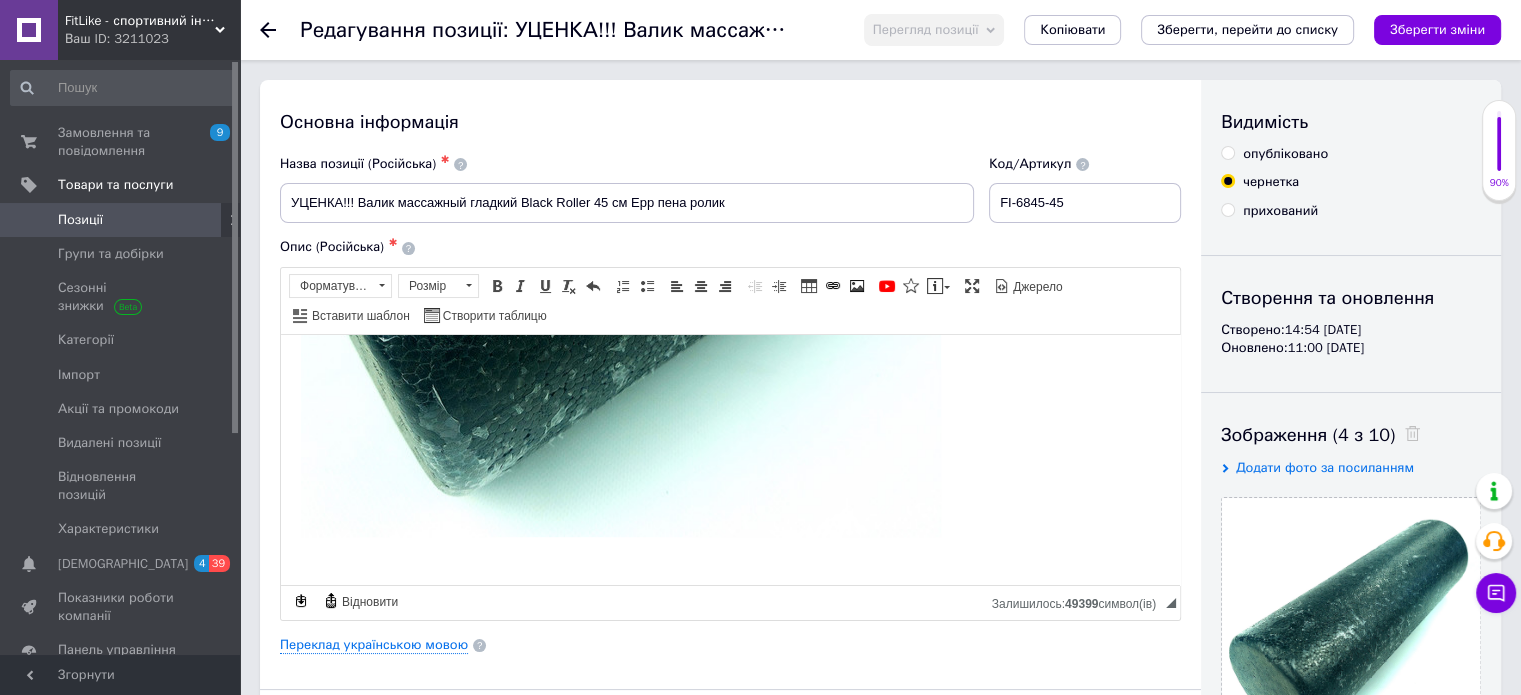 click on "опубліковано" at bounding box center (1274, 154) 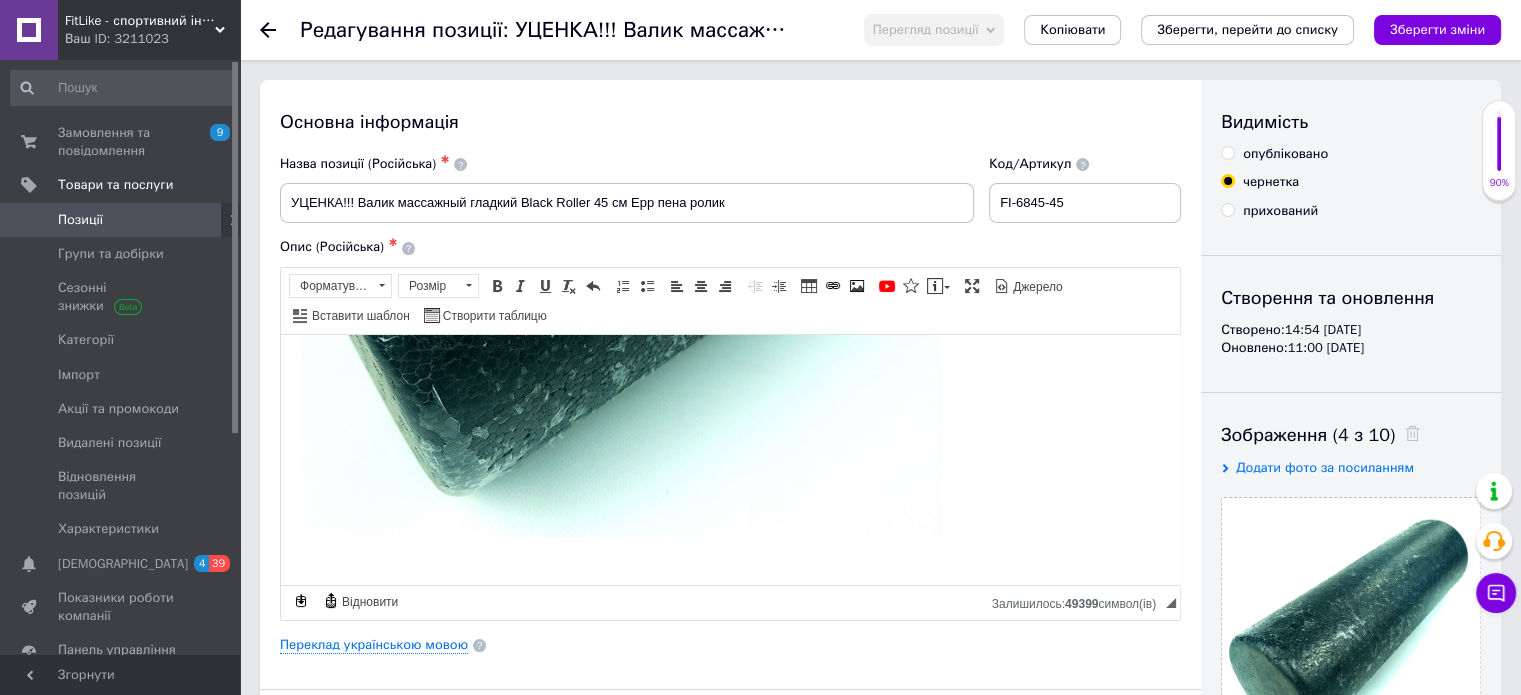 radio on "true" 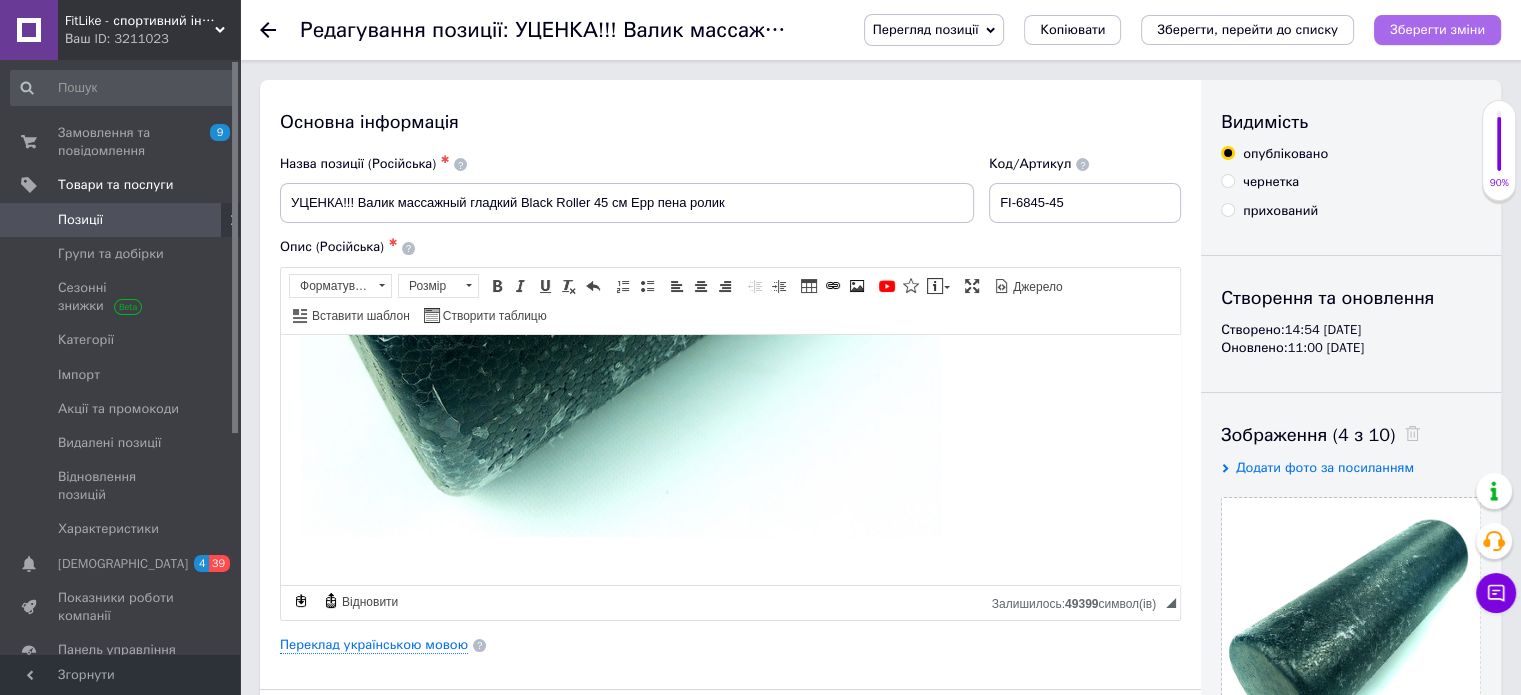 click on "Зберегти зміни" at bounding box center [1437, 29] 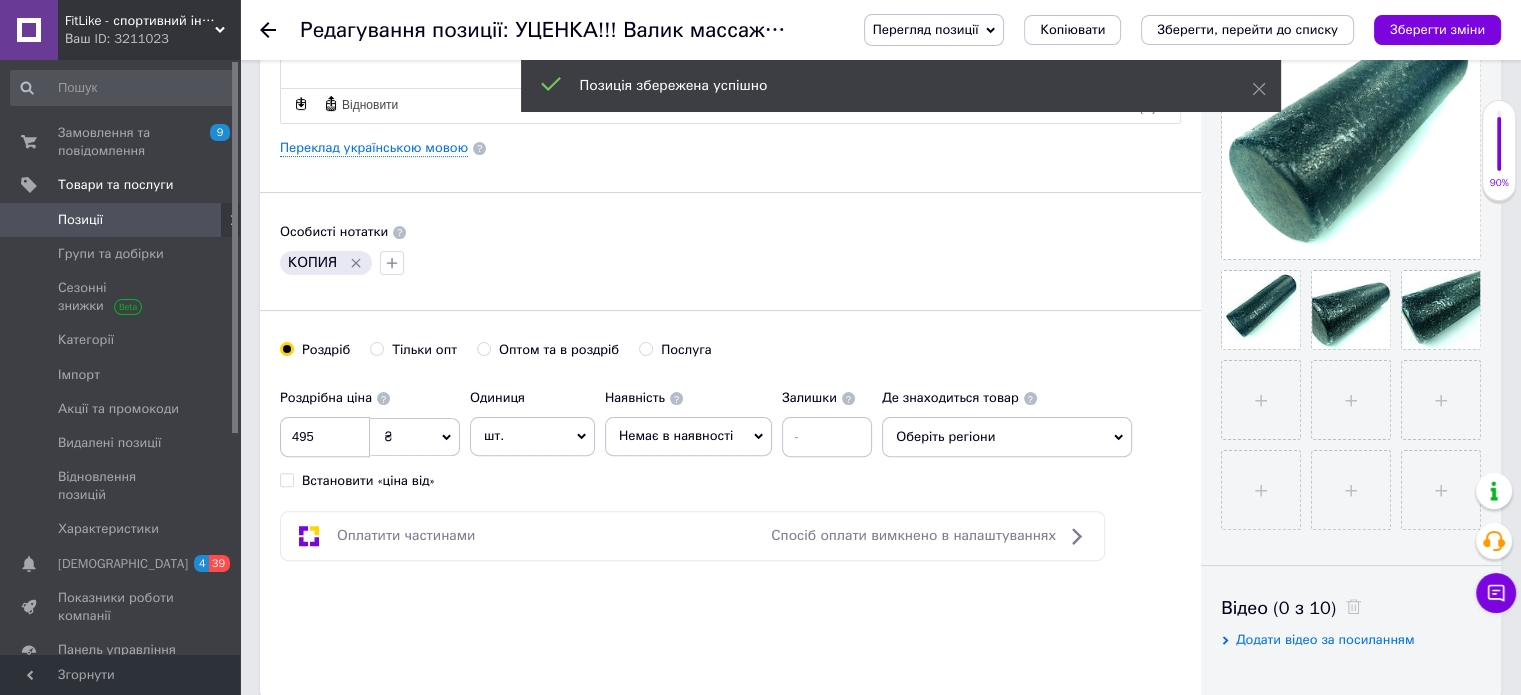 scroll, scrollTop: 600, scrollLeft: 0, axis: vertical 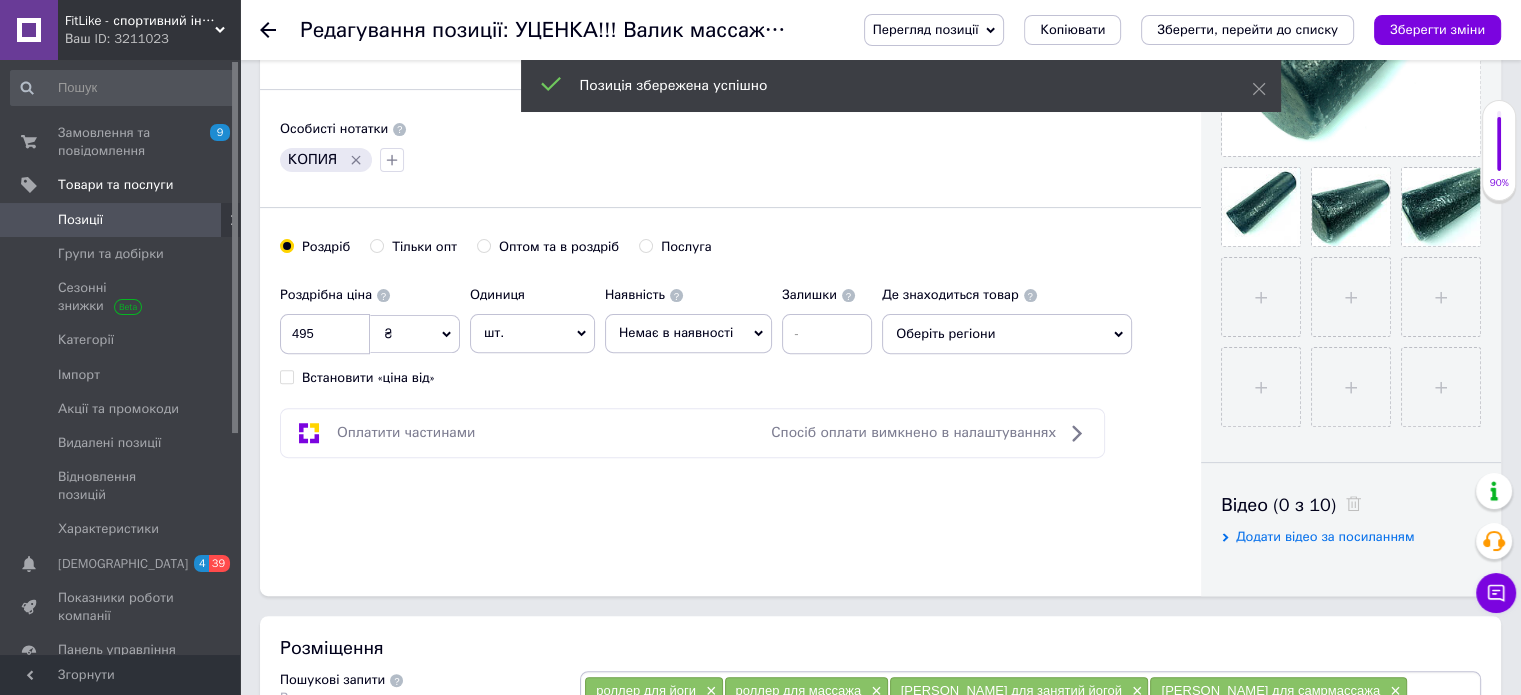 click on "Немає в наявності" at bounding box center [688, 333] 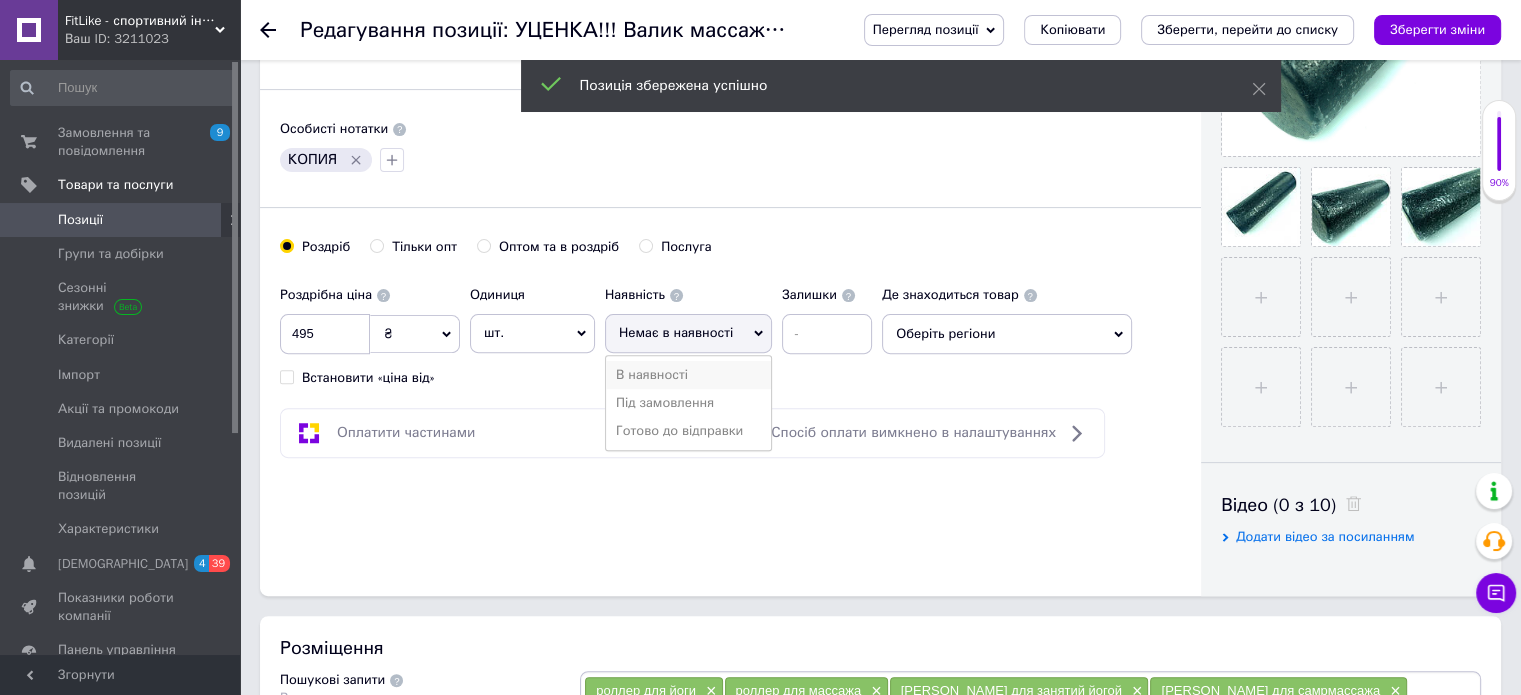 click on "В наявності" at bounding box center (688, 375) 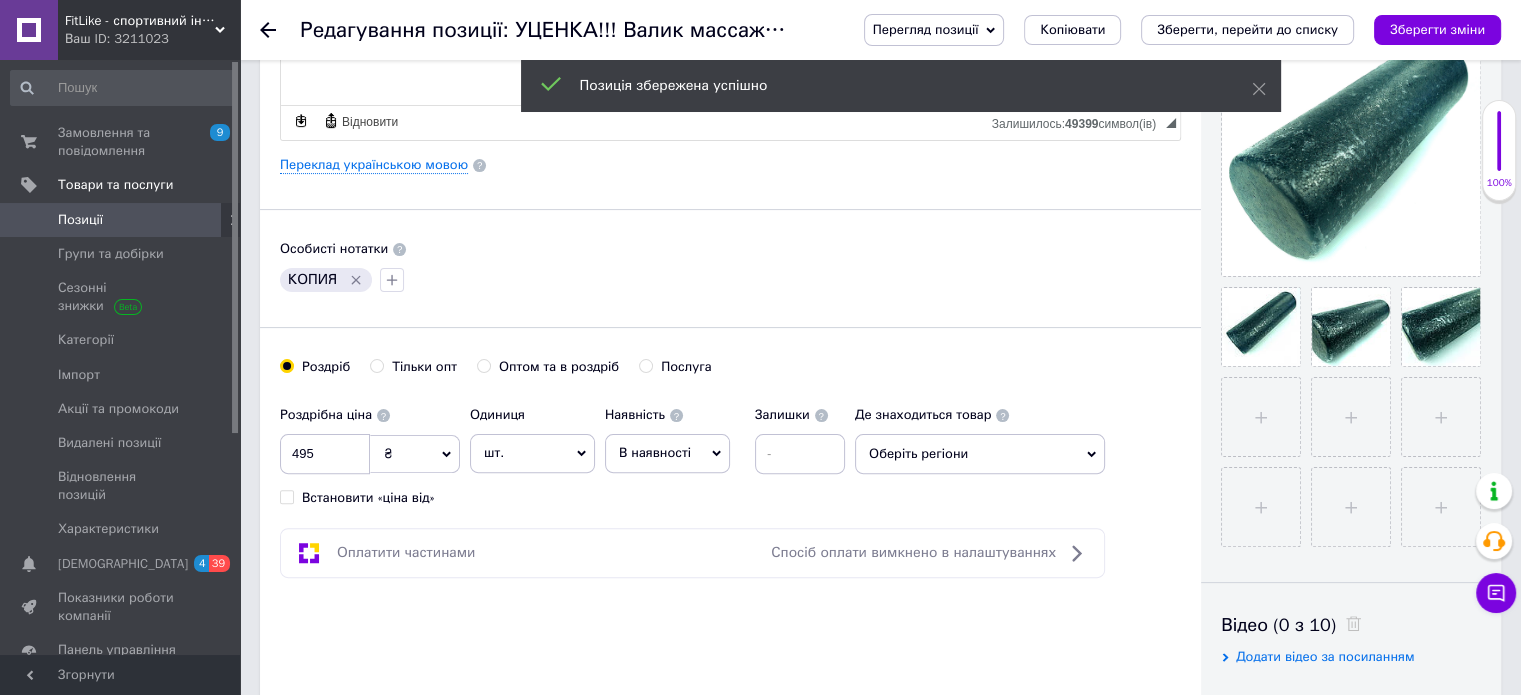 scroll, scrollTop: 200, scrollLeft: 0, axis: vertical 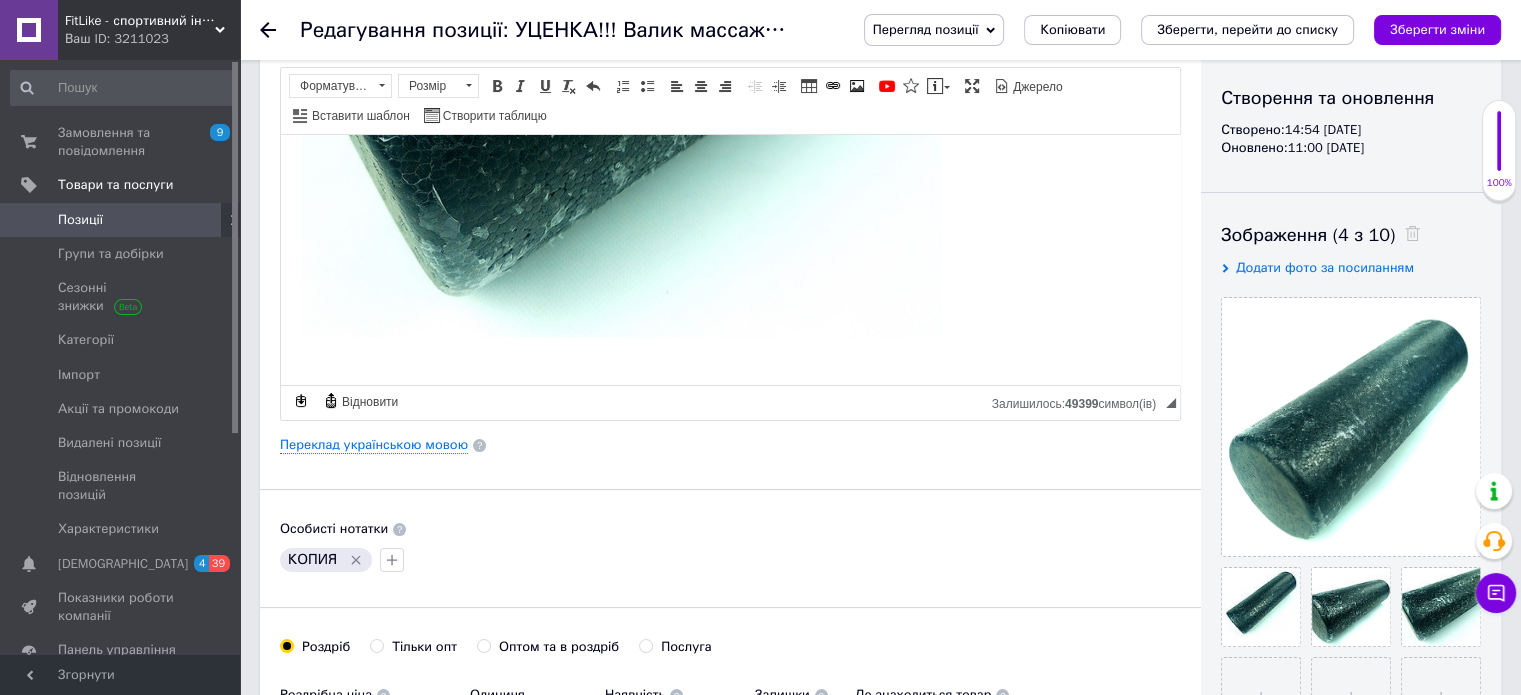click on "Зберегти зміни" at bounding box center [1437, 29] 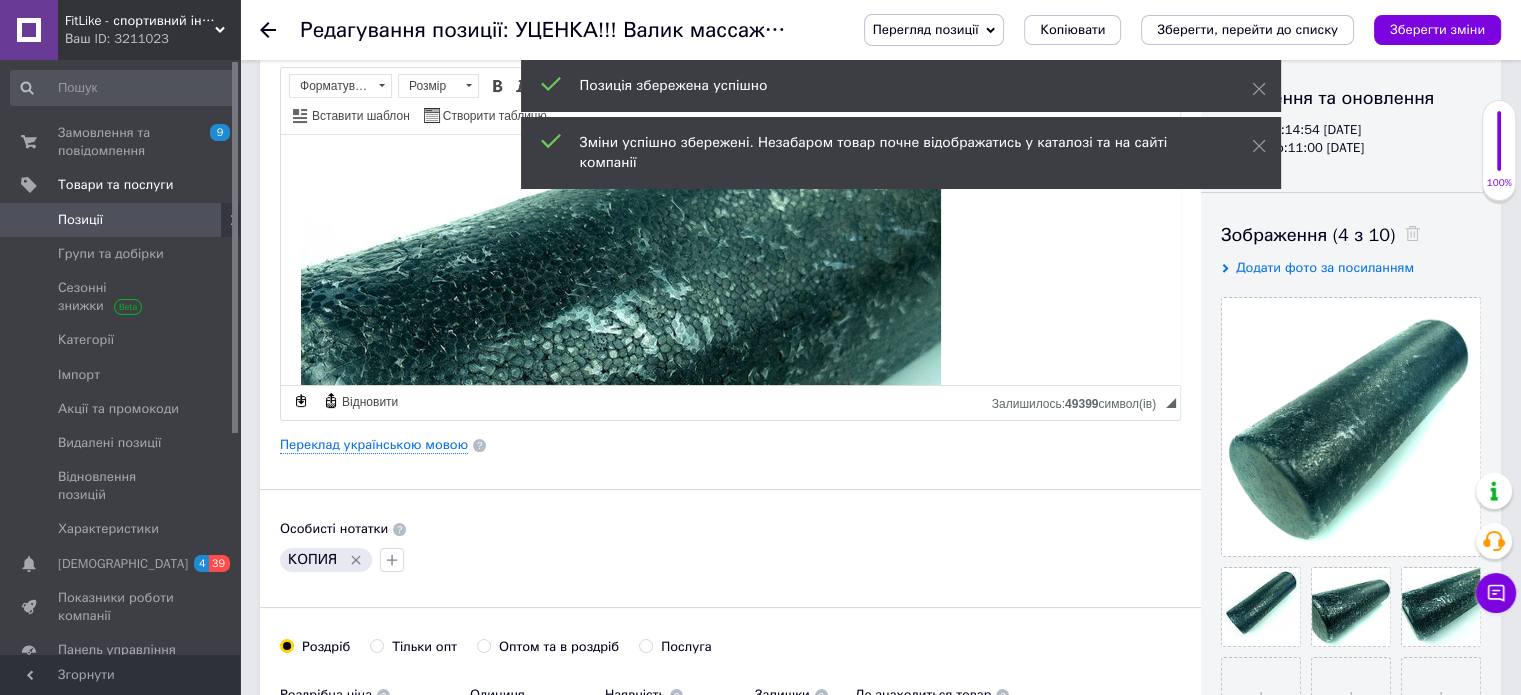 scroll, scrollTop: 403, scrollLeft: 0, axis: vertical 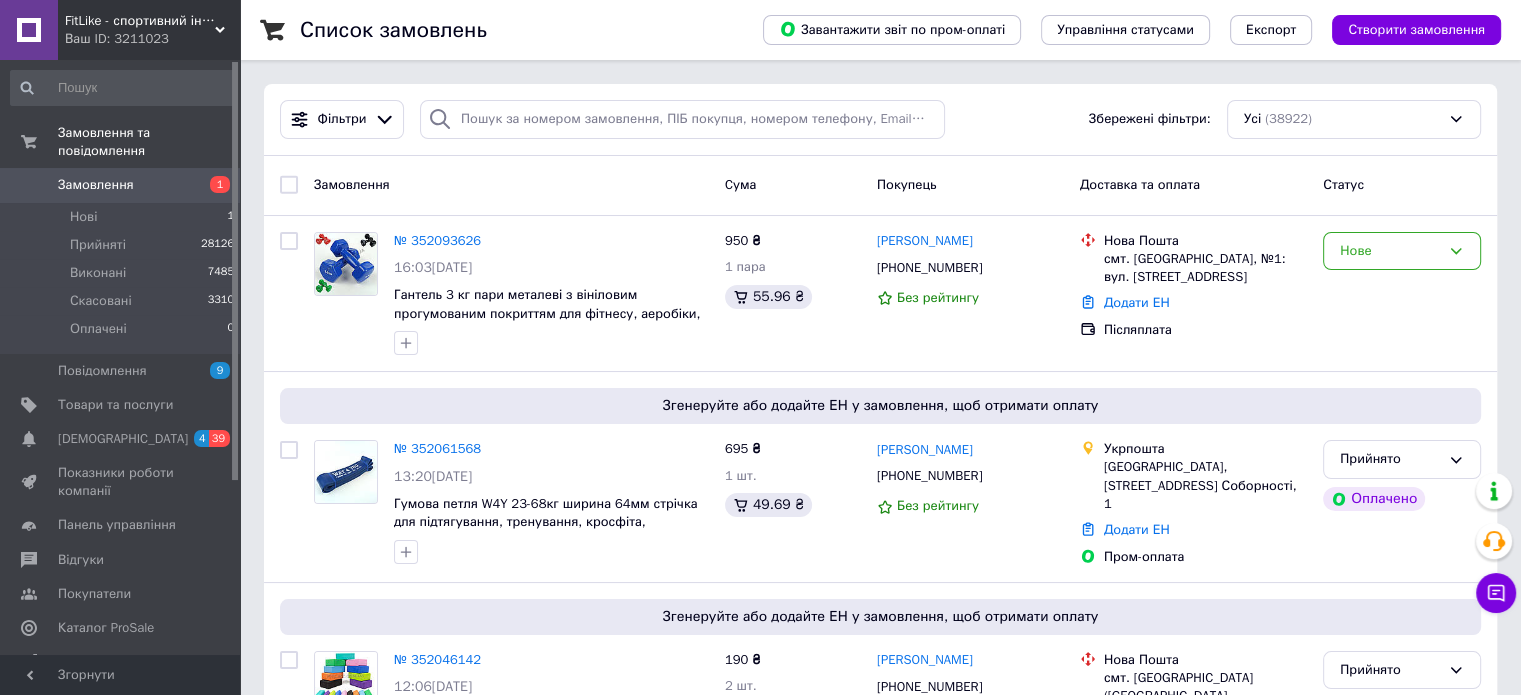 click on "Список замовлень" at bounding box center [511, 30] 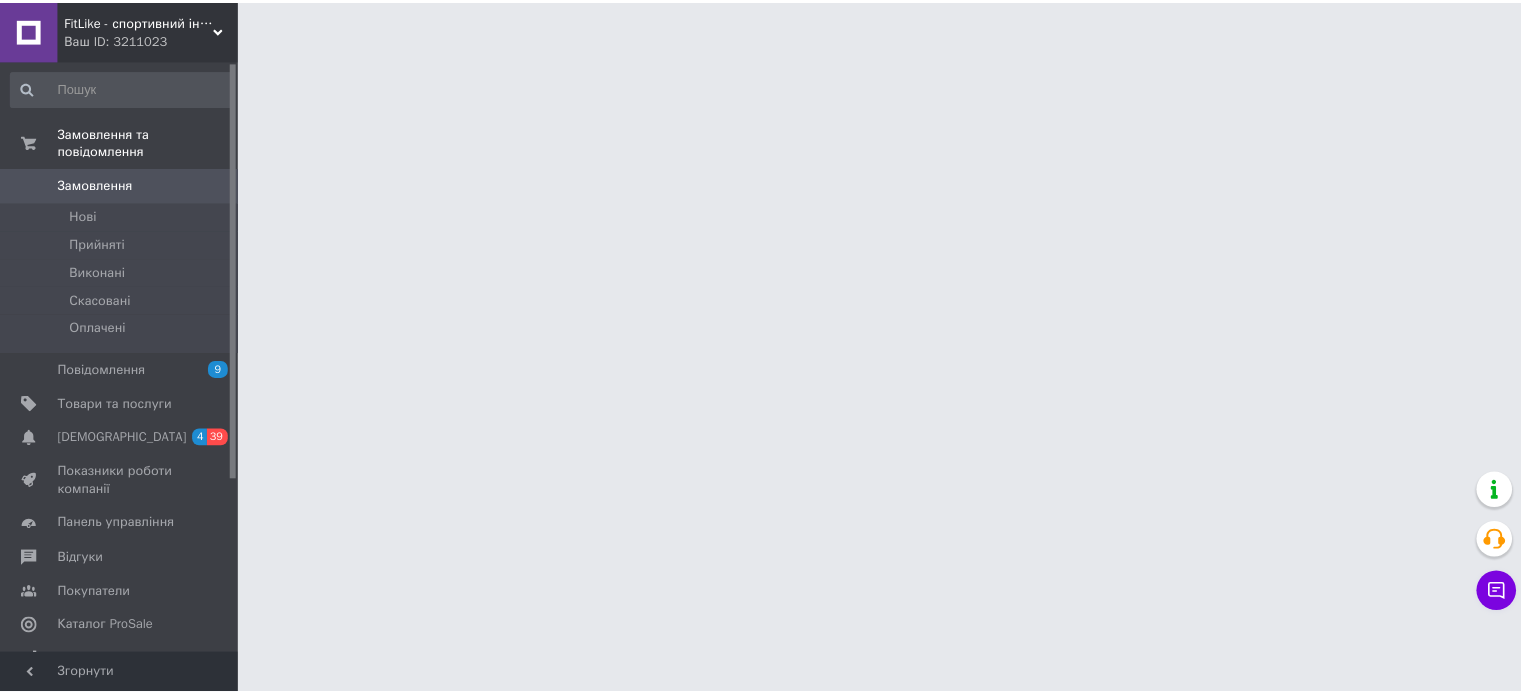 scroll, scrollTop: 0, scrollLeft: 0, axis: both 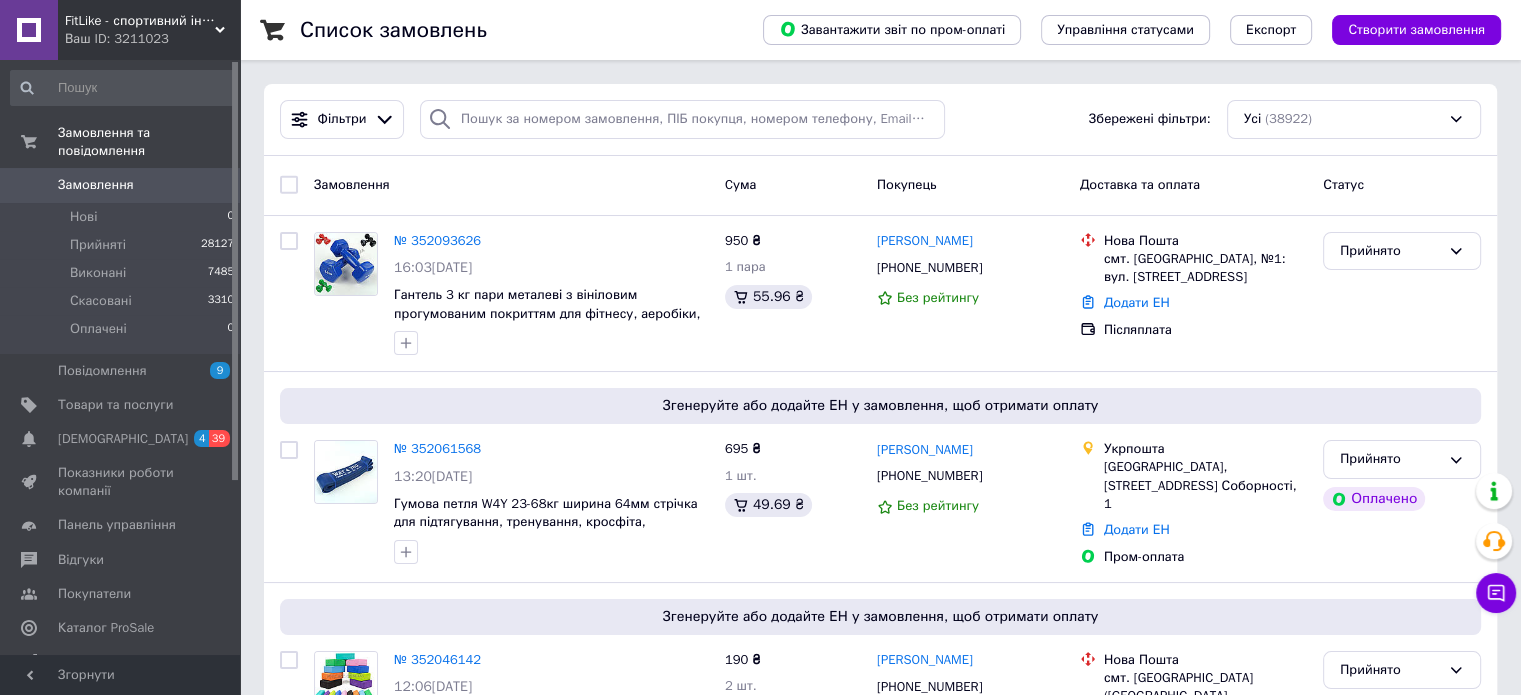 click on "Список замовлень" at bounding box center (511, 30) 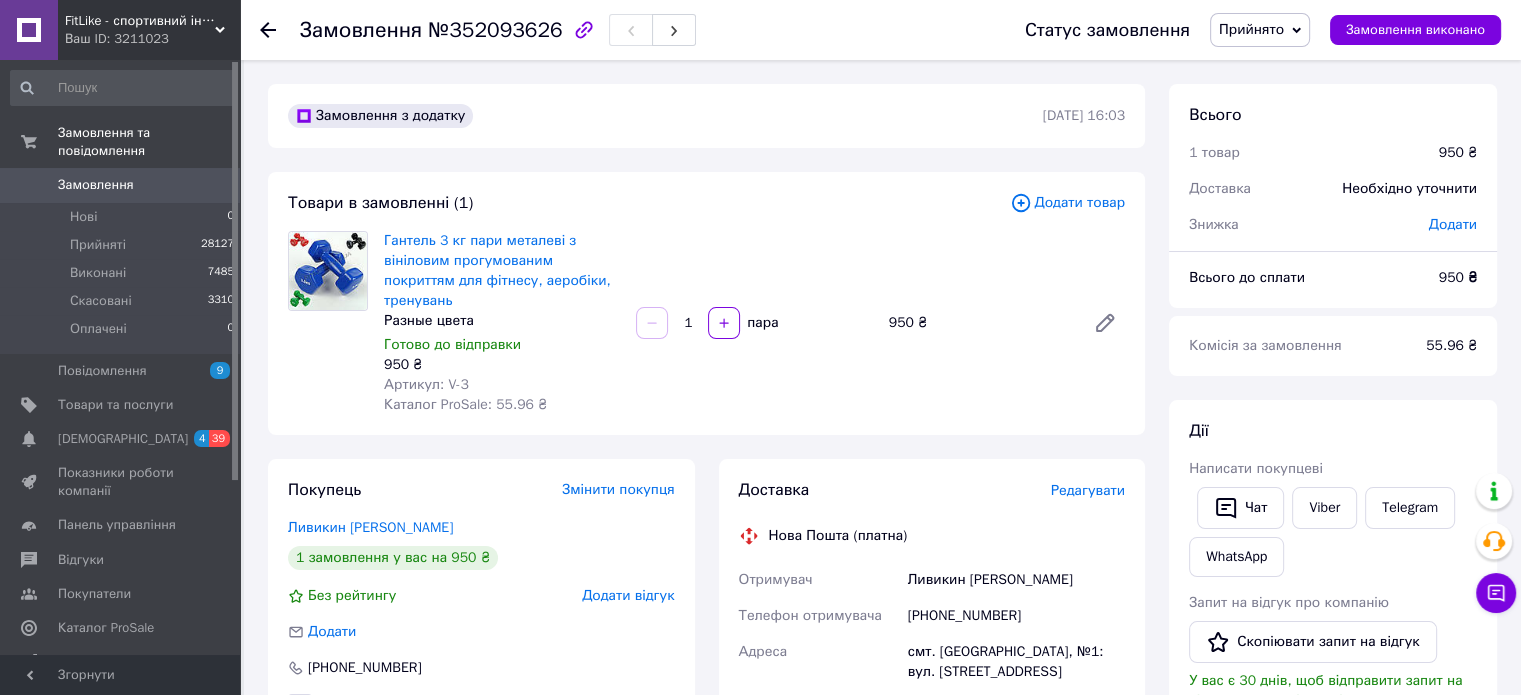 scroll, scrollTop: 0, scrollLeft: 0, axis: both 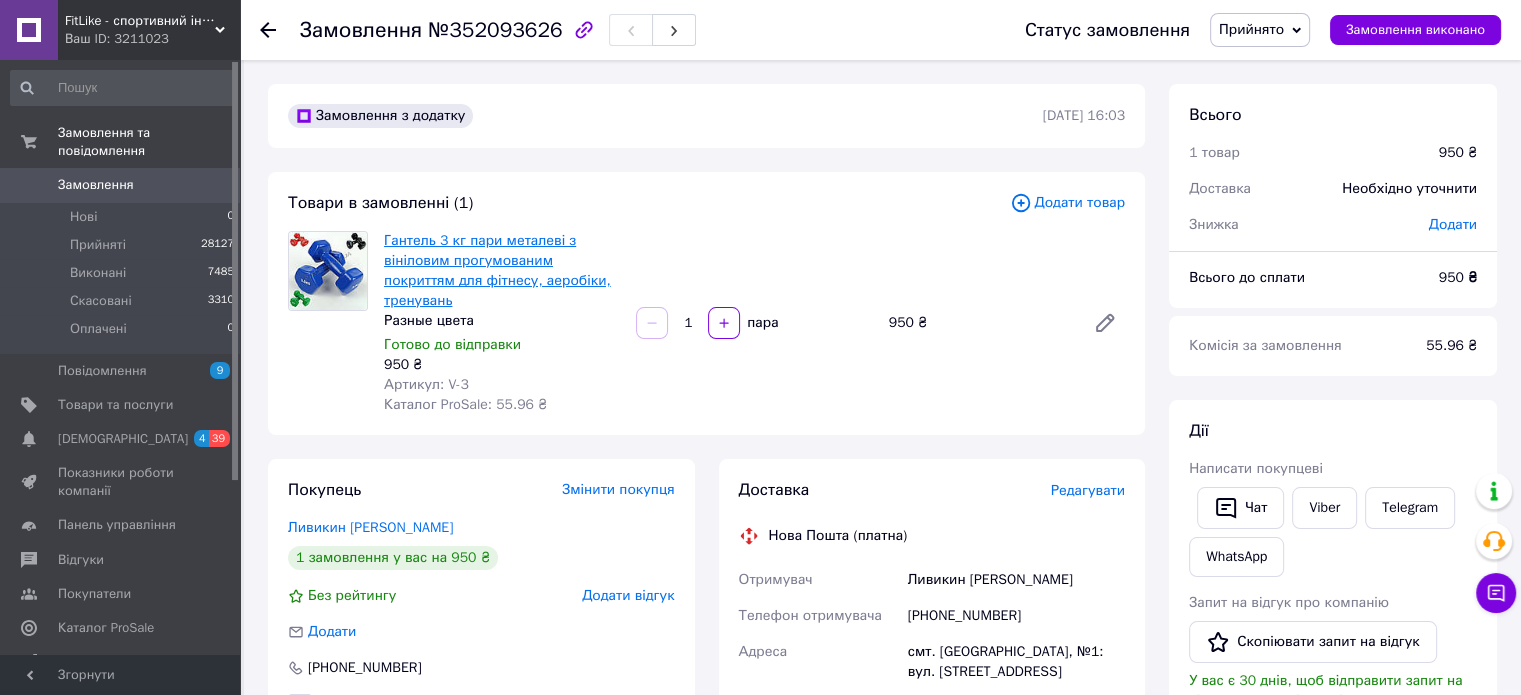 click on "Гантель 3 кг пари металеві з вініловим прогумованим покриттям для фітнесу, аеробіки, тренувань" 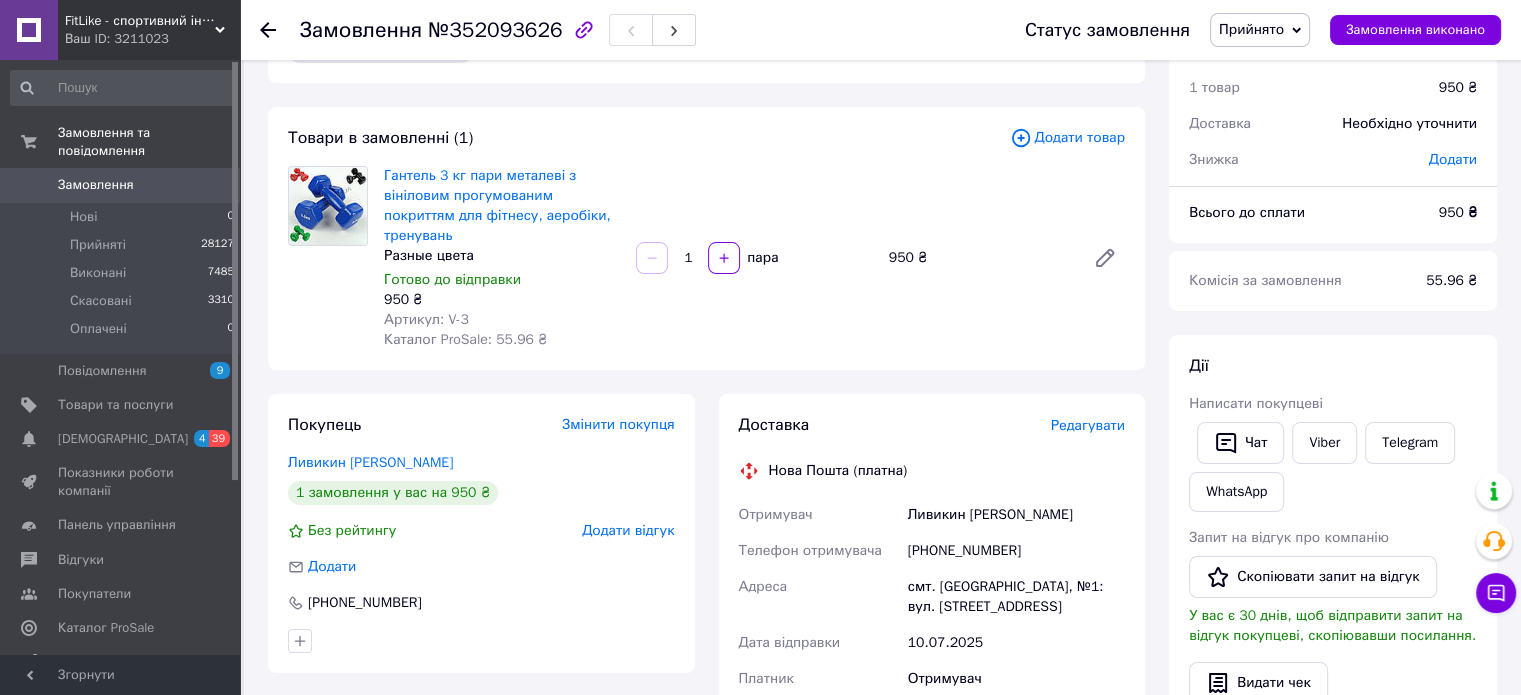 scroll, scrollTop: 100, scrollLeft: 0, axis: vertical 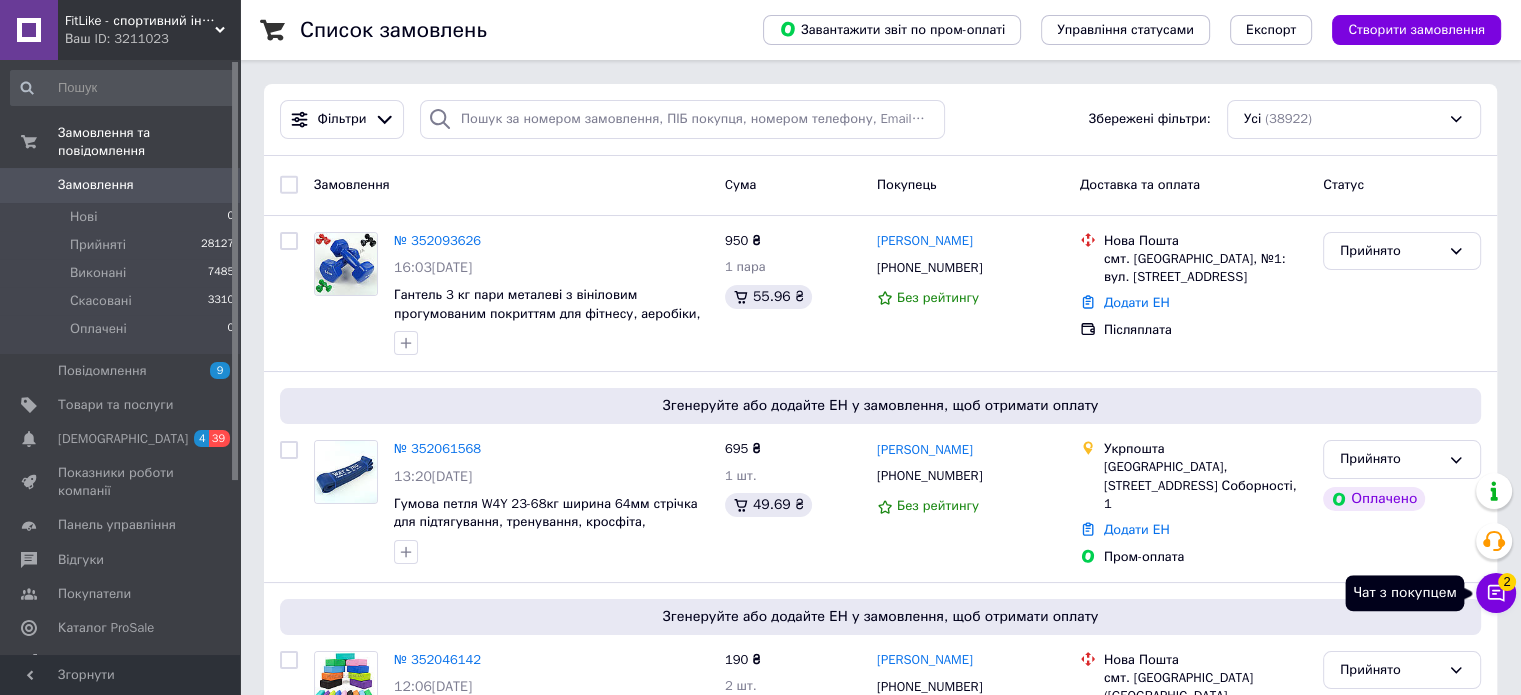 click on "2" at bounding box center [1507, 582] 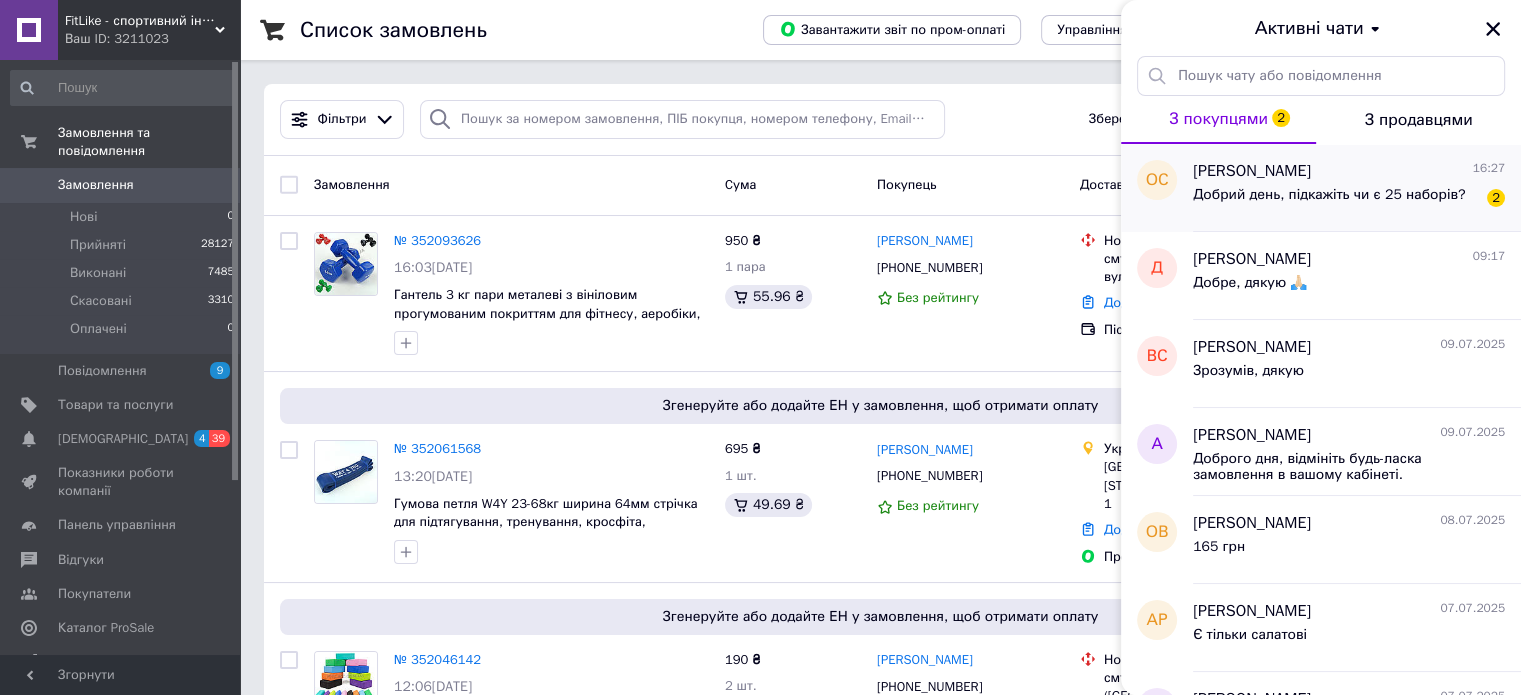 click on "Добрий день, підкажіть чи є 25 наборів?" at bounding box center (1329, 195) 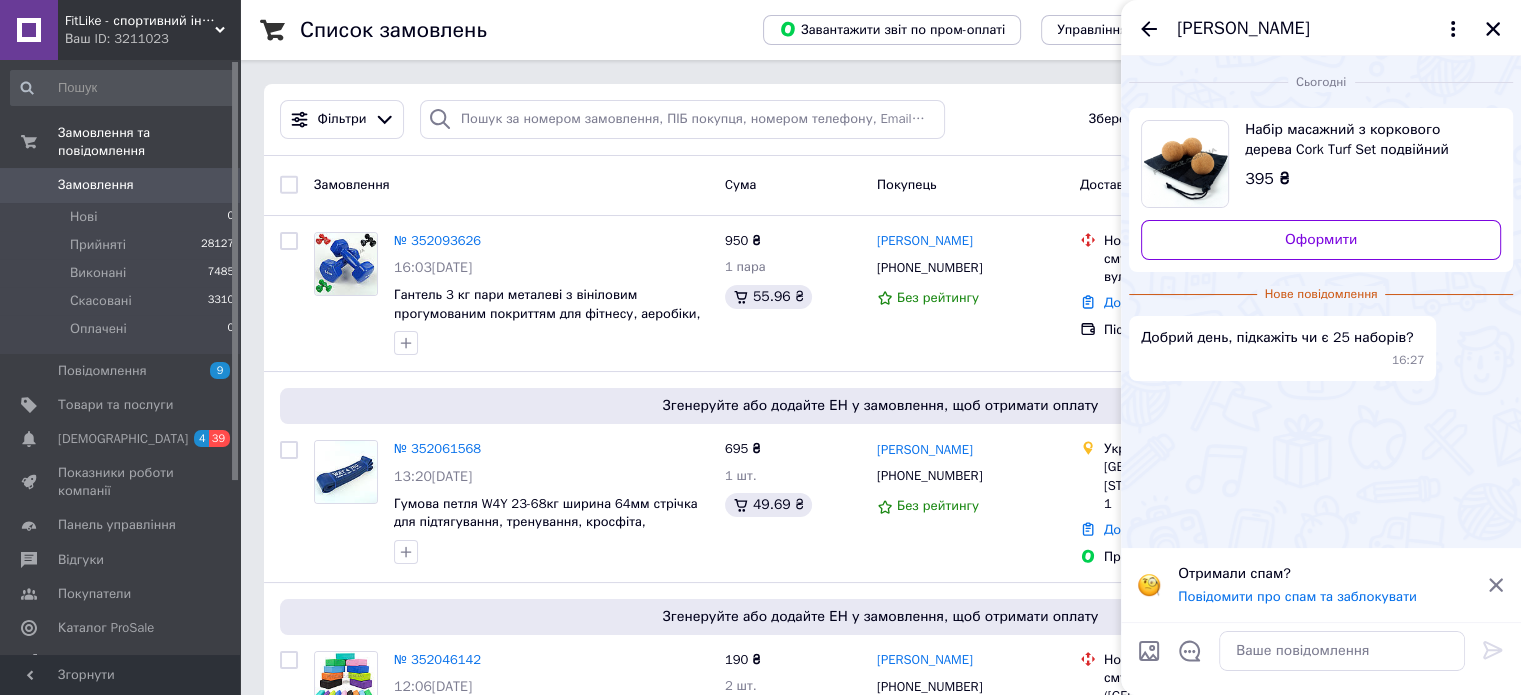 click on "Список замовлень" at bounding box center (511, 30) 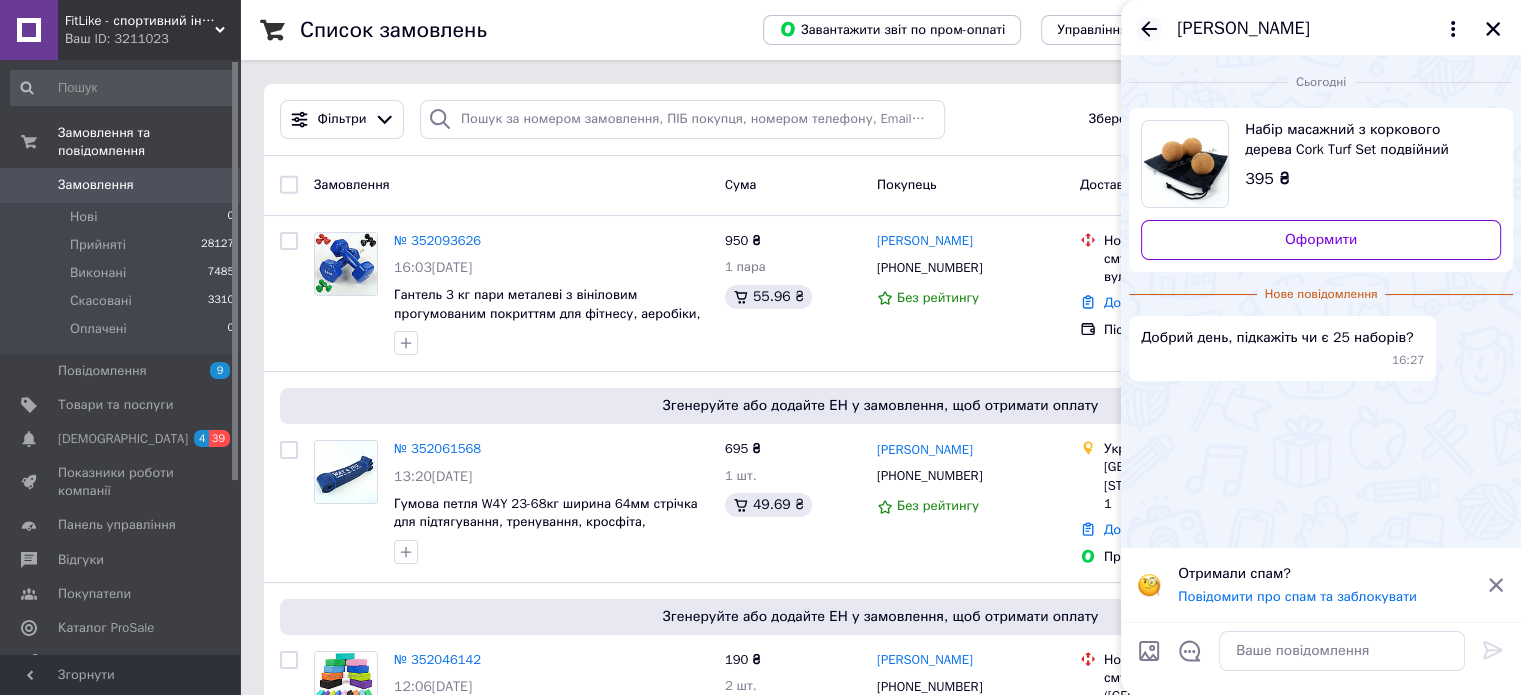 click 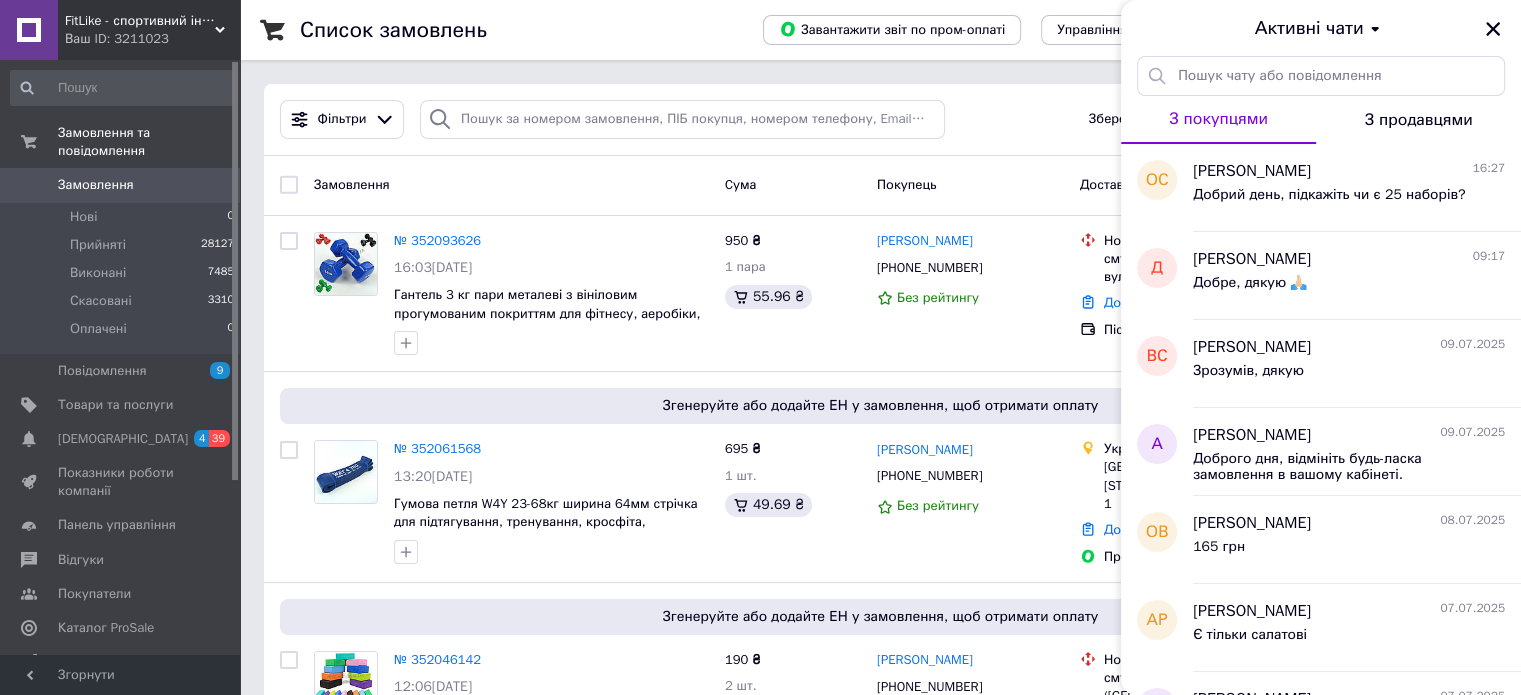 click on "Список замовлень" at bounding box center (511, 30) 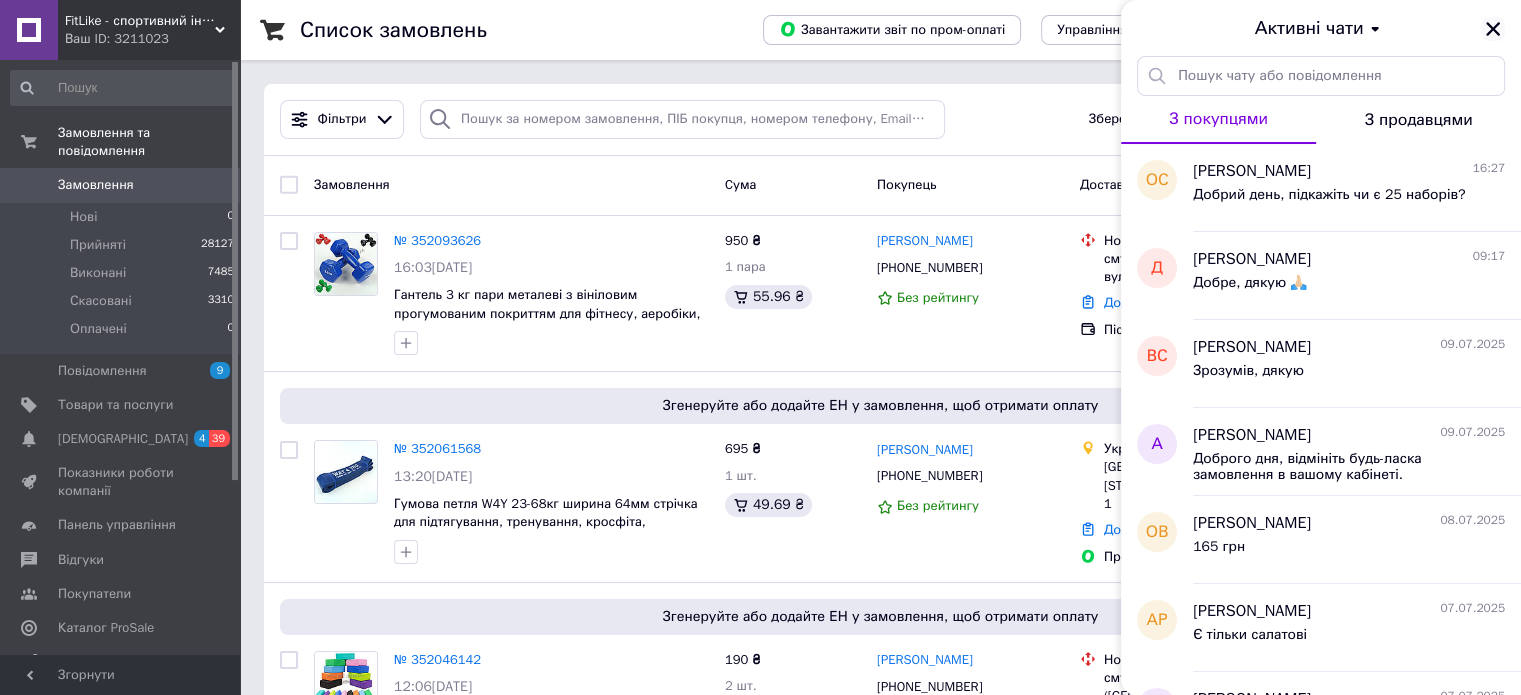 click 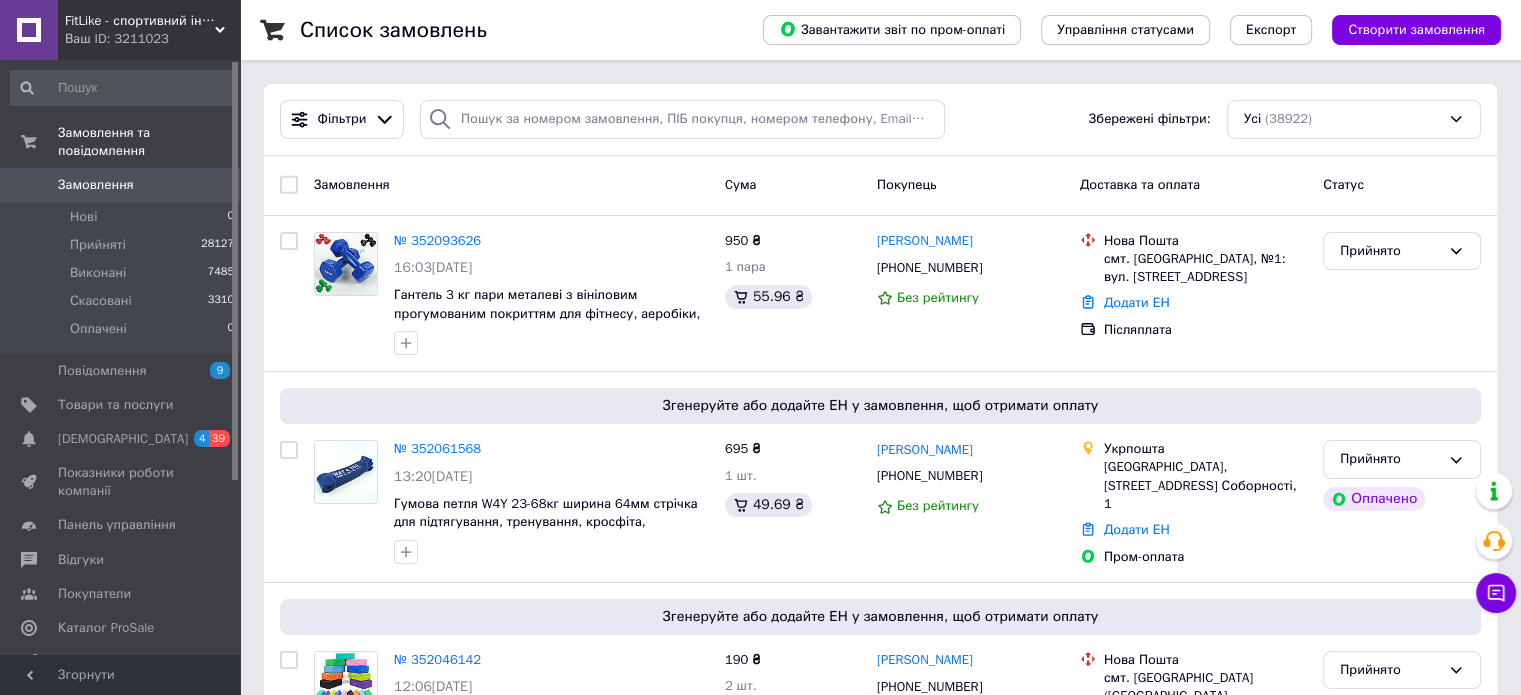 click on "Список замовлень" at bounding box center [511, 30] 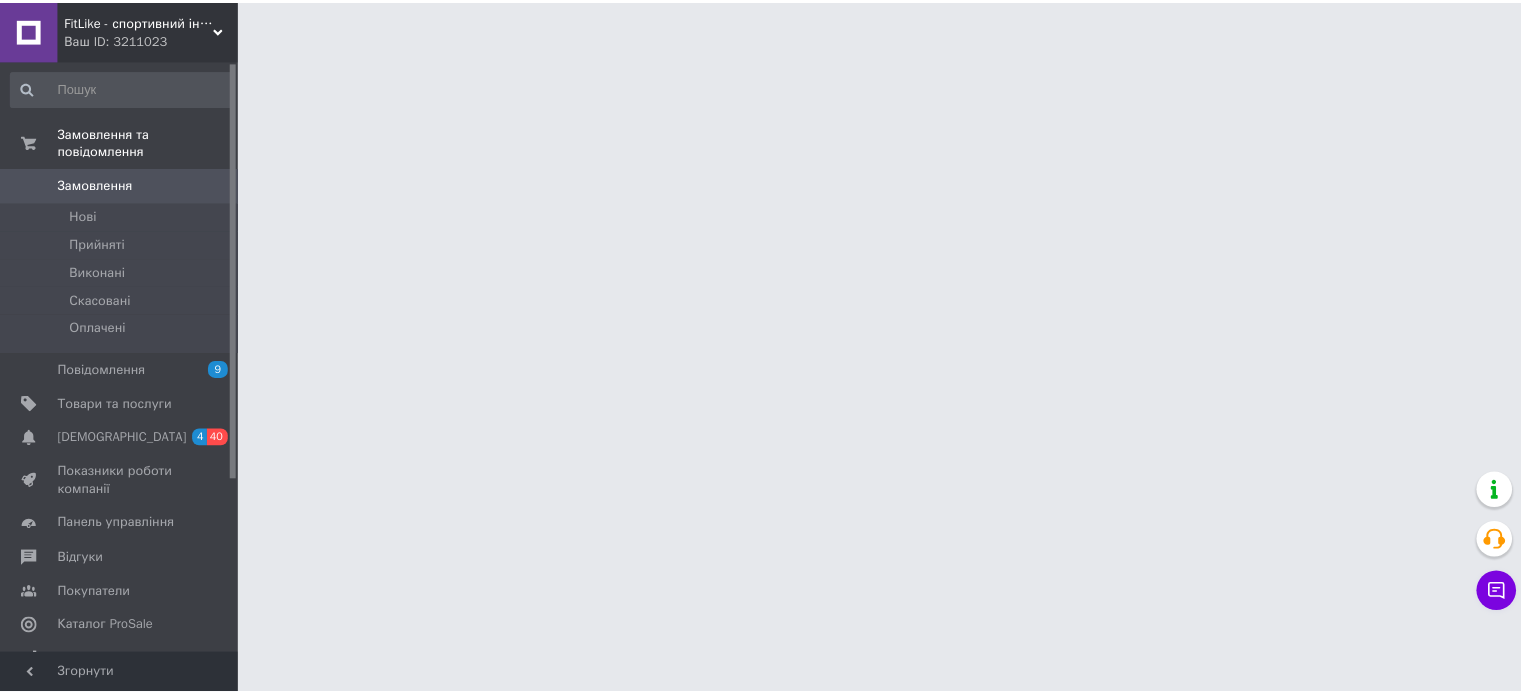 scroll, scrollTop: 0, scrollLeft: 0, axis: both 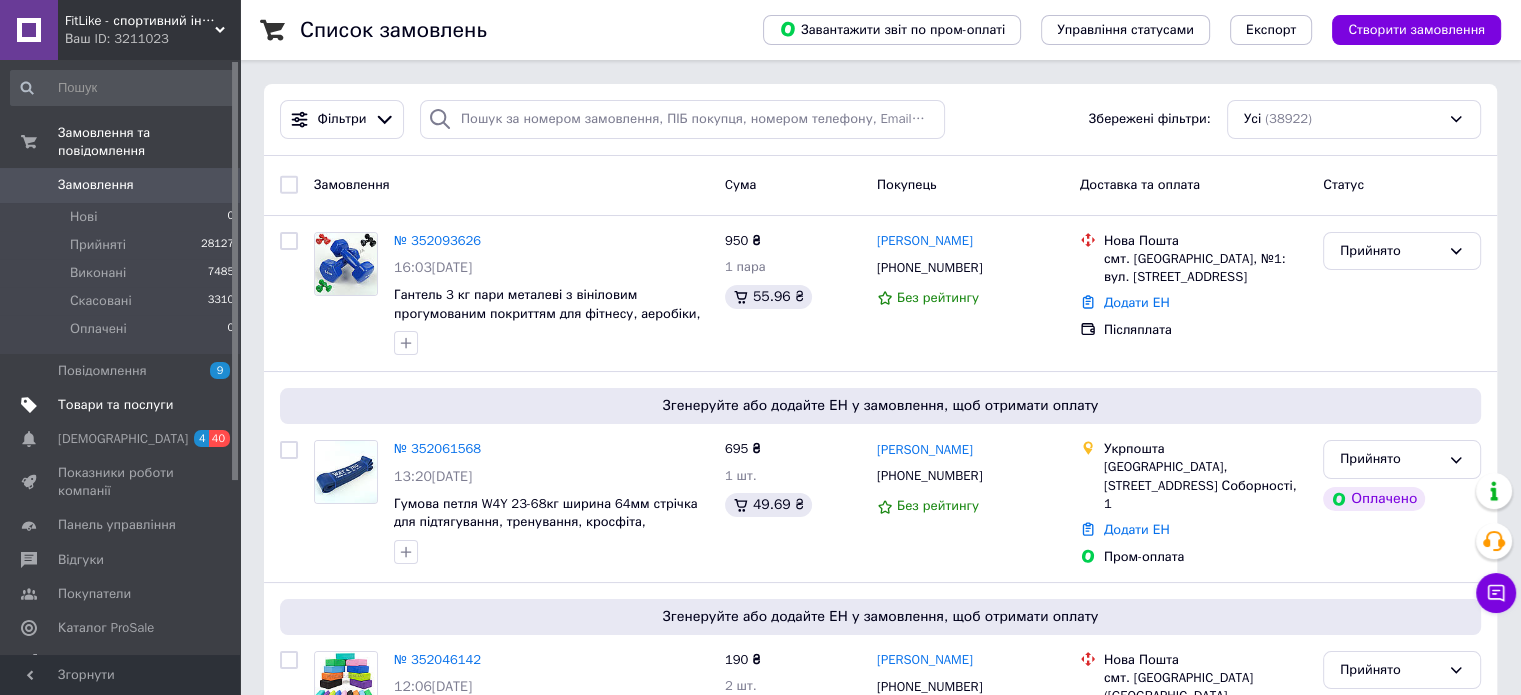 click on "Товари та послуги" at bounding box center [115, 405] 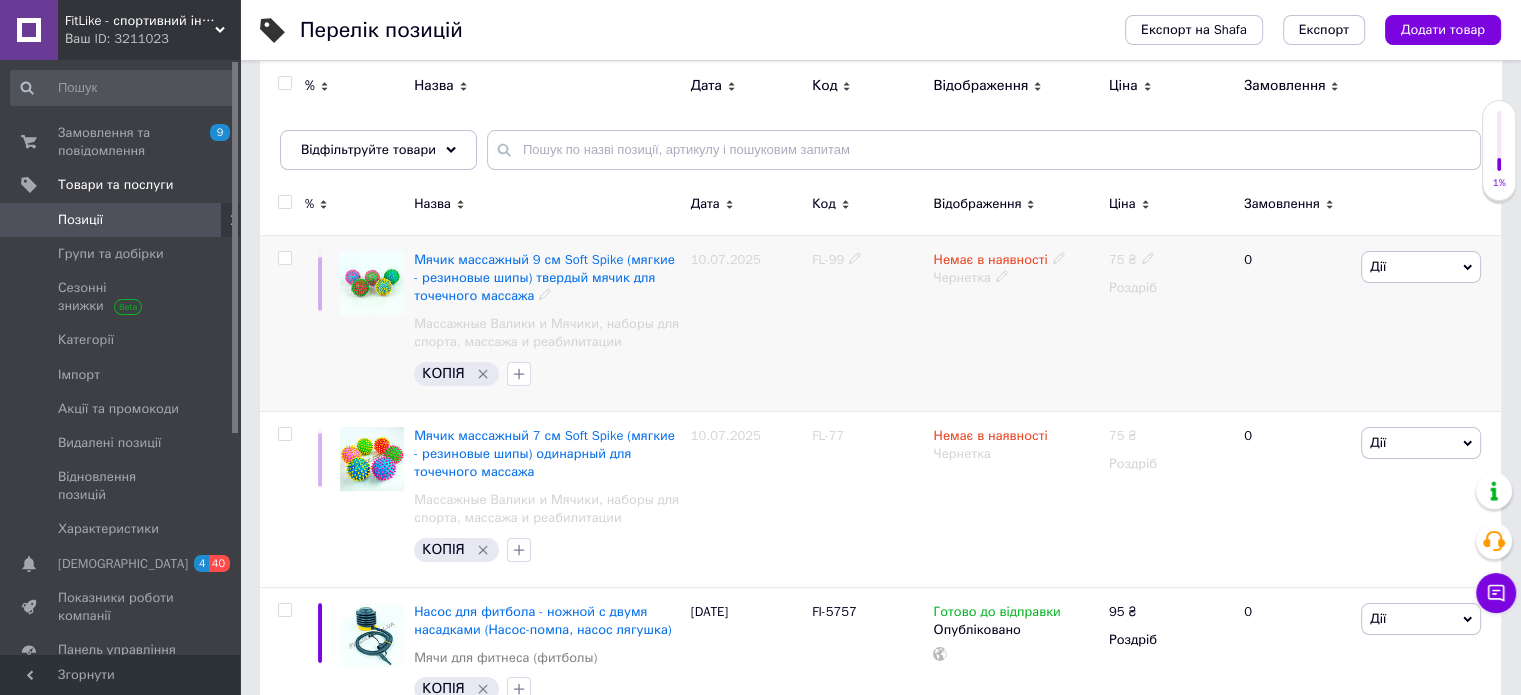scroll, scrollTop: 0, scrollLeft: 0, axis: both 